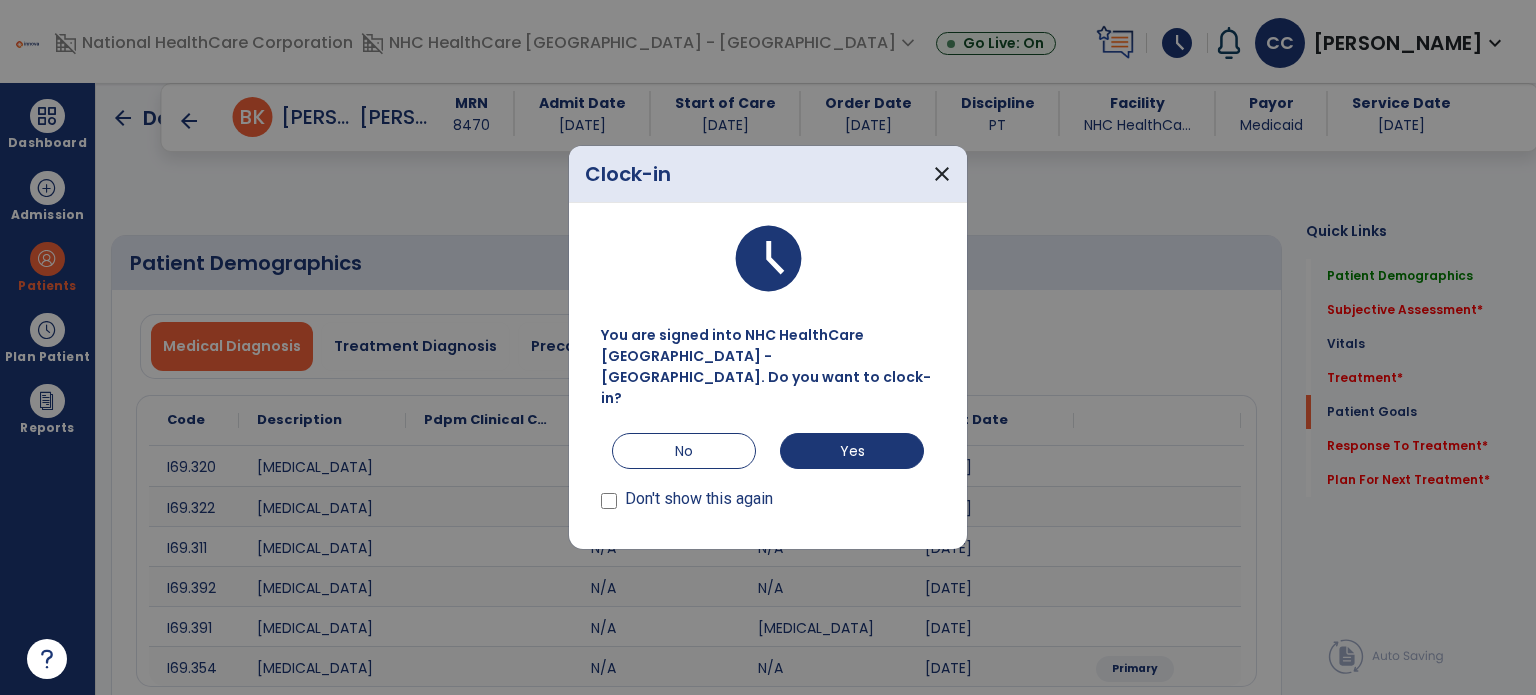 select on "*" 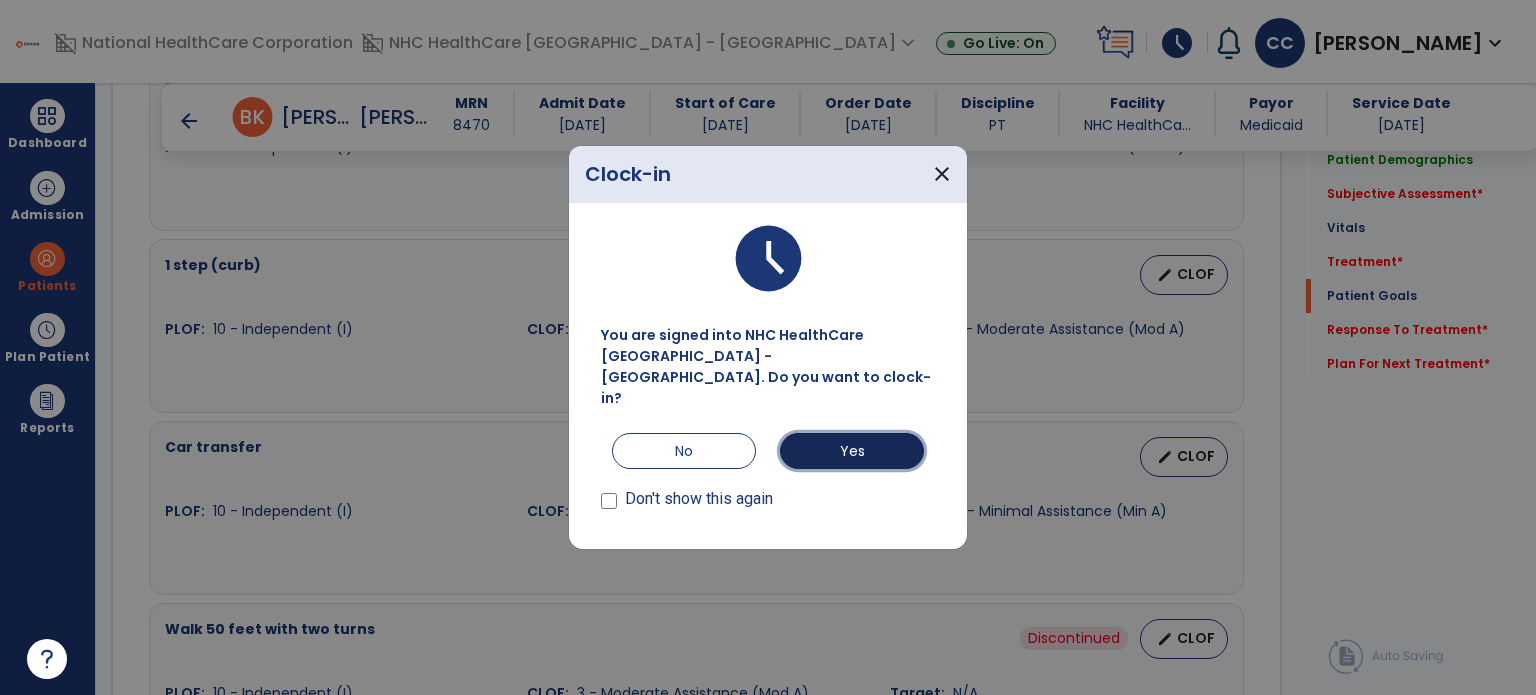 click on "Yes" at bounding box center (852, 451) 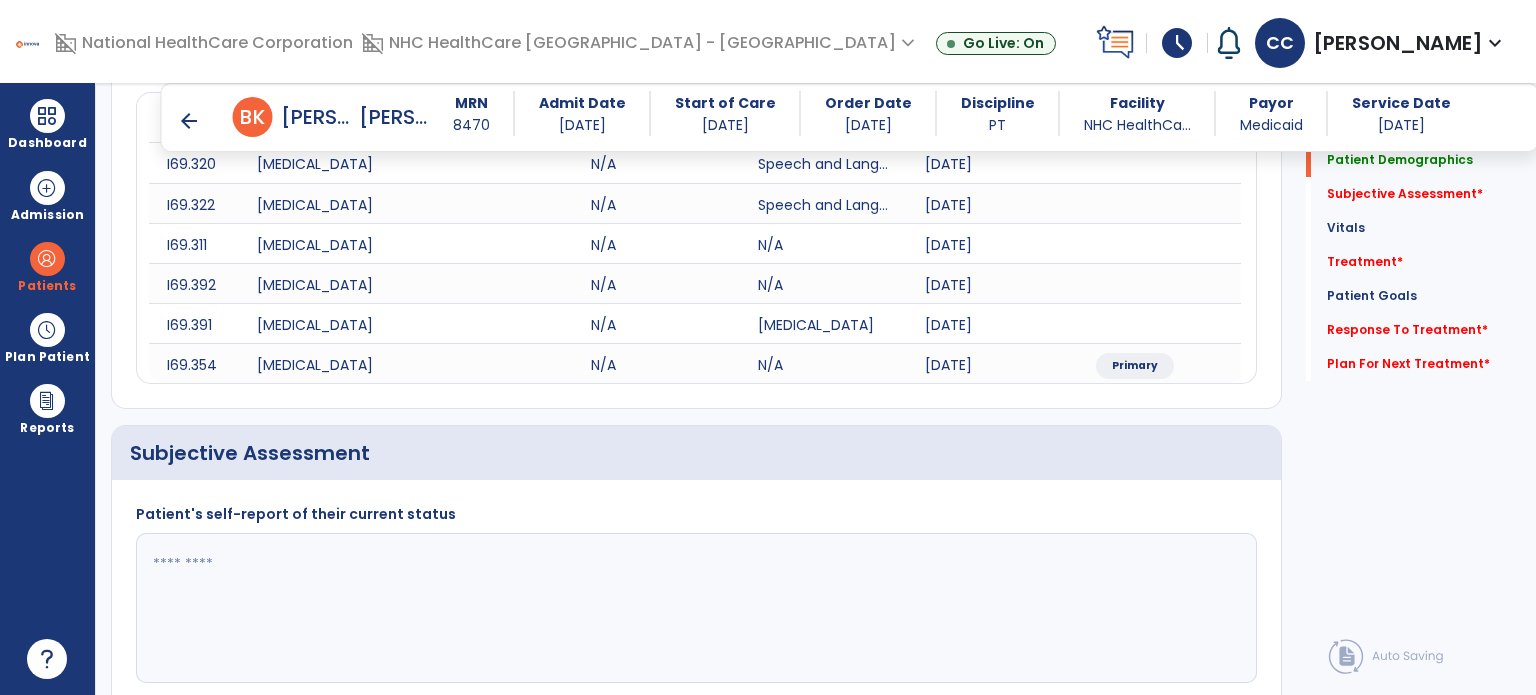 scroll, scrollTop: 483, scrollLeft: 0, axis: vertical 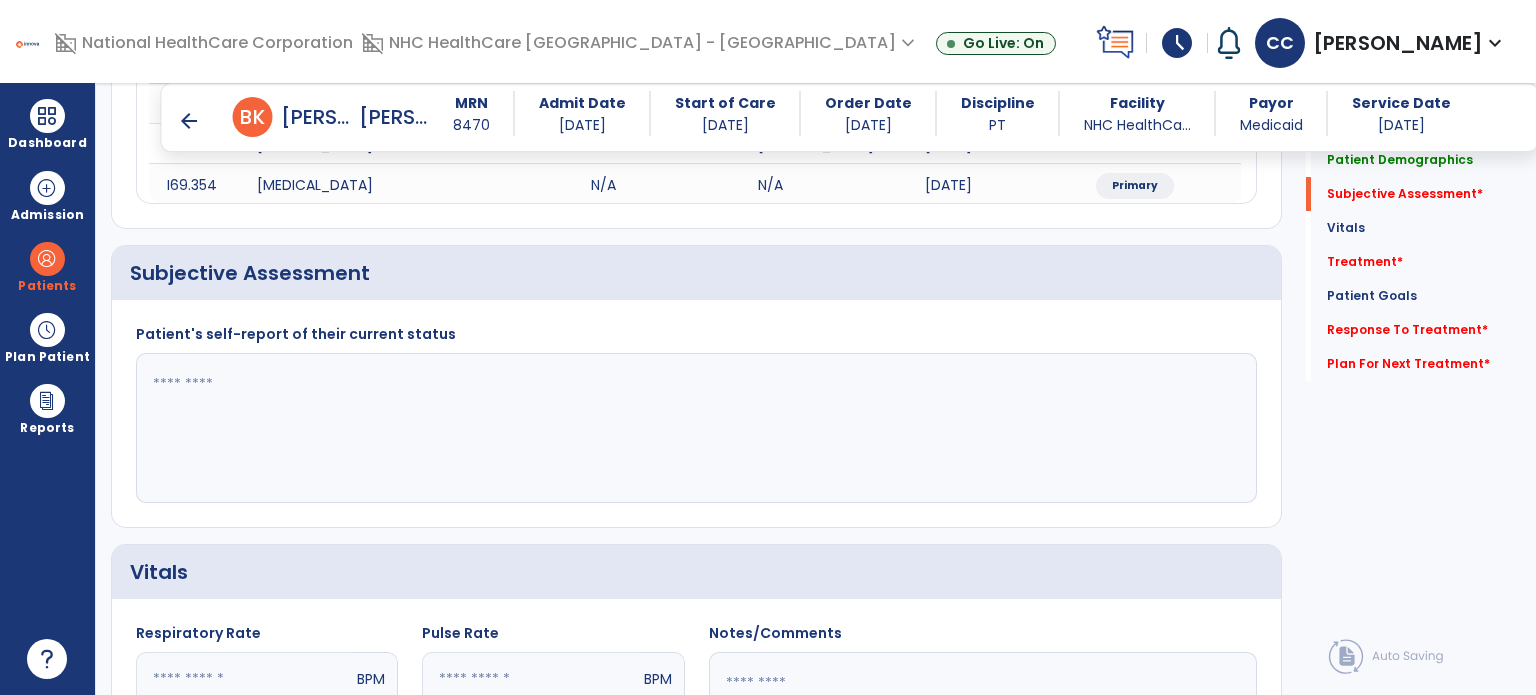 click 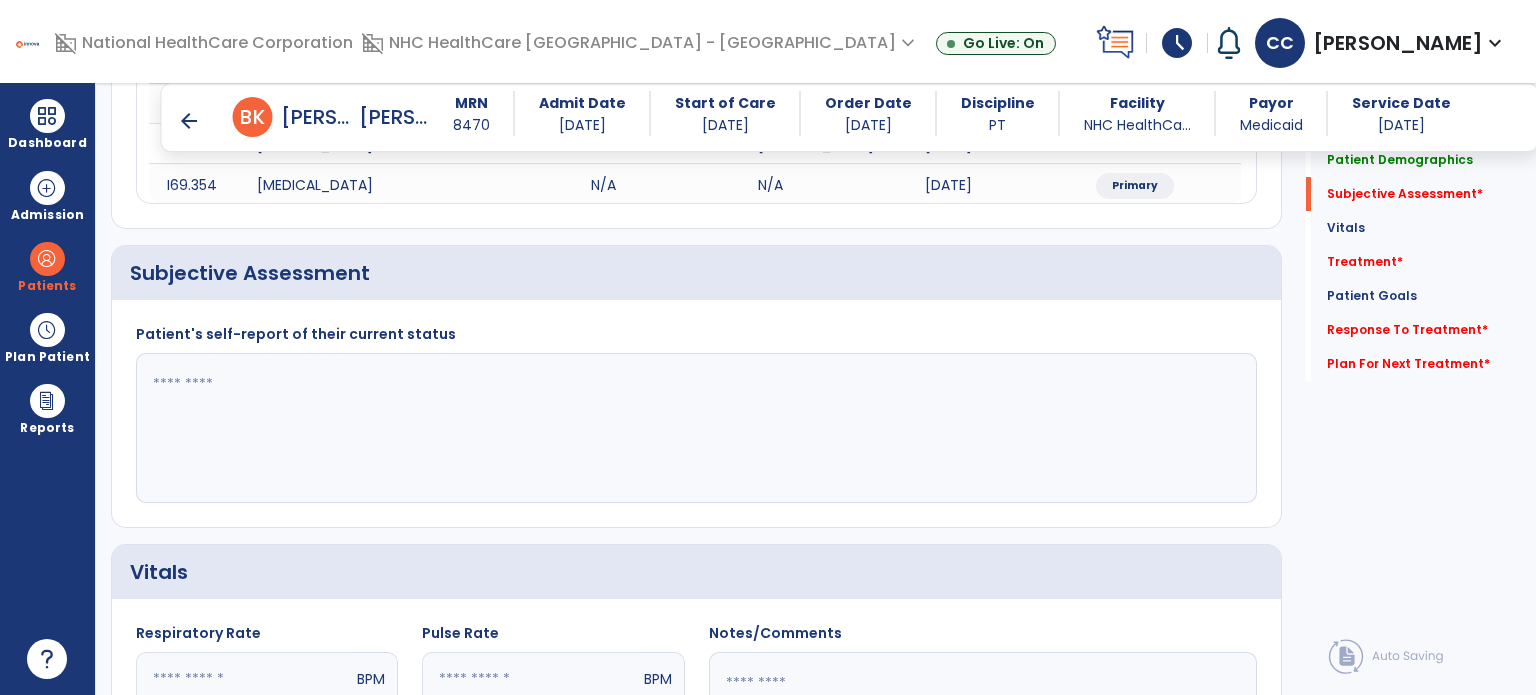 click 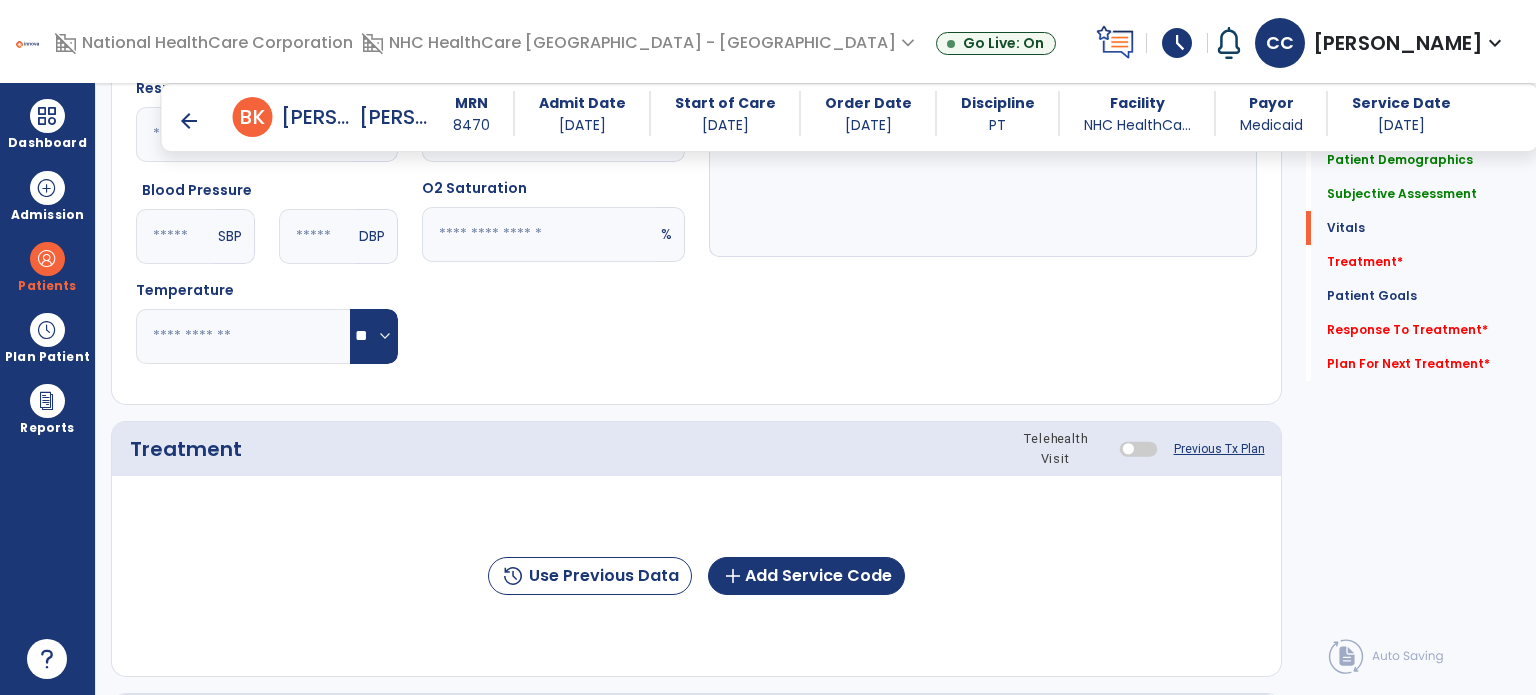 scroll, scrollTop: 1083, scrollLeft: 0, axis: vertical 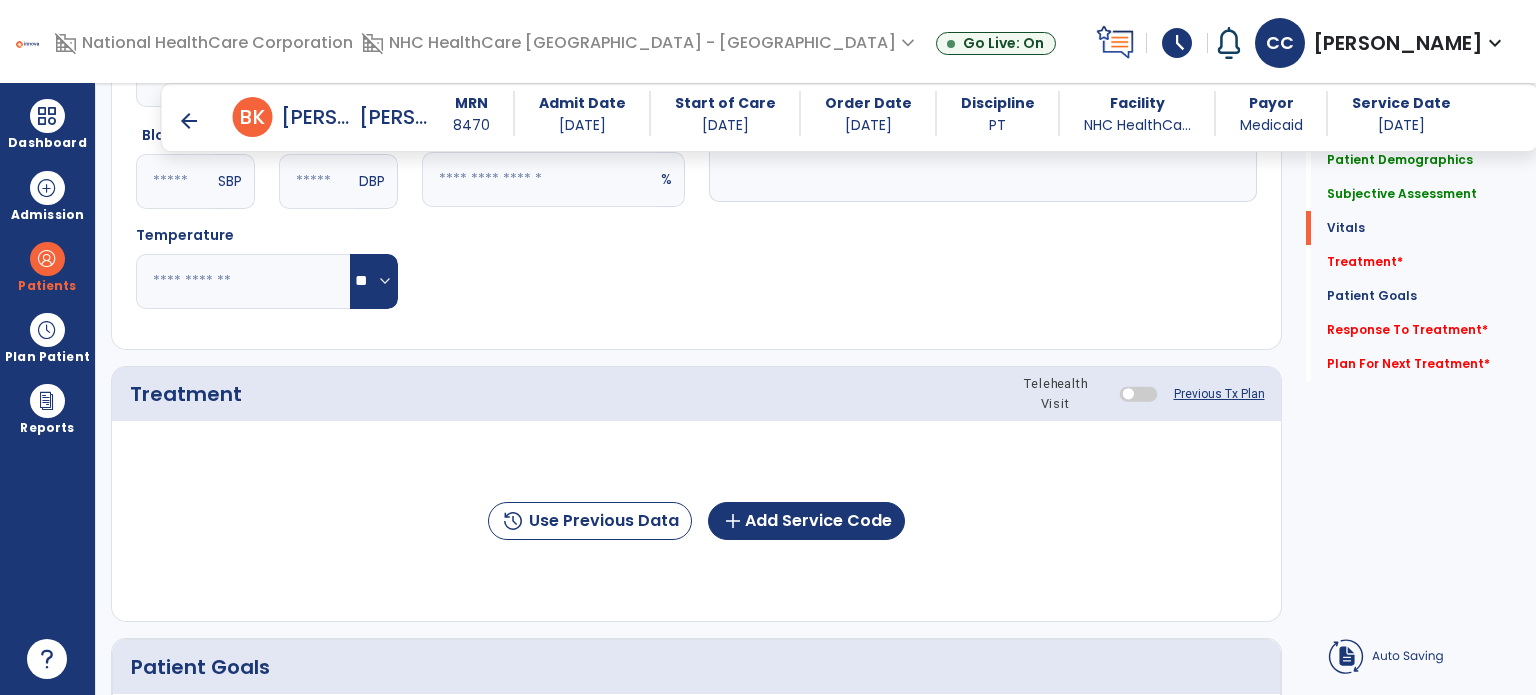 type on "**********" 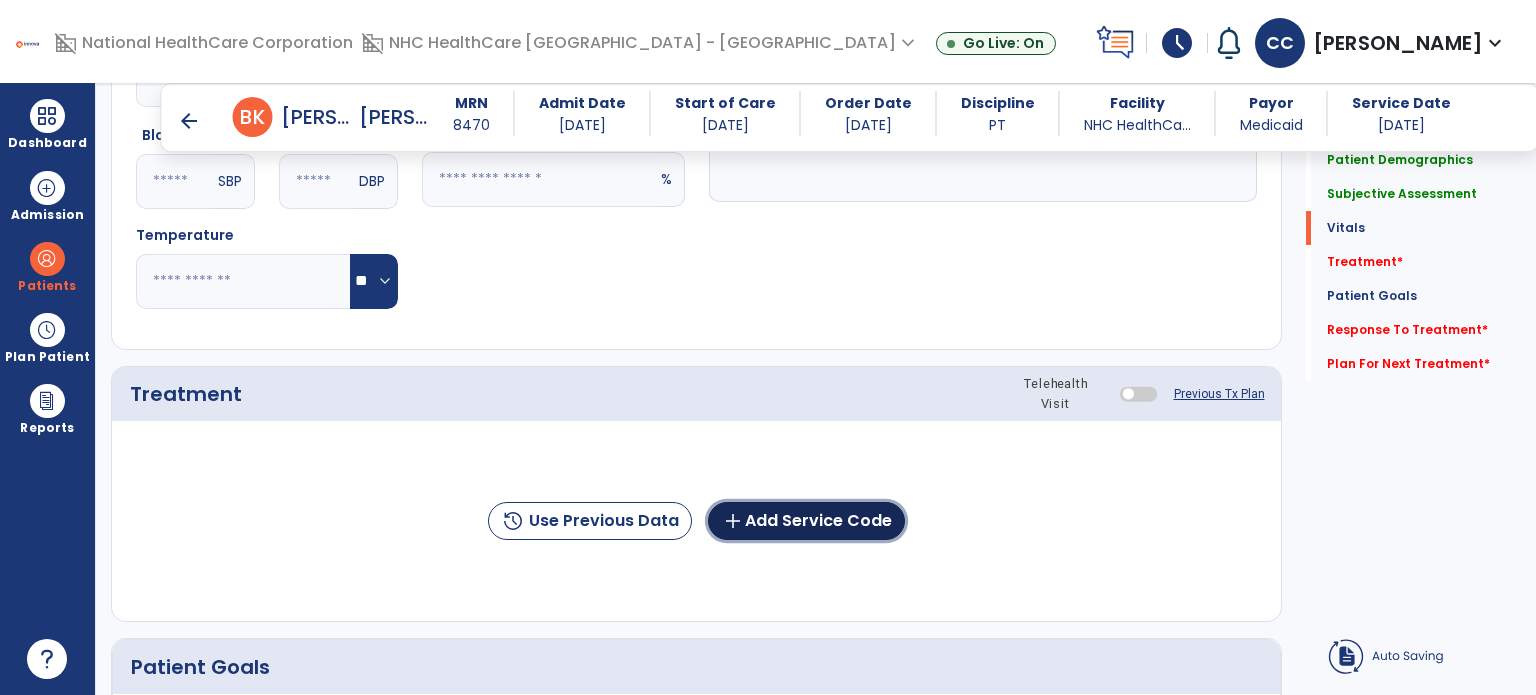 click on "add  Add Service Code" 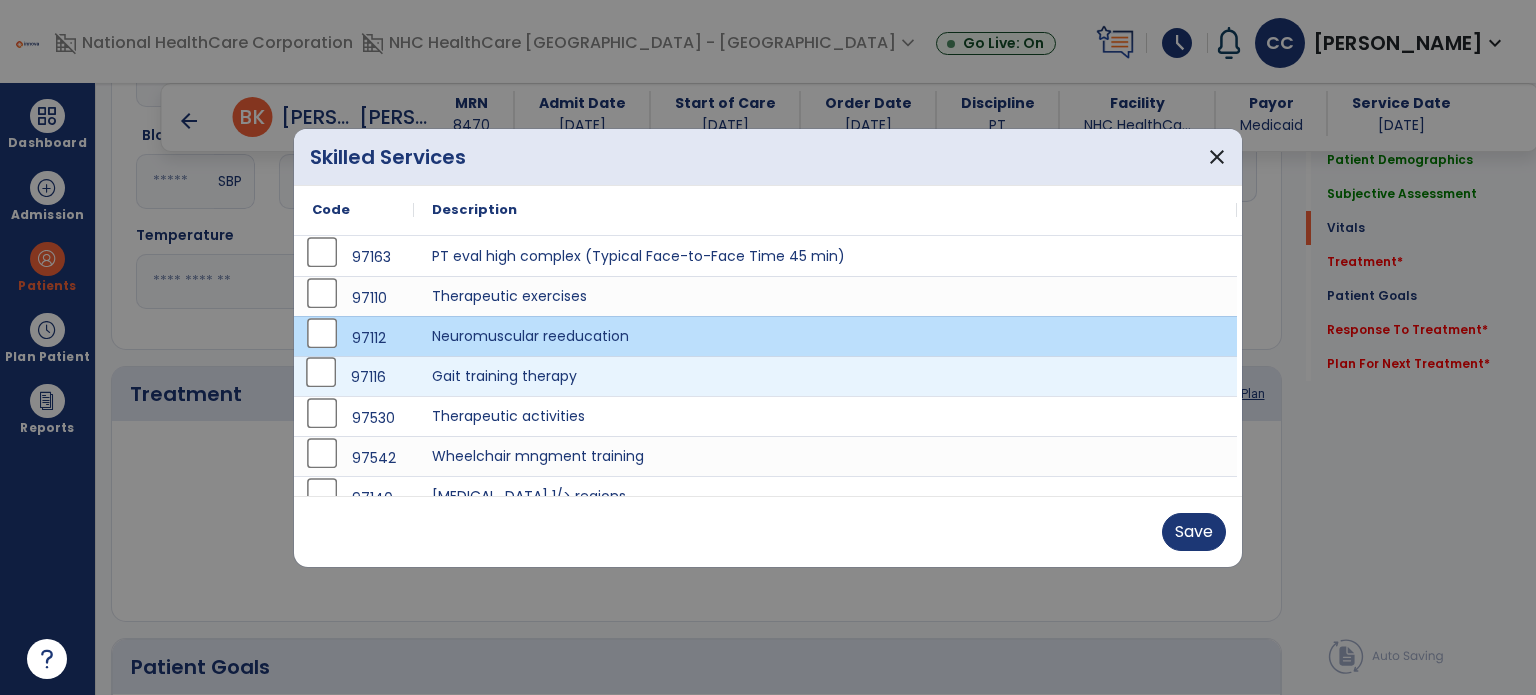 click on "97116" at bounding box center (354, 377) 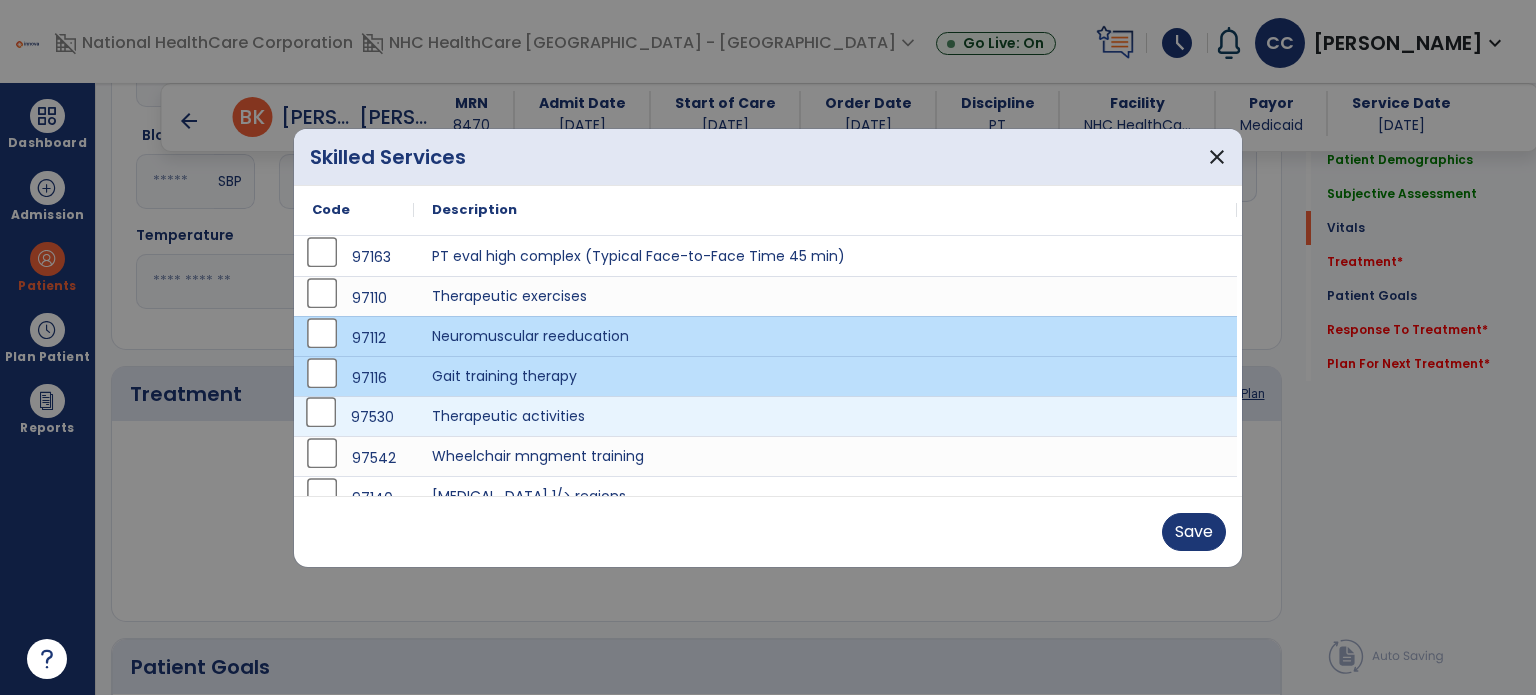 click on "97530" at bounding box center (354, 417) 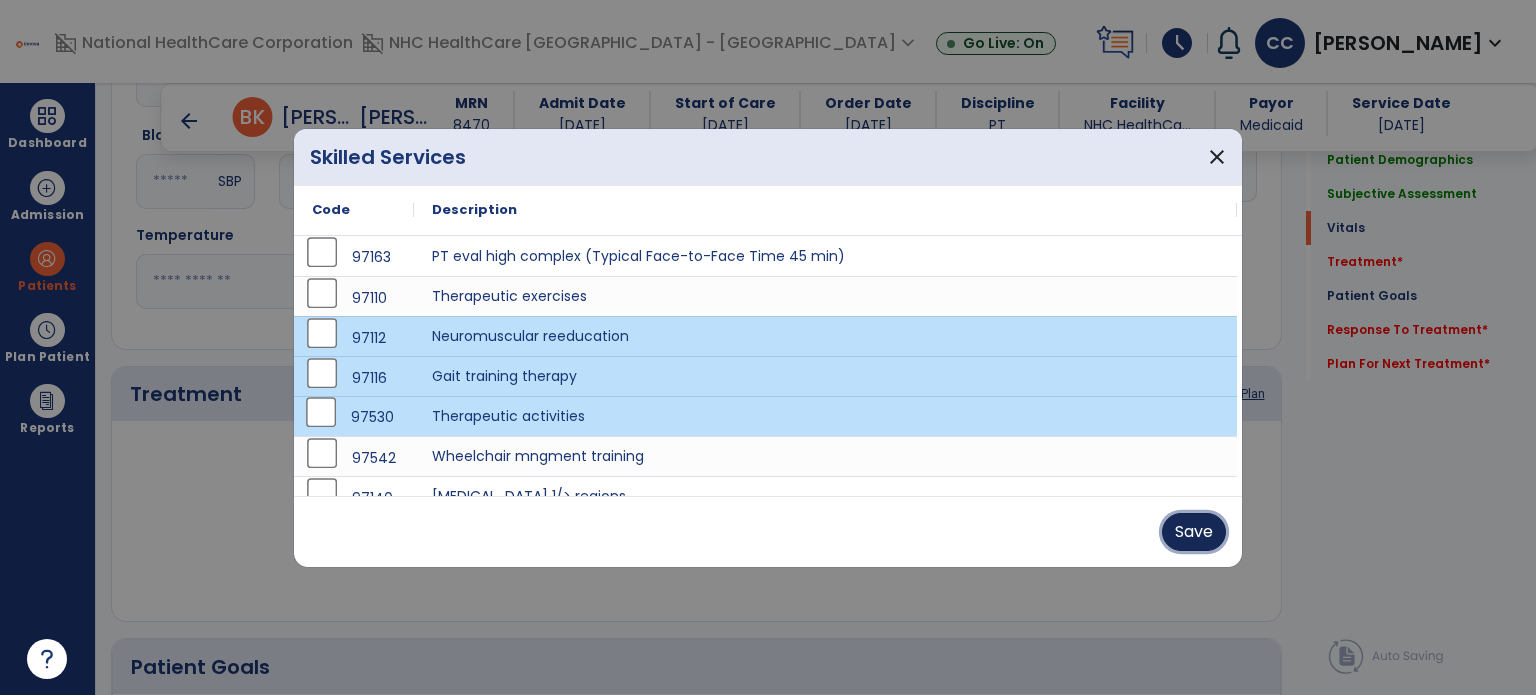 click on "Save" at bounding box center (1194, 532) 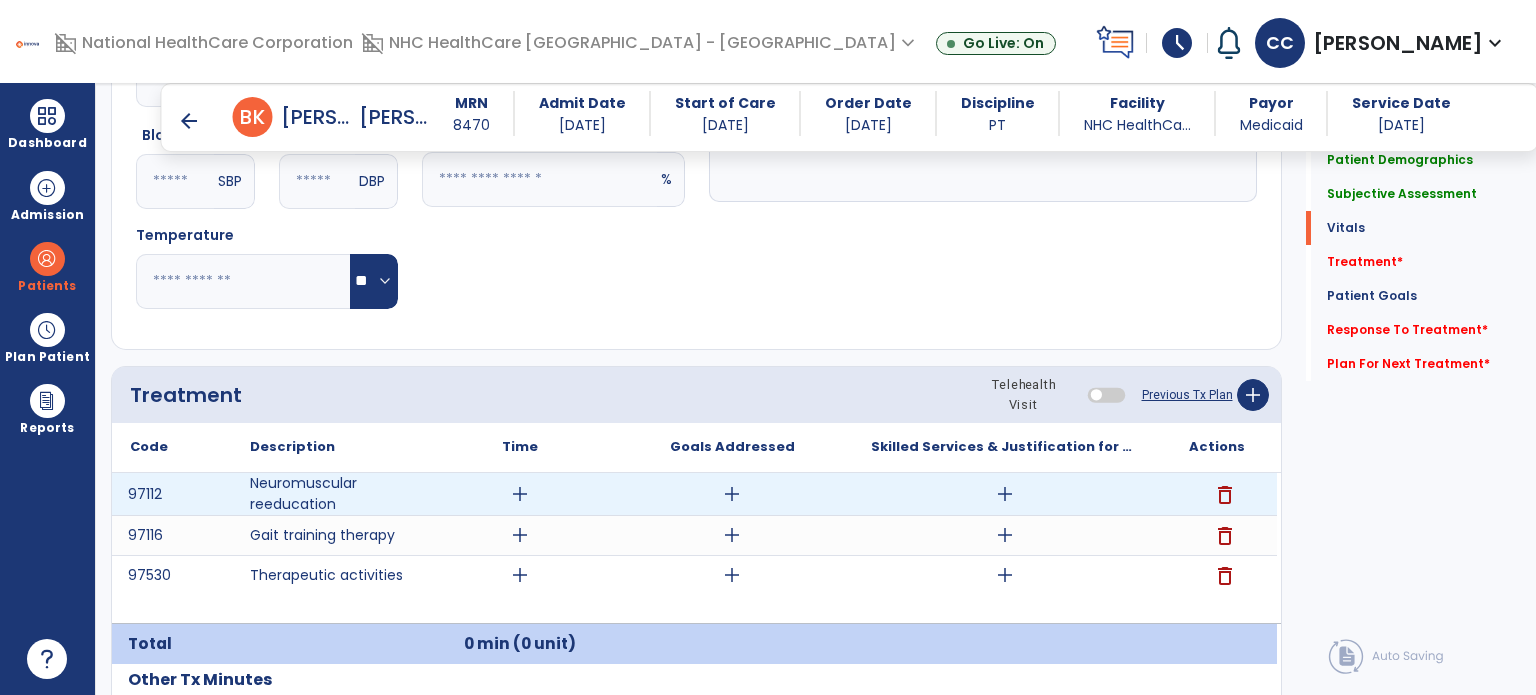 click on "add" at bounding box center (520, 494) 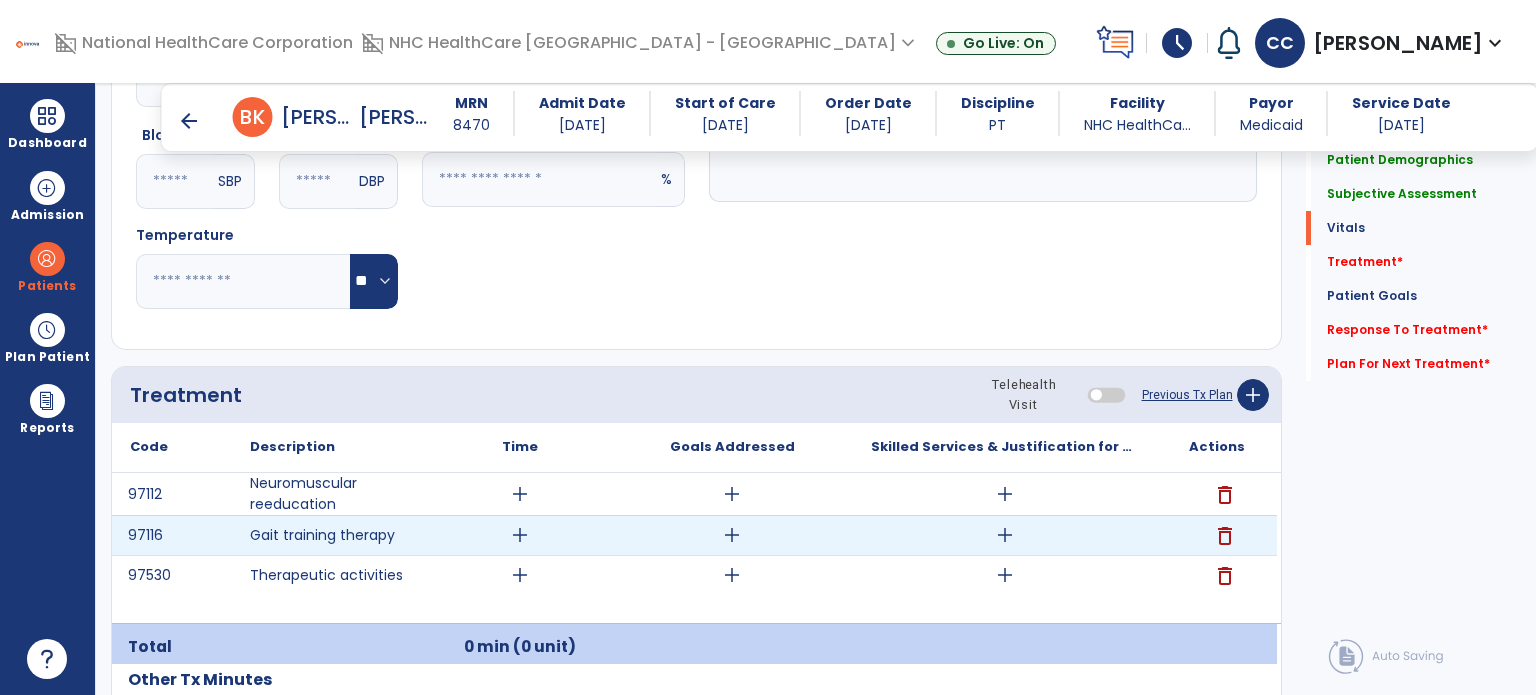 click on "add" at bounding box center (520, 535) 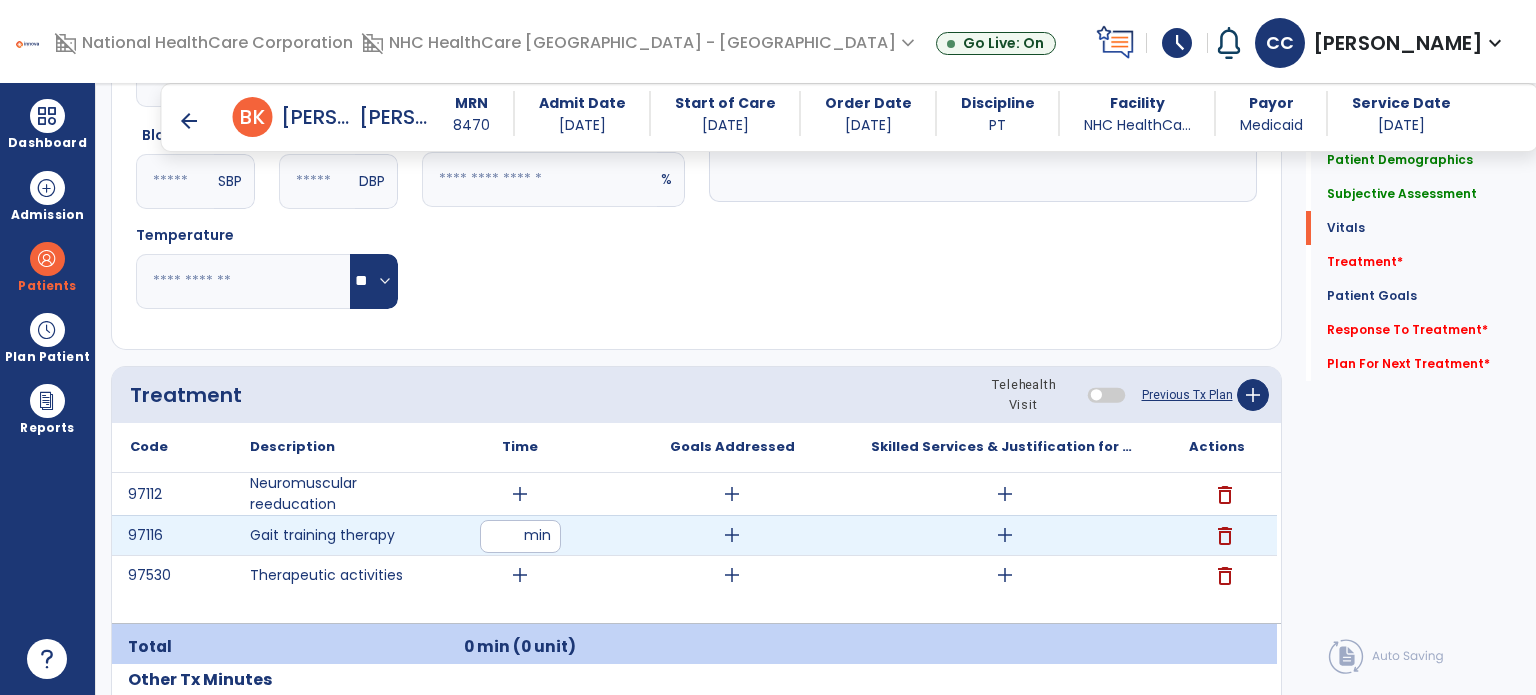 type on "*" 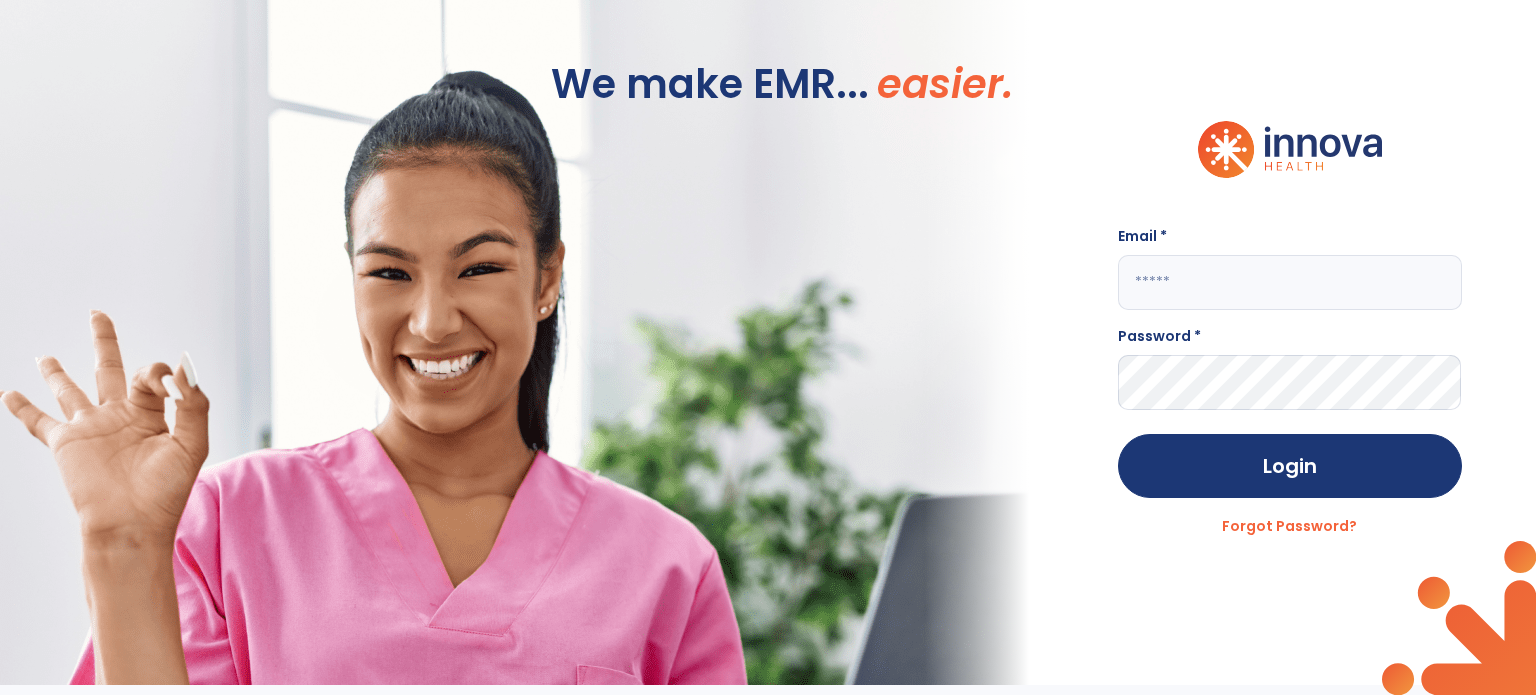 scroll, scrollTop: 0, scrollLeft: 0, axis: both 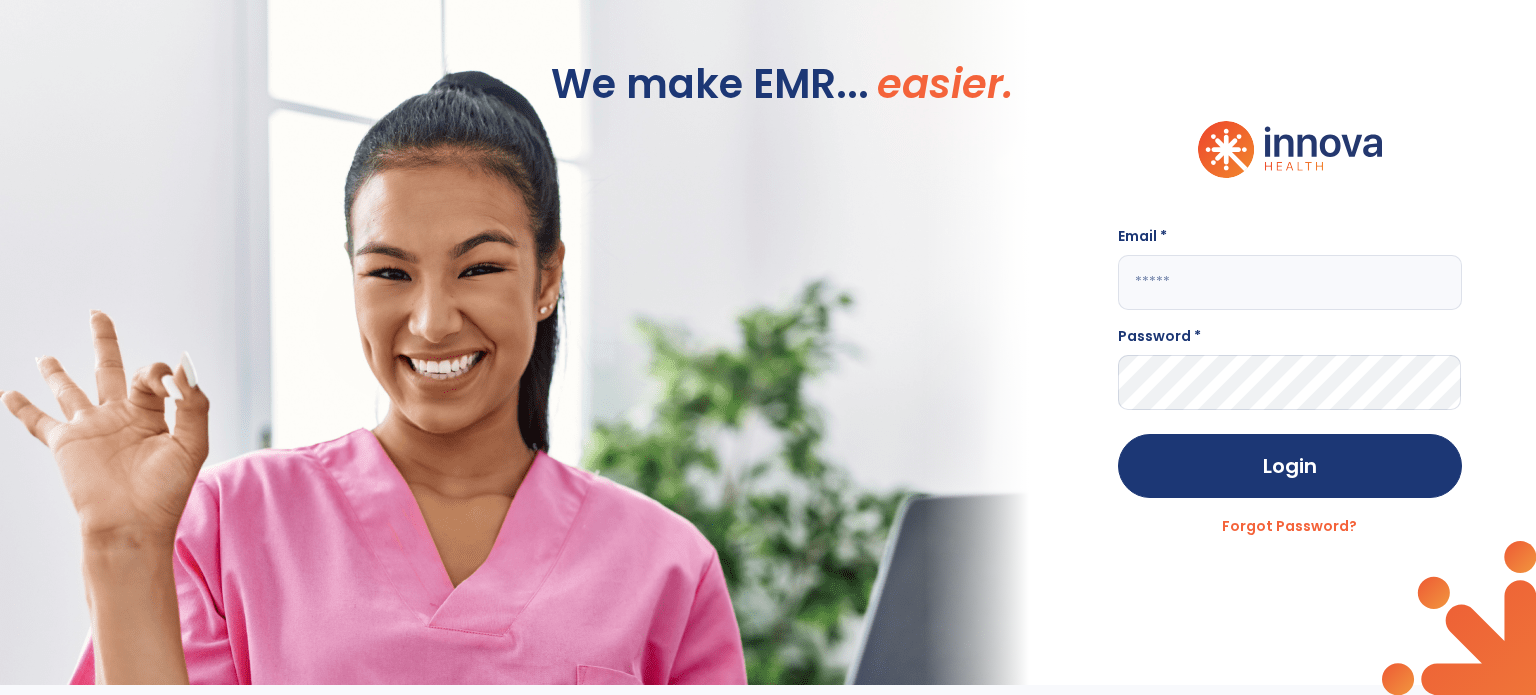 click 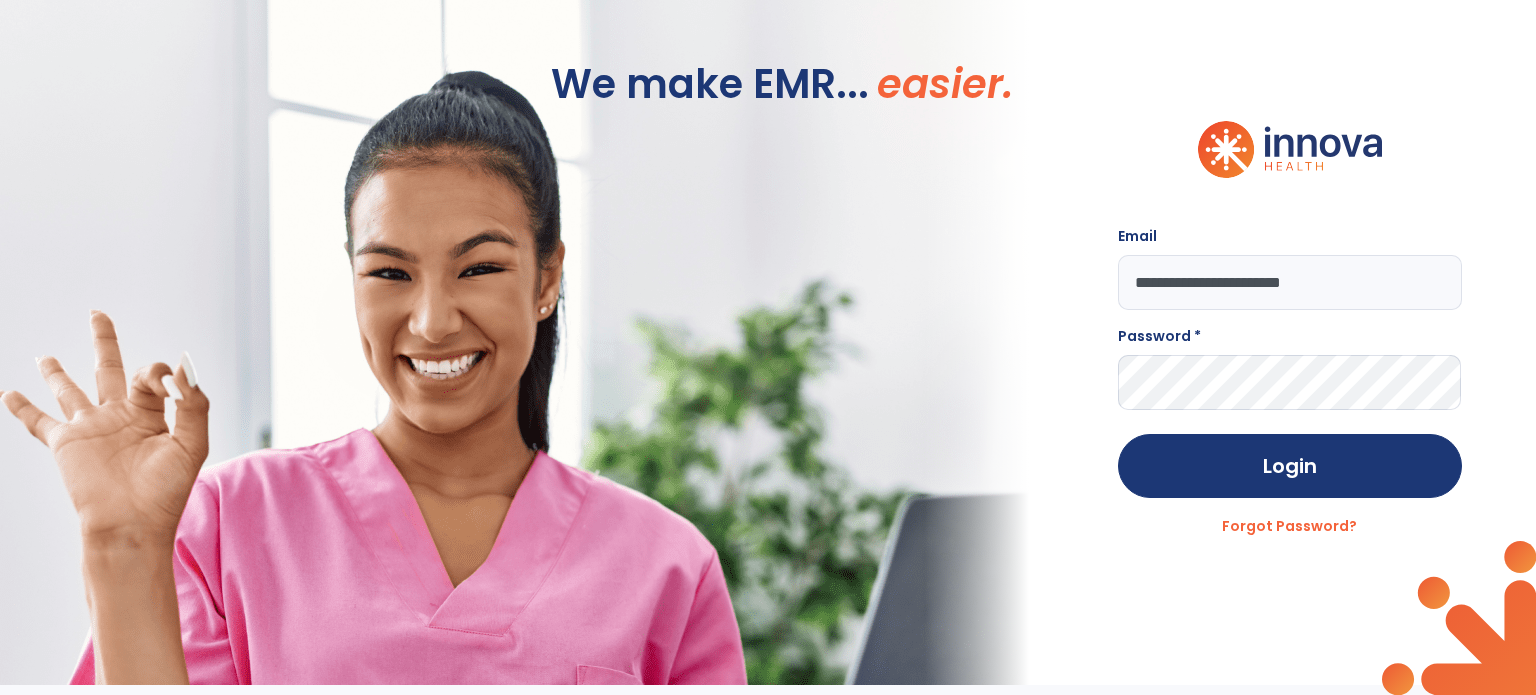 type on "**********" 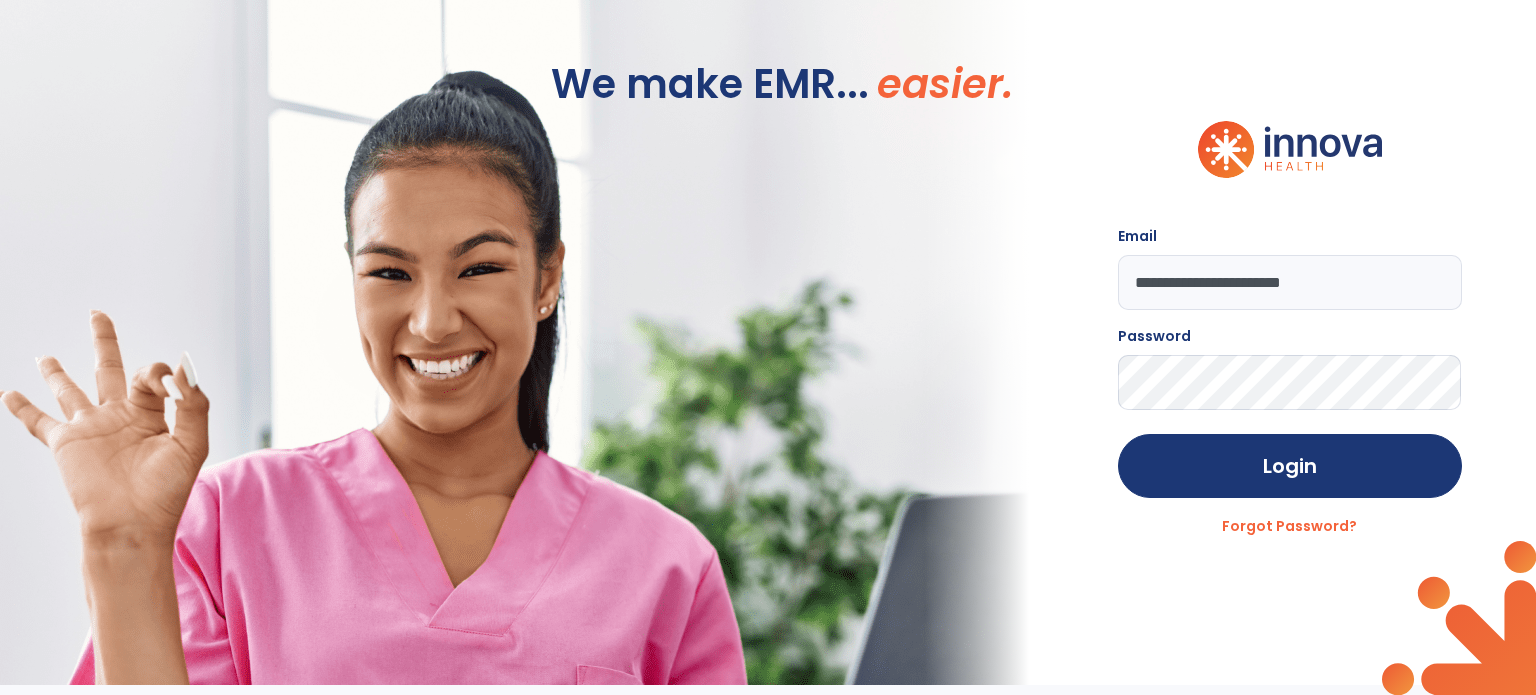 click on "Login" 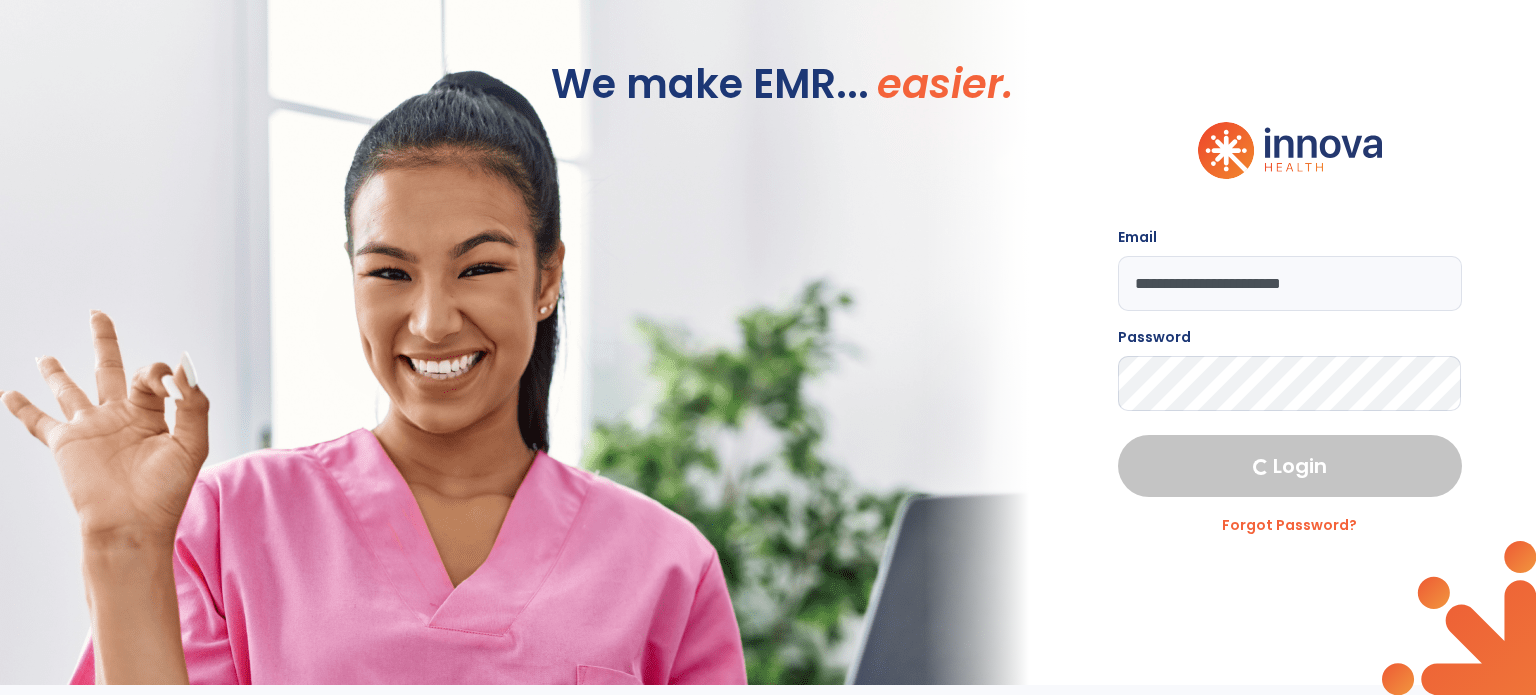 select on "****" 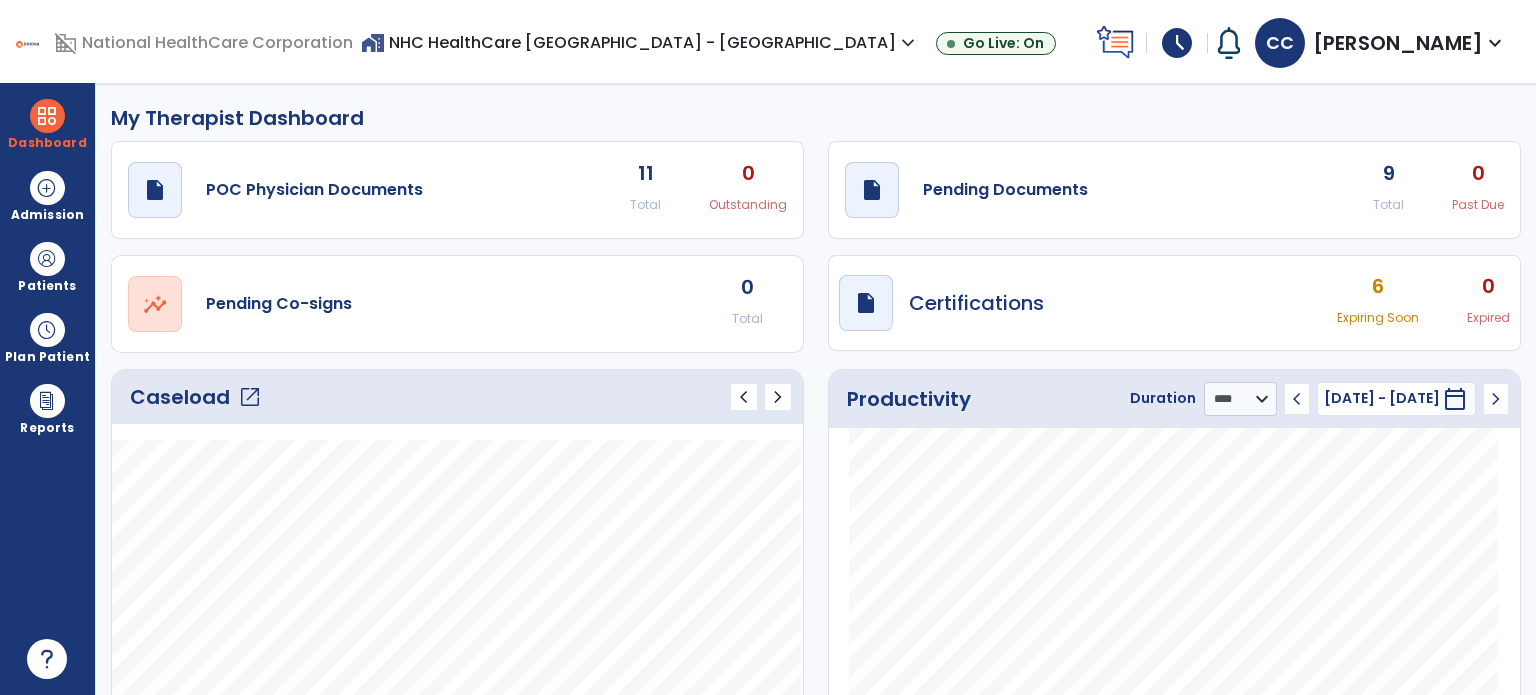 click on "9" 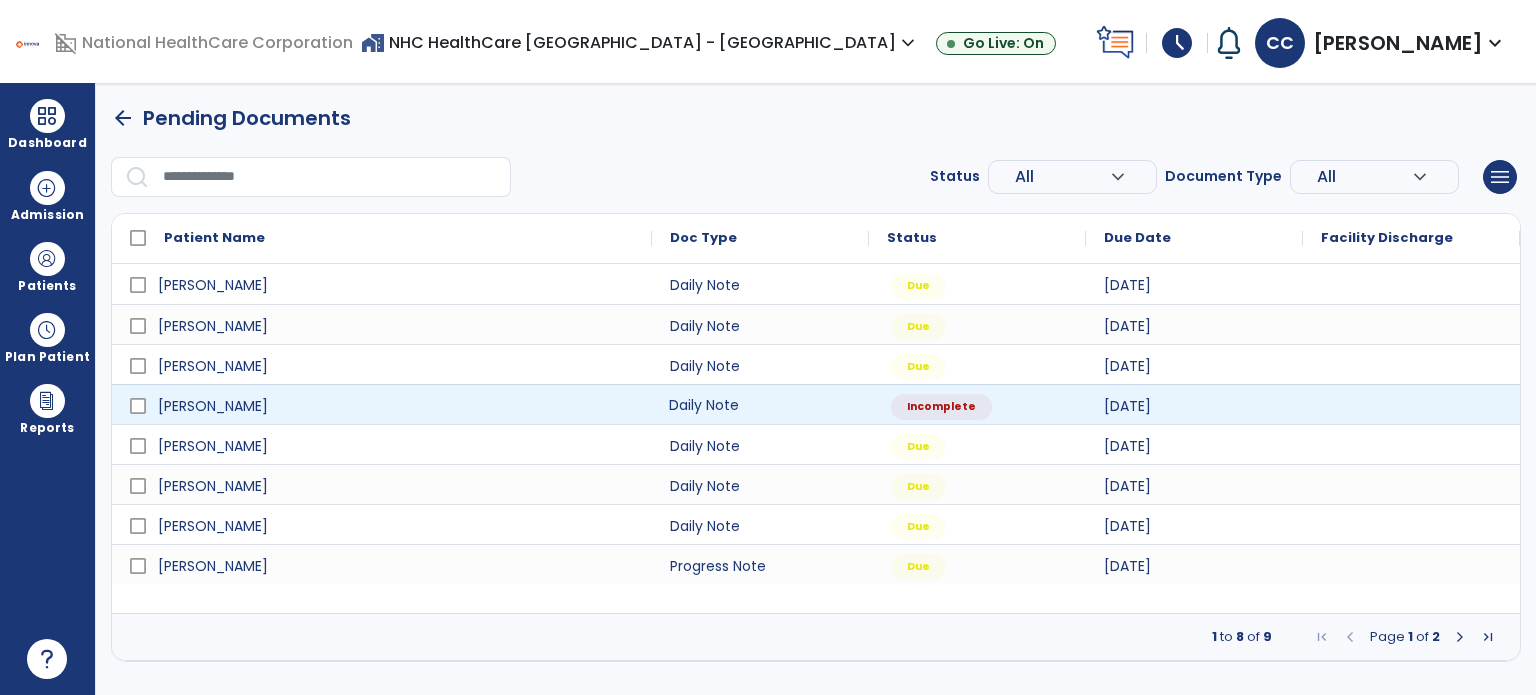 click on "Daily Note" at bounding box center (760, 404) 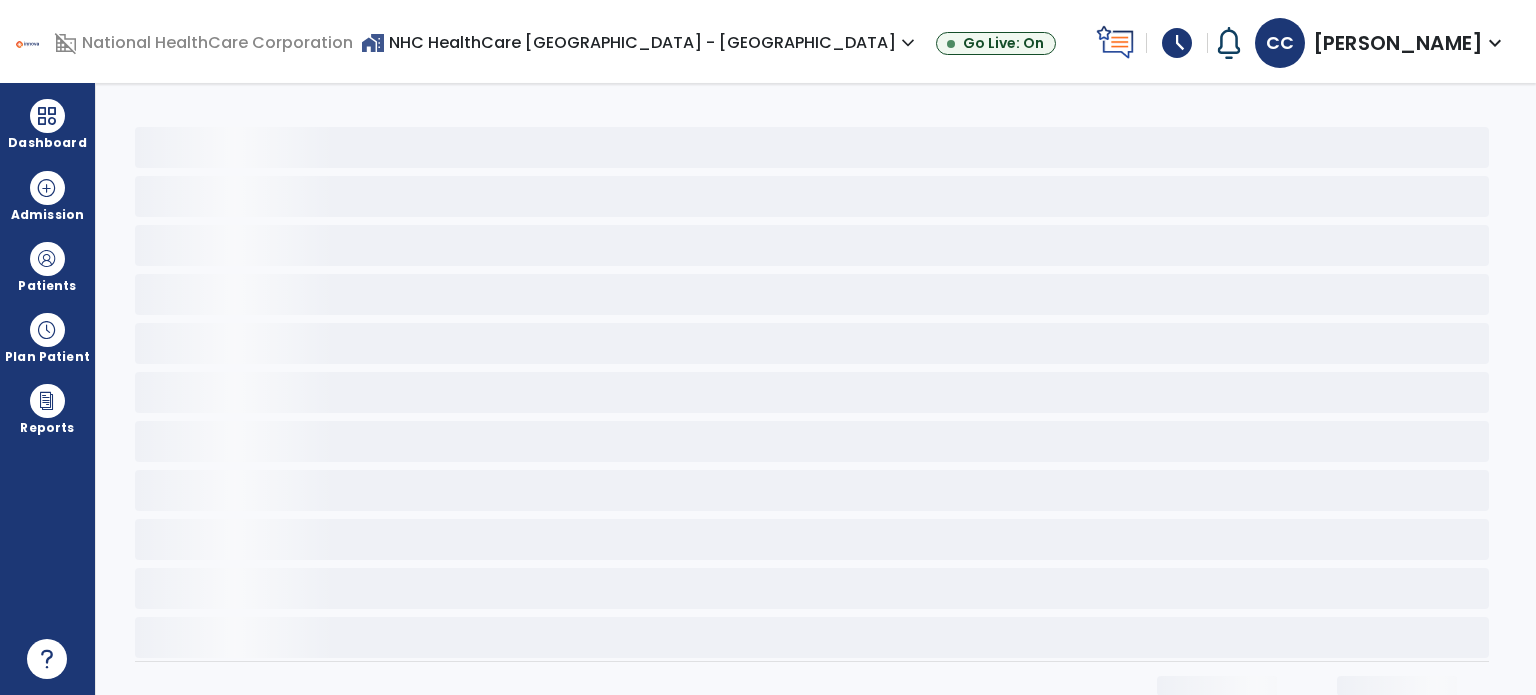 select on "*" 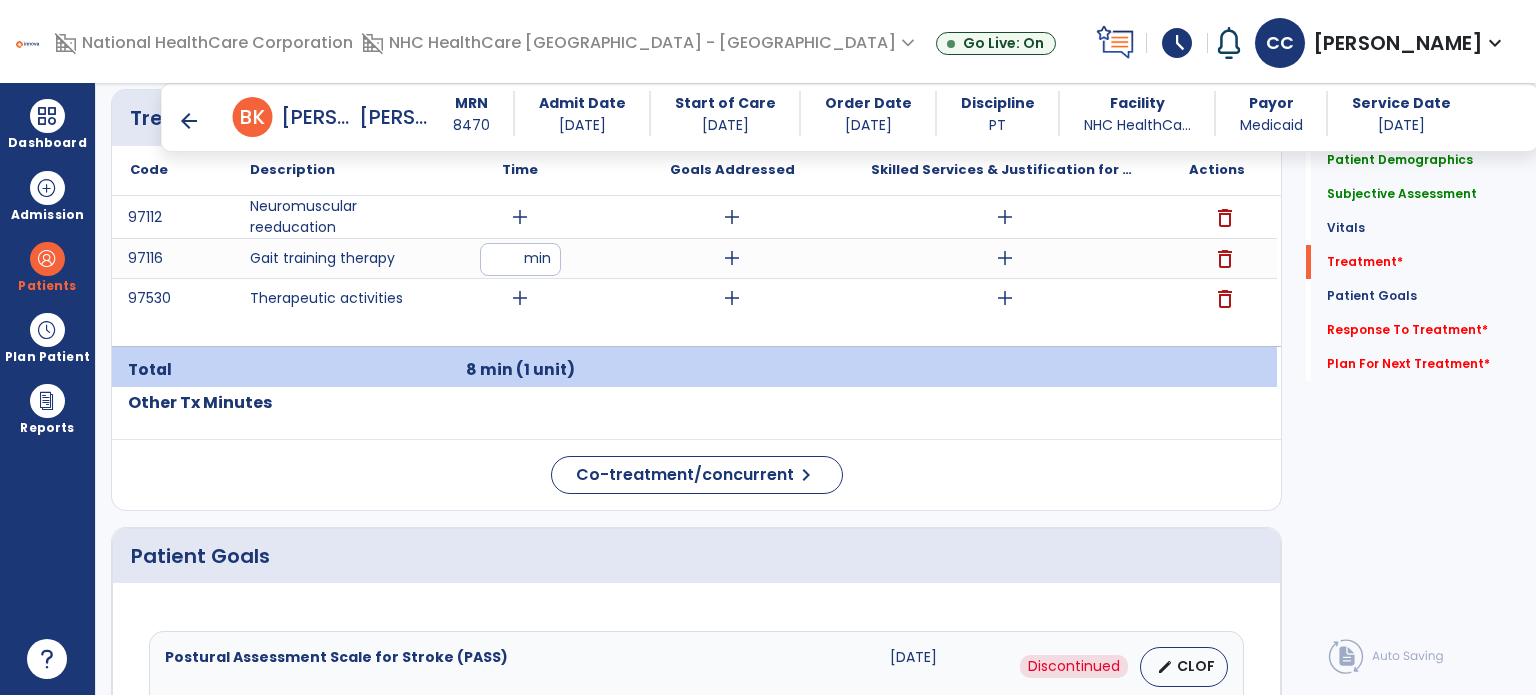 scroll, scrollTop: 1200, scrollLeft: 0, axis: vertical 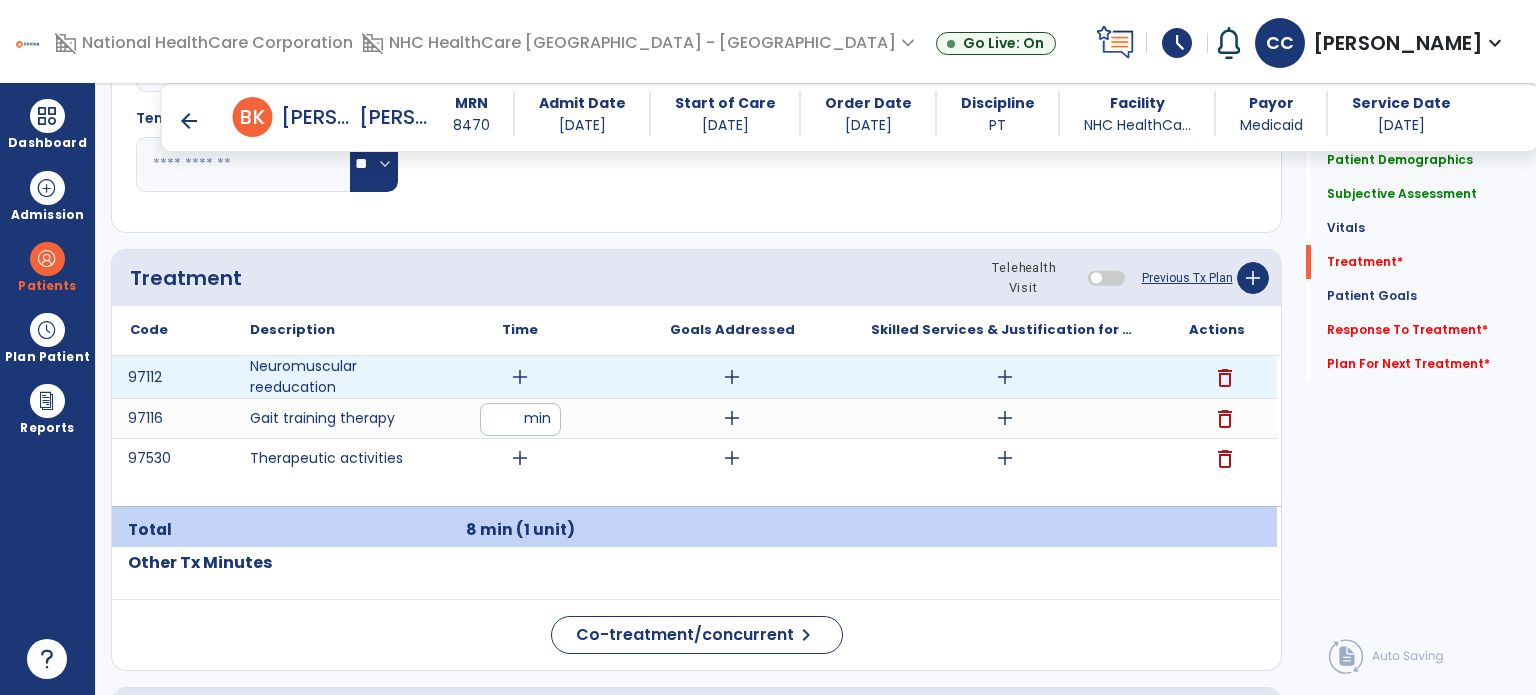 click on "add" at bounding box center (1005, 377) 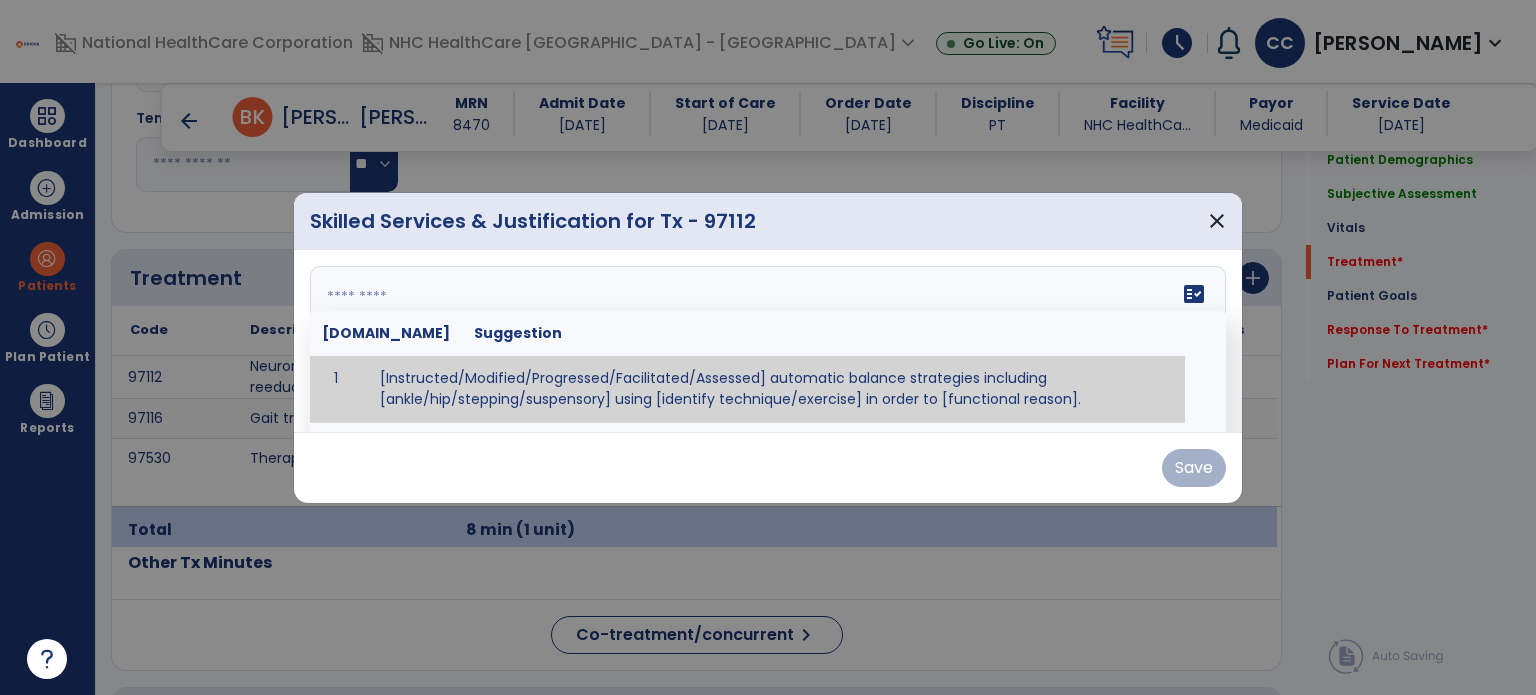 click on "fact_check  Sr.No Suggestion 1 [Instructed/Modified/Progressed/Facilitated/Assessed] automatic balance strategies including [ankle/hip/stepping/suspensory] using [identify technique/exercise] in order to [functional reason]. 2 [Instructed/Modified/Progressed/Facilitated/Assessed] sensory integration techniques including [visual inhibition/somatosensory inhibition/visual excitatory/somatosensory excitatory/vestibular excitatory] using [identify technique/exercise] in order to [functional reason]. 3 [Instructed/Modified/Progressed/Facilitated/Assessed] visual input including [oculomotor exercises, smooth pursuits, saccades, visual field, other] in order to [functional reasons]. 4 [Instructed/Modified/Progressed/Assessed] somatosensory techniques including [joint compression, proprioceptive activities, other] in order to [functional reasons]. 5 [Instructed/Modified/Progressed/Assessed] vestibular techniques including [gaze stabilization, Brandt-Darhoff, Epley, other] in order to [functional reasons]. 6 7" at bounding box center (768, 341) 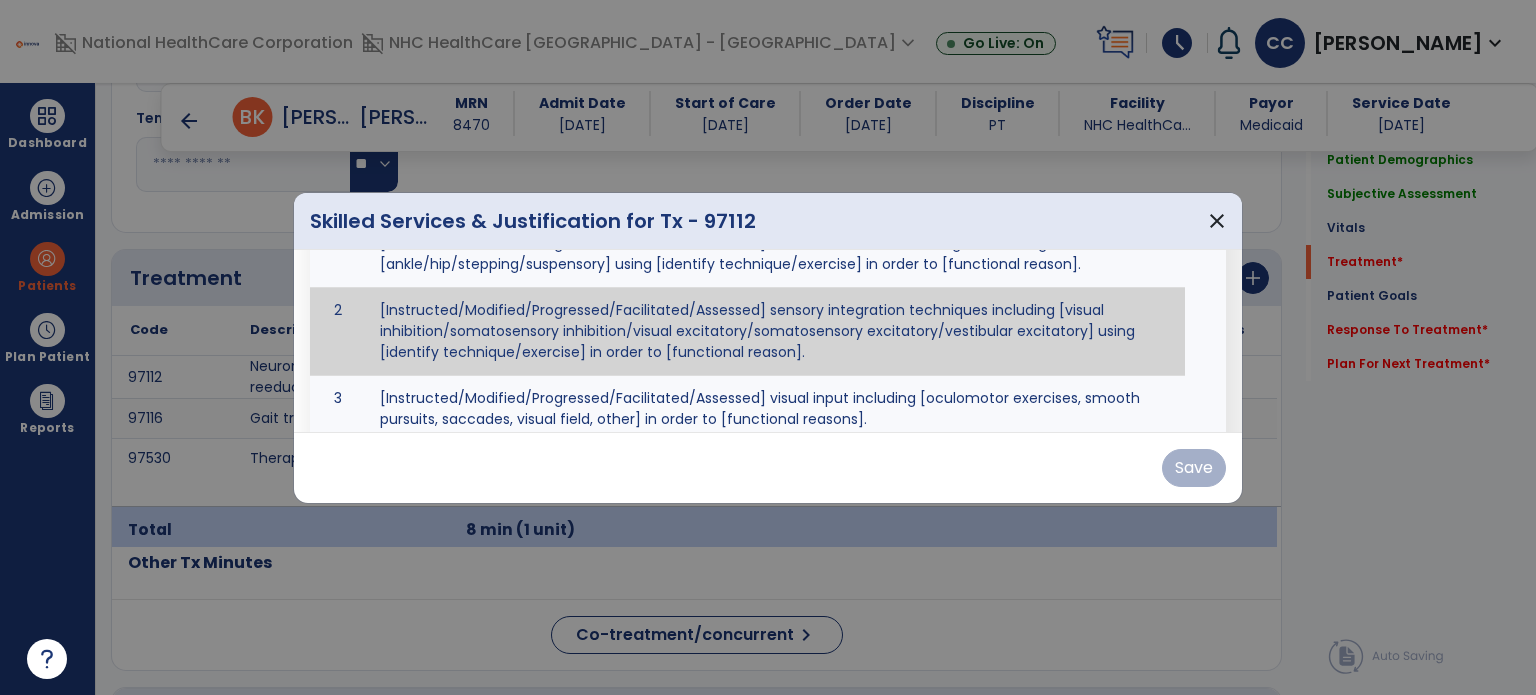 scroll, scrollTop: 190, scrollLeft: 0, axis: vertical 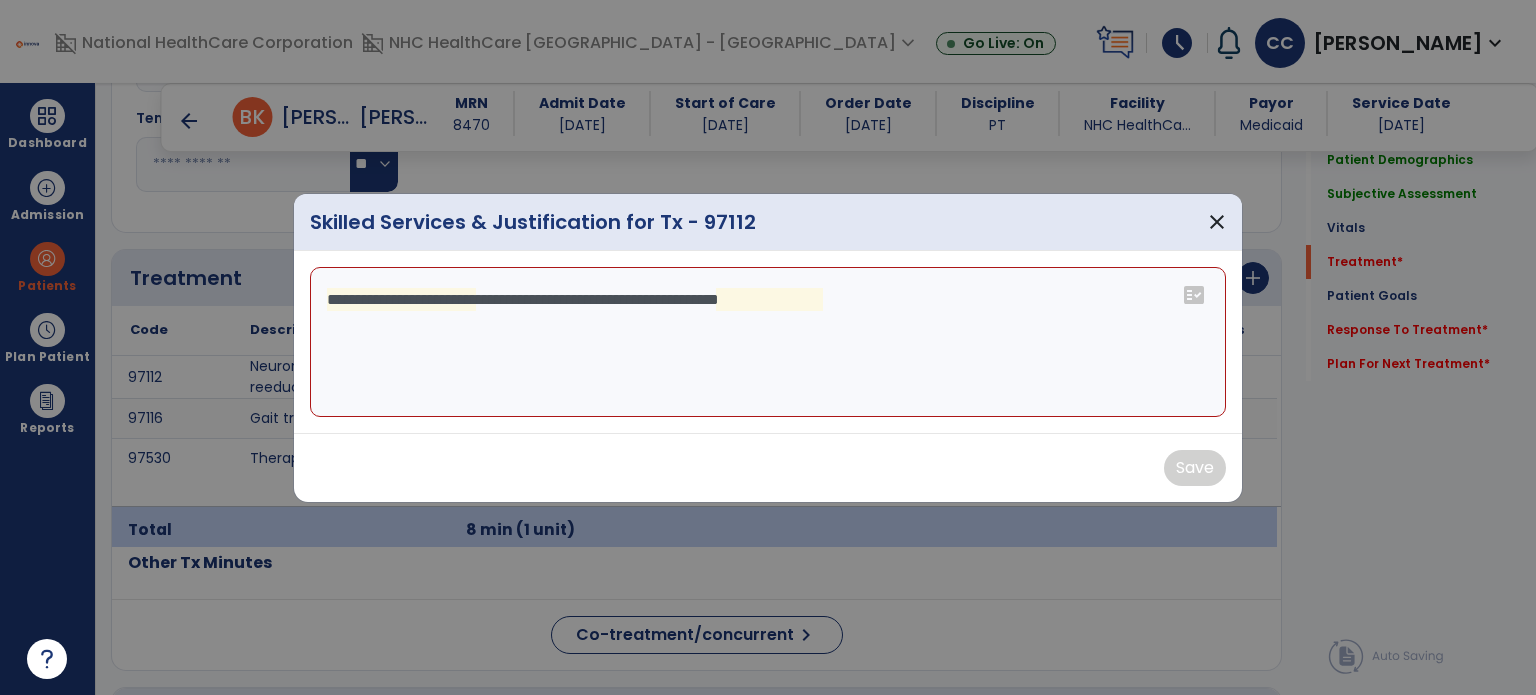 click on "**********" at bounding box center [768, 342] 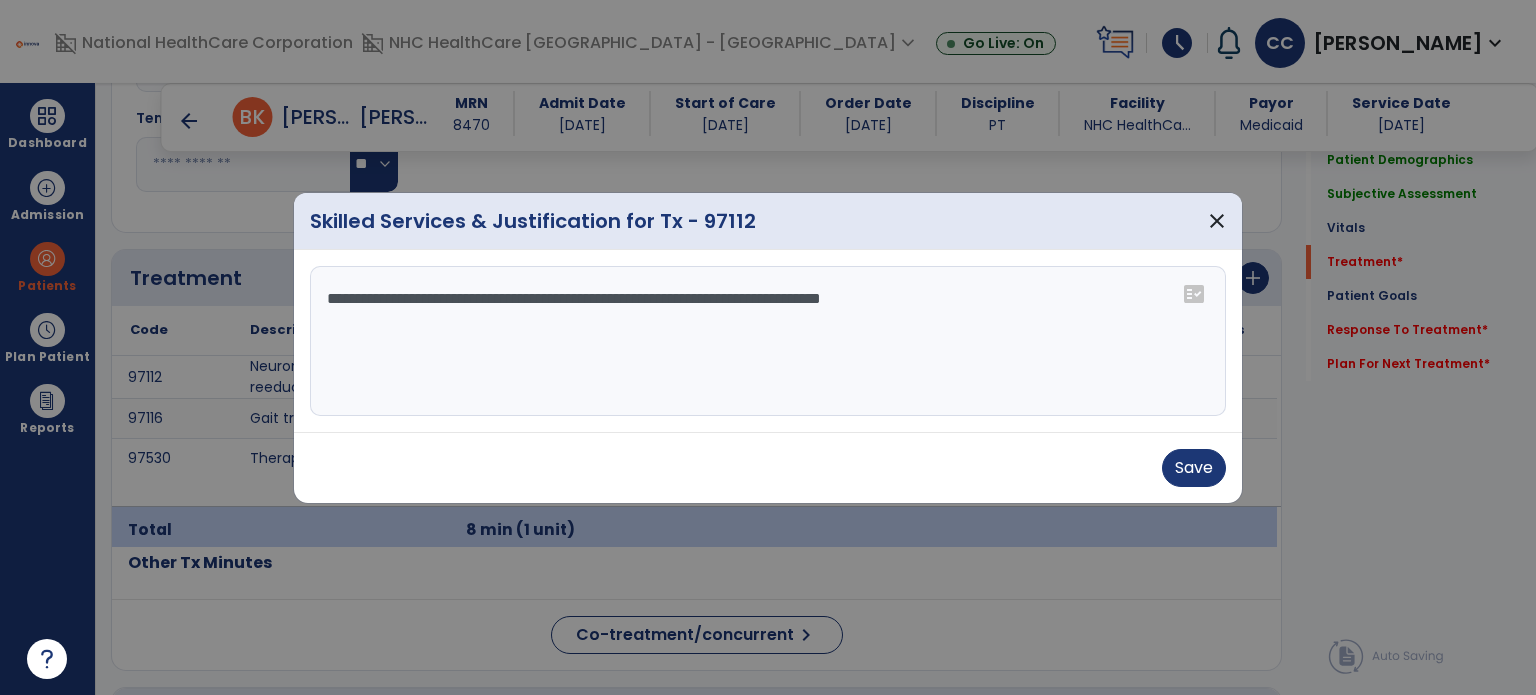 type on "**********" 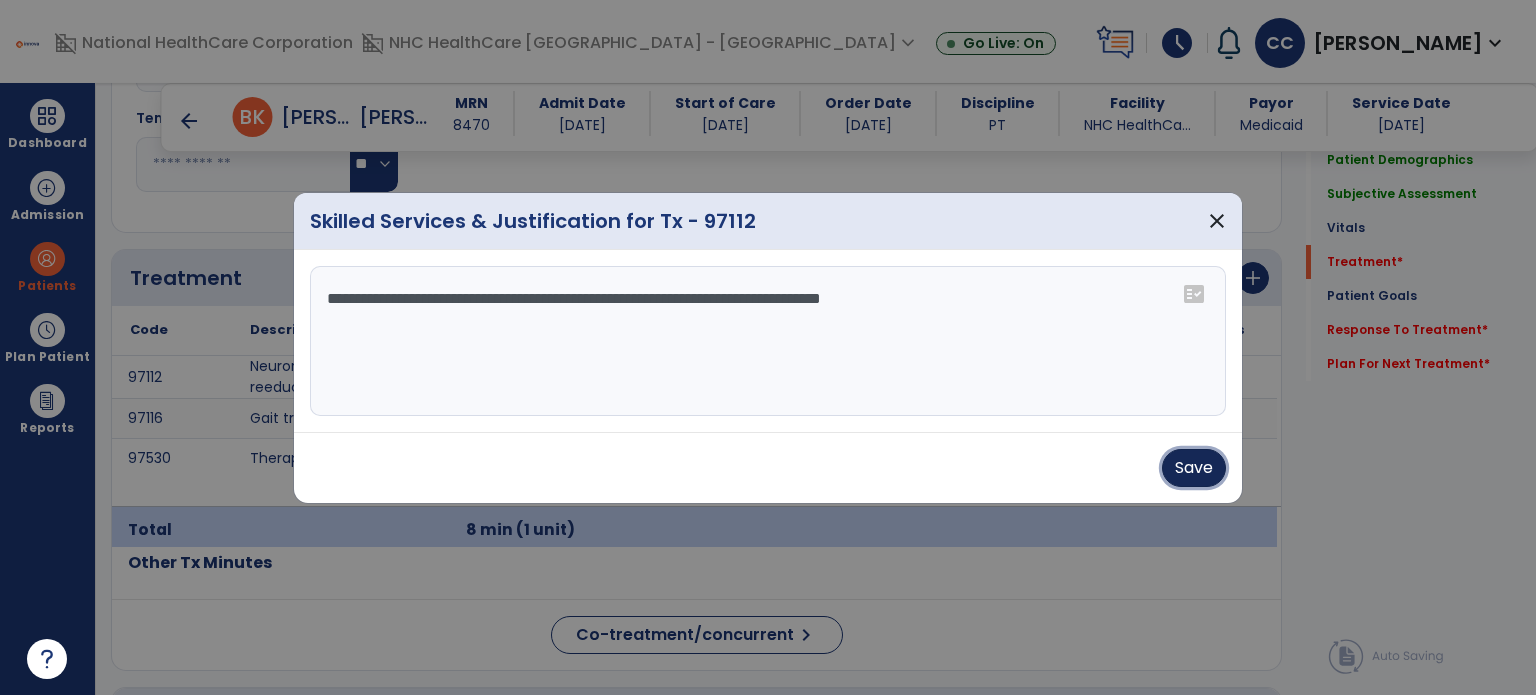 click on "Save" at bounding box center [1194, 468] 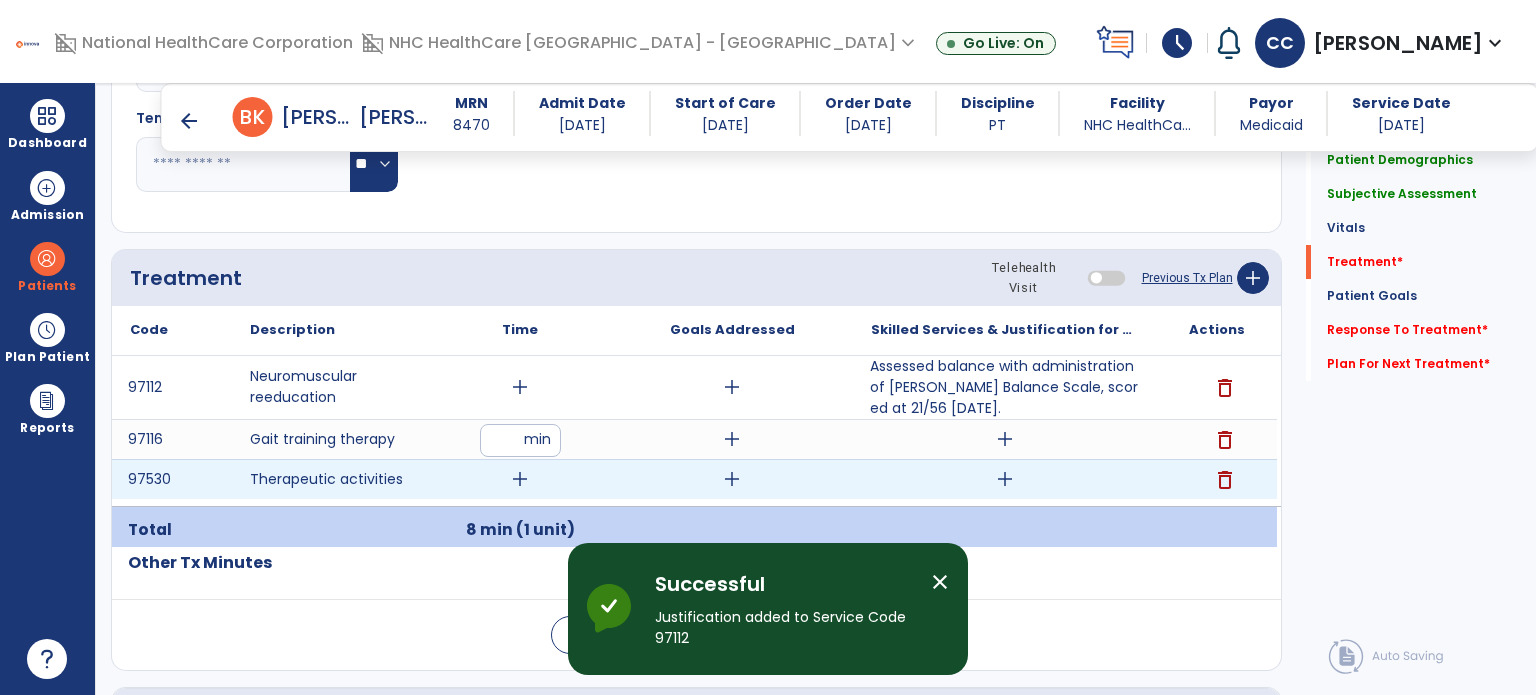 click on "add" at bounding box center [520, 479] 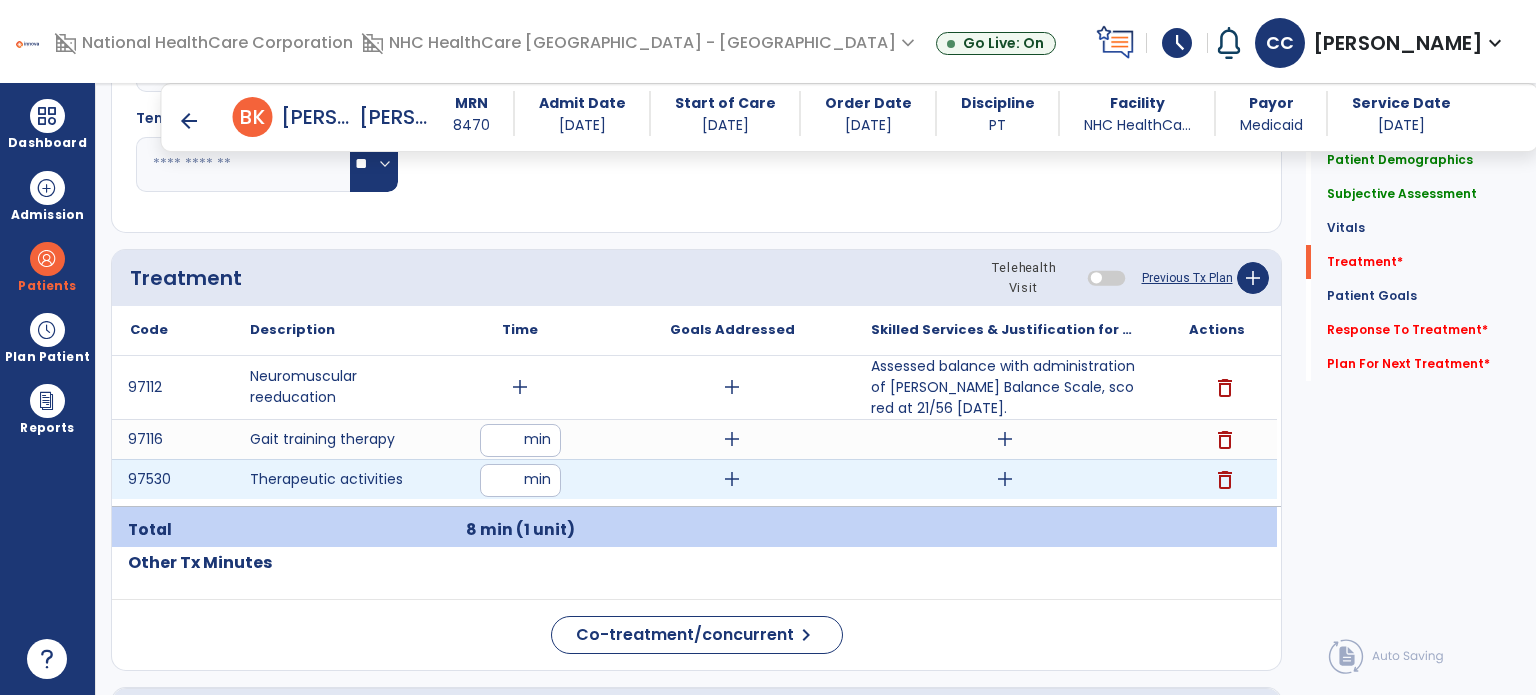 type on "**" 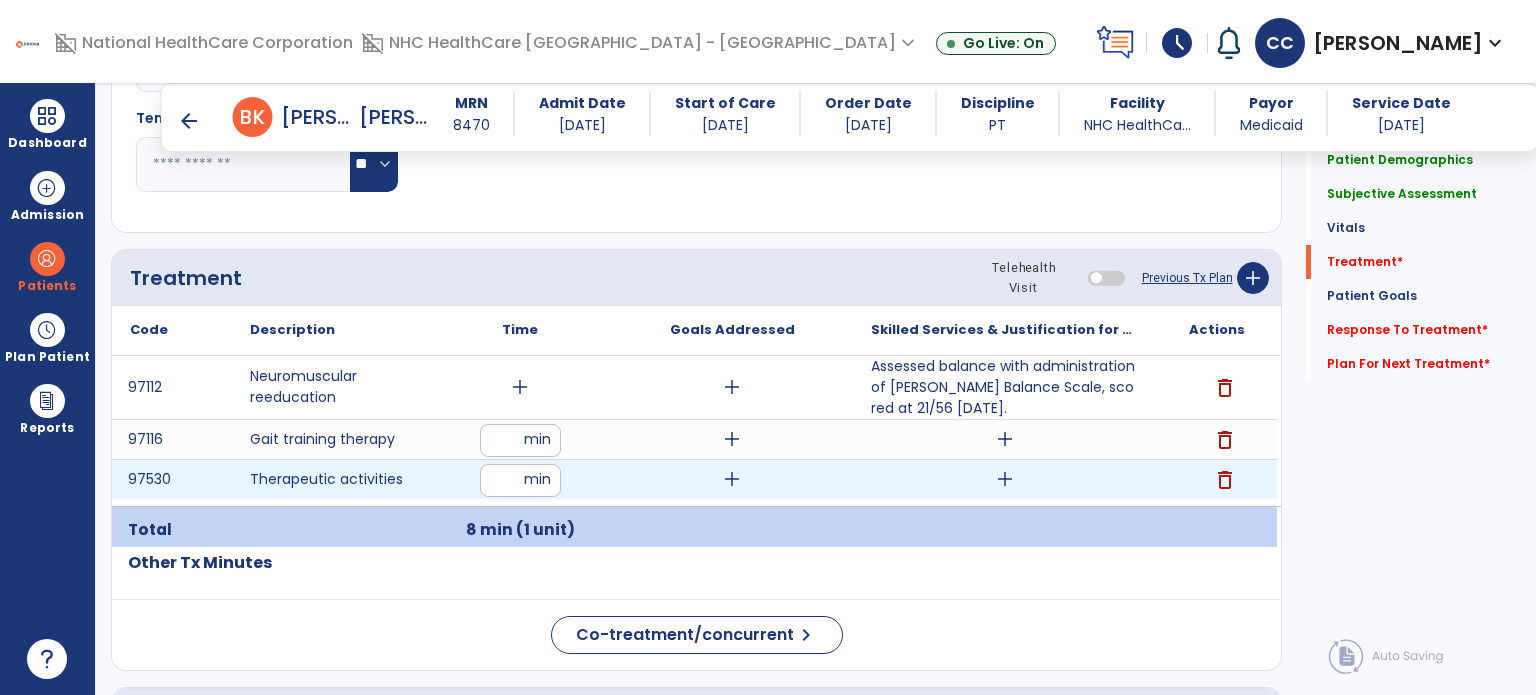 click on "Other Tx Minutes" 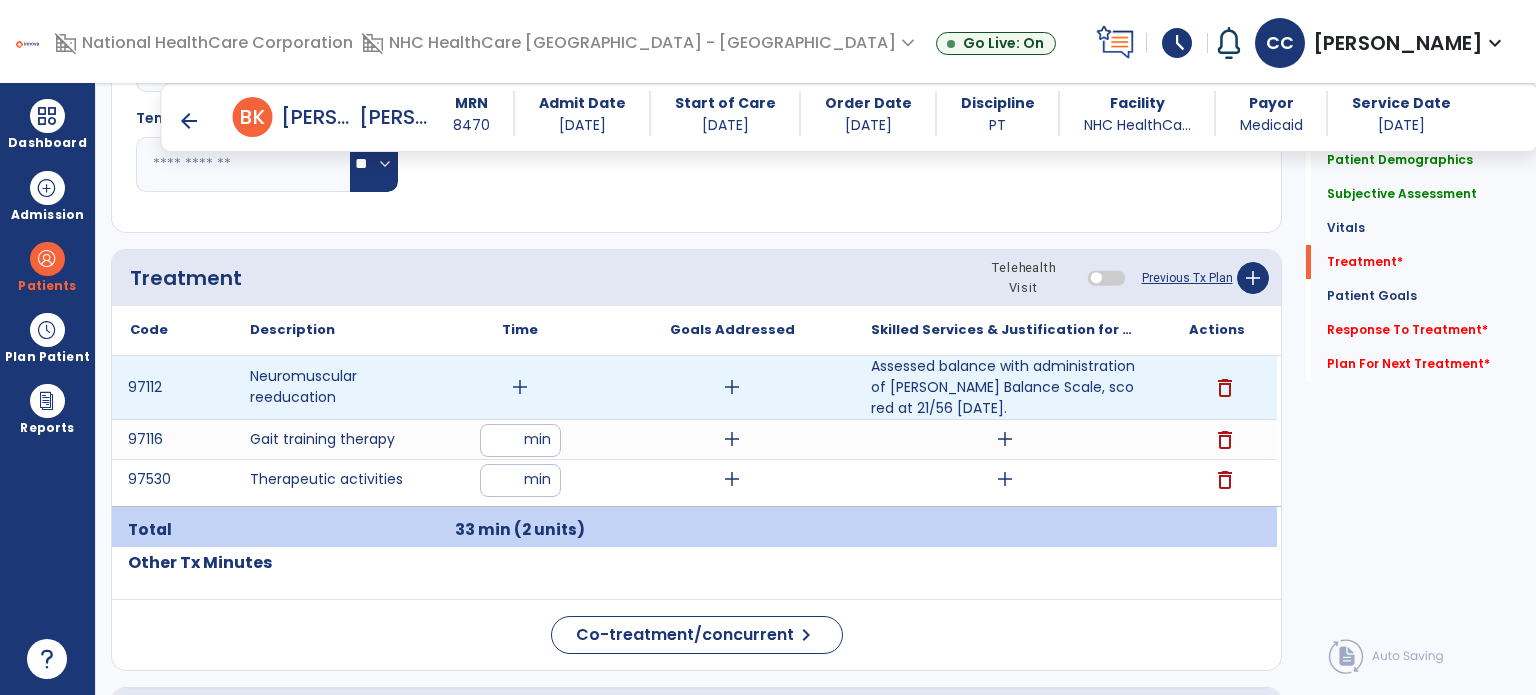 click on "add" at bounding box center [520, 387] 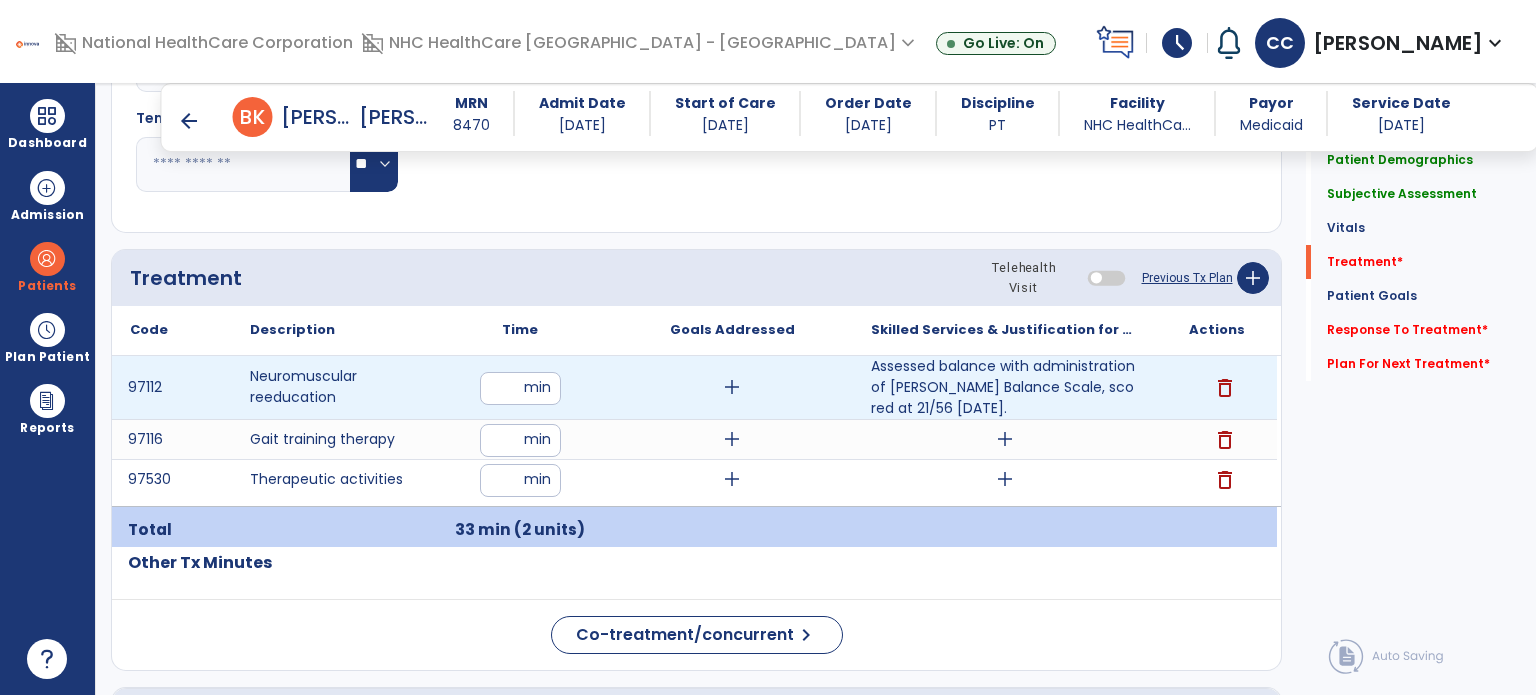 type on "**" 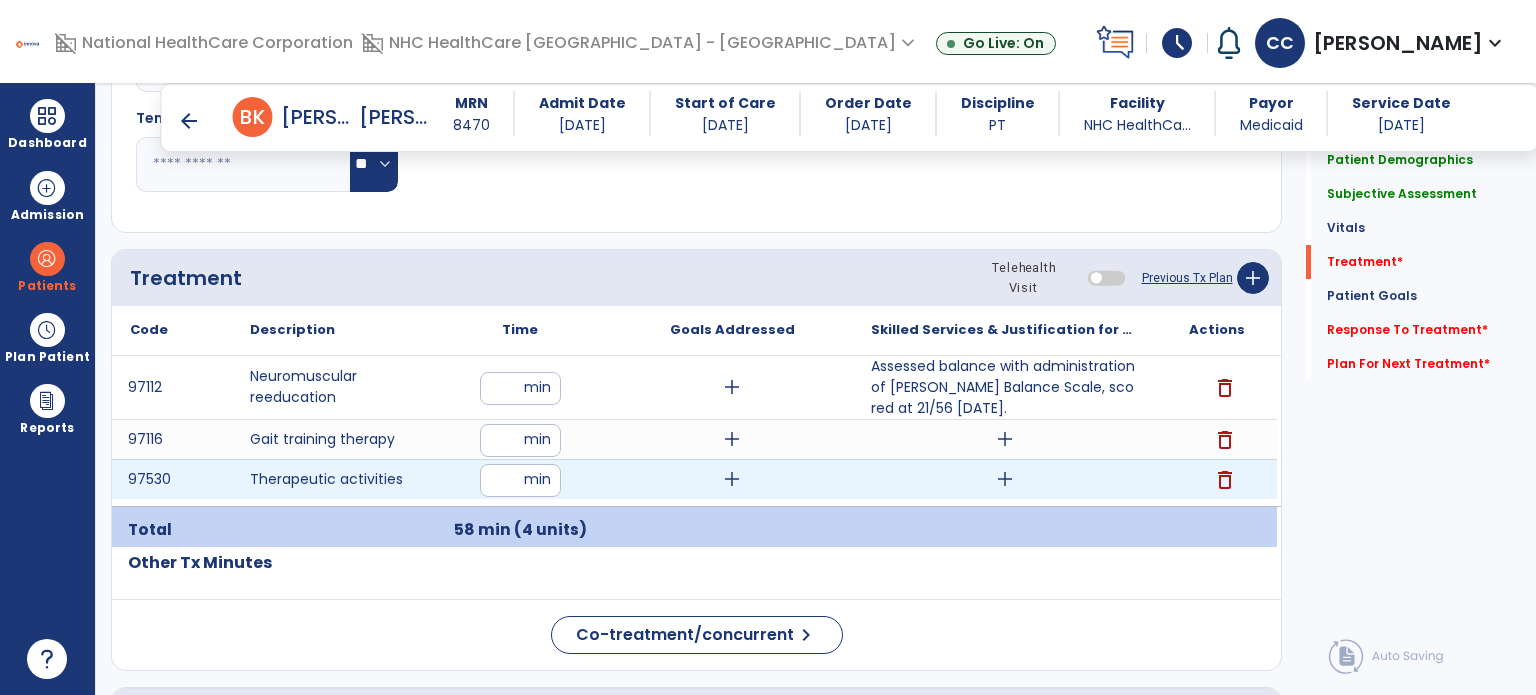 drag, startPoint x: 510, startPoint y: 475, endPoint x: 477, endPoint y: 482, distance: 33.734257 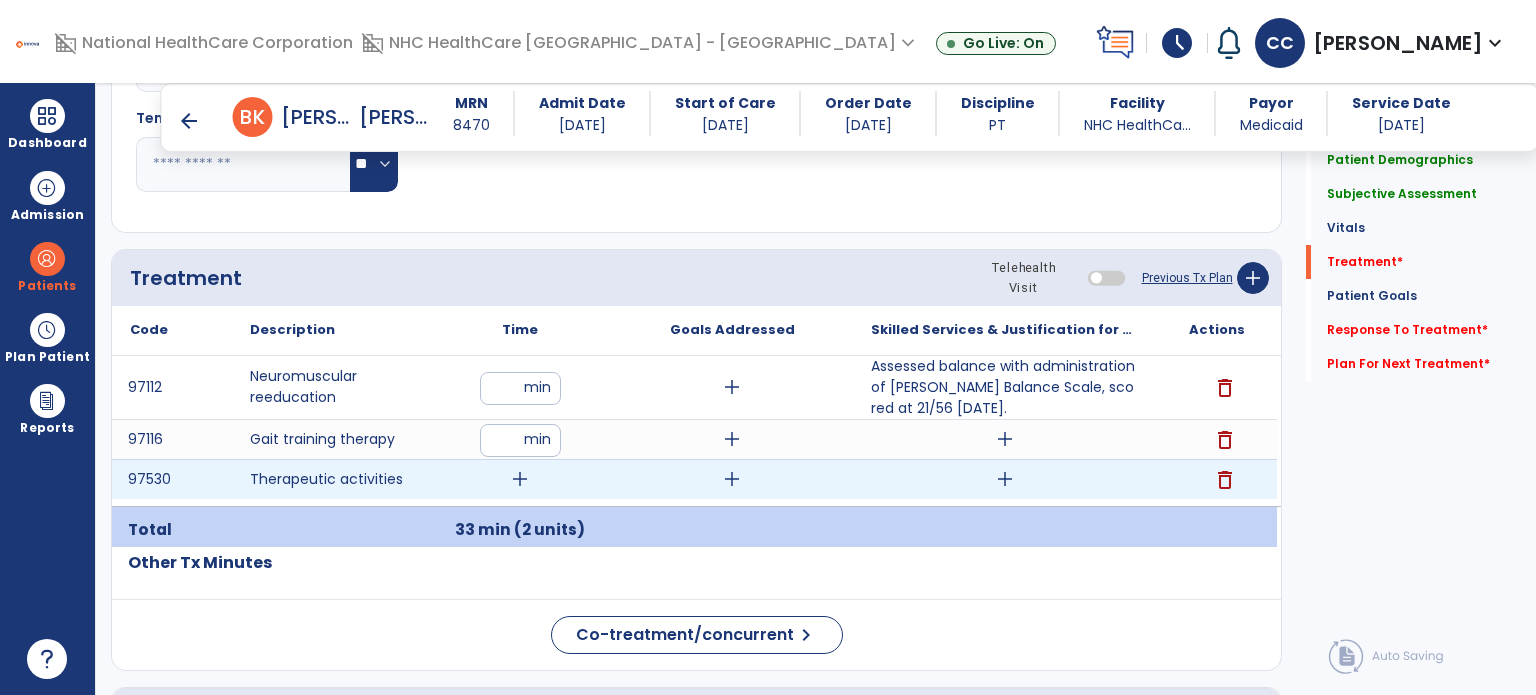 click on "add" at bounding box center (520, 479) 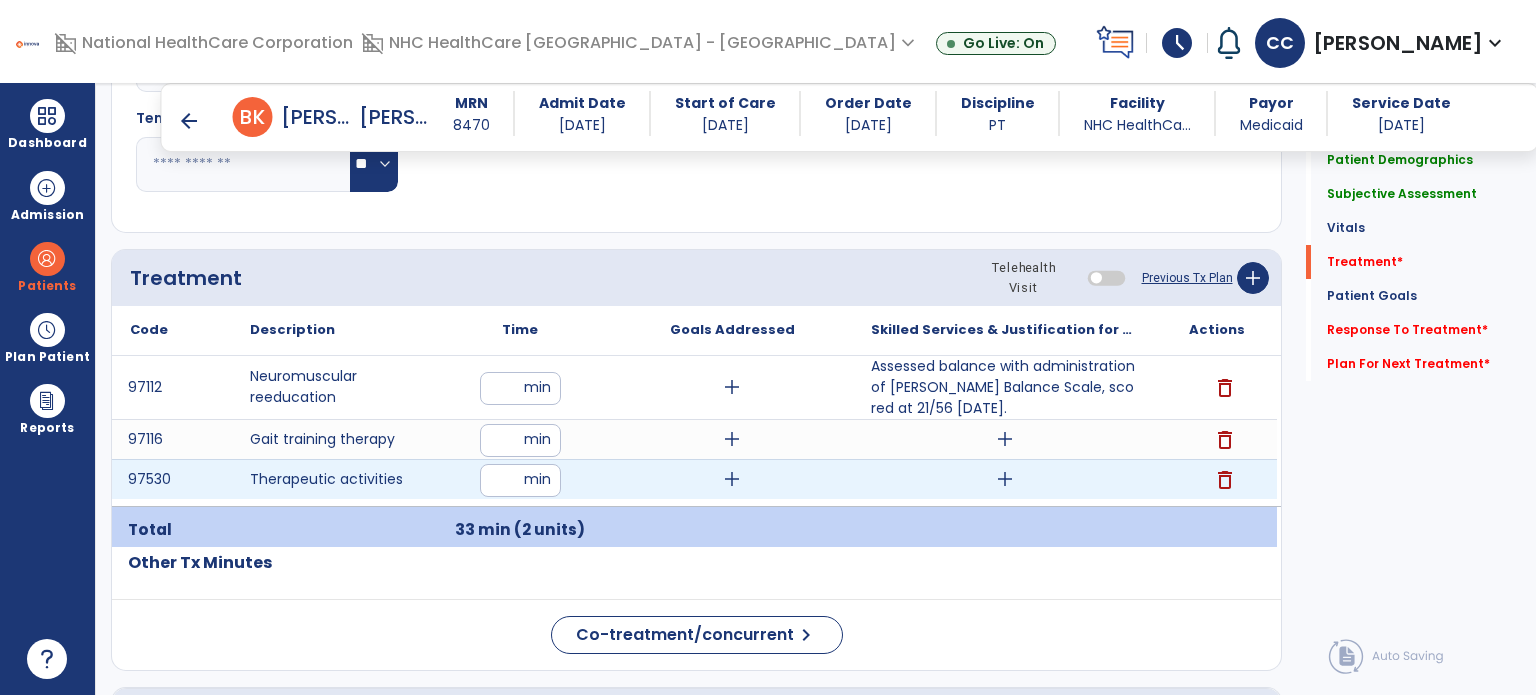 type on "**" 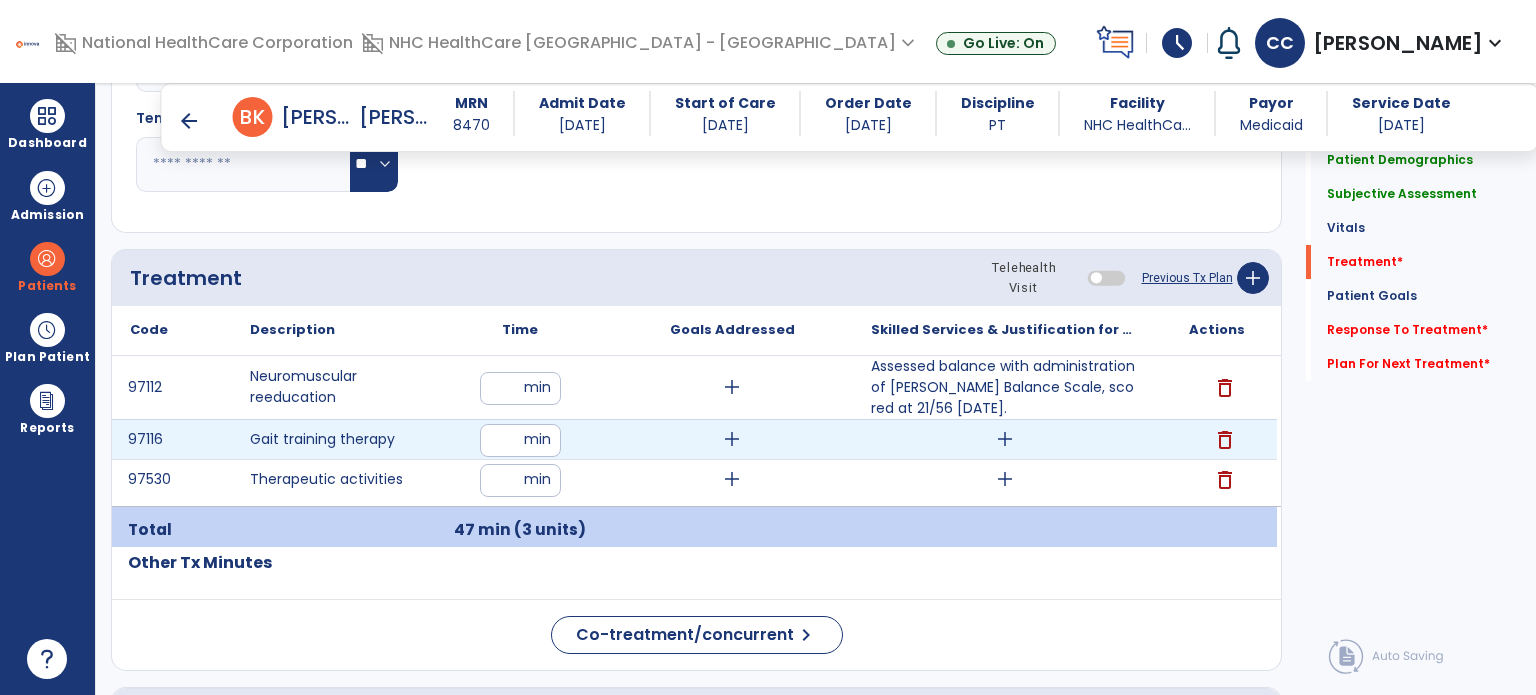 click on "add" at bounding box center [1004, 439] 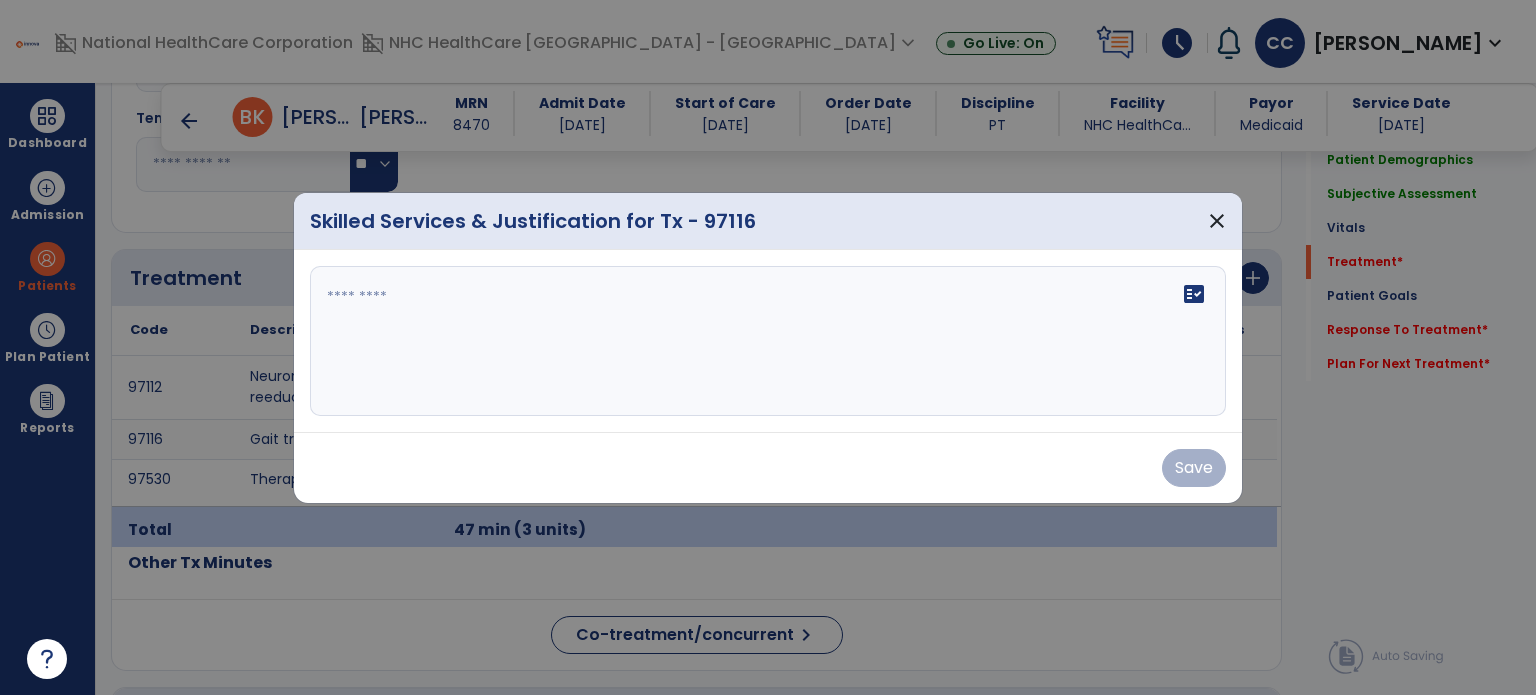 click on "fact_check" at bounding box center (768, 341) 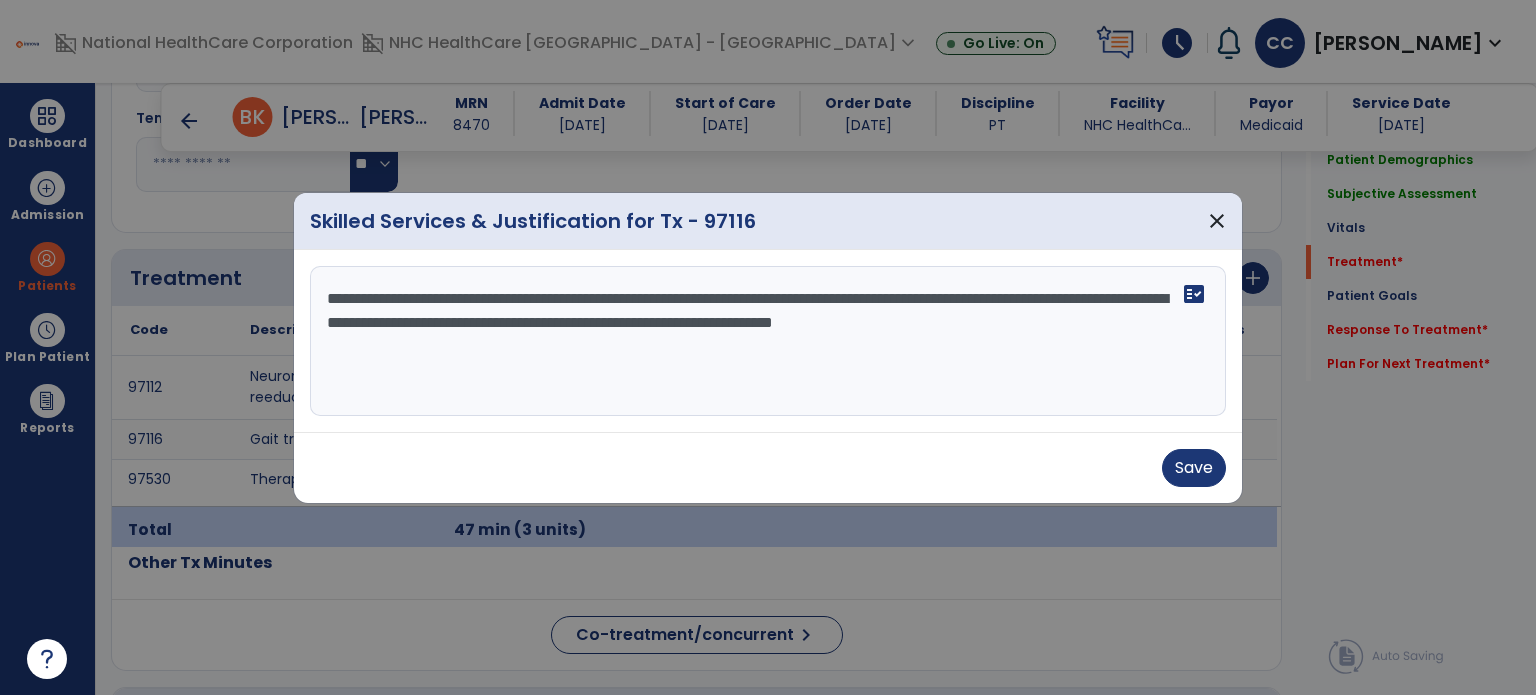 type on "**********" 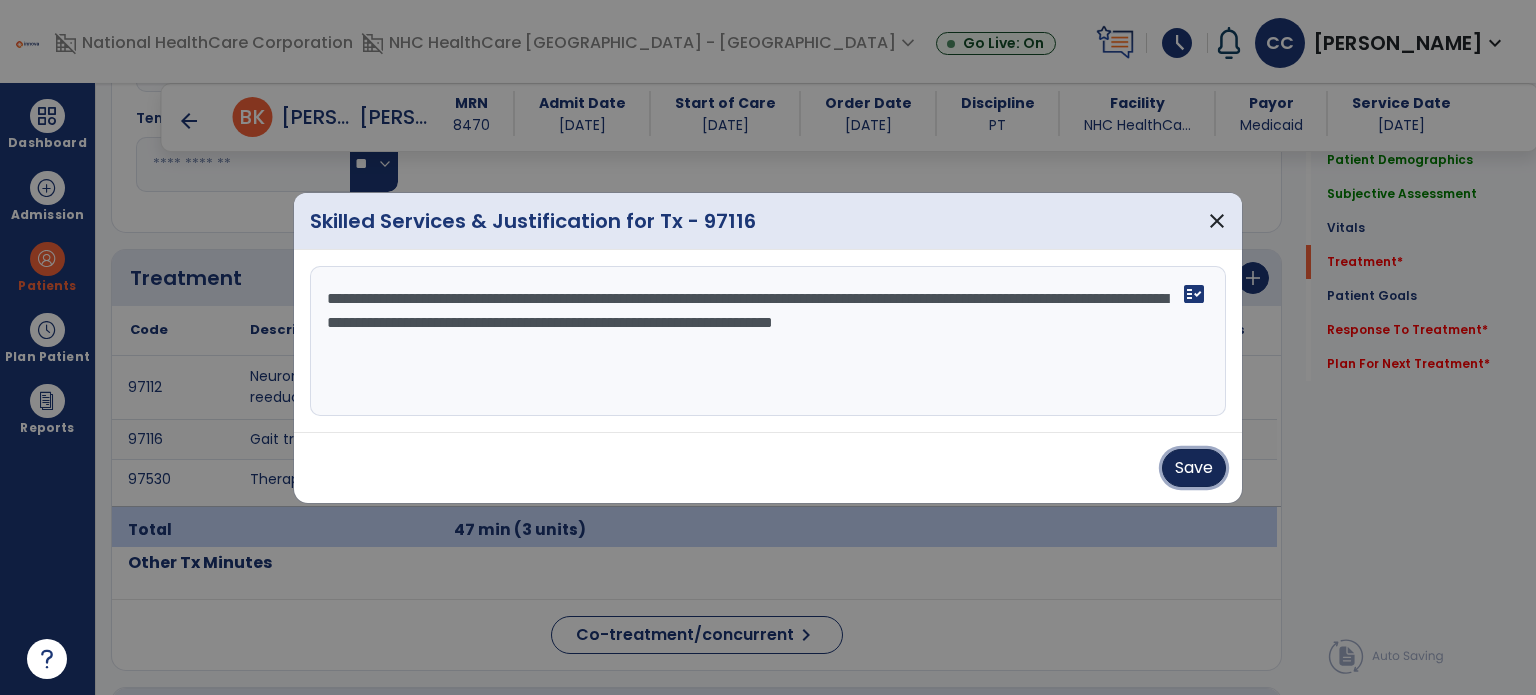 click on "Save" at bounding box center [1194, 468] 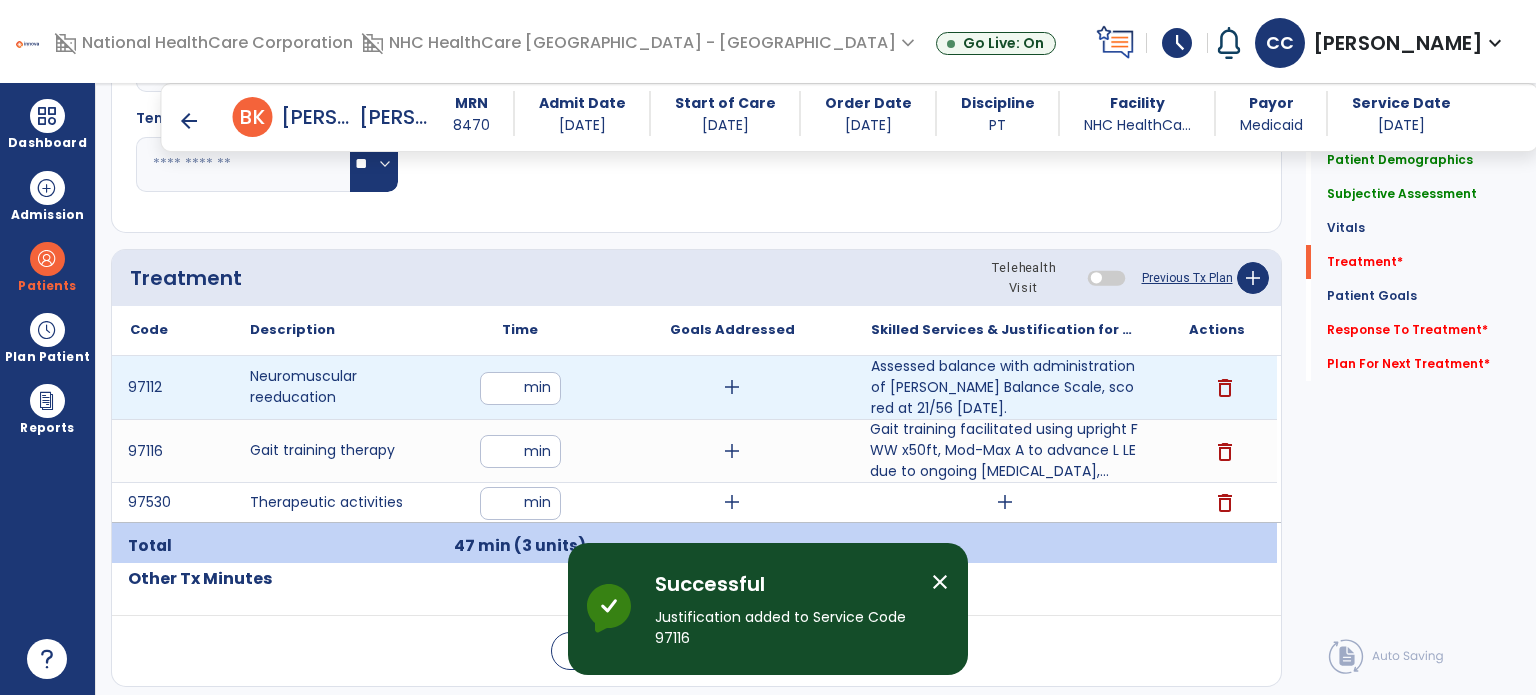 click on "add" at bounding box center (732, 387) 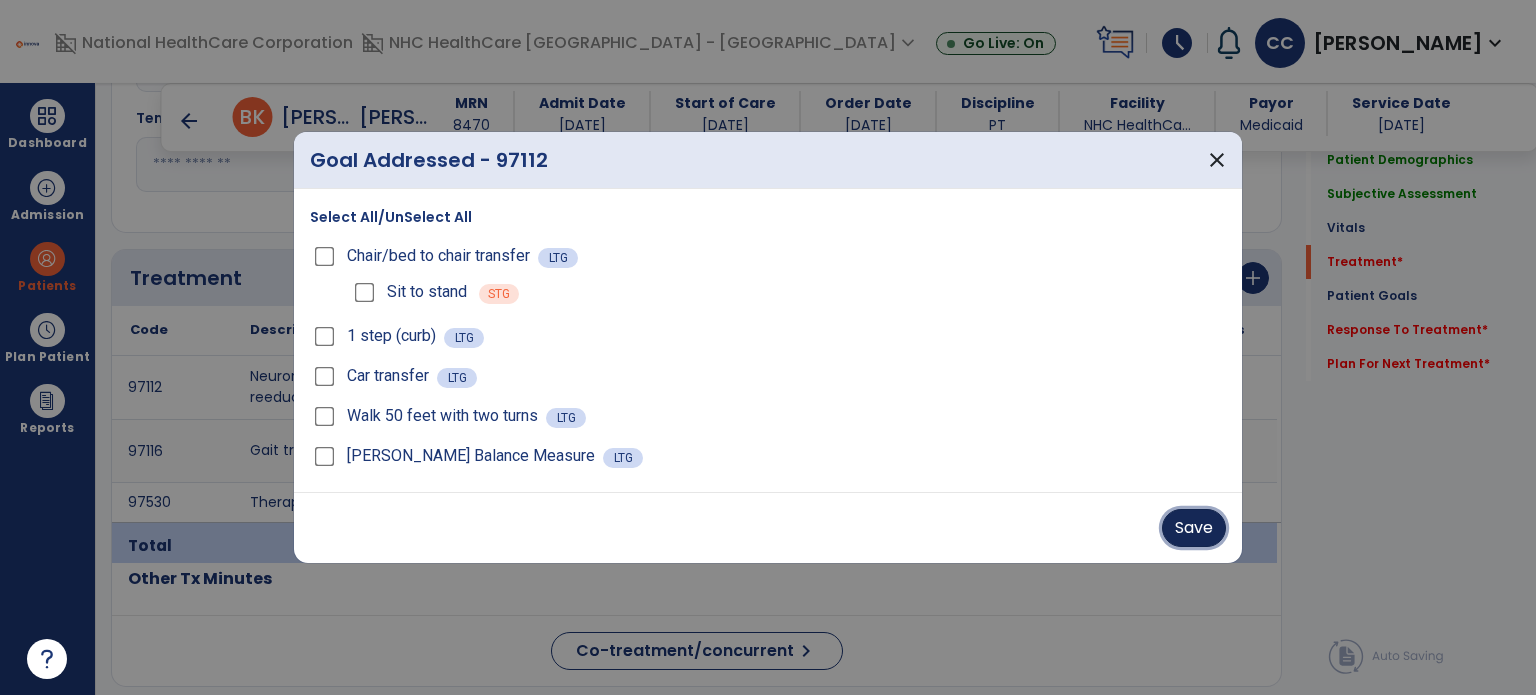 click on "Save" at bounding box center [1194, 528] 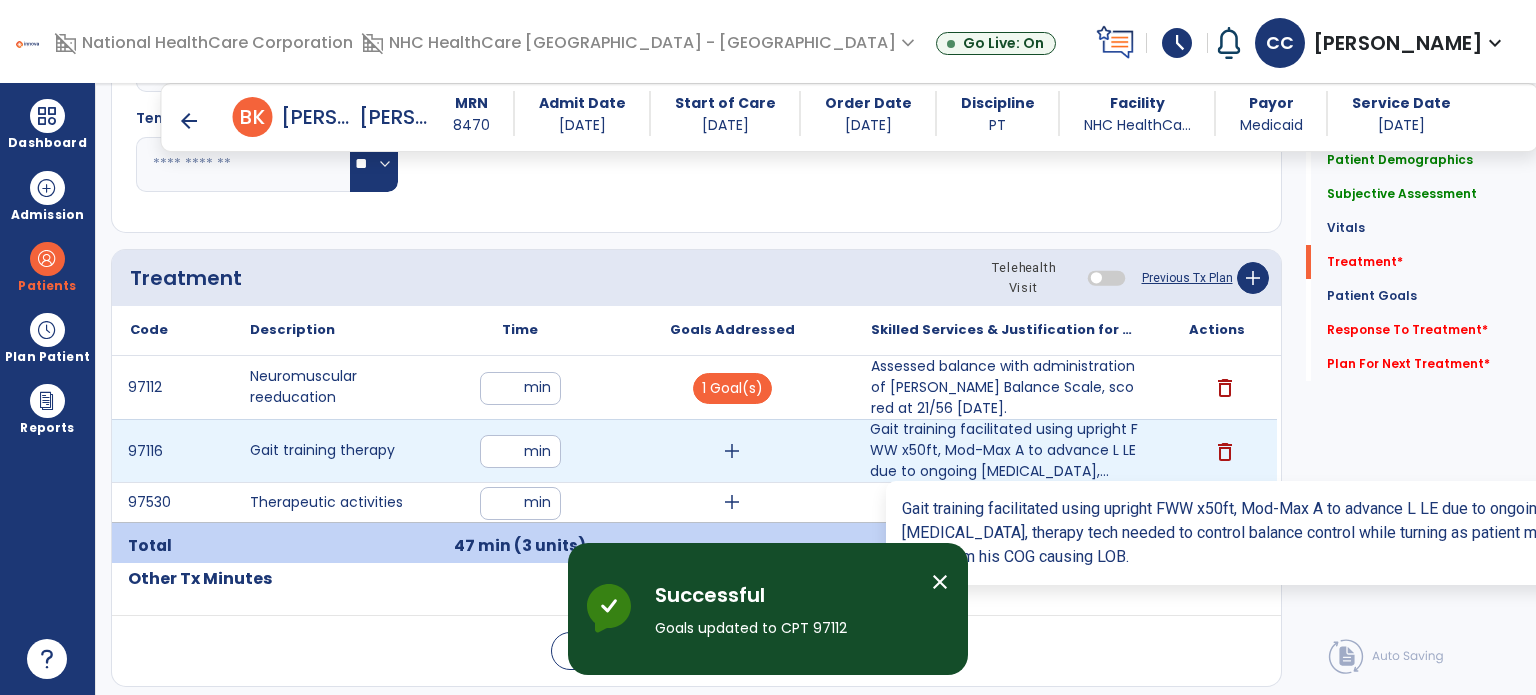 click on "Gait training facilitated using upright FWW x50ft, Mod-Max A to advance L LE due to ongoing paresis,..." at bounding box center [1004, 450] 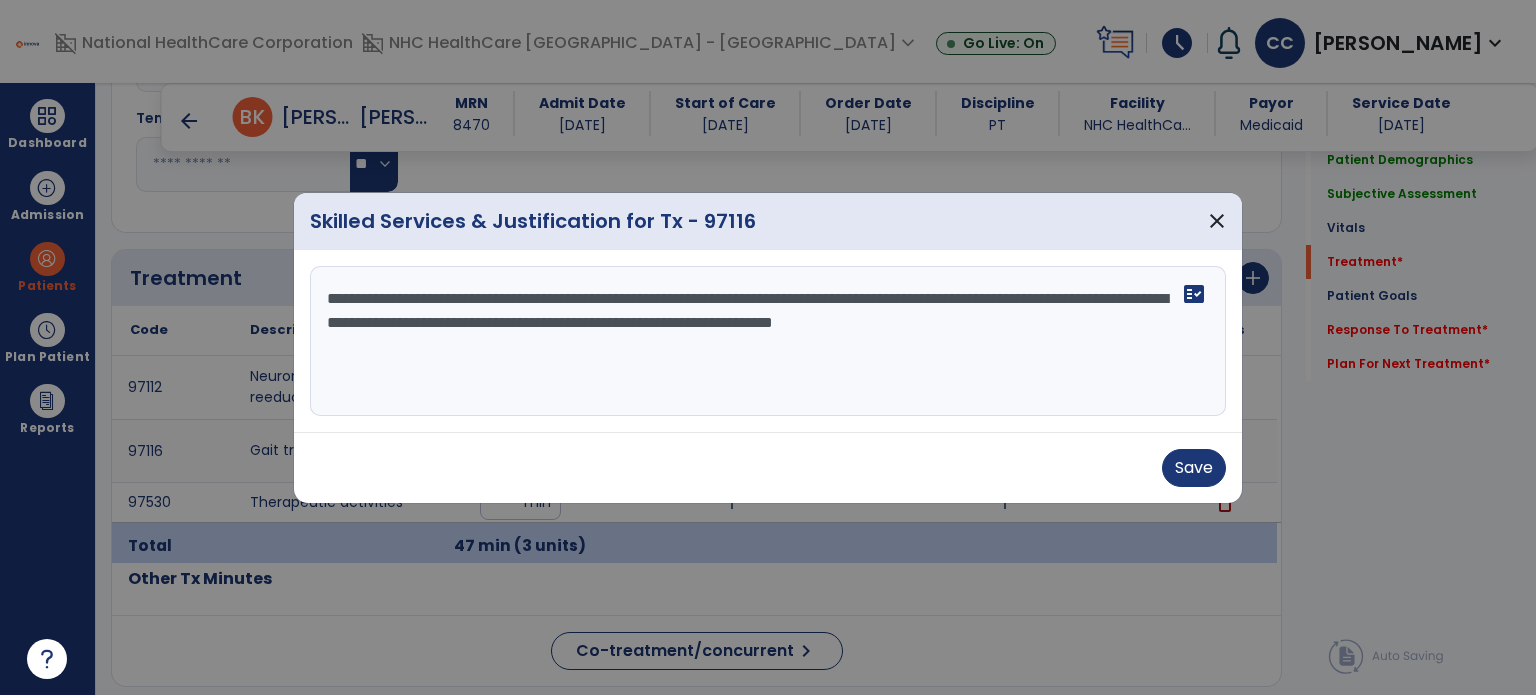 click on "**********" at bounding box center [768, 341] 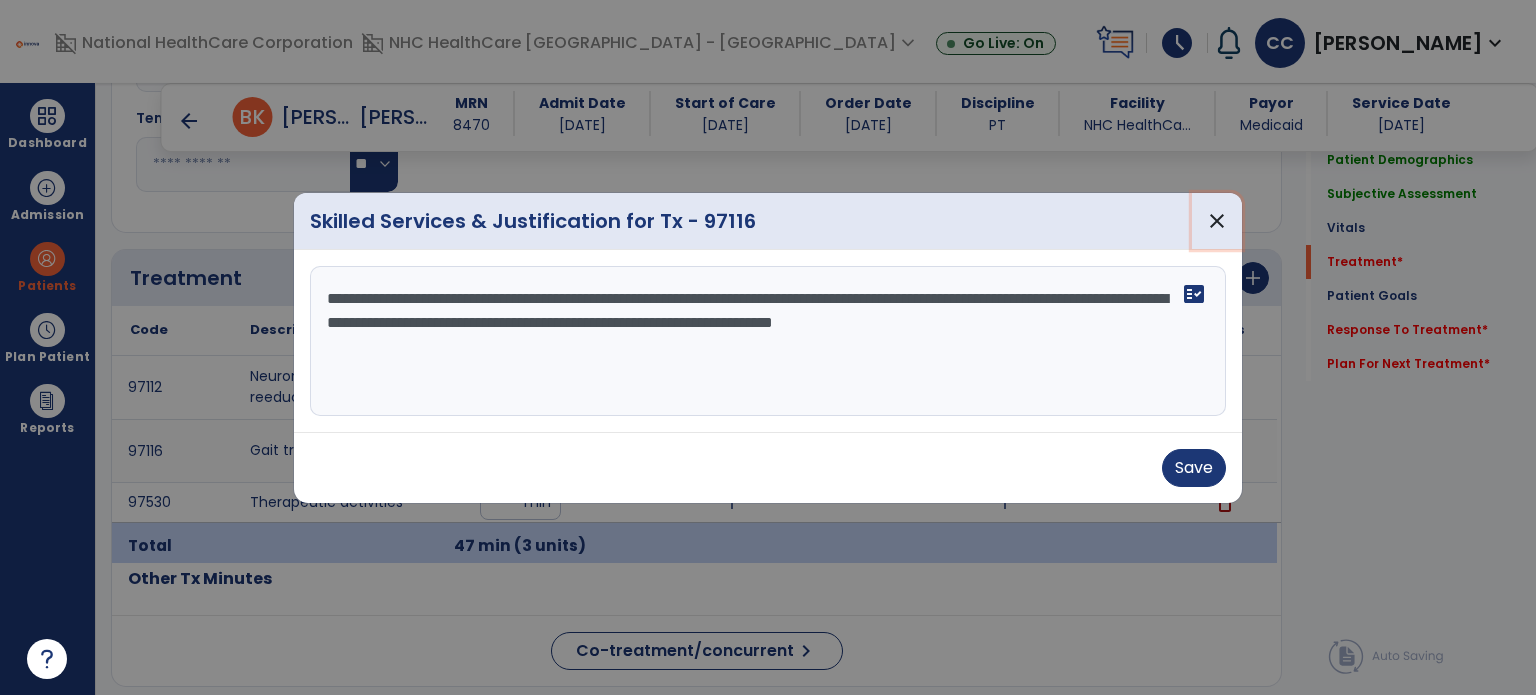 click on "close" at bounding box center (1217, 221) 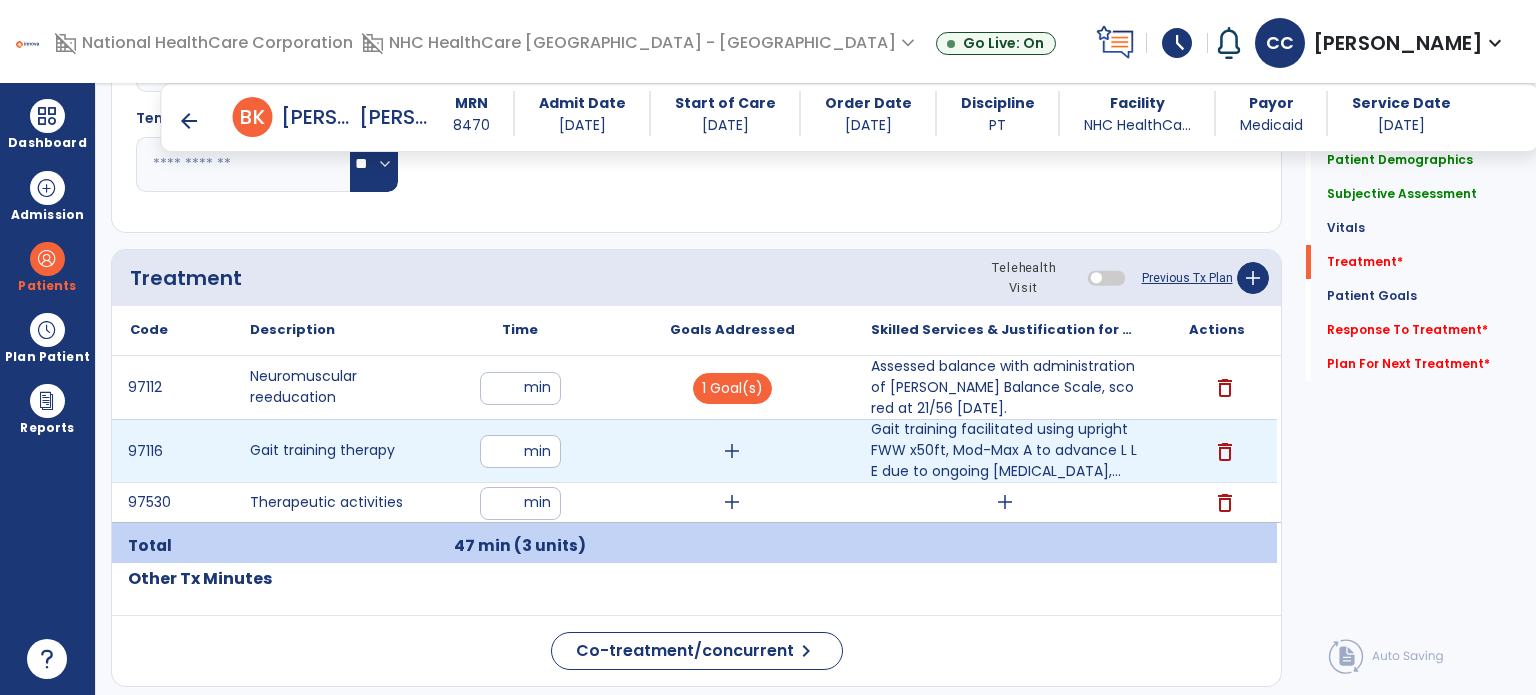 click on "add" at bounding box center (732, 451) 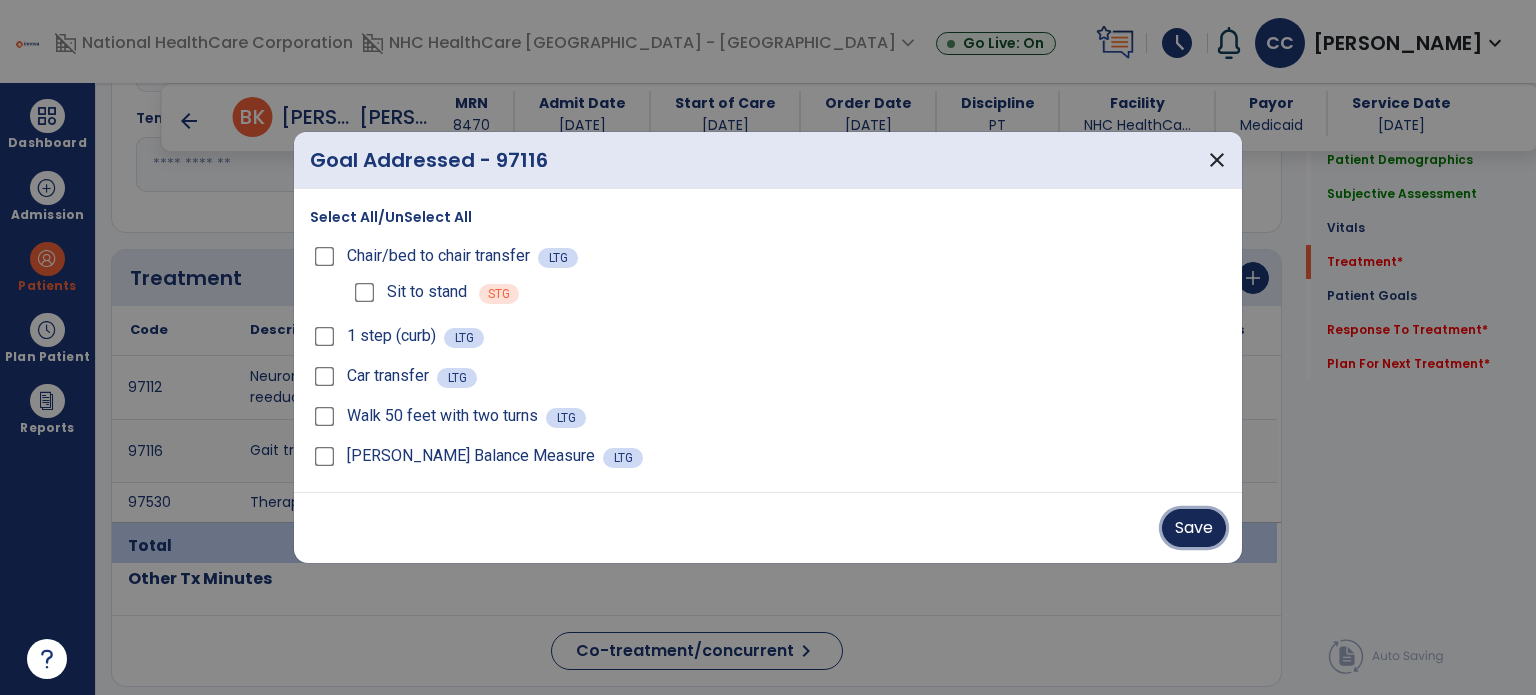 click on "Save" at bounding box center [1194, 528] 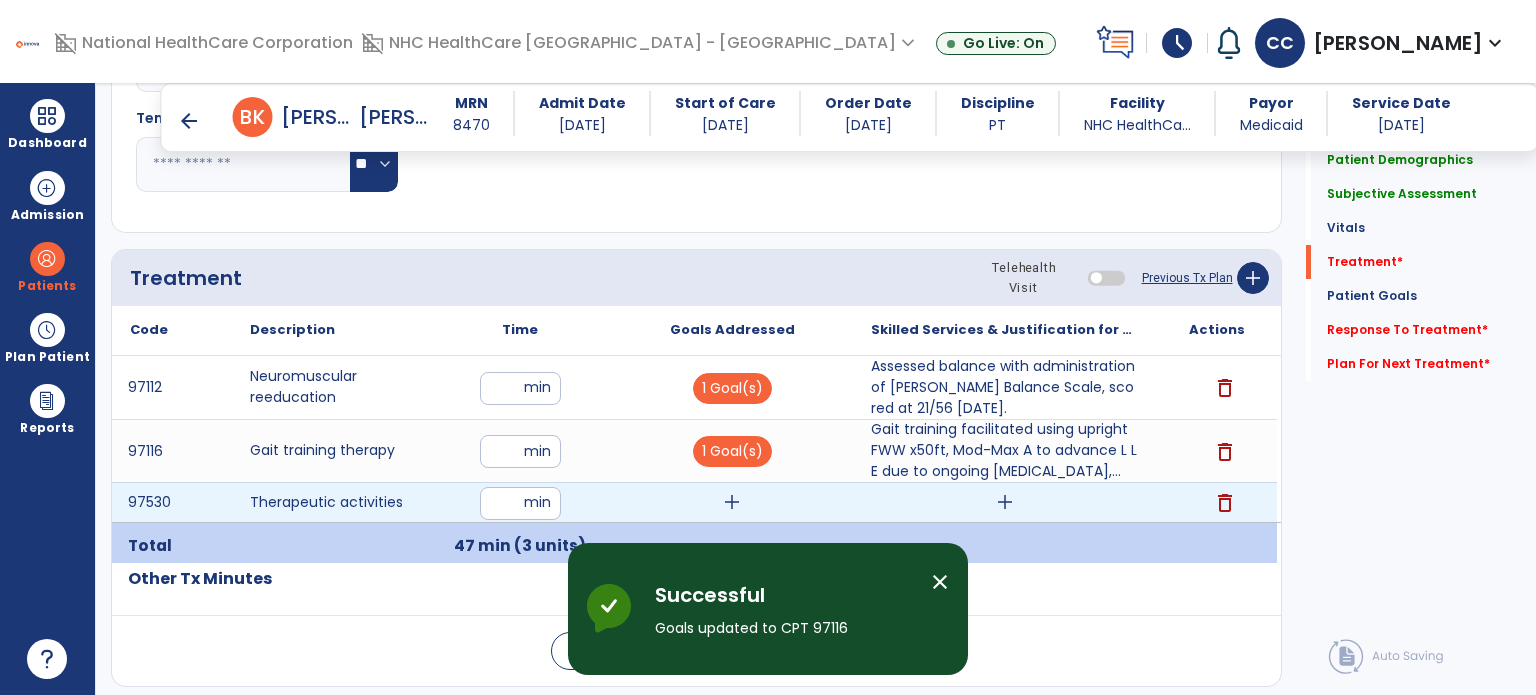 click on "add" at bounding box center (732, 502) 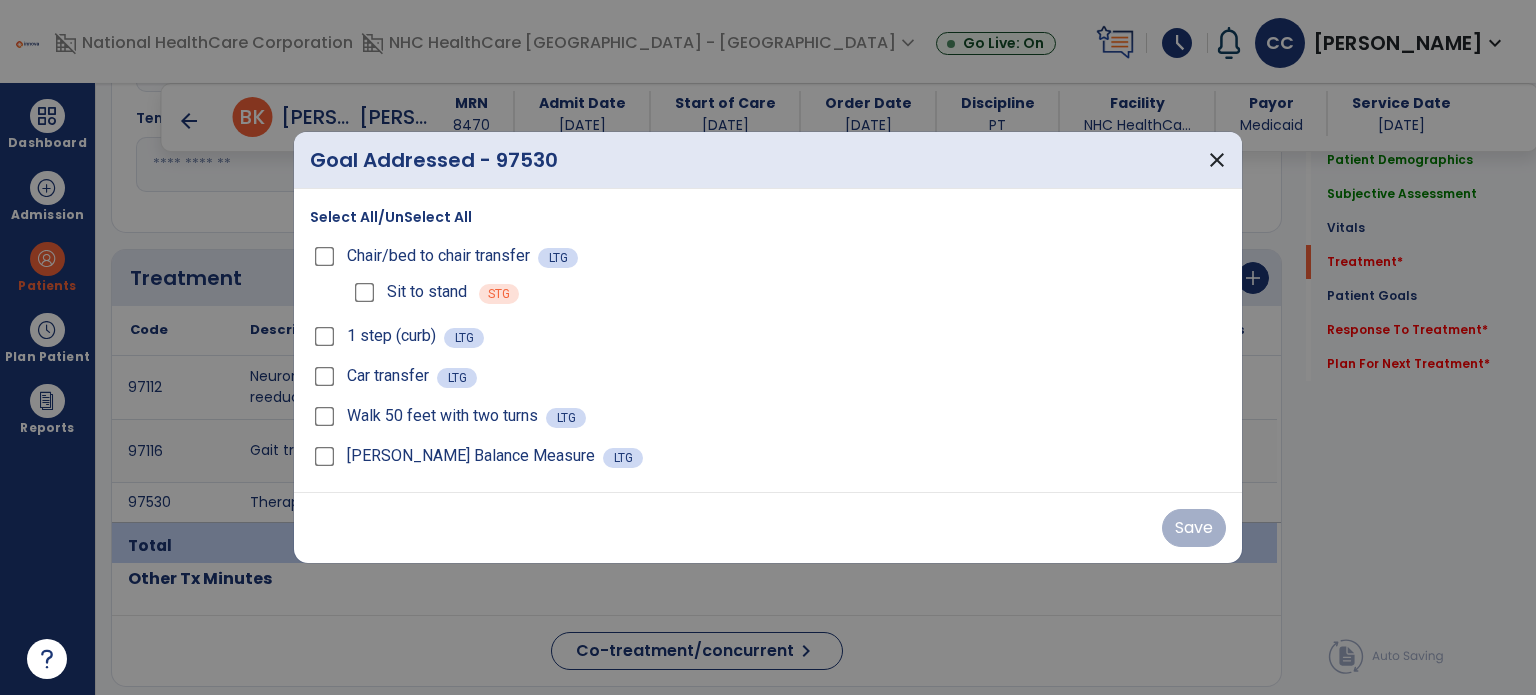drag, startPoint x: 310, startPoint y: 251, endPoint x: 364, endPoint y: 272, distance: 57.939625 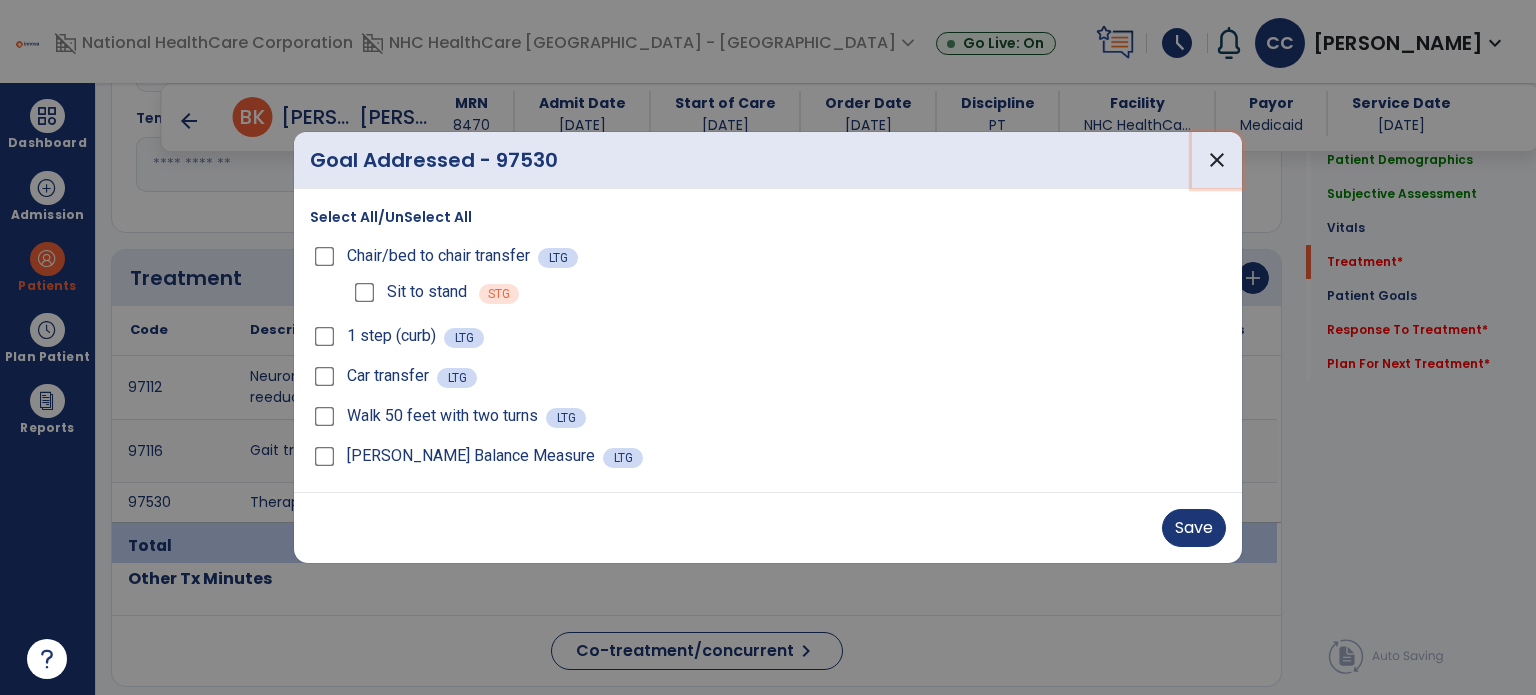 click on "close" at bounding box center [1217, 160] 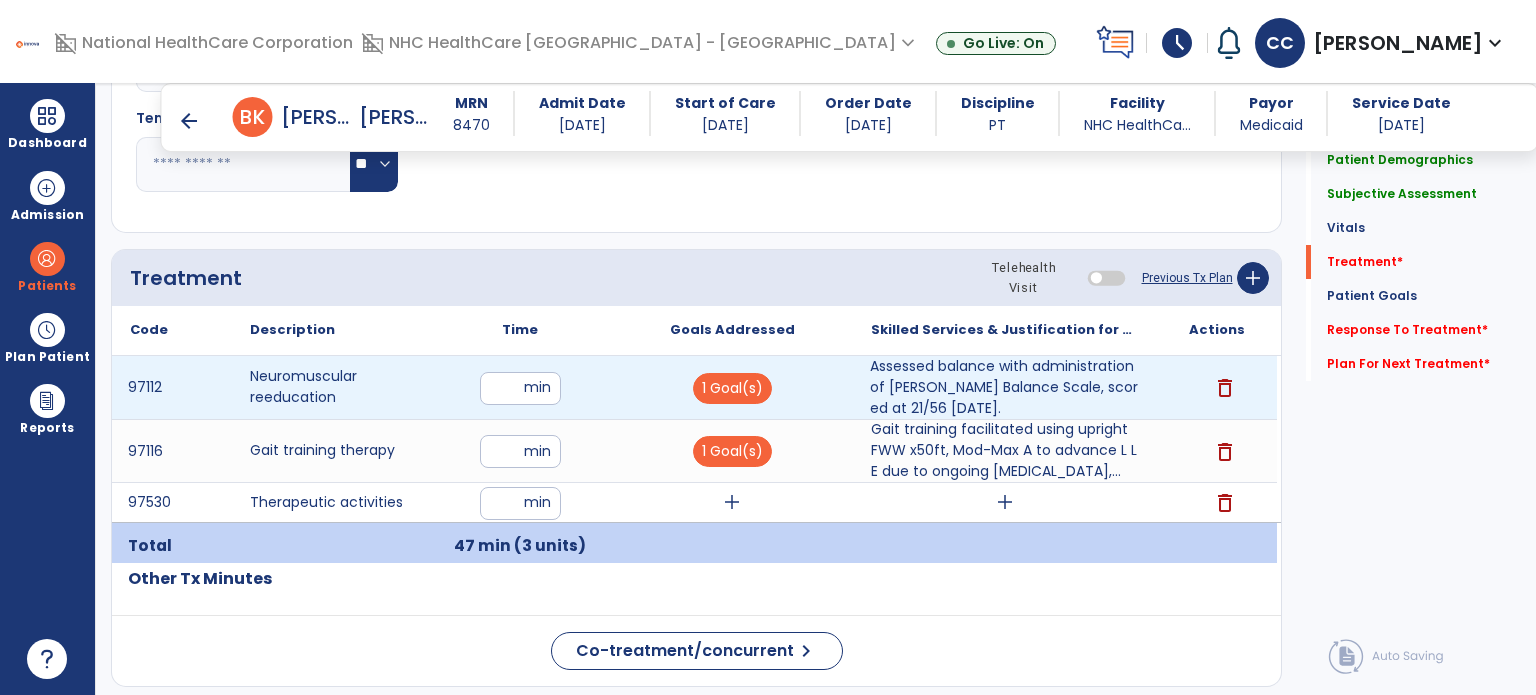 click on "Assessed balance with administration of Berg Balance Scale, scored at 21/56 today." at bounding box center [1004, 387] 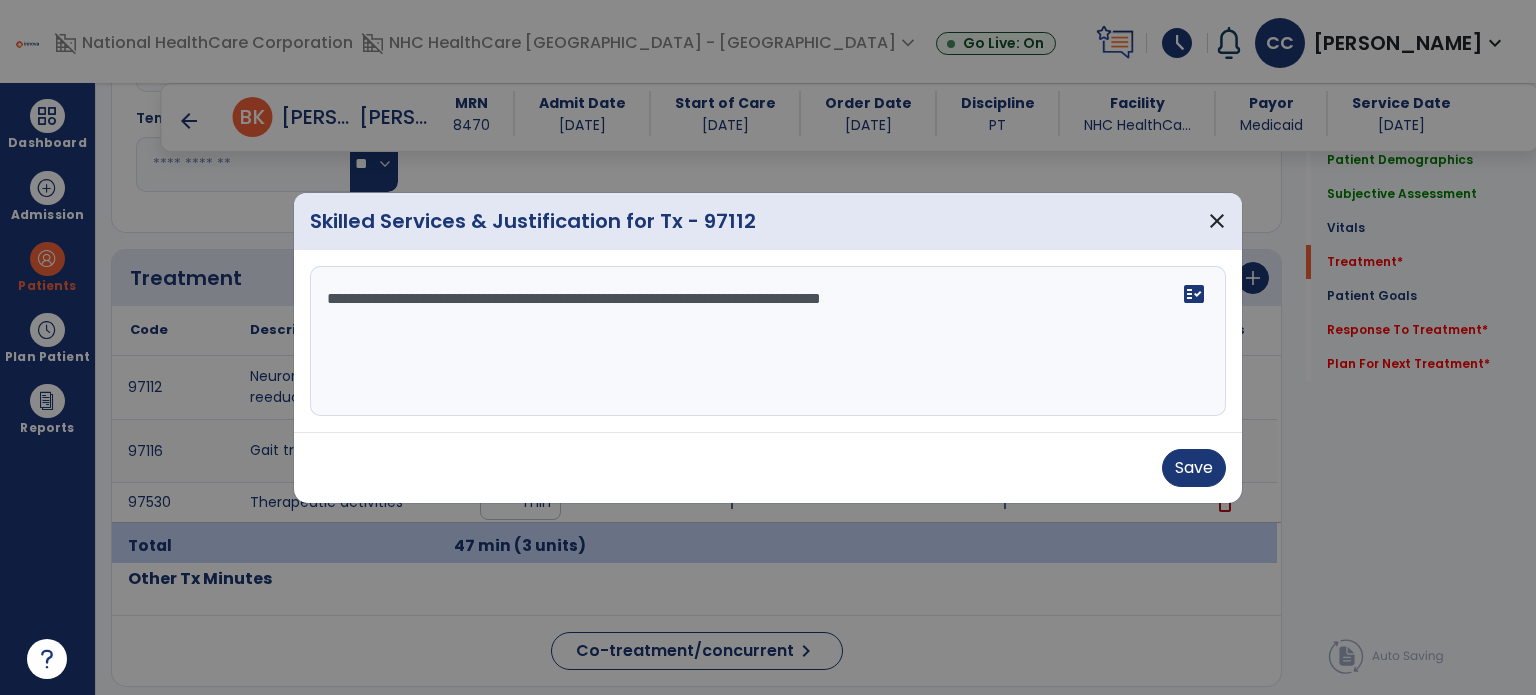 drag, startPoint x: 920, startPoint y: 380, endPoint x: 944, endPoint y: 358, distance: 32.55764 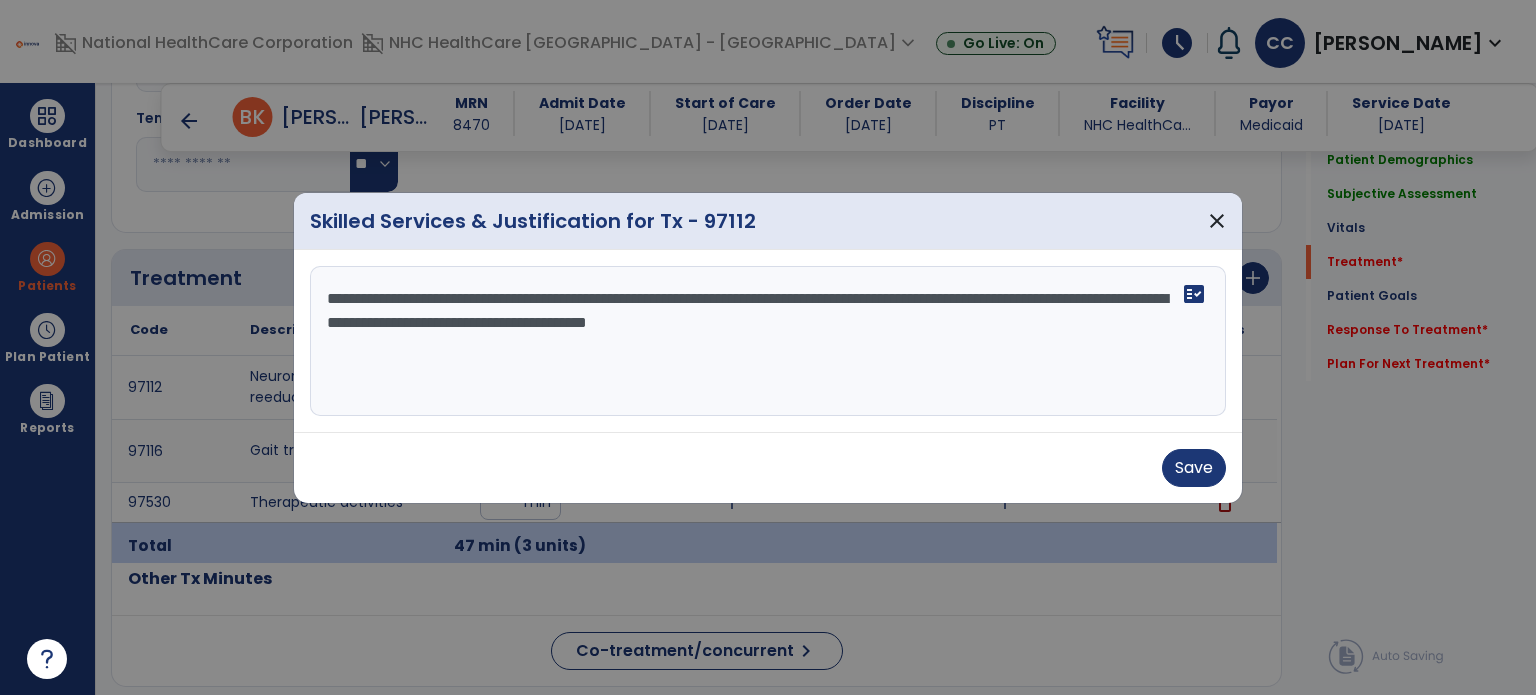 type on "**********" 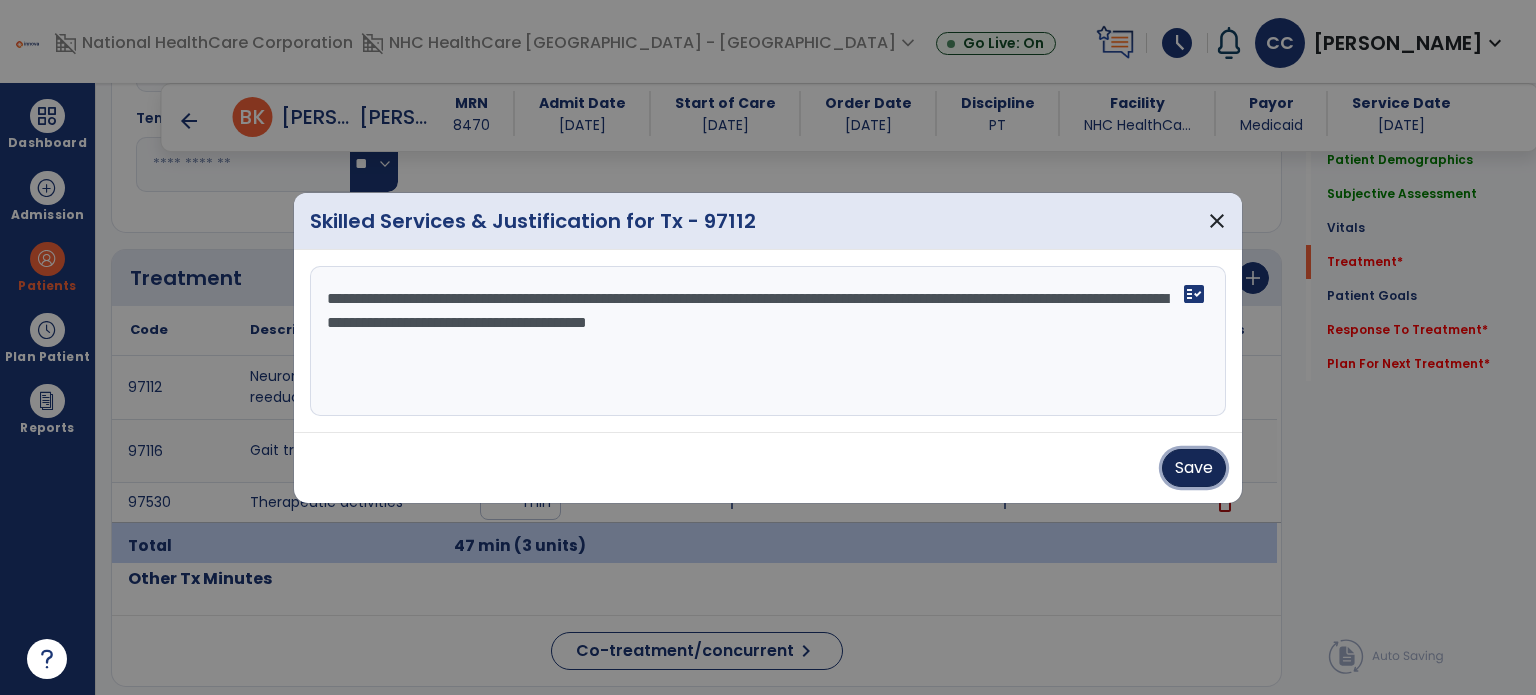 click on "Save" at bounding box center [1194, 468] 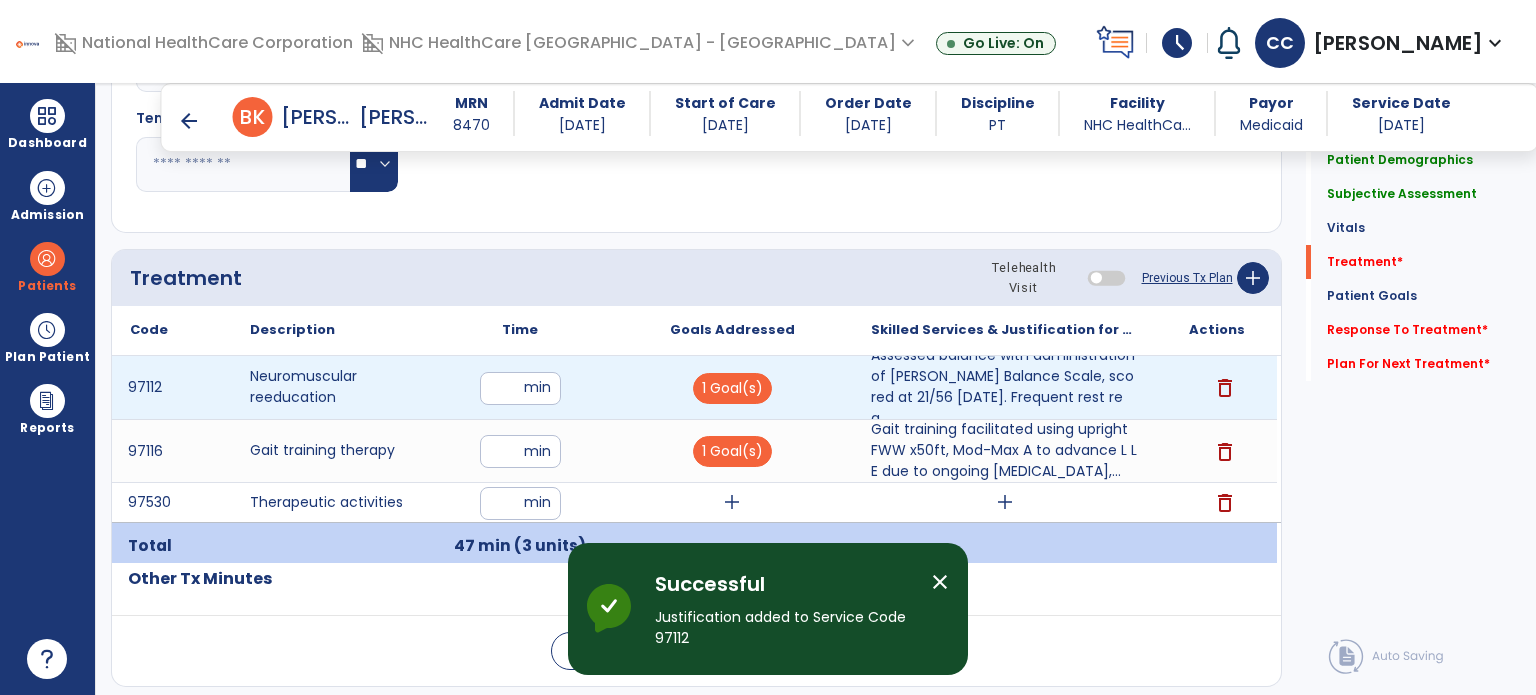 drag, startPoint x: 515, startPoint y: 383, endPoint x: 452, endPoint y: 386, distance: 63.07139 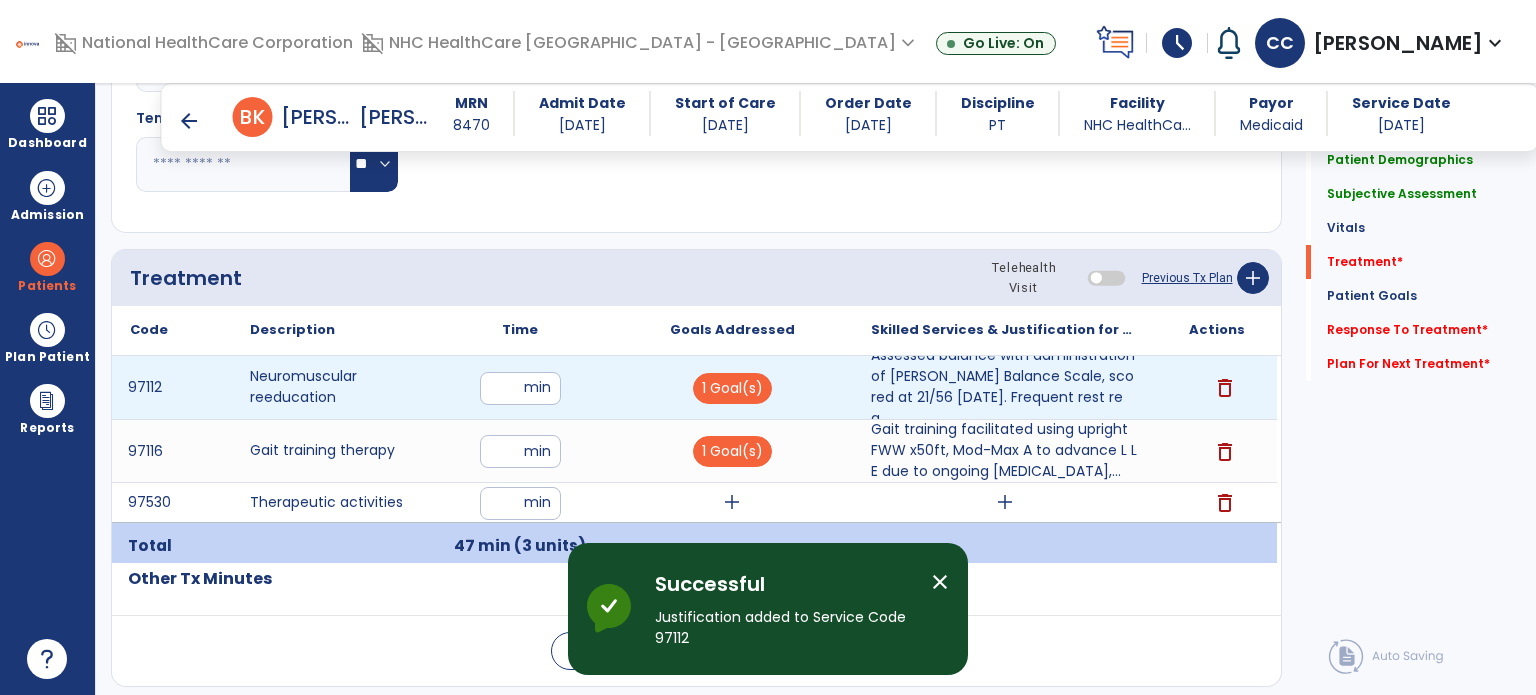 click on "** min" at bounding box center [520, 387] 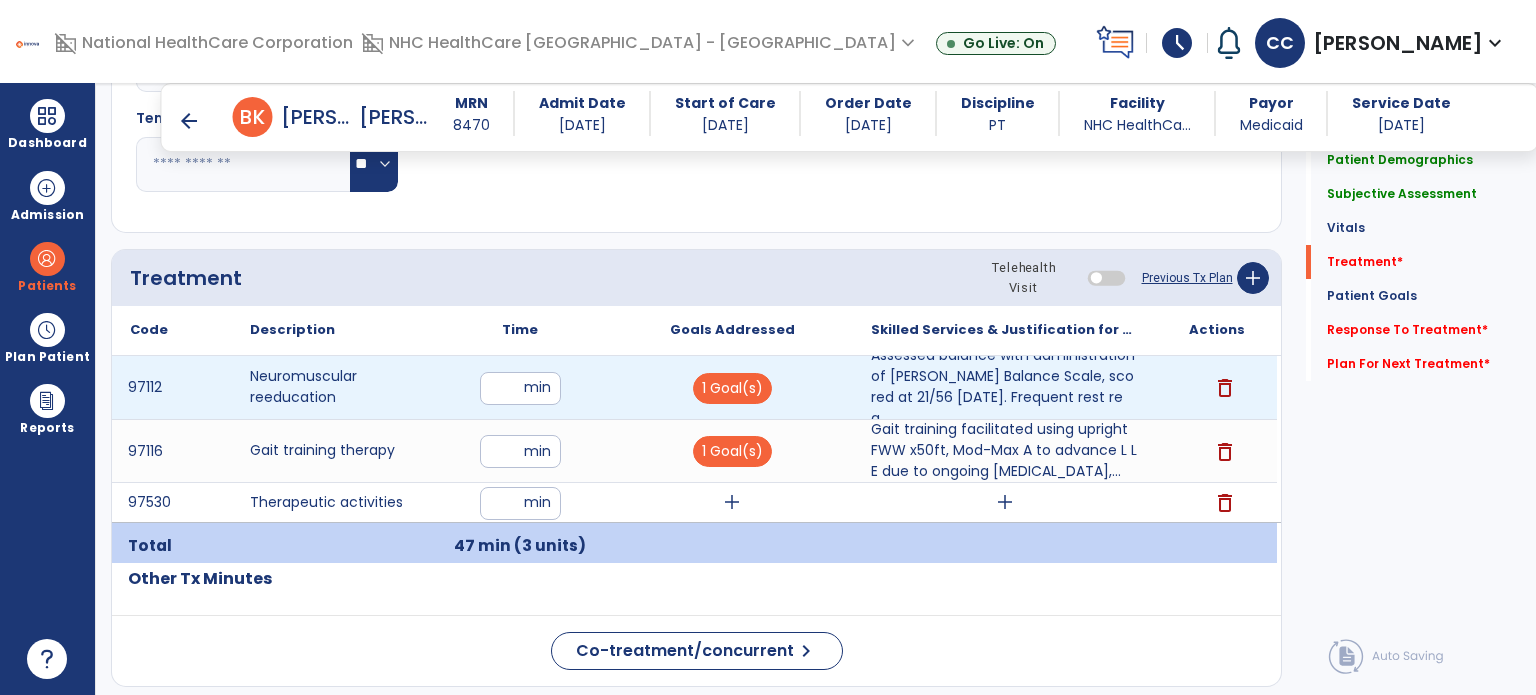 type on "**" 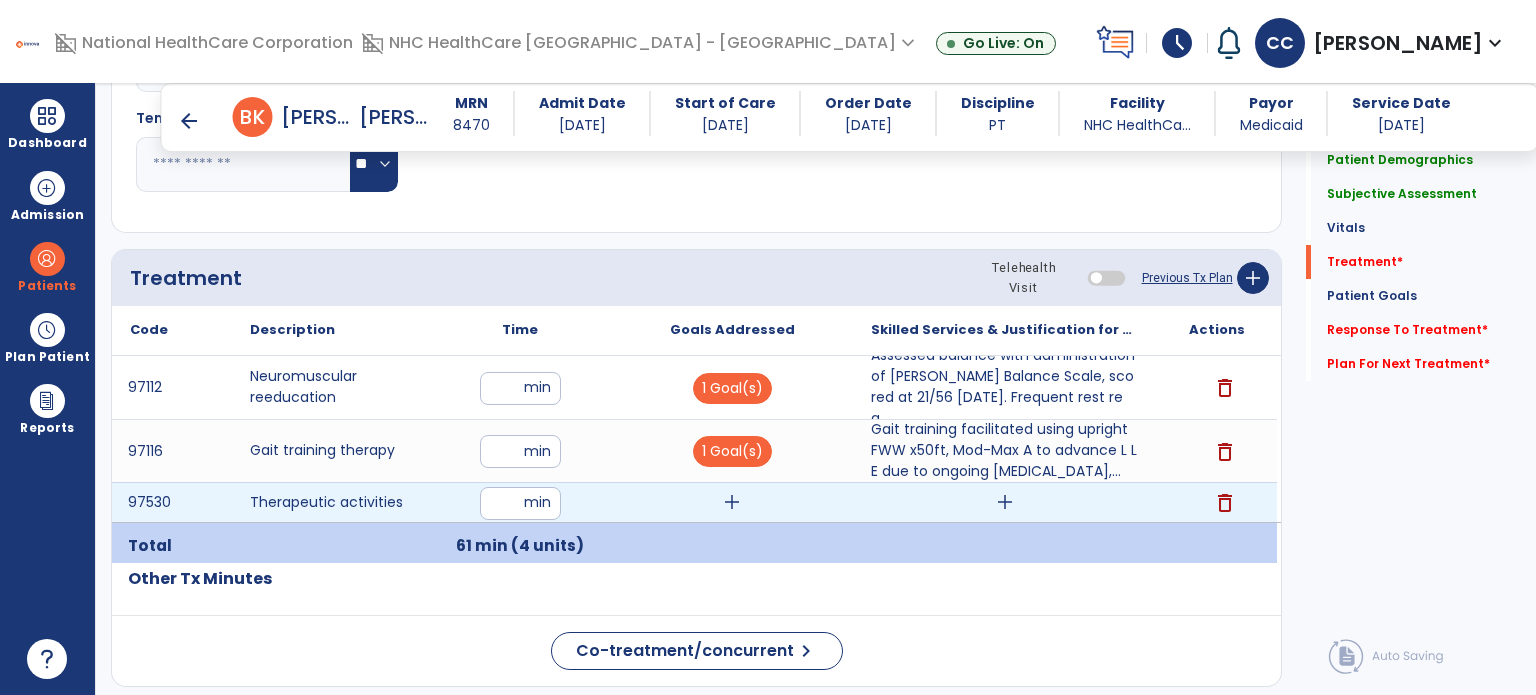 click on "delete" at bounding box center (1225, 503) 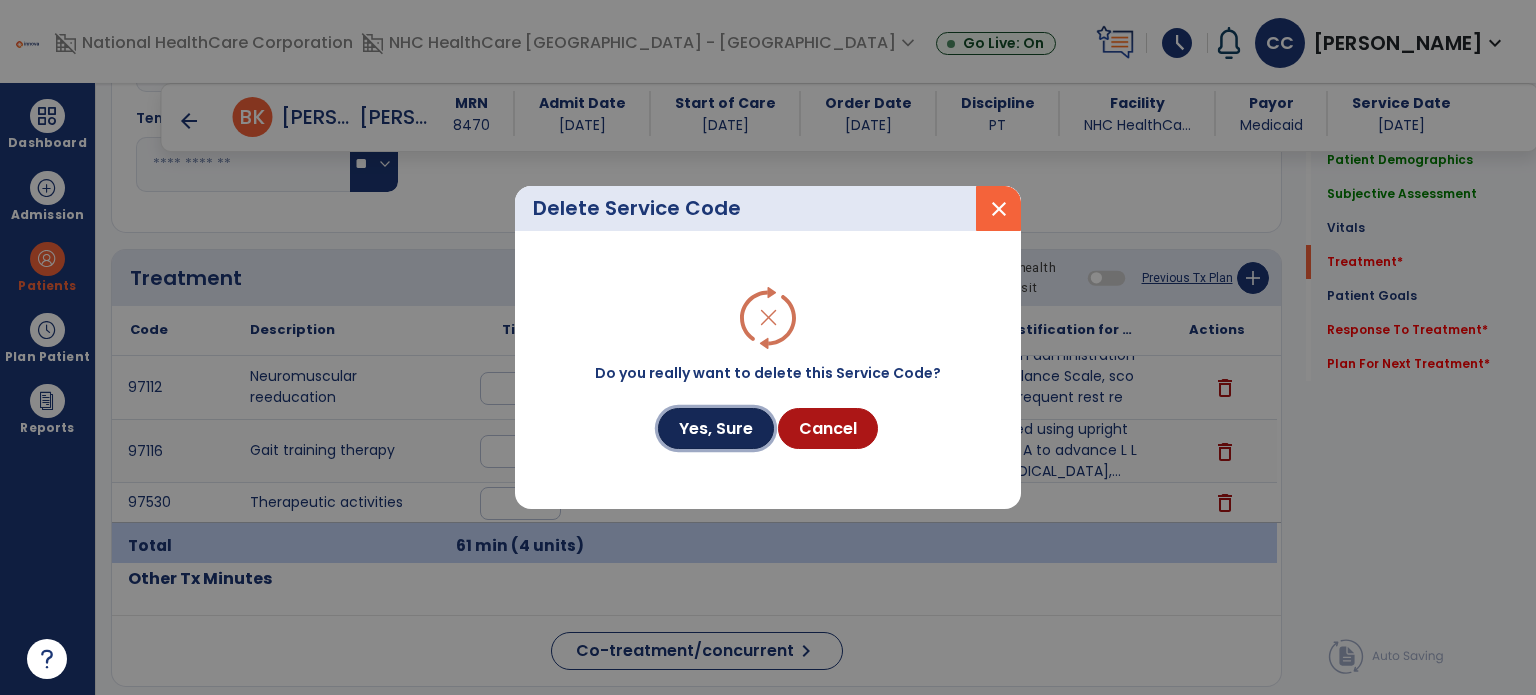 click on "Yes, Sure" at bounding box center (716, 428) 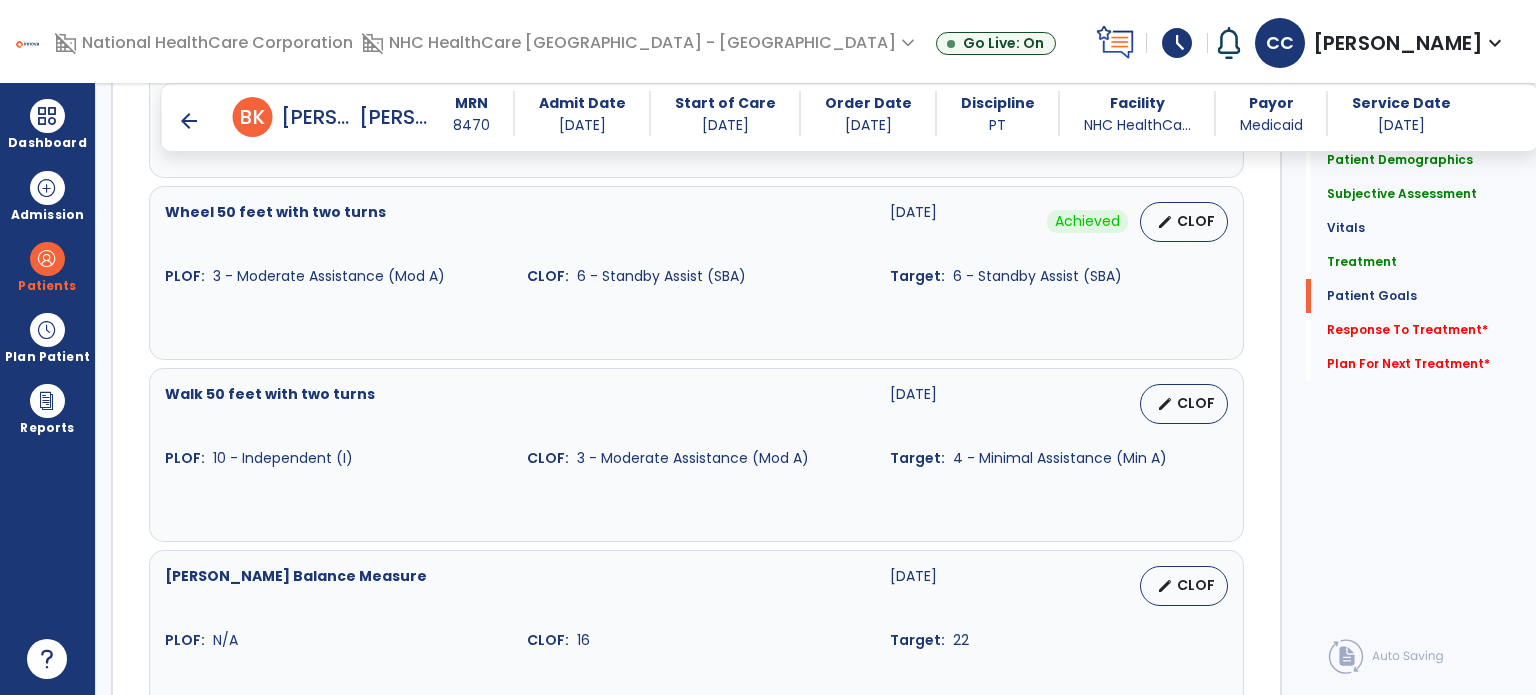 scroll, scrollTop: 3600, scrollLeft: 0, axis: vertical 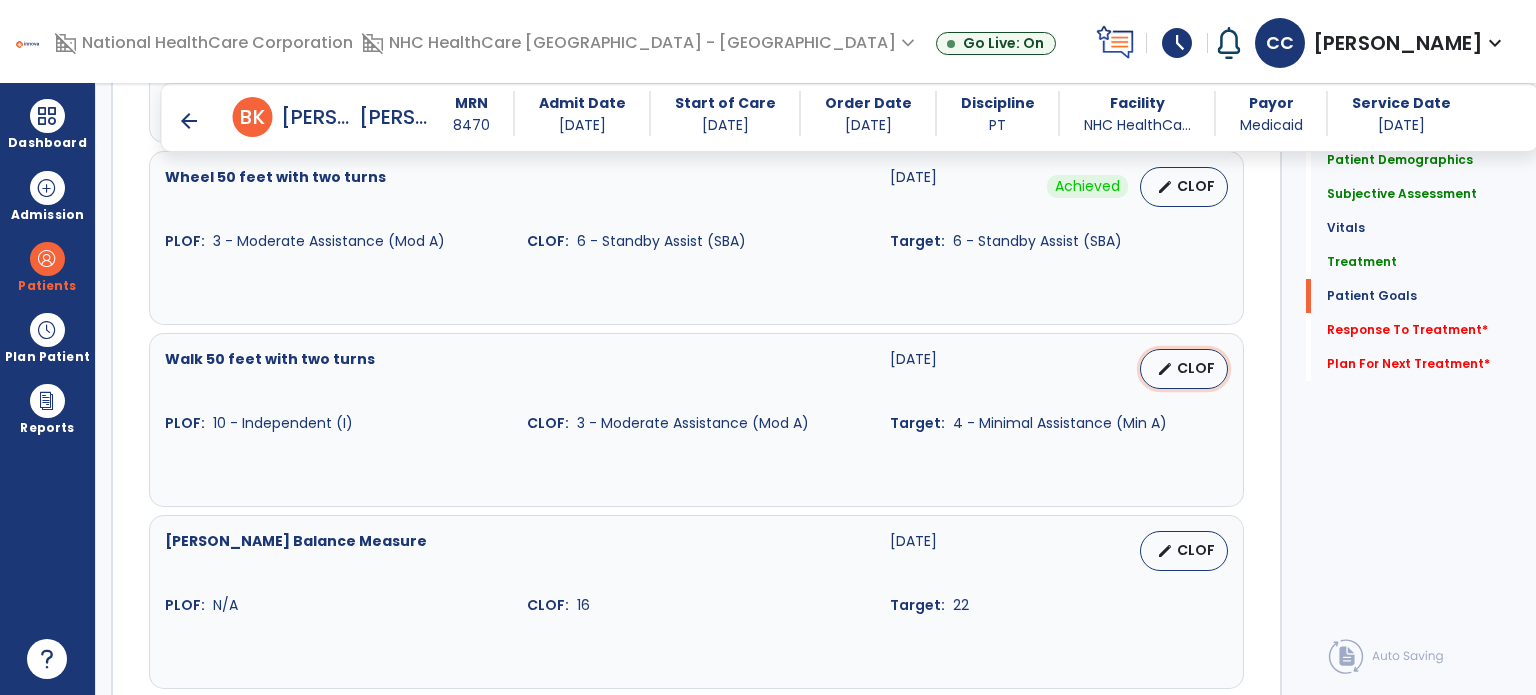 click on "edit   CLOF" at bounding box center [1184, 369] 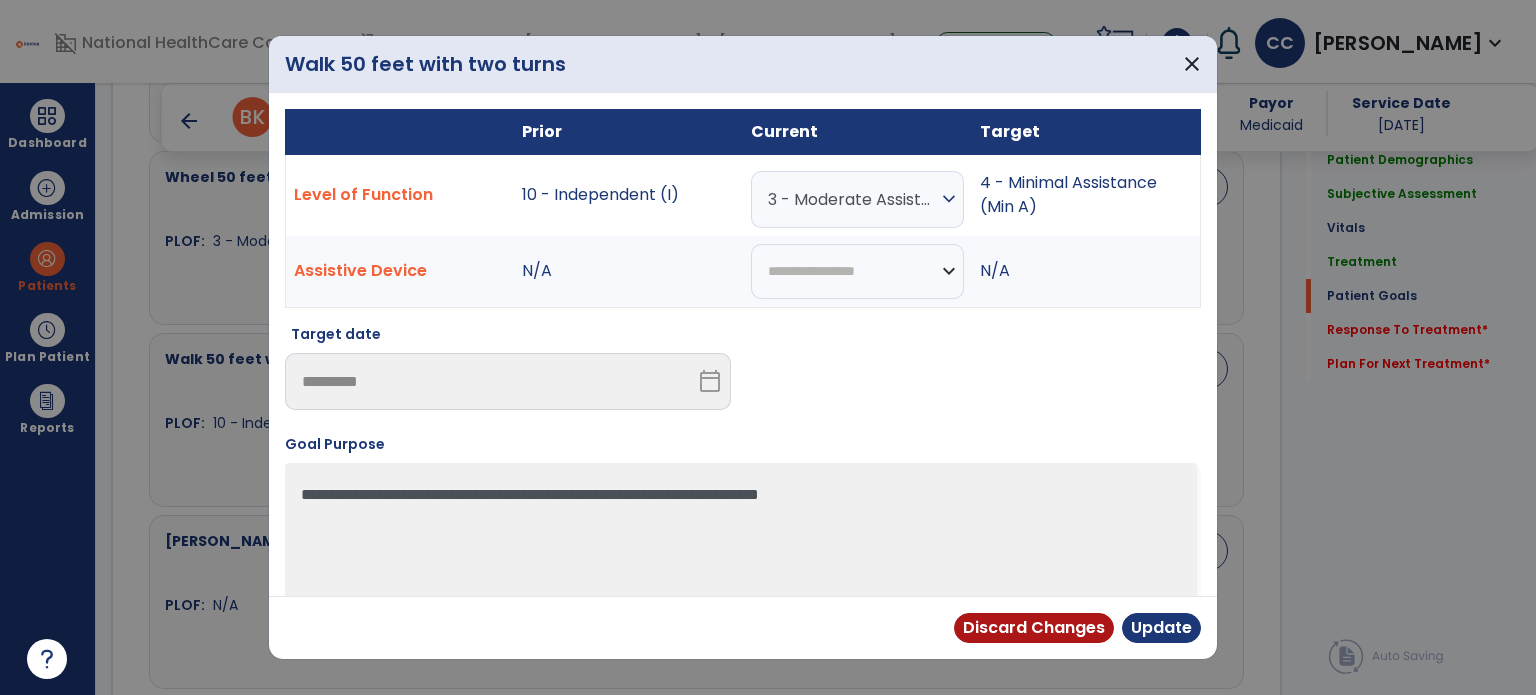 click on "3 - Moderate Assistance (Mod A)   expand_more" at bounding box center [857, 199] 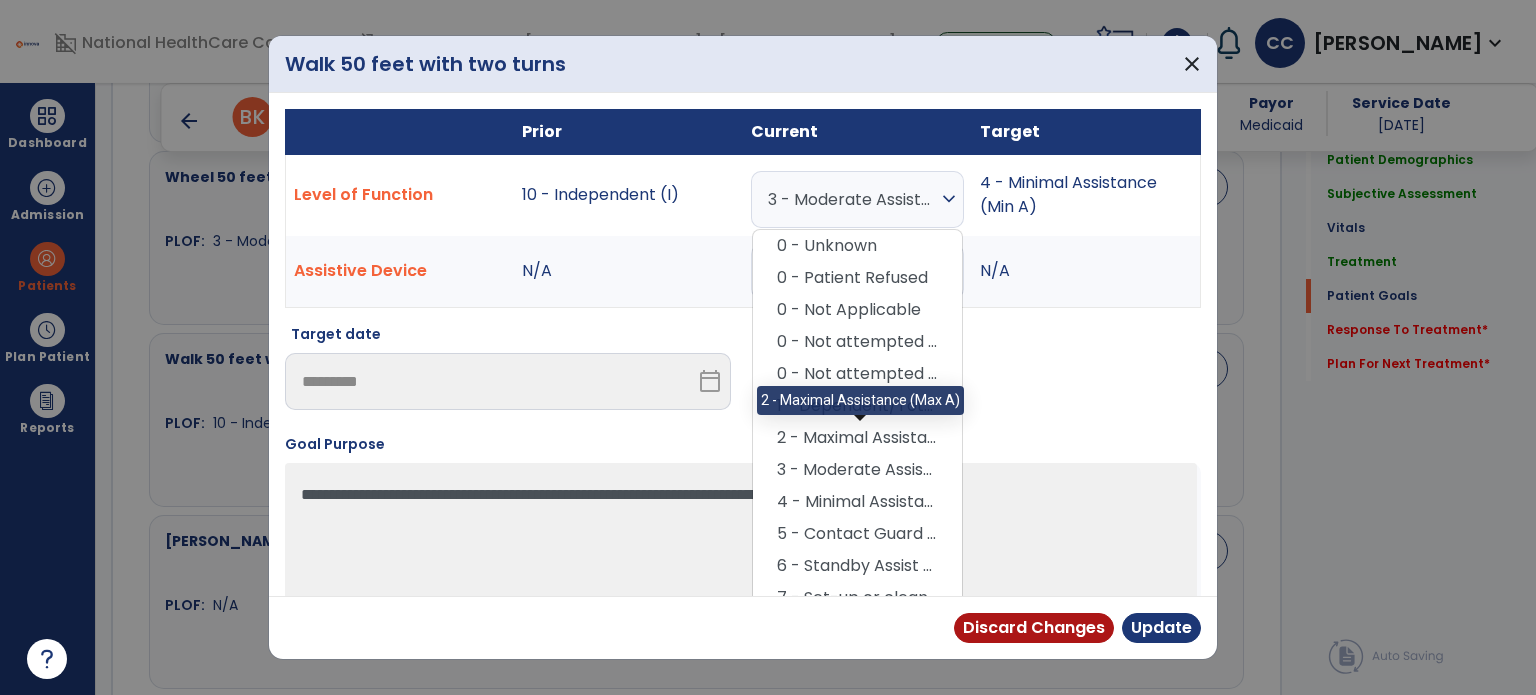 click on "2 - Maximal Assistance (Max A)" at bounding box center [857, 438] 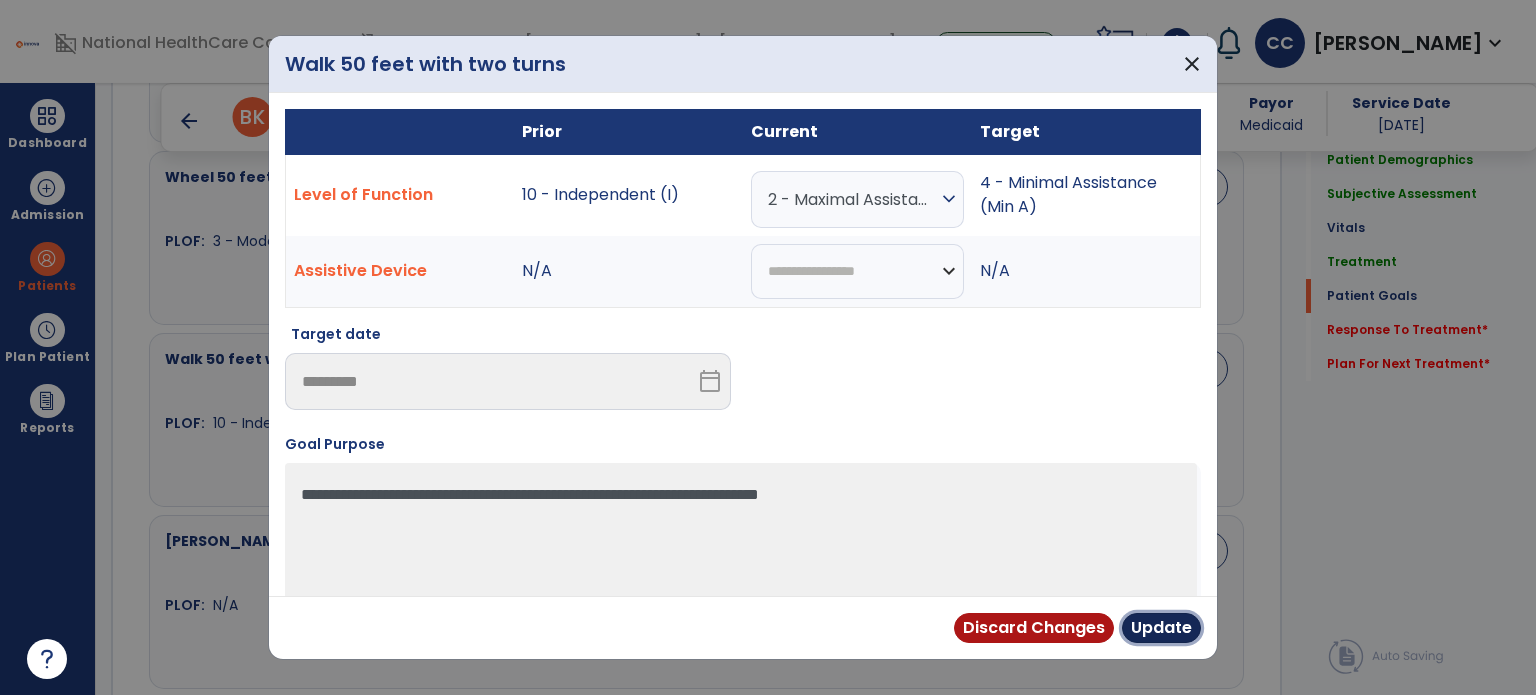 click on "Update" at bounding box center (1161, 628) 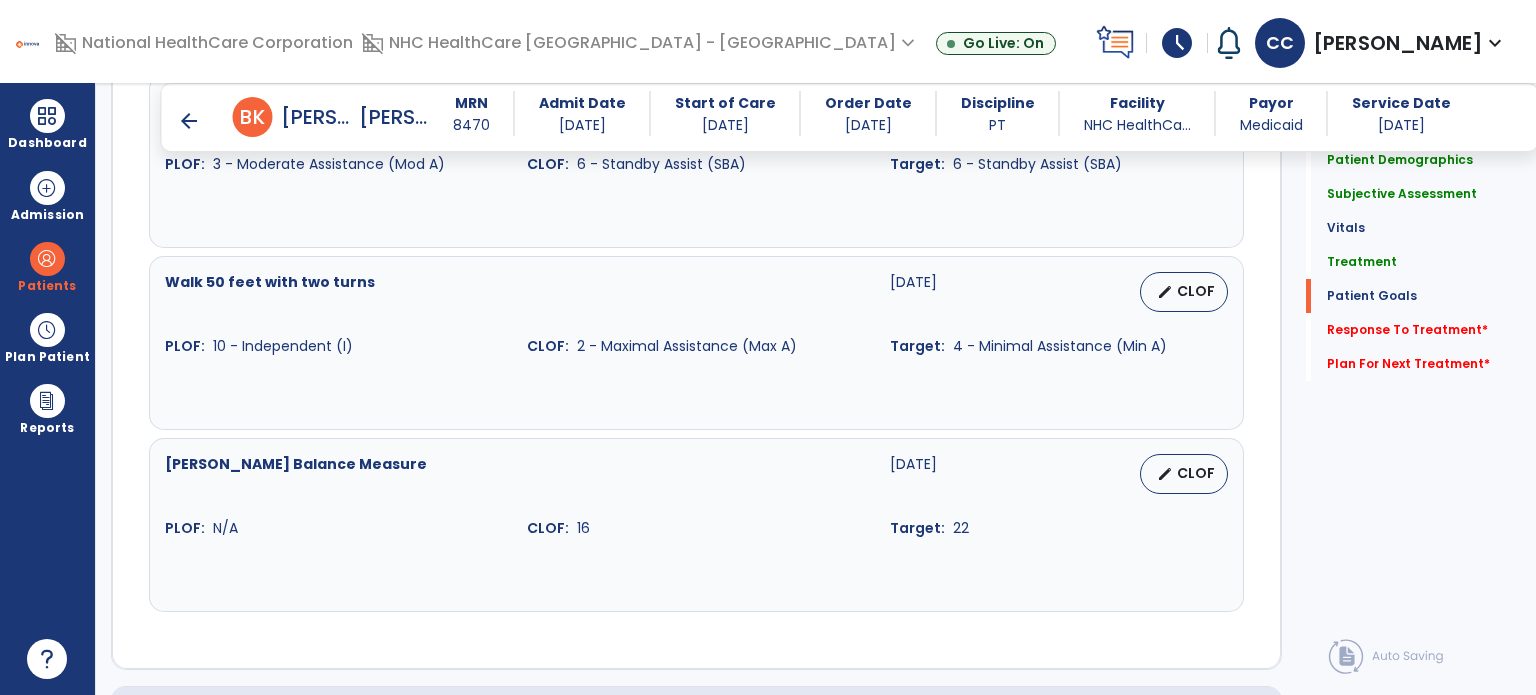 scroll, scrollTop: 3700, scrollLeft: 0, axis: vertical 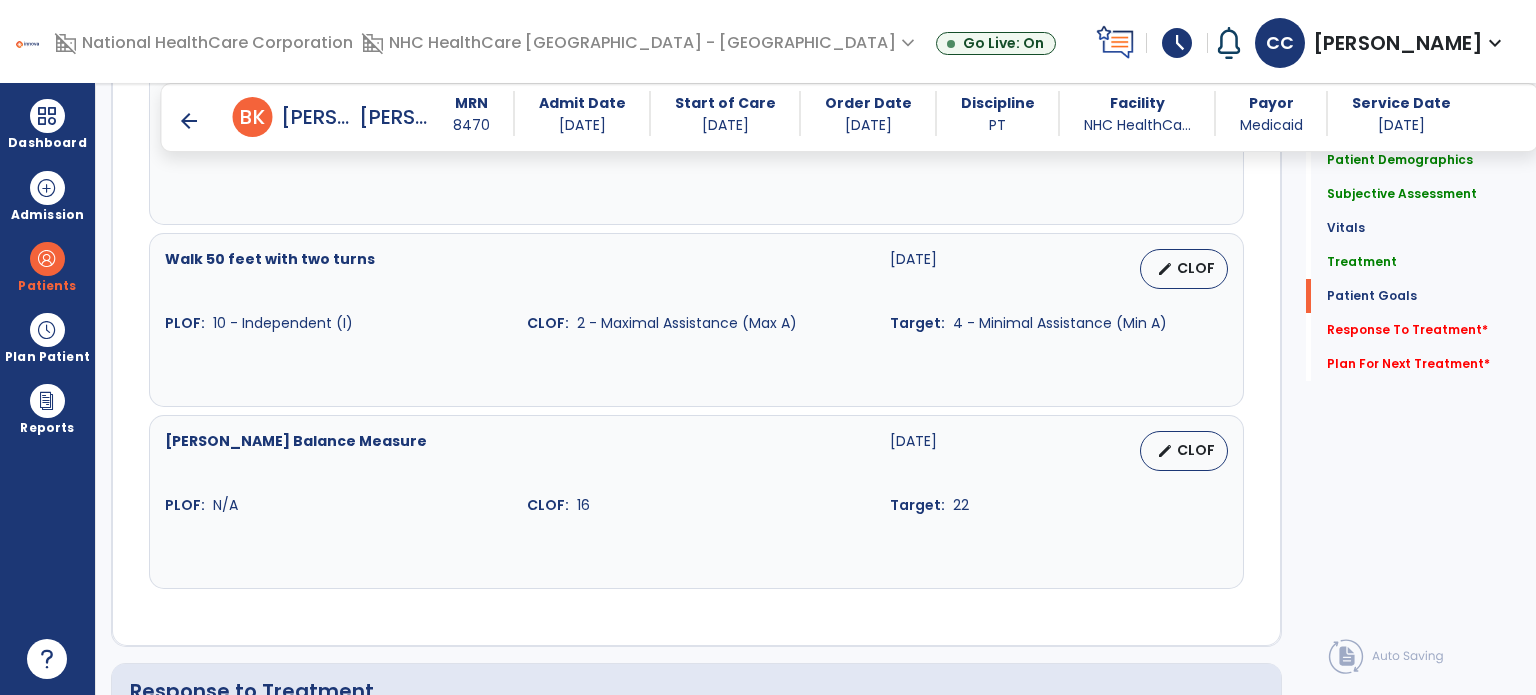 click on "Berg Balance Measure  07-30-2025   edit   CLOF PLOF:    N/A CLOF:    16 Target:    22" at bounding box center [696, 502] 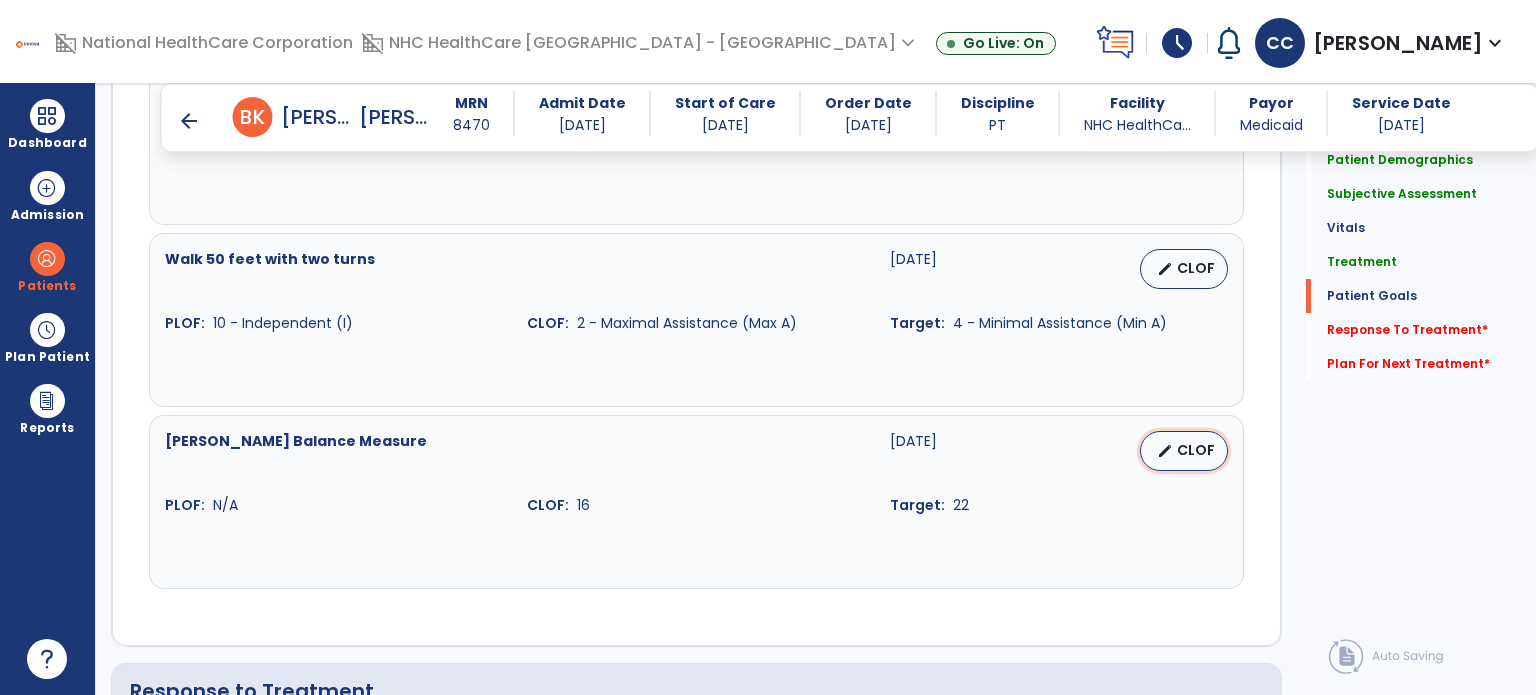 click on "CLOF" at bounding box center (1196, 450) 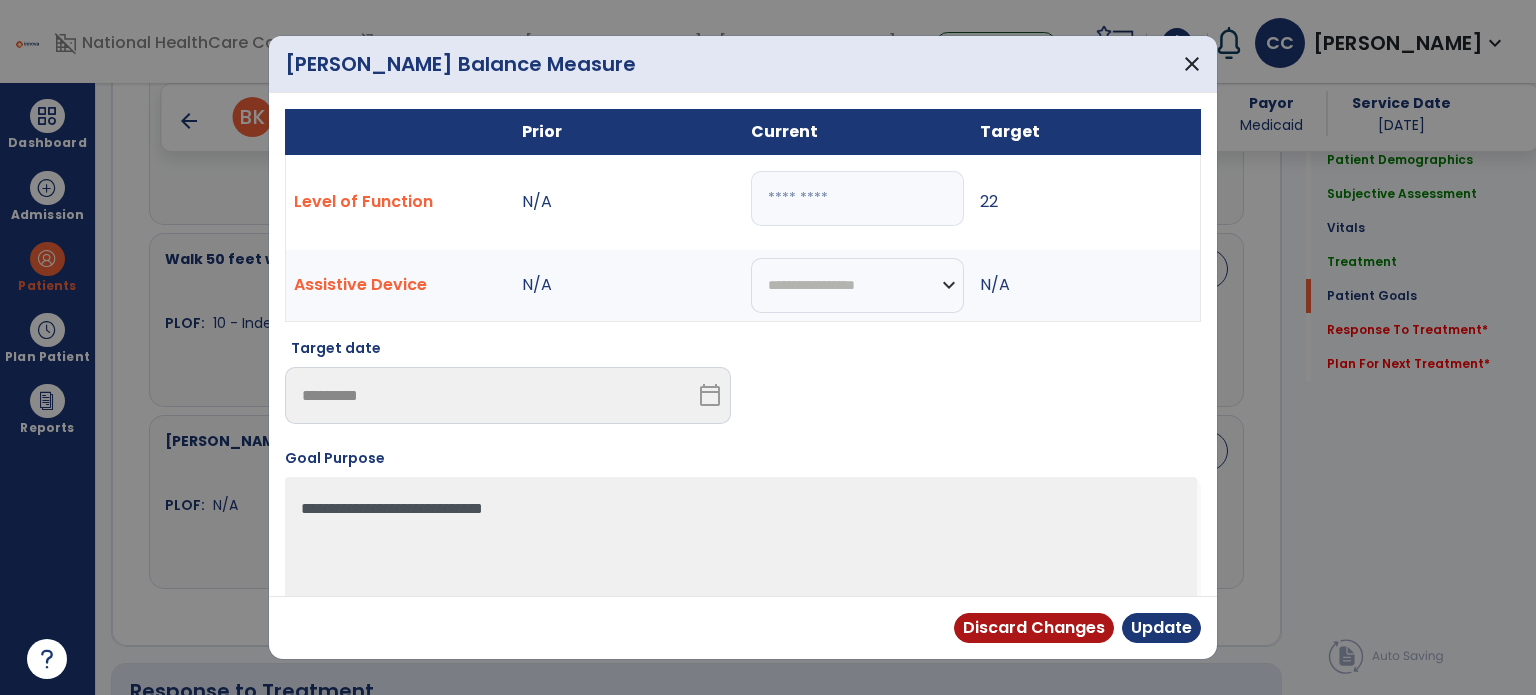 drag, startPoint x: 821, startPoint y: 189, endPoint x: 736, endPoint y: 261, distance: 111.39569 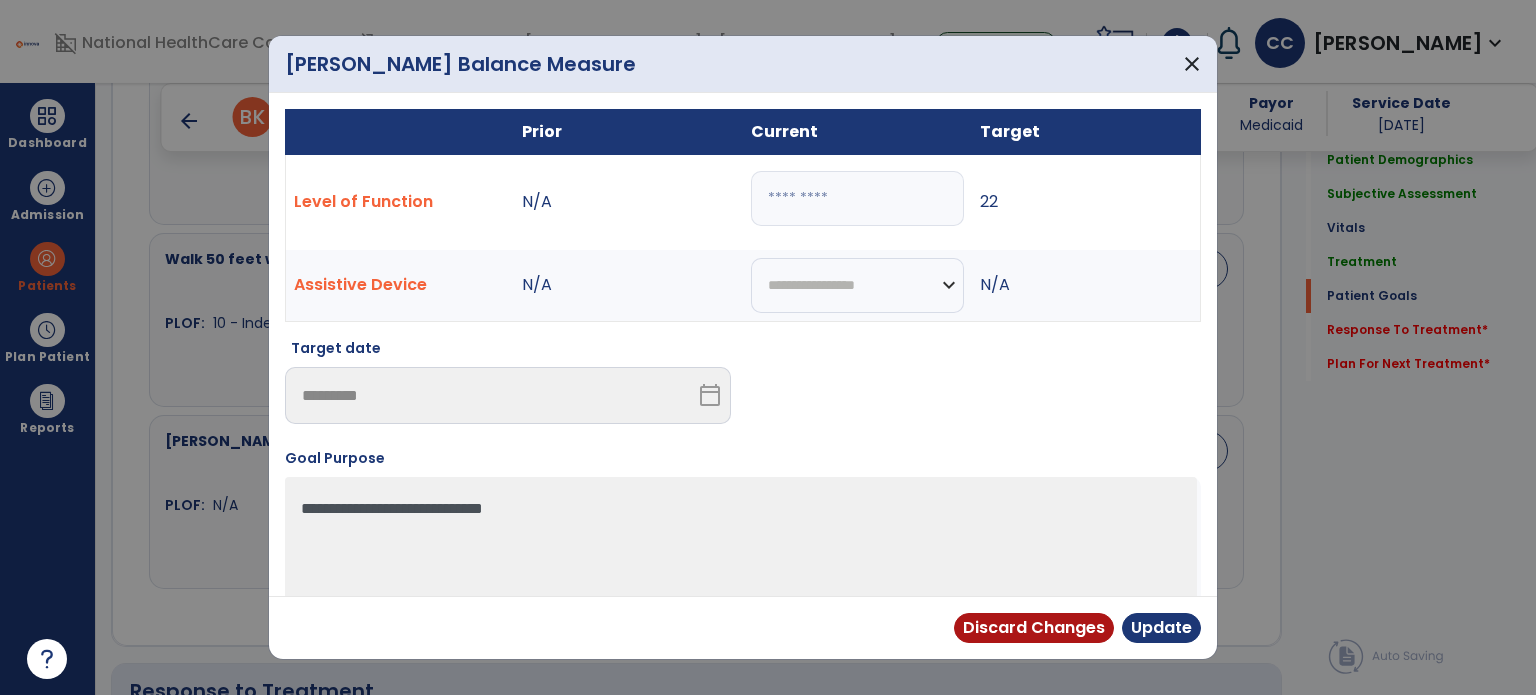 type on "**" 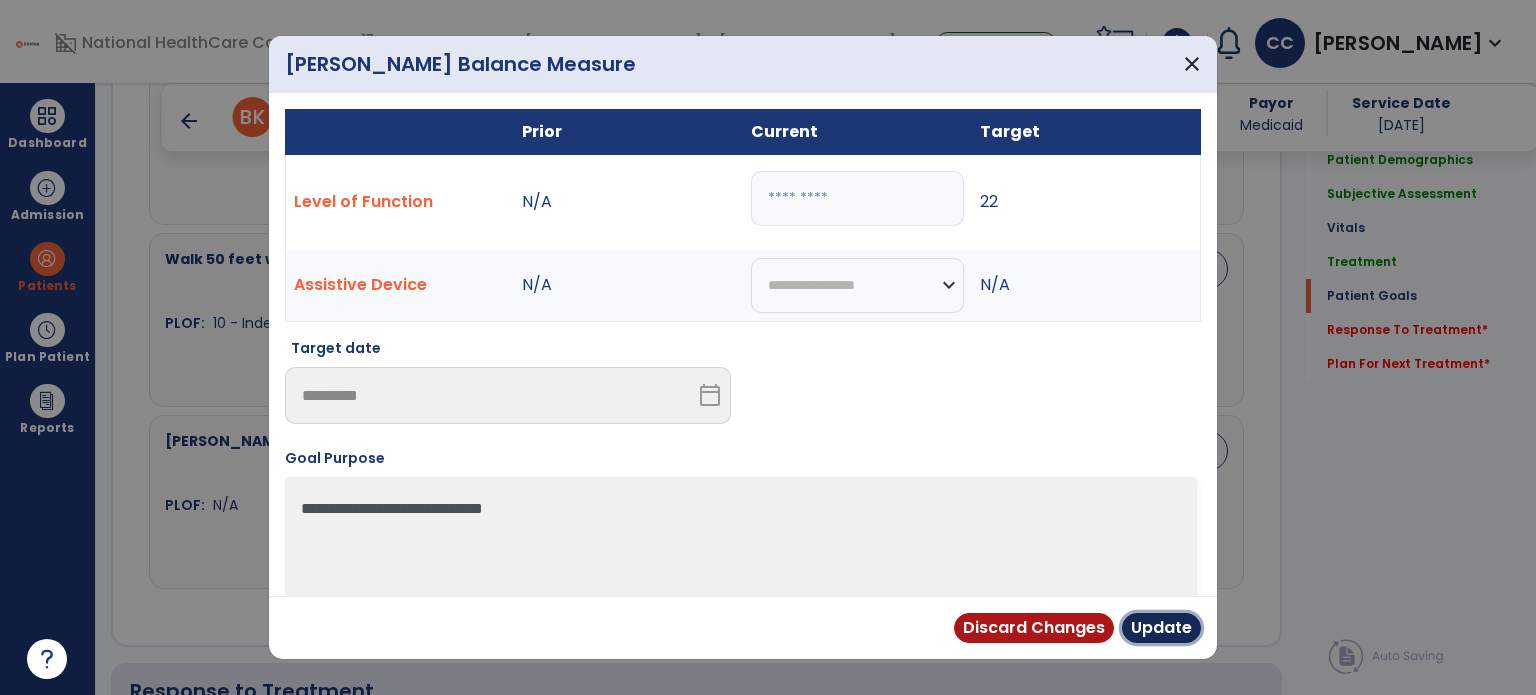 click on "Update" at bounding box center (1161, 628) 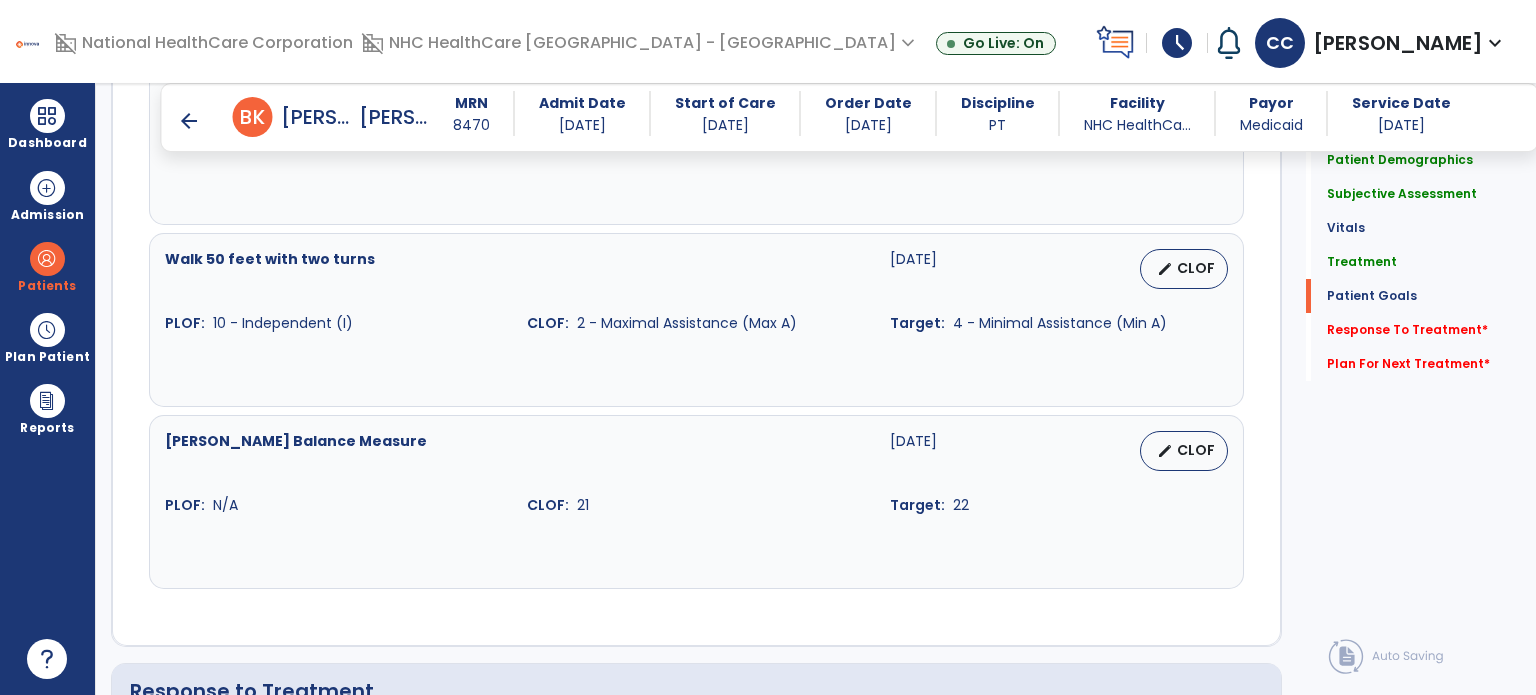 scroll, scrollTop: 4100, scrollLeft: 0, axis: vertical 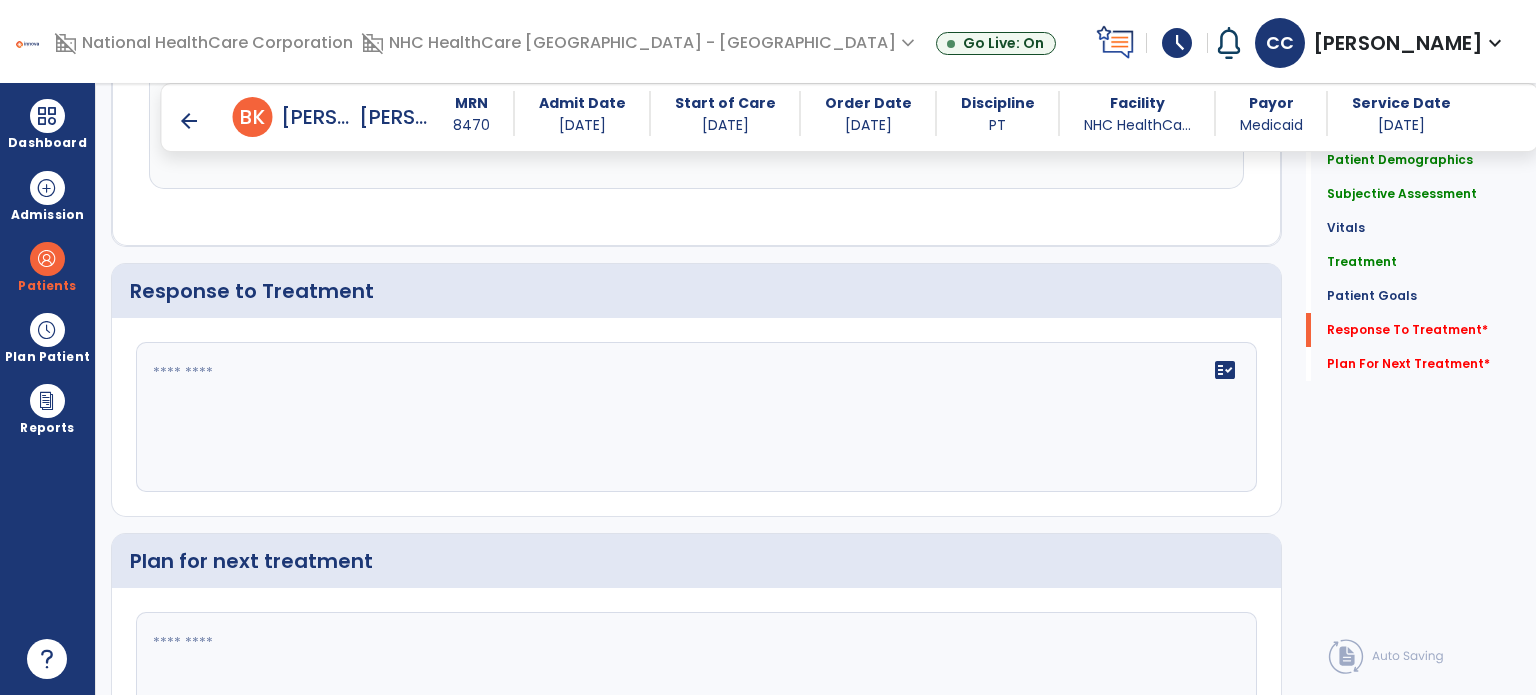 click on "fact_check" 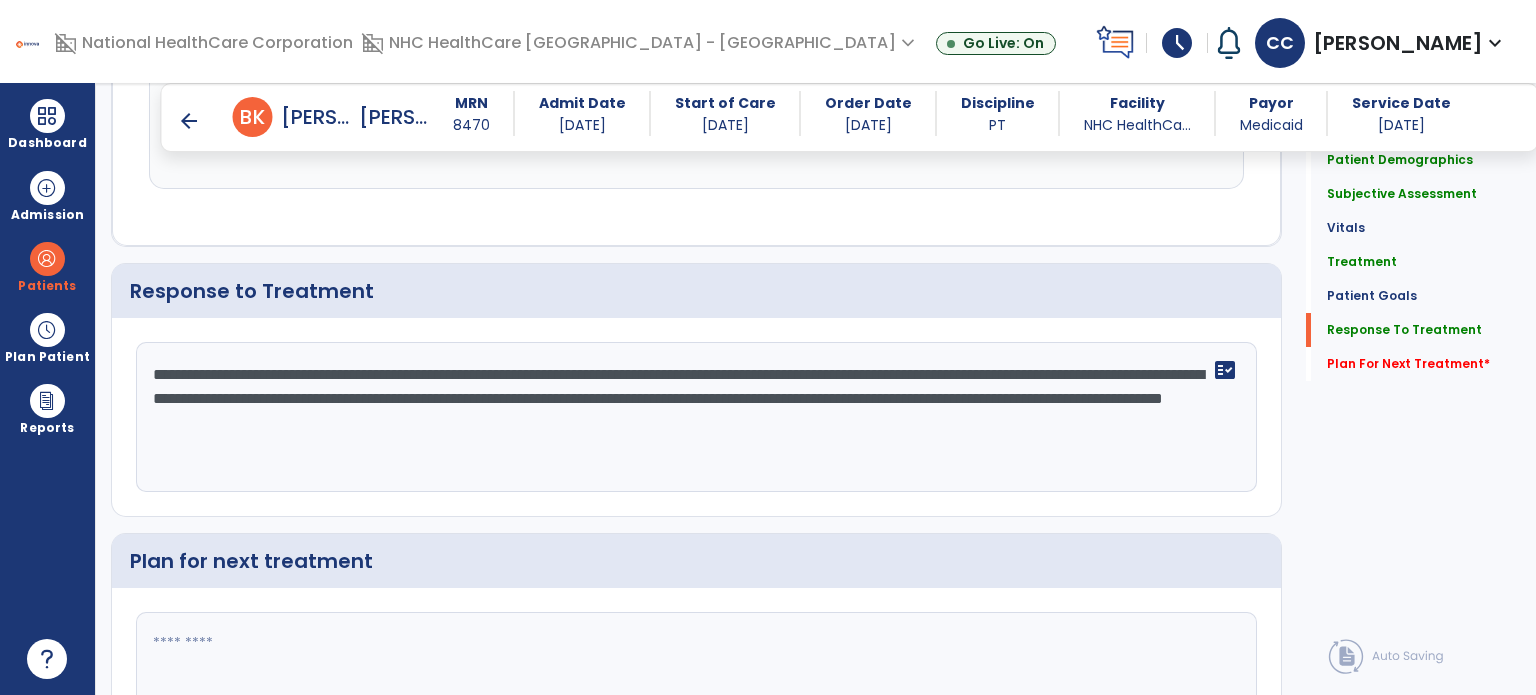 type on "**********" 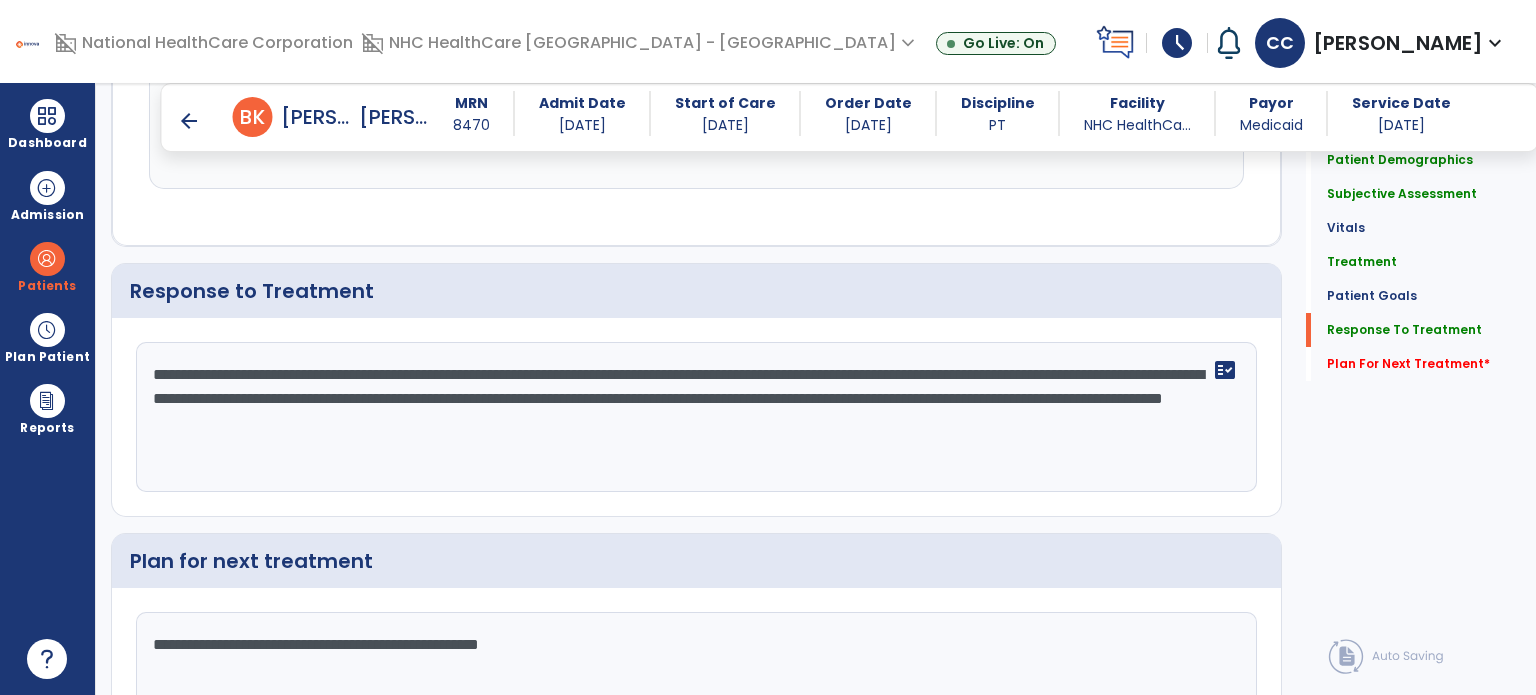 type on "**********" 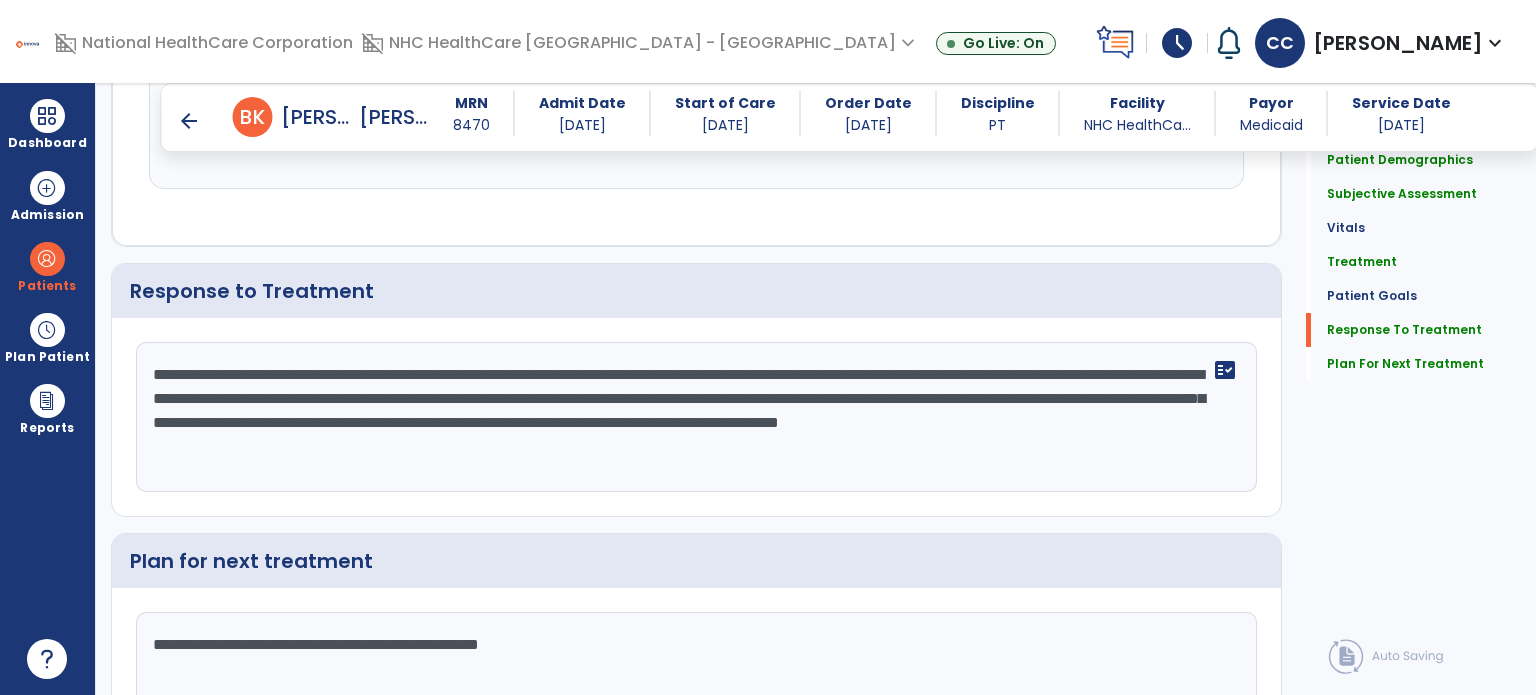 type on "**********" 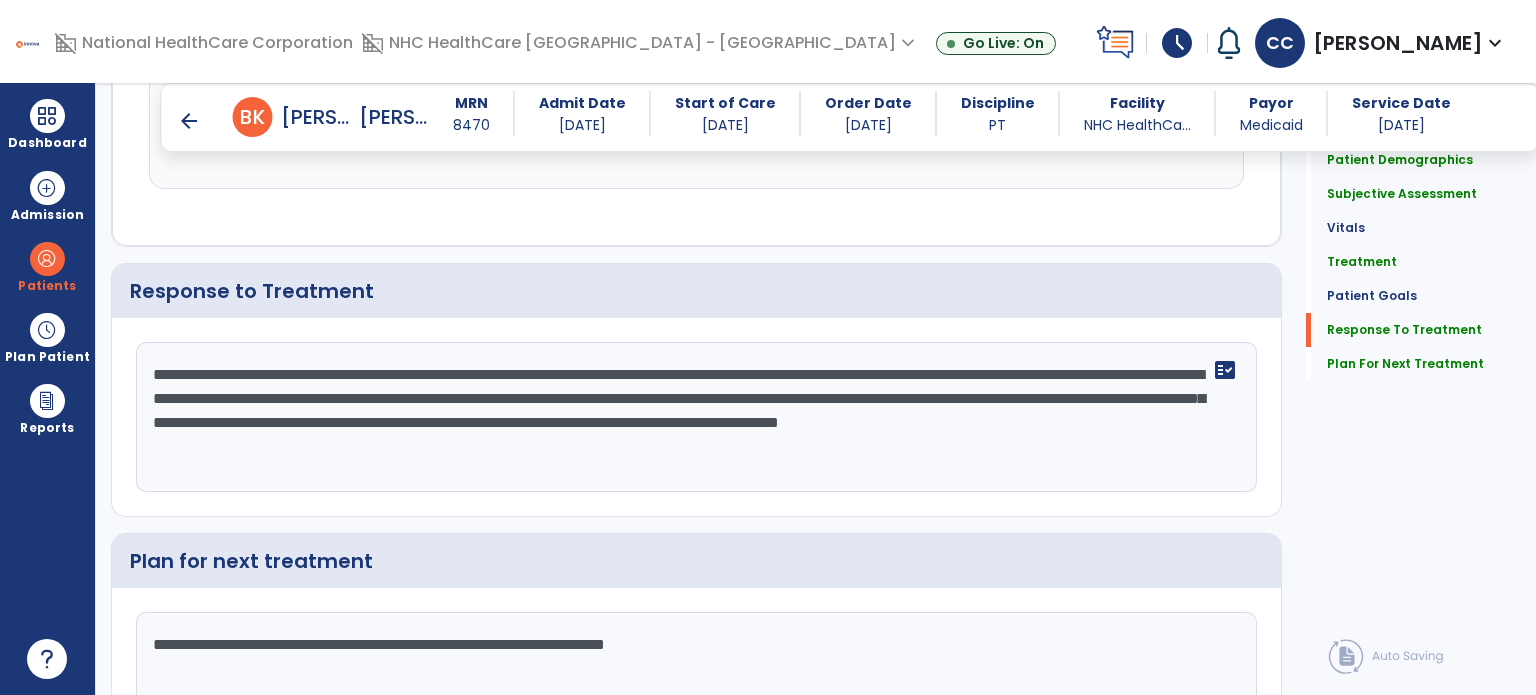 type on "**********" 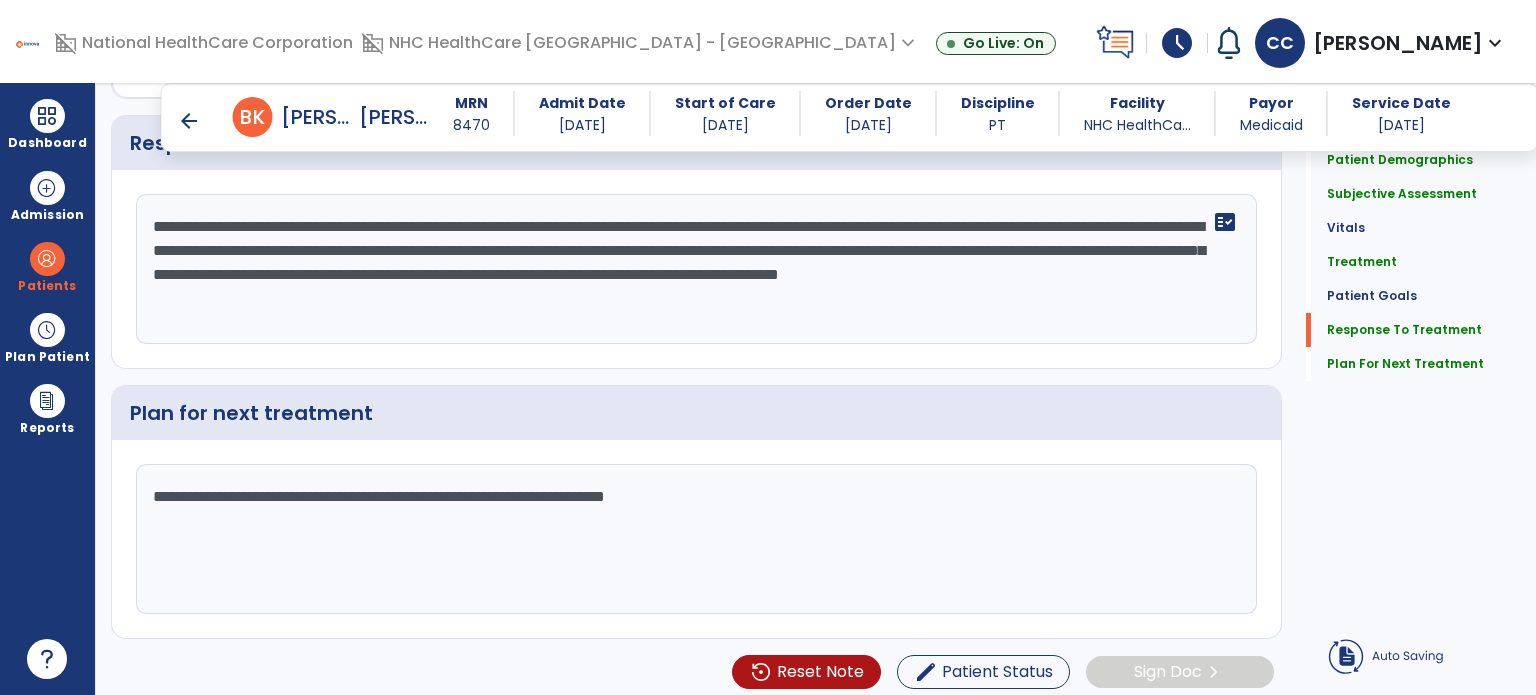 drag, startPoint x: 1164, startPoint y: 663, endPoint x: 1134, endPoint y: 648, distance: 33.54102 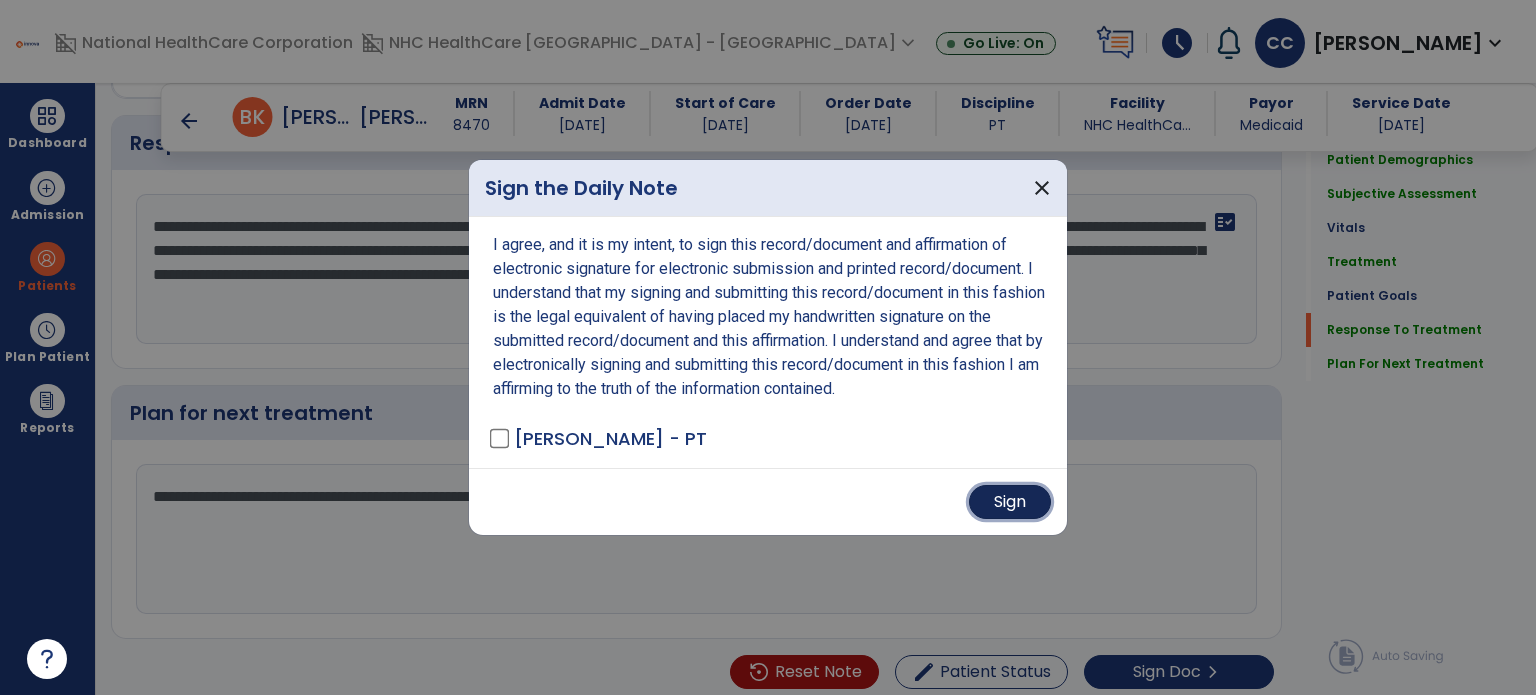 click on "Sign" at bounding box center [1010, 502] 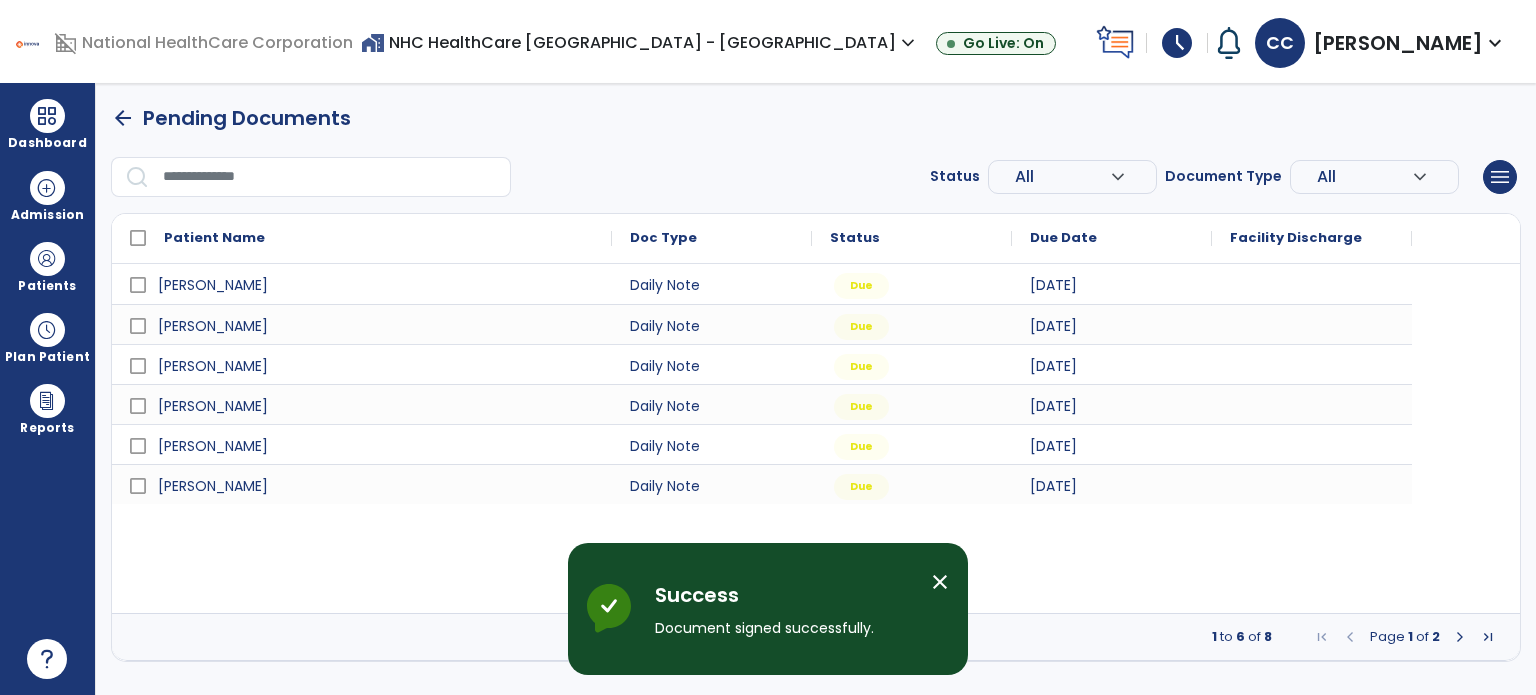 scroll, scrollTop: 0, scrollLeft: 0, axis: both 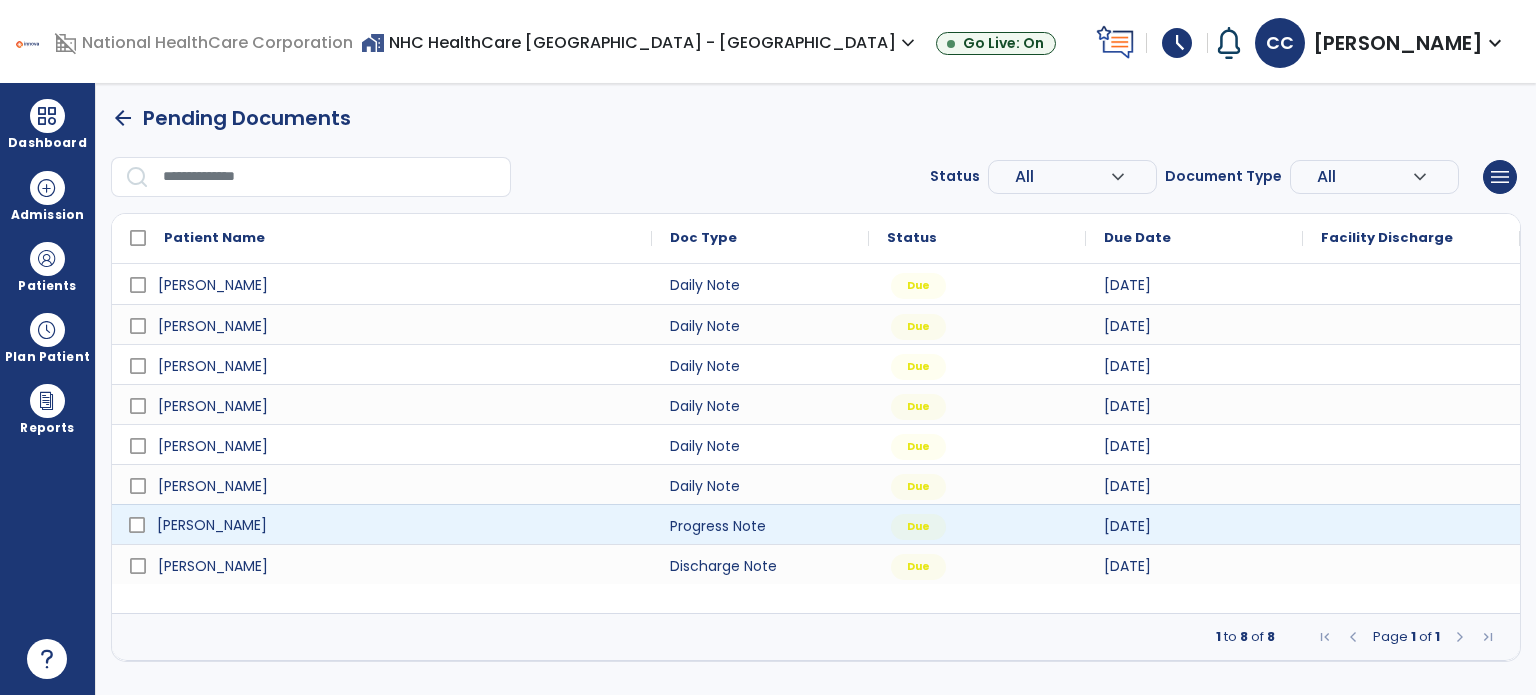 click on "Bragg, Kyle" at bounding box center [396, 525] 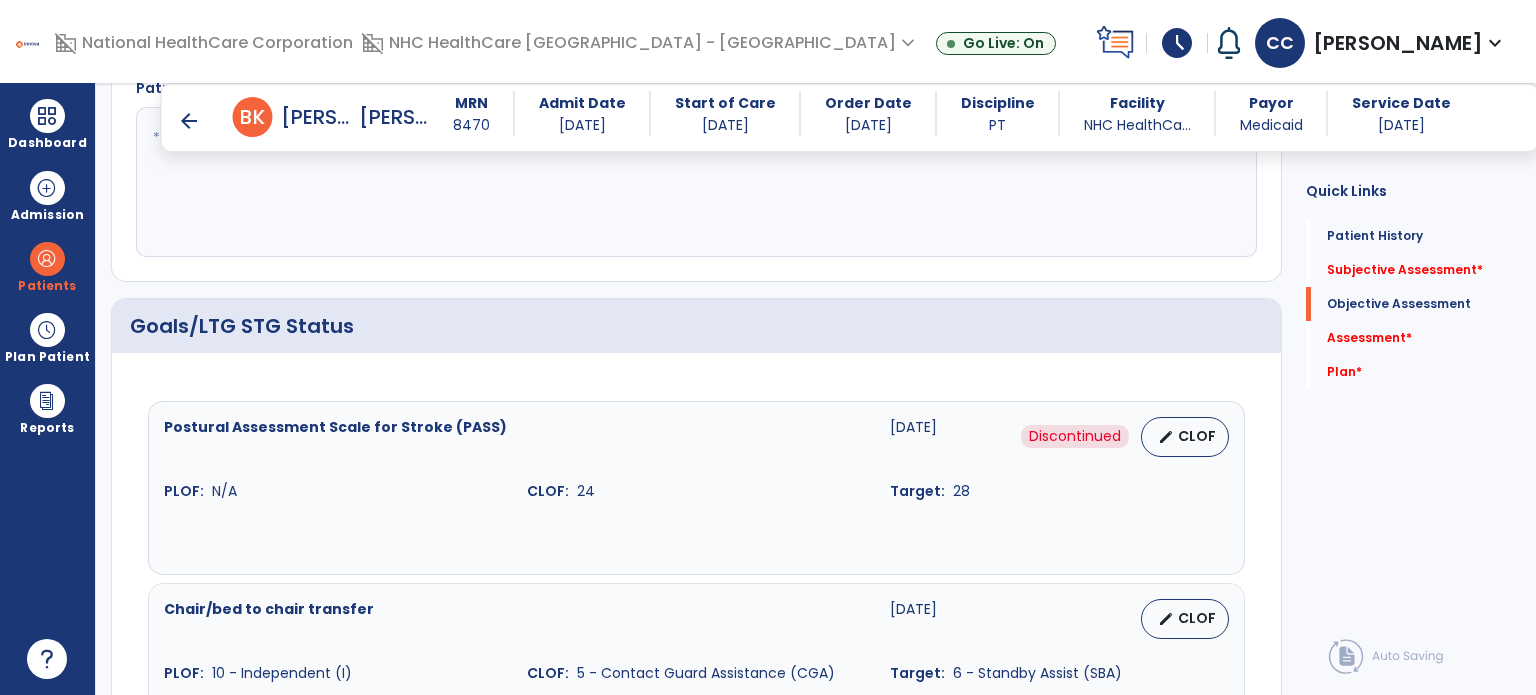 scroll, scrollTop: 700, scrollLeft: 0, axis: vertical 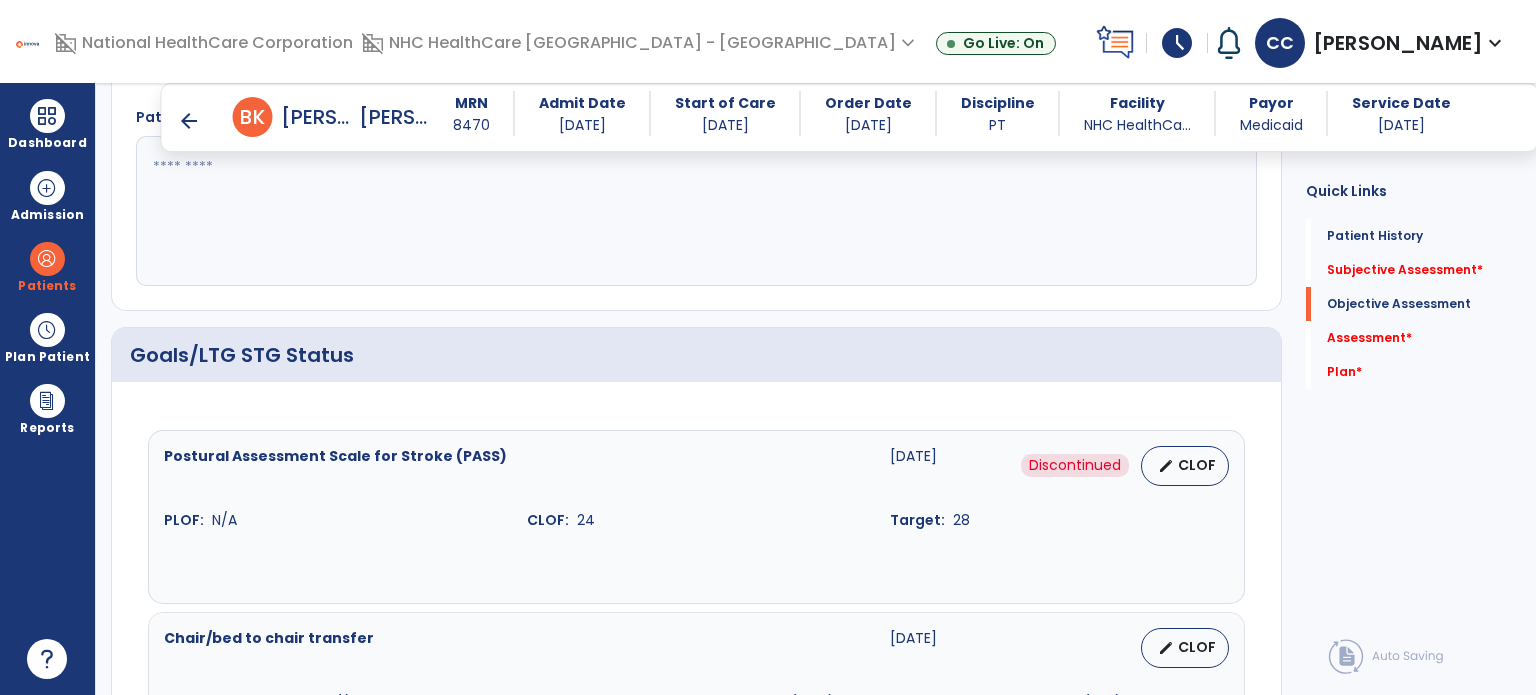 click 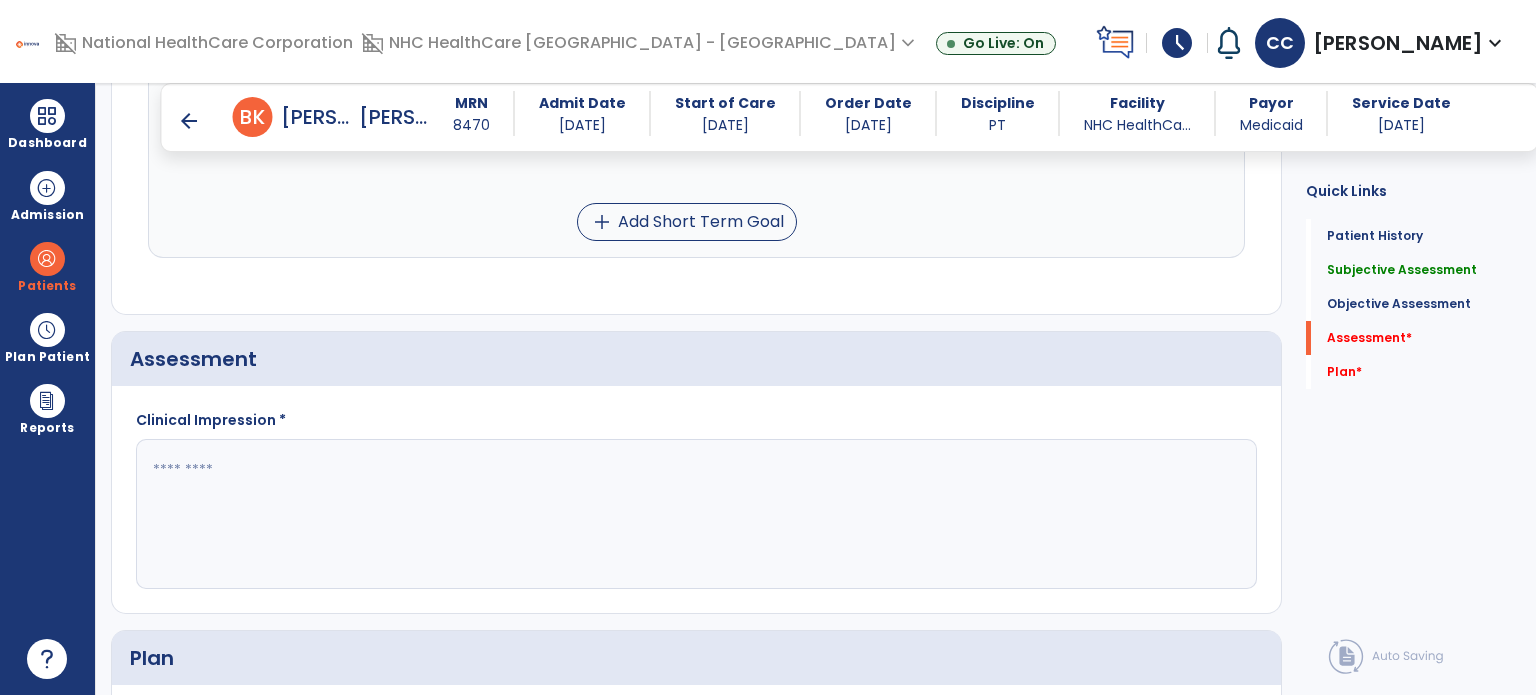 scroll, scrollTop: 3400, scrollLeft: 0, axis: vertical 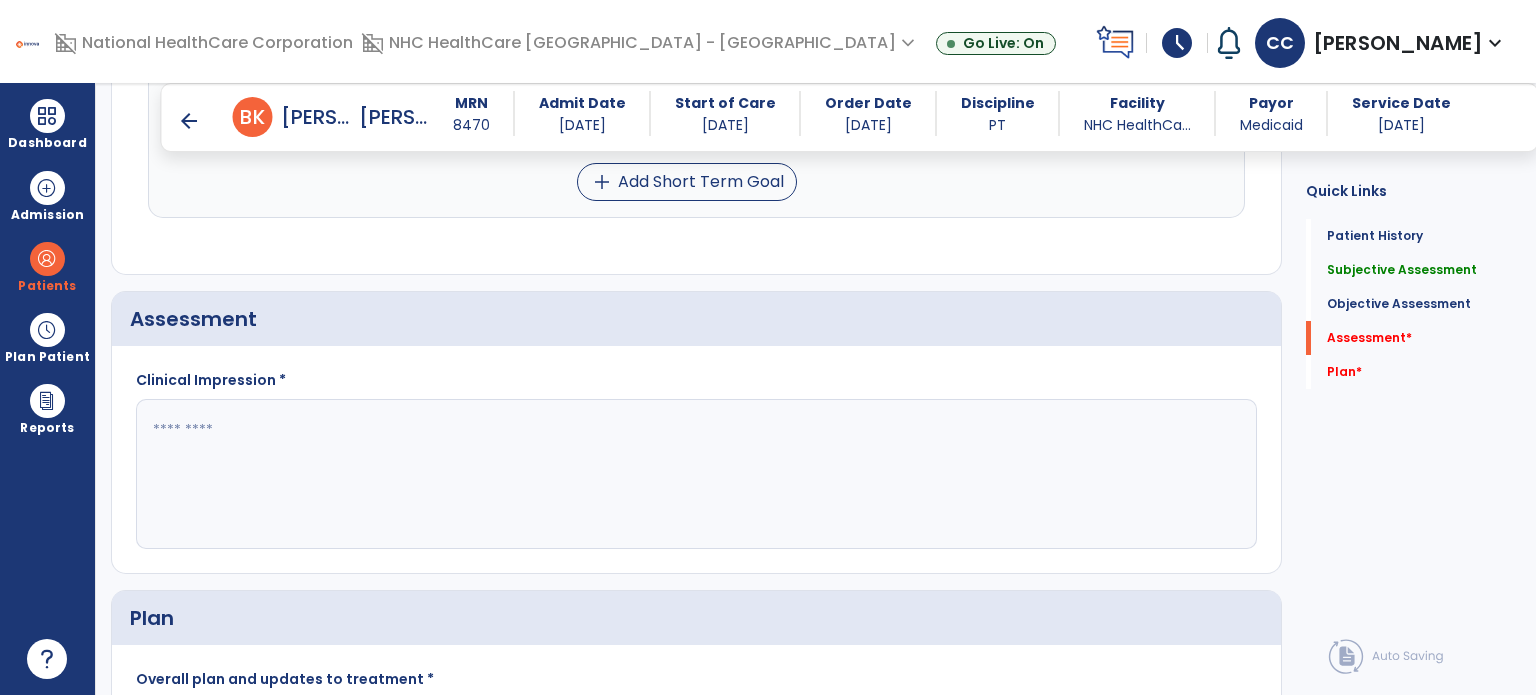 type on "**********" 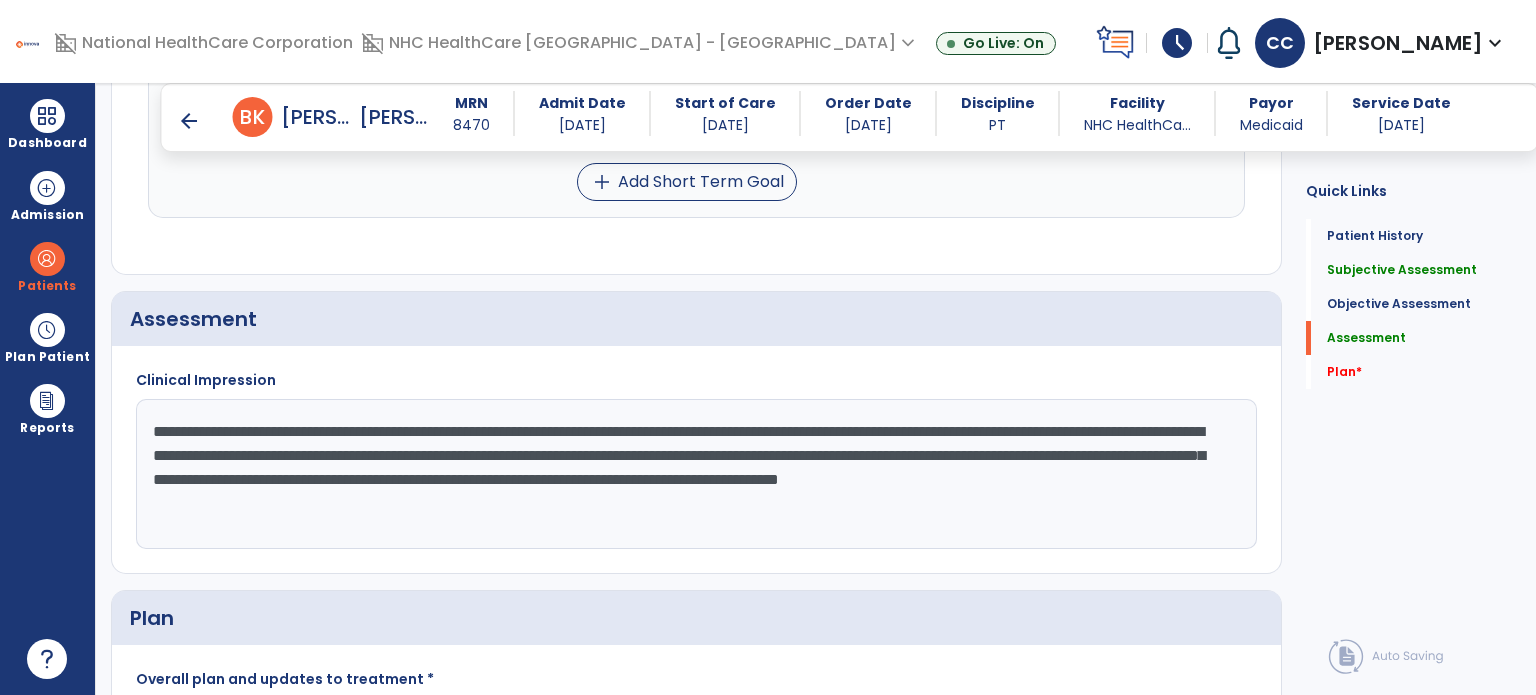 drag, startPoint x: 811, startPoint y: 466, endPoint x: 1029, endPoint y: 451, distance: 218.51544 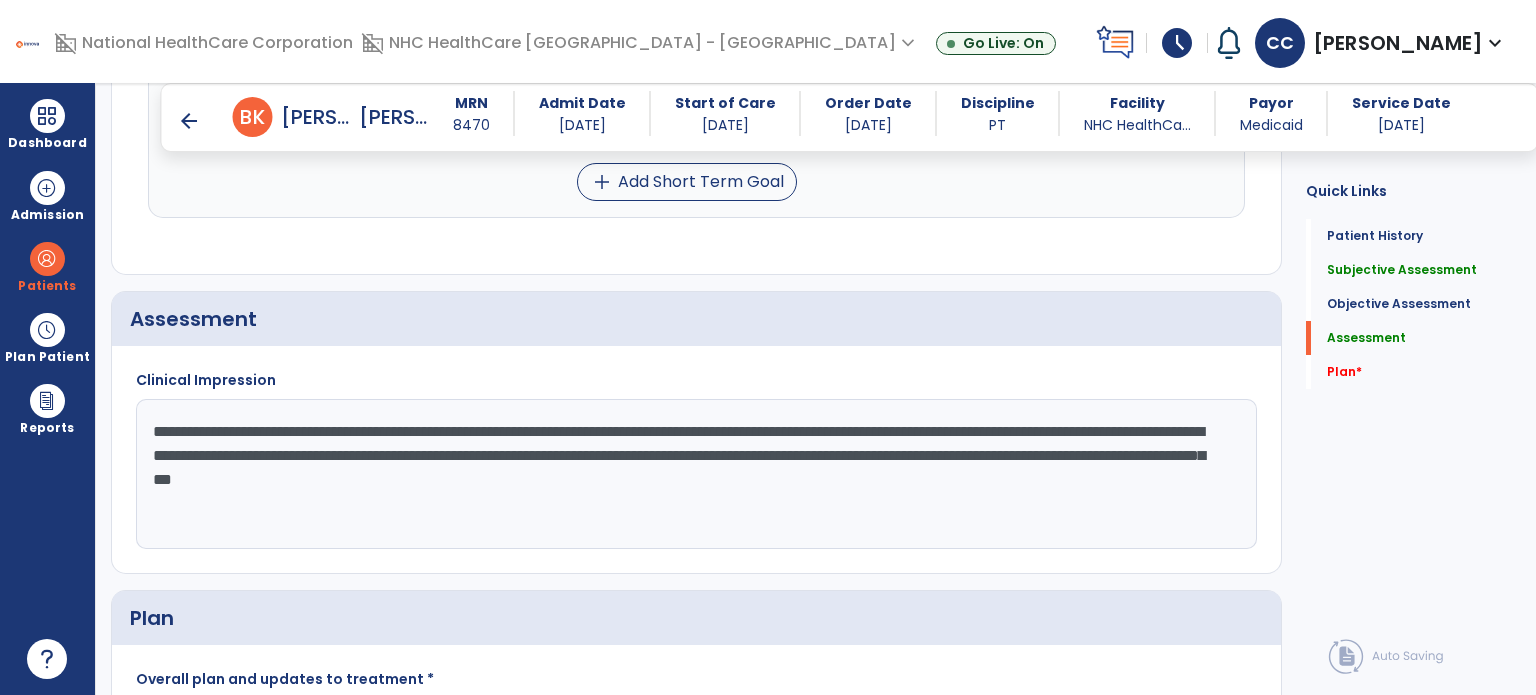 click on "**********" 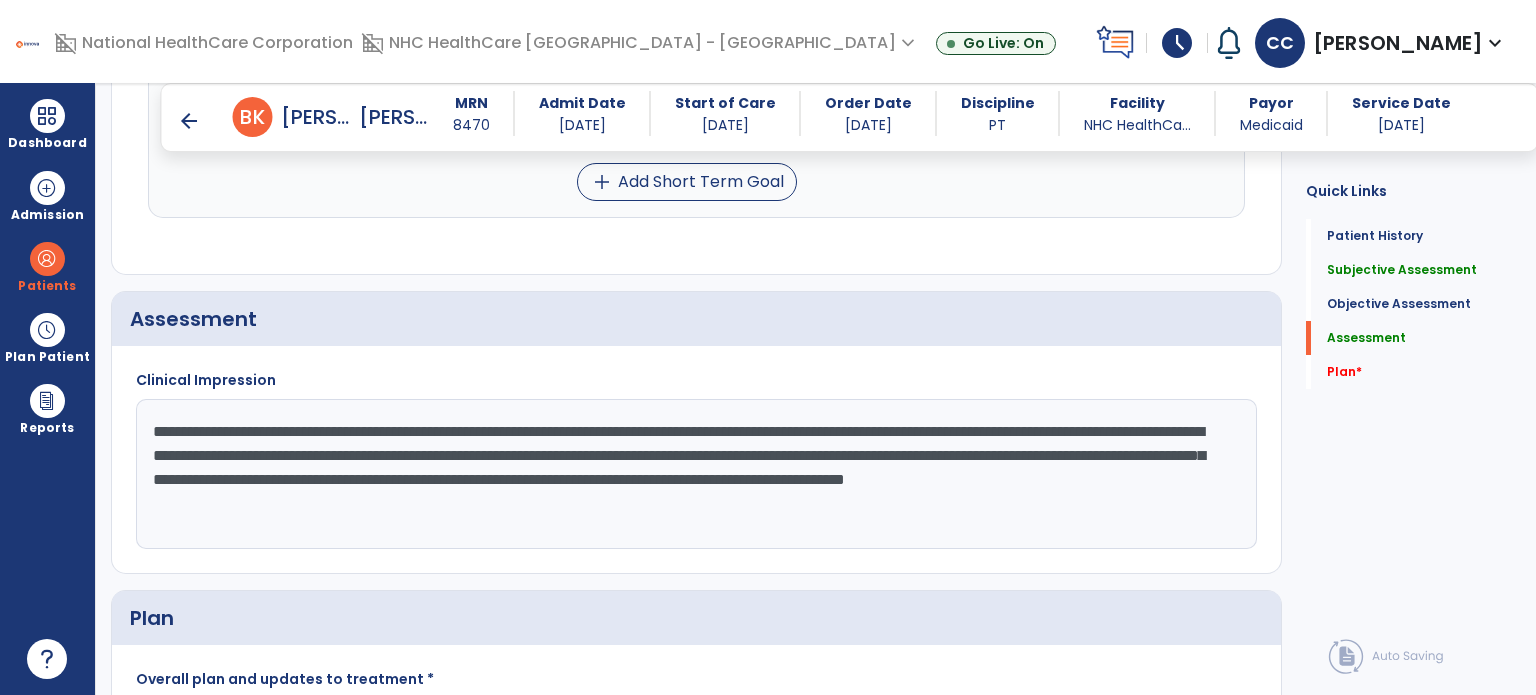 type on "**********" 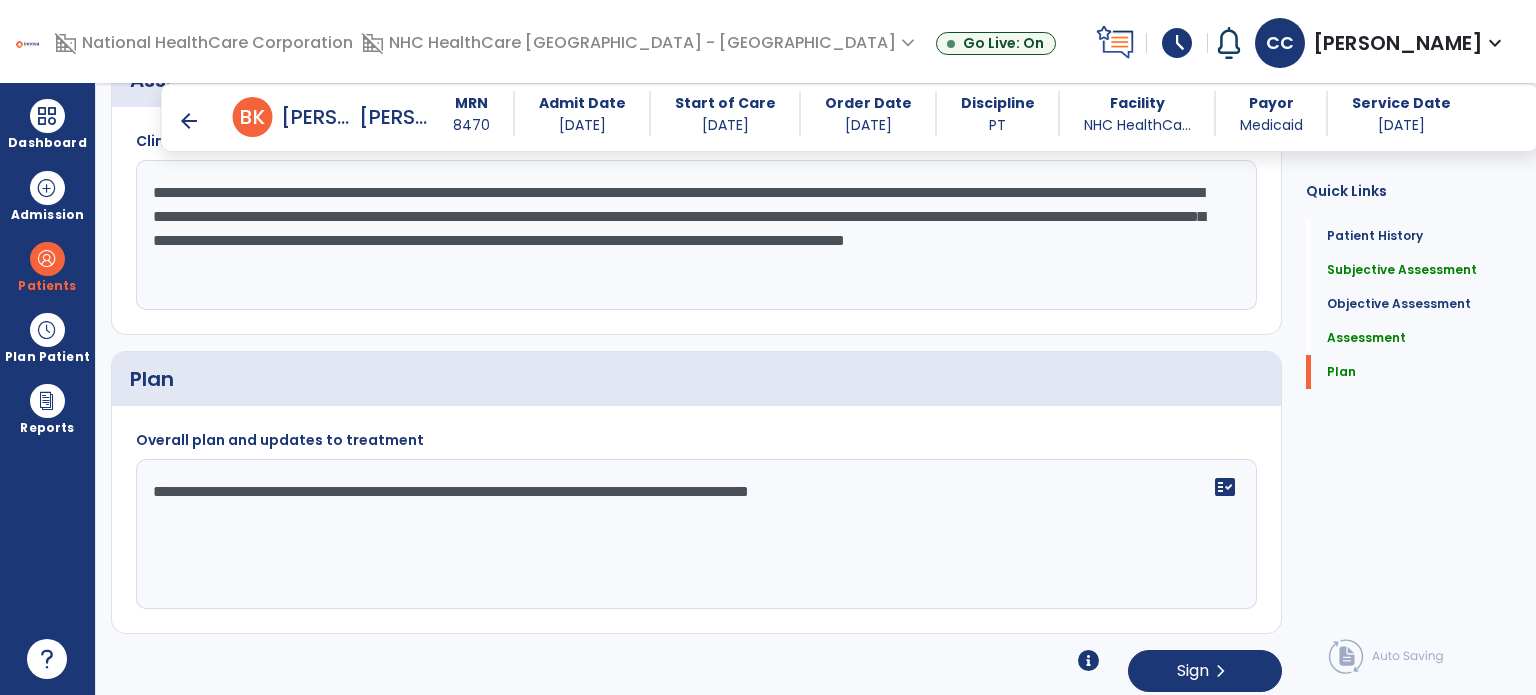 type on "**********" 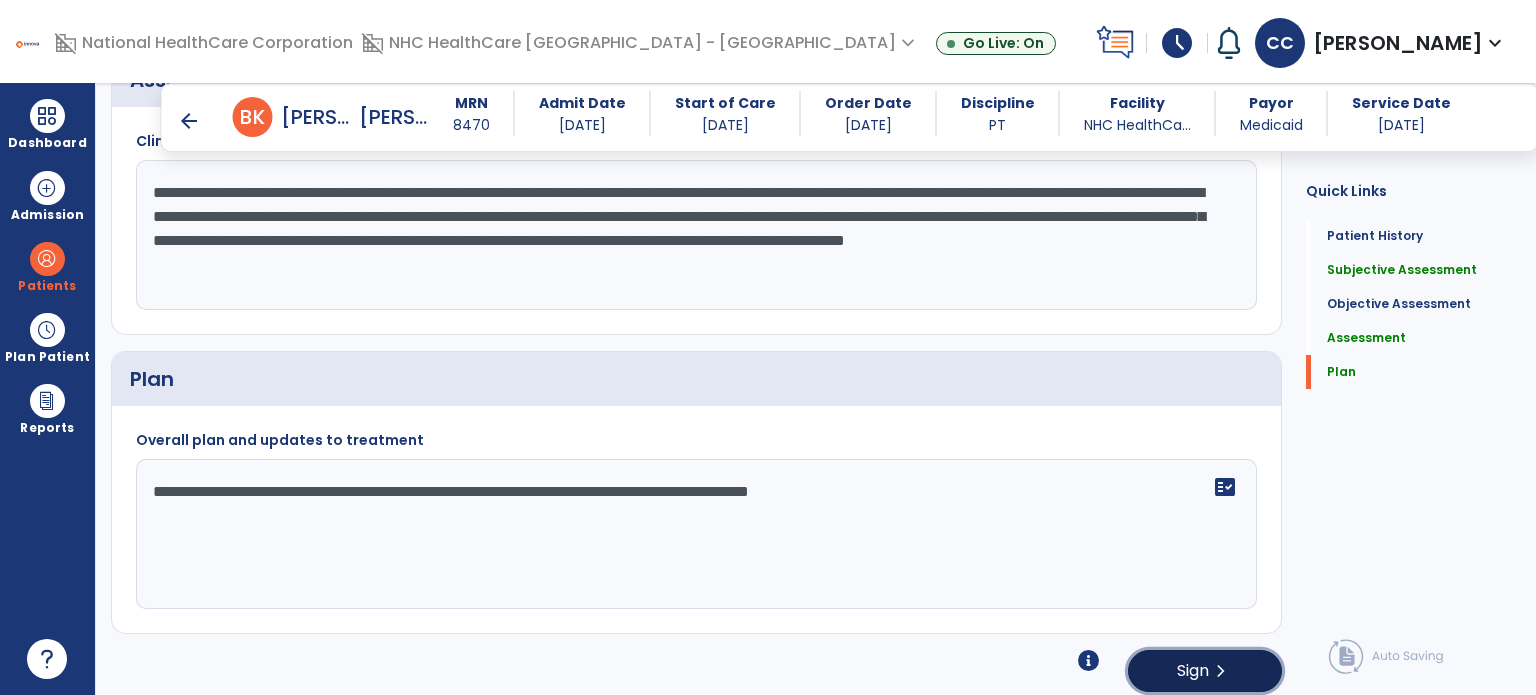 click on "Sign  chevron_right" 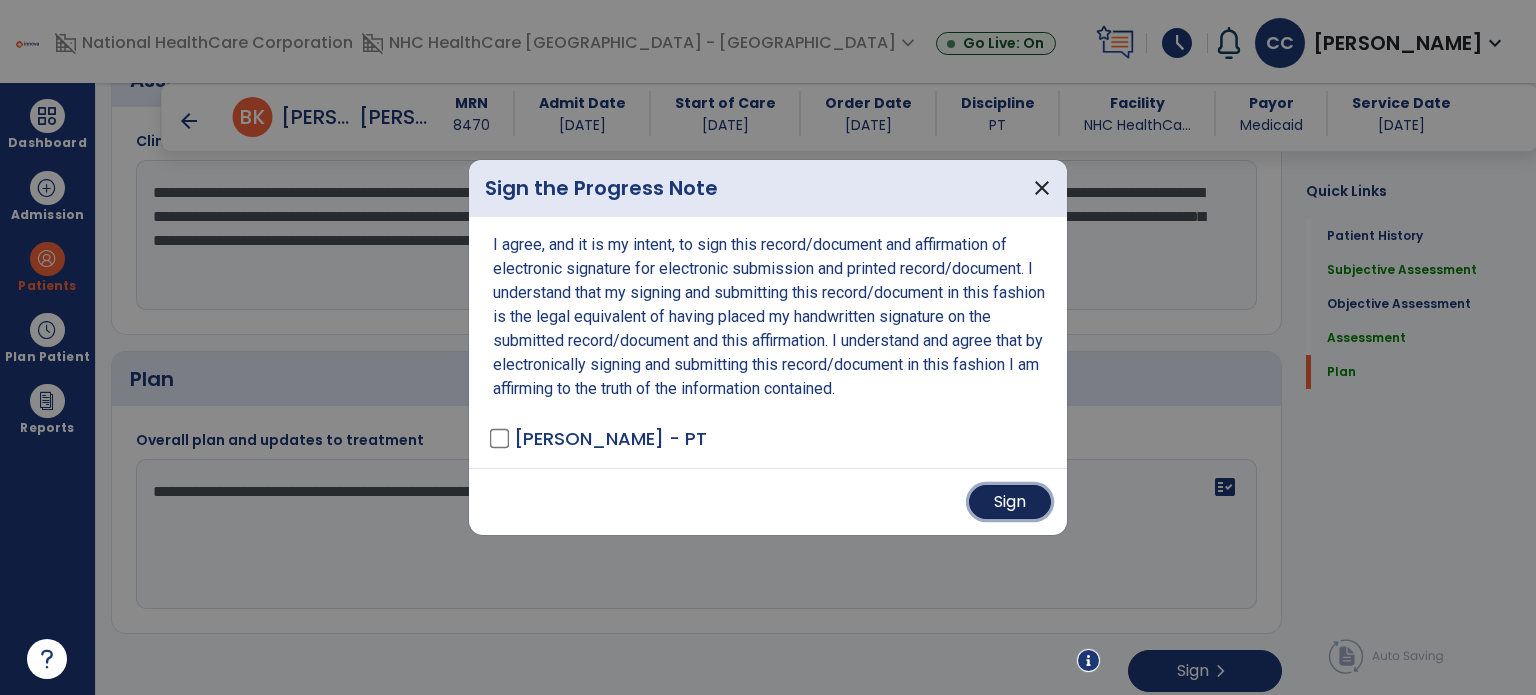 click on "Sign" at bounding box center [1010, 502] 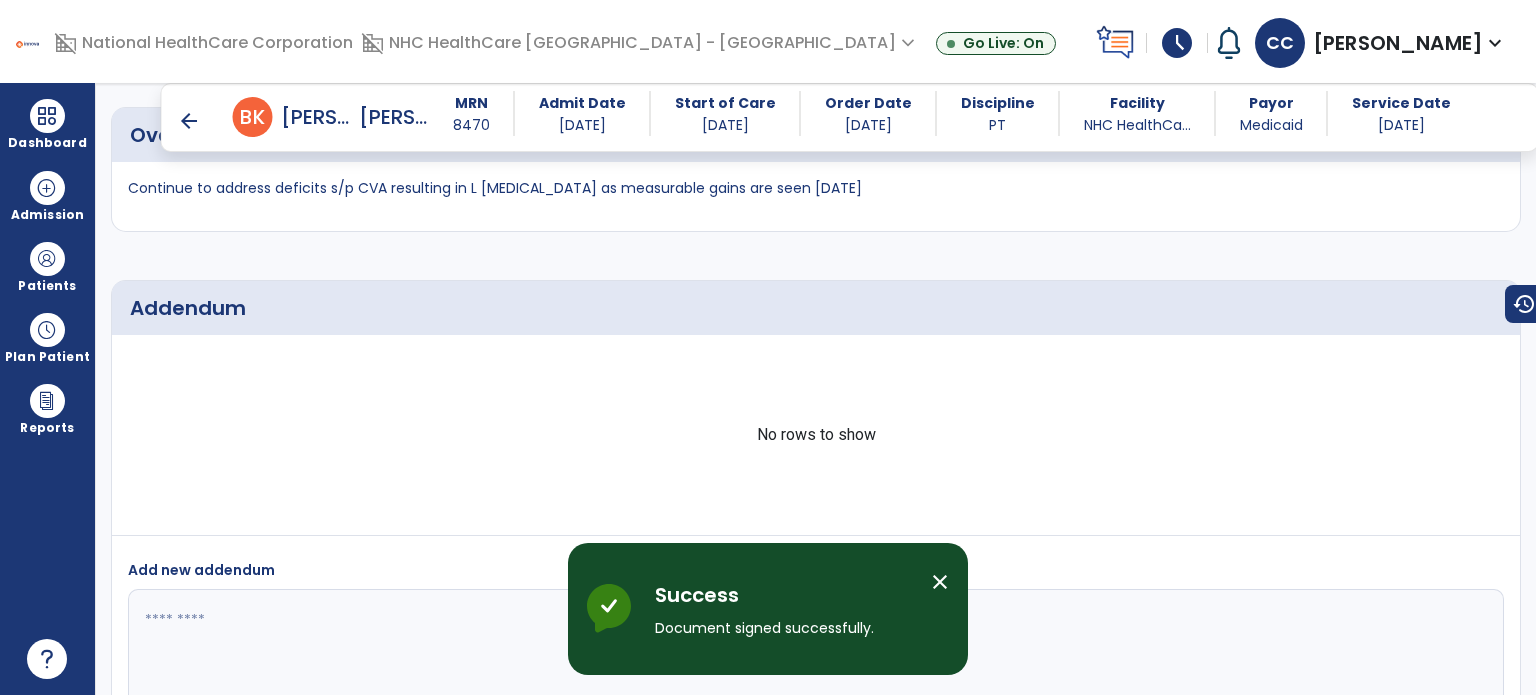 scroll, scrollTop: 5040, scrollLeft: 0, axis: vertical 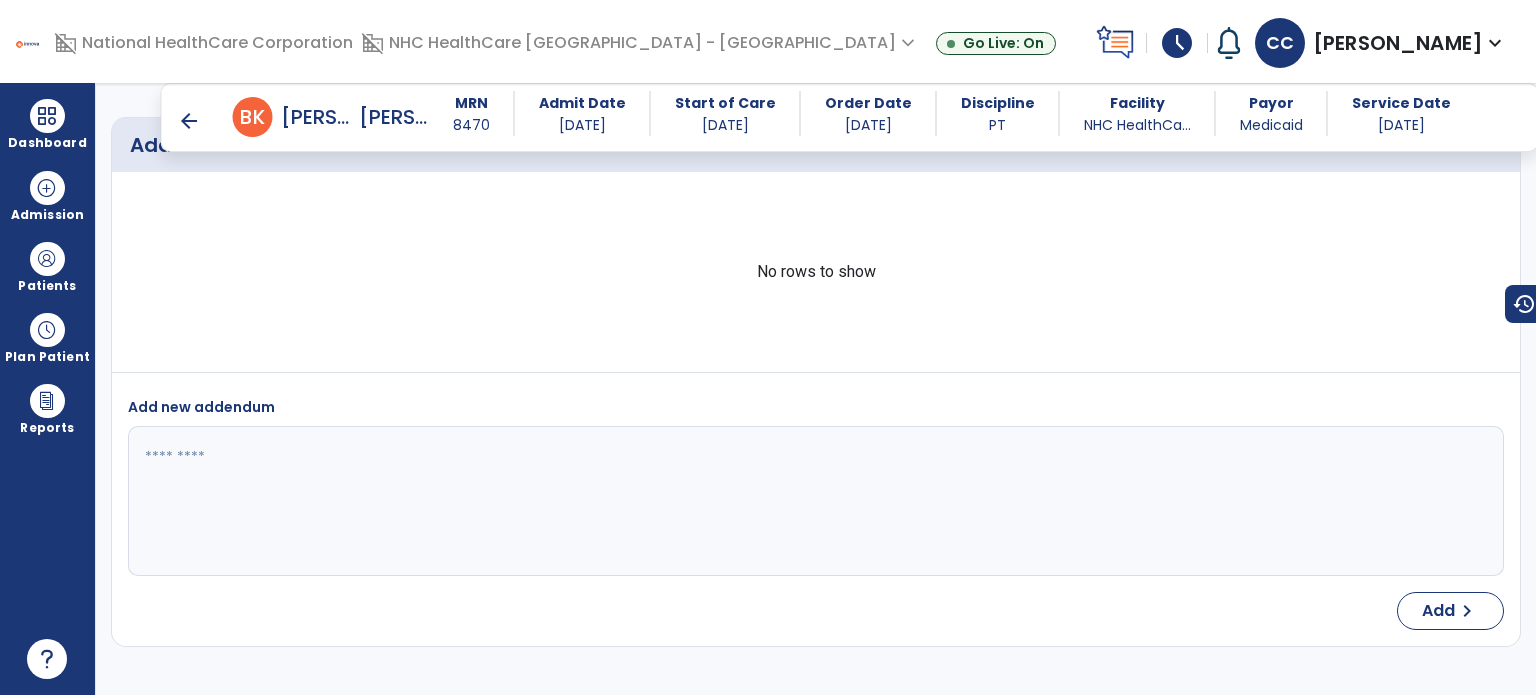 click on "Dashboard  dashboard  Therapist Dashboard" at bounding box center (47, 124) 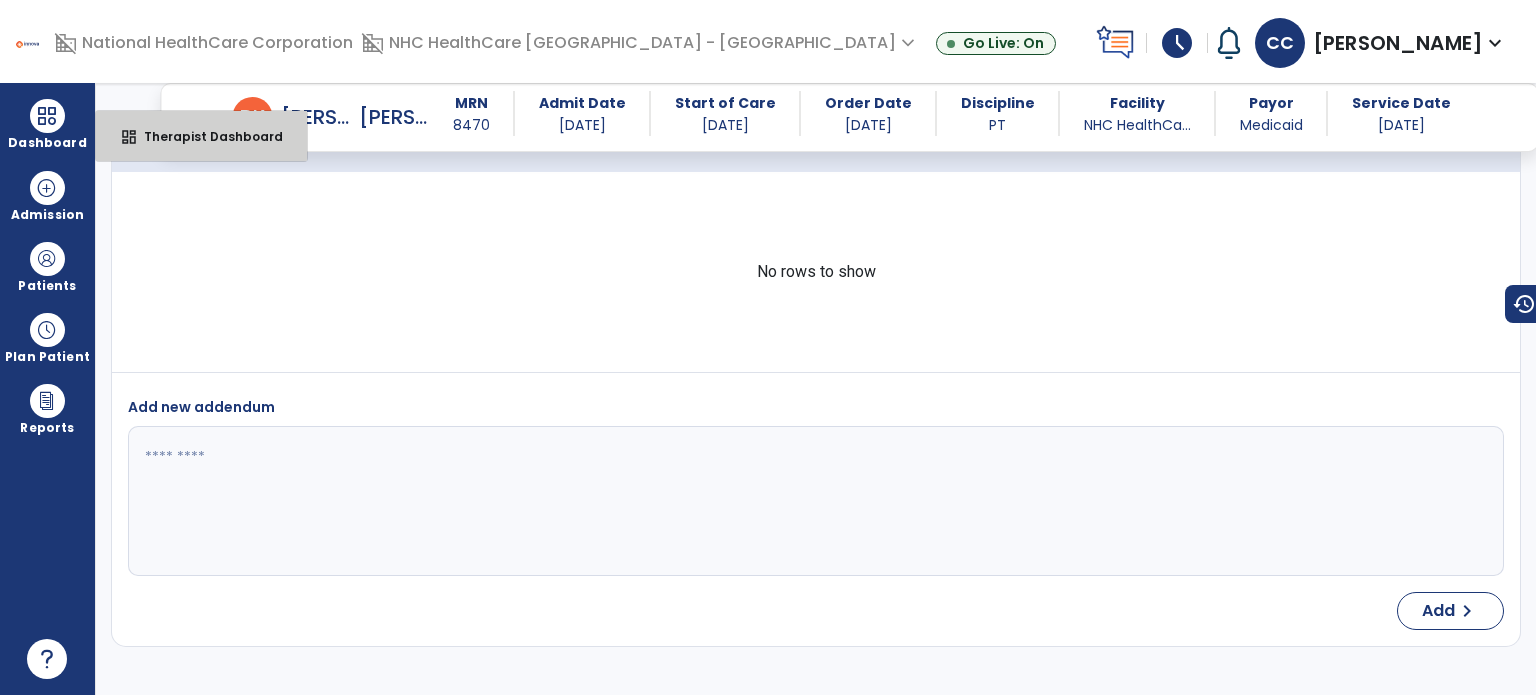 click on "Therapist Dashboard" at bounding box center (205, 136) 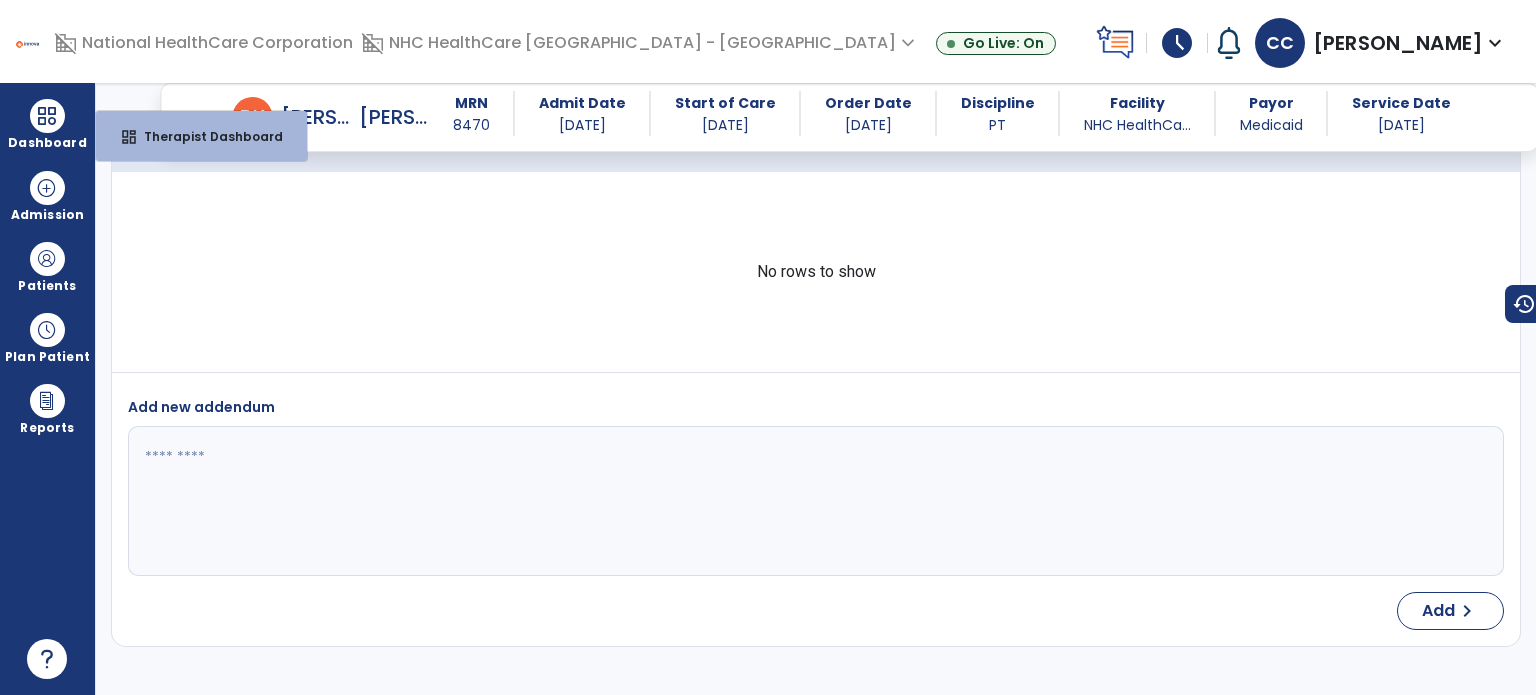 select on "****" 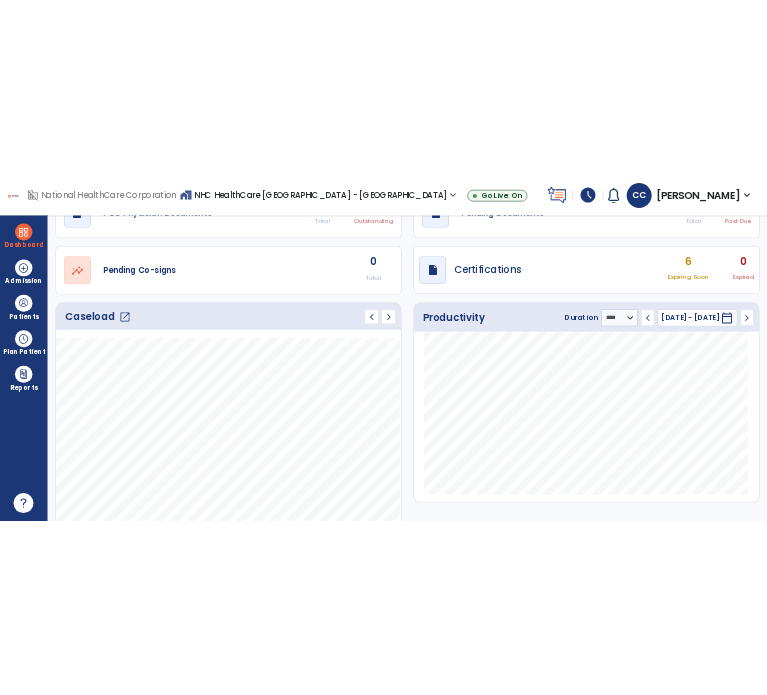 scroll, scrollTop: 0, scrollLeft: 0, axis: both 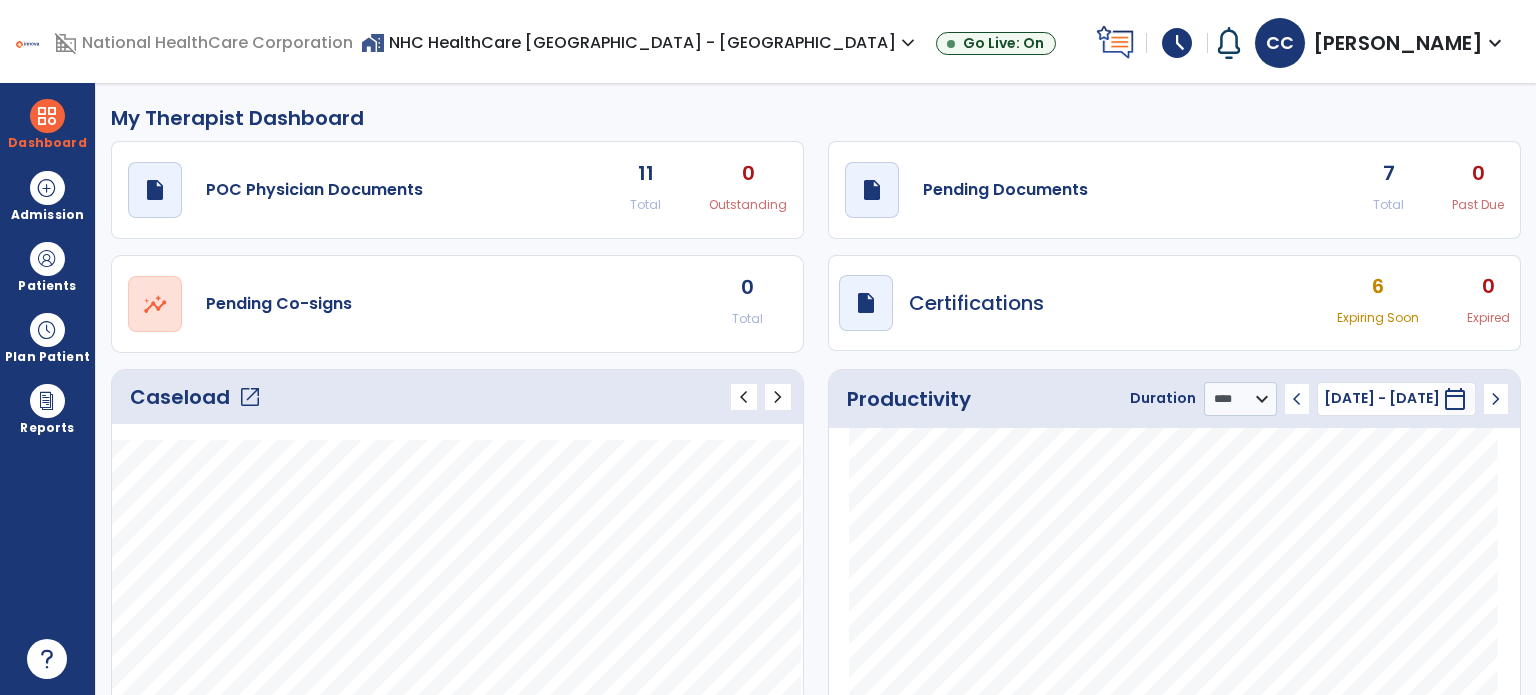 click at bounding box center (47, 259) 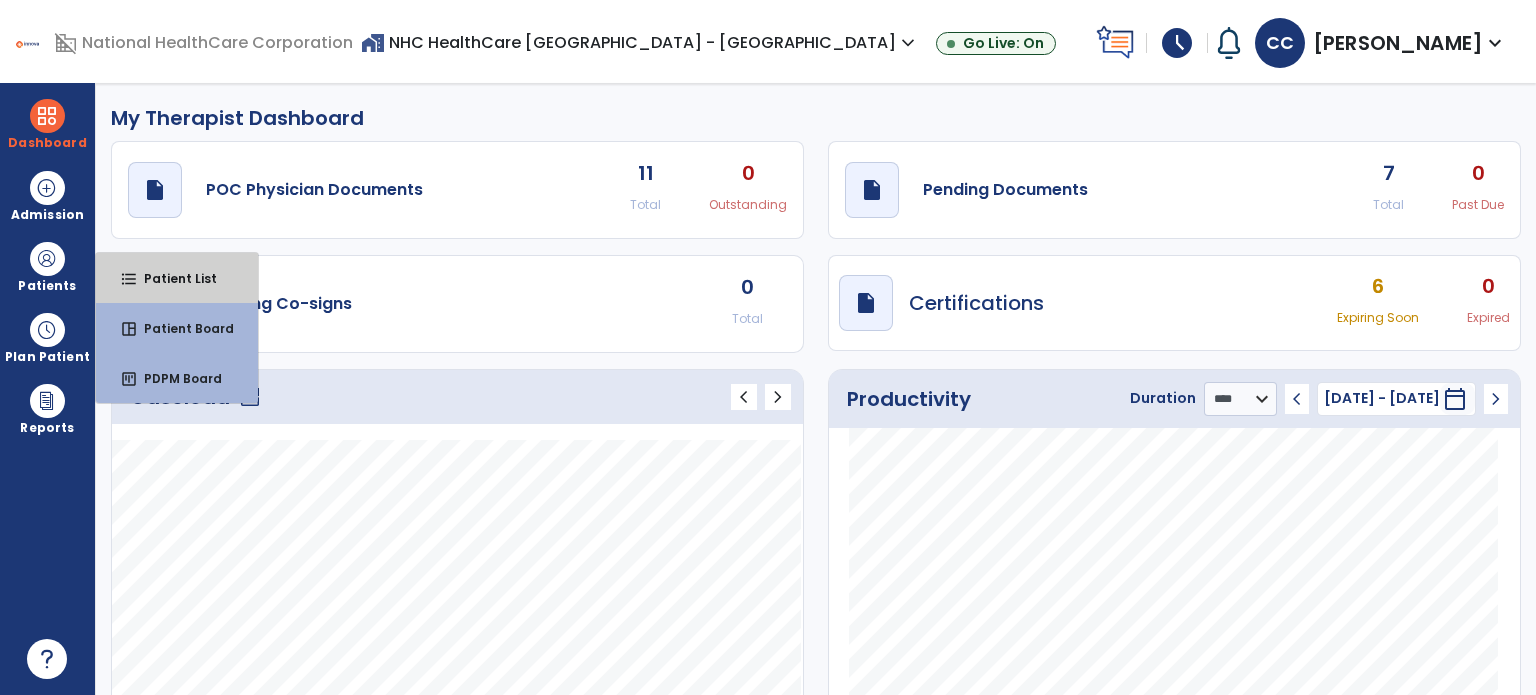 click on "format_list_bulleted  Patient List" at bounding box center [177, 278] 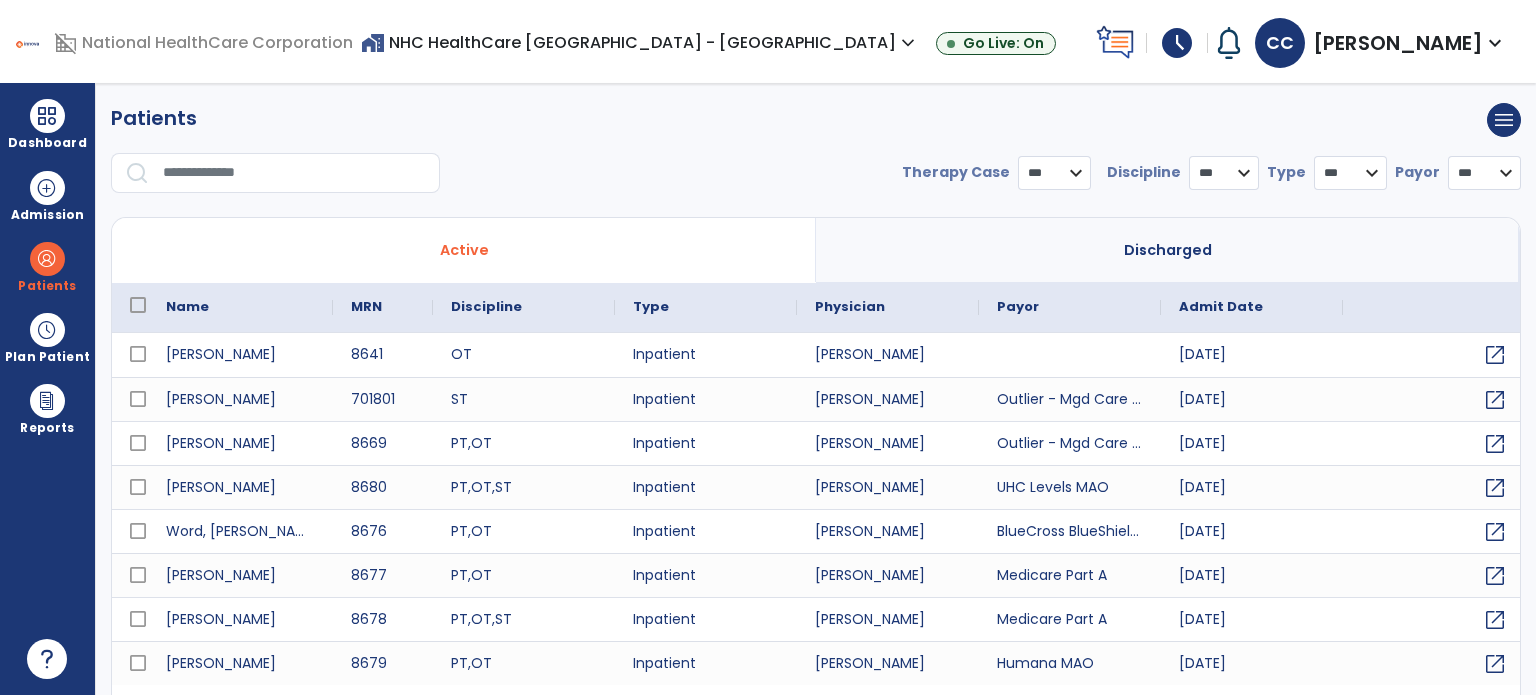 select on "***" 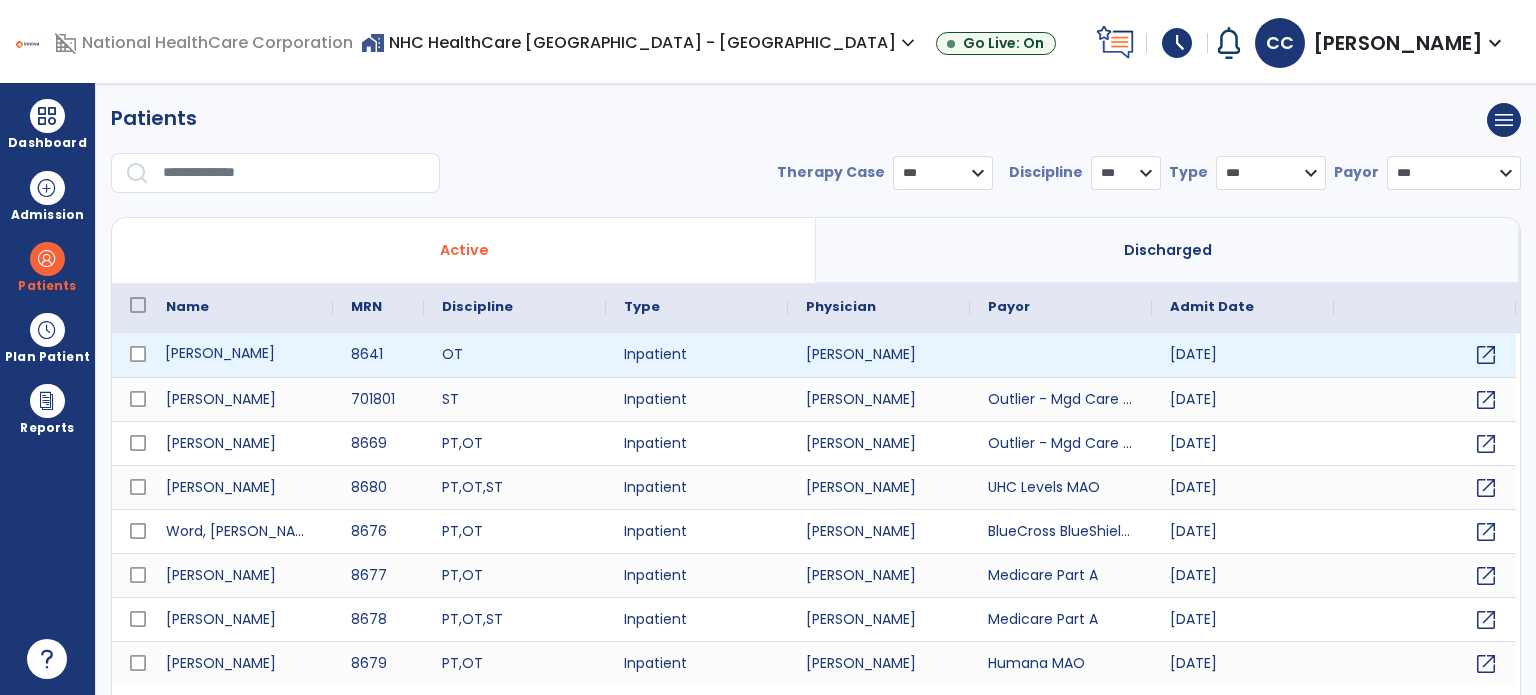 click on "[PERSON_NAME]" at bounding box center (240, 355) 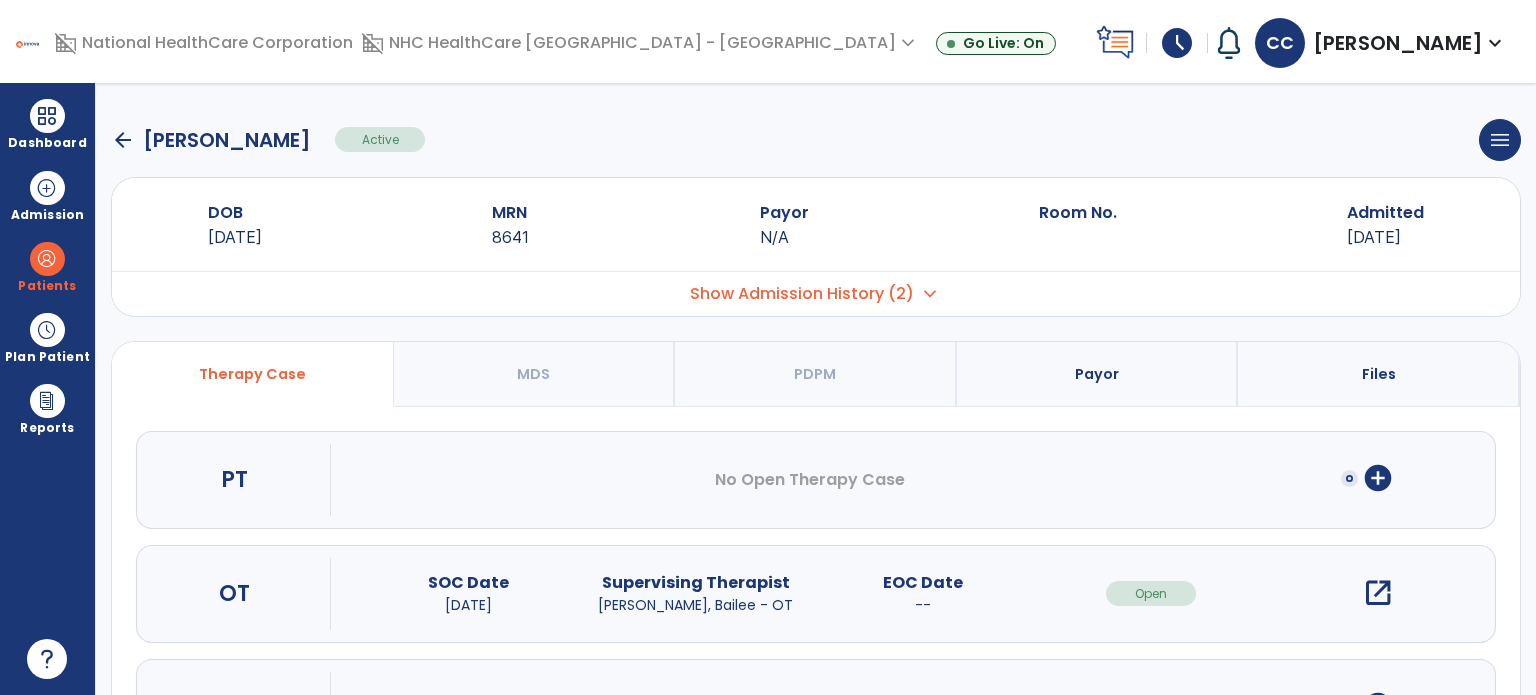 click on "add_circle" at bounding box center [1378, 478] 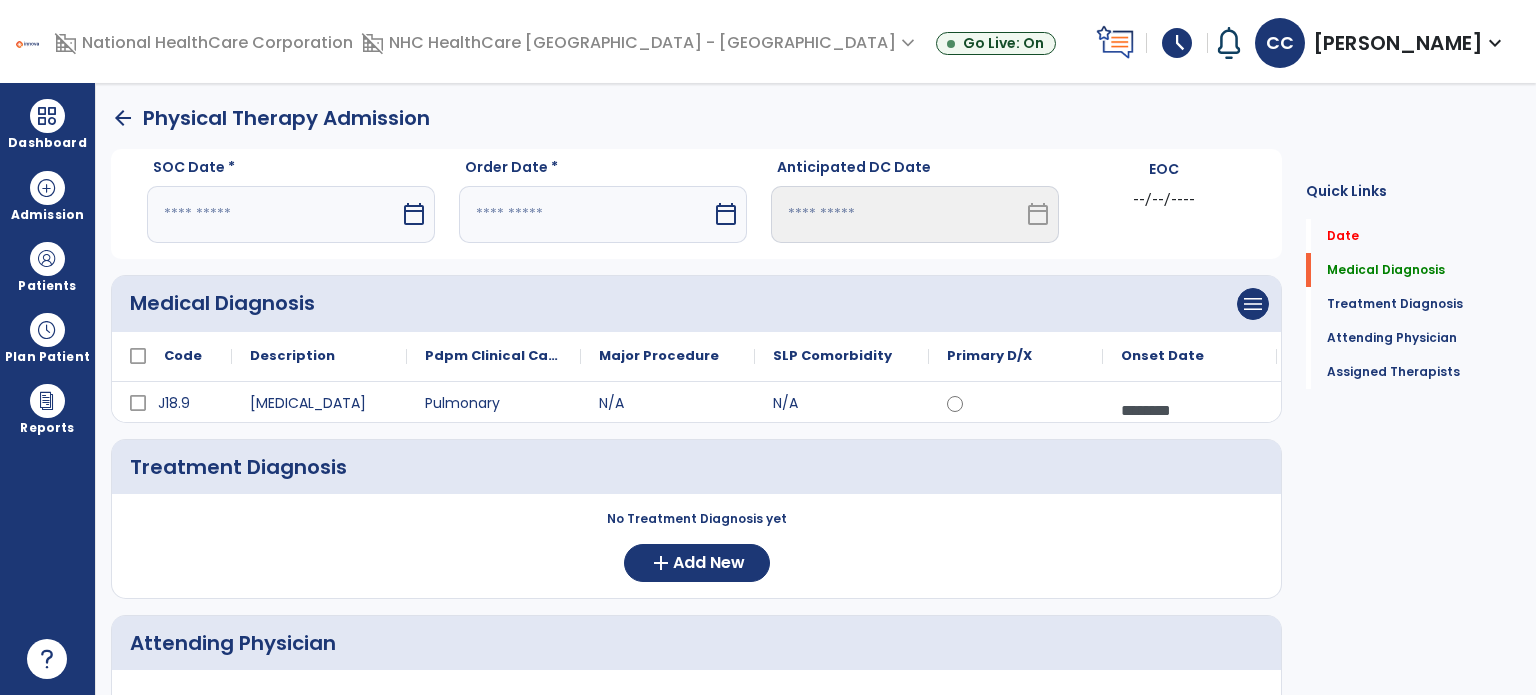 click on "calendar_today" at bounding box center (414, 214) 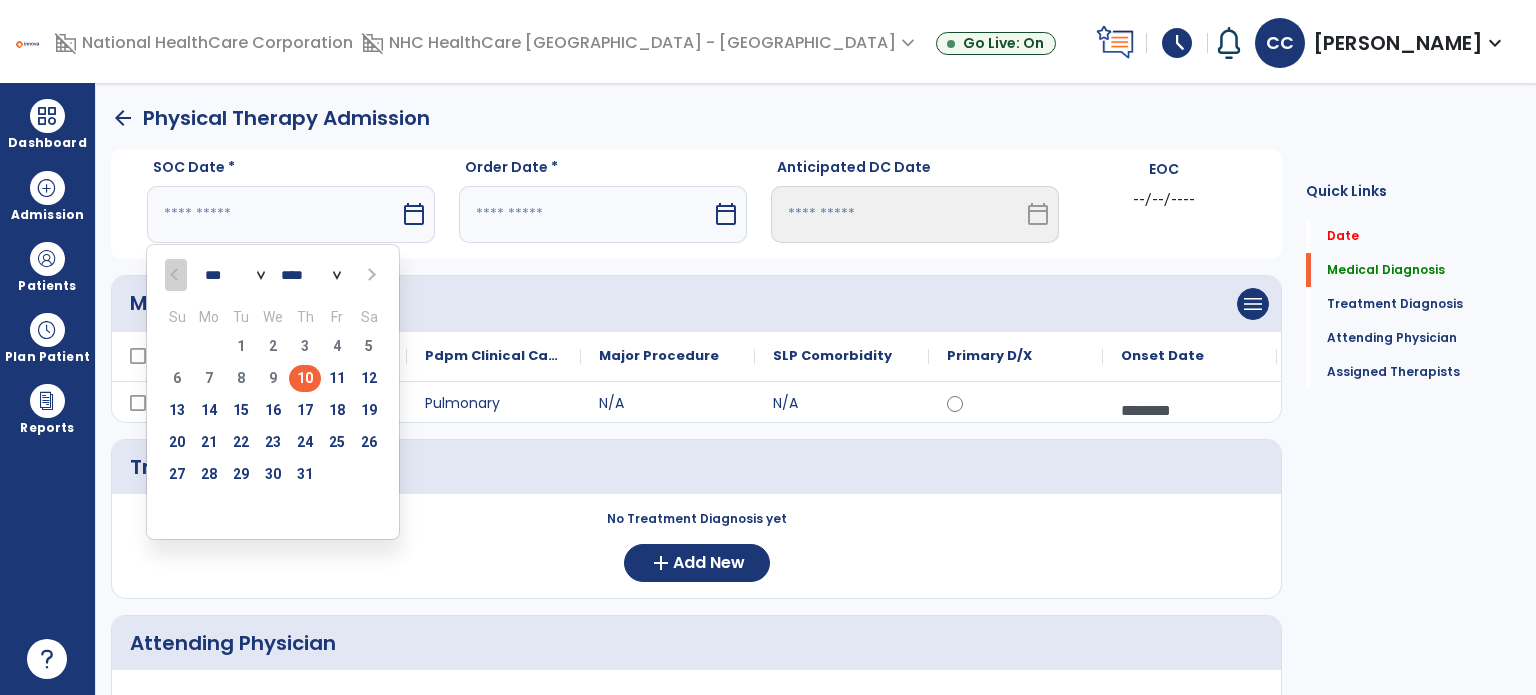 click on "10" at bounding box center [305, 378] 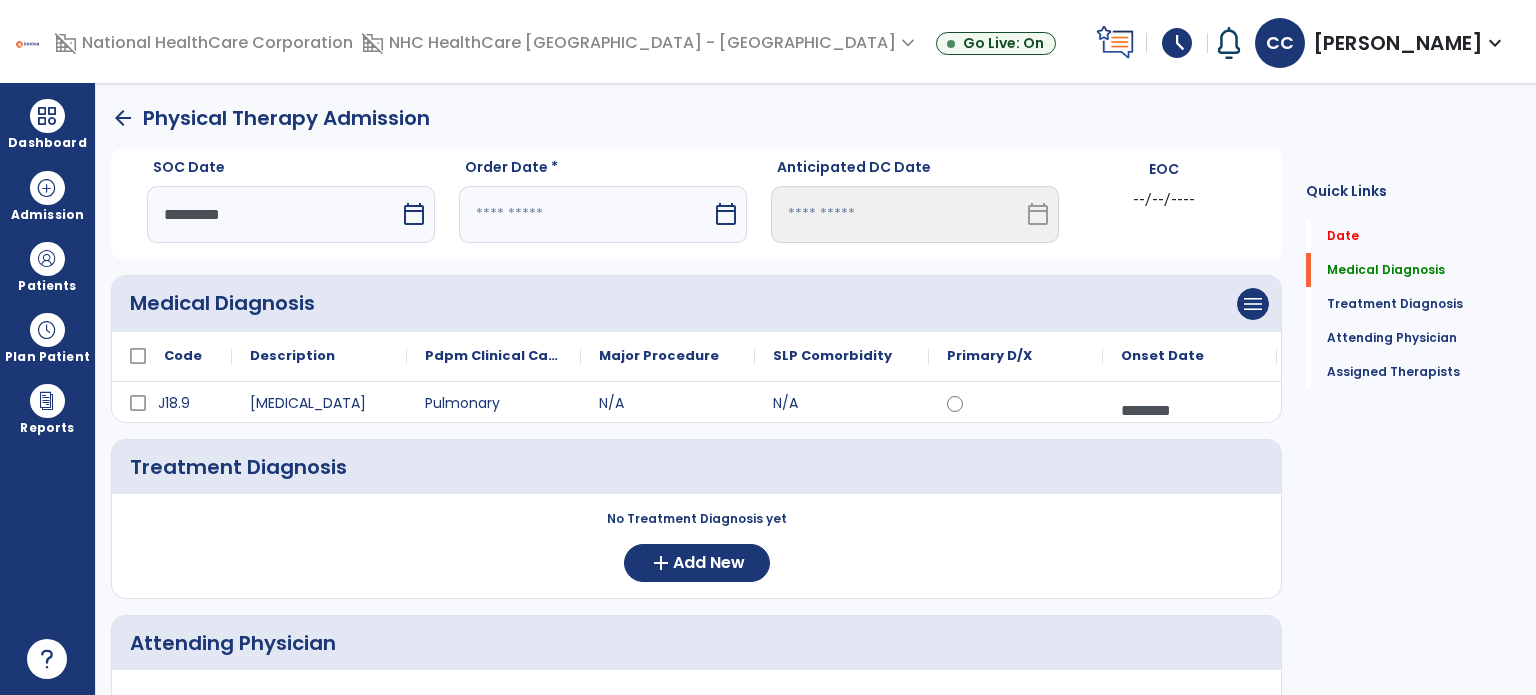 click on "calendar_today" at bounding box center [726, 214] 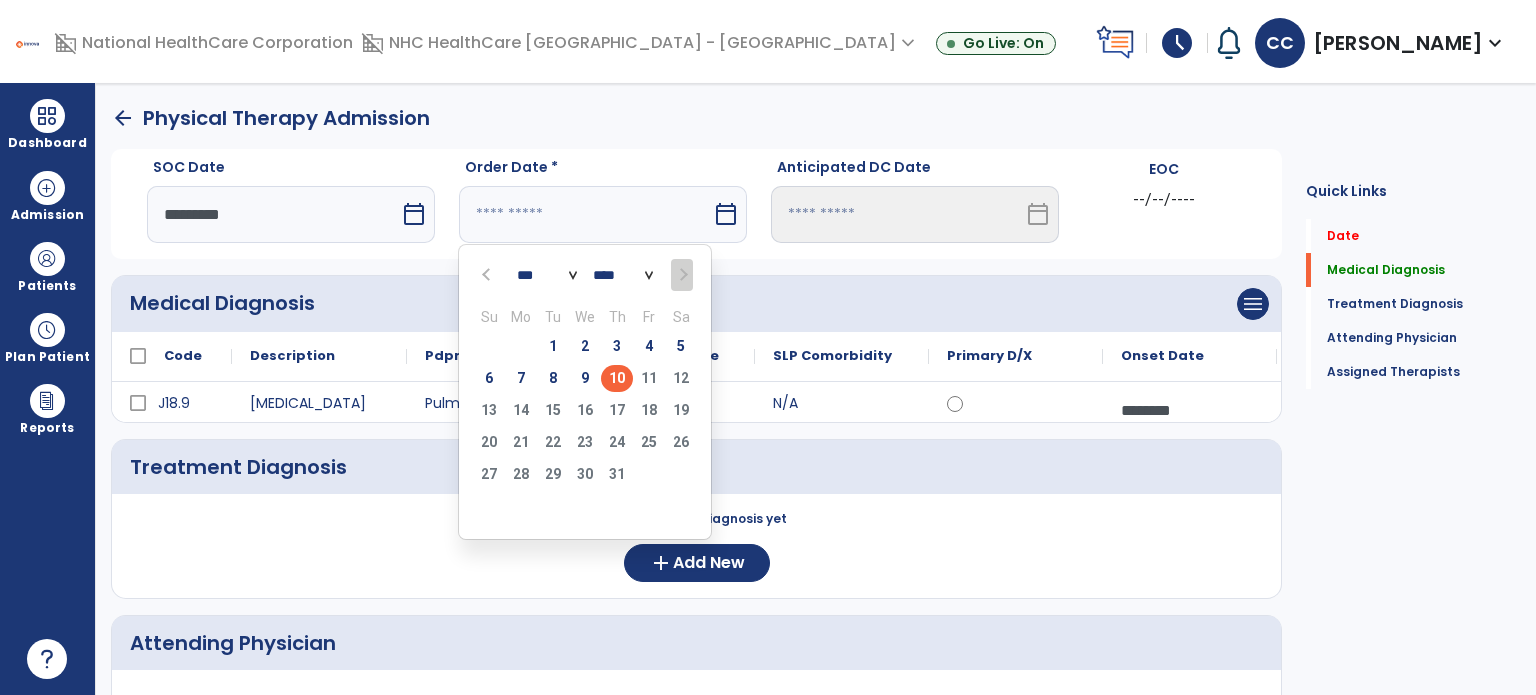 click on "10" at bounding box center (617, 378) 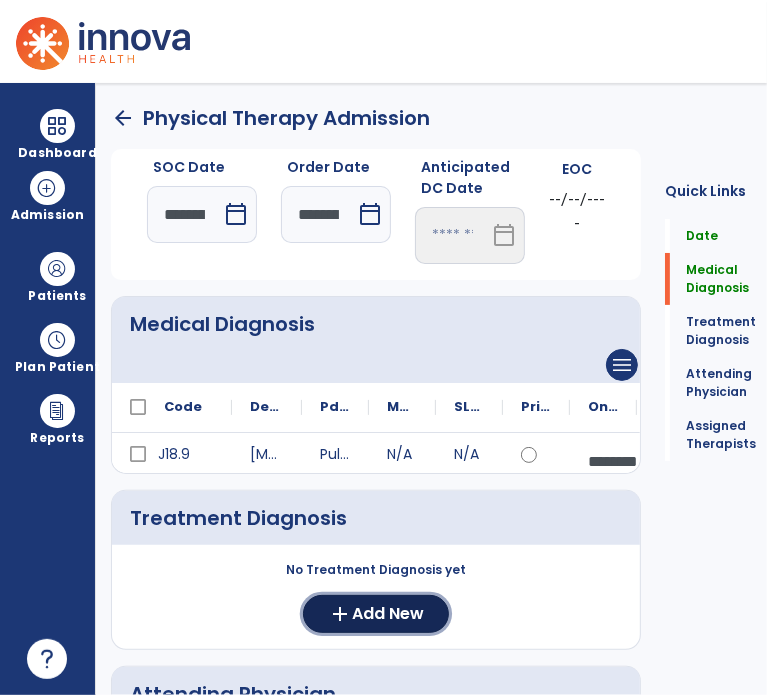 click on "add" 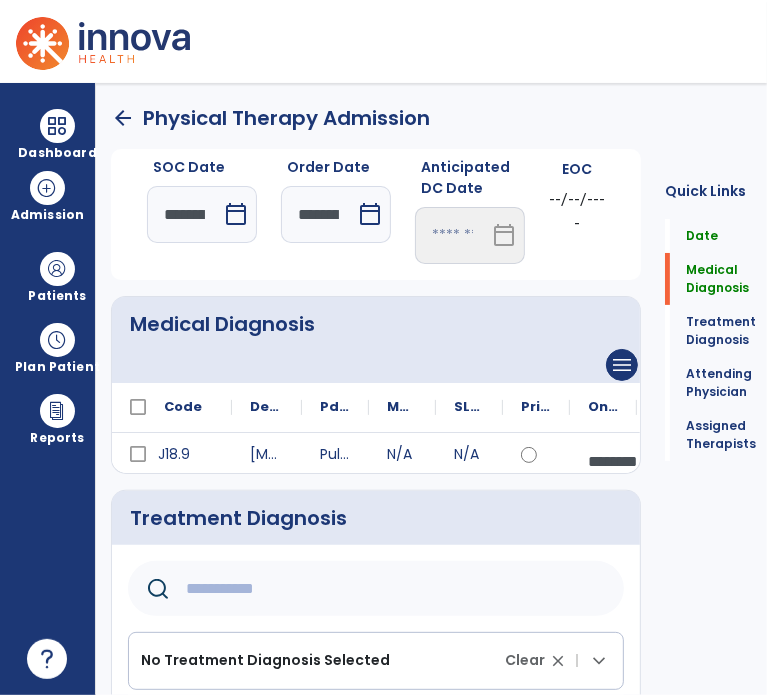 click 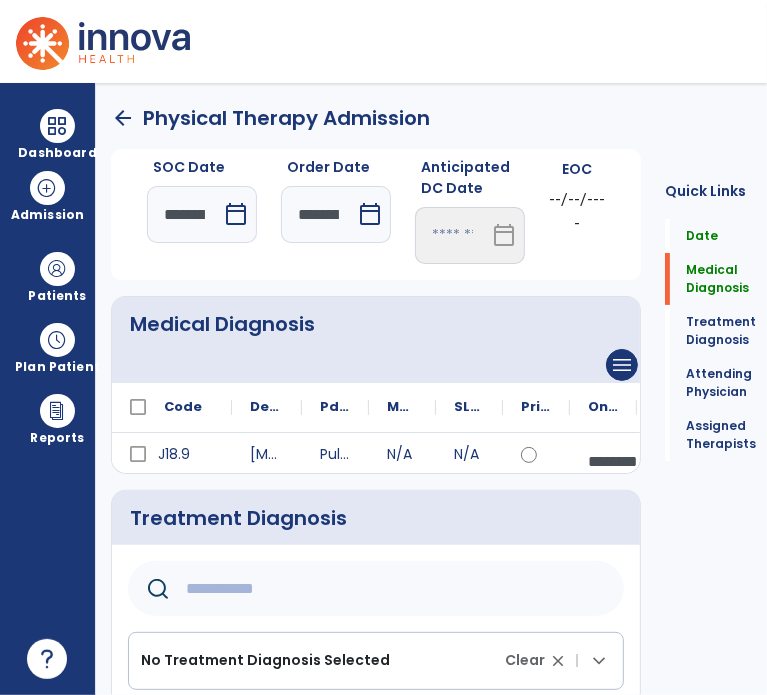 type on "*" 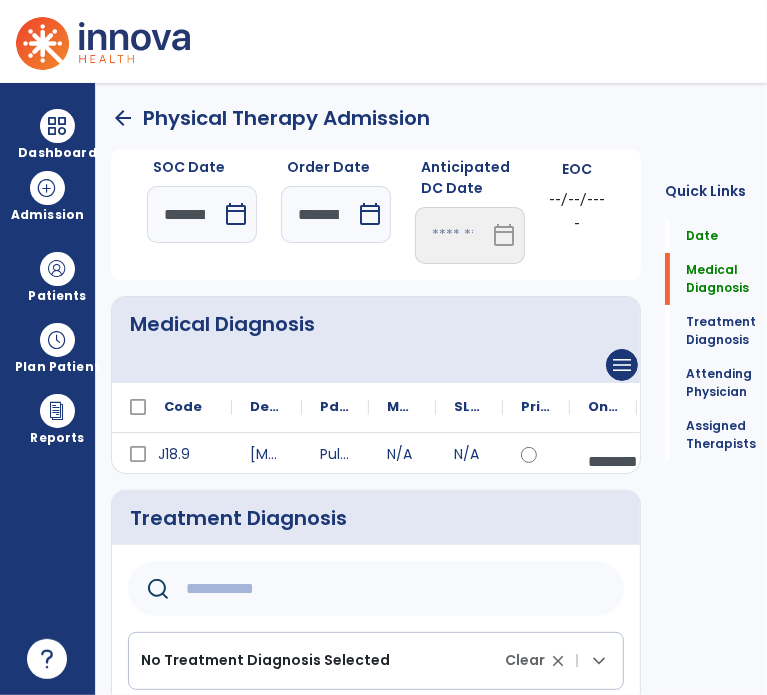 type on "*" 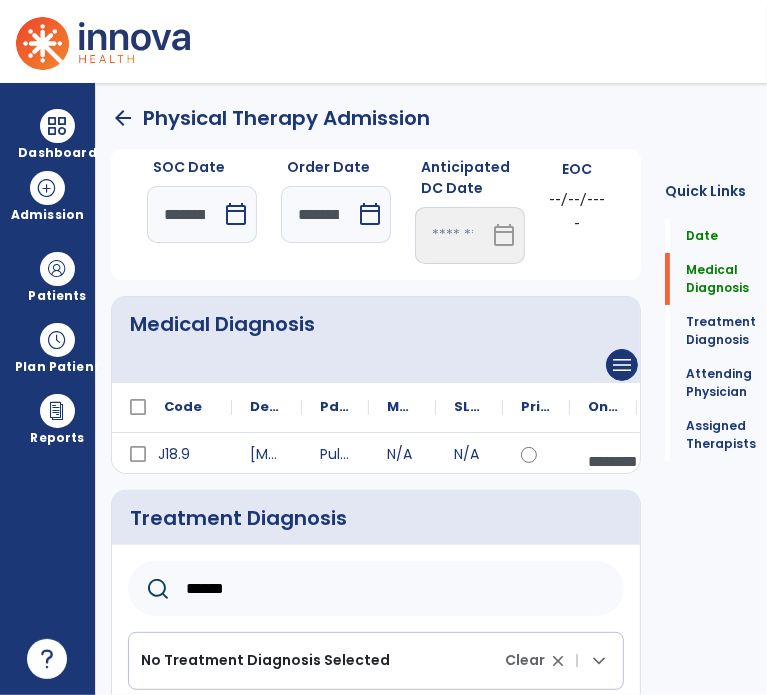 scroll, scrollTop: 200, scrollLeft: 0, axis: vertical 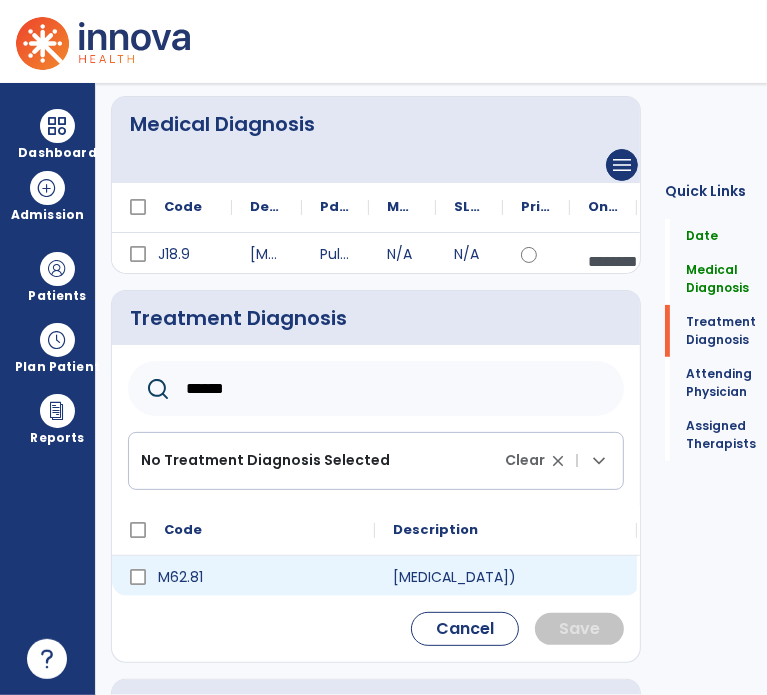 type on "******" 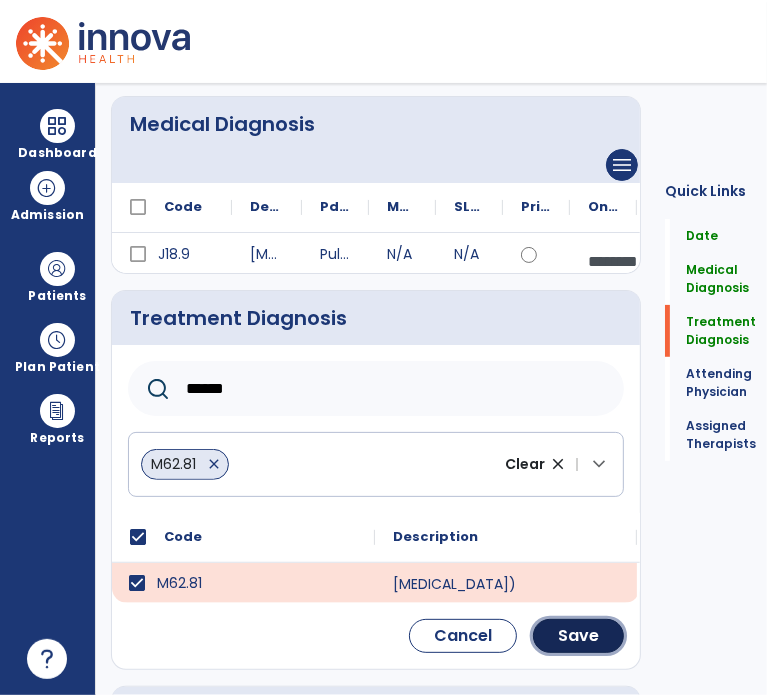 click on "Save" 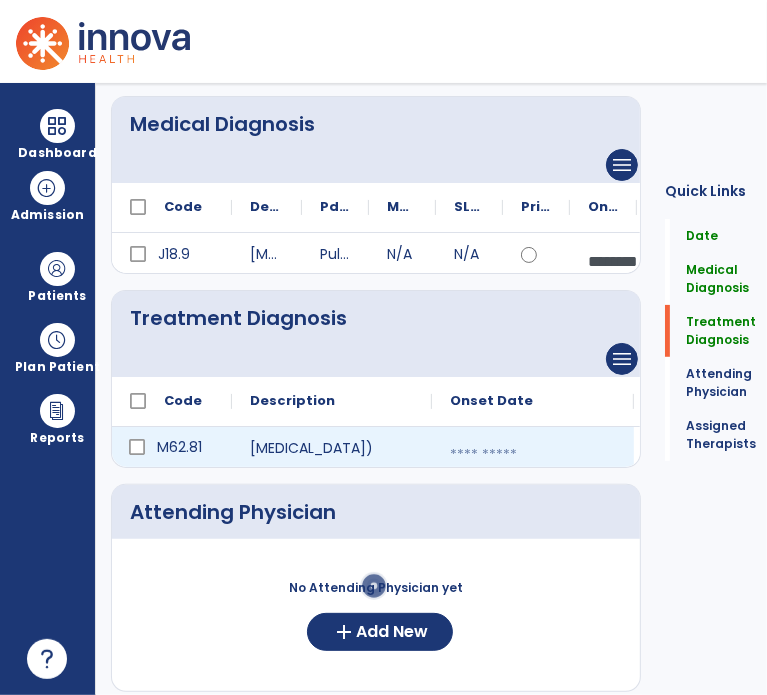 click at bounding box center [533, 455] 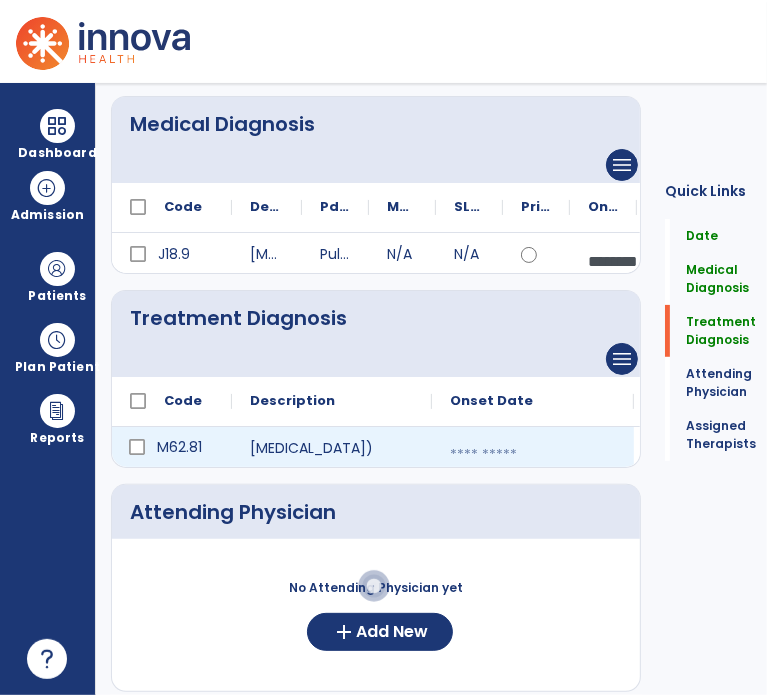 select on "*" 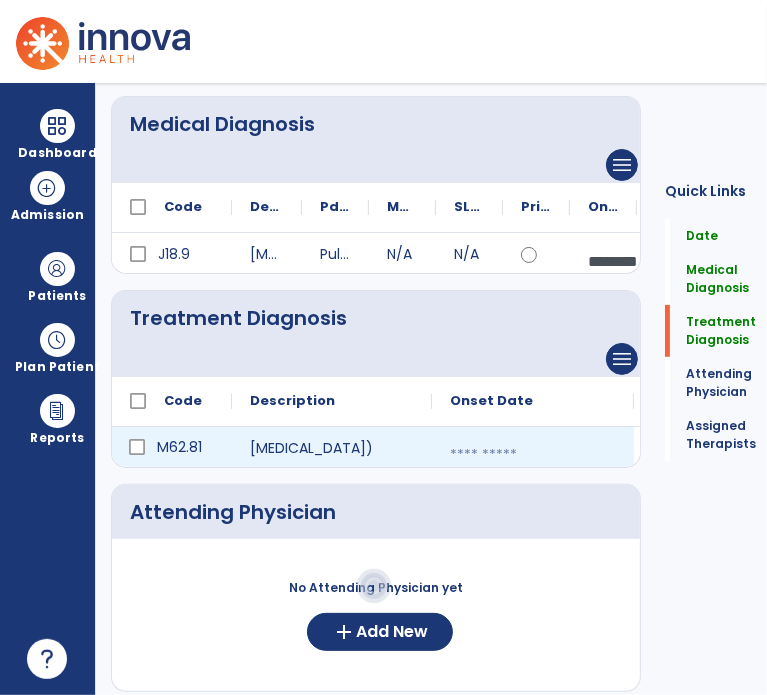 select on "****" 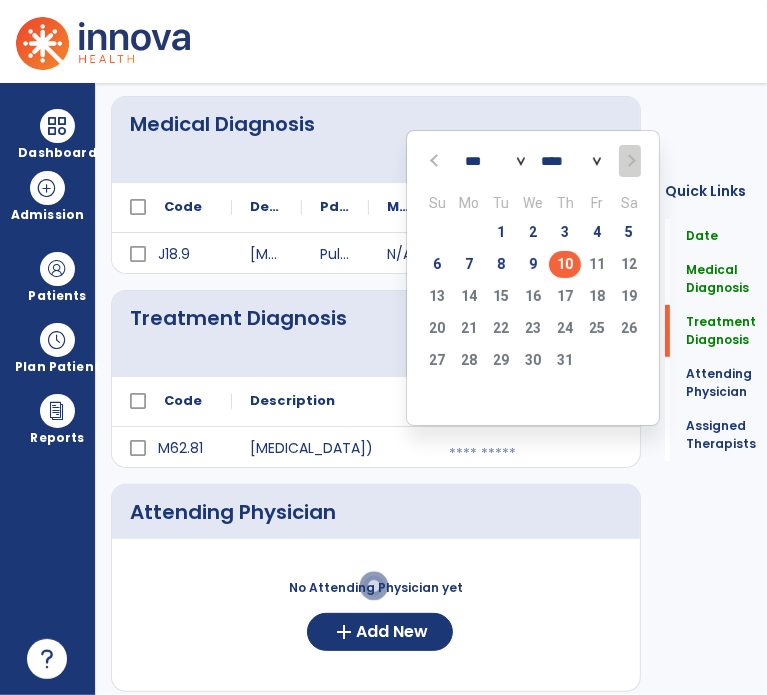 click on "10" 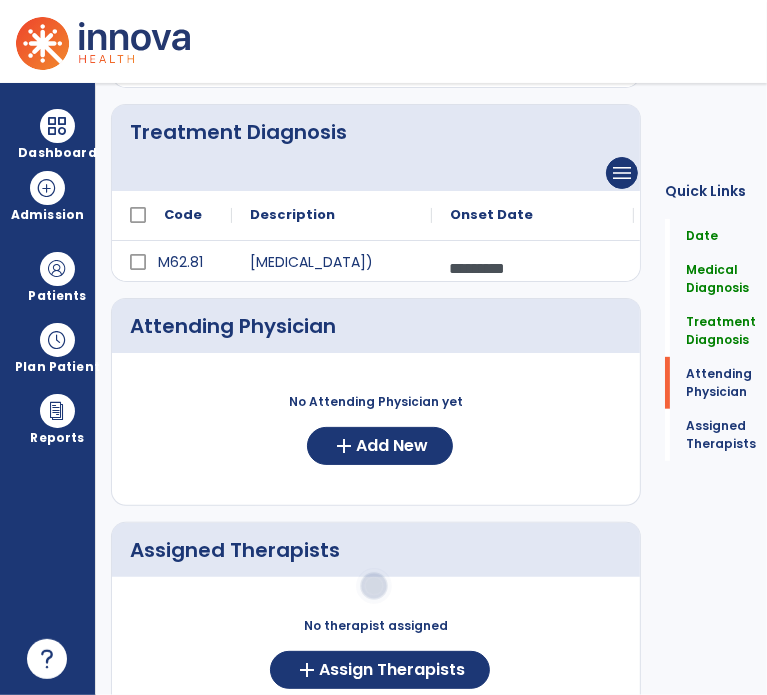 scroll, scrollTop: 400, scrollLeft: 0, axis: vertical 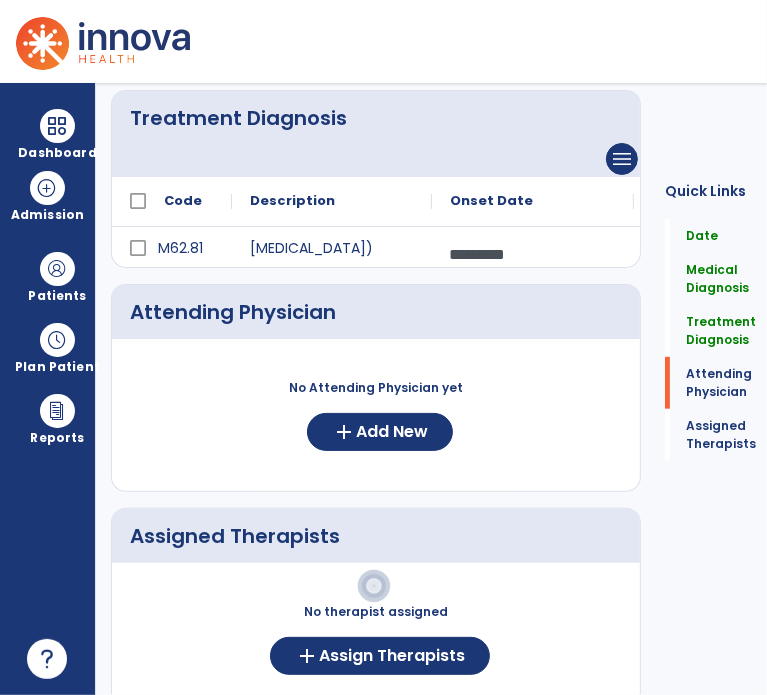 click on "No Attending Physician yet  add  Add New" 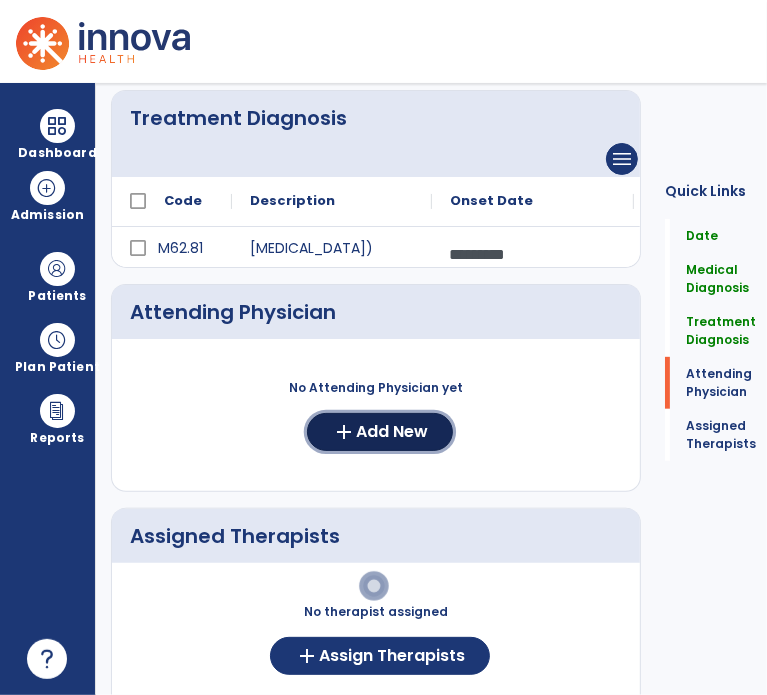 click on "add" 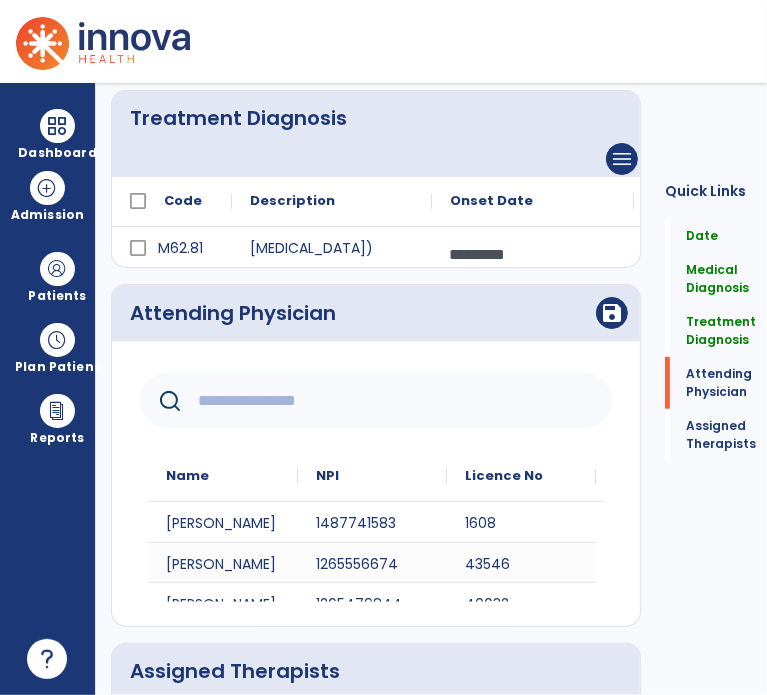 click 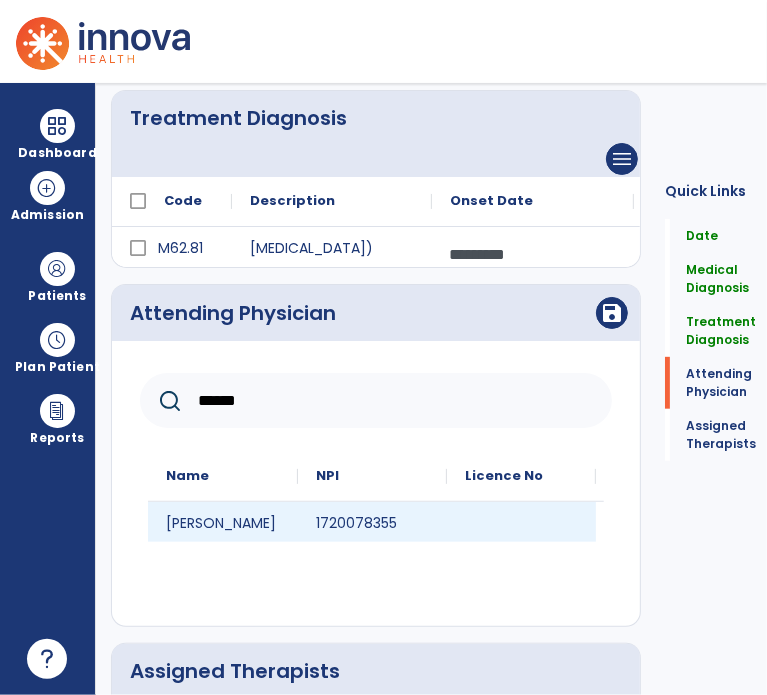 type on "******" 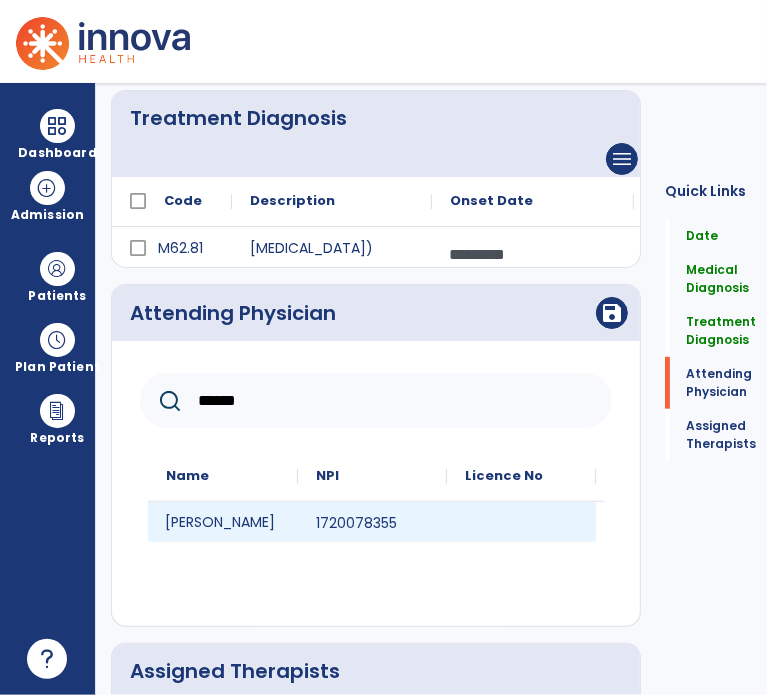 click on "Richard Clouse" 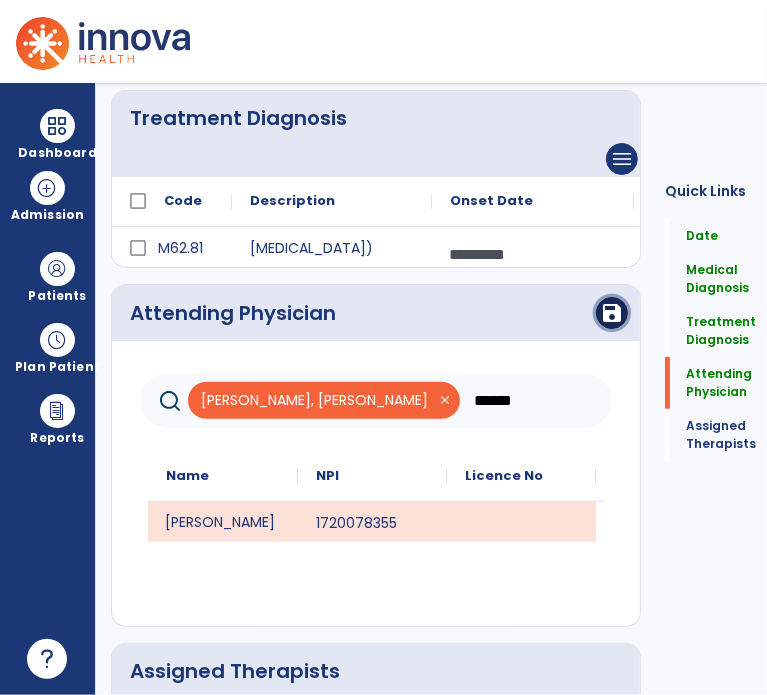click on "save" 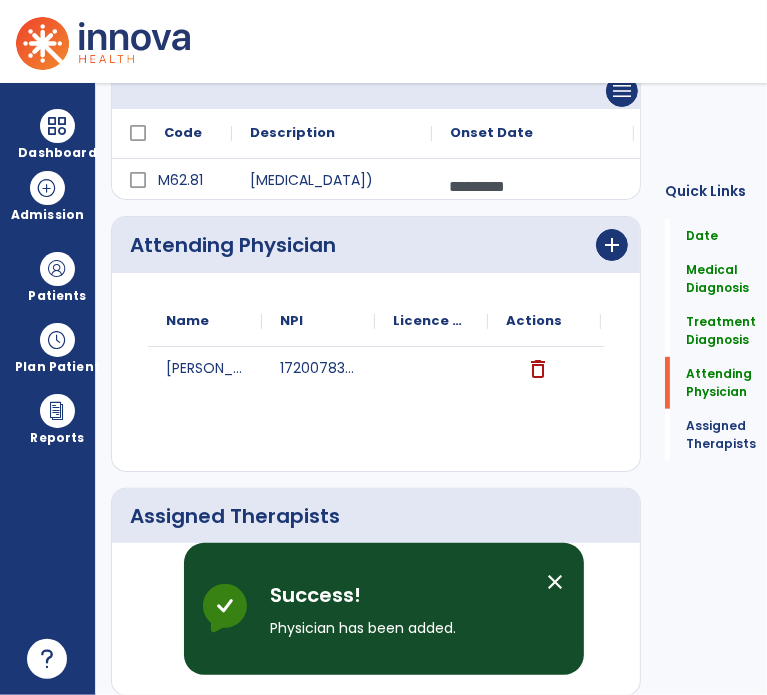scroll, scrollTop: 559, scrollLeft: 0, axis: vertical 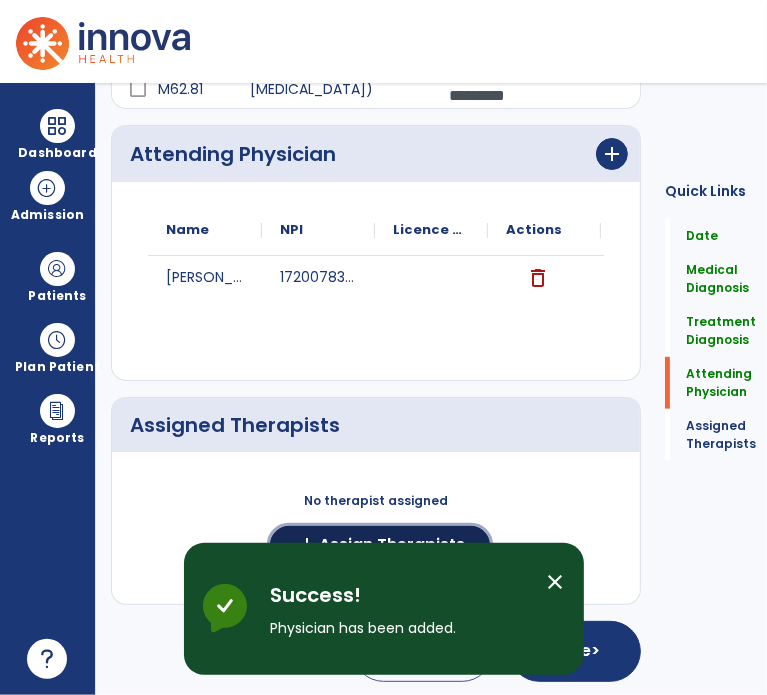 click on "add  Assign Therapists" 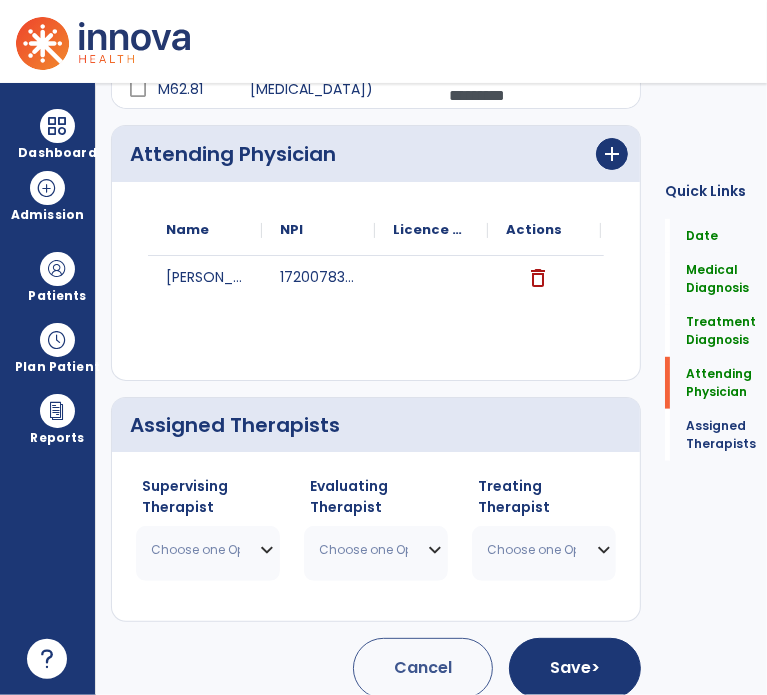 click on "Choose one Option" at bounding box center (208, 550) 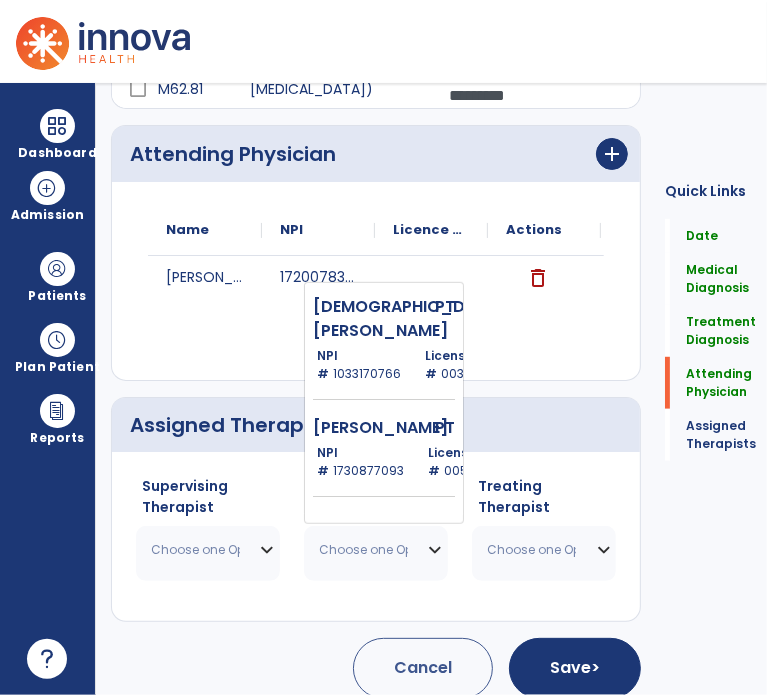 click on "Clark Constance" 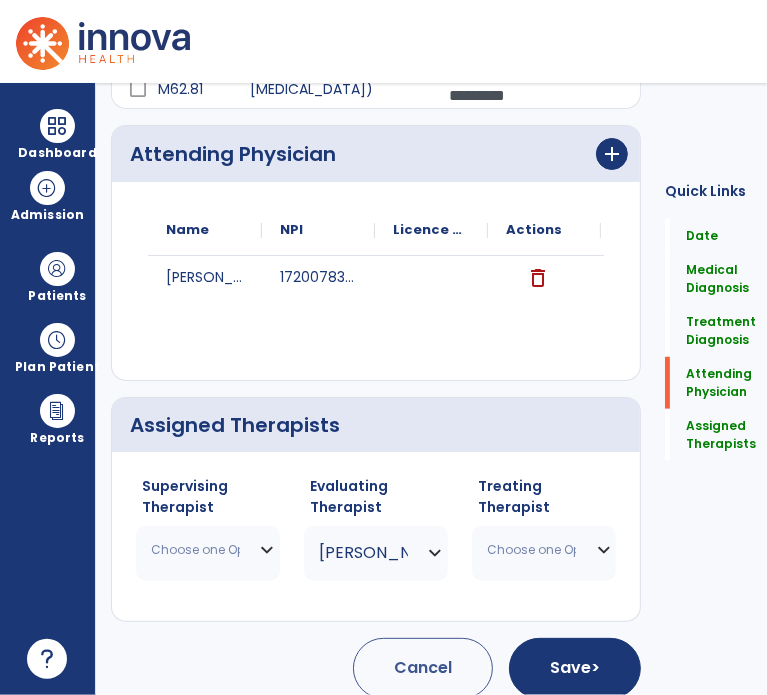 drag, startPoint x: 234, startPoint y: 575, endPoint x: 240, endPoint y: 560, distance: 16.155495 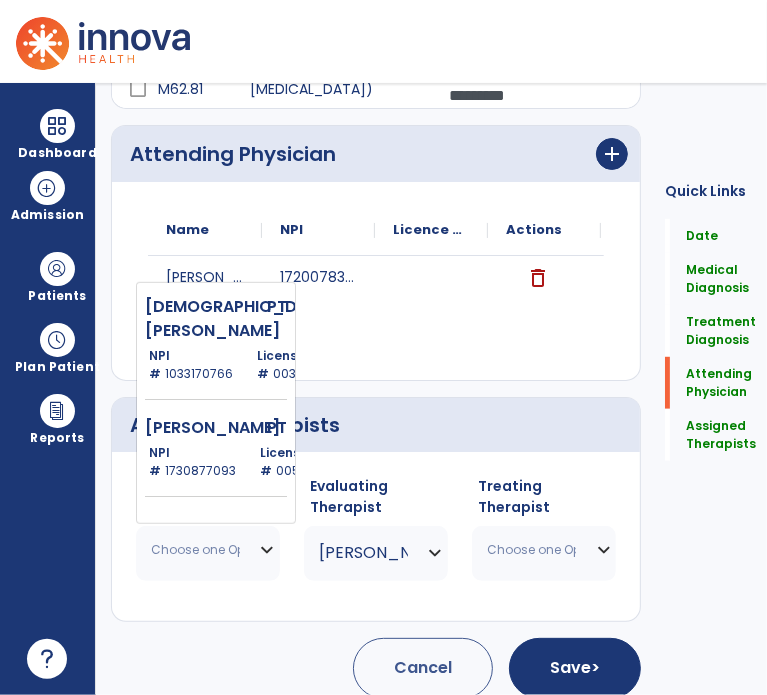 click on "PT" 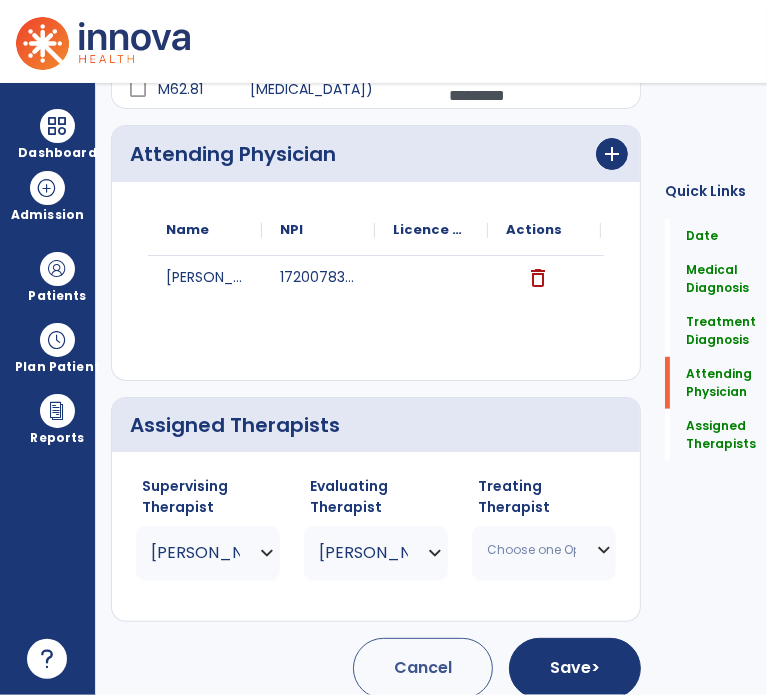 click on "Choose one Option" at bounding box center [531, 550] 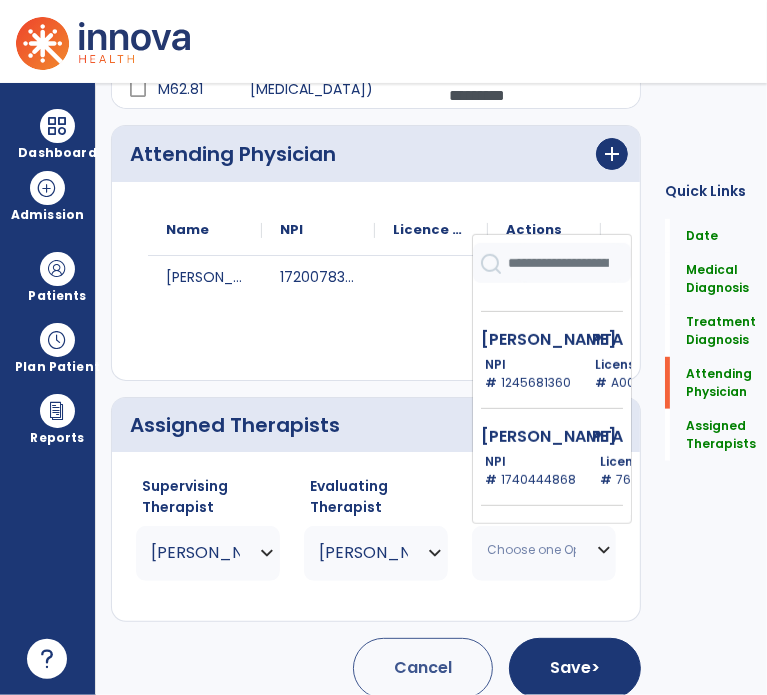 scroll, scrollTop: 600, scrollLeft: 0, axis: vertical 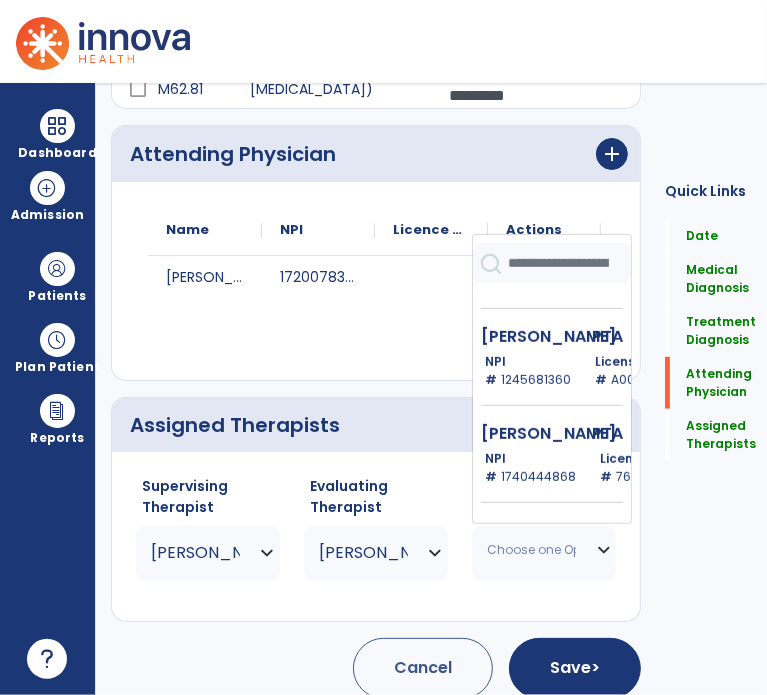 click on "Moad Stephen  PTA   NPI #  1245681360  License #  A00485" 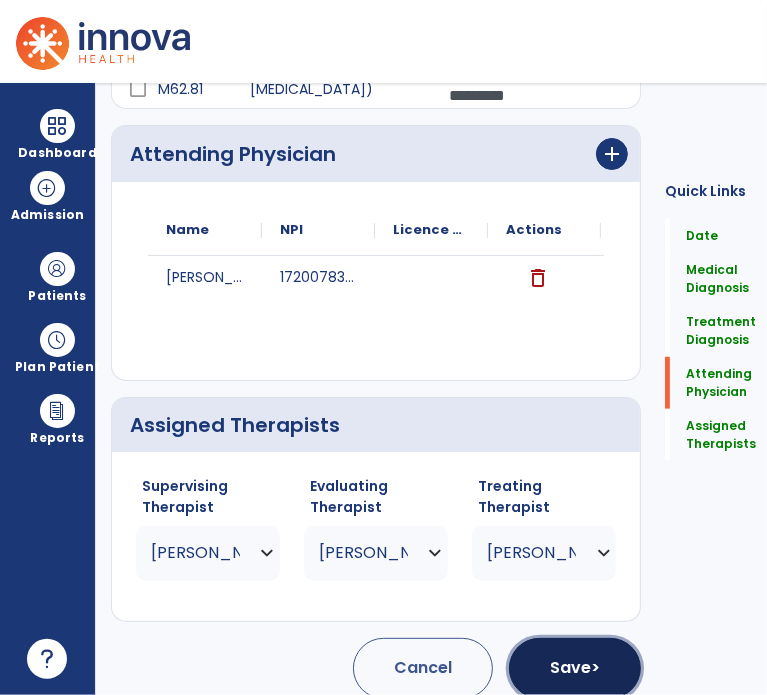 click on ">" 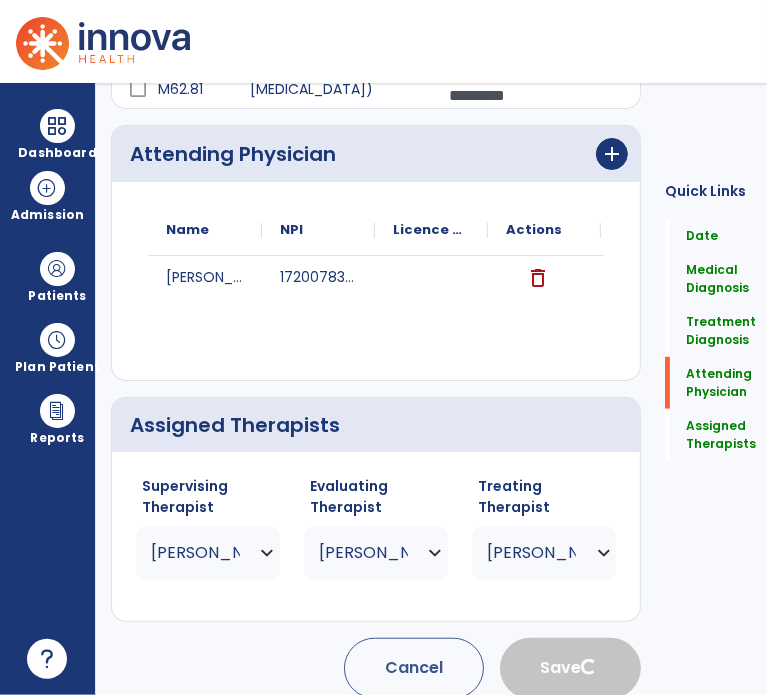 type 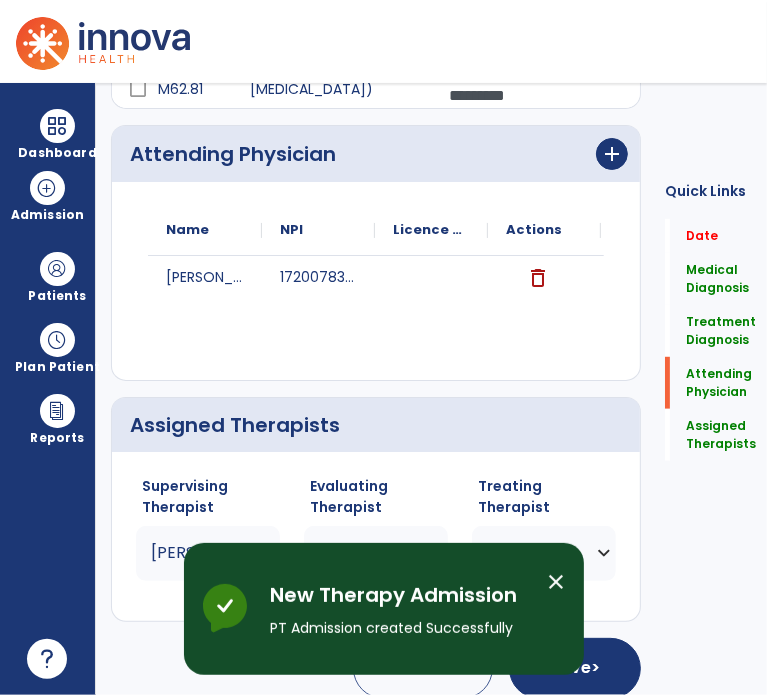 scroll, scrollTop: 0, scrollLeft: 0, axis: both 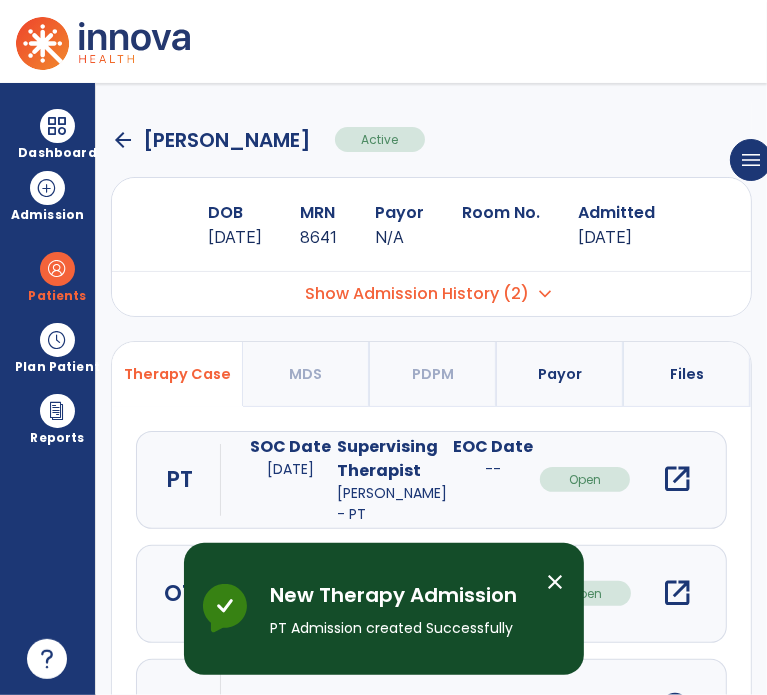 click on "open_in_new" at bounding box center [677, 479] 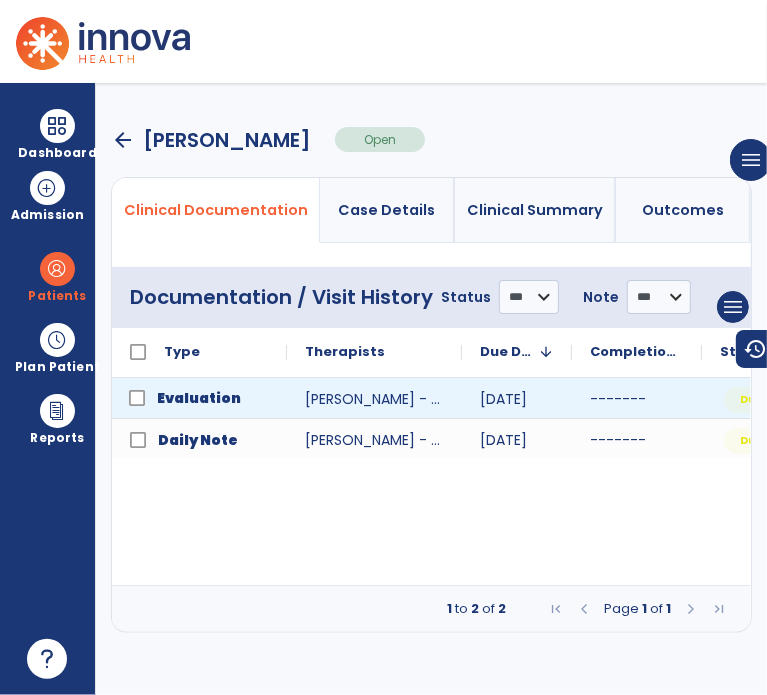click on "Evaluation" 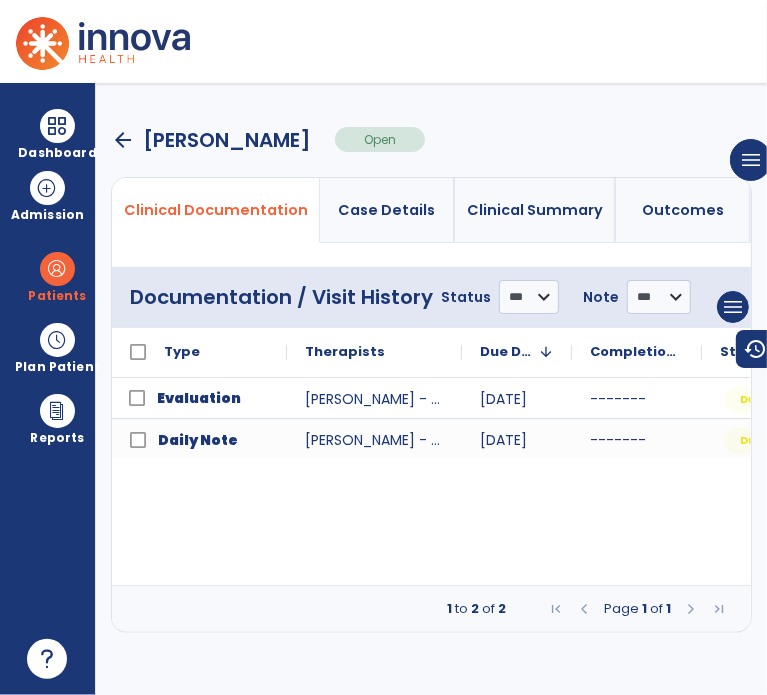 drag, startPoint x: 385, startPoint y: 583, endPoint x: 694, endPoint y: 542, distance: 311.7082 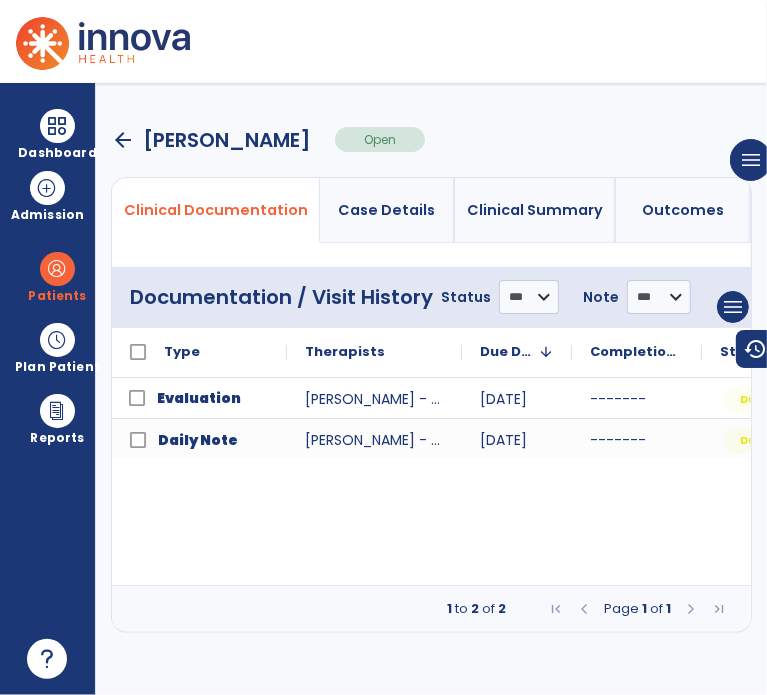 drag, startPoint x: 484, startPoint y: 583, endPoint x: 624, endPoint y: 576, distance: 140.1749 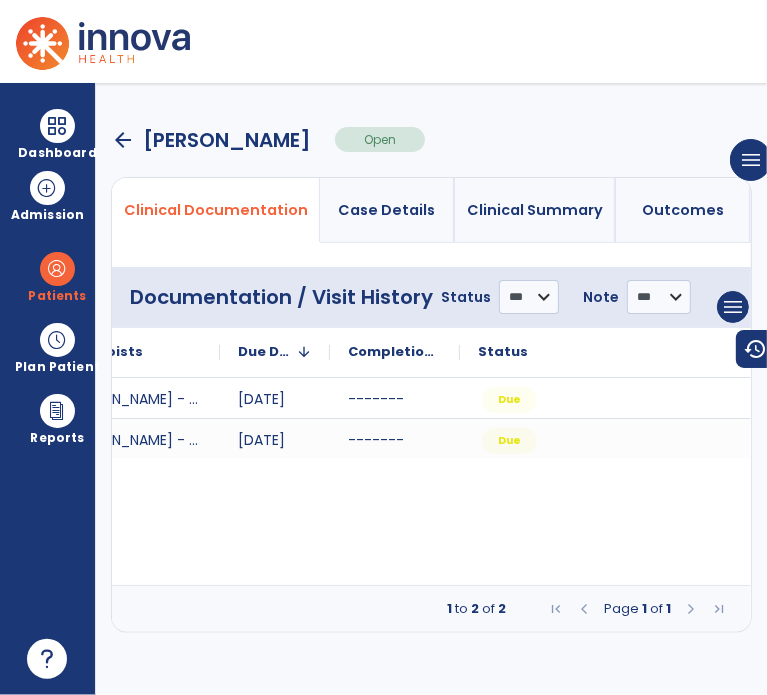 scroll, scrollTop: 0, scrollLeft: 310, axis: horizontal 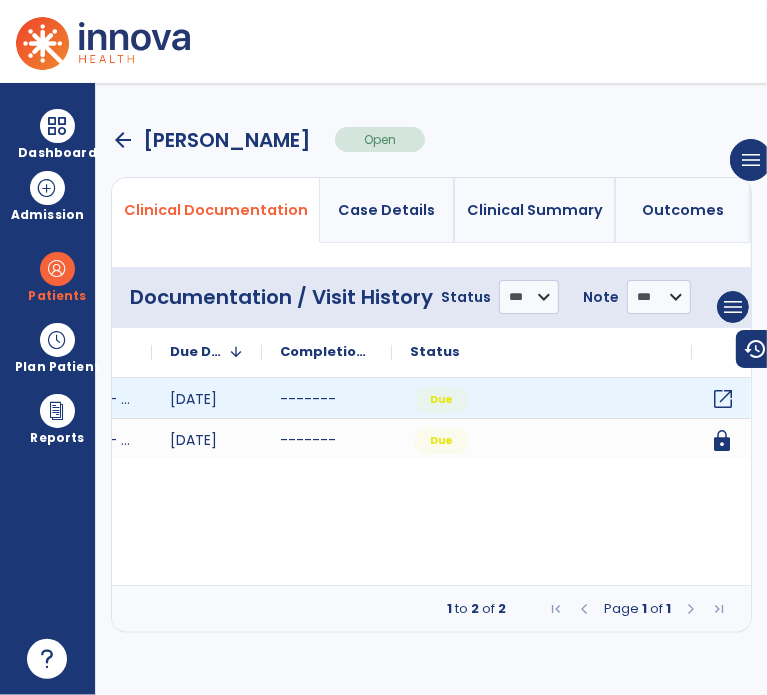 click on "open_in_new" 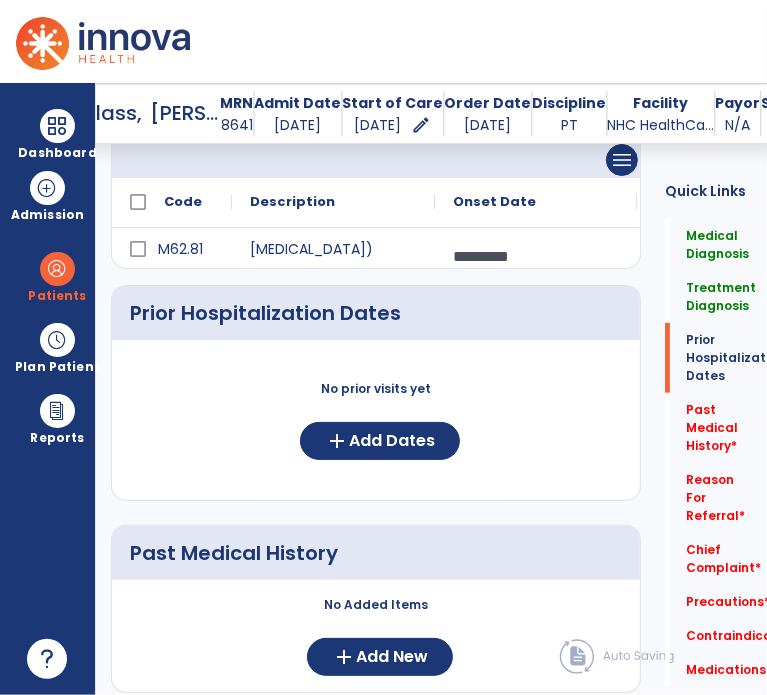 scroll, scrollTop: 500, scrollLeft: 0, axis: vertical 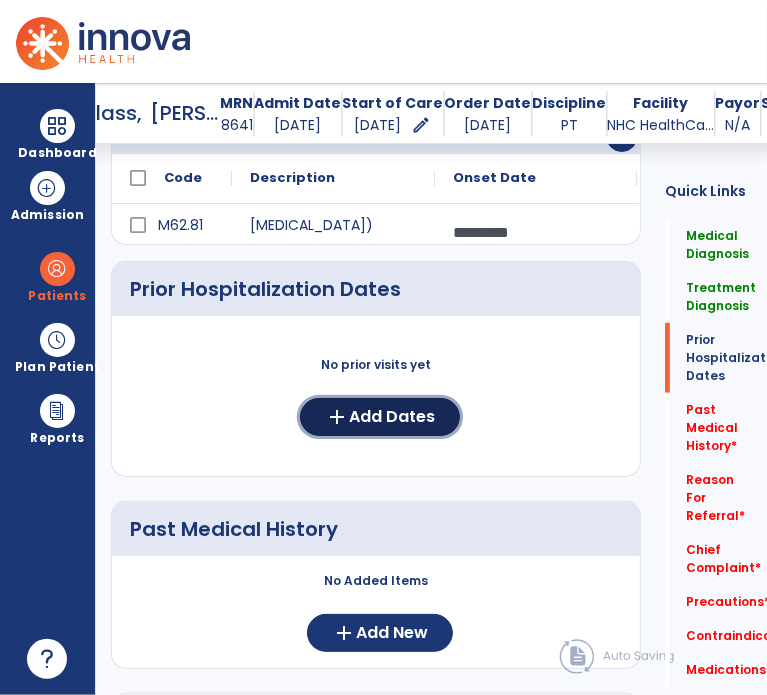 click on "Add Dates" 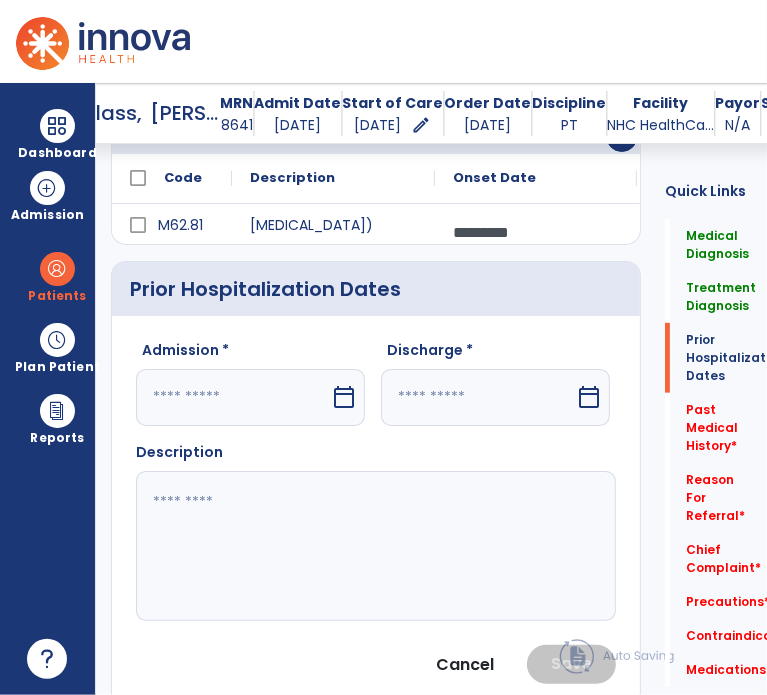 click at bounding box center [233, 397] 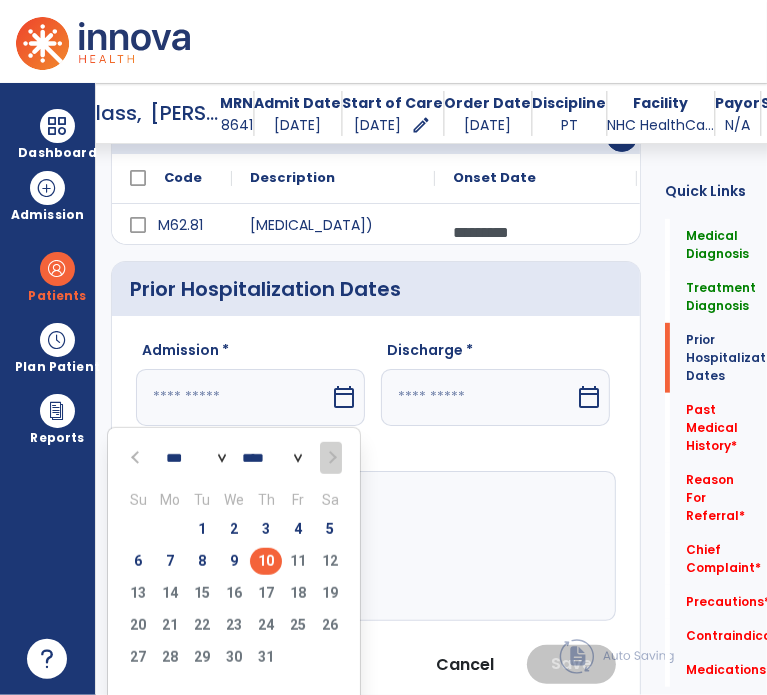 click on "4" at bounding box center [298, 529] 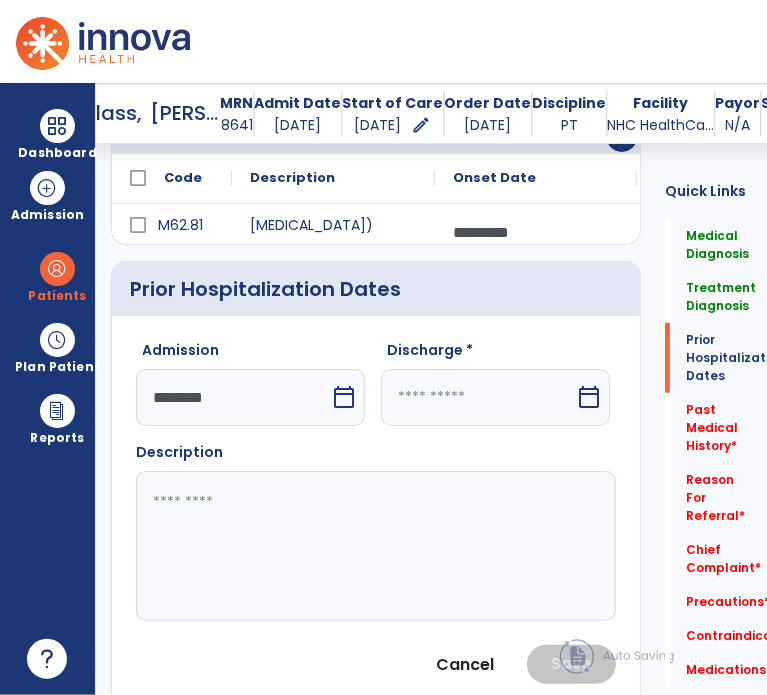 click at bounding box center (478, 397) 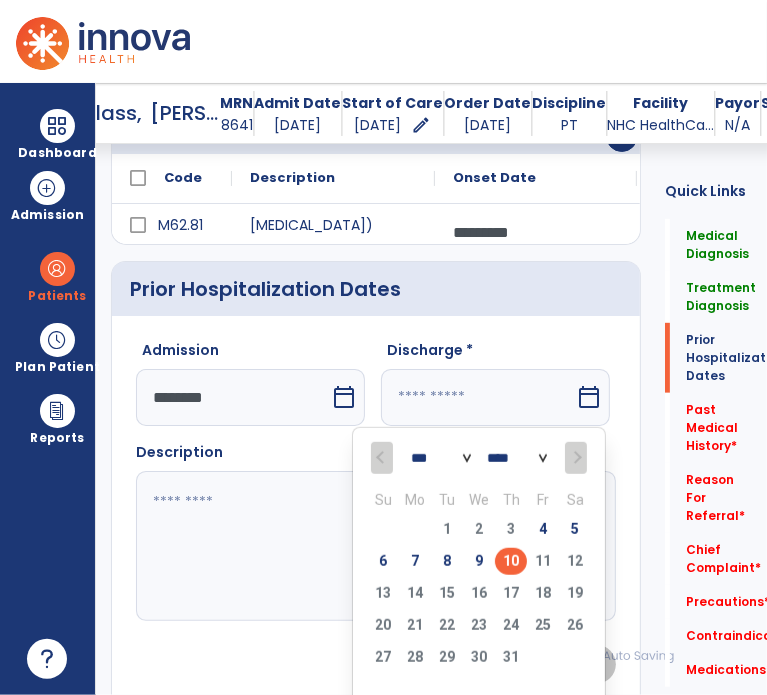 drag, startPoint x: 484, startPoint y: 559, endPoint x: 273, endPoint y: 529, distance: 213.12202 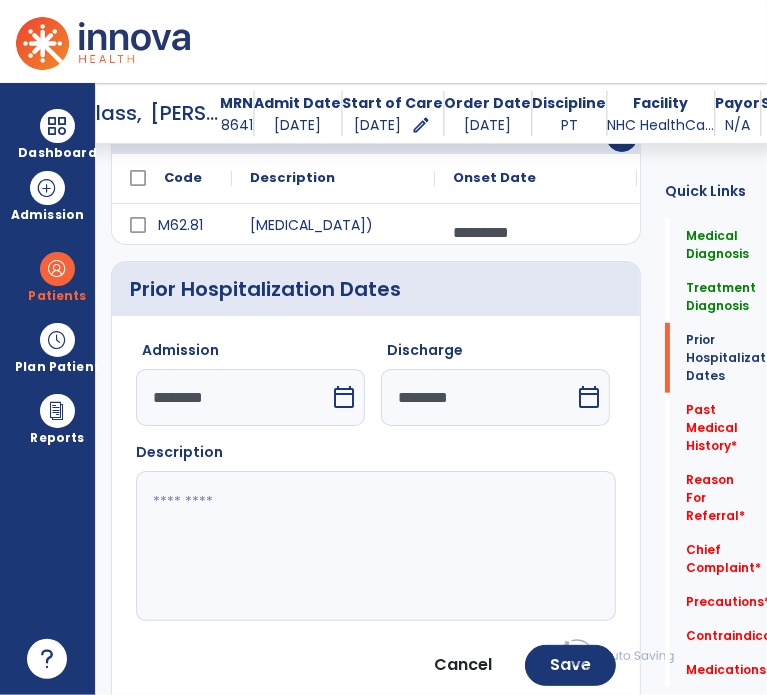 click 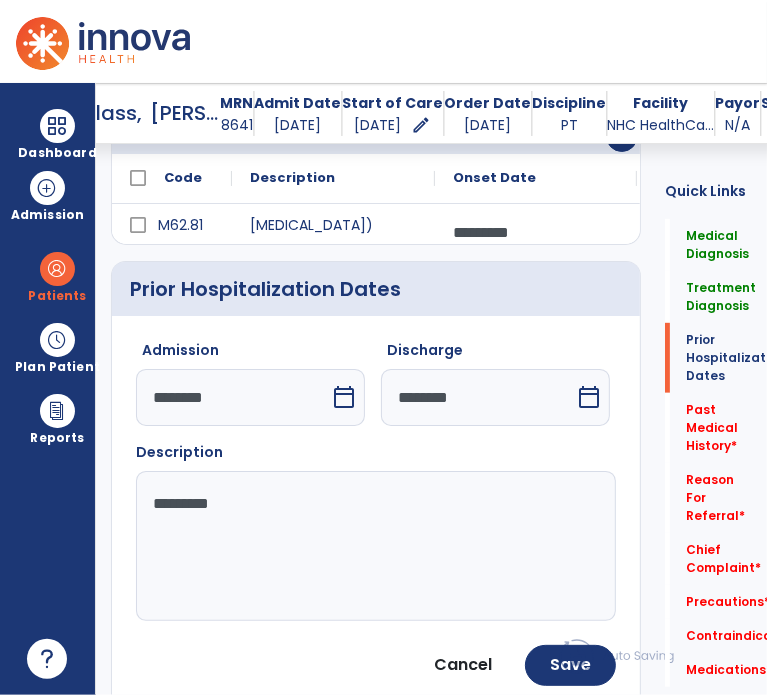 type on "*********" 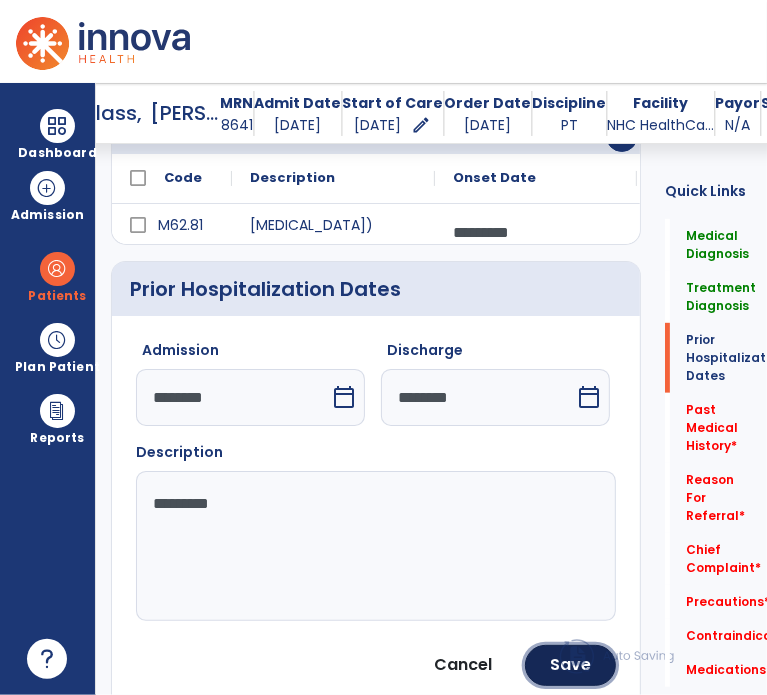 click on "Save" 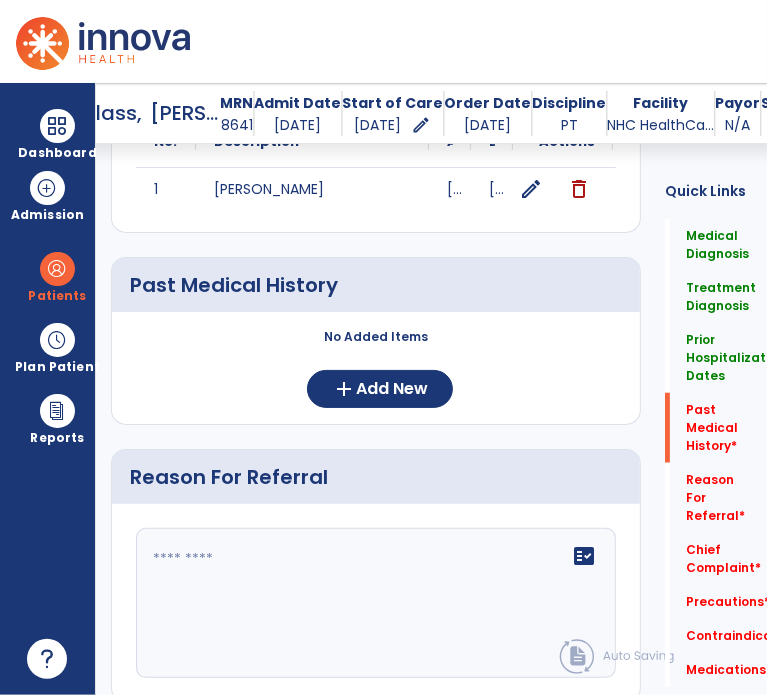scroll, scrollTop: 800, scrollLeft: 0, axis: vertical 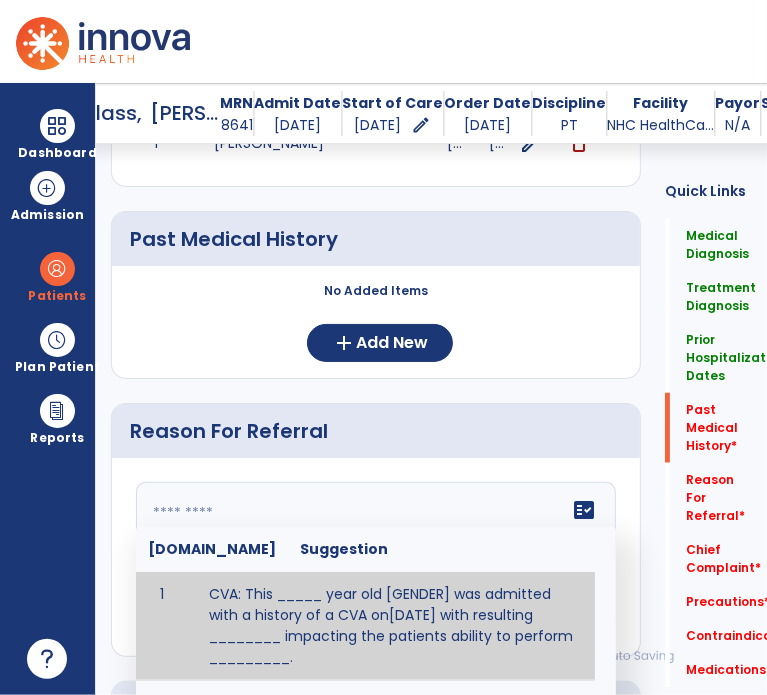 click 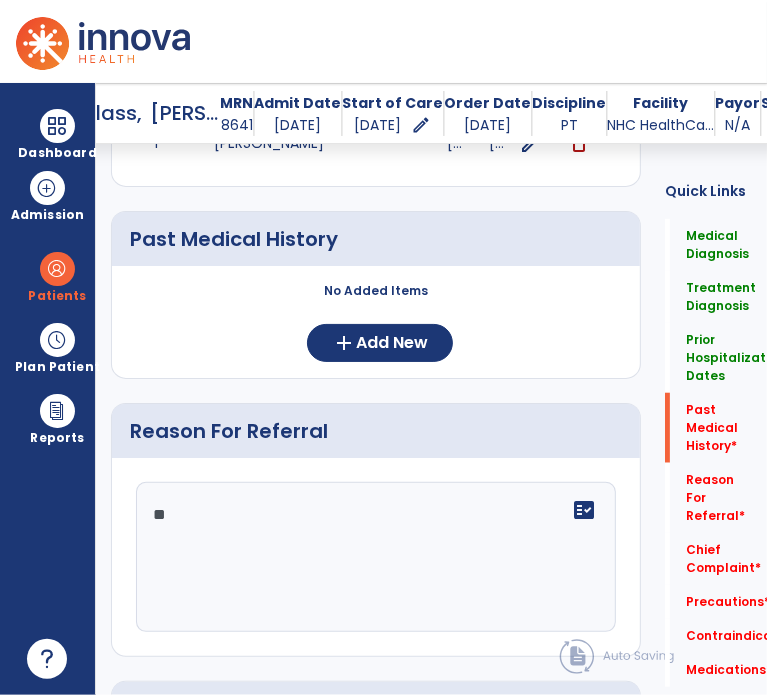 type on "*" 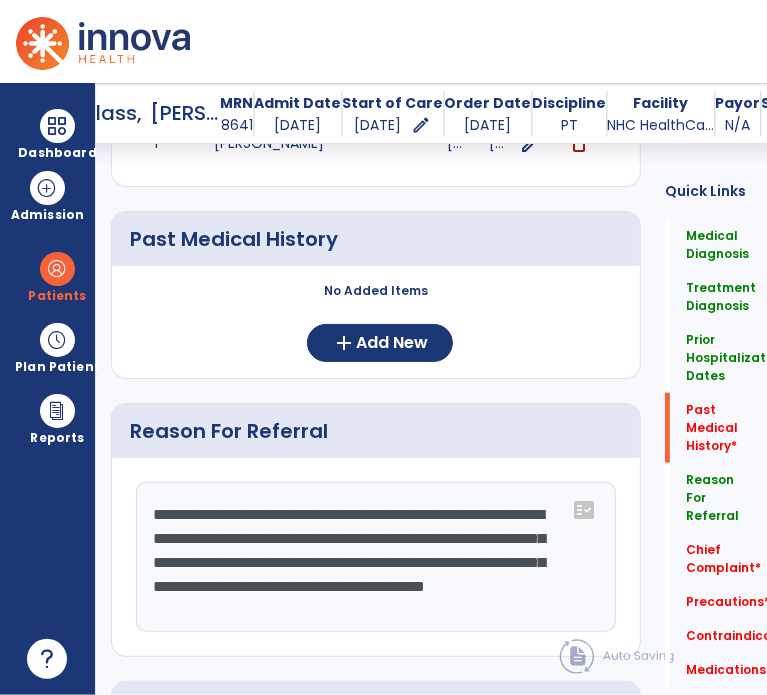 scroll, scrollTop: 16, scrollLeft: 0, axis: vertical 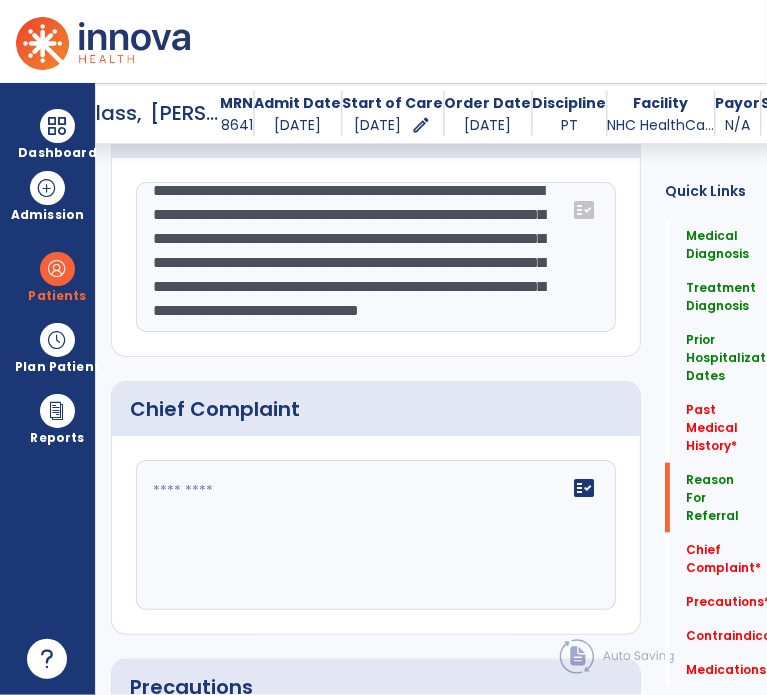 type on "**********" 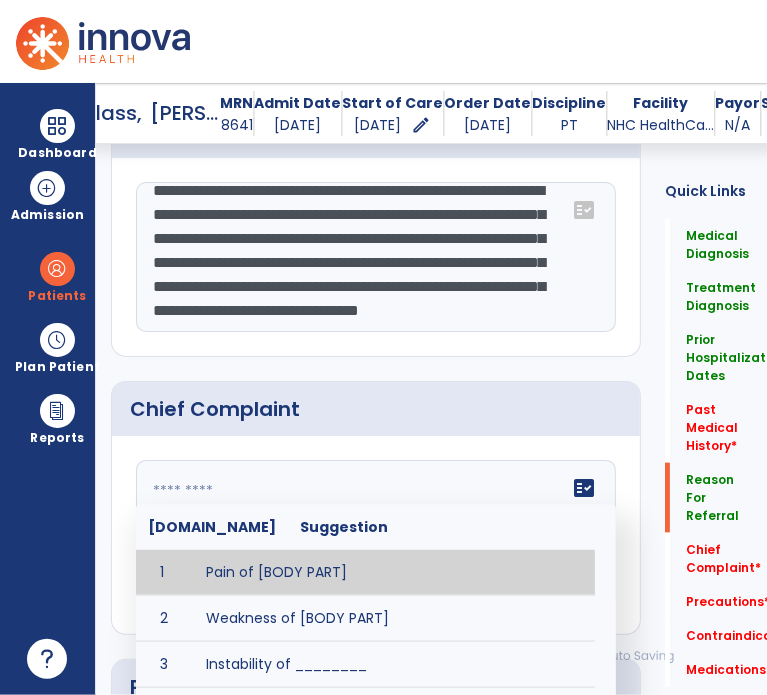 click on "fact_check  Sr.No Suggestion 1 Pain of [BODY PART] 2 Weakness of [BODY PART] 3 Instability of ________ 4 Functional limitations including ____________ 5 ADL's including ___________. 6 Inability to perform work related duties such as _________ 7 Inability to perform house hold duties such as __________. 8 Loss of balance. 9 Problems with gait including _________." 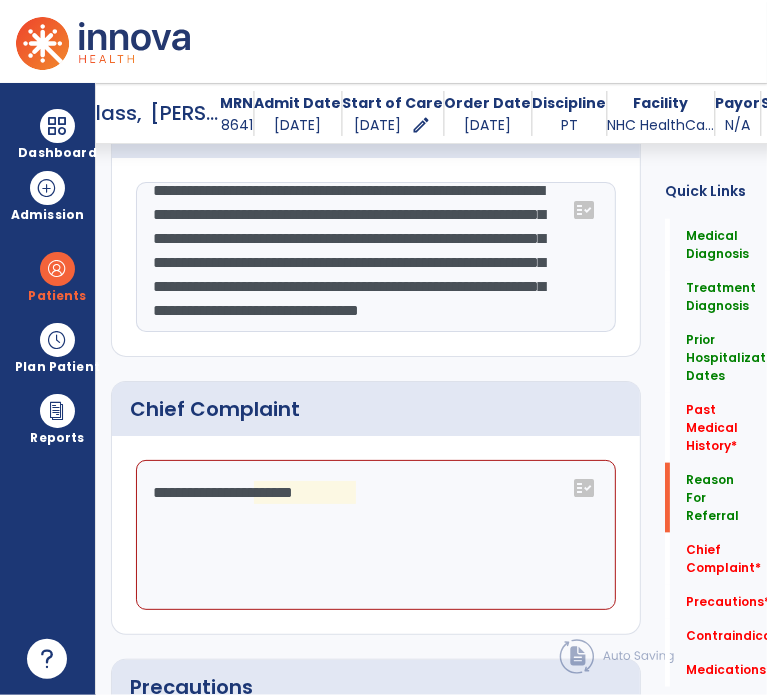 click on "**********" 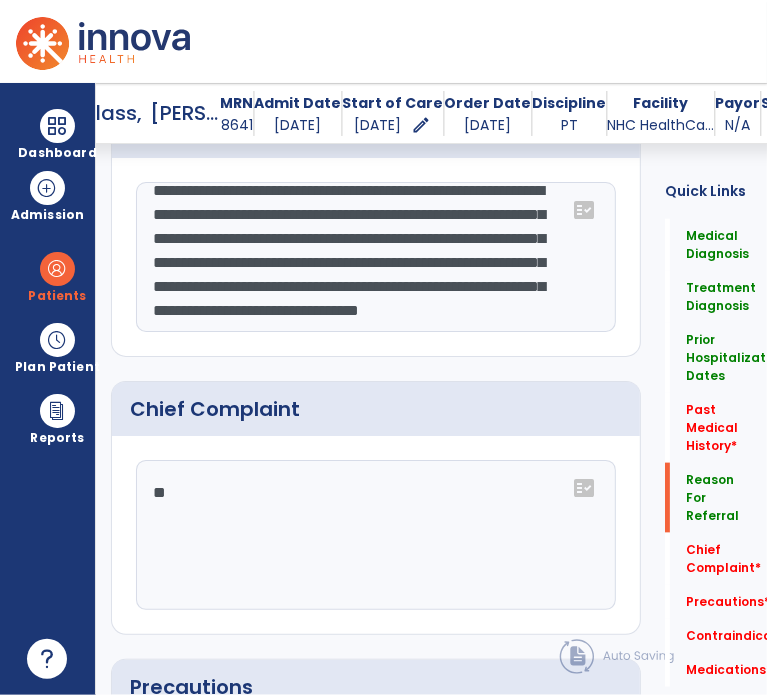 type on "*" 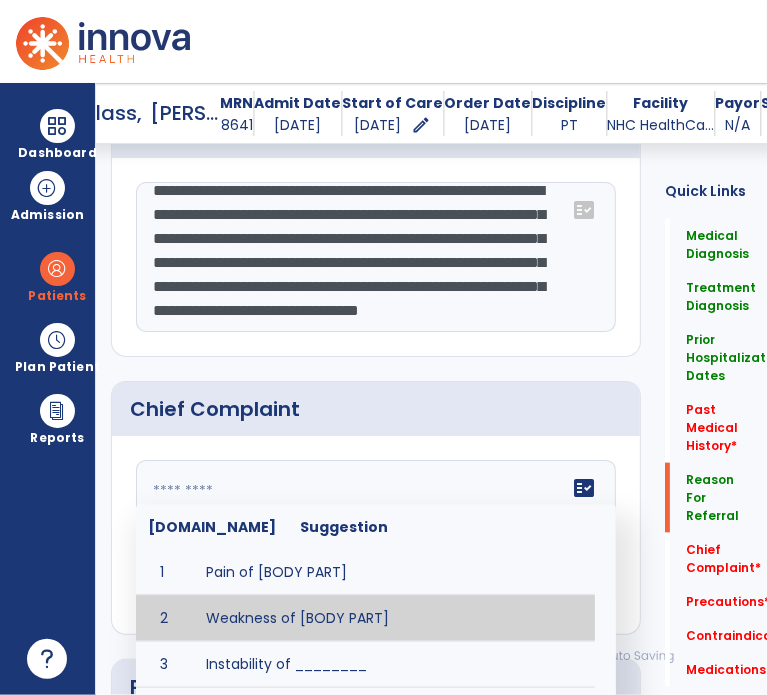 type on "*" 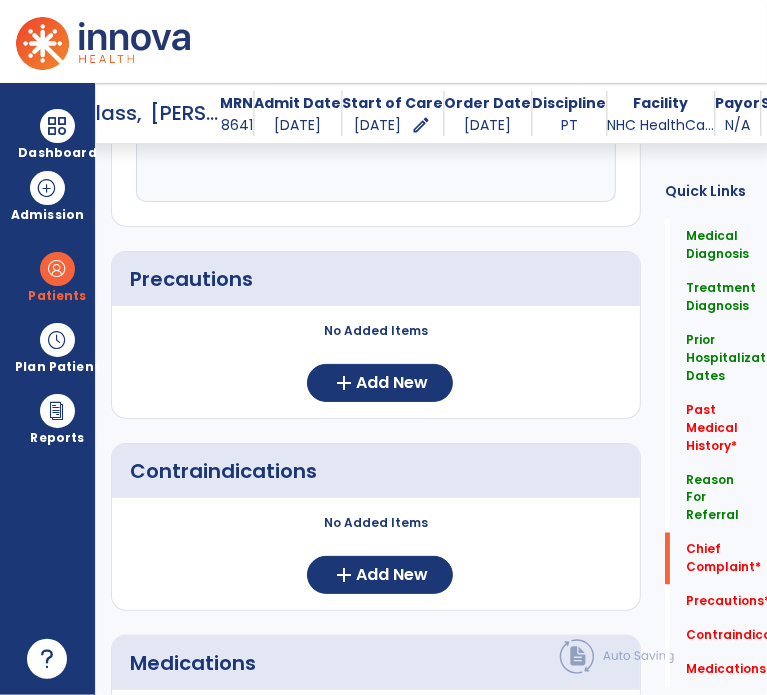 scroll, scrollTop: 1600, scrollLeft: 0, axis: vertical 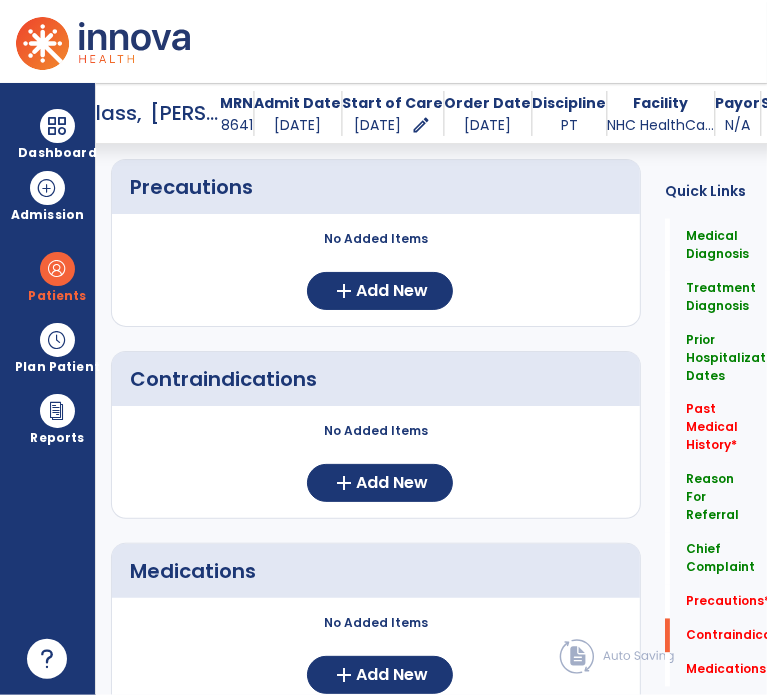 type on "**********" 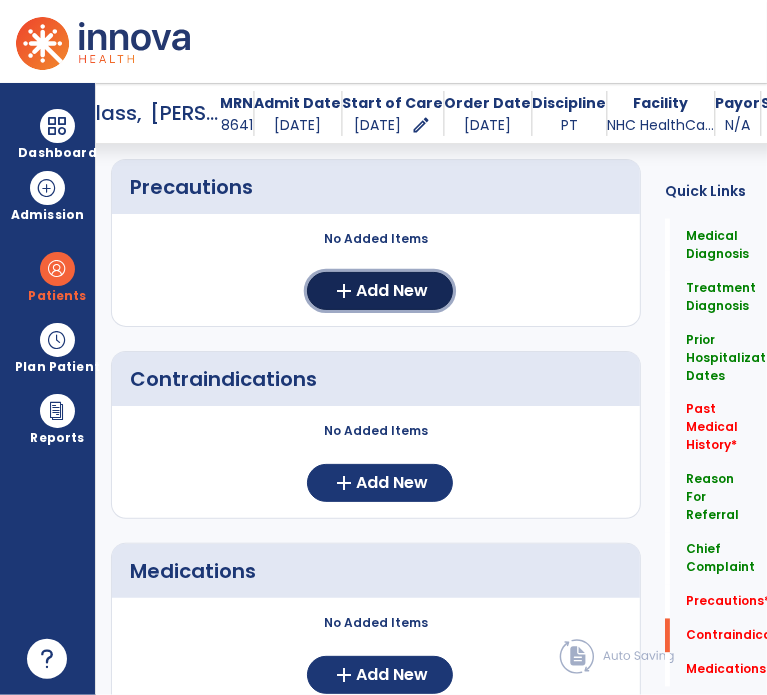 click on "add" 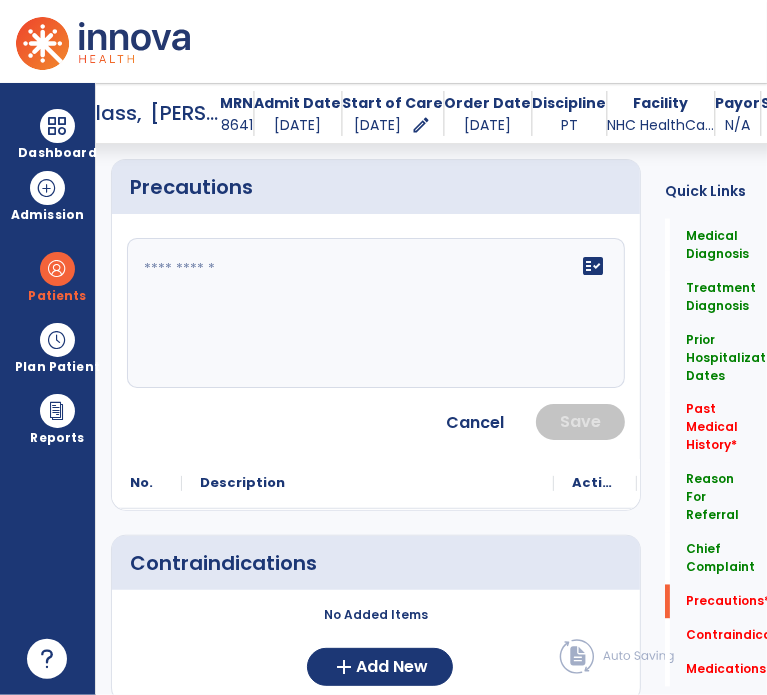click on "fact_check" 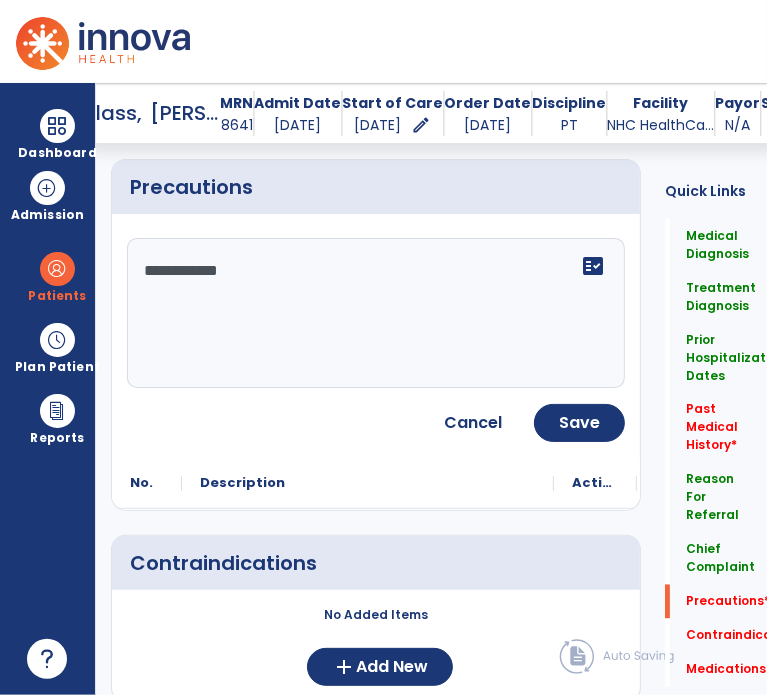 type on "**********" 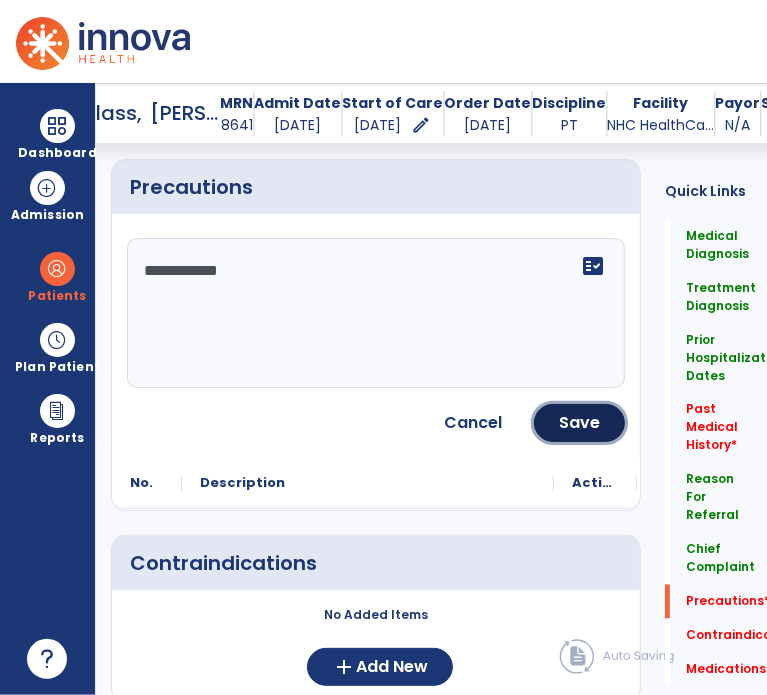 click on "Save" 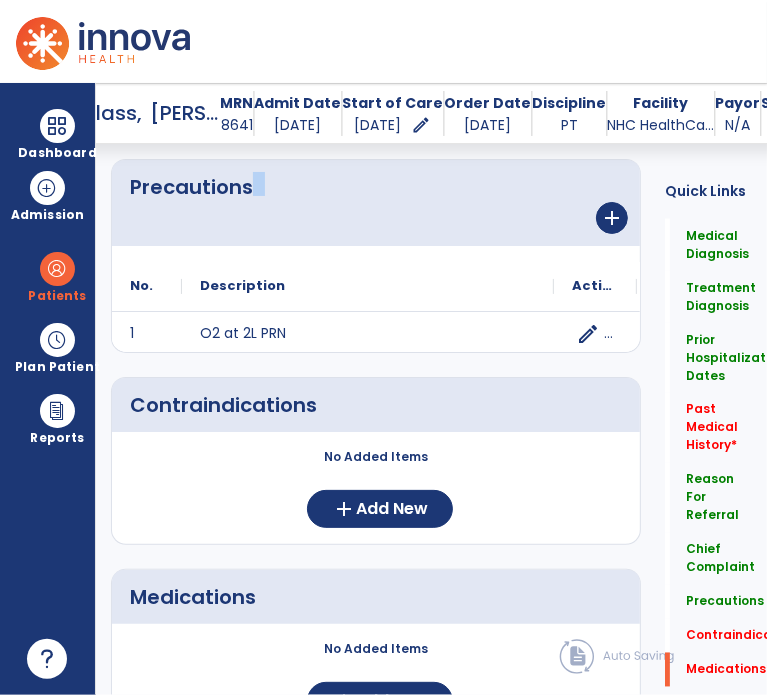 drag, startPoint x: 604, startPoint y: 196, endPoint x: 607, endPoint y: 217, distance: 21.213203 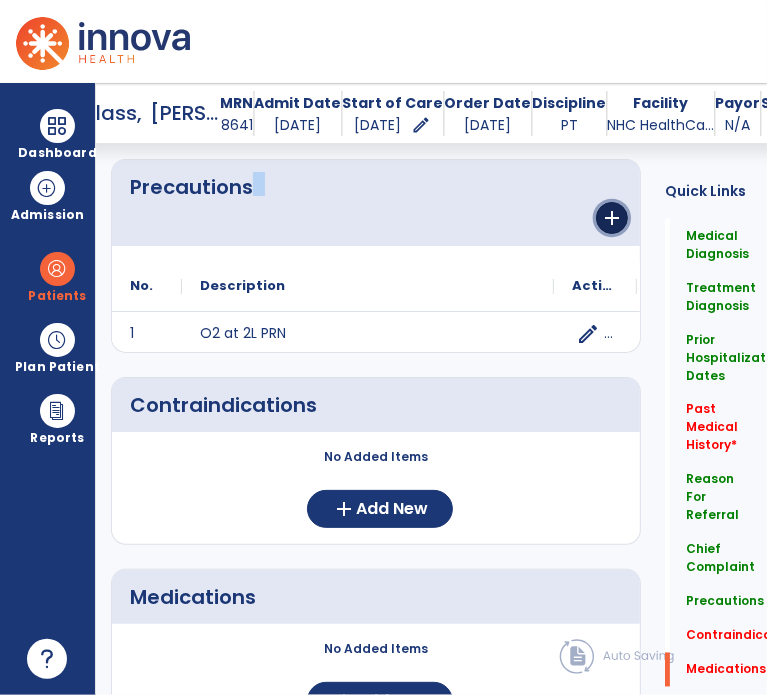 click on "add" 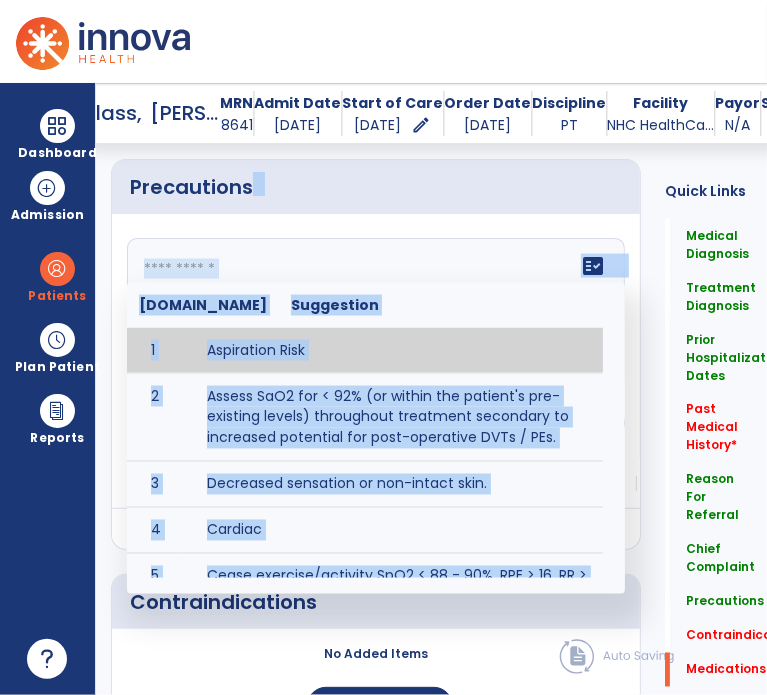 click on "fact_check  Sr.No Suggestion 1 Aspiration Risk 2 Assess SaO2 for < 92% (or within the patient's pre-existing levels) throughout treatment secondary to increased potential for post-operative DVTs / PEs. 3 Decreased sensation or non-intact skin. 4 Cardiac 5 Cease exercise/activity SpO2 < 88 - 90%, RPE > 16, RR > 45 6 Check for modified diet / oral intake restrictions related to swallowing impairments. Consult ST as appropriate. 7 Check INR lab results prior to activity if patient on blood thinners. 8 Closely monitor anxiety or stress due to increased SOB/dyspnea and cease activity/exercise until patient is able to control this response 9 Code Status:  10 Confirm surgical approach and discoloration or other precautions. 11 Confirm surgical procedure and specific precautions based on procedure (e.g., no twisting/bending/lifting, need for post-op brace, limiting time in sitting, etc.). 12 Confirm weight bearing status as defined by the surgeon. 13 14 Precautions for exercise include:  15 Depression 16 17 18 19 20" 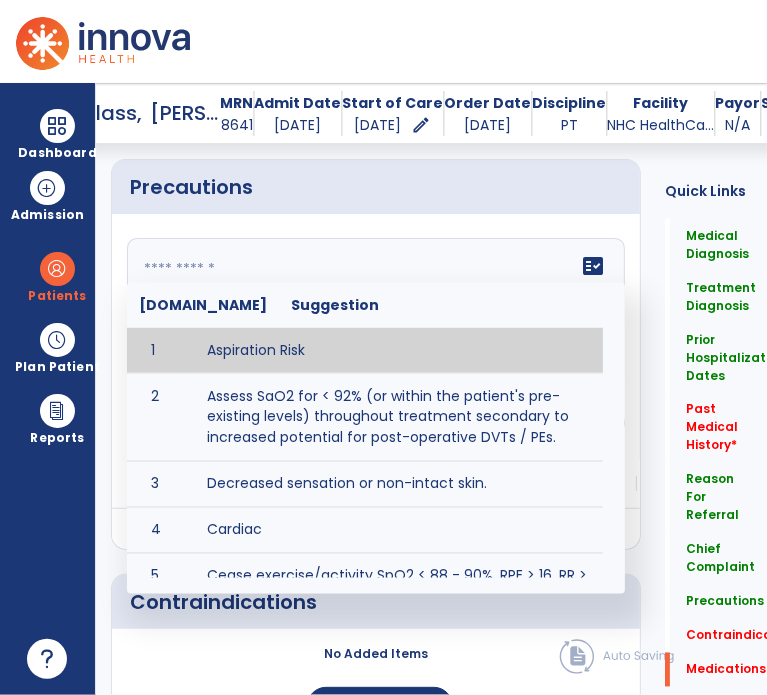 click 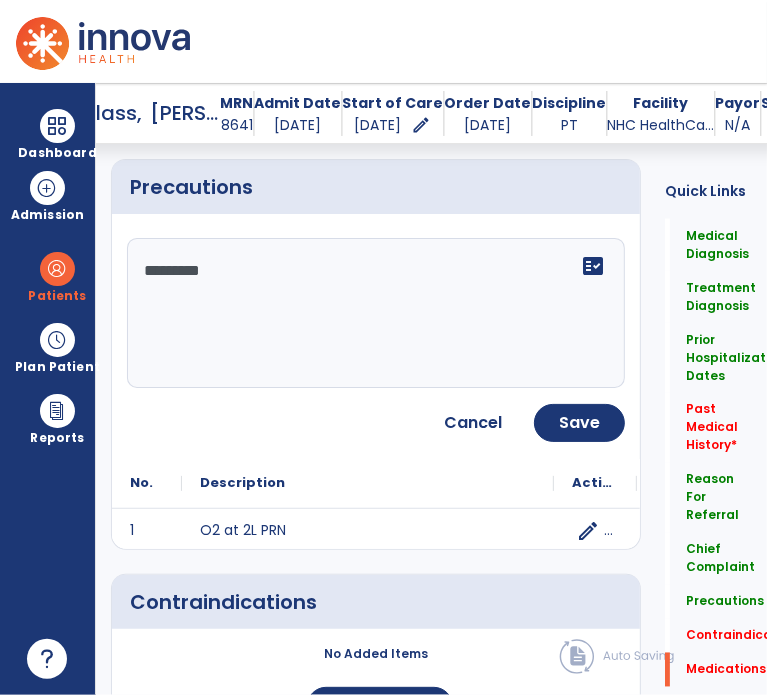 type on "*********" 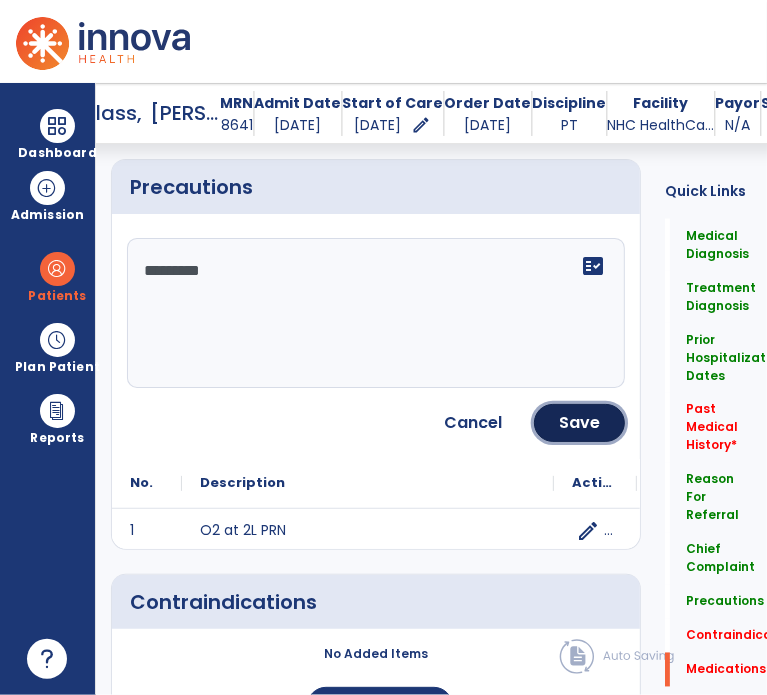 click on "Save" 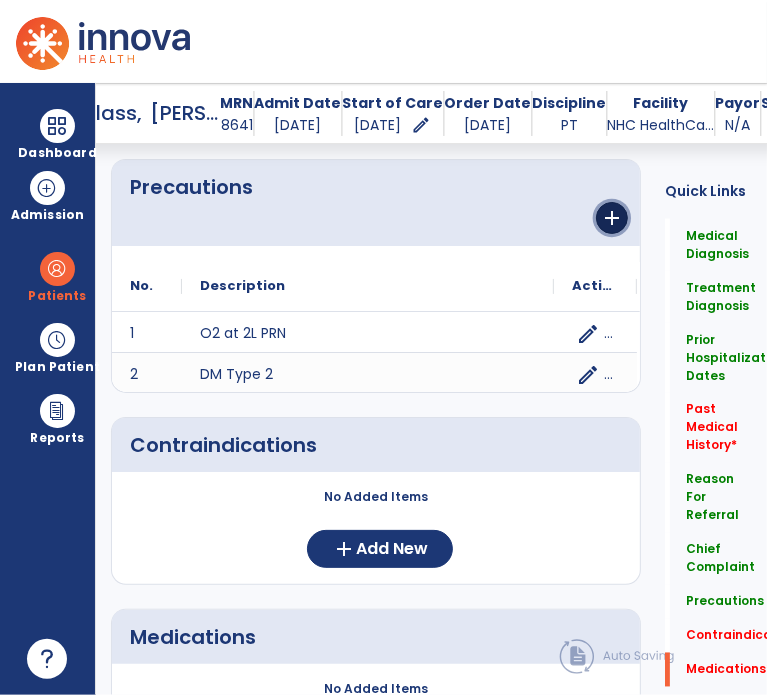 click on "add" 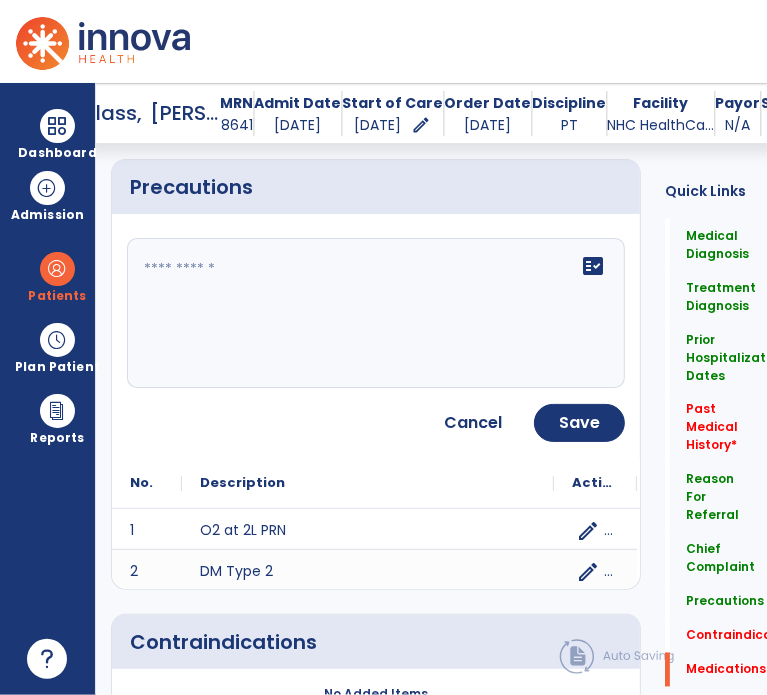 click 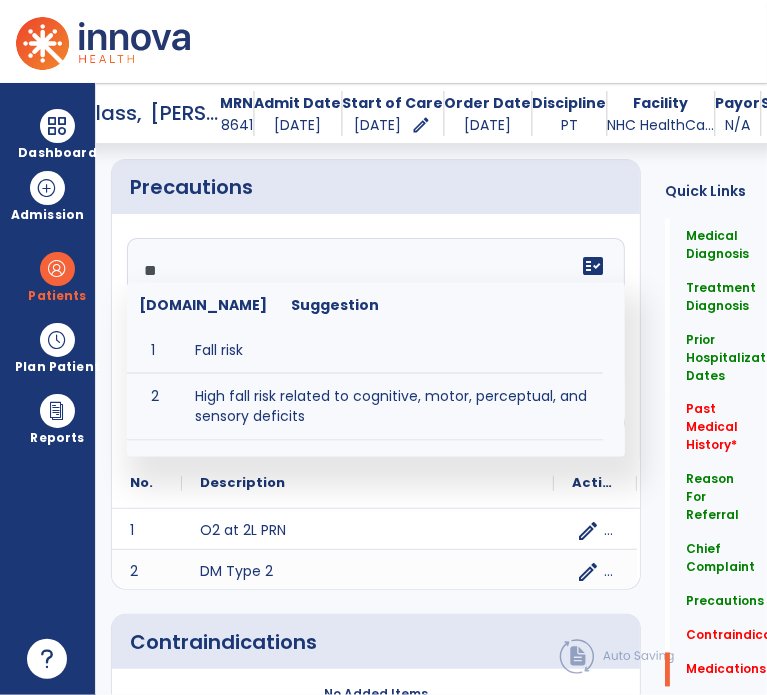 type on "*********" 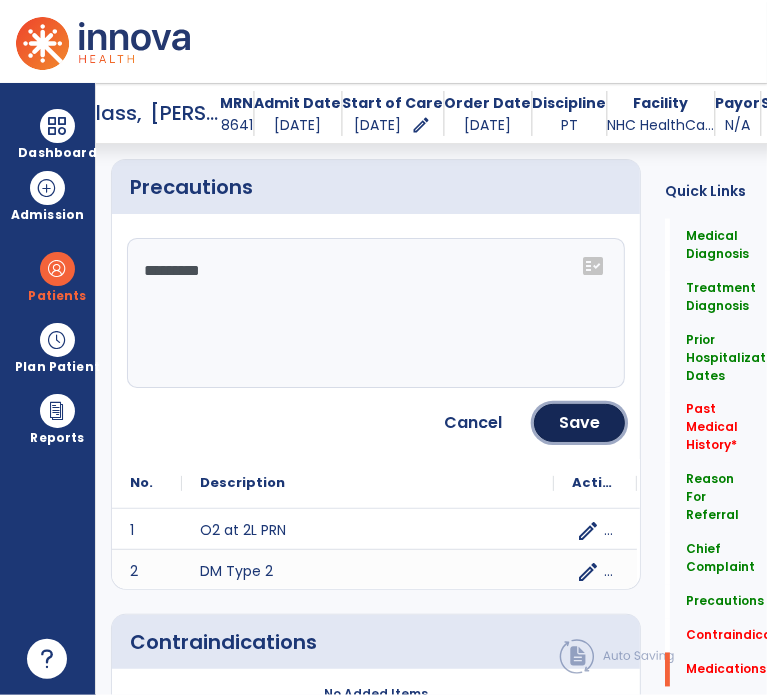 click on "Save" 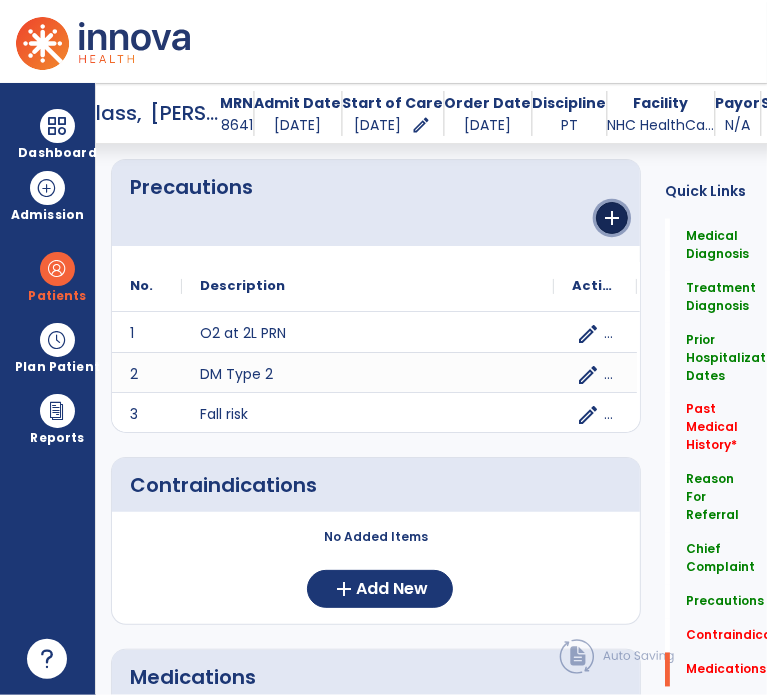 click on "add" 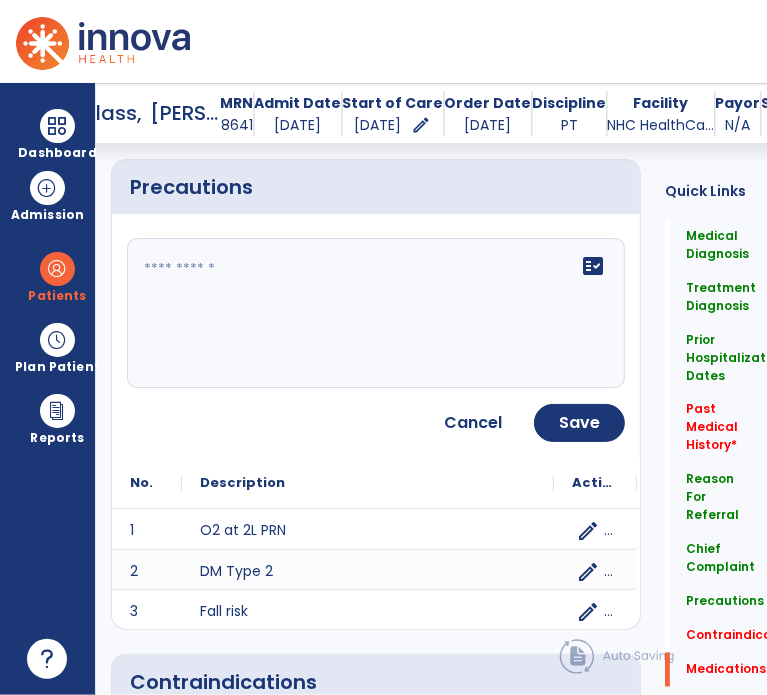 click on "fact_check" 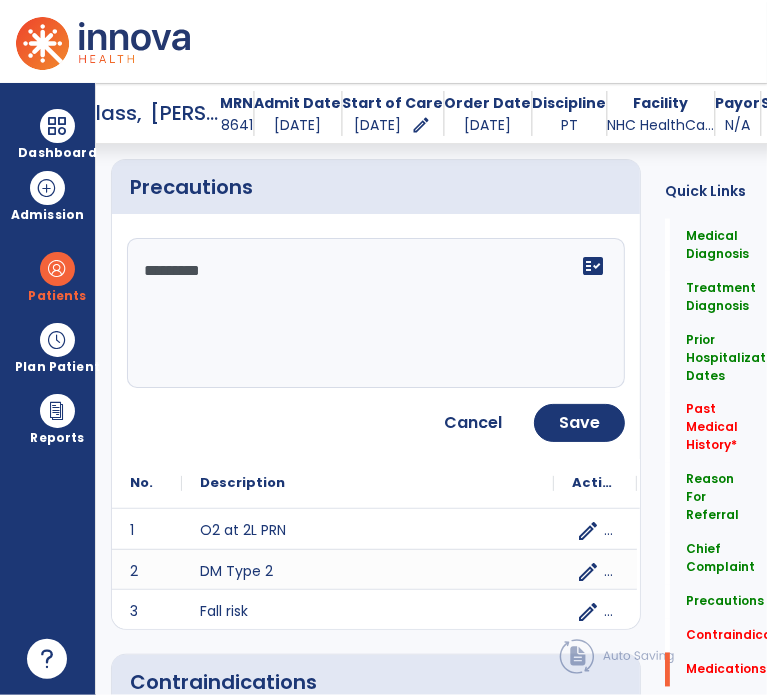 type on "*********" 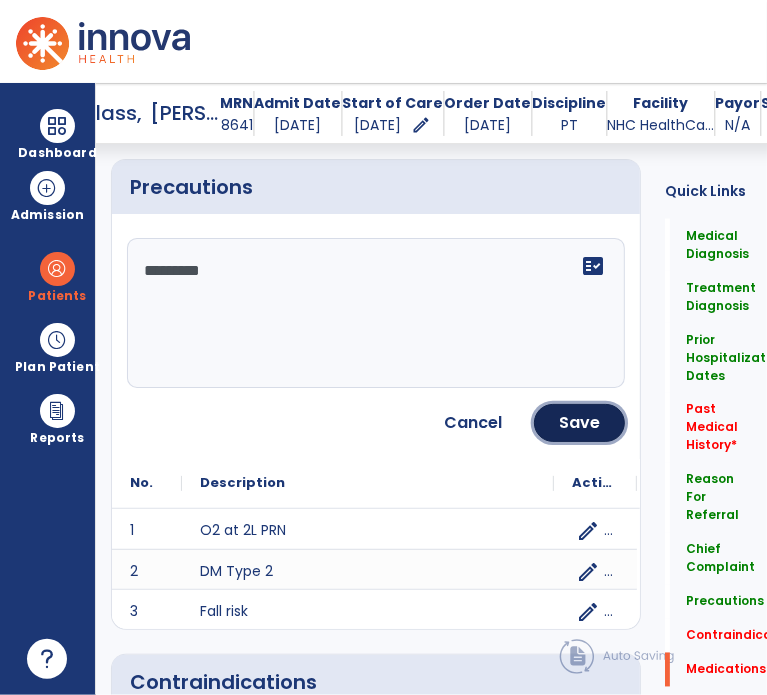 click on "Save" 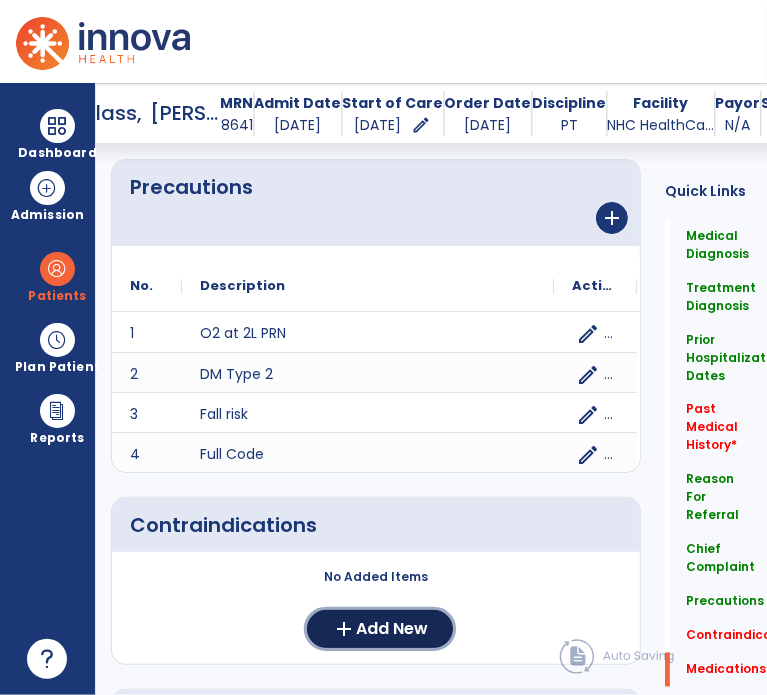 click on "Add New" 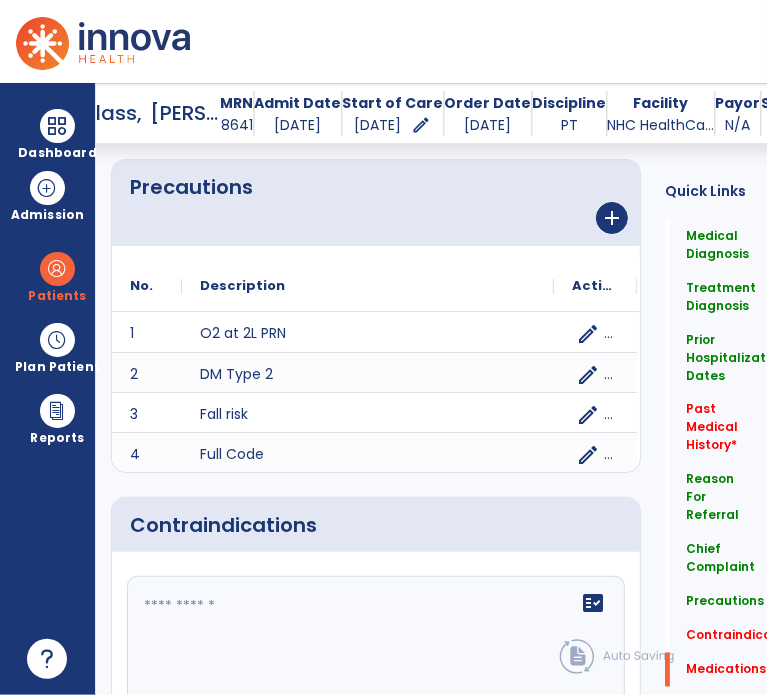 click 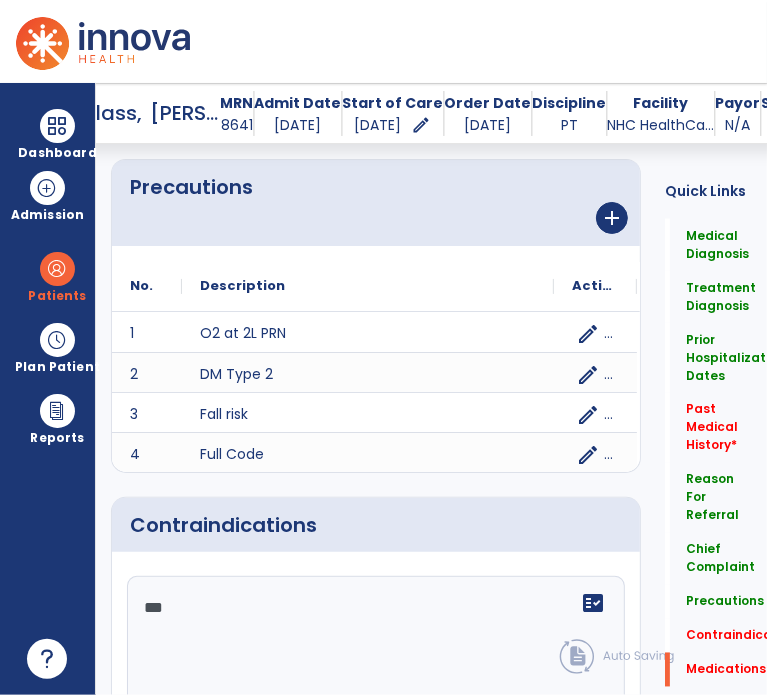 scroll, scrollTop: 1800, scrollLeft: 0, axis: vertical 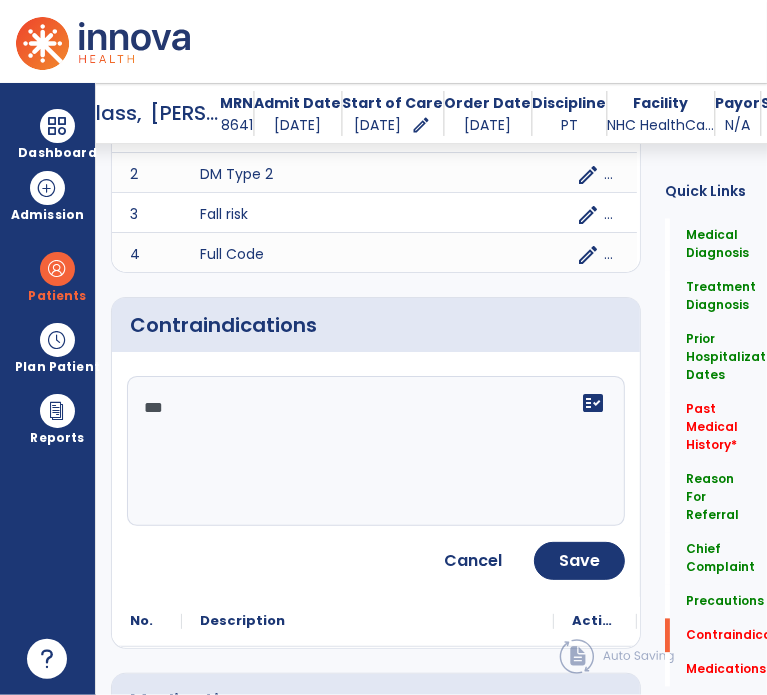 type on "***" 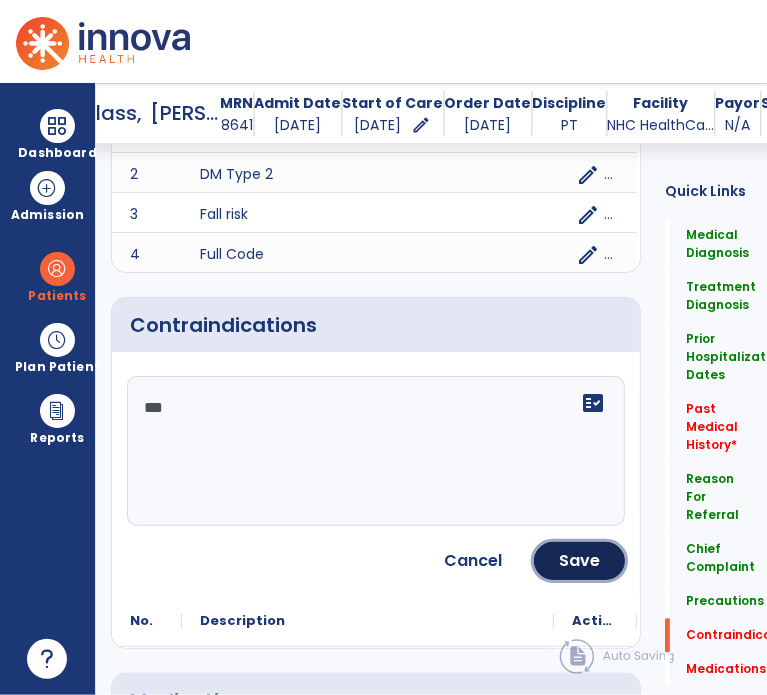 click on "Save" 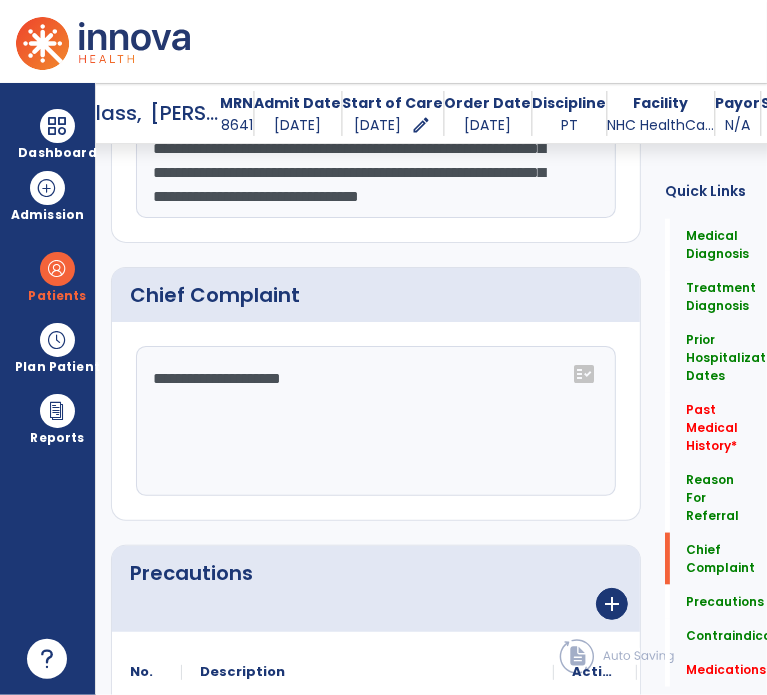 scroll, scrollTop: 1100, scrollLeft: 0, axis: vertical 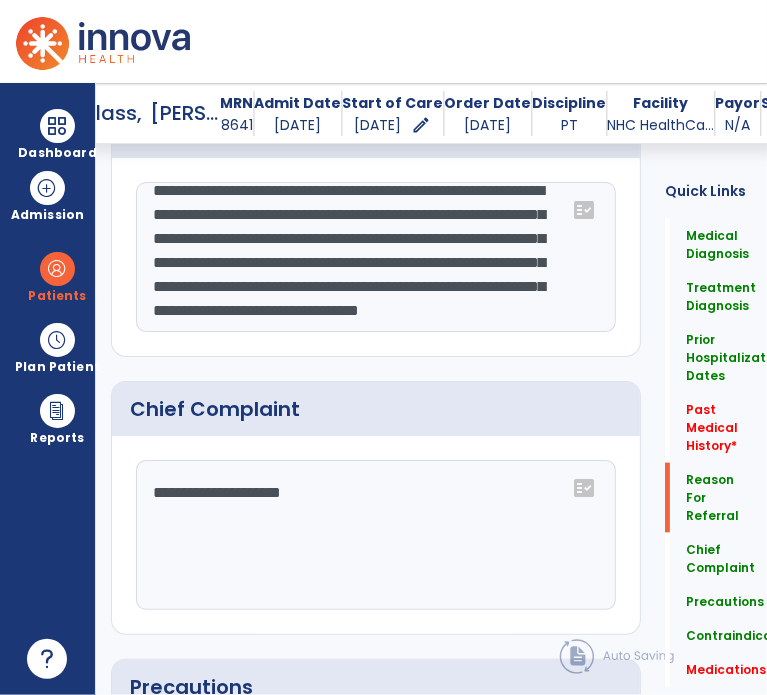 click on "**********" 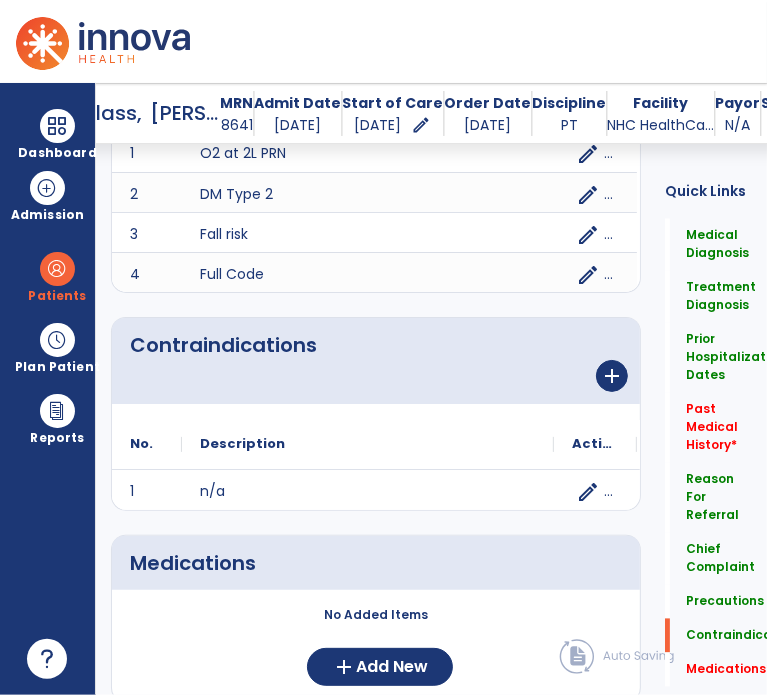 scroll, scrollTop: 1852, scrollLeft: 0, axis: vertical 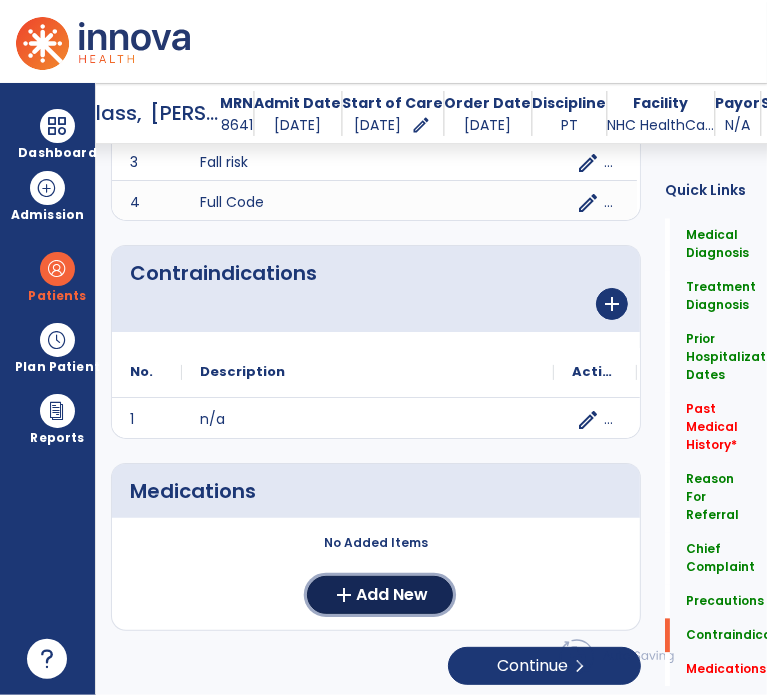 click on "add" 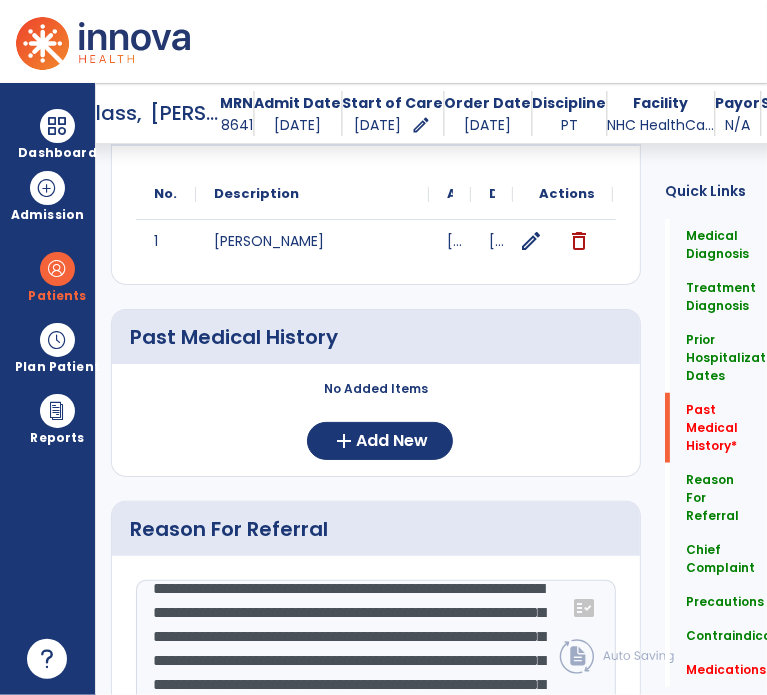 scroll, scrollTop: 652, scrollLeft: 0, axis: vertical 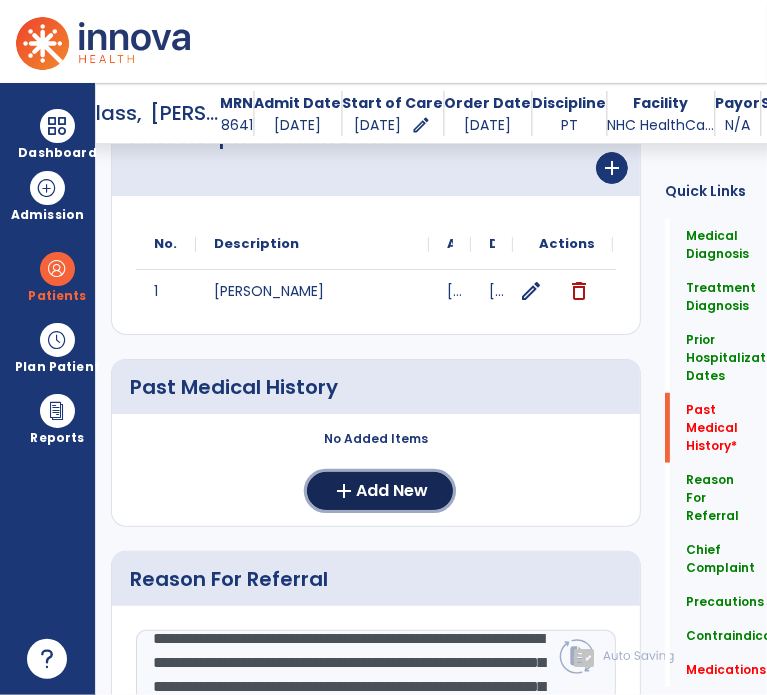 click on "add" 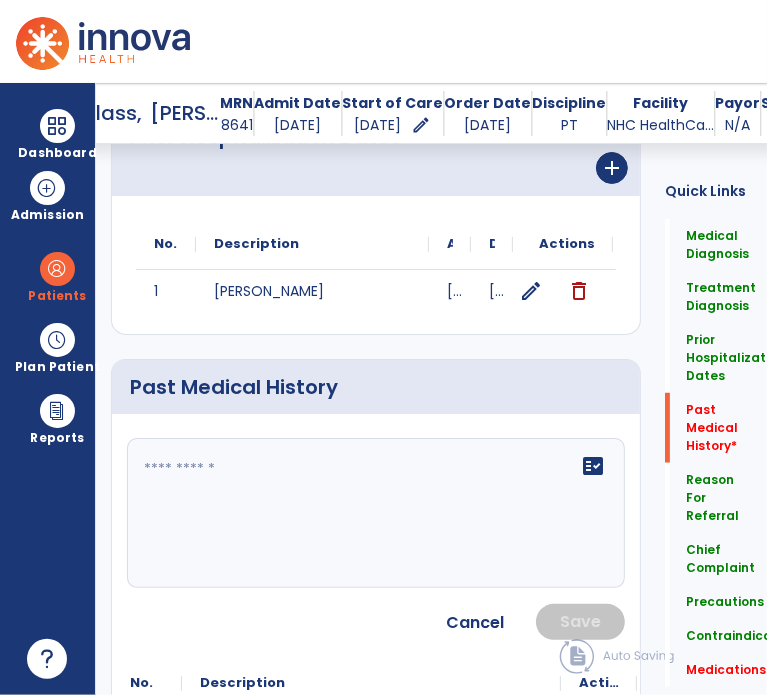 click 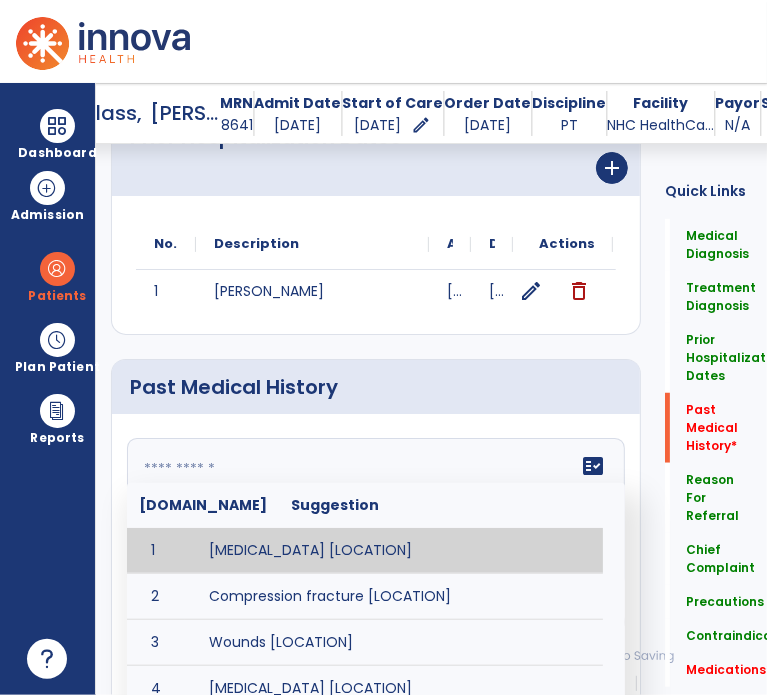 paste on "**********" 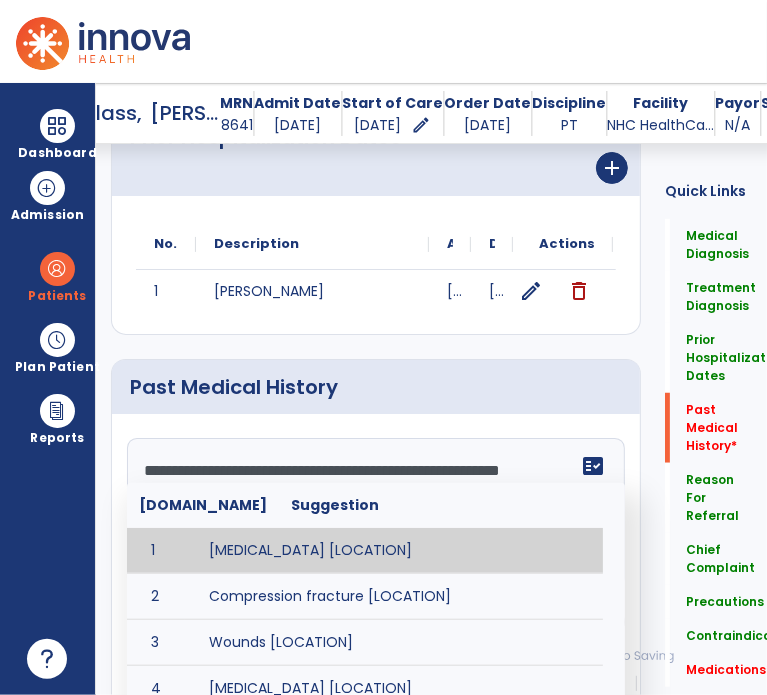 scroll, scrollTop: 256, scrollLeft: 0, axis: vertical 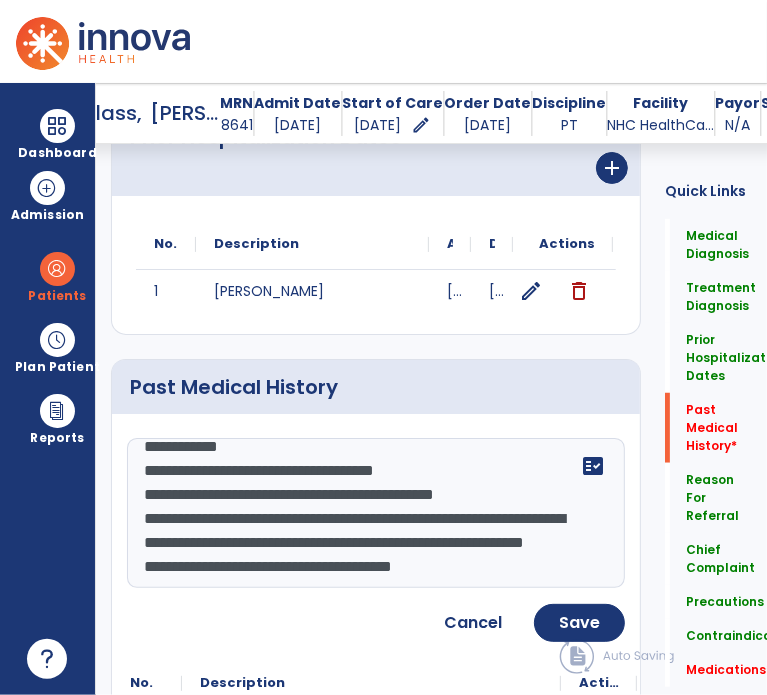 type on "**********" 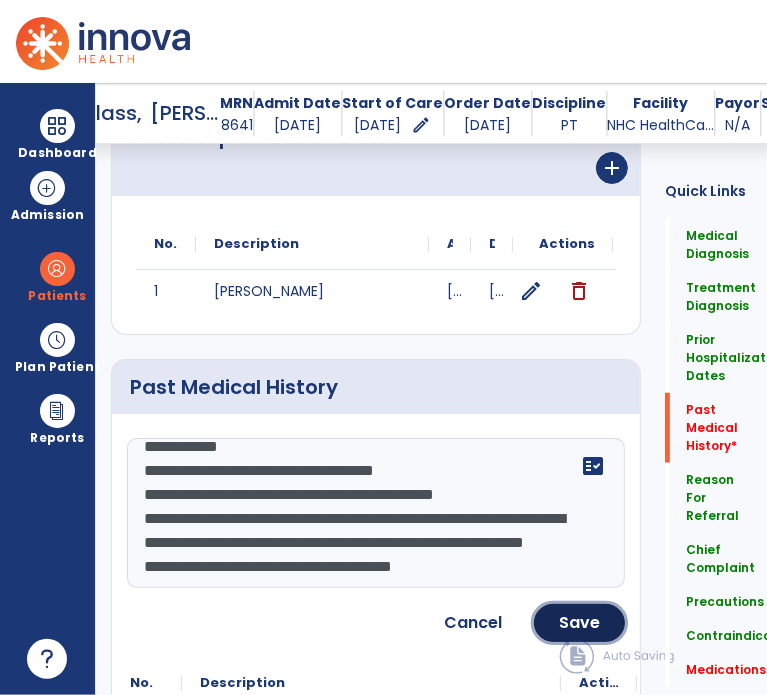 click on "Save" 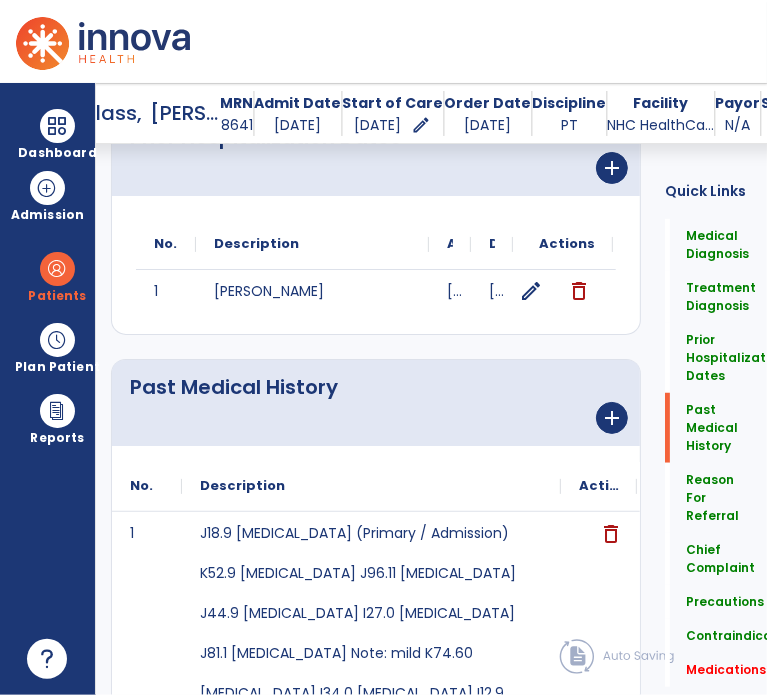 click on "add" 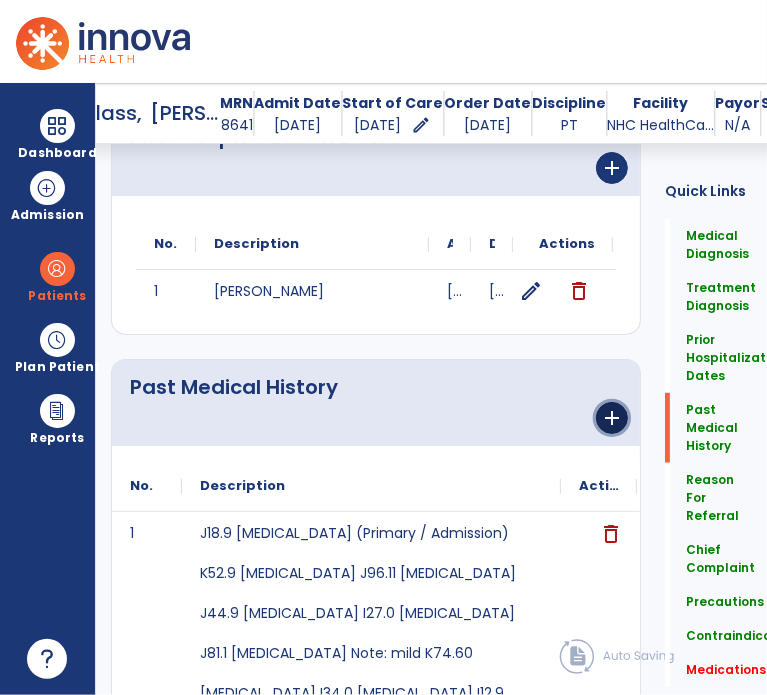 click on "add" 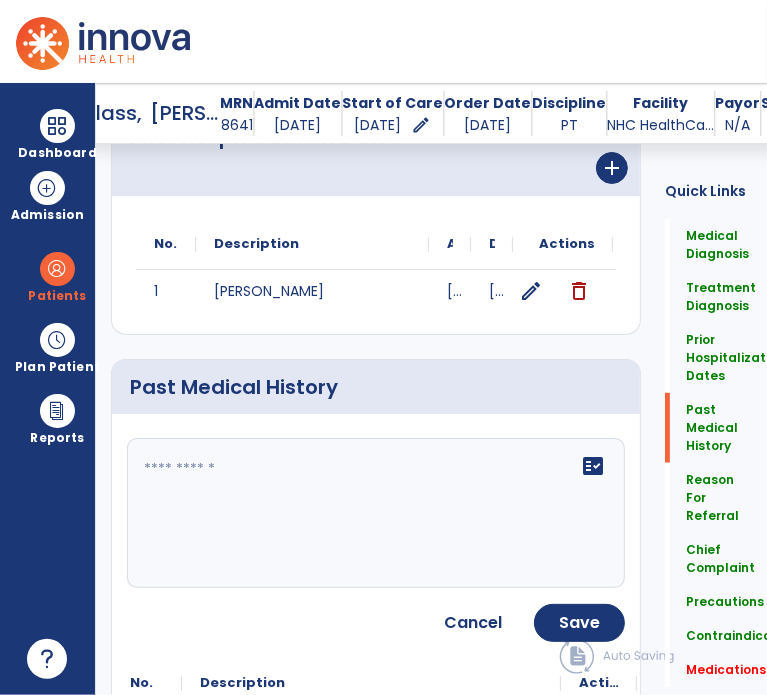 click 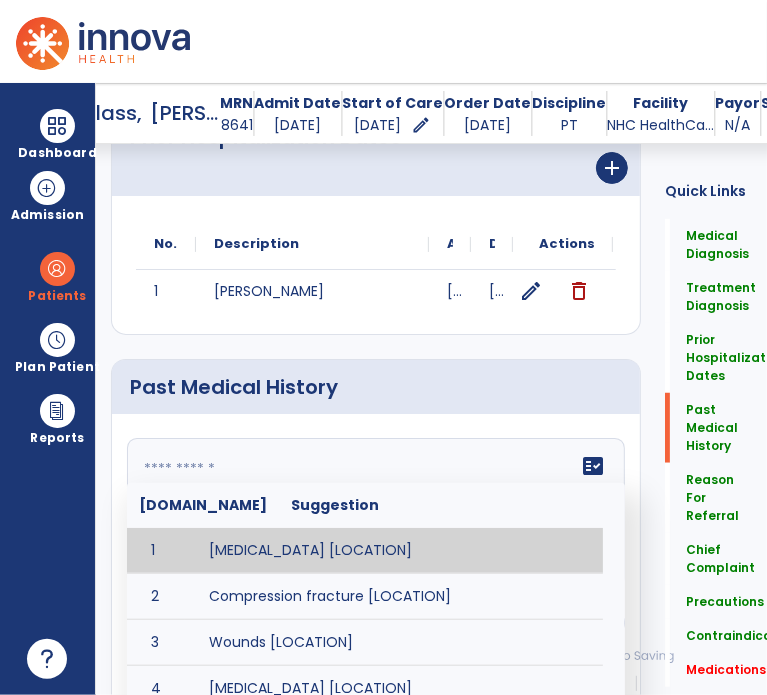 paste on "**********" 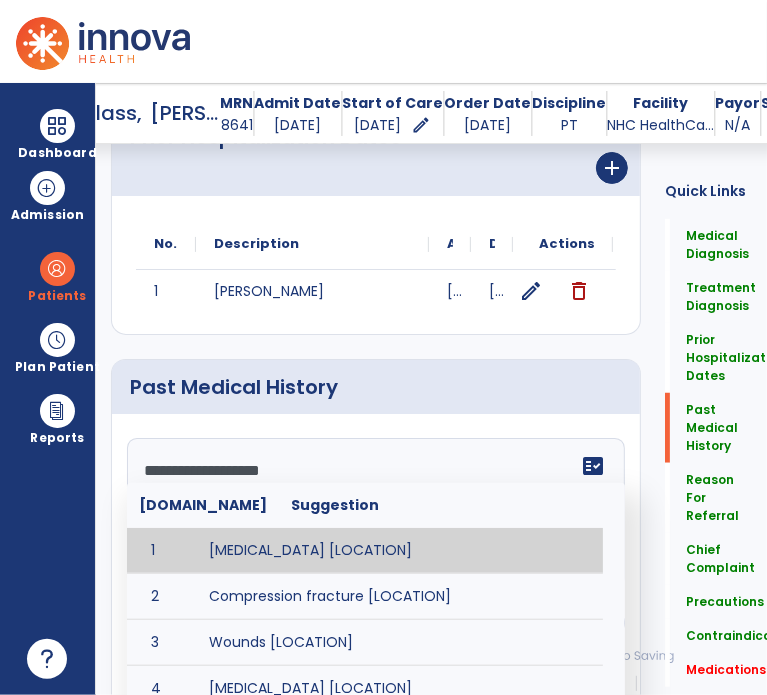 scroll, scrollTop: 256, scrollLeft: 0, axis: vertical 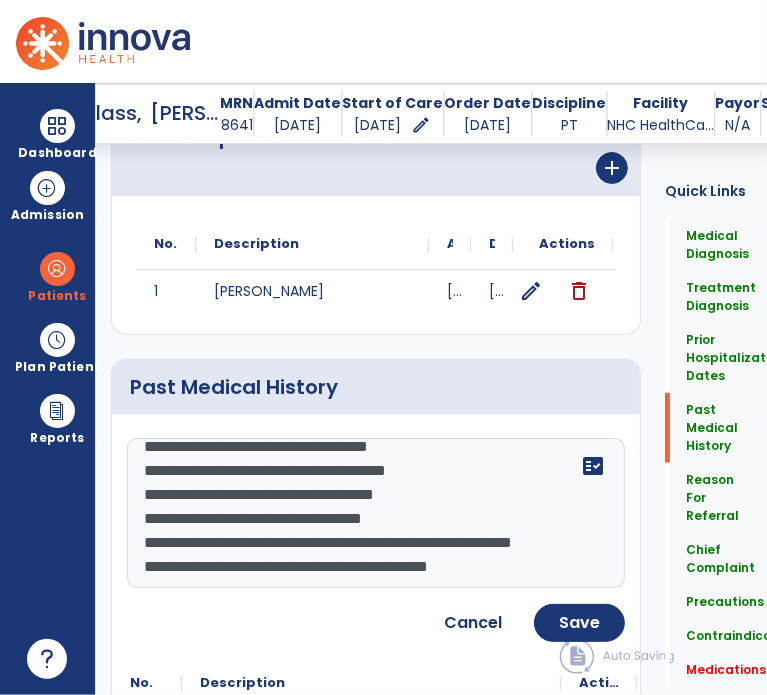 type on "**********" 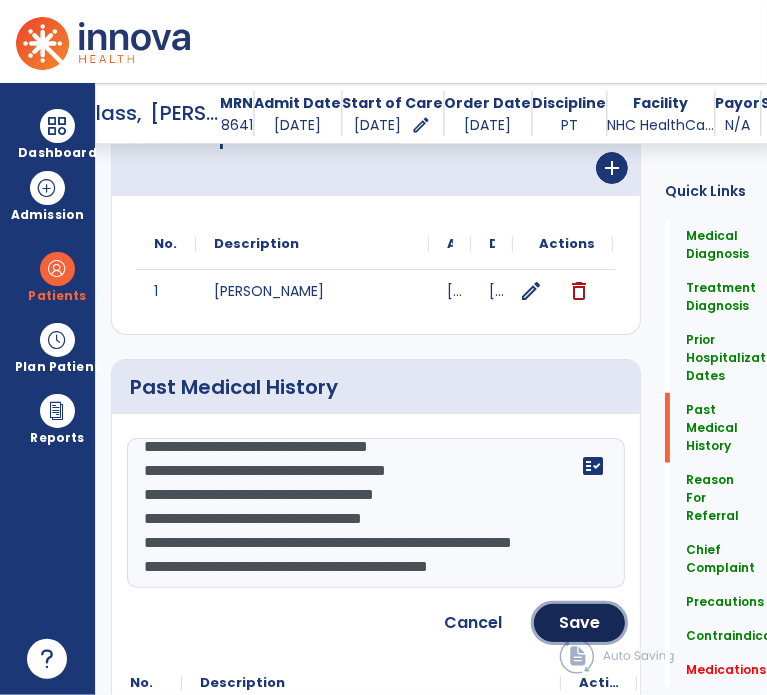 click on "Save" 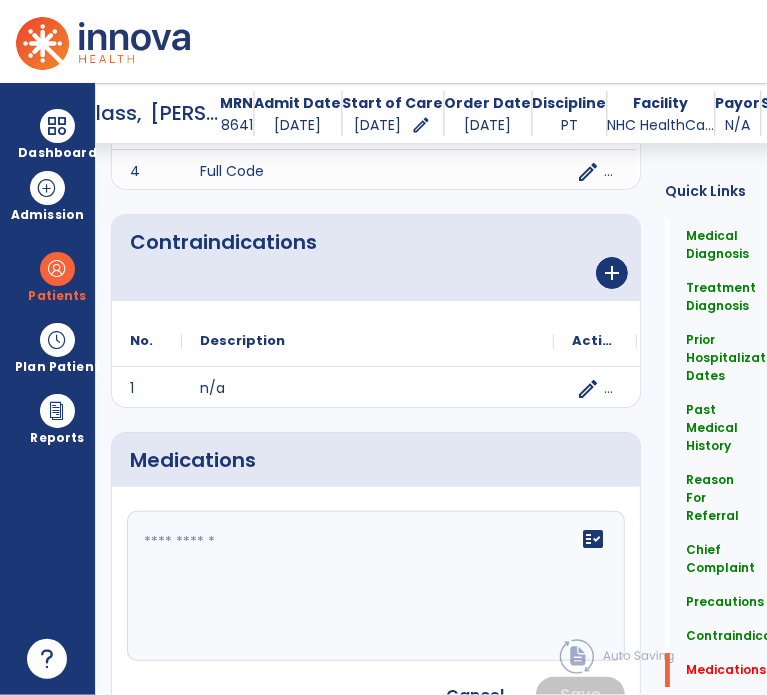 scroll, scrollTop: 3022, scrollLeft: 0, axis: vertical 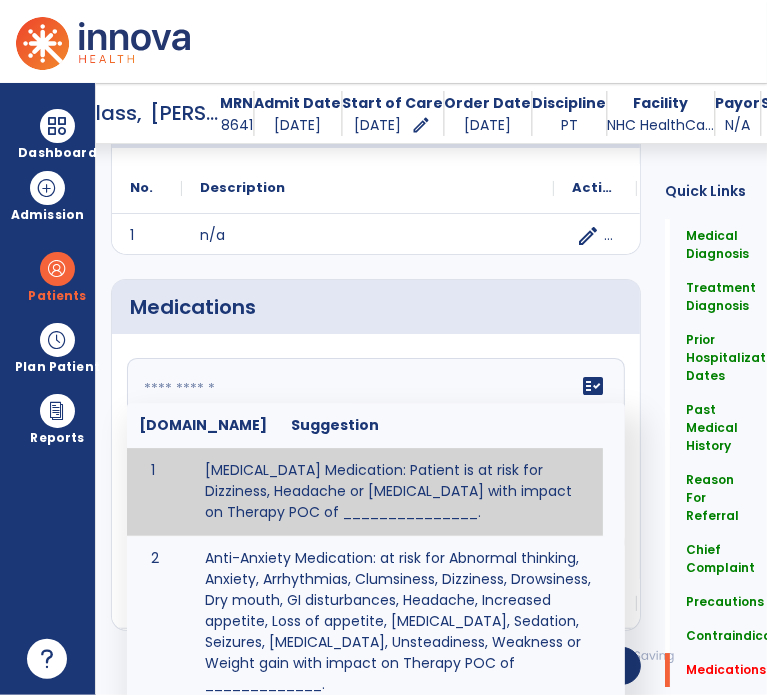 click on "fact_check  Sr.No Suggestion 1 Angina Medication: Patient is at risk for Dizziness, Headache or Tachycardia with impact on Therapy POC of _______________. 2 Anti-Anxiety Medication: at risk for Abnormal thinking, Anxiety, Arrhythmias, Clumsiness, Dizziness, Drowsiness, Dry mouth, GI disturbances, Headache, Increased appetite, Loss of appetite, Orthostatic hypotension, Sedation, Seizures, Tachycardia, Unsteadiness, Weakness or Weight gain with impact on Therapy POC of _____________. 3 Anti-Arrhythmic Agents: at risk for Arrhythmias, Confusion, EKG changes, Hallucinations, Hepatotoxicity, Increased blood pressure, Increased heart rate, Lethargy or Toxicity with impact on Therapy POC of 4 Anti-Coagulant medications: with potential risk for hemorrhage (including rectal bleeding and coughing up blood), and heparin-induced thrombocytopenia(HIT syndrome). Potential impact on therapy progress includes _________. 5 6 7 8 Aspirin for ______________. 9 10 11 12 13 14 15 16 17 18 19 20 21 22 23 24" 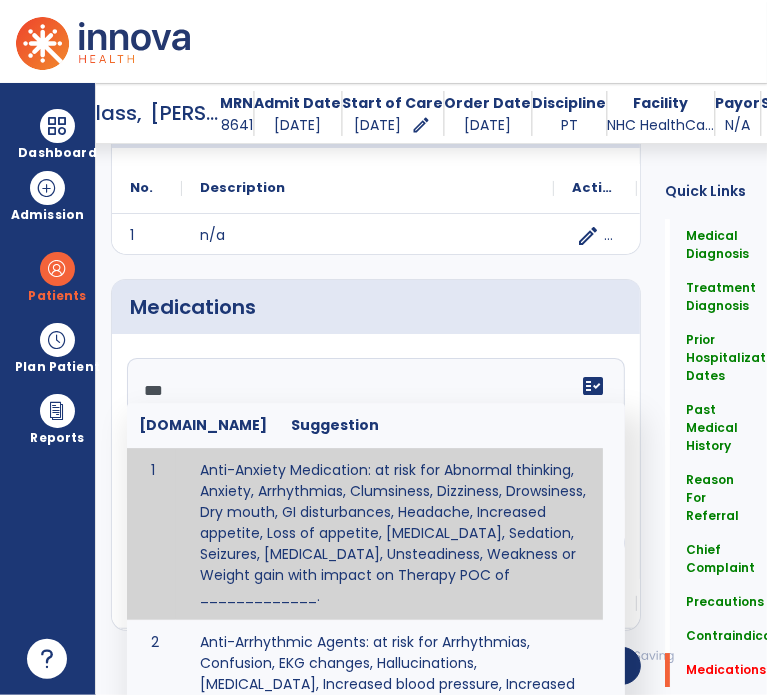 scroll, scrollTop: 0, scrollLeft: 0, axis: both 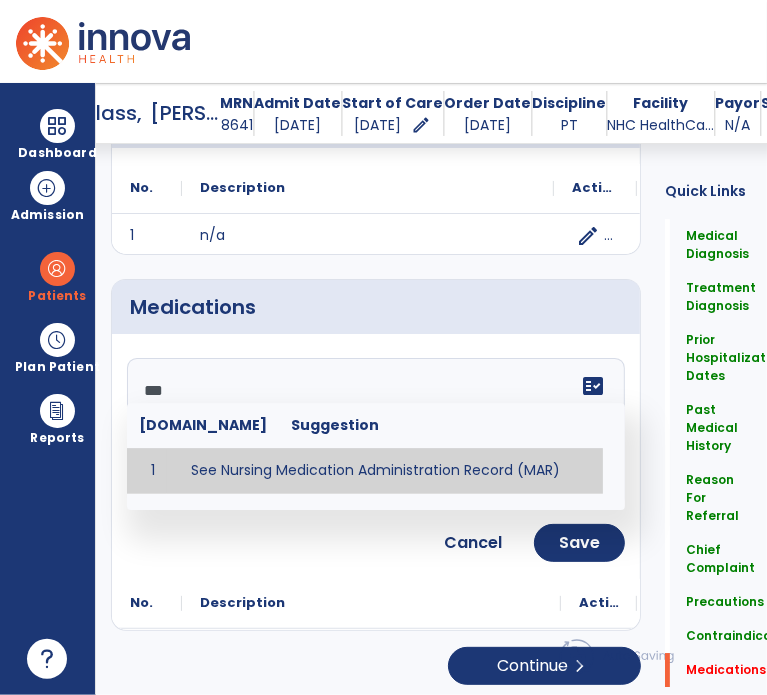 type on "**********" 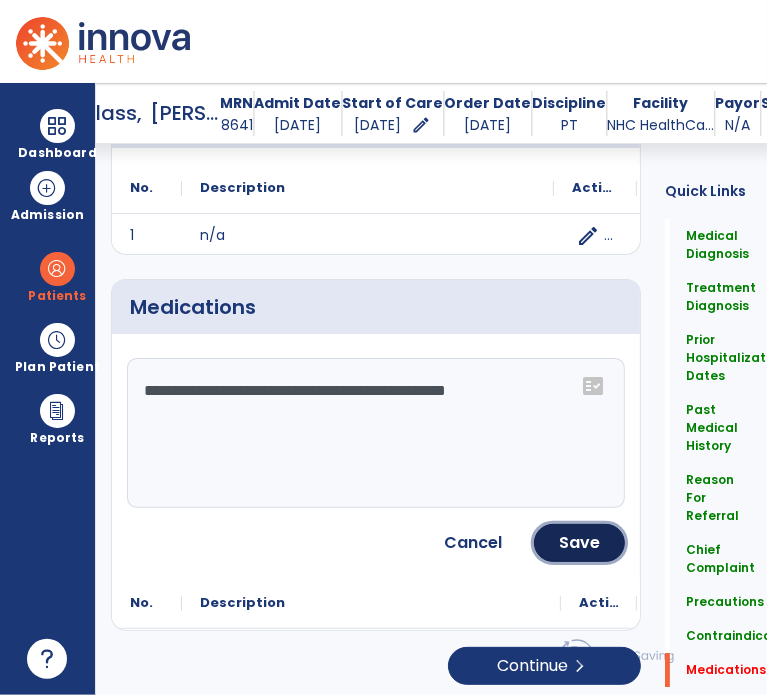 click on "Save" 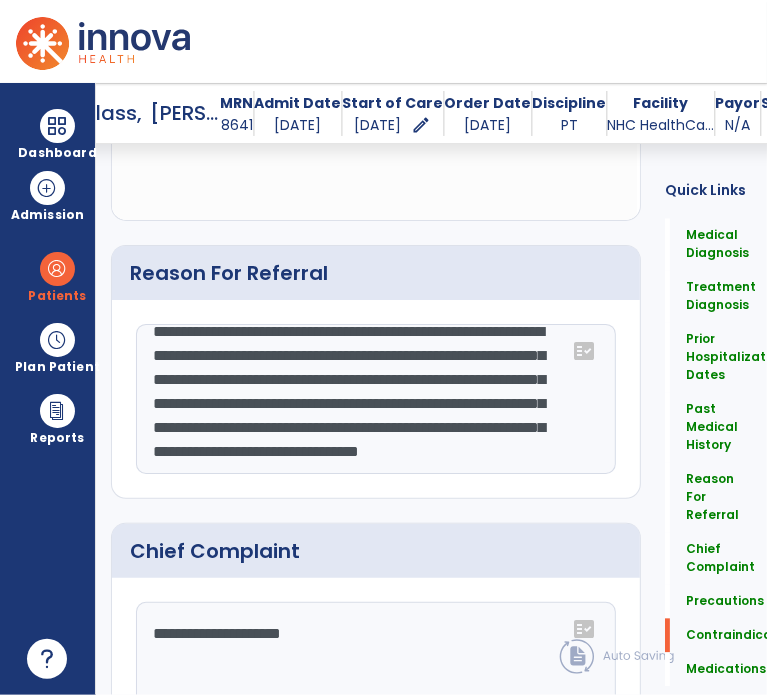 scroll, scrollTop: 2904, scrollLeft: 0, axis: vertical 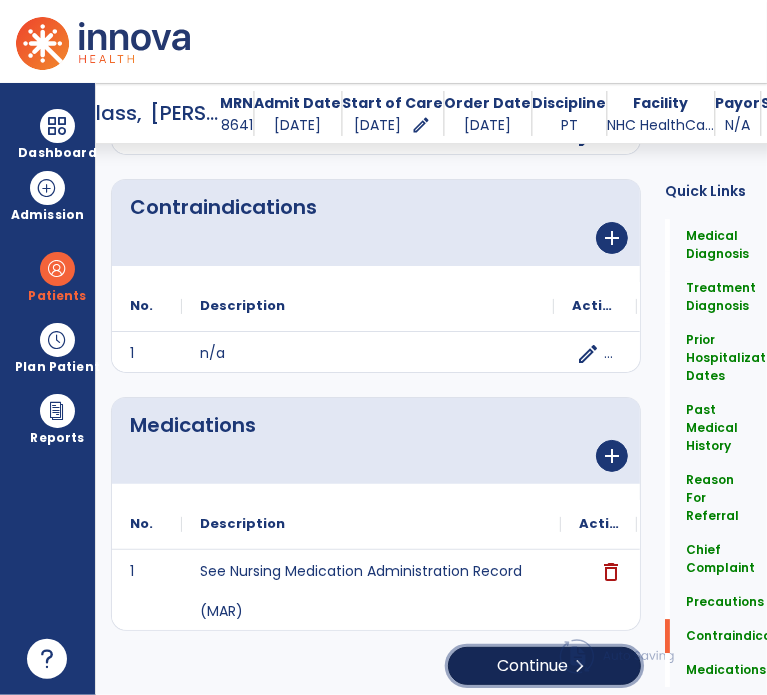 click on "Continue  chevron_right" 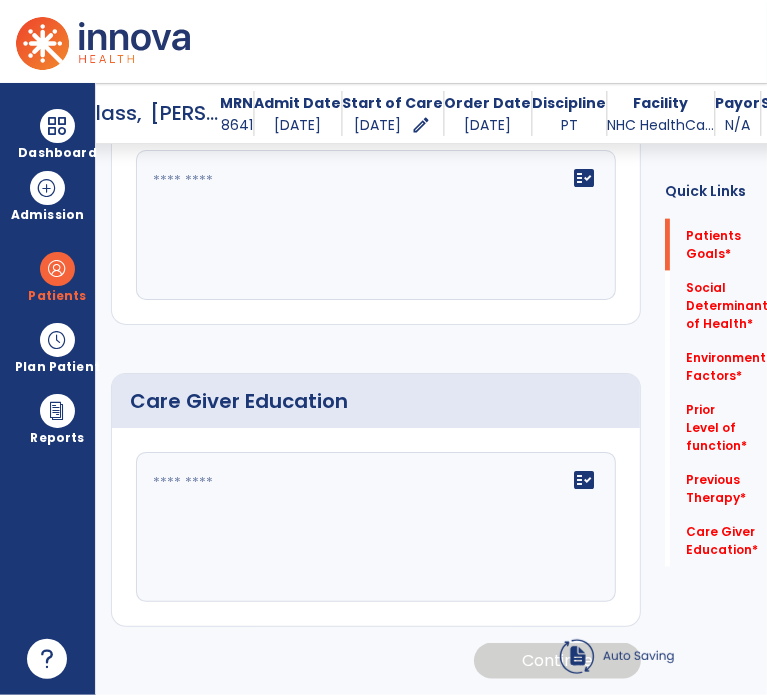 scroll, scrollTop: 76, scrollLeft: 0, axis: vertical 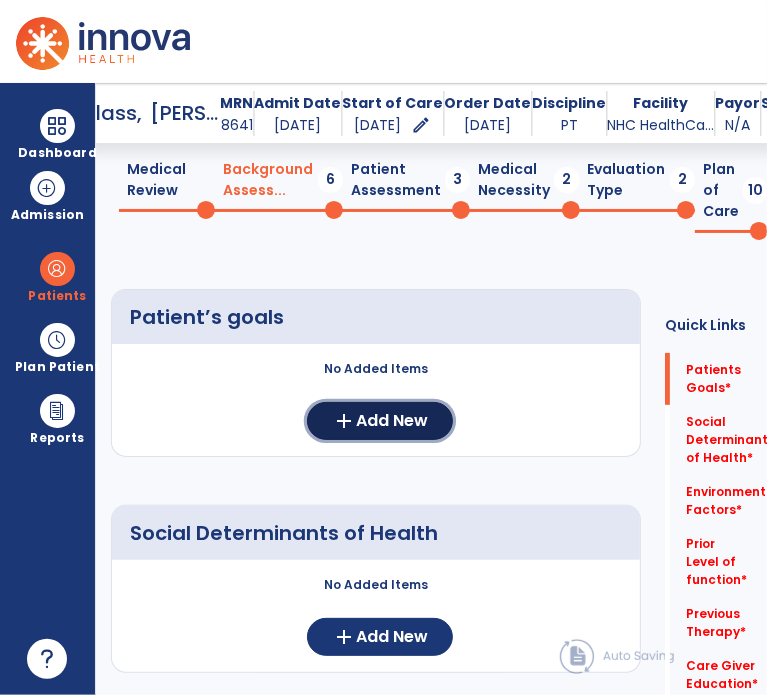 click on "add" 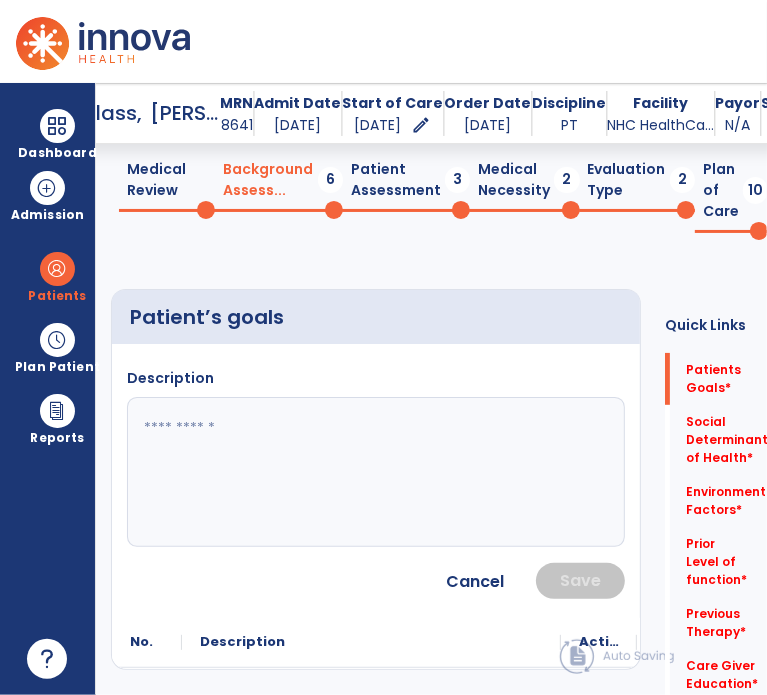 click 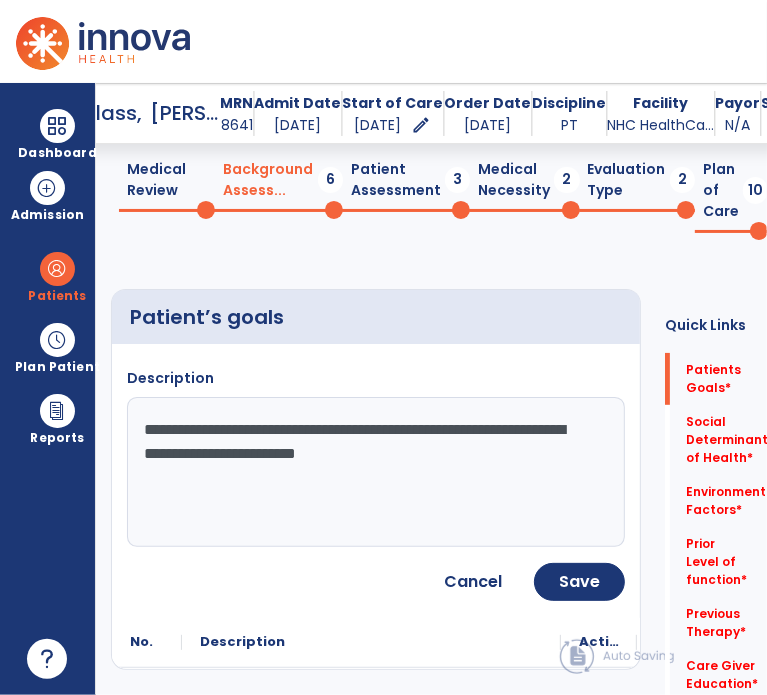 type on "**********" 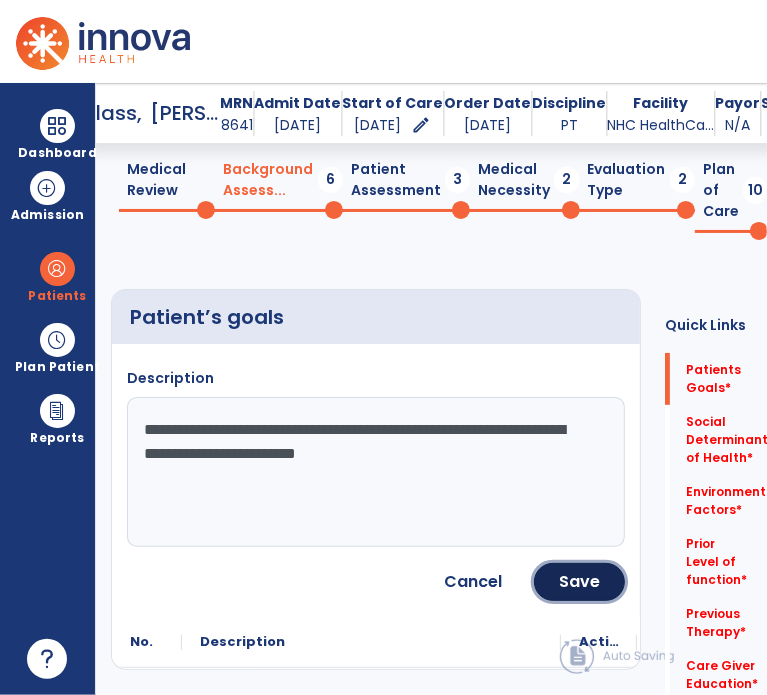 click on "Save" 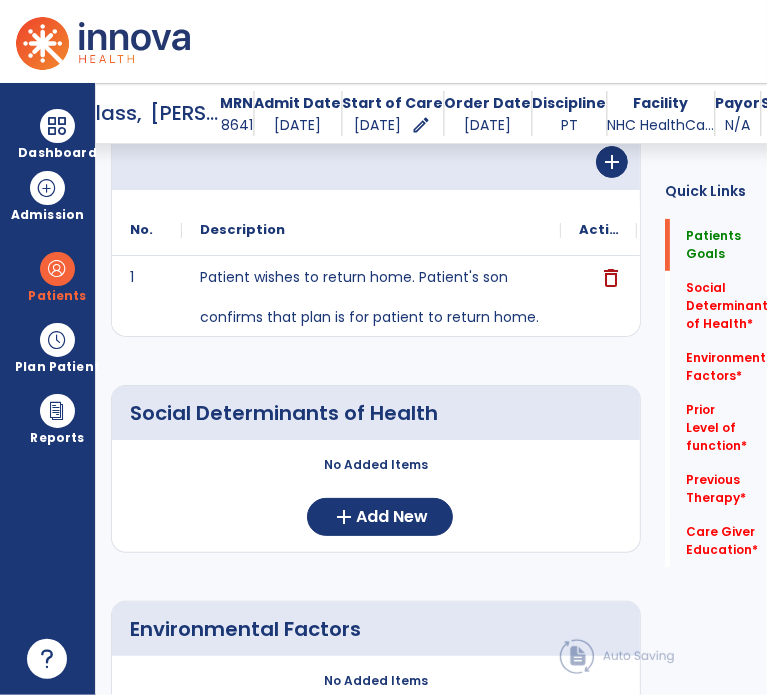 scroll, scrollTop: 276, scrollLeft: 0, axis: vertical 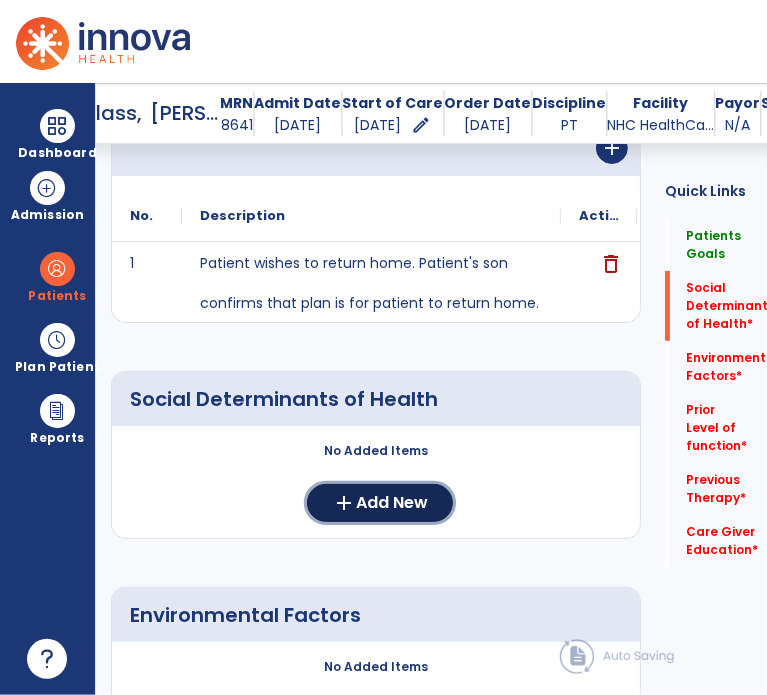 click on "Add New" 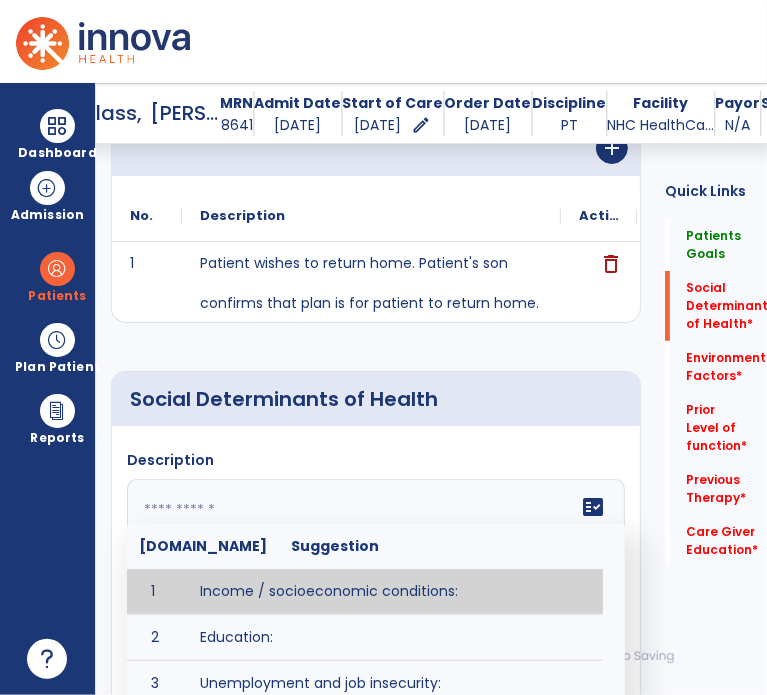 click 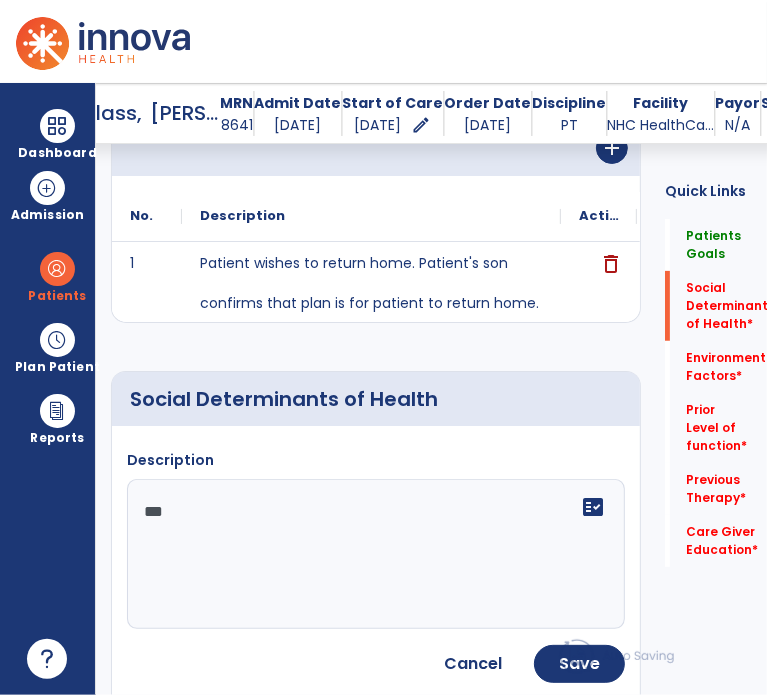 type on "***" 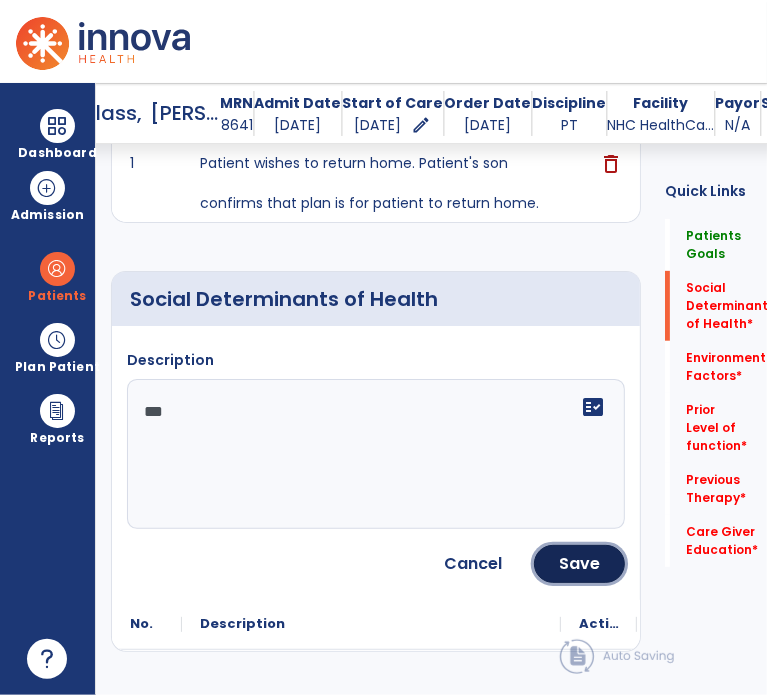 drag, startPoint x: 575, startPoint y: 554, endPoint x: 414, endPoint y: 525, distance: 163.59096 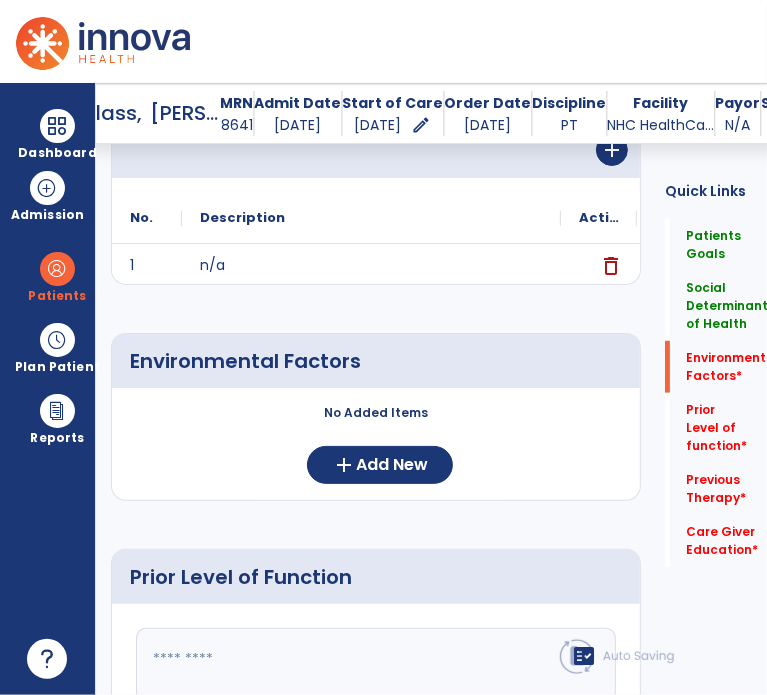 scroll, scrollTop: 576, scrollLeft: 0, axis: vertical 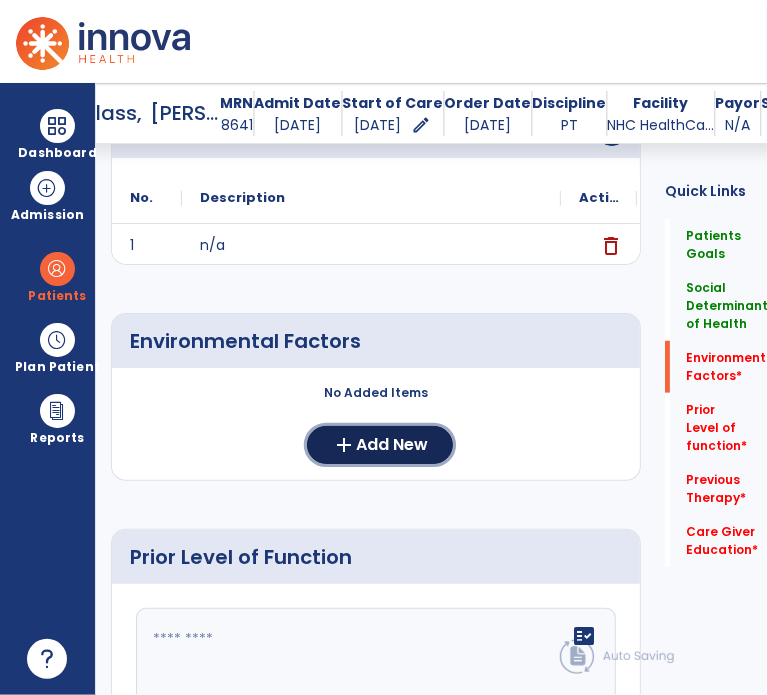 click on "Add New" 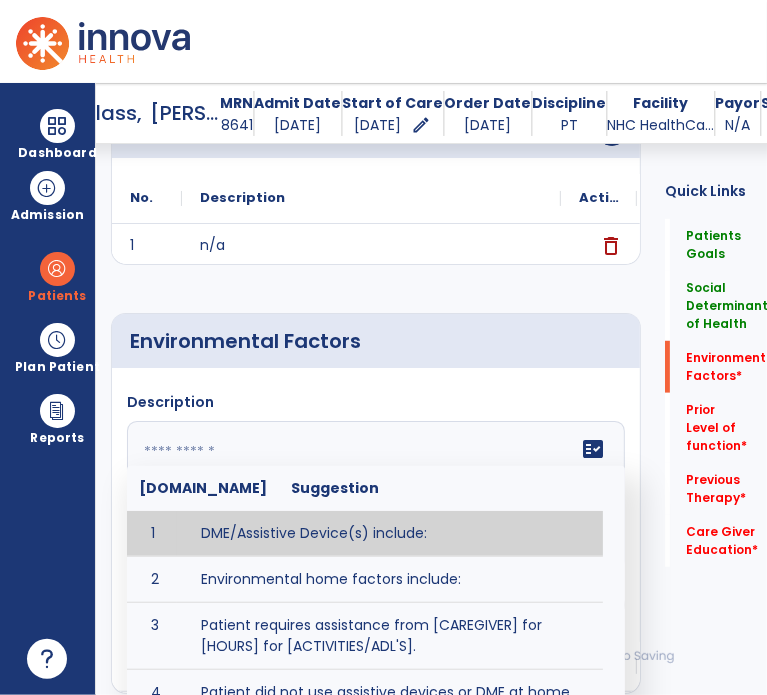 click 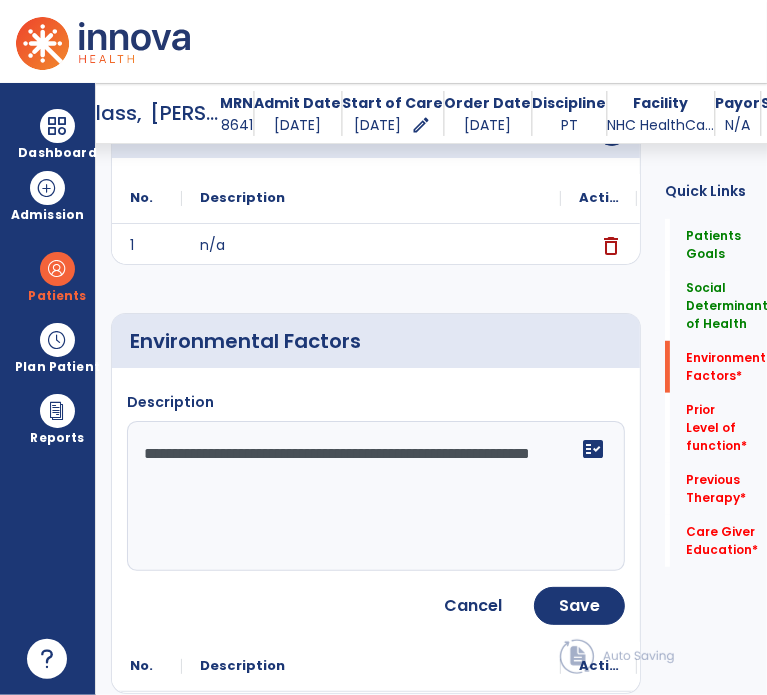 type on "**********" 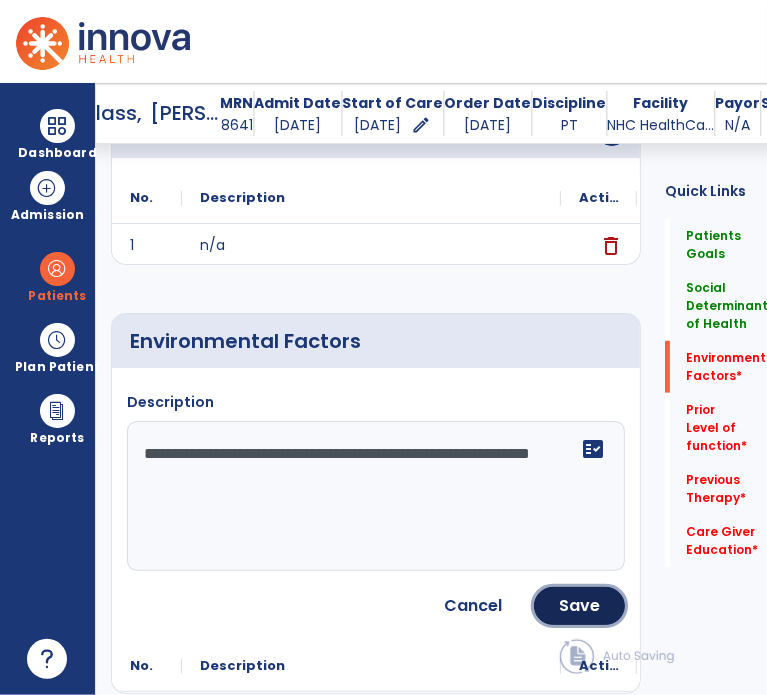 click on "Save" 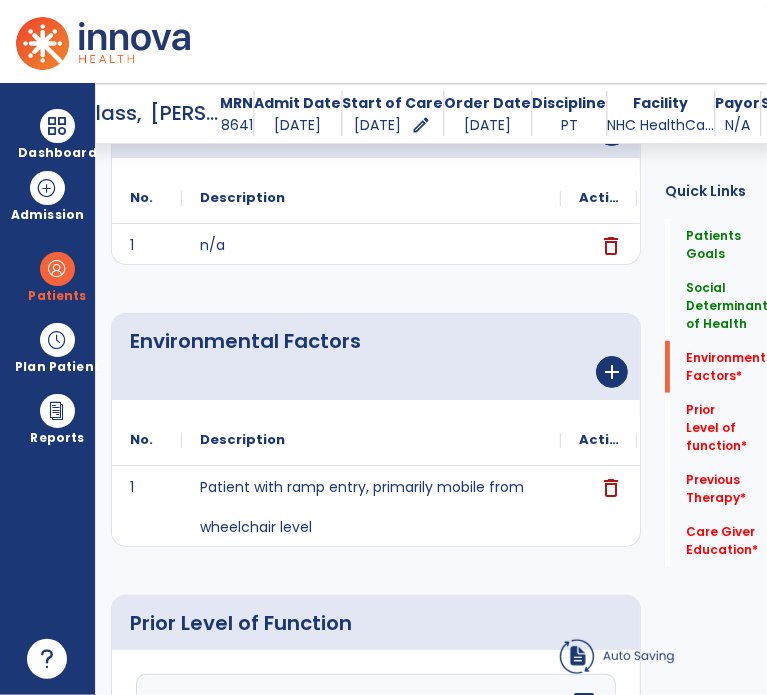 scroll, scrollTop: 576, scrollLeft: 0, axis: vertical 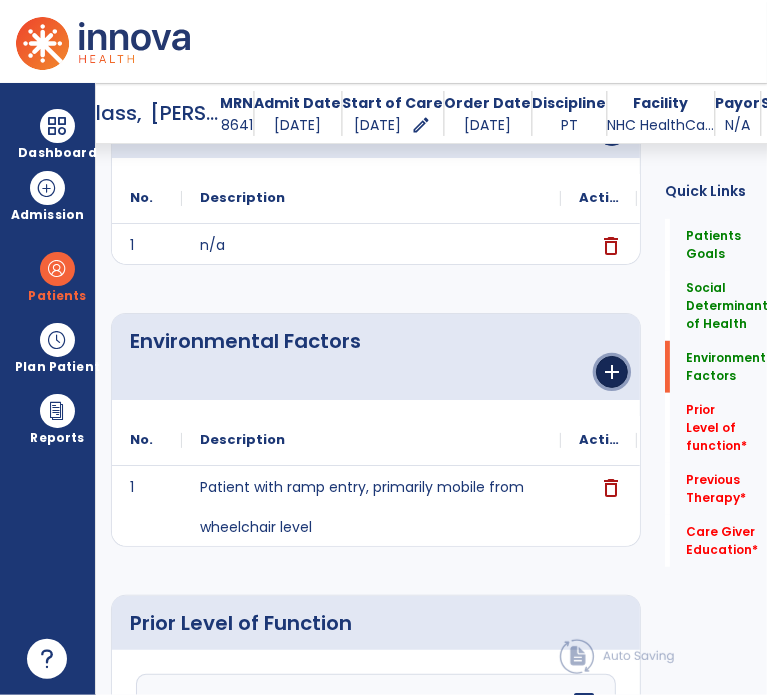 click on "add" 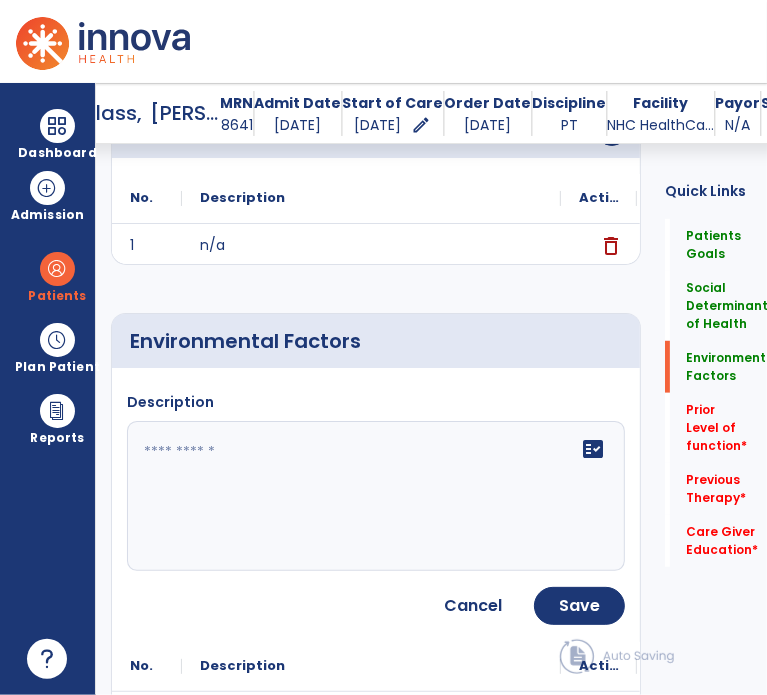 click 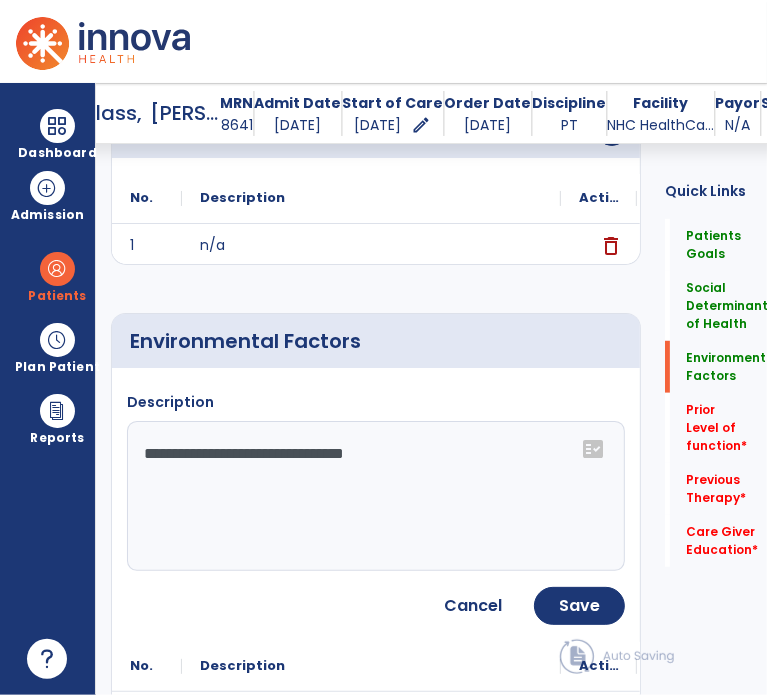 click on "**********" 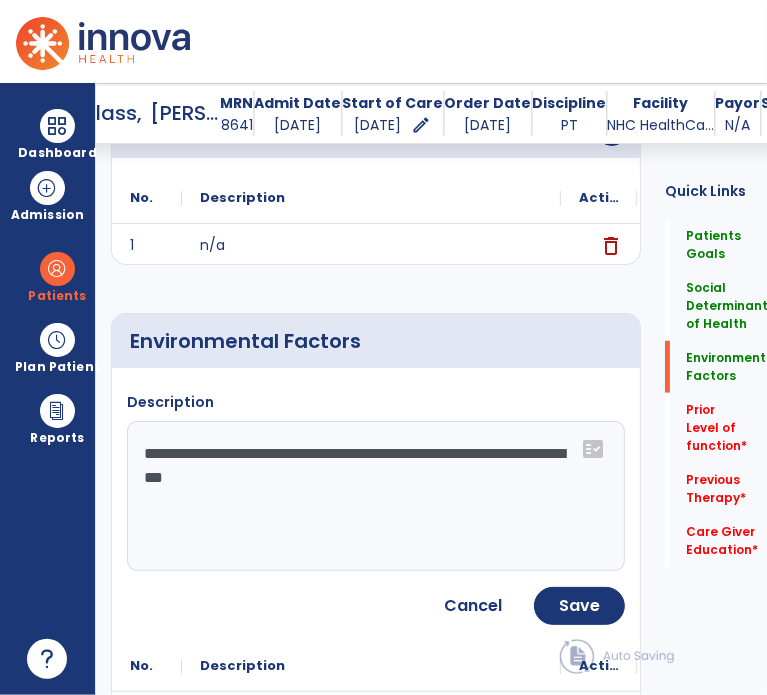 type on "**********" 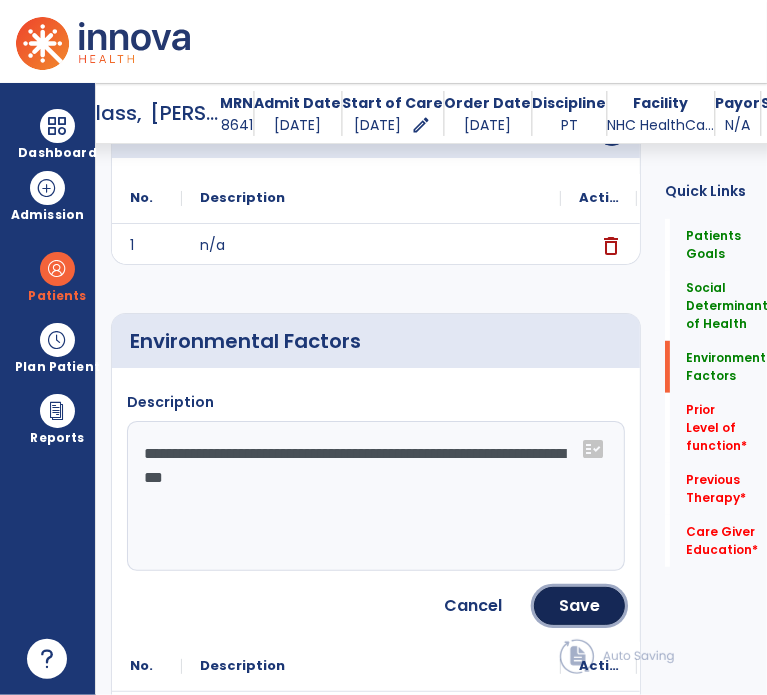 click on "Save" 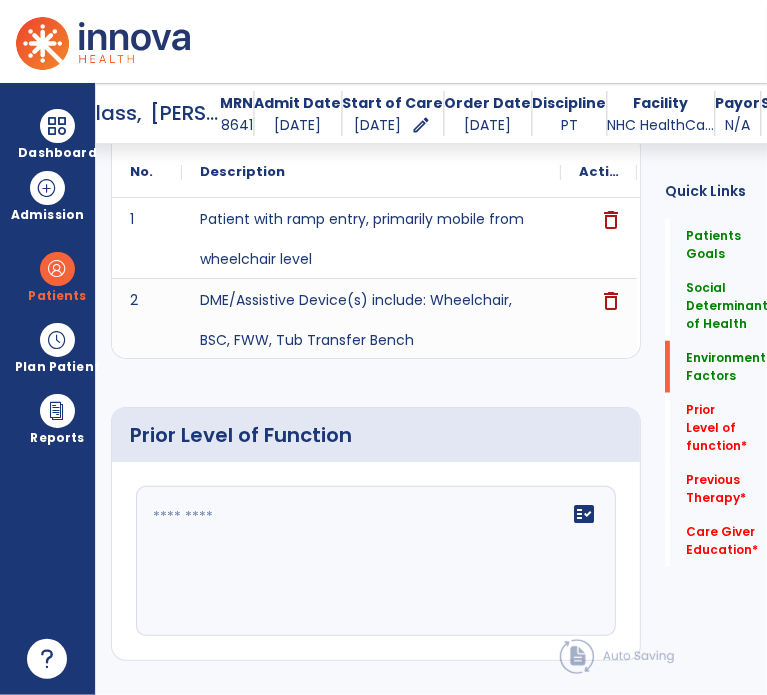 scroll, scrollTop: 876, scrollLeft: 0, axis: vertical 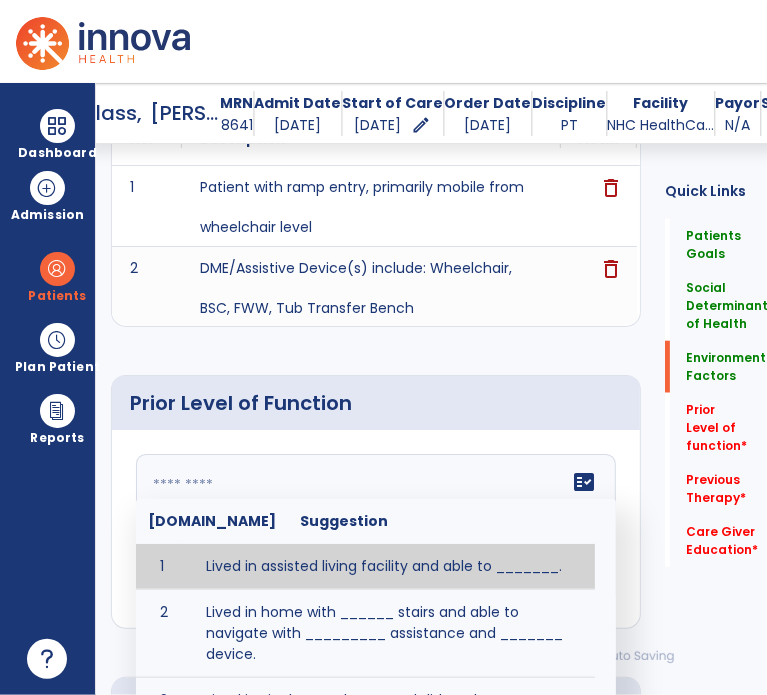 click 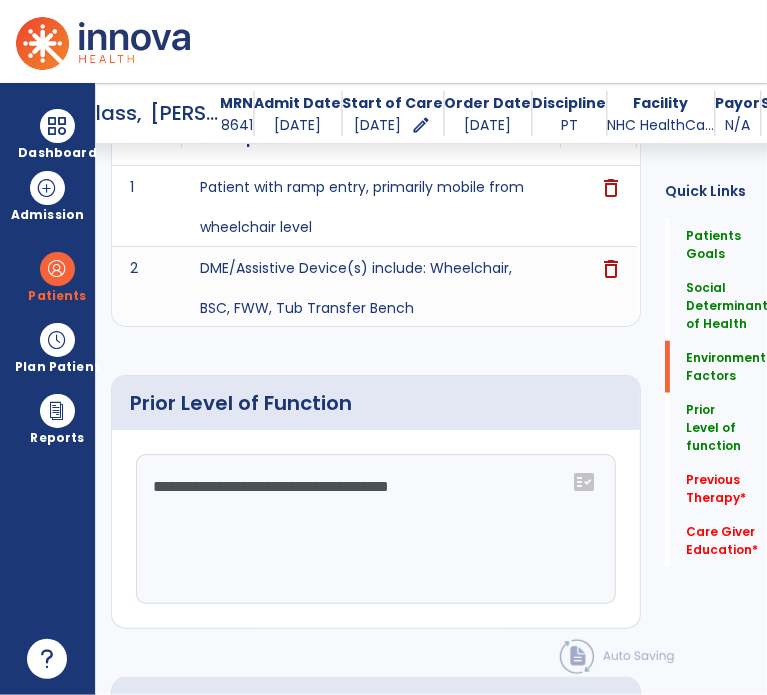 scroll, scrollTop: 876, scrollLeft: 0, axis: vertical 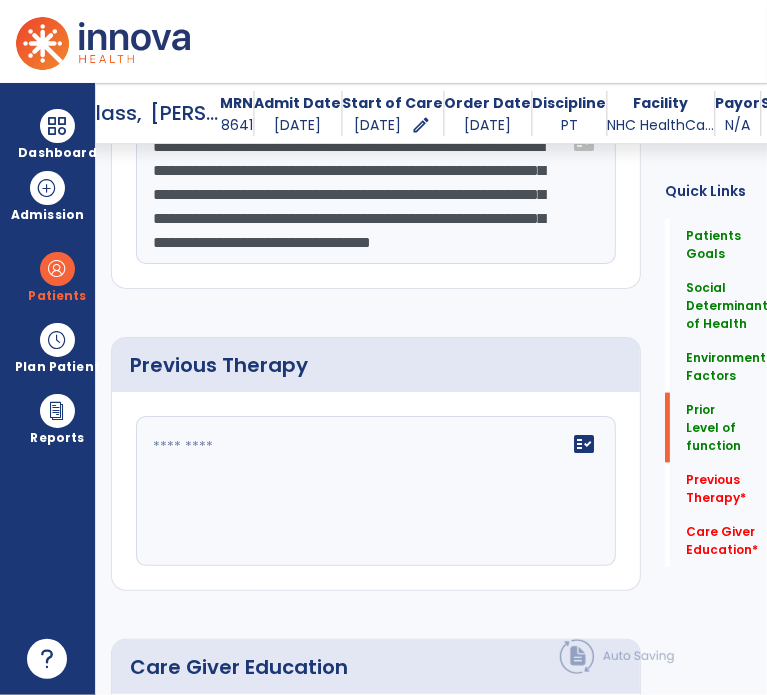 type on "**********" 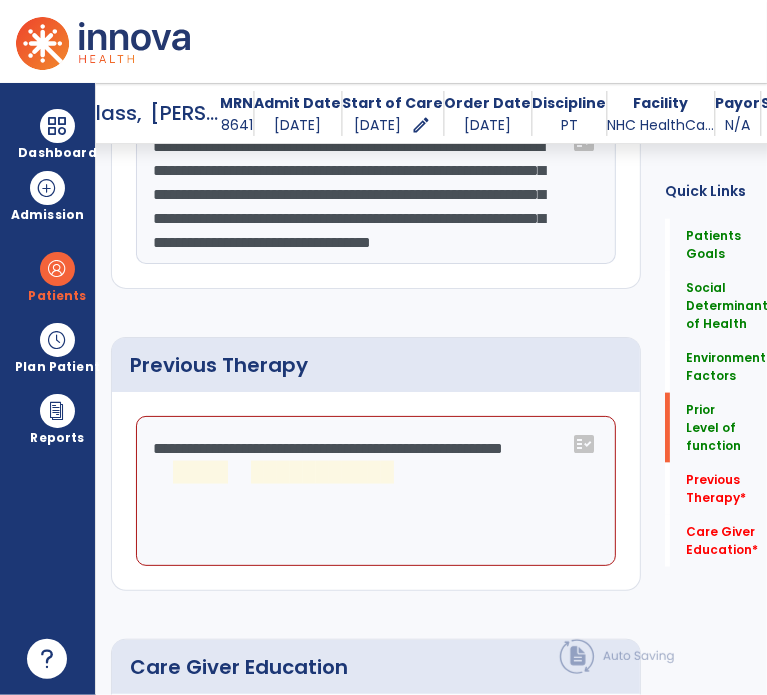 click on "**********" 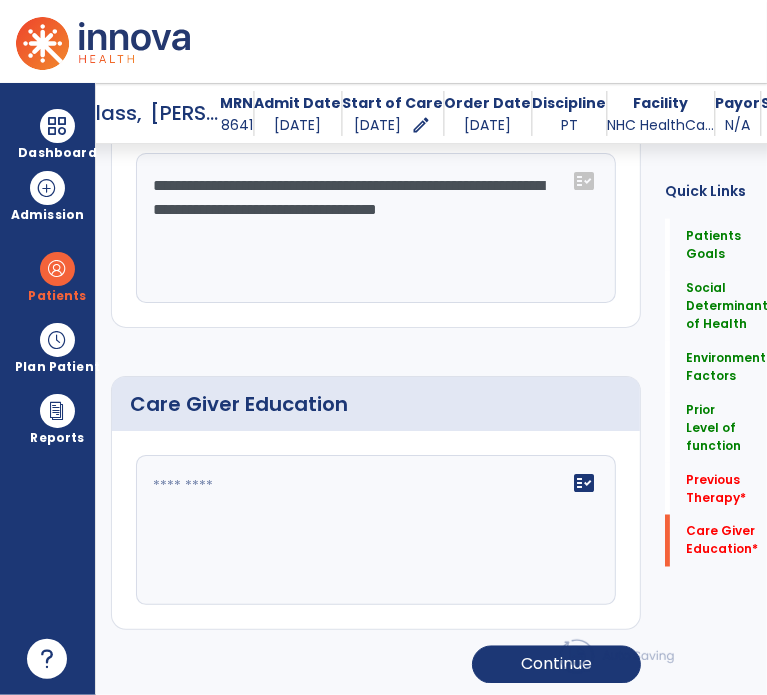 type on "**********" 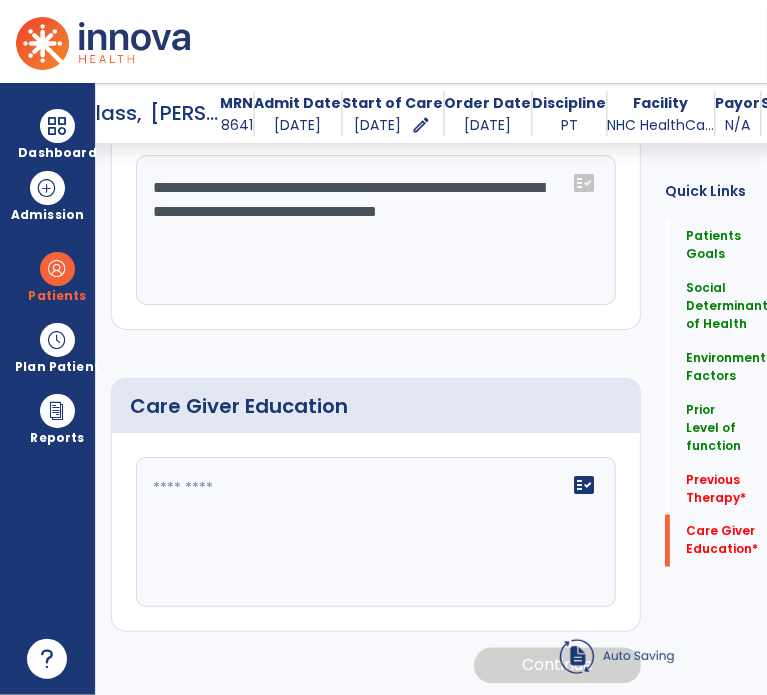 click on "fact_check" 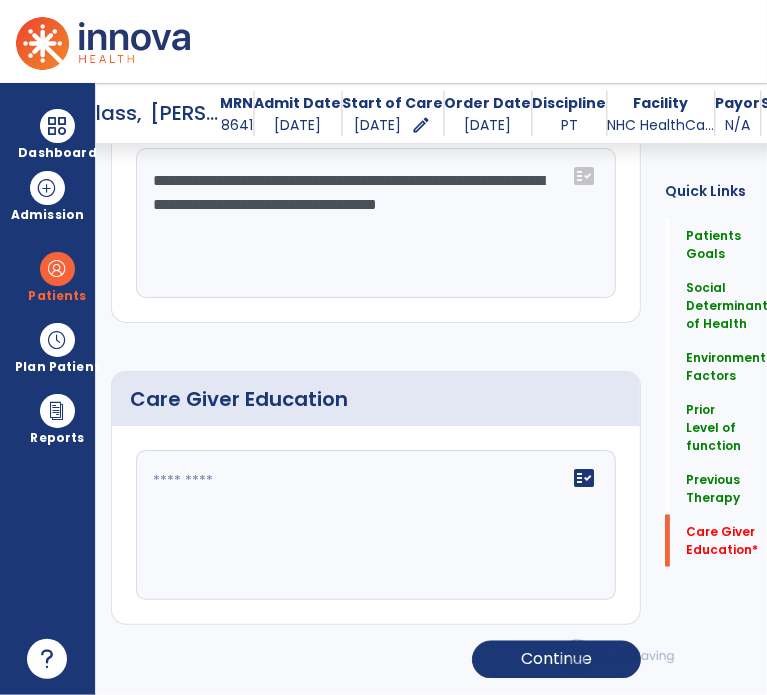 scroll, scrollTop: 1479, scrollLeft: 0, axis: vertical 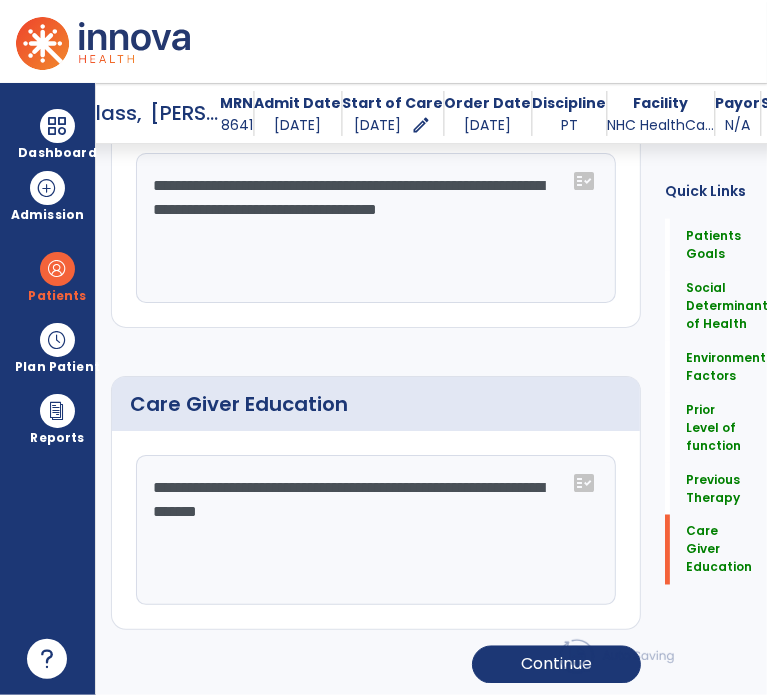 type on "**********" 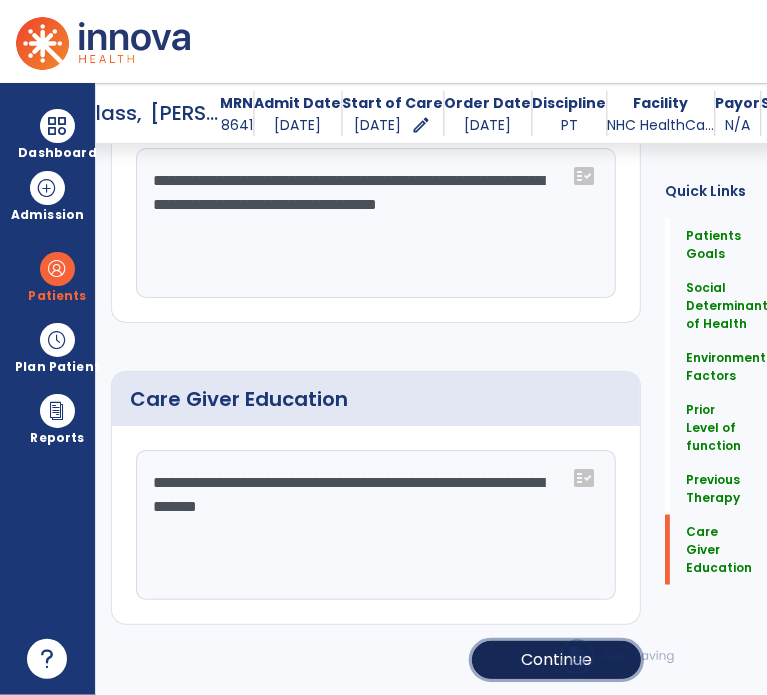 click on "Continue" 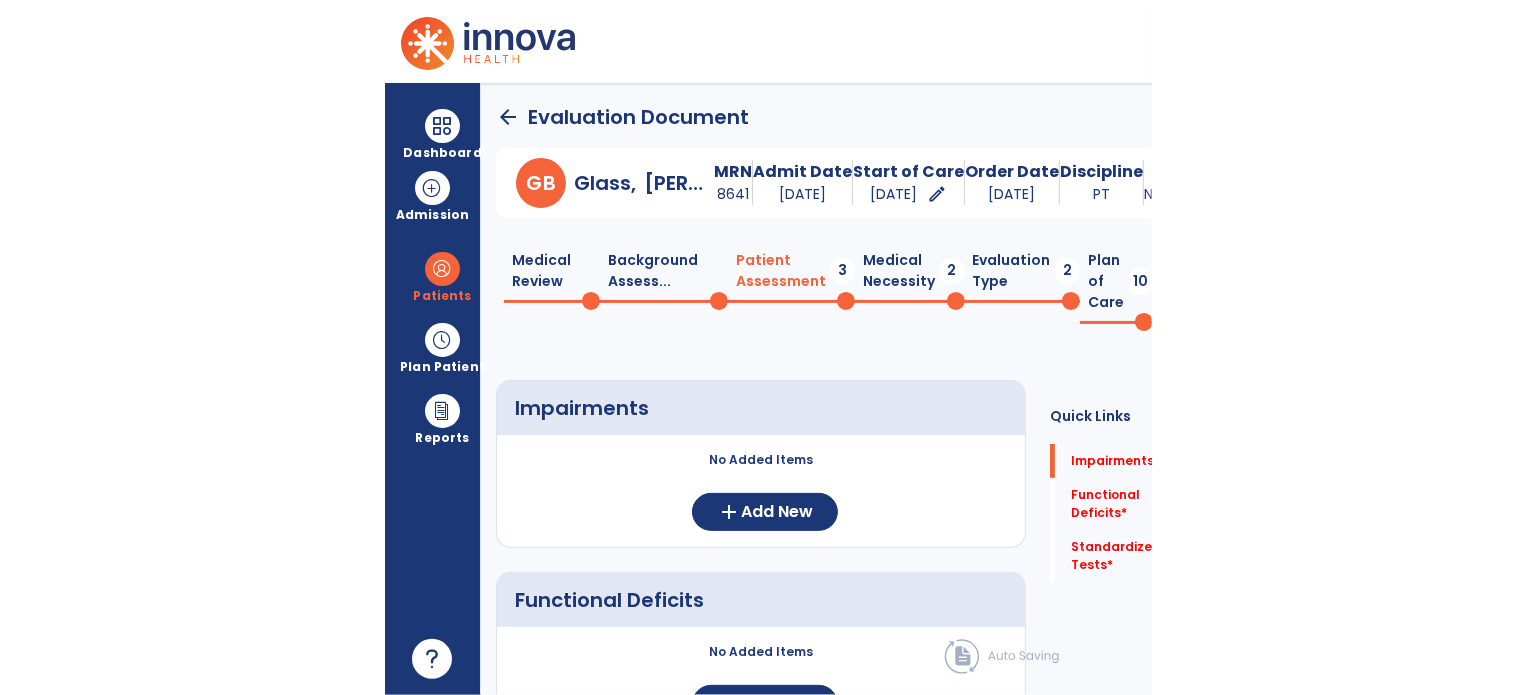 scroll, scrollTop: 0, scrollLeft: 0, axis: both 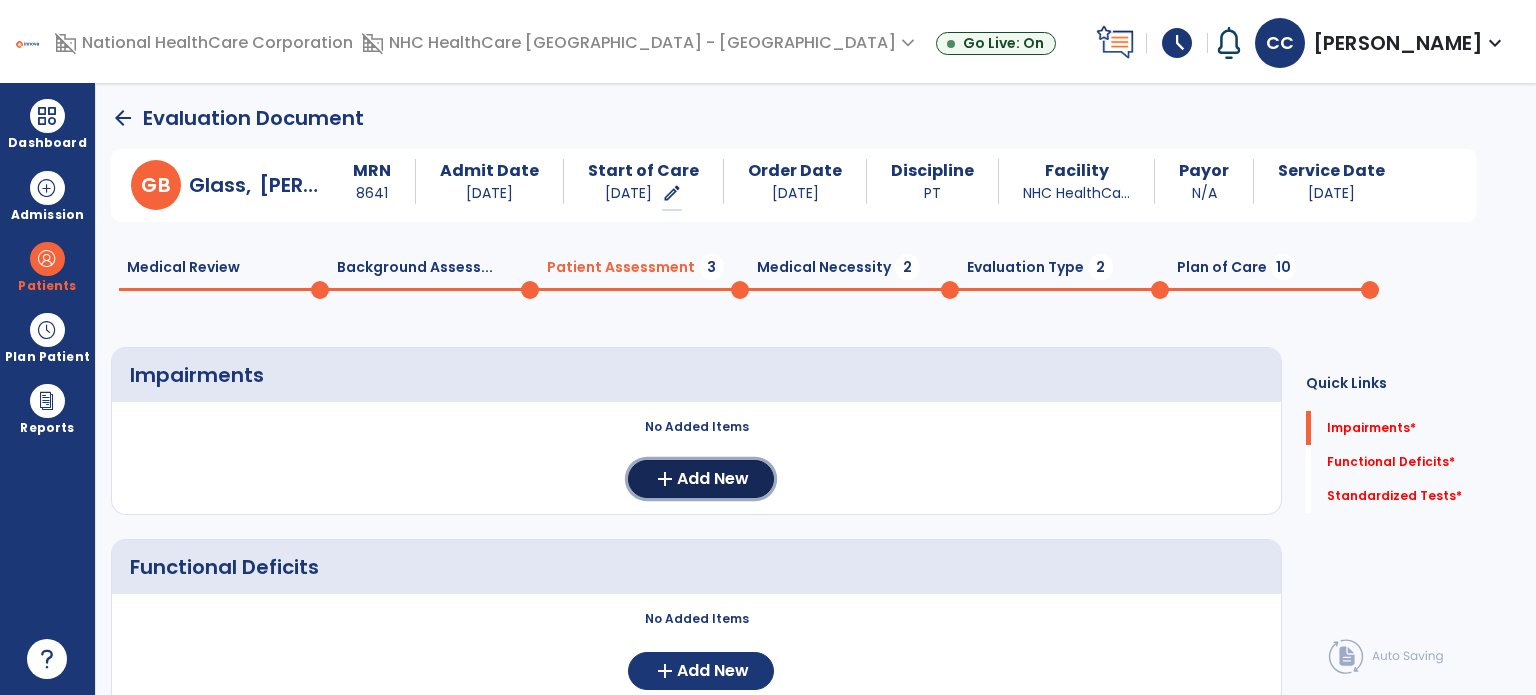 click on "add" 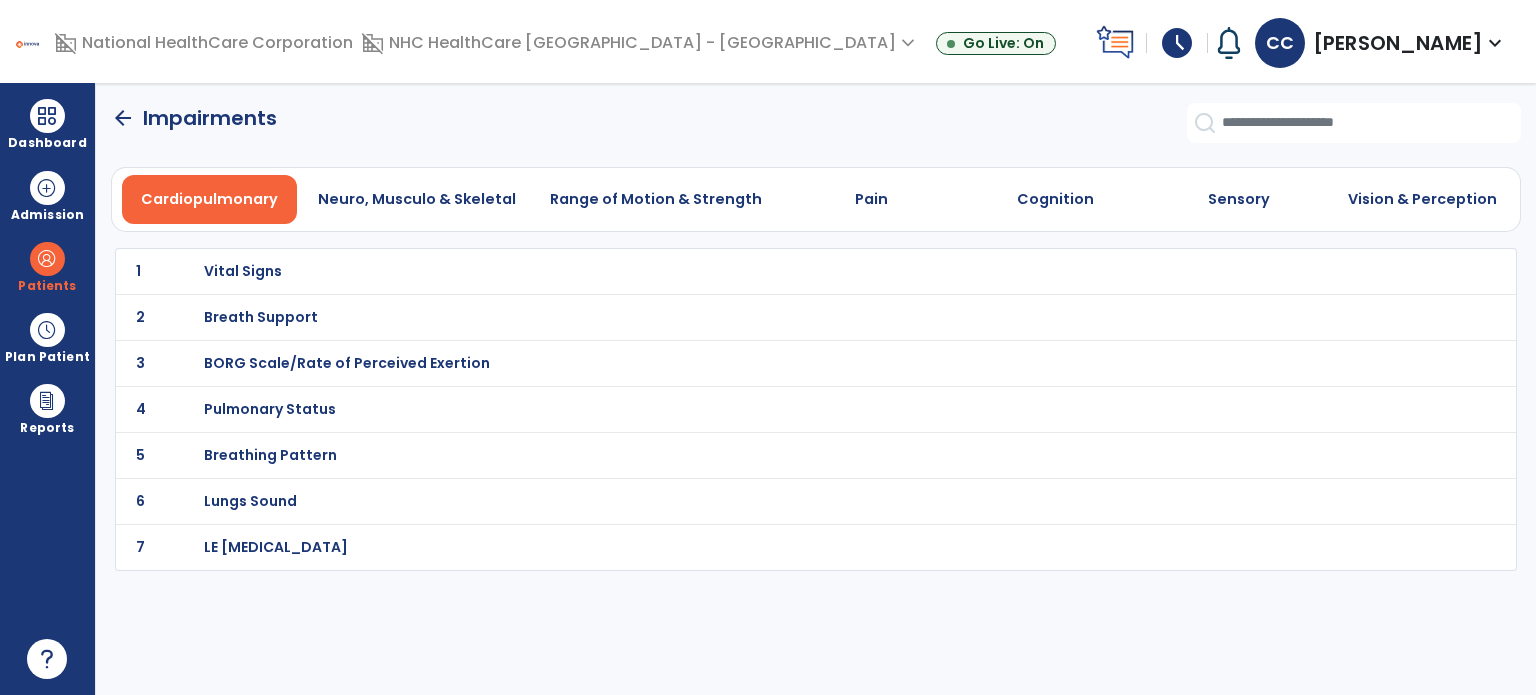click on "1 Vital Signs" 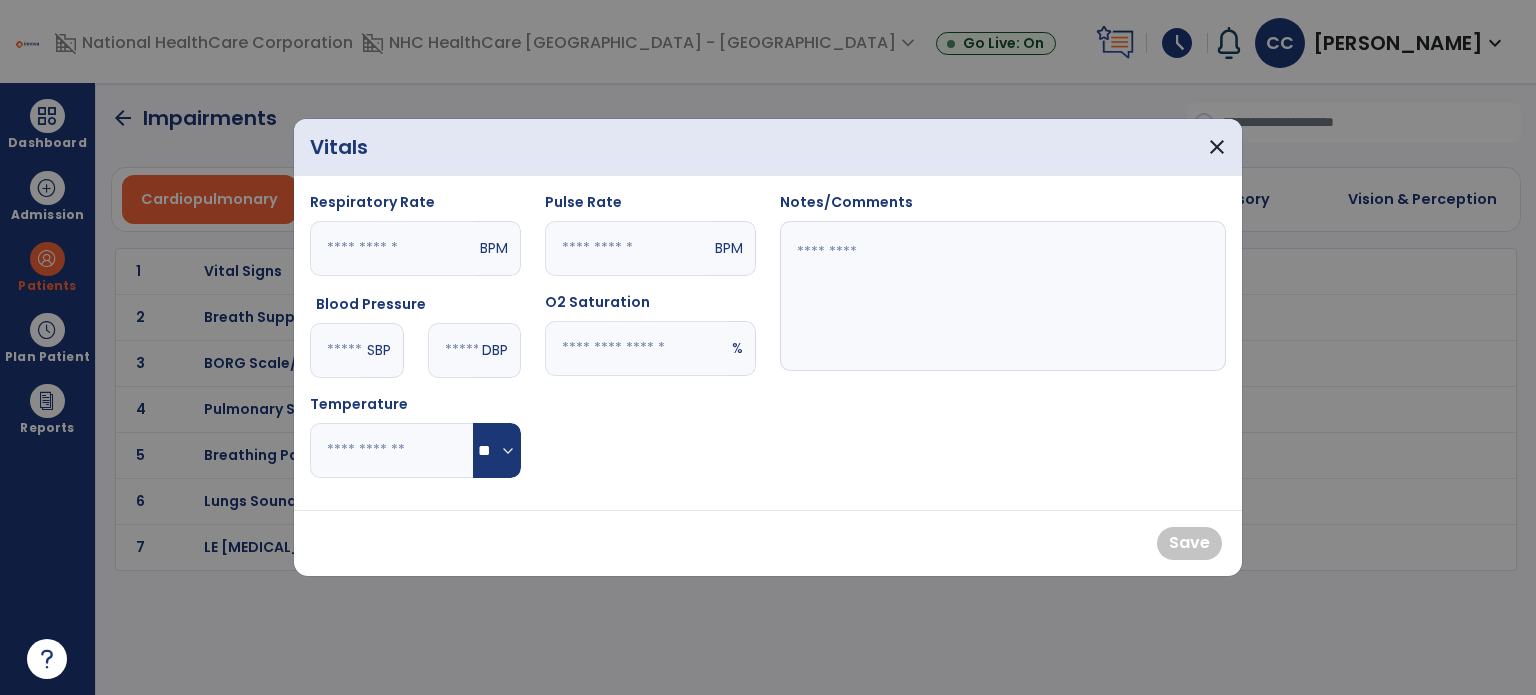 click at bounding box center (336, 350) 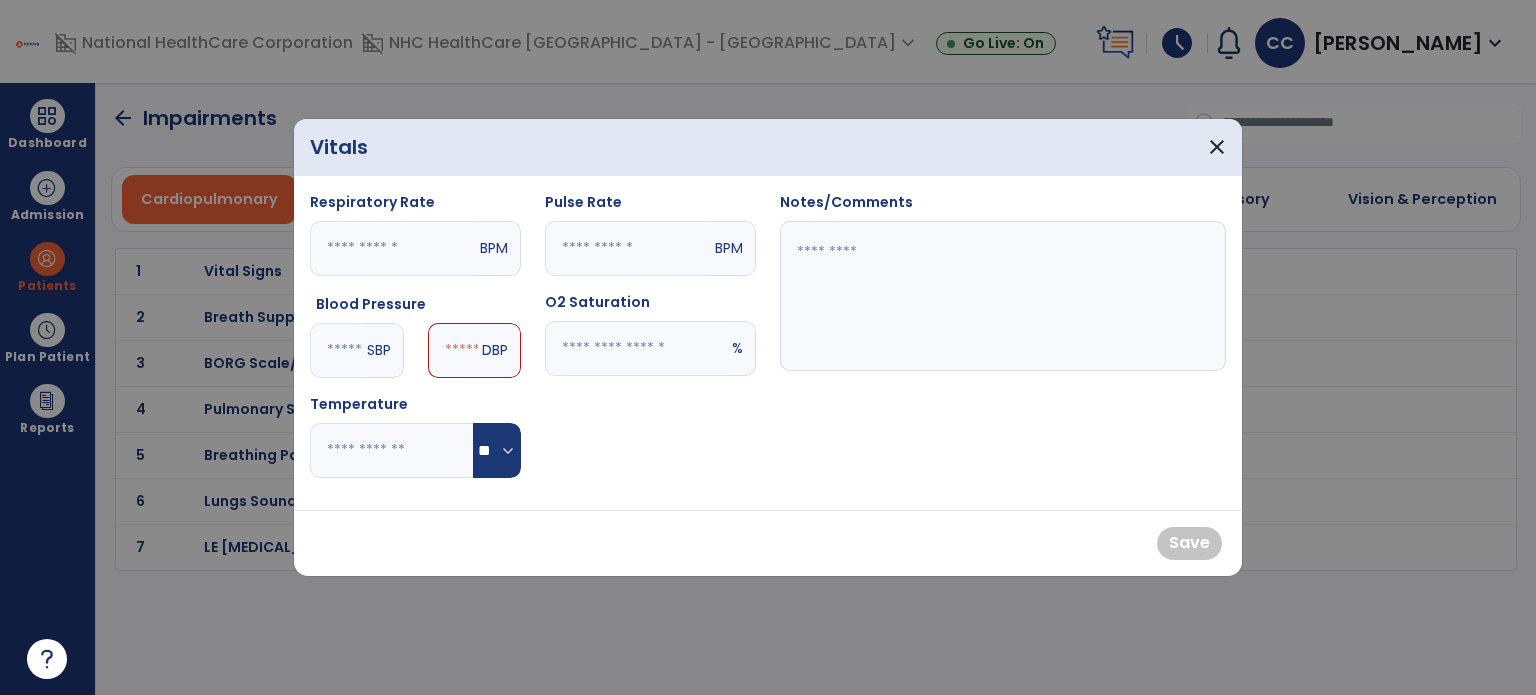type on "***" 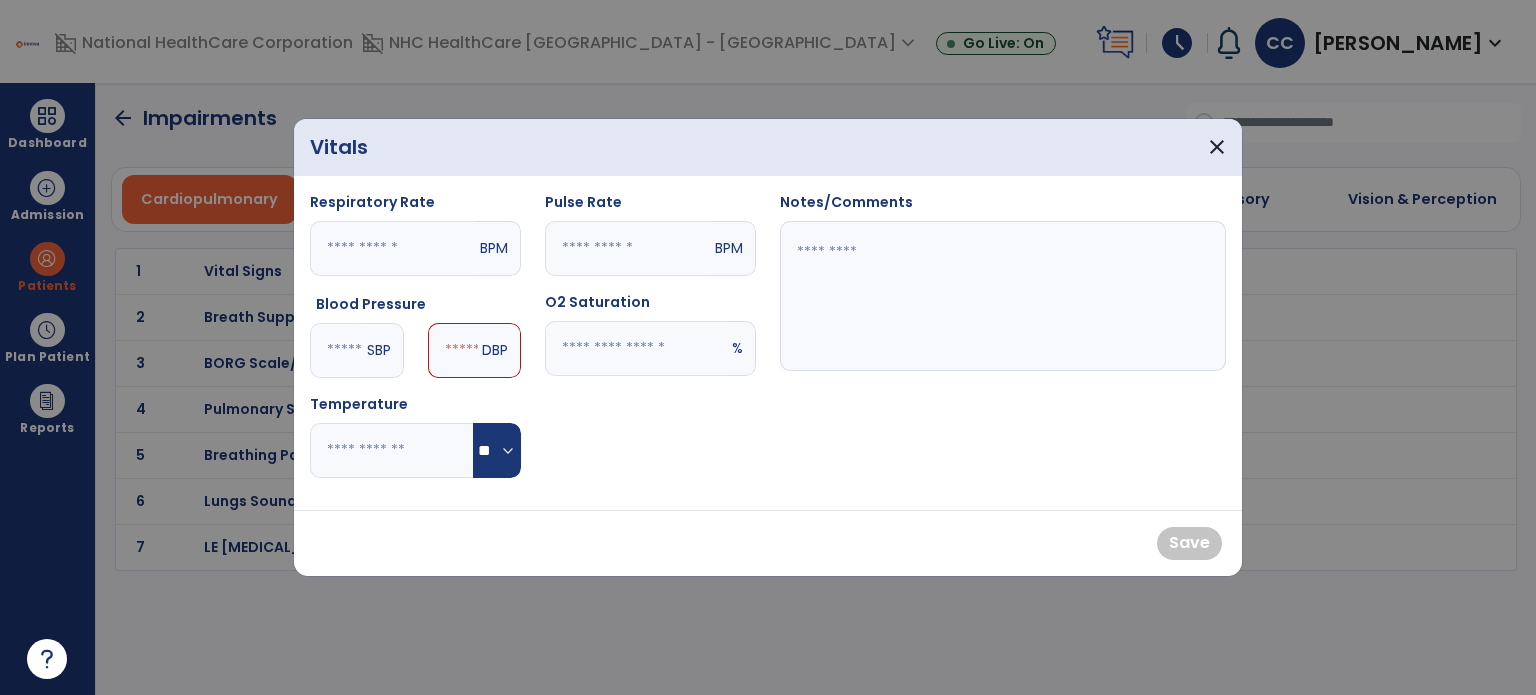 click at bounding box center (453, 350) 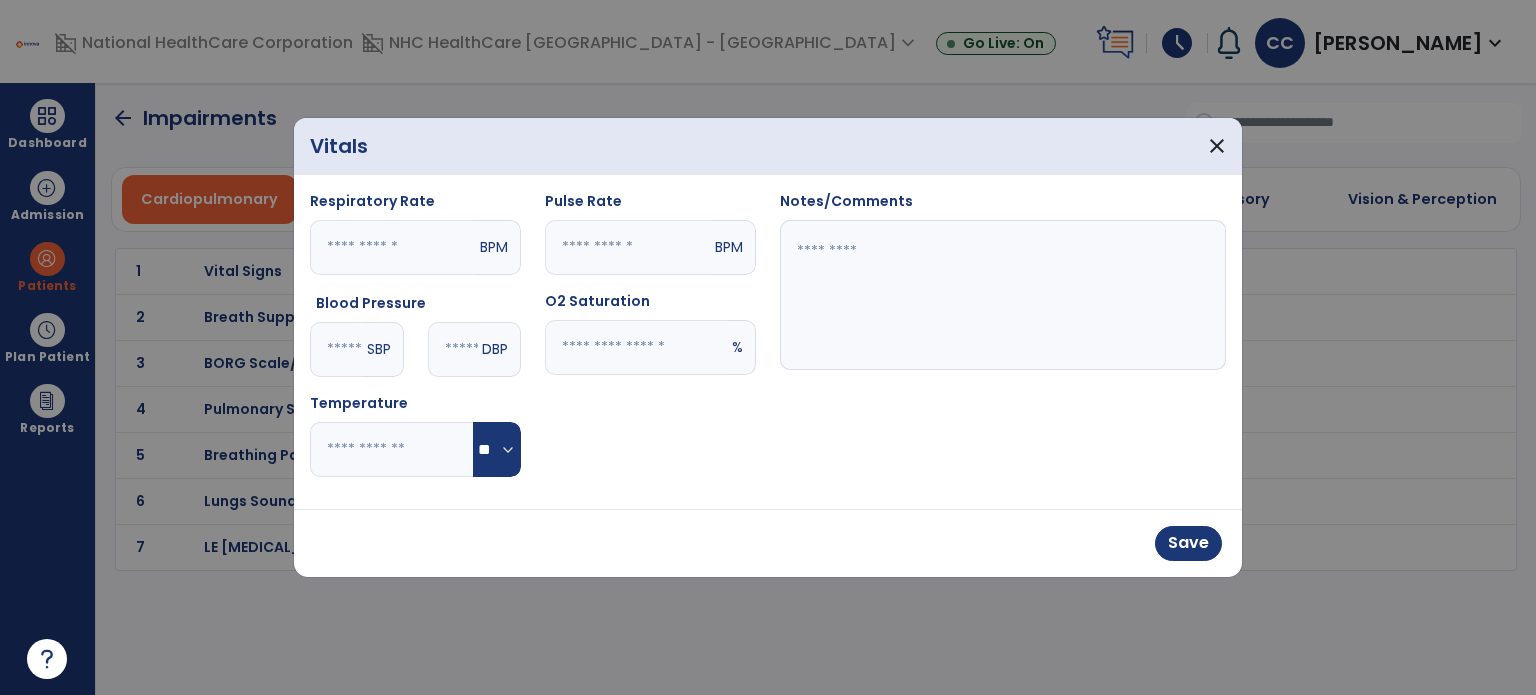 type on "**" 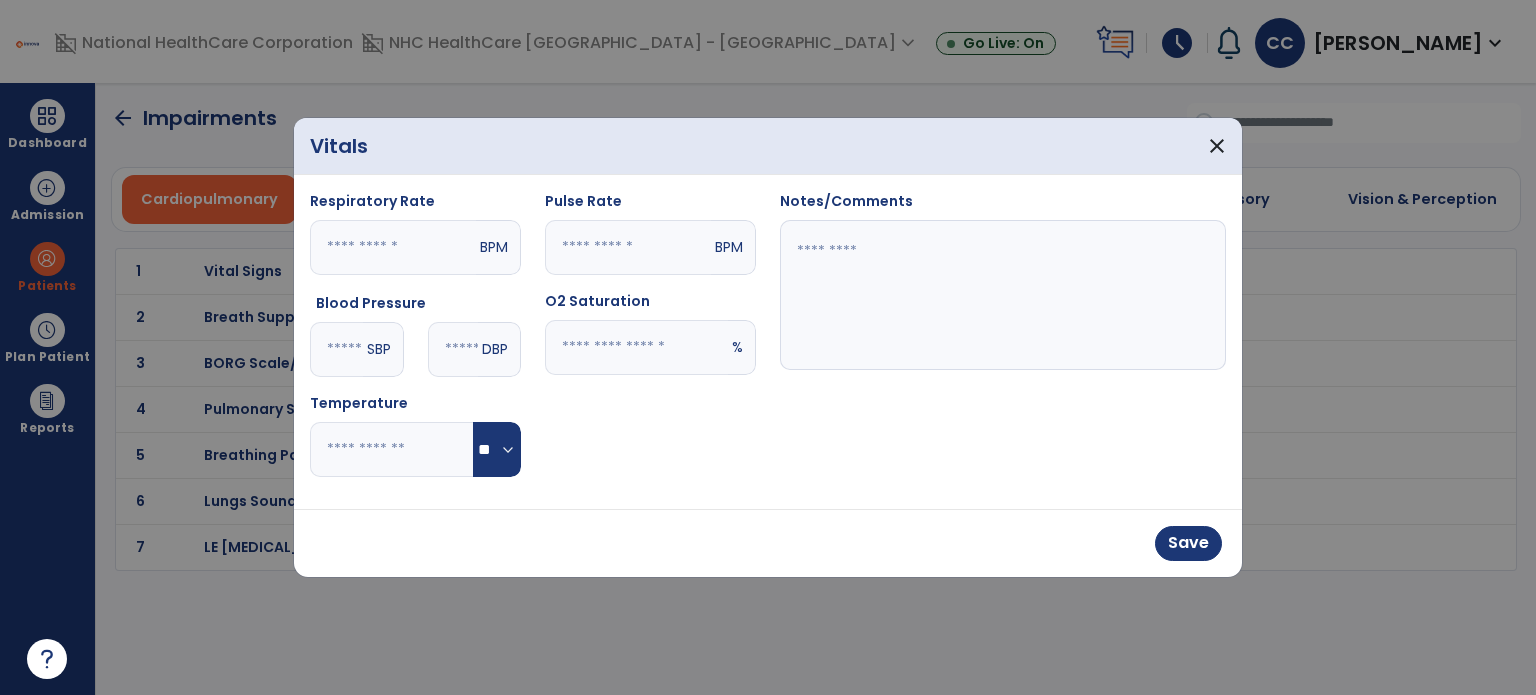 click at bounding box center [628, 247] 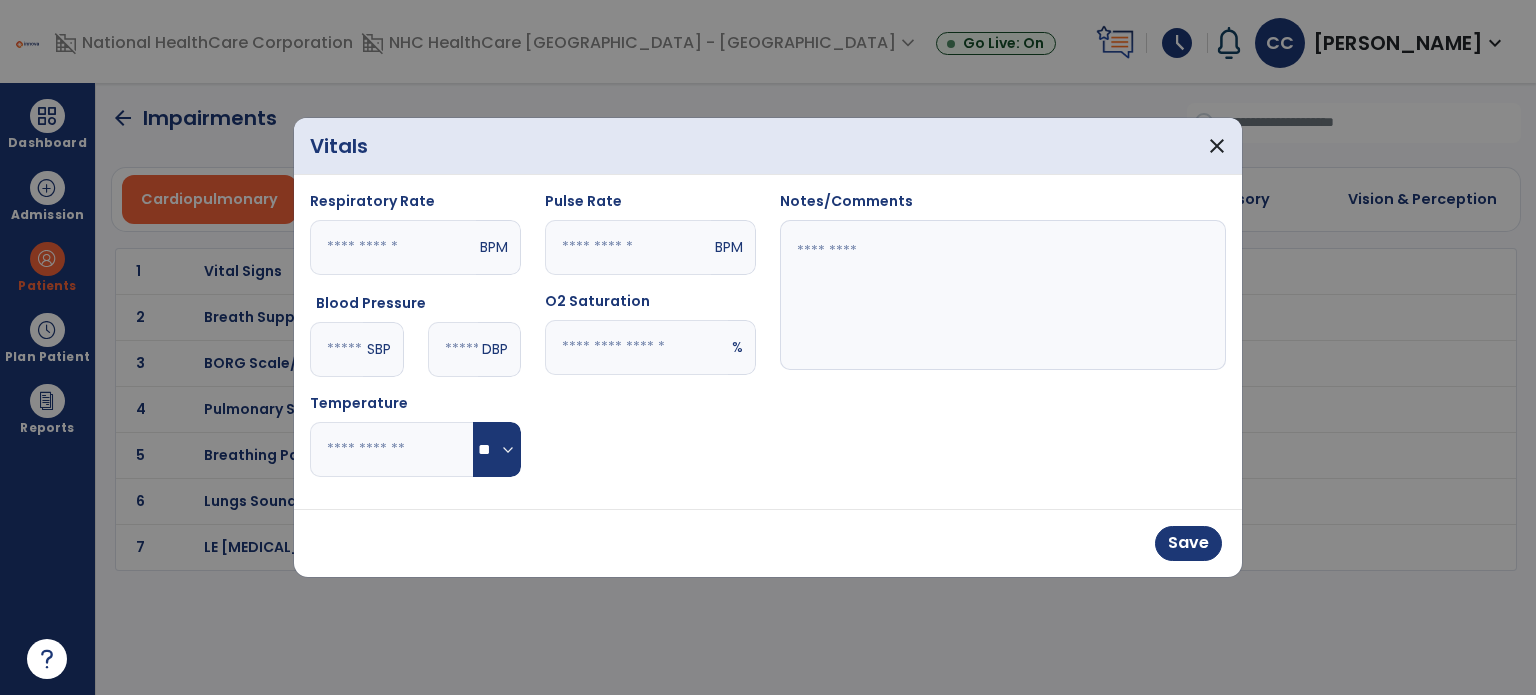 type on "**" 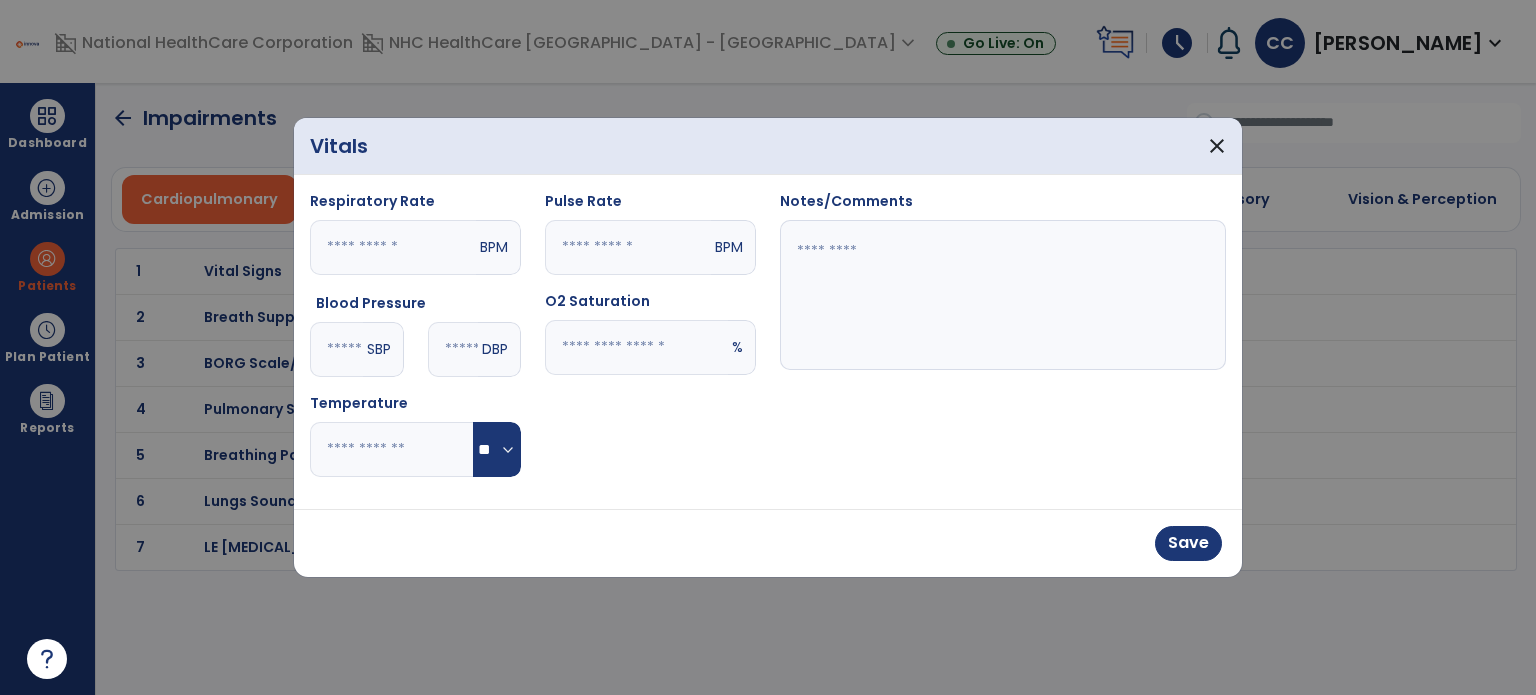 click at bounding box center (636, 347) 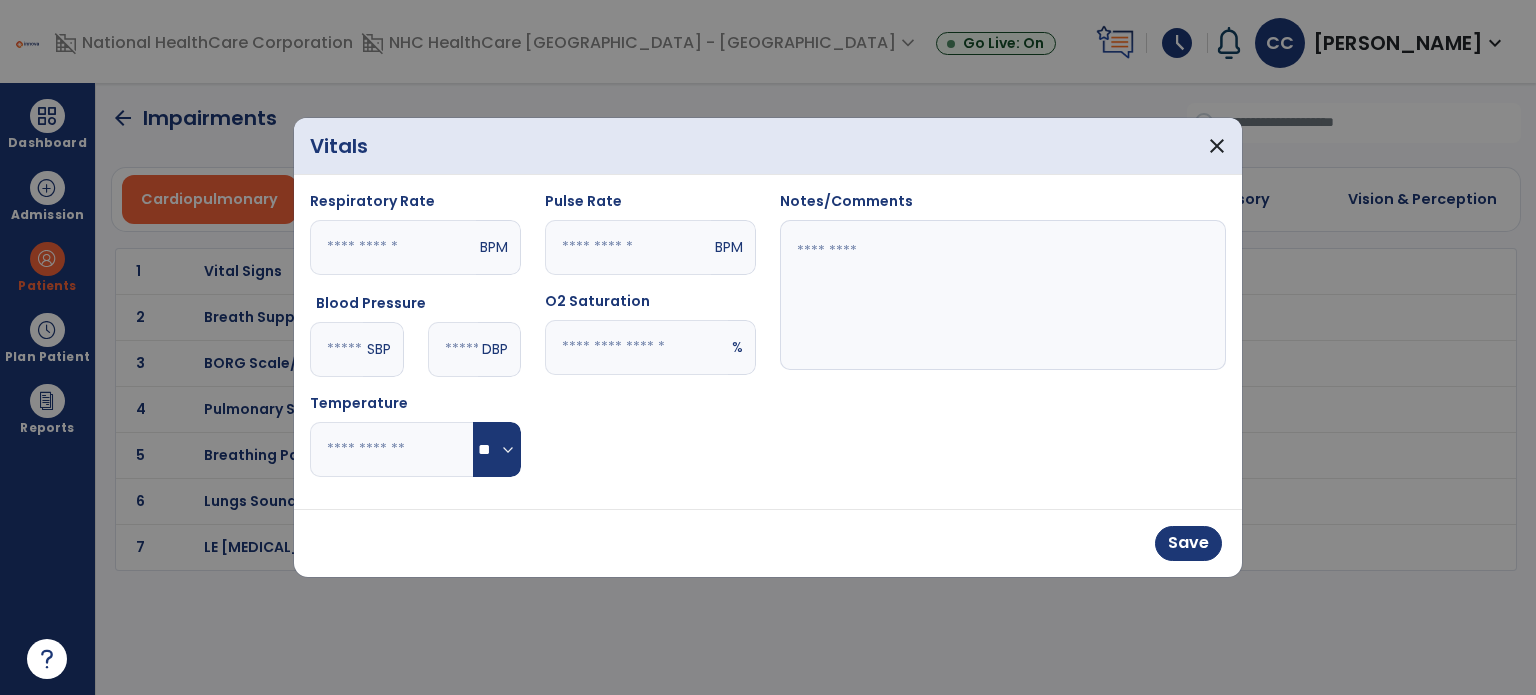 type on "**" 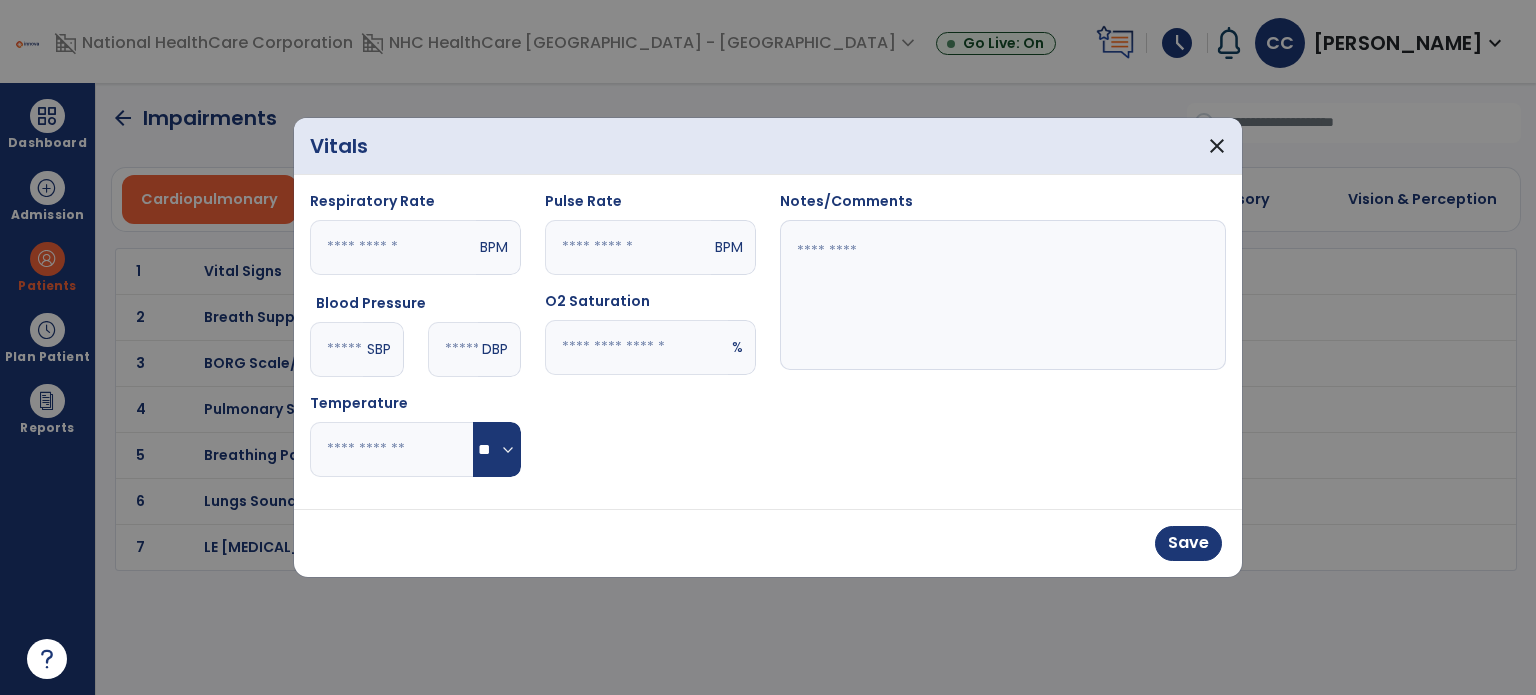 drag, startPoint x: 971, startPoint y: 295, endPoint x: 921, endPoint y: 296, distance: 50.01 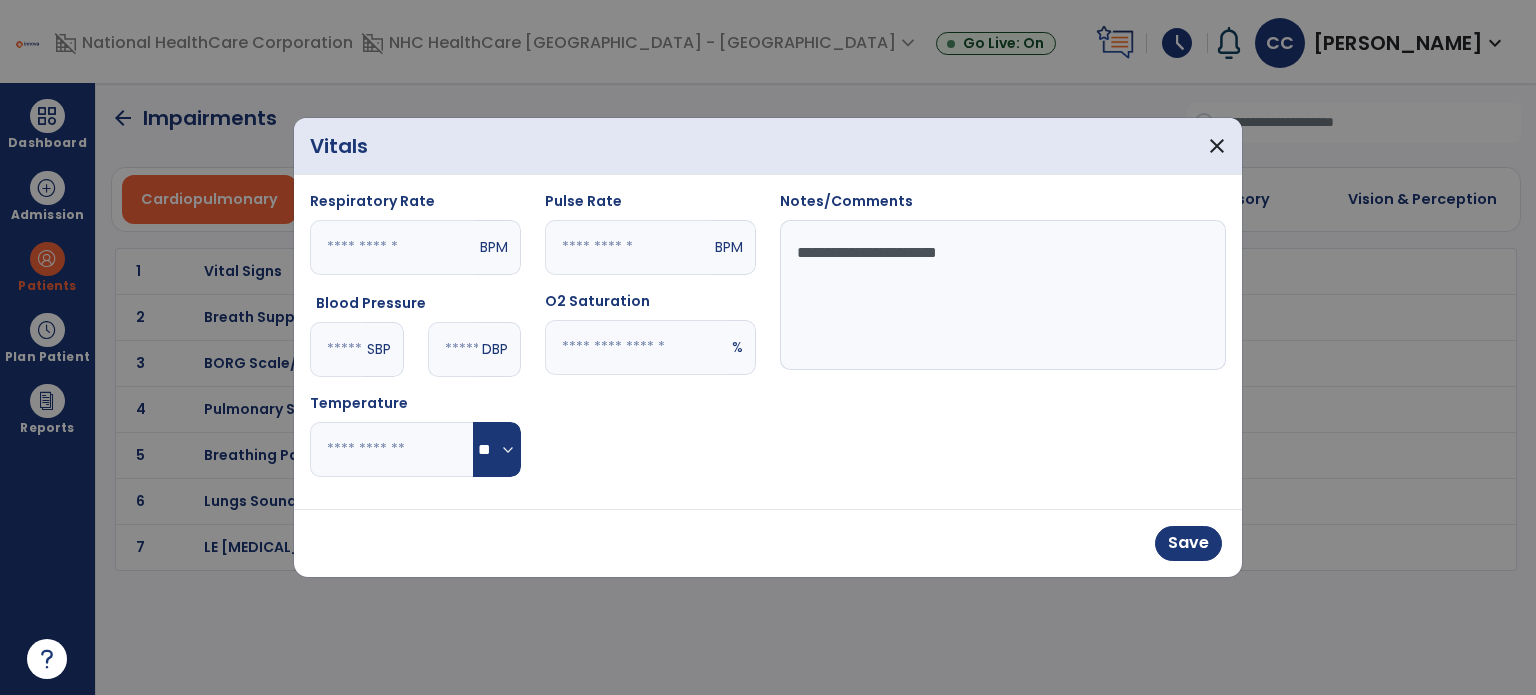 type on "**********" 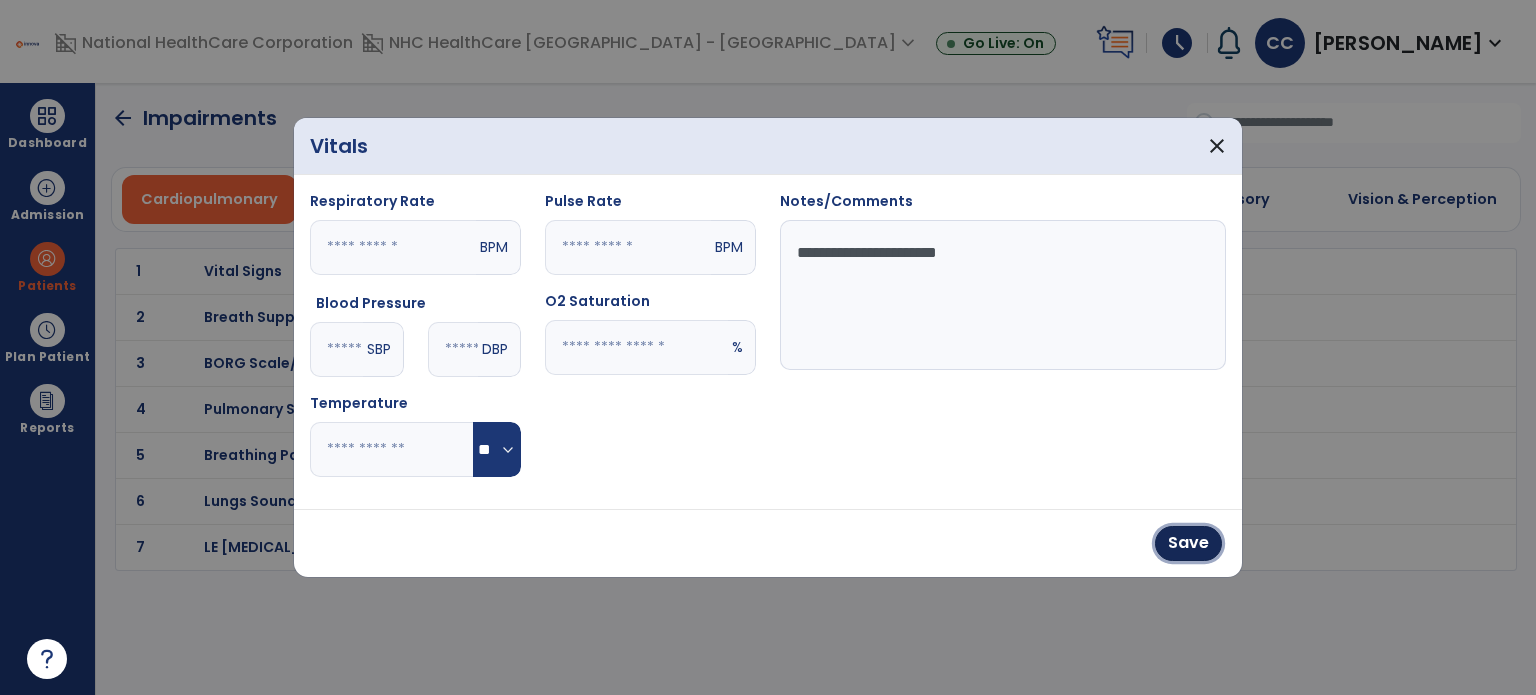 click on "Save" at bounding box center [1188, 543] 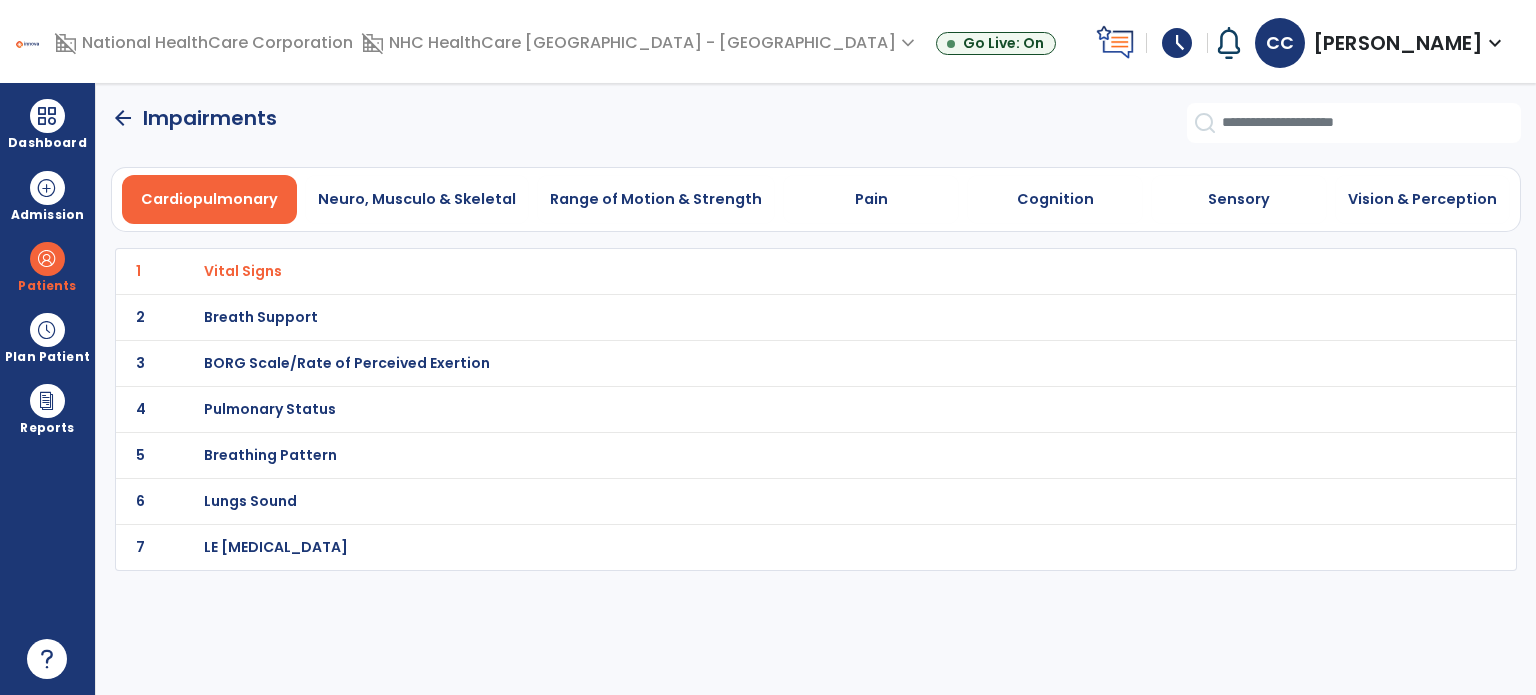 click on "Neuro, Musculo & Skeletal" at bounding box center [417, 199] 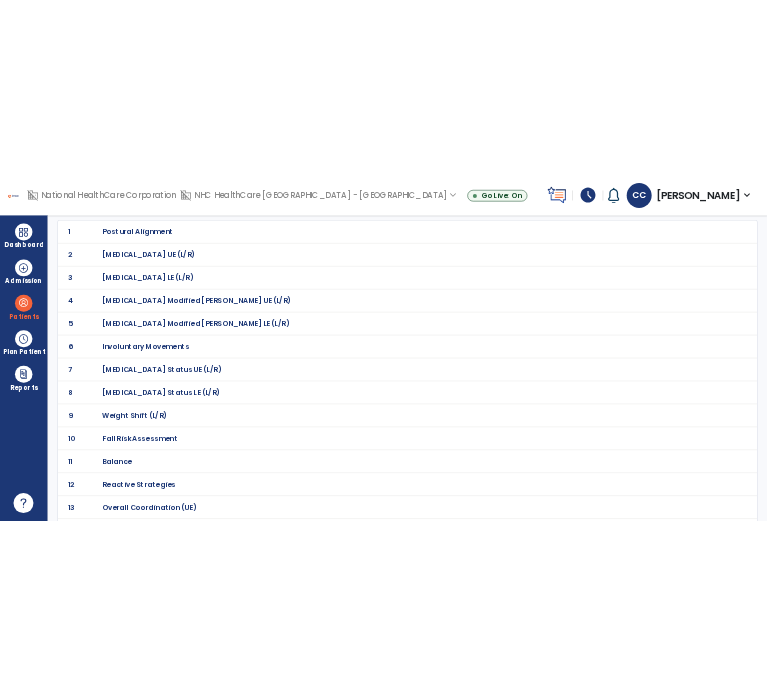 scroll, scrollTop: 200, scrollLeft: 0, axis: vertical 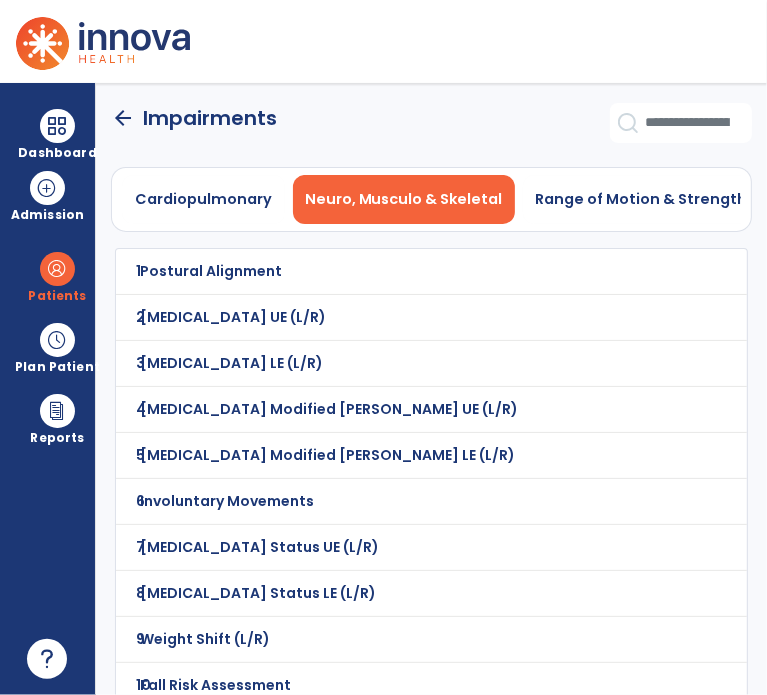 click on "Postural Alignment" at bounding box center (211, 271) 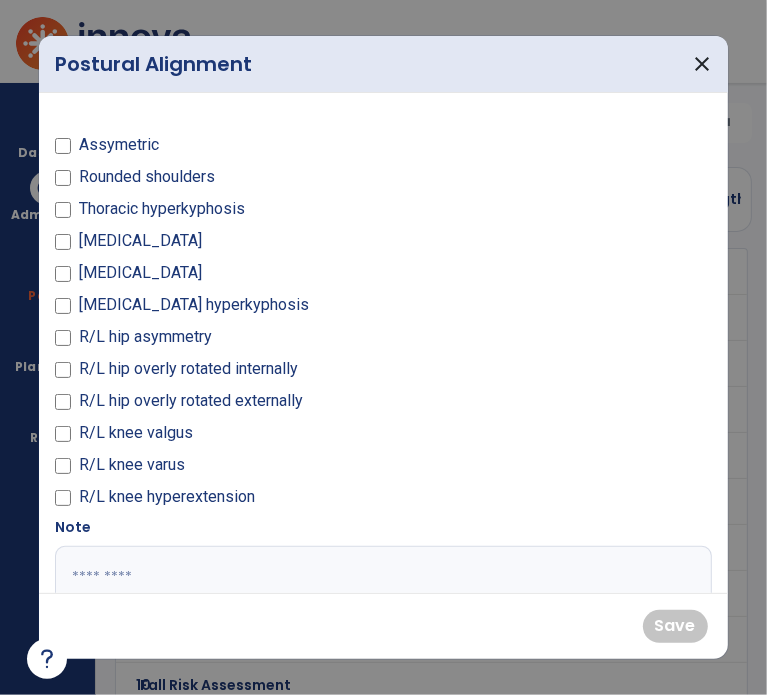 click on "Rounded shoulders" at bounding box center (147, 177) 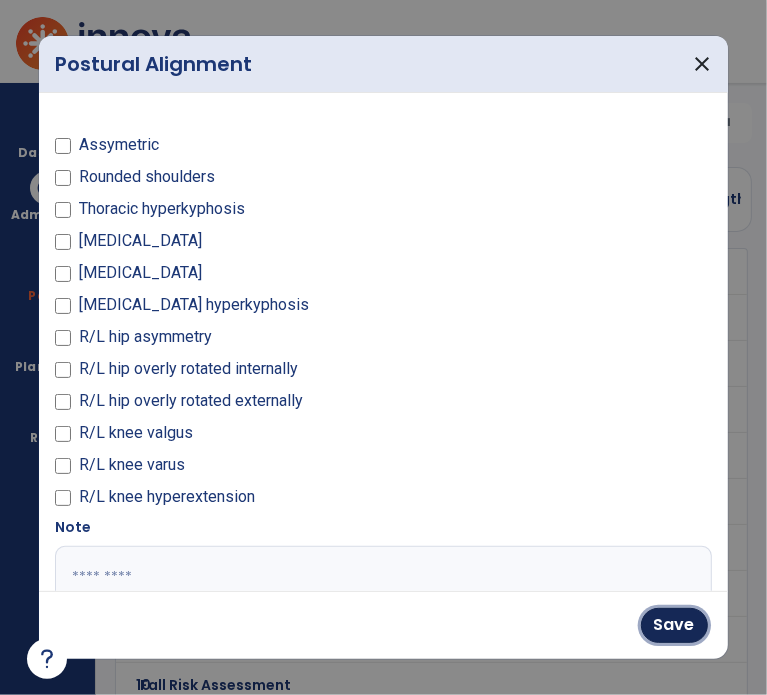 click on "Save" at bounding box center [674, 625] 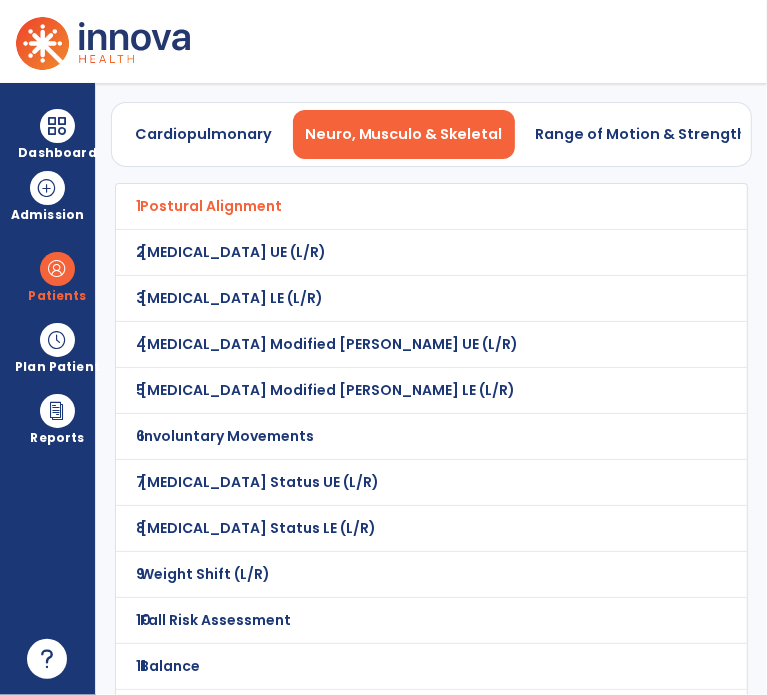 scroll, scrollTop: 100, scrollLeft: 0, axis: vertical 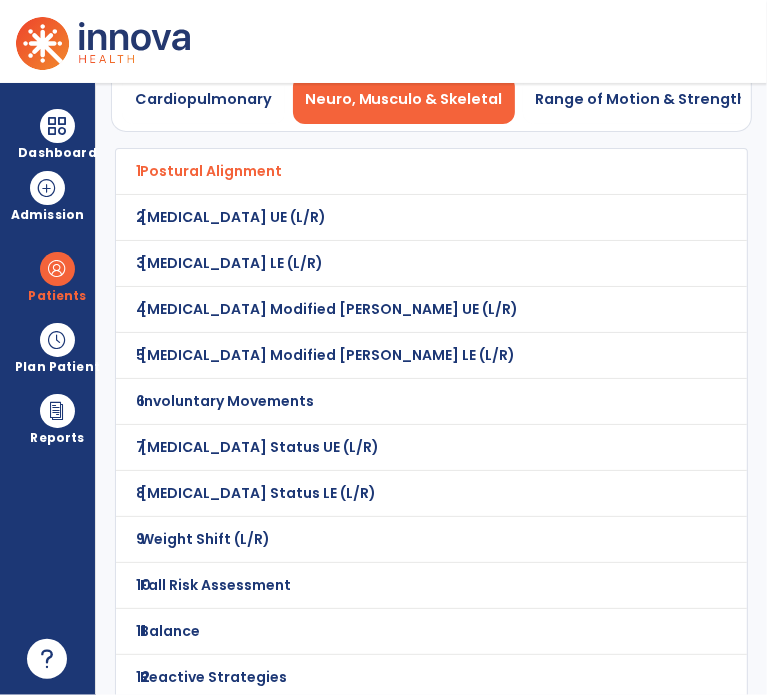 click on "Fall Risk Assessment" at bounding box center [211, 171] 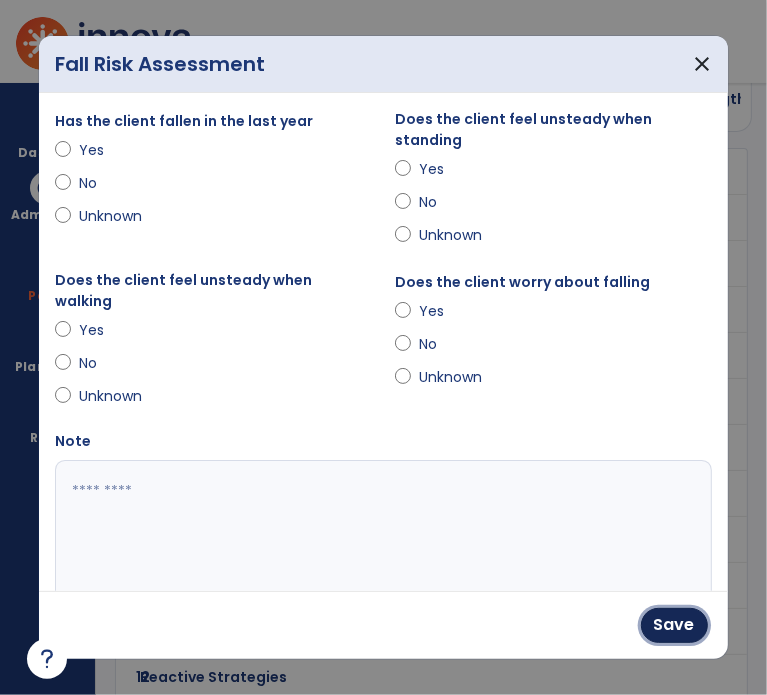 click on "Save" at bounding box center (674, 625) 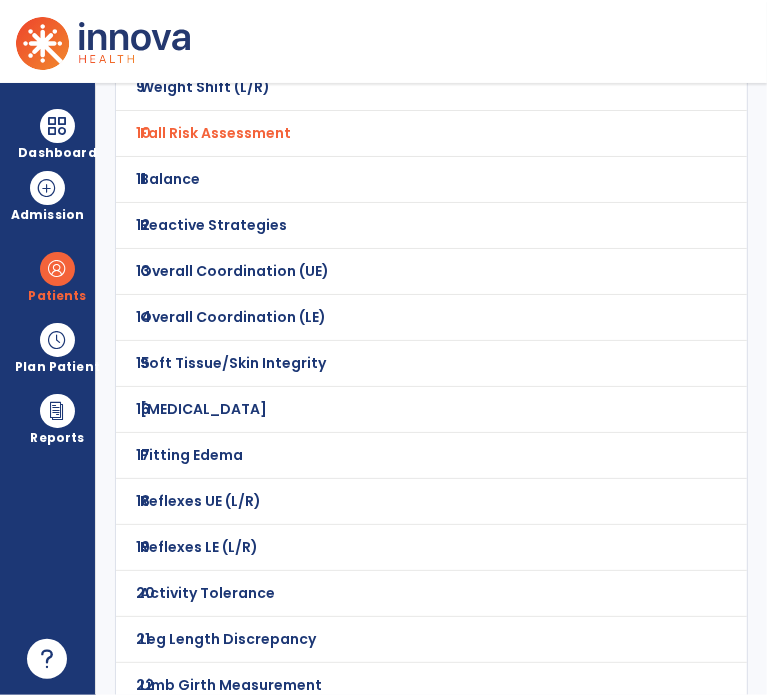 scroll, scrollTop: 600, scrollLeft: 0, axis: vertical 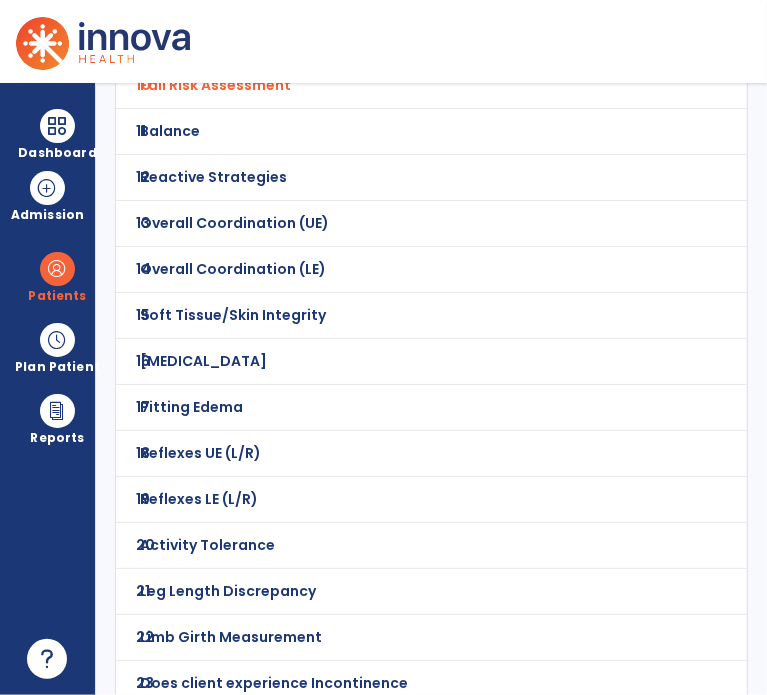 click on "Edema" at bounding box center (211, -329) 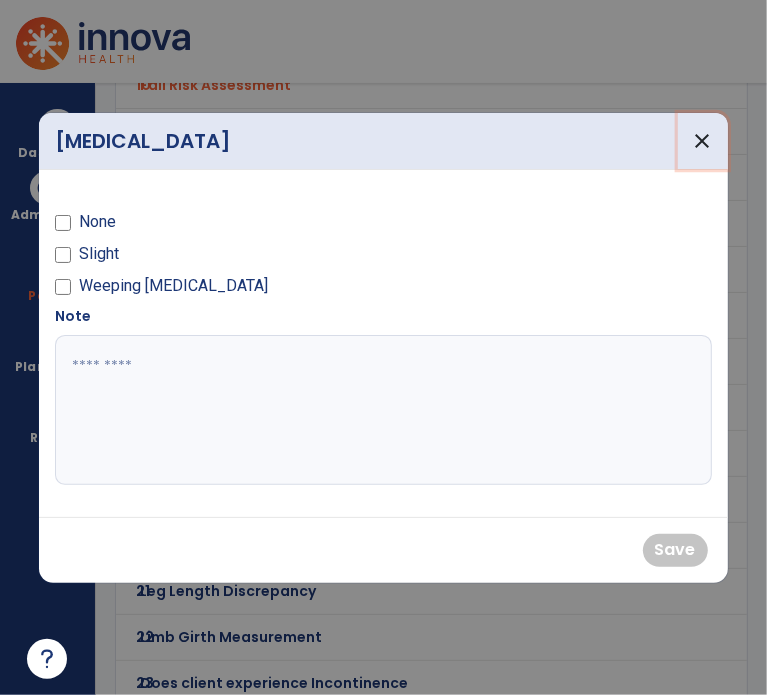 drag, startPoint x: 720, startPoint y: 131, endPoint x: 671, endPoint y: 150, distance: 52.554733 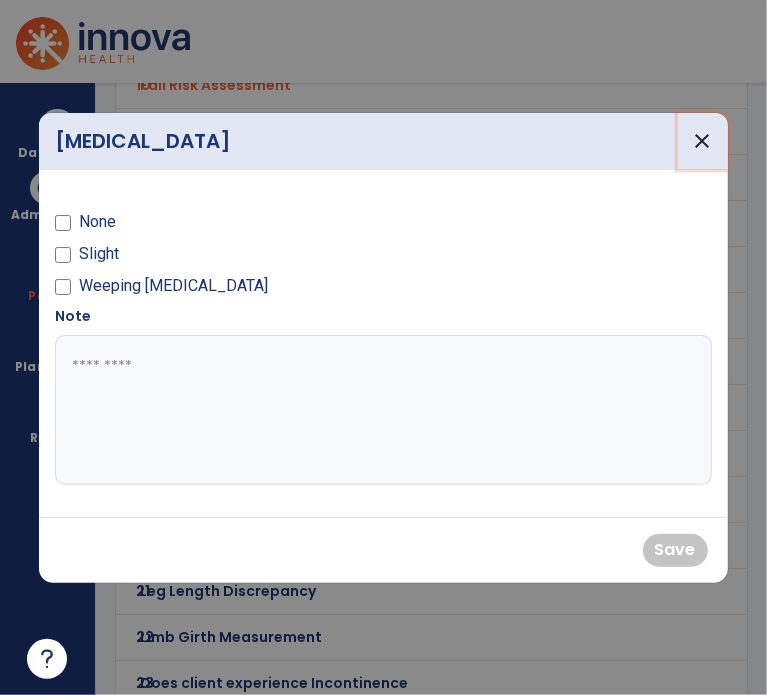 click on "close" at bounding box center [703, 141] 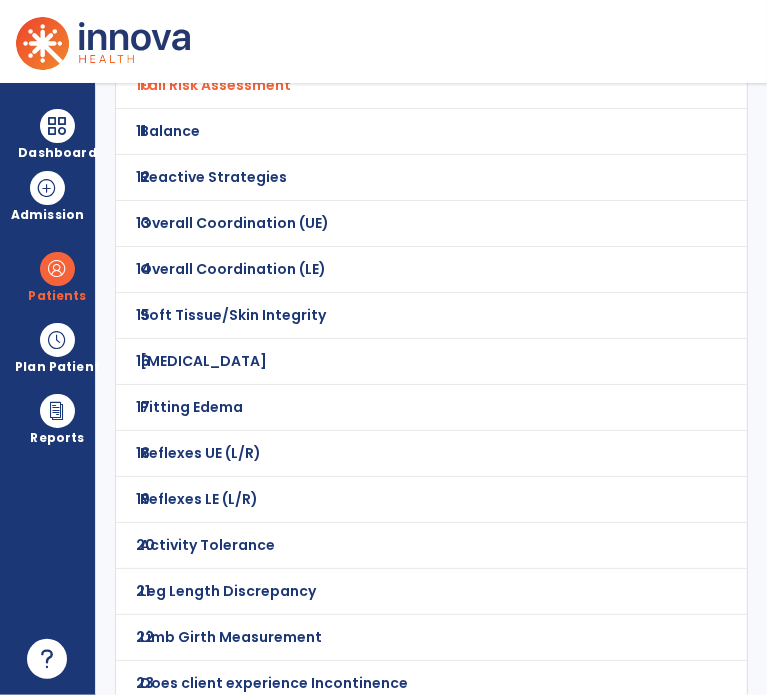 click on "17 Pitting Edema" 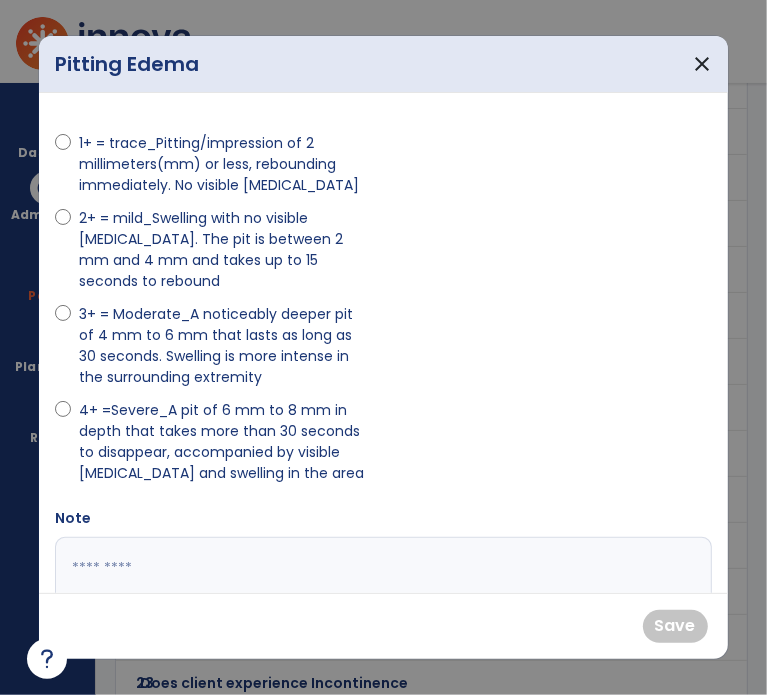 click on "1+ = trace_Pitting/impression of 2 millimeters(mm) or less, rebounding immediately. No visible deformity" at bounding box center (225, 164) 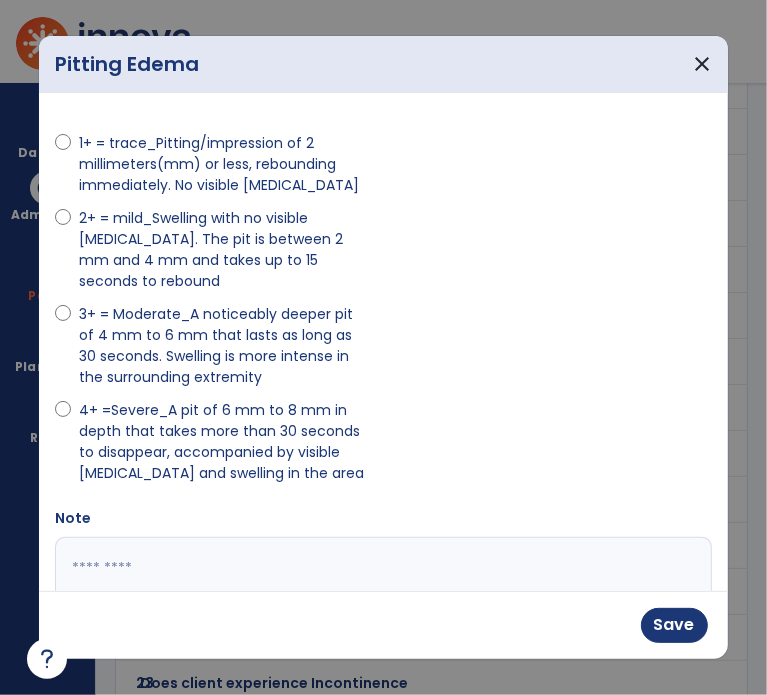 click on "Pitting Edema   close  1+ = trace_Pitting/impression of 2 millimeters(mm) or less, rebounding immediately. No visible deformity 2+ = mild_Swelling with no visible deformity. The pit is between 2 mm and 4 mm and takes up to 15 seconds to rebound 3+ = Moderate_A noticeably deeper pit of 4 mm to 6 mm that lasts as long as 30 seconds. Swelling is more intense in the surrounding extremity 4+ =Severe_A pit of 6 mm to 8 mm in depth that takes more than 30 seconds to disappear, accompanied by visible deformity and swelling in the area Note   Save" at bounding box center (383, 348) 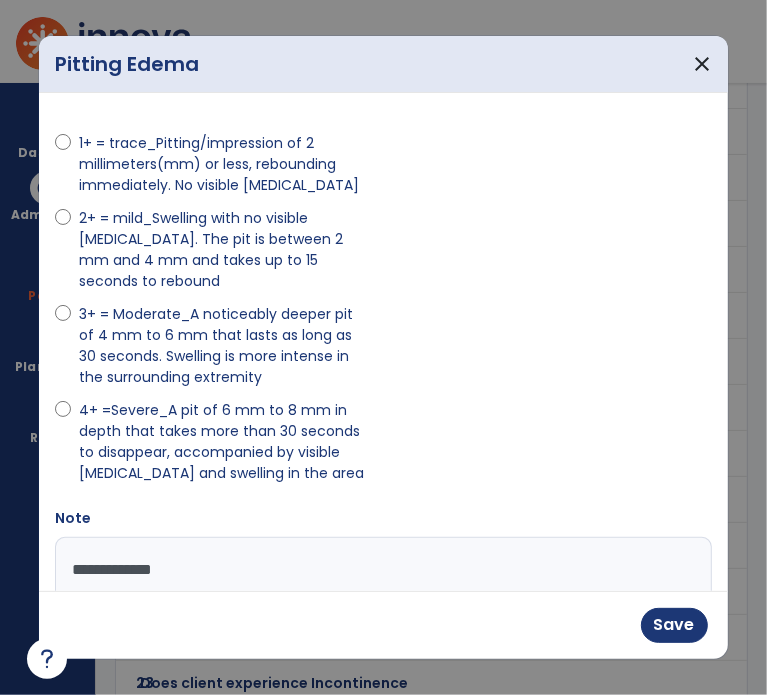 type on "**********" 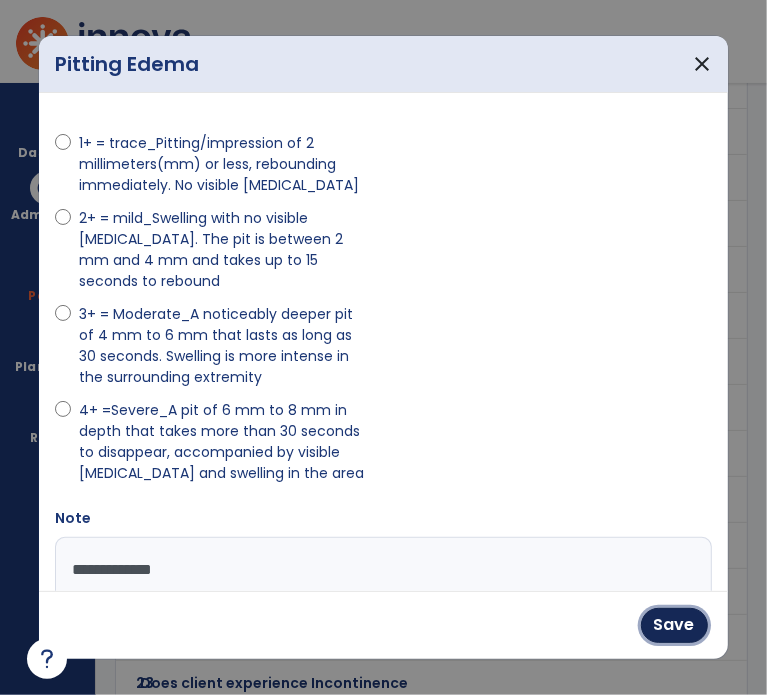 click on "Save" at bounding box center (674, 625) 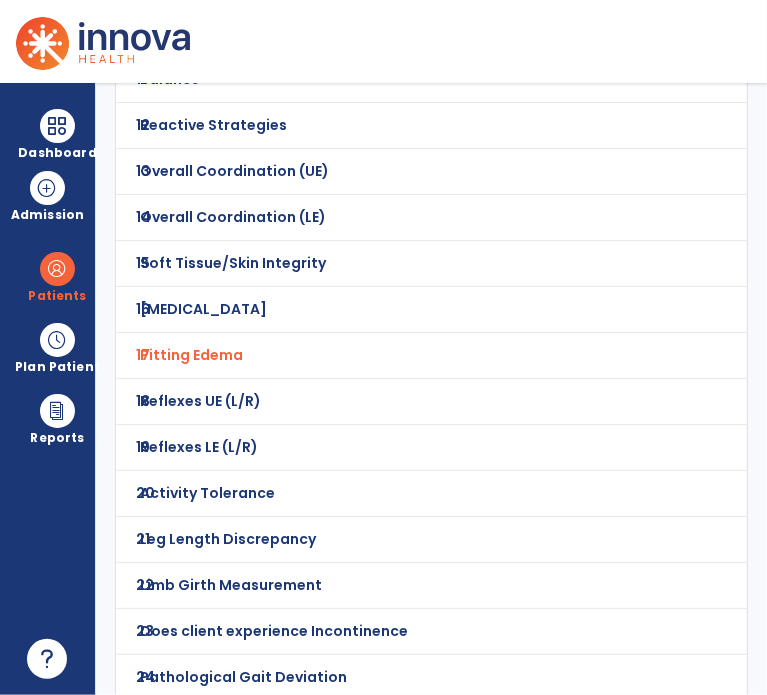 scroll, scrollTop: 698, scrollLeft: 0, axis: vertical 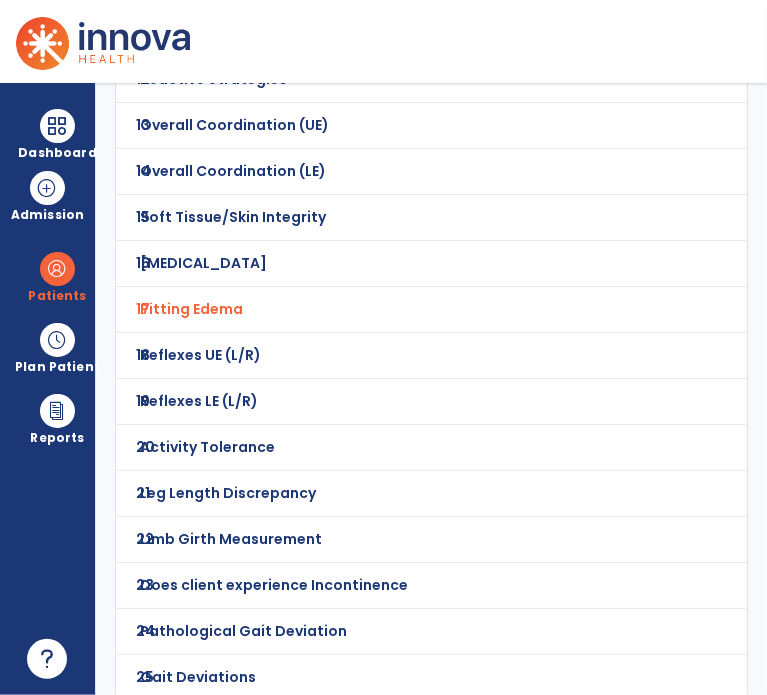 click on "Gait Deviations" at bounding box center [211, -427] 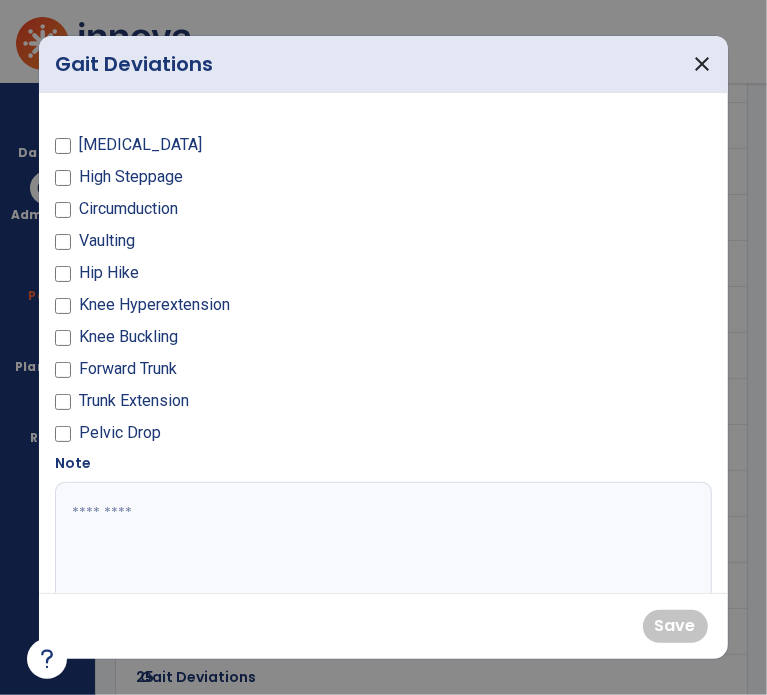 click on "Forward Trunk" at bounding box center [213, 373] 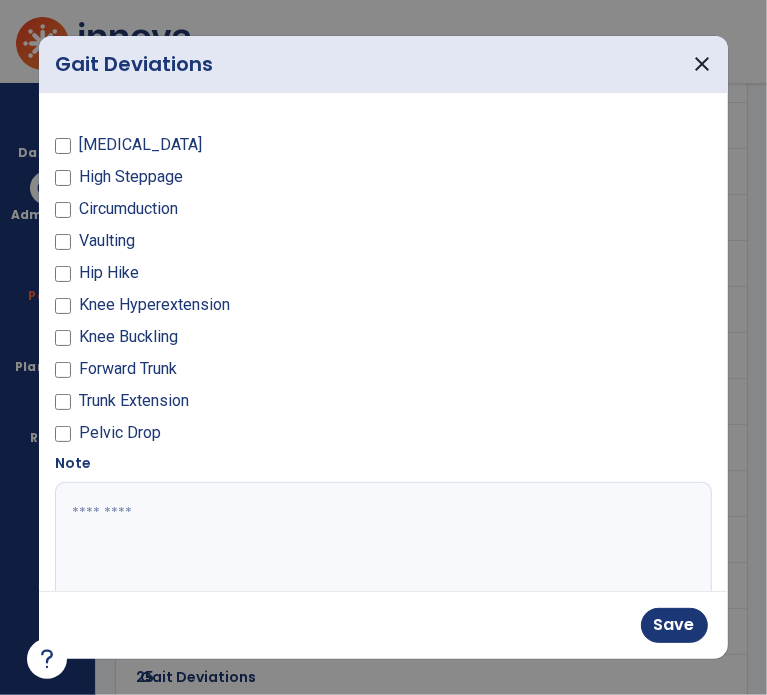click at bounding box center (381, 557) 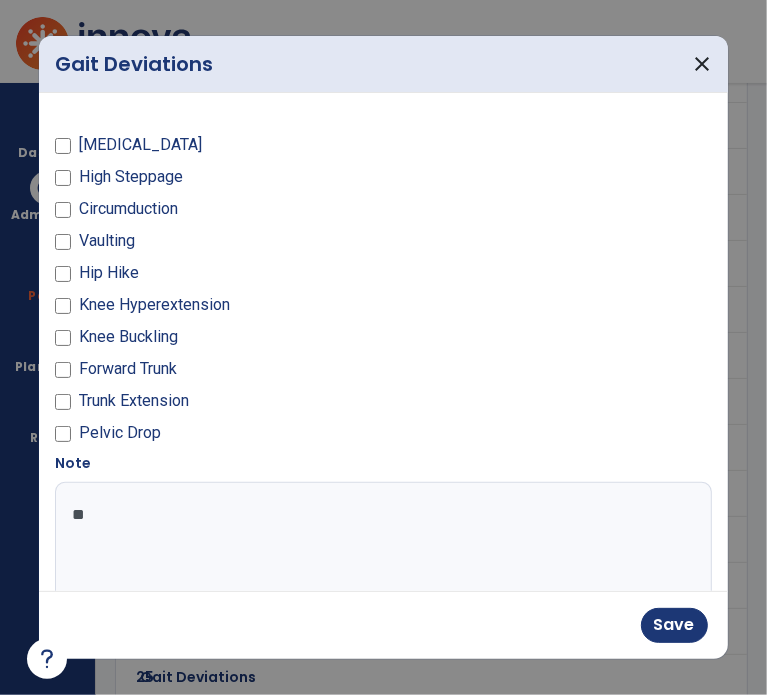 type on "*" 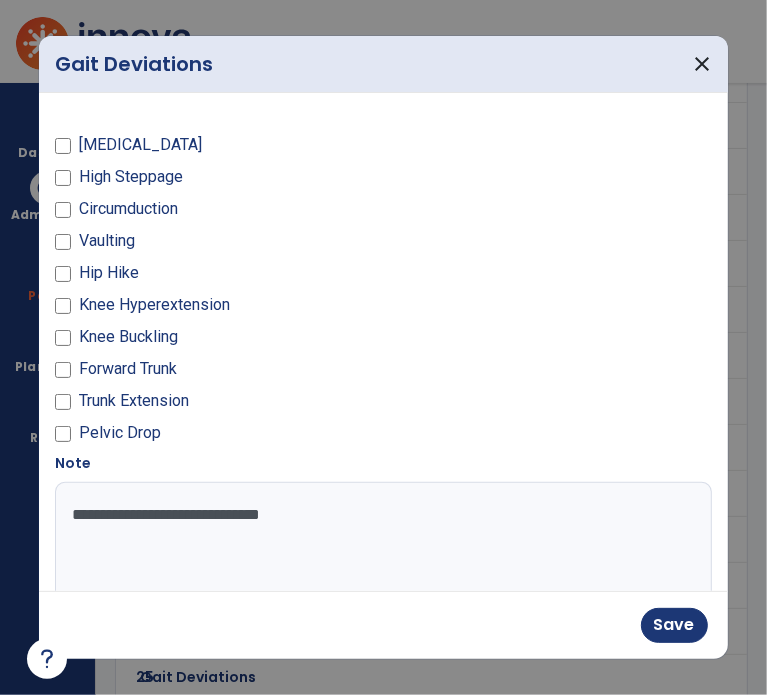 type on "**********" 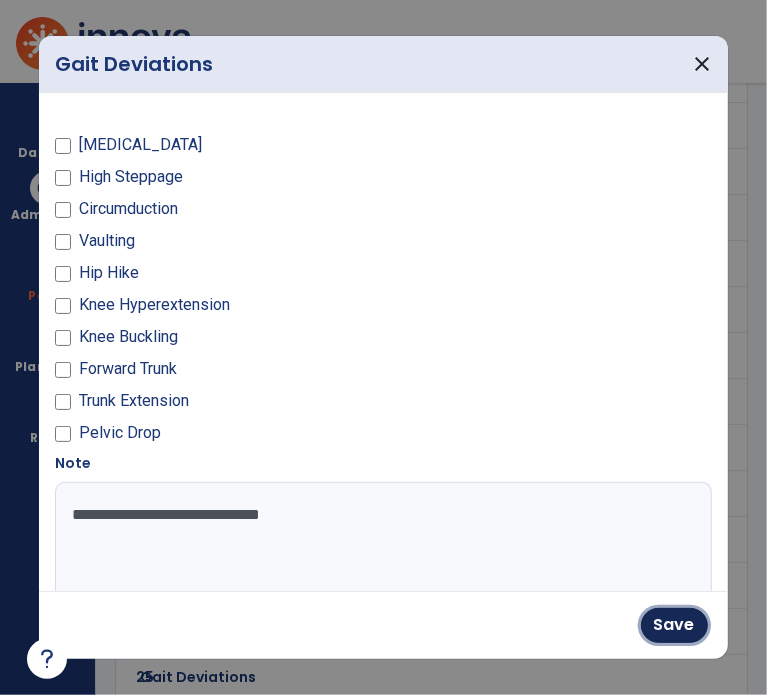 click on "Save" at bounding box center [674, 625] 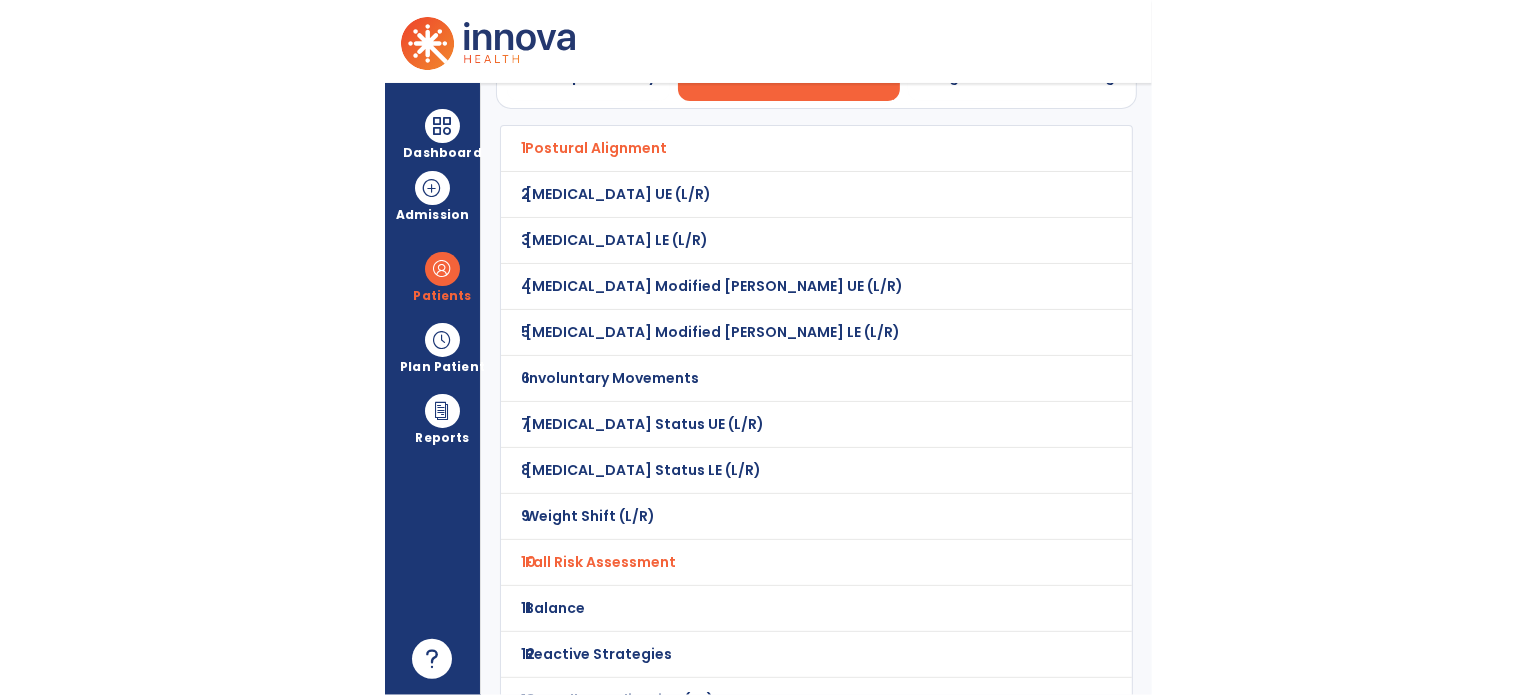 scroll, scrollTop: 0, scrollLeft: 0, axis: both 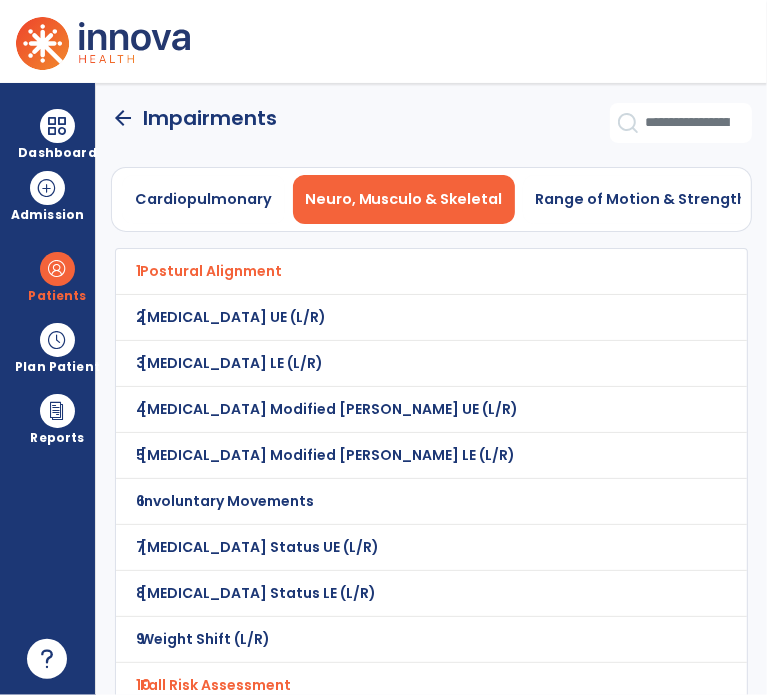 click on "Range of Motion & Strength" at bounding box center [642, 199] 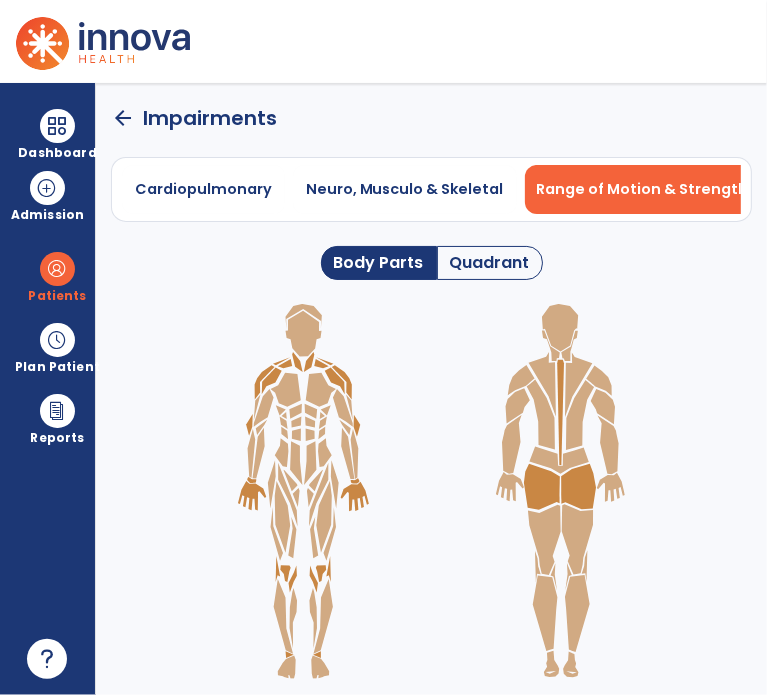 click on "Quadrant" 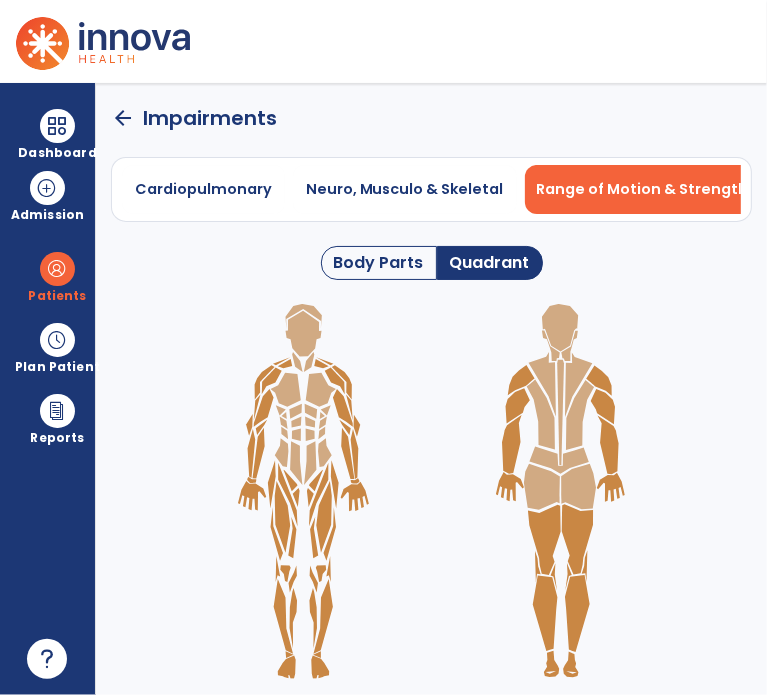 click 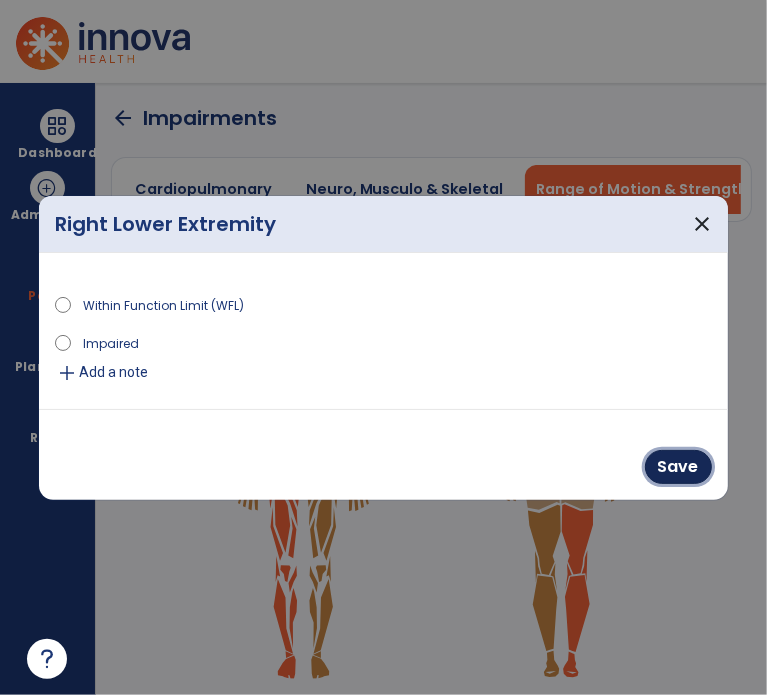 click on "Save" at bounding box center (678, 467) 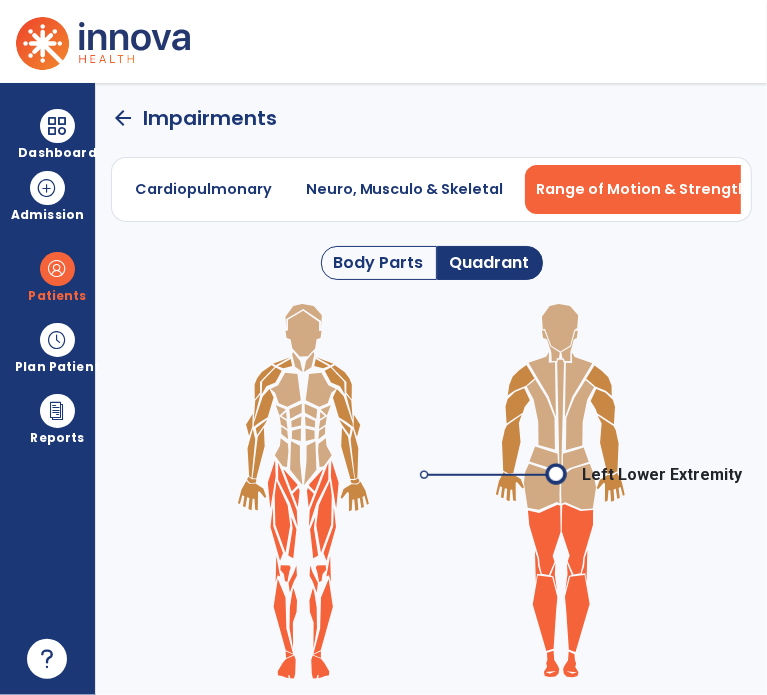 click 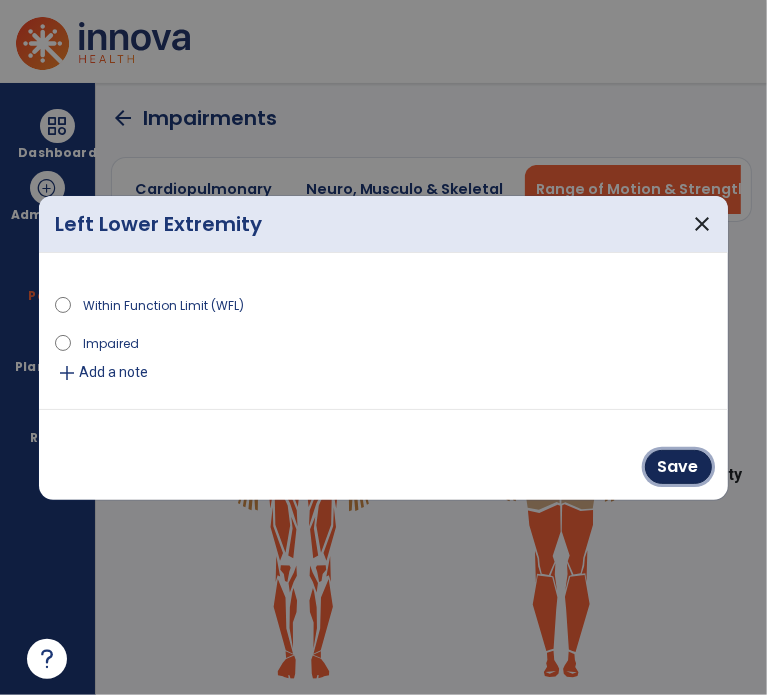 click on "Save" at bounding box center (678, 467) 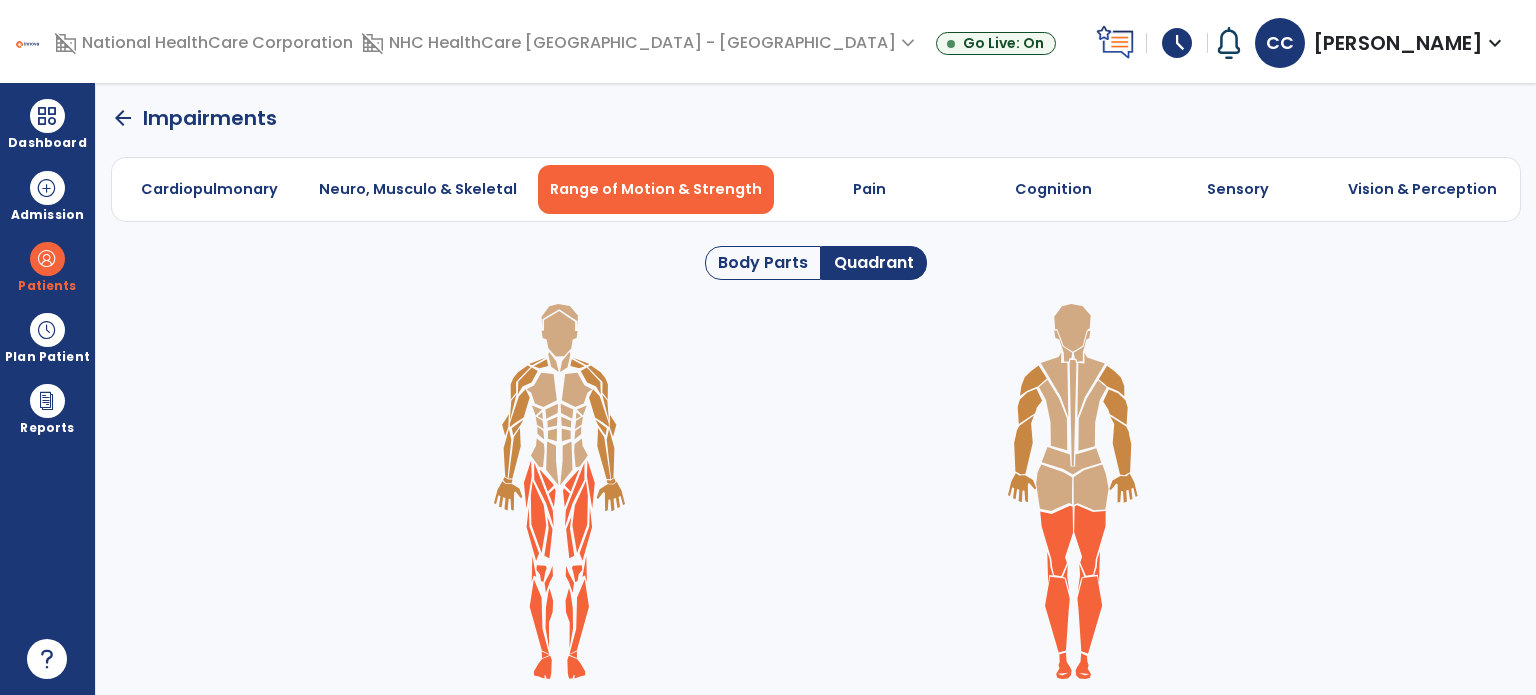 click on "Cognition" at bounding box center (1054, 189) 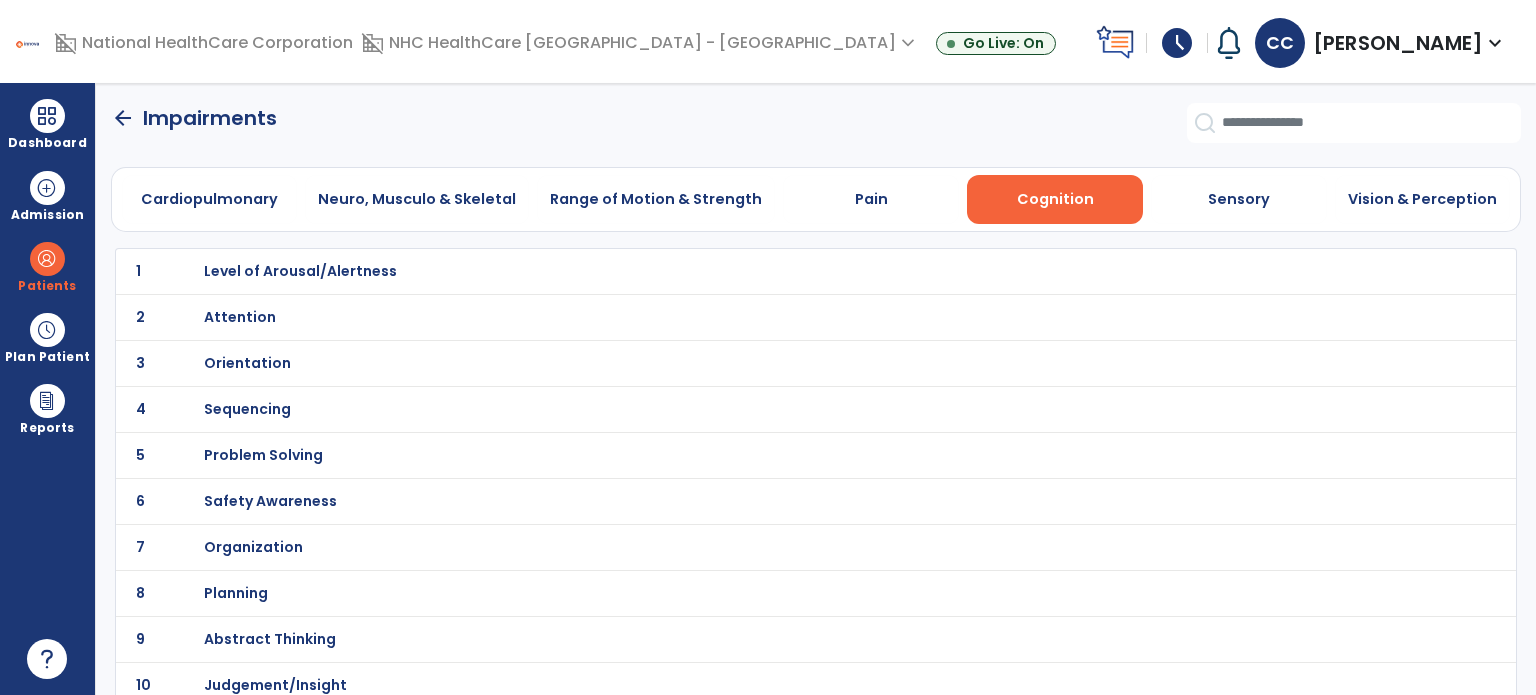 click on "Level of Arousal/Alertness" at bounding box center [300, 271] 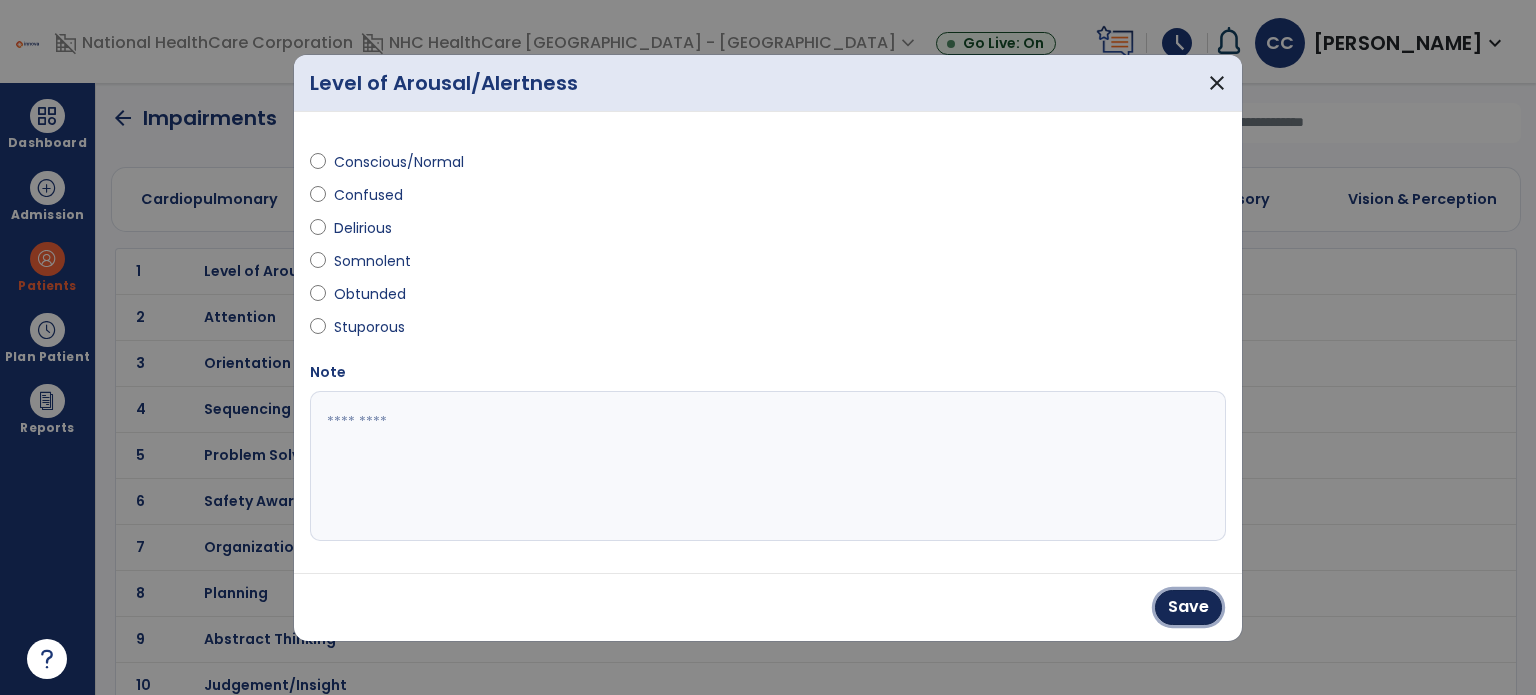 drag, startPoint x: 1187, startPoint y: 612, endPoint x: 1105, endPoint y: 587, distance: 85.72631 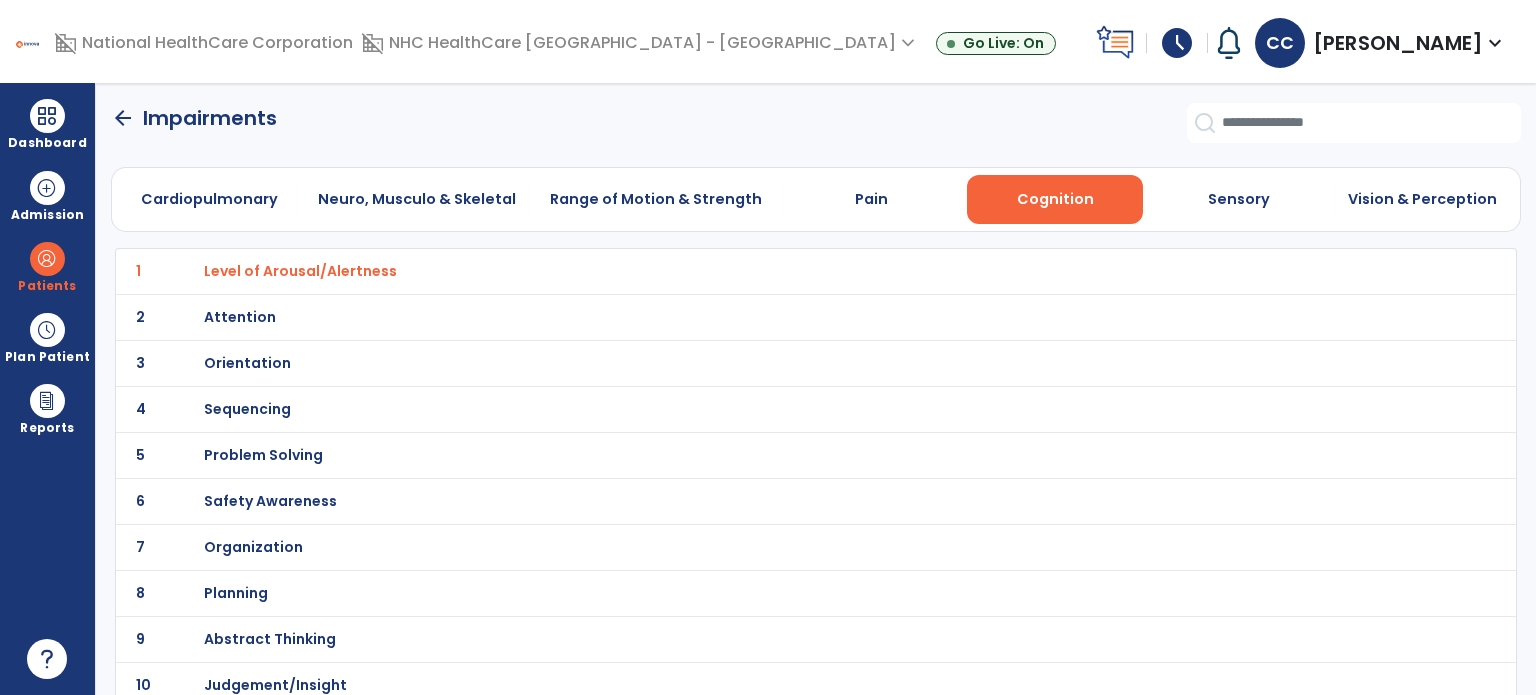 click on "Orientation" at bounding box center (300, 271) 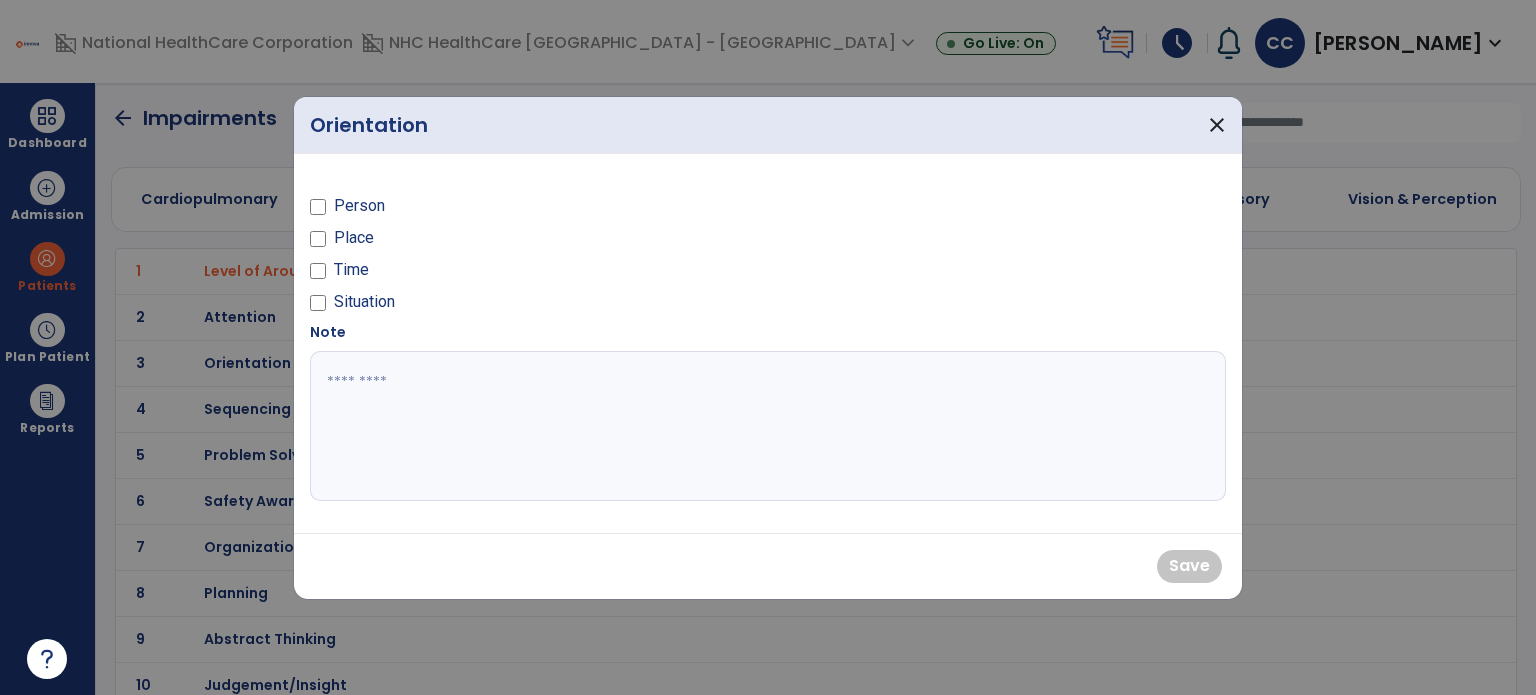 click on "Person      Place      Time      Situation" at bounding box center [533, 246] 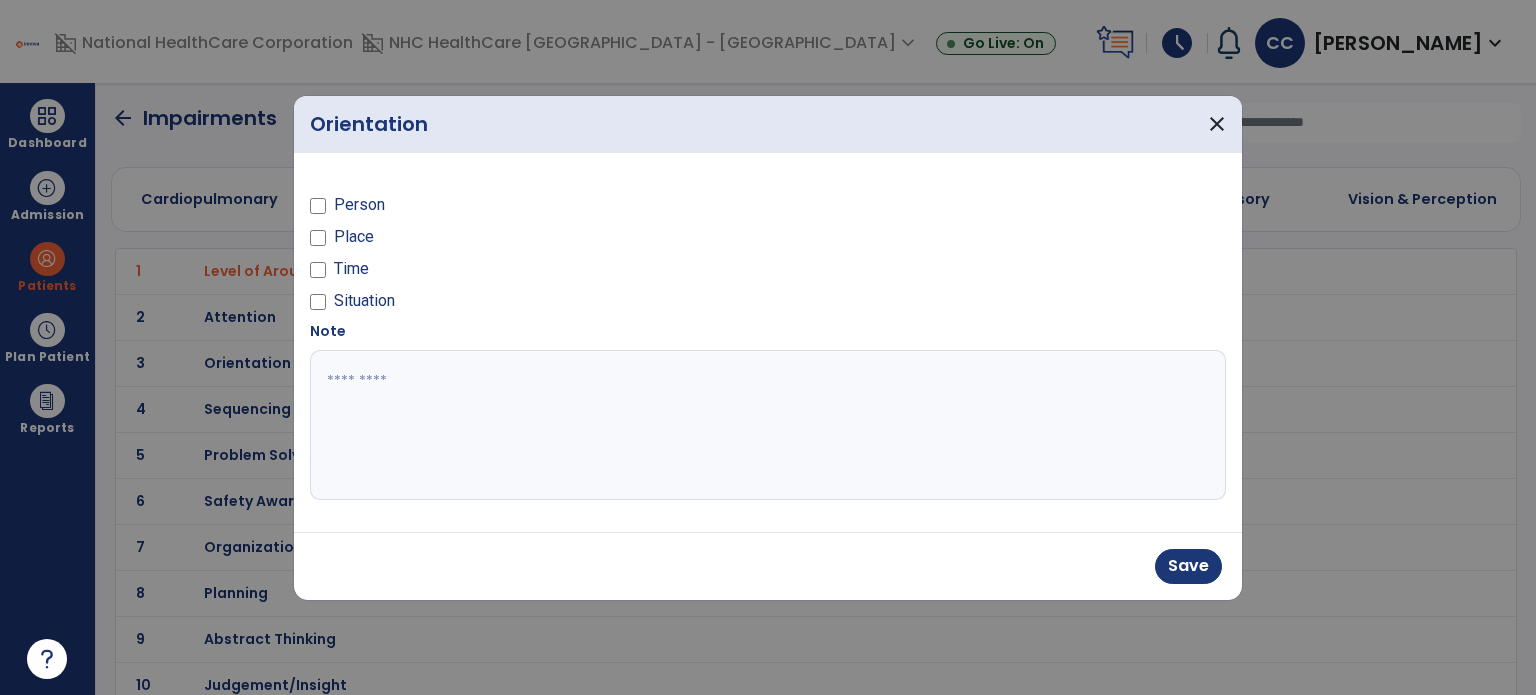 click at bounding box center (768, 425) 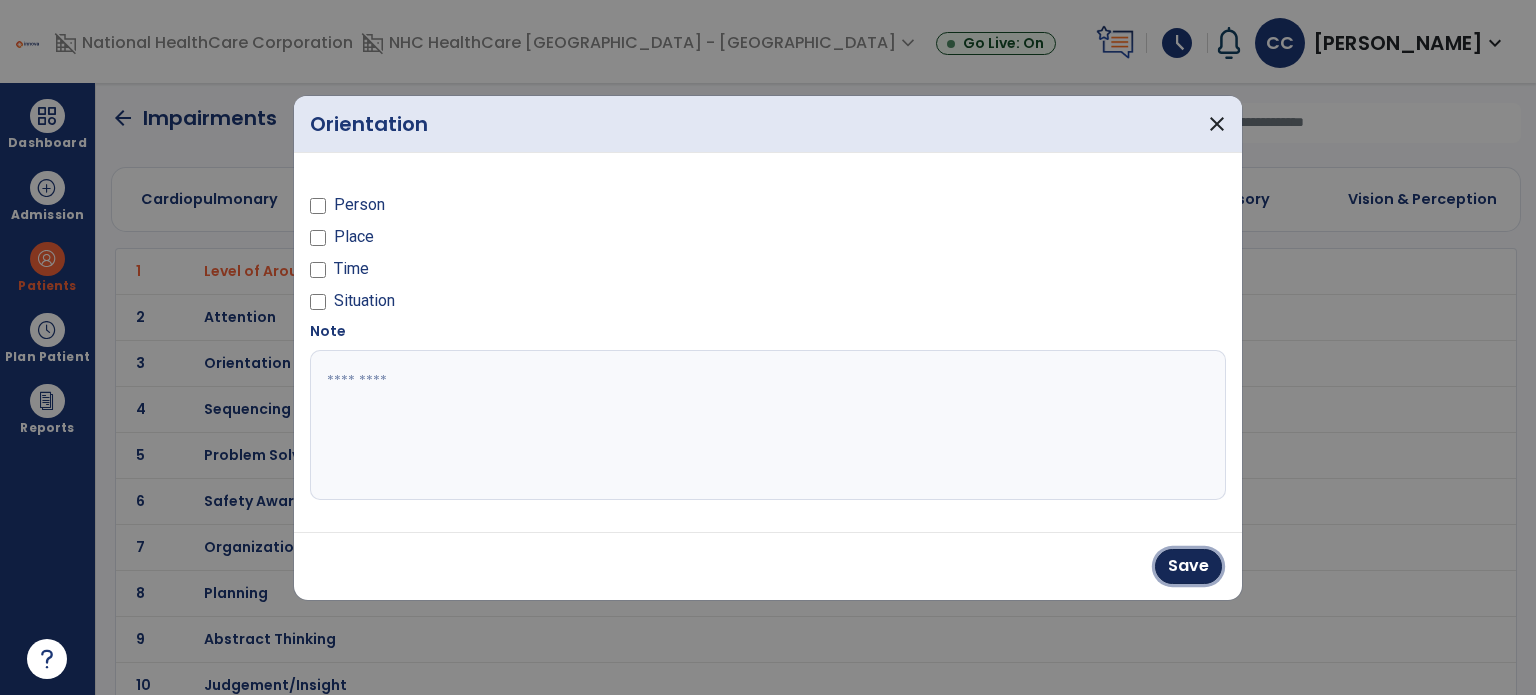 click on "Save" at bounding box center (1188, 566) 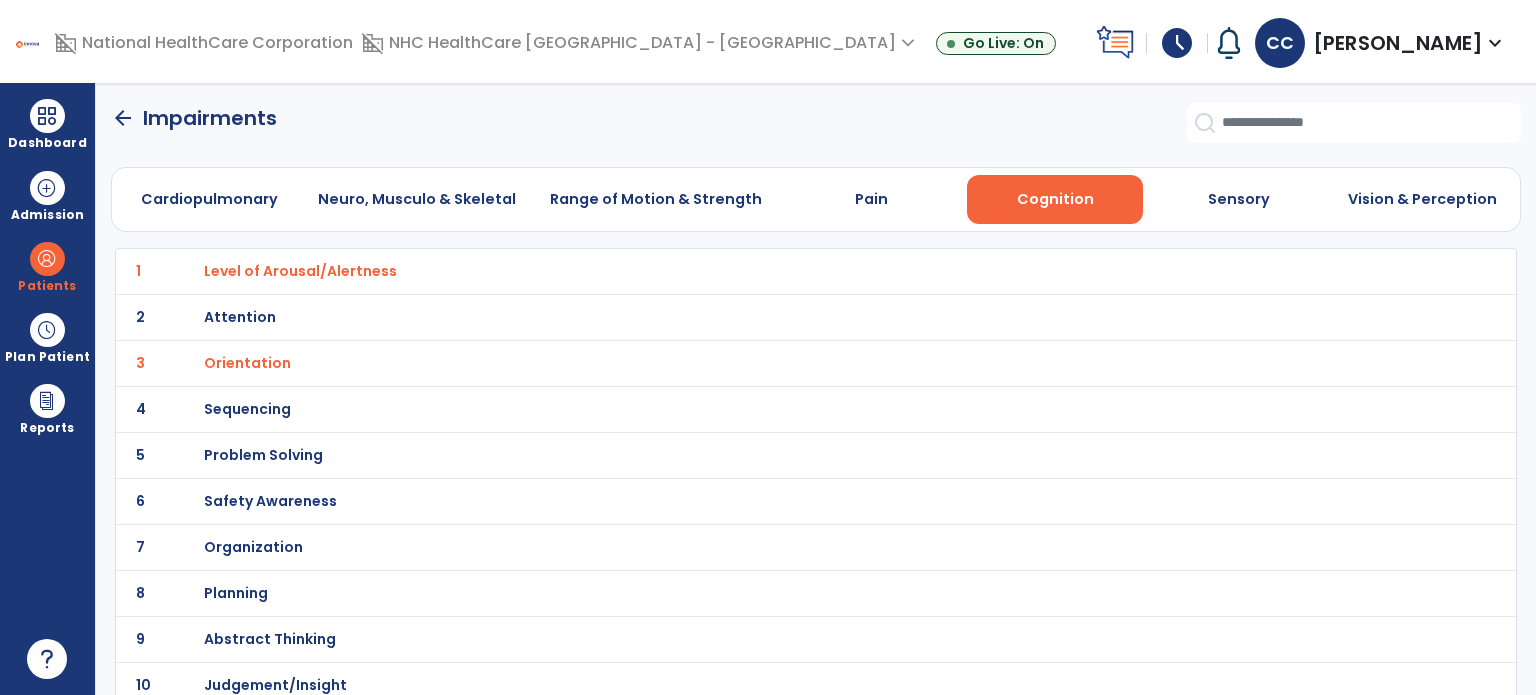 click on "Safety Awareness" at bounding box center (300, 271) 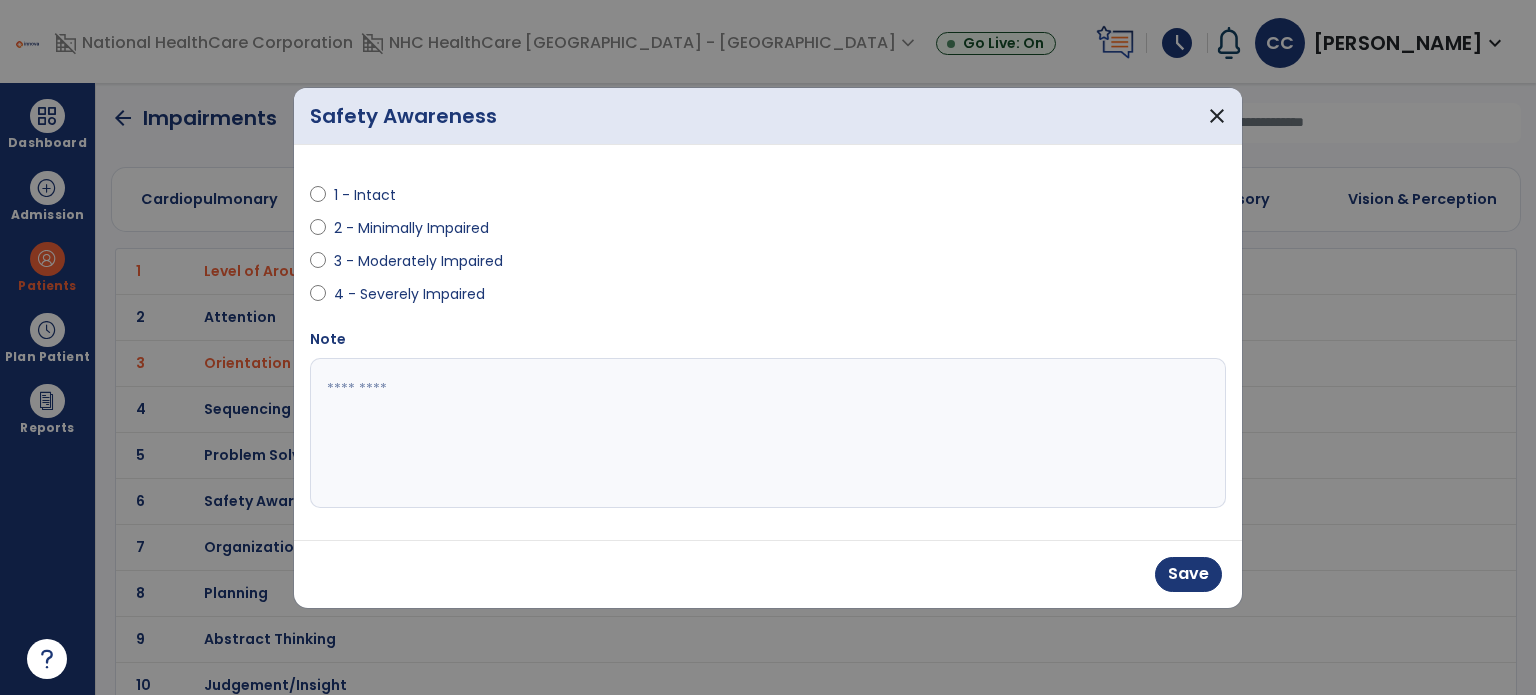 click on "Save" at bounding box center [768, 574] 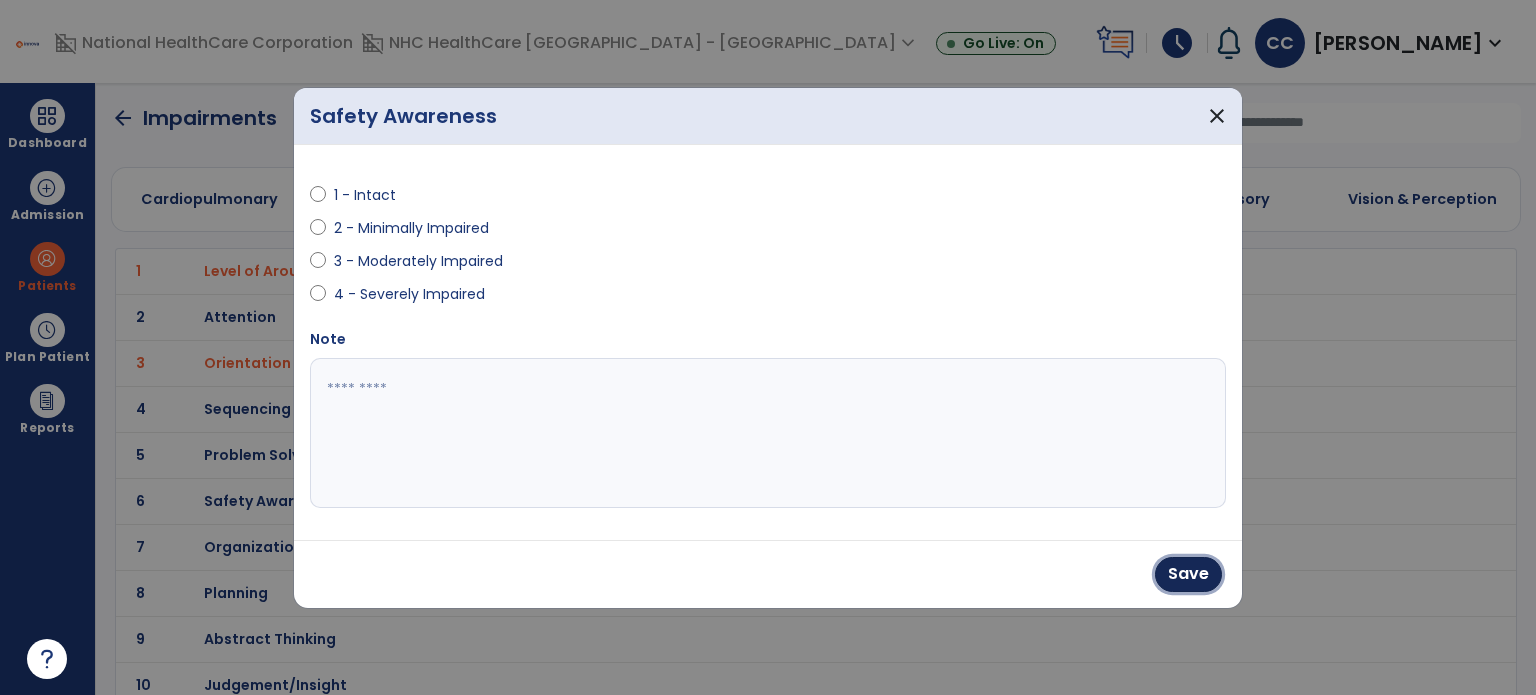 click on "Save" at bounding box center (1188, 574) 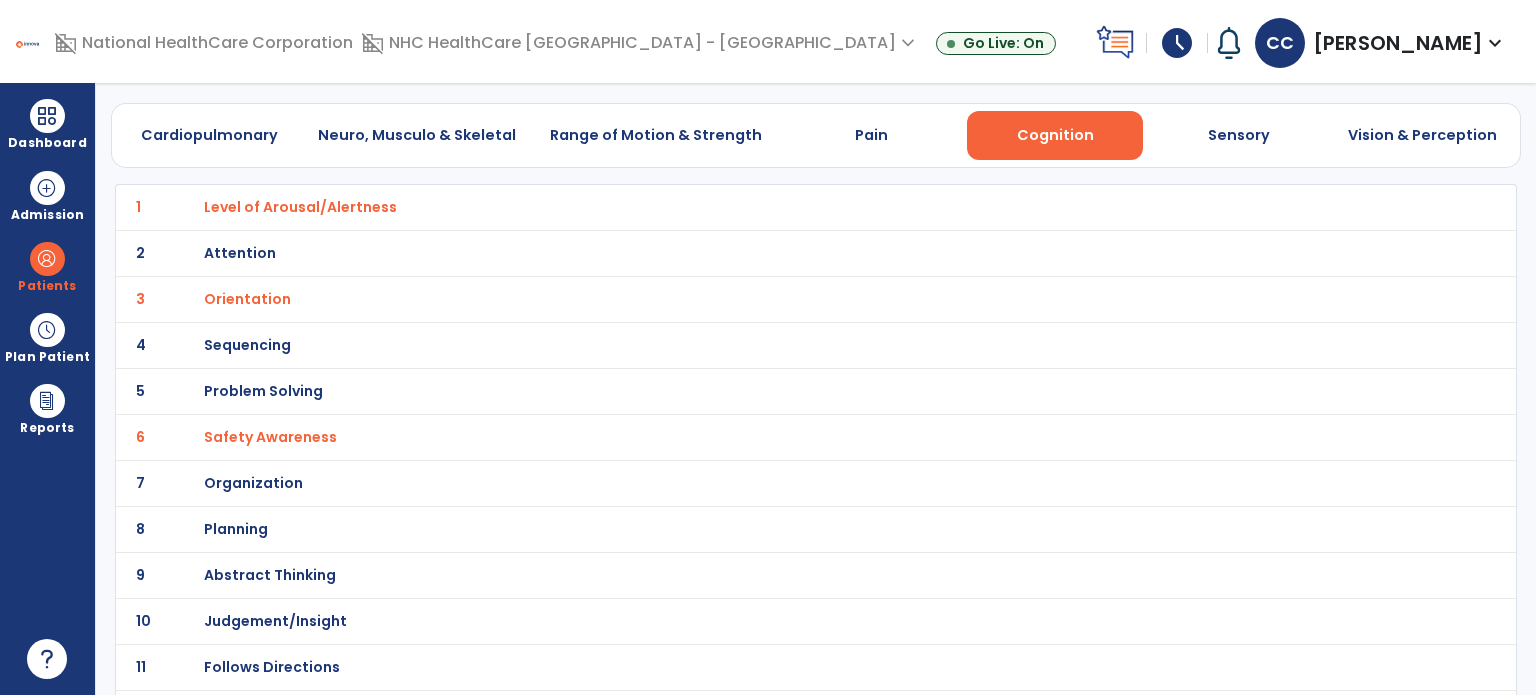 scroll, scrollTop: 0, scrollLeft: 0, axis: both 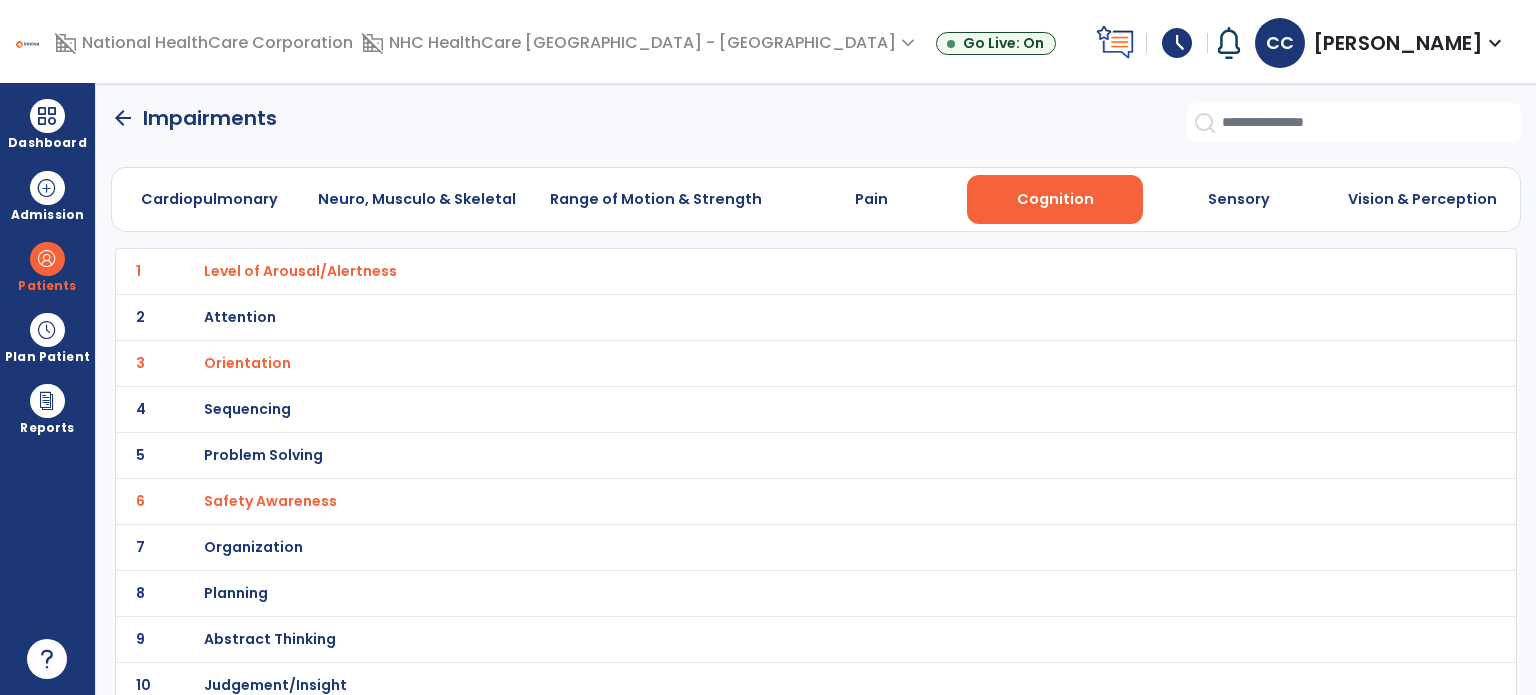 click on "Sensory" at bounding box center (1239, 199) 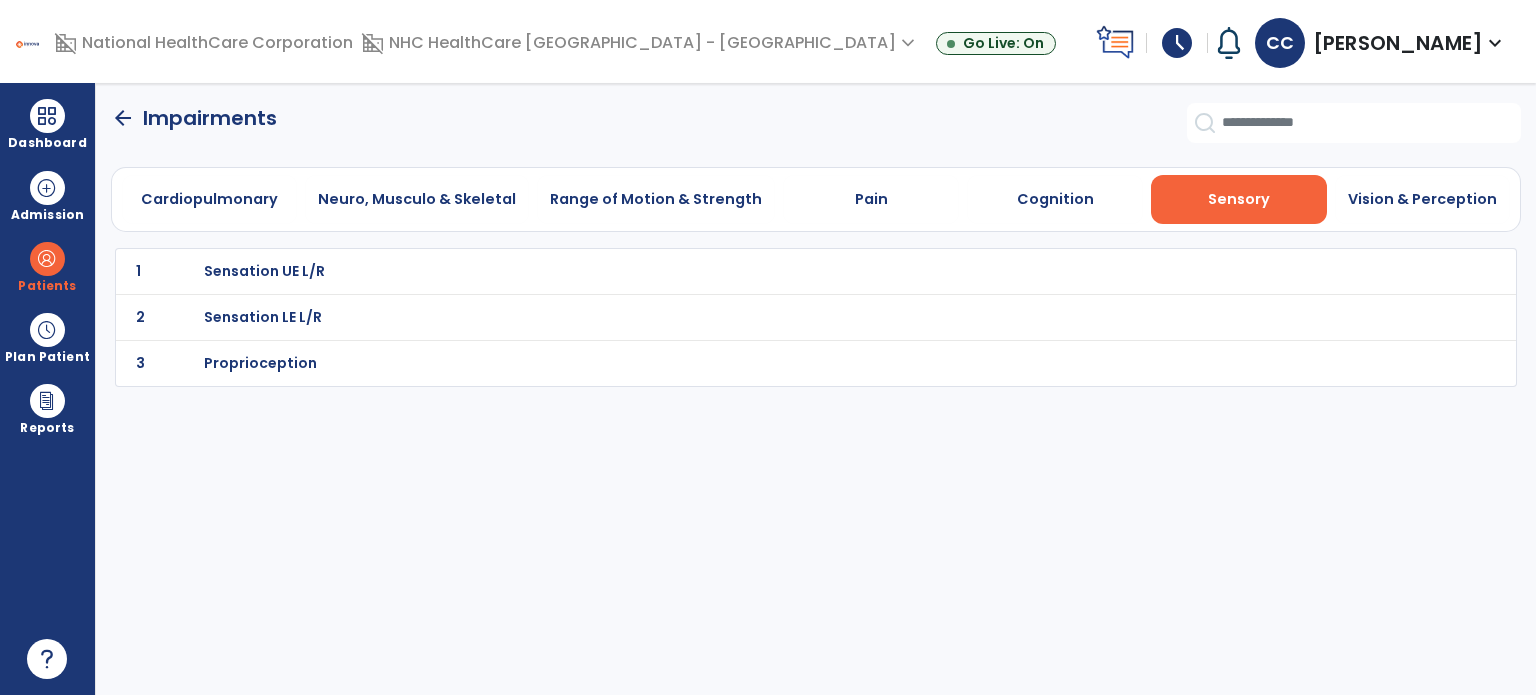 click on "arrow_back   Impairments   Cardiopulmonary   Neuro, Musculo & Skeletal   Range of Motion & Strength   Pain   Cognition   Sensory   Vision & Perception  1 Sensation UE L/R 2 Sensation LE L/R 3 Proprioception" at bounding box center [816, 389] 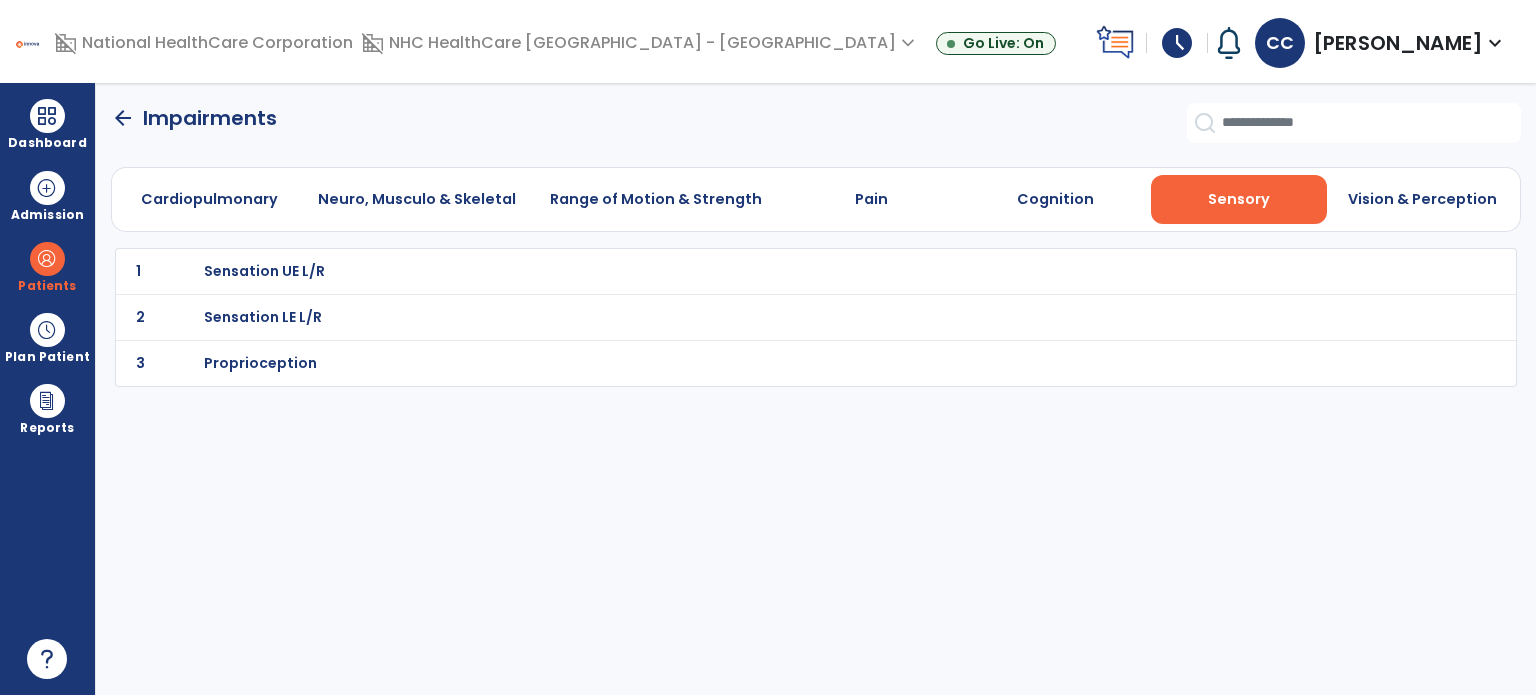 click on "Sensation LE L/R" at bounding box center [264, 271] 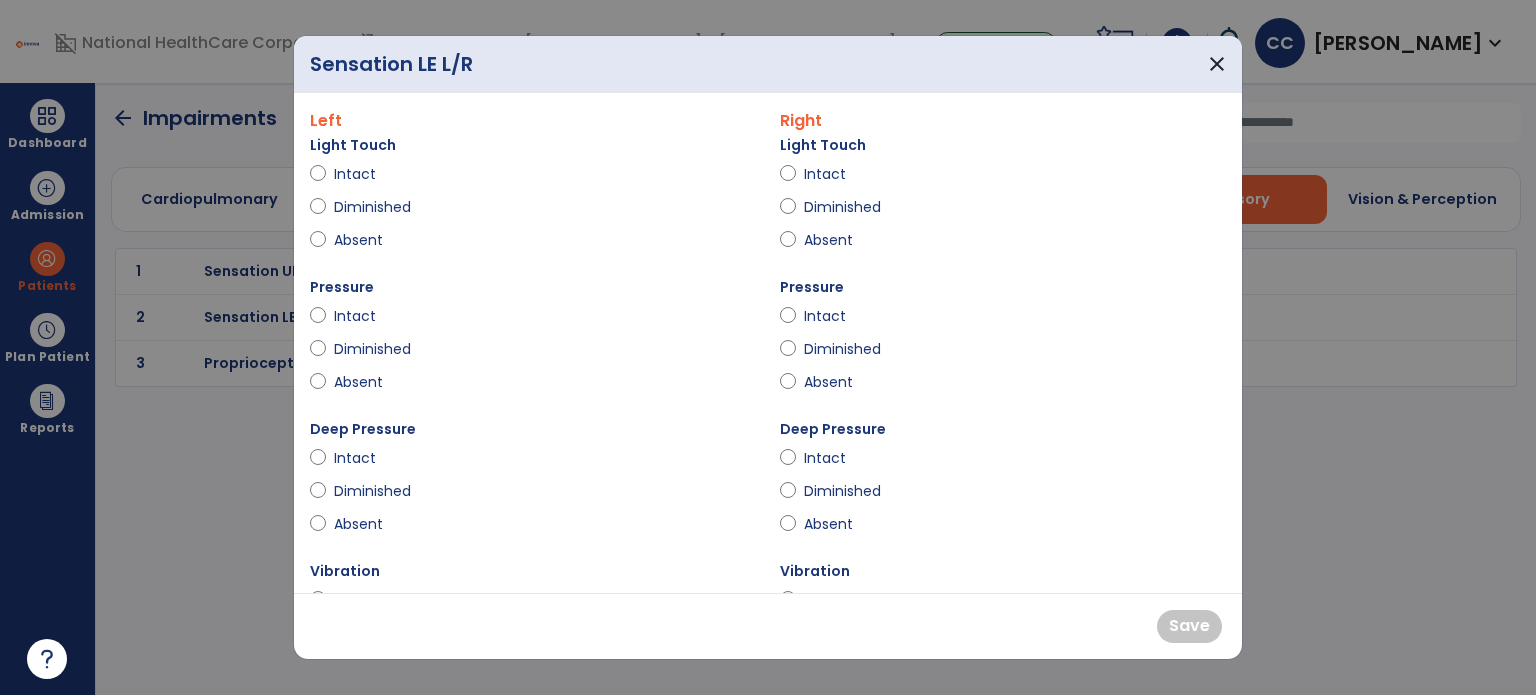 click on "Intact" at bounding box center (533, 178) 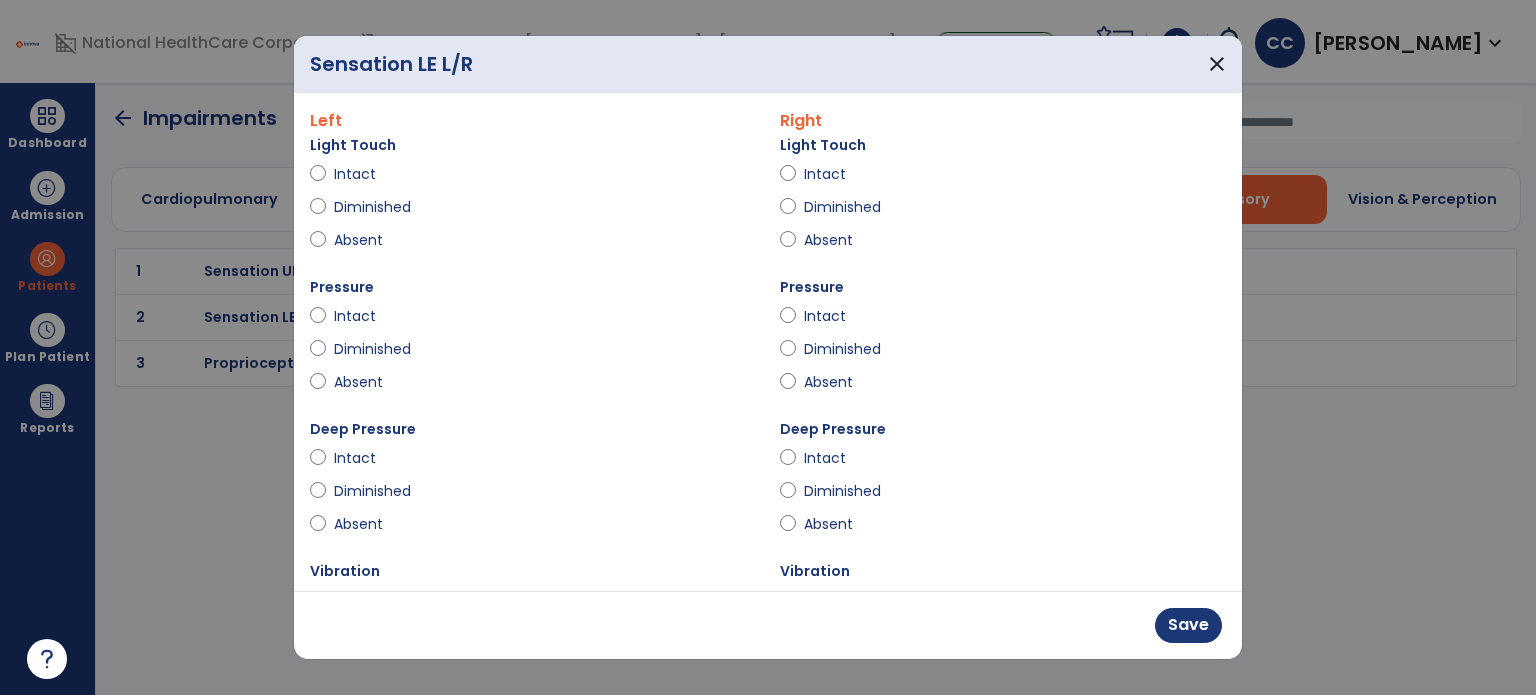 click at bounding box center [318, 178] 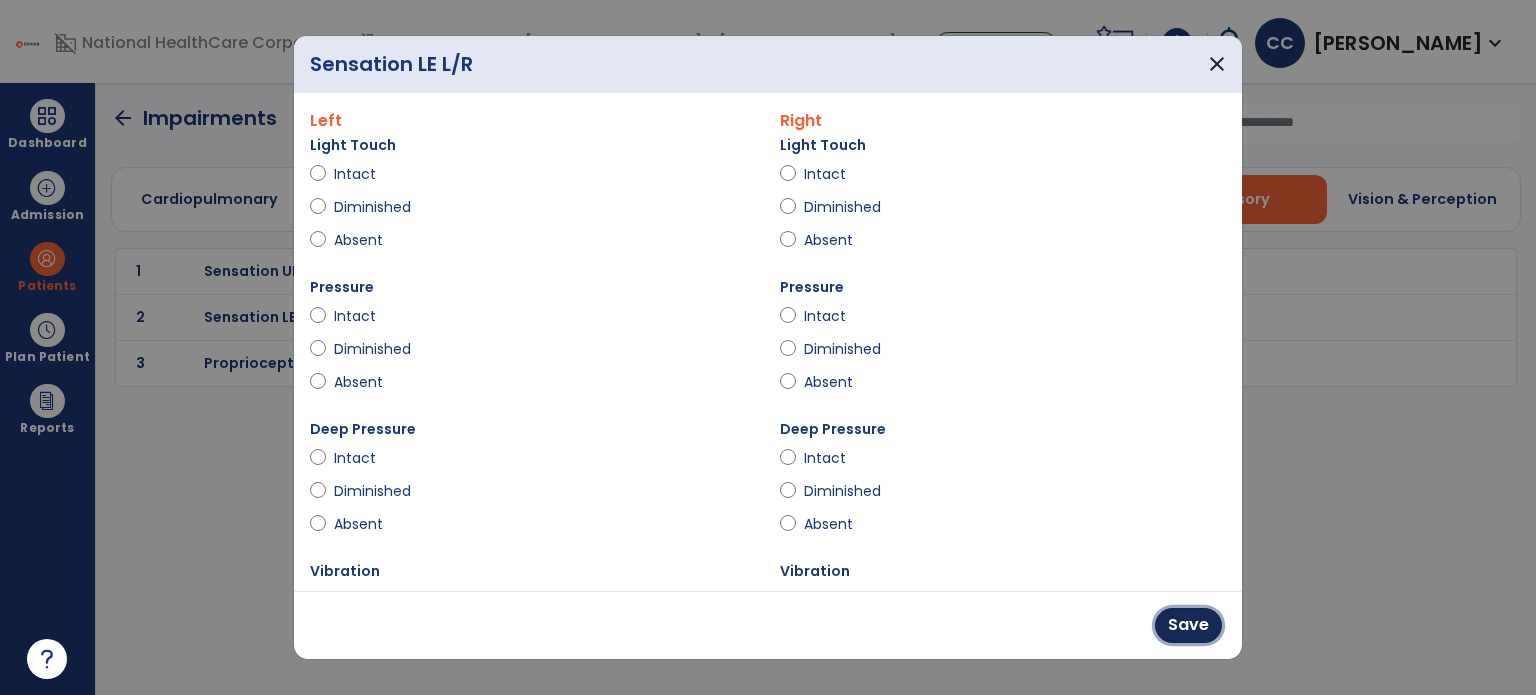 click on "Save" at bounding box center [1188, 625] 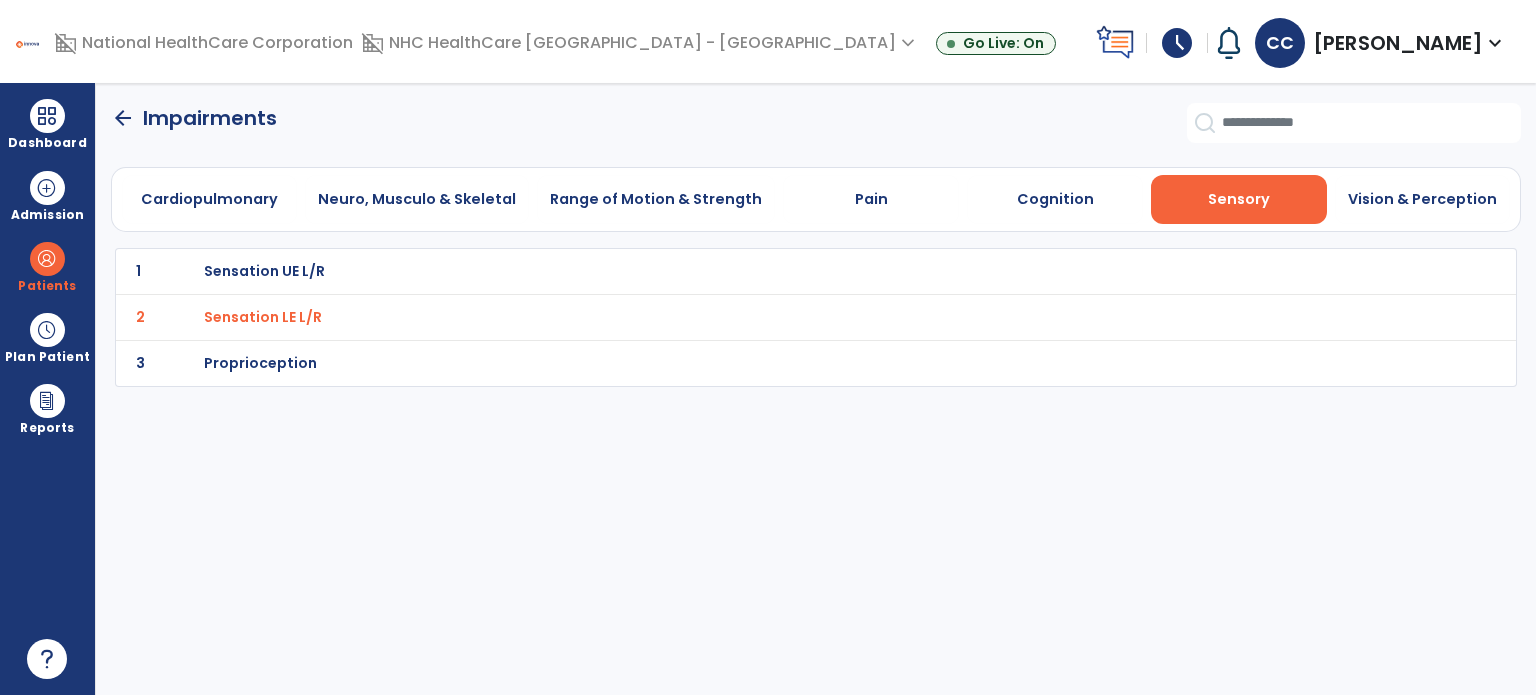 click on "arrow_back" 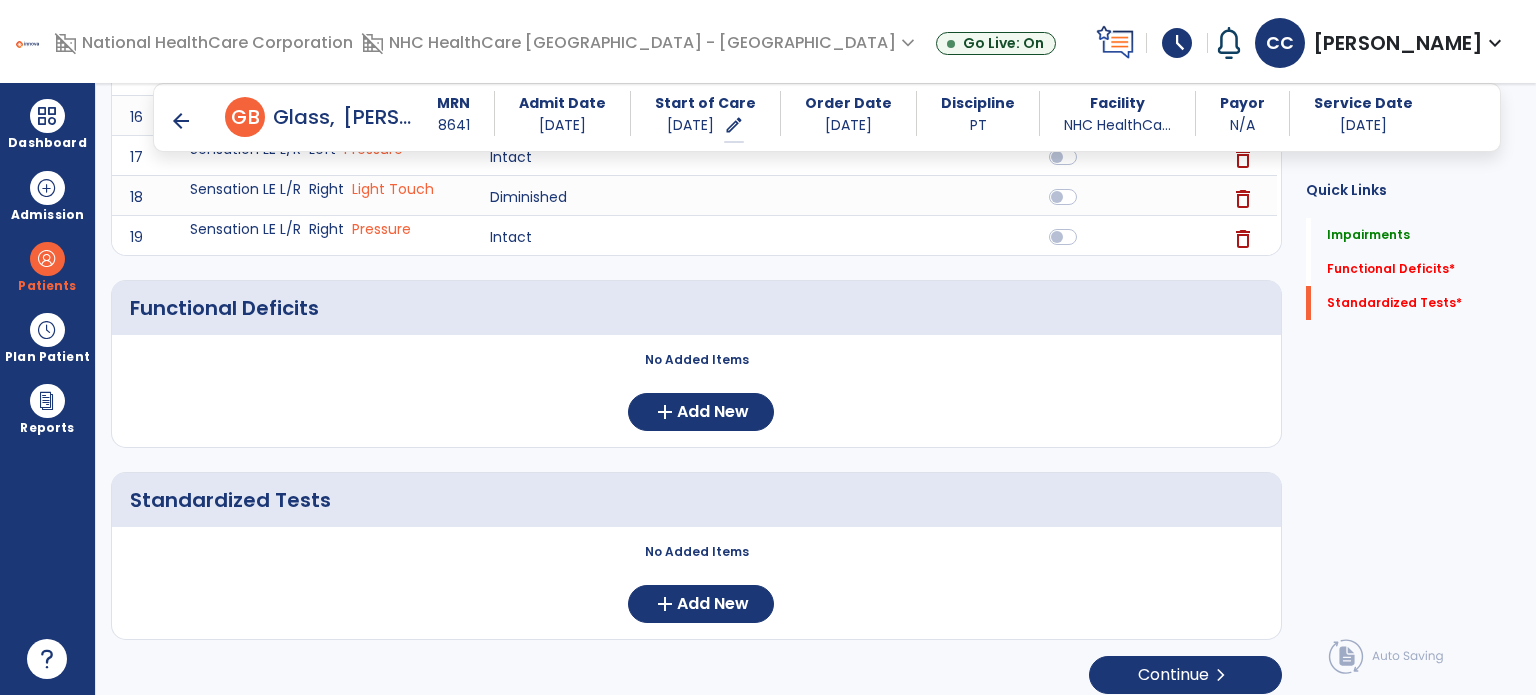 scroll, scrollTop: 1112, scrollLeft: 0, axis: vertical 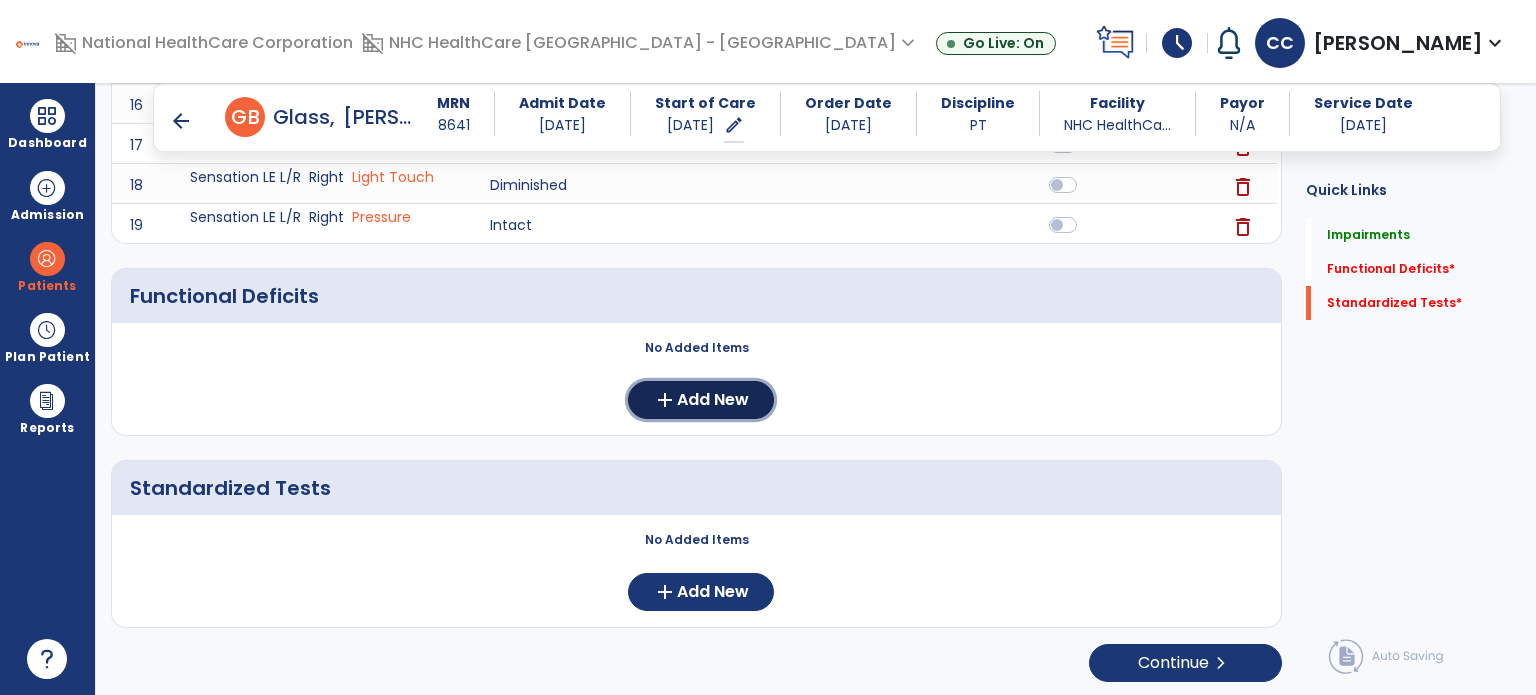 click on "add  Add New" 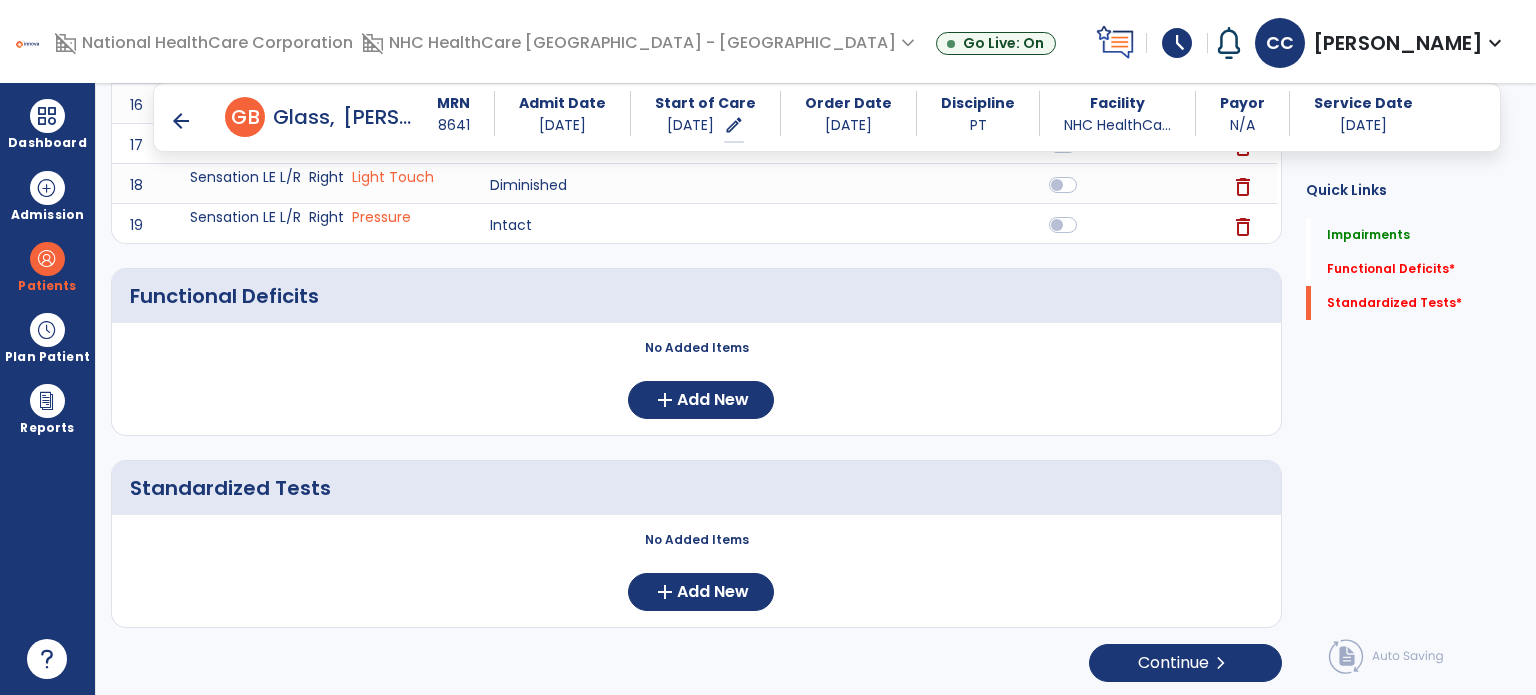 scroll, scrollTop: 0, scrollLeft: 0, axis: both 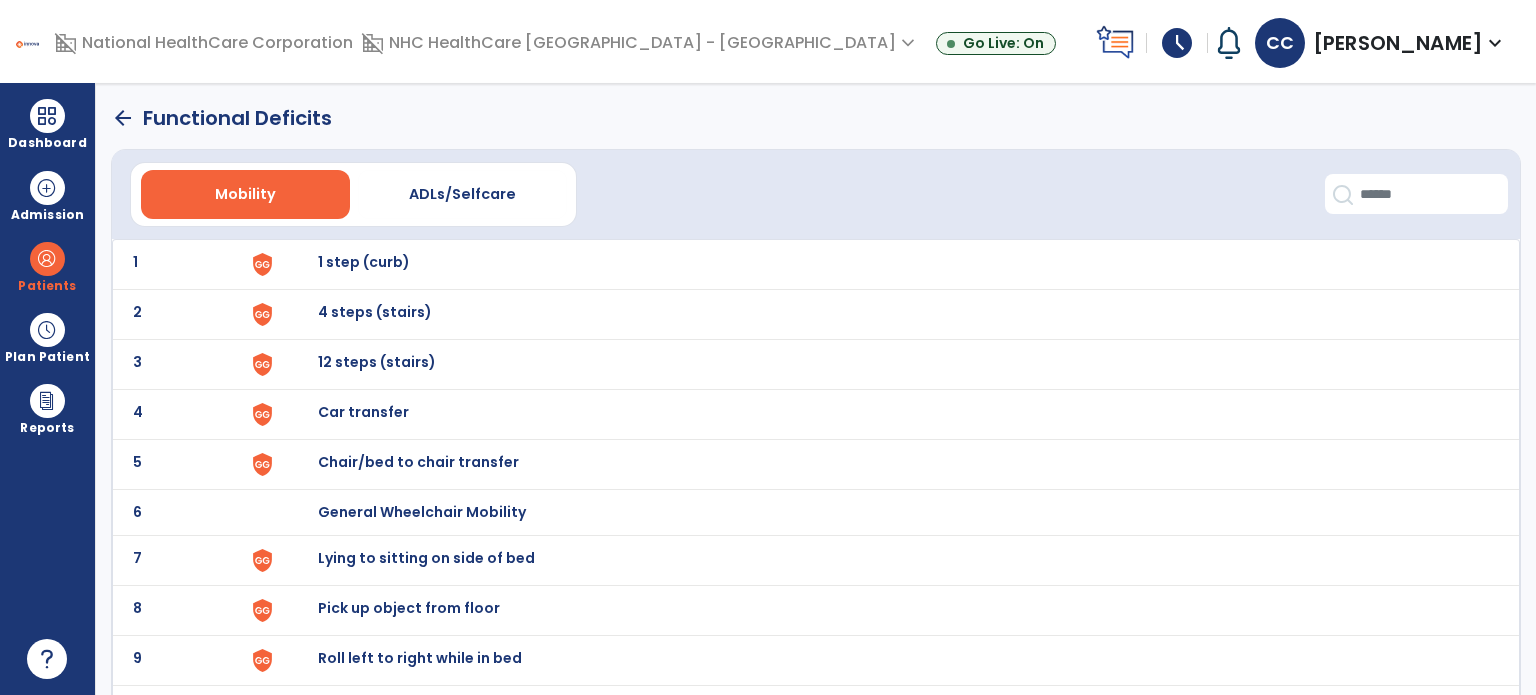 click on "Chair/bed to chair transfer" at bounding box center [364, 262] 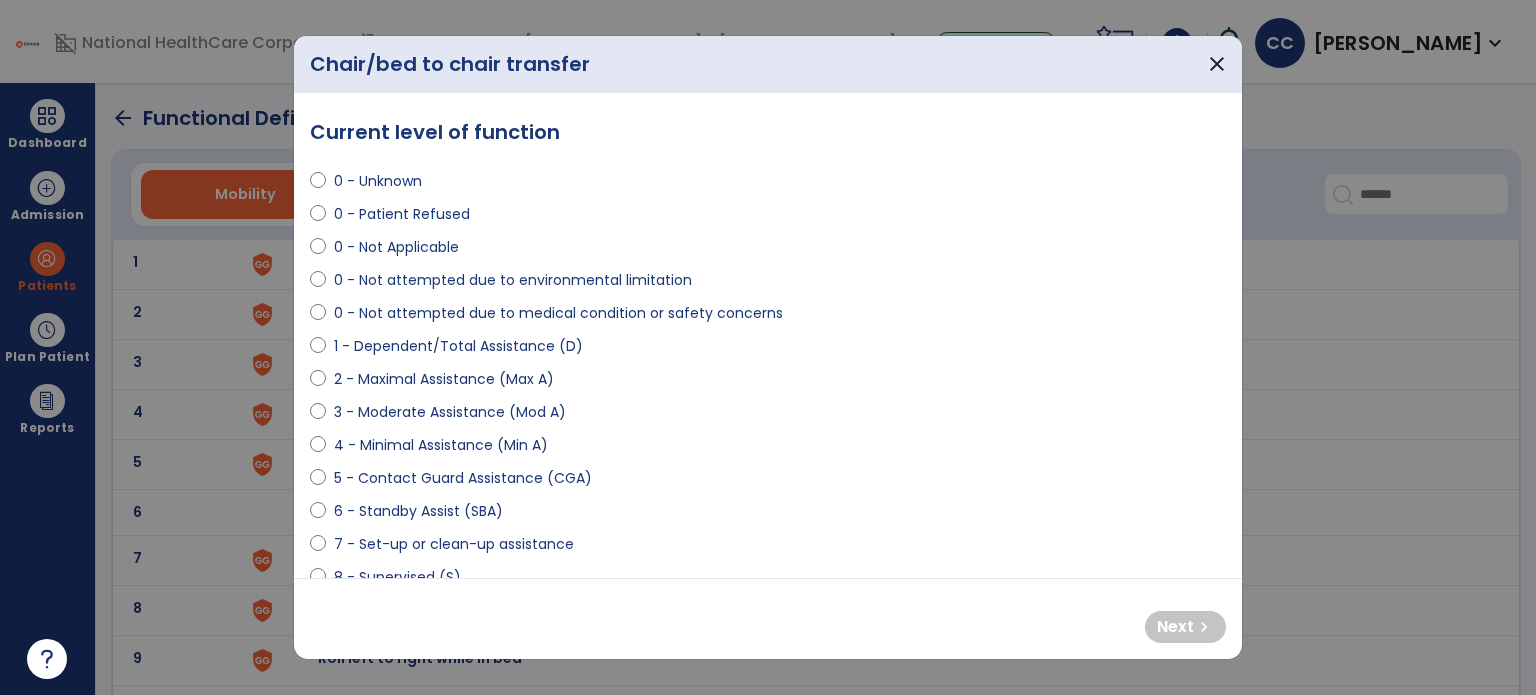 click on "3 - Moderate Assistance (Mod A)" at bounding box center [450, 412] 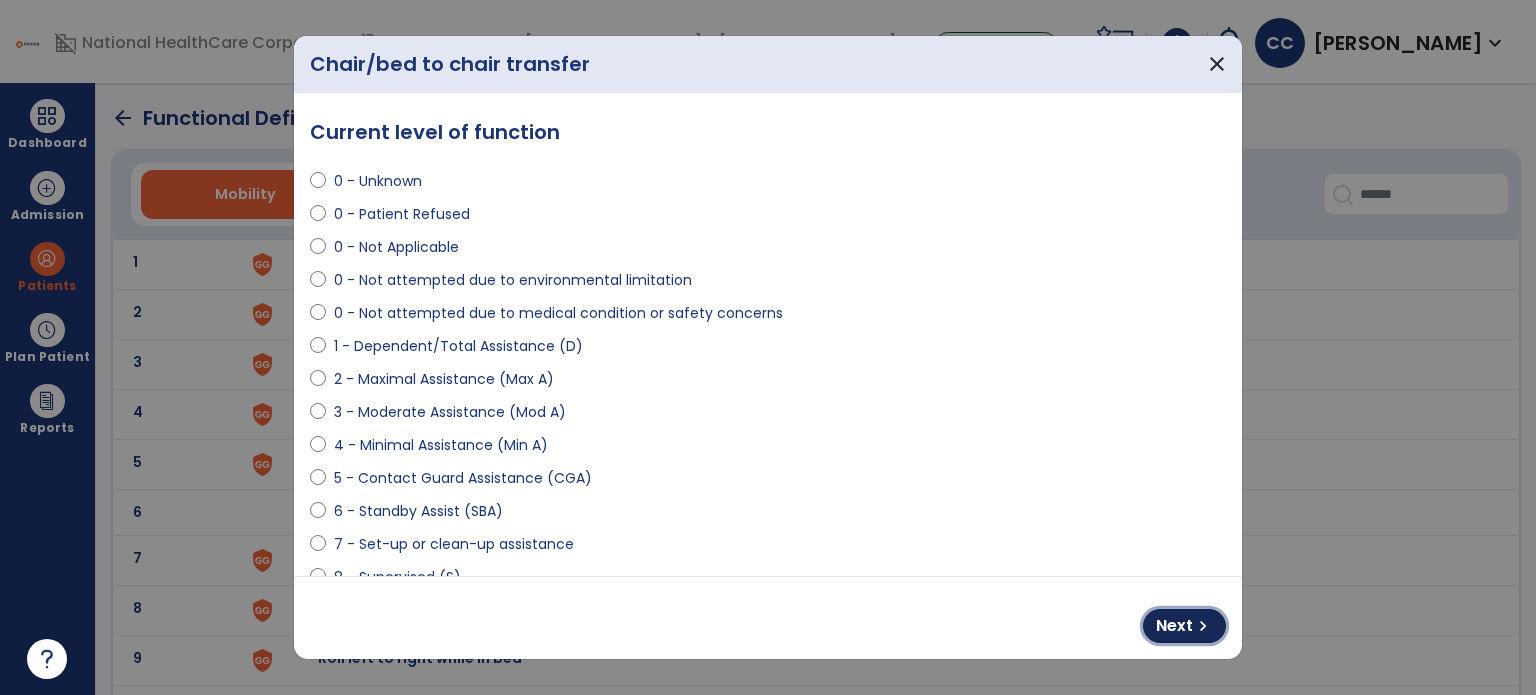 click on "Next  chevron_right" at bounding box center (1184, 626) 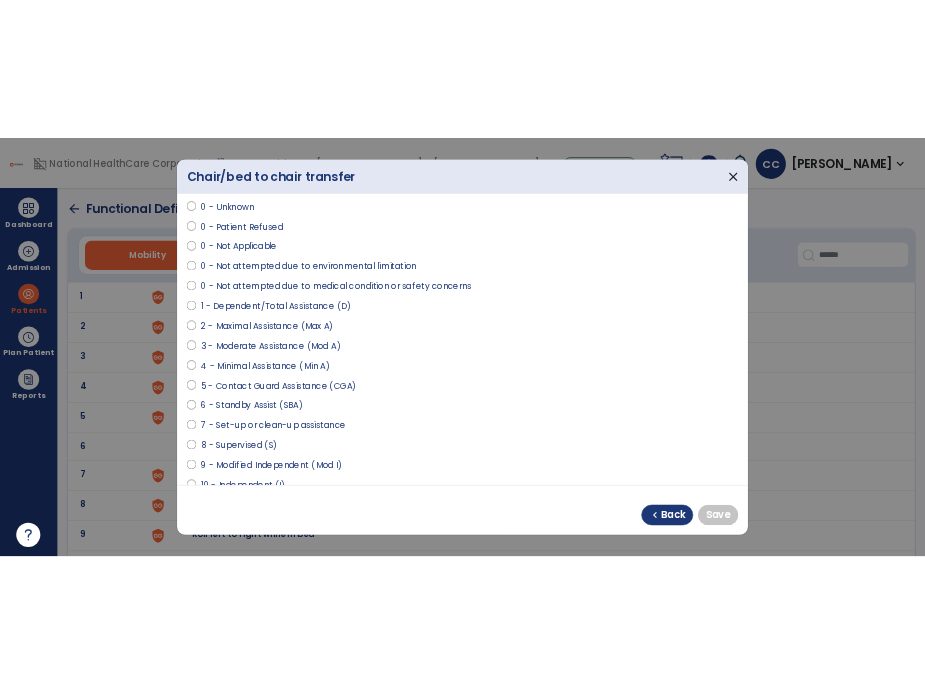 scroll, scrollTop: 100, scrollLeft: 0, axis: vertical 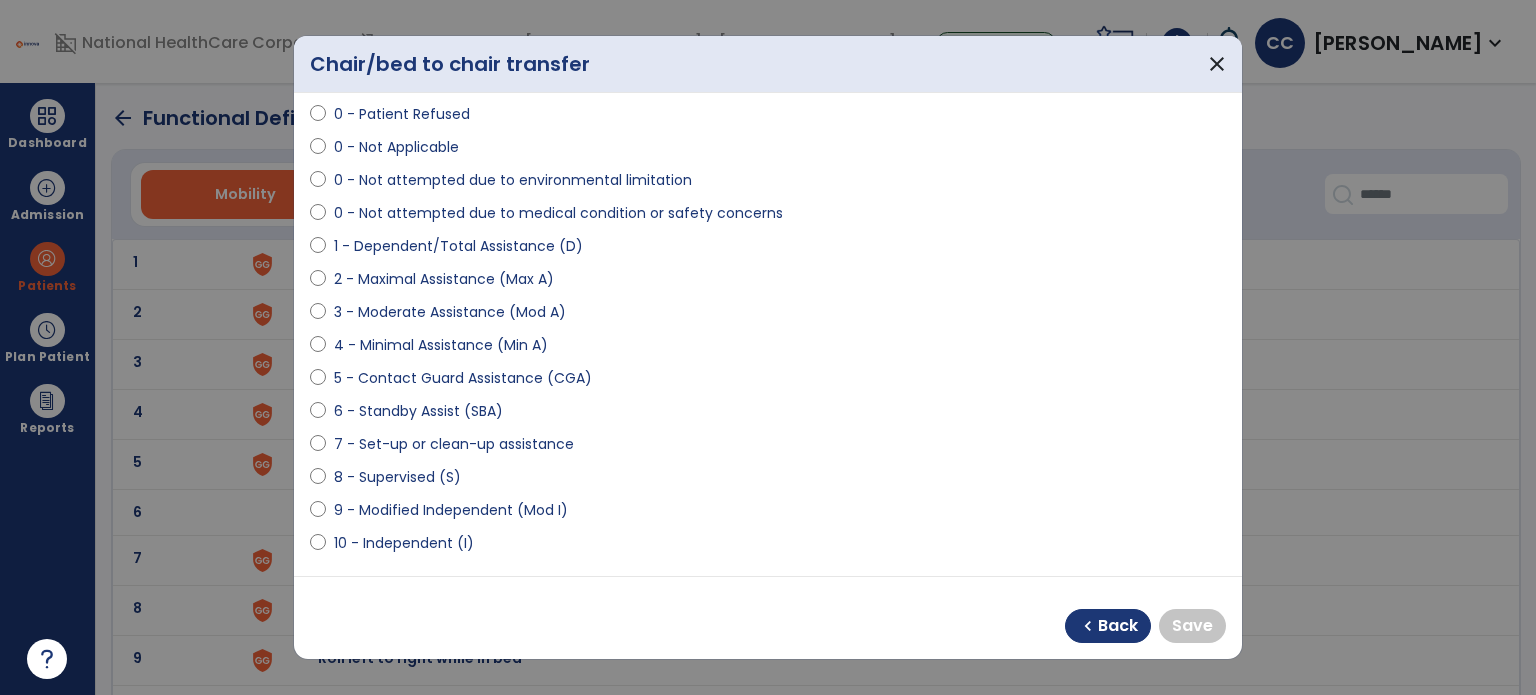 click on "9 - Modified Independent (Mod I)" at bounding box center [451, 510] 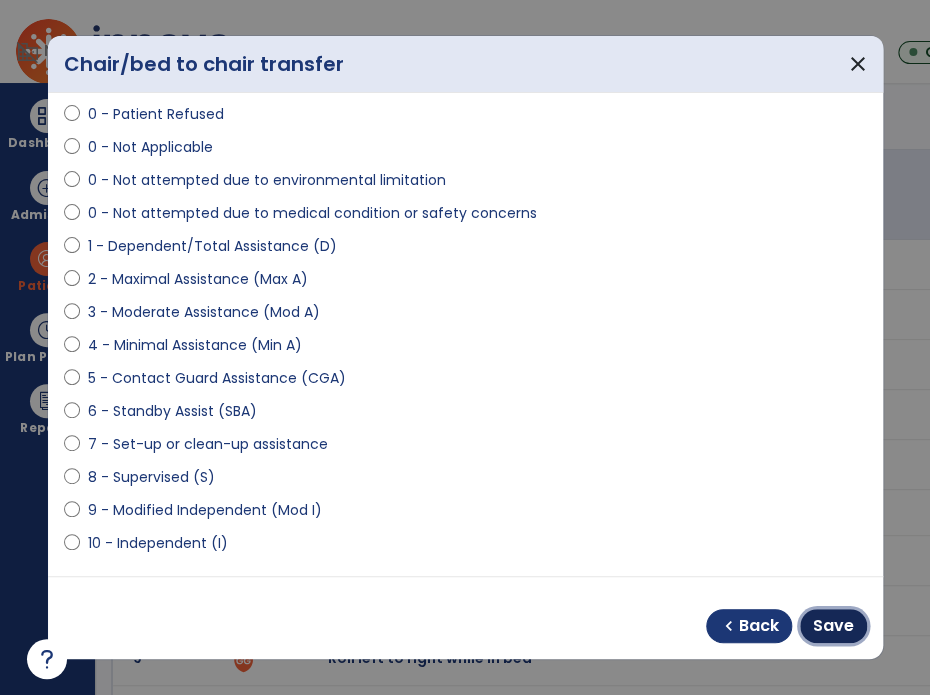 click on "Save" at bounding box center (833, 626) 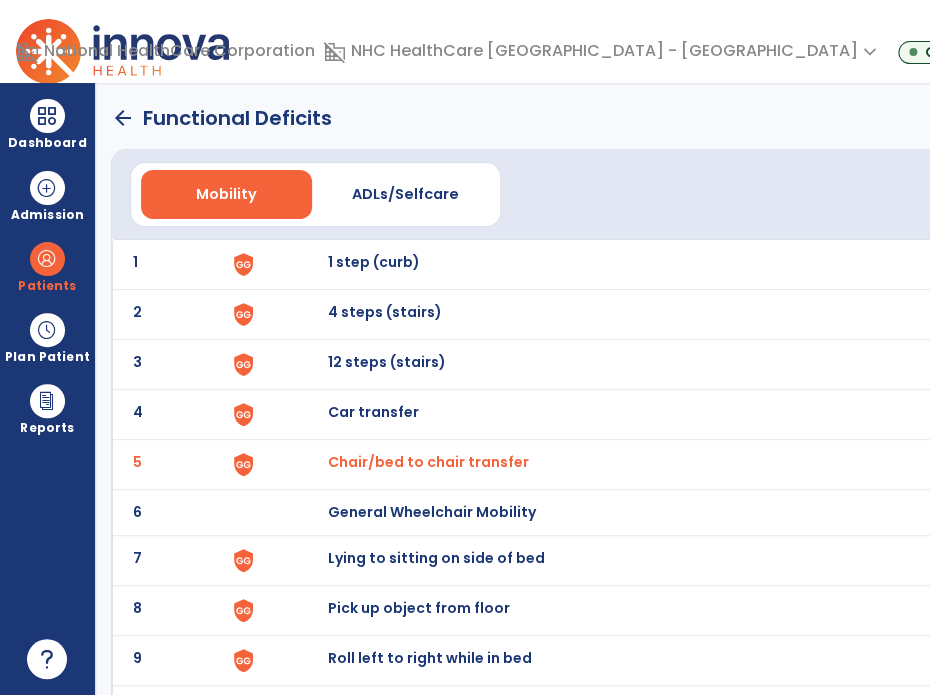 click on "1 step (curb)" at bounding box center (374, 262) 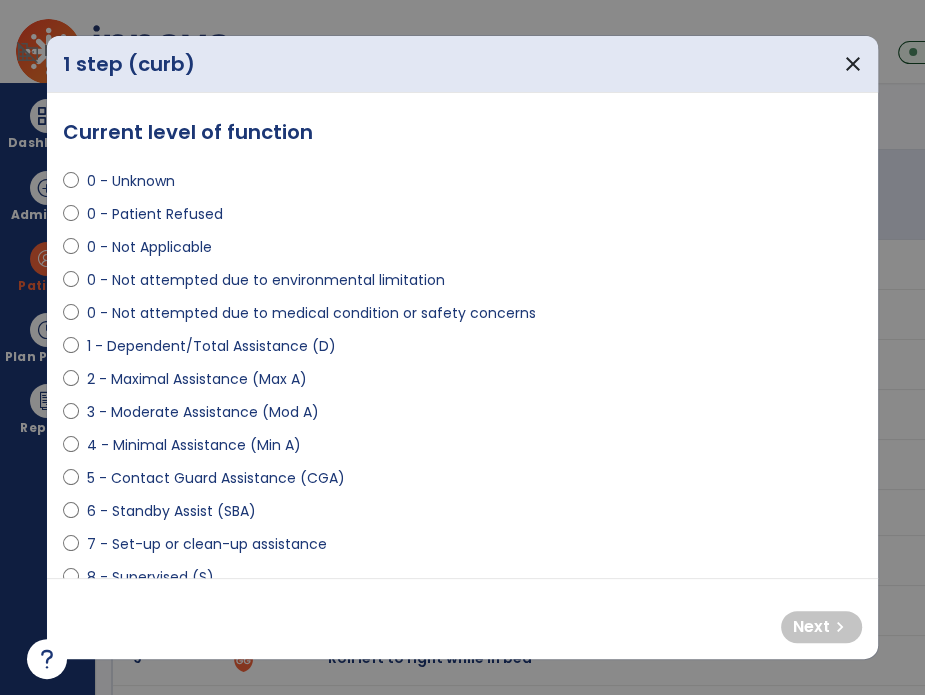click on "0 - Not Applicable" at bounding box center (149, 247) 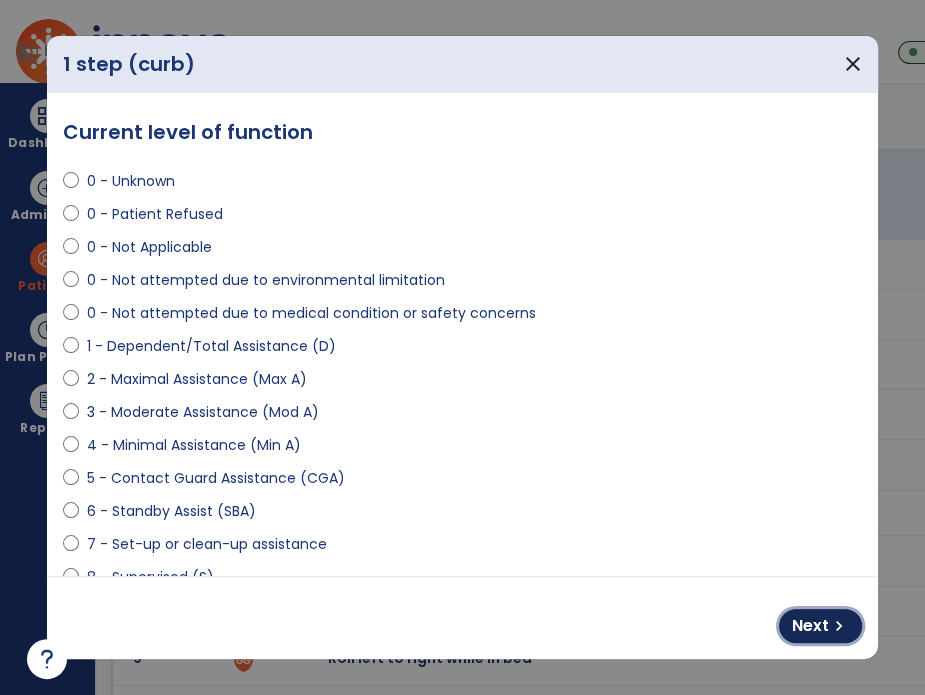 click on "Next  chevron_right" at bounding box center (820, 626) 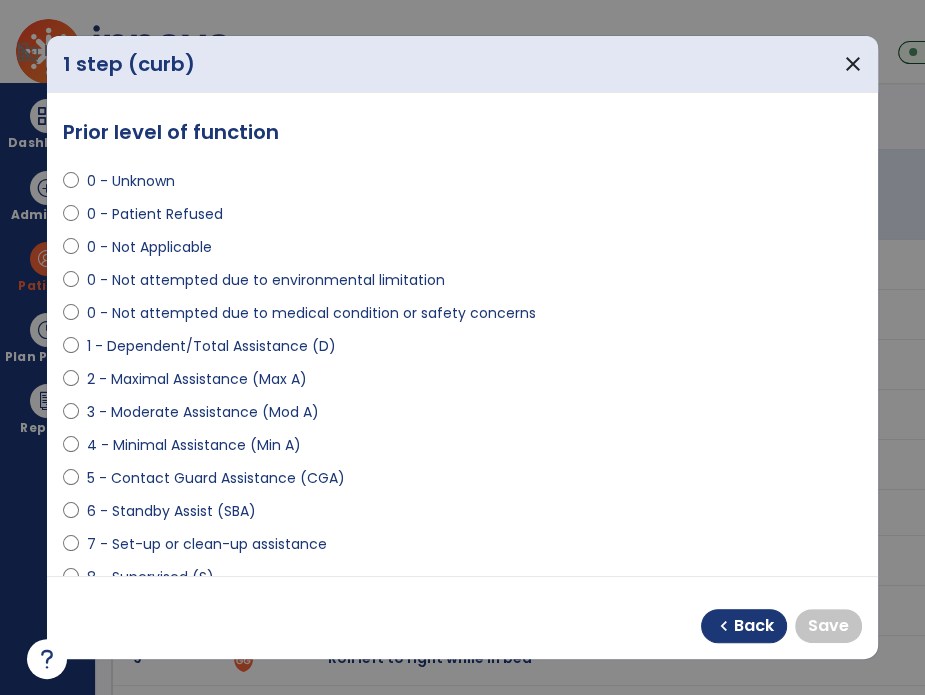 click on "0 - Not Applicable" at bounding box center [149, 247] 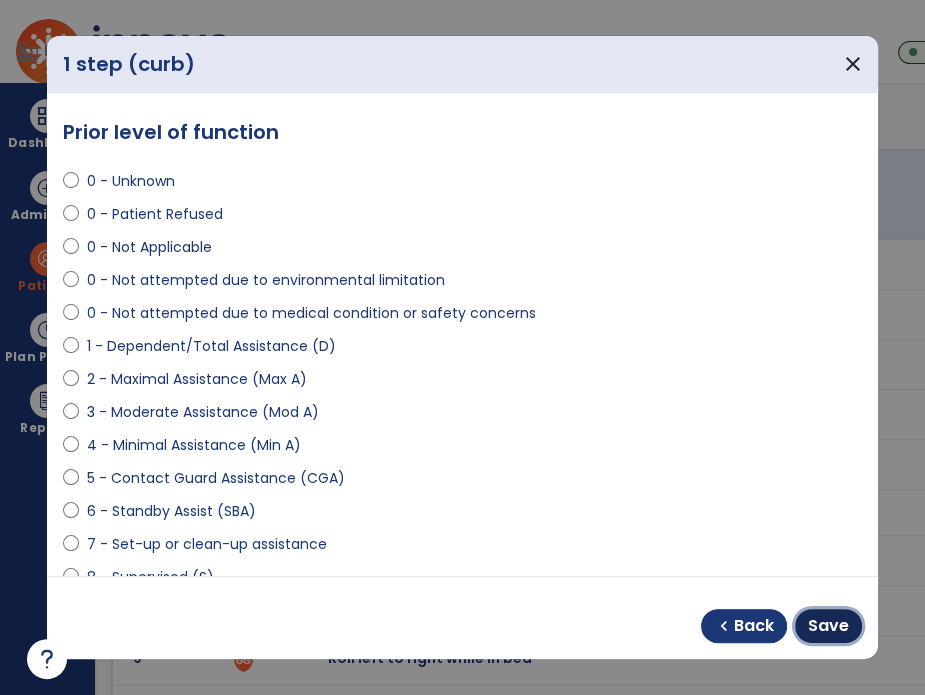drag, startPoint x: 849, startPoint y: 632, endPoint x: 784, endPoint y: 595, distance: 74.793045 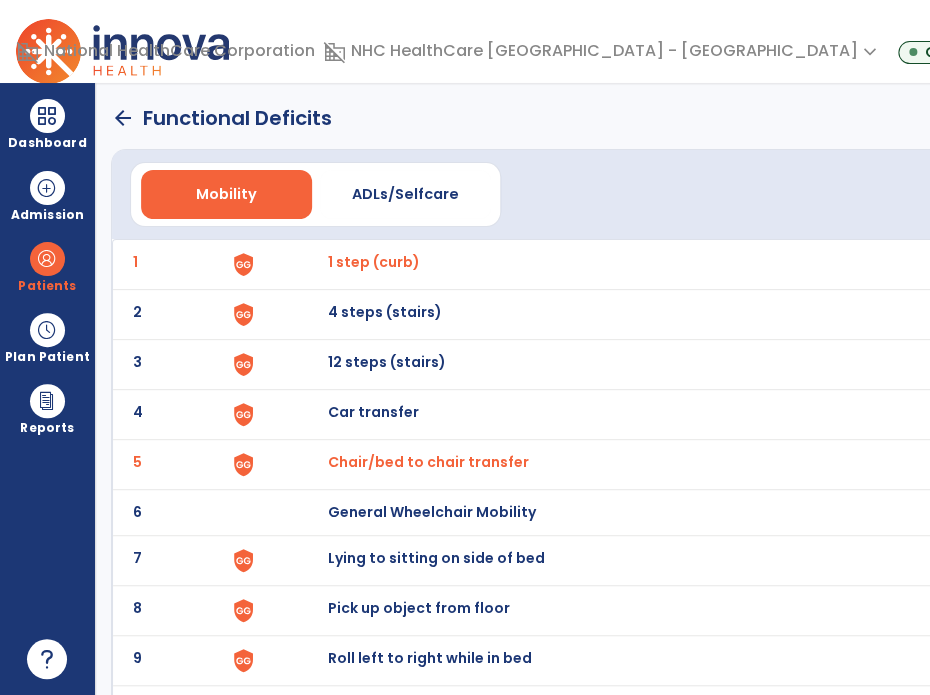 click on "2 4 steps (stairs)" 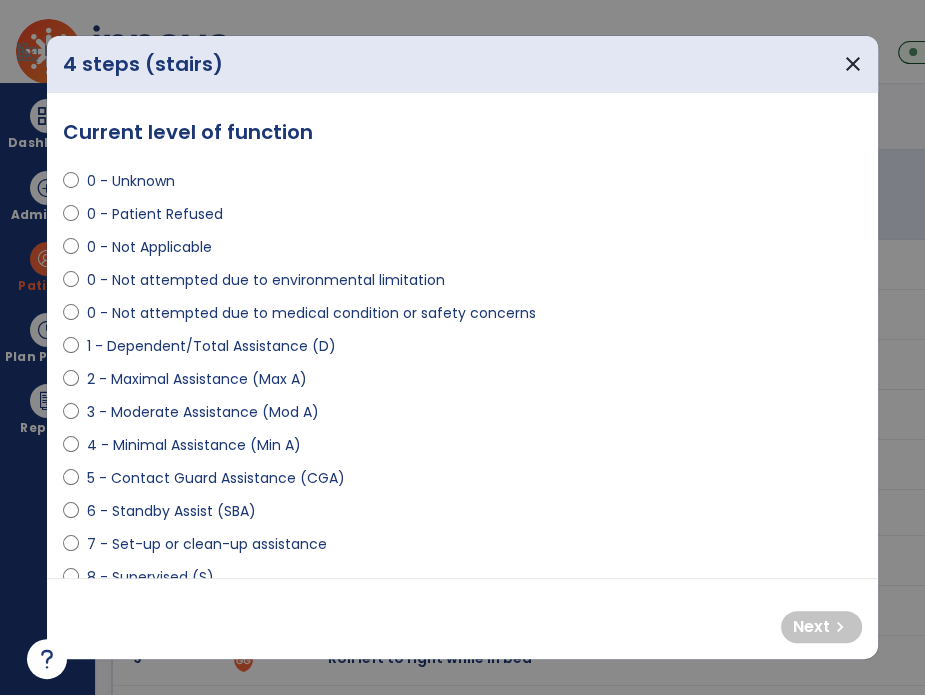 click on "0 - Not Applicable" at bounding box center (149, 247) 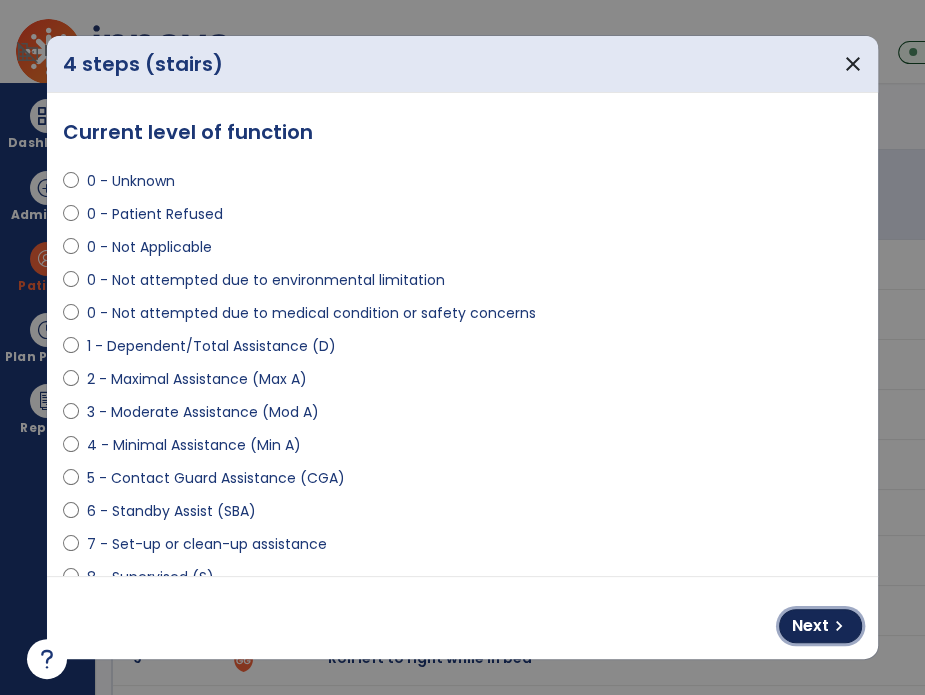 click on "Next" at bounding box center [810, 626] 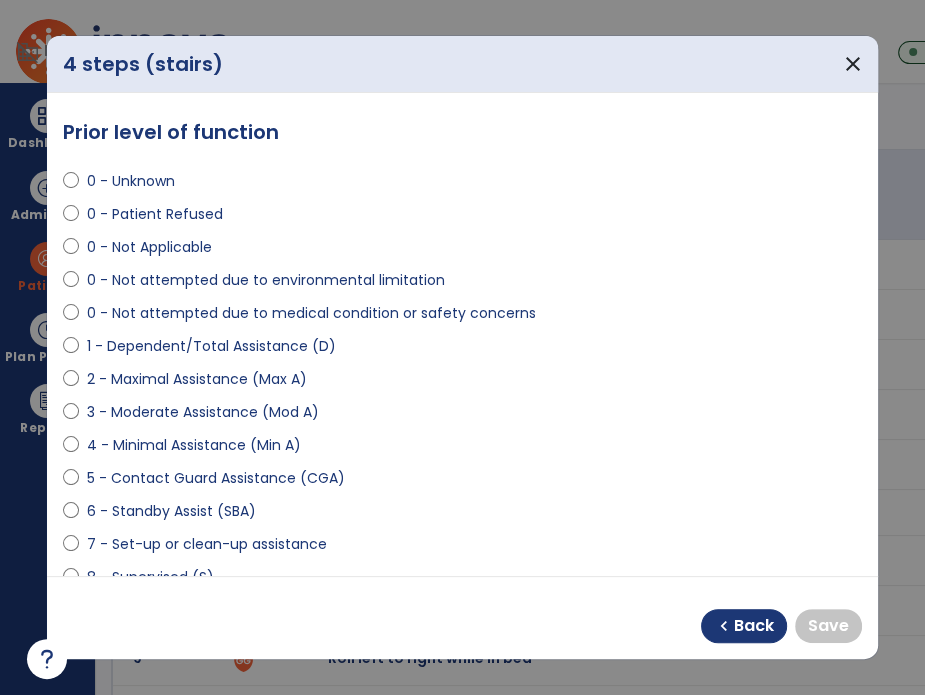 click on "0 - Not Applicable" at bounding box center [149, 247] 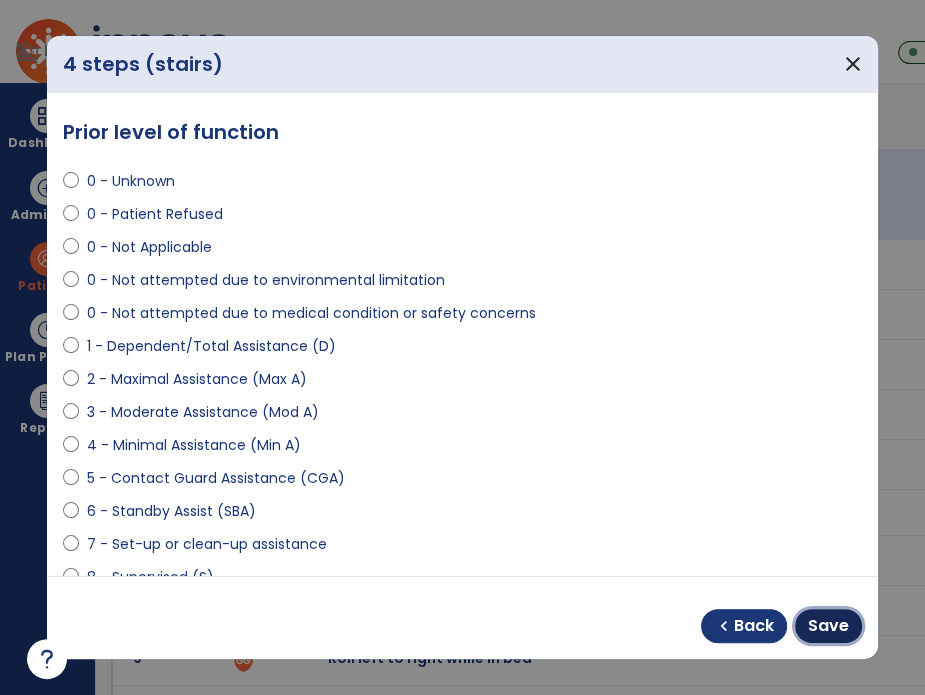 click on "Save" at bounding box center [828, 626] 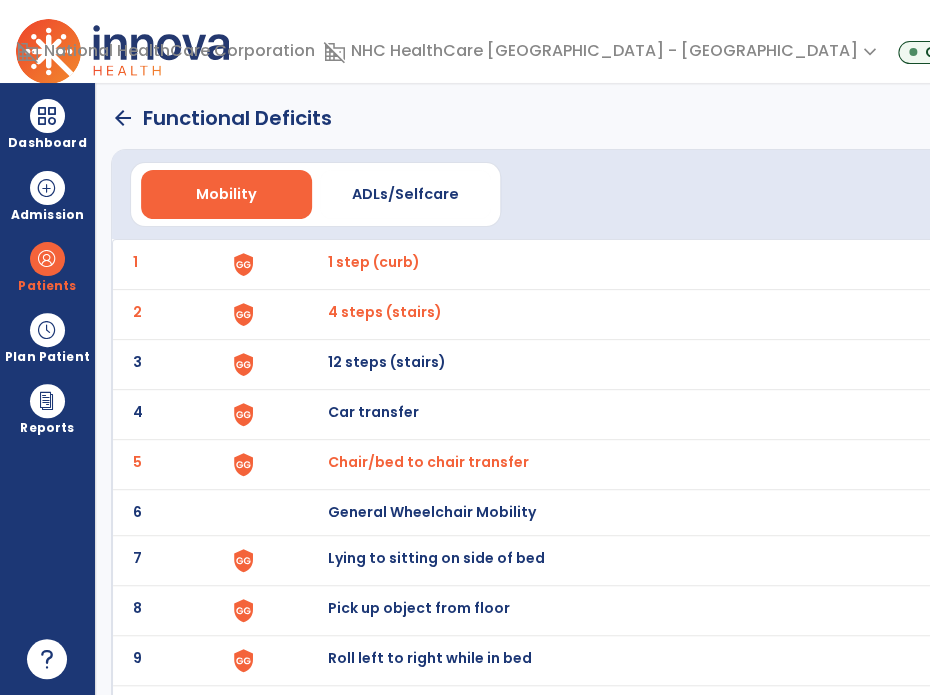 click on "12 steps (stairs)" at bounding box center [374, 262] 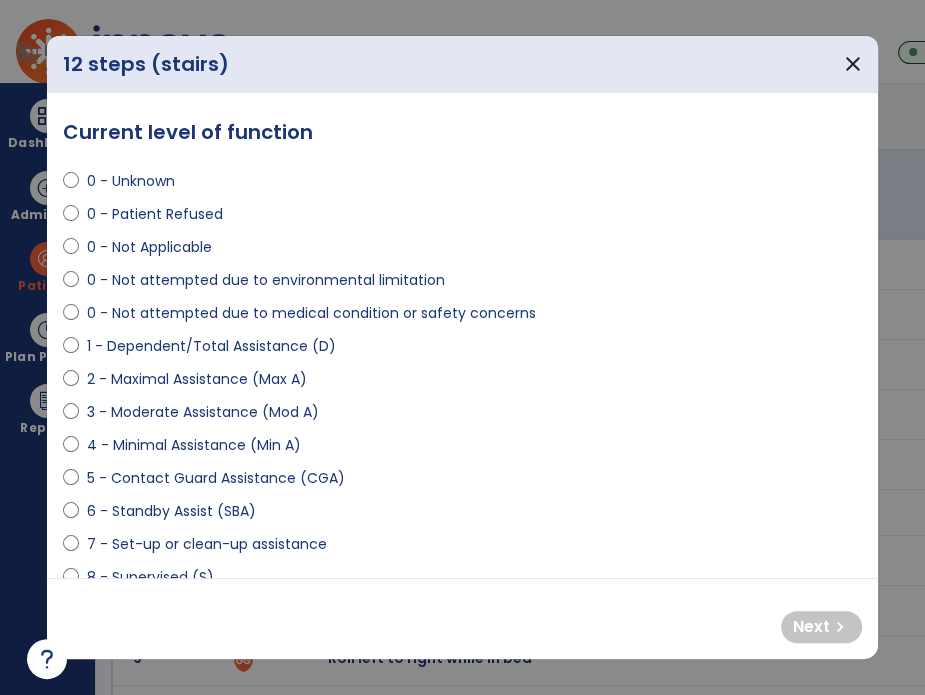 drag, startPoint x: 164, startPoint y: 246, endPoint x: 680, endPoint y: 543, distance: 595.3696 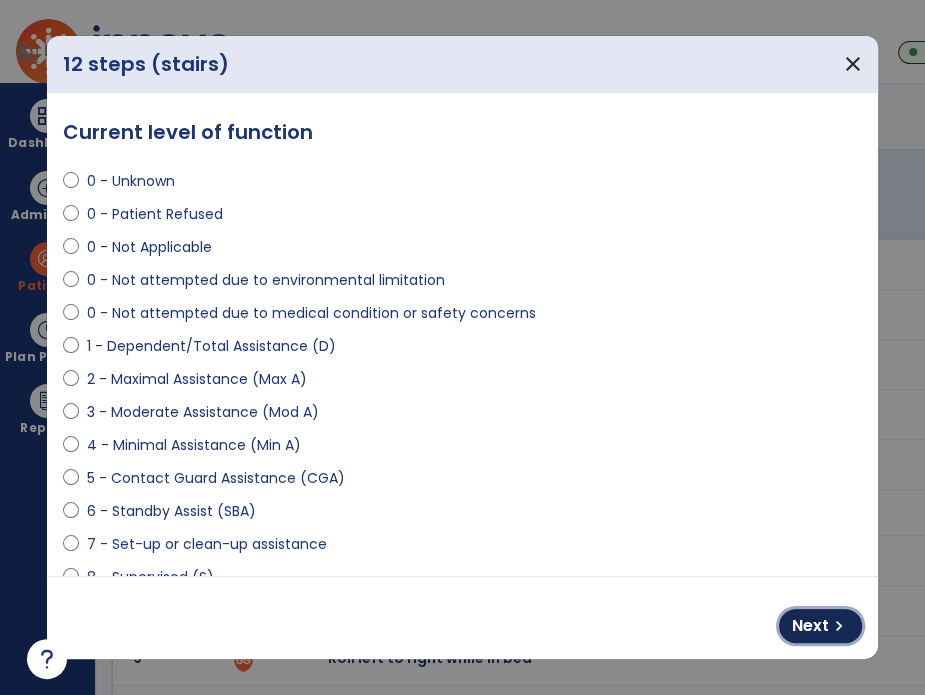 drag, startPoint x: 816, startPoint y: 633, endPoint x: 768, endPoint y: 587, distance: 66.48308 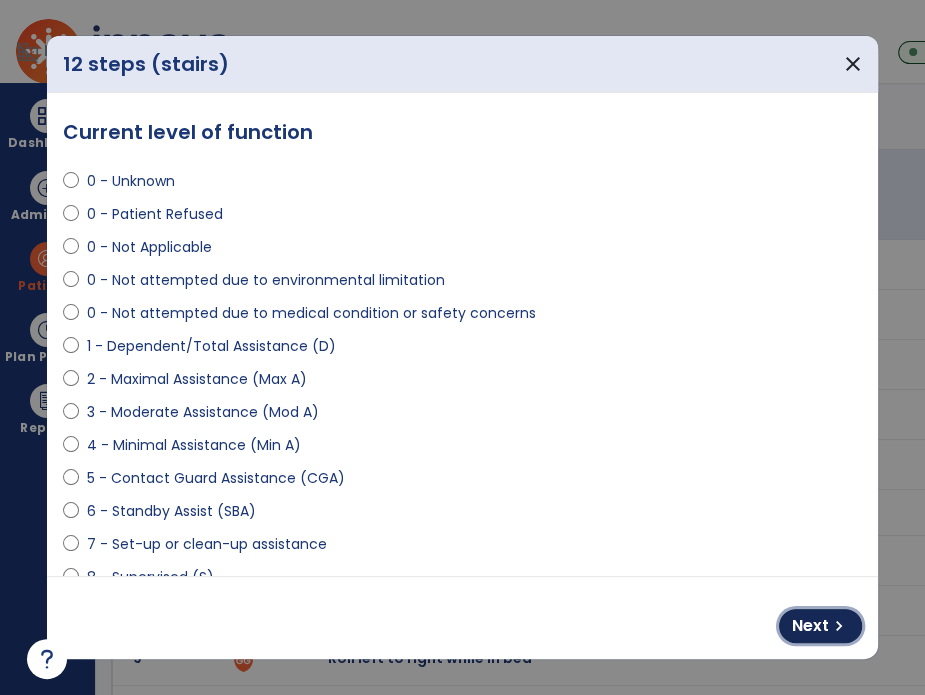 drag, startPoint x: 818, startPoint y: 625, endPoint x: 792, endPoint y: 600, distance: 36.069378 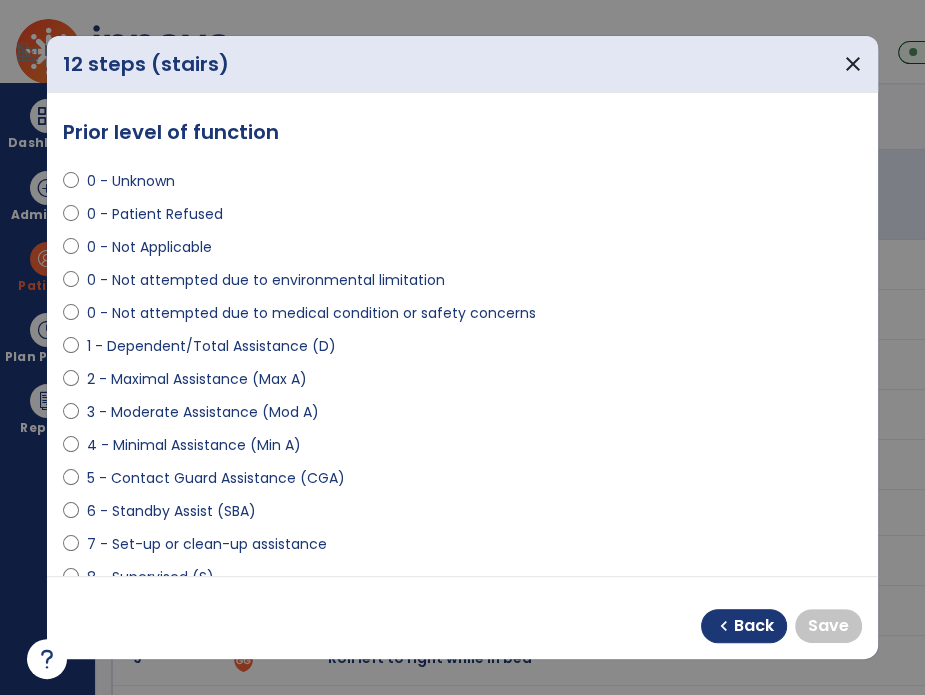 click on "0 - Not Applicable" at bounding box center [149, 247] 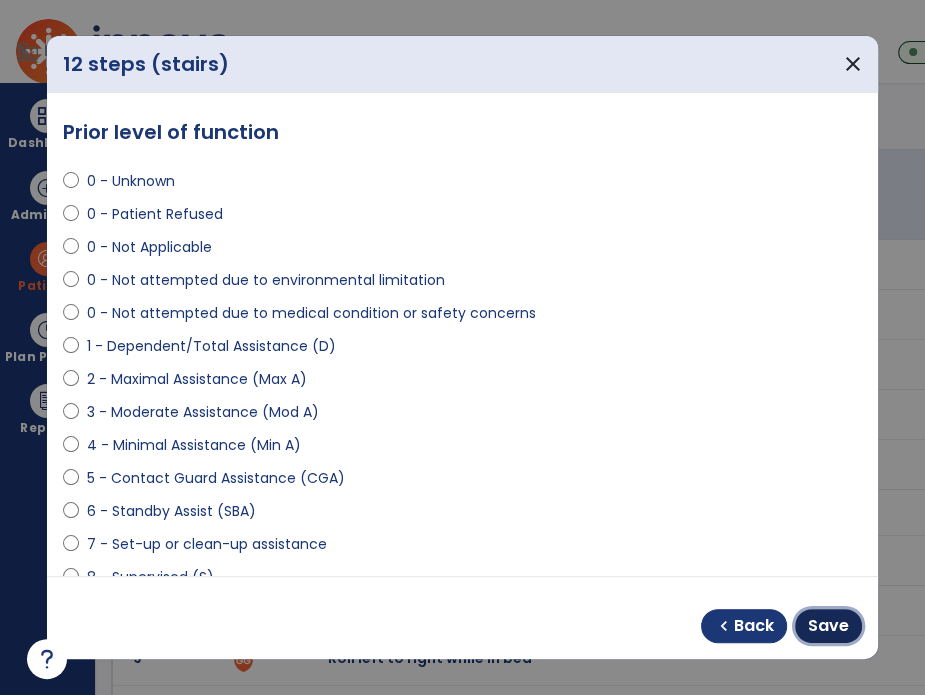 click on "Save" at bounding box center (828, 626) 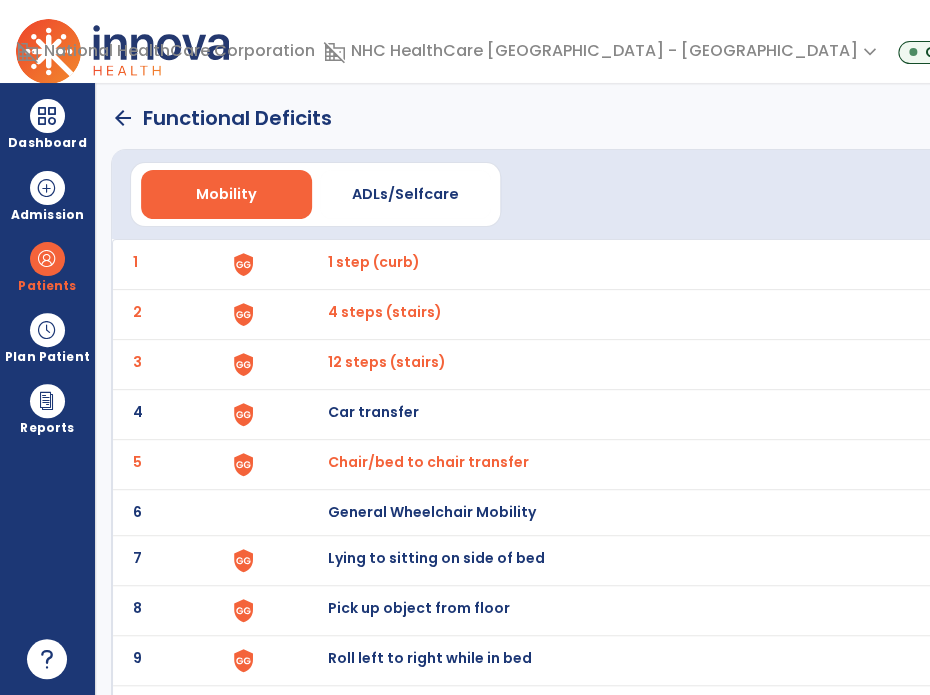 click on "Chair/bed to chair transfer" at bounding box center [374, 262] 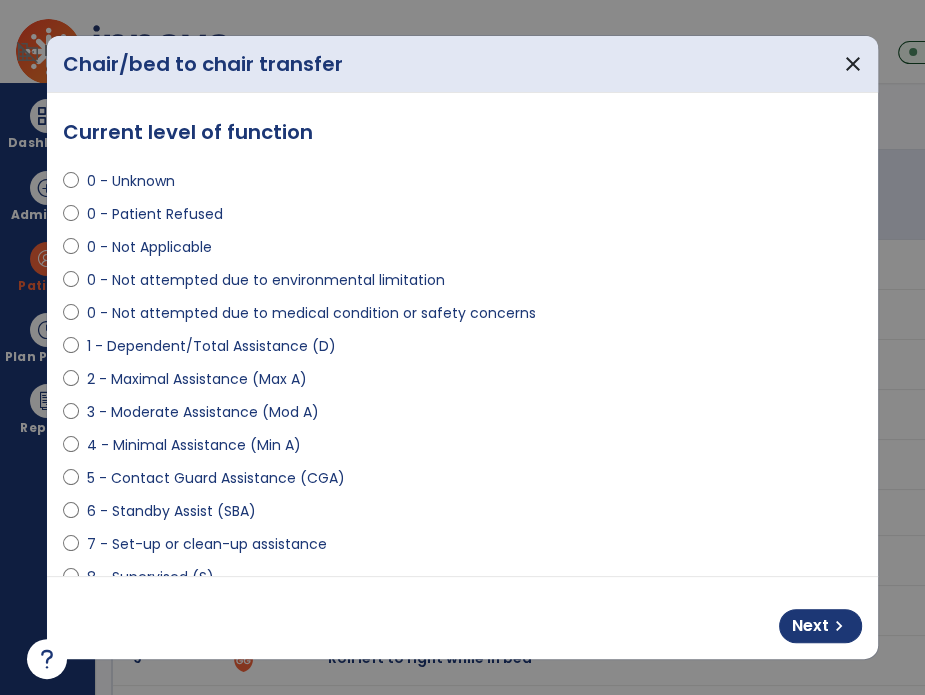 click on "4 - Minimal Assistance (Min A)" at bounding box center [194, 445] 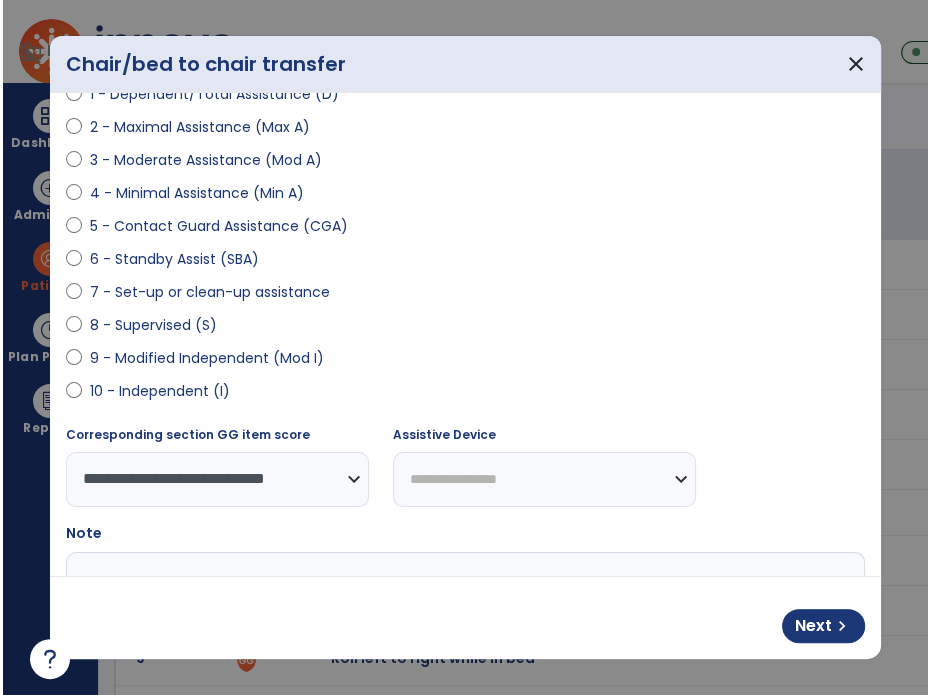 scroll, scrollTop: 300, scrollLeft: 0, axis: vertical 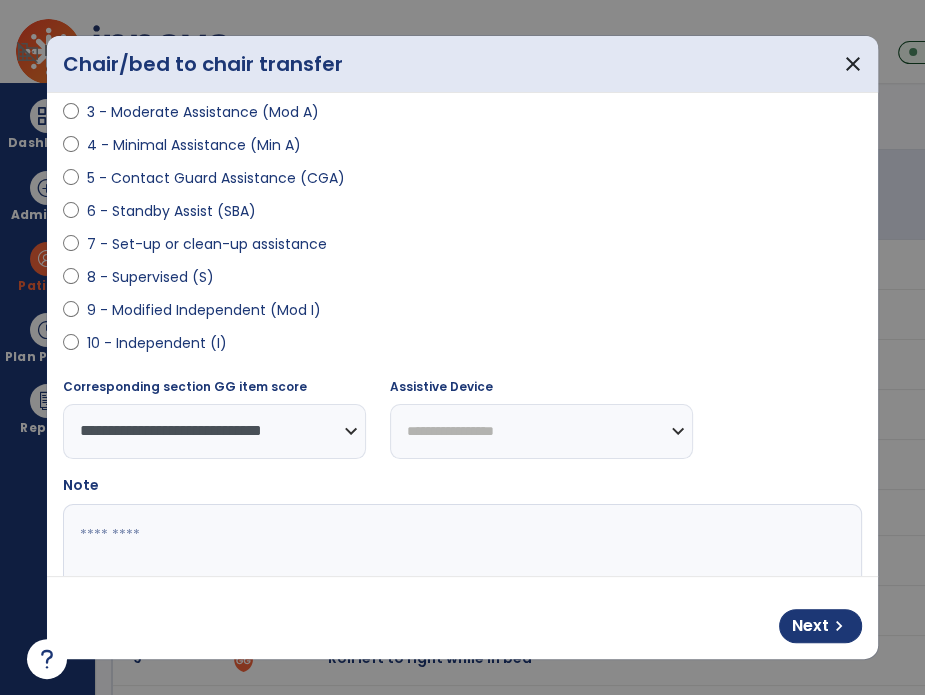click on "**********" at bounding box center (541, 431) 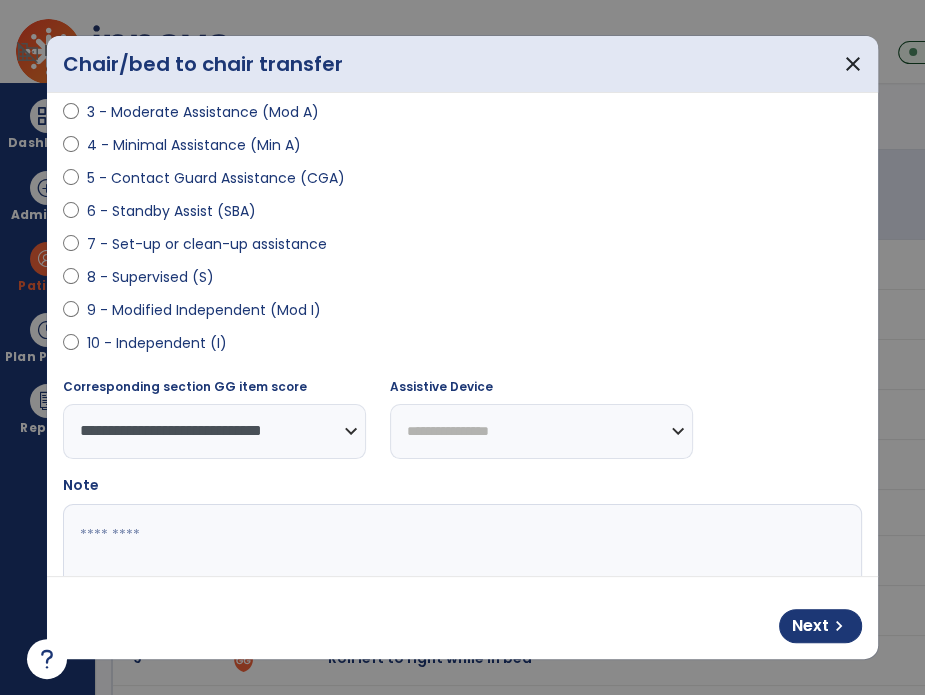 click on "**********" at bounding box center (541, 431) 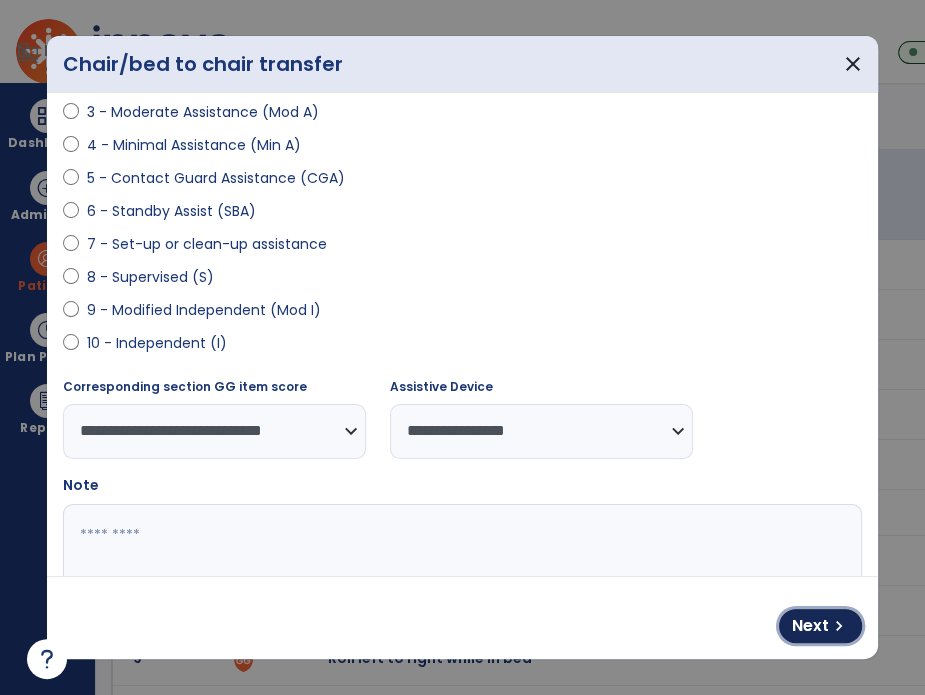drag, startPoint x: 829, startPoint y: 625, endPoint x: 694, endPoint y: 583, distance: 141.38246 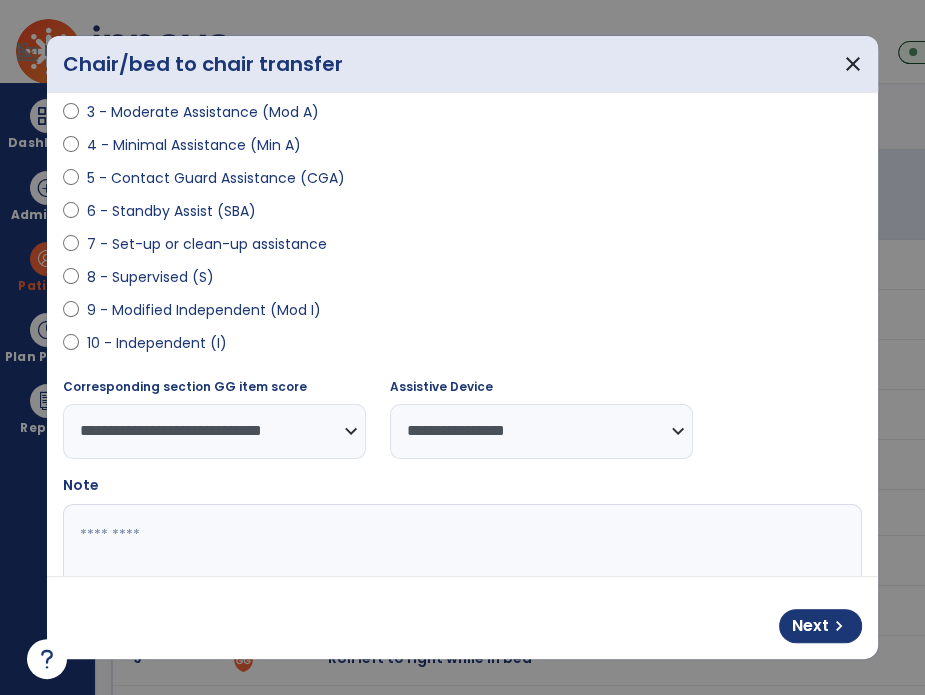 select on "**********" 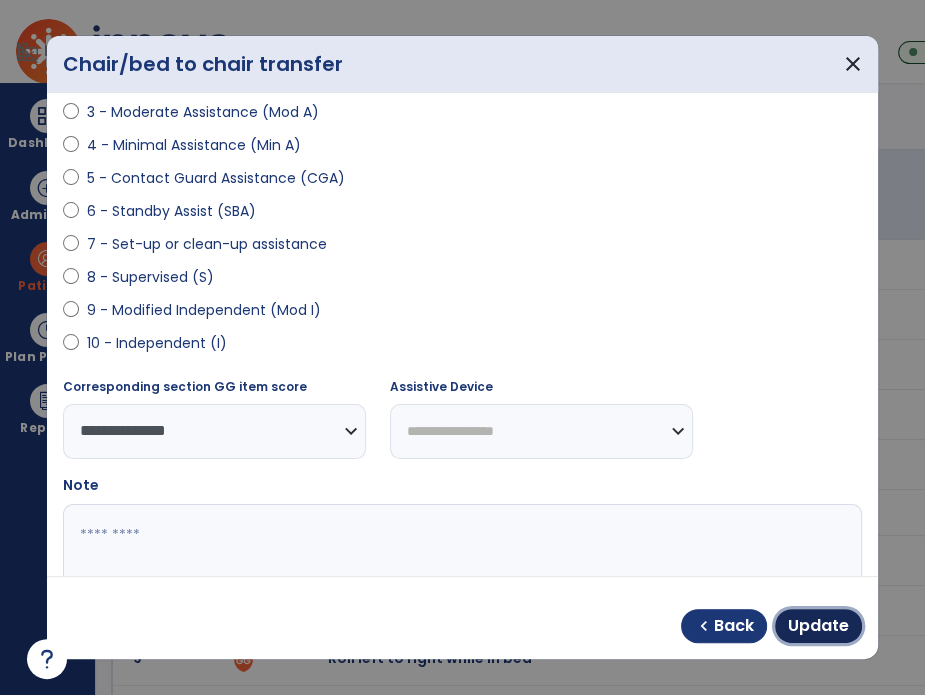 click on "Update" at bounding box center [818, 626] 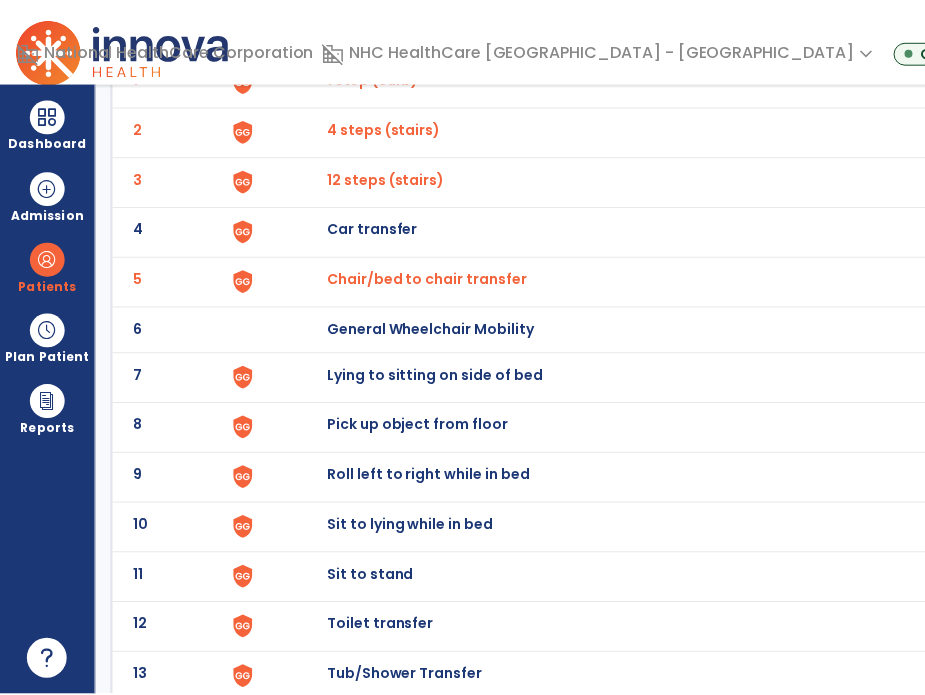 scroll, scrollTop: 200, scrollLeft: 0, axis: vertical 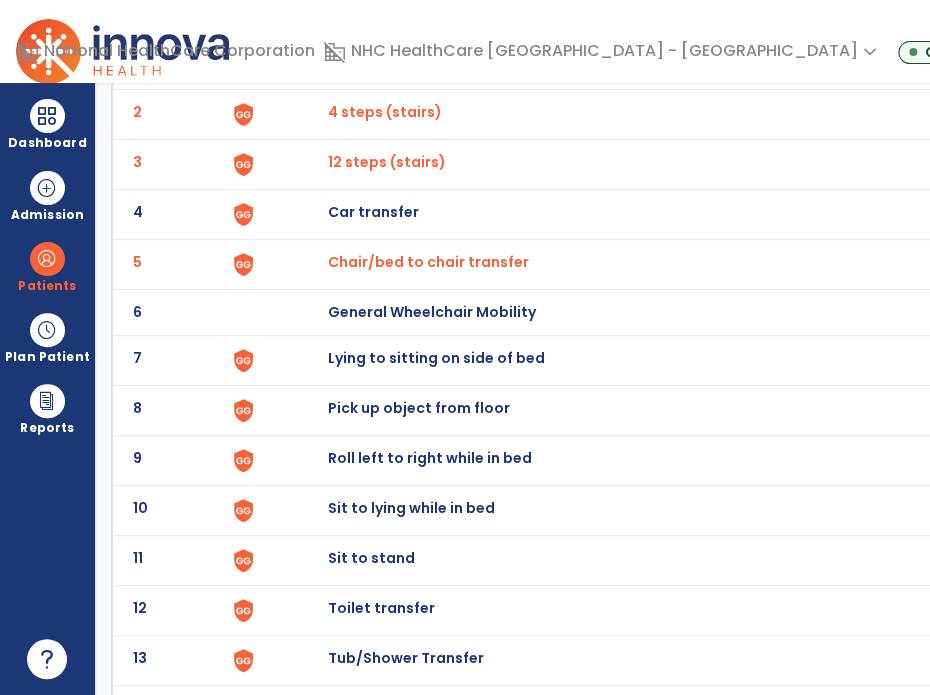 click on "Lying to sitting on side of bed" at bounding box center (374, 62) 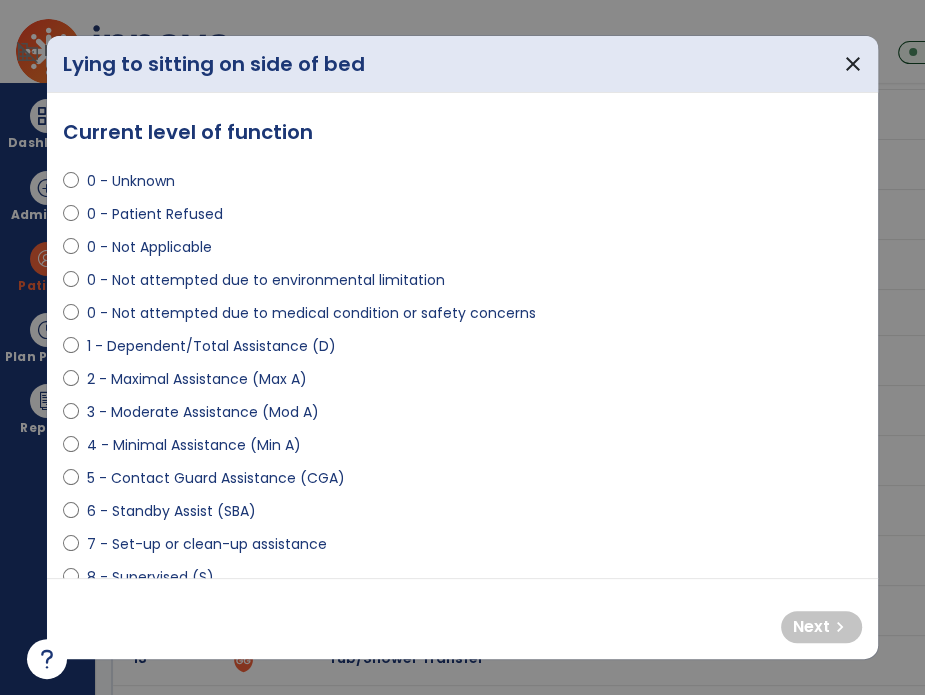 click on "3 - Moderate Assistance (Mod A)" at bounding box center [203, 412] 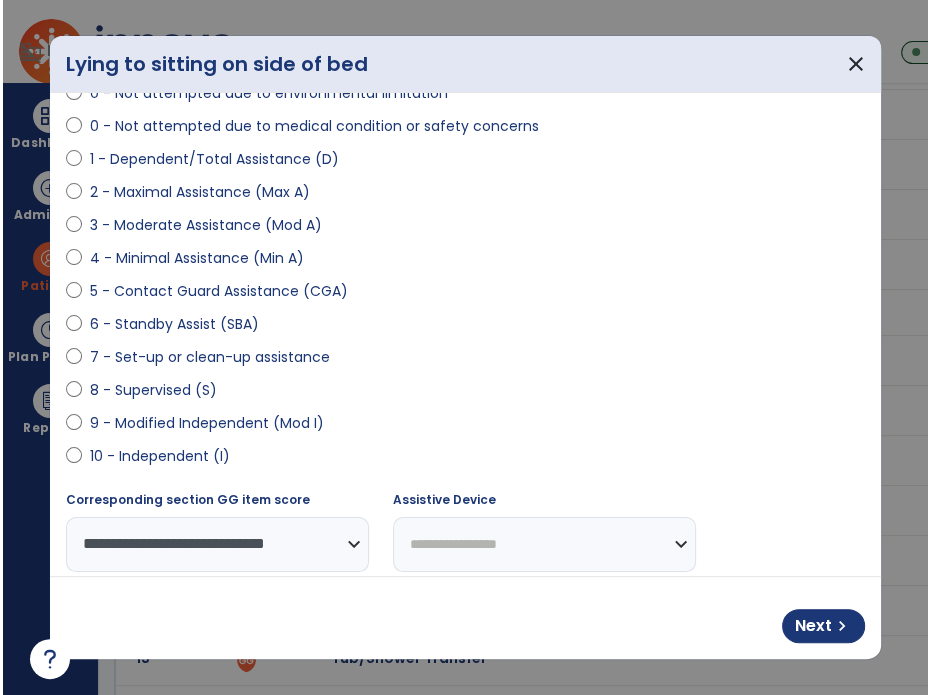 scroll, scrollTop: 200, scrollLeft: 0, axis: vertical 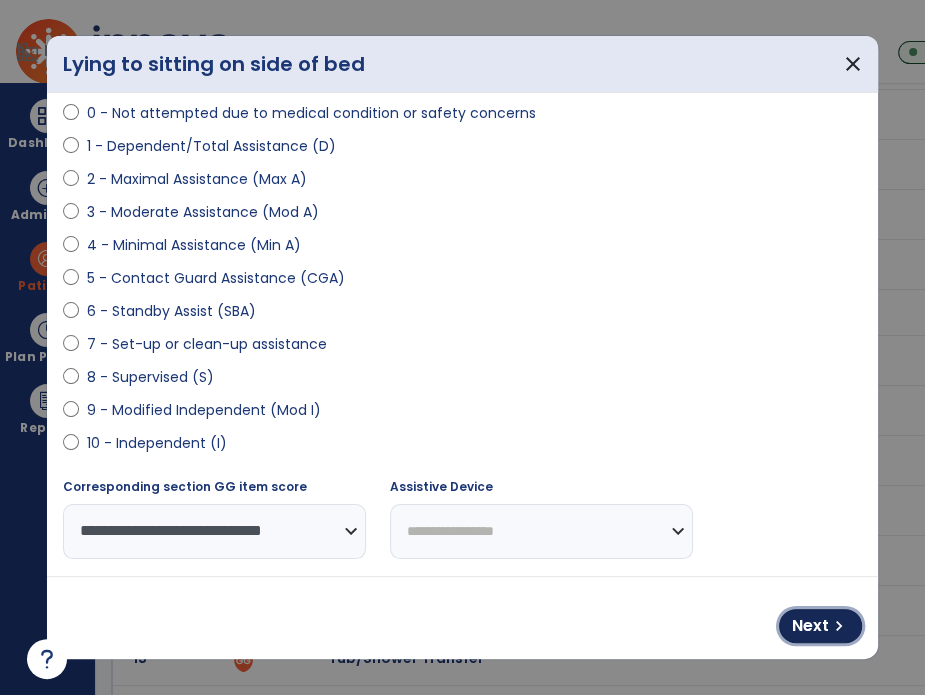 drag, startPoint x: 844, startPoint y: 628, endPoint x: 304, endPoint y: 401, distance: 585.77216 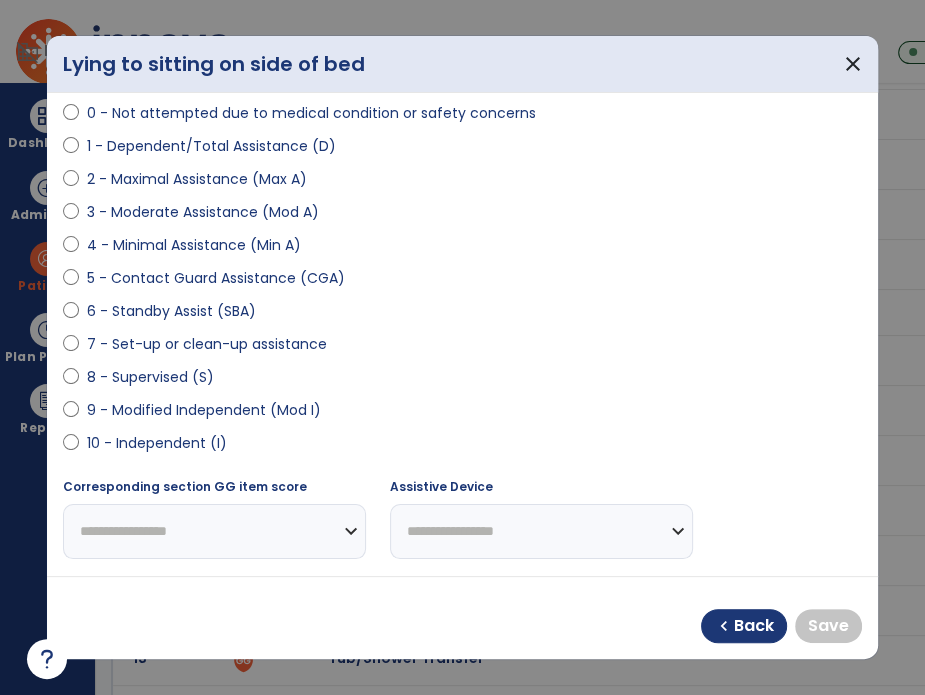 drag, startPoint x: 271, startPoint y: 390, endPoint x: 268, endPoint y: 408, distance: 18.248287 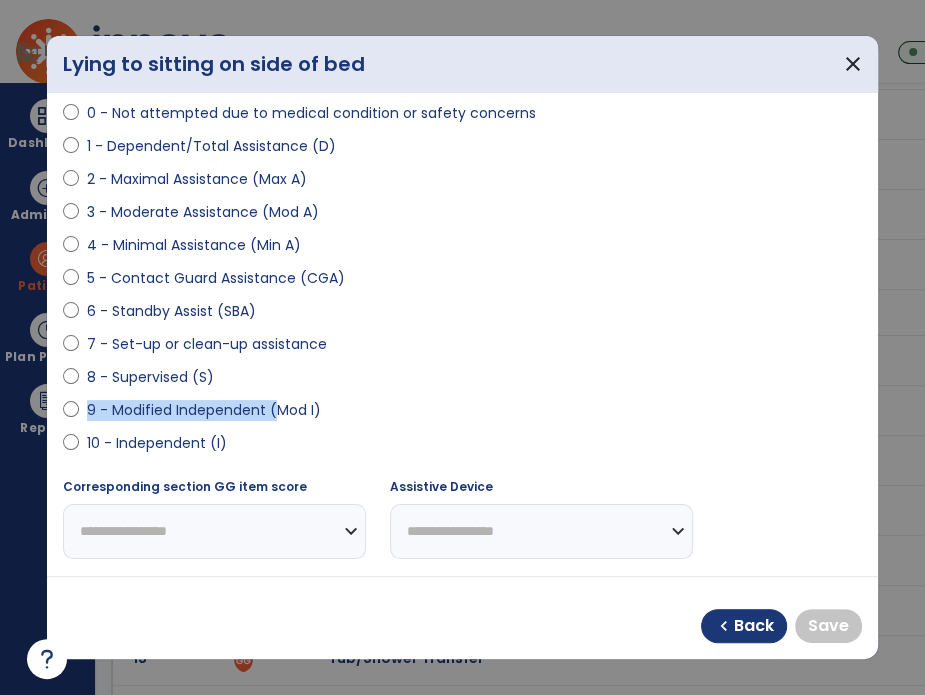 click on "9 - Modified Independent (Mod I)" at bounding box center (204, 410) 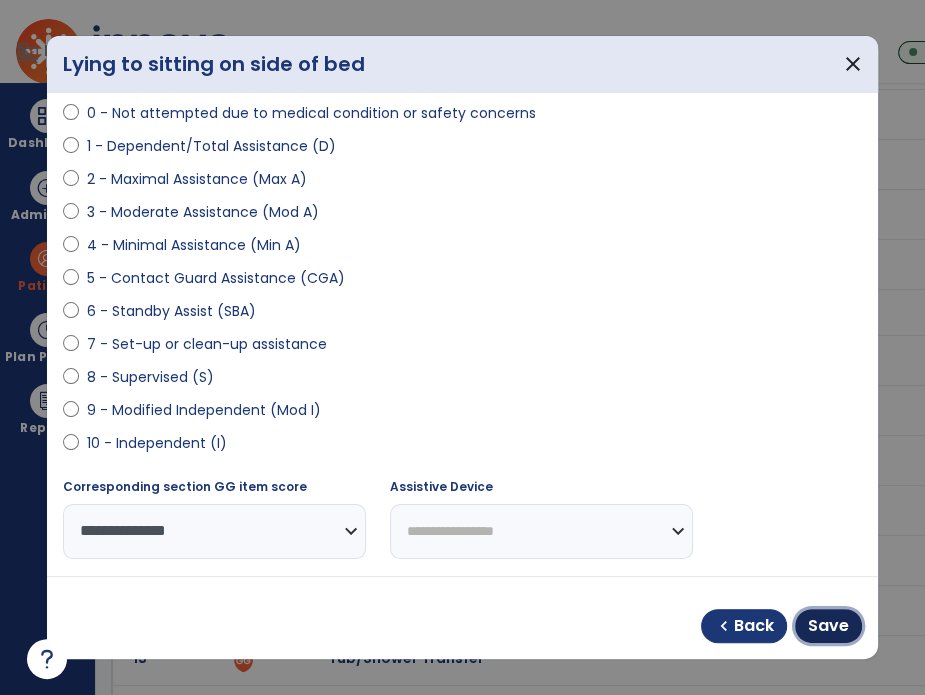 drag, startPoint x: 840, startPoint y: 623, endPoint x: 631, endPoint y: 538, distance: 225.62358 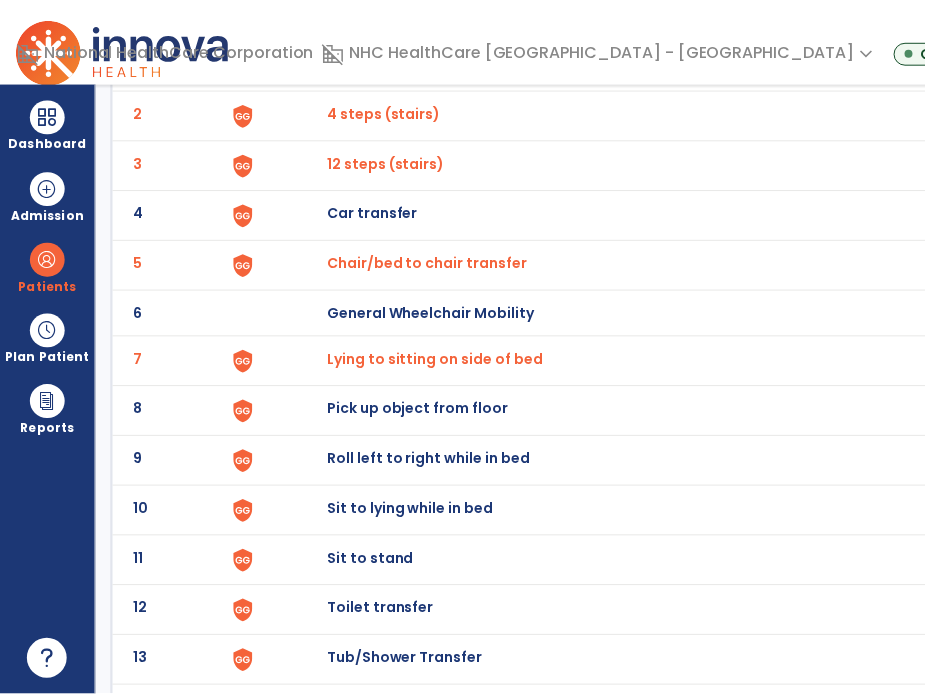 scroll, scrollTop: 300, scrollLeft: 0, axis: vertical 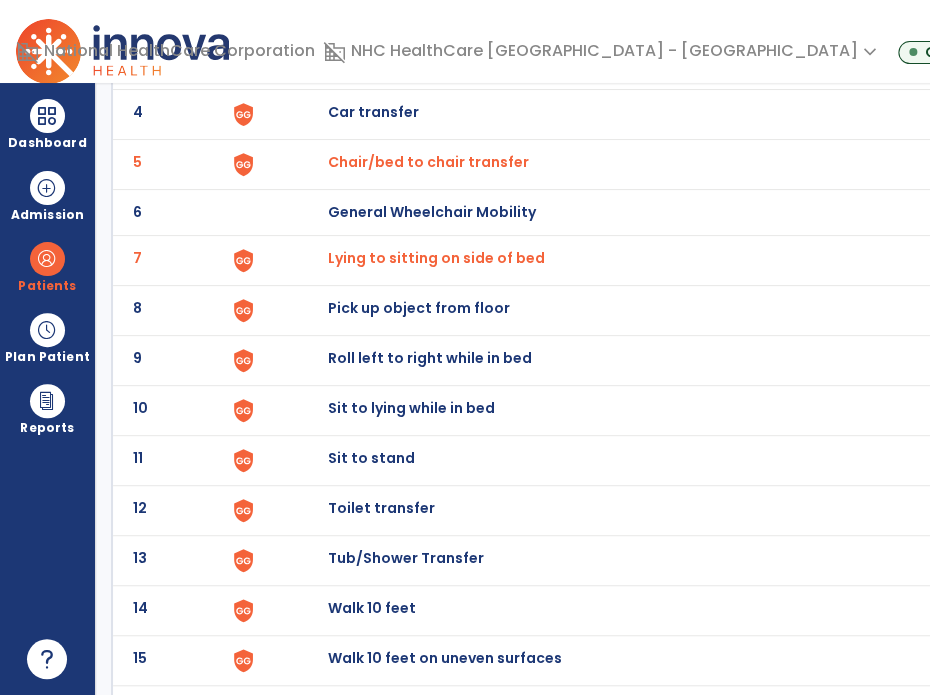 click on "Roll left to right while in bed" at bounding box center (374, -38) 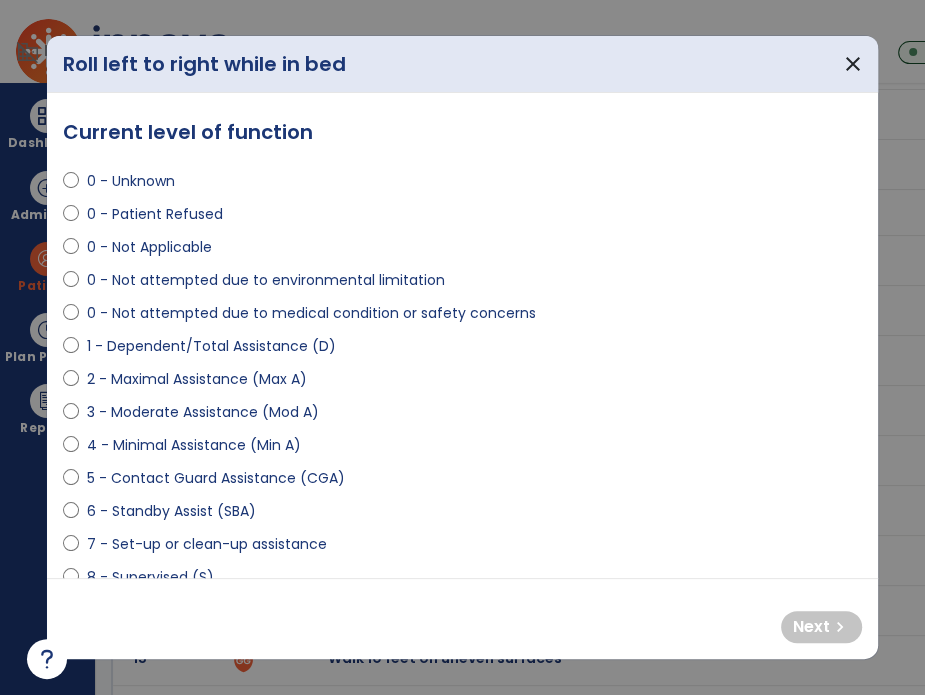click on "4 - Minimal Assistance (Min A)" at bounding box center [194, 445] 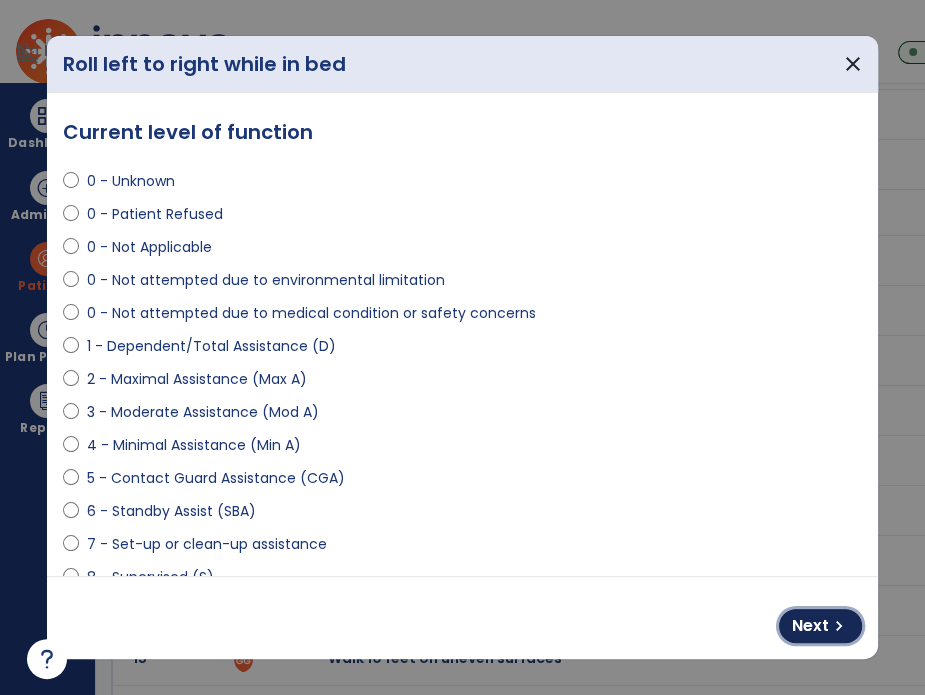 click on "Next" at bounding box center [810, 626] 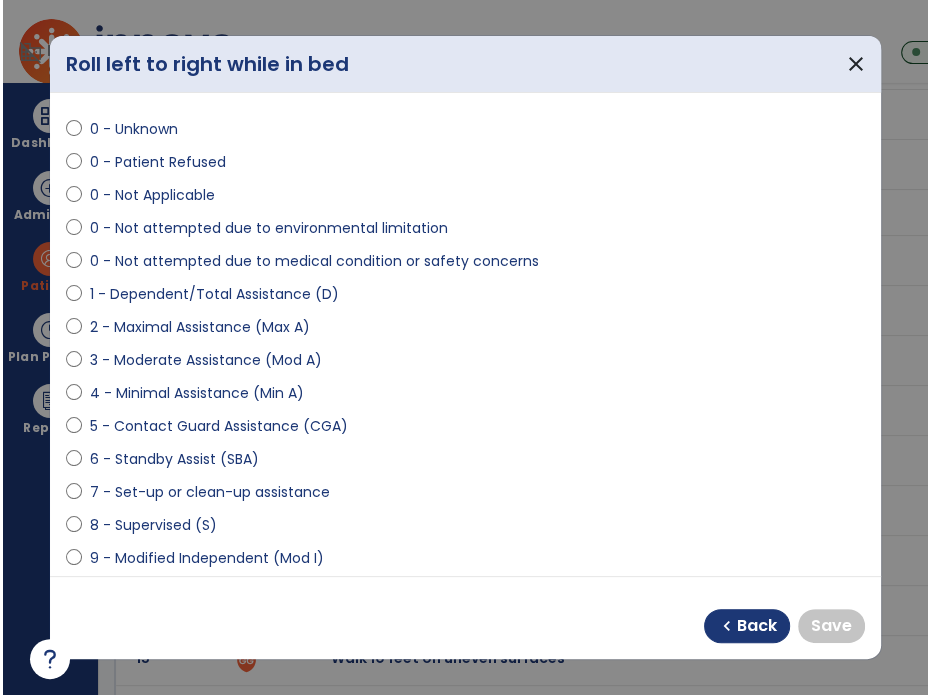 scroll, scrollTop: 100, scrollLeft: 0, axis: vertical 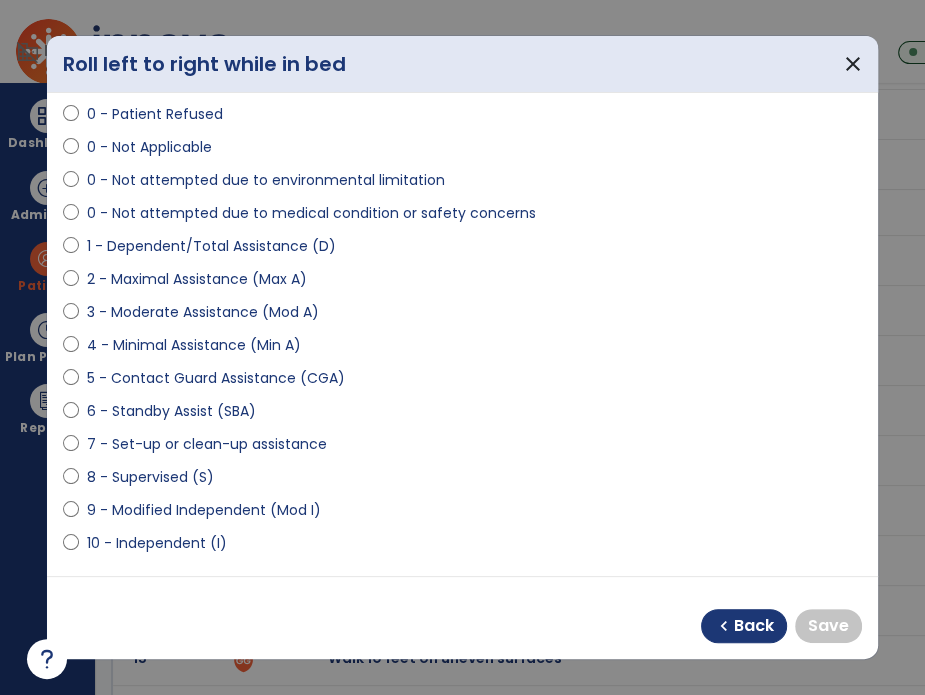 drag, startPoint x: 192, startPoint y: 511, endPoint x: 672, endPoint y: 562, distance: 482.70178 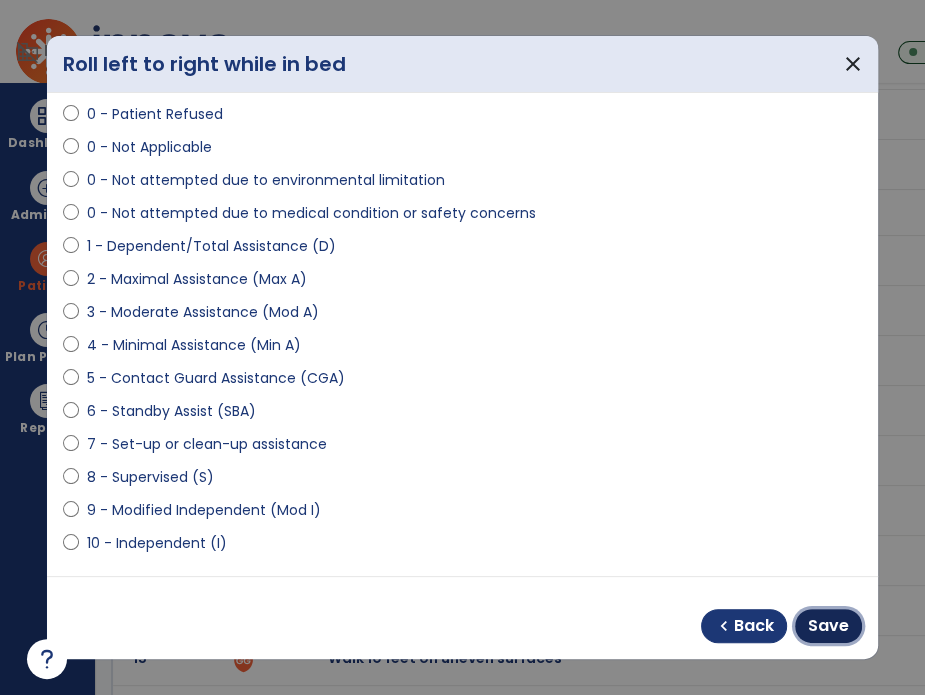 click on "Save" at bounding box center (828, 626) 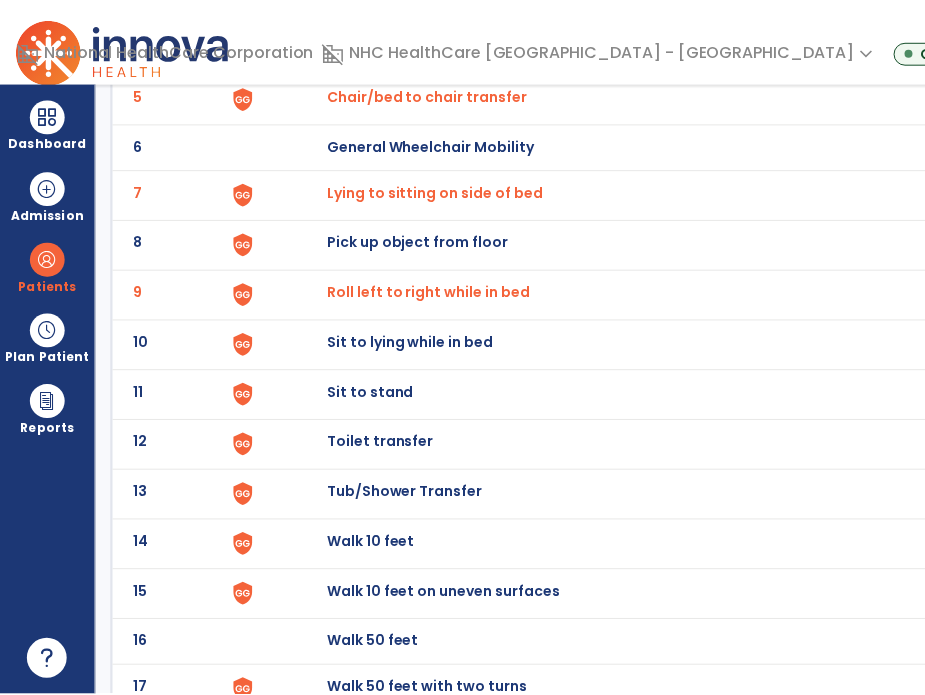 scroll, scrollTop: 400, scrollLeft: 0, axis: vertical 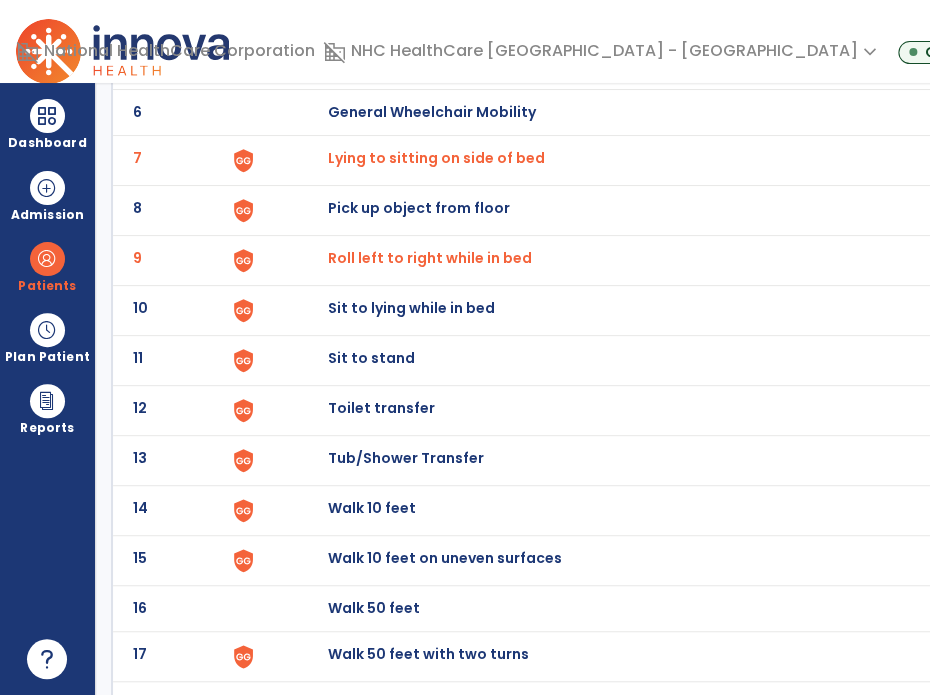 click on "Sit to lying while in bed" at bounding box center [374, -138] 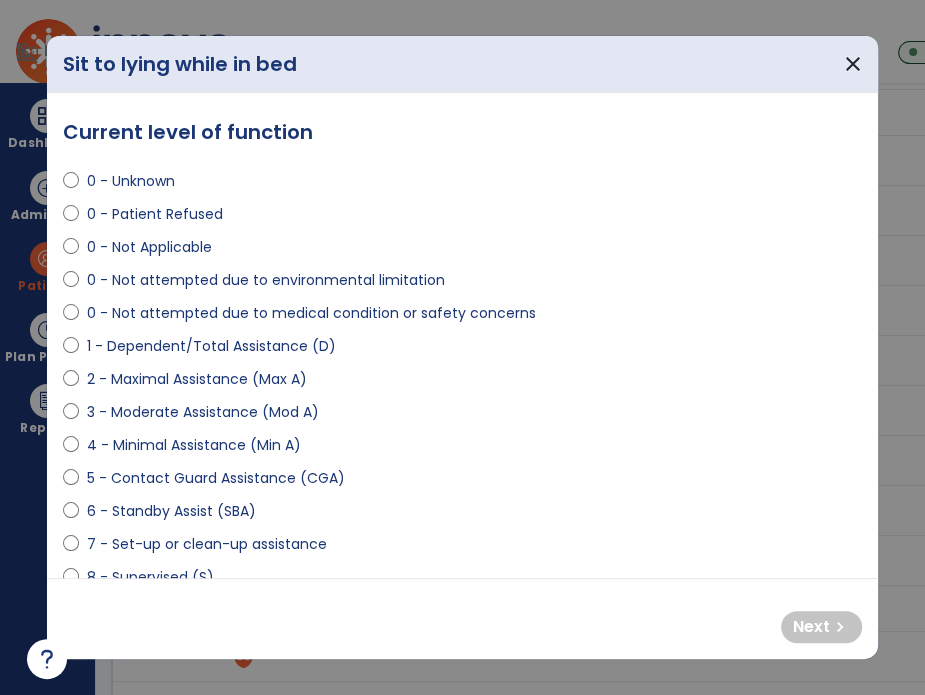 click on "3 - Moderate Assistance (Mod A)" at bounding box center [203, 412] 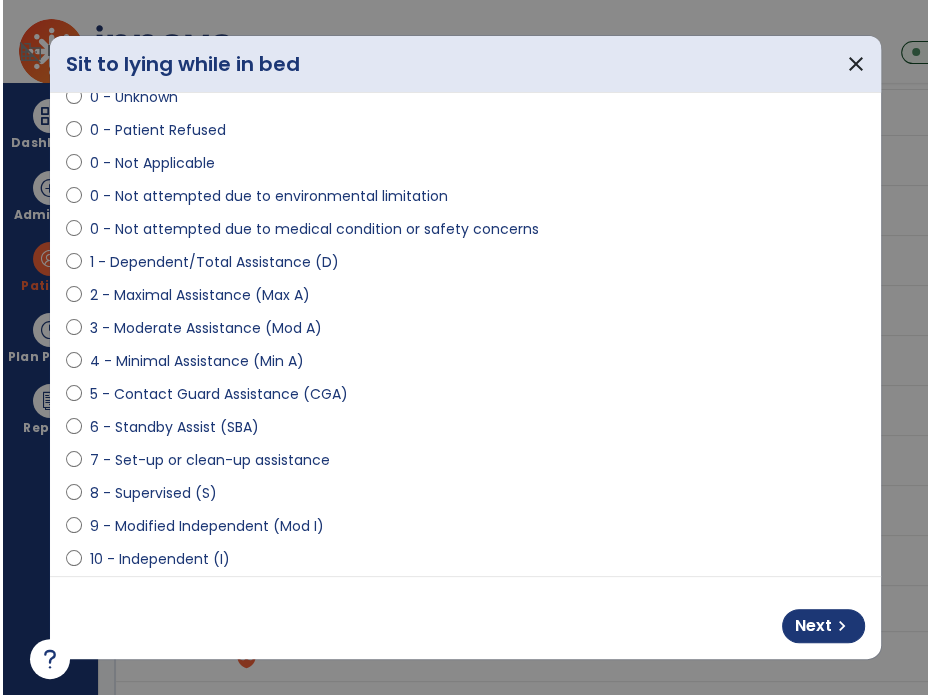 scroll, scrollTop: 200, scrollLeft: 0, axis: vertical 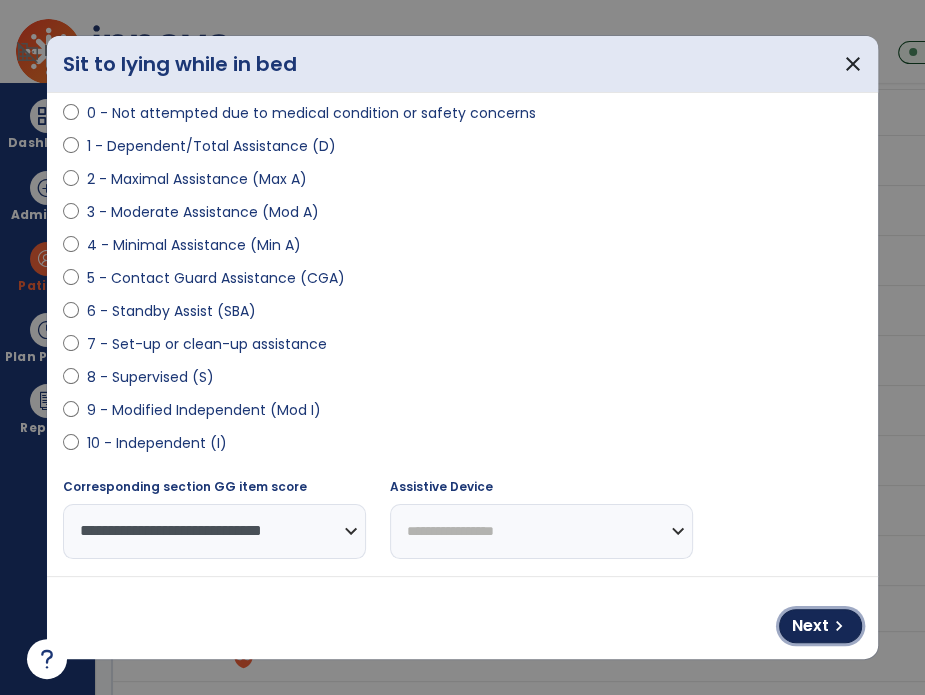 drag, startPoint x: 853, startPoint y: 623, endPoint x: 382, endPoint y: 423, distance: 511.704 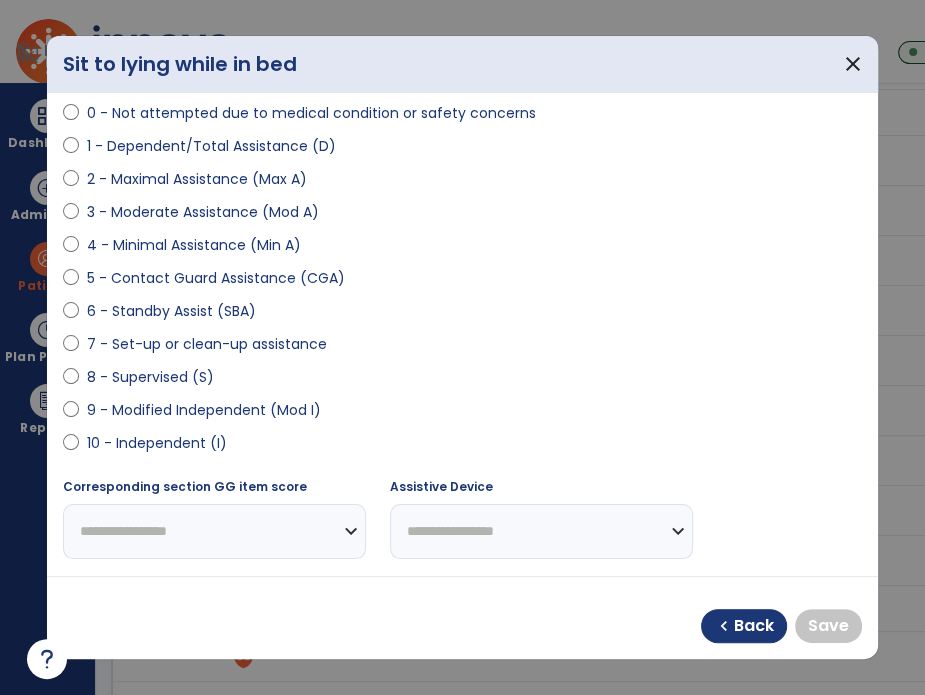 click on "9 - Modified Independent (Mod I)" at bounding box center (204, 410) 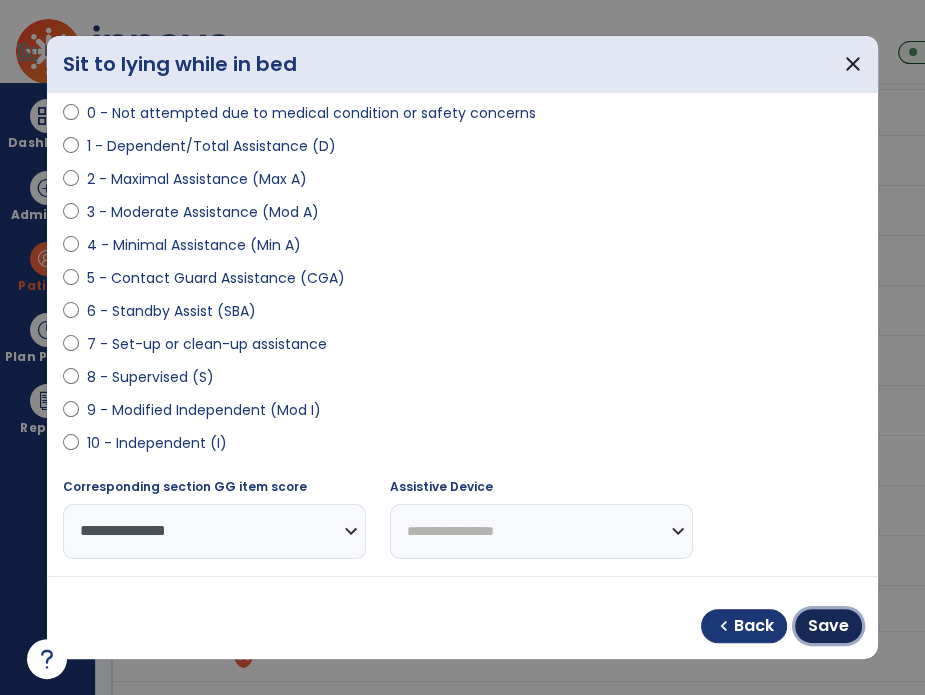 click on "Save" at bounding box center (828, 626) 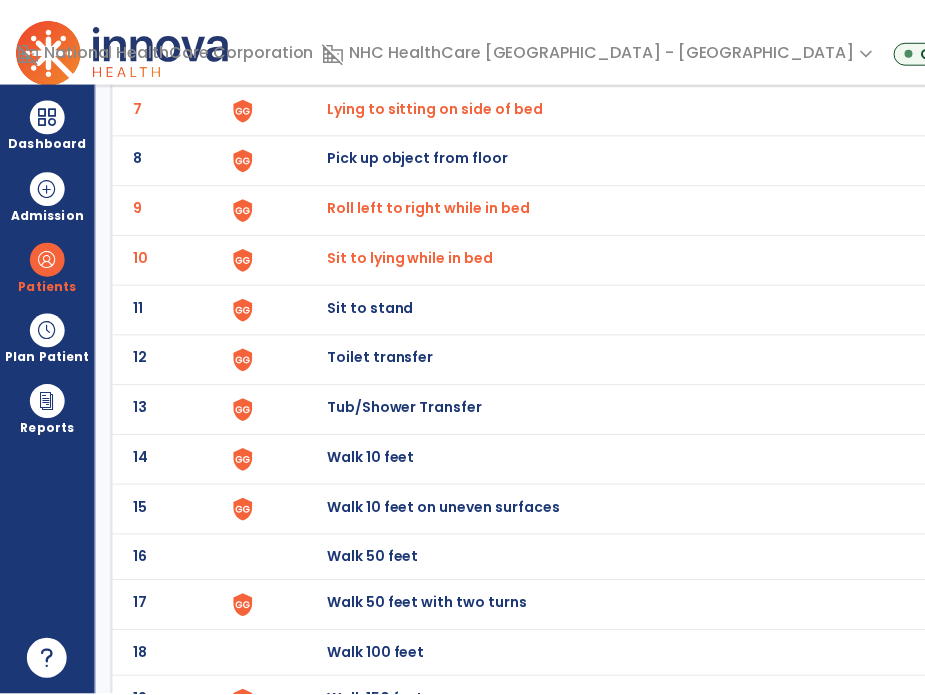 scroll, scrollTop: 500, scrollLeft: 0, axis: vertical 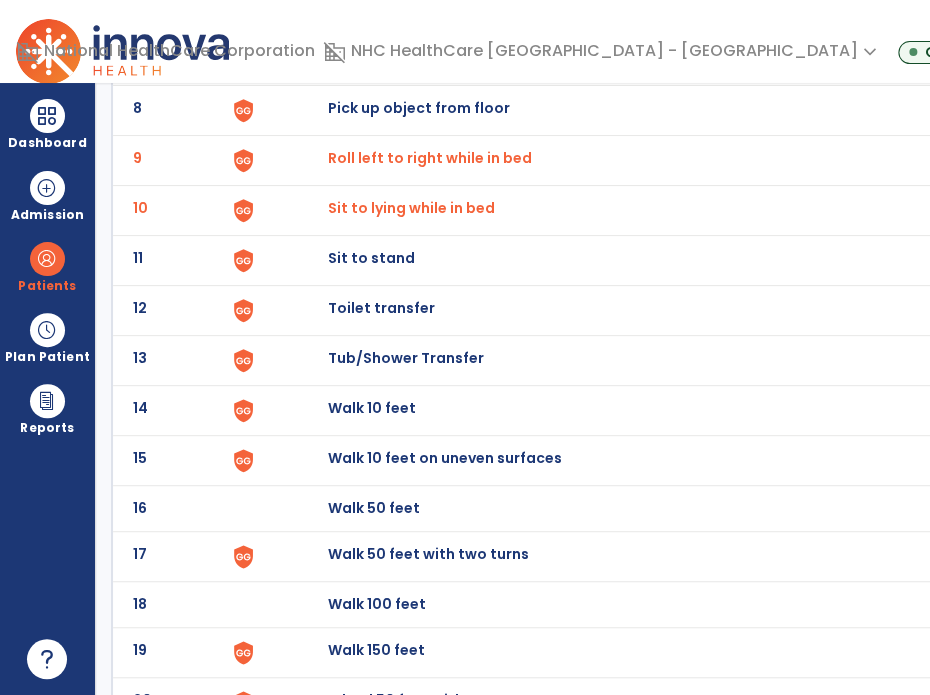 click on "Sit to stand" at bounding box center (374, -238) 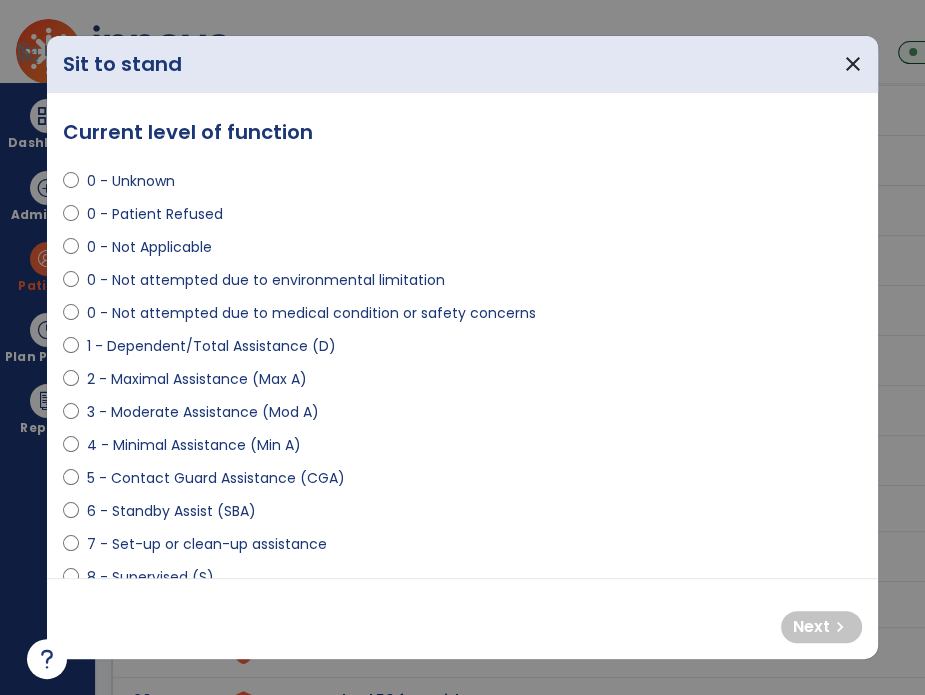 click on "5 - Contact Guard Assistance (CGA)" at bounding box center (216, 478) 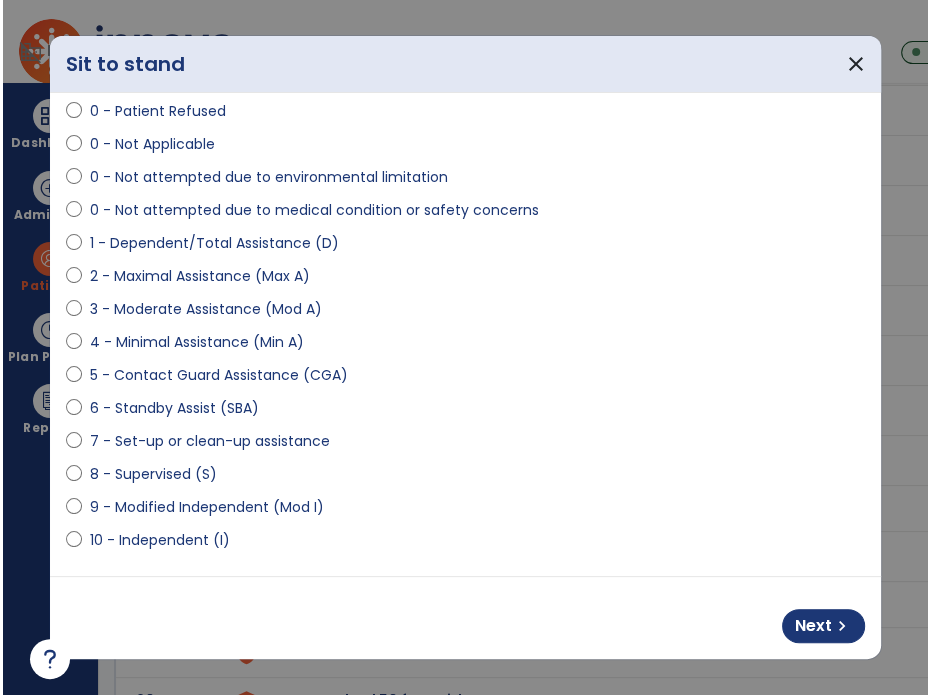 scroll, scrollTop: 300, scrollLeft: 0, axis: vertical 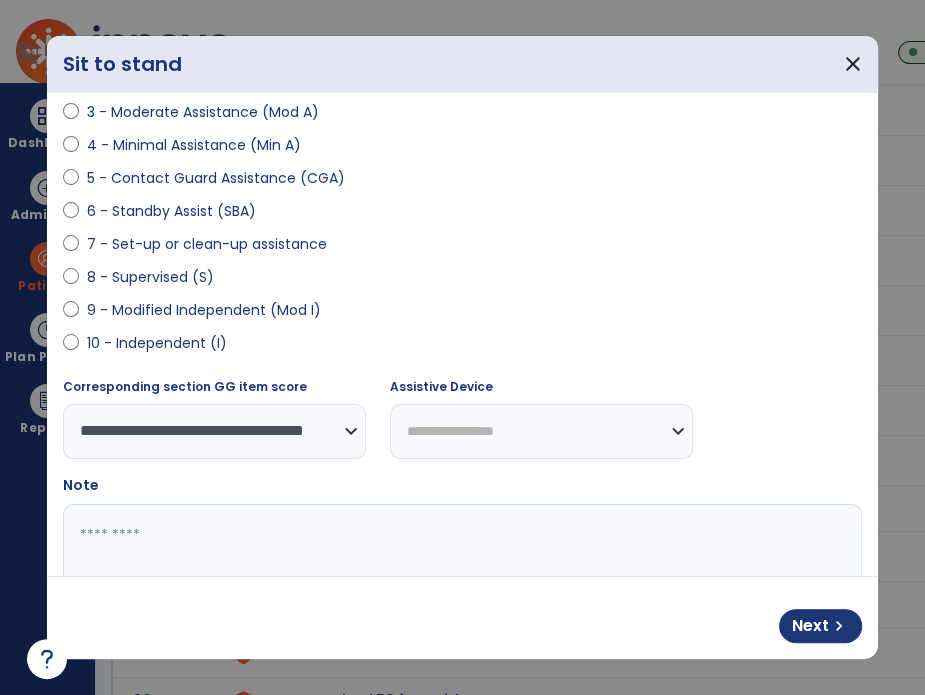 click on "**********" at bounding box center (541, 431) 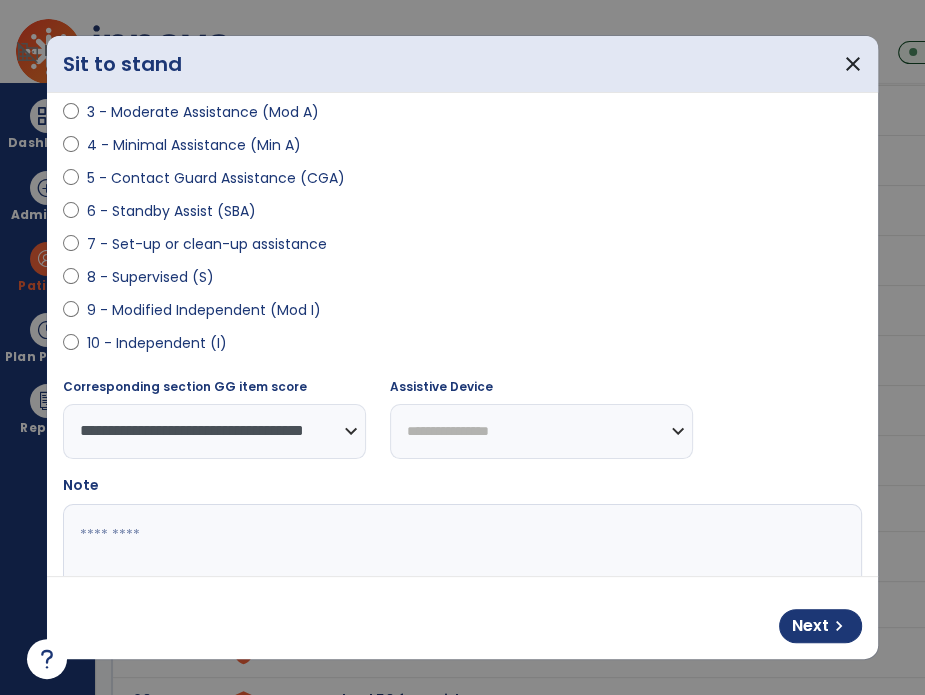 click on "**********" at bounding box center [541, 431] 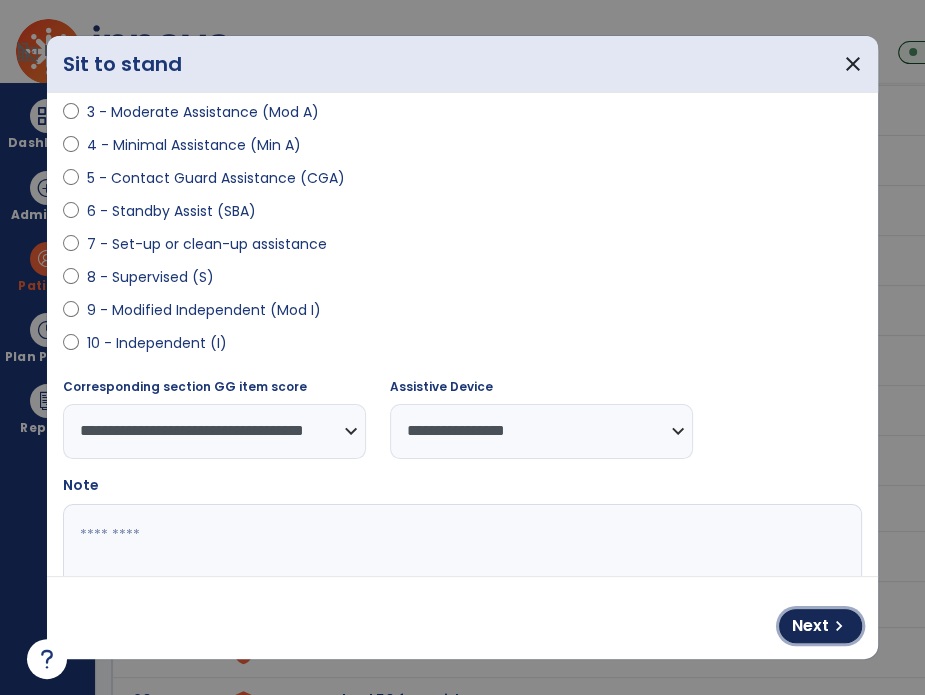 drag, startPoint x: 849, startPoint y: 627, endPoint x: 806, endPoint y: 596, distance: 53.009434 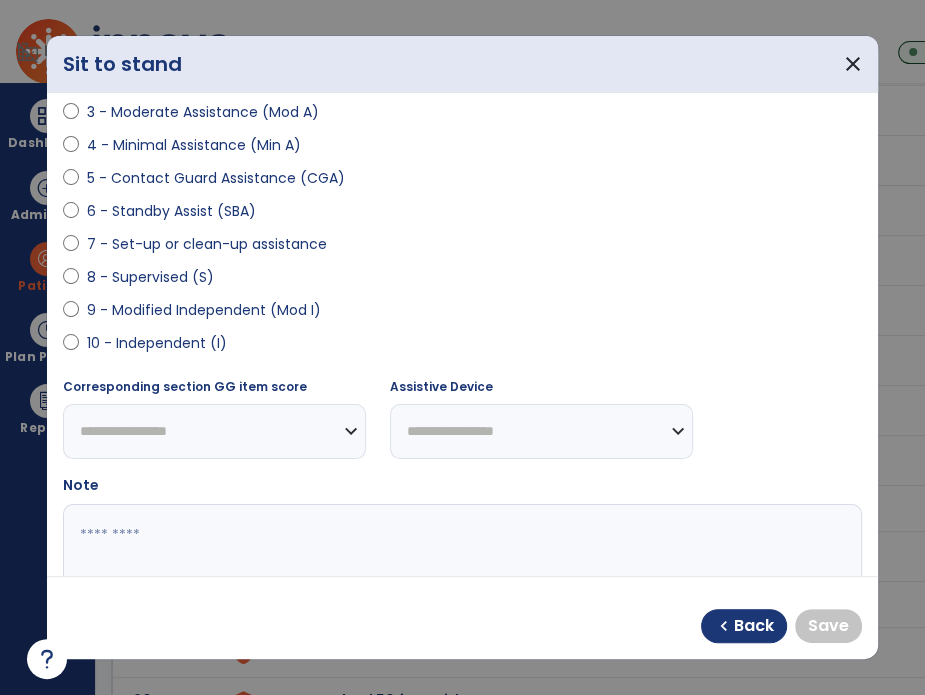 click on "9 - Modified Independent (Mod I)" at bounding box center [204, 310] 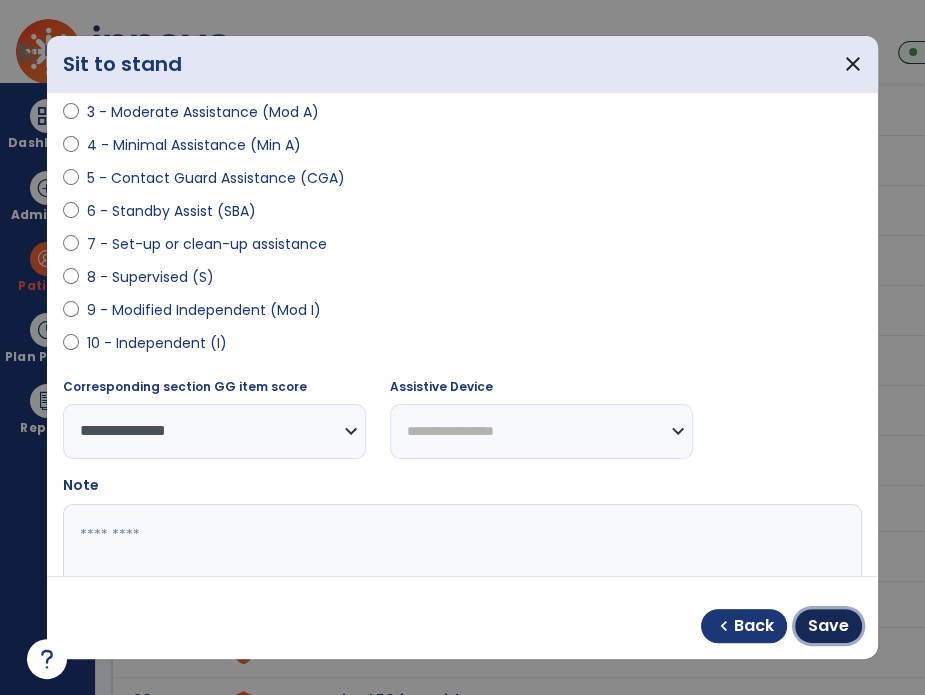 click on "Save" at bounding box center [828, 626] 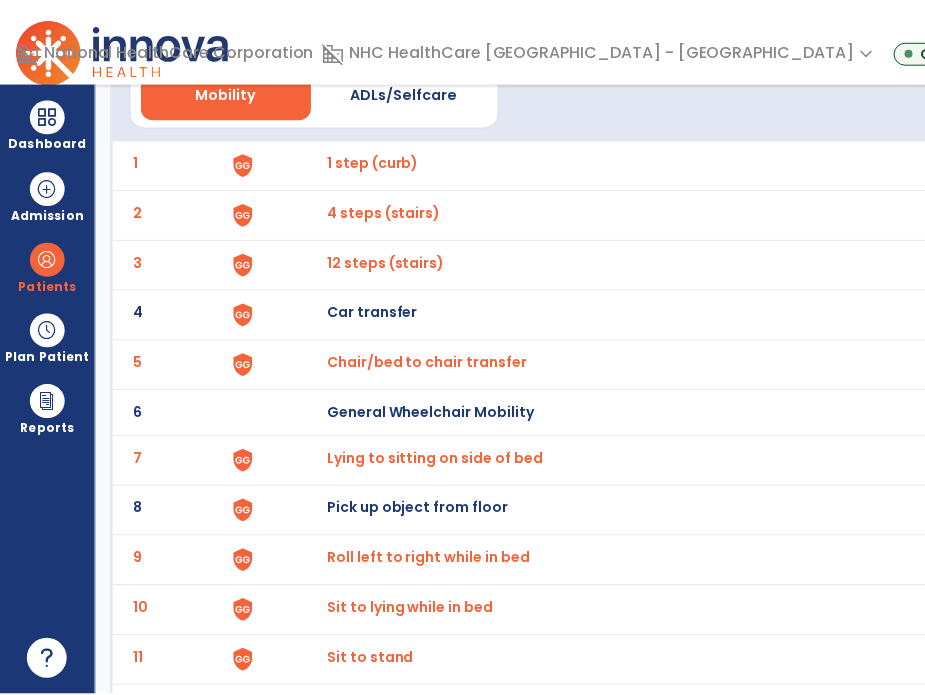 scroll, scrollTop: 300, scrollLeft: 0, axis: vertical 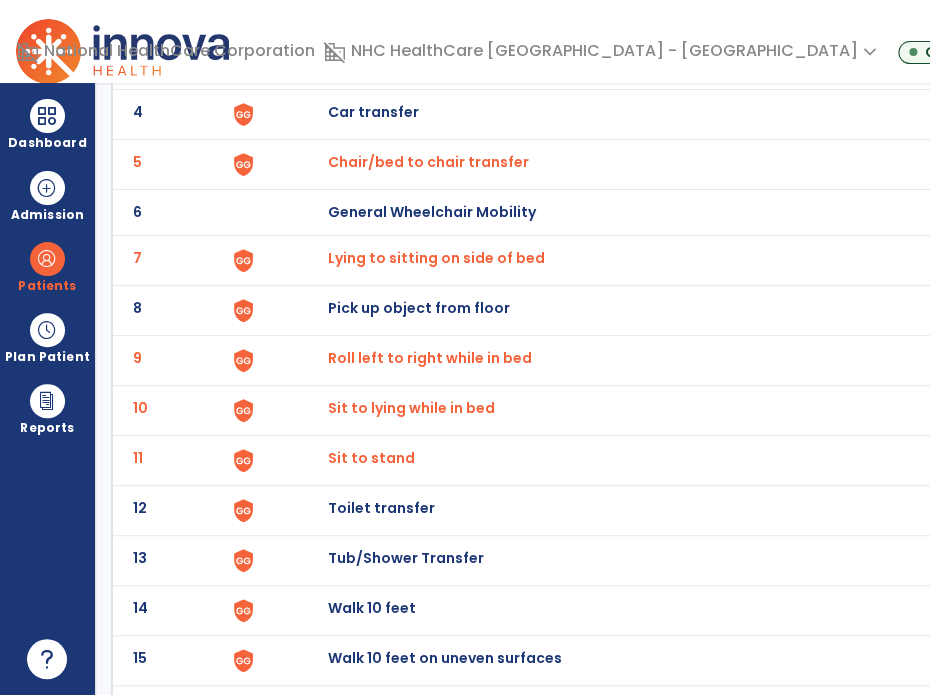 click on "Sit to stand" at bounding box center (374, -38) 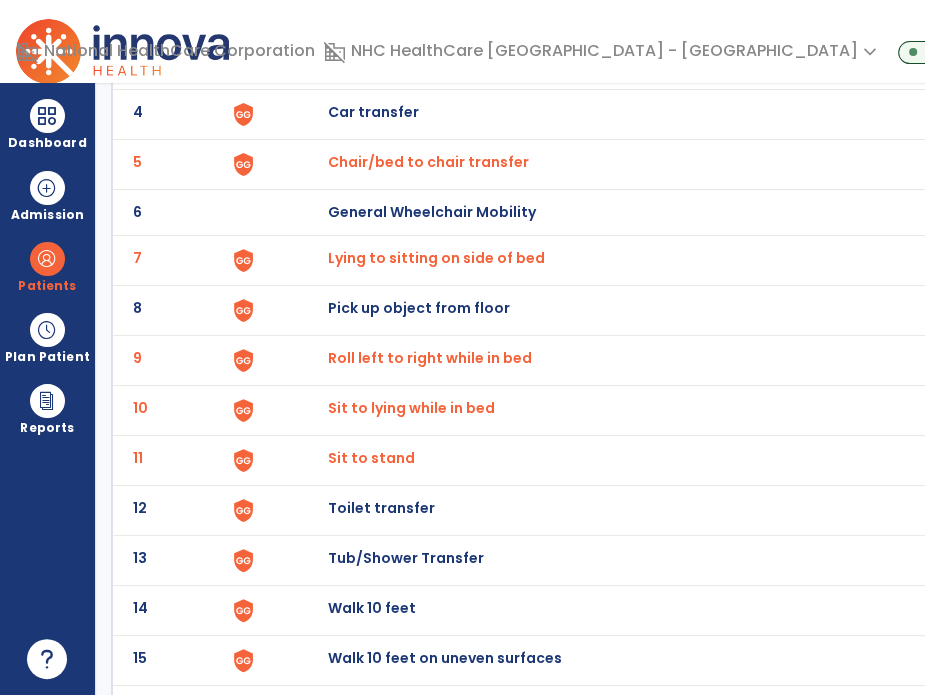 select on "**********" 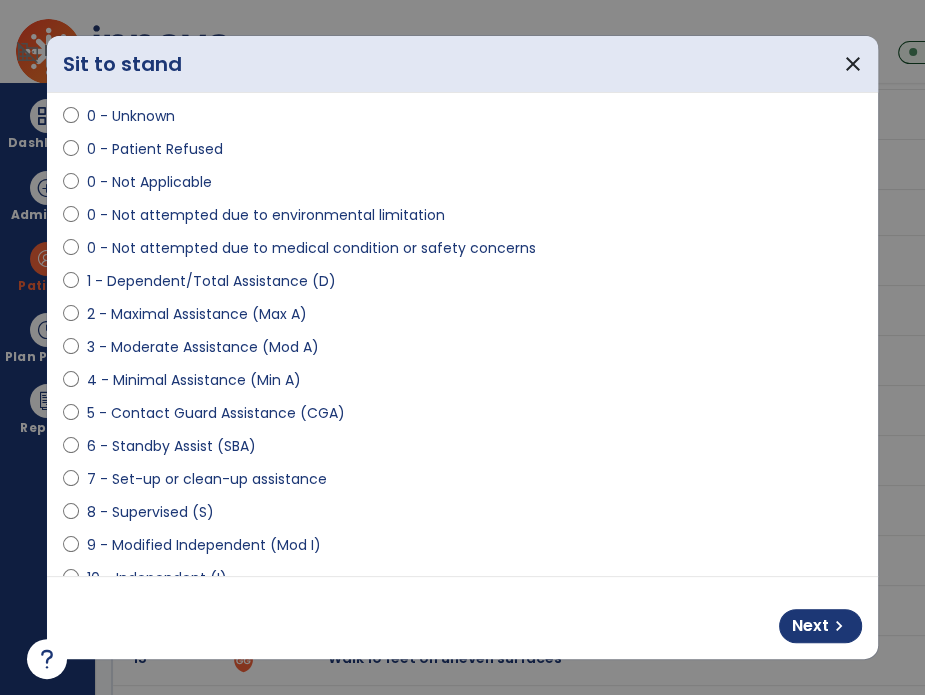 scroll, scrollTop: 100, scrollLeft: 0, axis: vertical 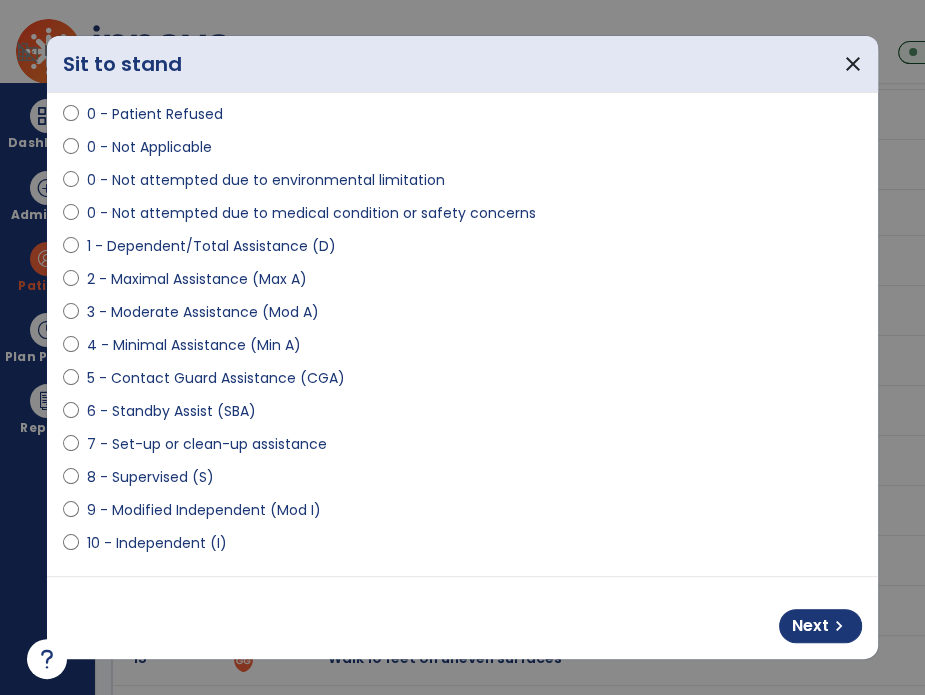 click on "8 - Supervised (S)" at bounding box center (150, 477) 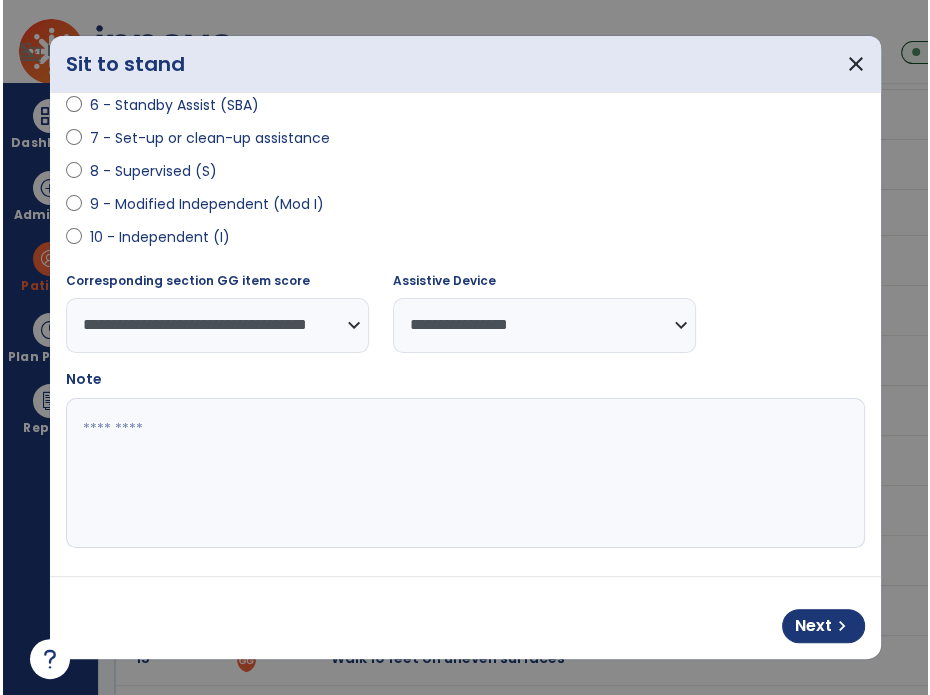scroll, scrollTop: 408, scrollLeft: 0, axis: vertical 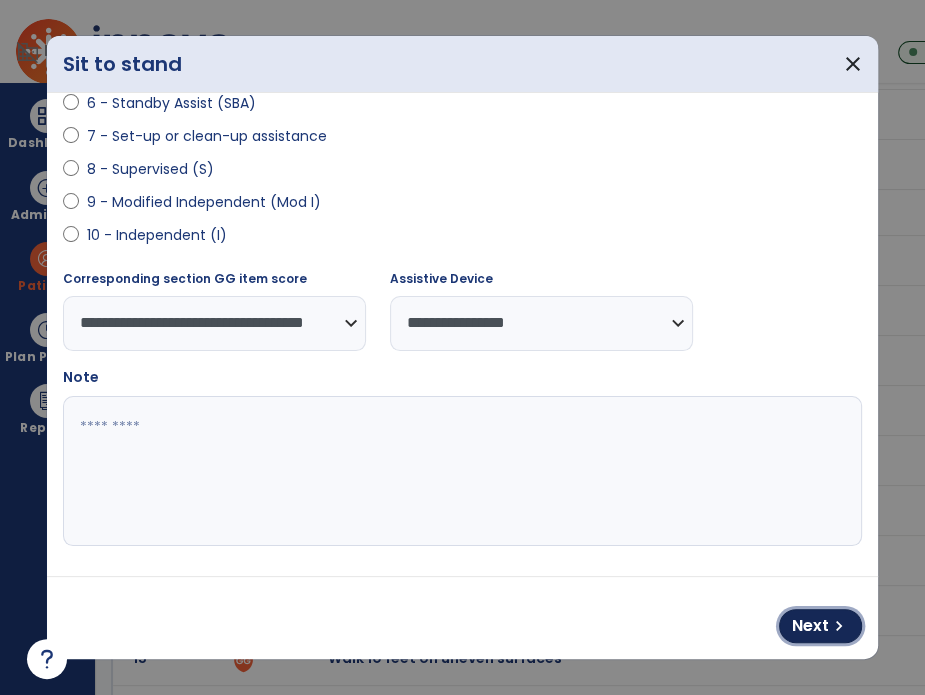 drag, startPoint x: 835, startPoint y: 631, endPoint x: 778, endPoint y: 581, distance: 75.82216 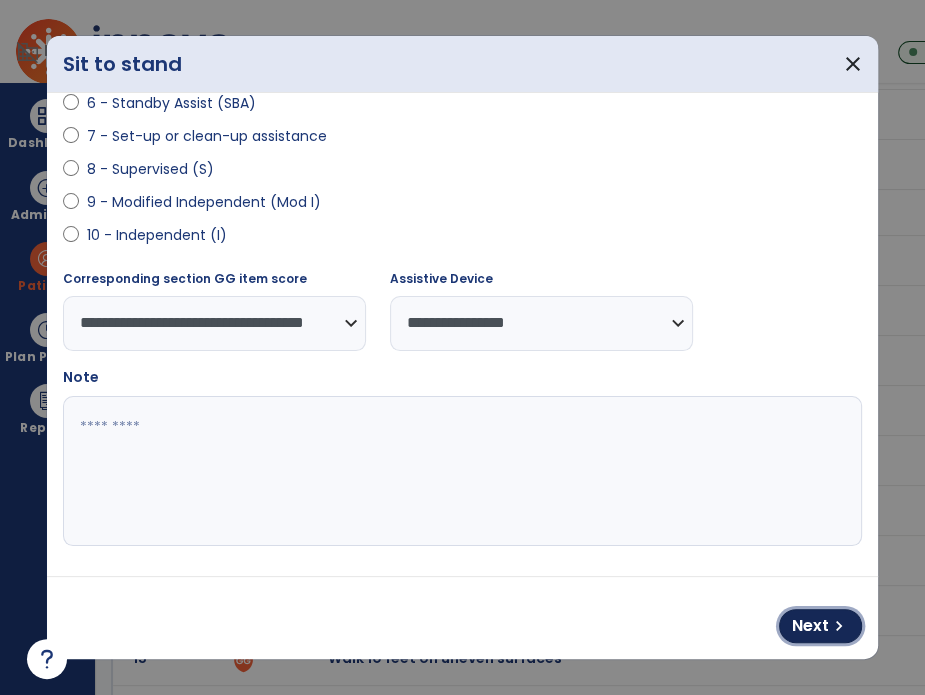 click on "Next  chevron_right" at bounding box center (820, 626) 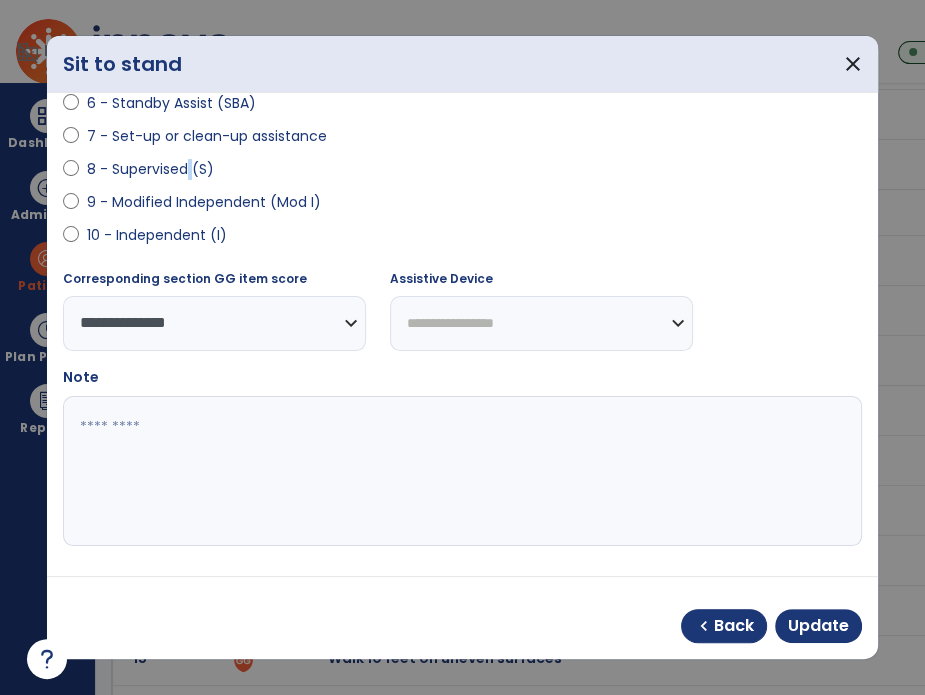 click on "8 - Supervised (S)" at bounding box center (150, 169) 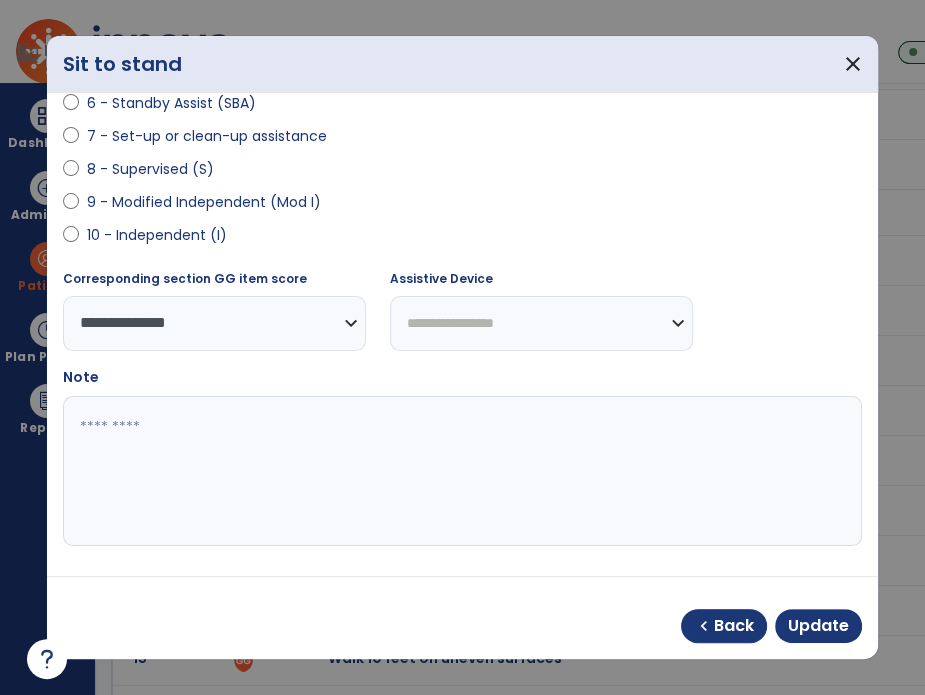click on "8 - Supervised (S)" at bounding box center (150, 169) 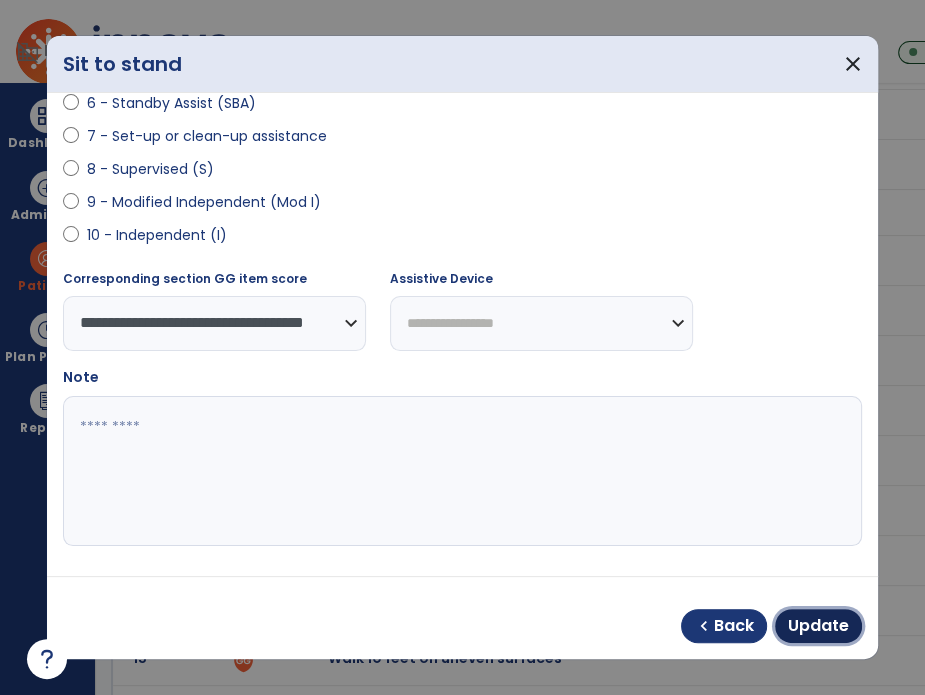 click on "Update" at bounding box center (818, 626) 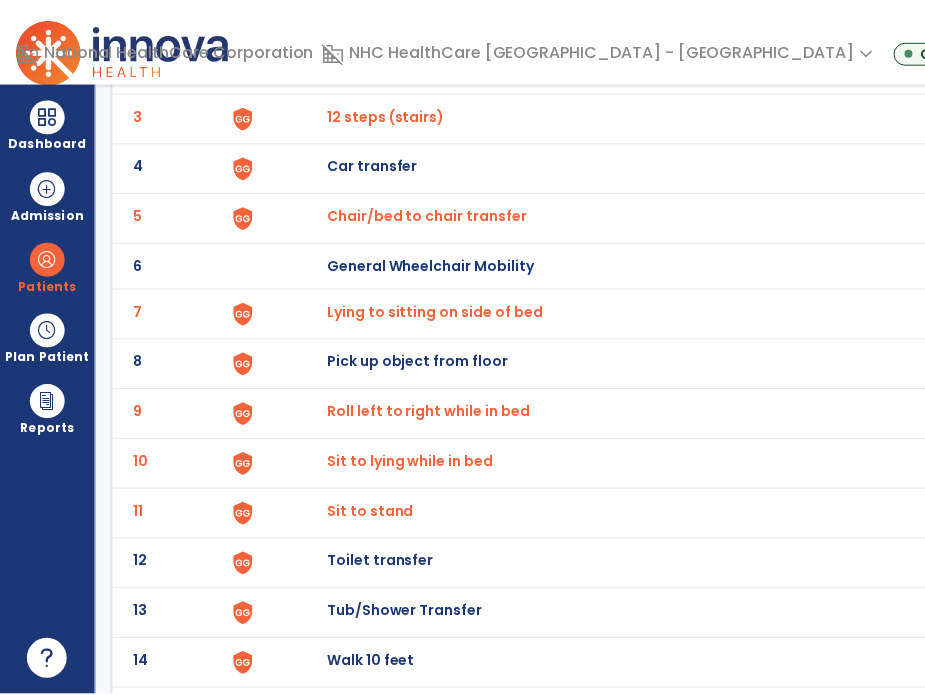 scroll, scrollTop: 200, scrollLeft: 0, axis: vertical 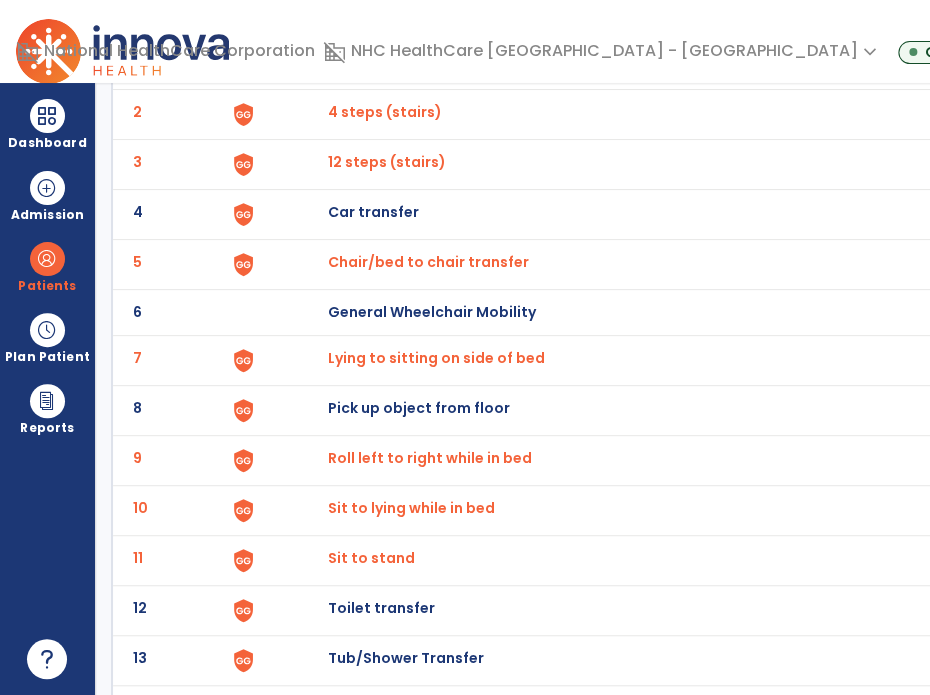 click on "Chair/bed to chair transfer" at bounding box center [374, 62] 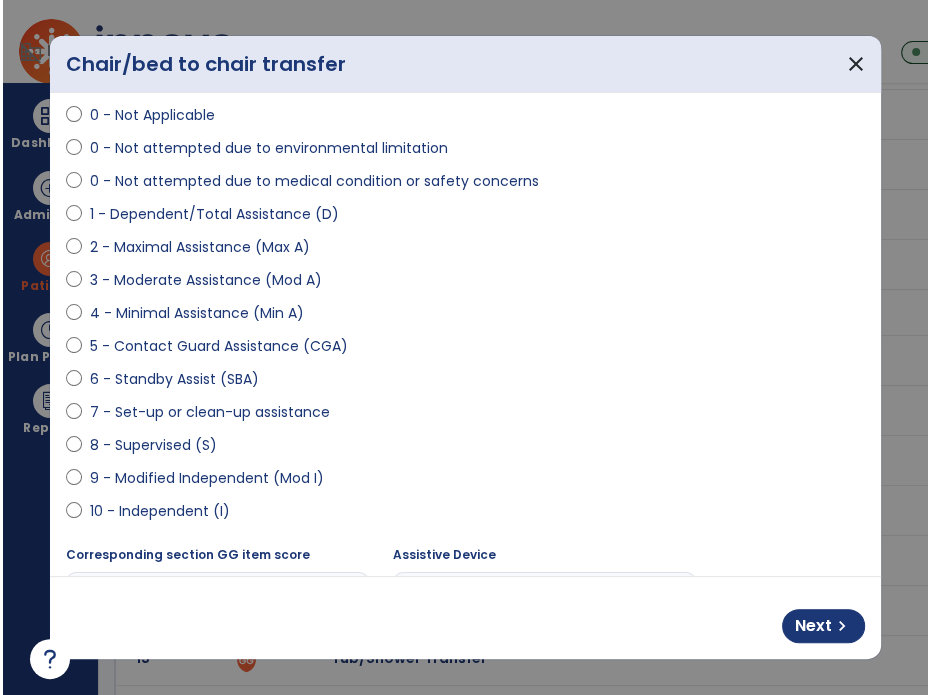 scroll, scrollTop: 200, scrollLeft: 0, axis: vertical 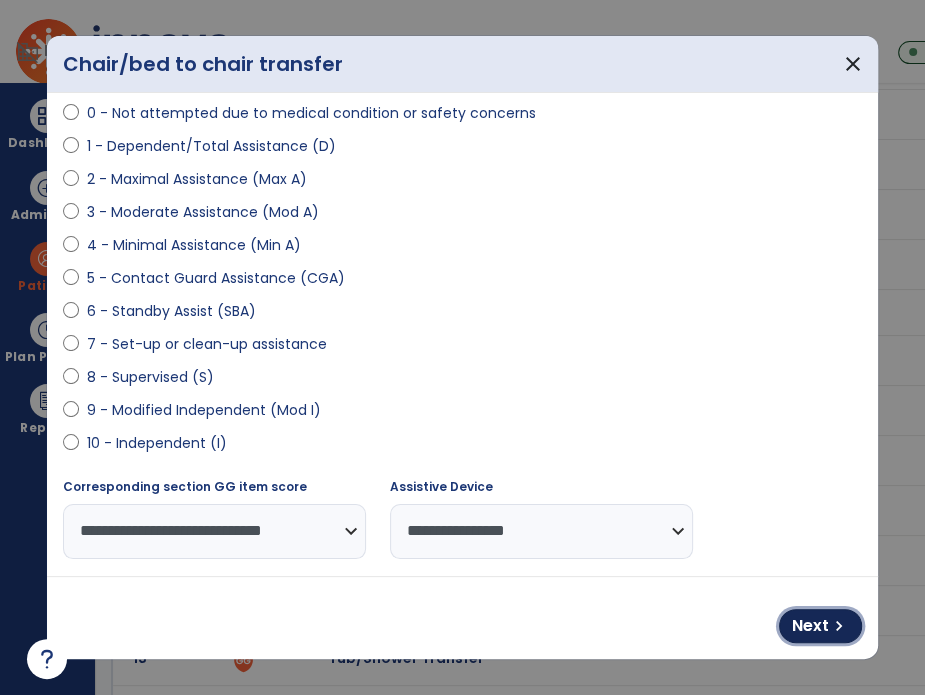 drag, startPoint x: 832, startPoint y: 633, endPoint x: 778, endPoint y: 604, distance: 61.294373 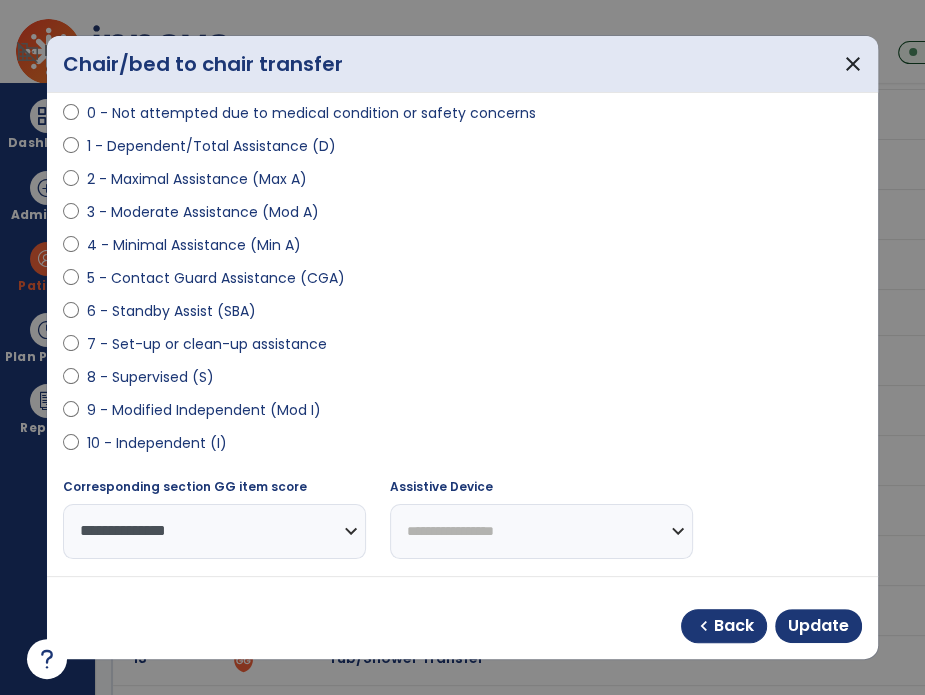 click on "8 - Supervised (S)" at bounding box center [150, 377] 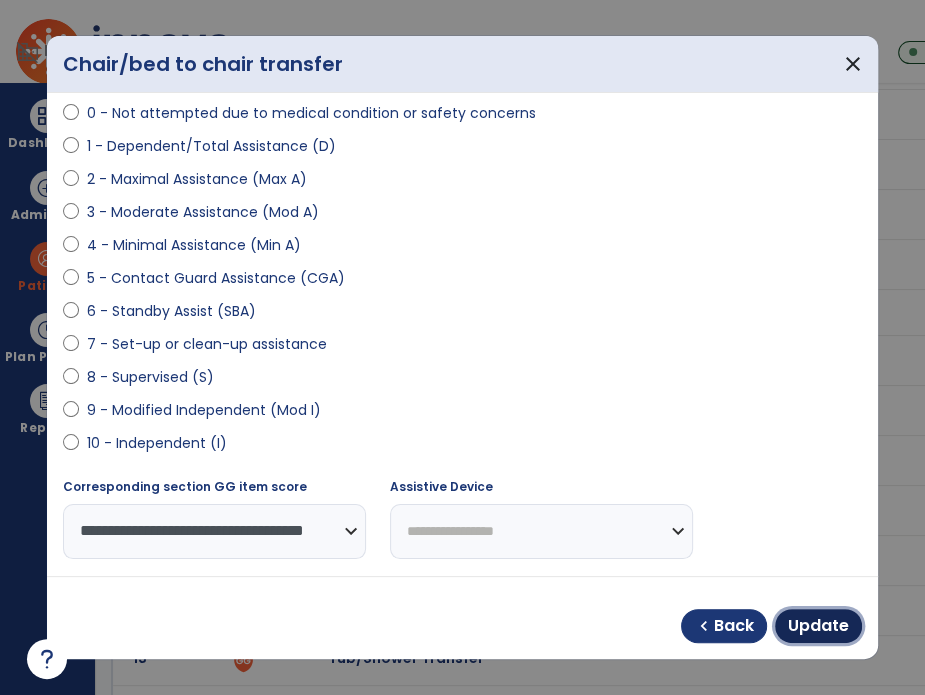 click on "Update" at bounding box center [818, 626] 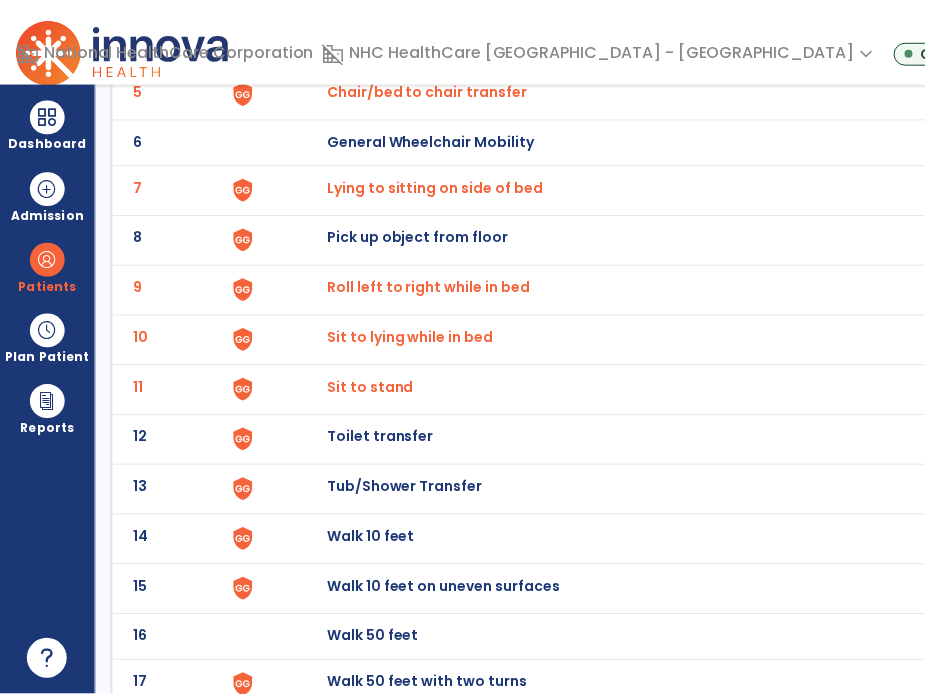 scroll, scrollTop: 400, scrollLeft: 0, axis: vertical 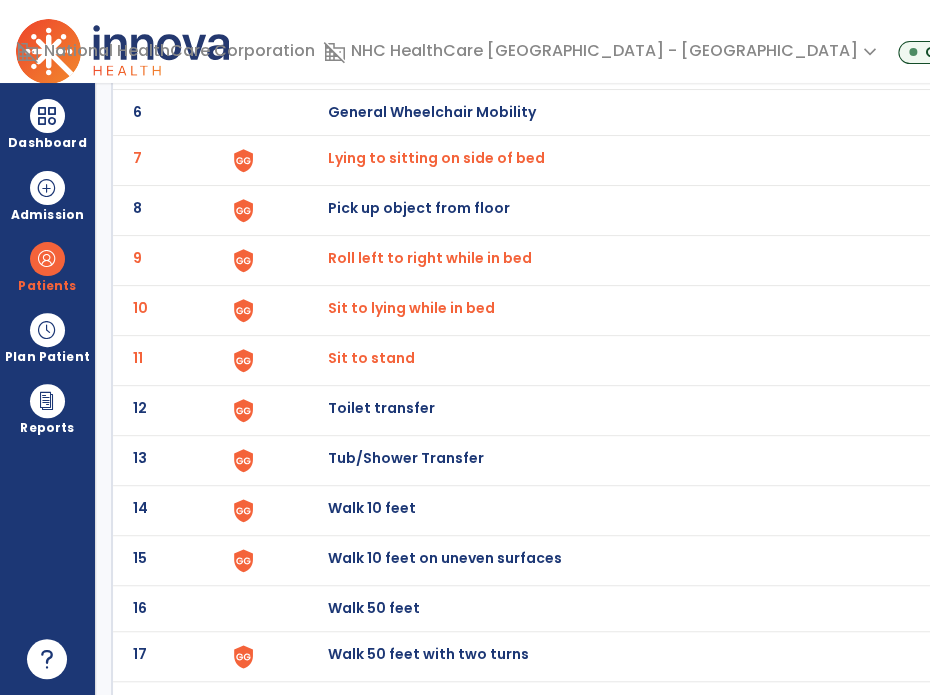 click on "Toilet transfer" at bounding box center [374, -138] 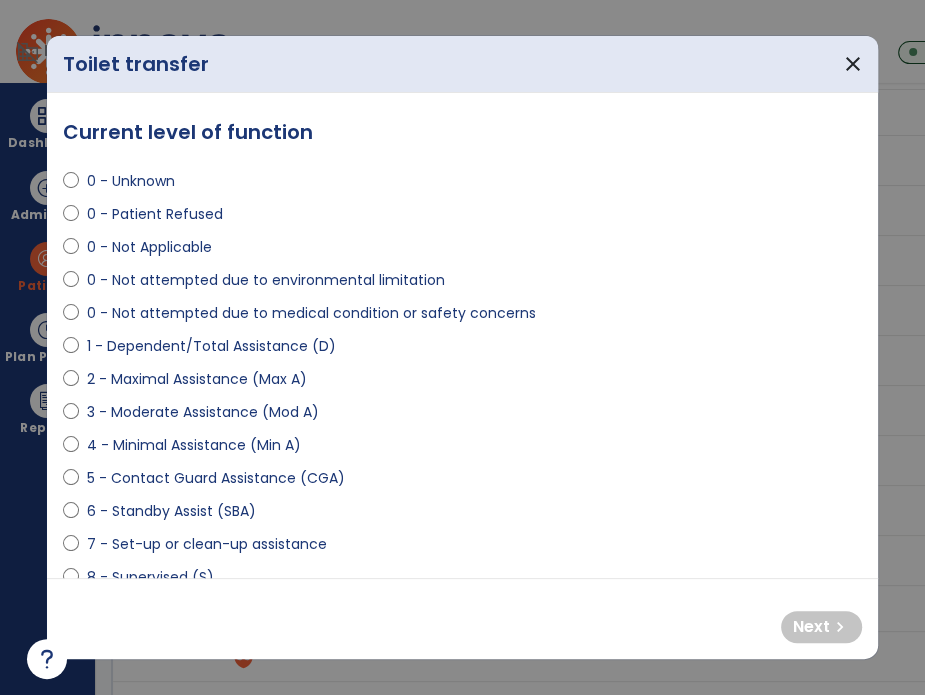 click on "4 - Minimal Assistance (Min A)" at bounding box center [194, 445] 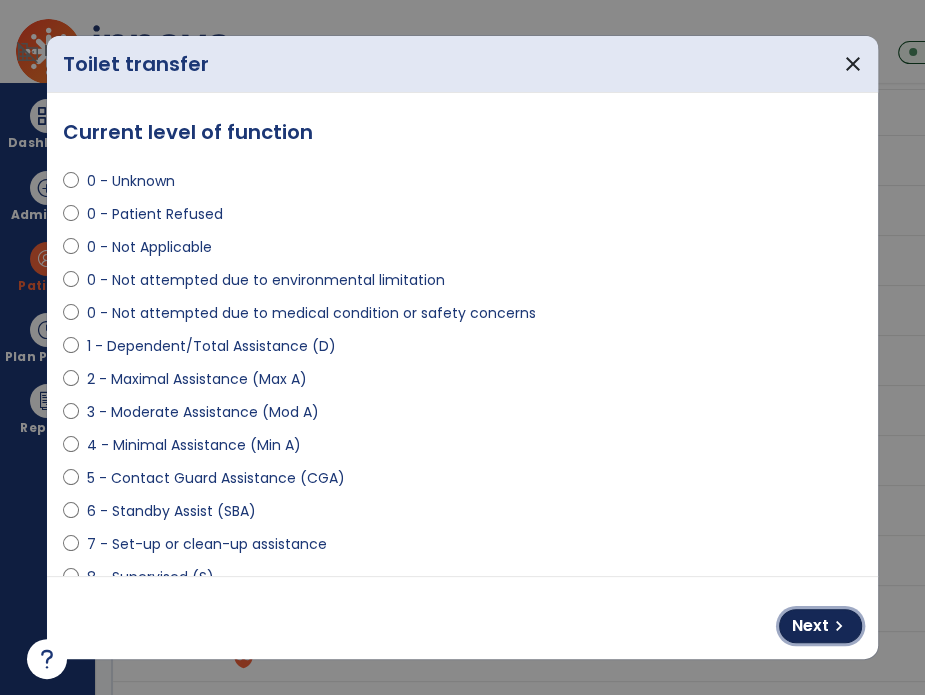 click on "chevron_right" at bounding box center (839, 626) 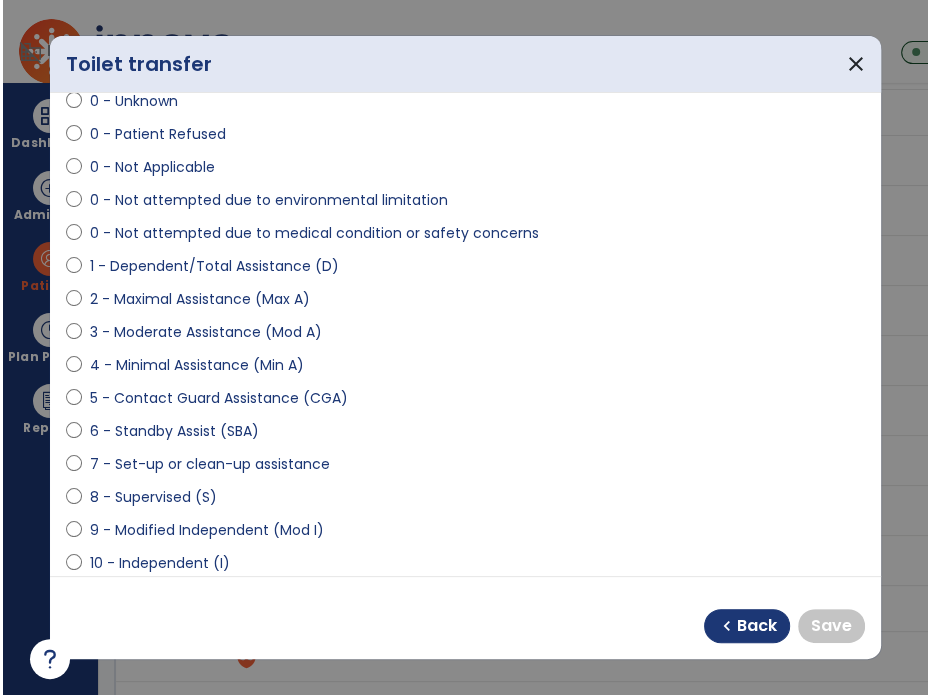 scroll, scrollTop: 200, scrollLeft: 0, axis: vertical 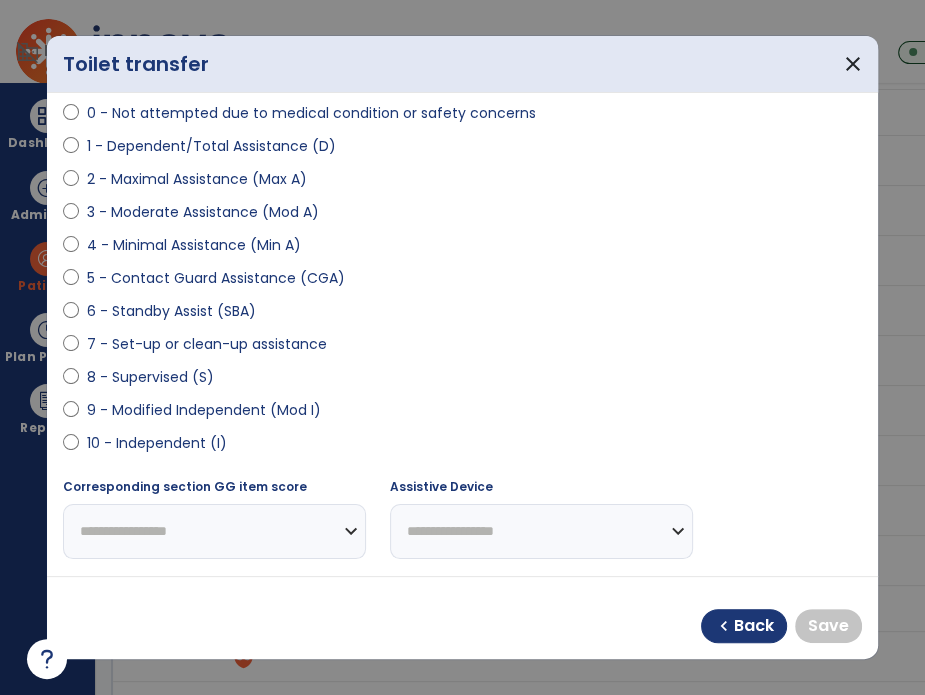 click on "8 - Supervised (S)" at bounding box center [150, 377] 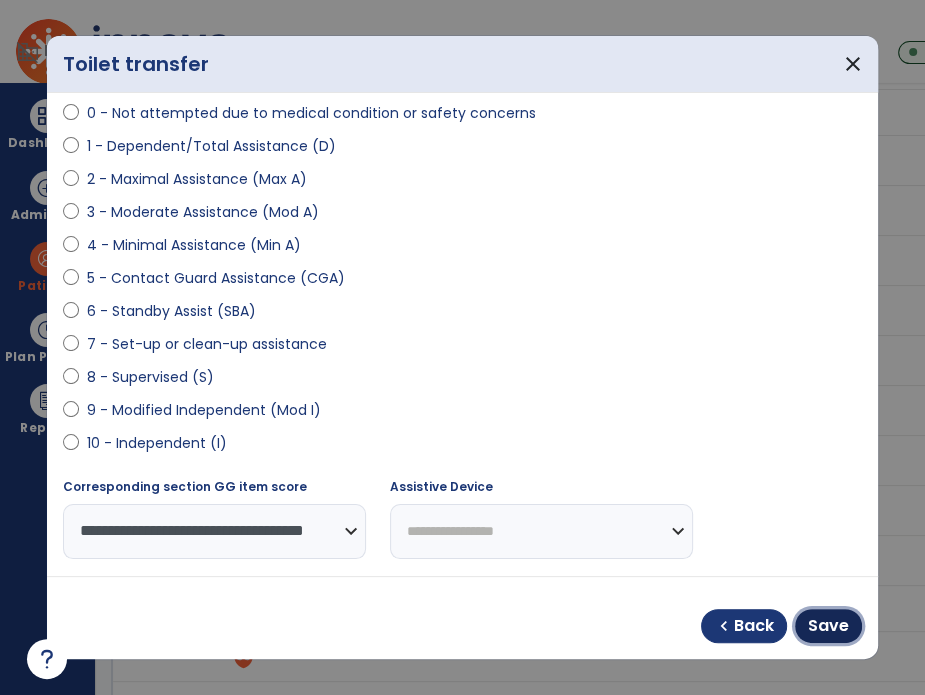 drag, startPoint x: 844, startPoint y: 619, endPoint x: 348, endPoint y: 358, distance: 560.47925 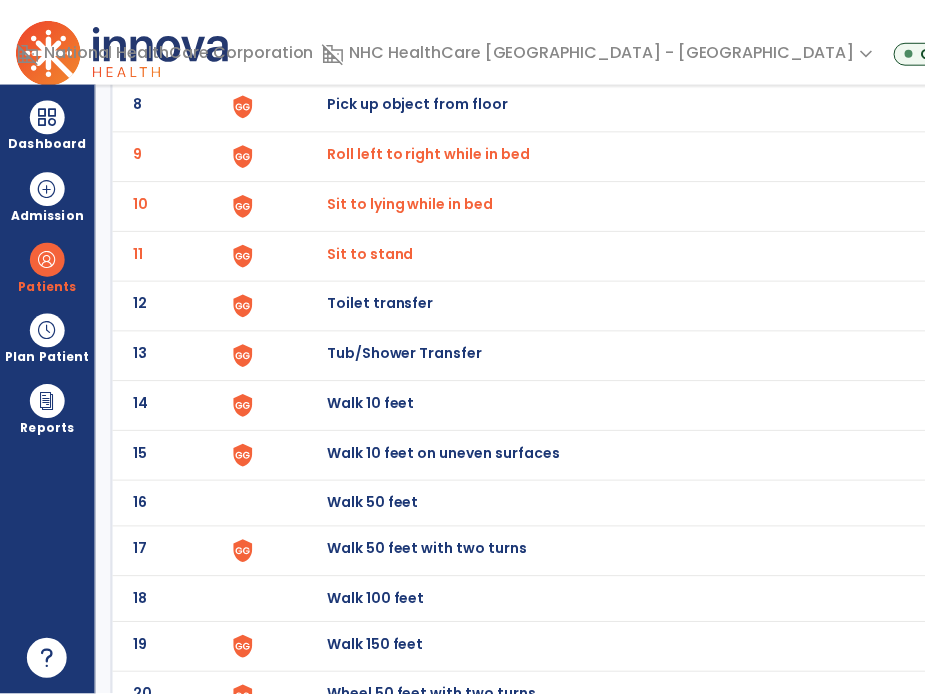 scroll, scrollTop: 600, scrollLeft: 0, axis: vertical 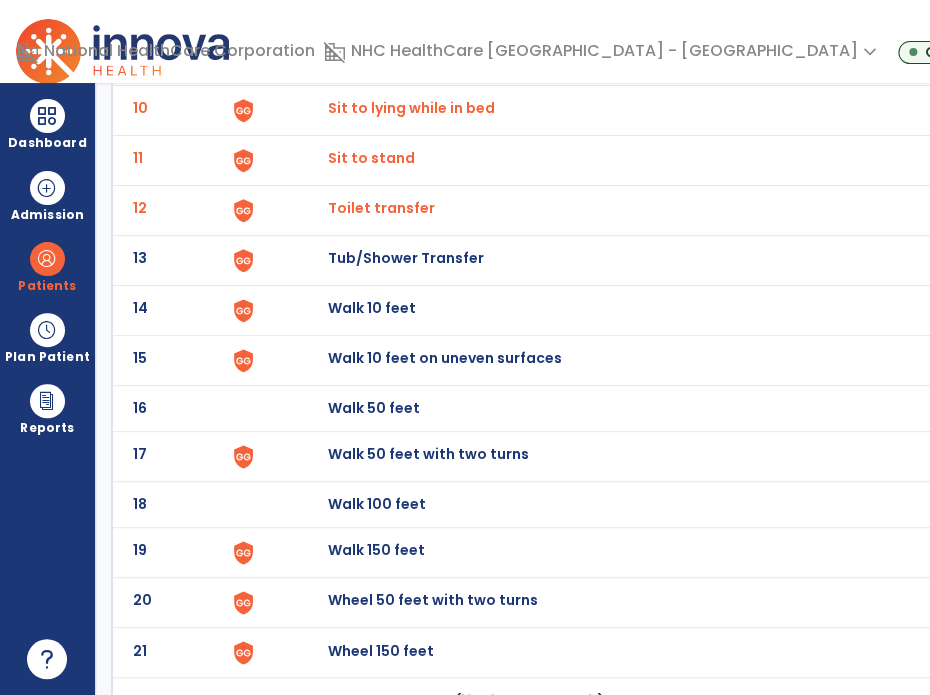 click on "Walk 10 feet" at bounding box center [374, -338] 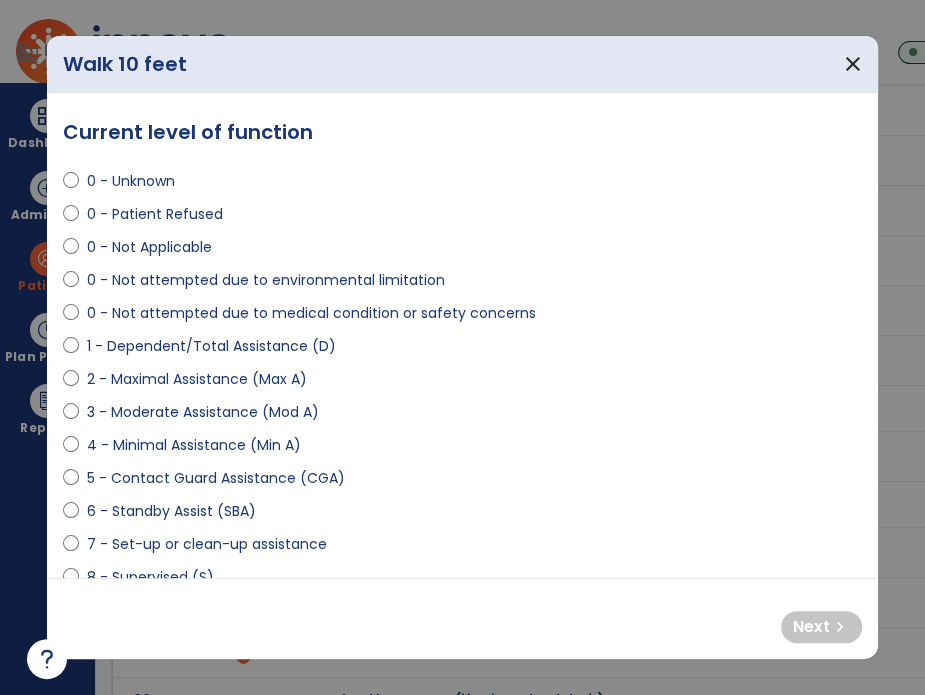 click on "0 - Not attempted due to medical condition or safety concerns" at bounding box center (311, 313) 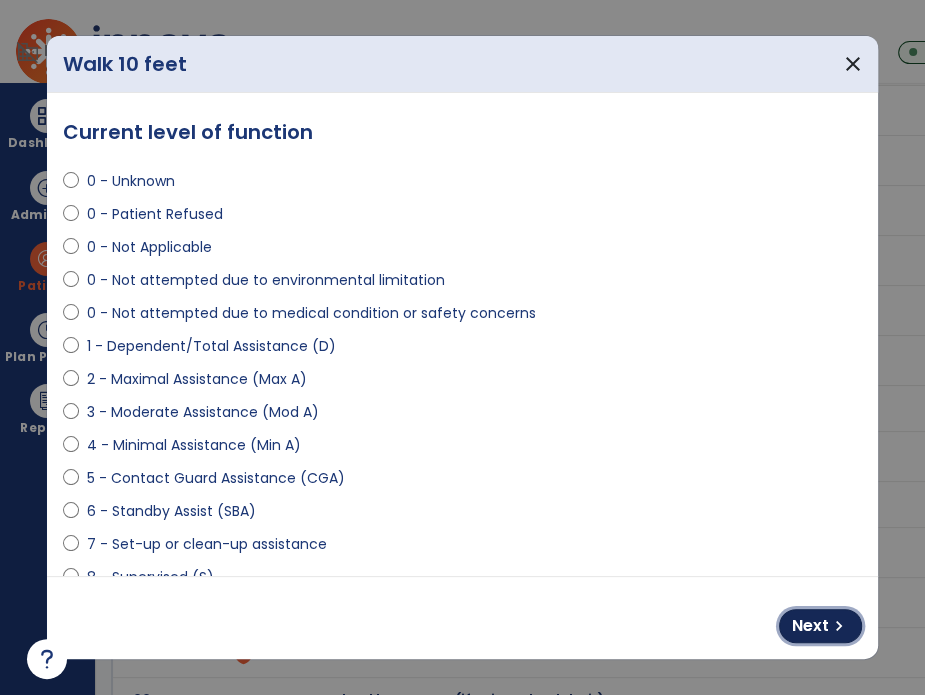 drag, startPoint x: 816, startPoint y: 623, endPoint x: 708, endPoint y: 579, distance: 116.61904 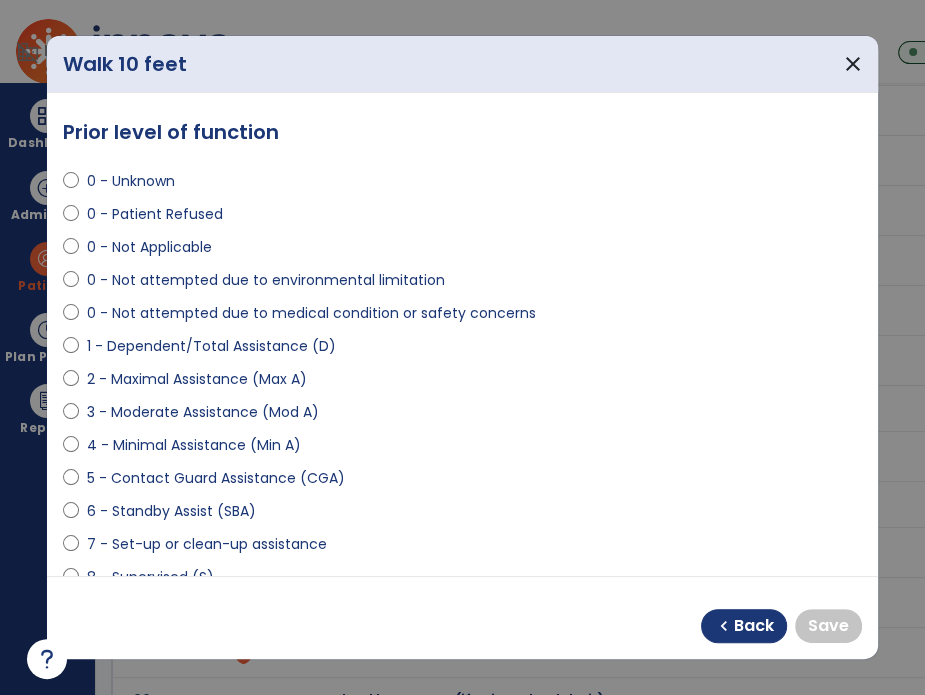 click on "5 - Contact Guard Assistance (CGA)" at bounding box center (216, 478) 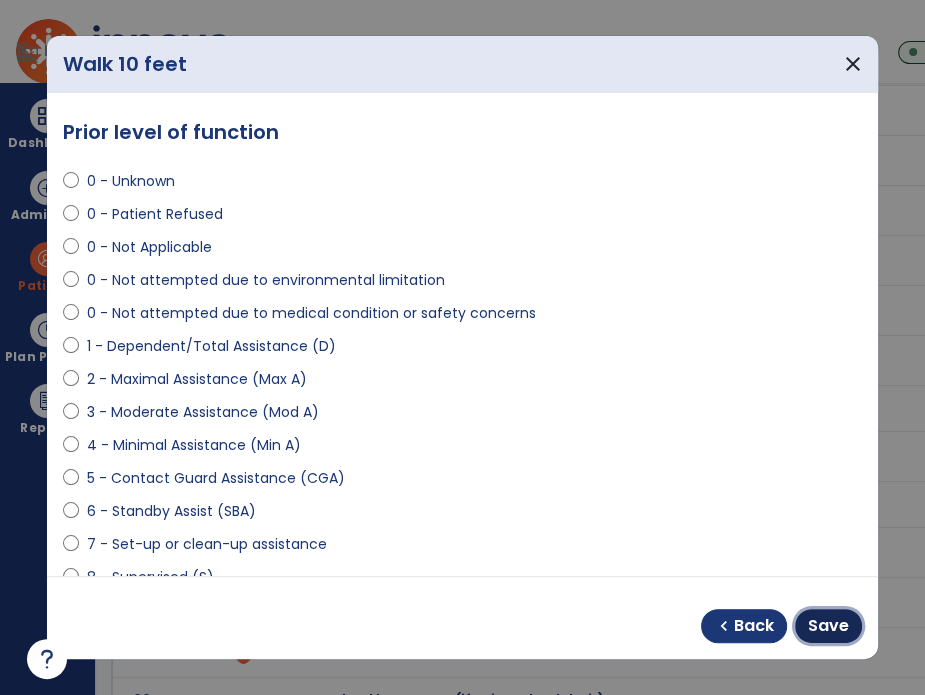 click on "Save" at bounding box center (828, 626) 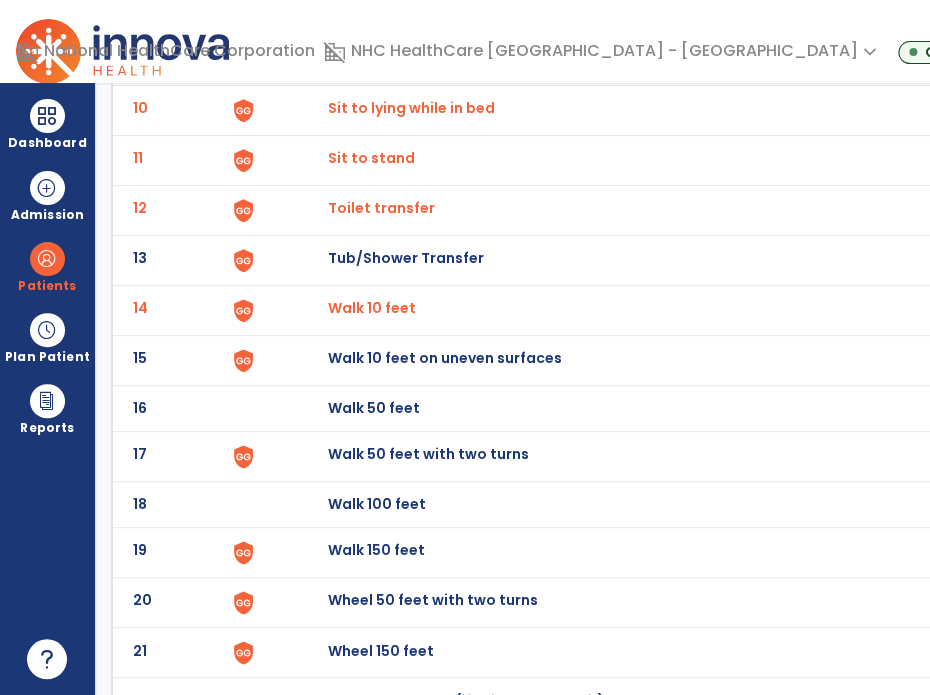 click on "Walk 50 feet with two turns" at bounding box center [374, -338] 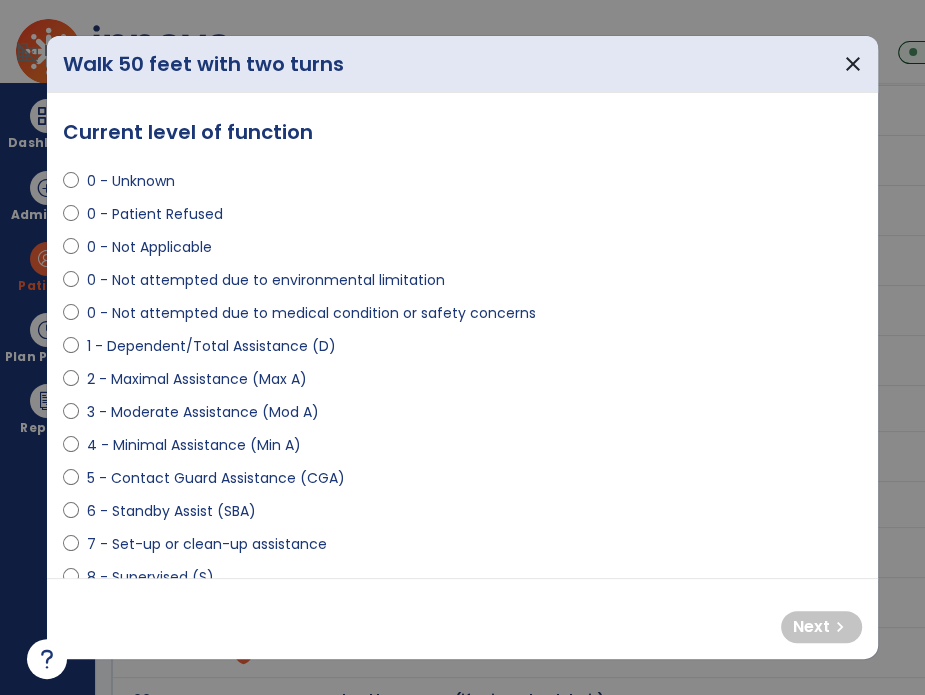click on "0 - Not attempted due to medical condition or safety concerns" at bounding box center (311, 313) 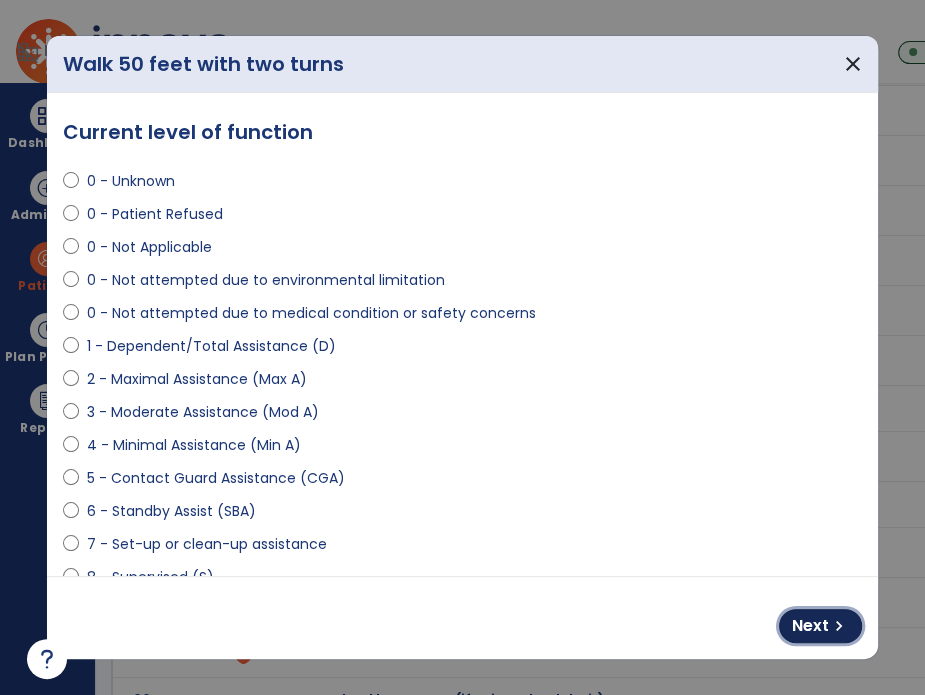 drag, startPoint x: 839, startPoint y: 627, endPoint x: 780, endPoint y: 590, distance: 69.641945 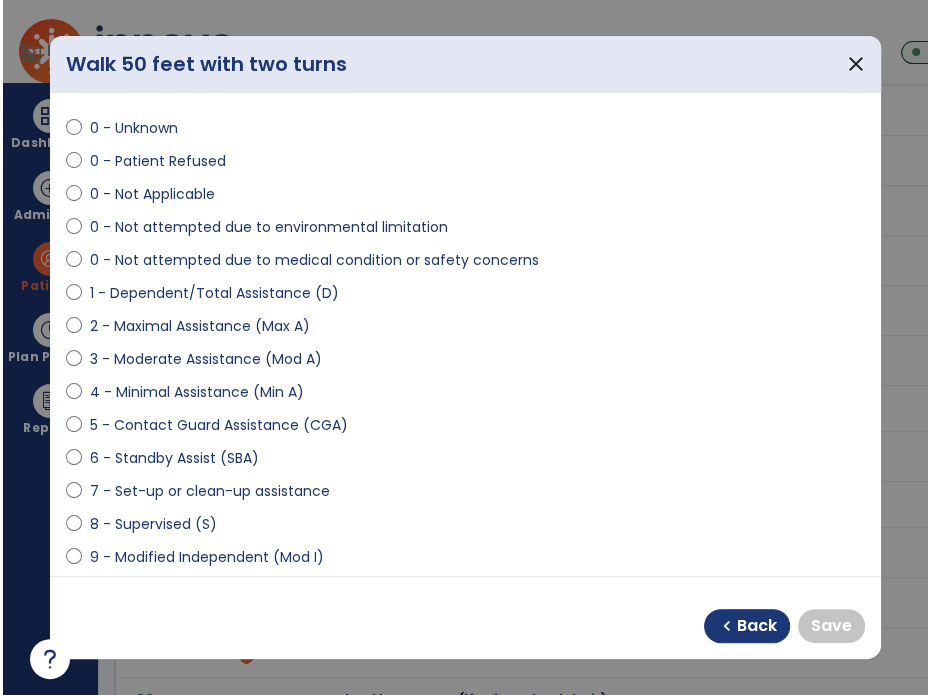scroll, scrollTop: 100, scrollLeft: 0, axis: vertical 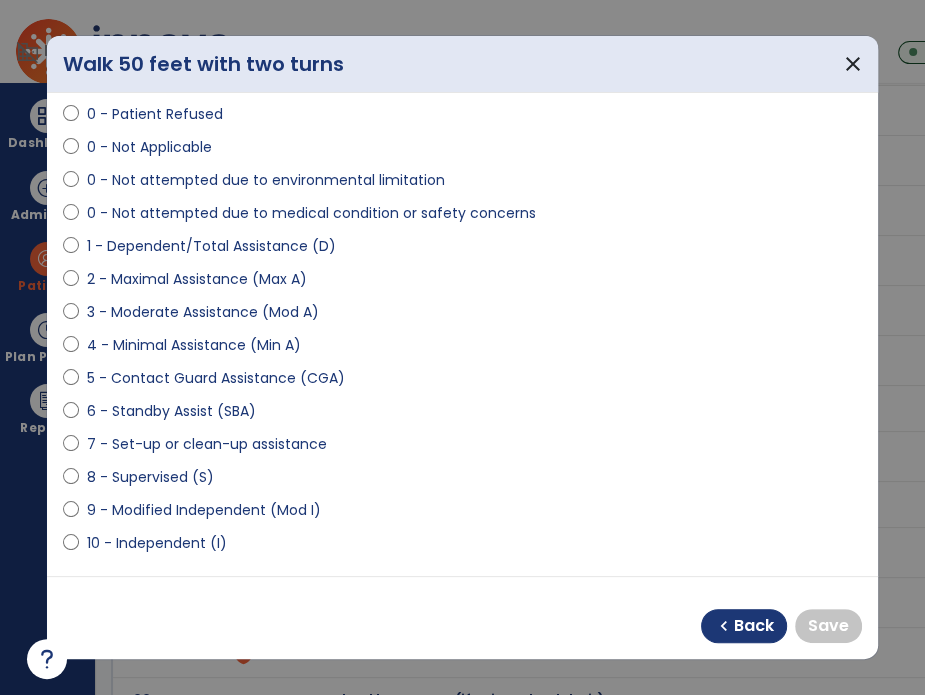 click on "0 - Not attempted due to medical condition or safety concerns" at bounding box center (311, 213) 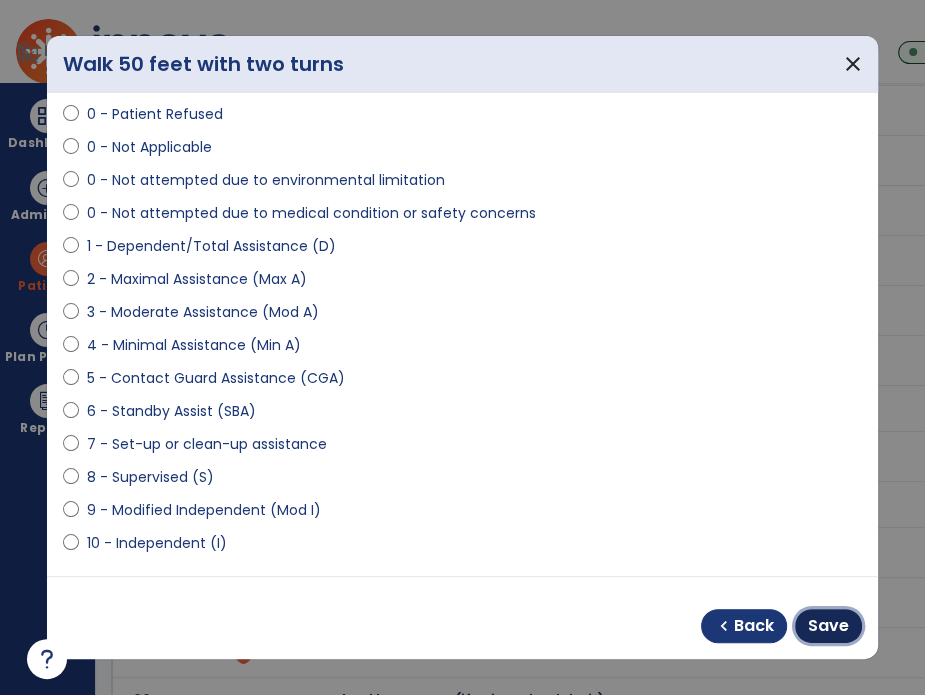 drag, startPoint x: 841, startPoint y: 642, endPoint x: 831, endPoint y: 628, distance: 17.20465 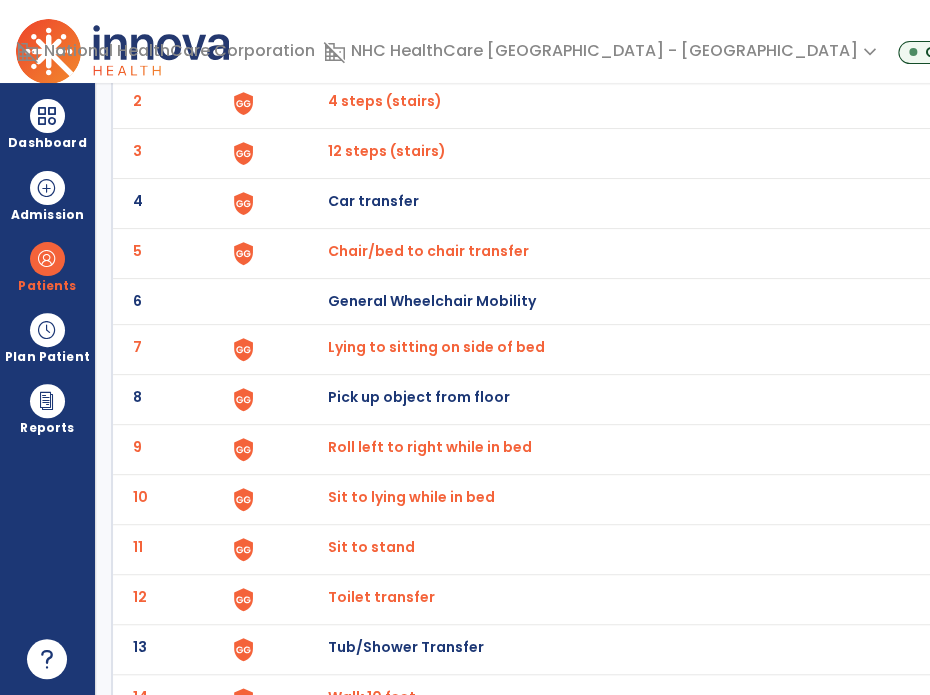 scroll, scrollTop: 0, scrollLeft: 0, axis: both 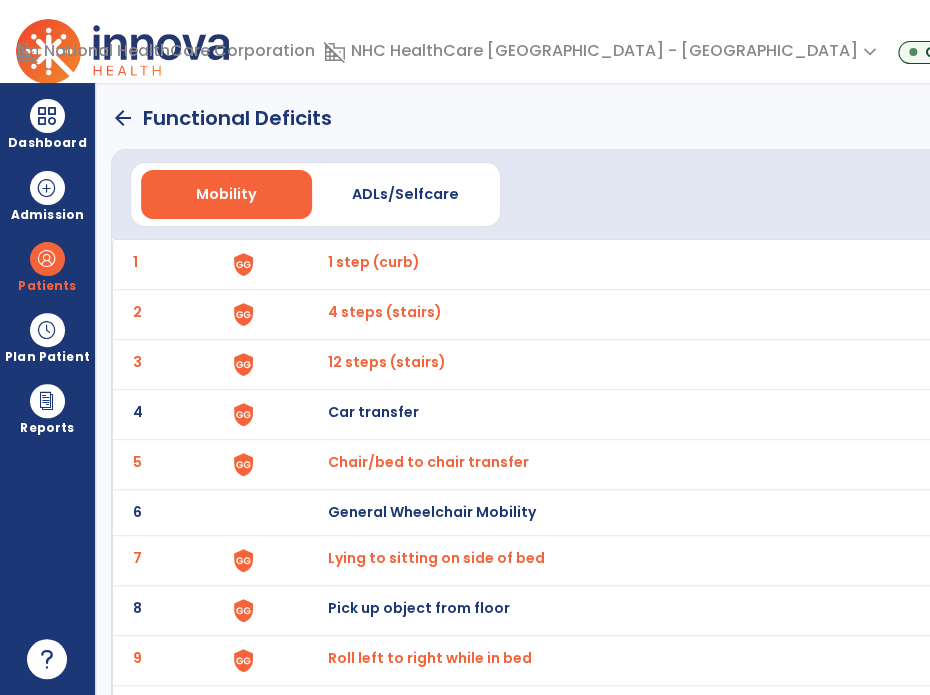 click on "arrow_back" 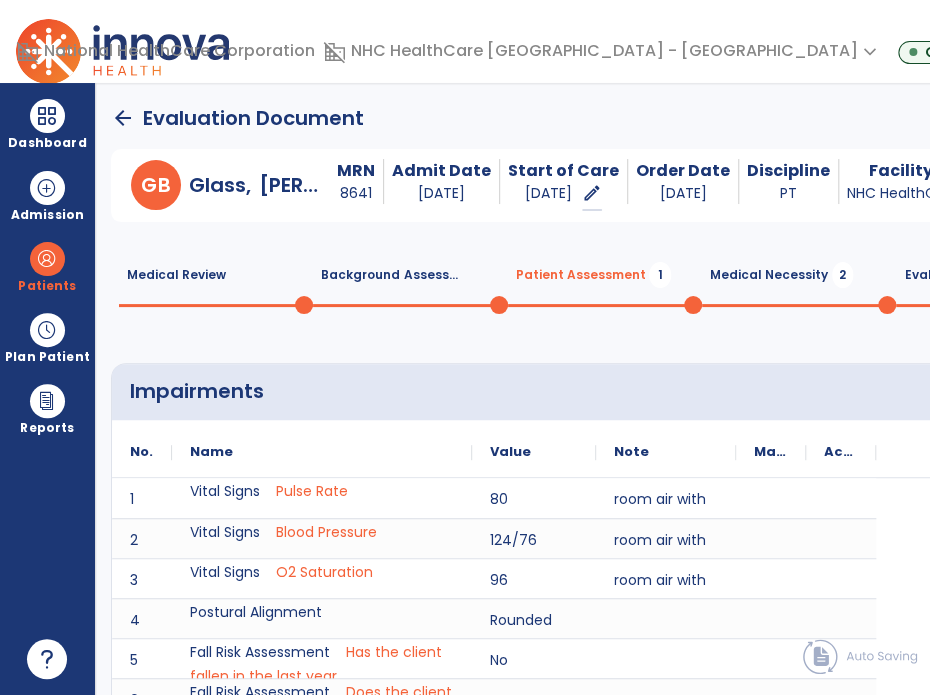 scroll, scrollTop: 20, scrollLeft: 0, axis: vertical 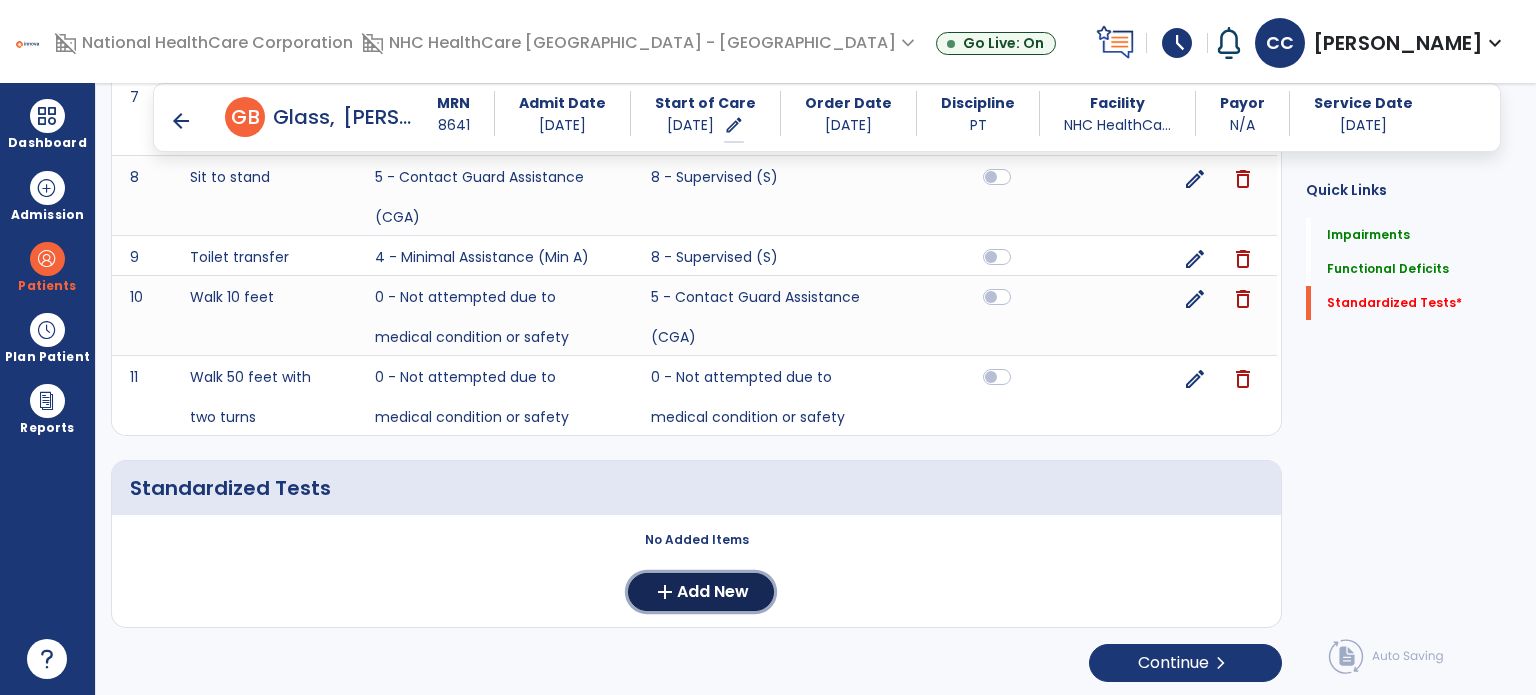 click on "Add New" 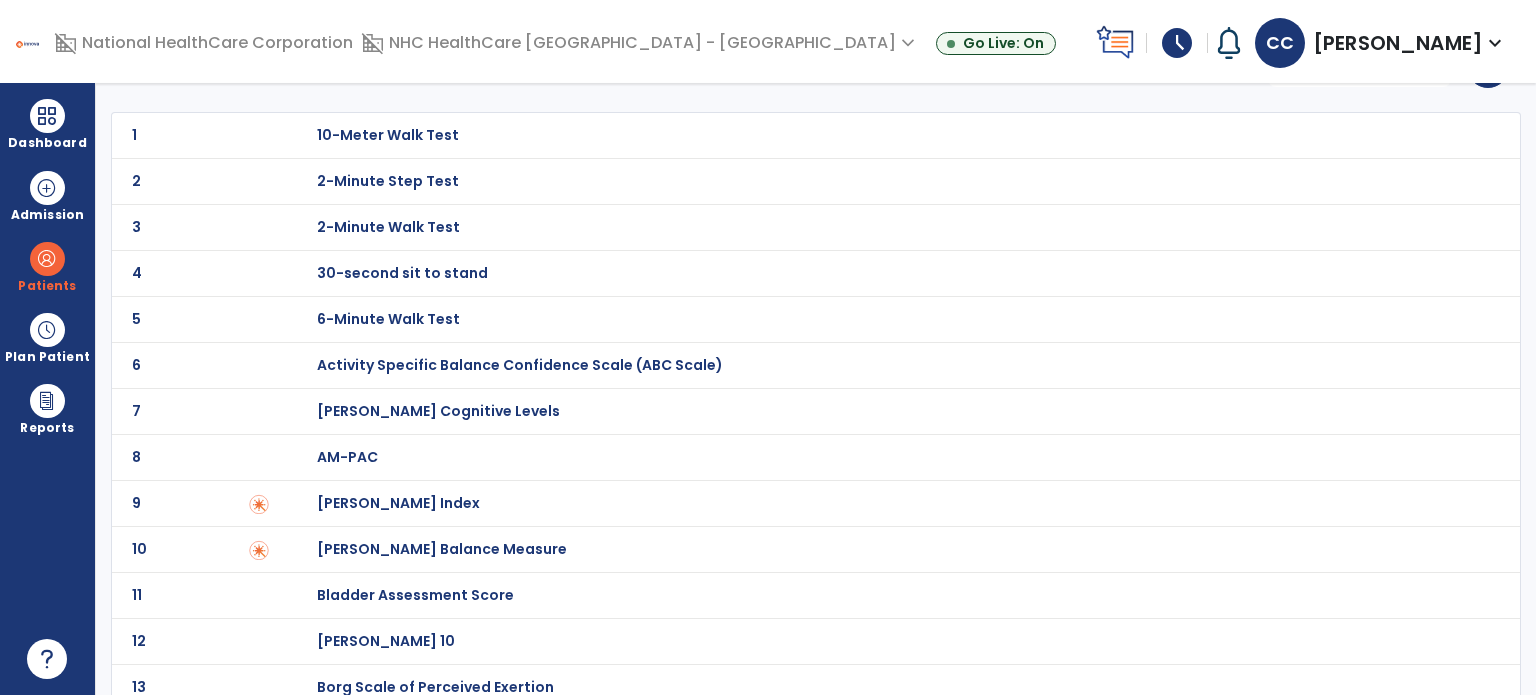 scroll, scrollTop: 100, scrollLeft: 0, axis: vertical 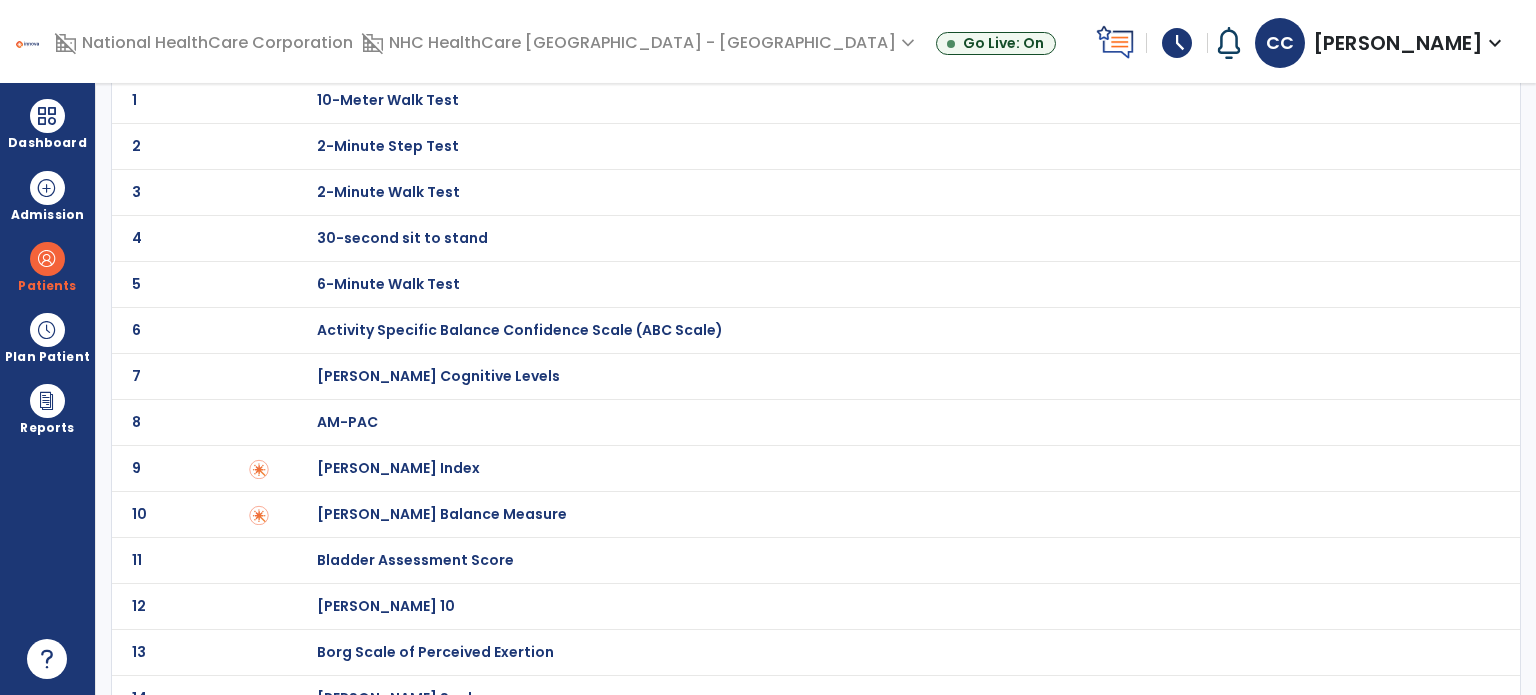 click on "30-second sit to stand" at bounding box center [388, 100] 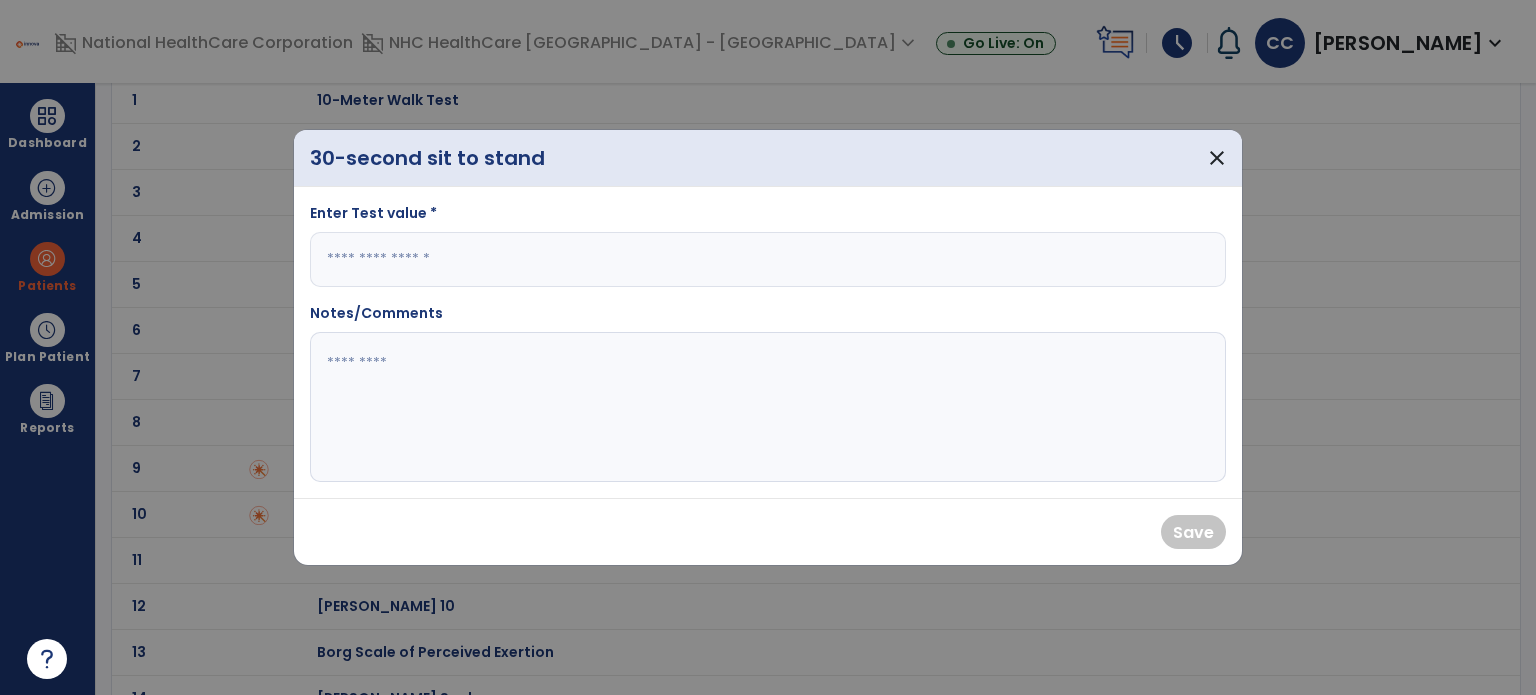 click at bounding box center [768, 259] 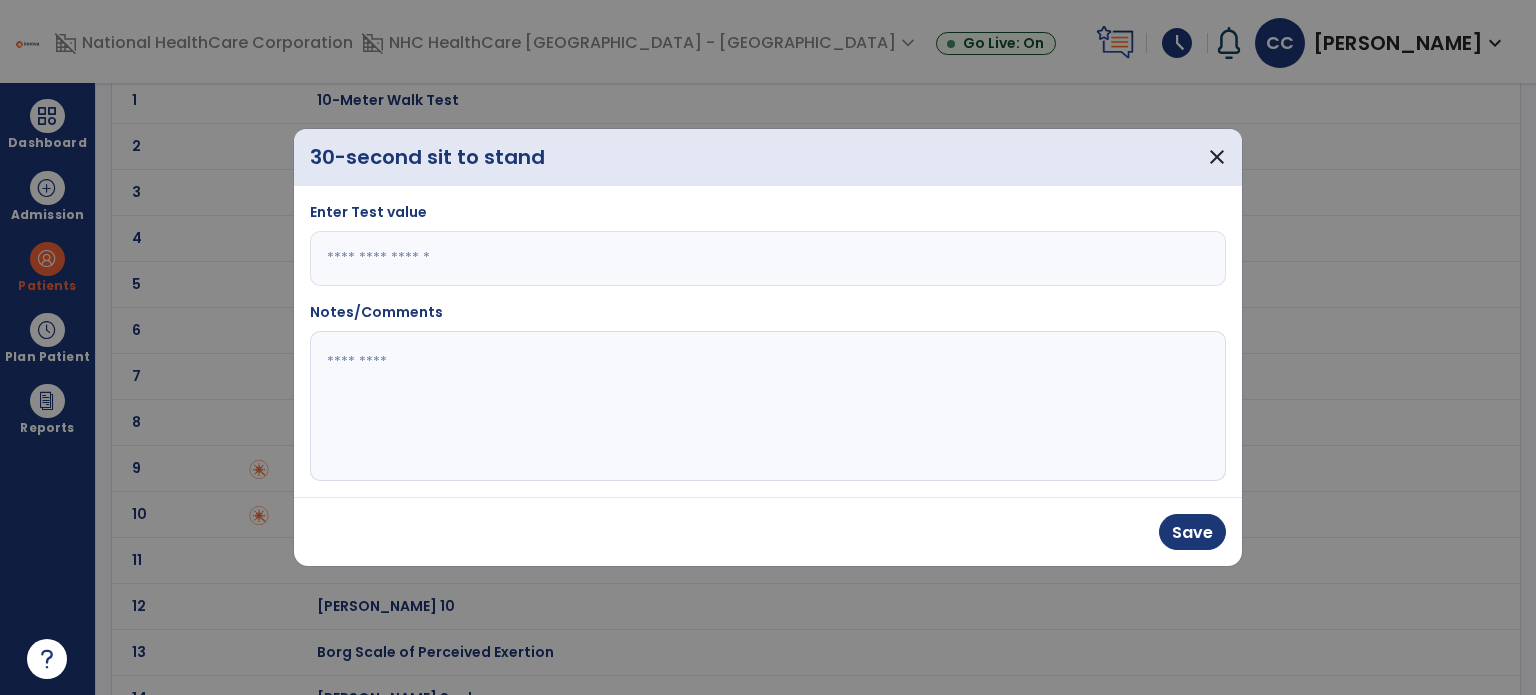type on "*" 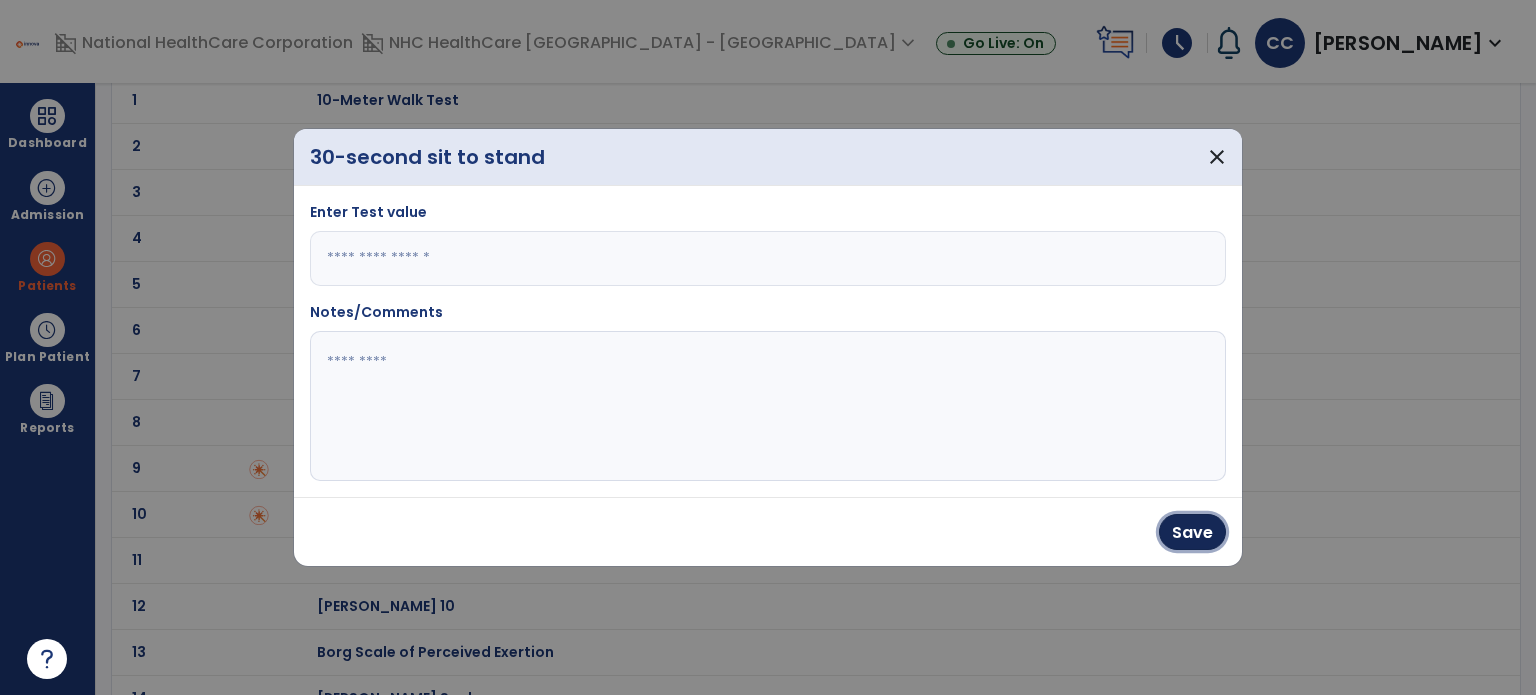 click on "Save" at bounding box center [1192, 532] 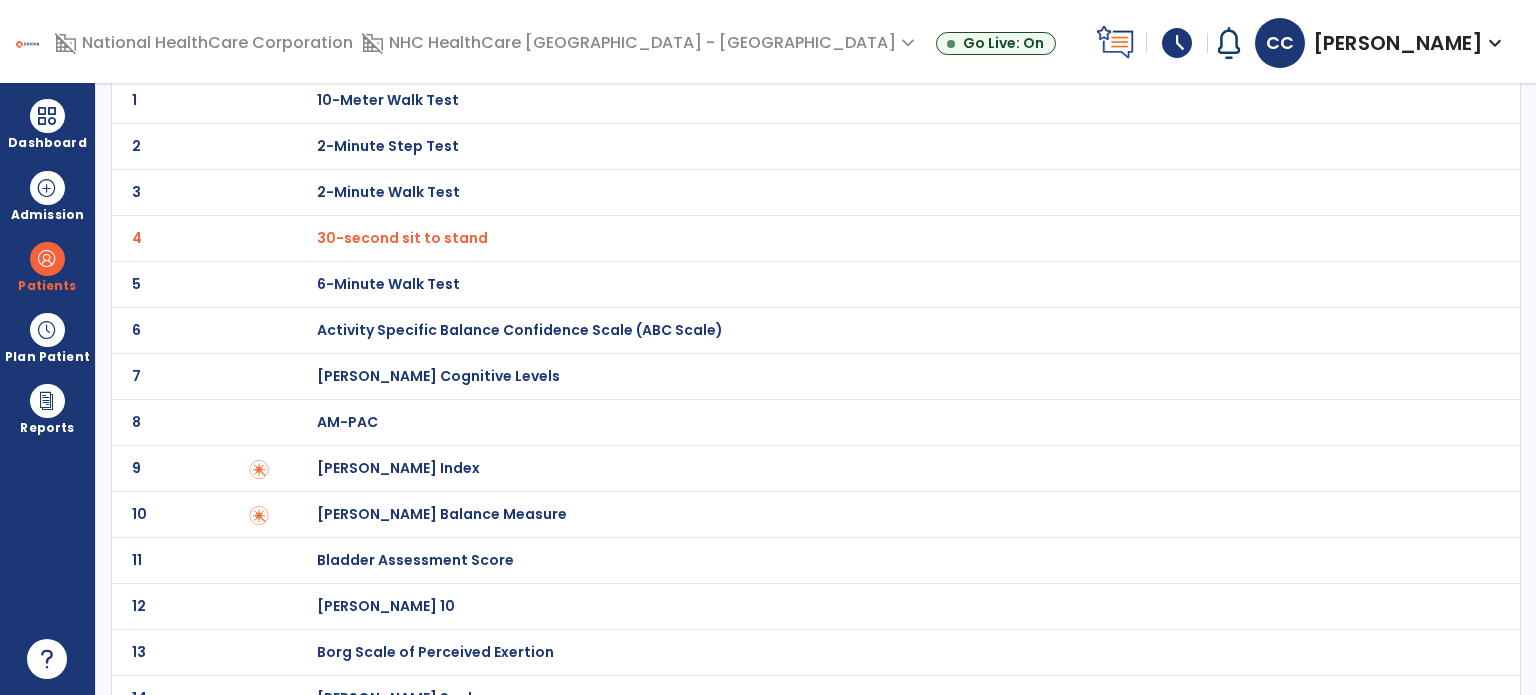 scroll, scrollTop: 0, scrollLeft: 0, axis: both 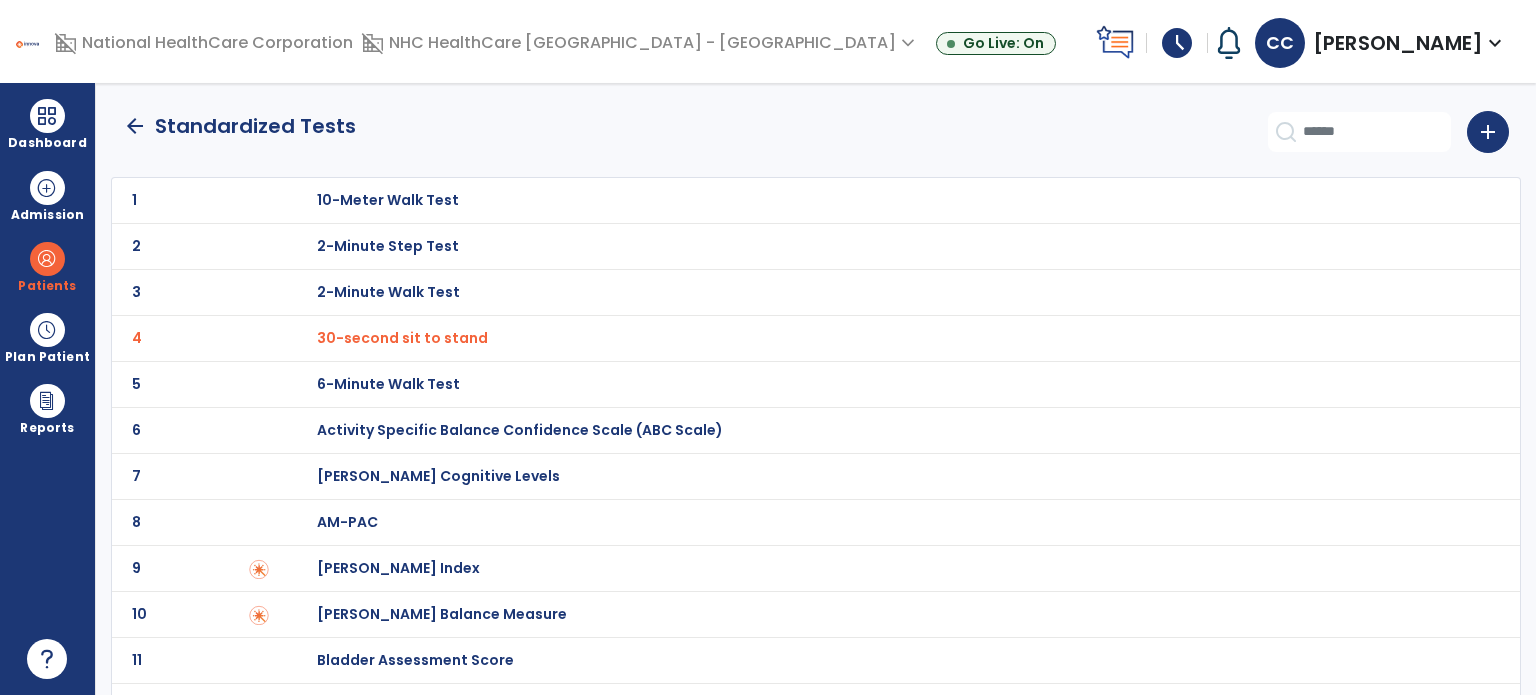 click on "arrow_back   Standardized Tests   add" 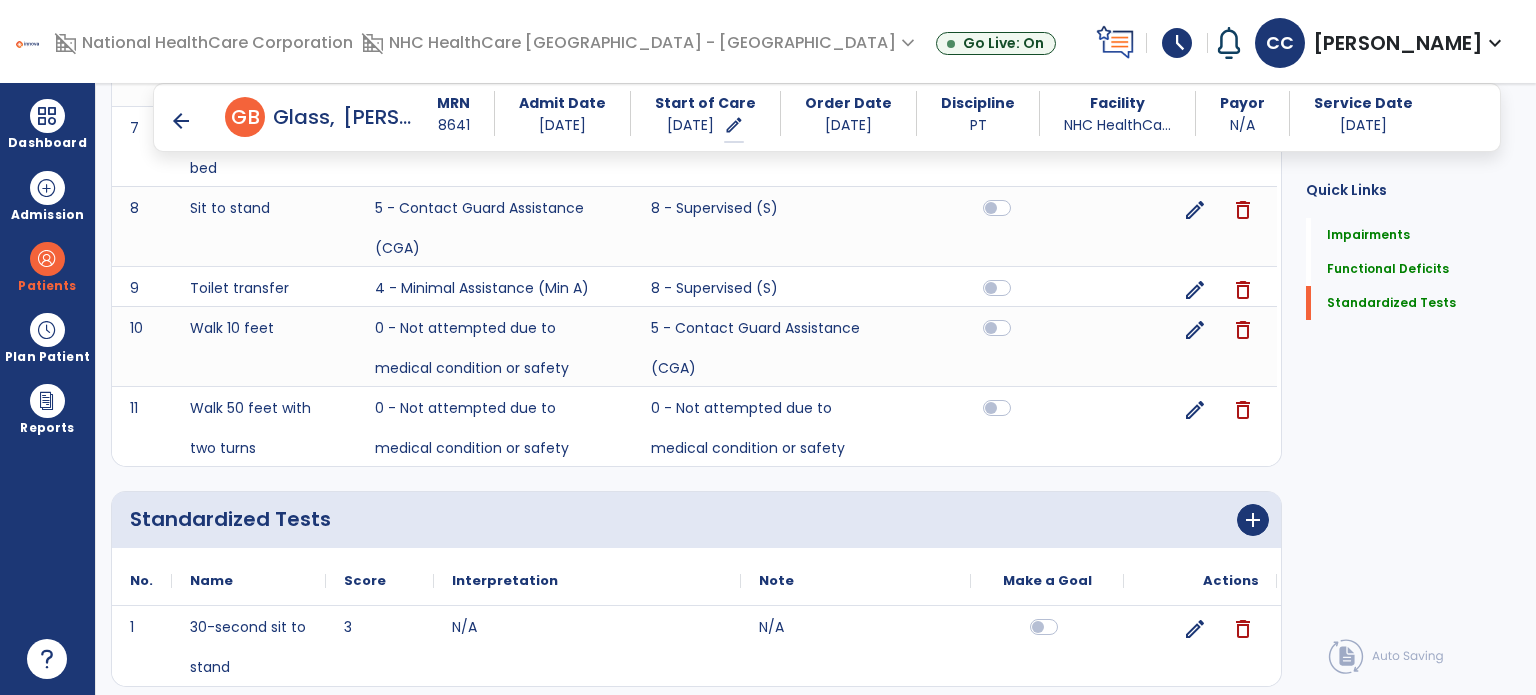 scroll, scrollTop: 1809, scrollLeft: 0, axis: vertical 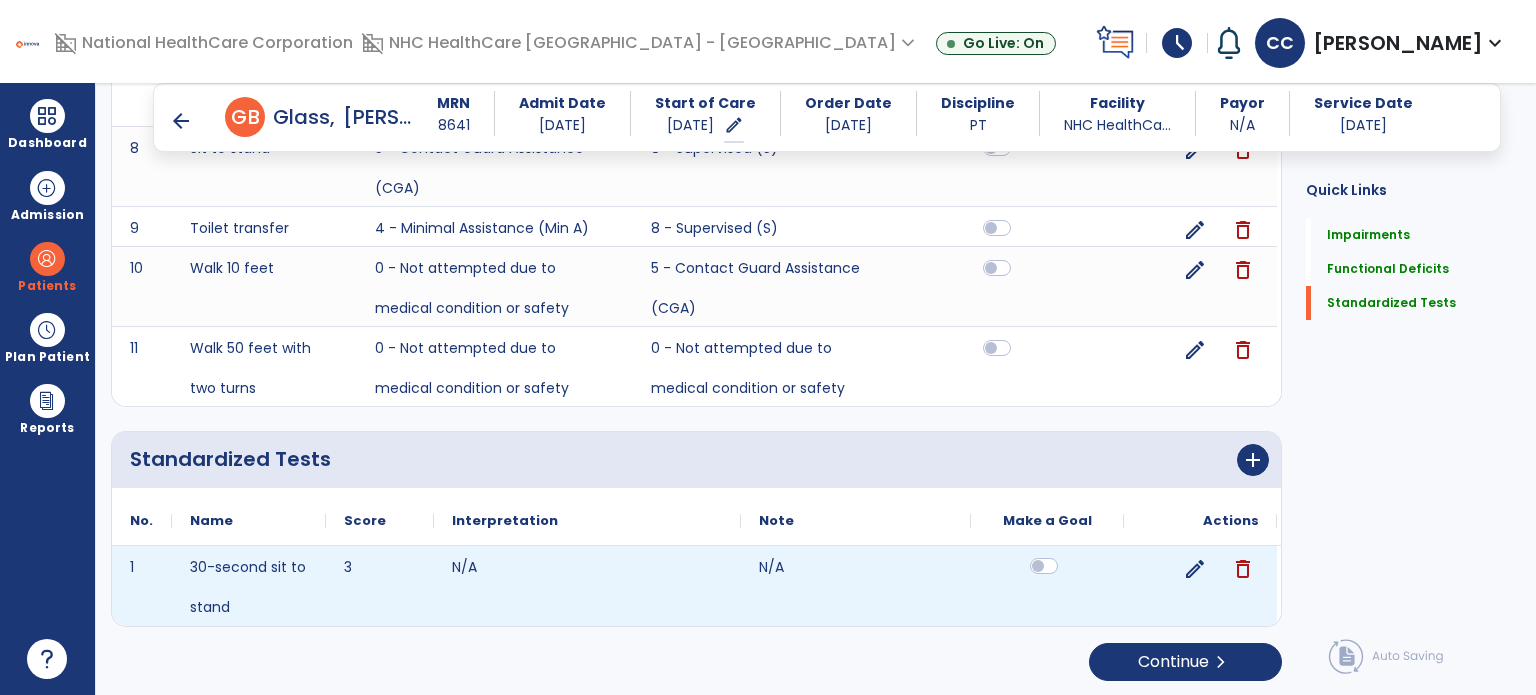 click 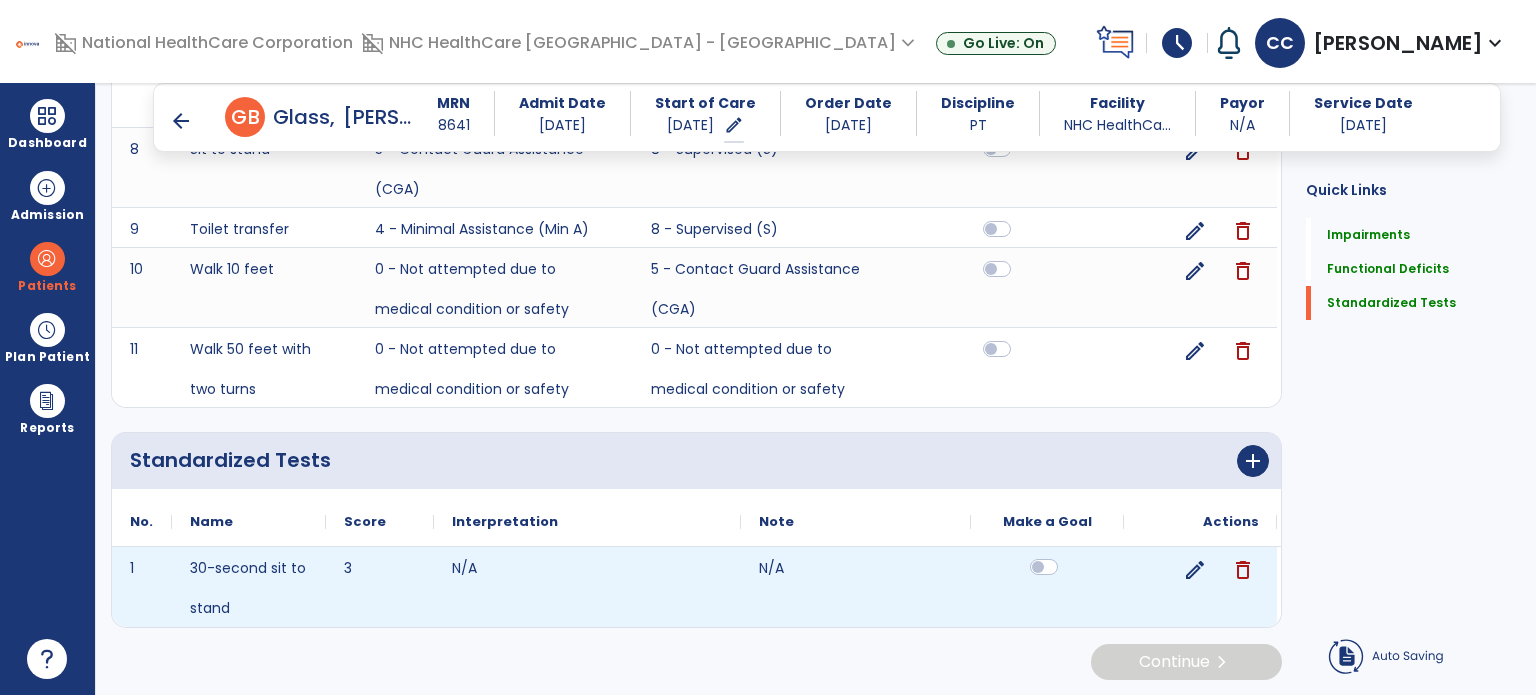 scroll, scrollTop: 1809, scrollLeft: 0, axis: vertical 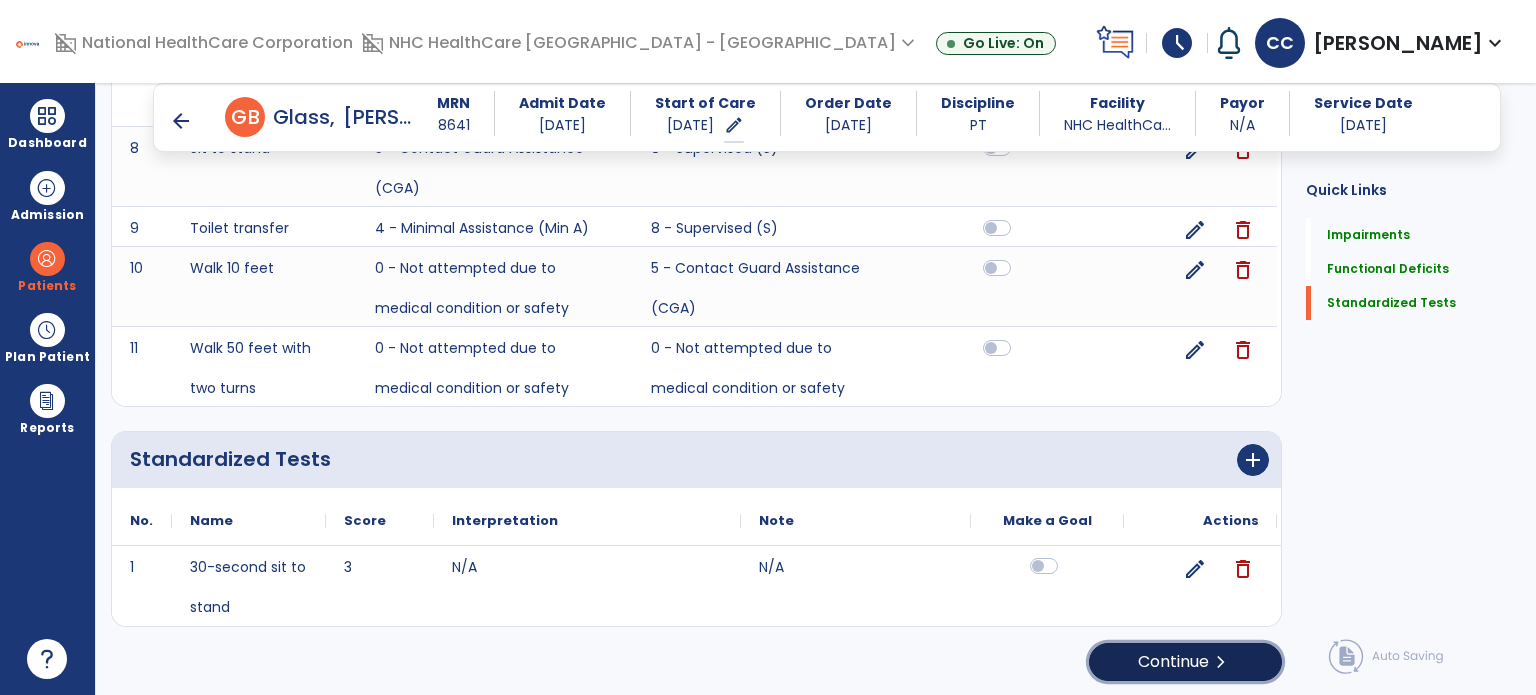 click on "Continue  chevron_right" 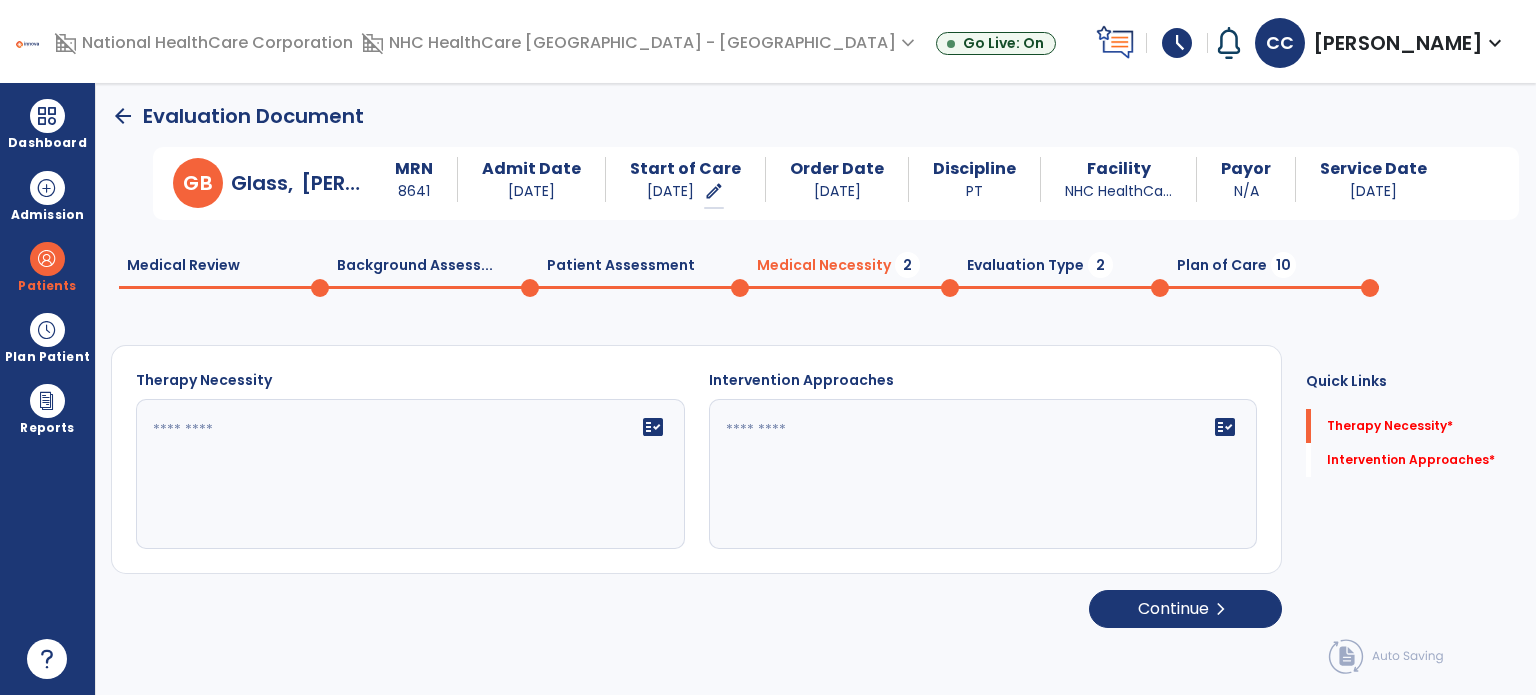 scroll, scrollTop: 0, scrollLeft: 0, axis: both 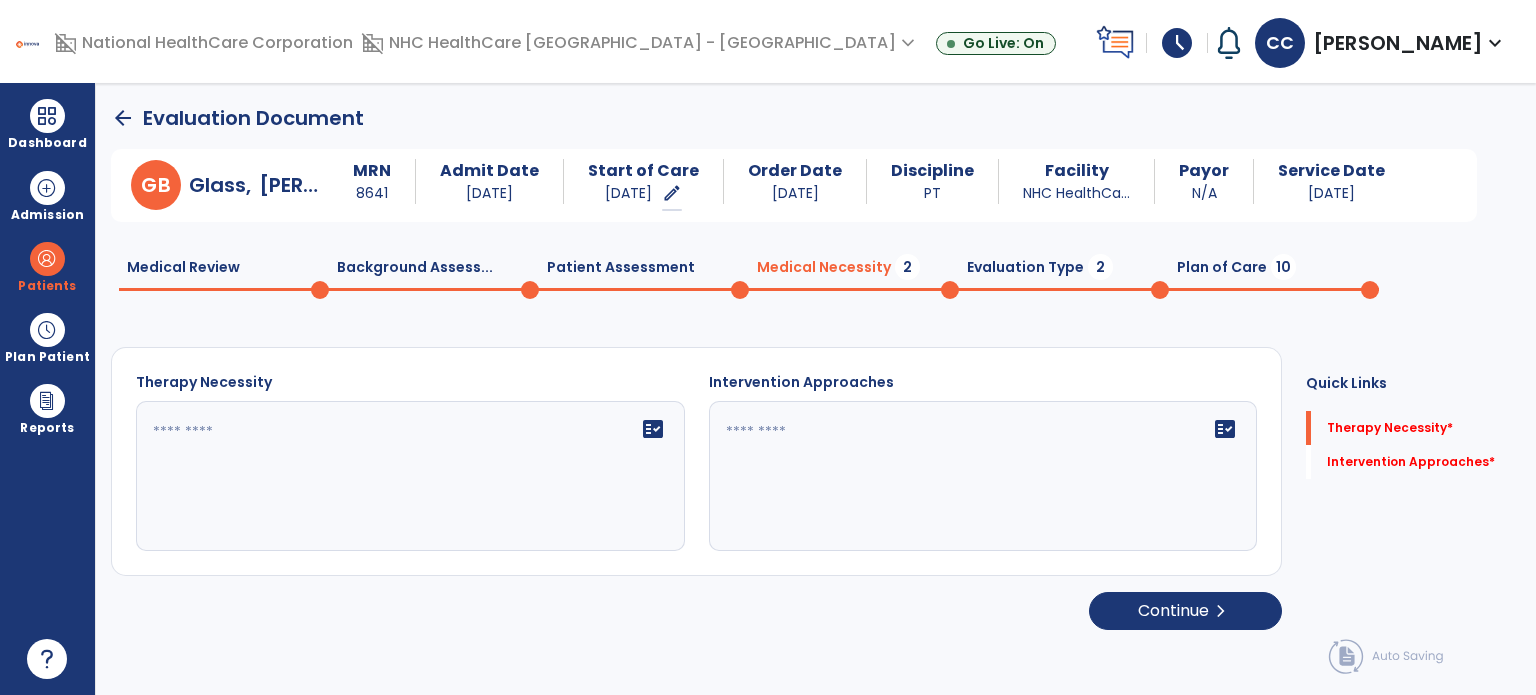 drag, startPoint x: 426, startPoint y: 438, endPoint x: 442, endPoint y: 443, distance: 16.763054 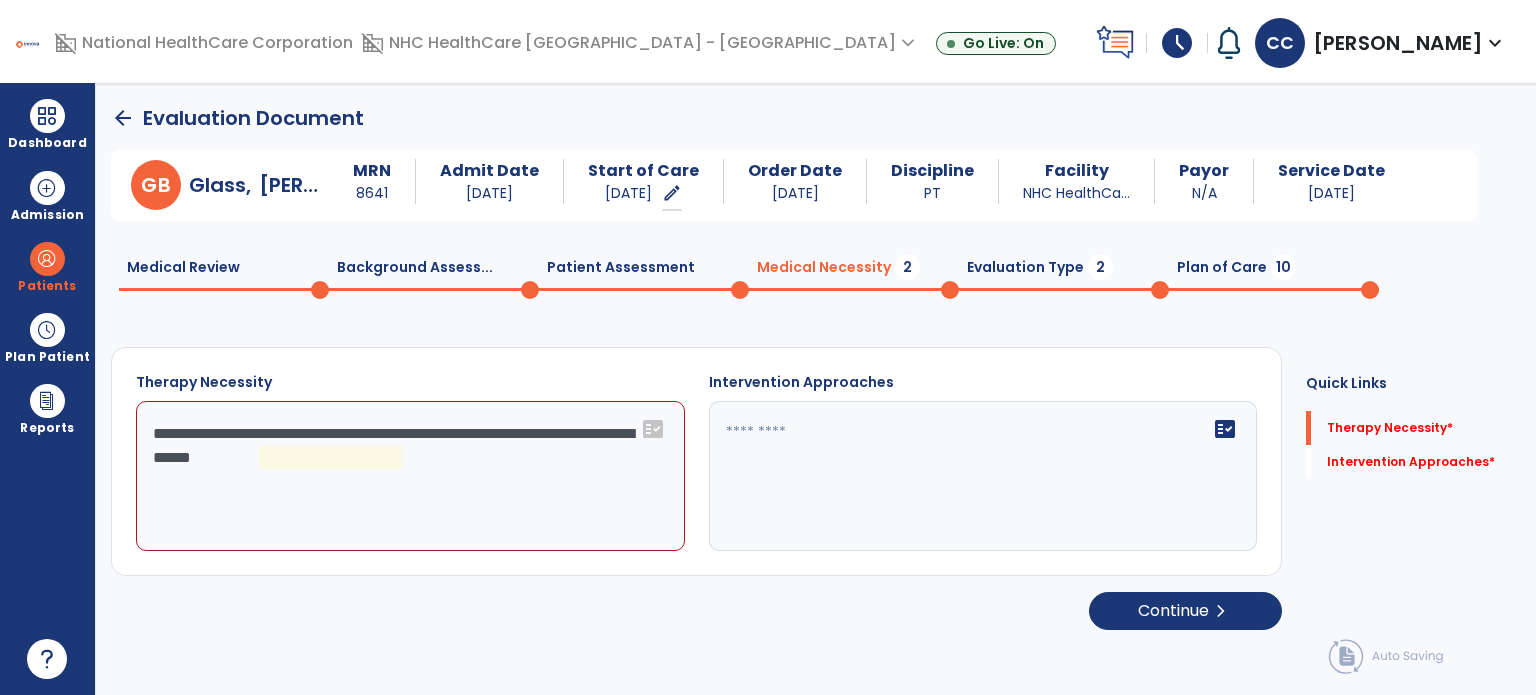 drag, startPoint x: 428, startPoint y: 515, endPoint x: 409, endPoint y: 467, distance: 51.62364 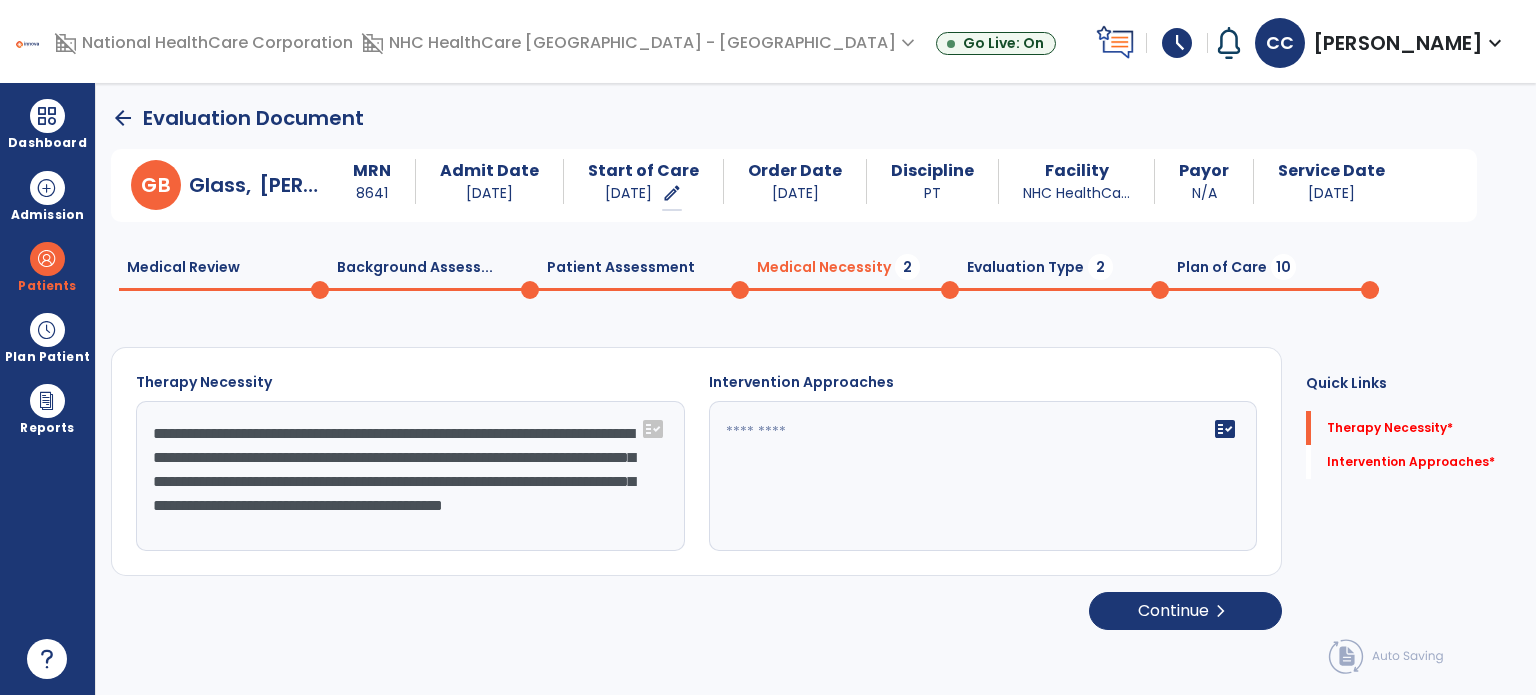 type on "**********" 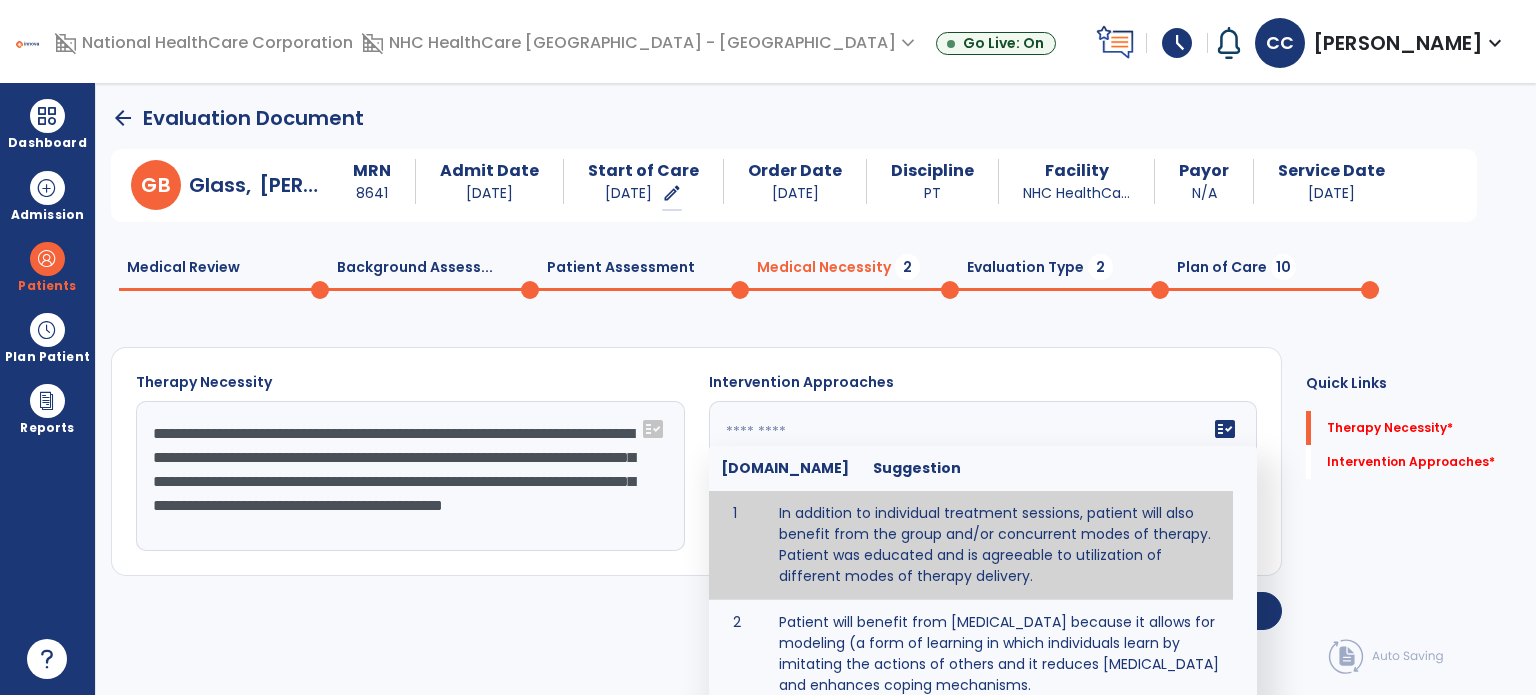 type on "**********" 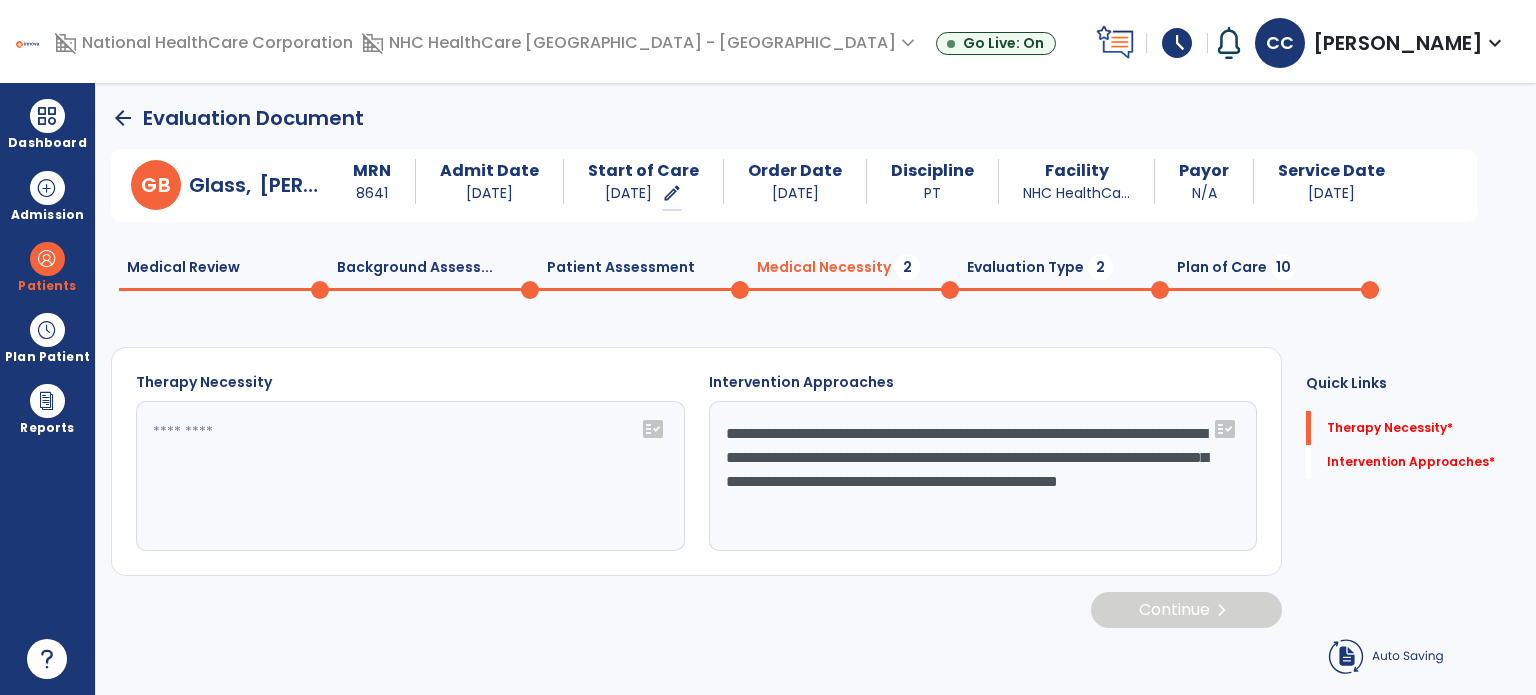 type on "**********" 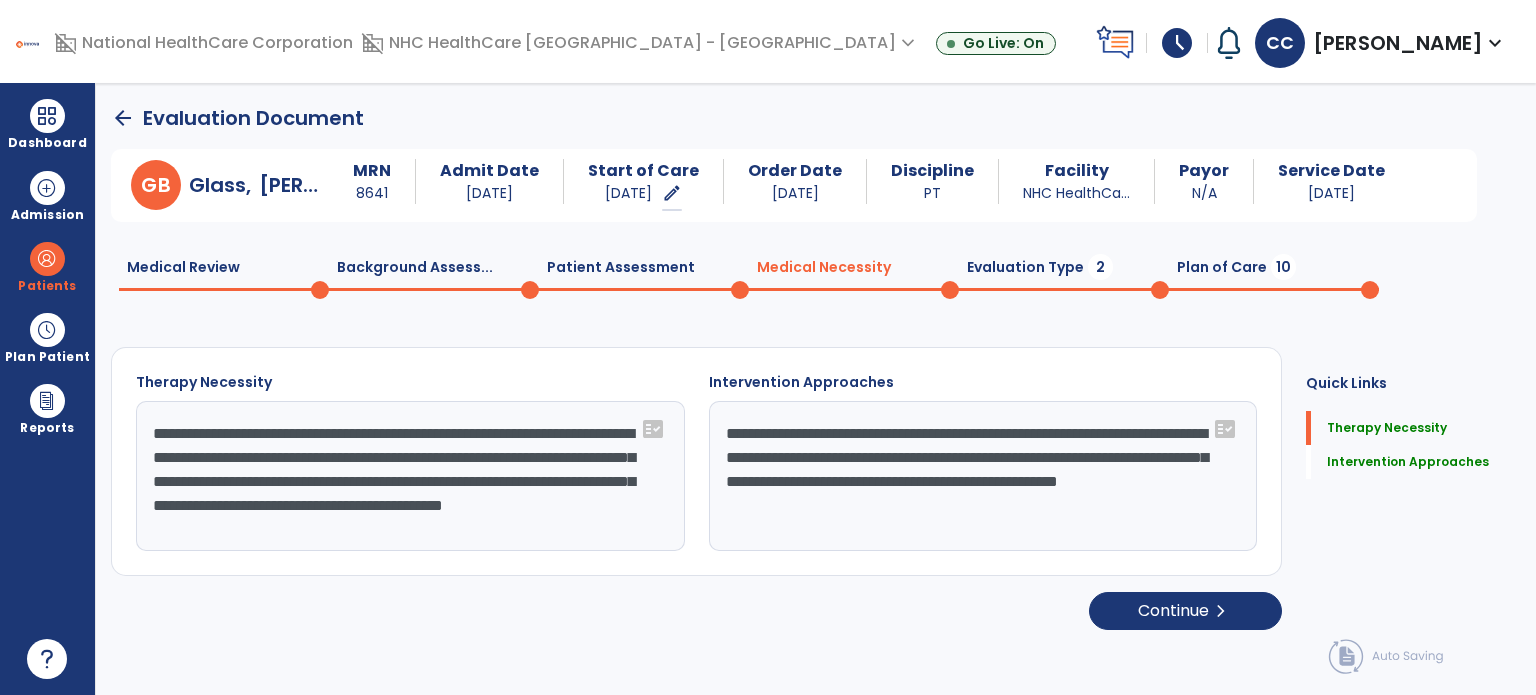 drag, startPoint x: 544, startPoint y: 532, endPoint x: 142, endPoint y: 412, distance: 419.52832 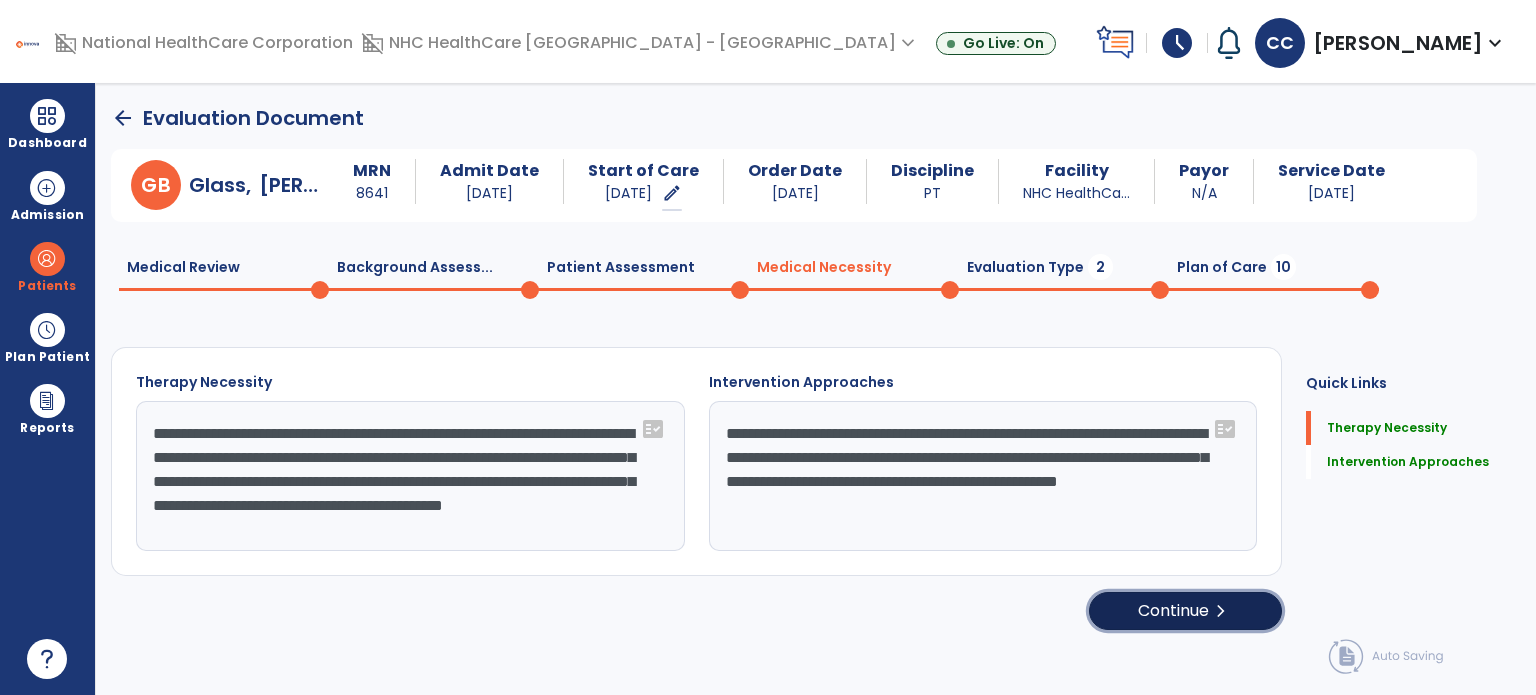 click on "Continue  chevron_right" 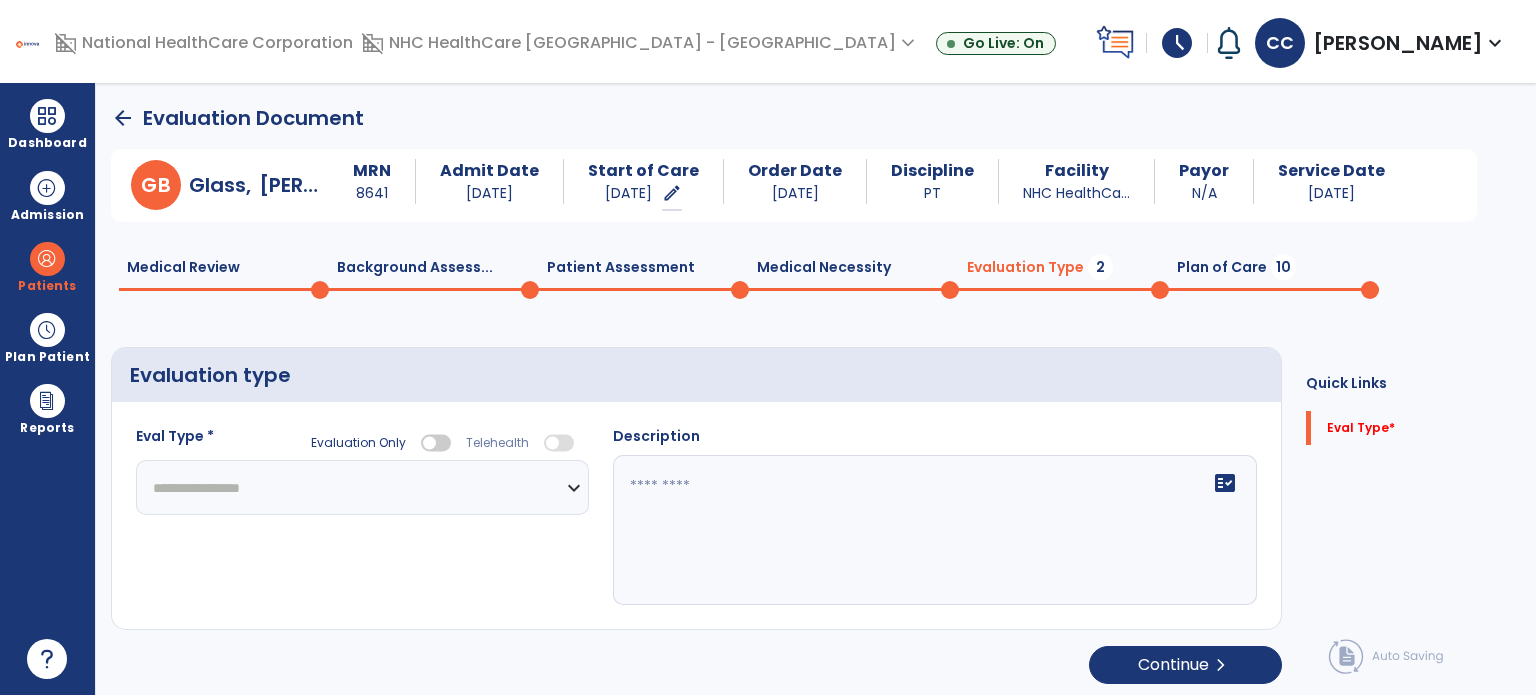 click on "**********" 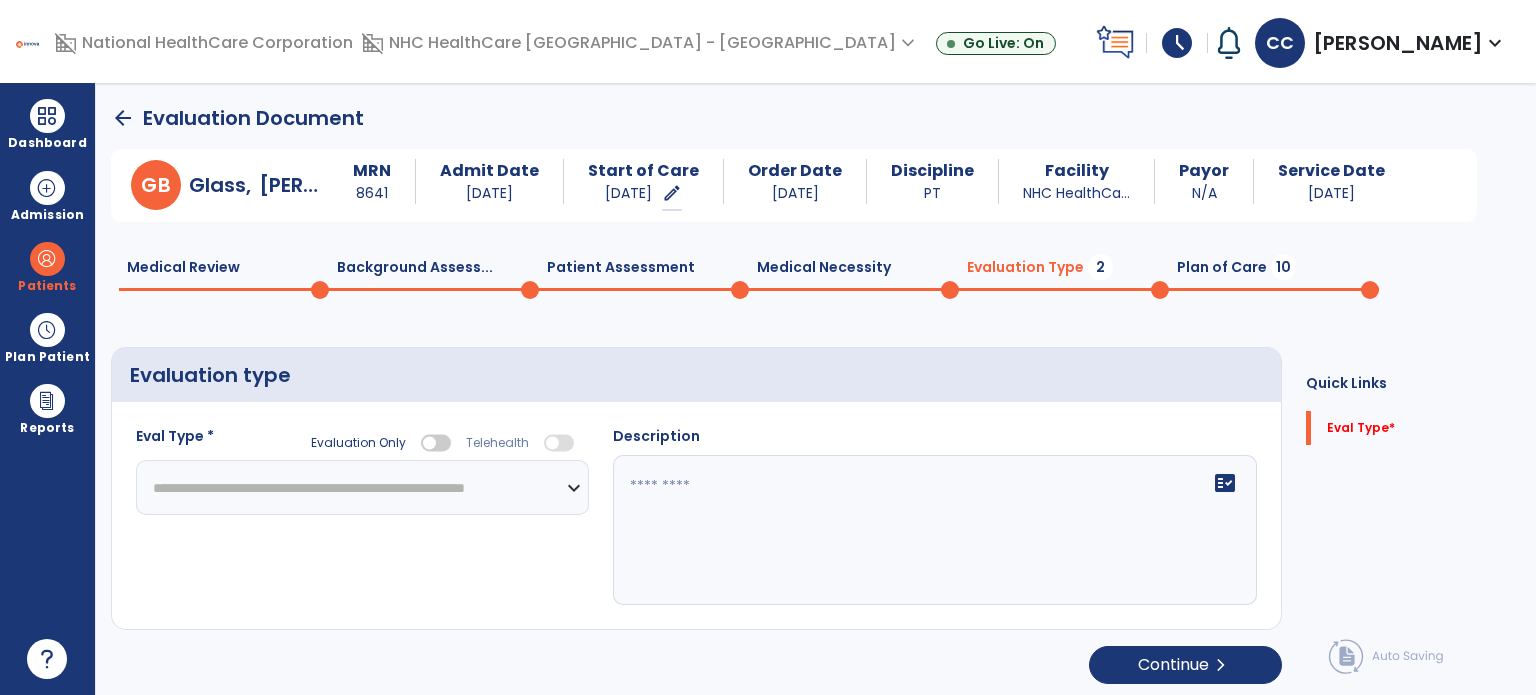 click on "**********" 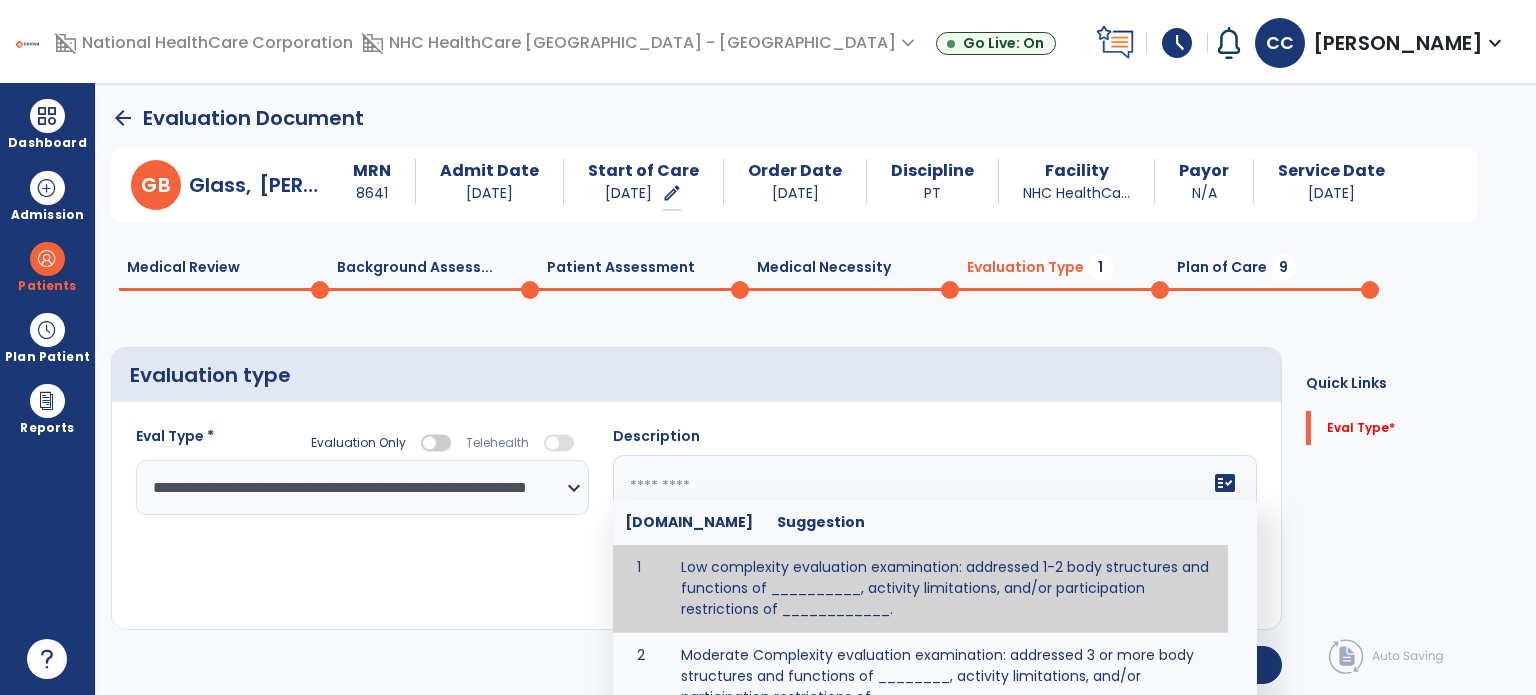click on "fact_check  Sr.No Suggestion 1 Low complexity evaluation examination: addressed 1-2 body structures and functions of __________, activity limitations, and/or participation restrictions of ____________. 2 Moderate Complexity evaluation examination: addressed 3 or more body structures and functions of ________, activity limitations, and/or participation restrictions of _______. 3 High Complexity evaluation examination: addressed 4 or more body structures and functions of _______, activity limitations, and/or participation restrictions of _________" 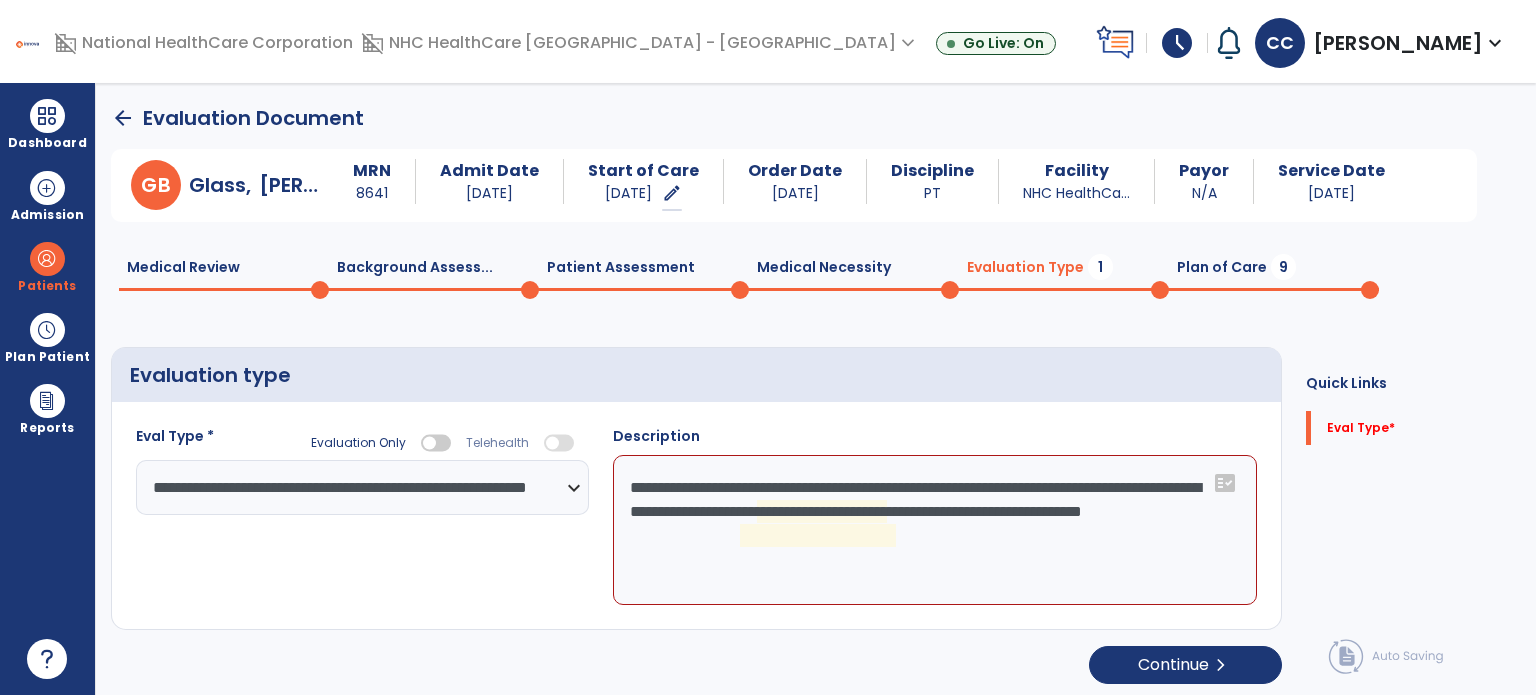 click on "**********" 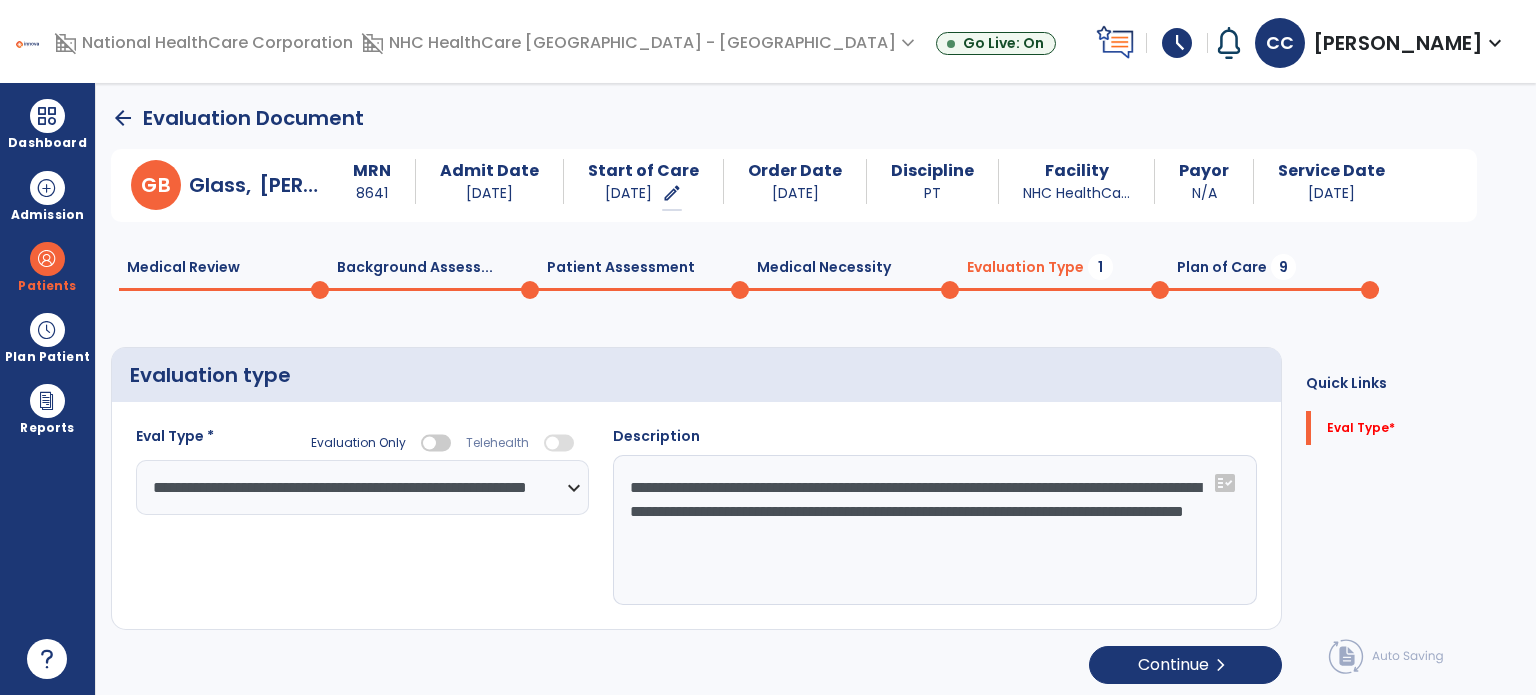 click on "**********" 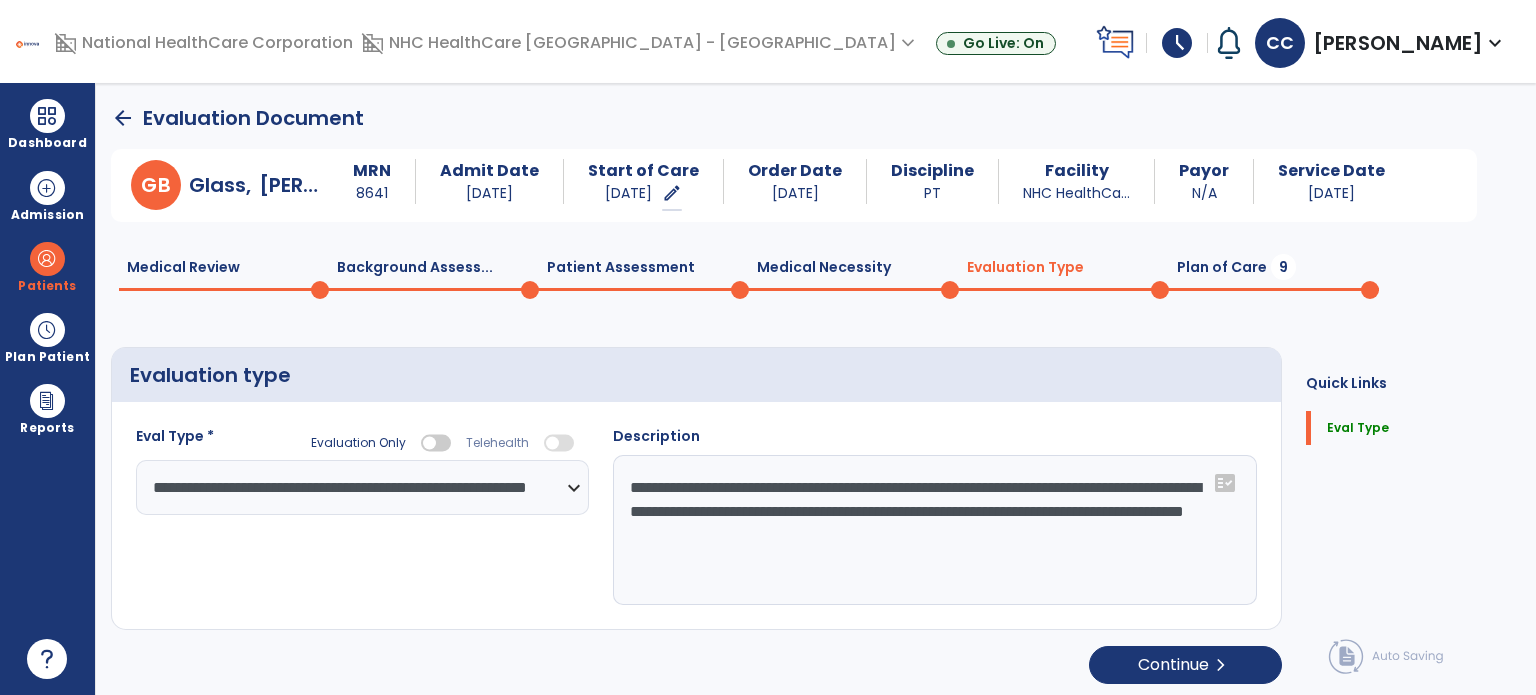 drag, startPoint x: 869, startPoint y: 504, endPoint x: 993, endPoint y: 62, distance: 459.06427 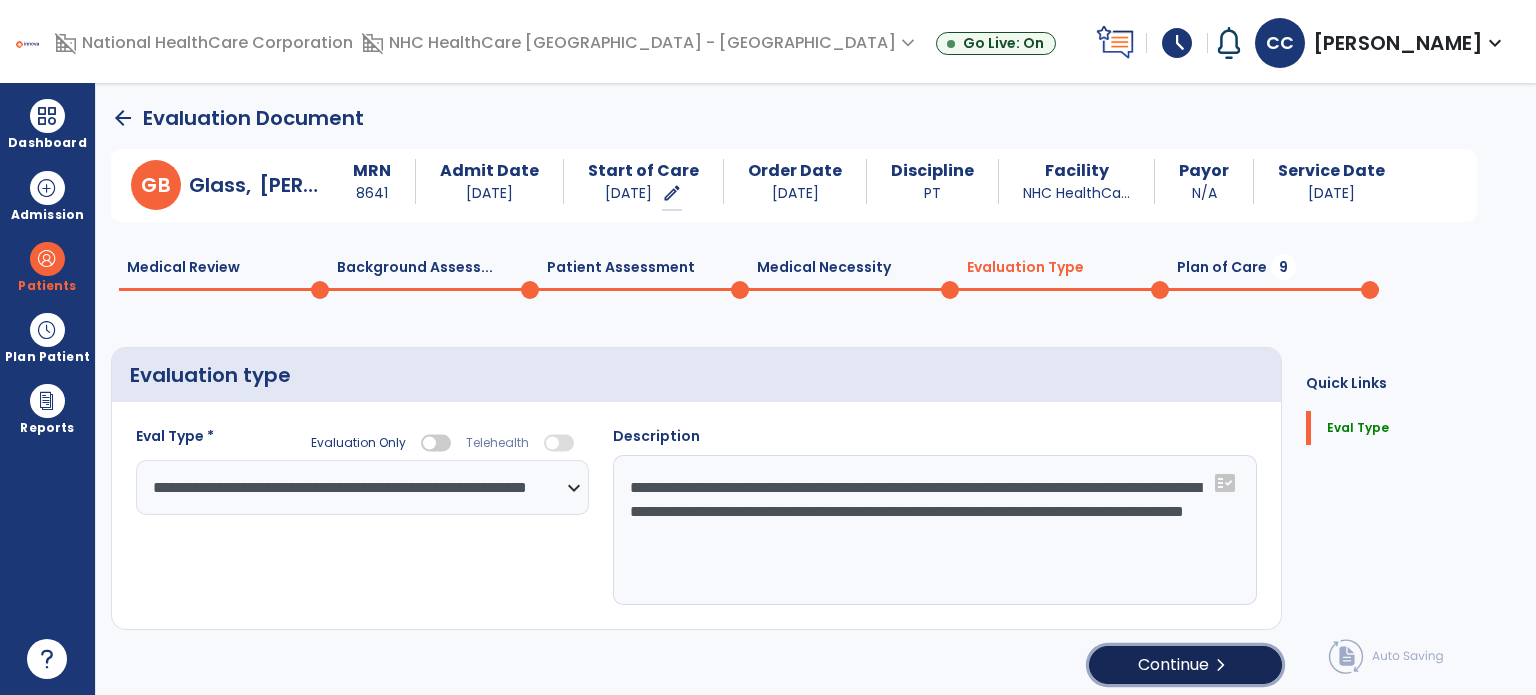 click on "chevron_right" 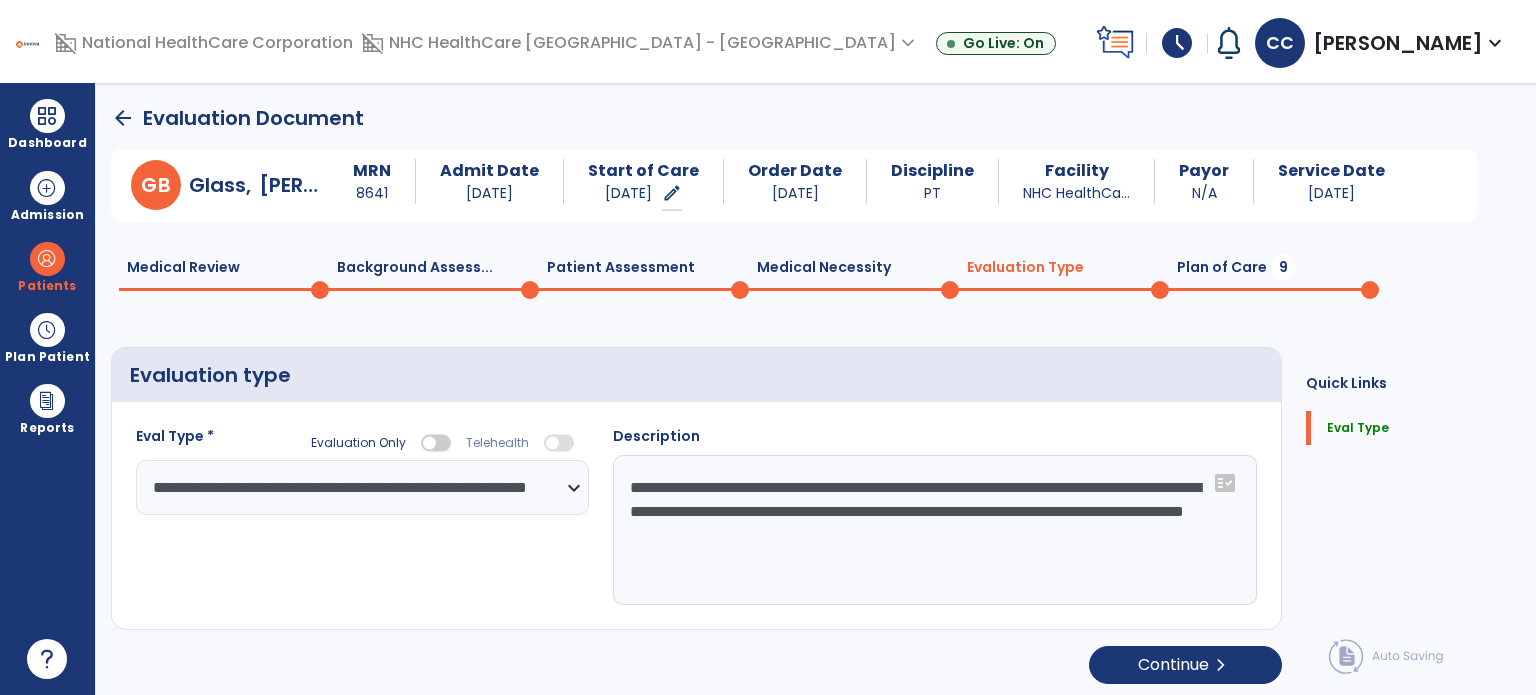 select on "*****" 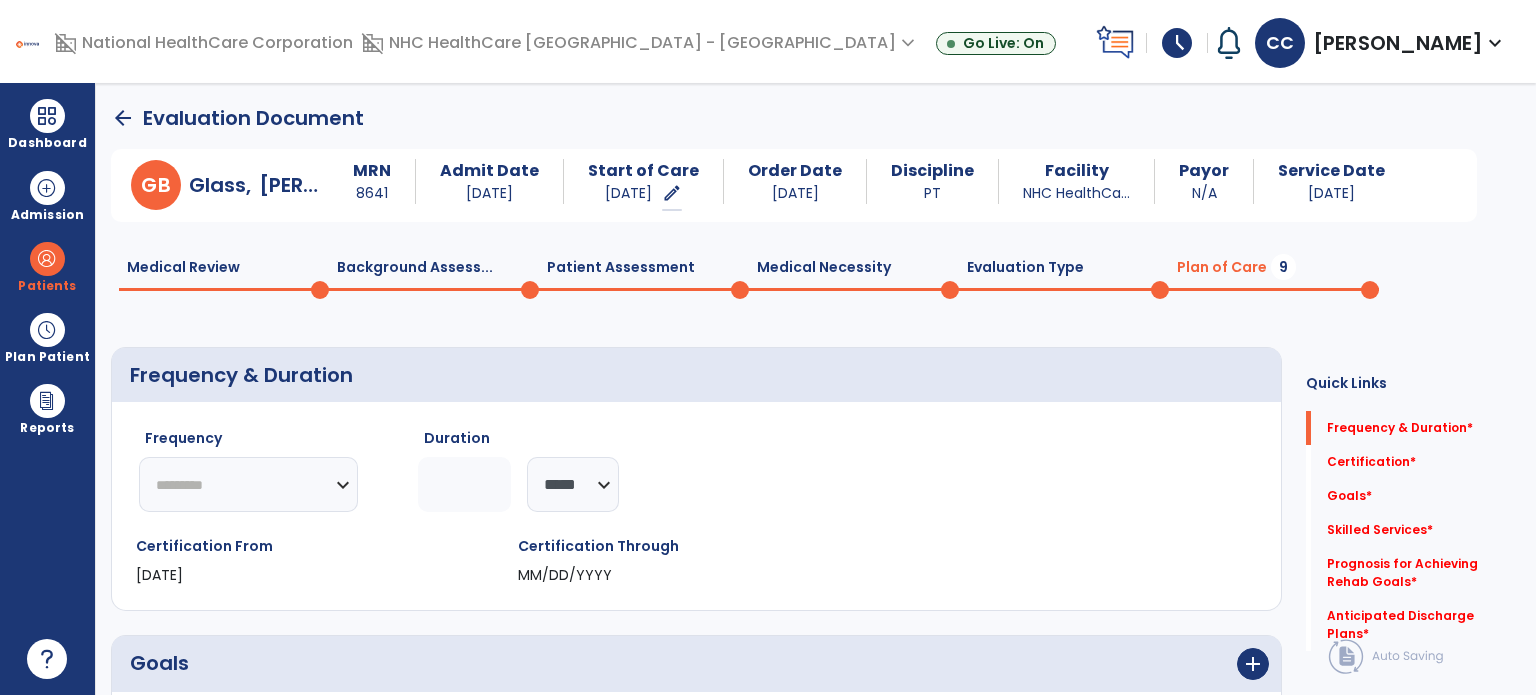 click on "********* ** ** ** ** ** ** **" 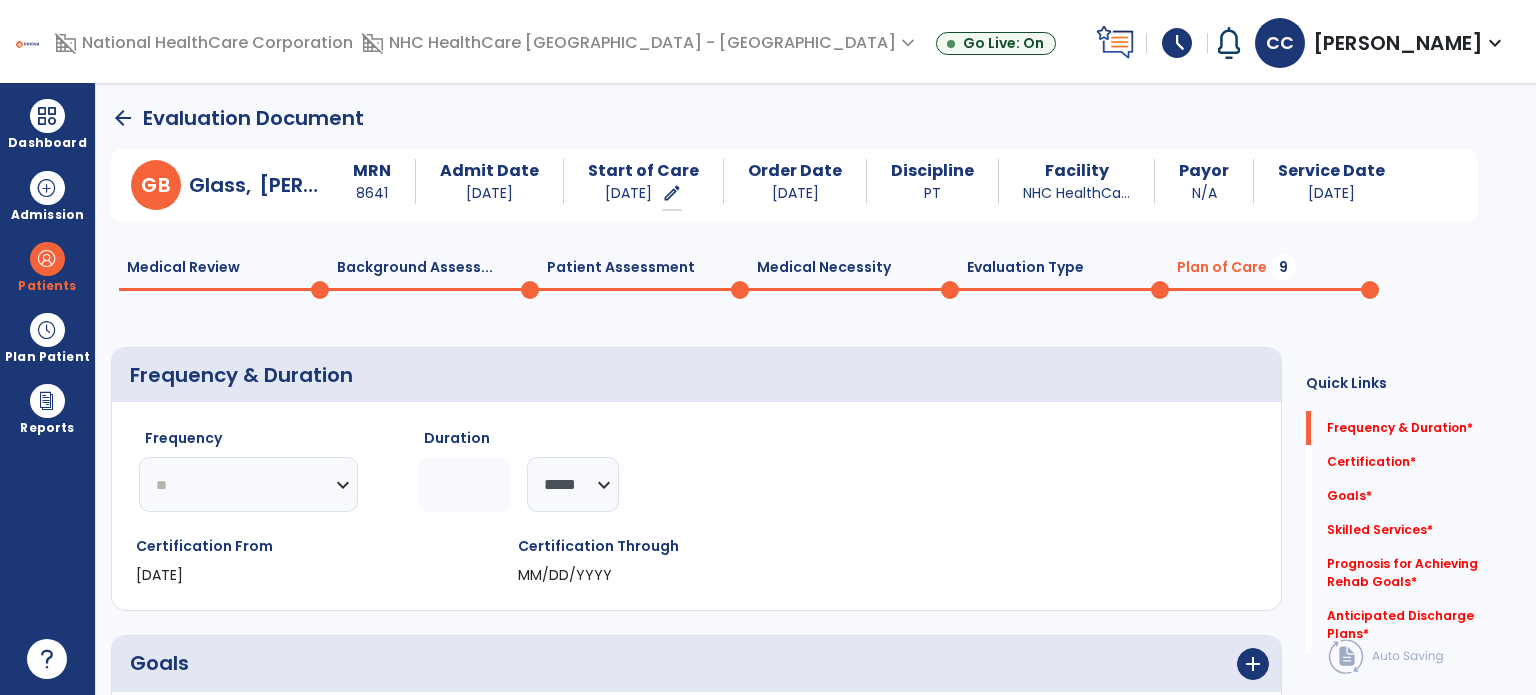 click on "********* ** ** ** ** ** ** **" 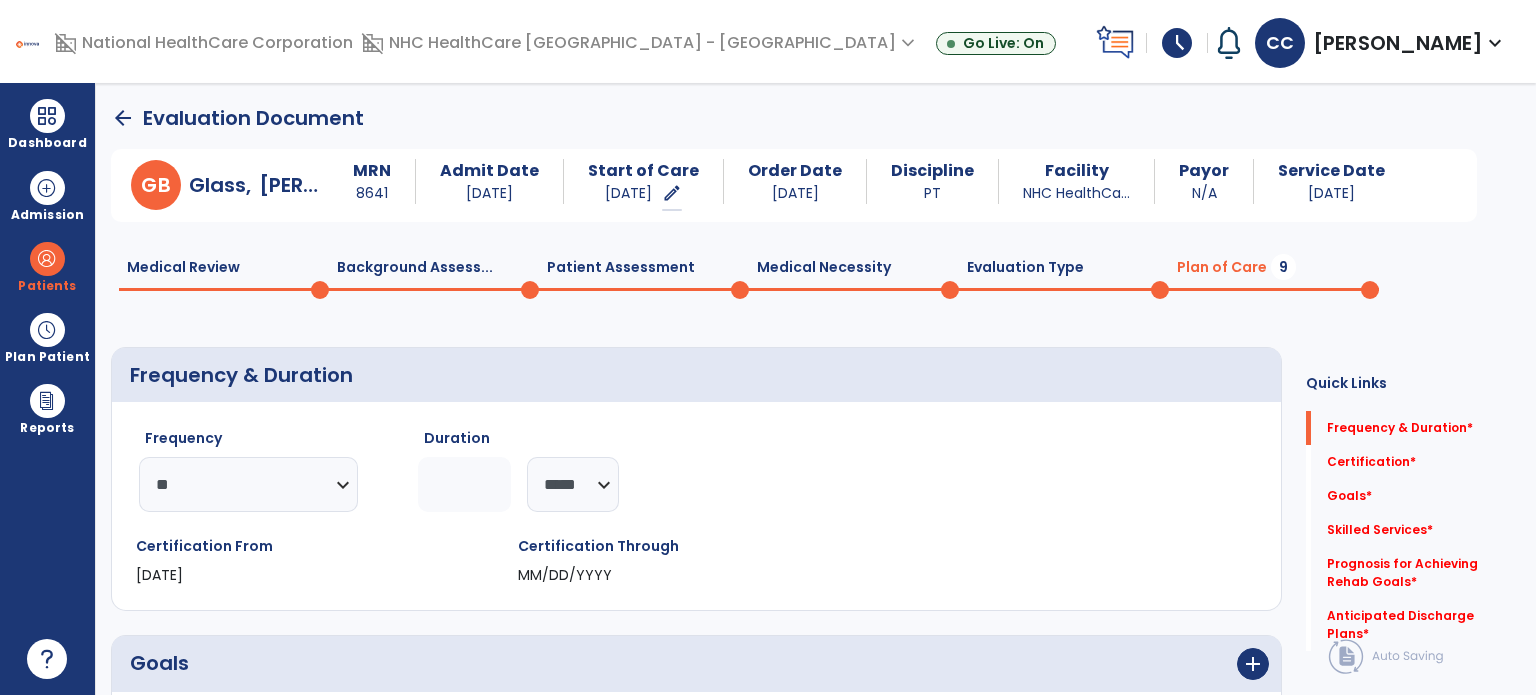 click 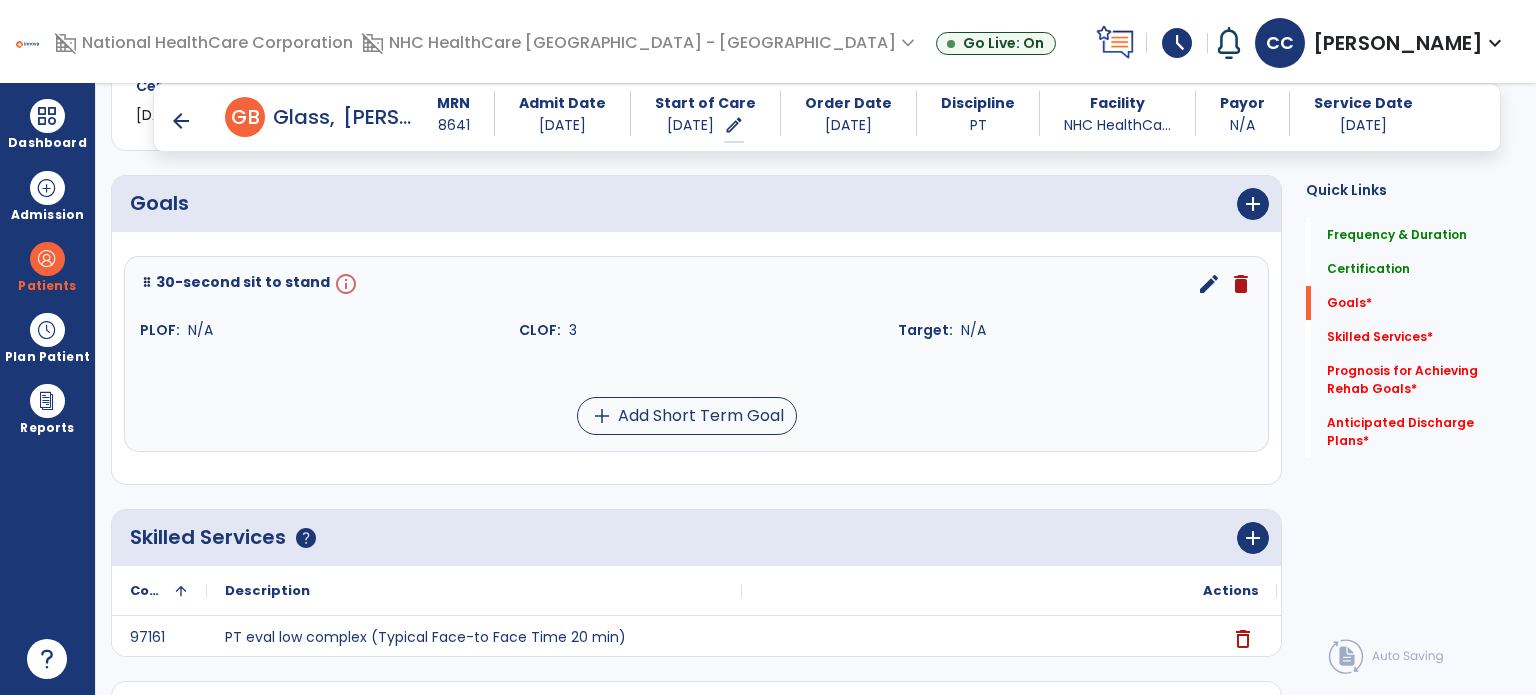 scroll, scrollTop: 500, scrollLeft: 0, axis: vertical 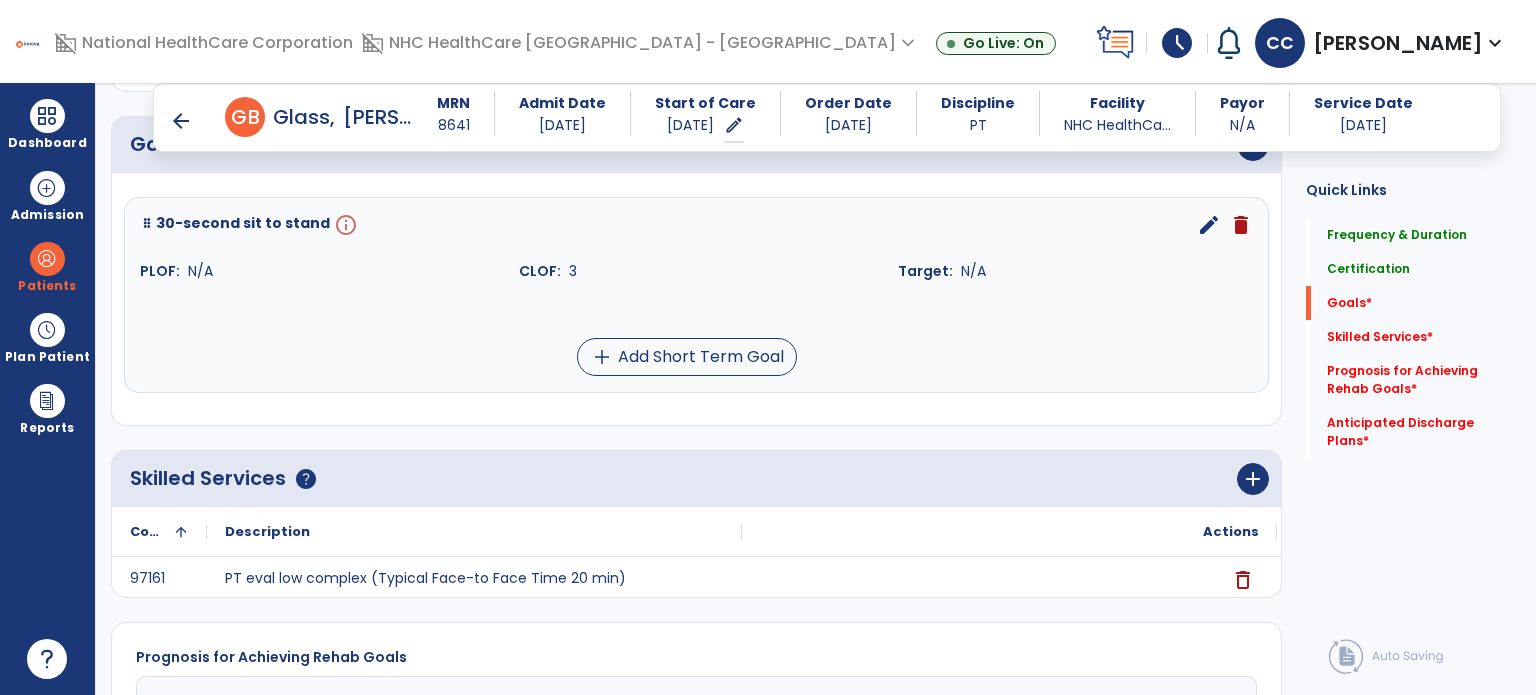 type on "*" 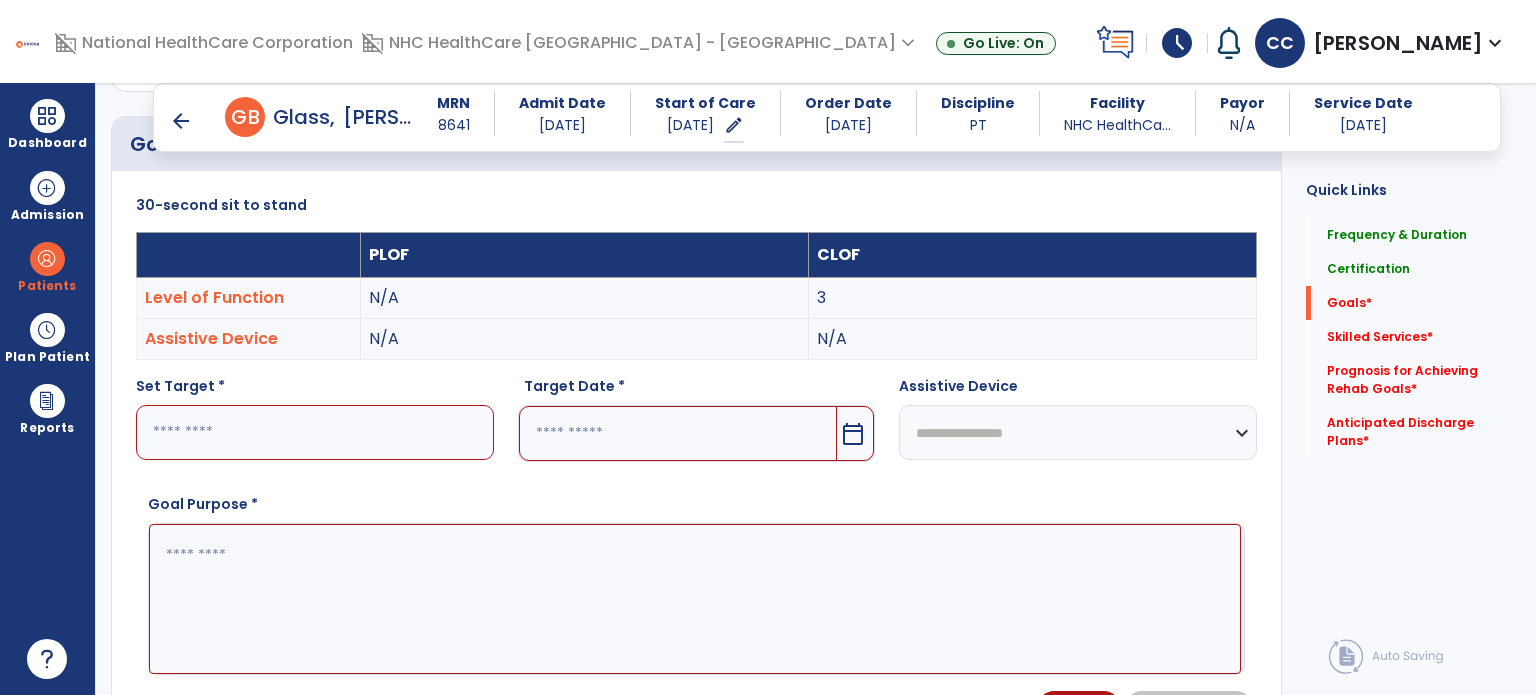 scroll, scrollTop: 66, scrollLeft: 0, axis: vertical 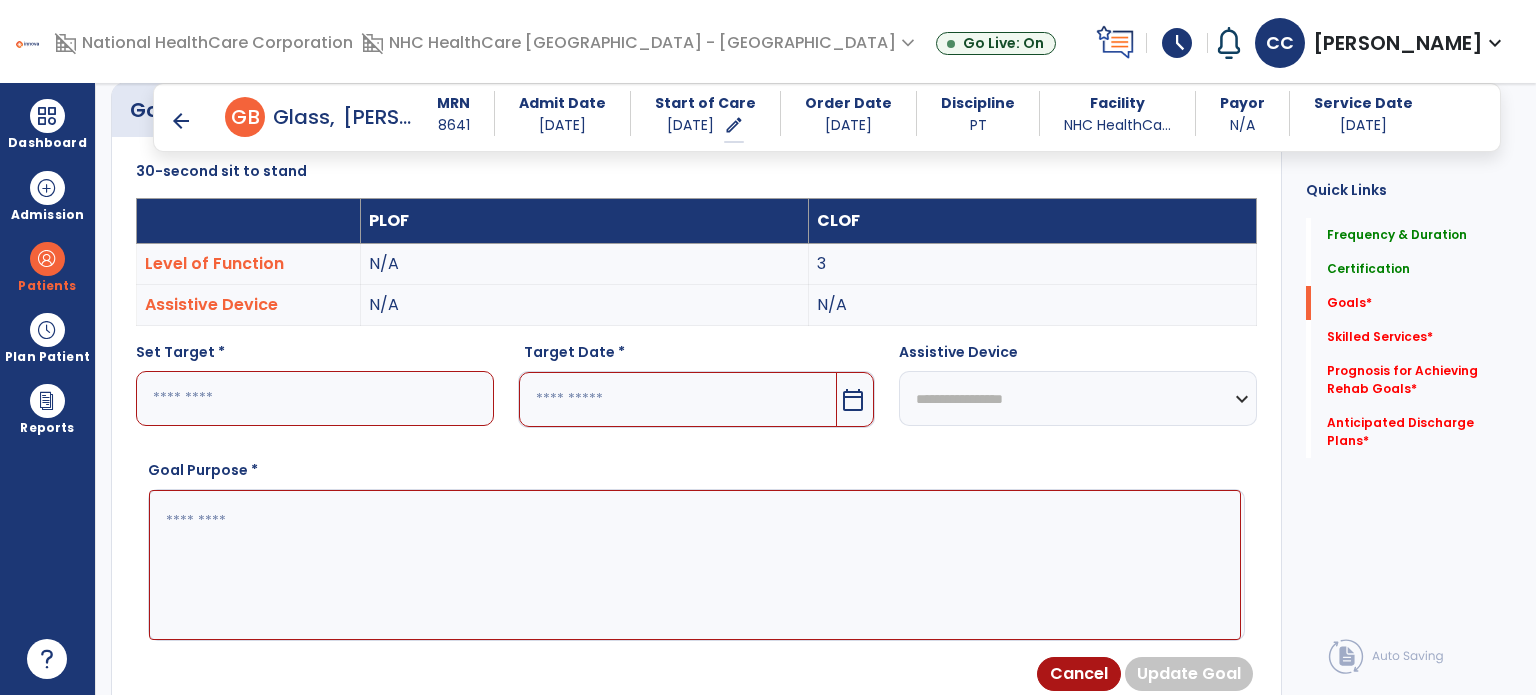 click at bounding box center (315, 398) 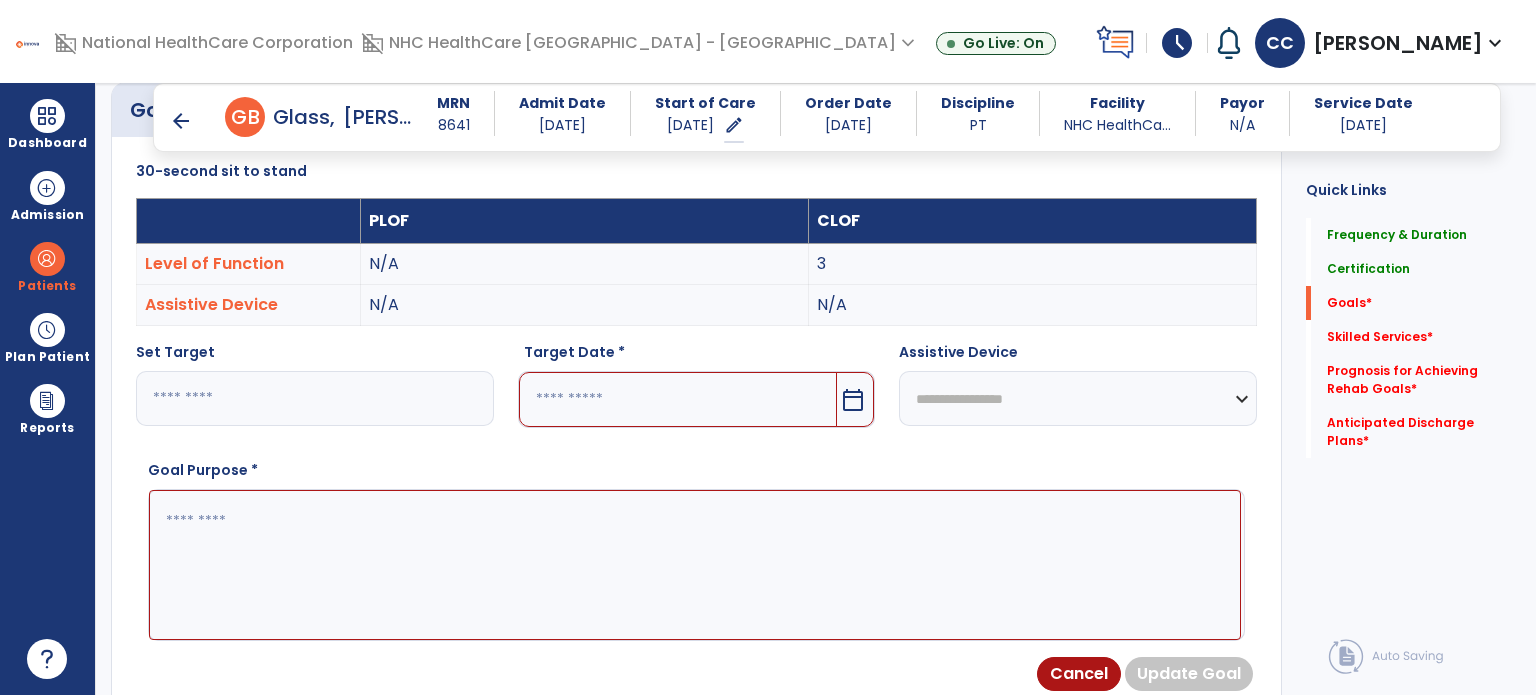 type on "*" 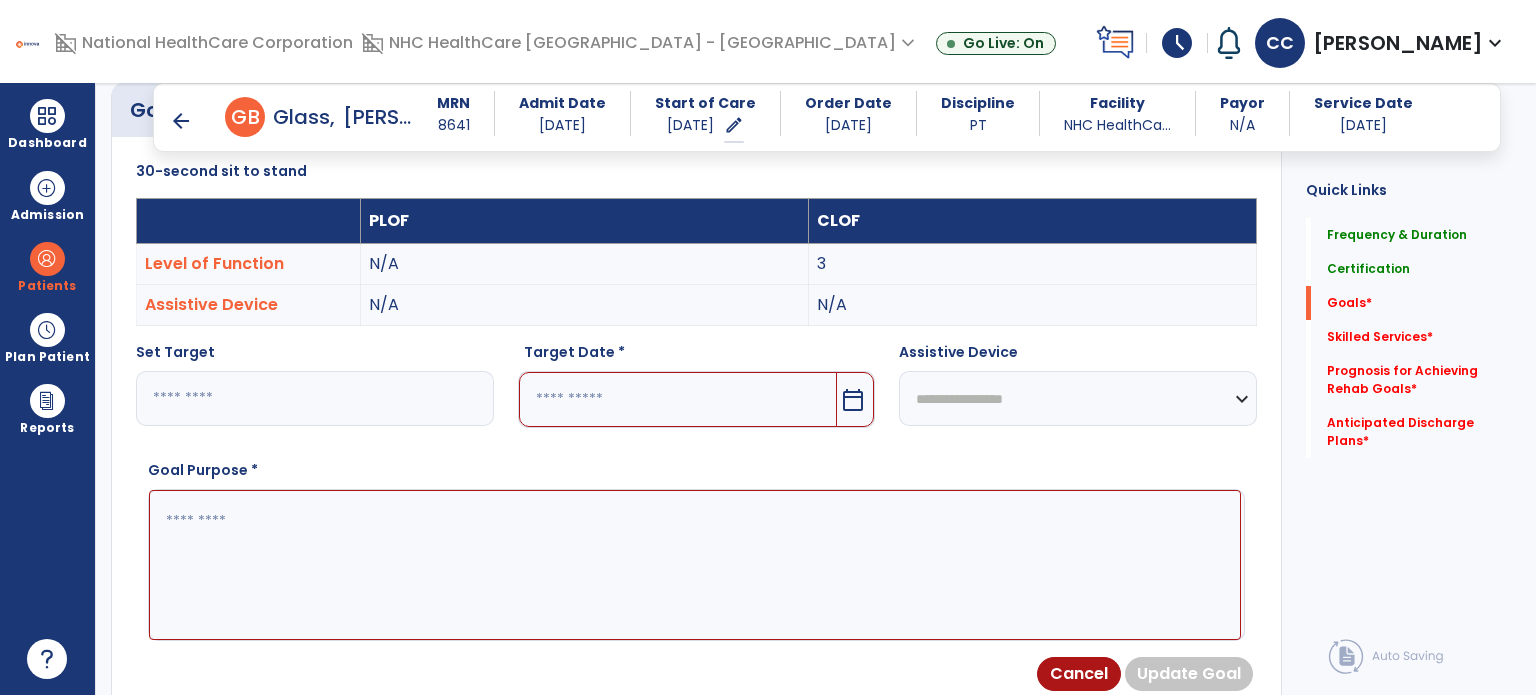 click at bounding box center [678, 399] 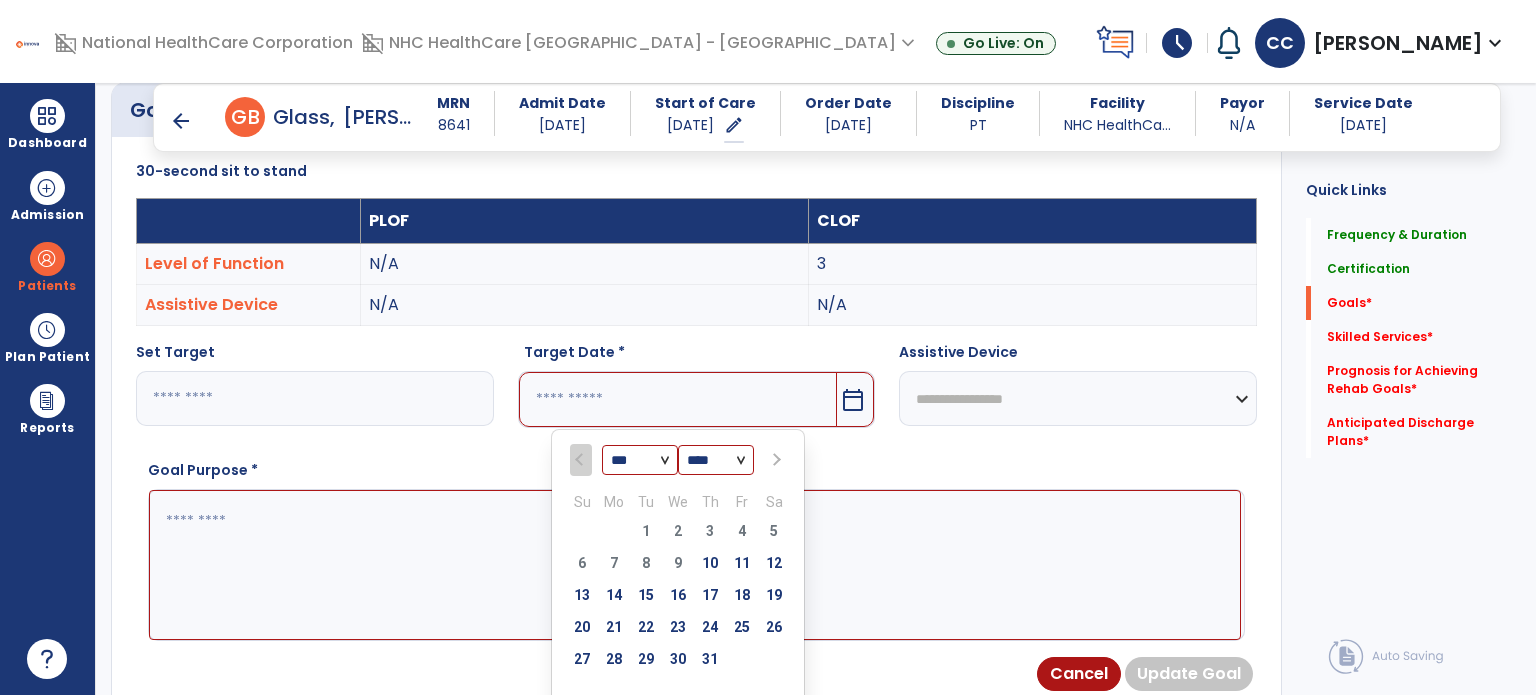 click at bounding box center [774, 460] 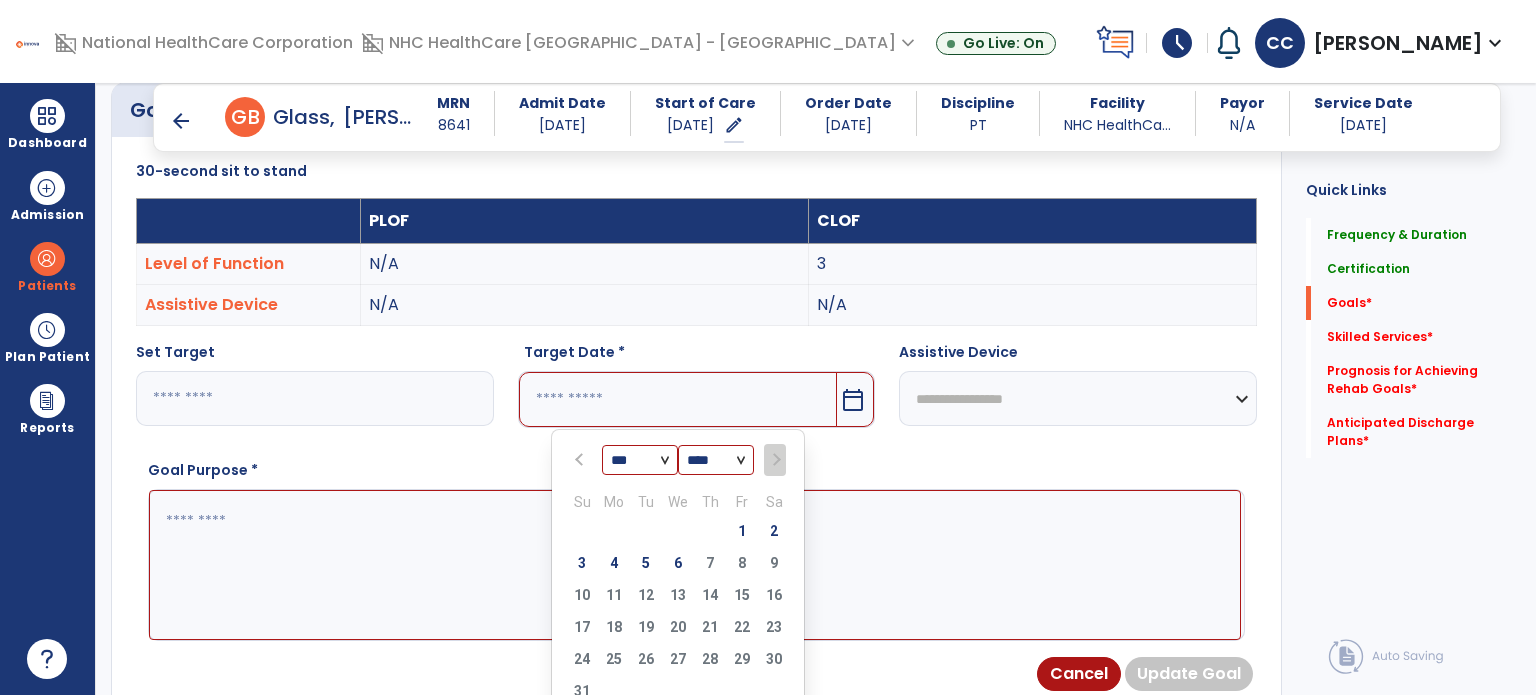 click on "5" at bounding box center [646, 563] 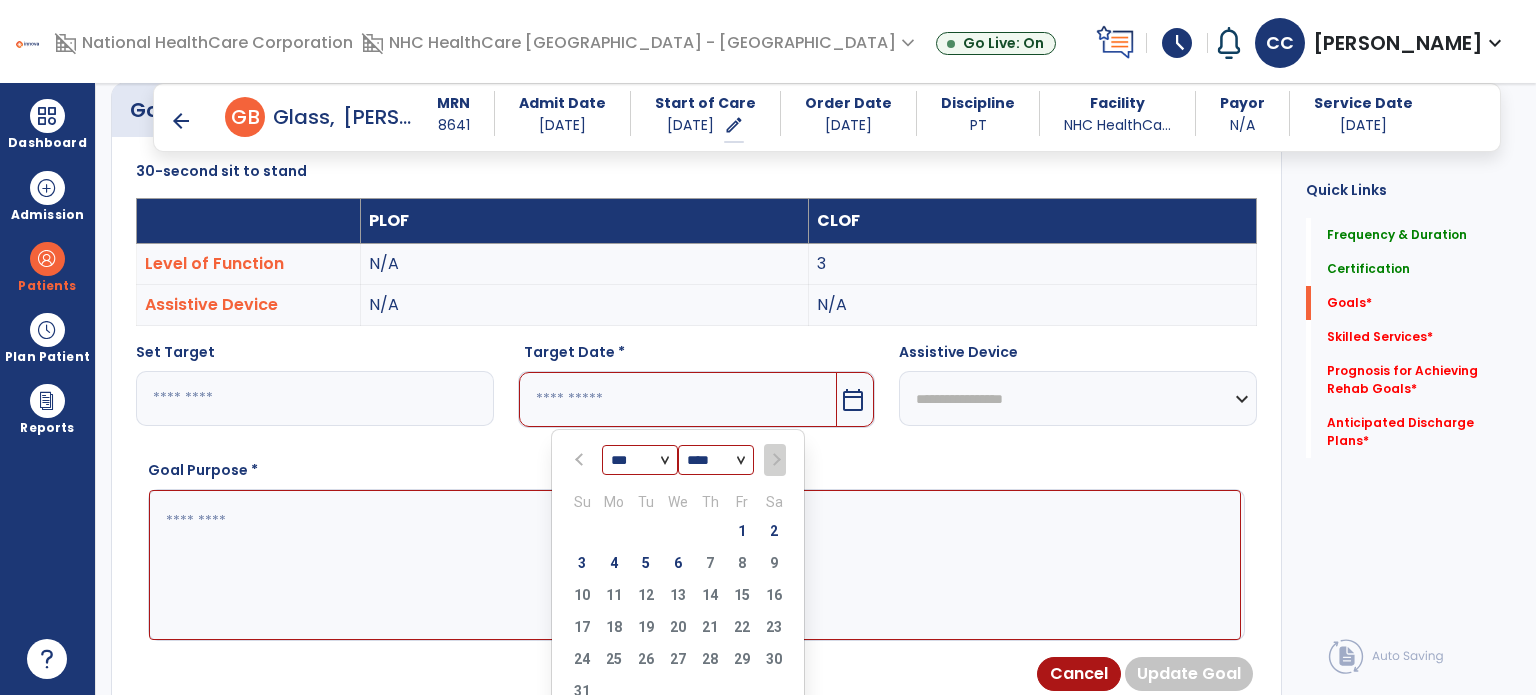 type on "********" 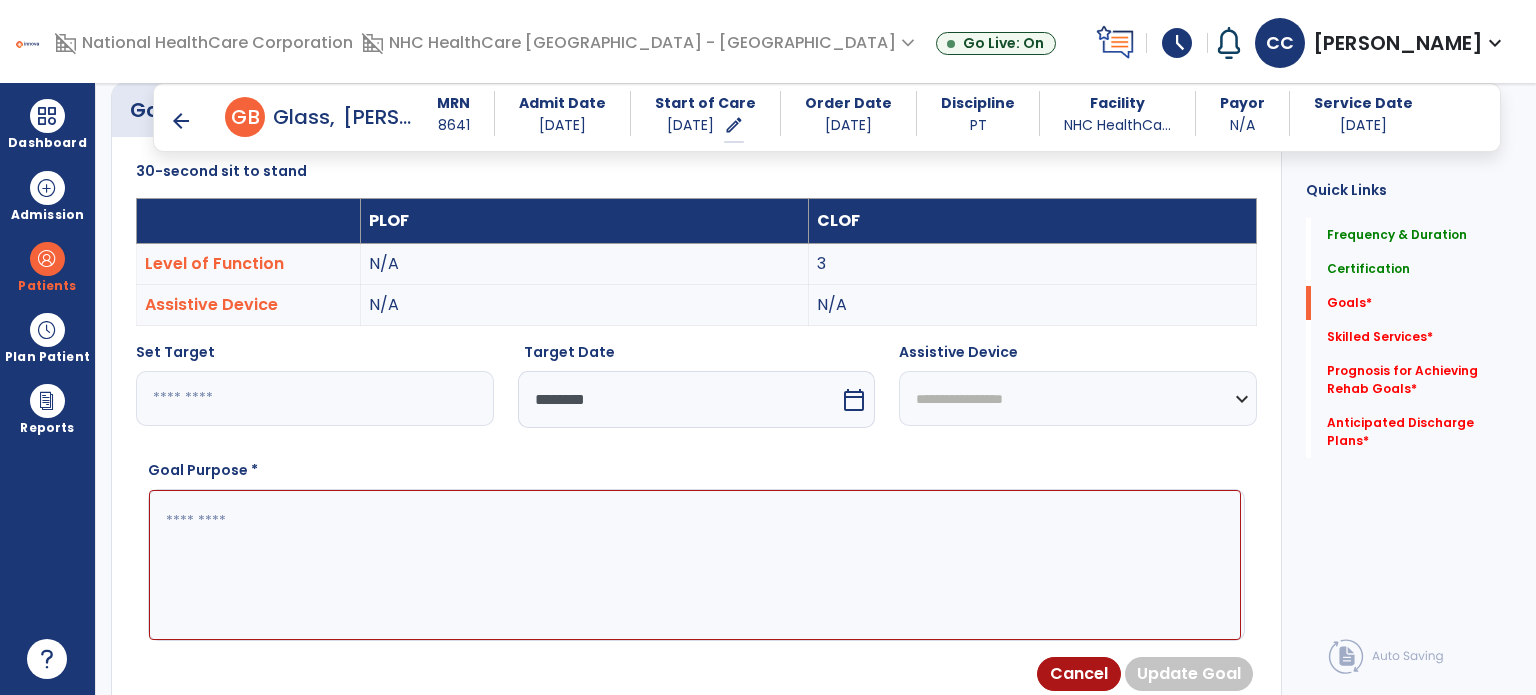 click at bounding box center [695, 565] 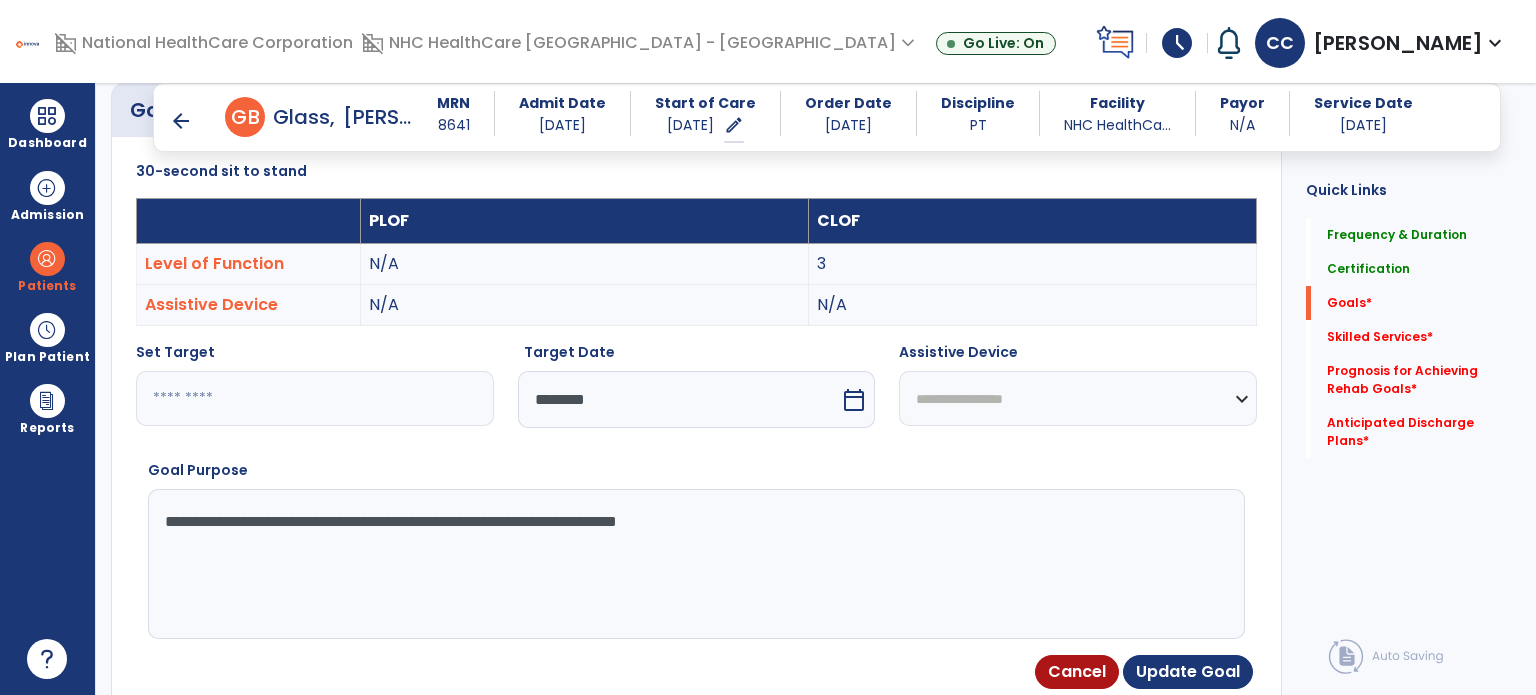 type on "**********" 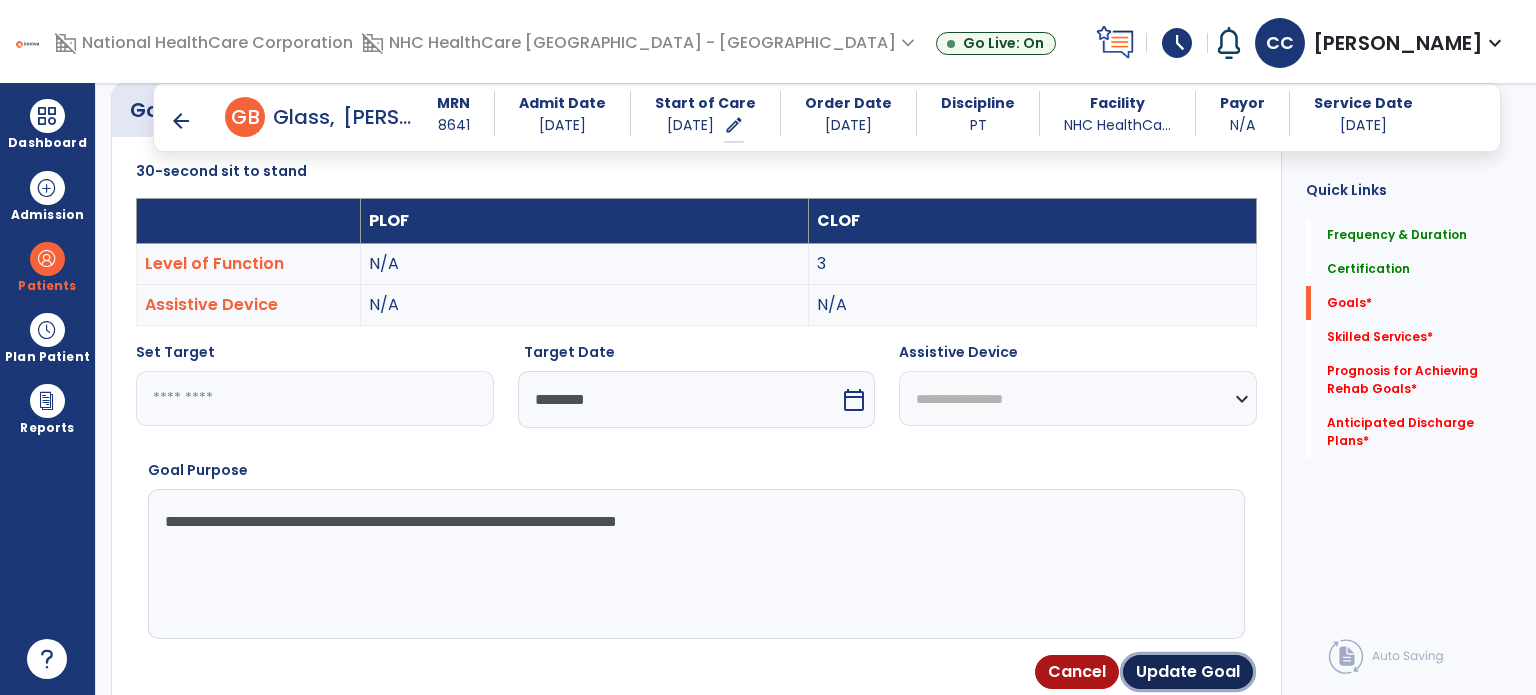 drag, startPoint x: 1220, startPoint y: 578, endPoint x: 1130, endPoint y: 595, distance: 91.591484 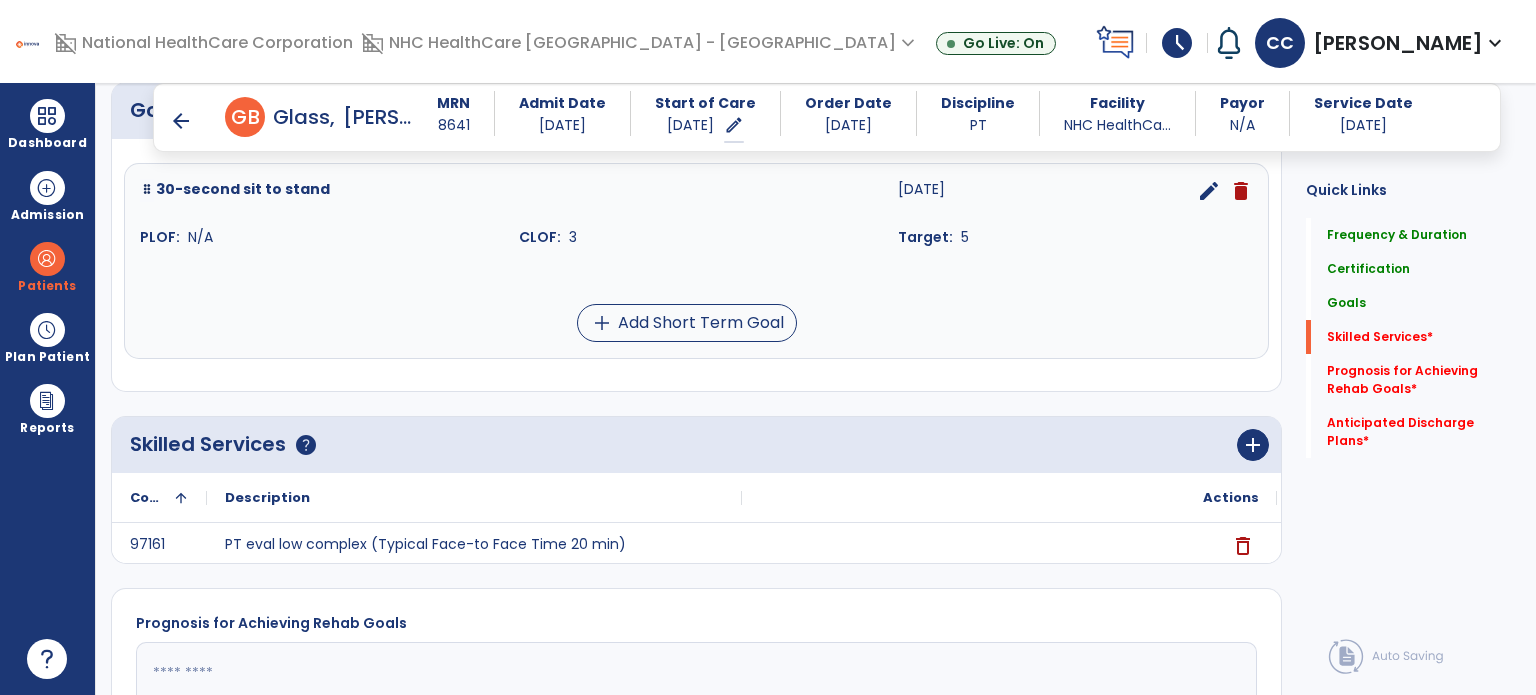 scroll, scrollTop: 234, scrollLeft: 0, axis: vertical 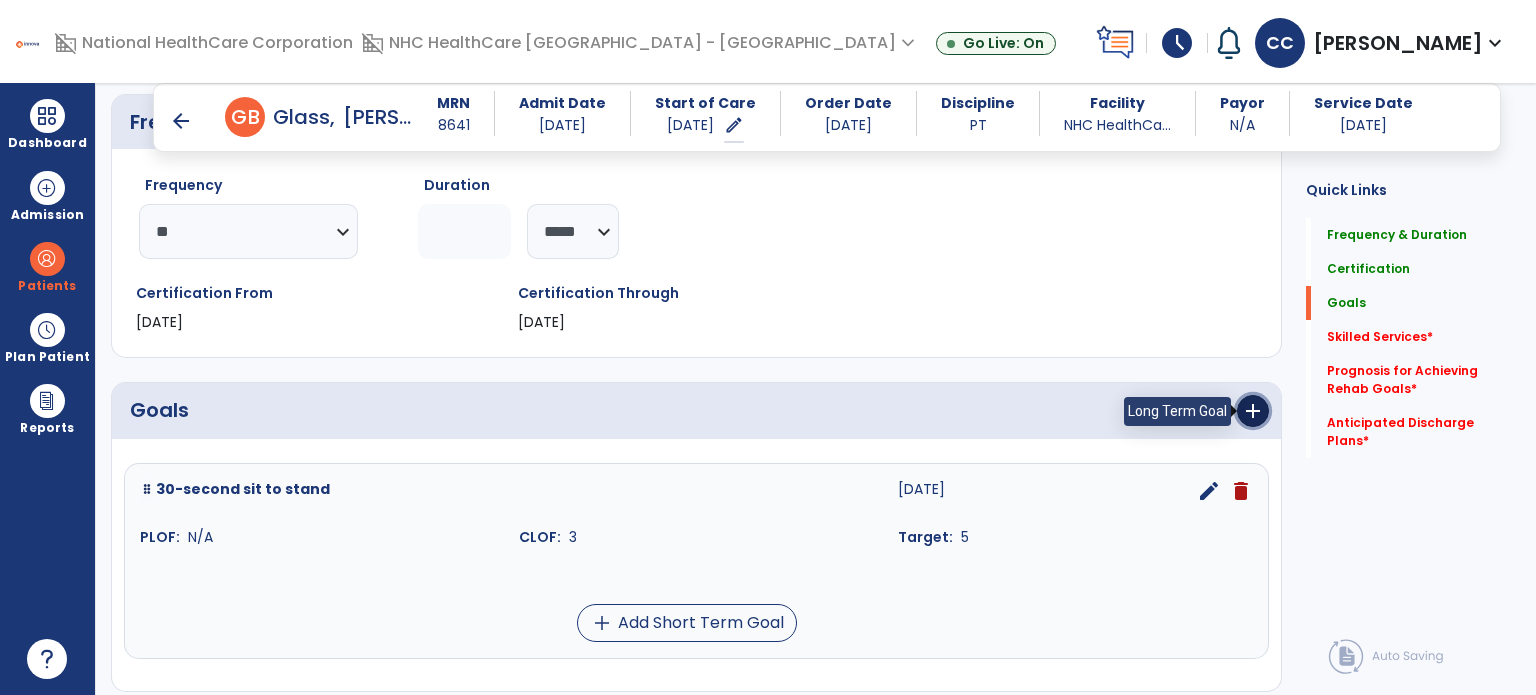 click on "add" at bounding box center [1253, 411] 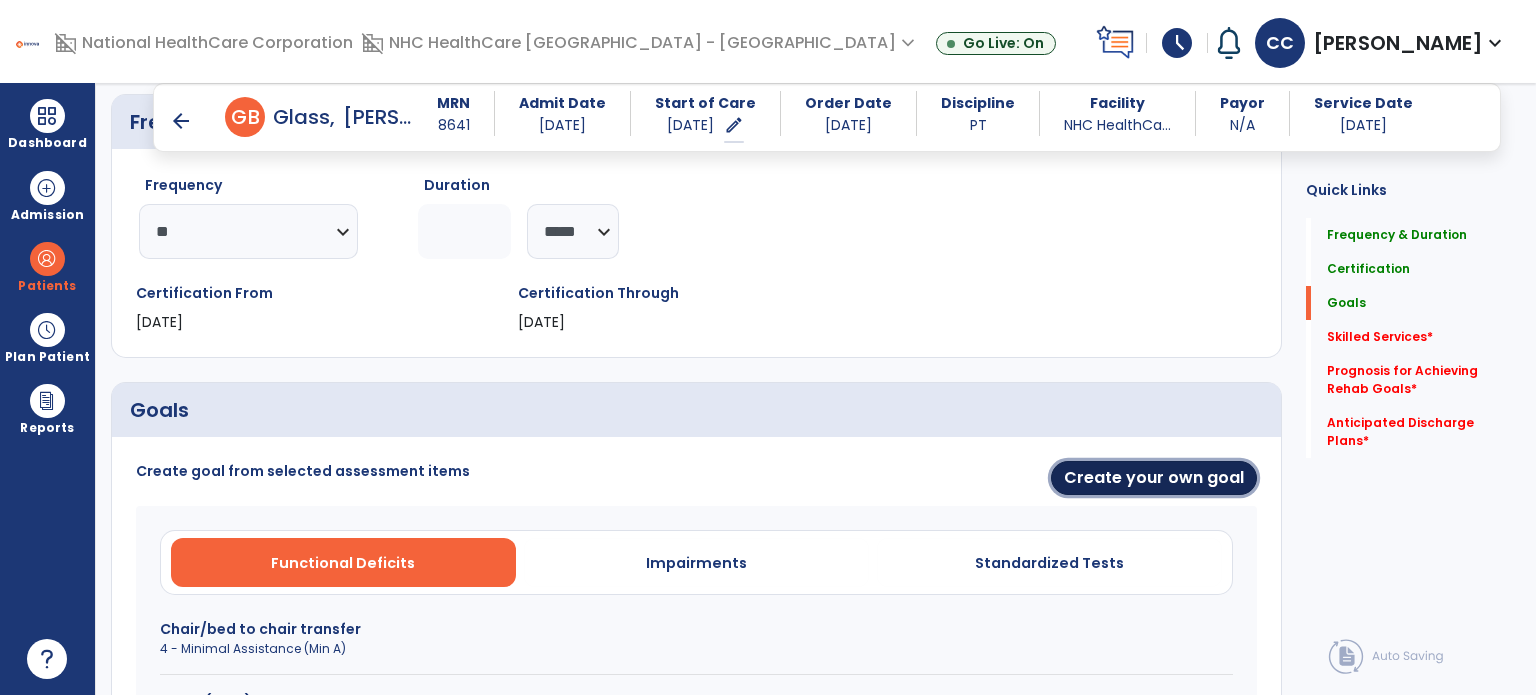 click on "Create your own goal" at bounding box center (1154, 478) 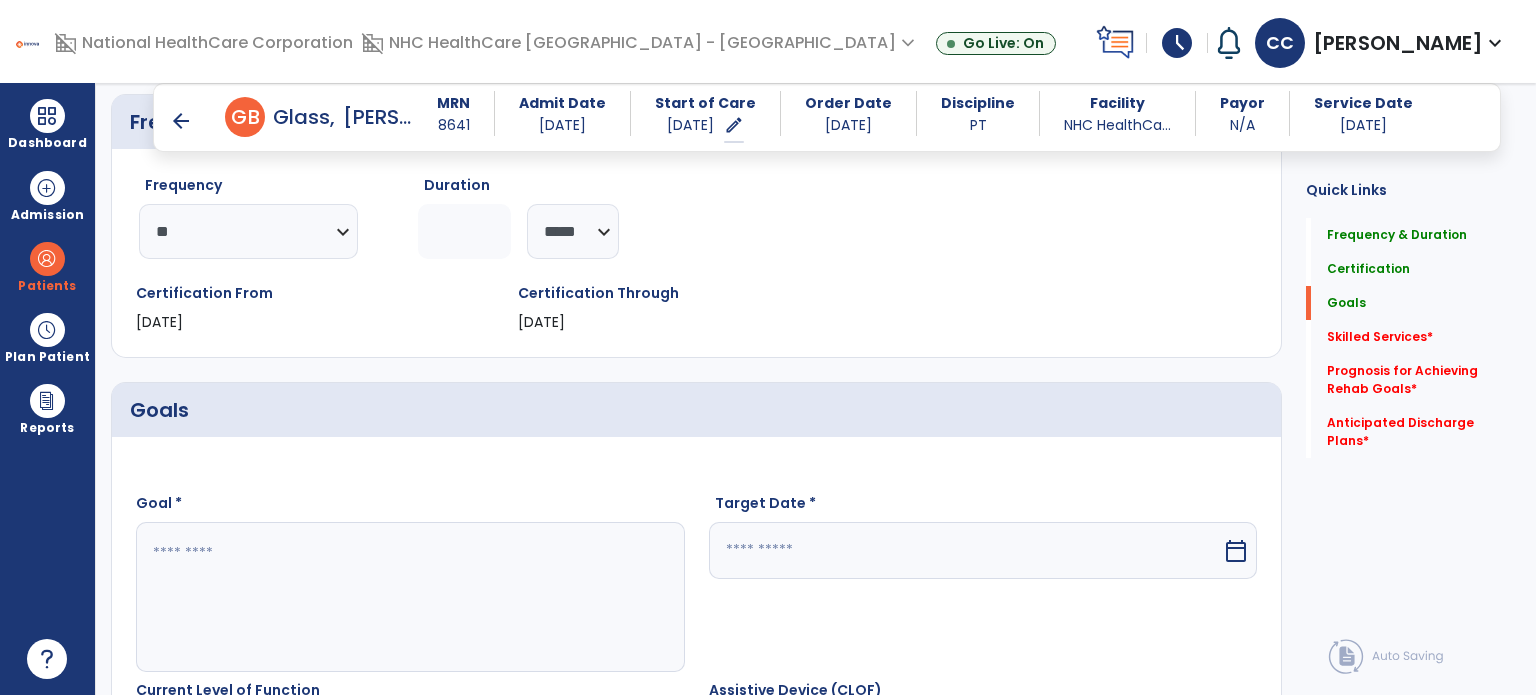click at bounding box center (409, 597) 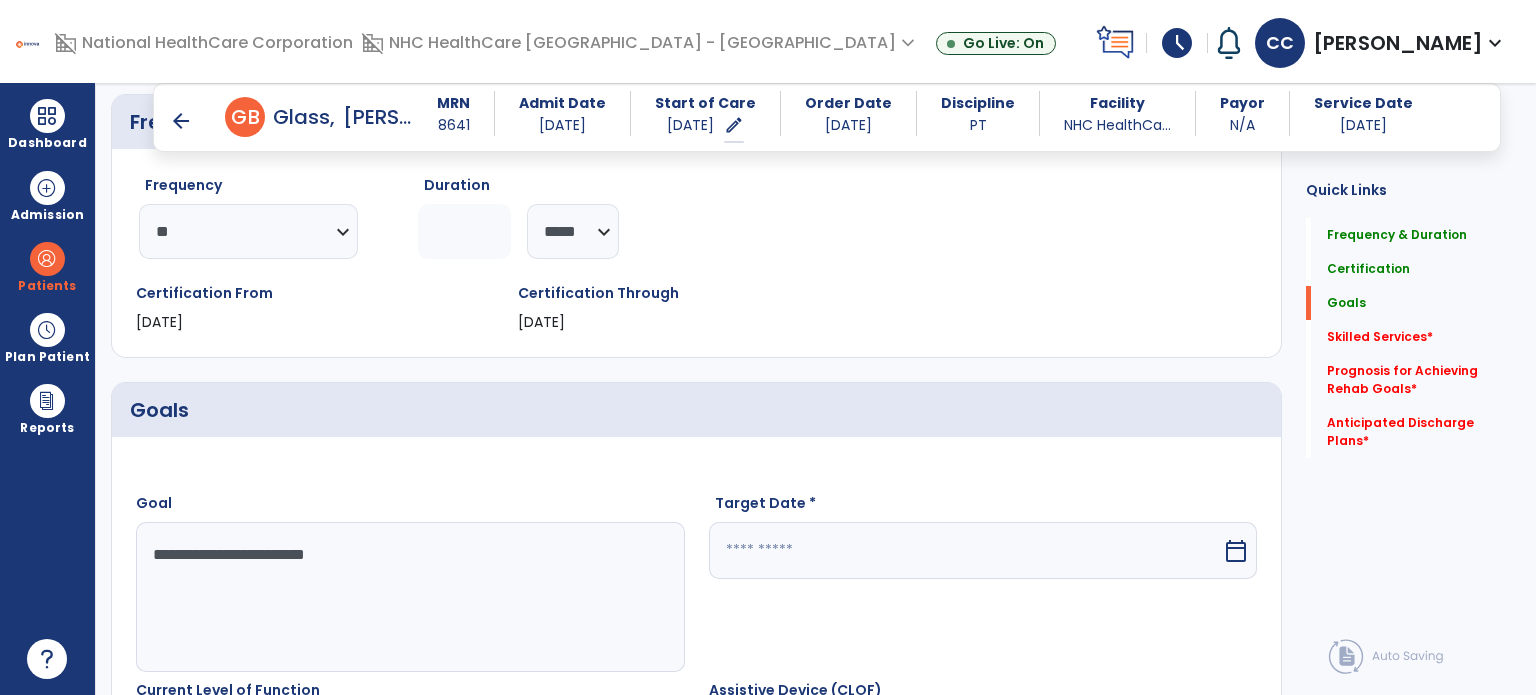 type on "**********" 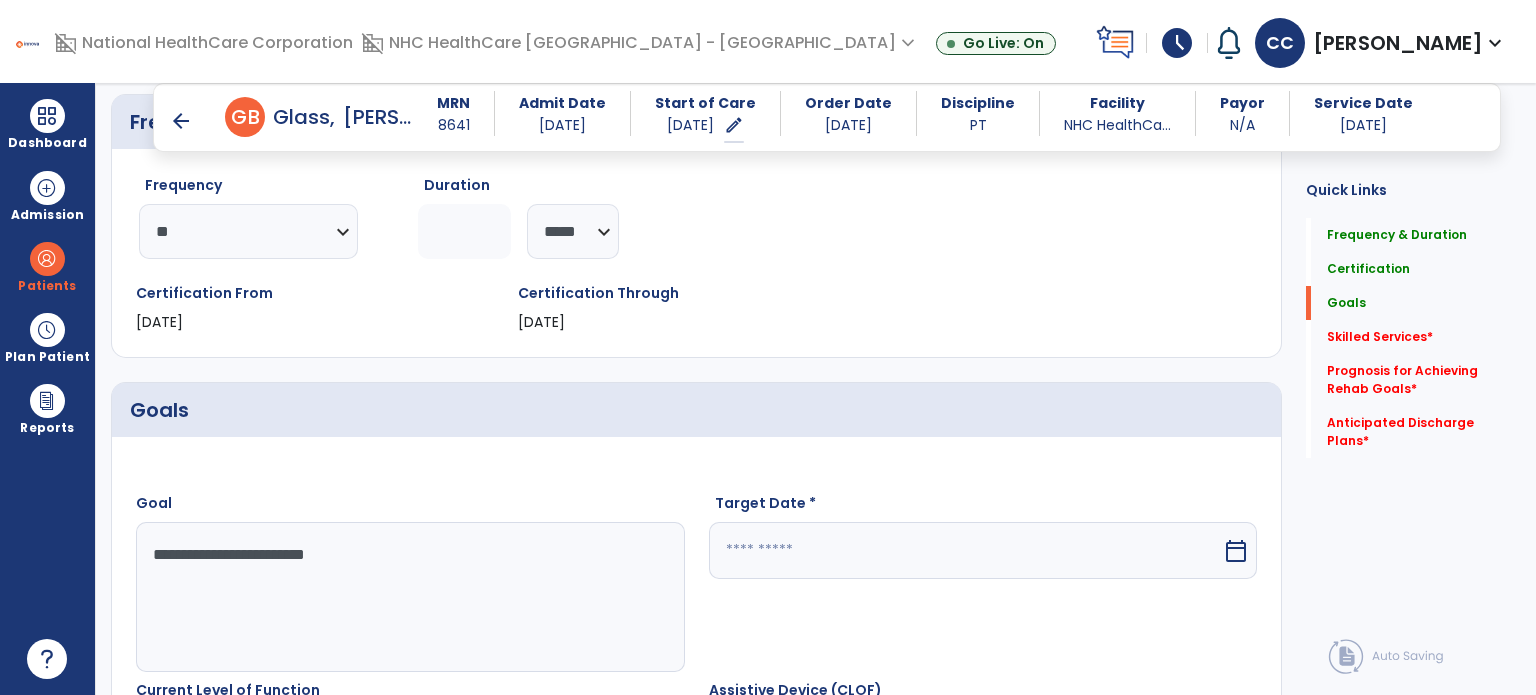 click at bounding box center [966, 550] 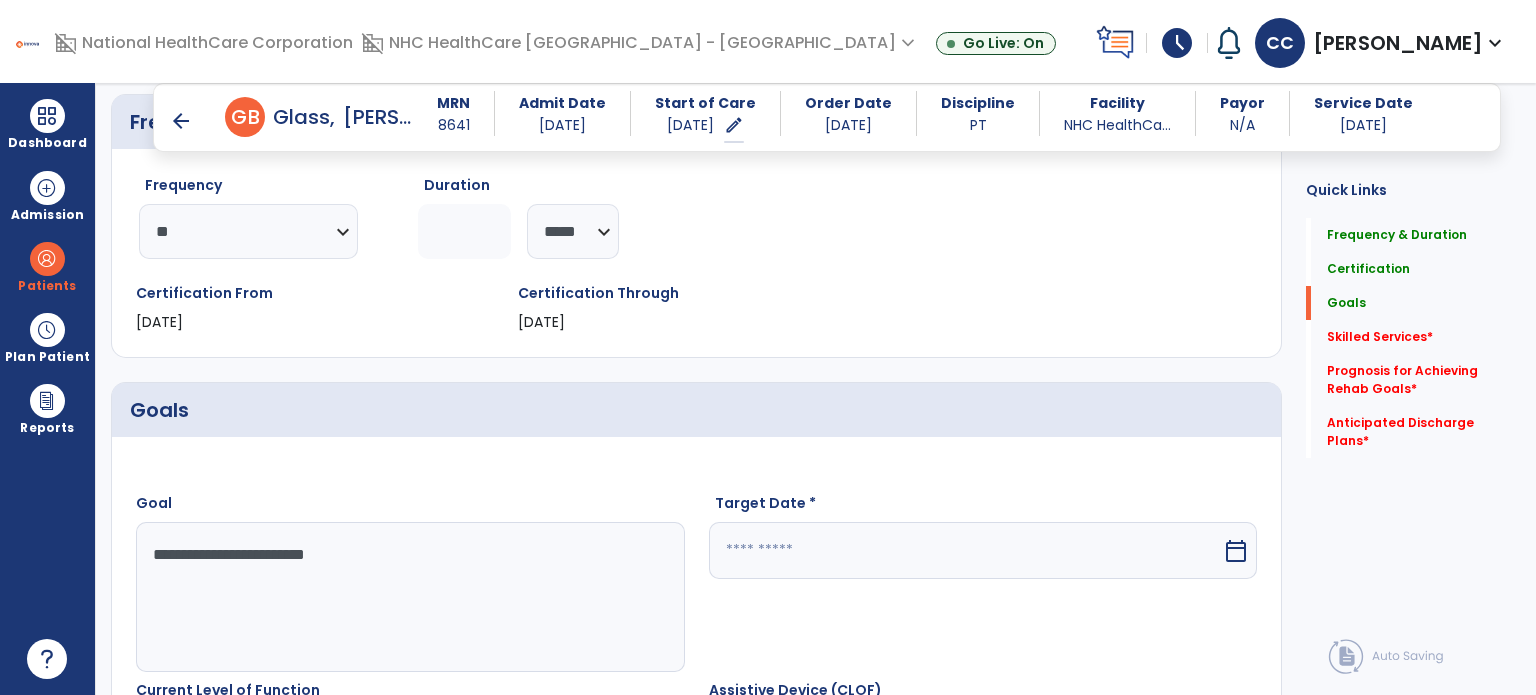 scroll, scrollTop: 562, scrollLeft: 0, axis: vertical 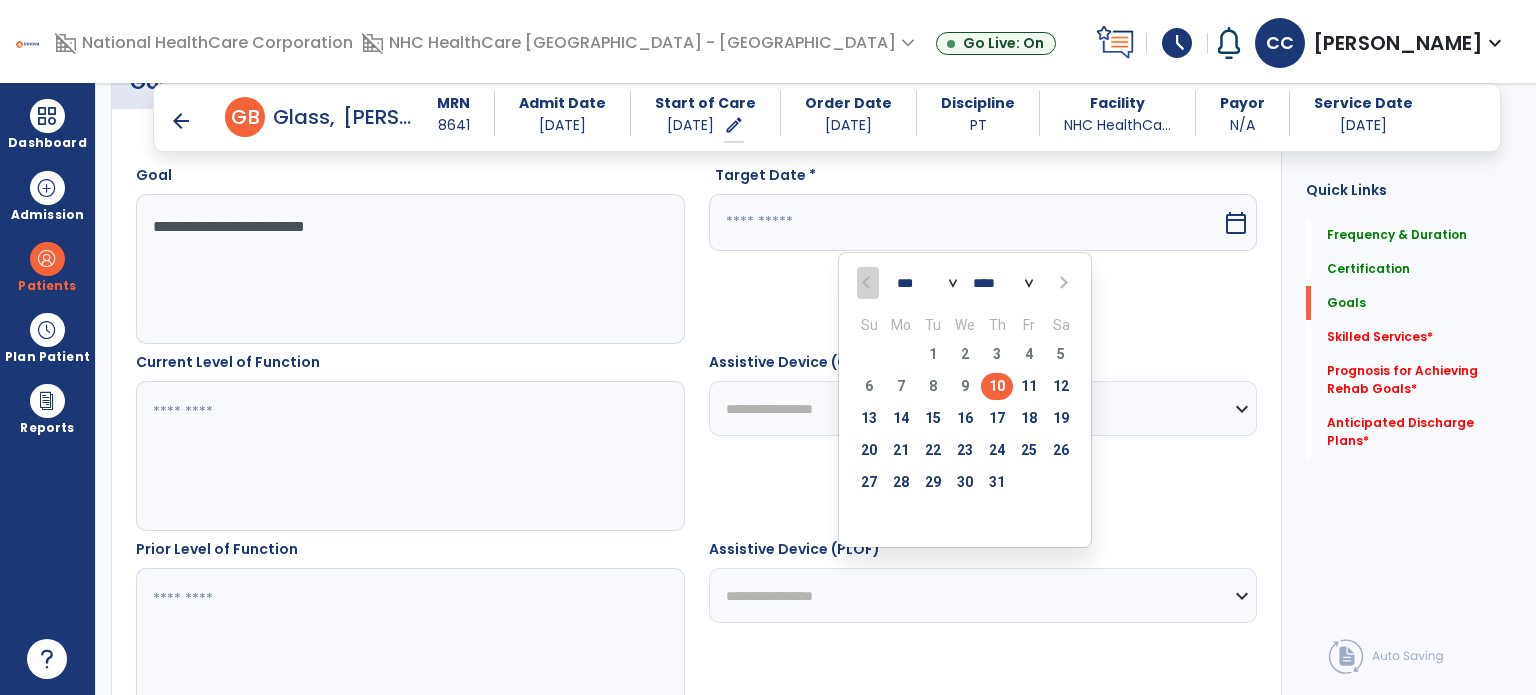 click at bounding box center (1061, 283) 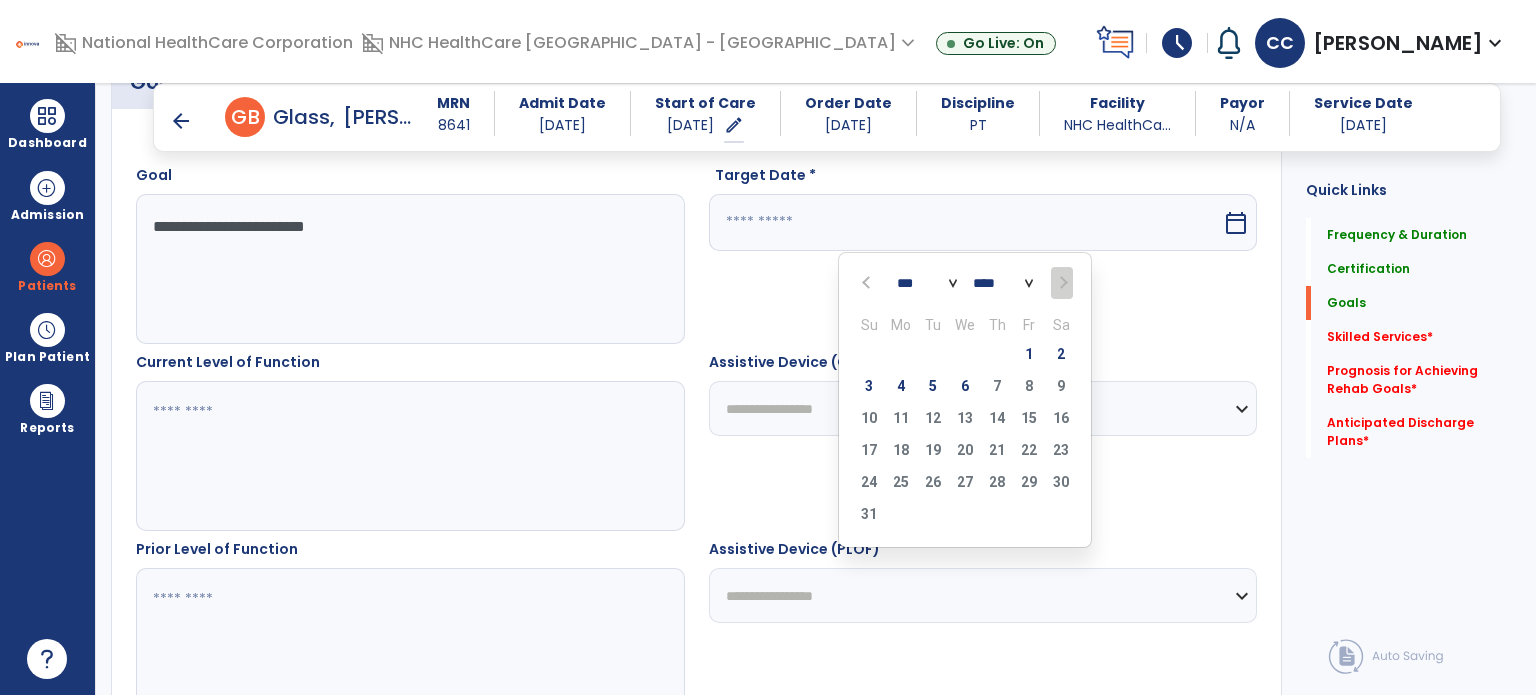 click on "5" at bounding box center [933, 386] 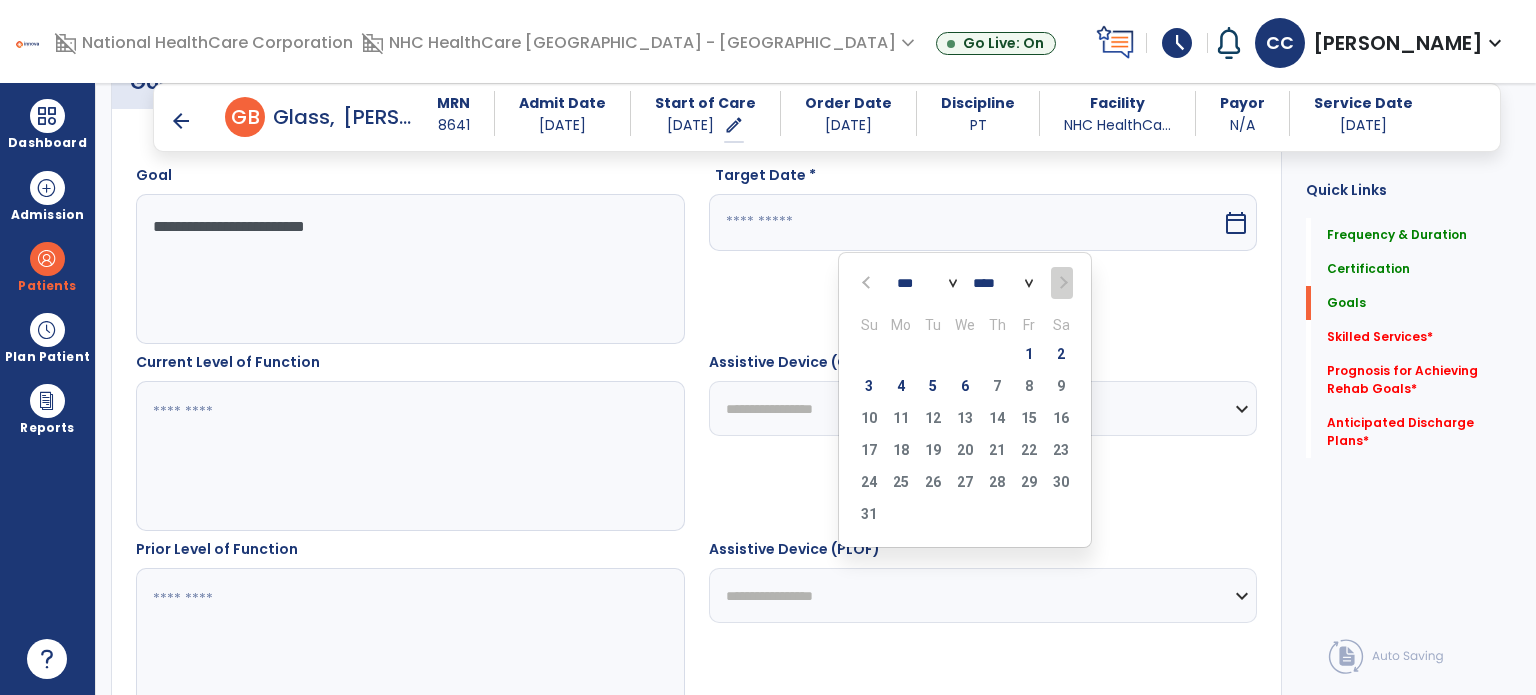 type on "********" 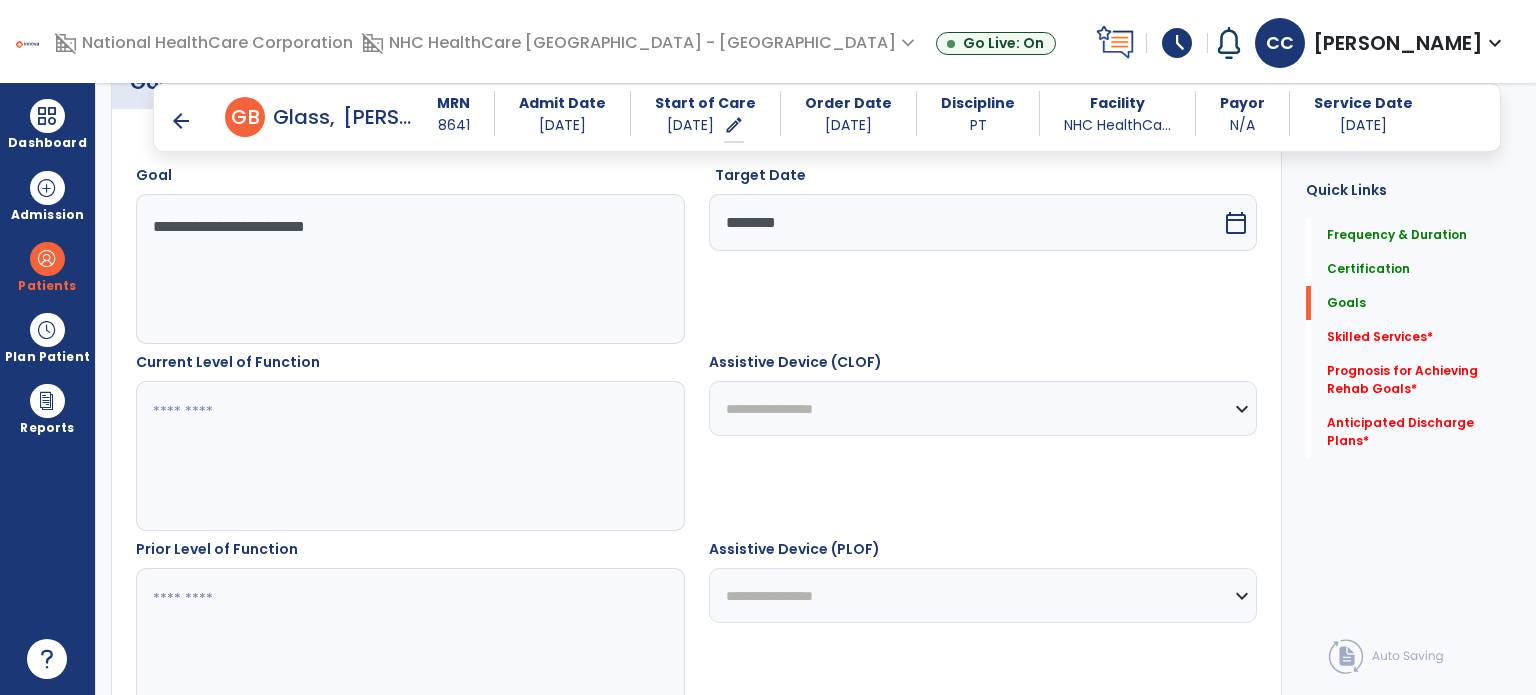 click at bounding box center (409, 456) 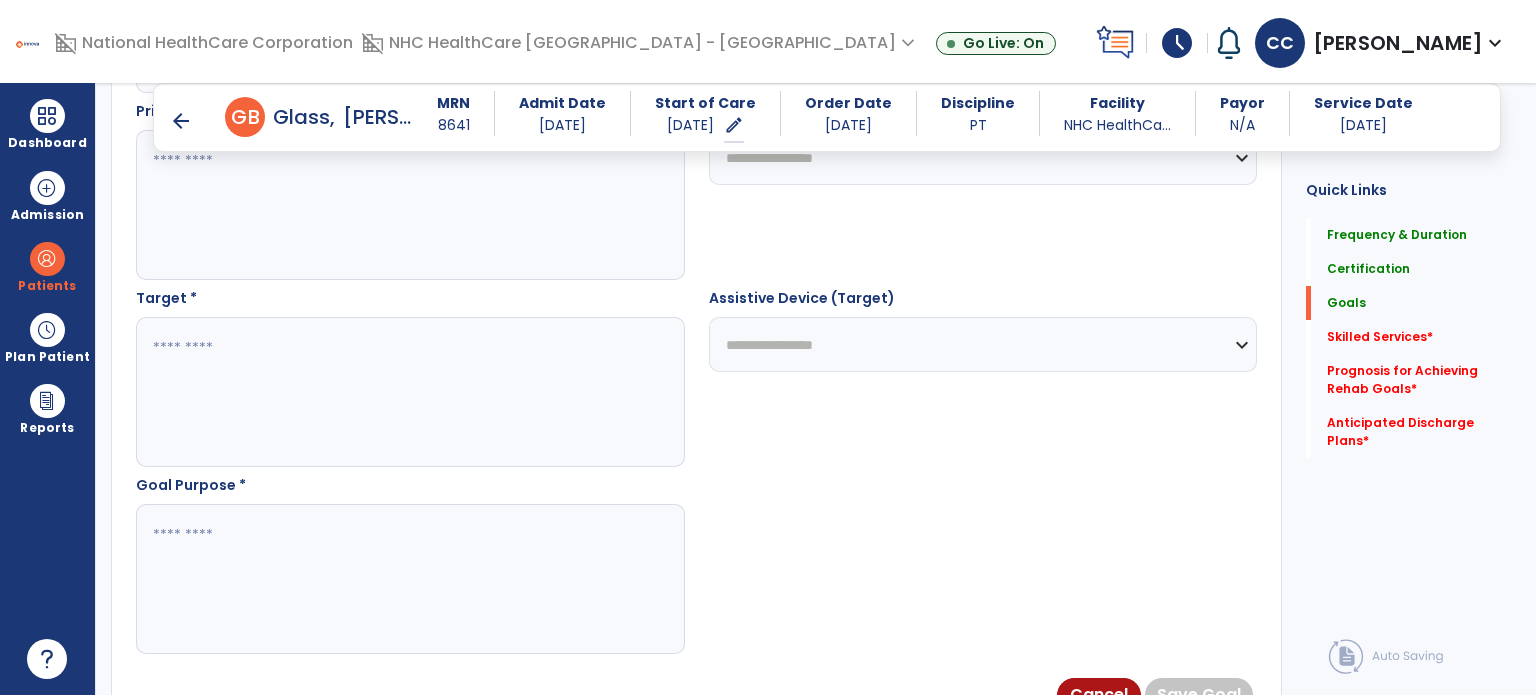 scroll, scrollTop: 1062, scrollLeft: 0, axis: vertical 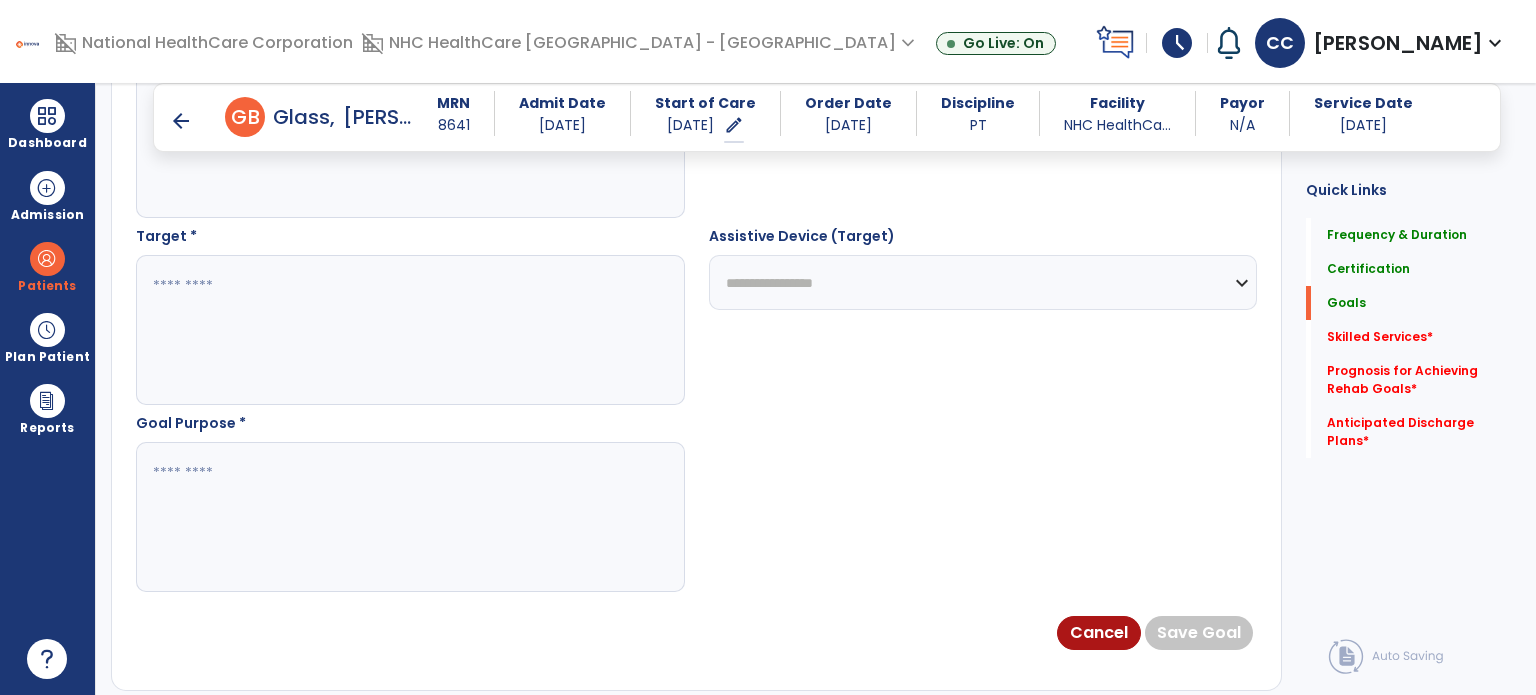 type on "***" 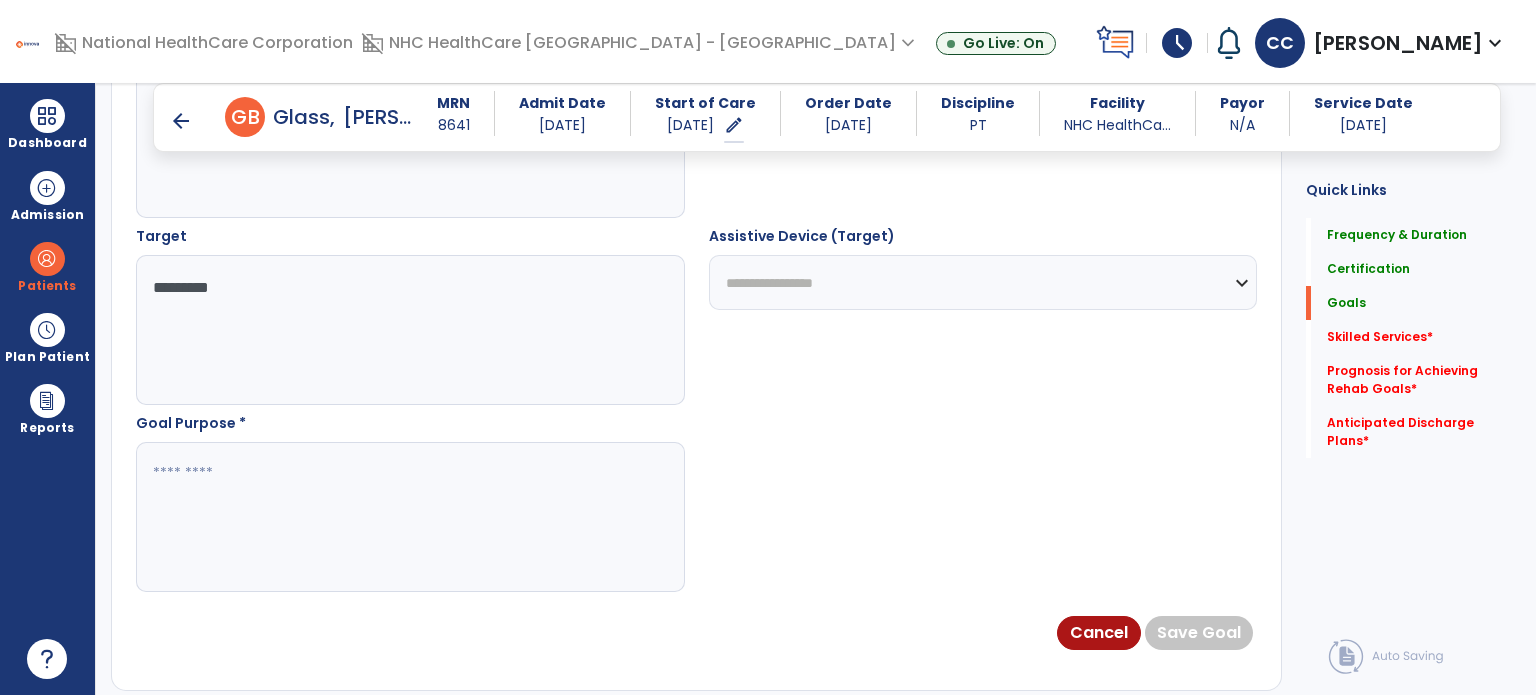 type on "*********" 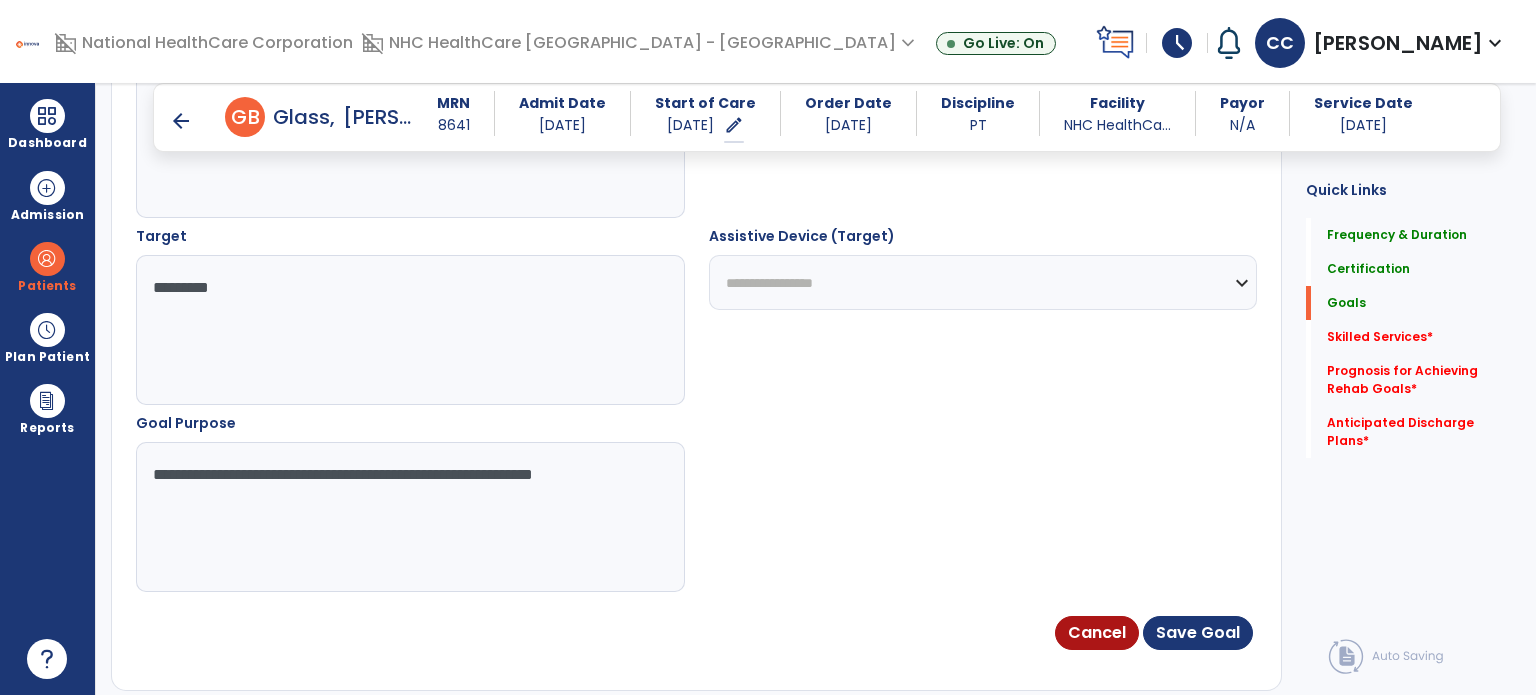 type on "**********" 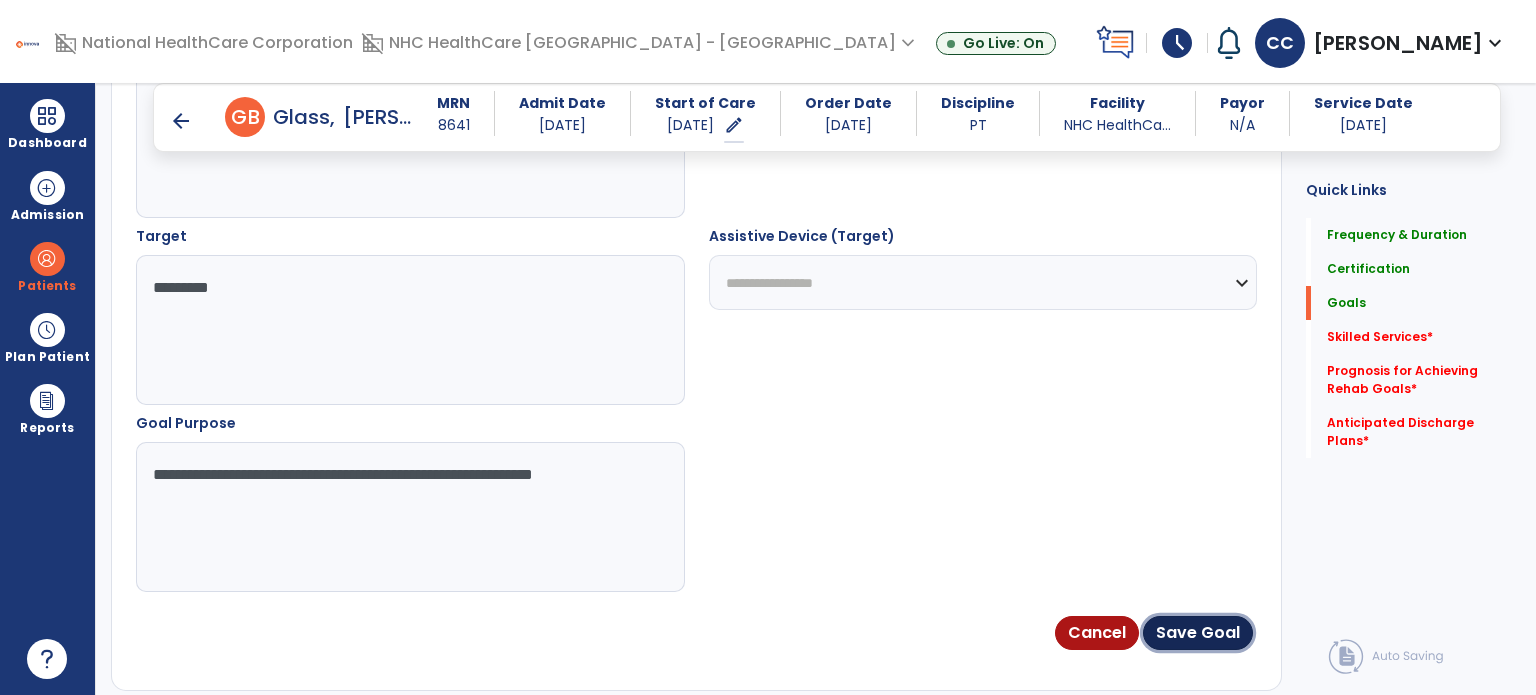 click on "Save Goal" at bounding box center [1198, 633] 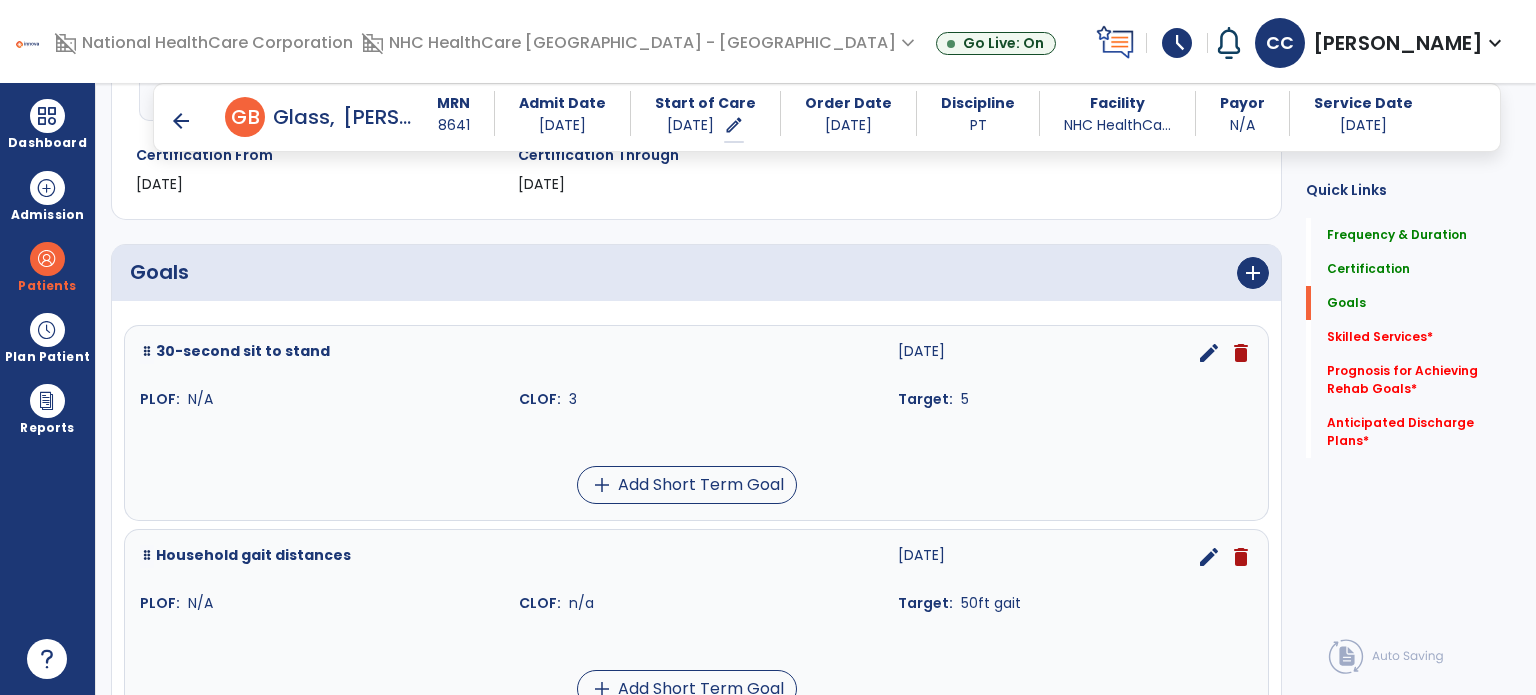 scroll, scrollTop: 400, scrollLeft: 0, axis: vertical 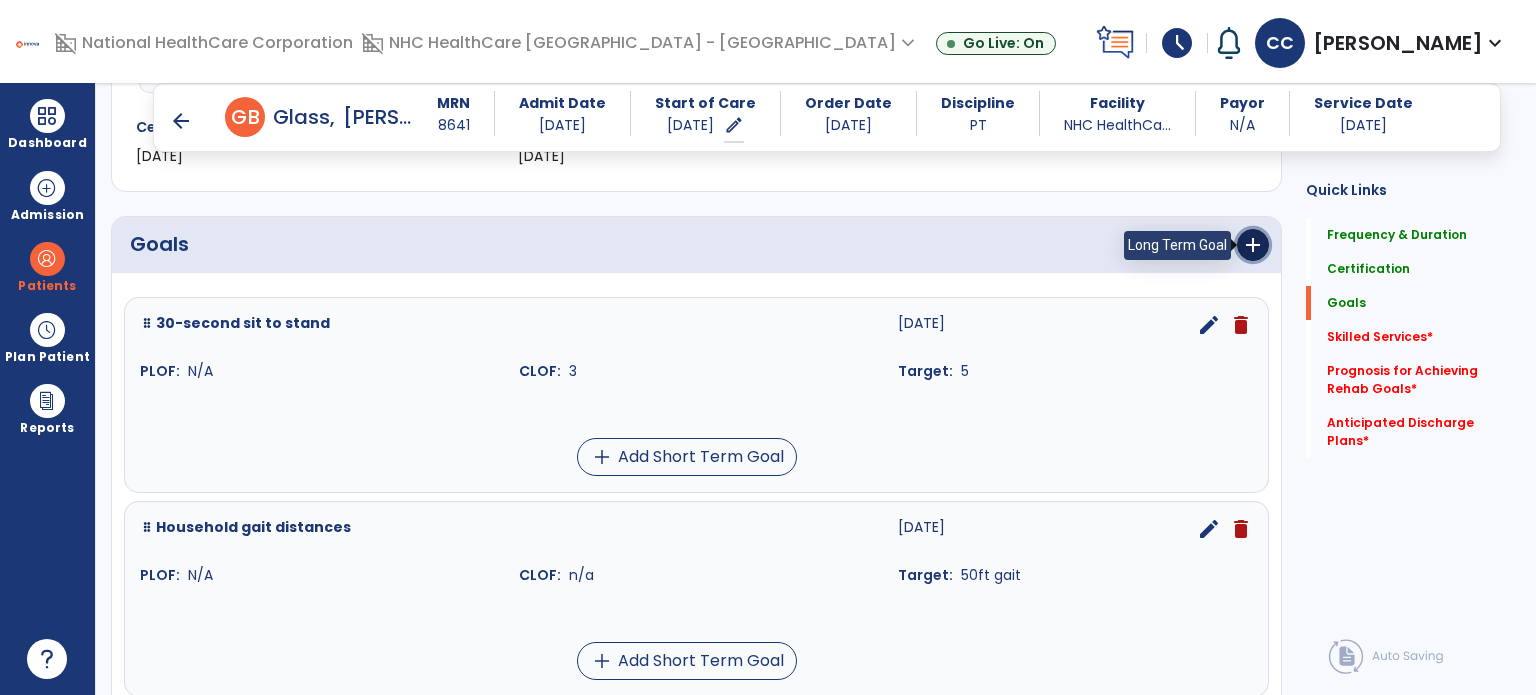 click on "add" at bounding box center (1253, 245) 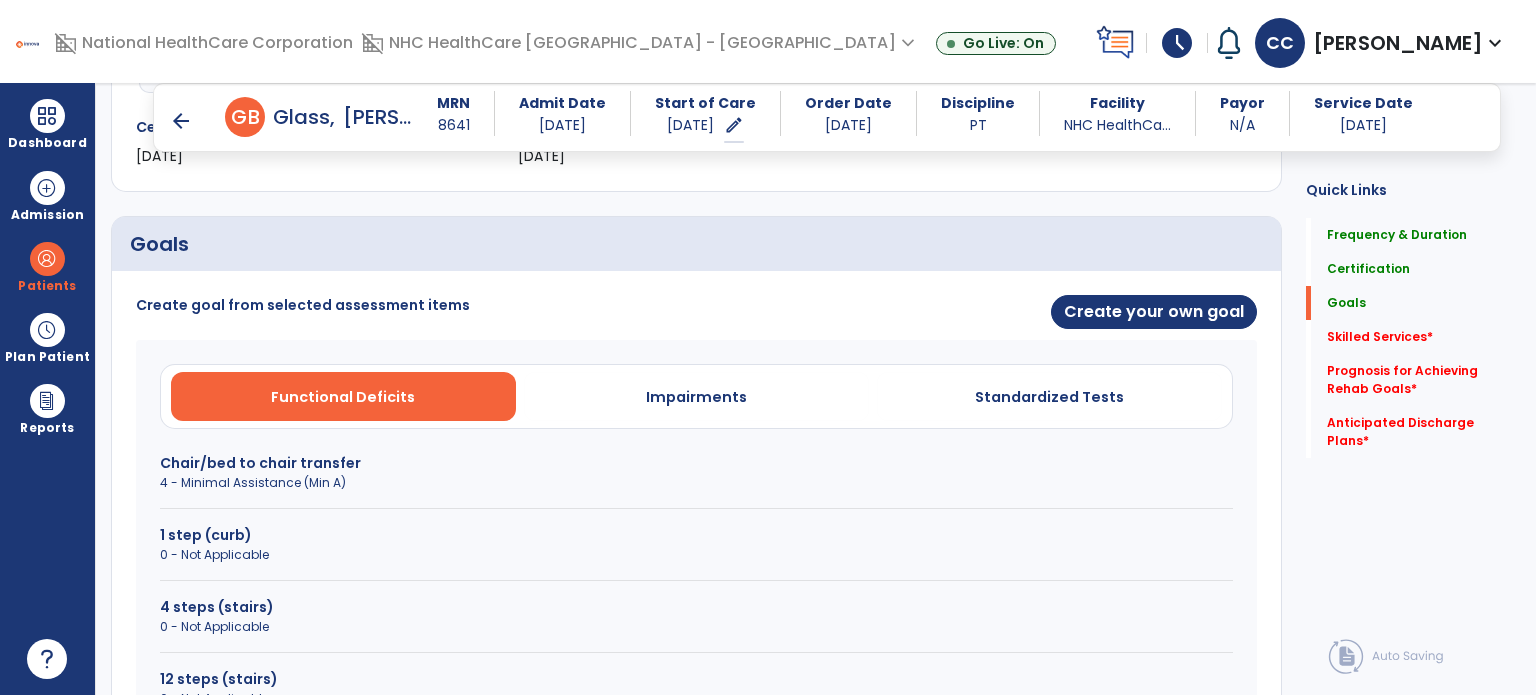 click on "Create your own goal" at bounding box center (983, 313) 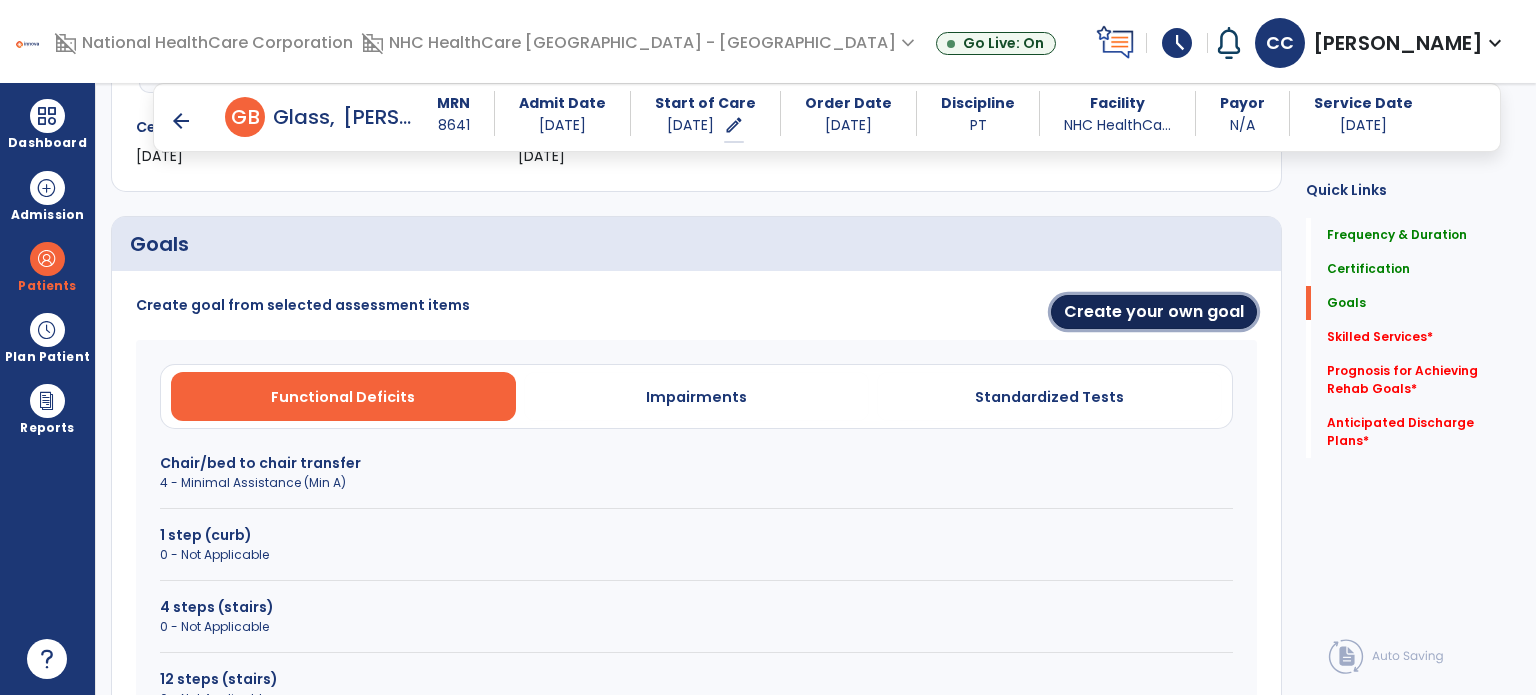 drag, startPoint x: 1092, startPoint y: 219, endPoint x: 1075, endPoint y: 225, distance: 18.027756 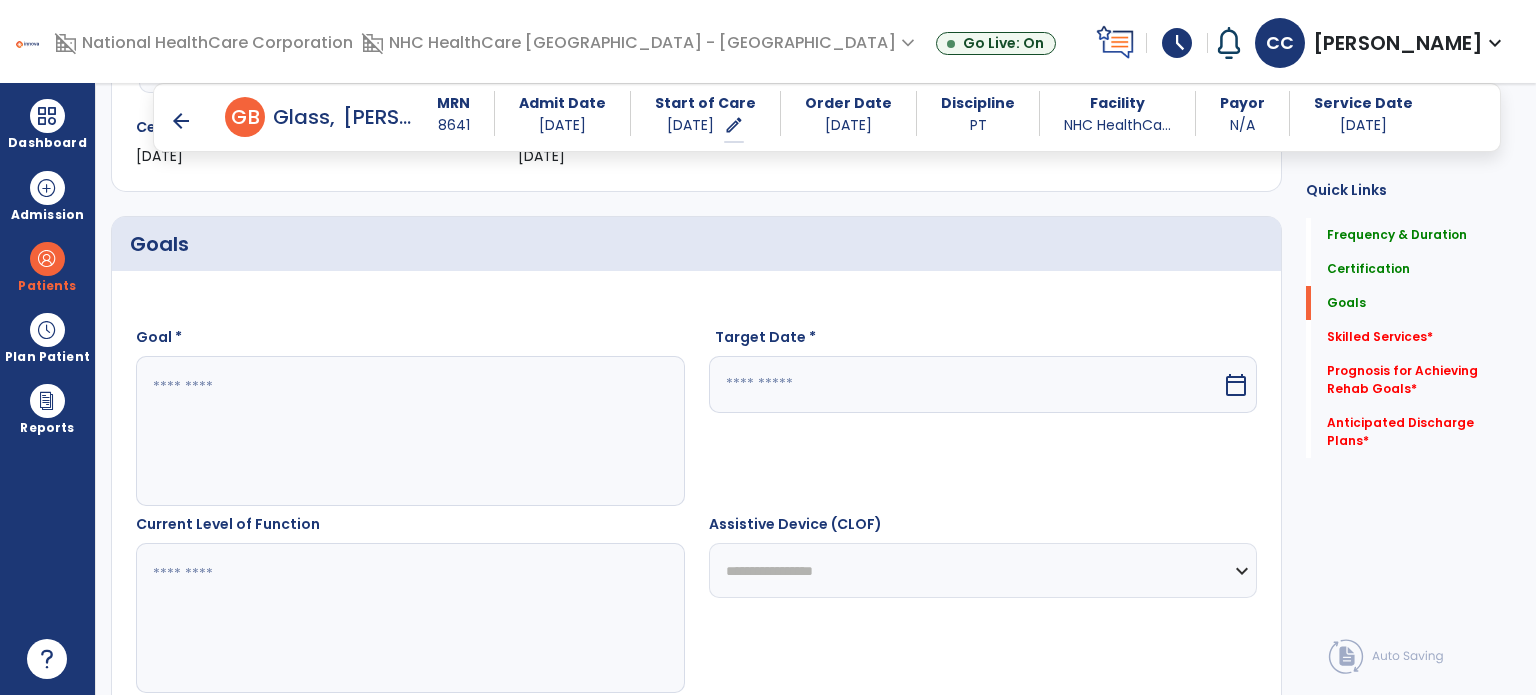 drag, startPoint x: 686, startPoint y: 326, endPoint x: 684, endPoint y: 338, distance: 12.165525 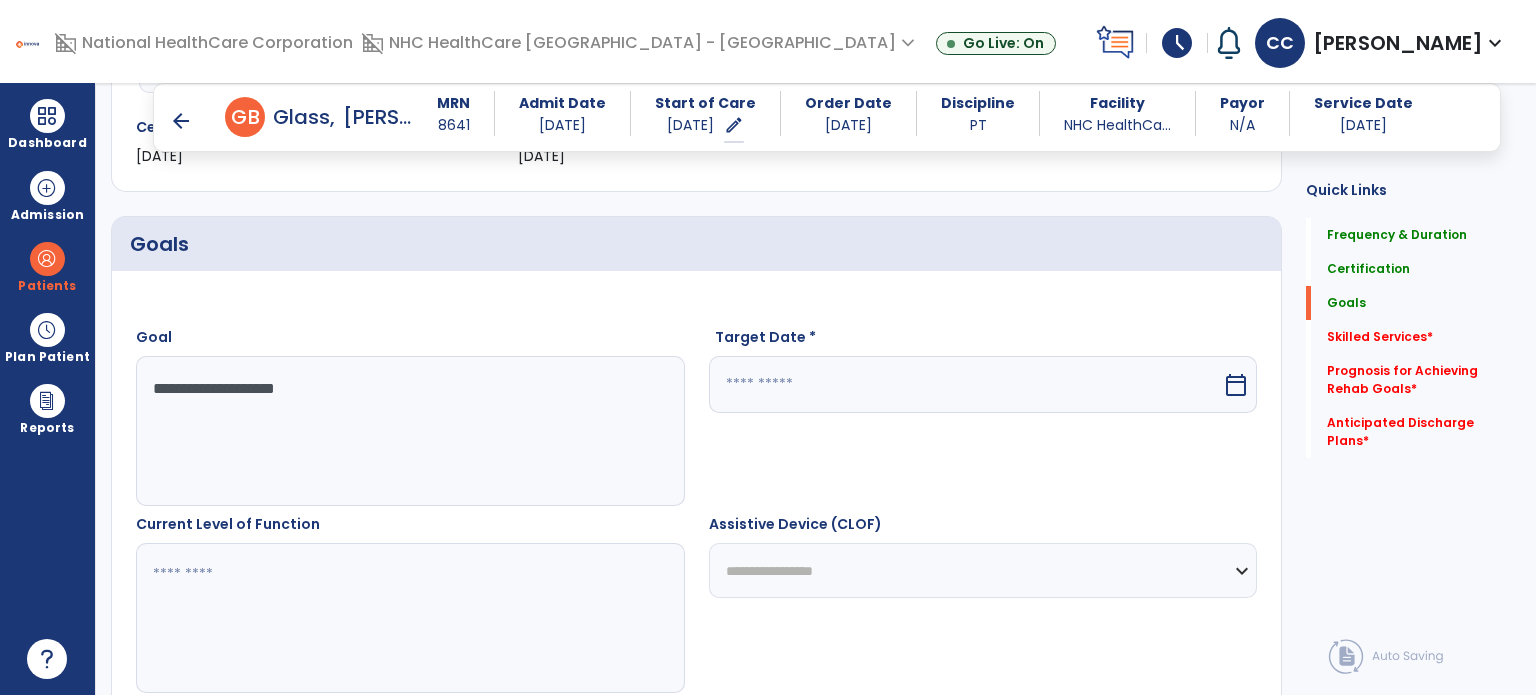 type on "**********" 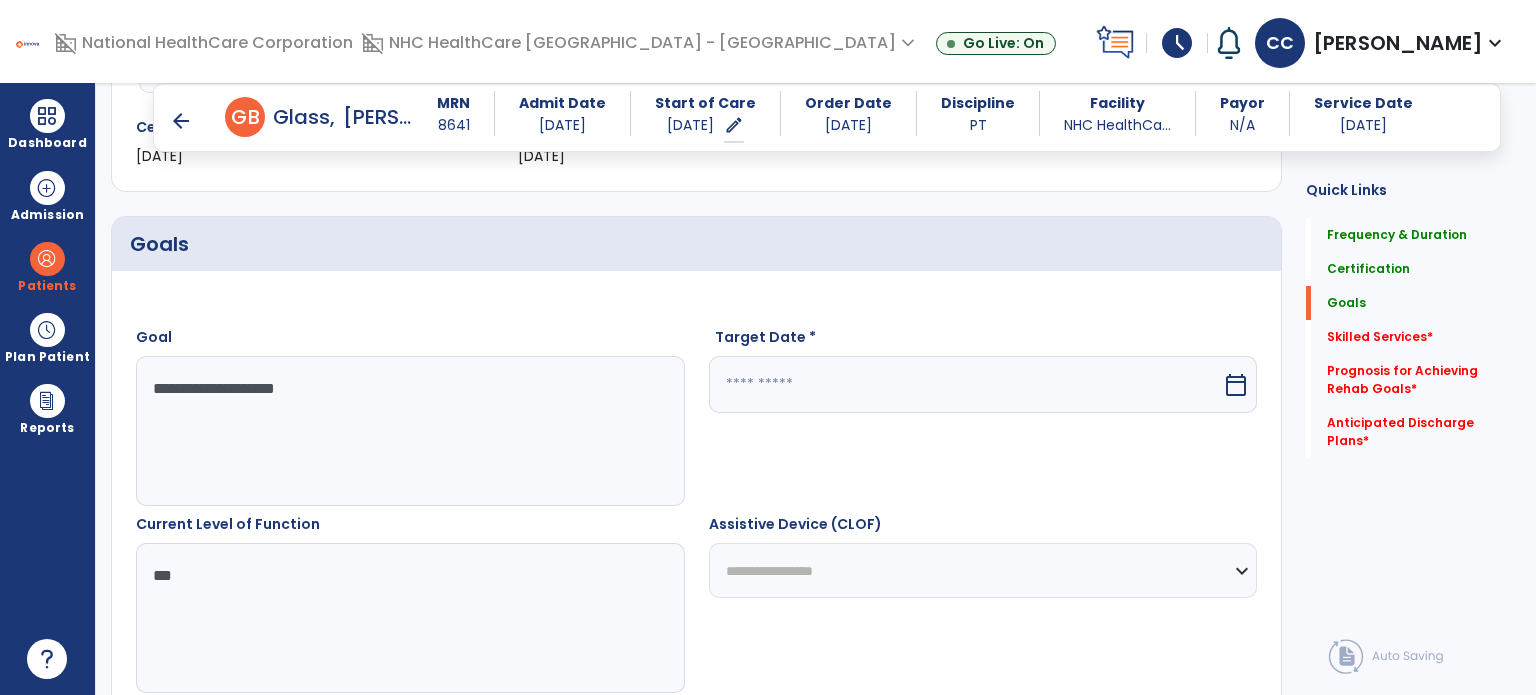 type on "**" 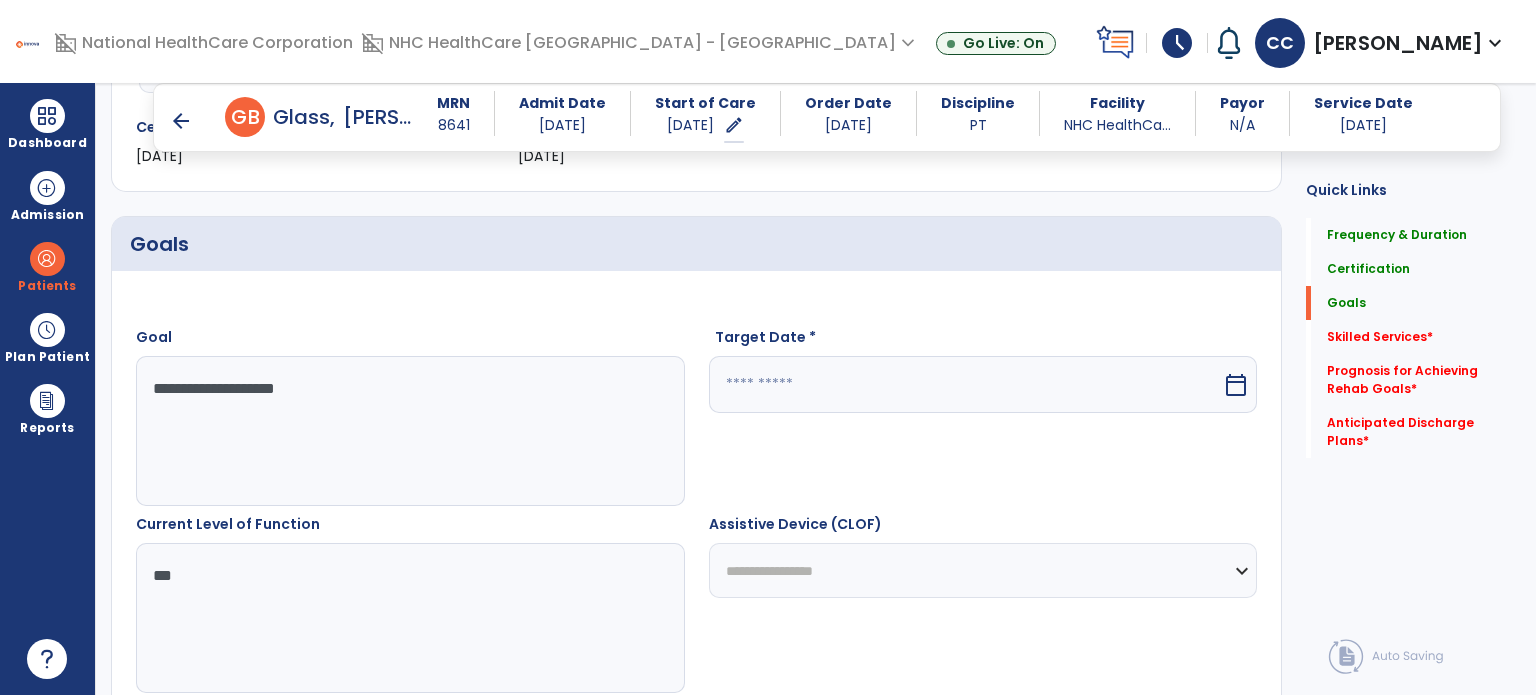 click at bounding box center [966, 384] 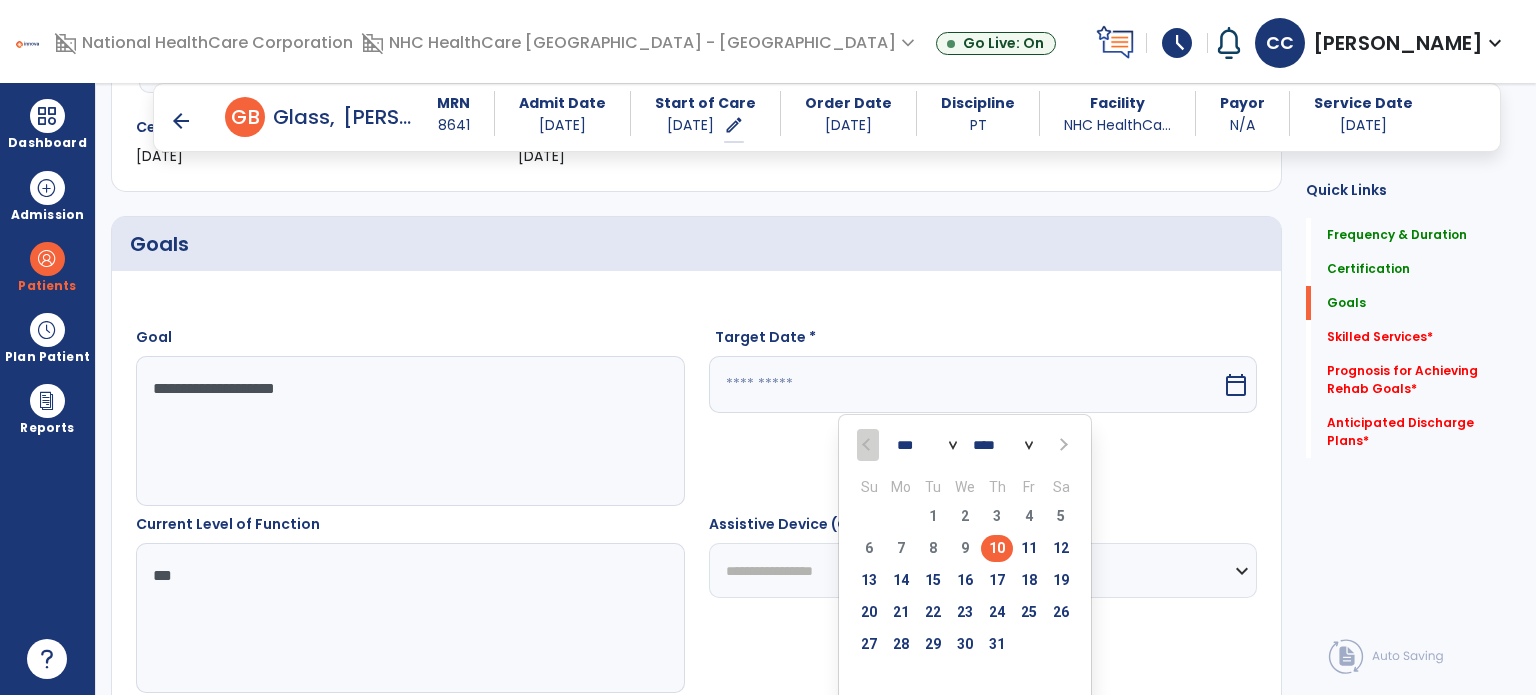 click at bounding box center [1061, 445] 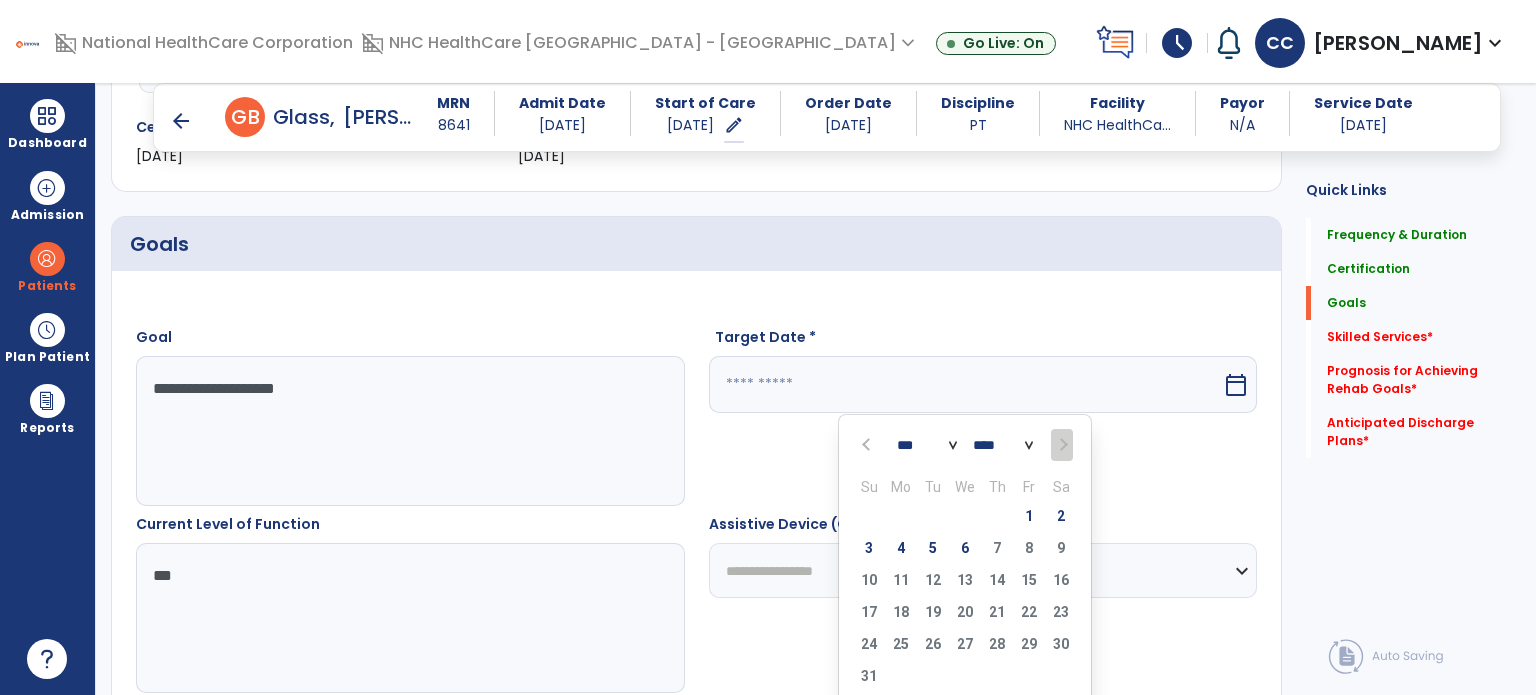 click on "6" at bounding box center (965, 548) 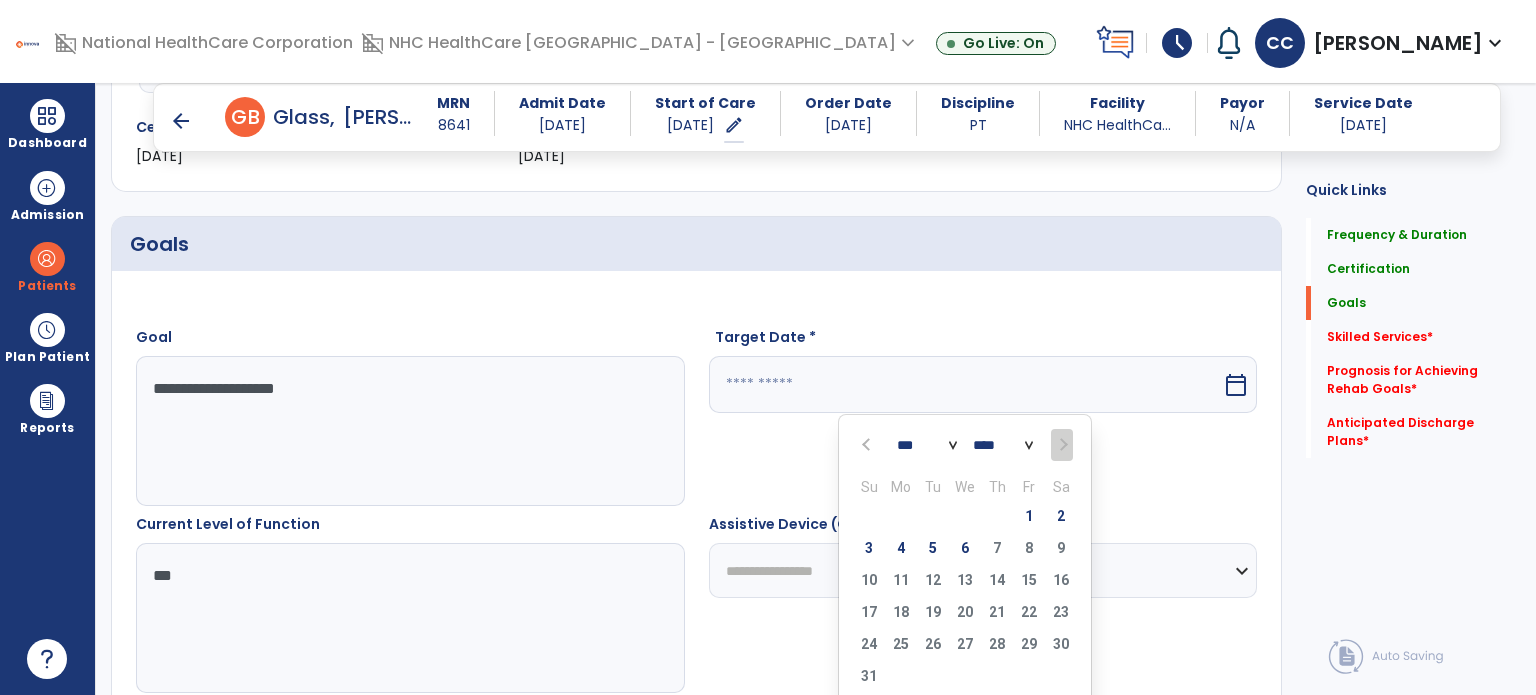 type on "********" 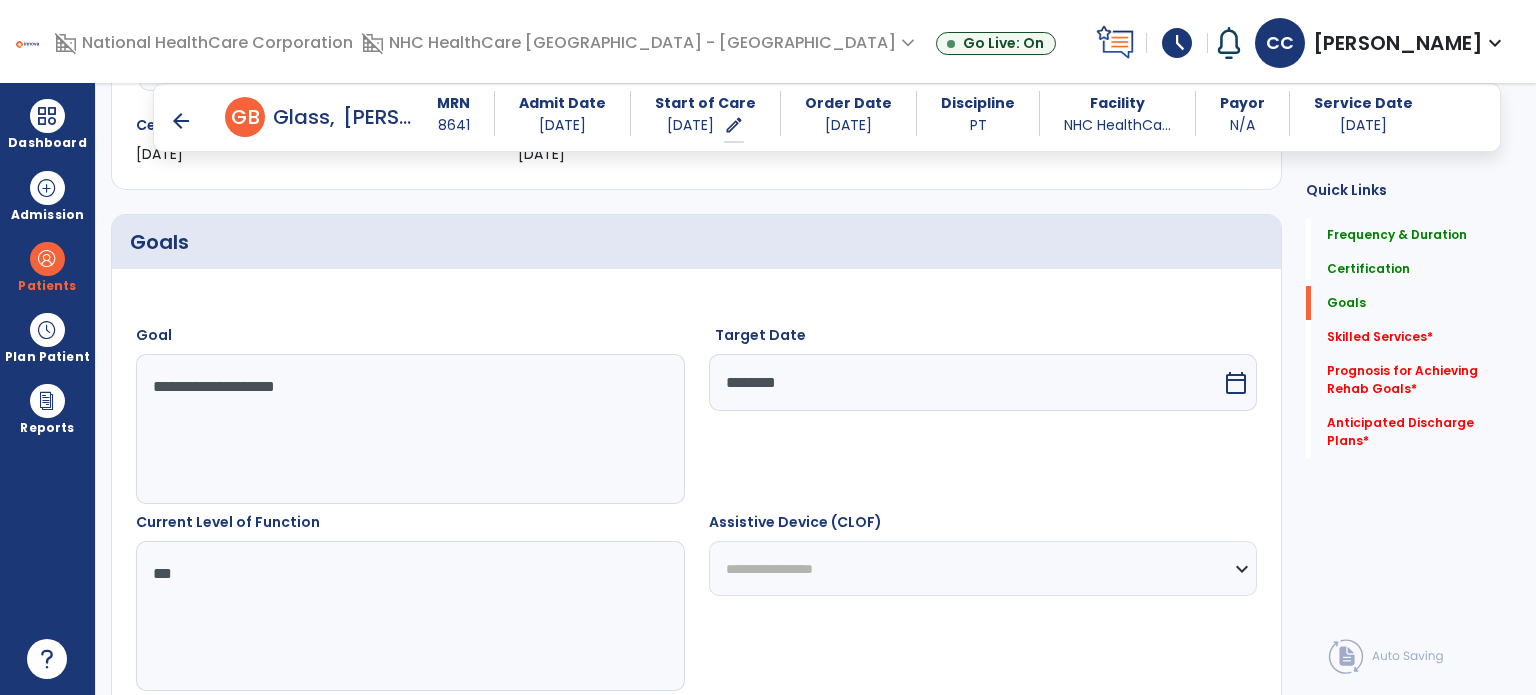 scroll, scrollTop: 400, scrollLeft: 0, axis: vertical 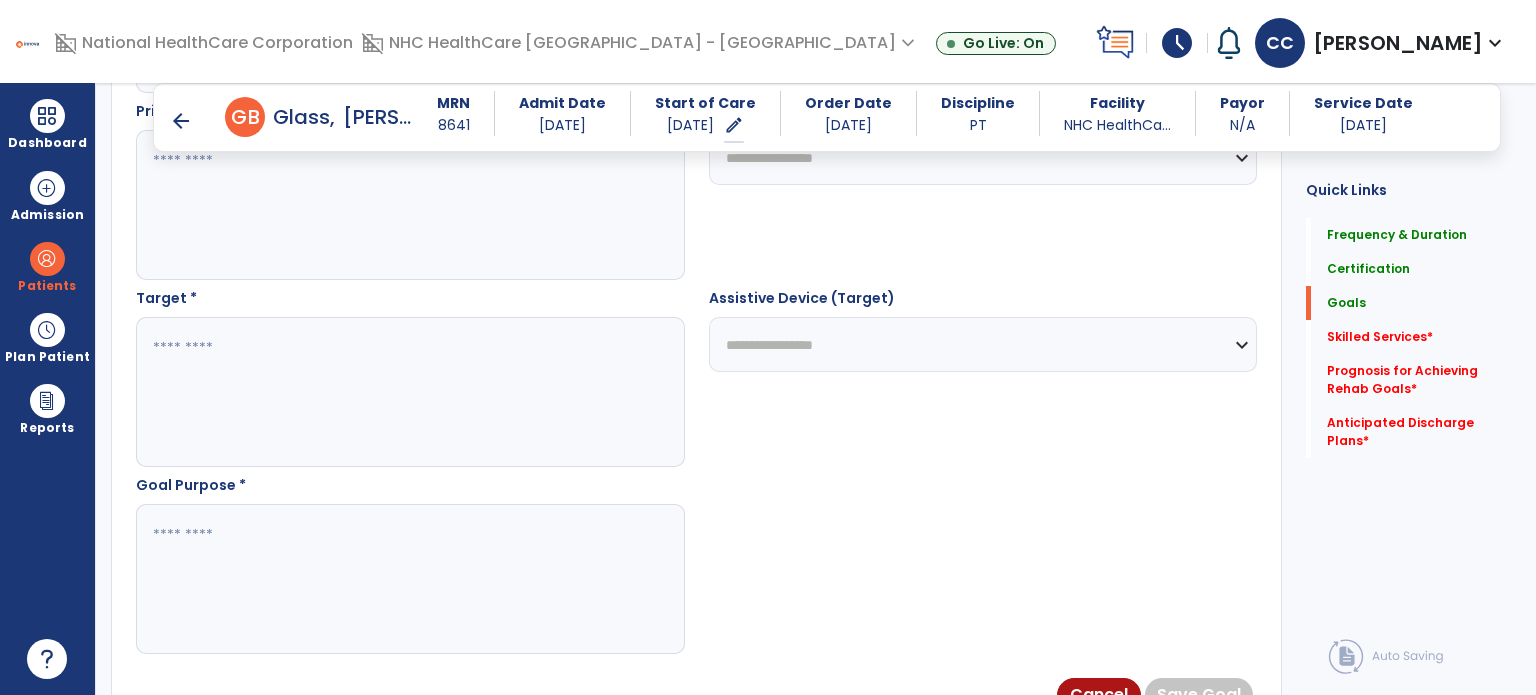 click on "Goal Purpose *" at bounding box center (410, 564) 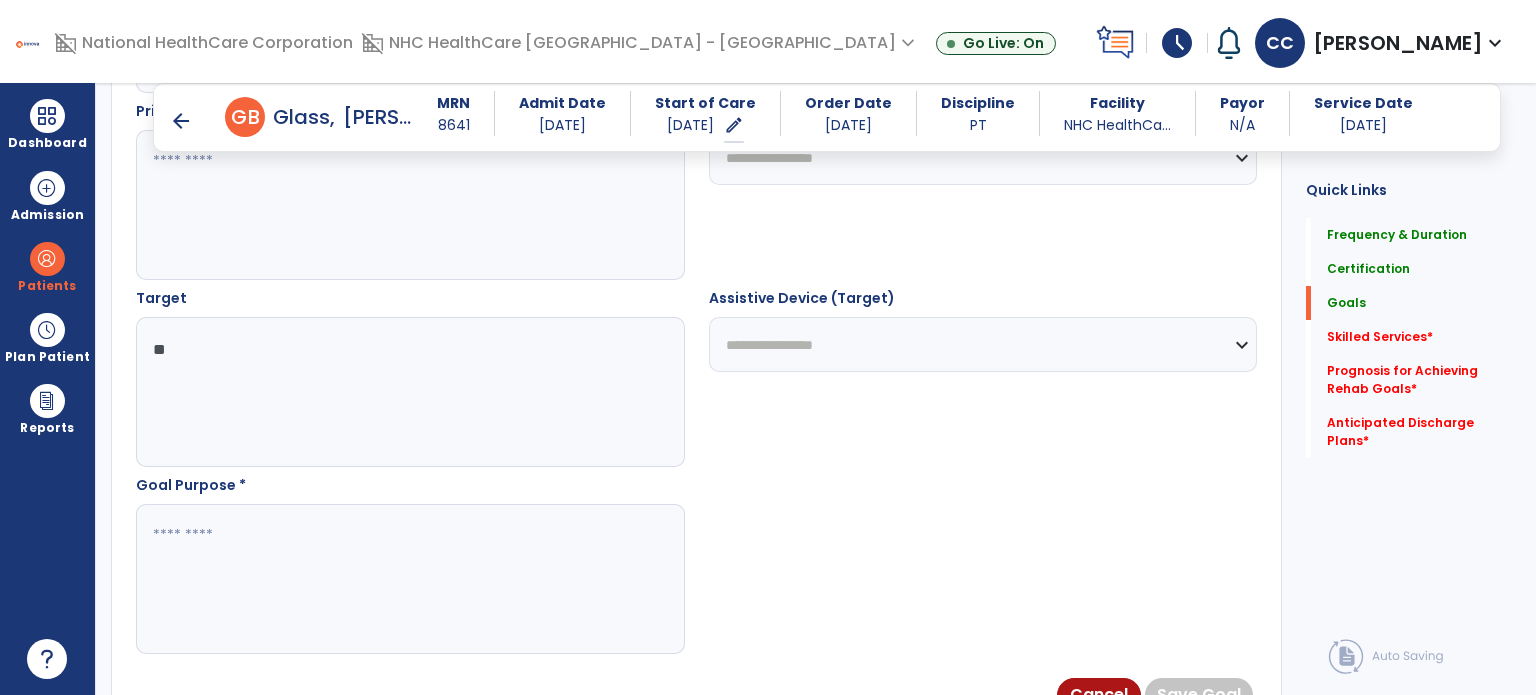 type on "**" 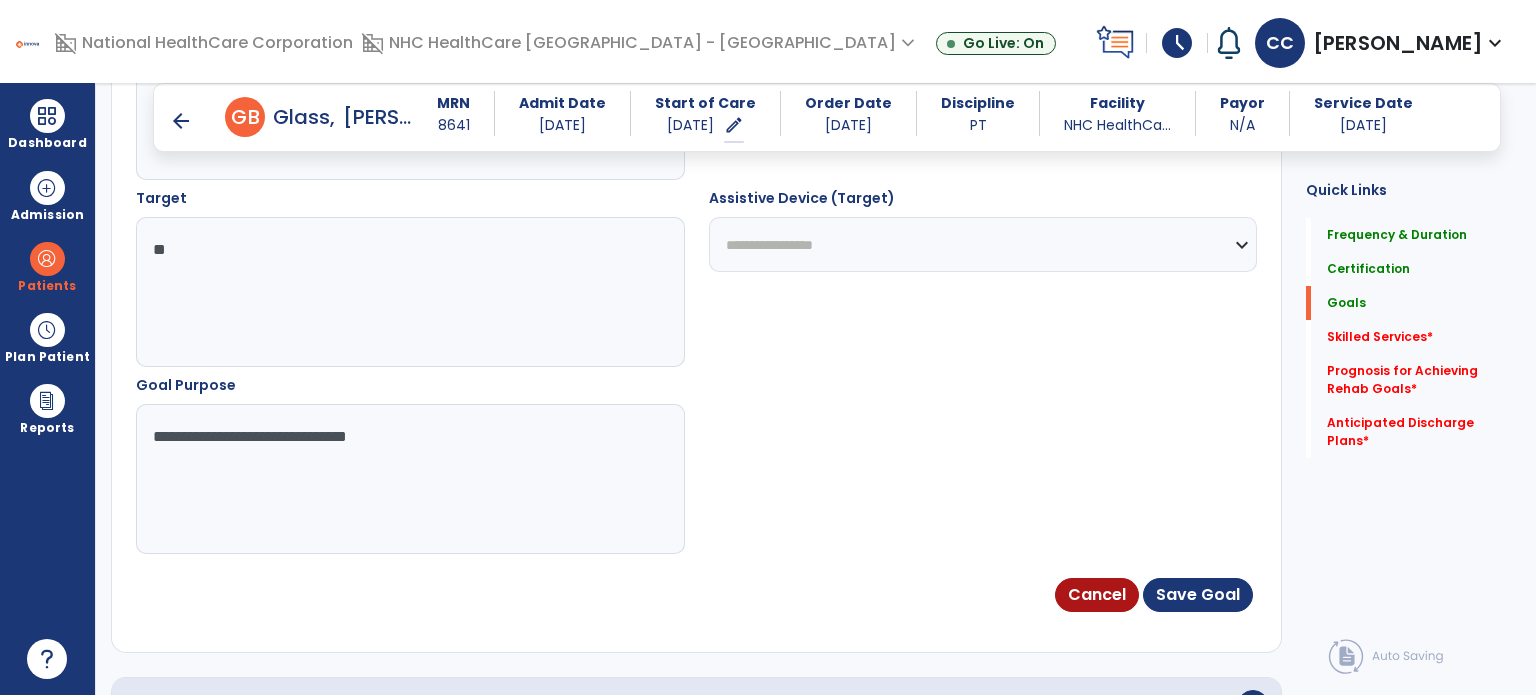 type on "**********" 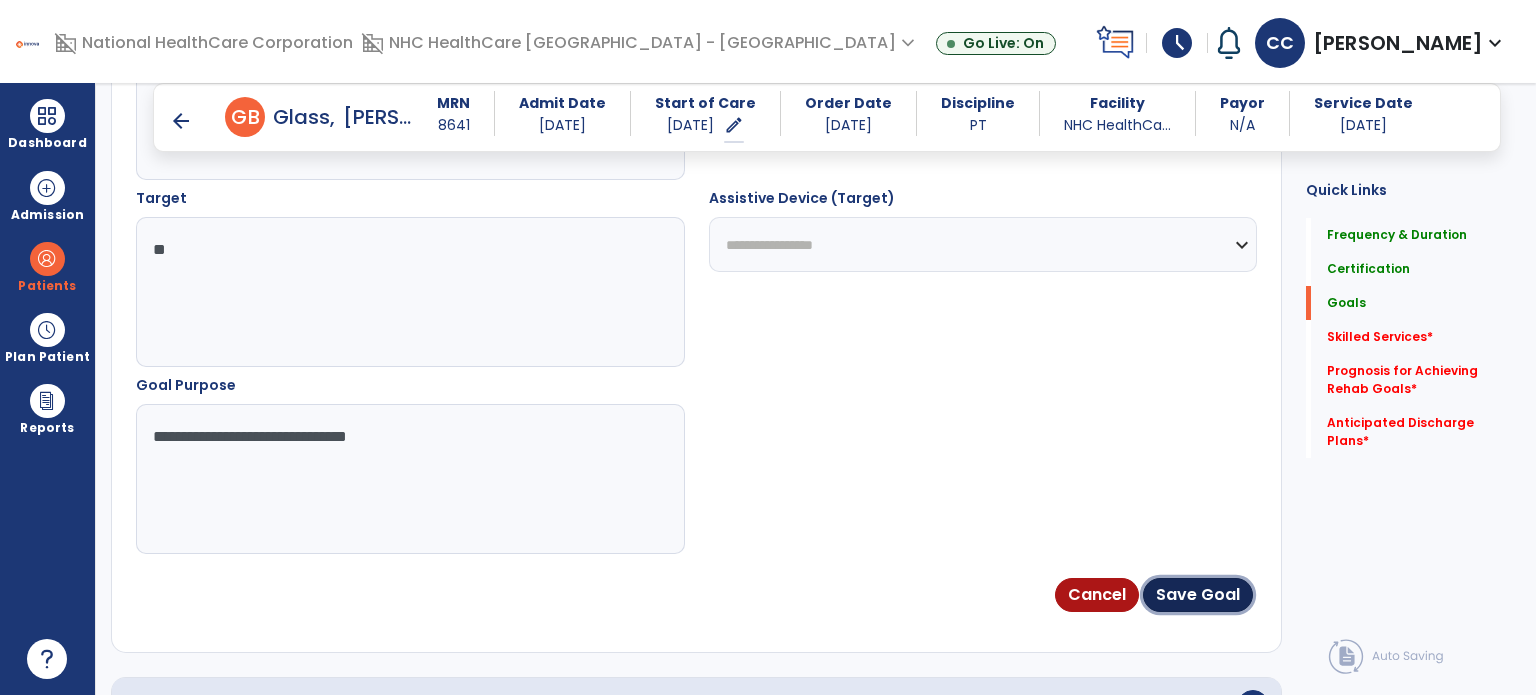 click on "Save Goal" at bounding box center (1198, 595) 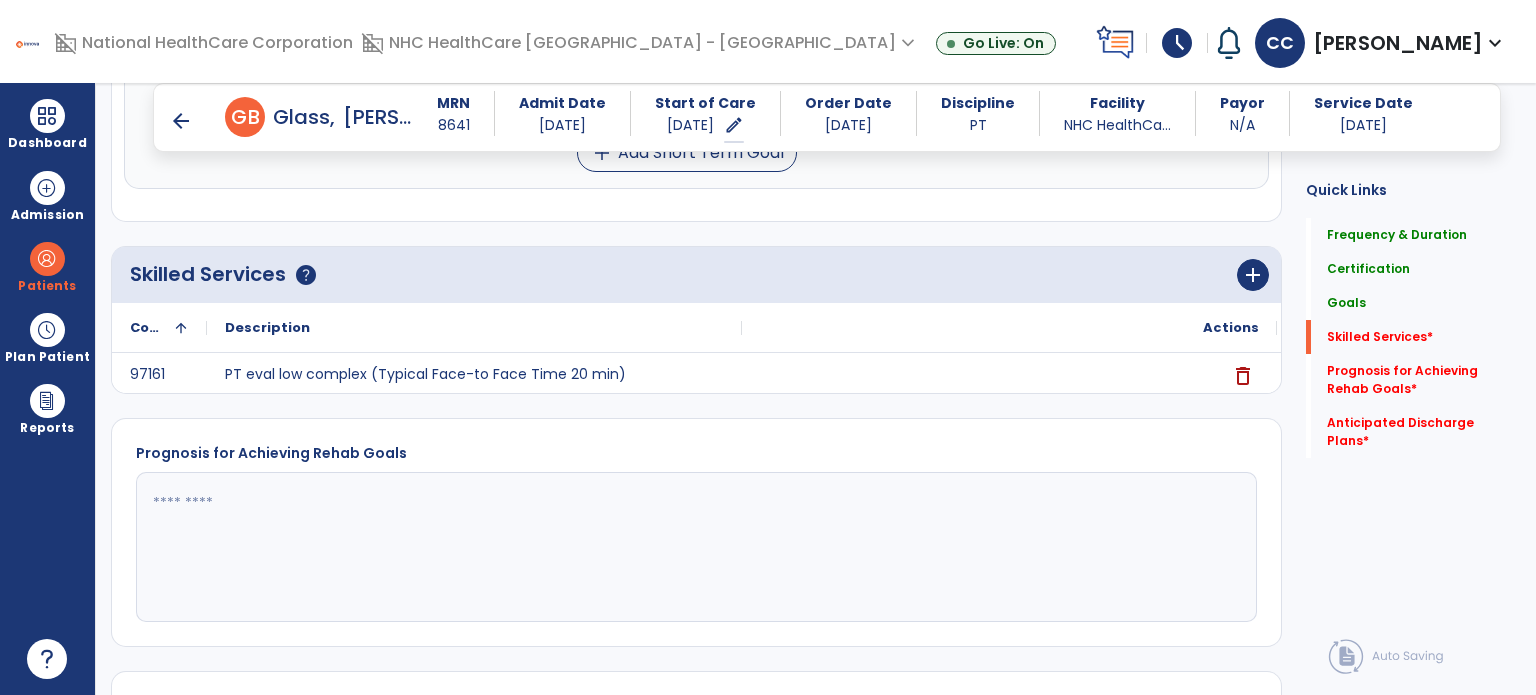 scroll, scrollTop: 1124, scrollLeft: 0, axis: vertical 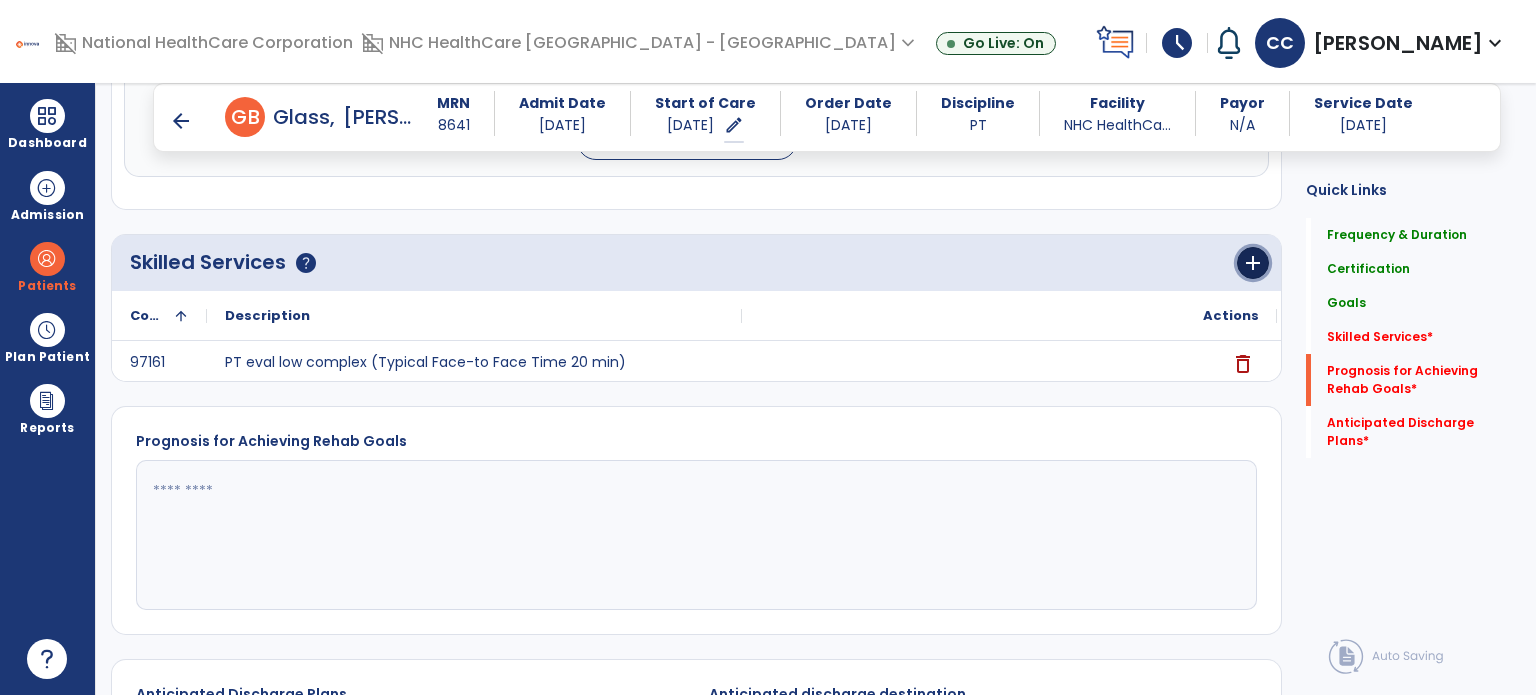drag, startPoint x: 1249, startPoint y: 174, endPoint x: 977, endPoint y: 209, distance: 274.24258 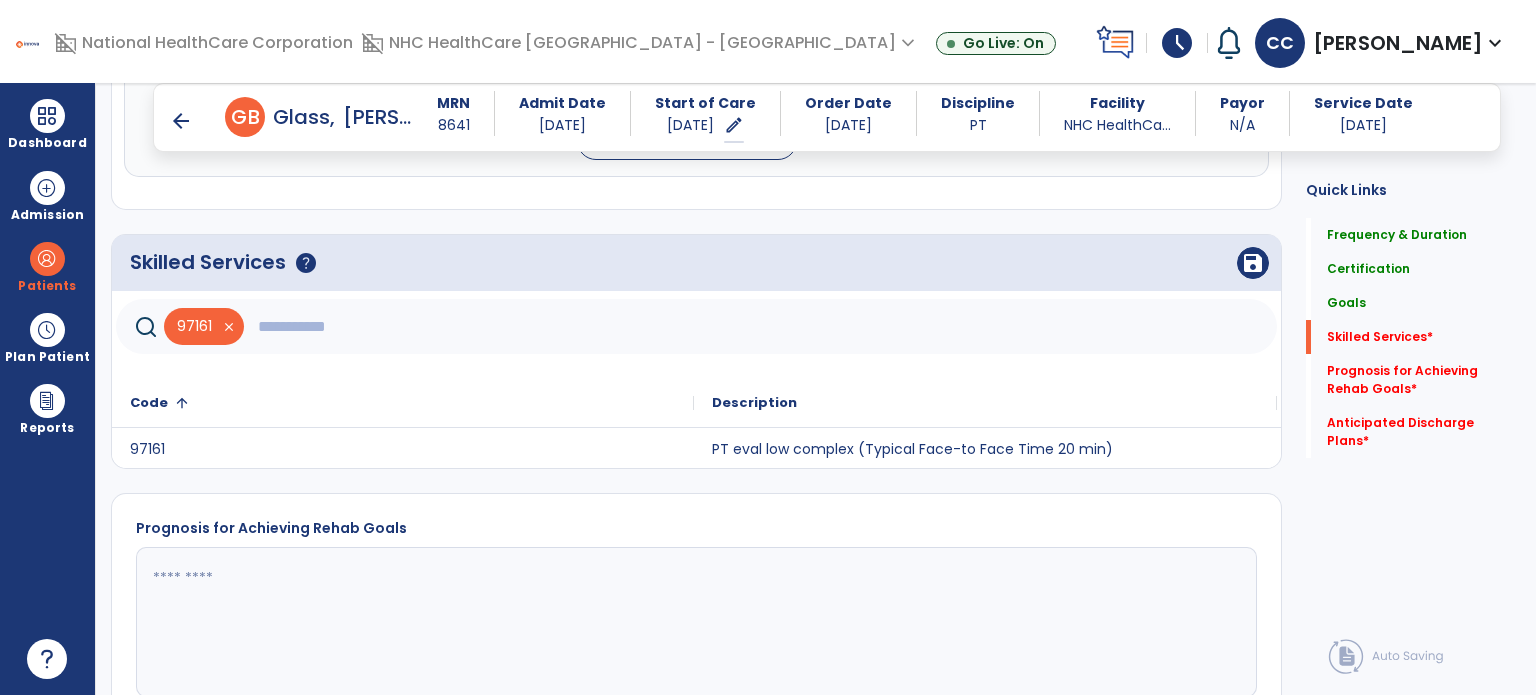 click 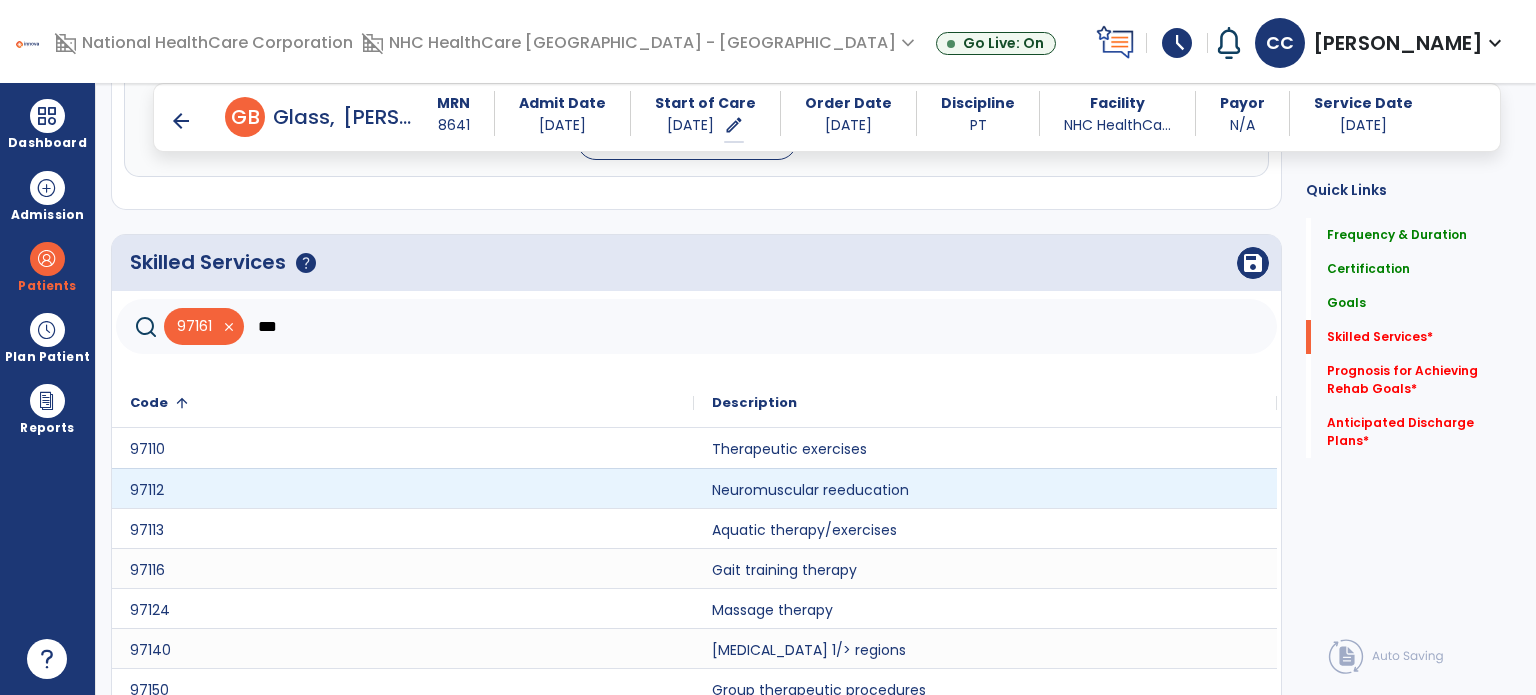 scroll, scrollTop: 0, scrollLeft: 0, axis: both 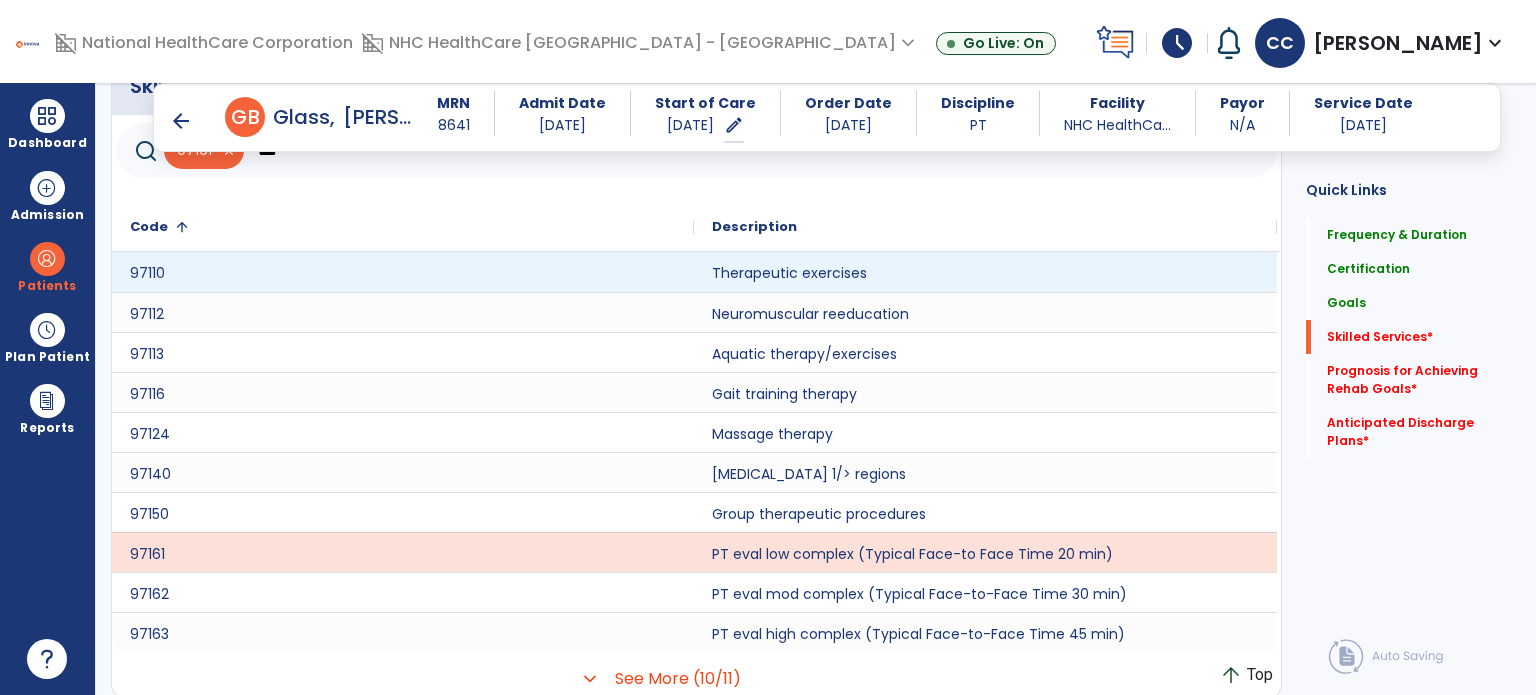 type on "***" 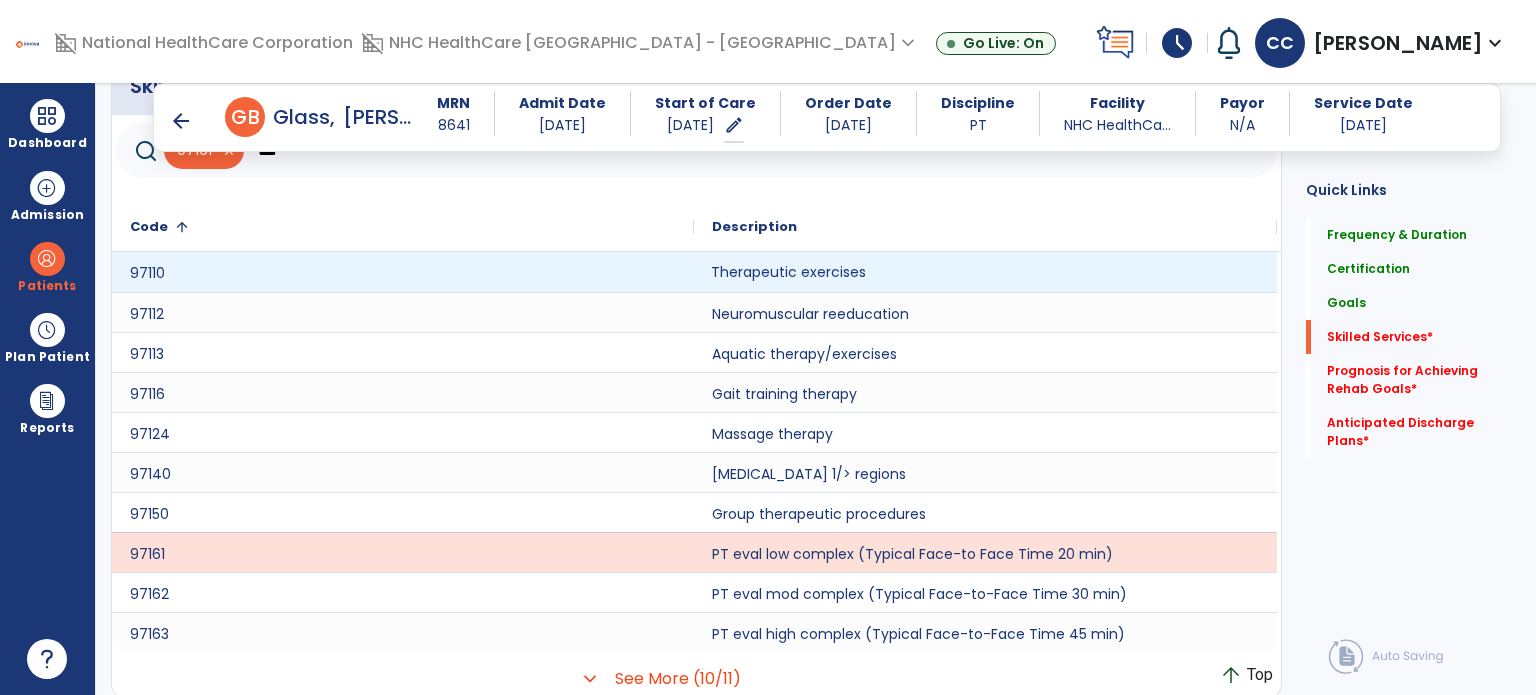 click on "Therapeutic exercises" 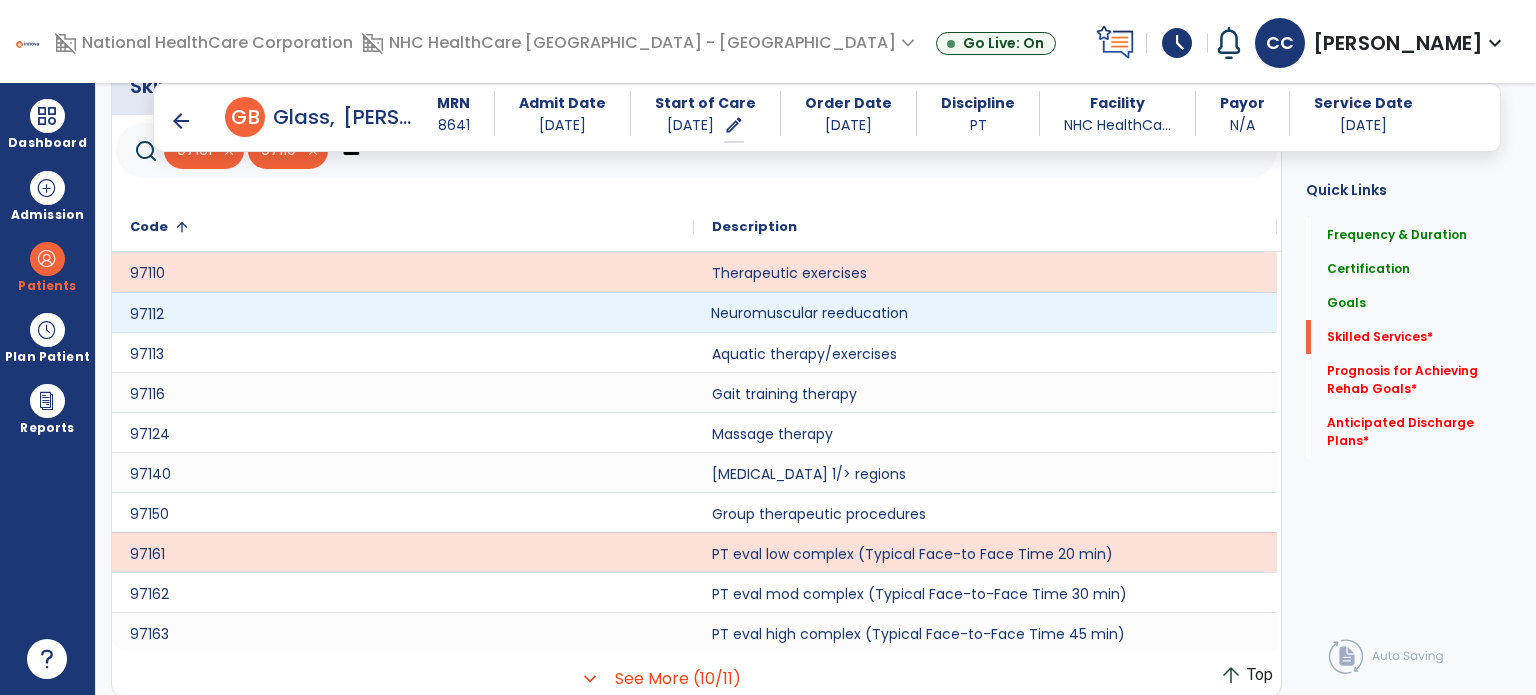 click on "Neuromuscular reeducation" 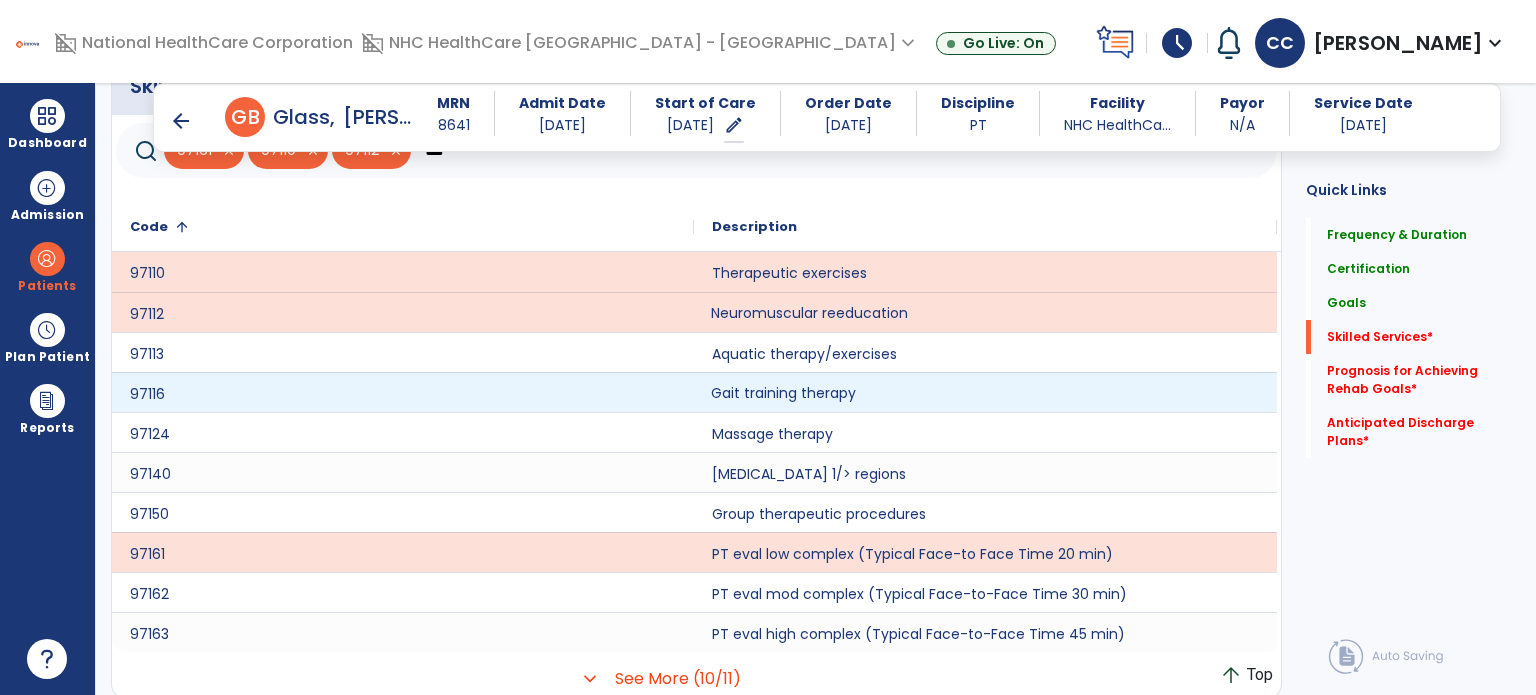 click on "Gait training therapy" 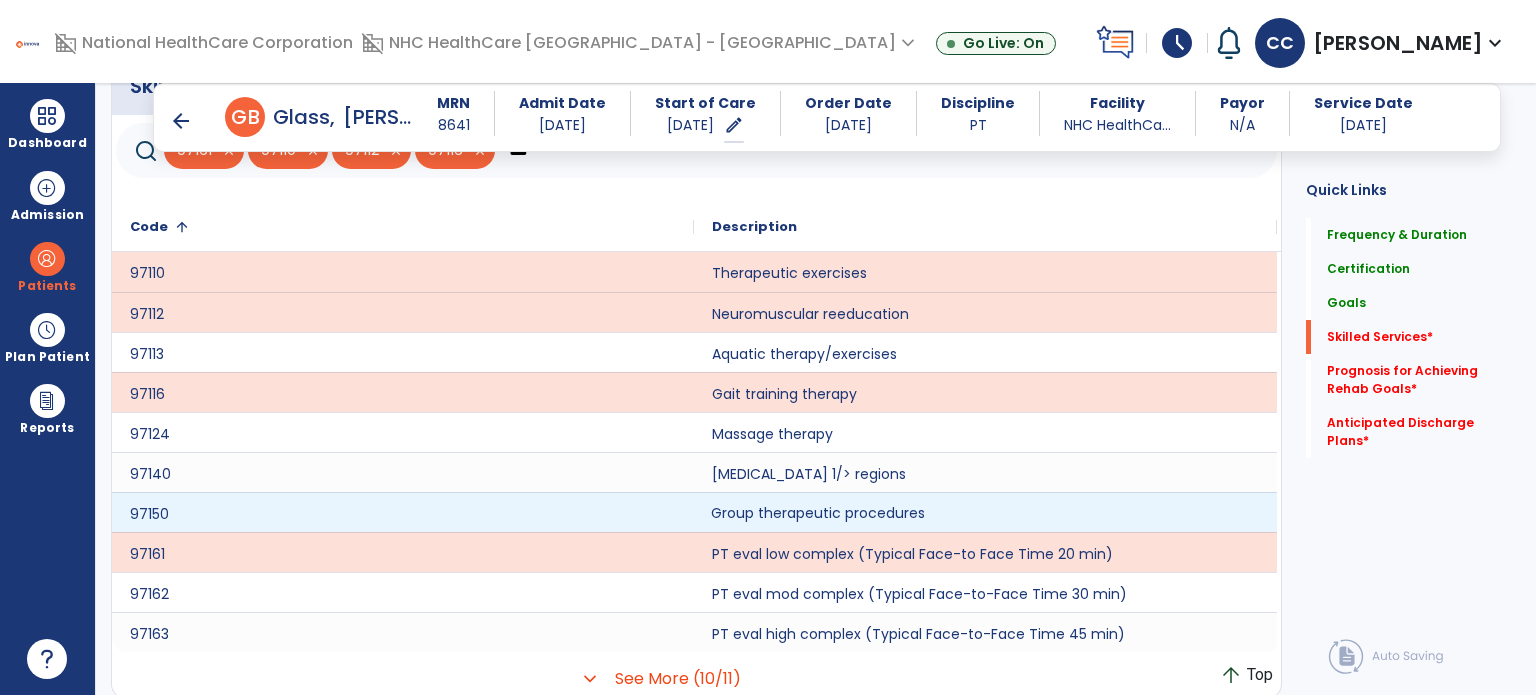click on "Group therapeutic procedures" 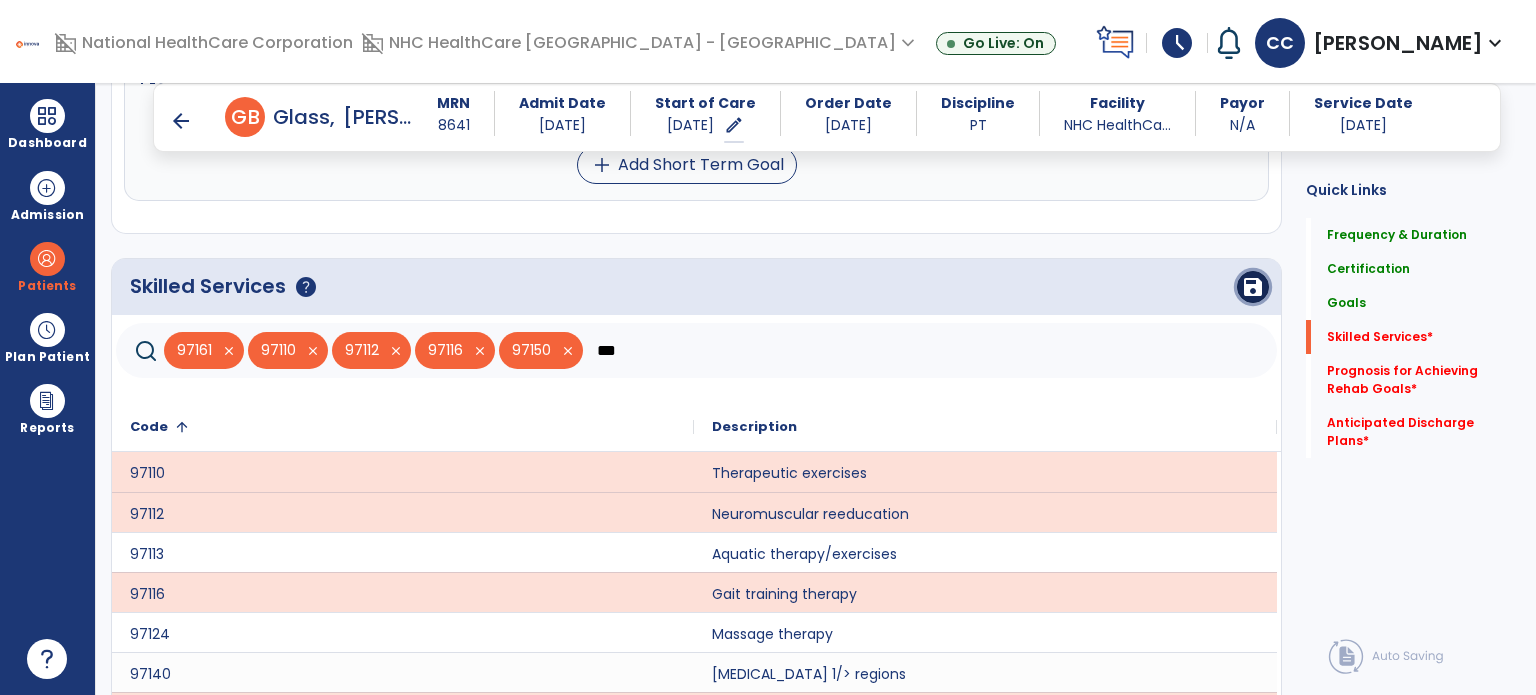 drag, startPoint x: 1245, startPoint y: 284, endPoint x: 994, endPoint y: 303, distance: 251.7181 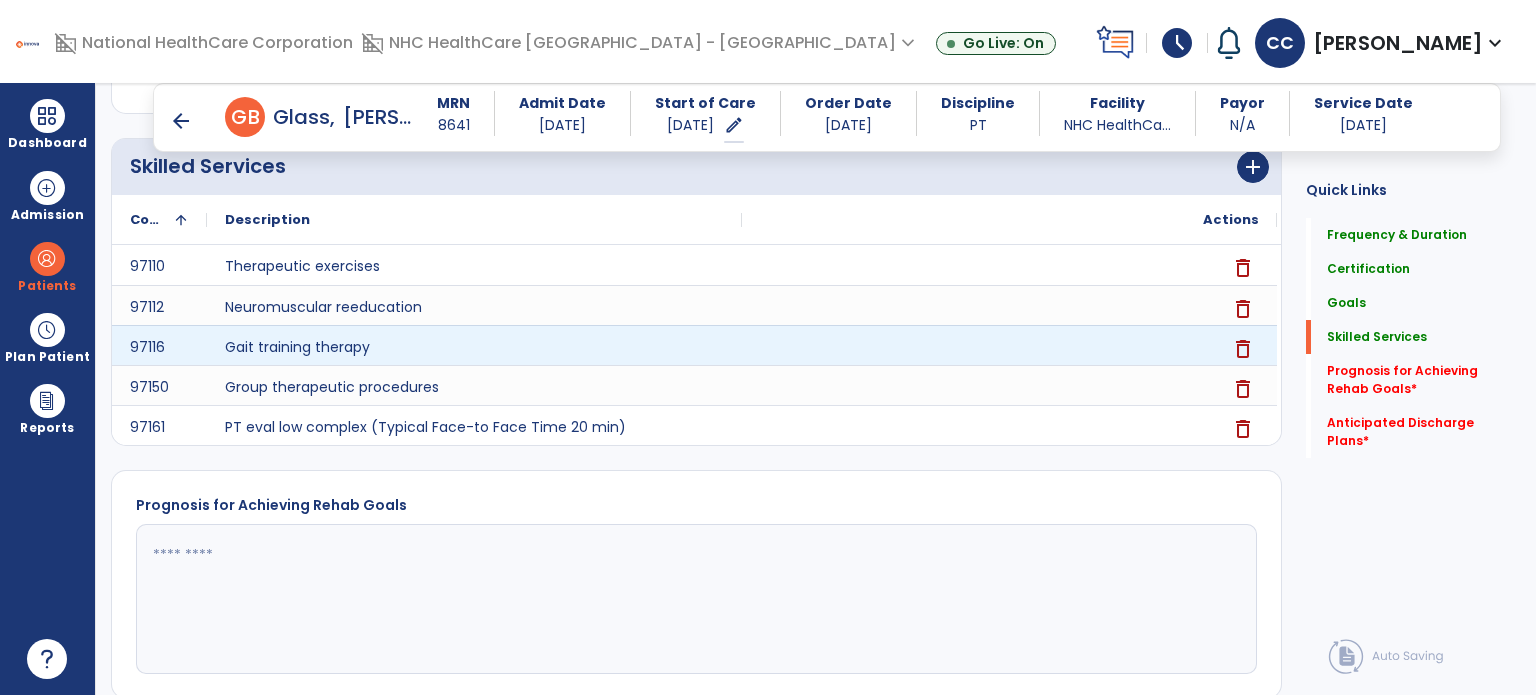scroll, scrollTop: 1091, scrollLeft: 0, axis: vertical 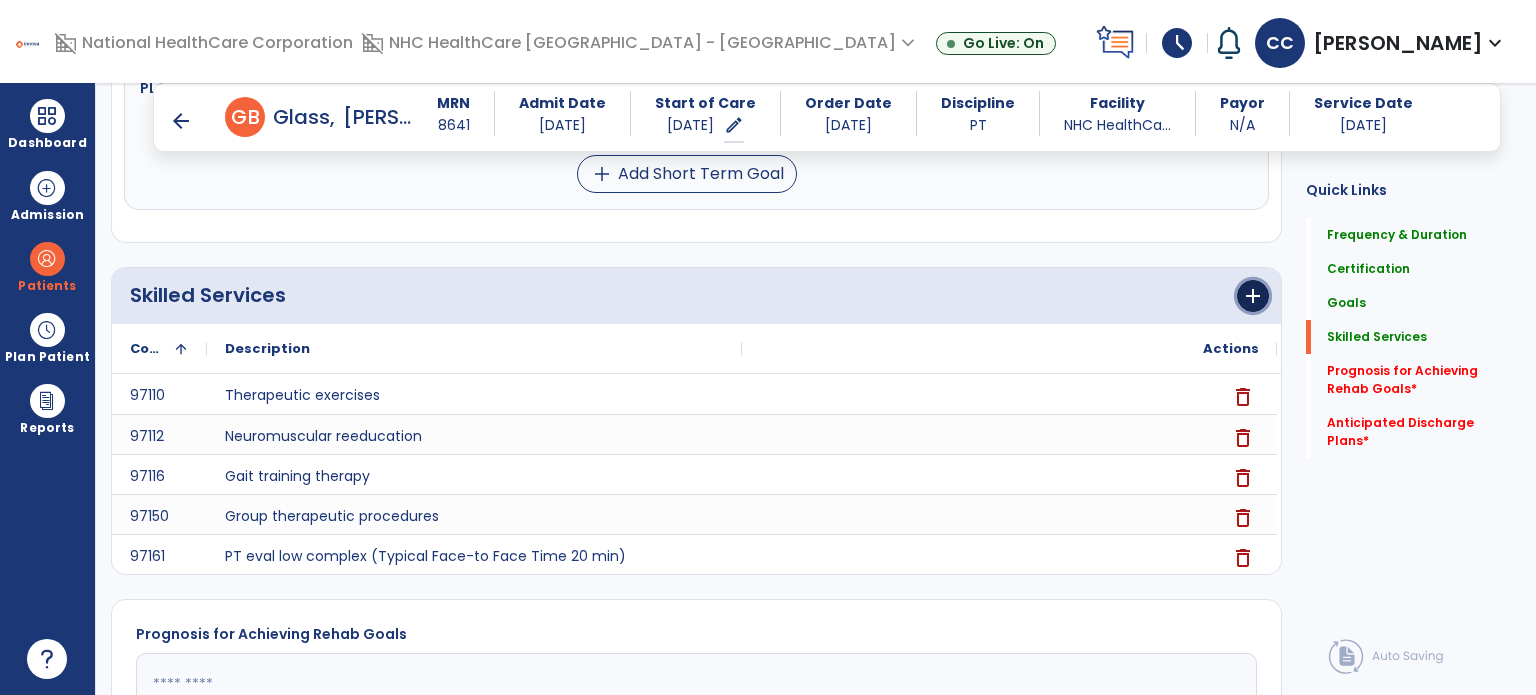 drag, startPoint x: 1242, startPoint y: 286, endPoint x: 1155, endPoint y: 312, distance: 90.80198 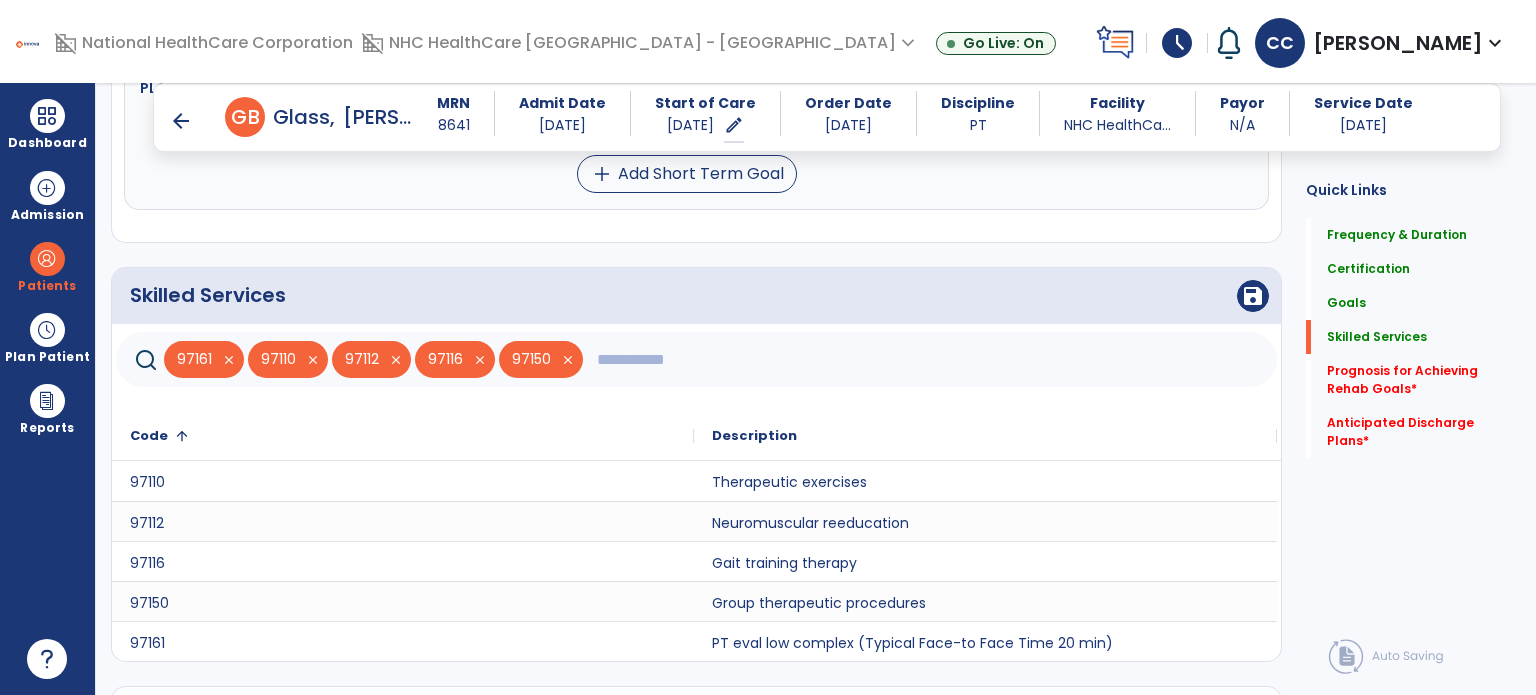 drag, startPoint x: 1056, startPoint y: 352, endPoint x: 1057, endPoint y: 339, distance: 13.038404 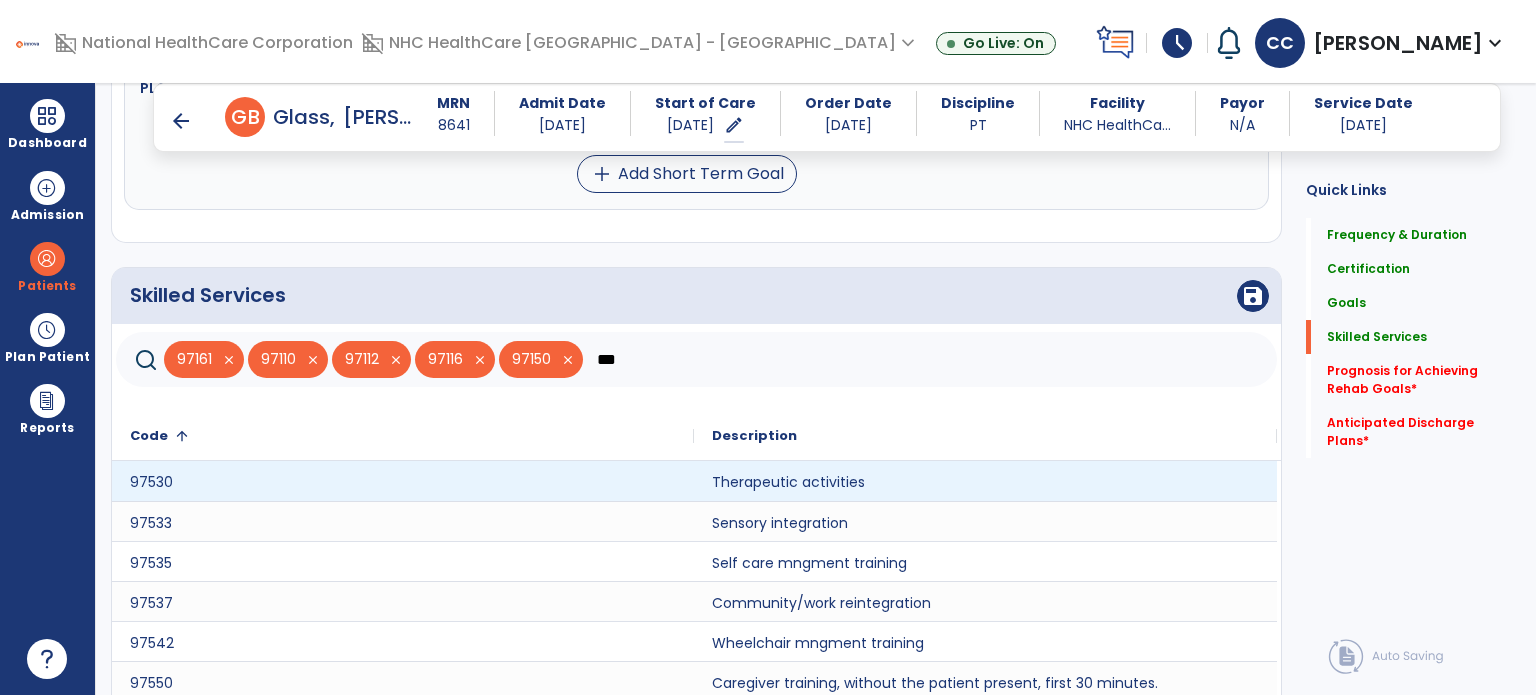 type on "***" 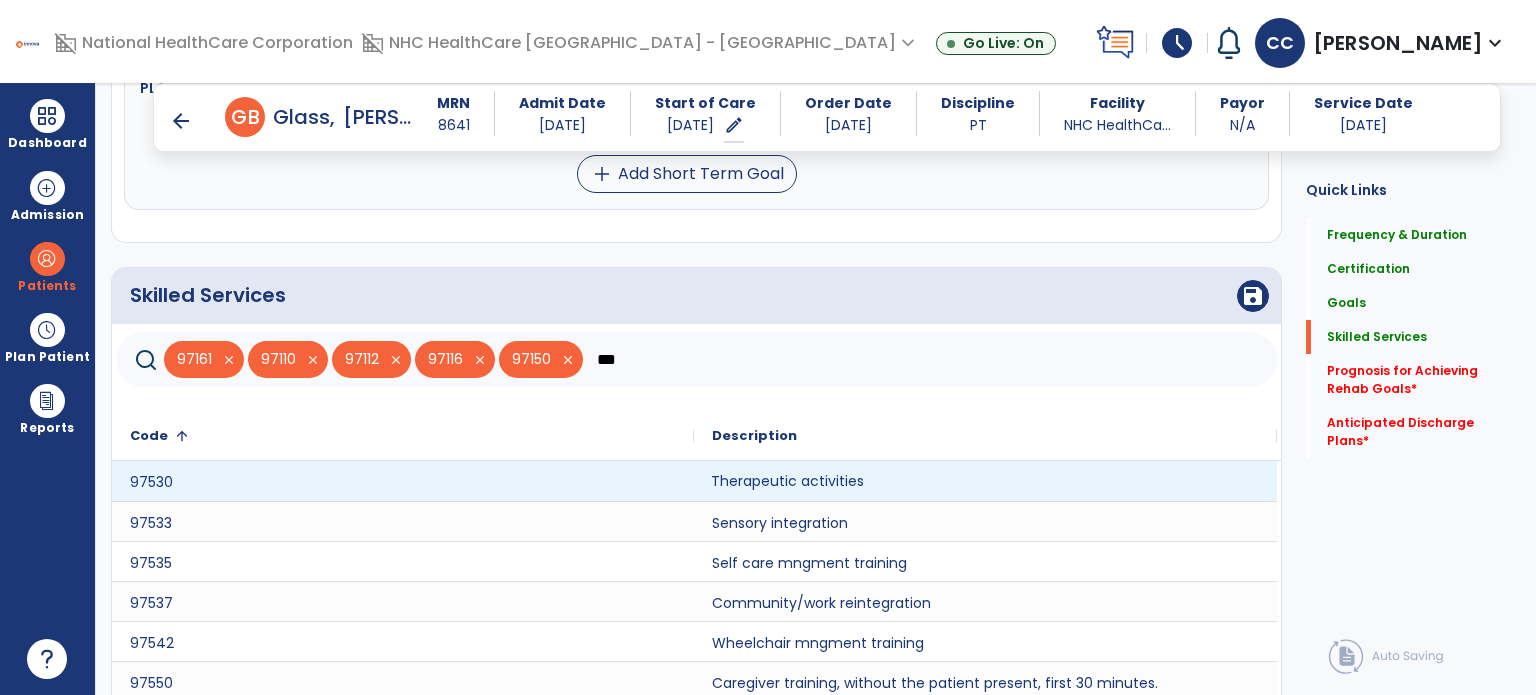 drag, startPoint x: 889, startPoint y: 470, endPoint x: 983, endPoint y: 447, distance: 96.77293 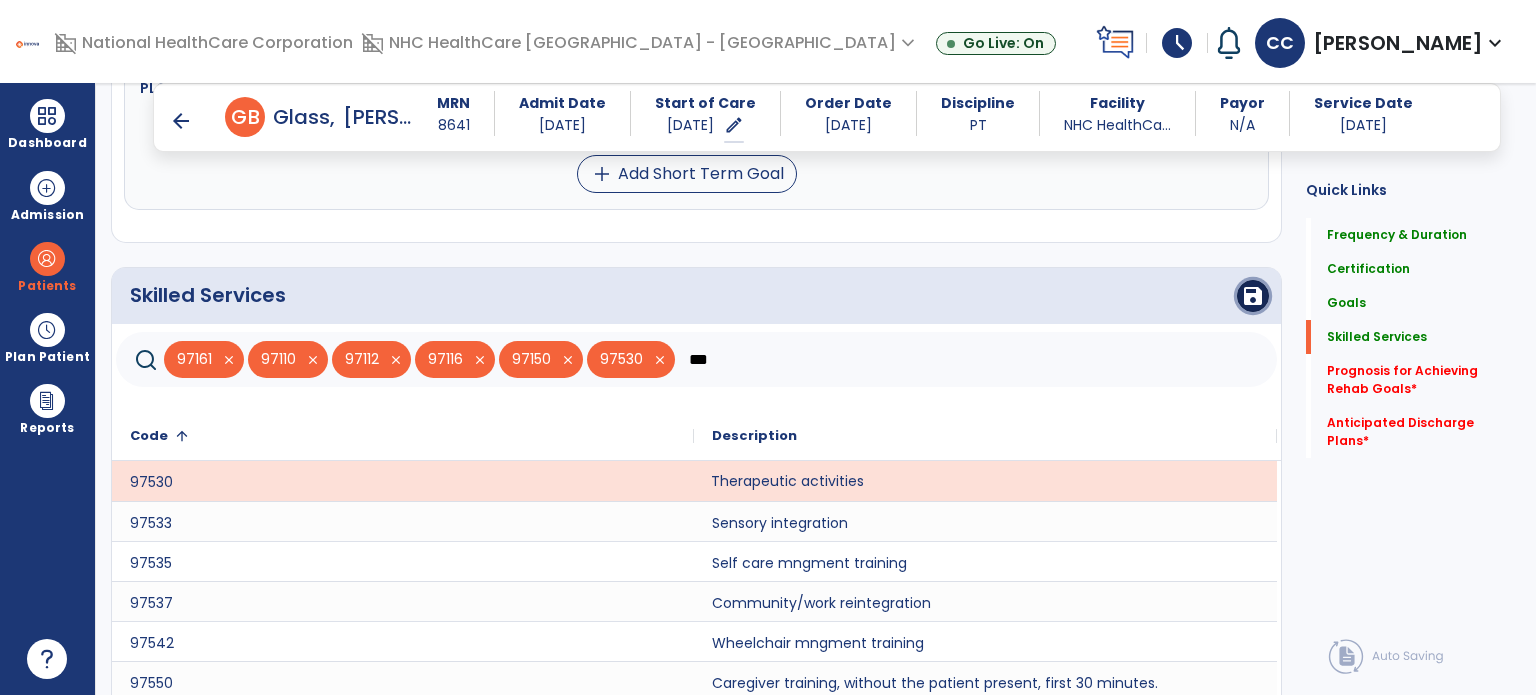 click on "save" 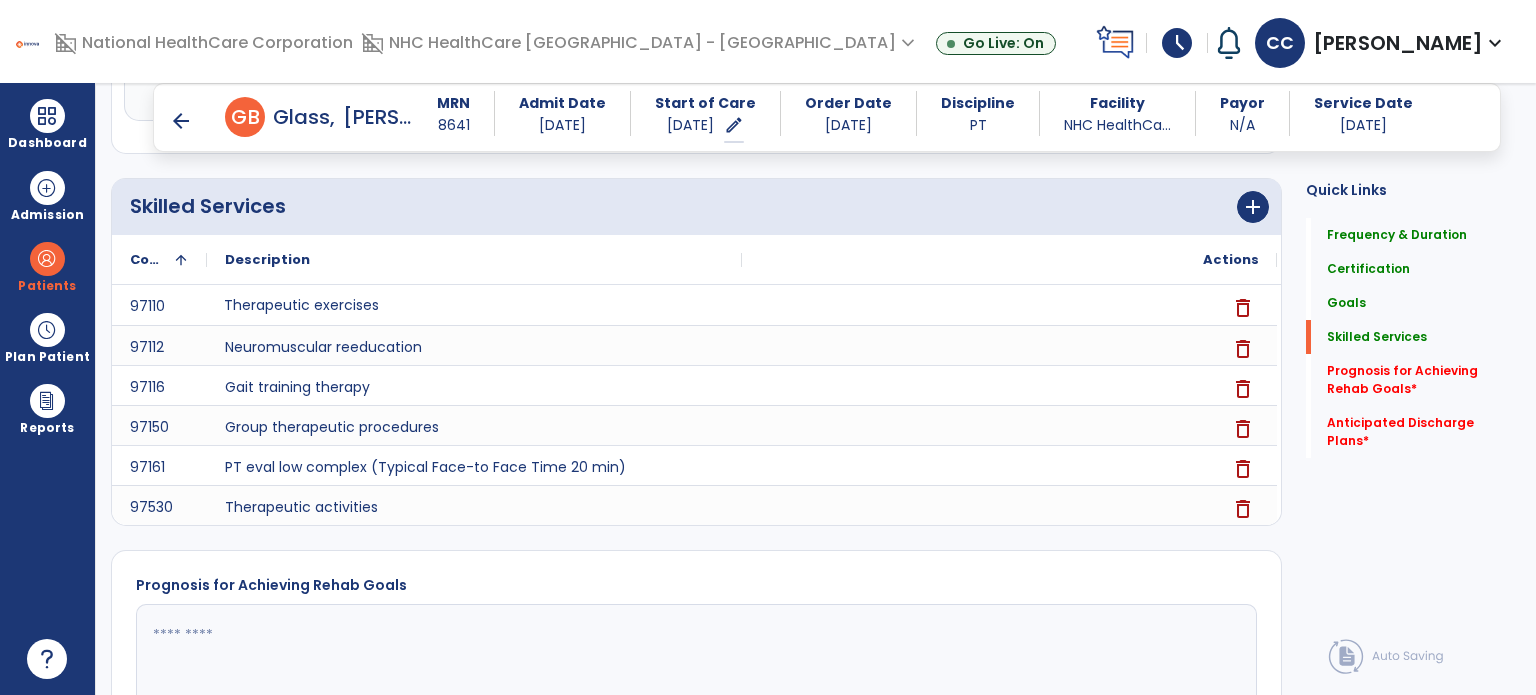 scroll, scrollTop: 1181, scrollLeft: 0, axis: vertical 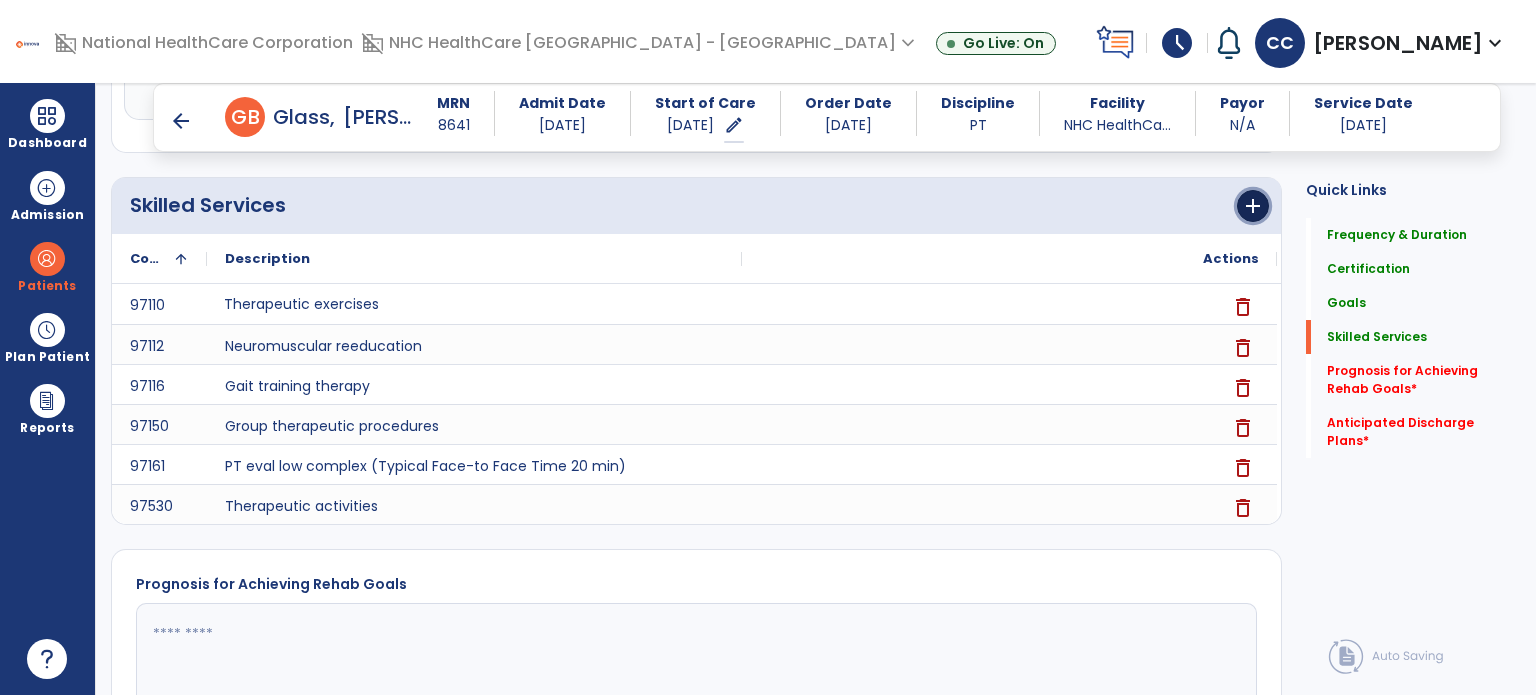 drag, startPoint x: 1255, startPoint y: 204, endPoint x: 1165, endPoint y: 227, distance: 92.89241 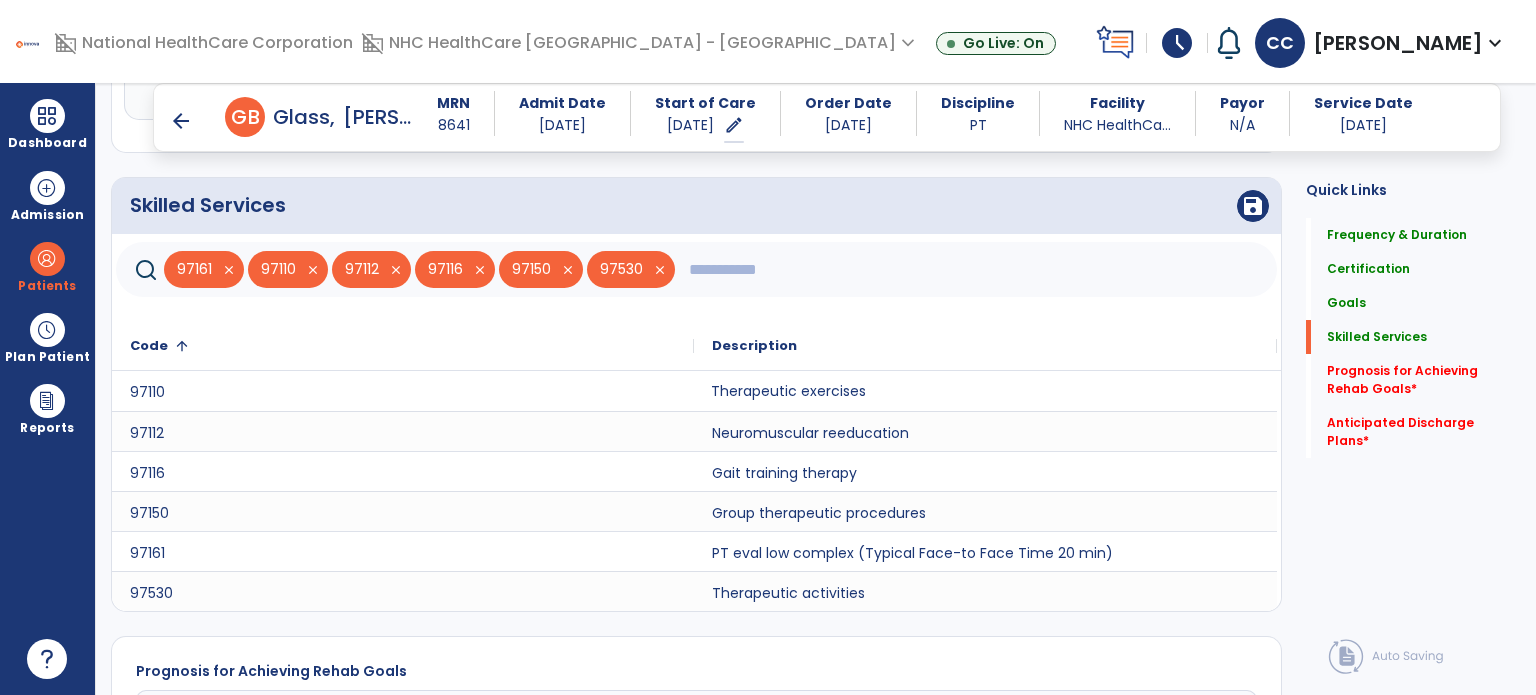 click 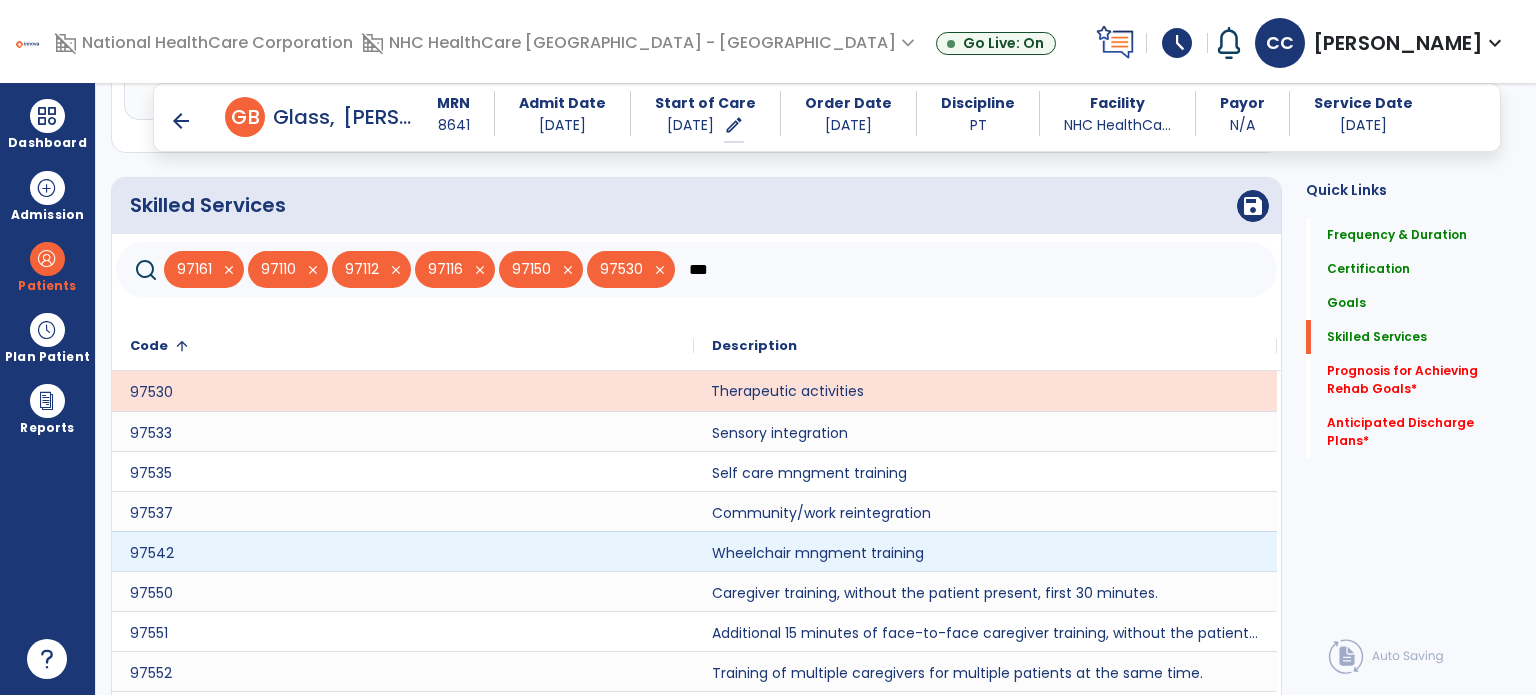 type on "***" 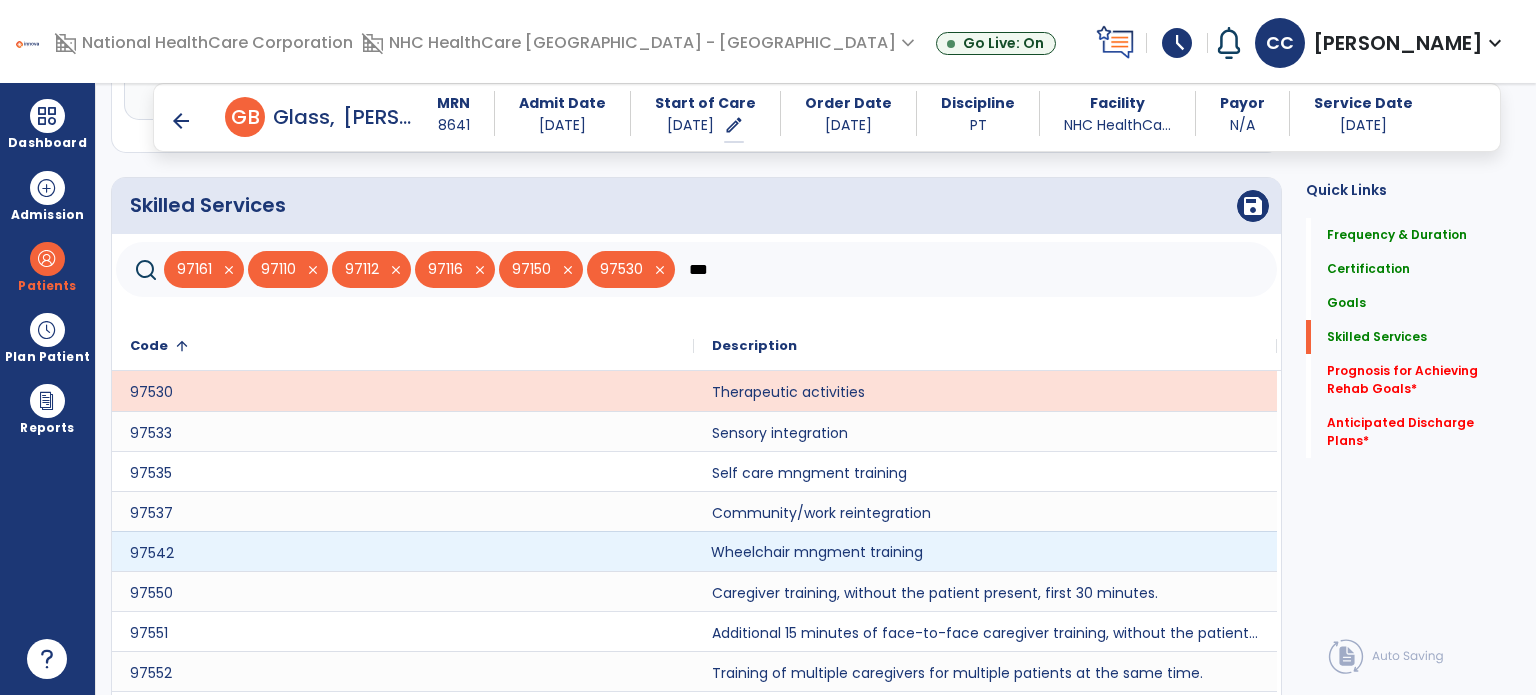 click on "Wheelchair mngment training" 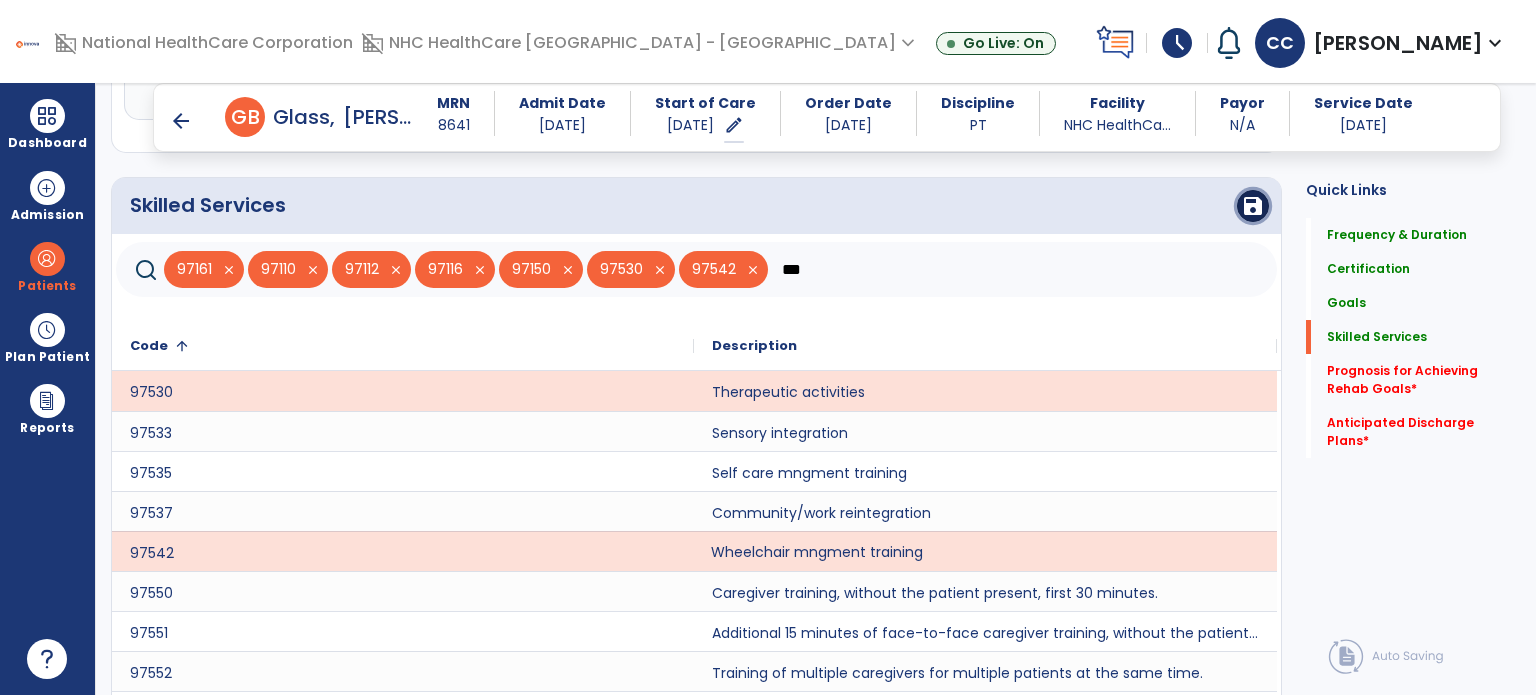 click on "save" 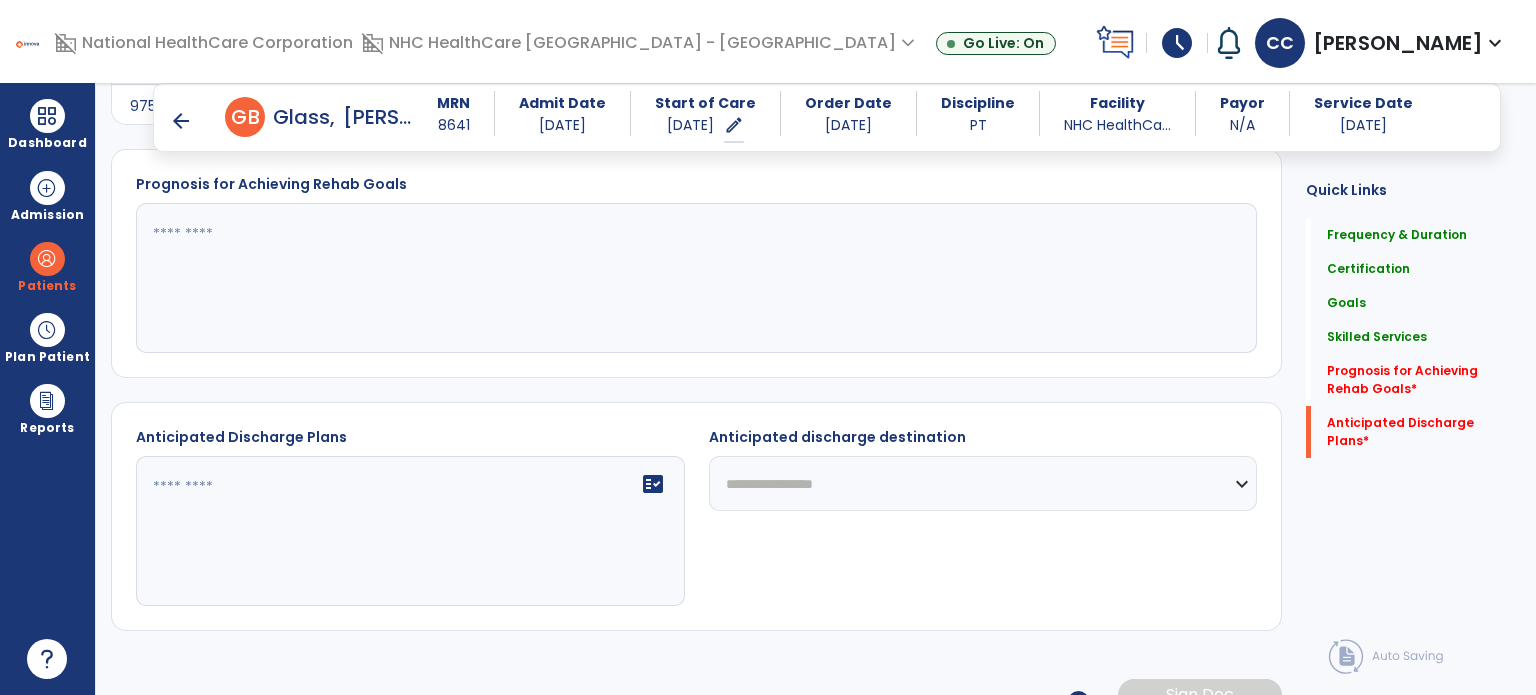 scroll, scrollTop: 1648, scrollLeft: 0, axis: vertical 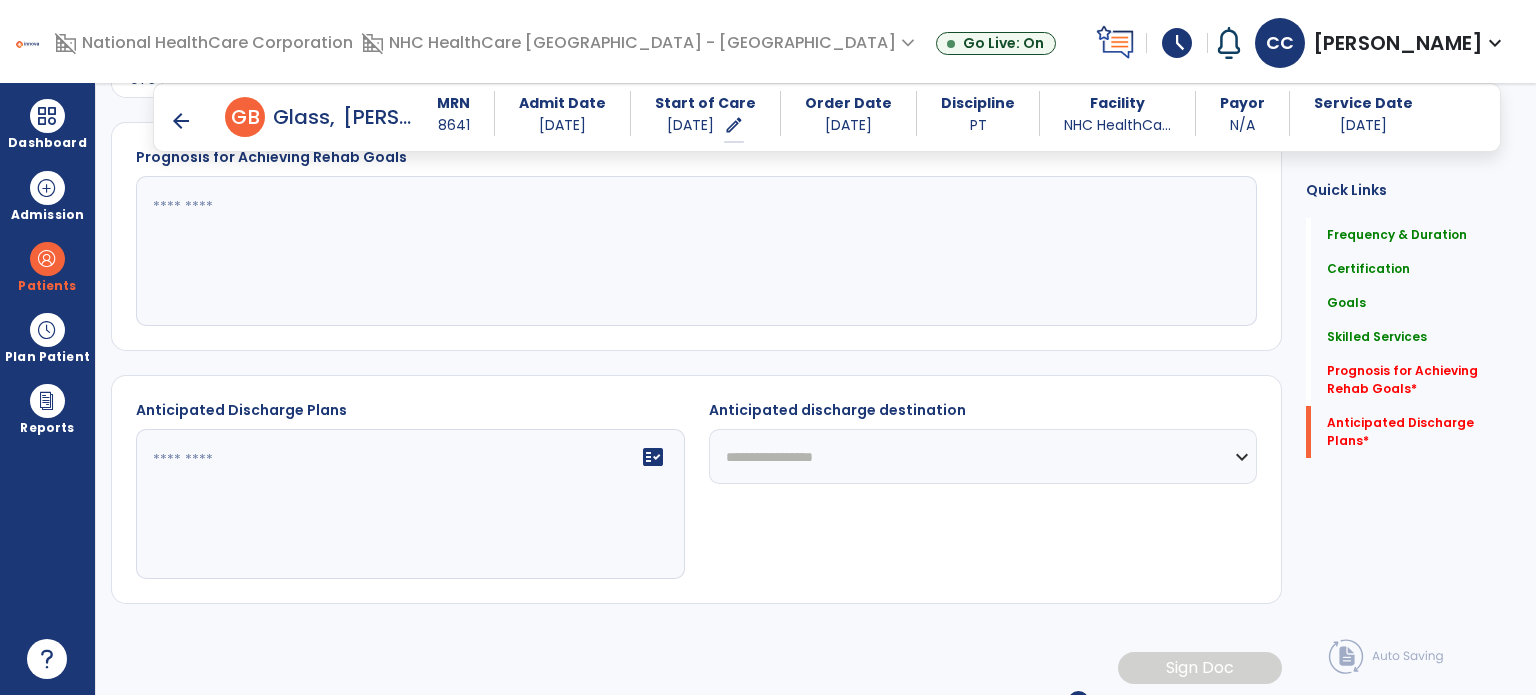 click 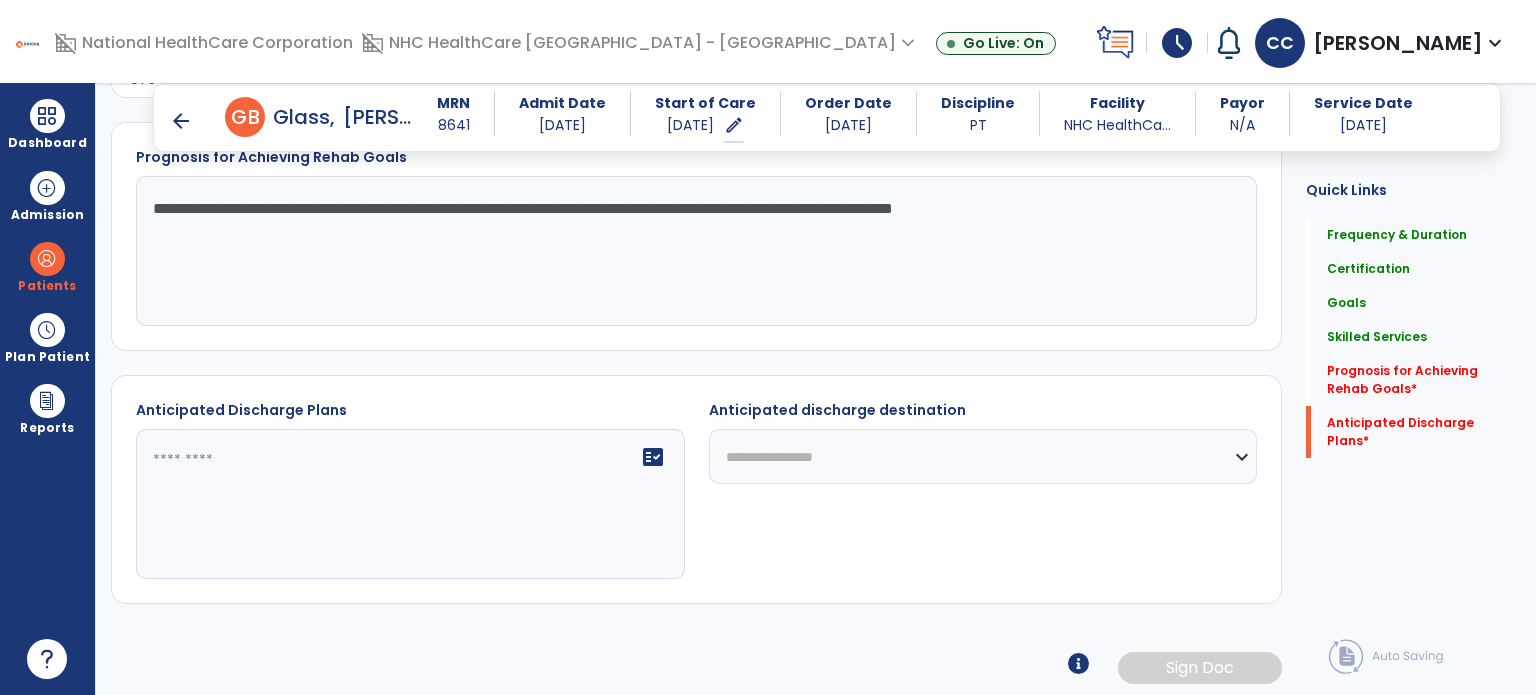 type on "**********" 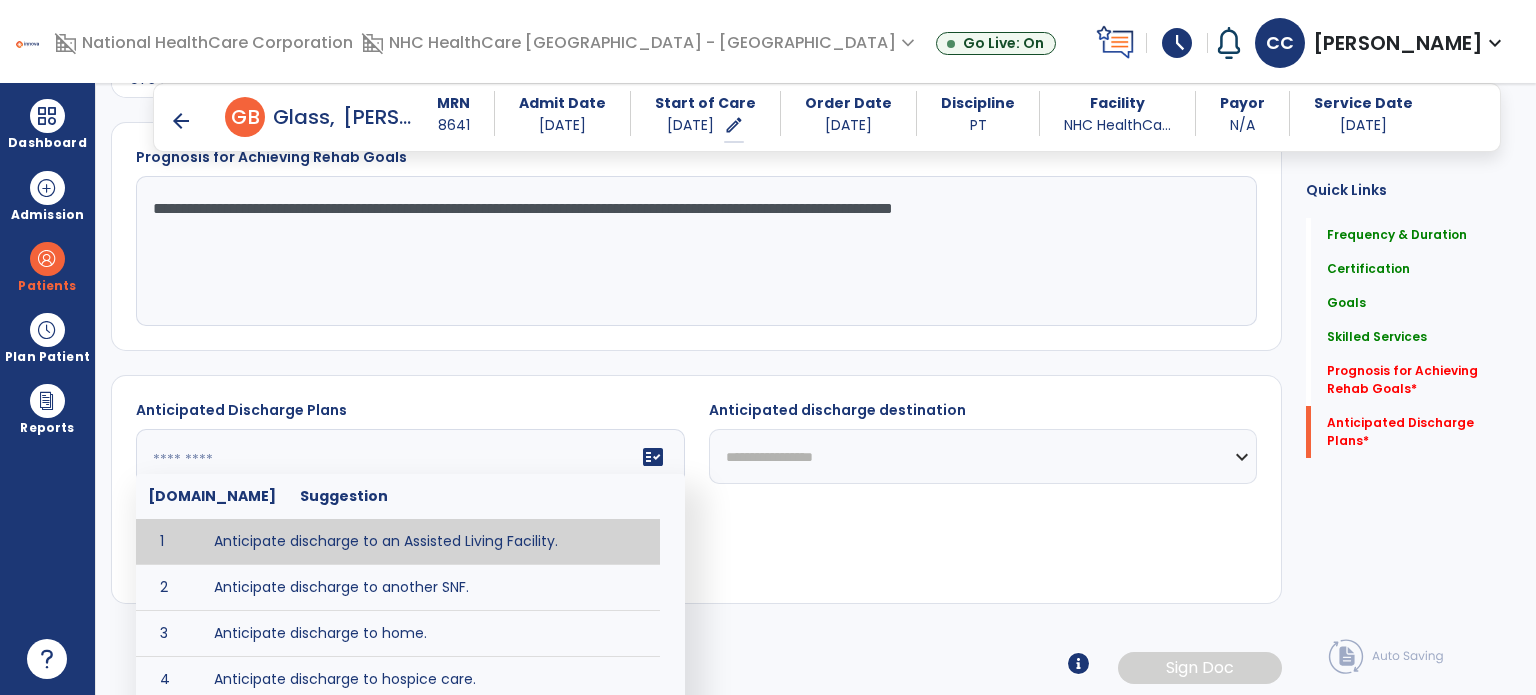 click on "fact_check  Sr.No Suggestion 1 Anticipate discharge to an Assisted Living Facility. 2 Anticipate discharge to another SNF. 3 Anticipate discharge to home. 4 Anticipate discharge to hospice care. 5 Anticipate discharge to this SNF. 6 Anticipate patient will need [FULL/PART TIME] caregiver assistance. 7 Anticipate patient will need [ASSISTANCE LEVEL] assistance from [CAREGIVER]. 8 Anticipate patient will need 24-hour caregiver assistance. 9 Anticipate patient will need no caregiver assistance. 10 Discharge home and independent with caregiver. 11 Discharge home and independent without caregiver. 12 Discharge home and return to community activities. 13 Discharge home and return to vocational activities. 14 Discharge to home with patient continuing therapy services with out patient therapy. 15 Discharge to home with patient continuing therapy with Home Health. 16 Discharge to home with patient planning to live alone. 17 DME - the following DME for this patient is recommended by Physical Therapy: 18 19 20 21 22 23" 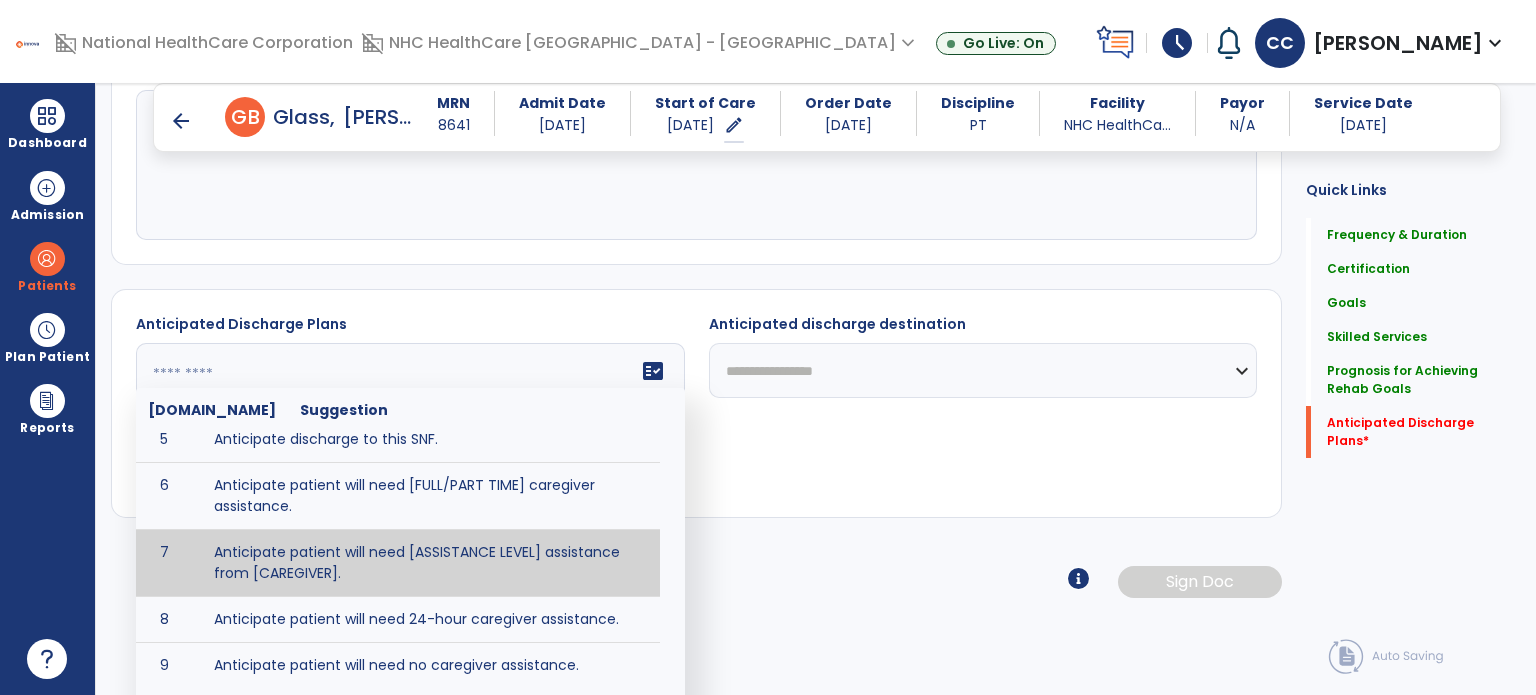 scroll, scrollTop: 300, scrollLeft: 0, axis: vertical 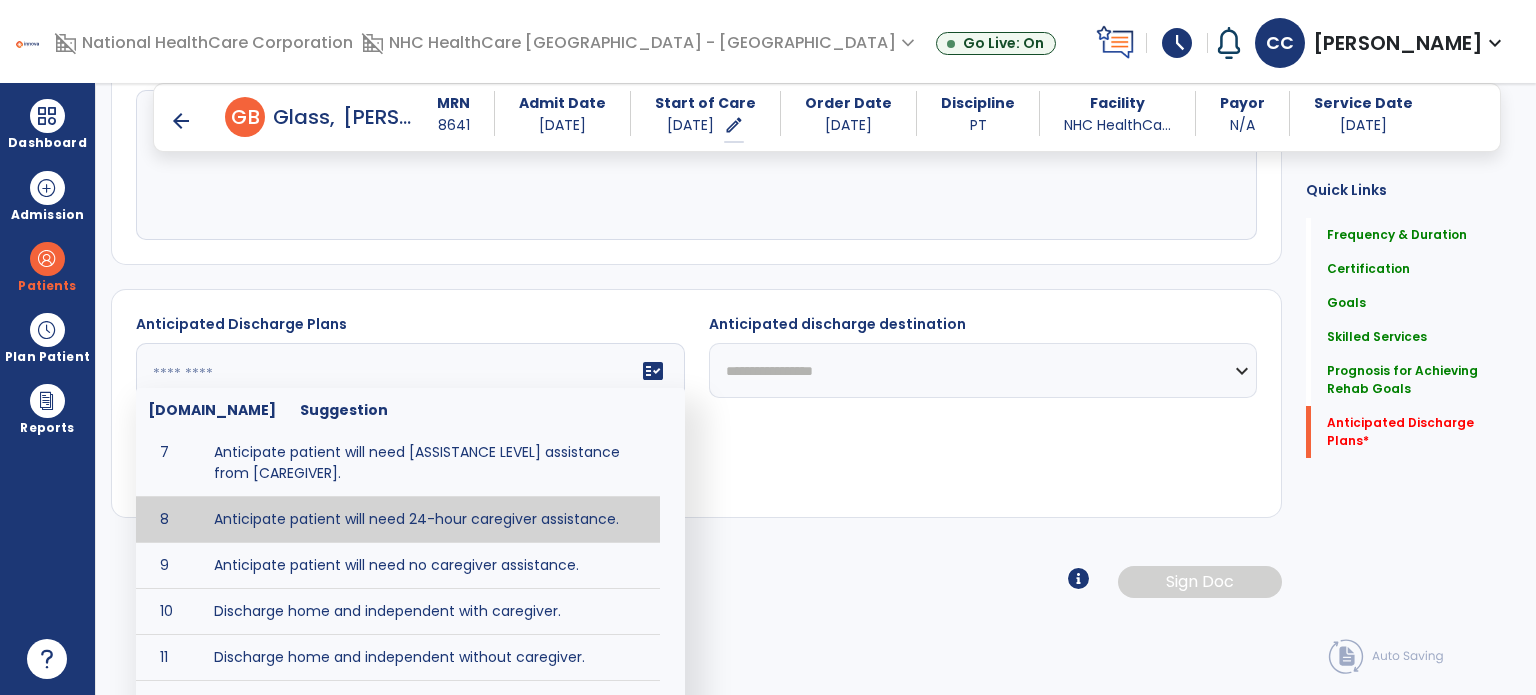type on "**********" 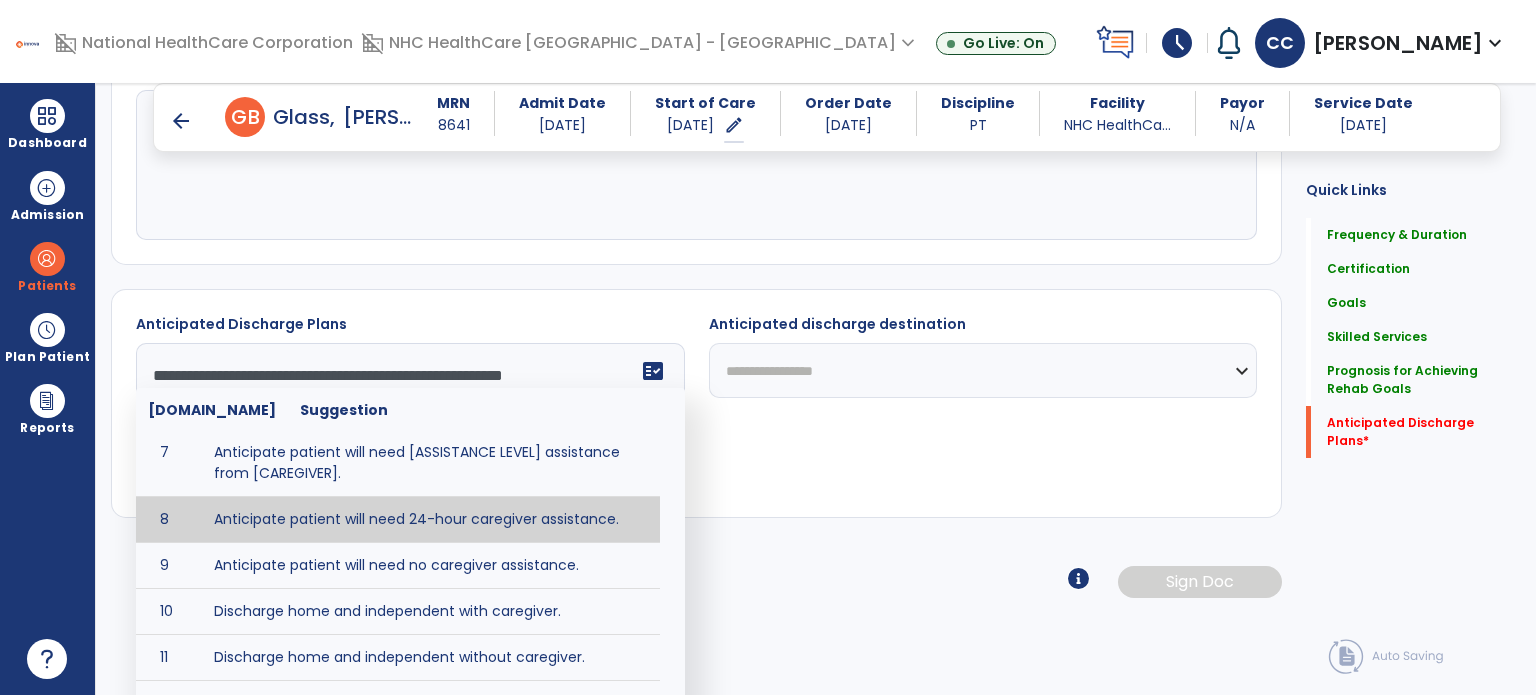 drag, startPoint x: 510, startPoint y: 516, endPoint x: 605, endPoint y: 491, distance: 98.23441 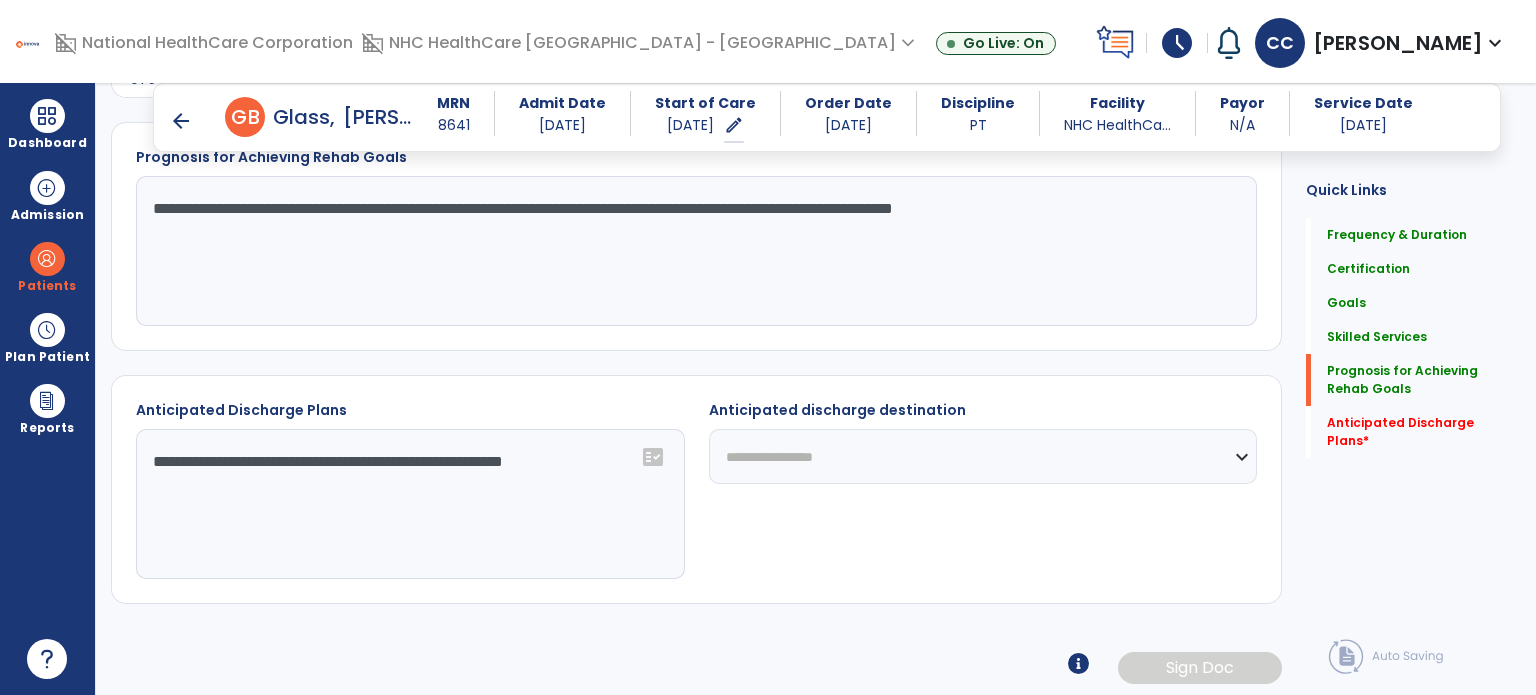 click on "**********" 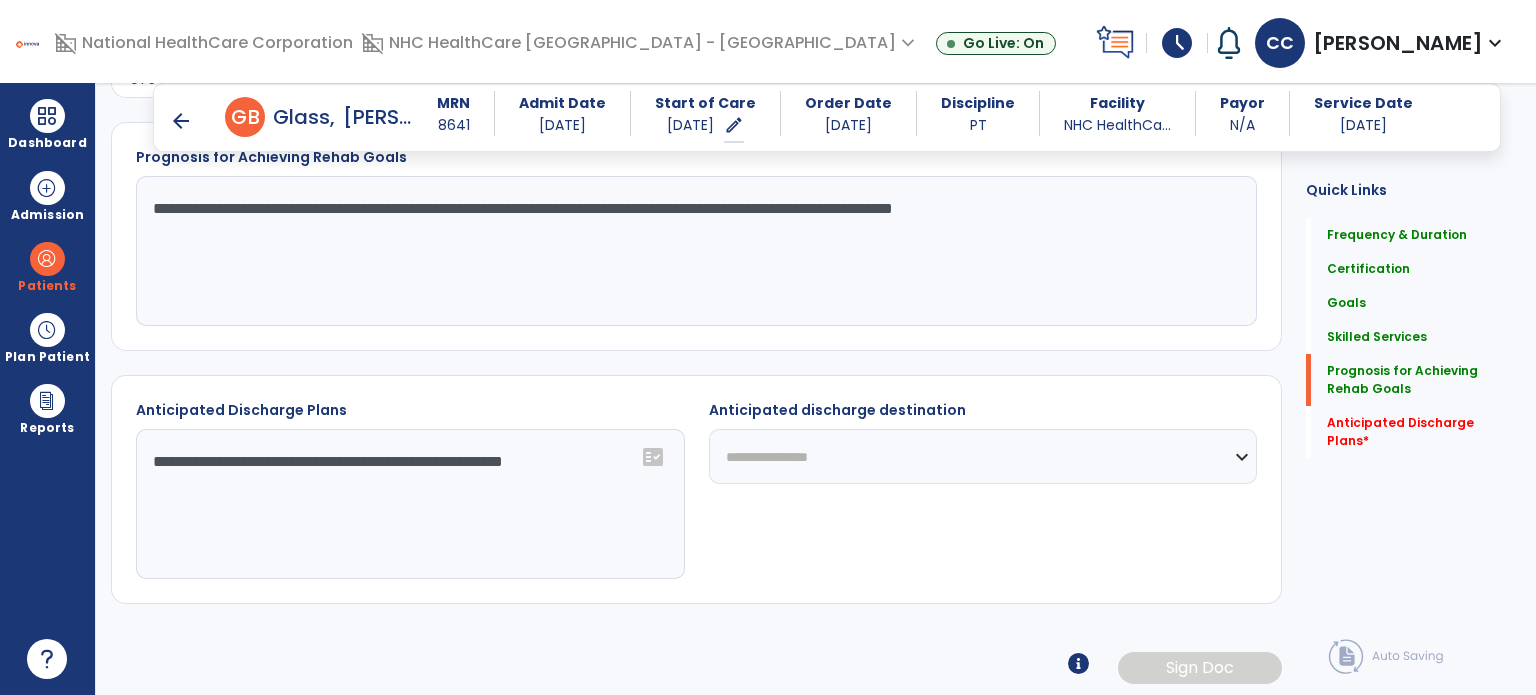click on "**********" 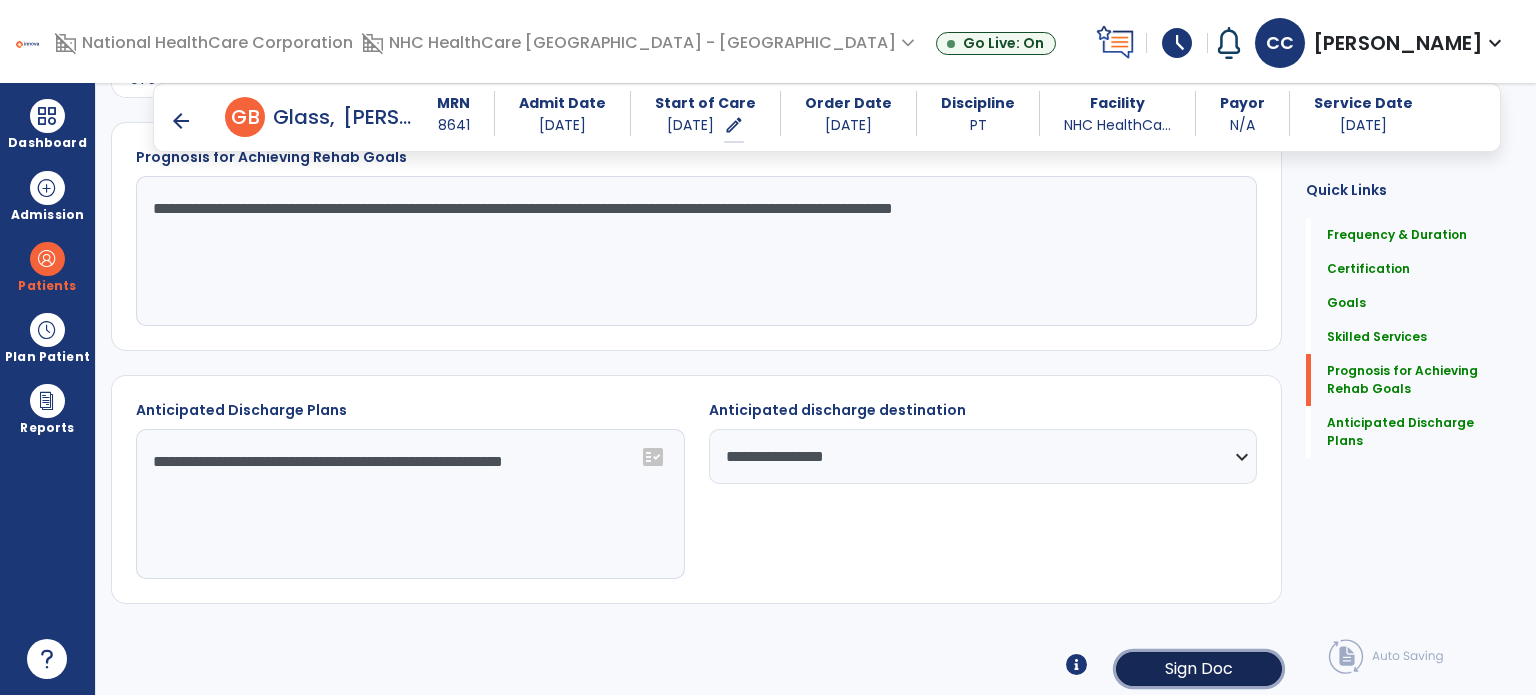 click on "Sign Doc" 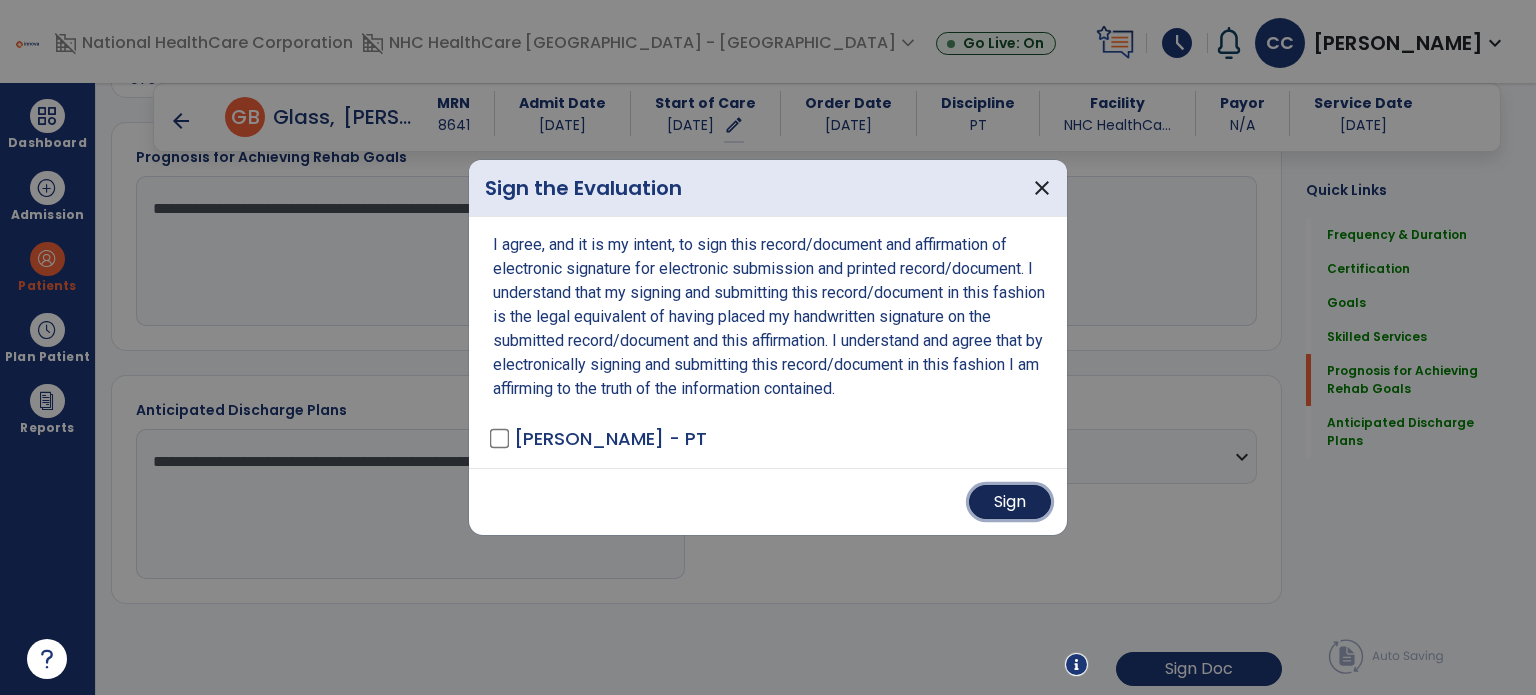 click on "Sign" at bounding box center (1010, 502) 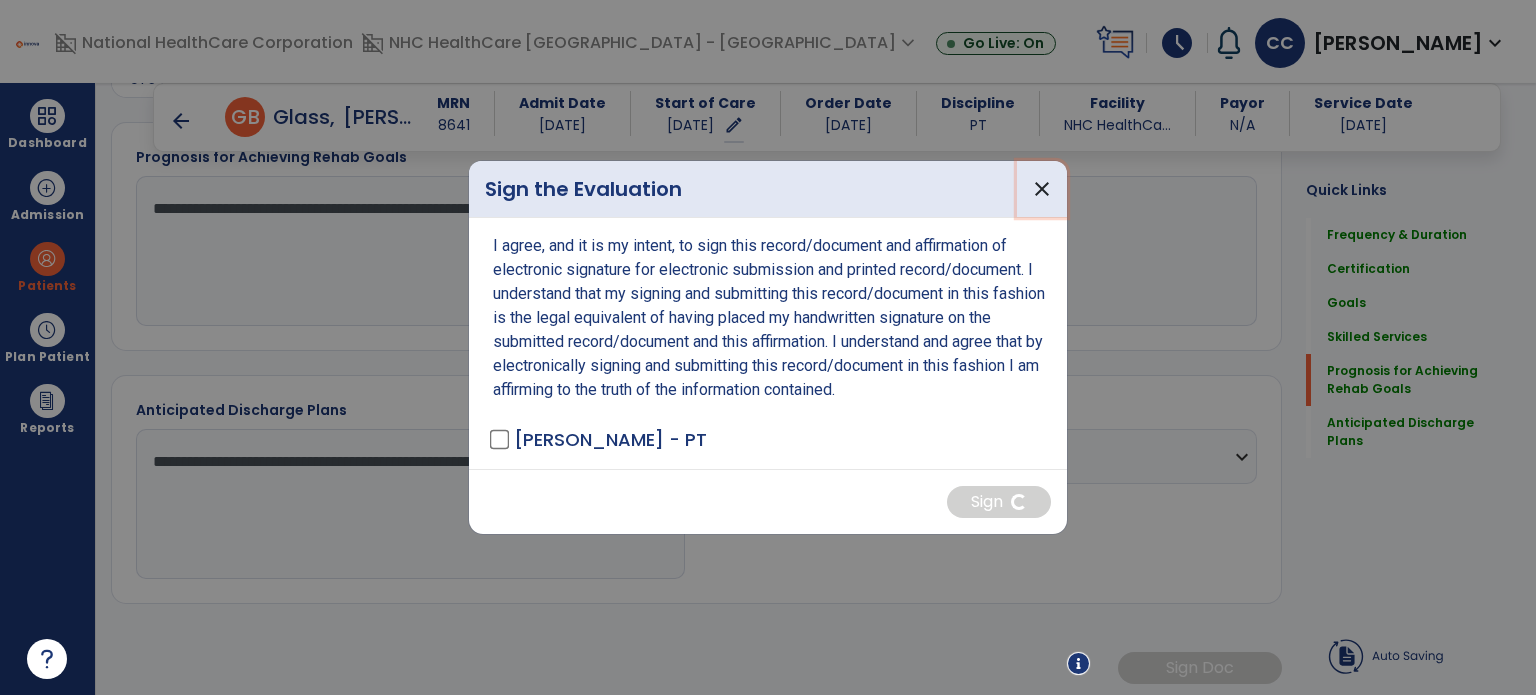 click on "close" at bounding box center [1042, 189] 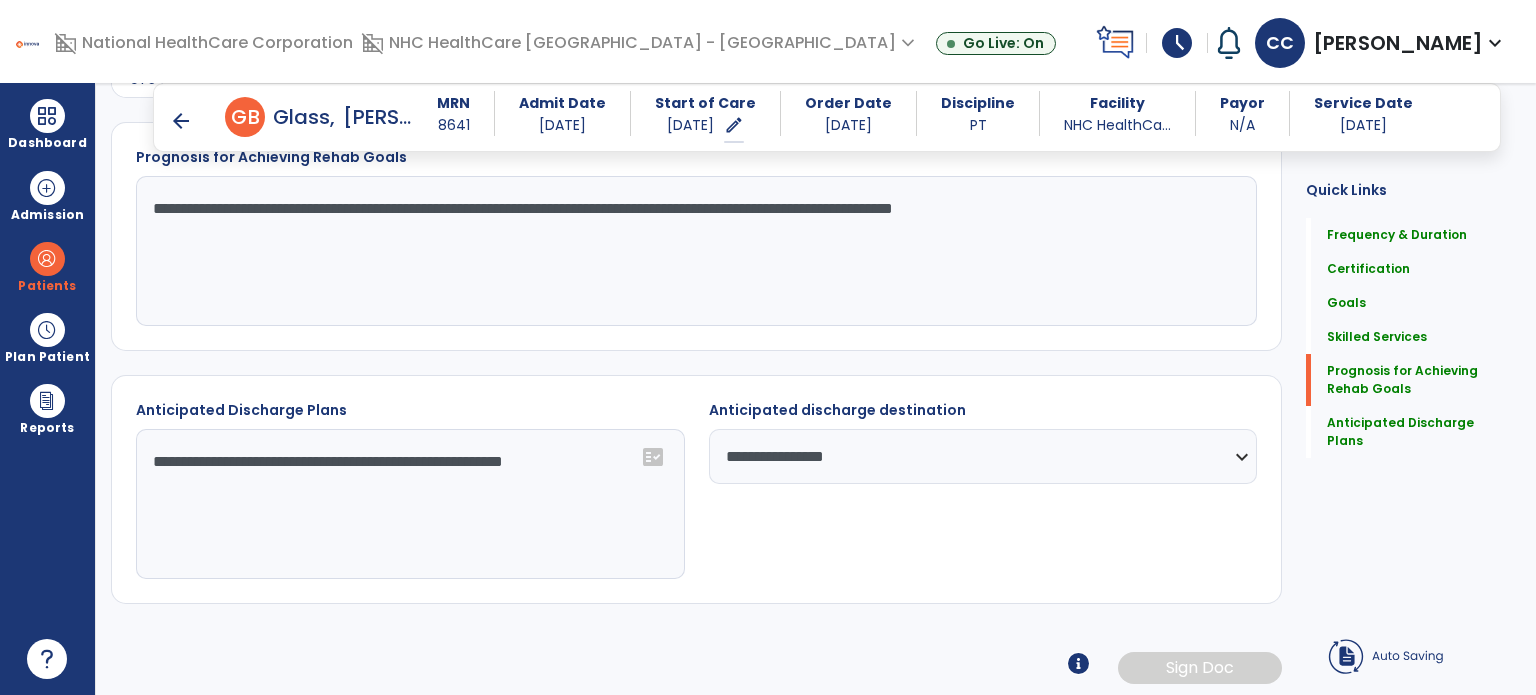 click at bounding box center [47, 116] 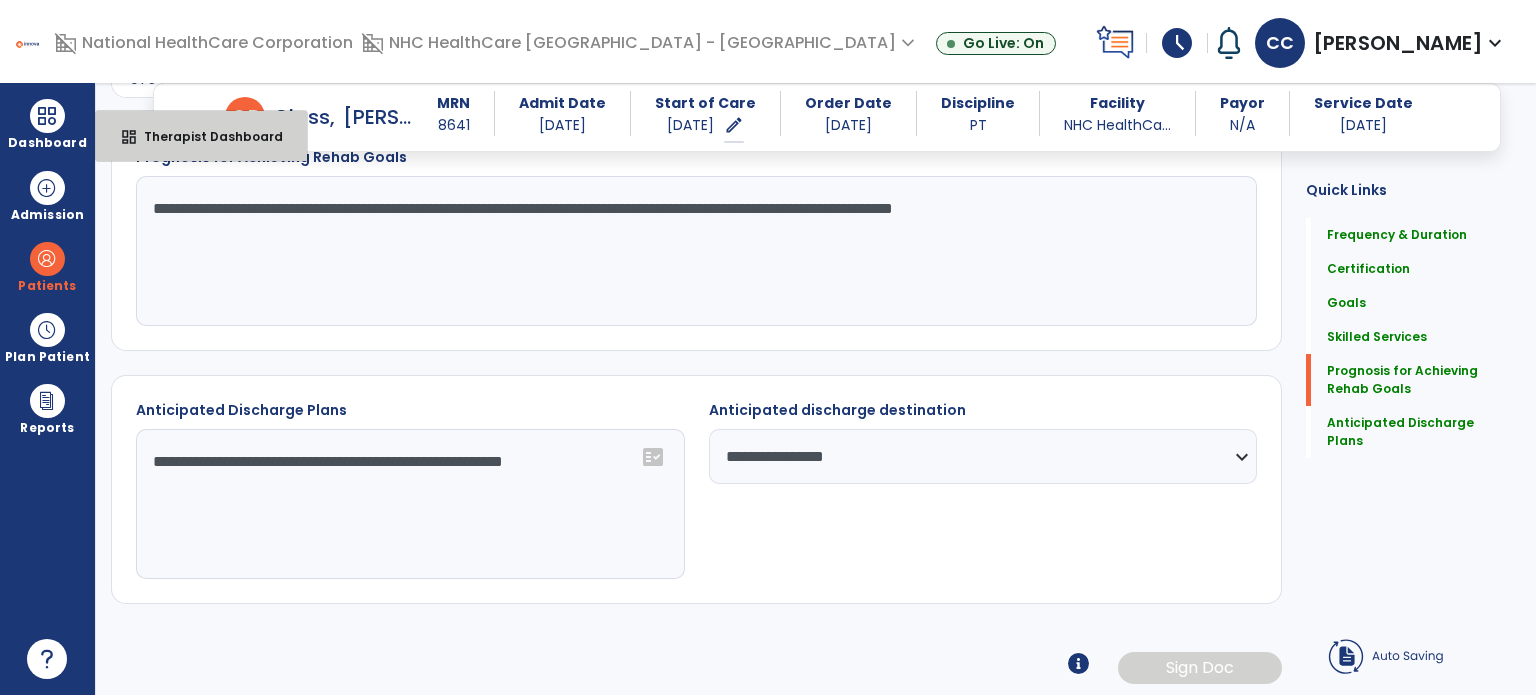 click on "dashboard" at bounding box center [129, 137] 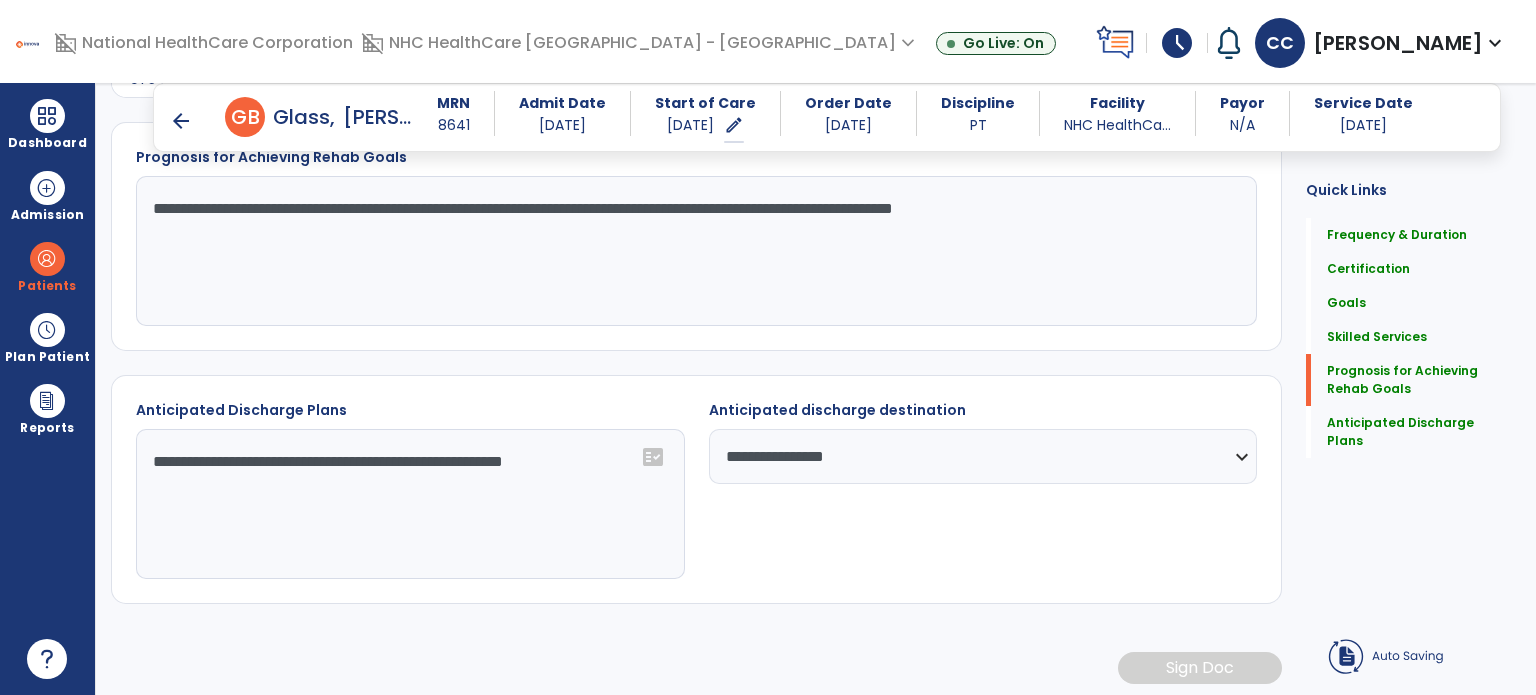 click on "Dashboard" at bounding box center (47, 124) 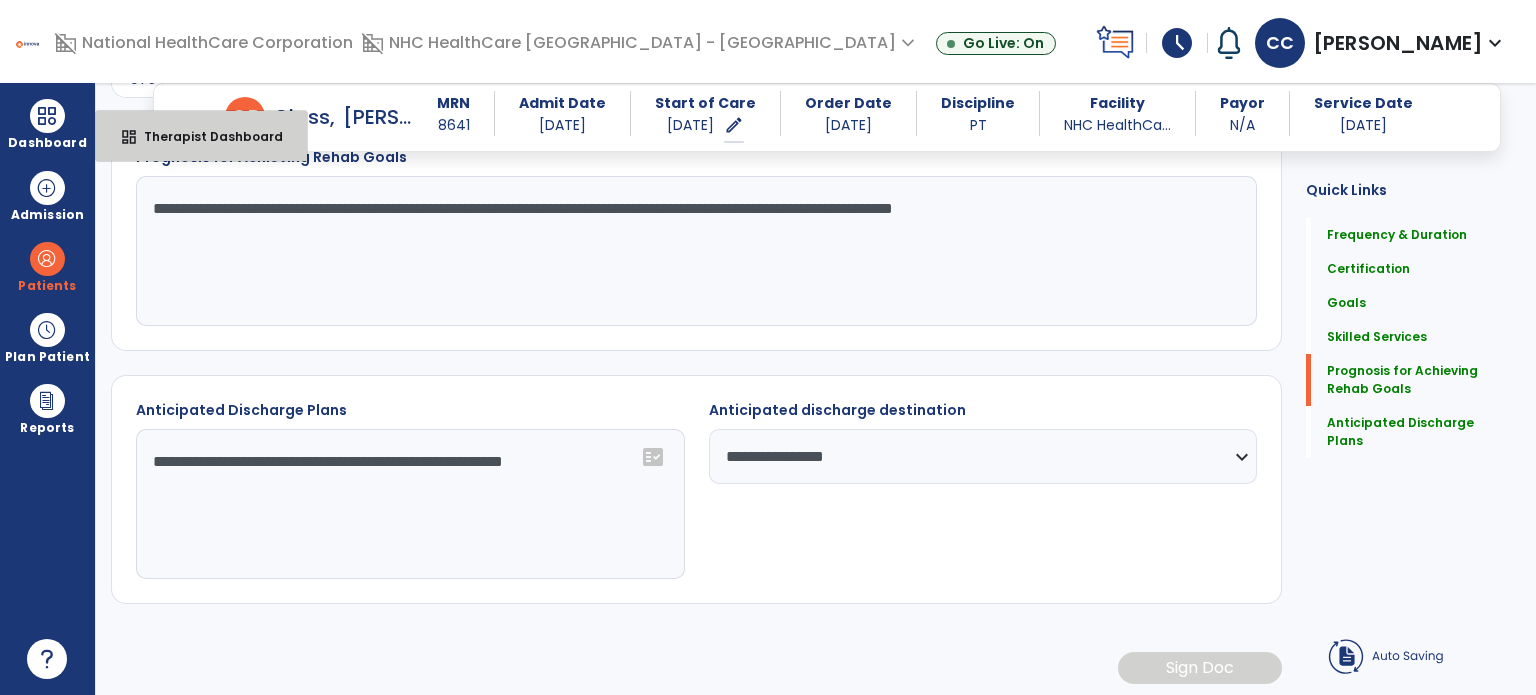 click on "dashboard  Therapist Dashboard" at bounding box center (201, 136) 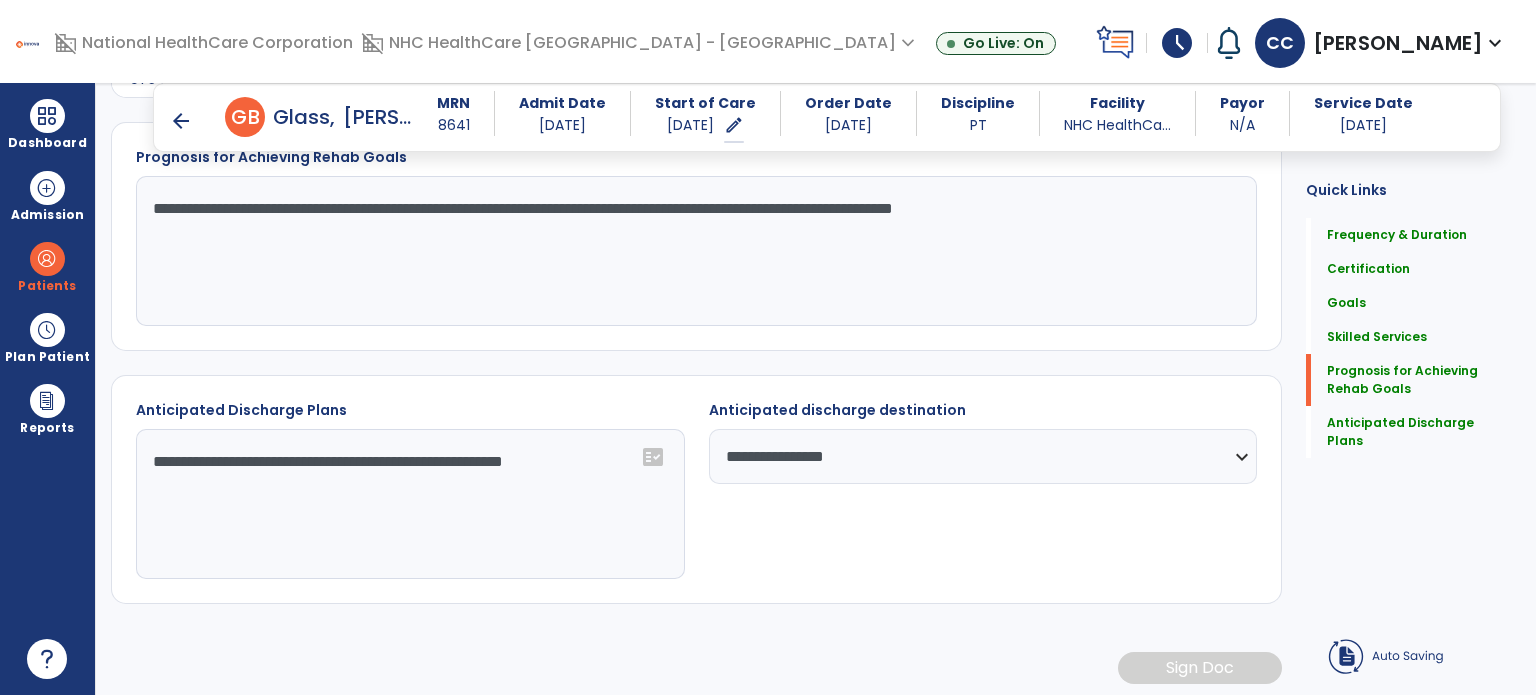drag, startPoint x: 68, startPoint y: 126, endPoint x: 128, endPoint y: 127, distance: 60.00833 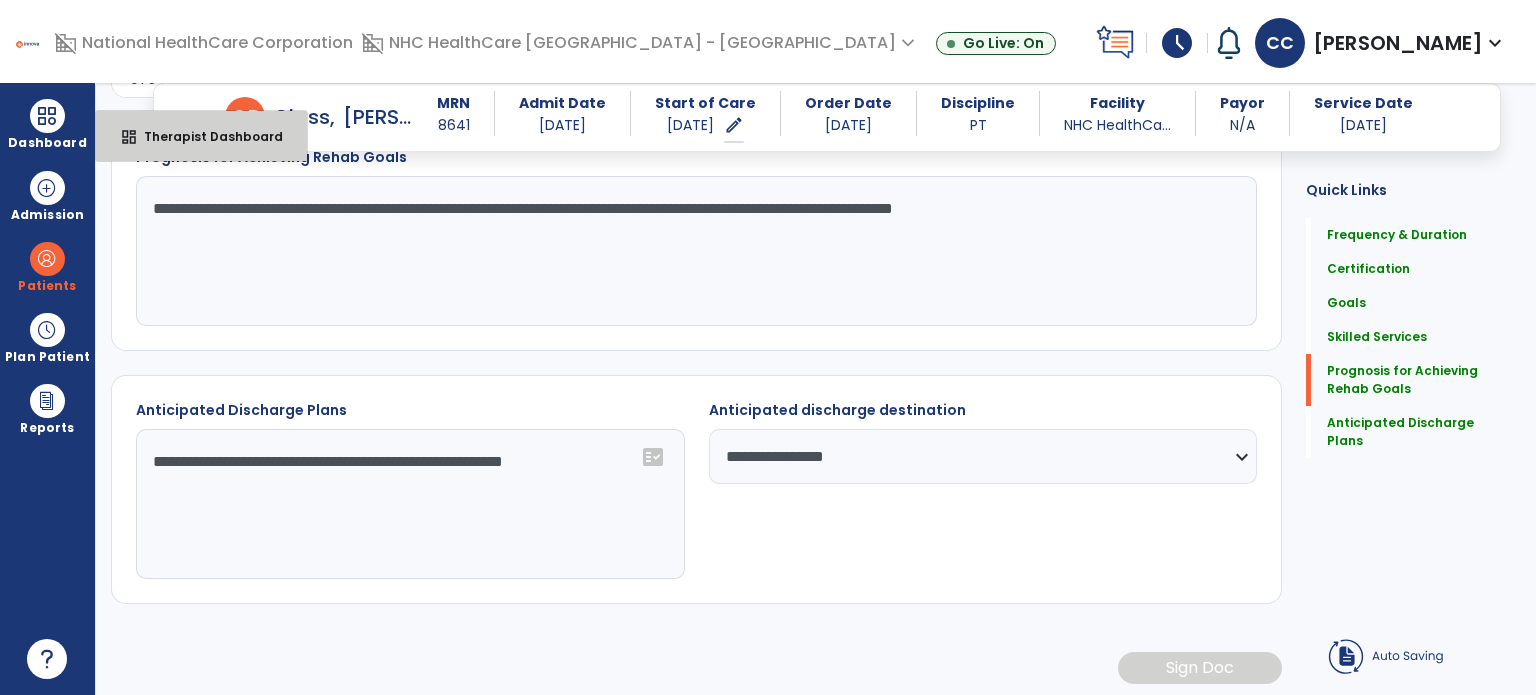 click on "dashboard" at bounding box center (129, 137) 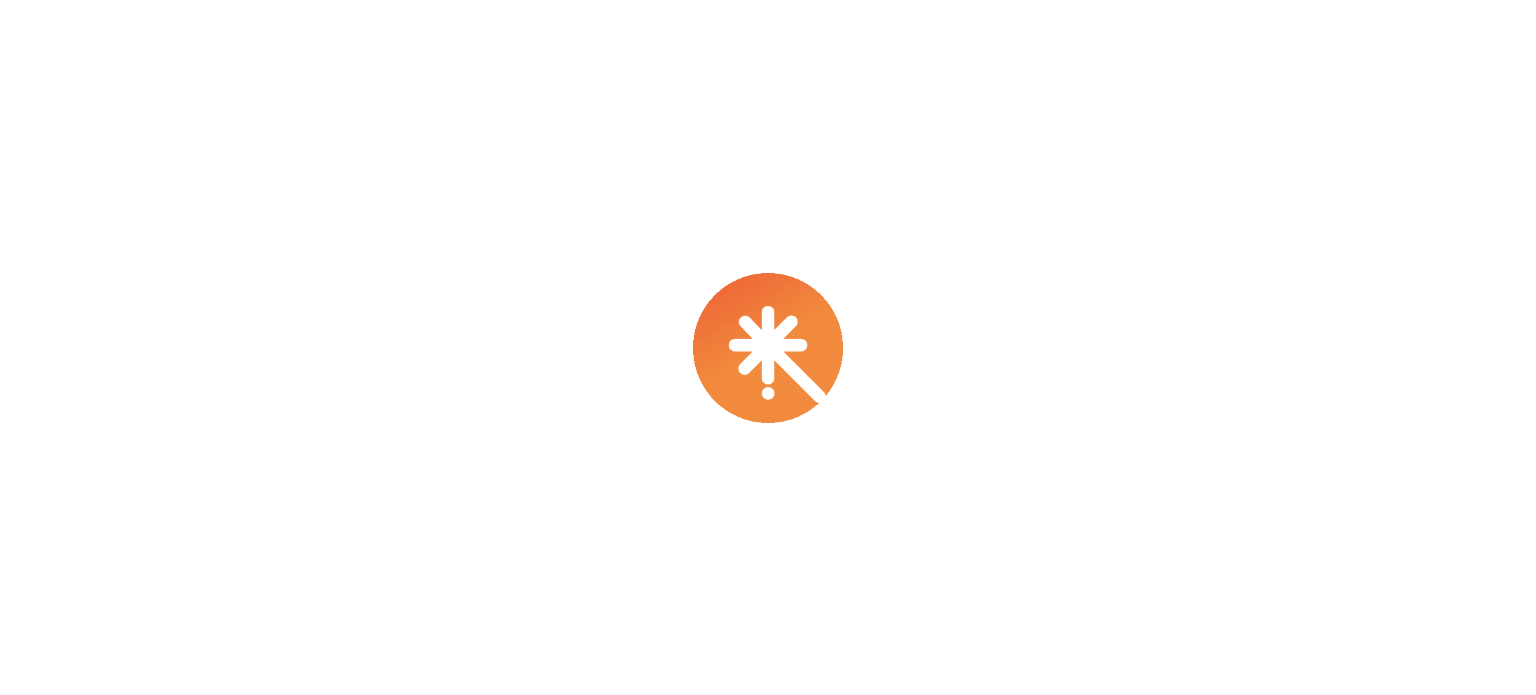 scroll, scrollTop: 0, scrollLeft: 0, axis: both 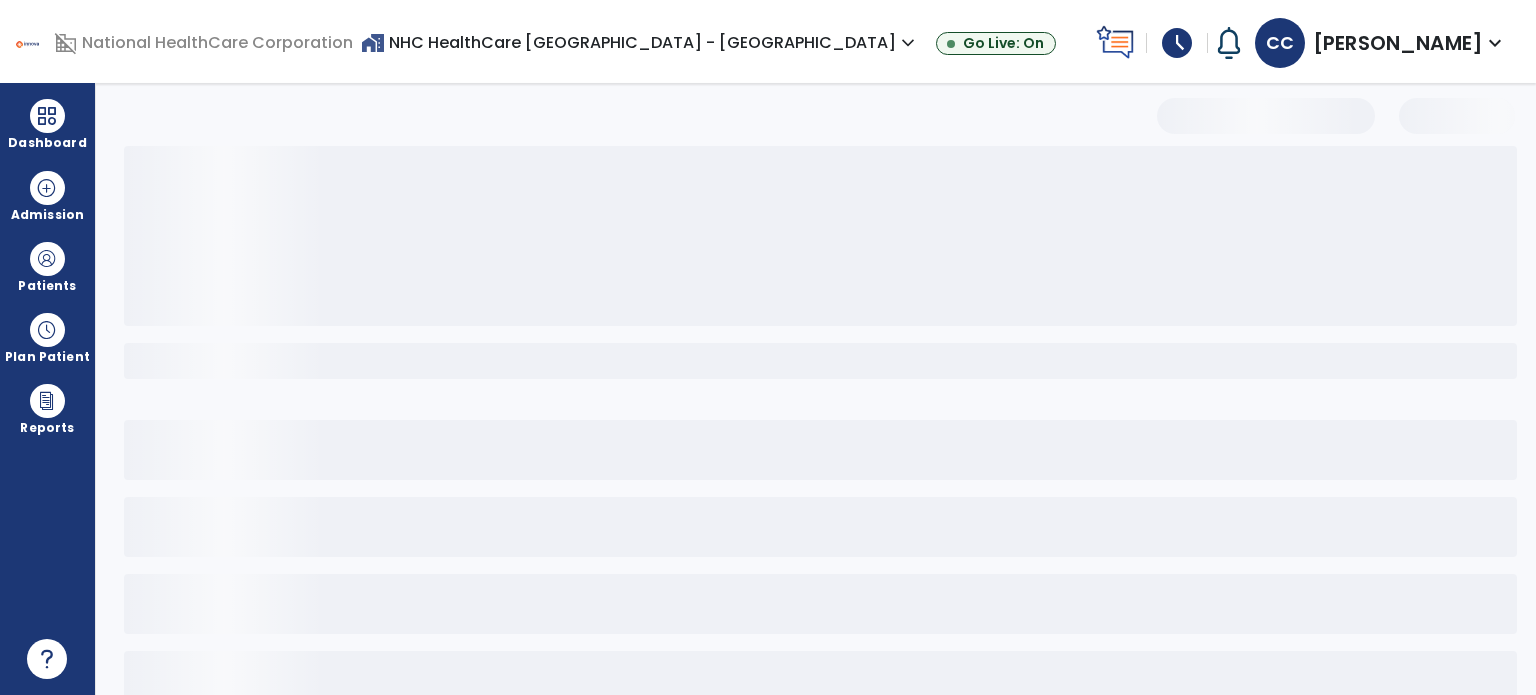 select on "*******" 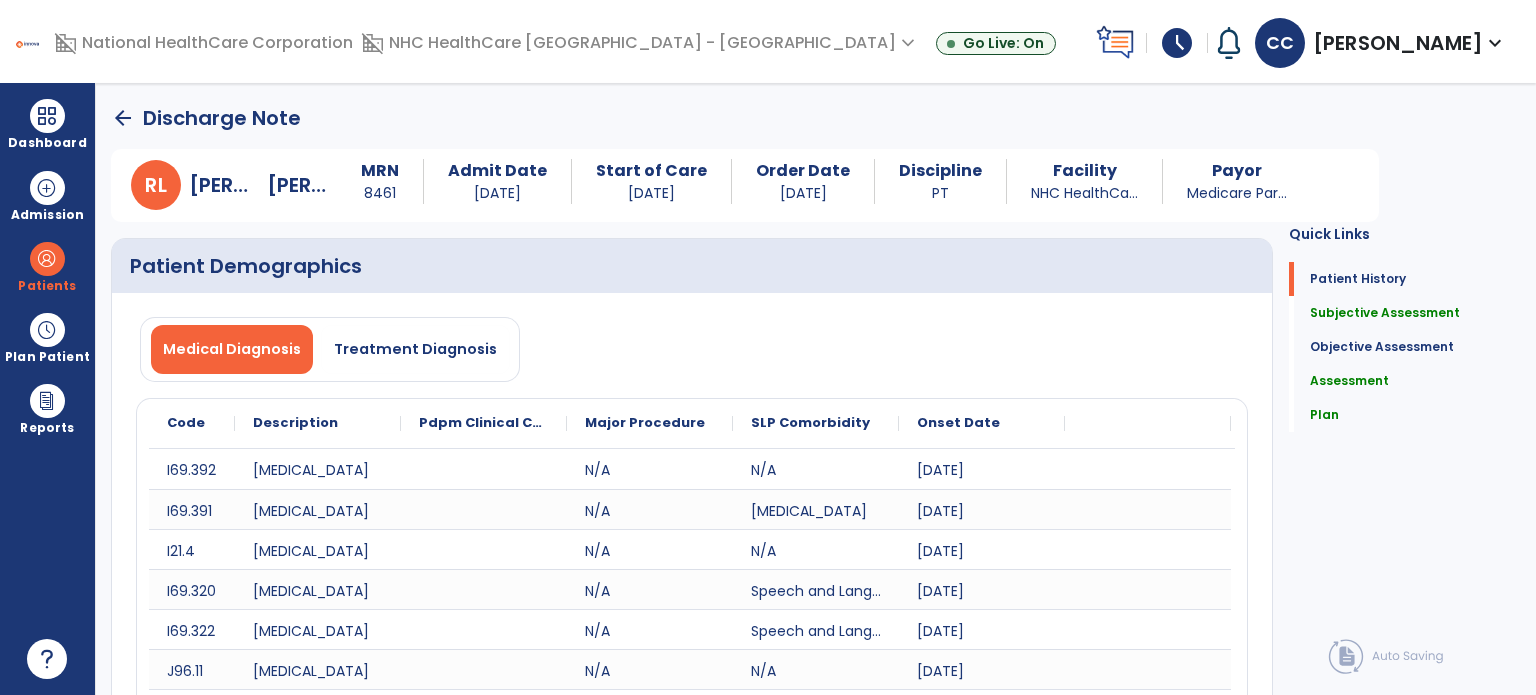 drag, startPoint x: 30, startPoint y: 115, endPoint x: 203, endPoint y: 143, distance: 175.25125 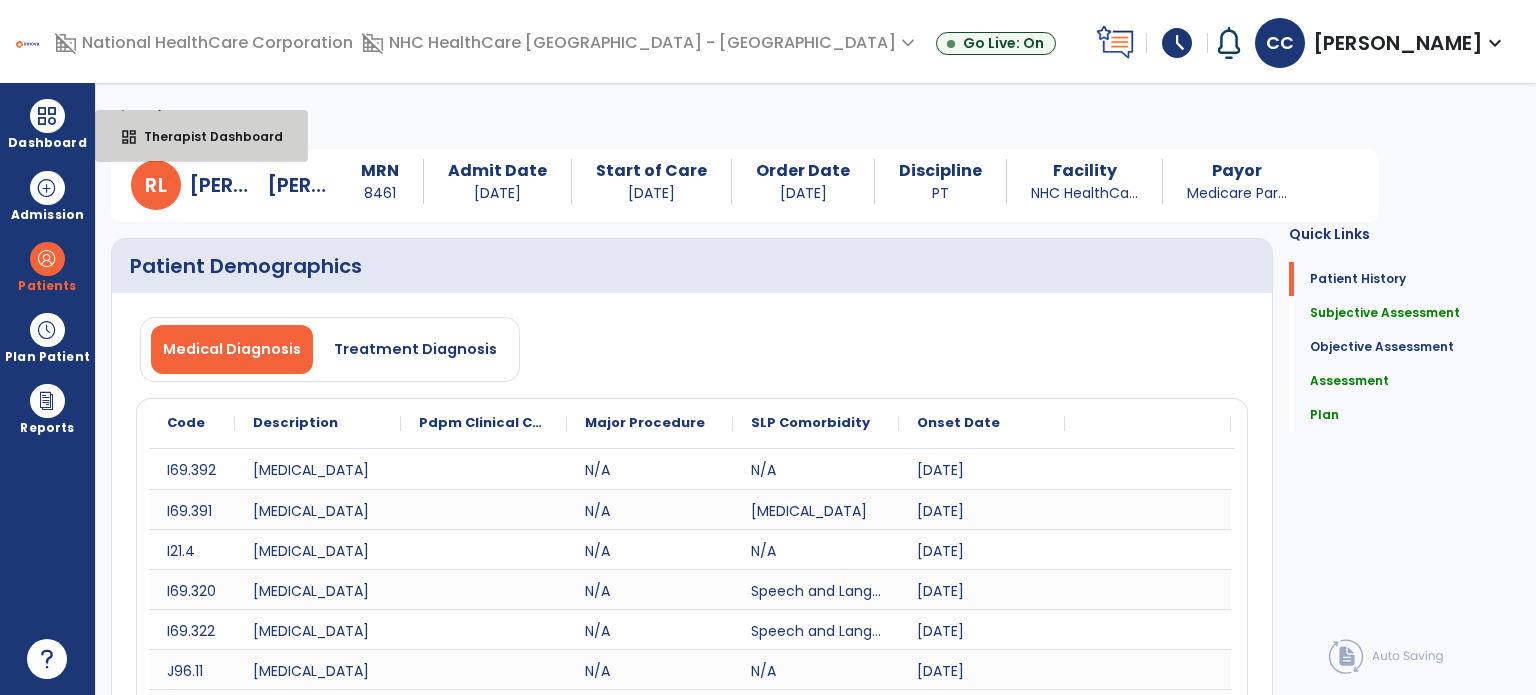 click on "Therapist Dashboard" at bounding box center (205, 136) 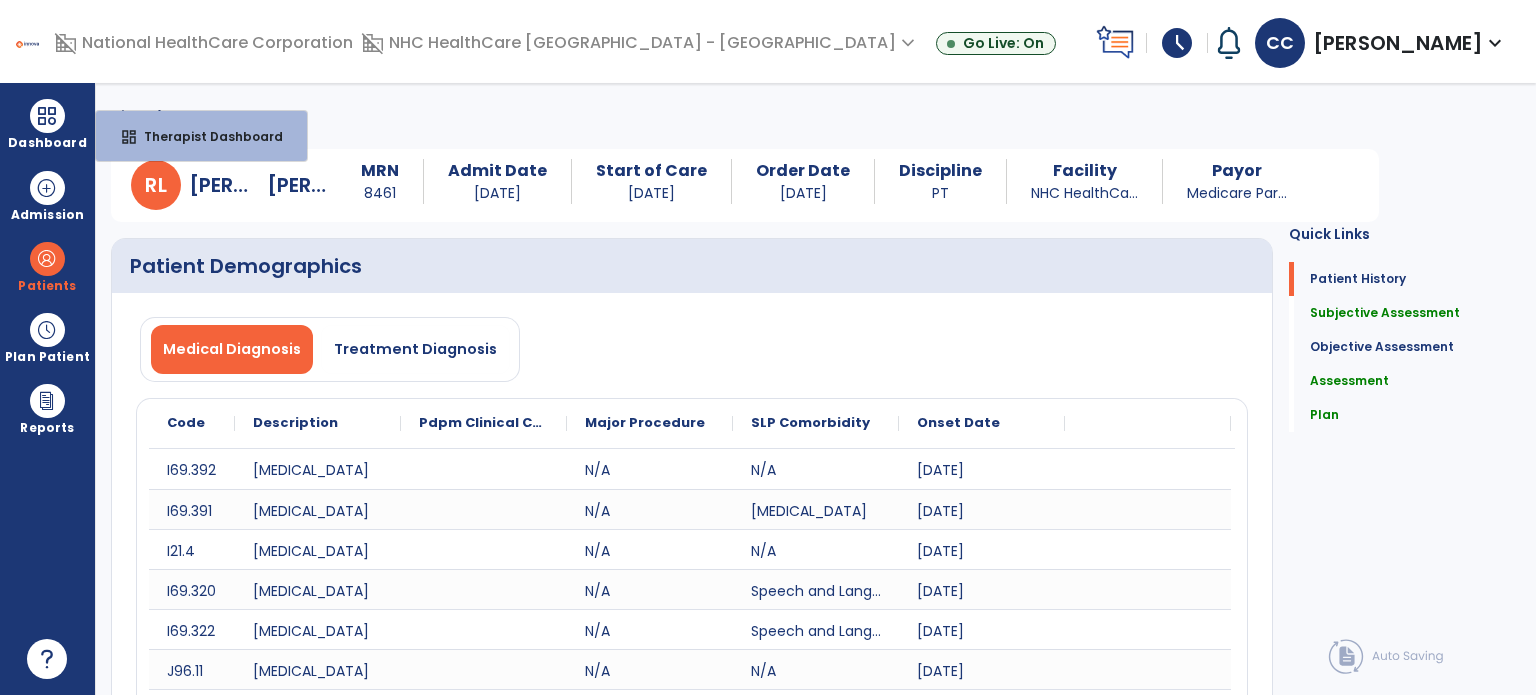 select on "****" 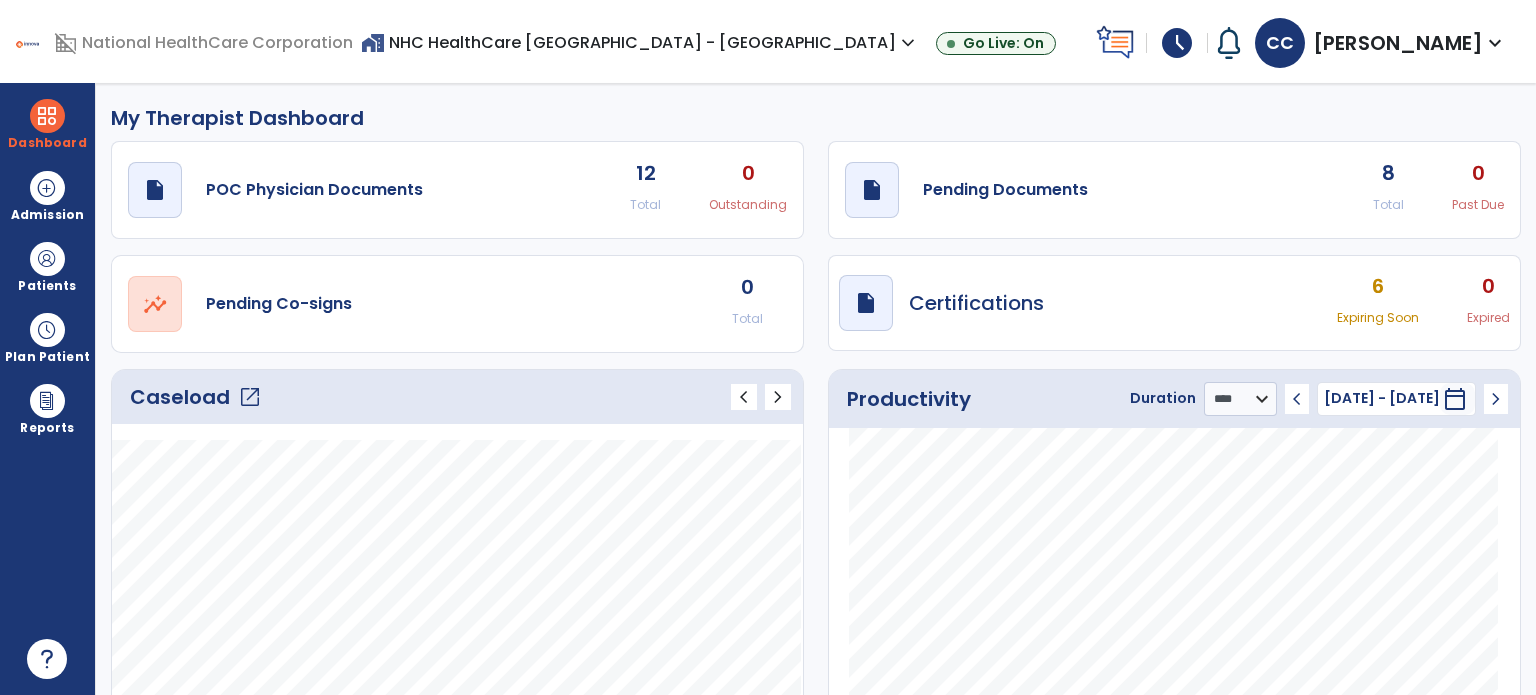 click on "8 Total 0 Past Due" 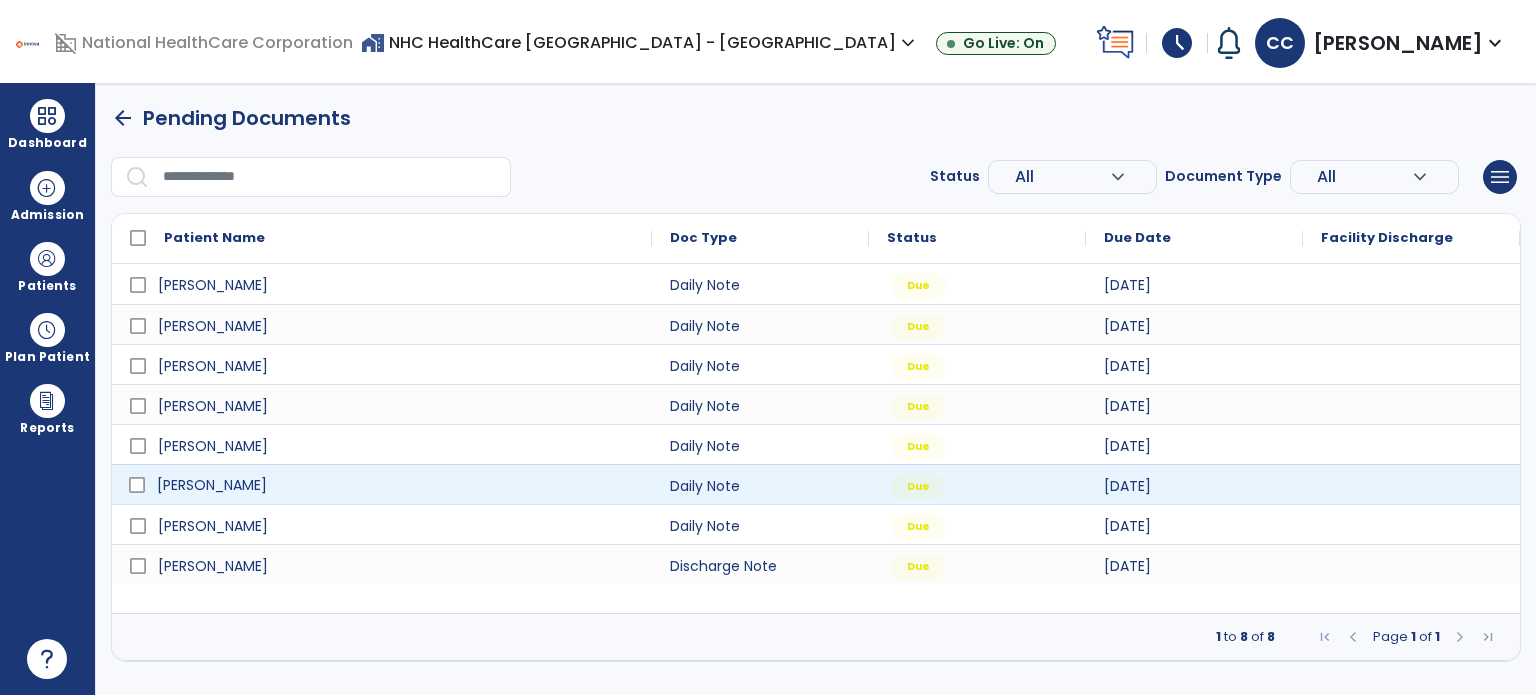 click on "[PERSON_NAME]" at bounding box center [396, 485] 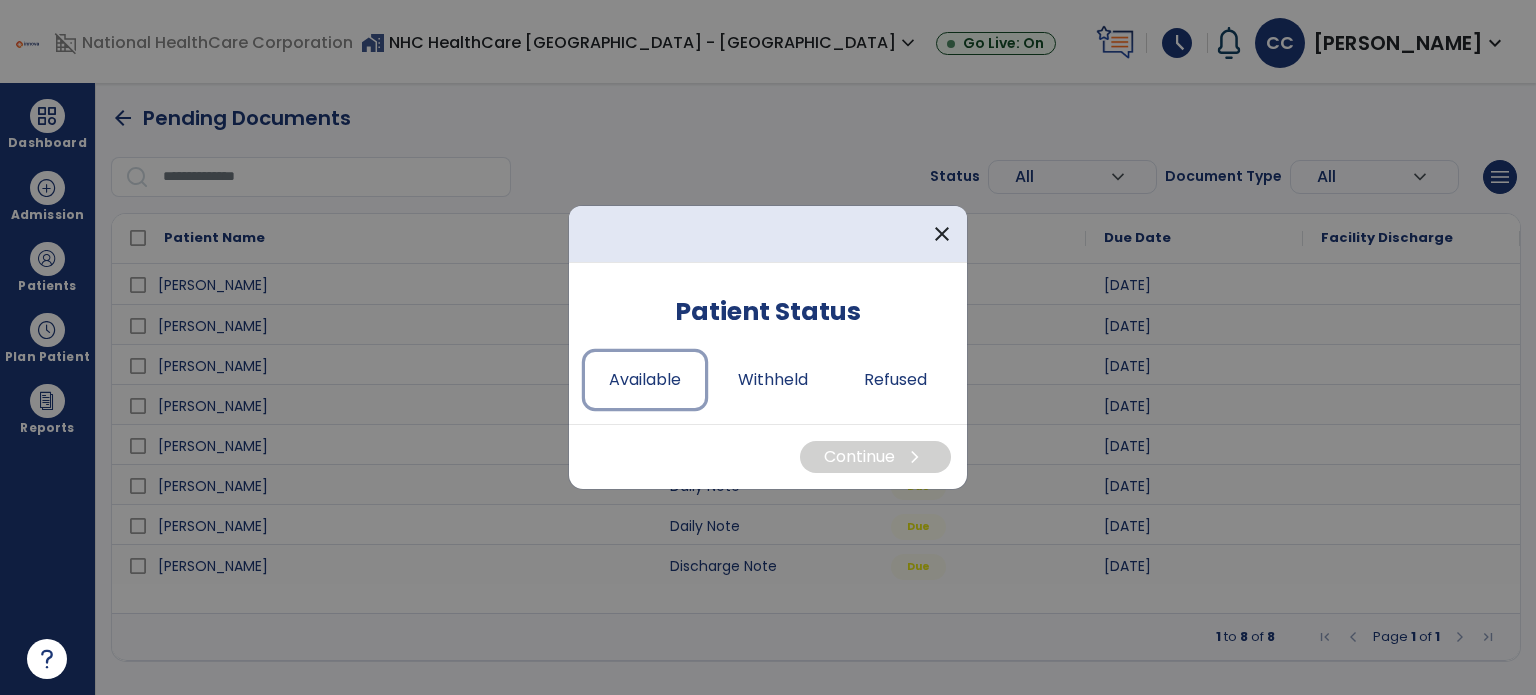 click on "Available" at bounding box center [645, 380] 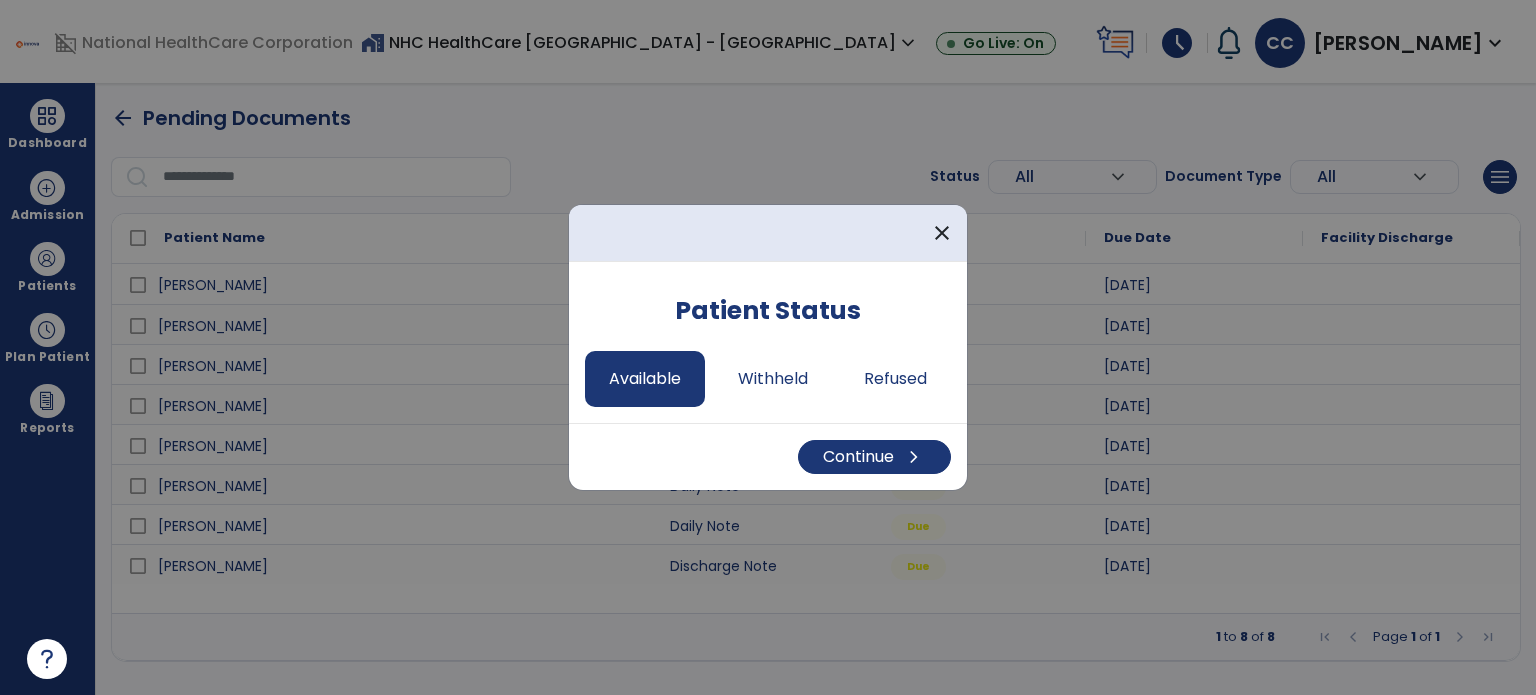 drag, startPoint x: 932, startPoint y: 479, endPoint x: 915, endPoint y: 440, distance: 42.544094 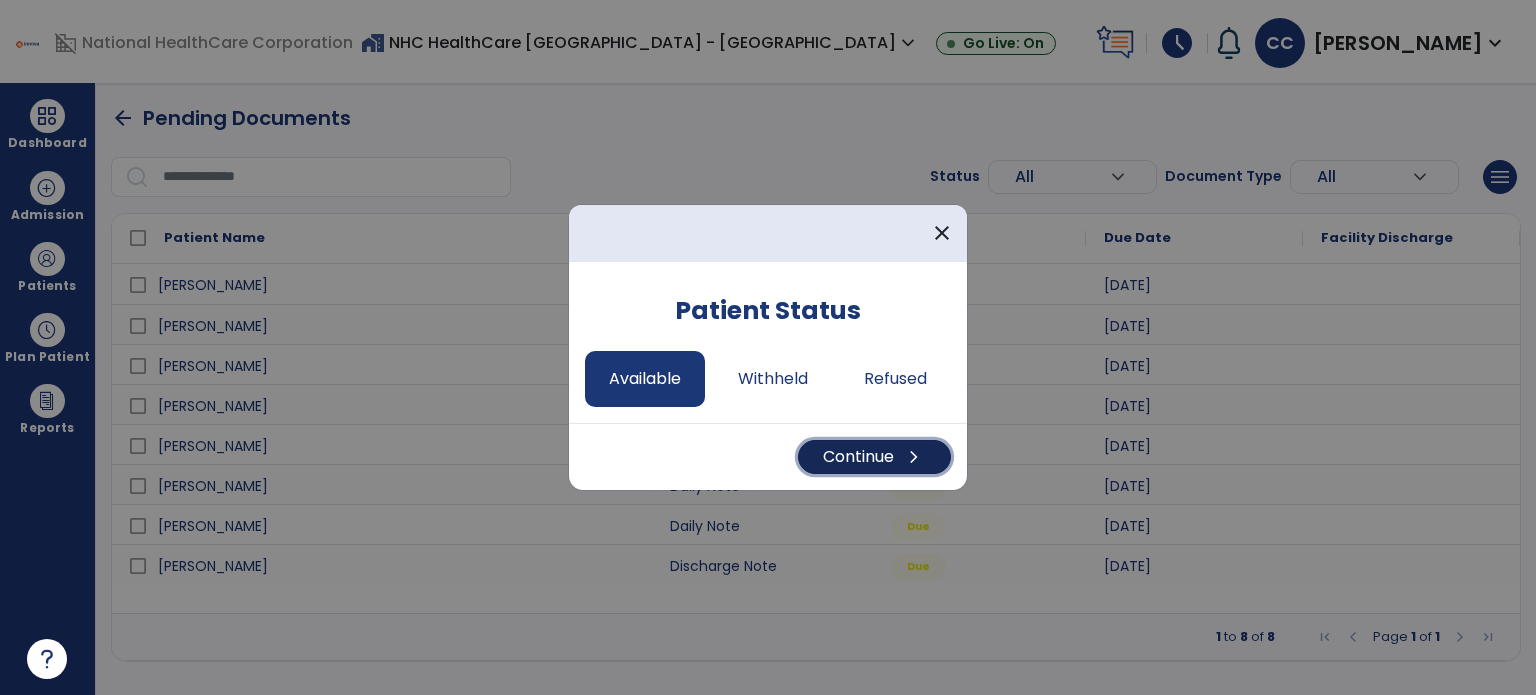 click on "Continue   chevron_right" at bounding box center (874, 457) 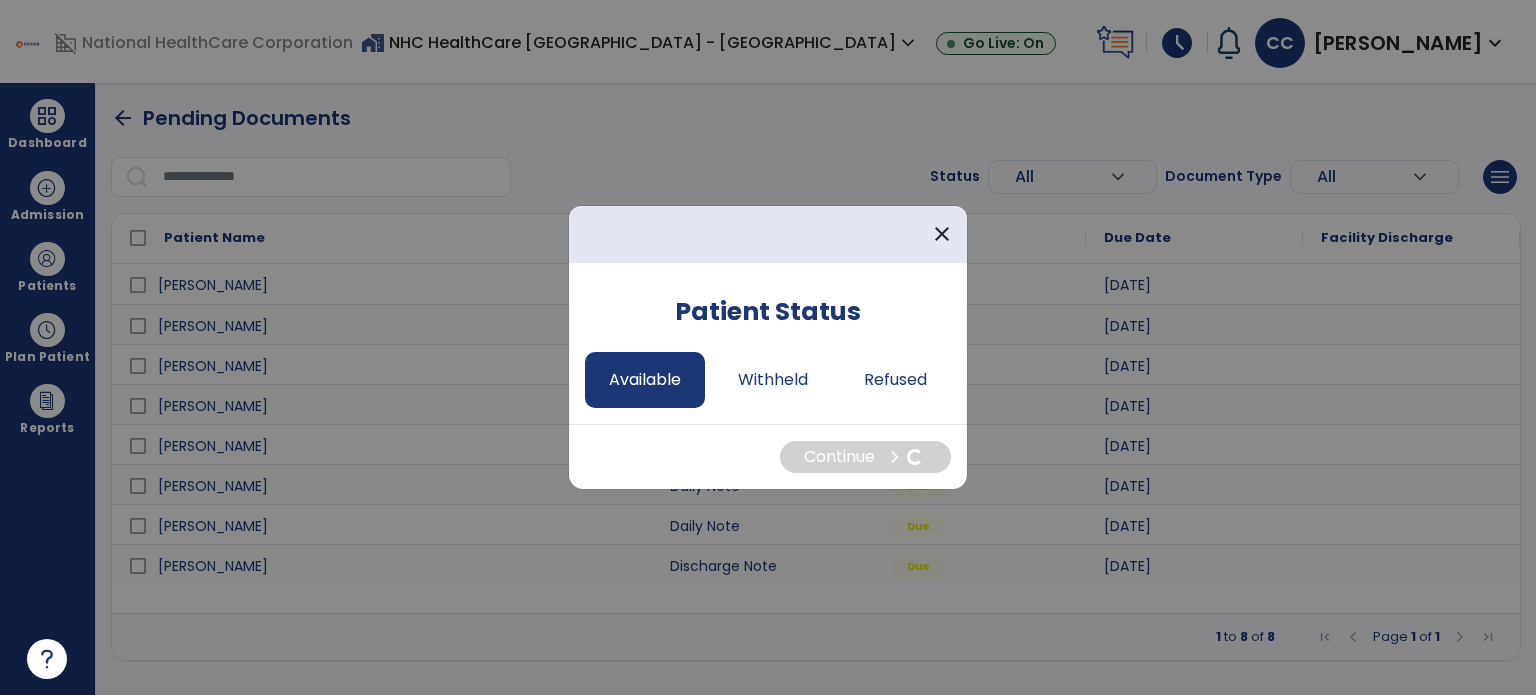 select on "*" 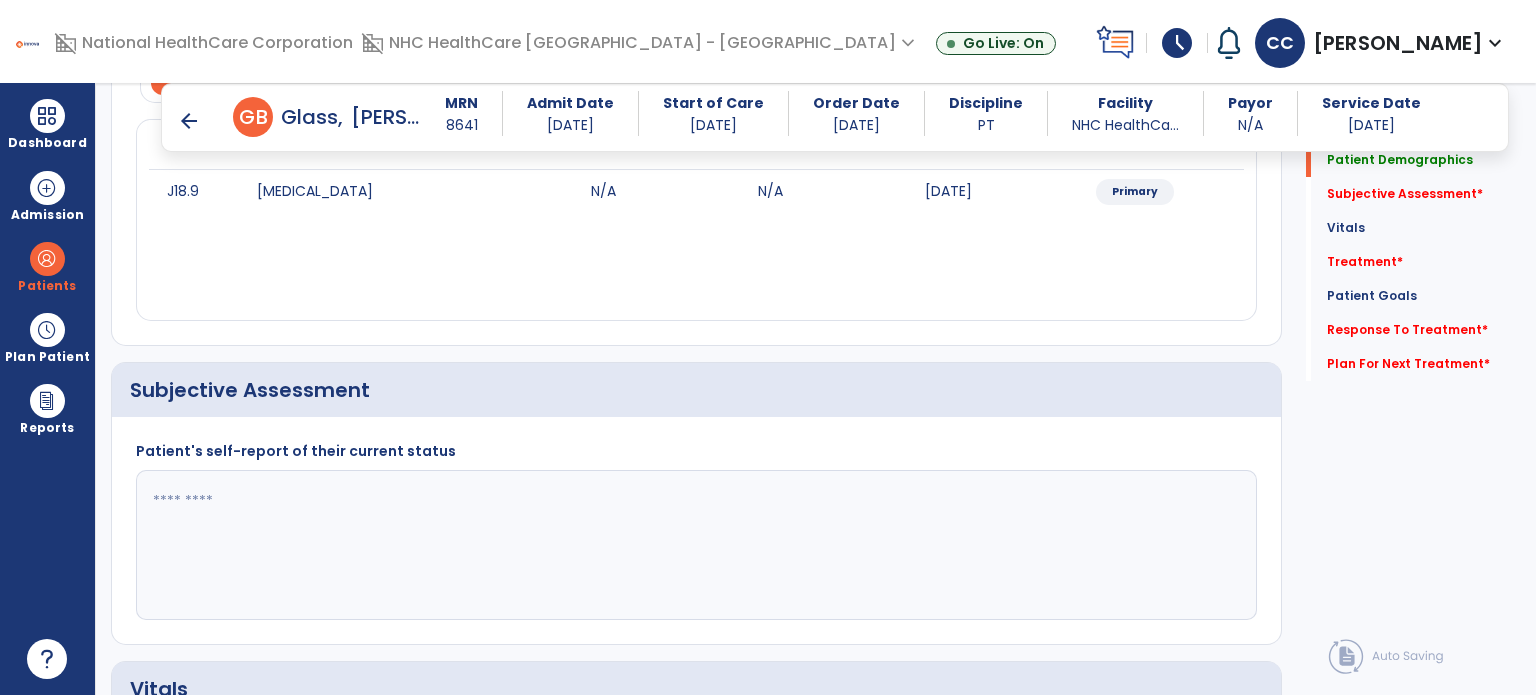 scroll, scrollTop: 300, scrollLeft: 0, axis: vertical 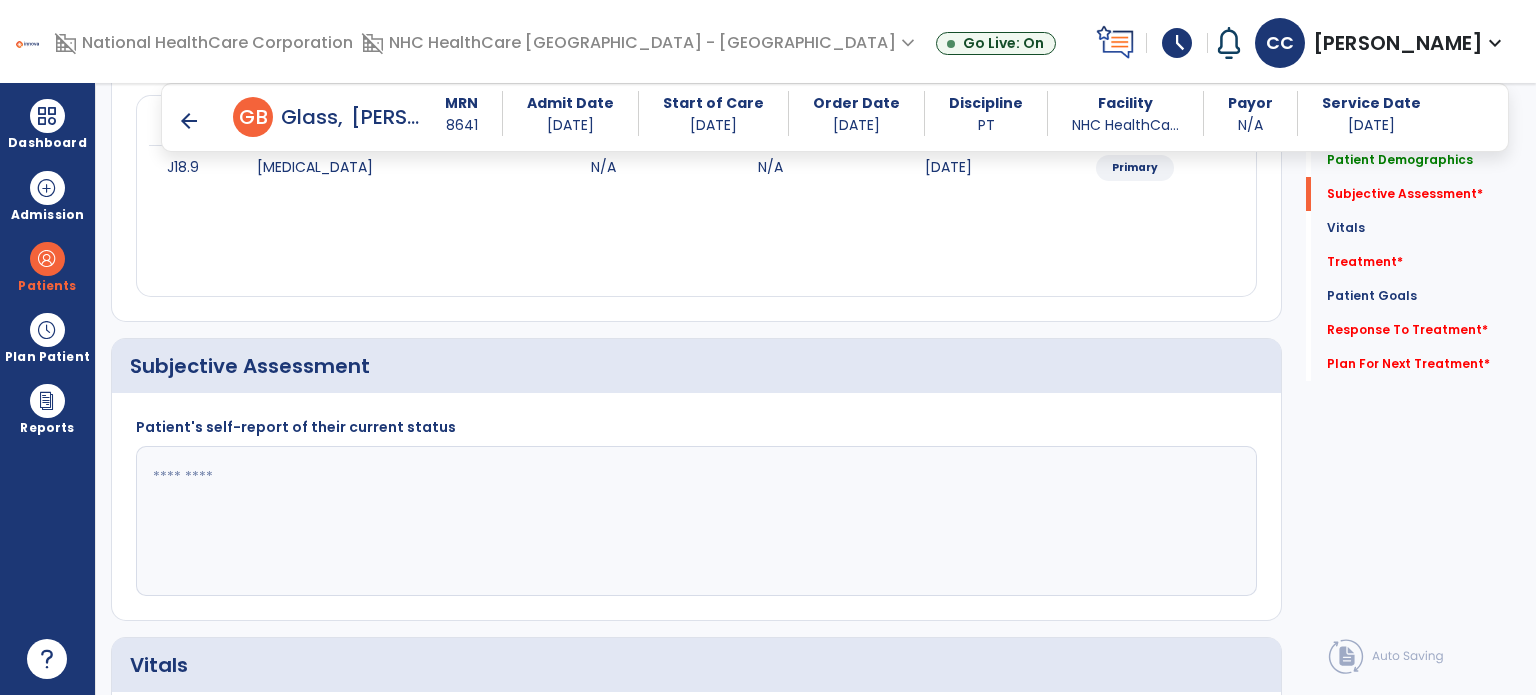 drag, startPoint x: 504, startPoint y: 467, endPoint x: 500, endPoint y: 479, distance: 12.649111 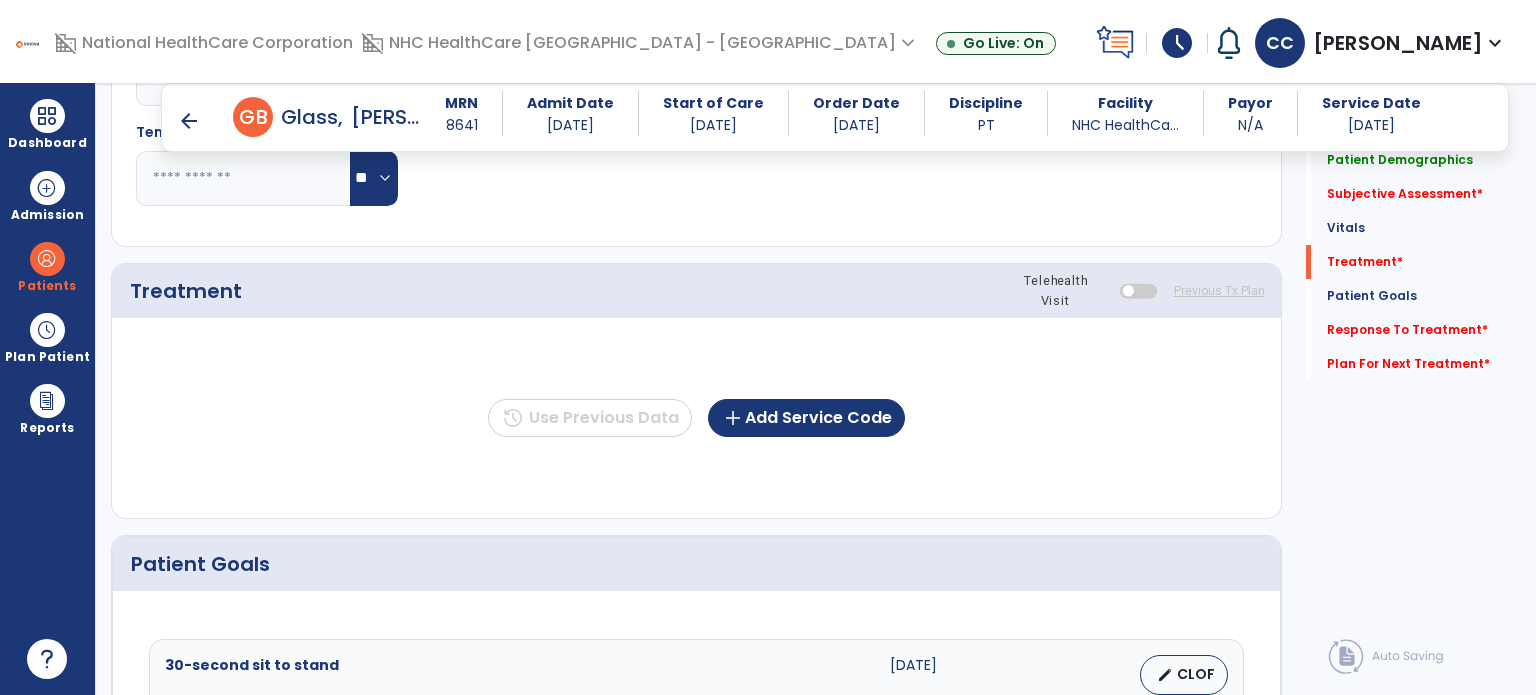 scroll, scrollTop: 1100, scrollLeft: 0, axis: vertical 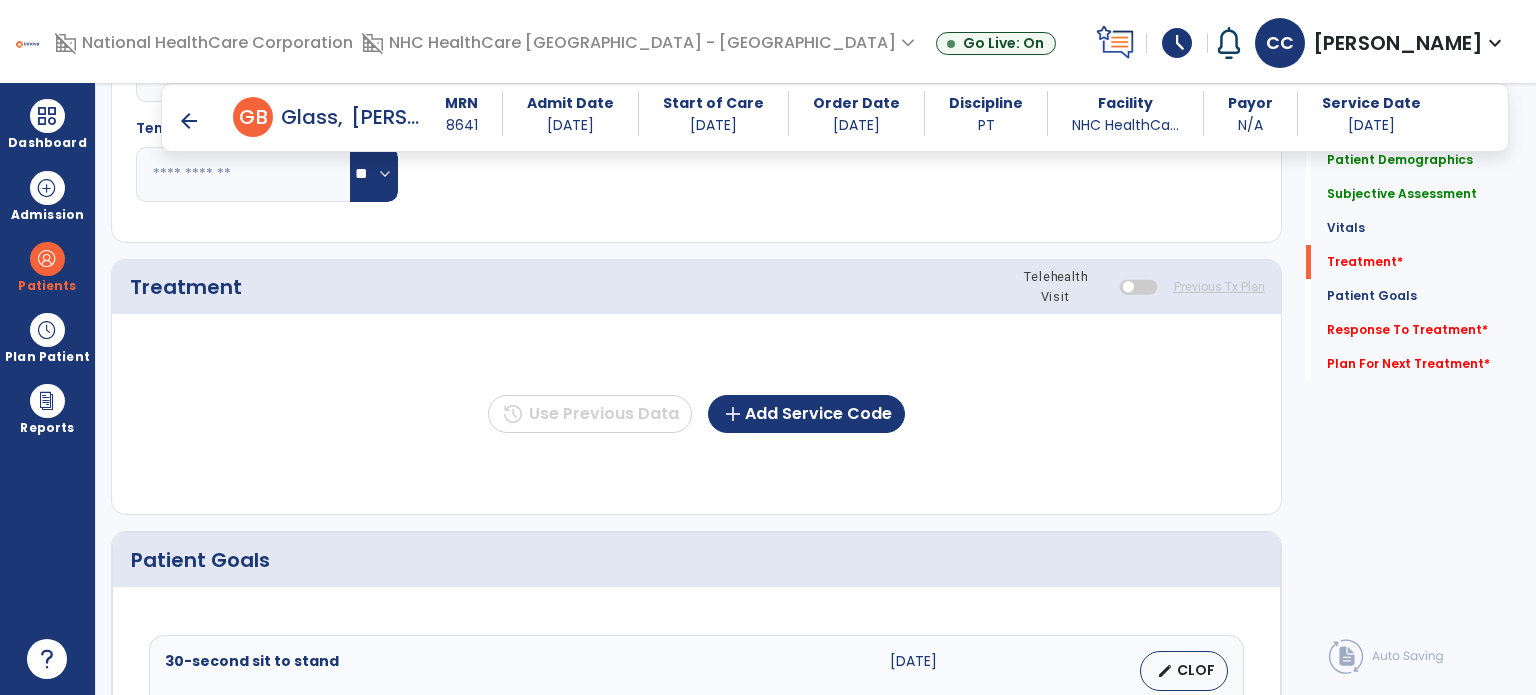 type on "**********" 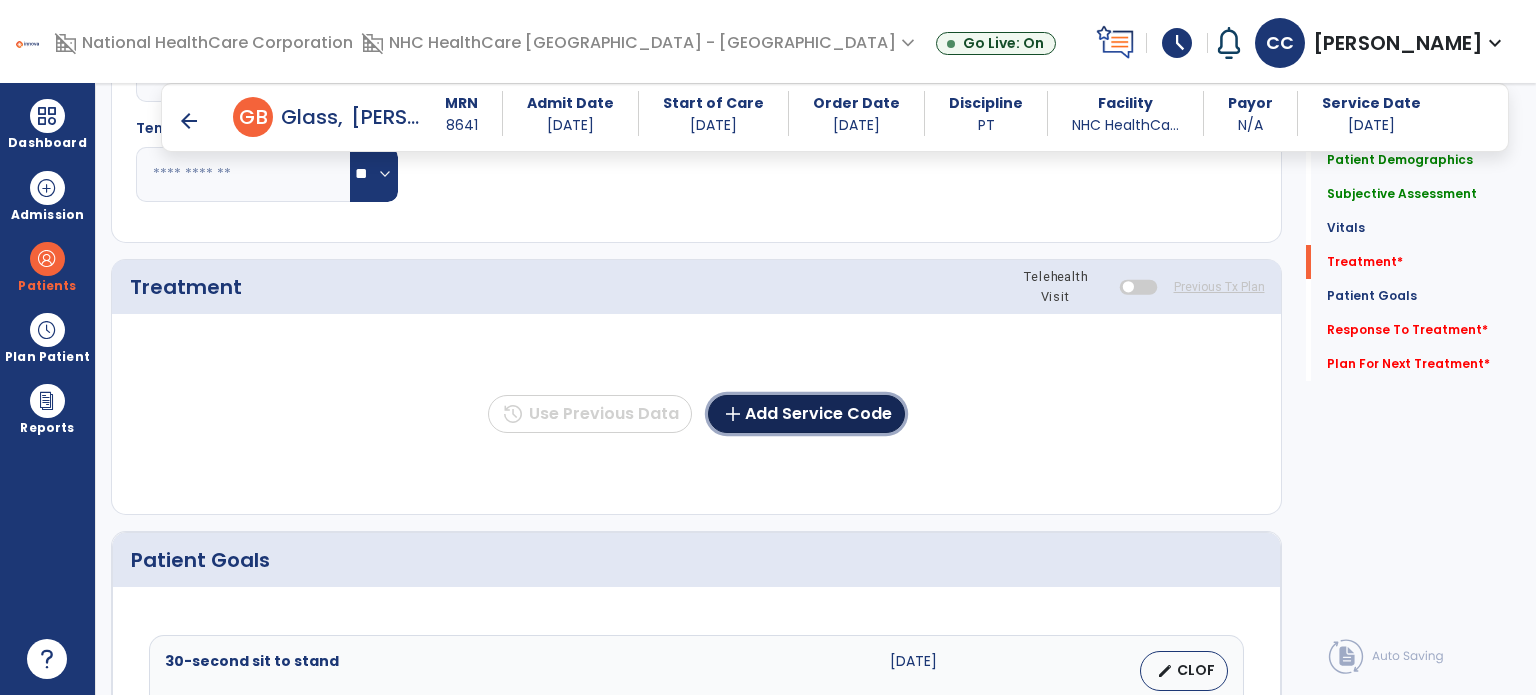 click on "add  Add Service Code" 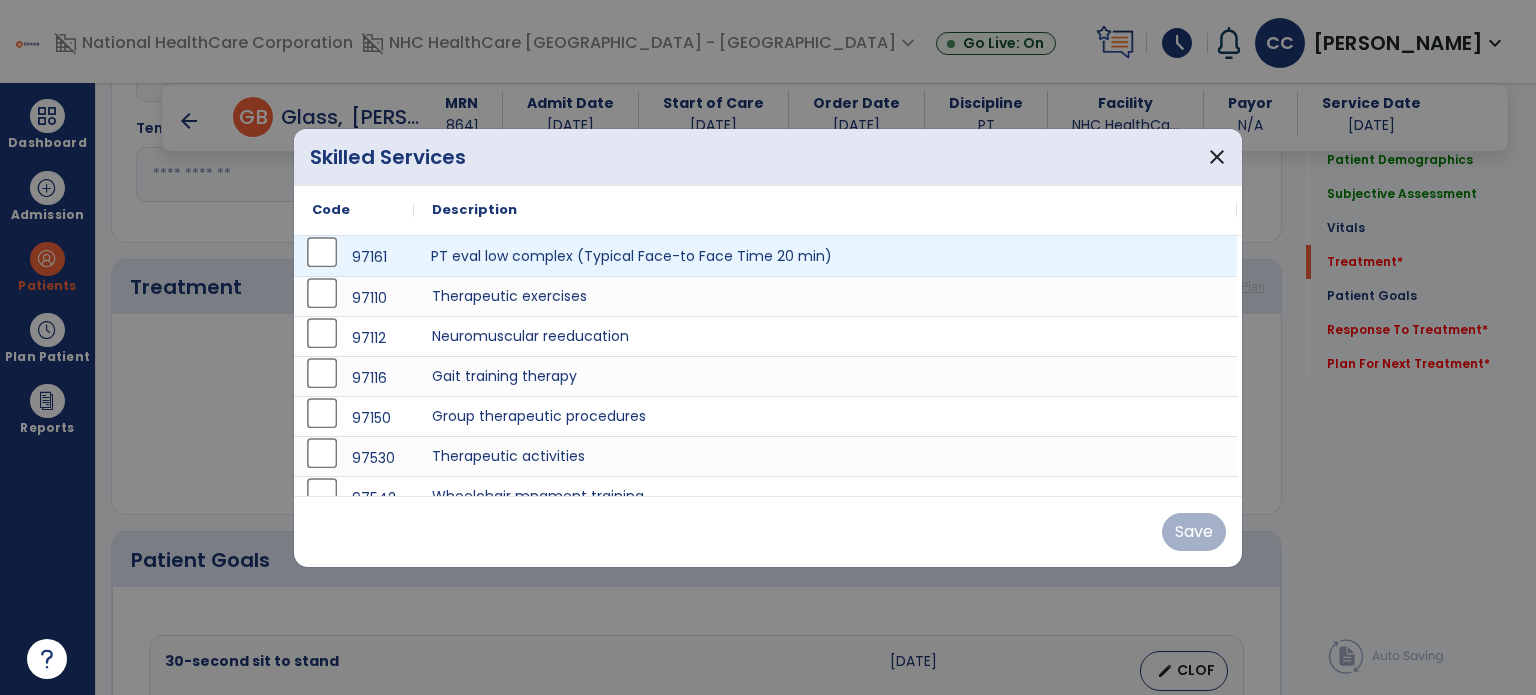 click on "PT eval low complex (Typical Face-to Face Time 20 min)" at bounding box center [825, 256] 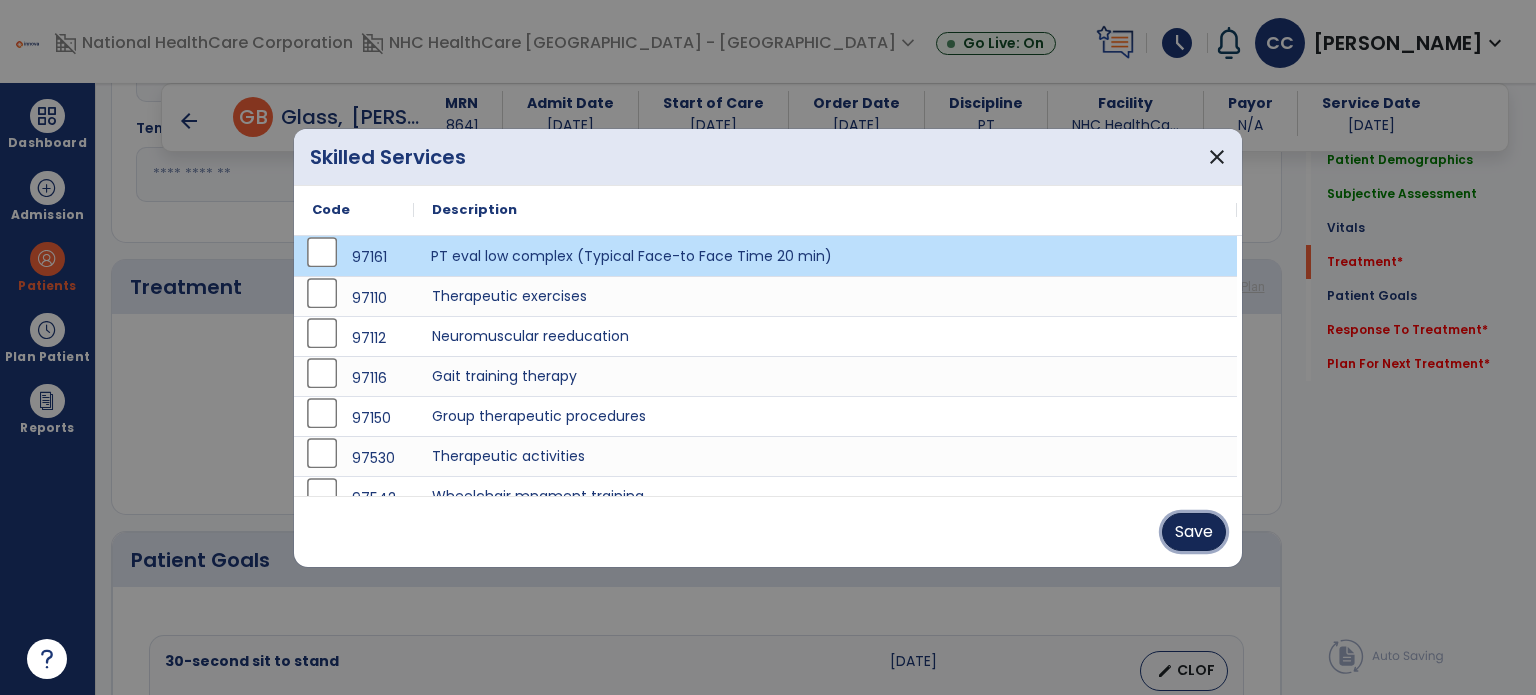 click on "Save" at bounding box center (1194, 532) 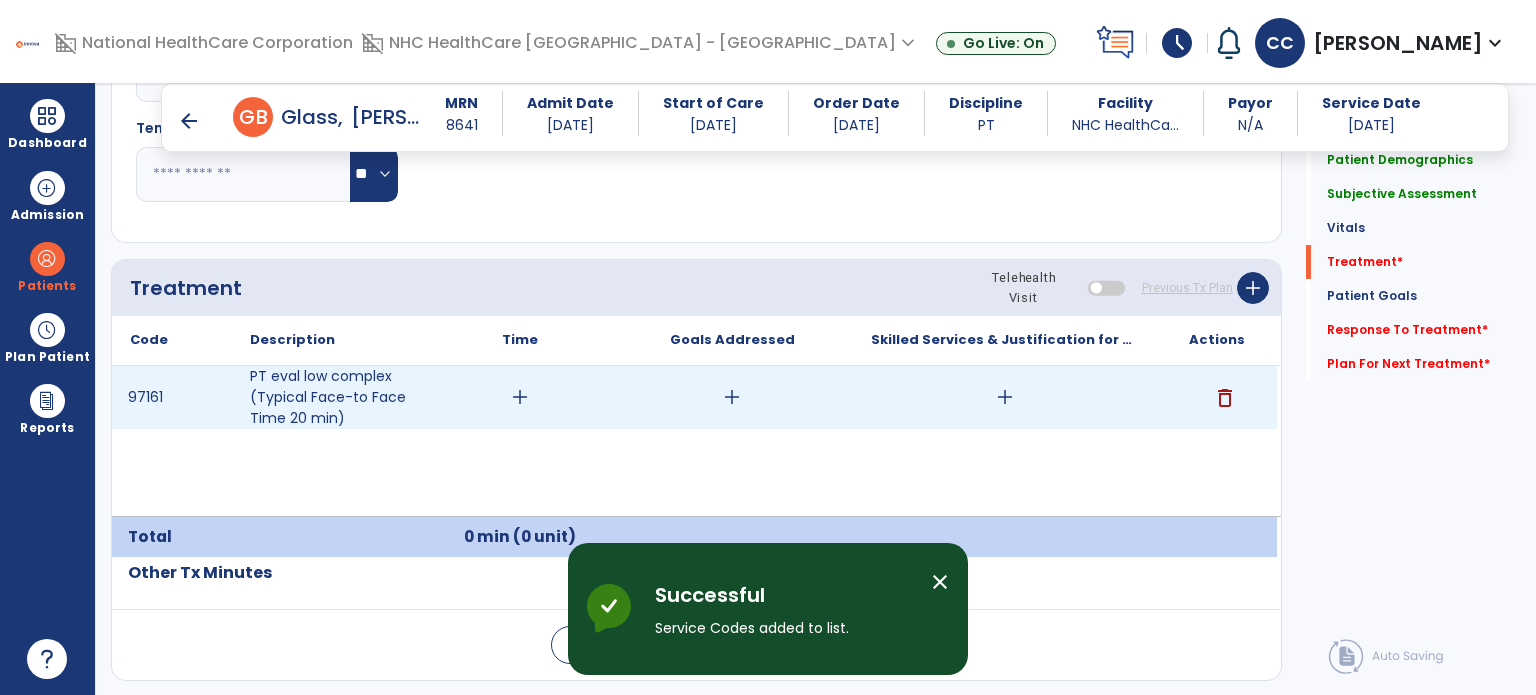 click on "add" at bounding box center [520, 397] 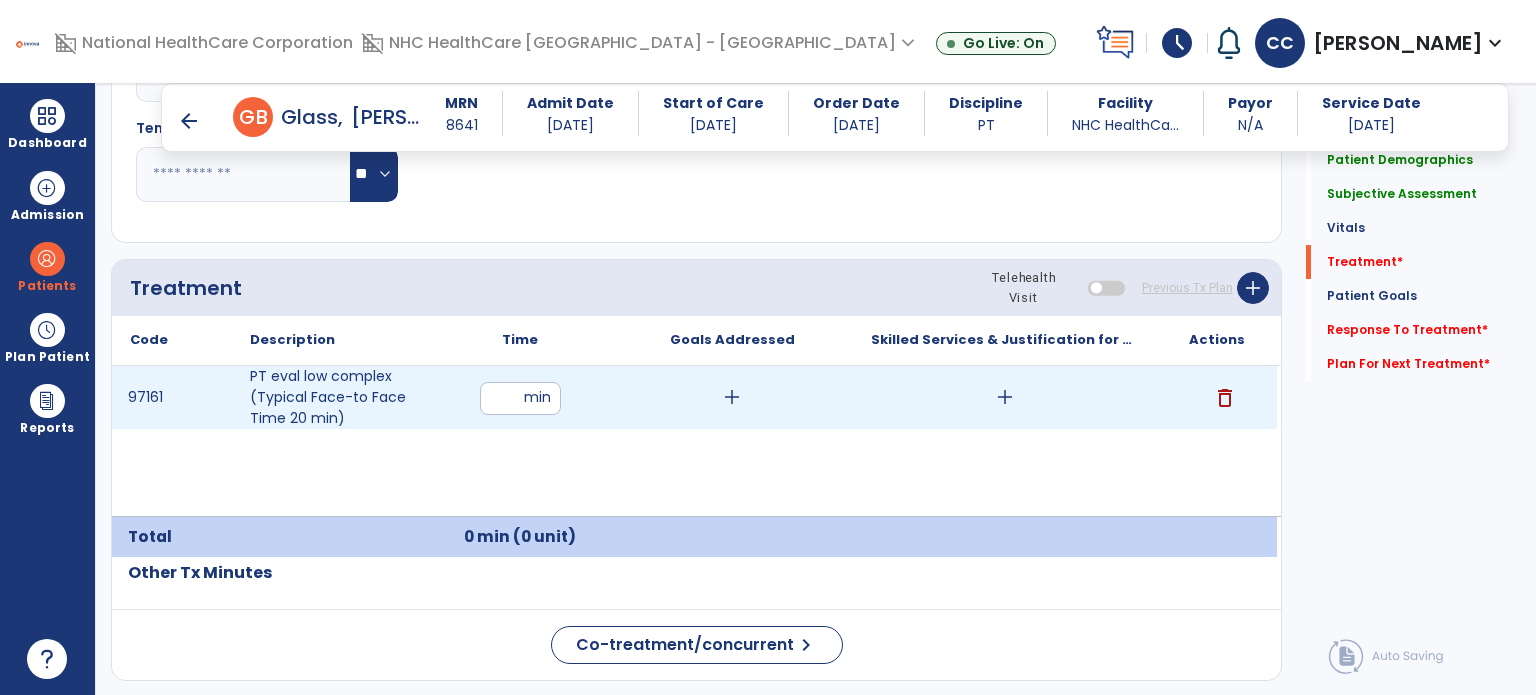 type on "**" 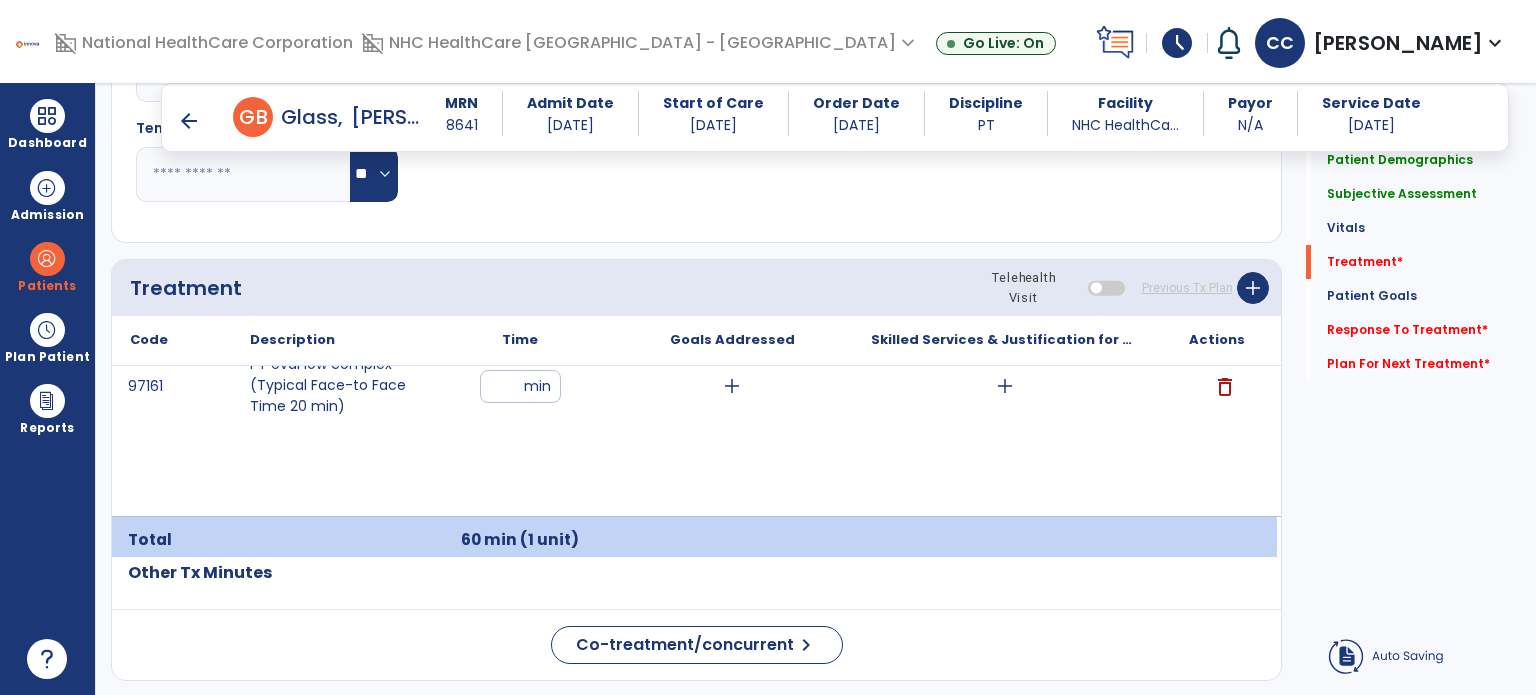drag, startPoint x: 999, startPoint y: 418, endPoint x: 1000, endPoint y: 407, distance: 11.045361 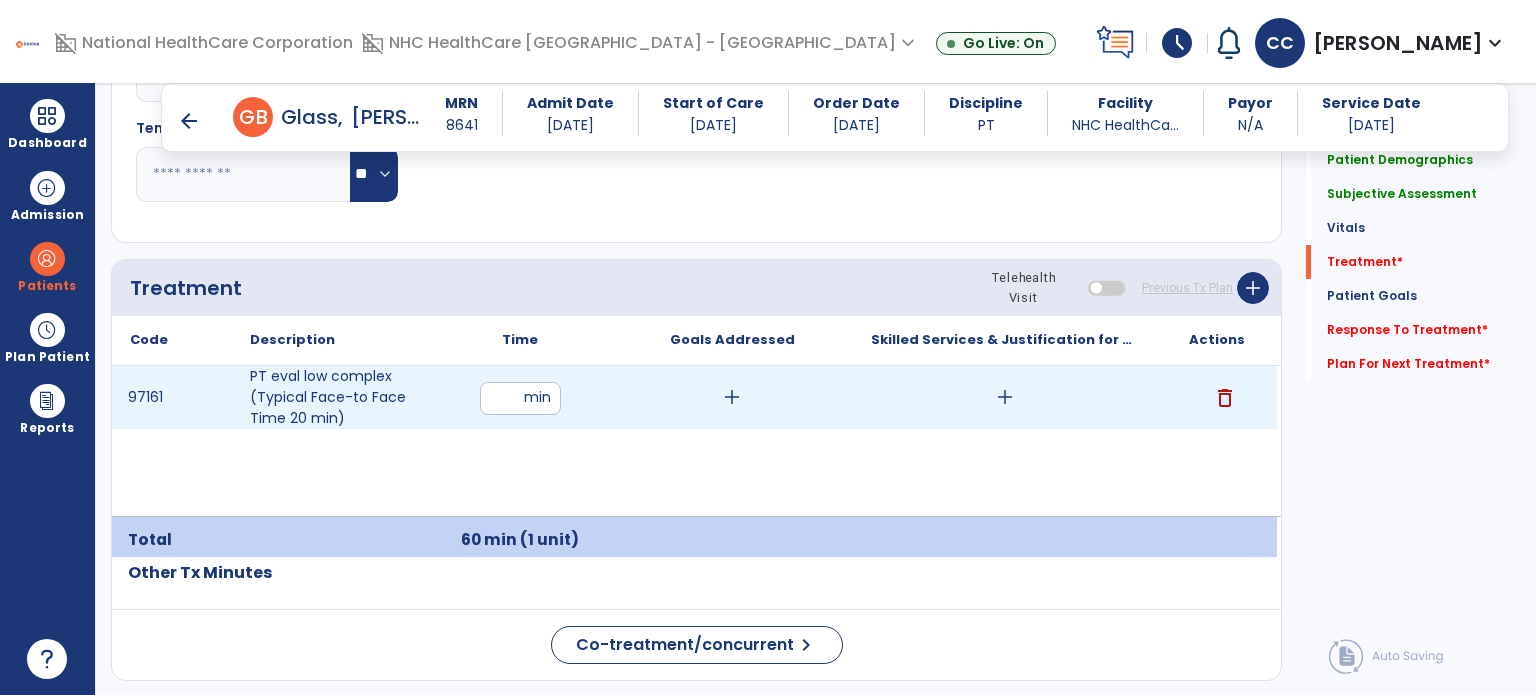click on "add" at bounding box center (1005, 397) 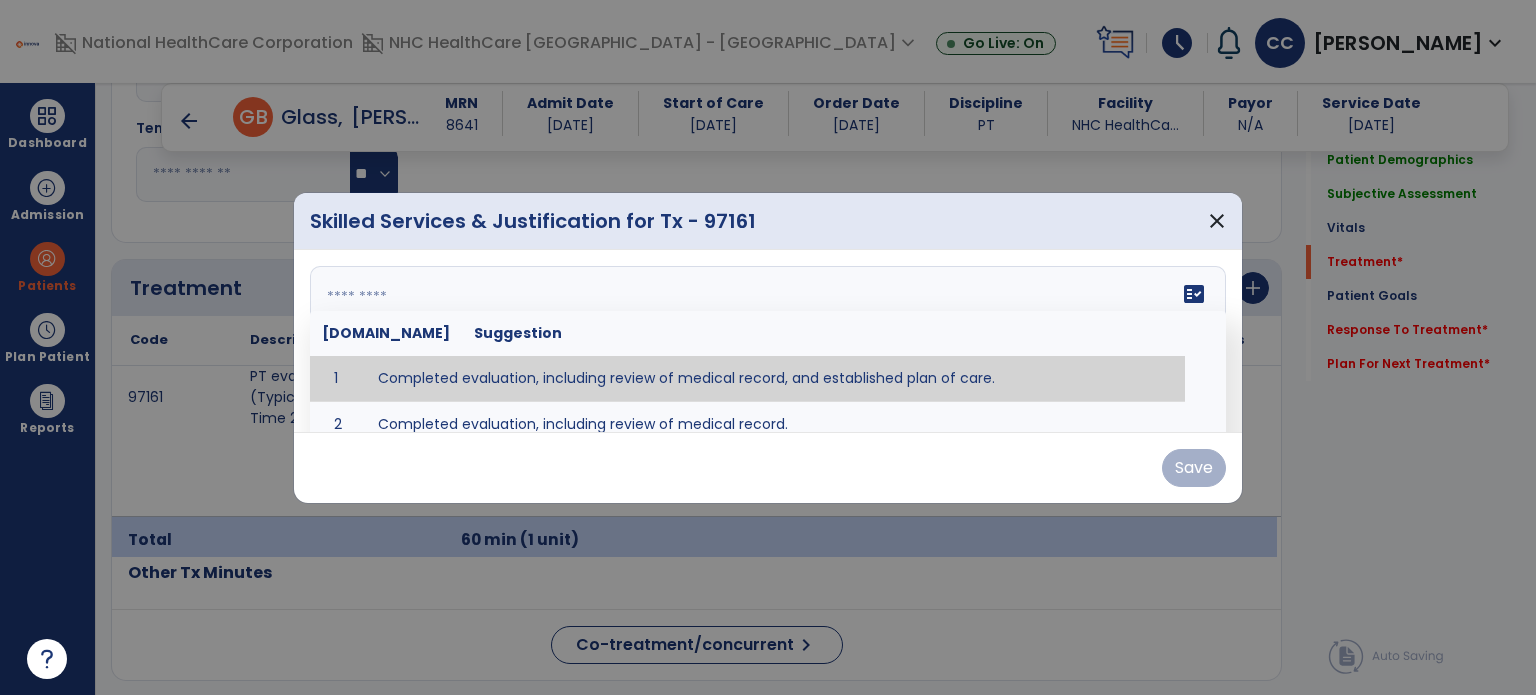 click on "fact_check  Sr.No Suggestion 1 Completed evaluation, including review of medical record, and established plan of care. 2 Completed evaluation, including review of medical record." at bounding box center [768, 341] 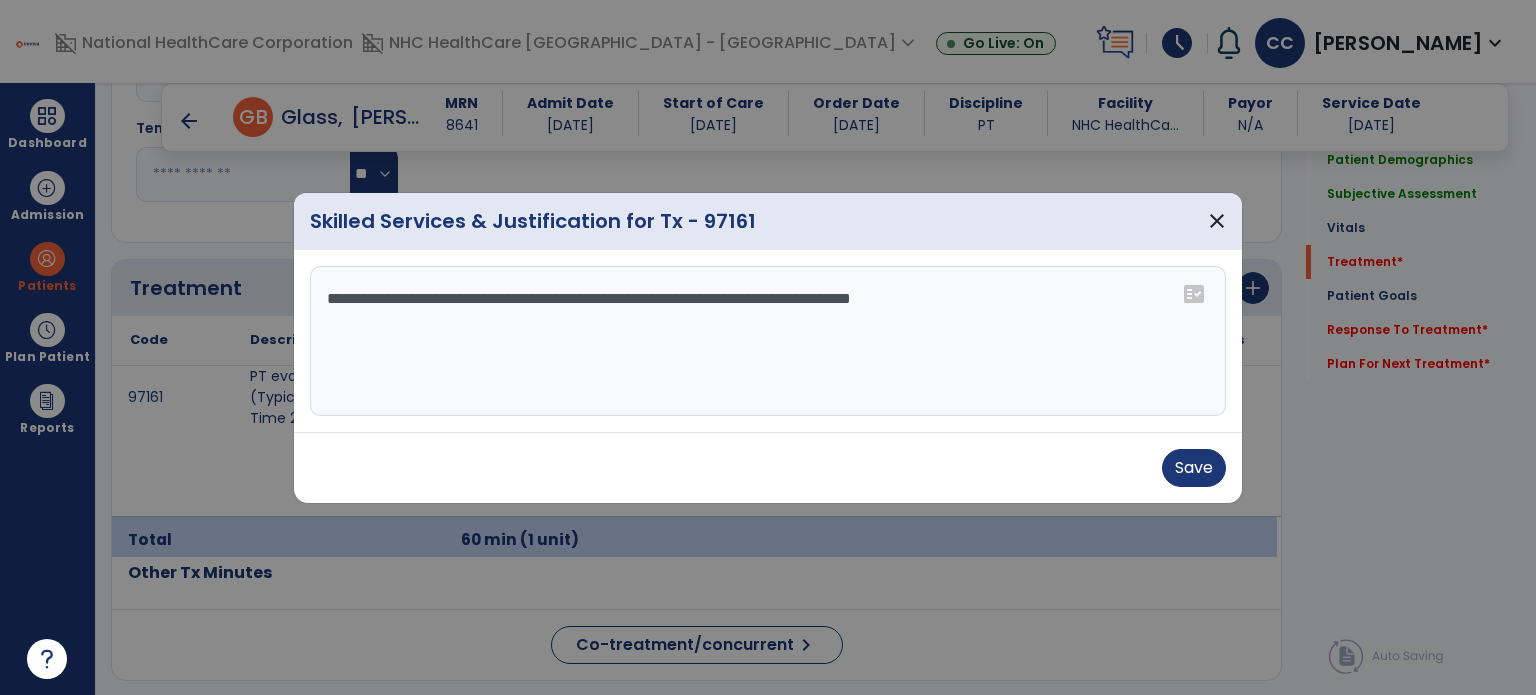 drag, startPoint x: 715, startPoint y: 387, endPoint x: 991, endPoint y: 385, distance: 276.00723 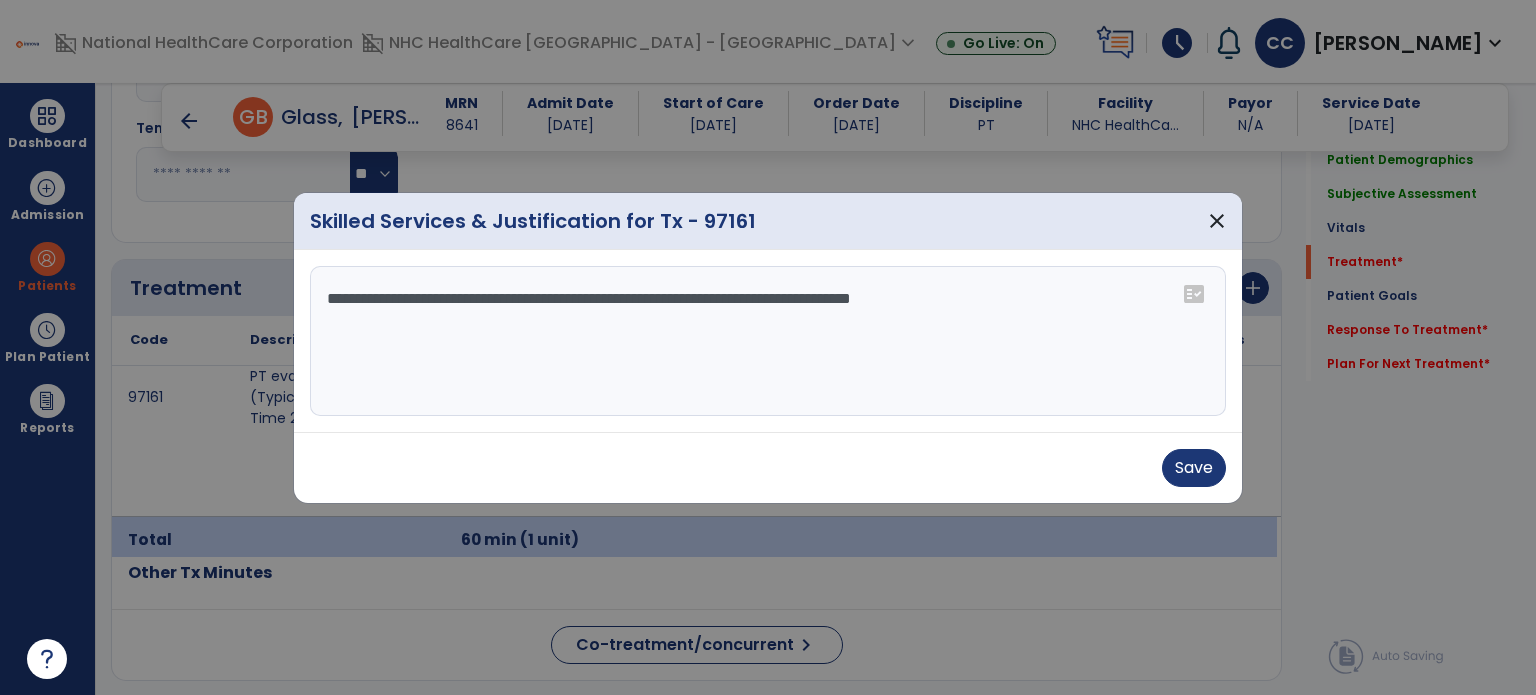 click on "**********" at bounding box center [768, 341] 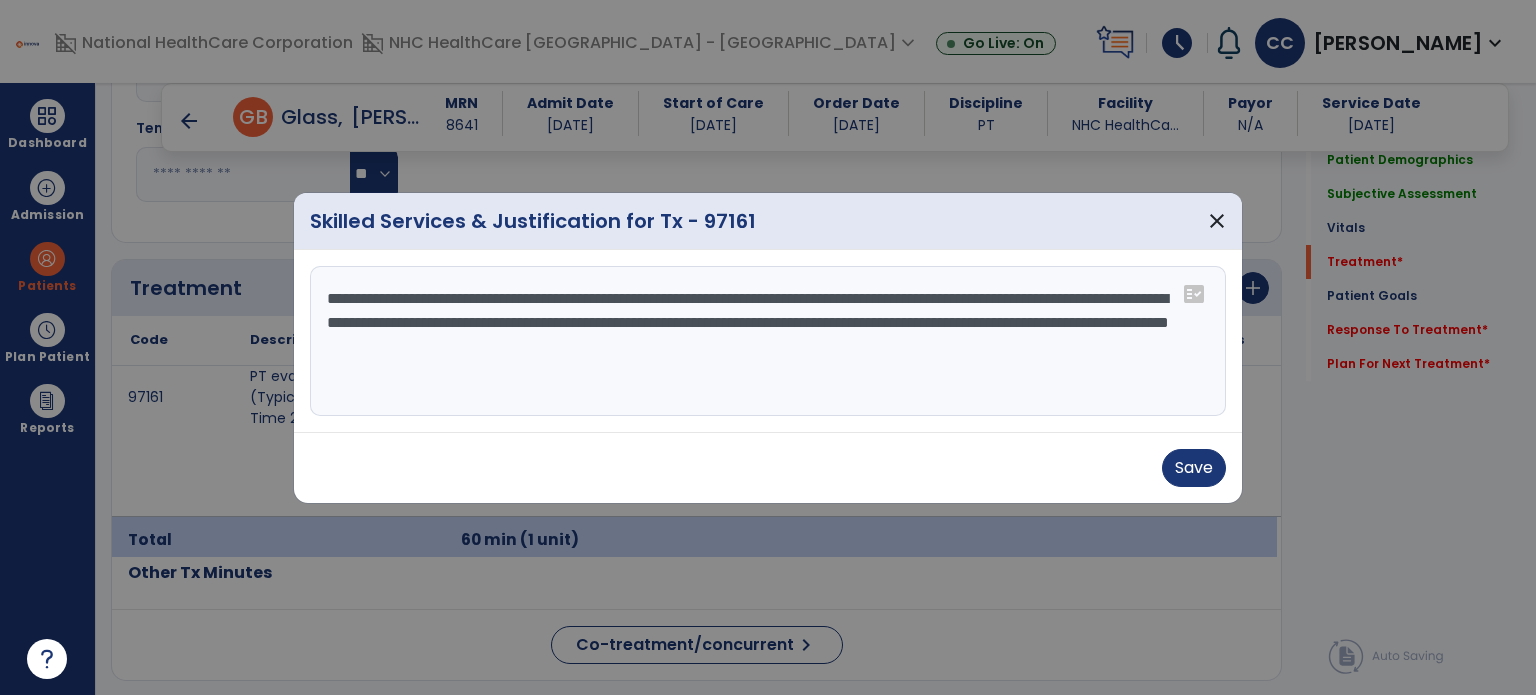 type on "**********" 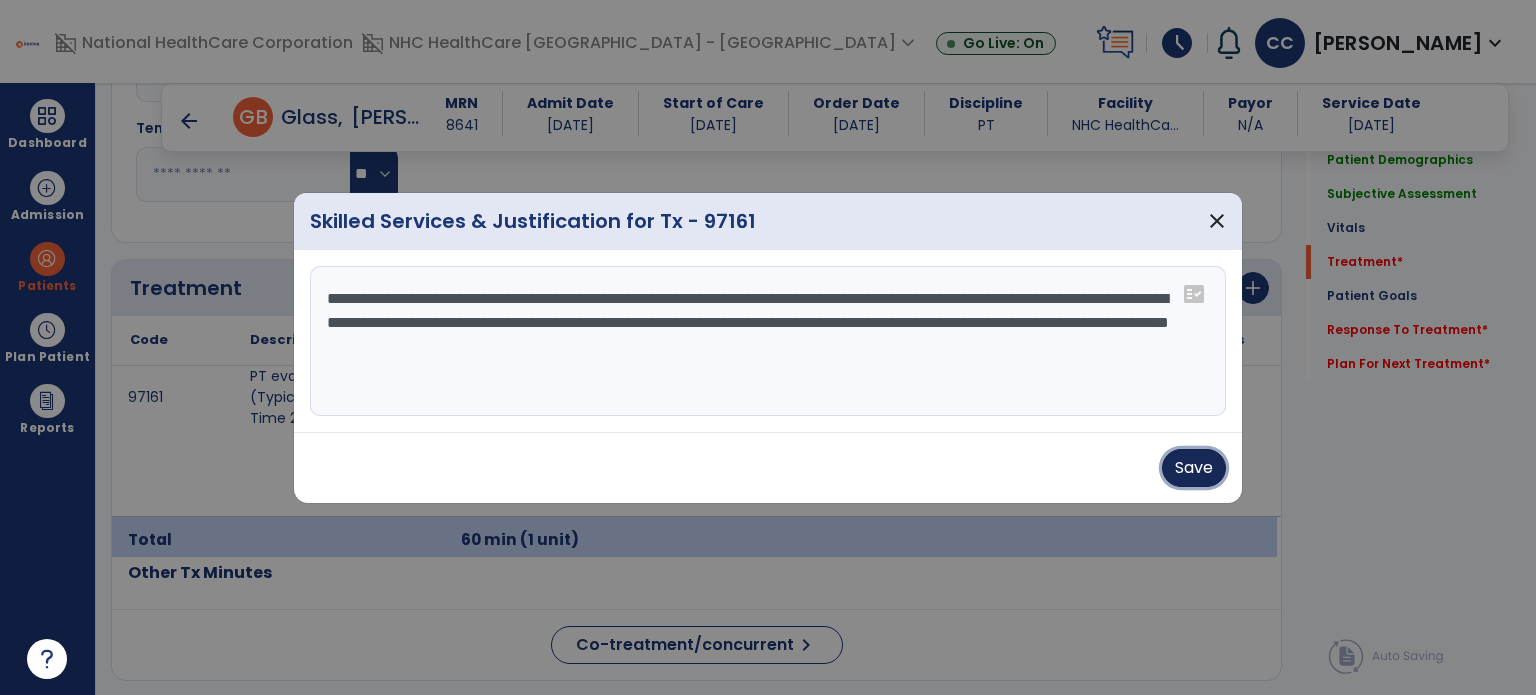 click on "Save" at bounding box center [1194, 468] 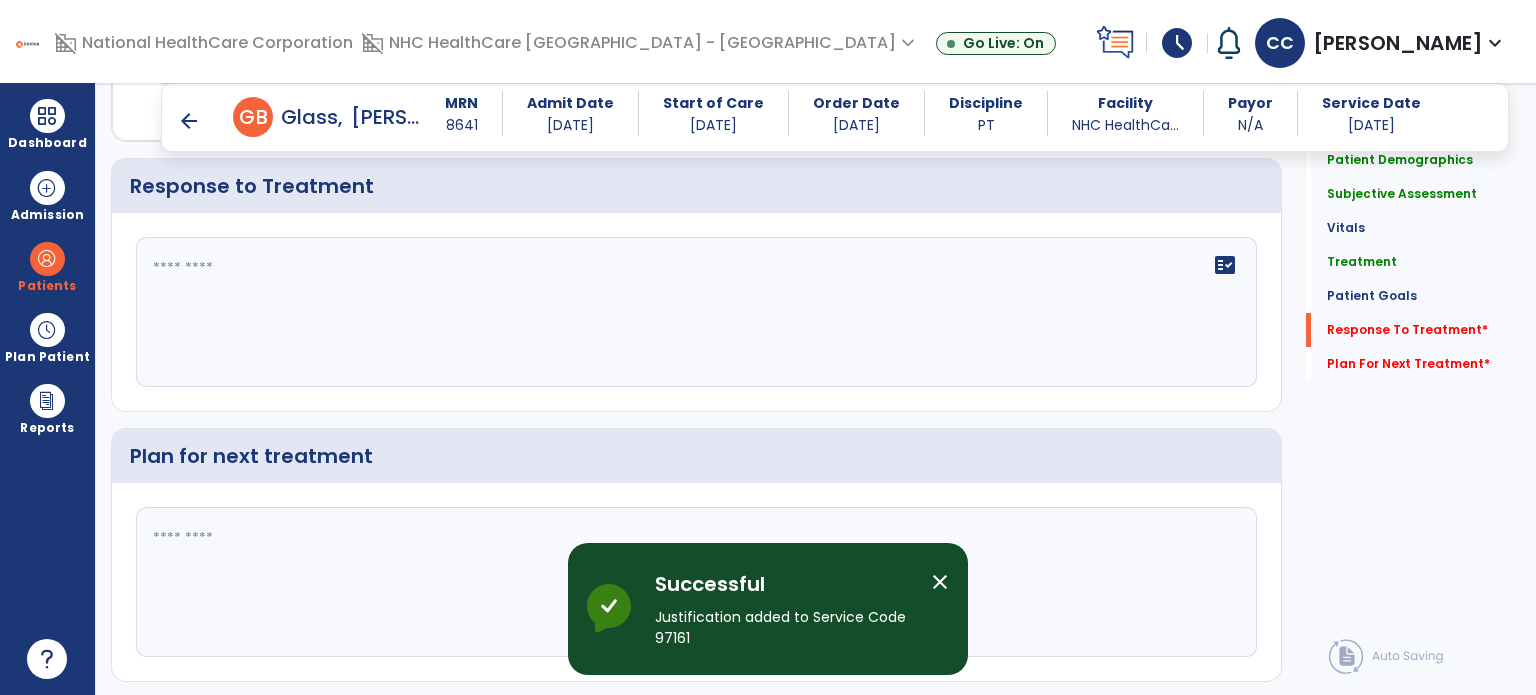 scroll, scrollTop: 2400, scrollLeft: 0, axis: vertical 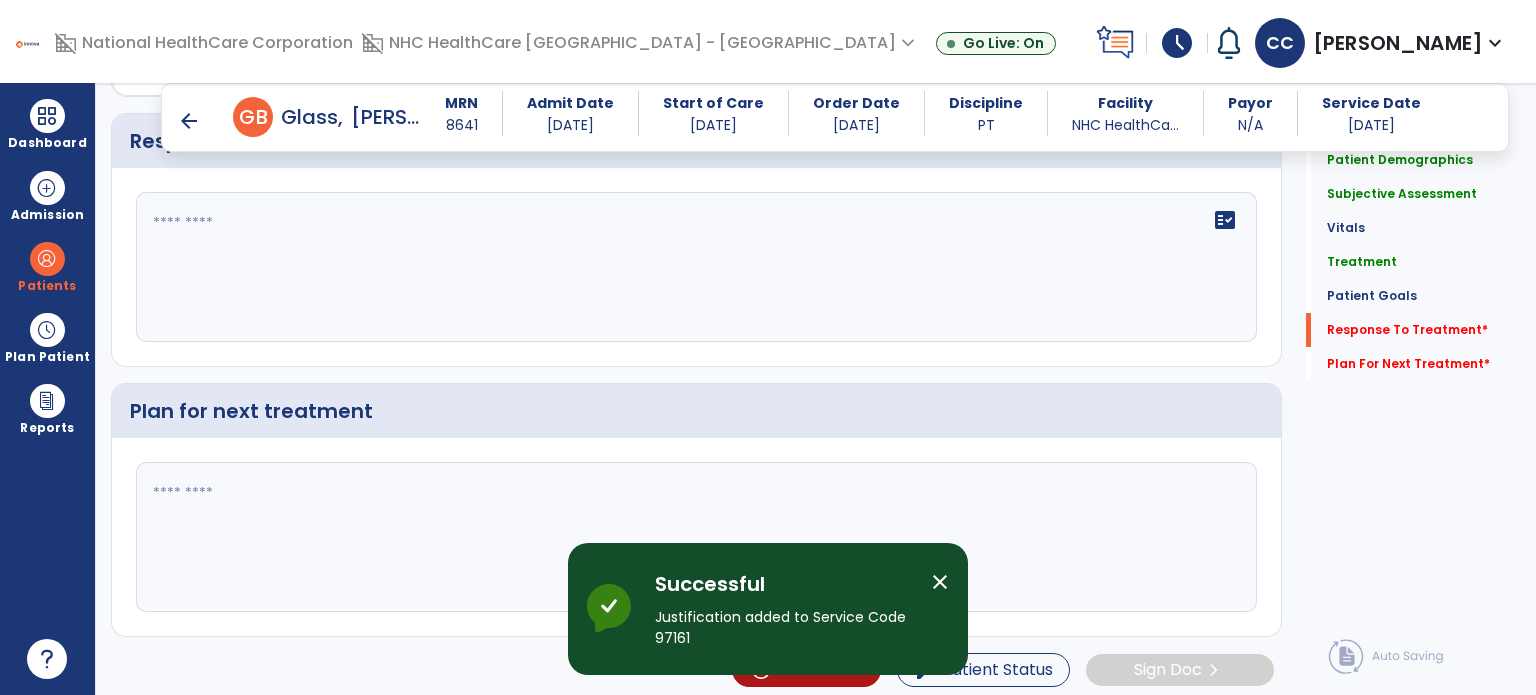 click on "fact_check" 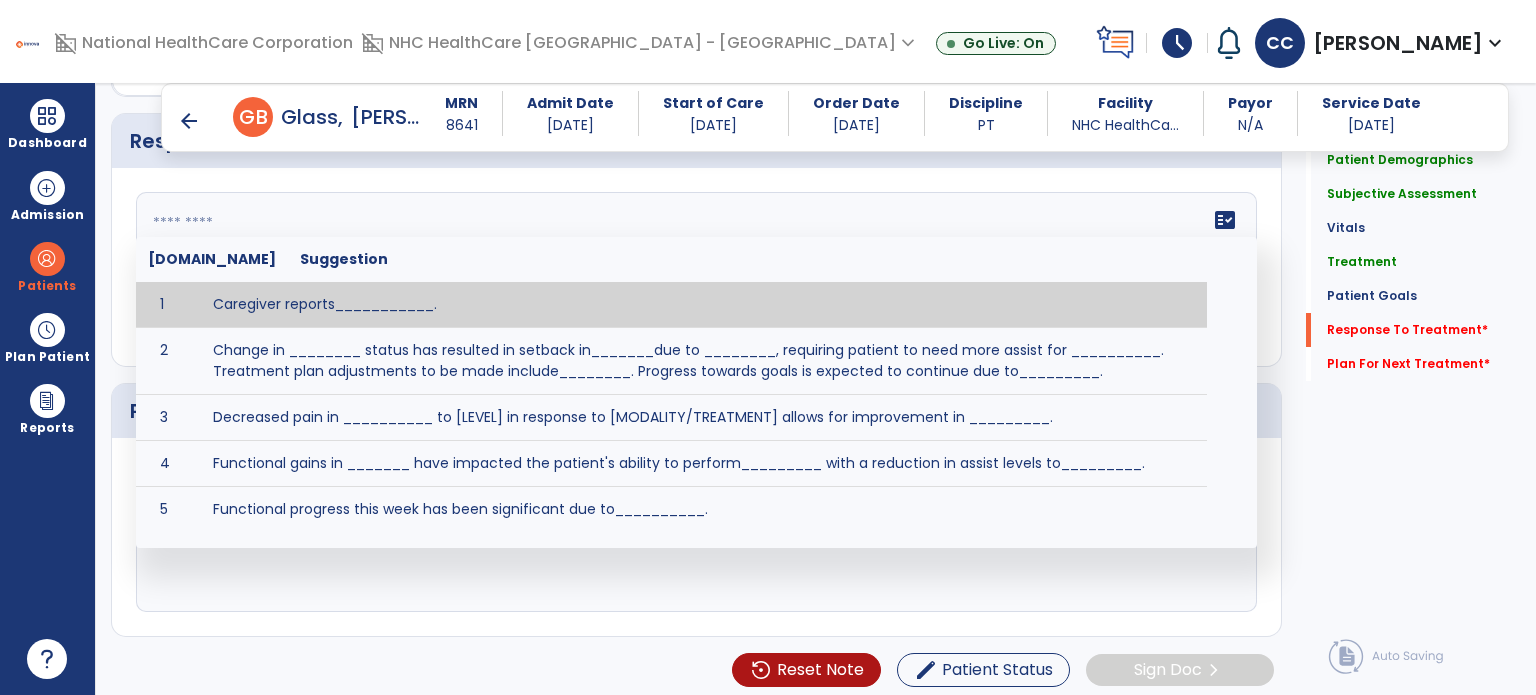 paste on "**********" 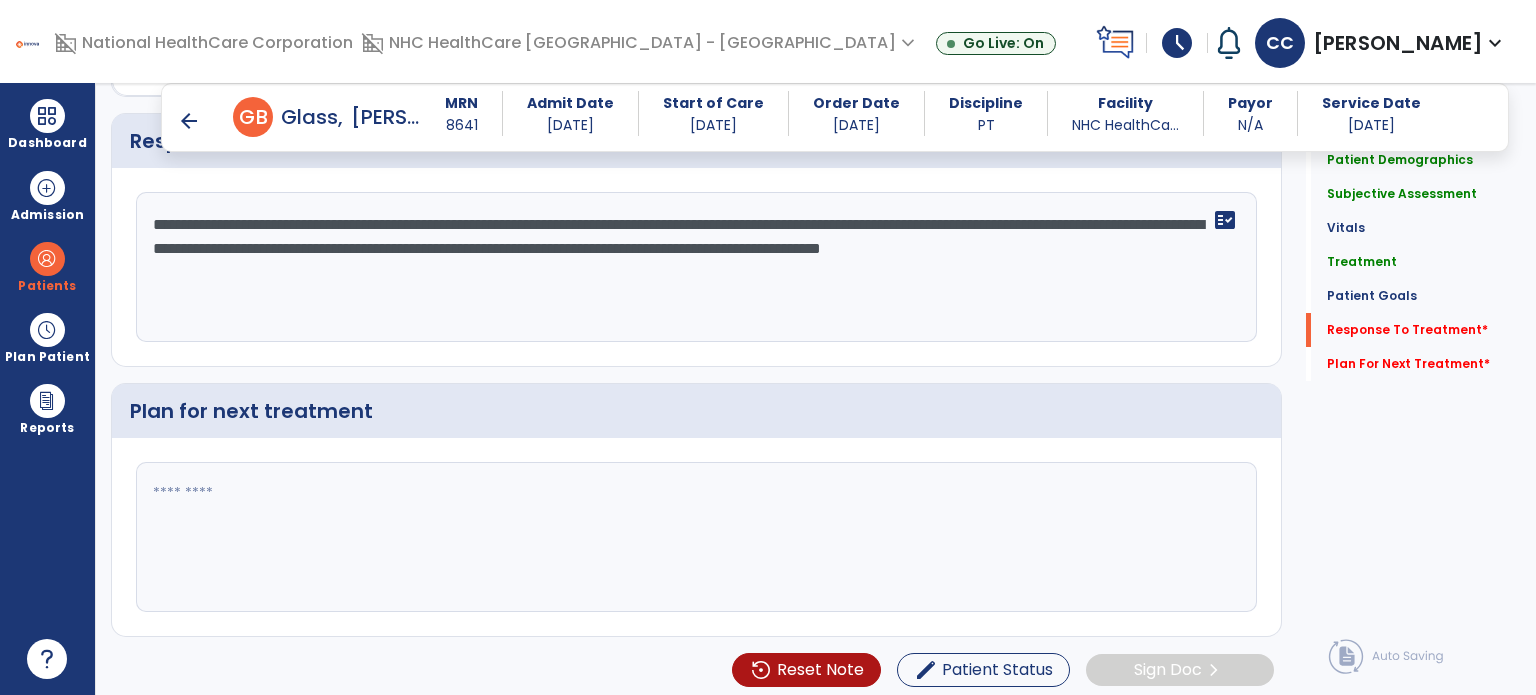 drag, startPoint x: 359, startPoint y: 539, endPoint x: 416, endPoint y: 437, distance: 116.846054 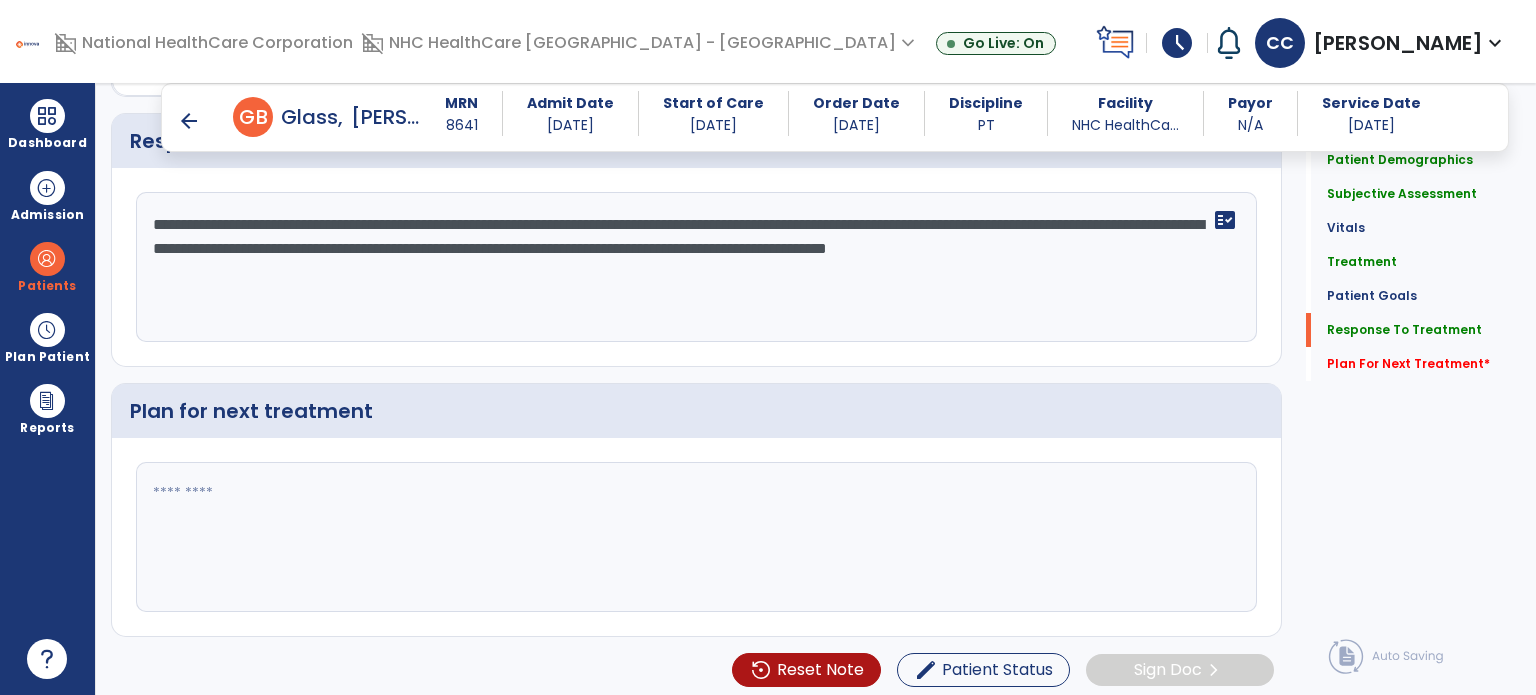 type on "**********" 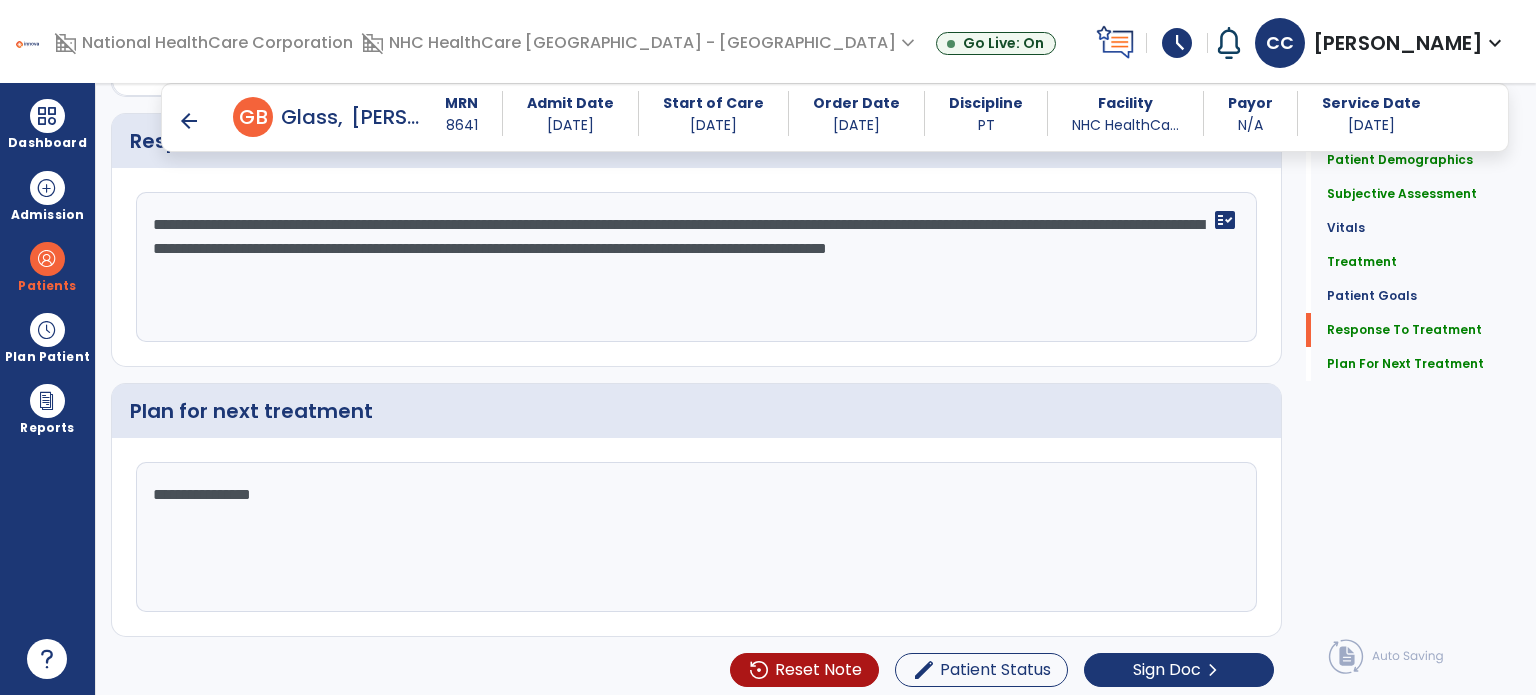 type on "**********" 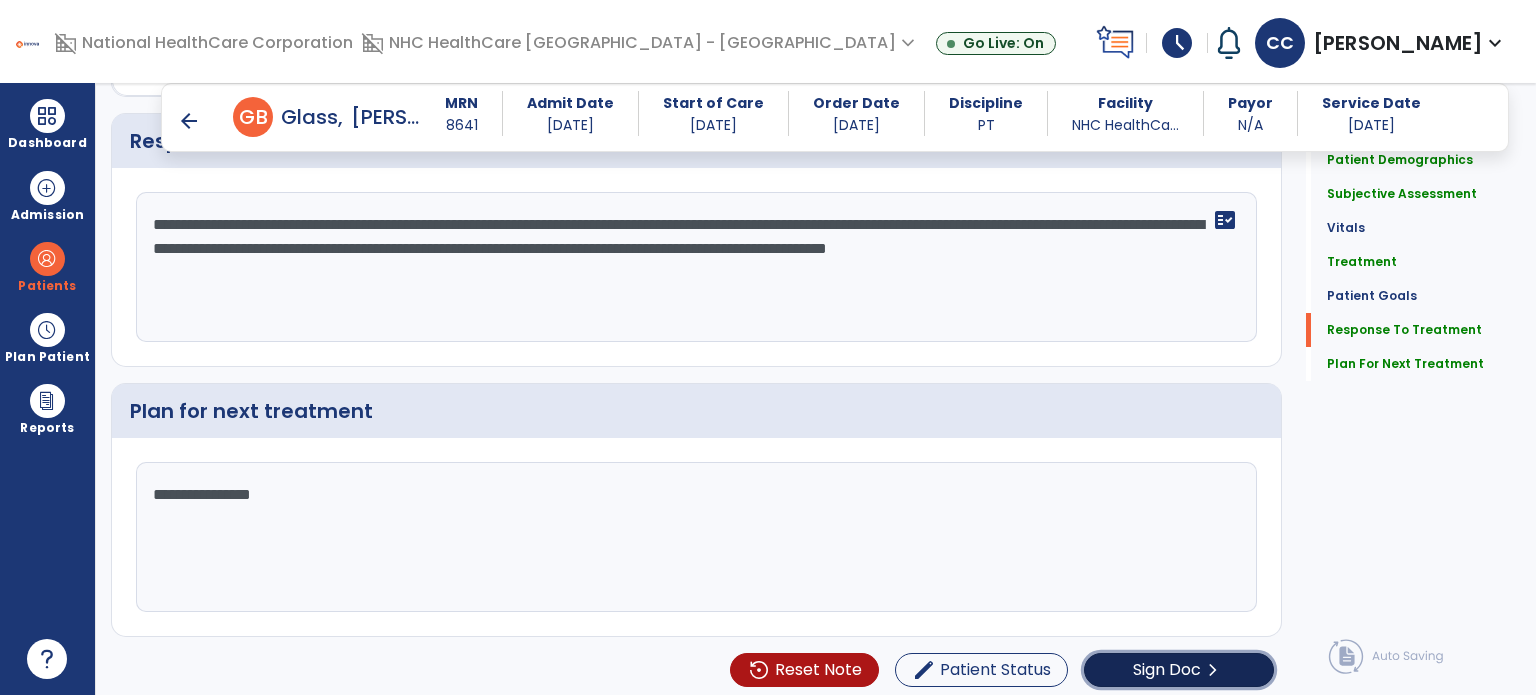 click on "Sign Doc" 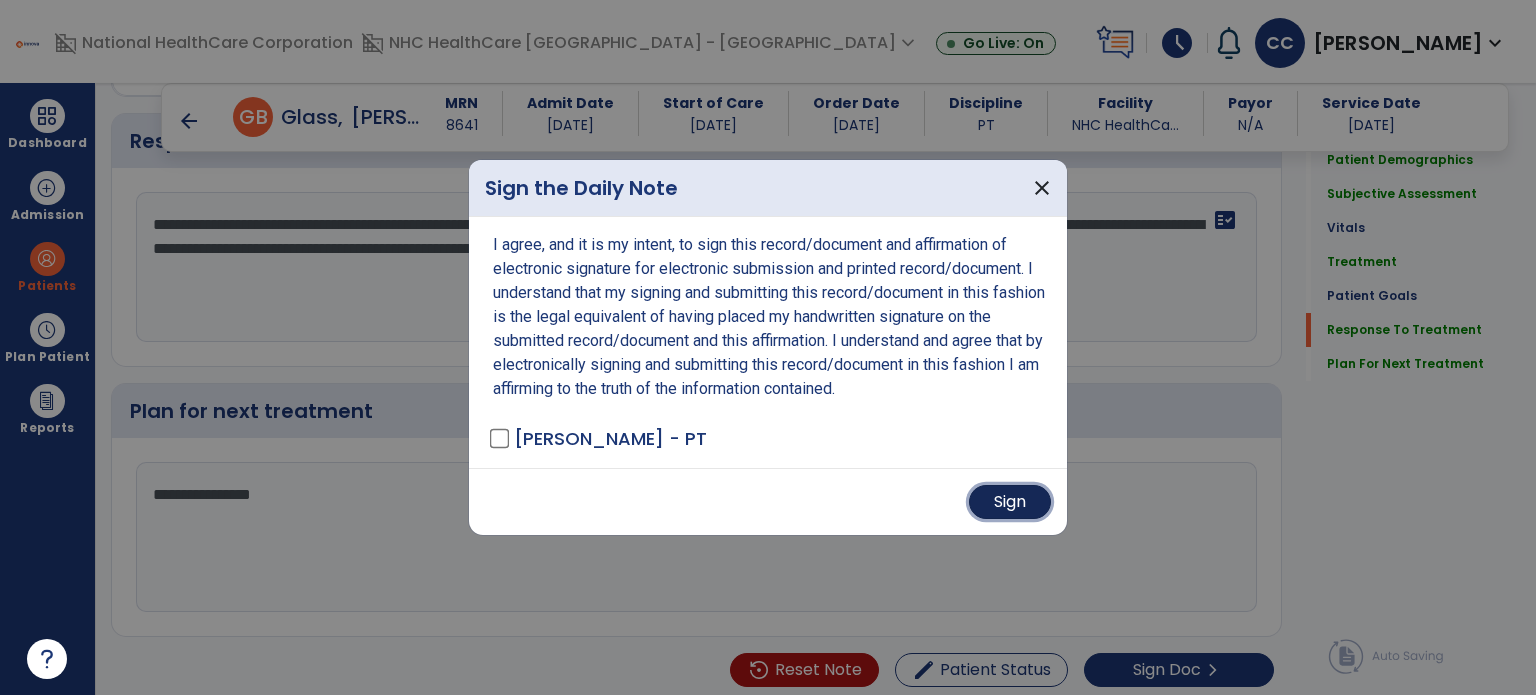 click on "Sign" at bounding box center [1010, 502] 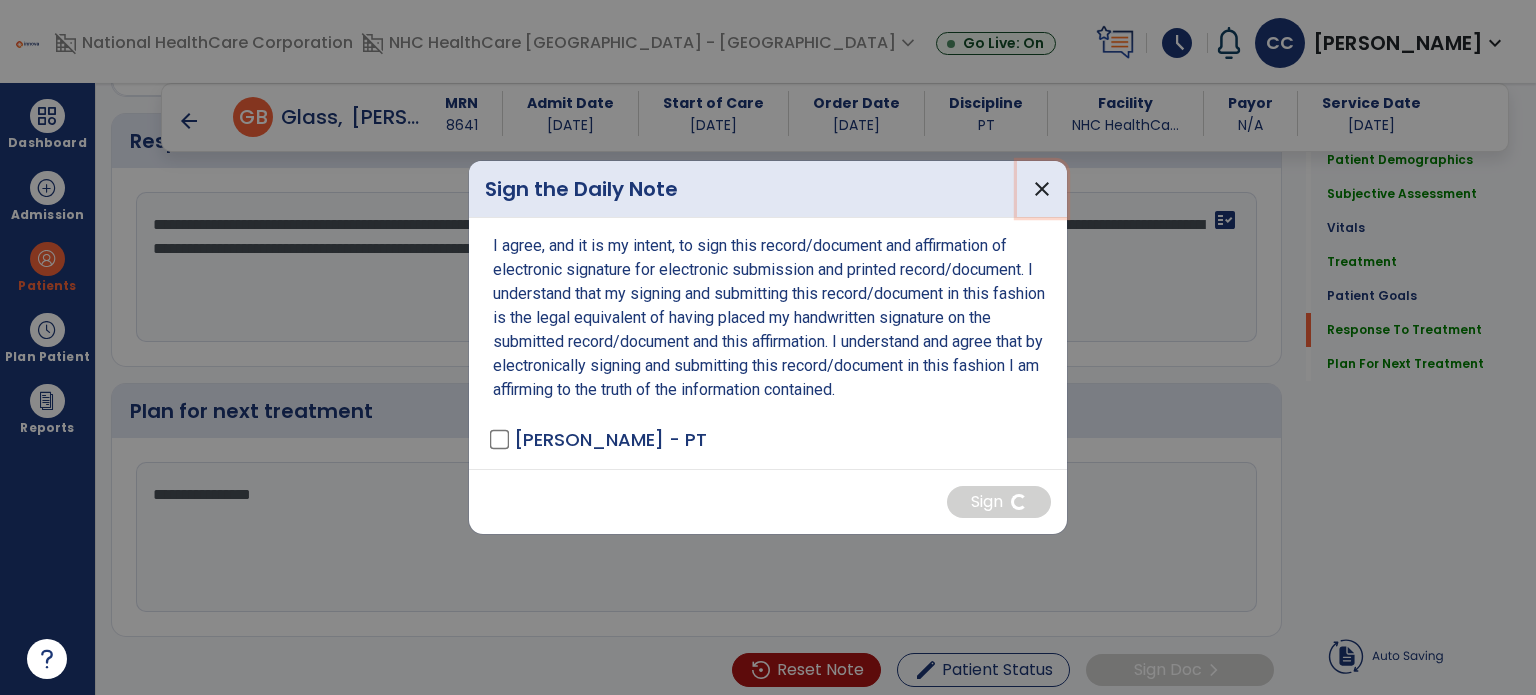 click on "close" at bounding box center (1042, 189) 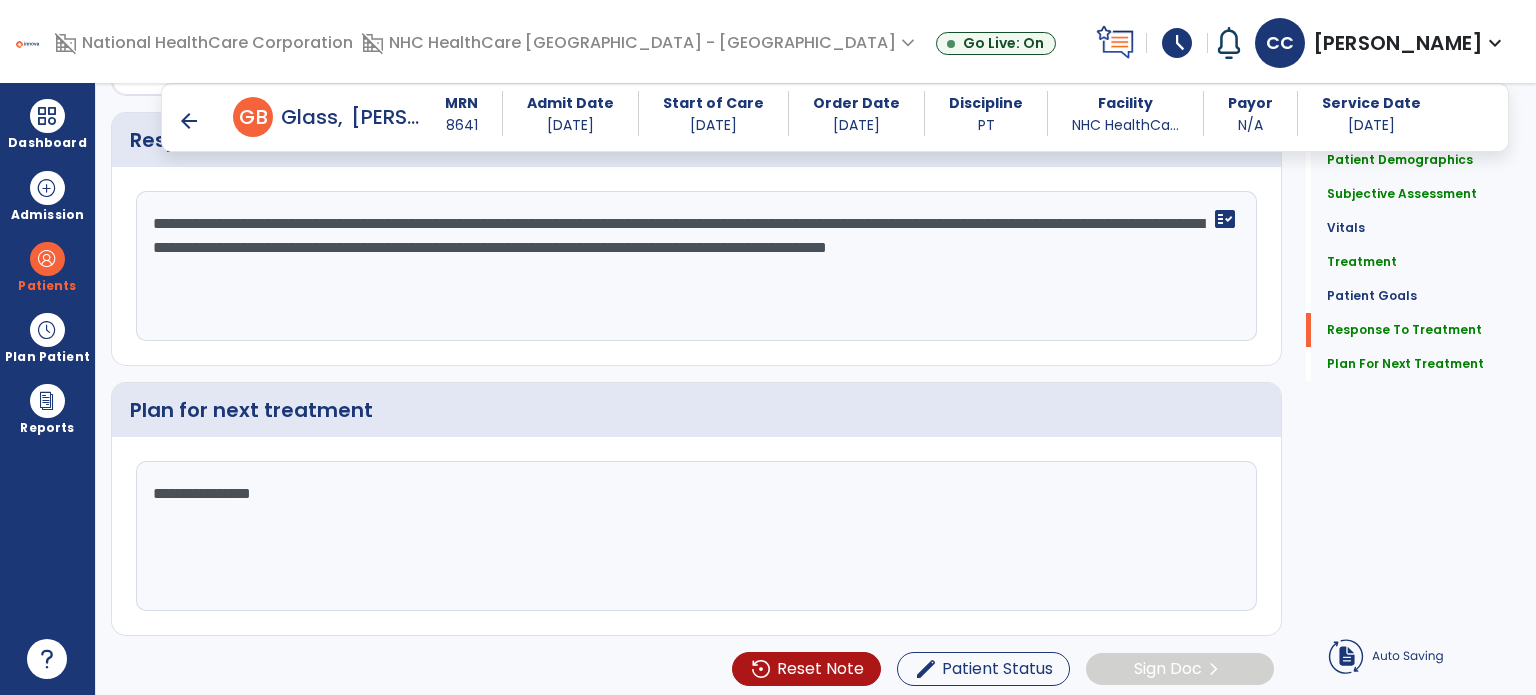 scroll, scrollTop: 1701, scrollLeft: 0, axis: vertical 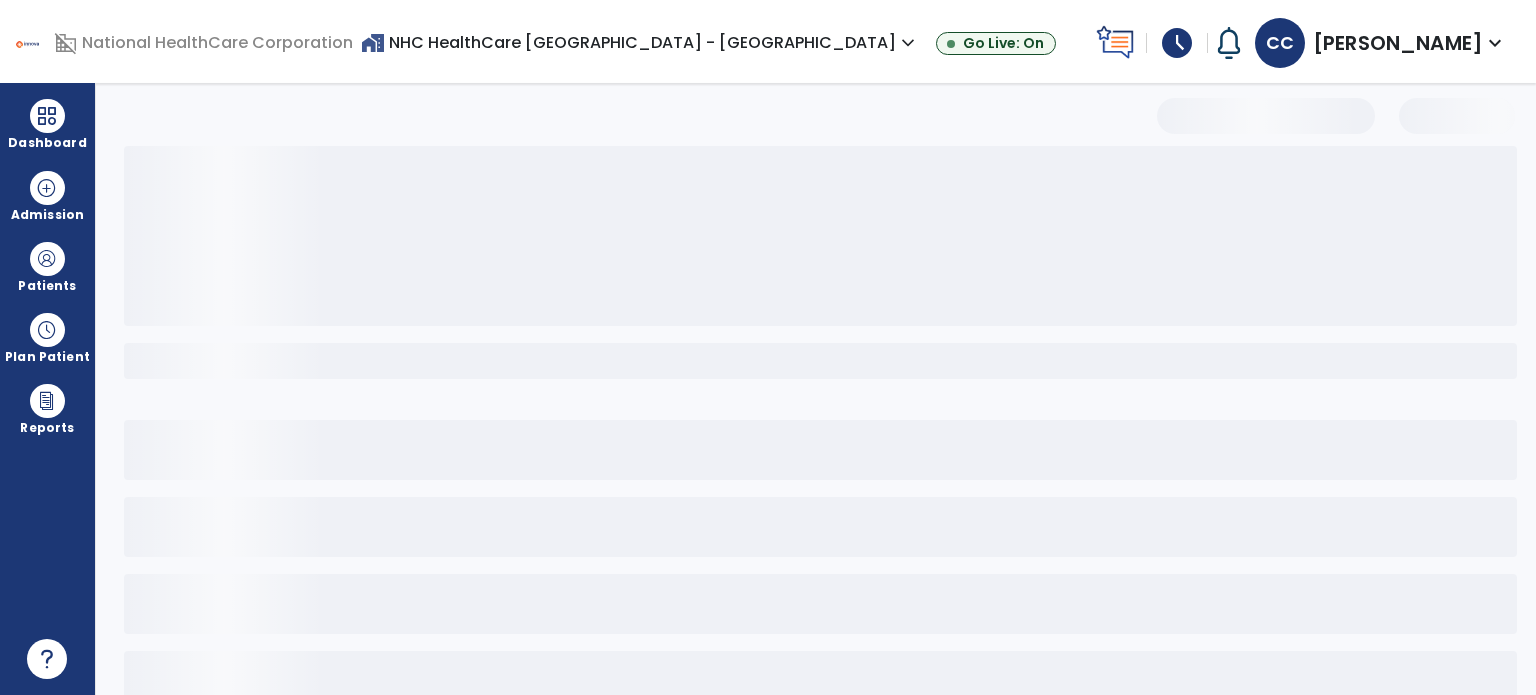 select on "*******" 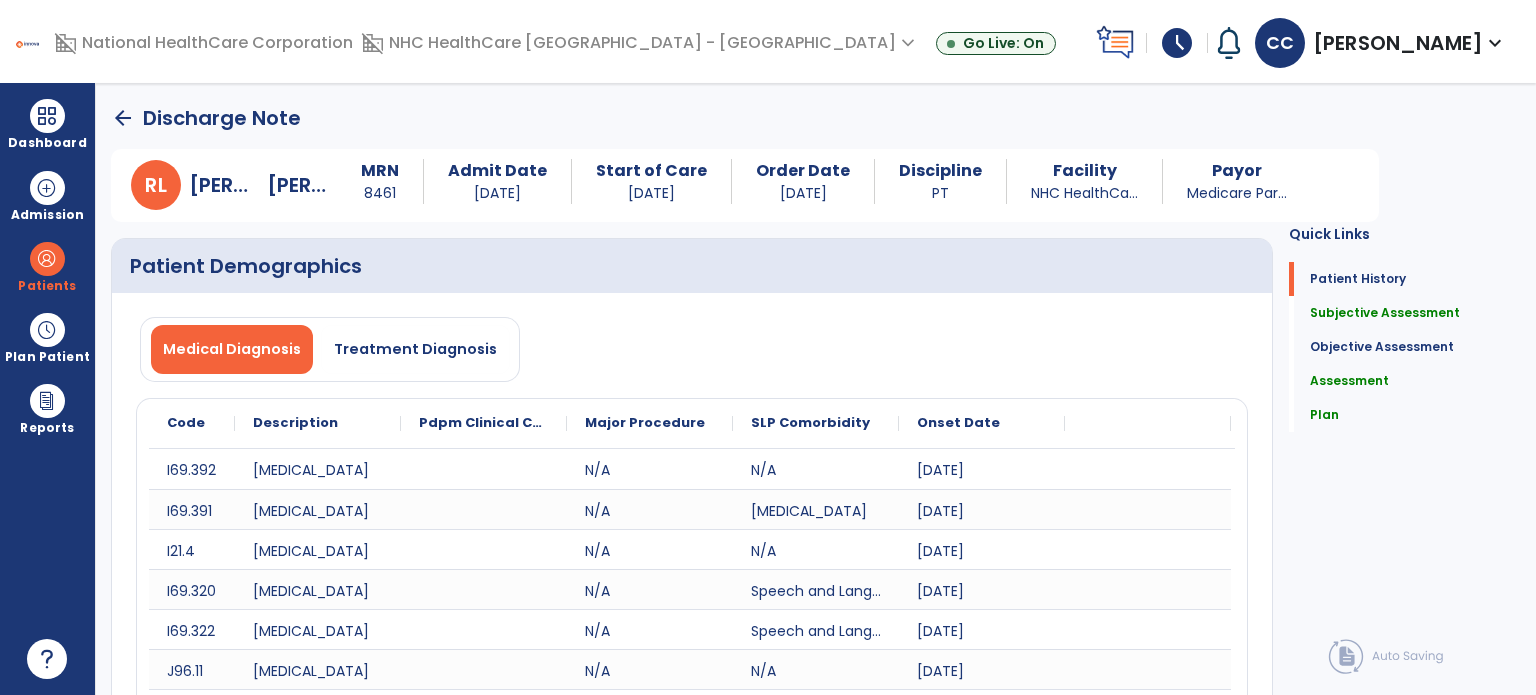 click at bounding box center (47, 259) 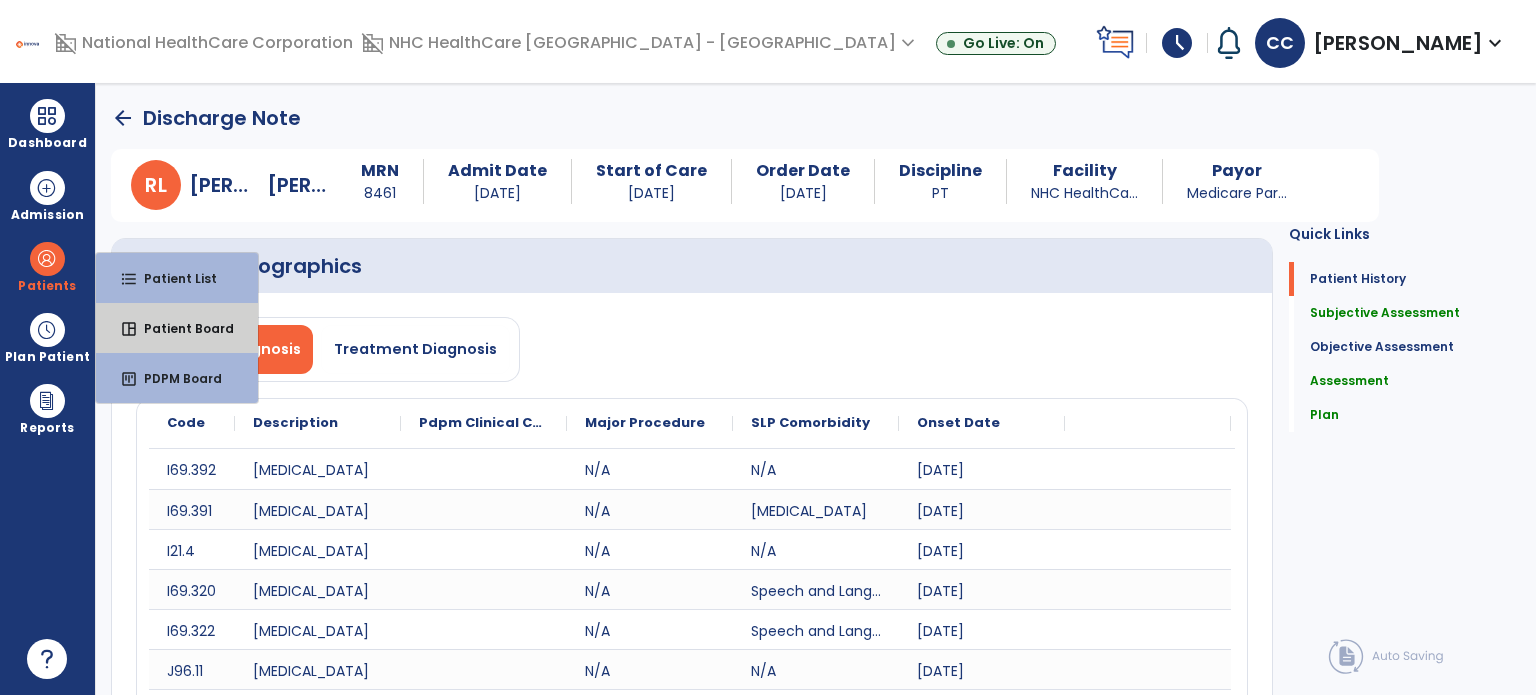 click on "space_dashboard  Patient Board" at bounding box center [177, 328] 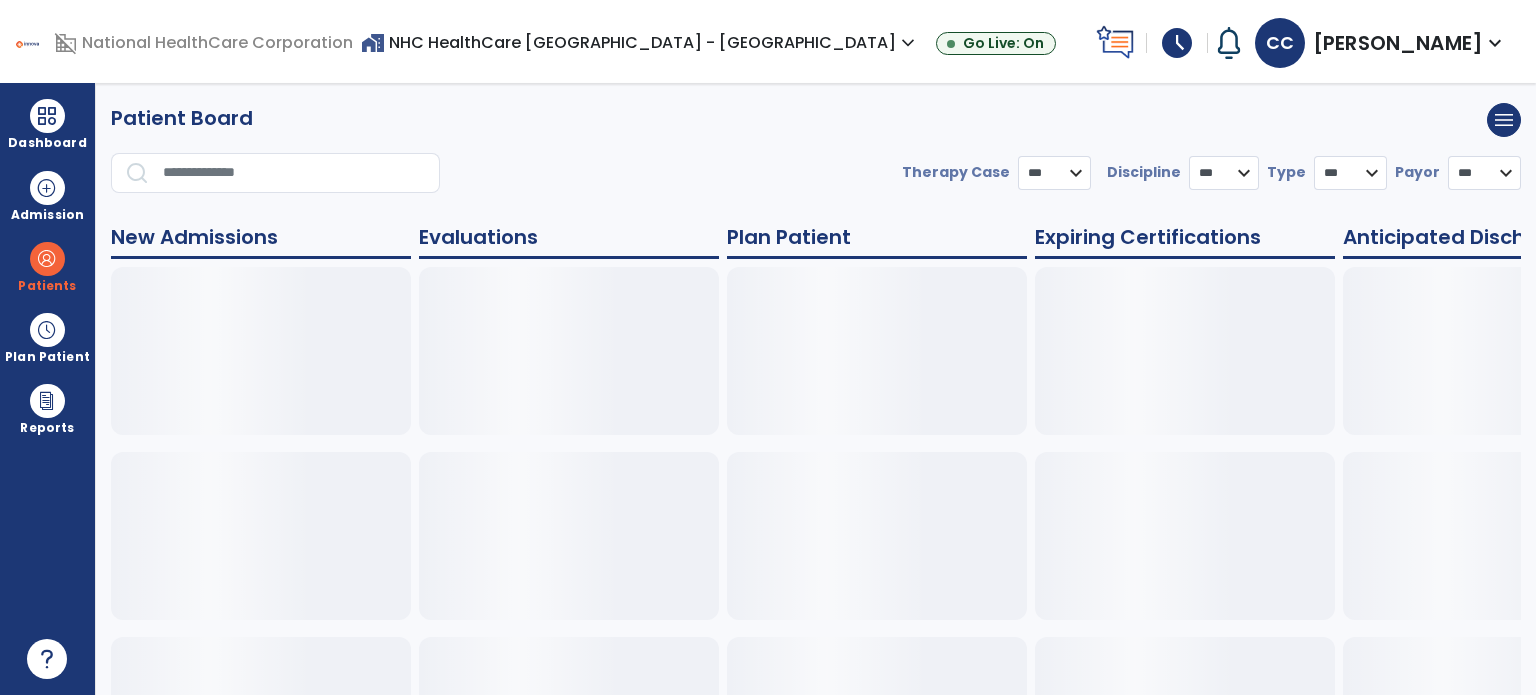 select on "***" 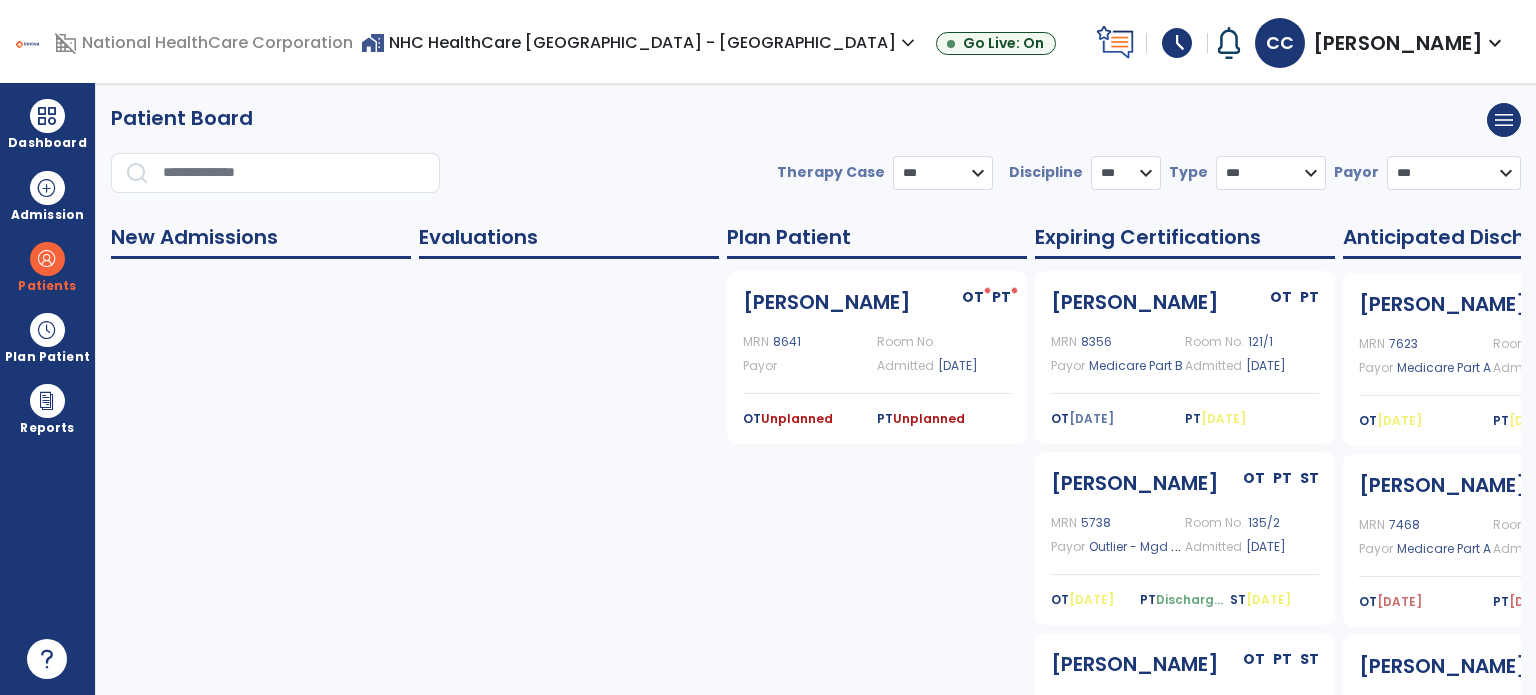 click on "Patients" at bounding box center (47, 286) 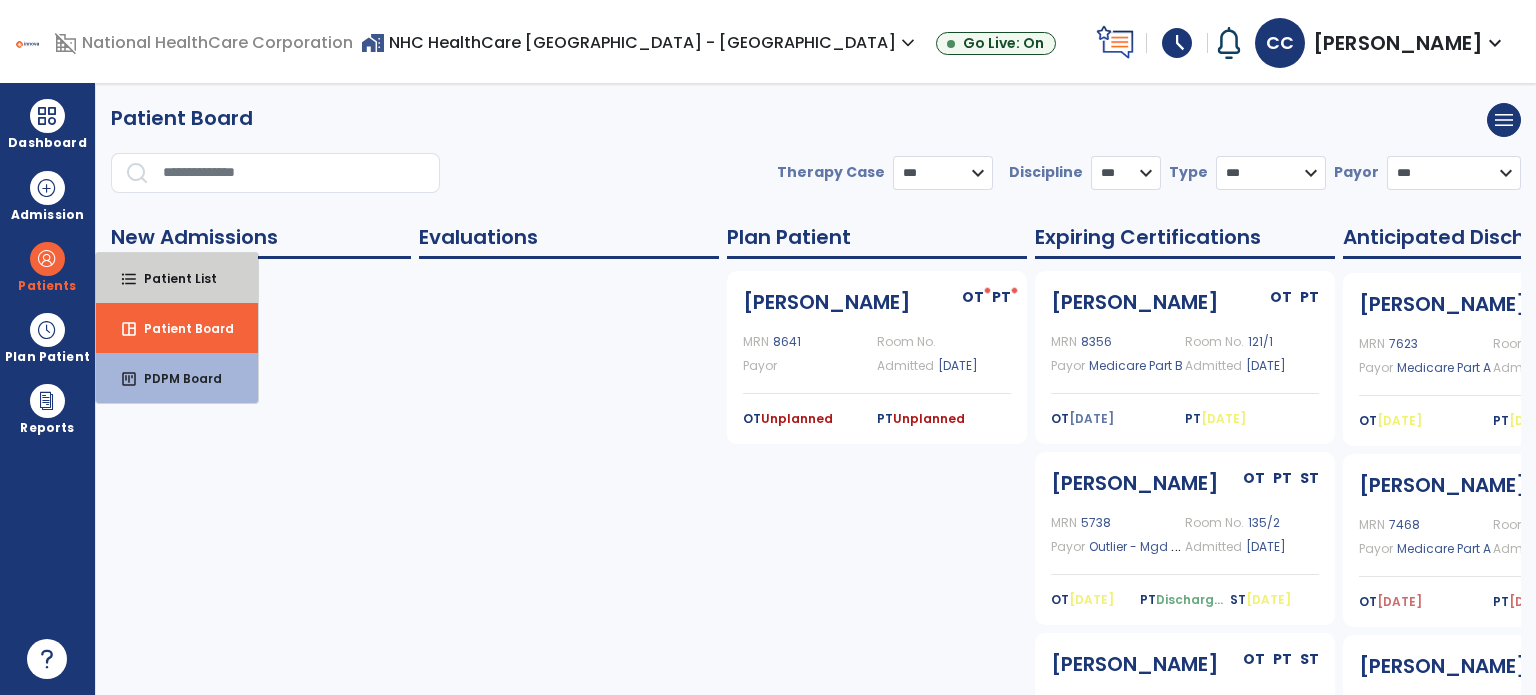 click on "Patient List" at bounding box center (172, 278) 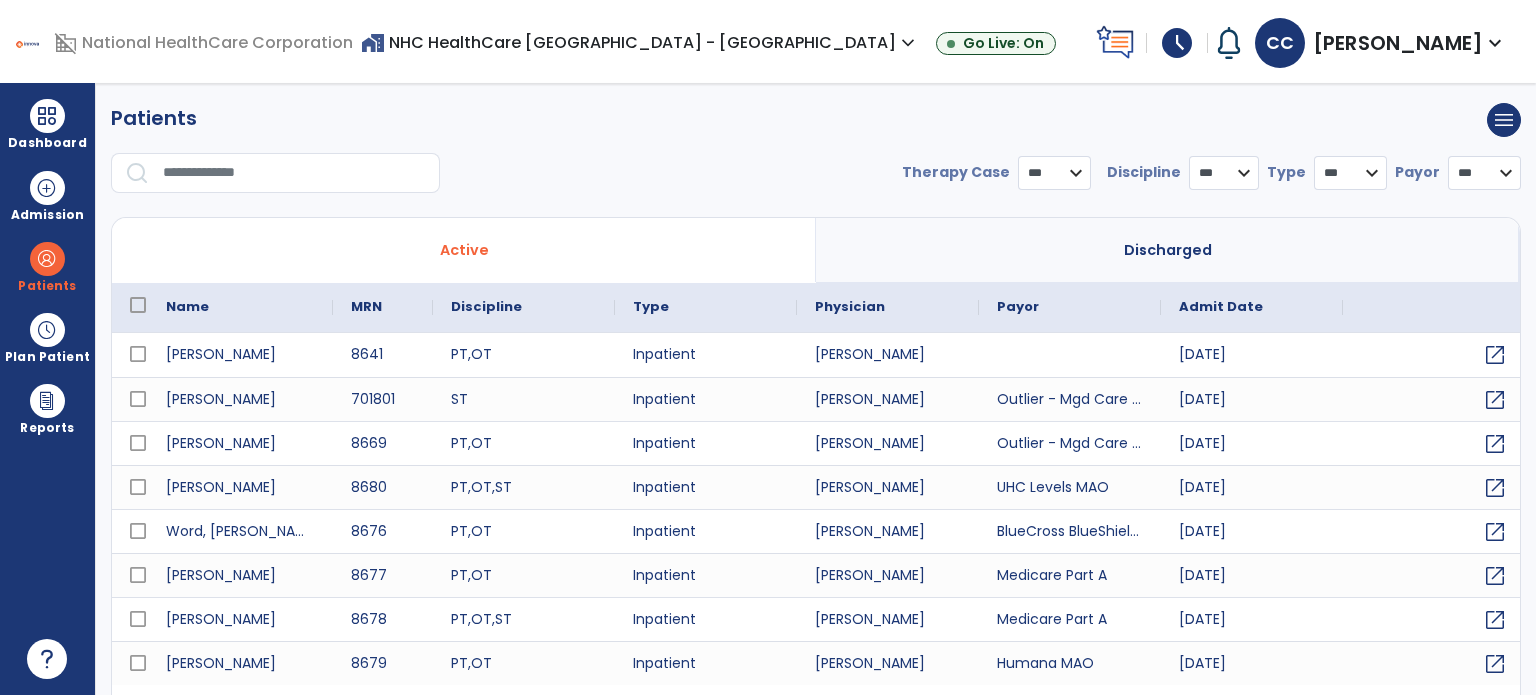 select on "***" 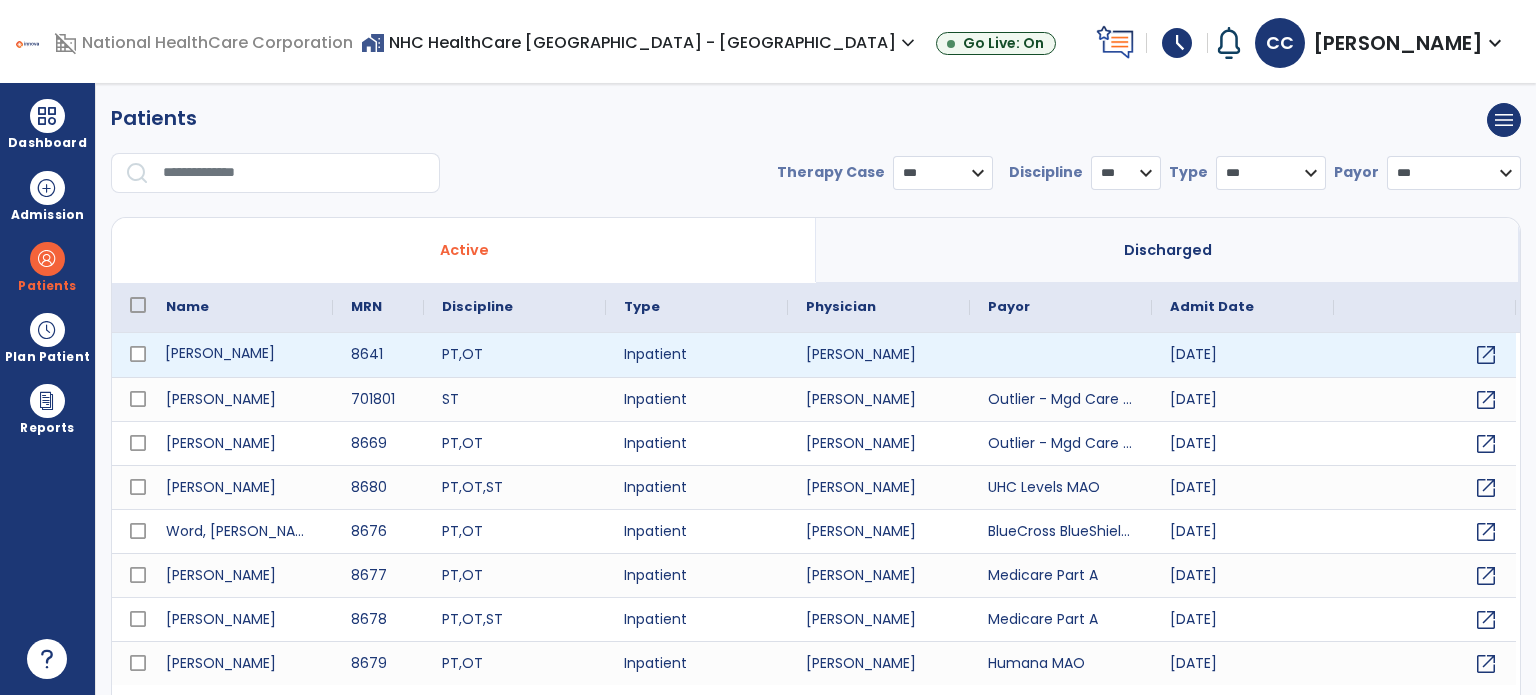 click on "[PERSON_NAME]" at bounding box center (240, 355) 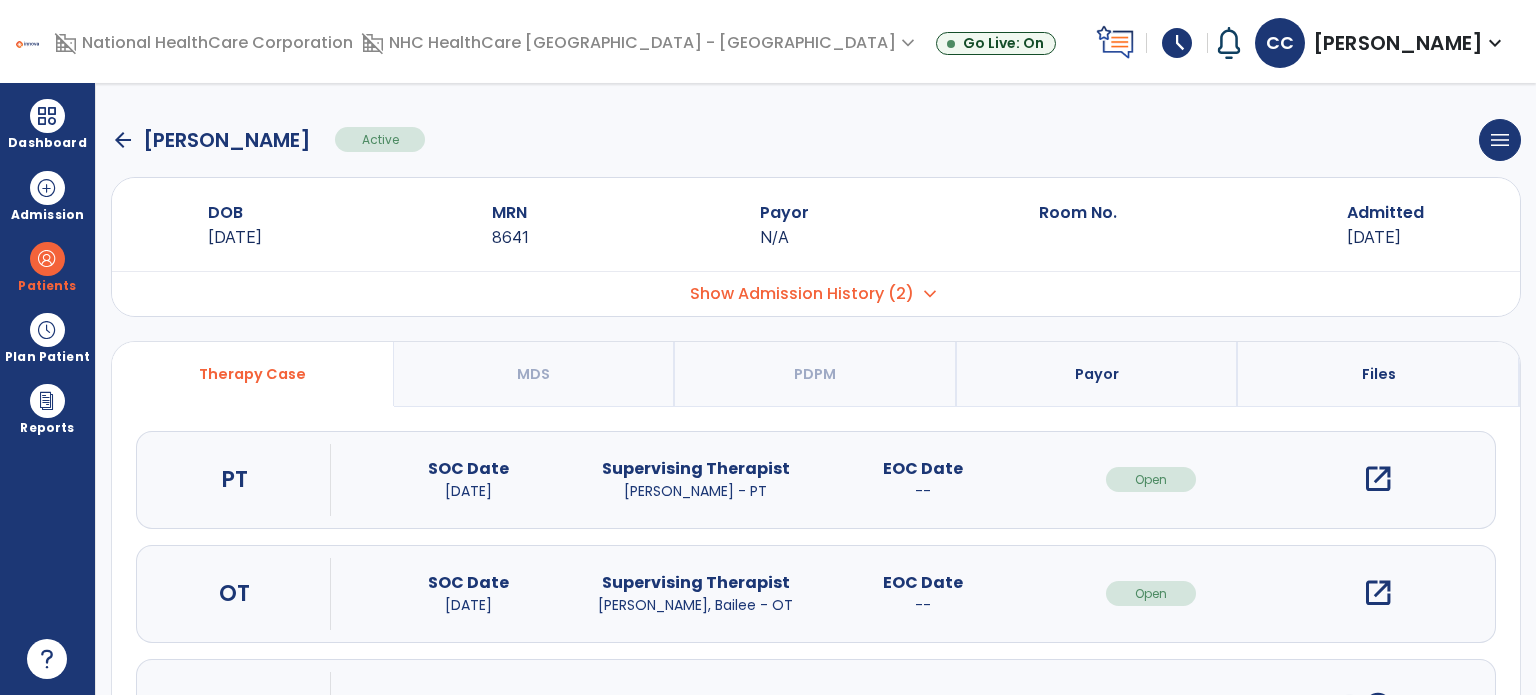 click on "open_in_new" at bounding box center (1378, 479) 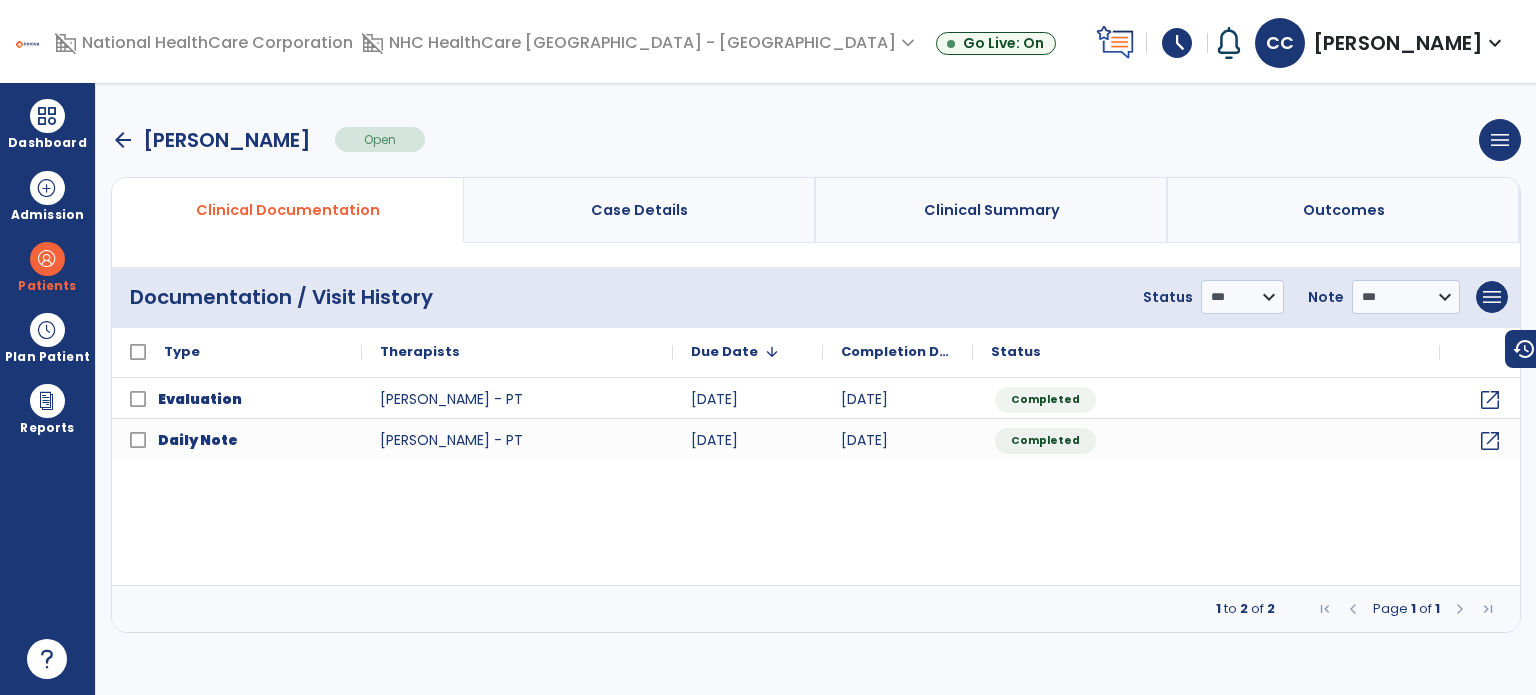 click on "Dashboard  dashboard  Therapist Dashboard" at bounding box center [47, 124] 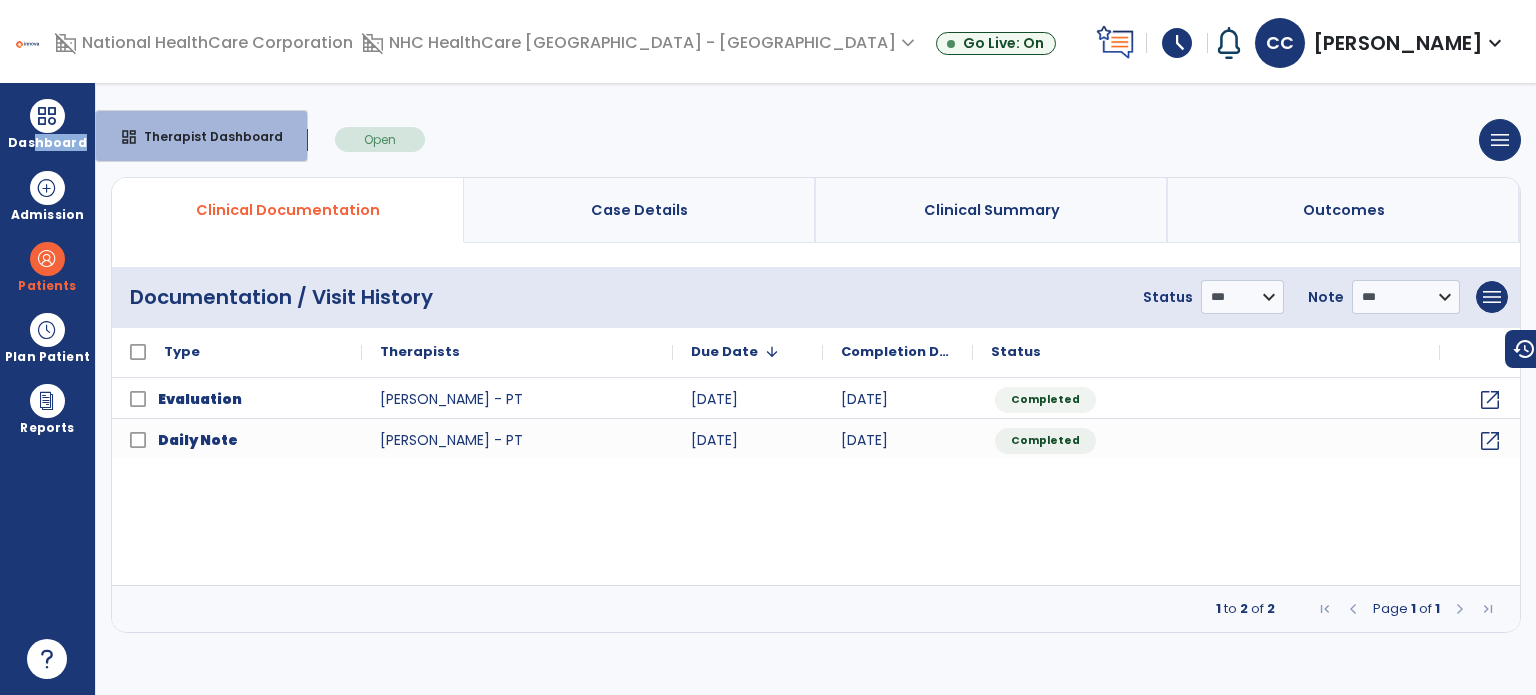 click on "Therapist Dashboard" at bounding box center [205, 136] 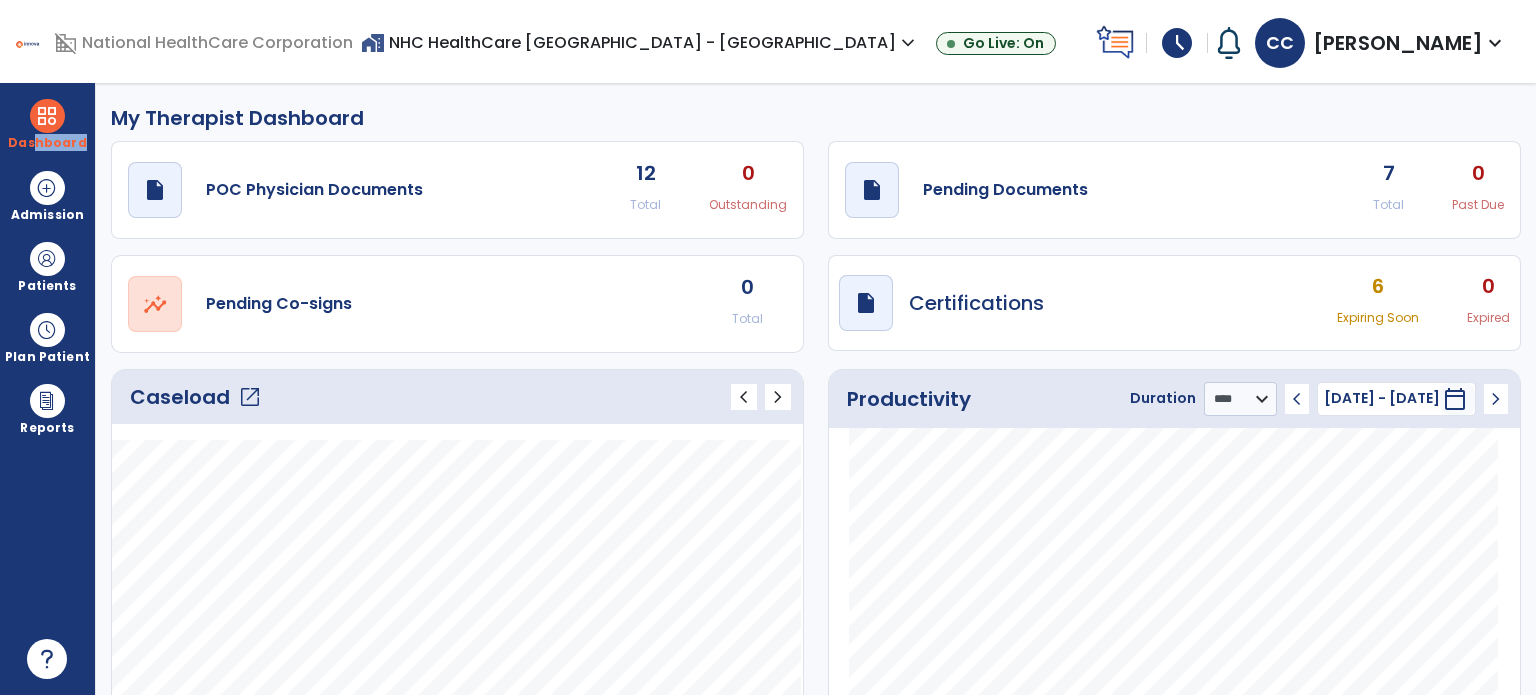 click on "7" 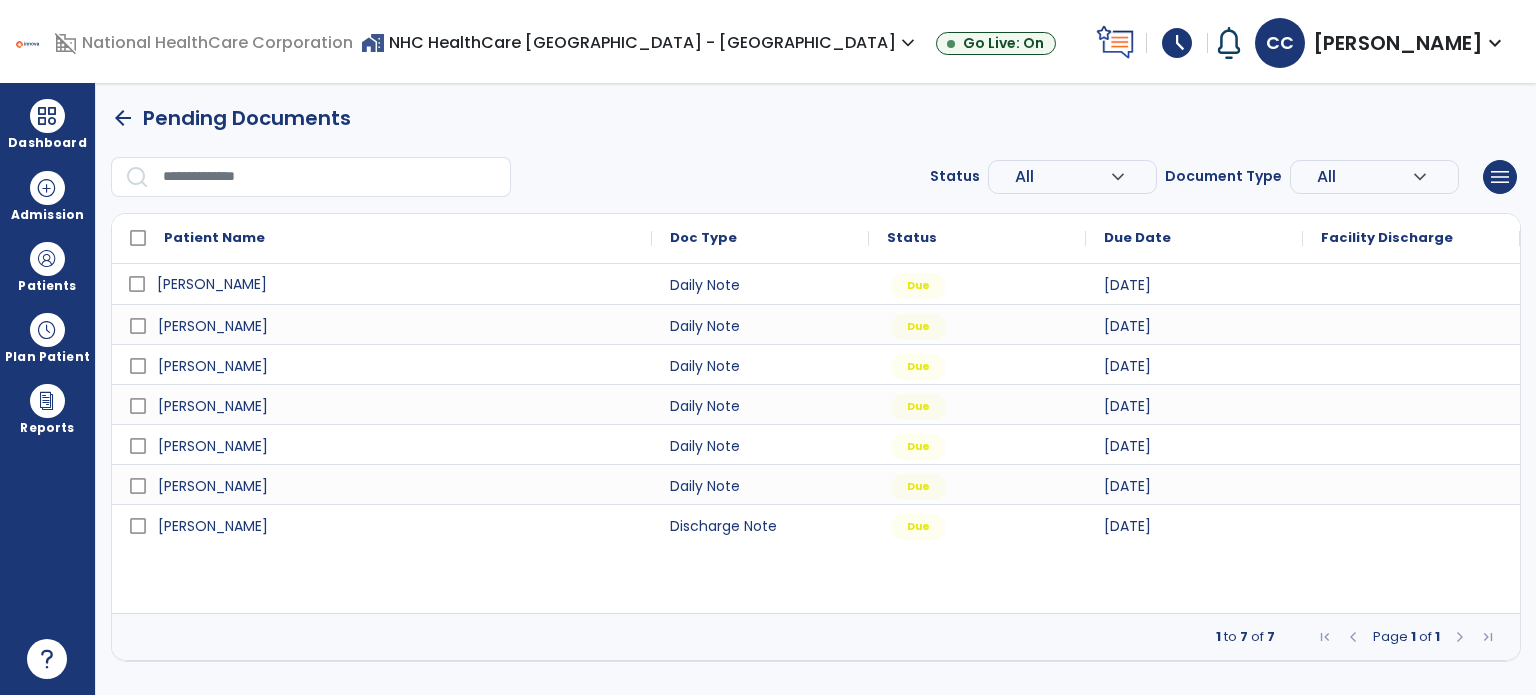 click on "[PERSON_NAME]" at bounding box center (396, 284) 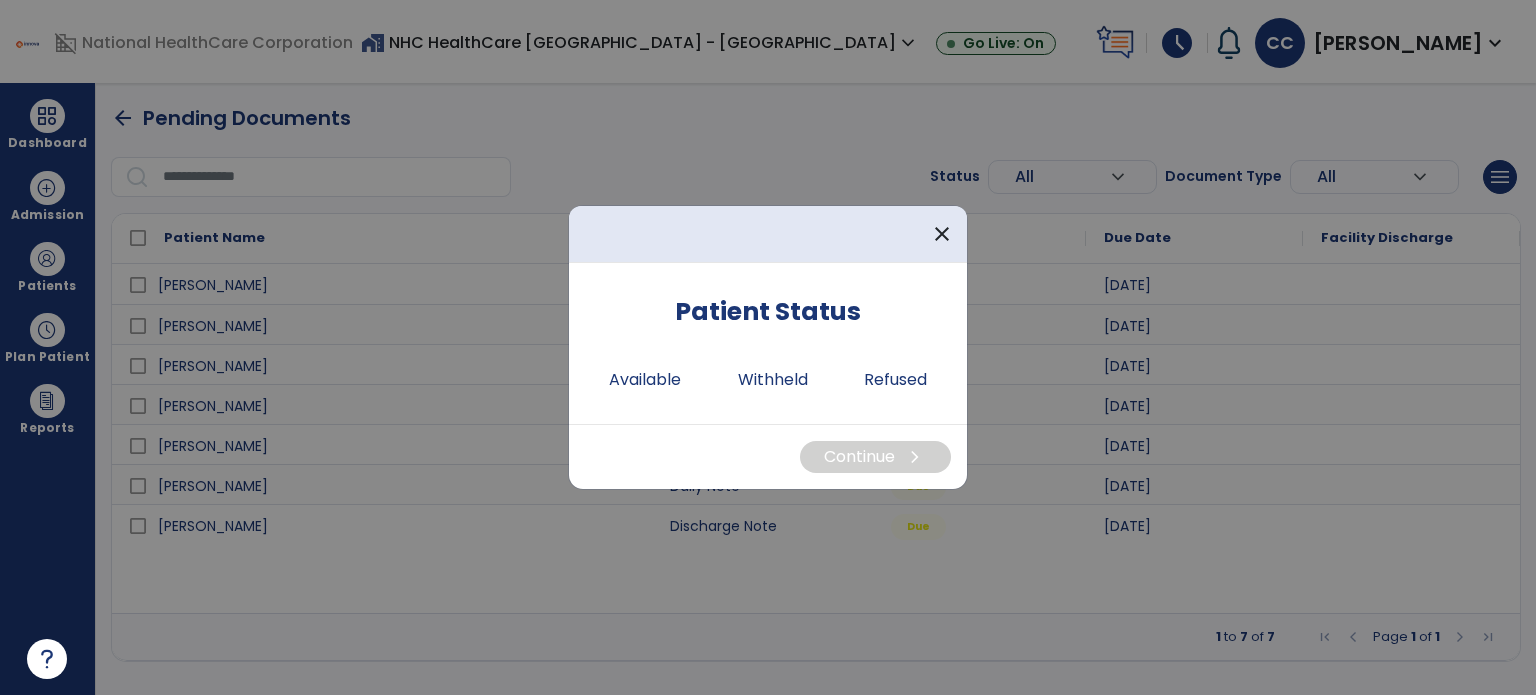 click on "Available" at bounding box center (645, 380) 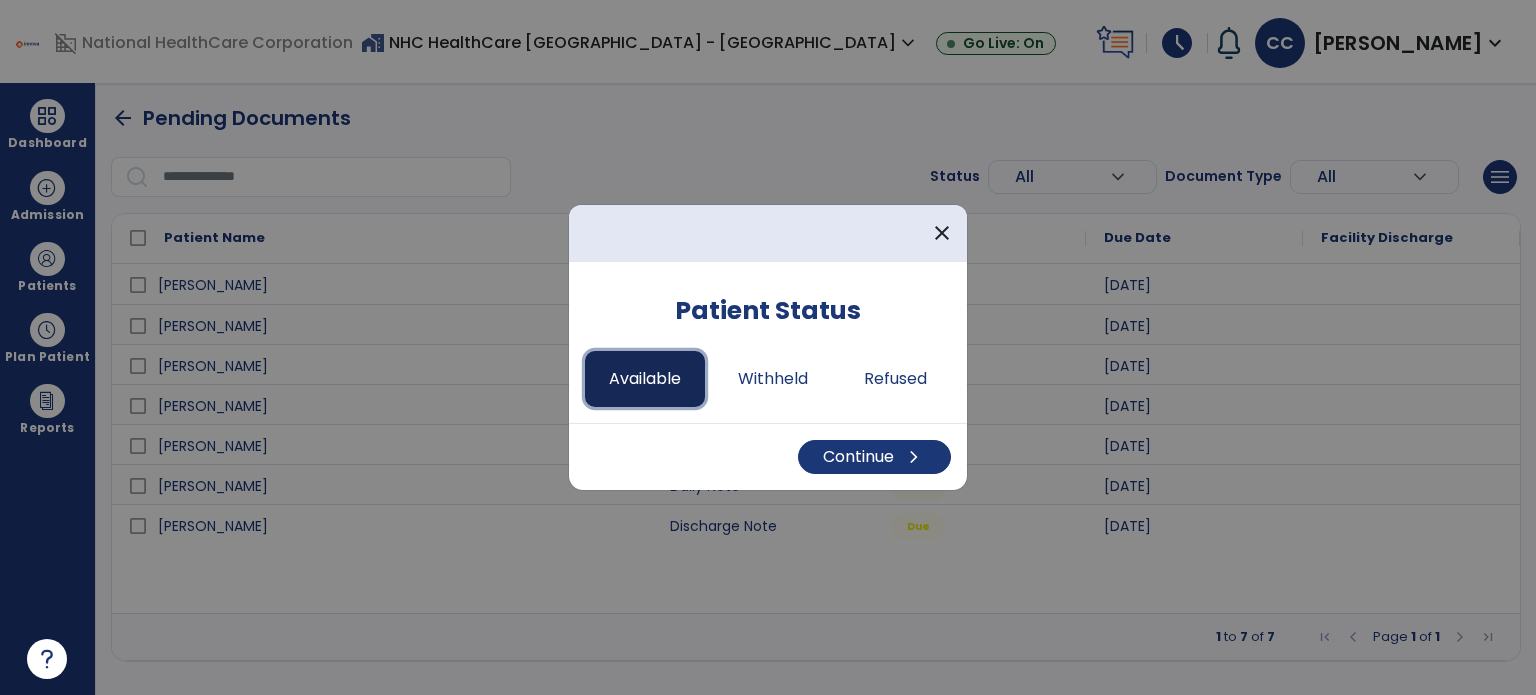 click on "Continue   chevron_right" at bounding box center [874, 457] 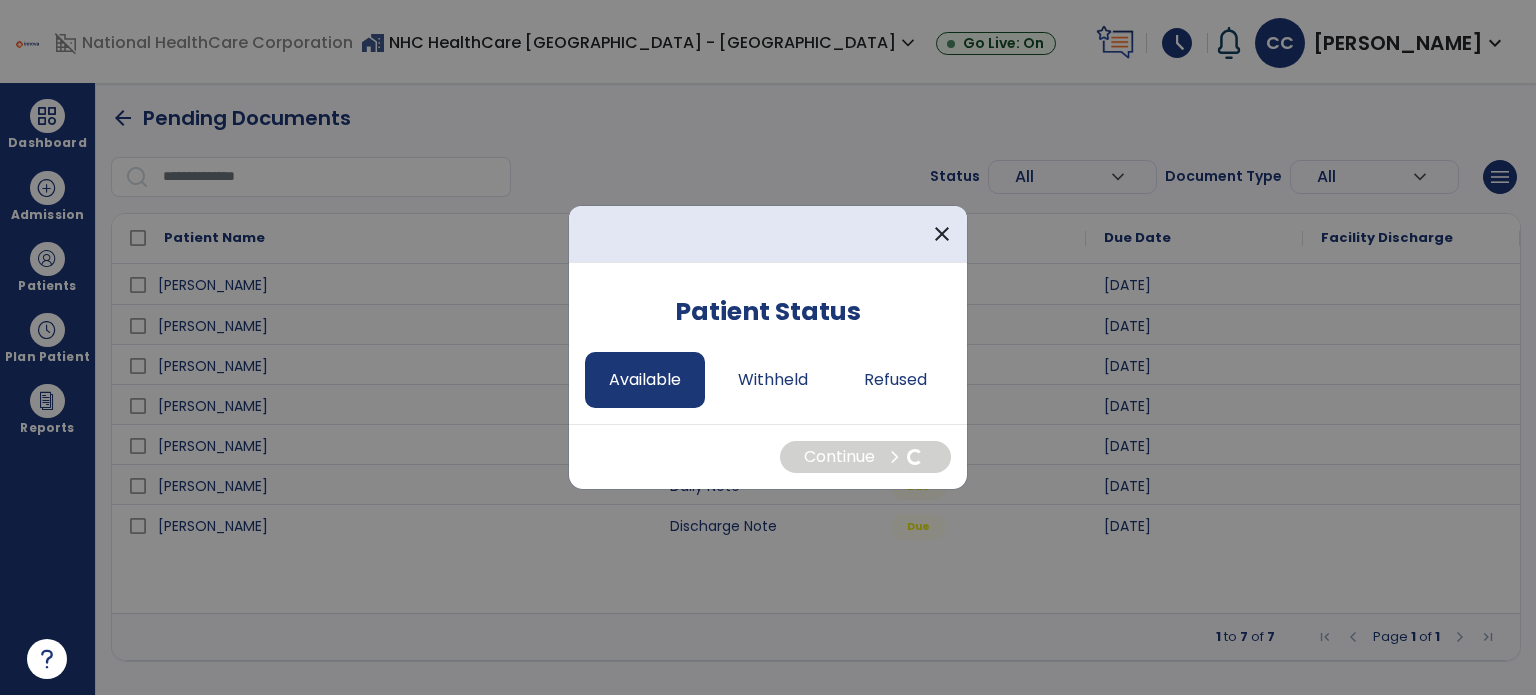 select on "*" 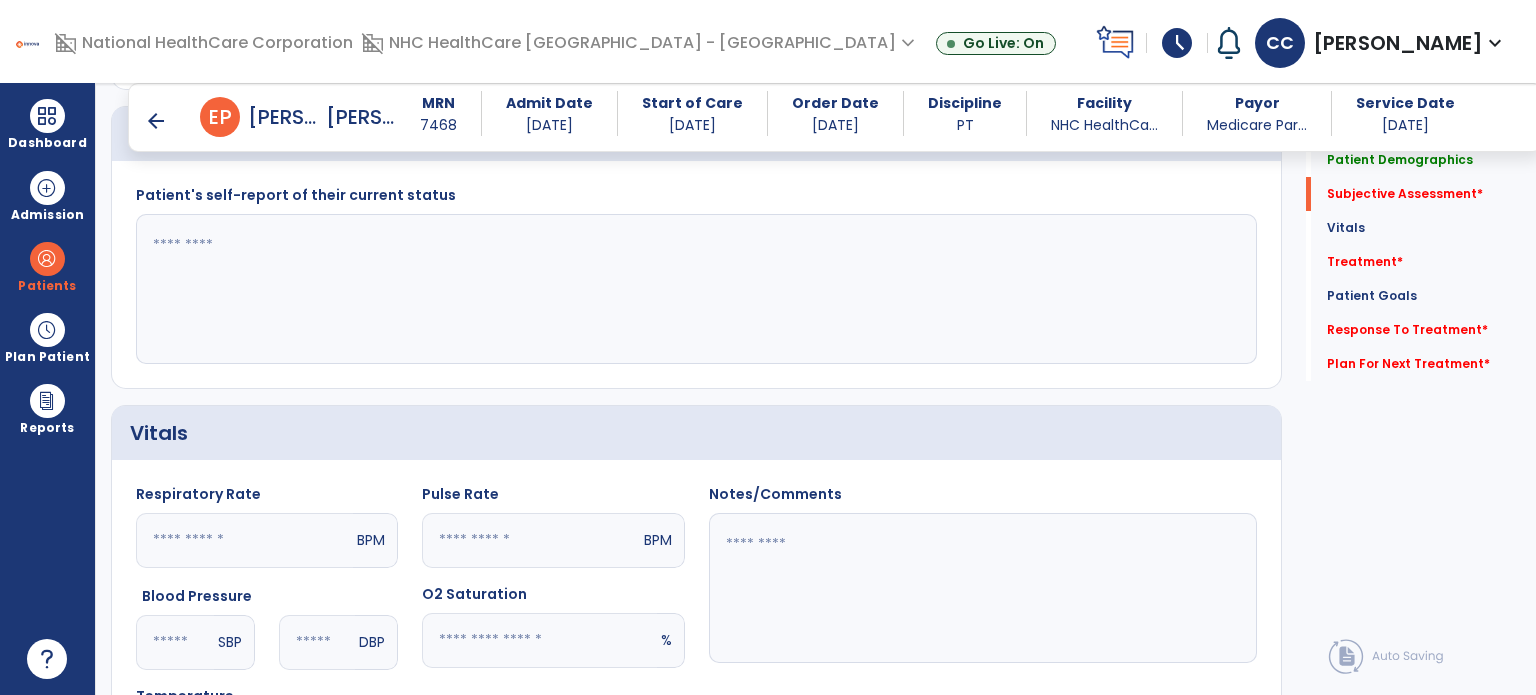 scroll, scrollTop: 547, scrollLeft: 0, axis: vertical 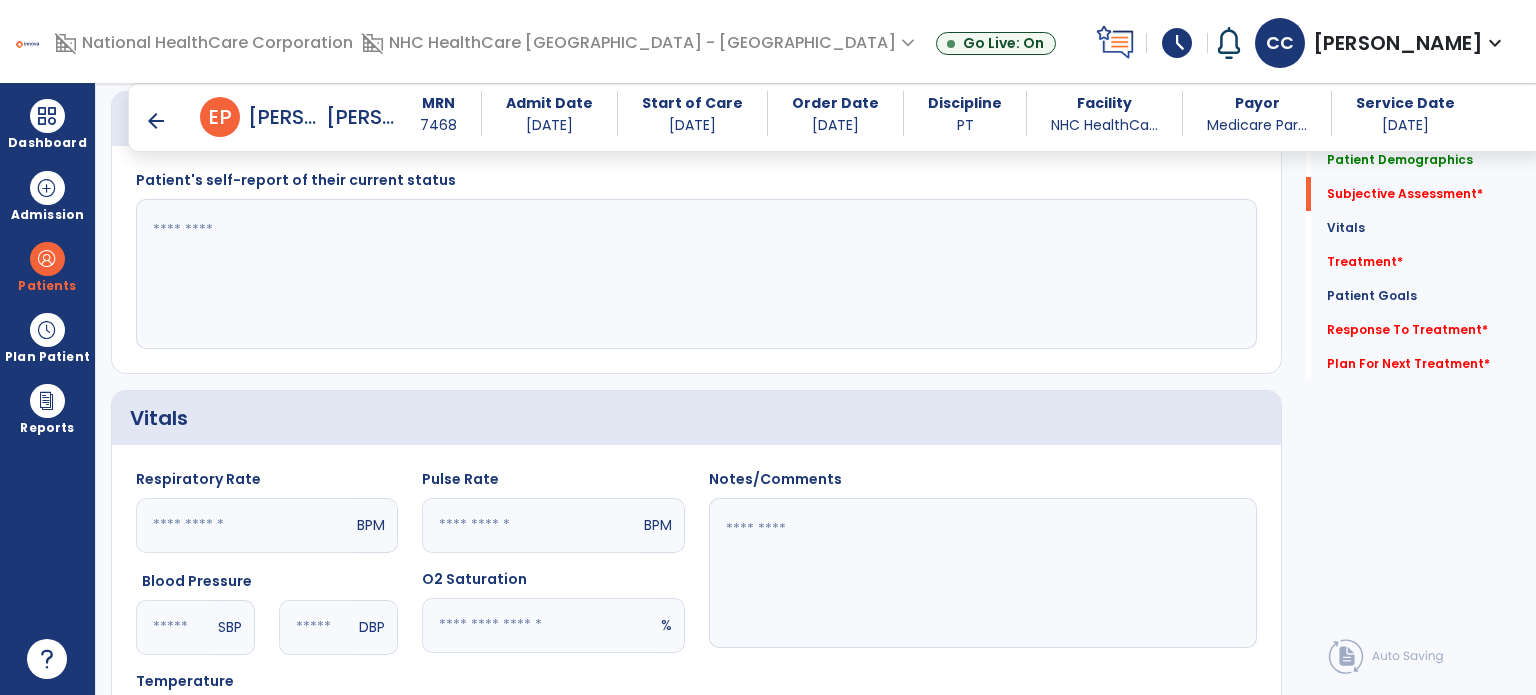 click 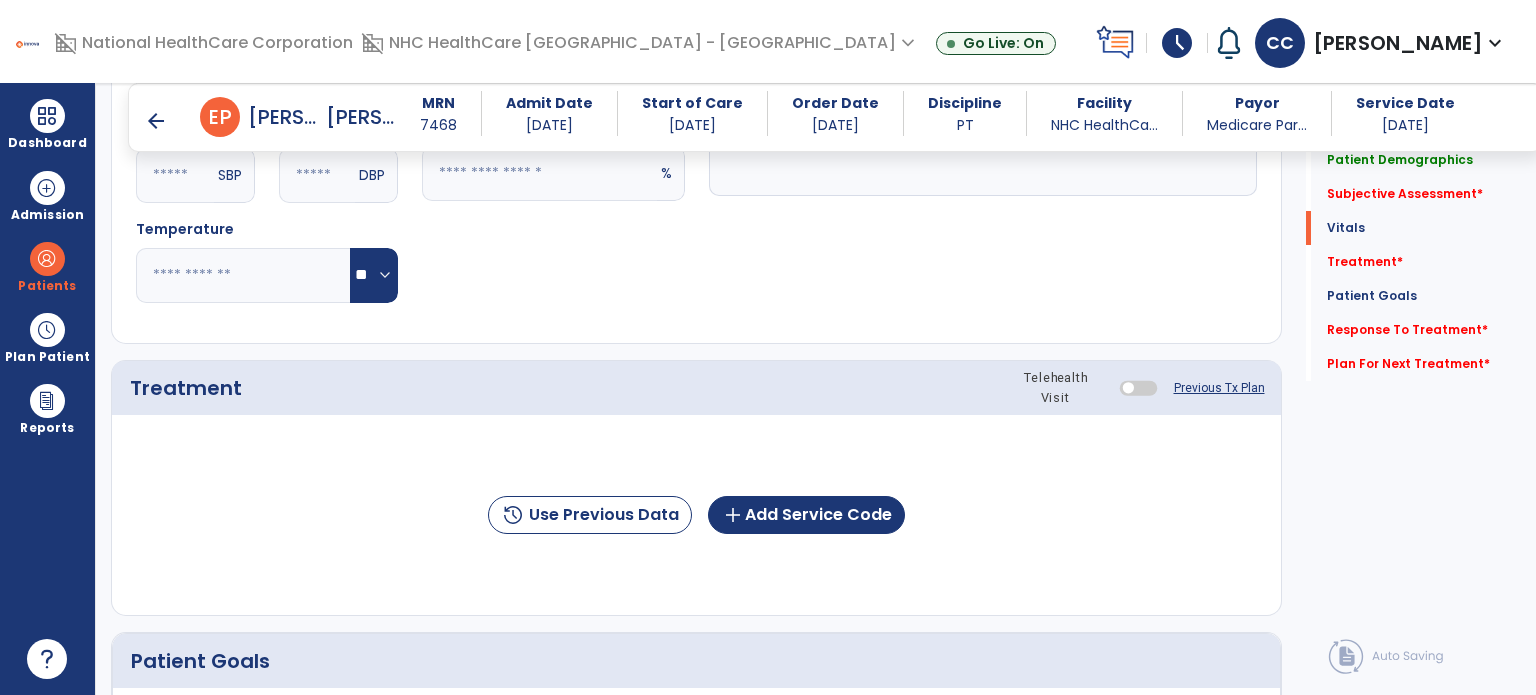 scroll, scrollTop: 1025, scrollLeft: 0, axis: vertical 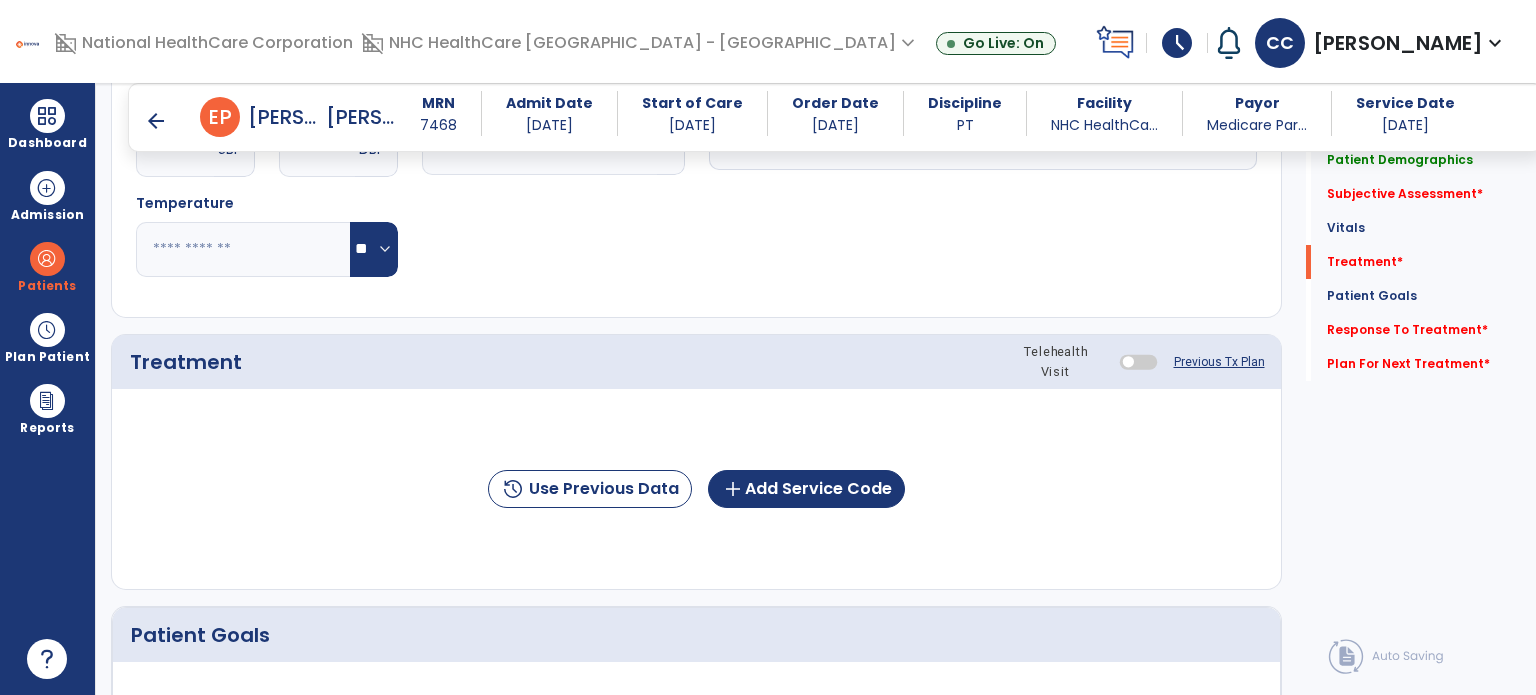 type on "**********" 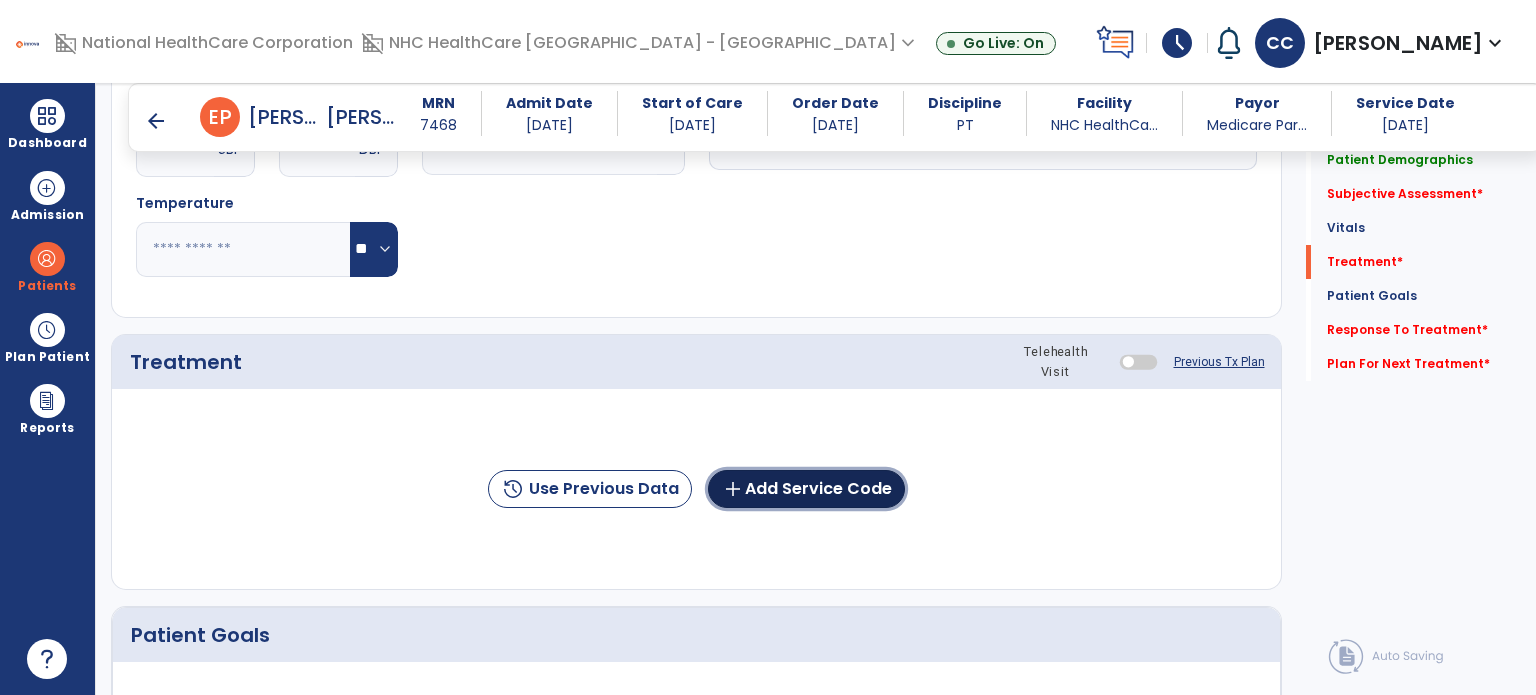 click on "add  Add Service Code" 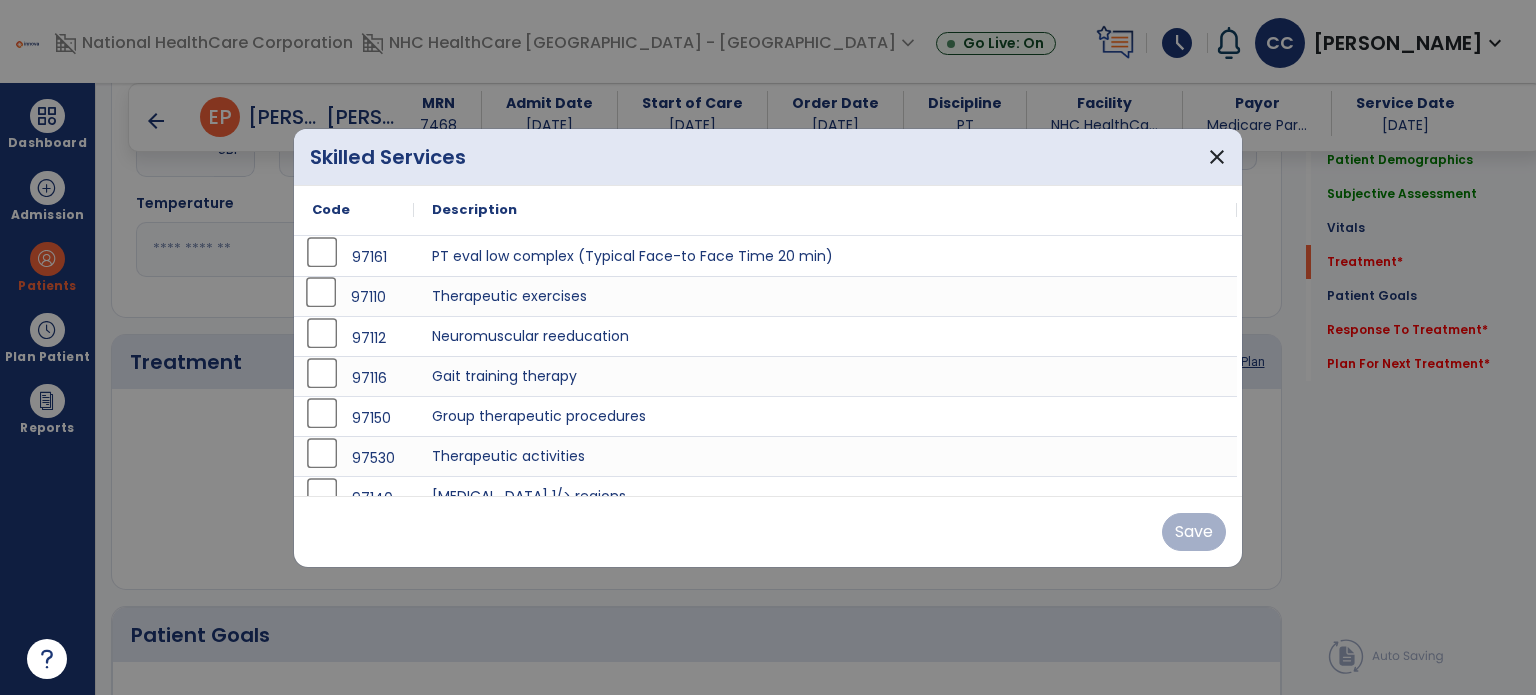 click on "97110" at bounding box center [354, 296] 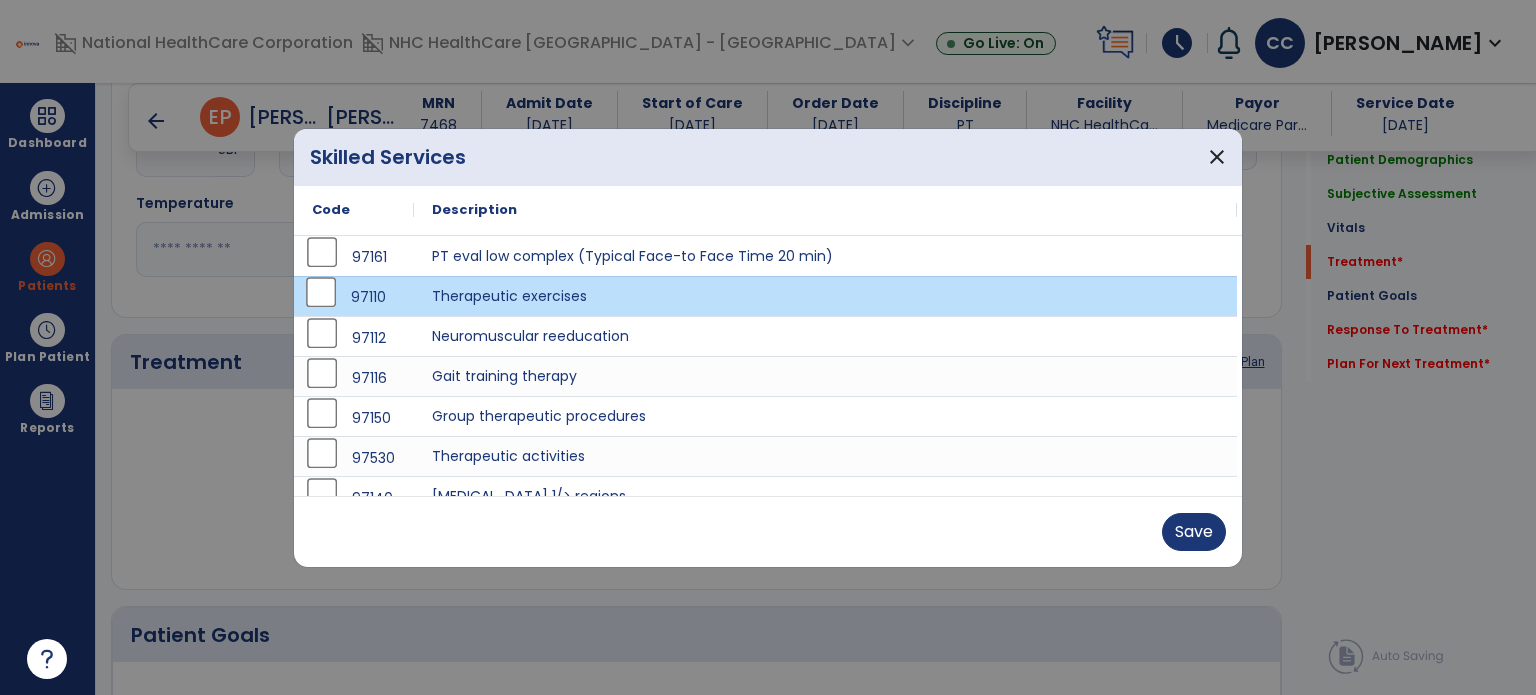 click on "Save" at bounding box center [768, 531] 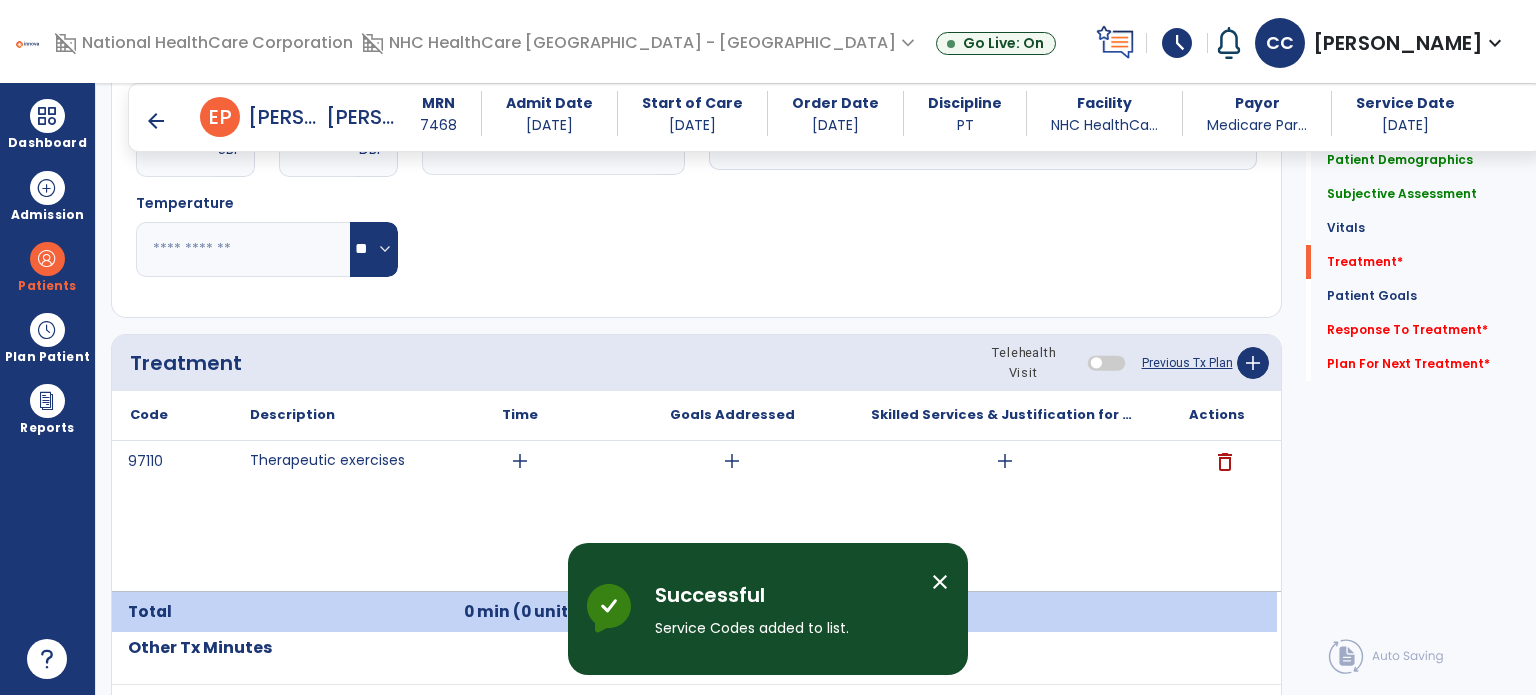 click on "add" at bounding box center (1005, 461) 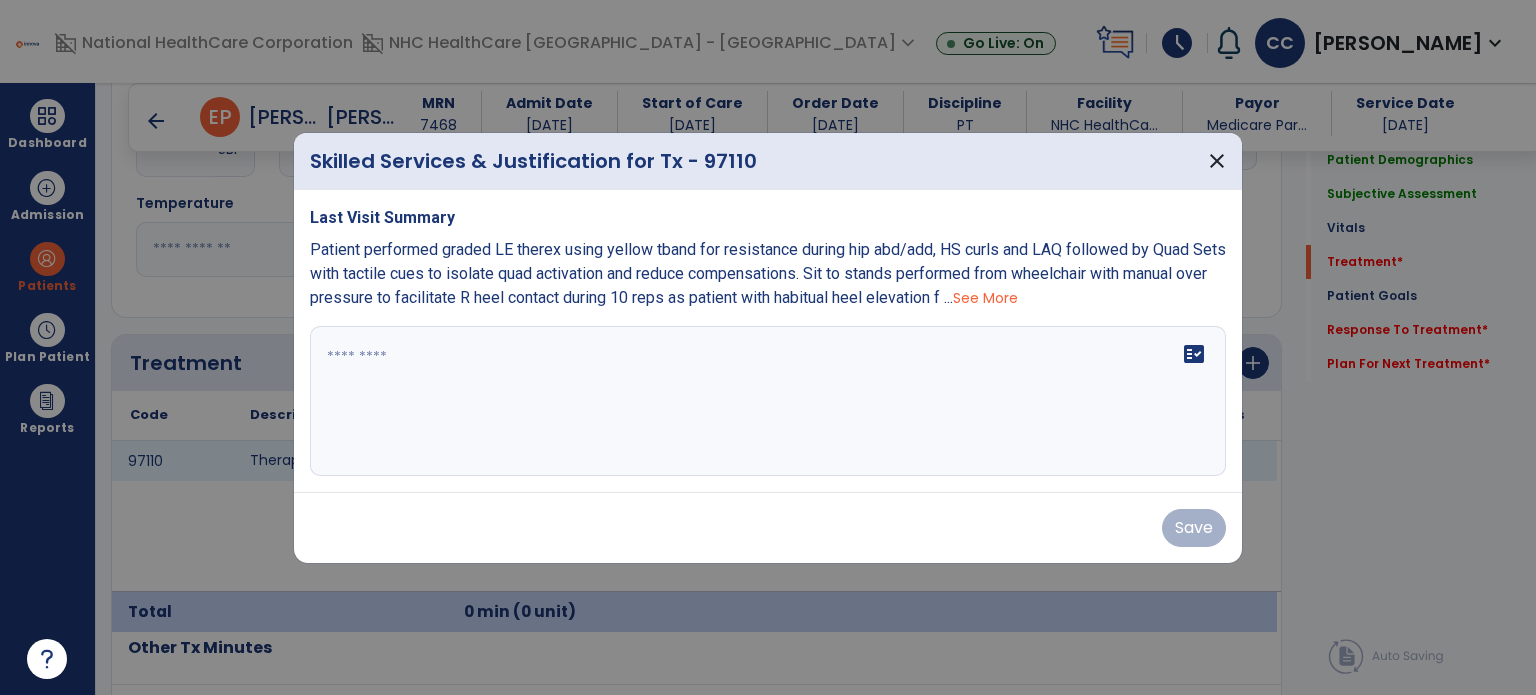 click on "fact_check" at bounding box center [768, 401] 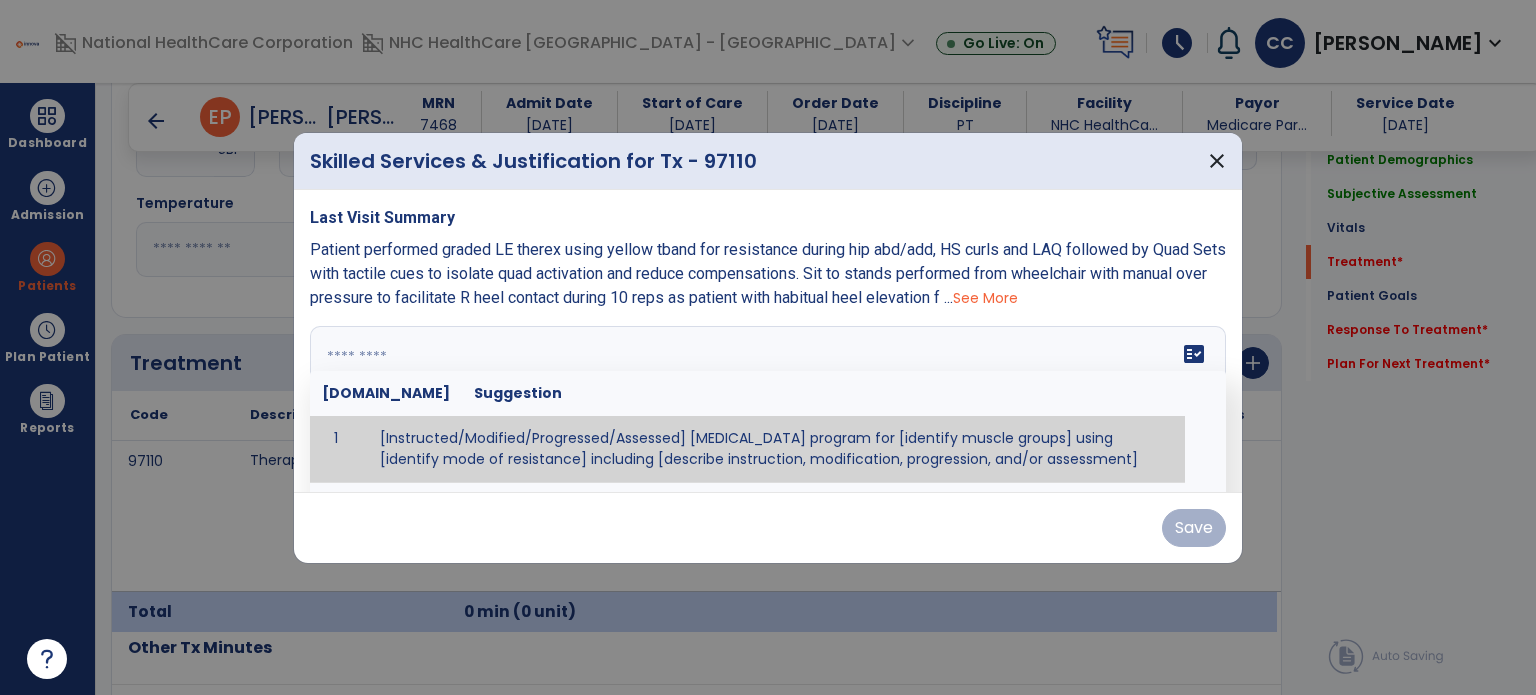 type on "*" 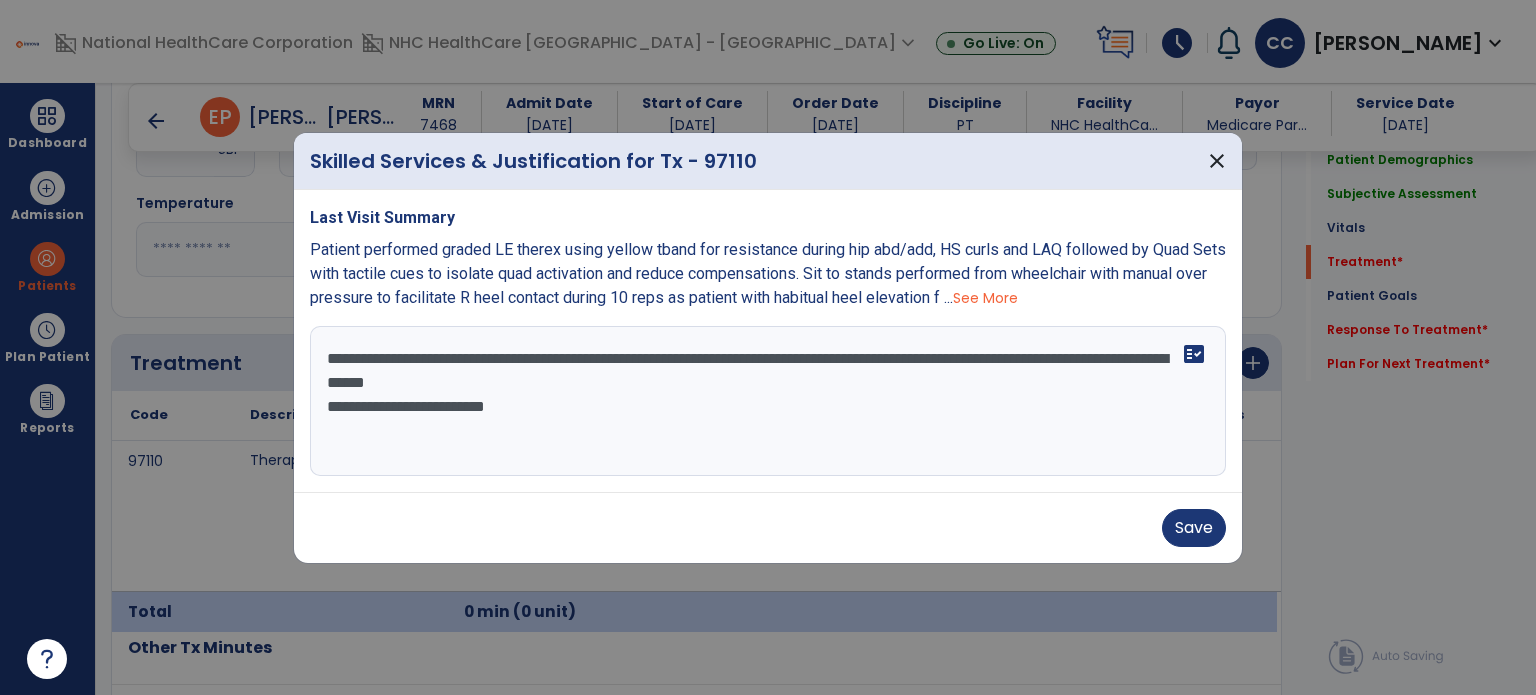 type on "**********" 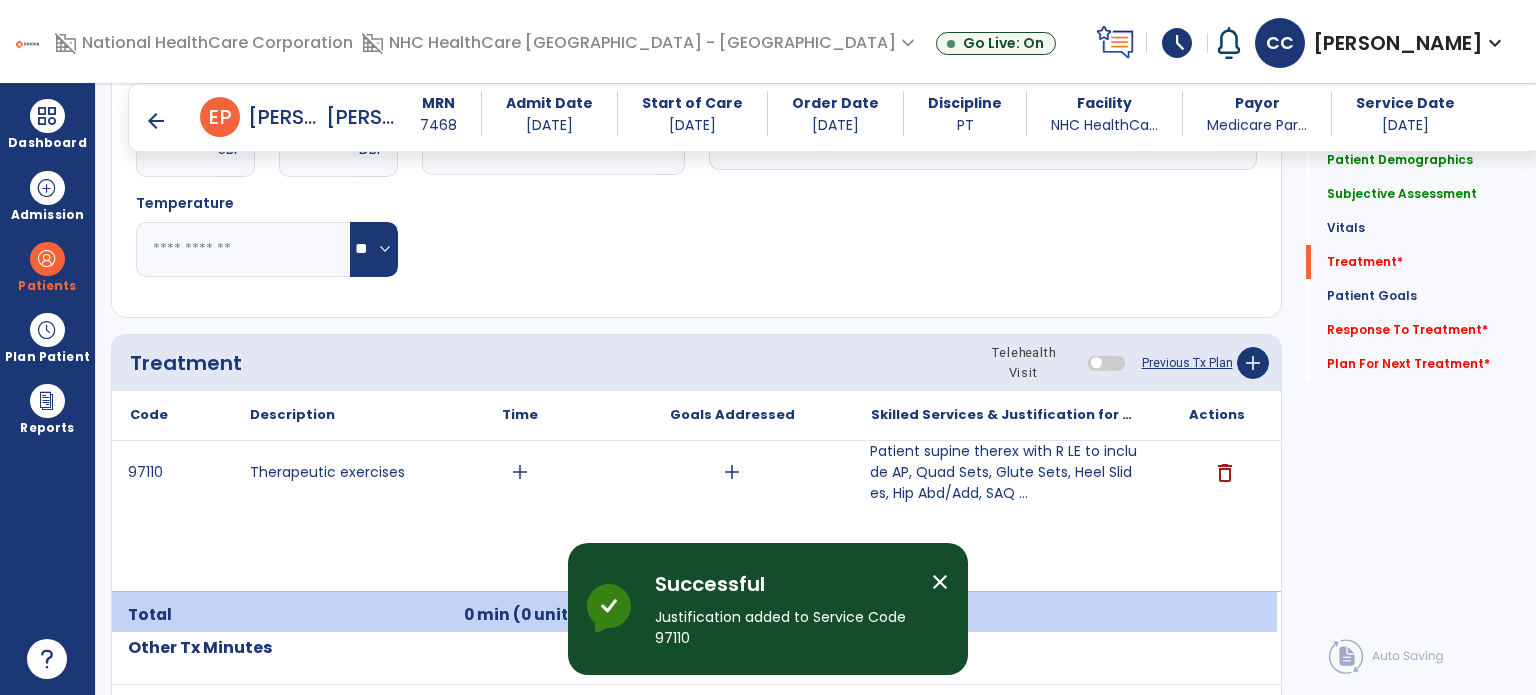 click on "Response To Treatment   *" 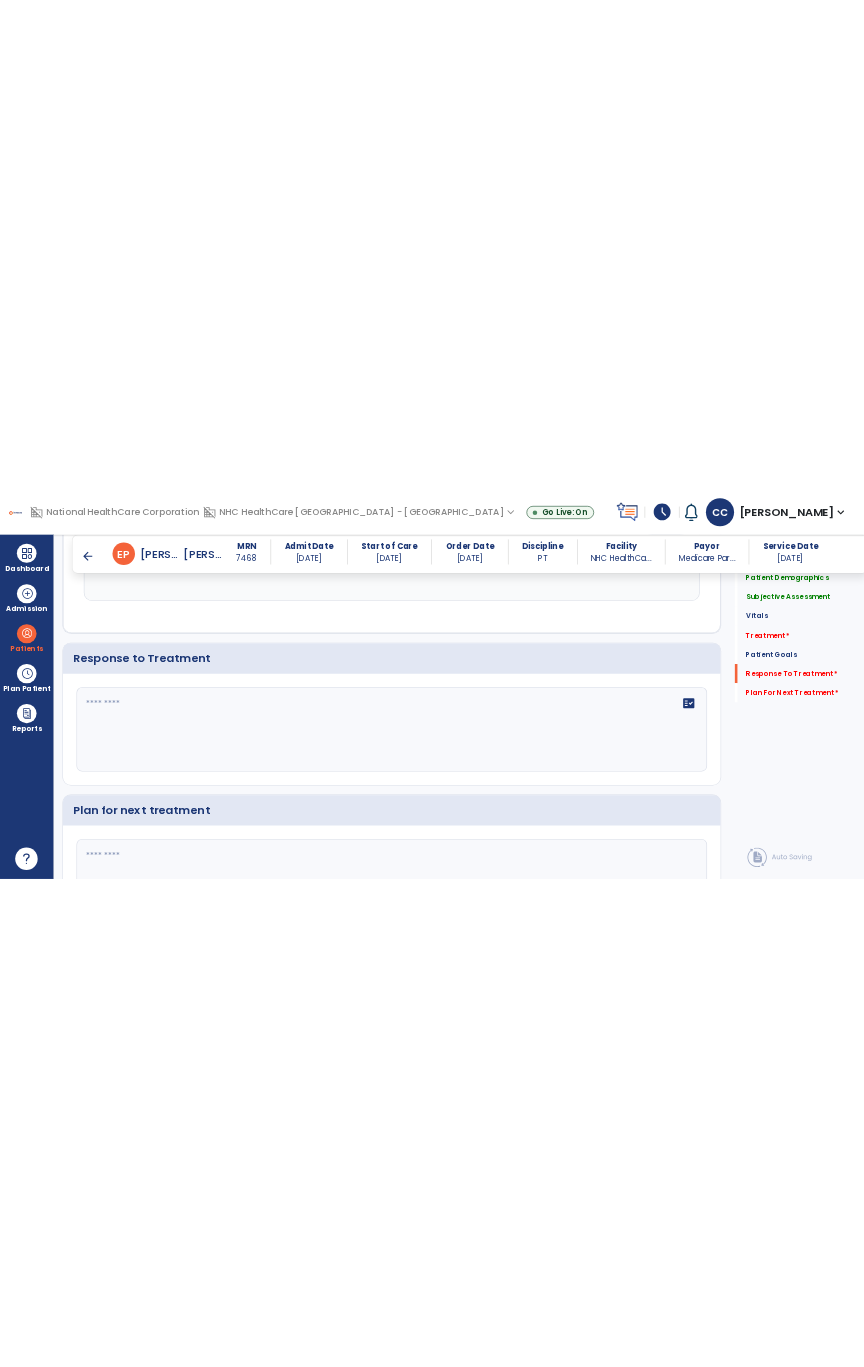 scroll, scrollTop: 2609, scrollLeft: 0, axis: vertical 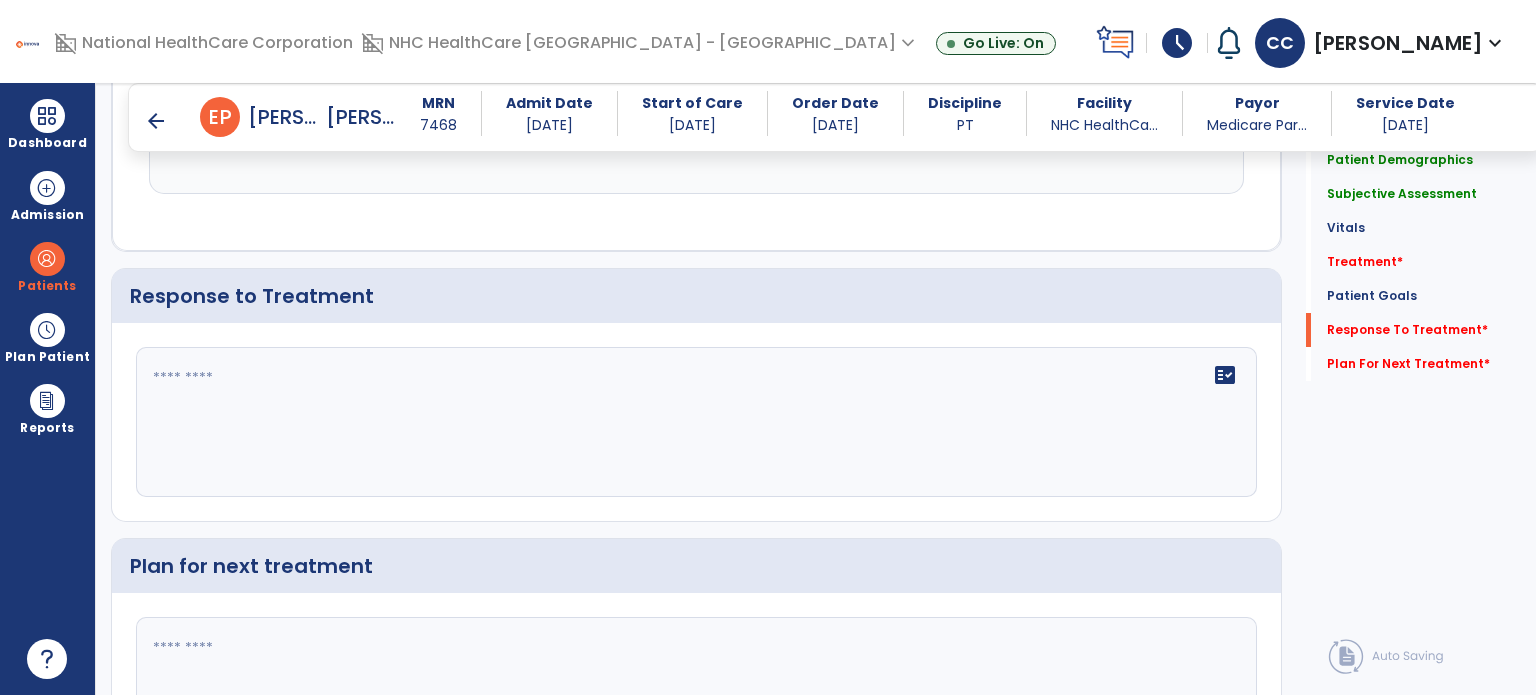 click on "fact_check" 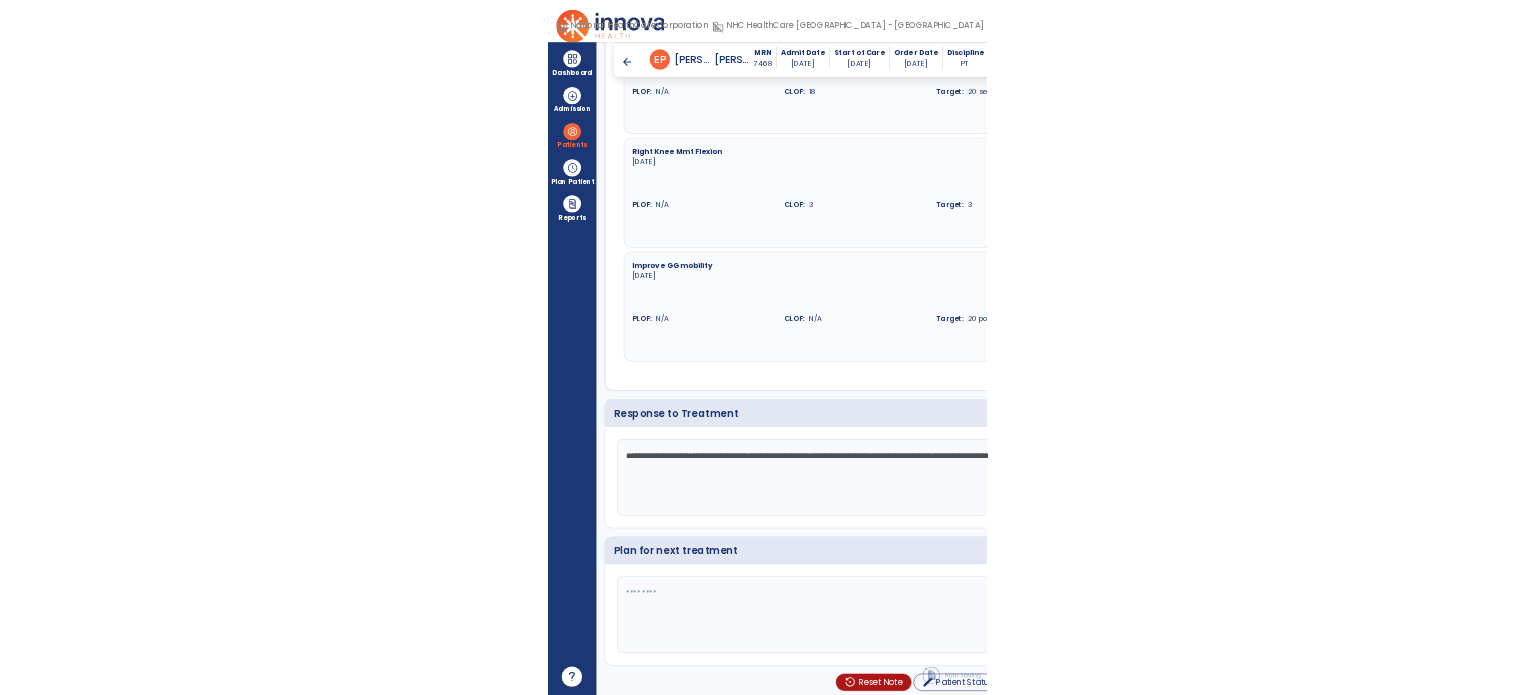 scroll, scrollTop: 2609, scrollLeft: 0, axis: vertical 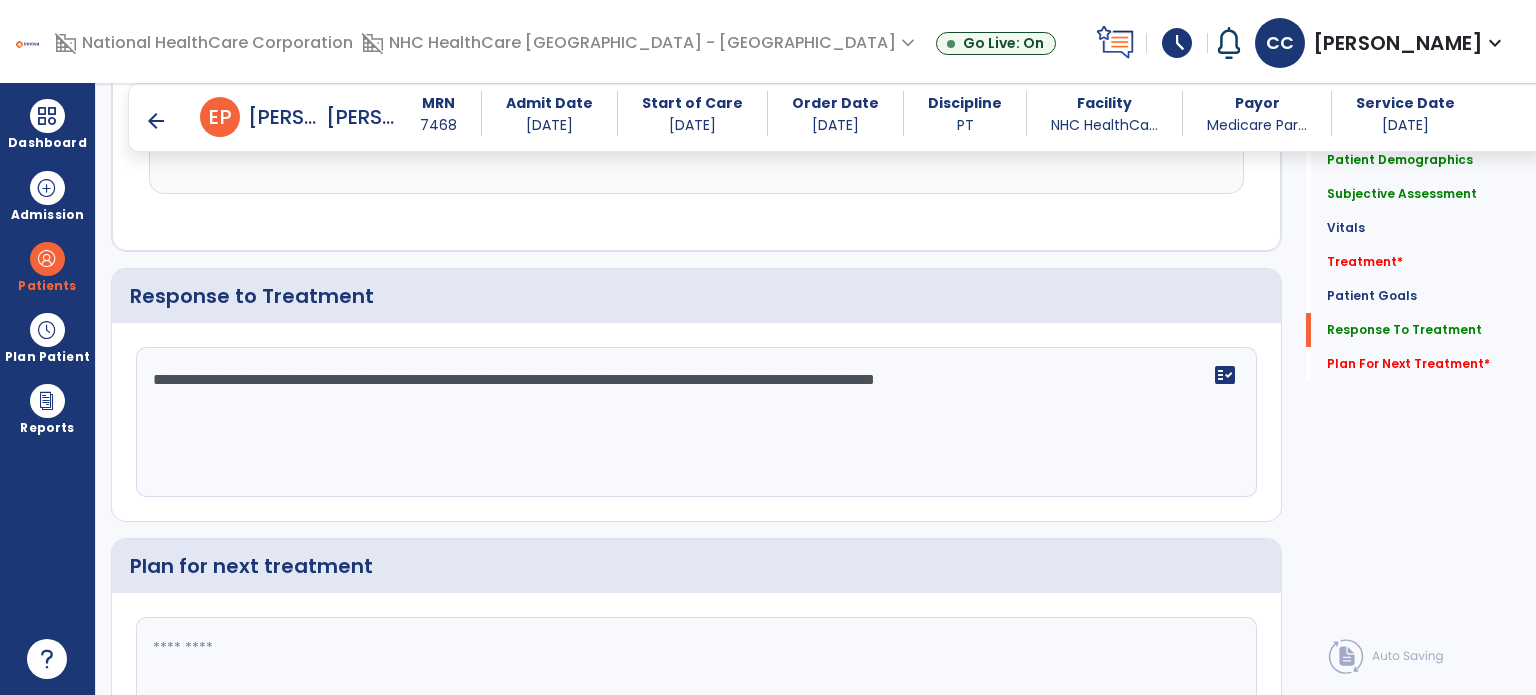 click on "**********" 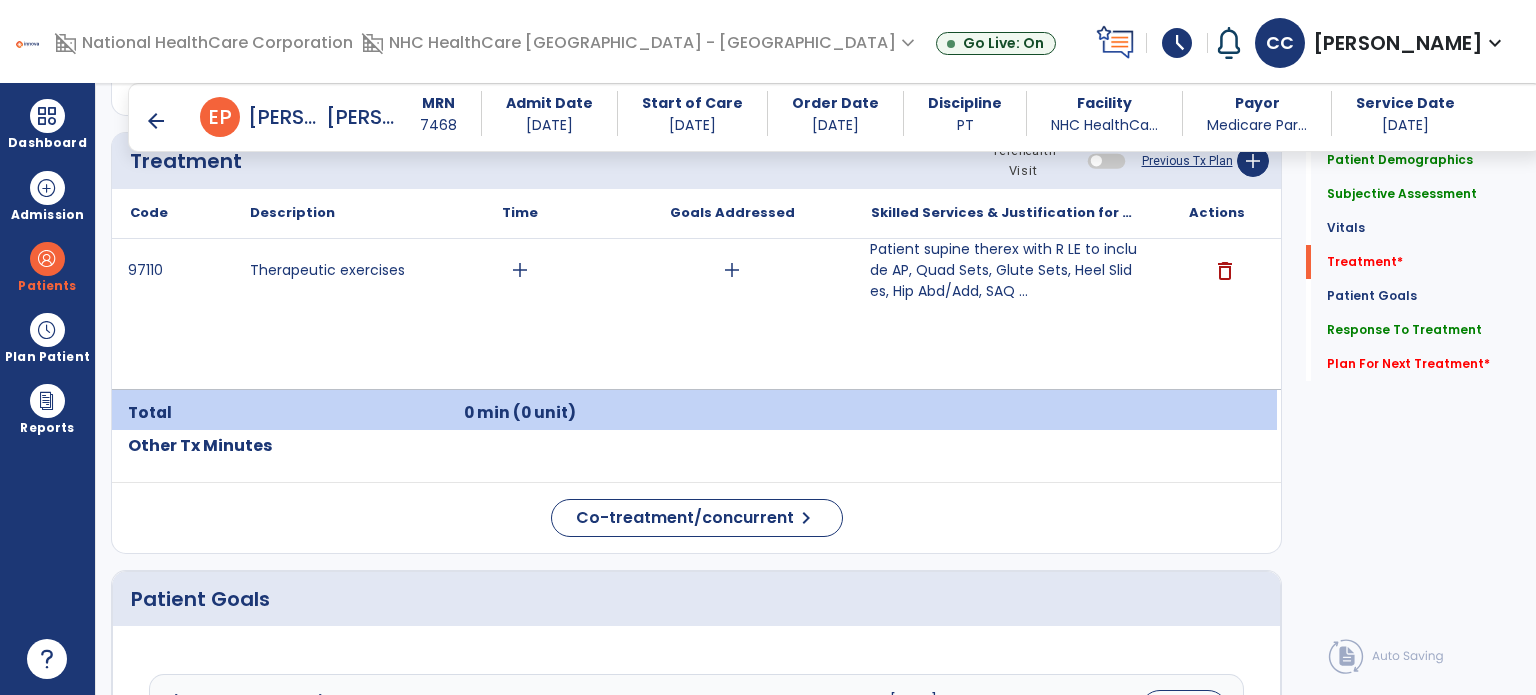 scroll, scrollTop: 1226, scrollLeft: 0, axis: vertical 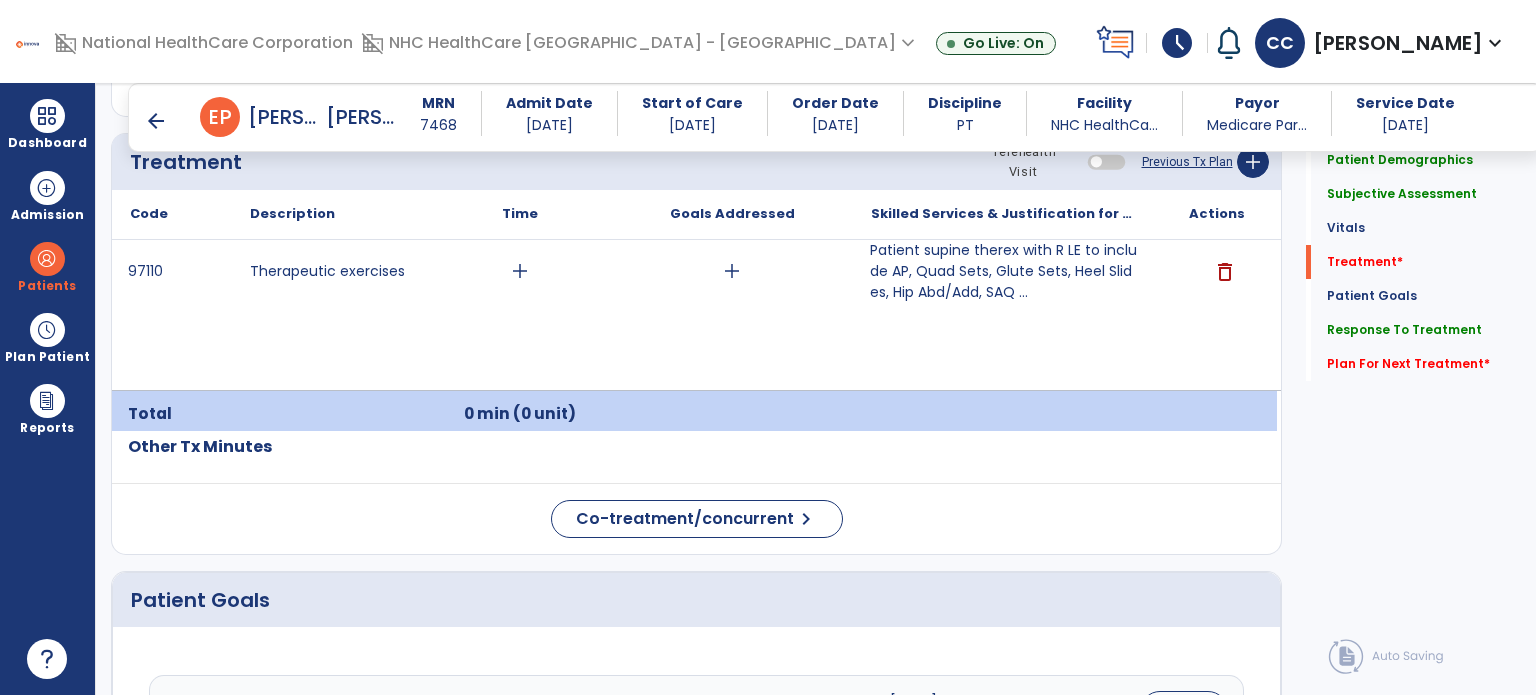 type on "**********" 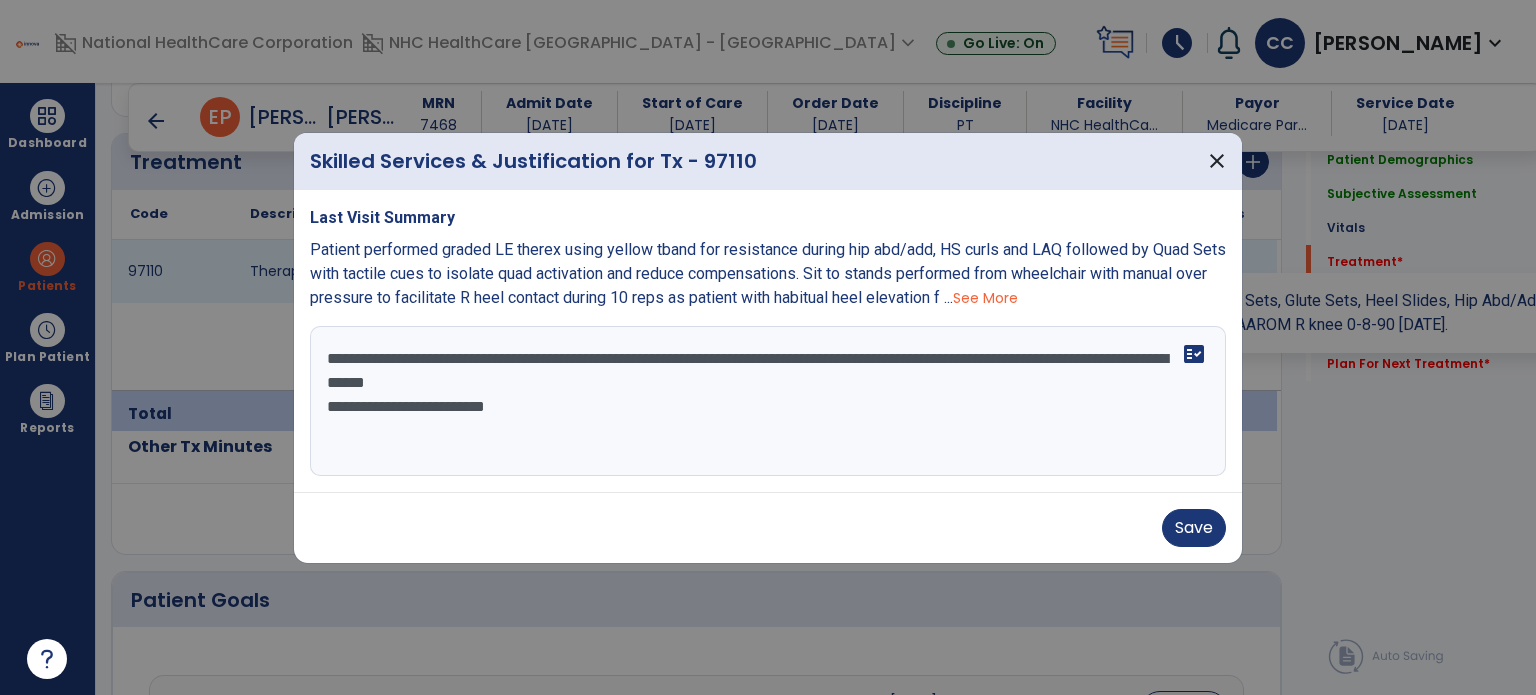 click on "**********" at bounding box center [768, 401] 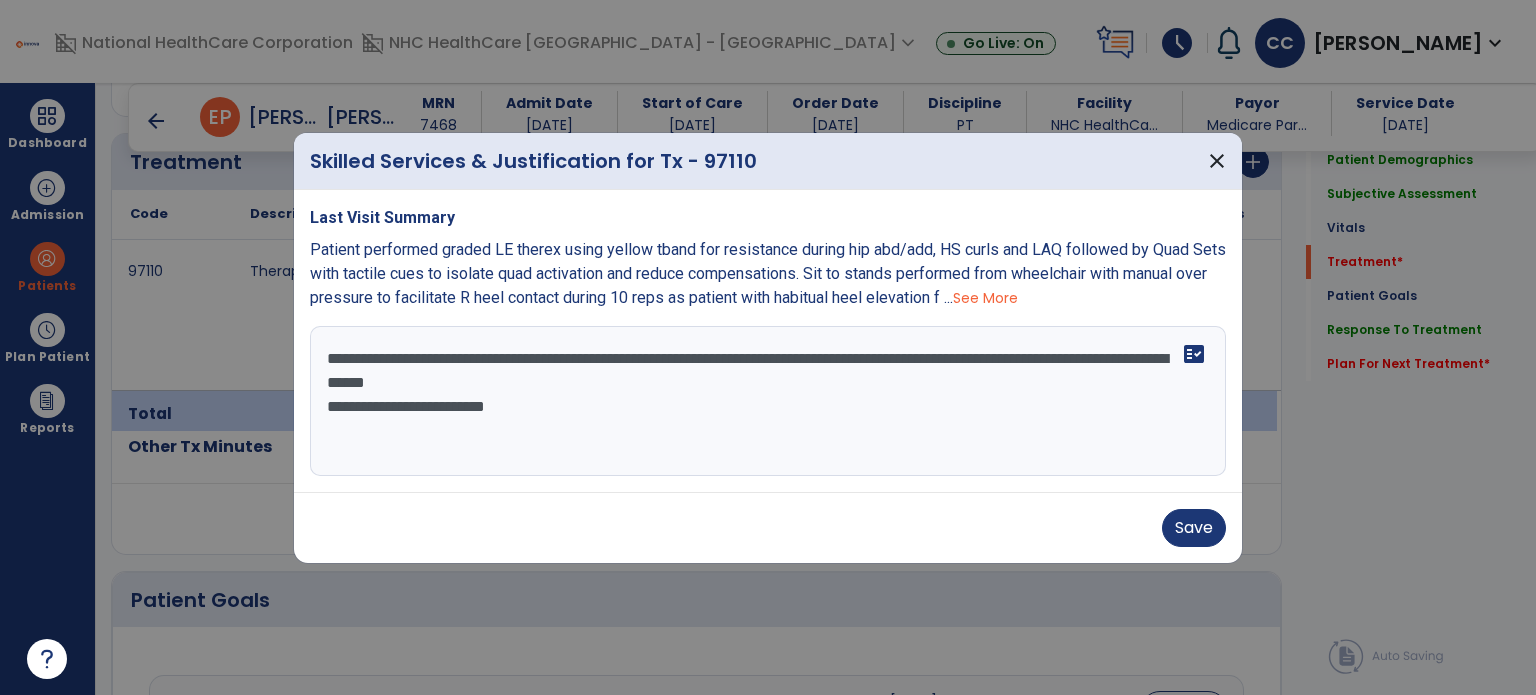click on "**********" at bounding box center (768, 401) 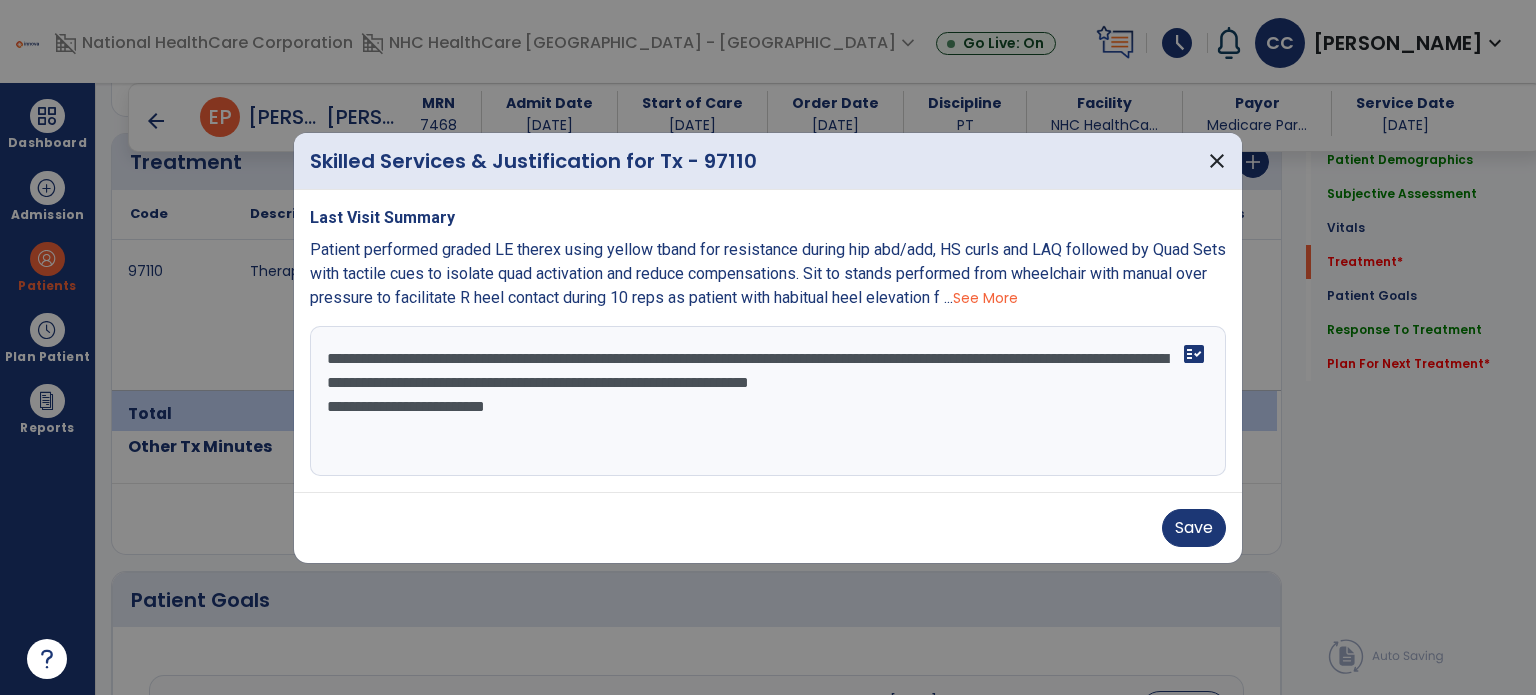 type on "**********" 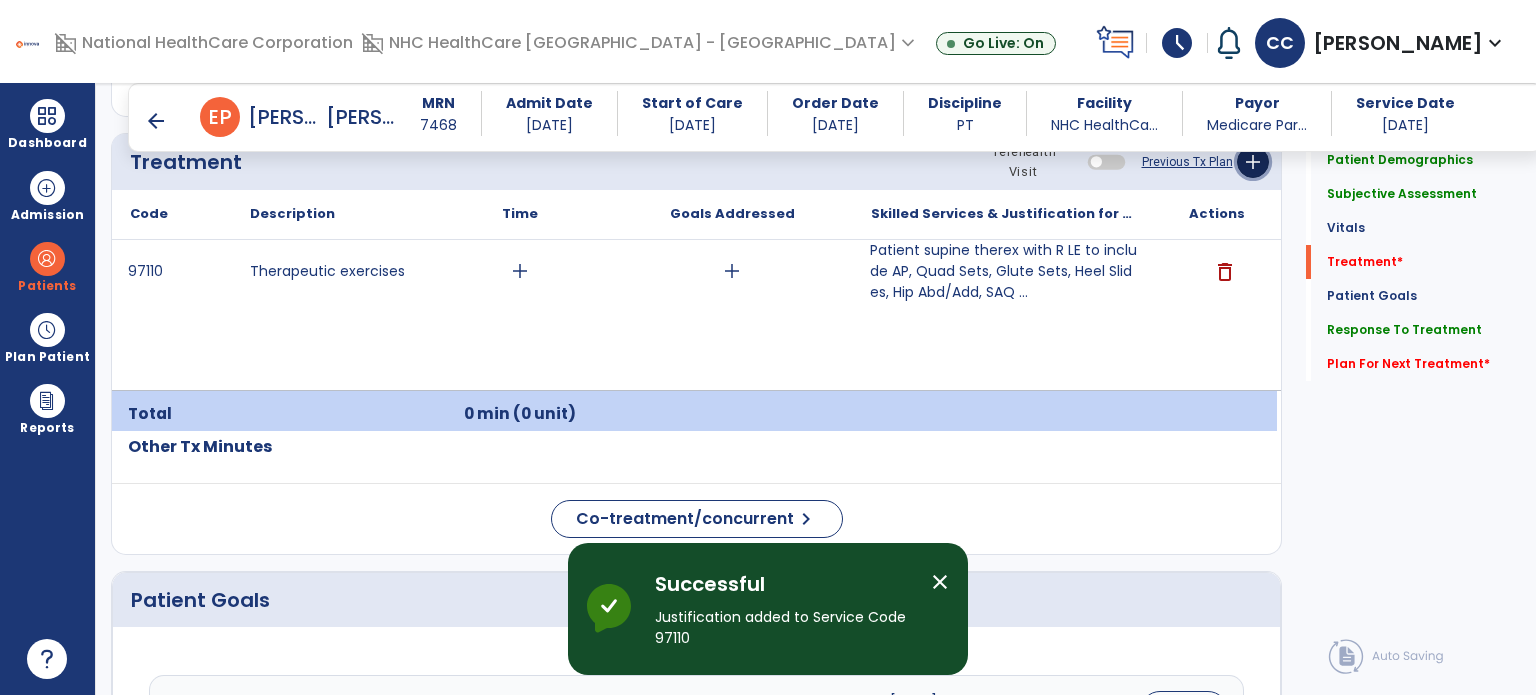 click on "add" 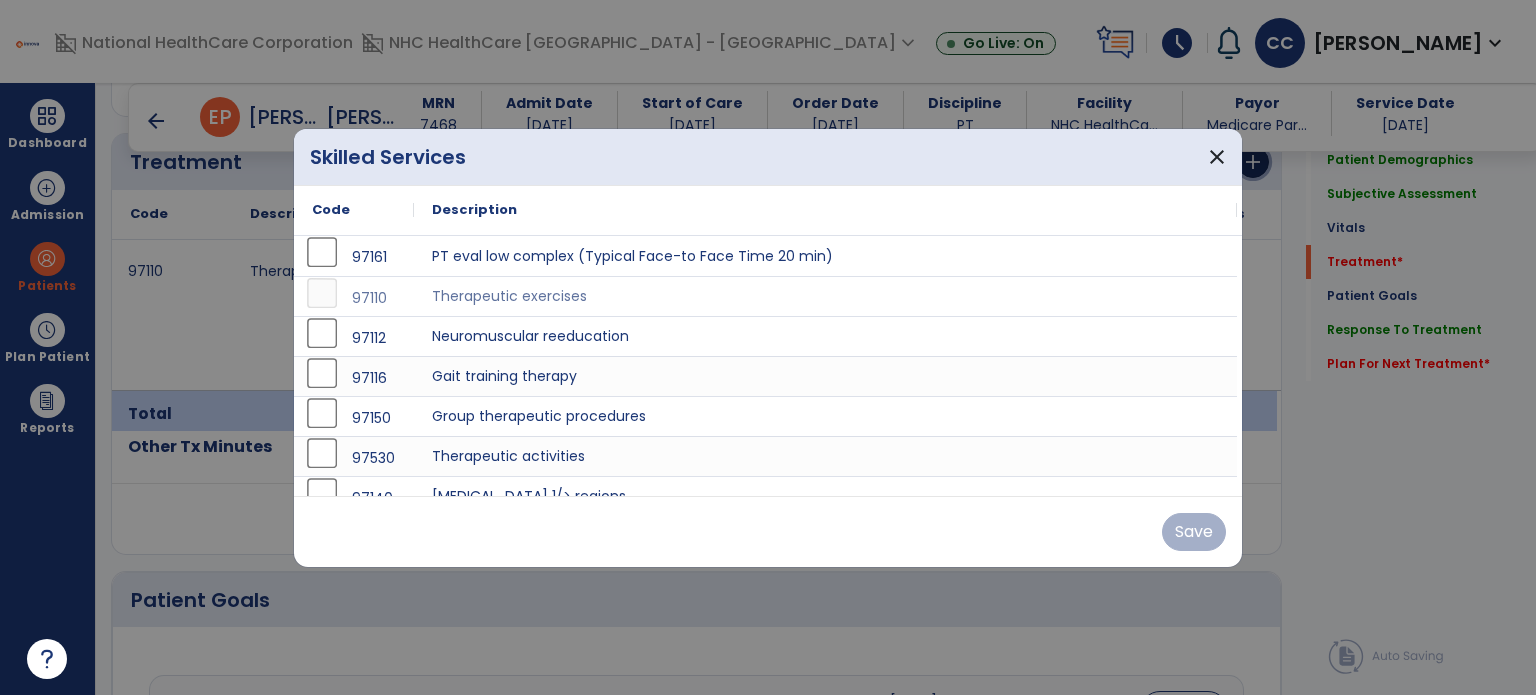 scroll, scrollTop: 20, scrollLeft: 0, axis: vertical 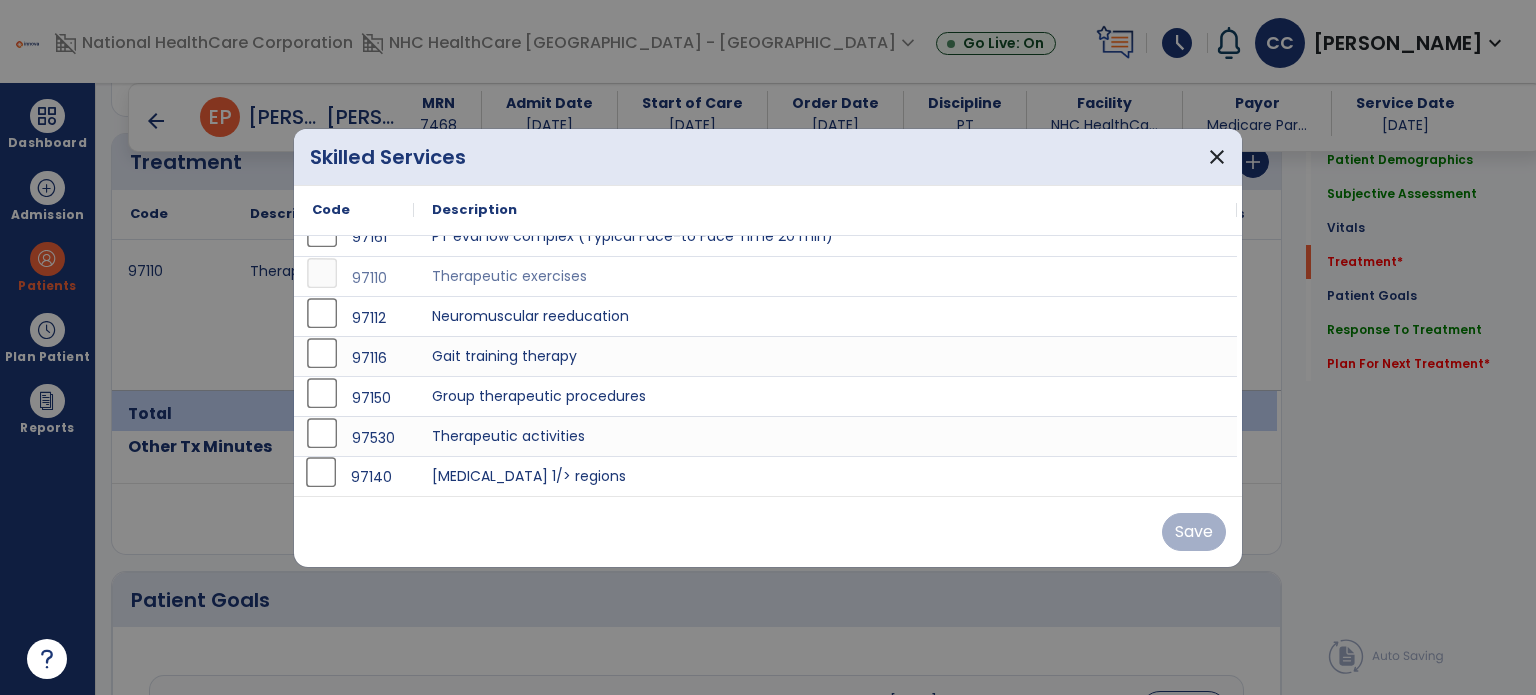 click on "97140" at bounding box center (354, 476) 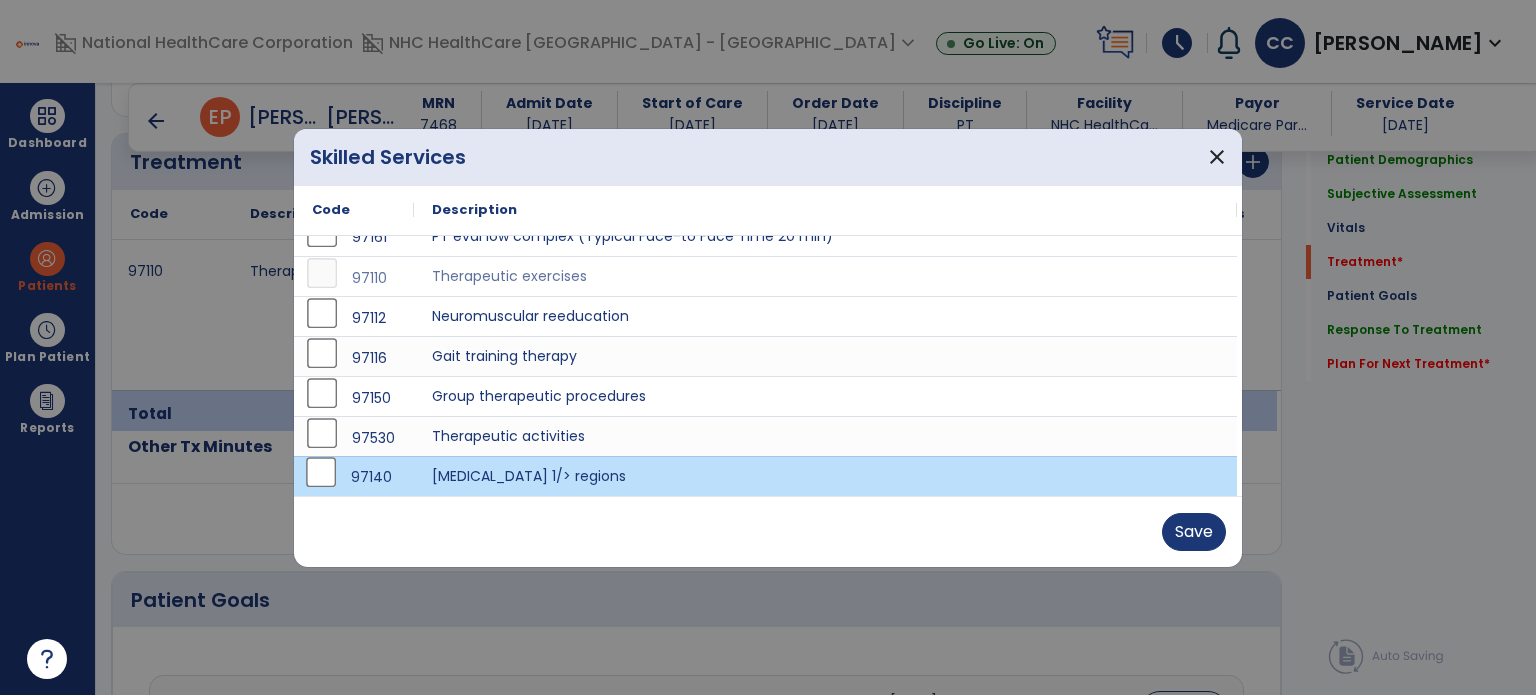 click on "Save" at bounding box center (1194, 532) 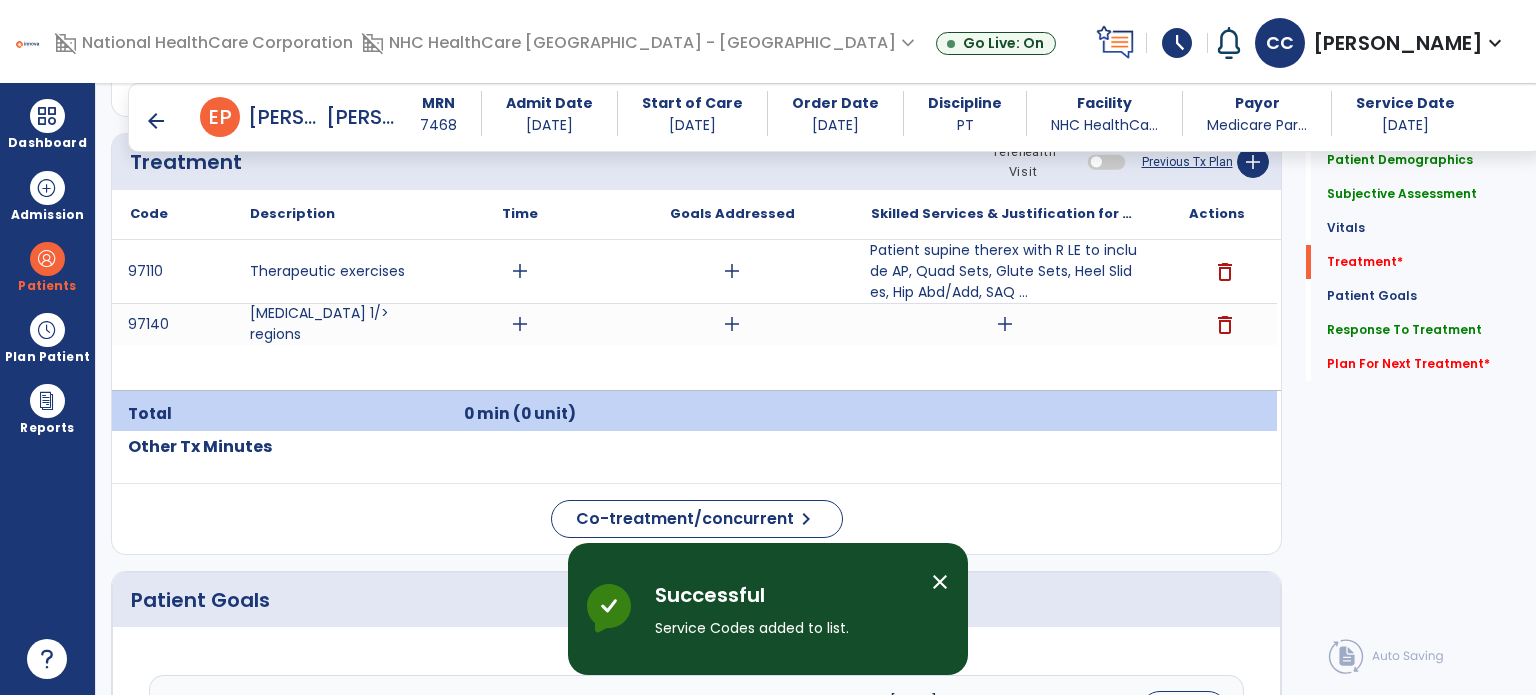 click on "add" at bounding box center [1004, 324] 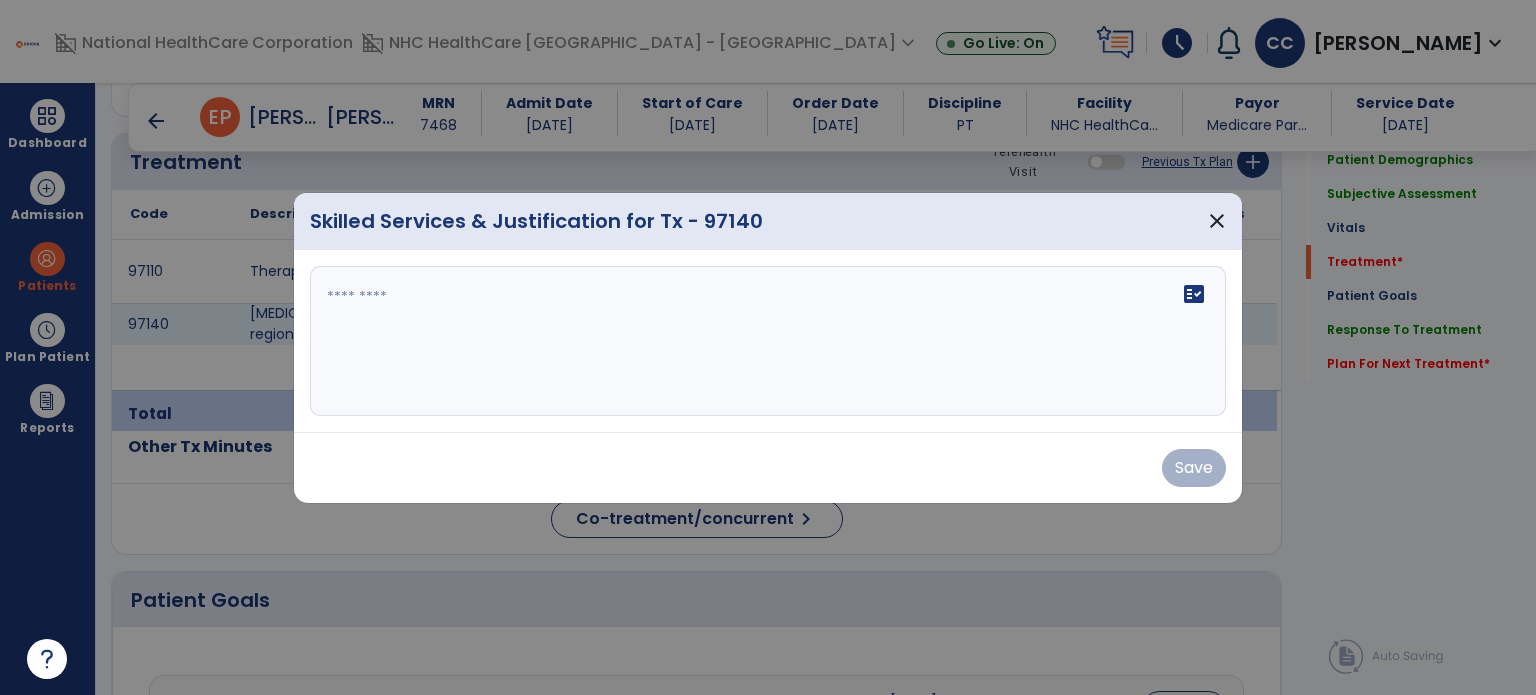 click at bounding box center (768, 341) 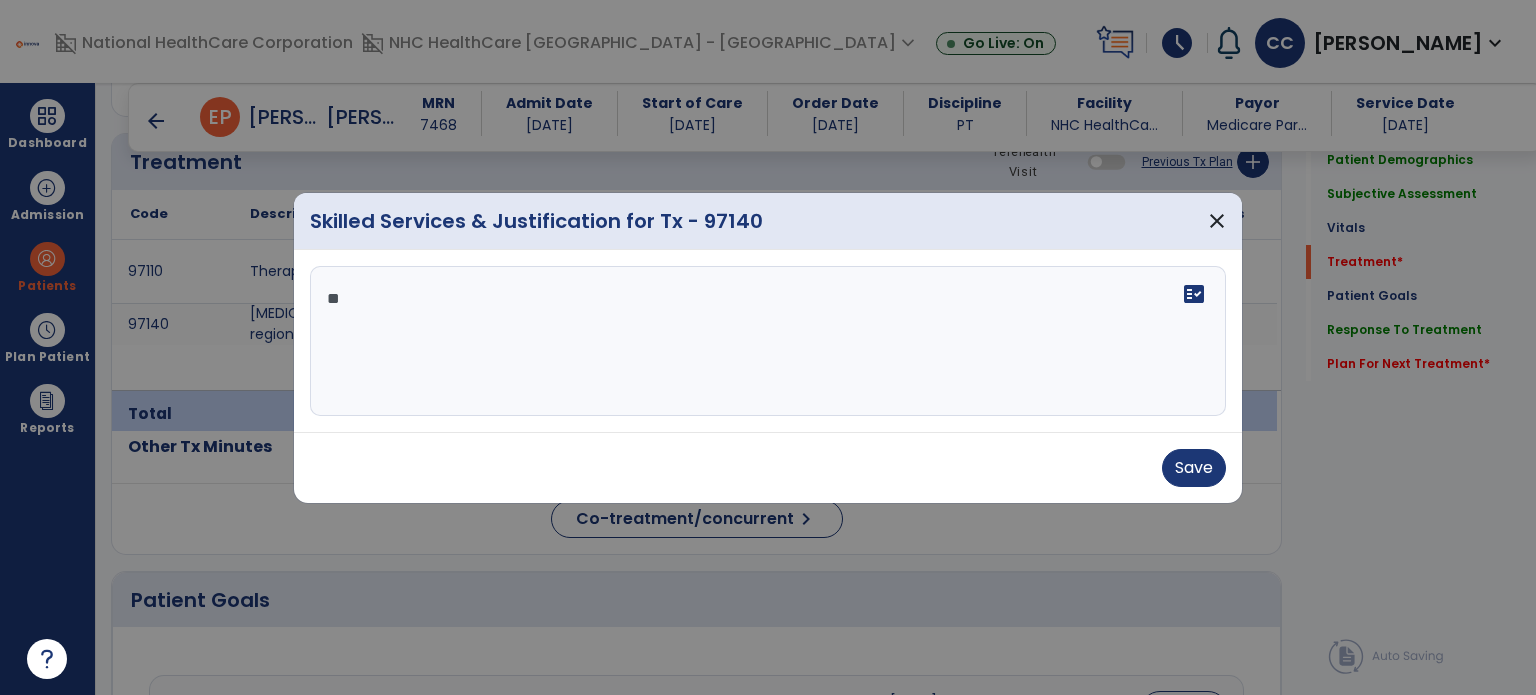 type on "*" 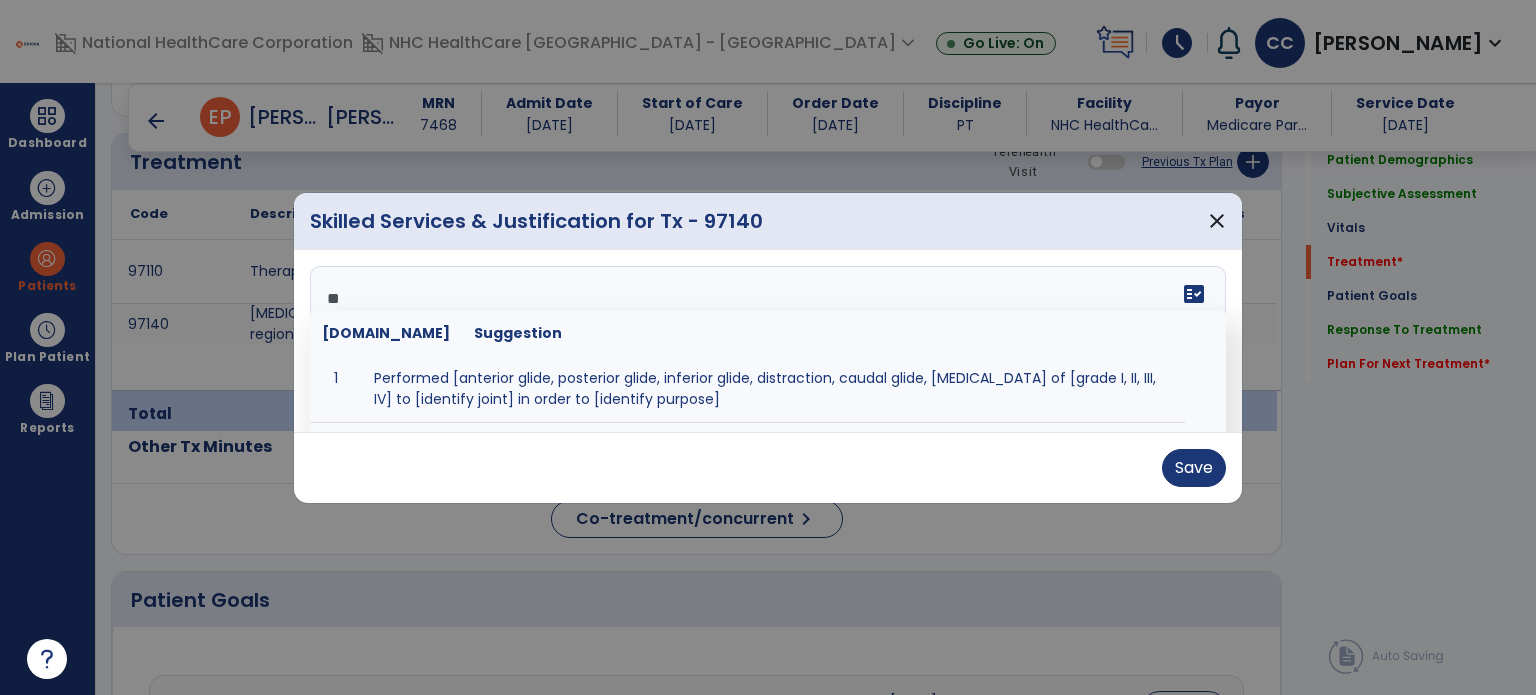 type on "*" 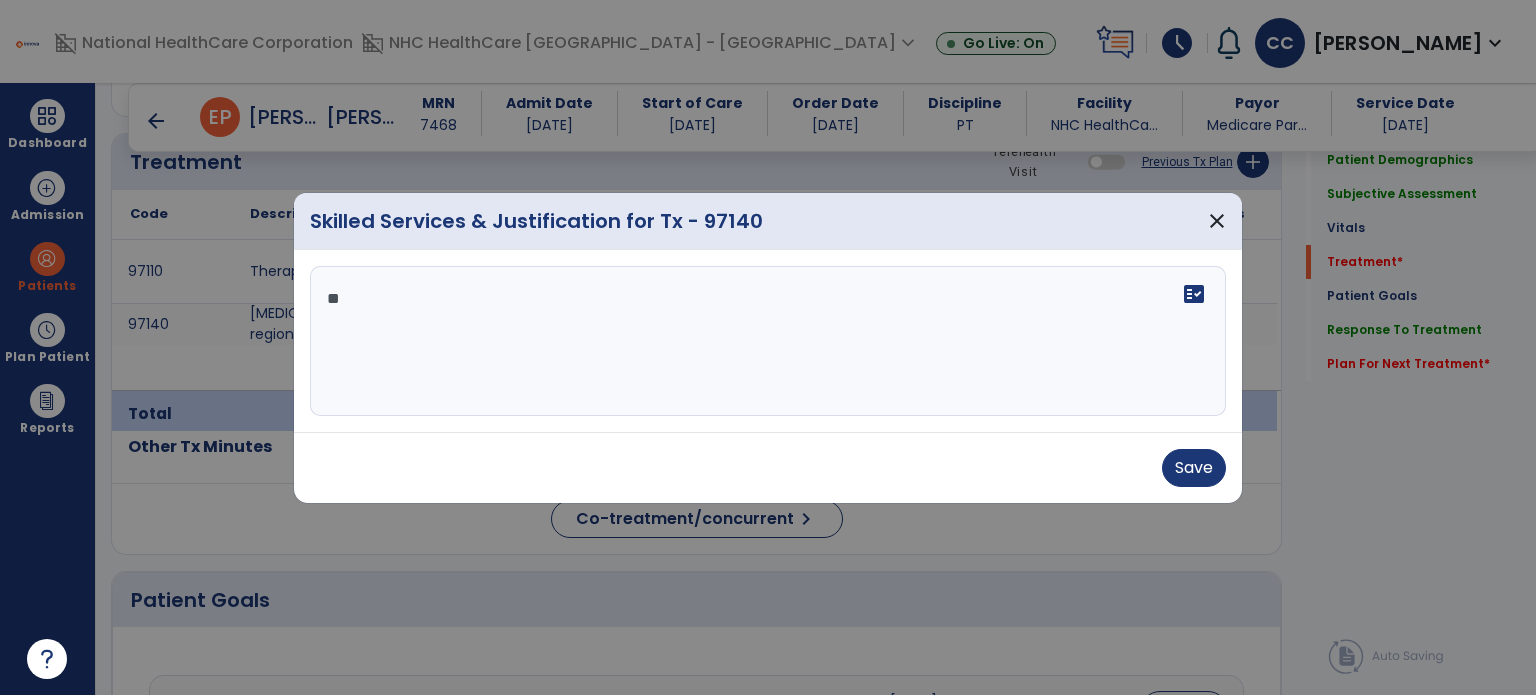 type on "*" 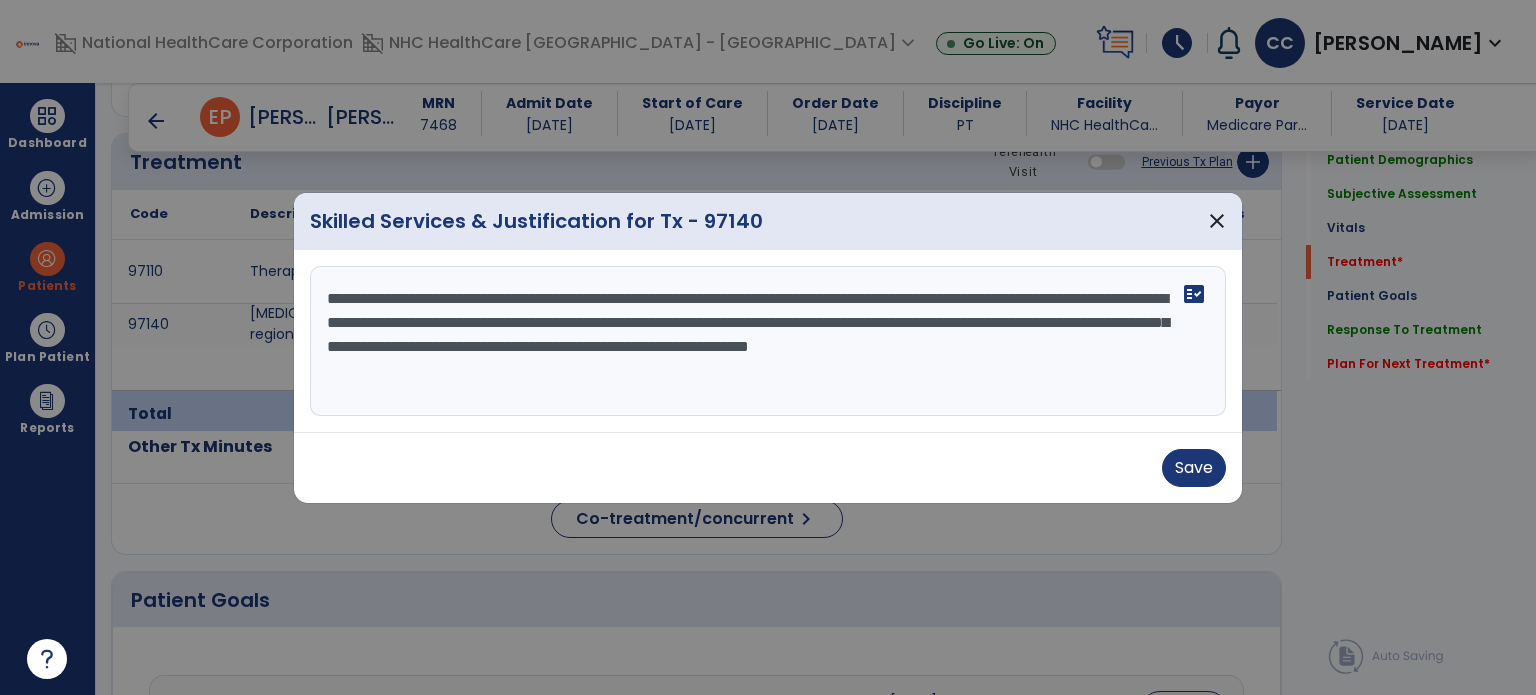 type on "**********" 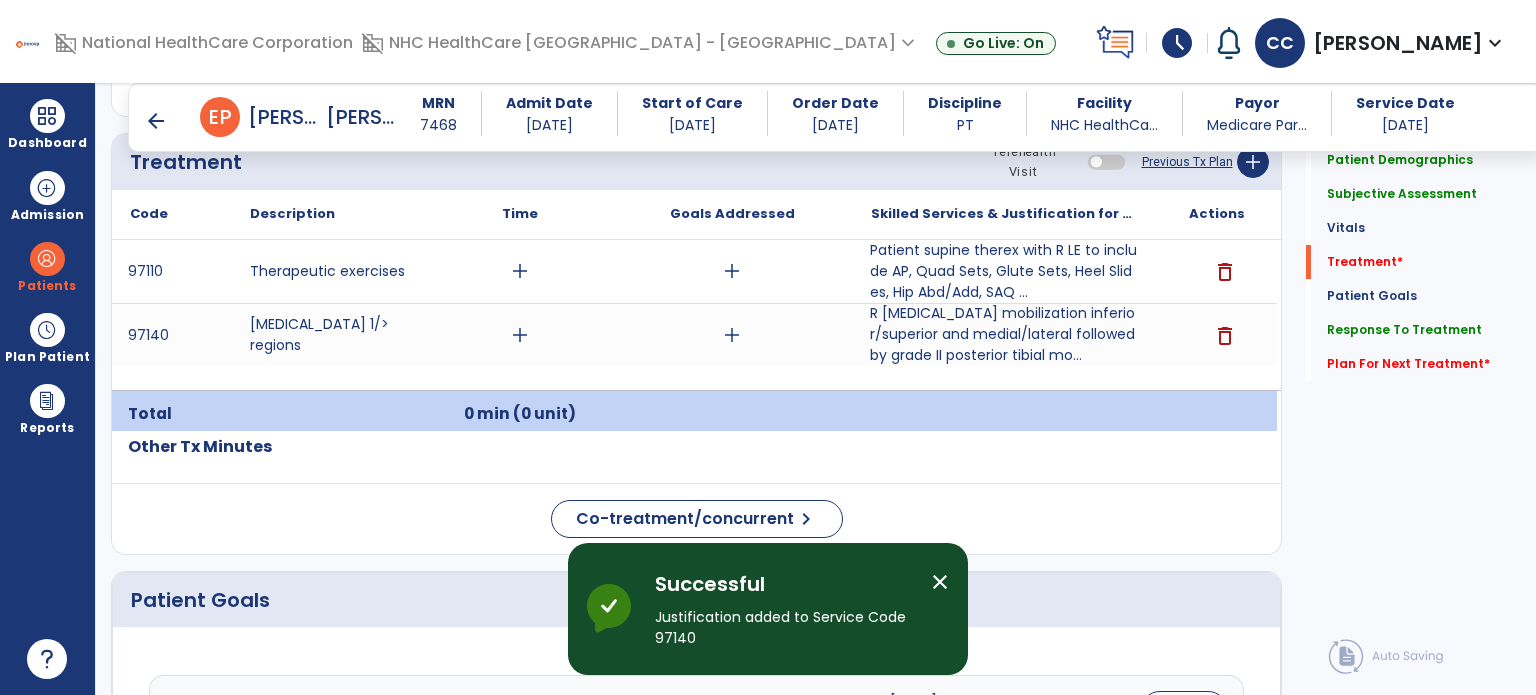 click on "Patient supine therex with R LE to include AP, Quad Sets, Glute Sets, Heel Slides, Hip Abd/Add, SAQ ..." at bounding box center [1004, 271] 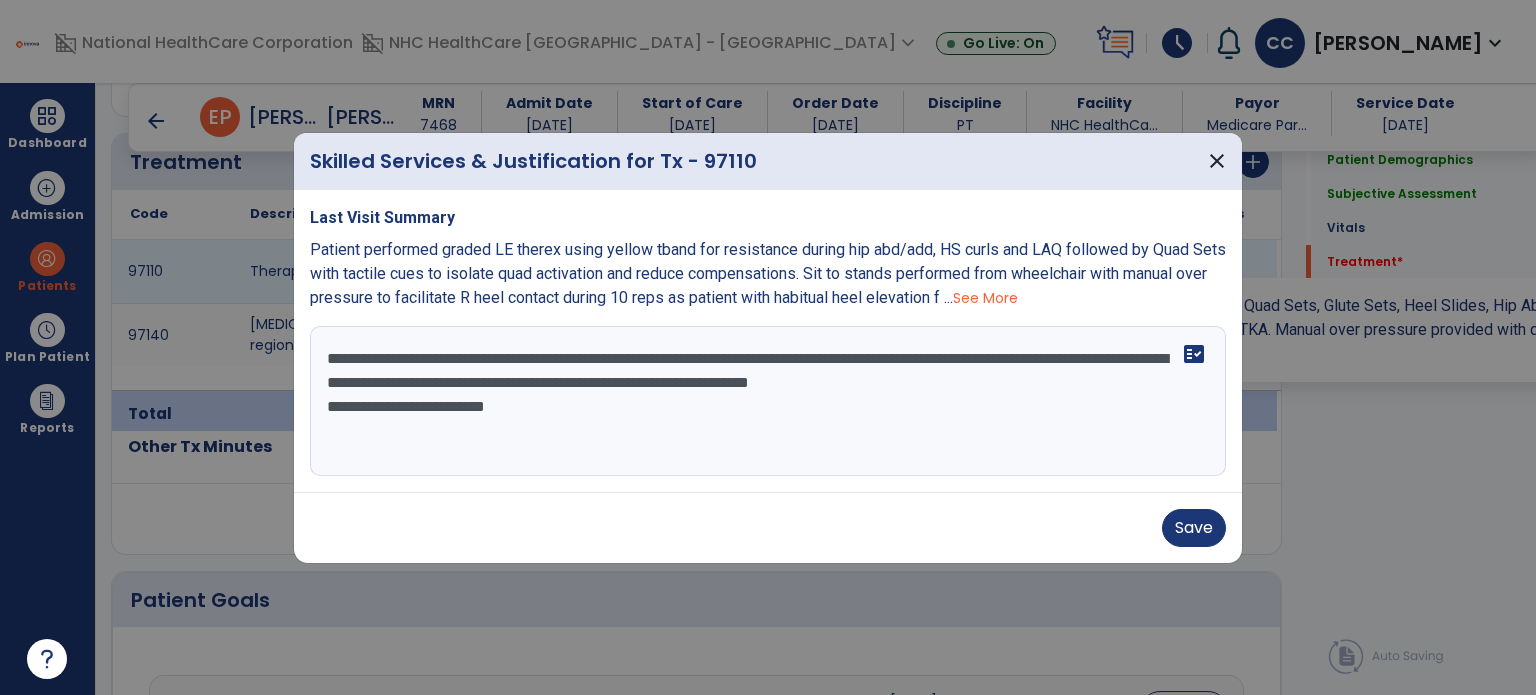 click on "**********" at bounding box center [768, 401] 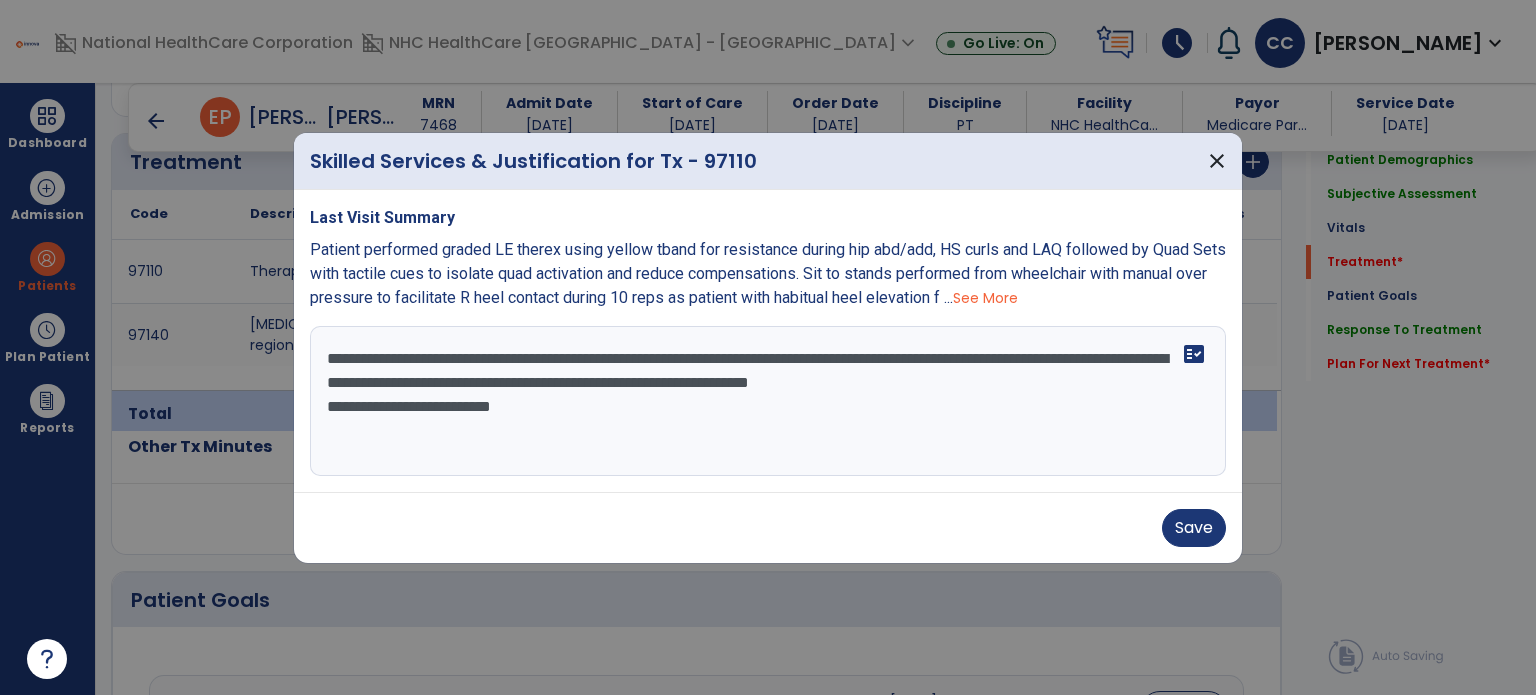 type on "**********" 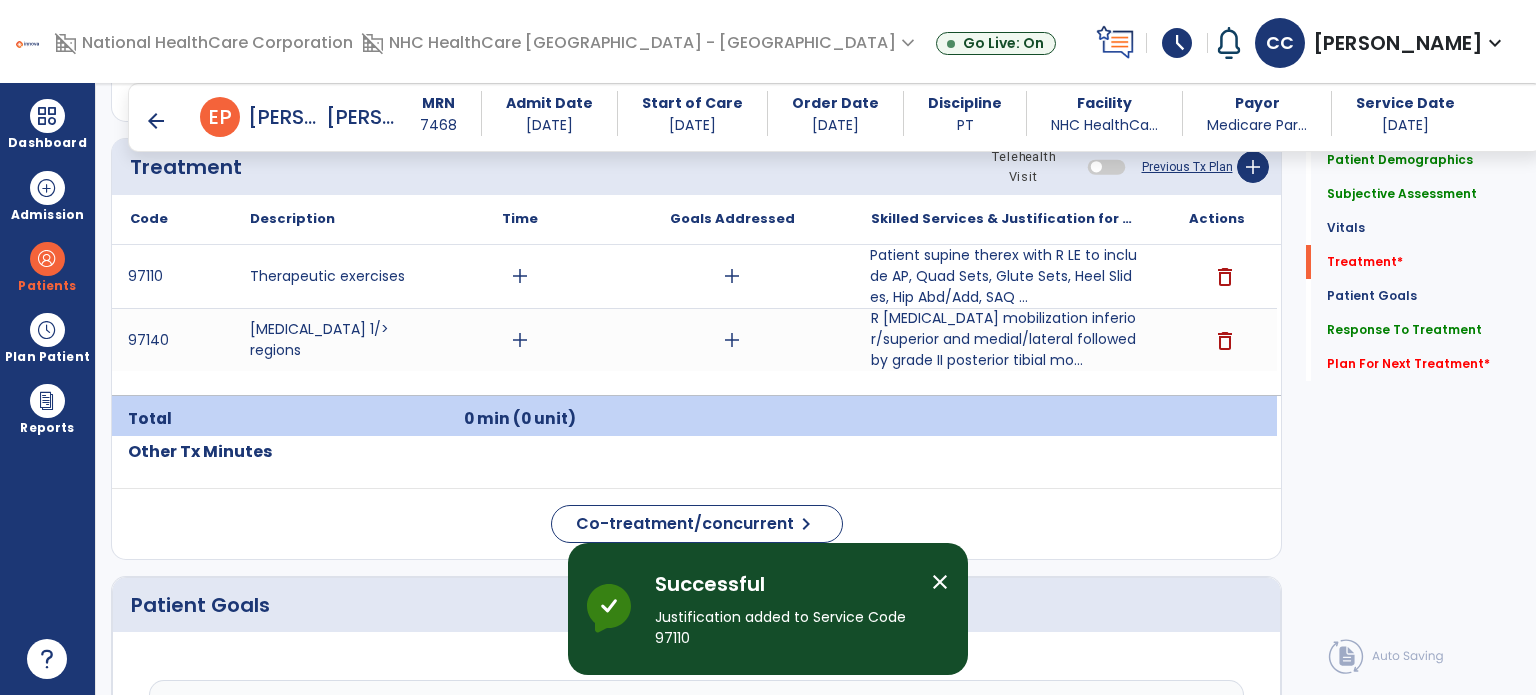 scroll, scrollTop: 1218, scrollLeft: 0, axis: vertical 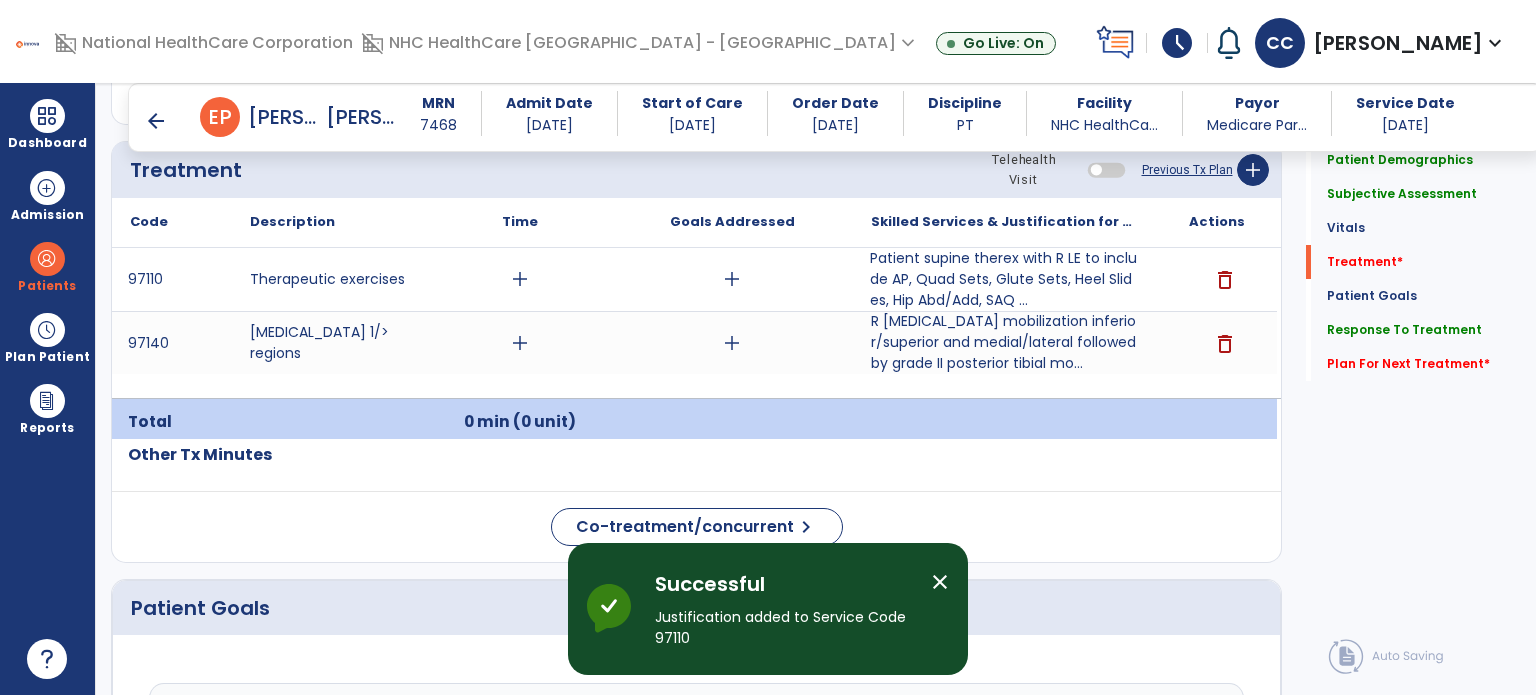 click on "add" at bounding box center [520, 343] 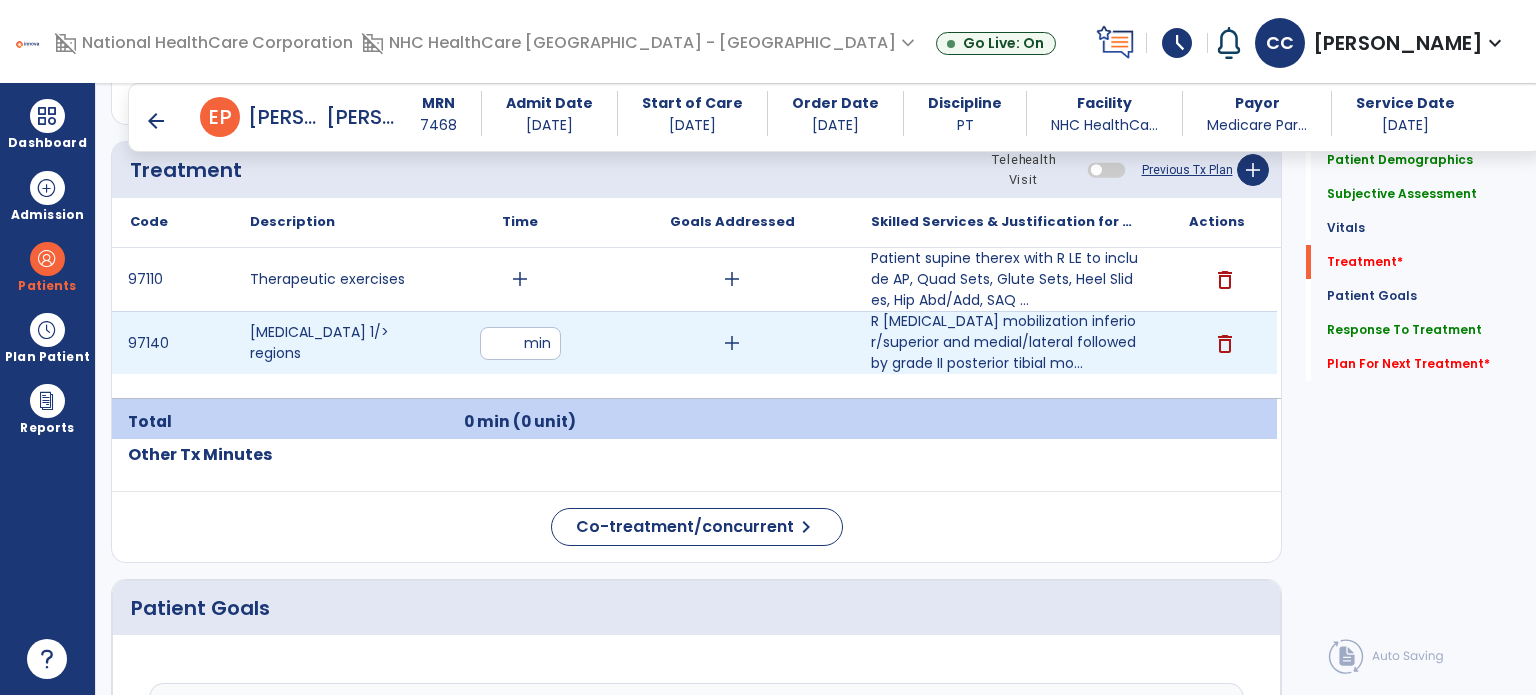 type on "**" 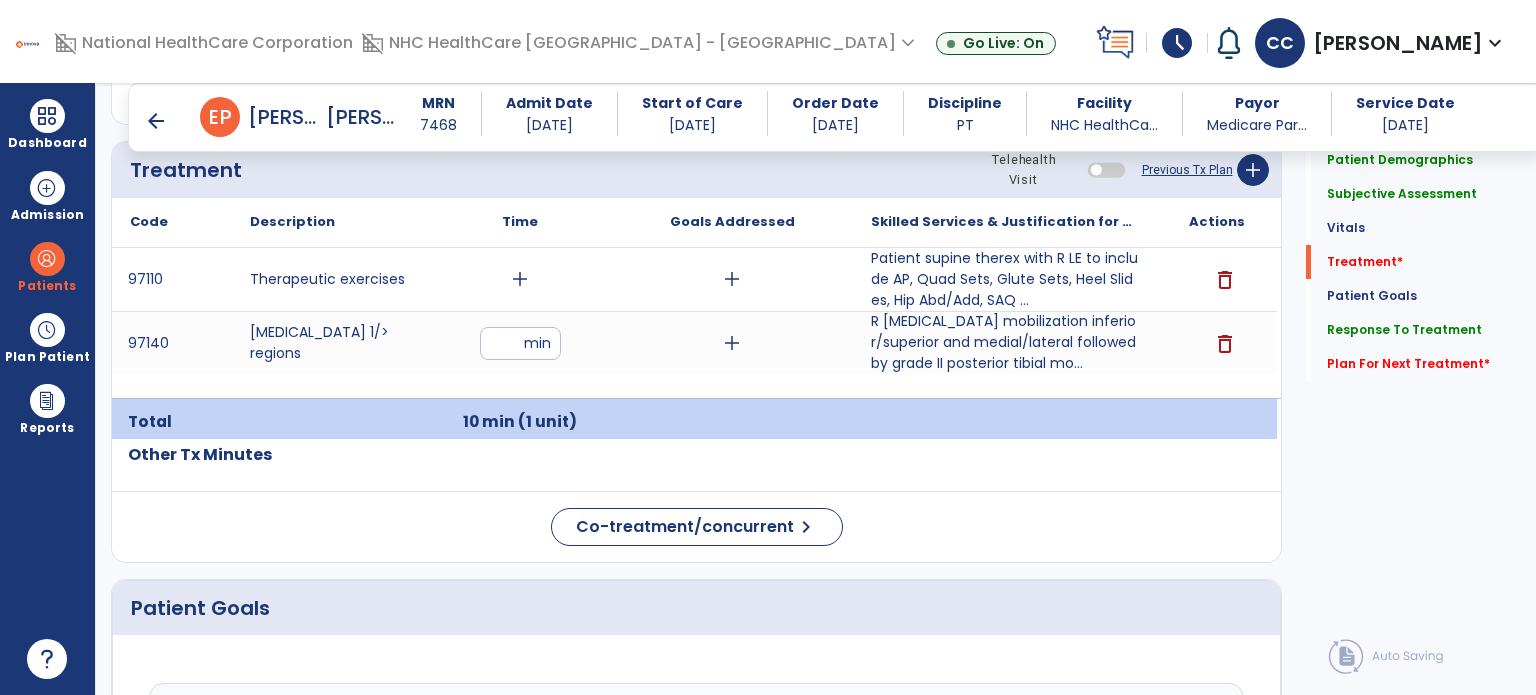 click on "add" at bounding box center [520, 279] 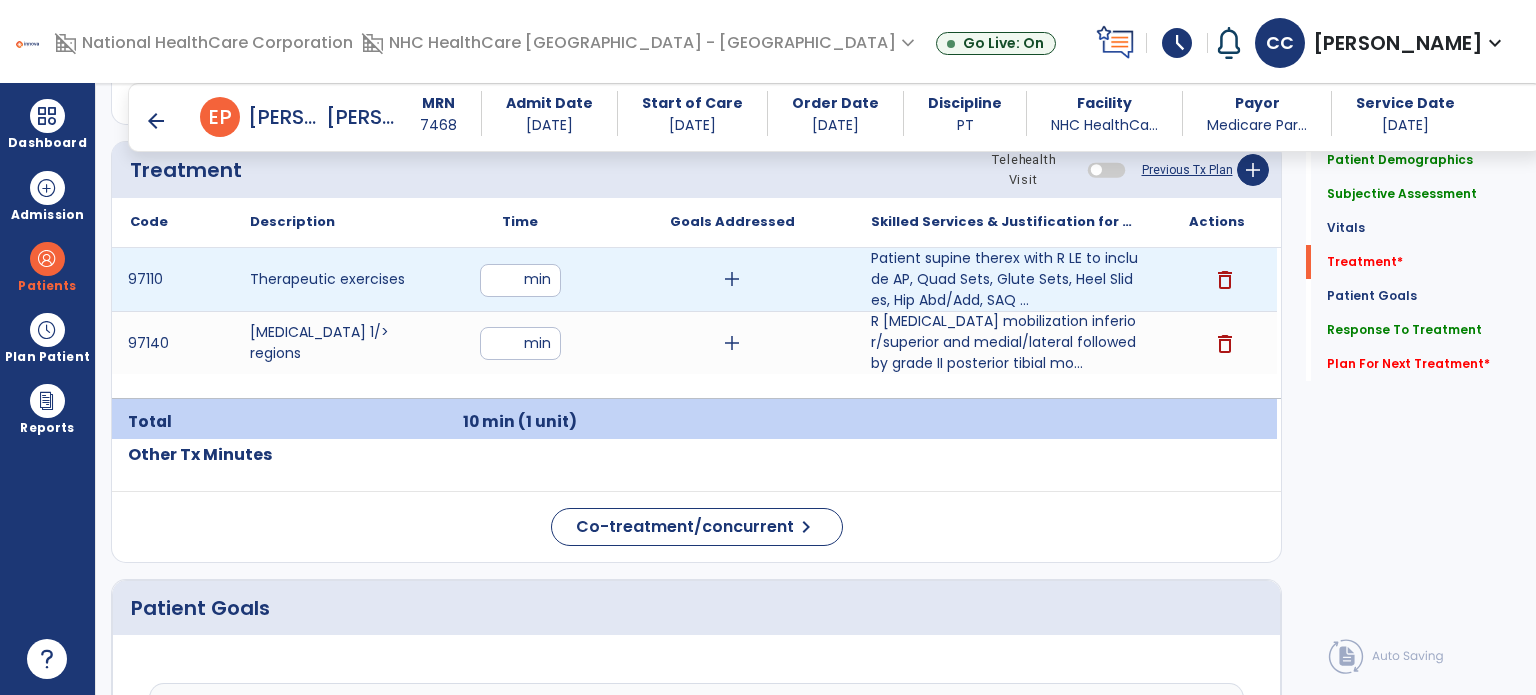 type on "**" 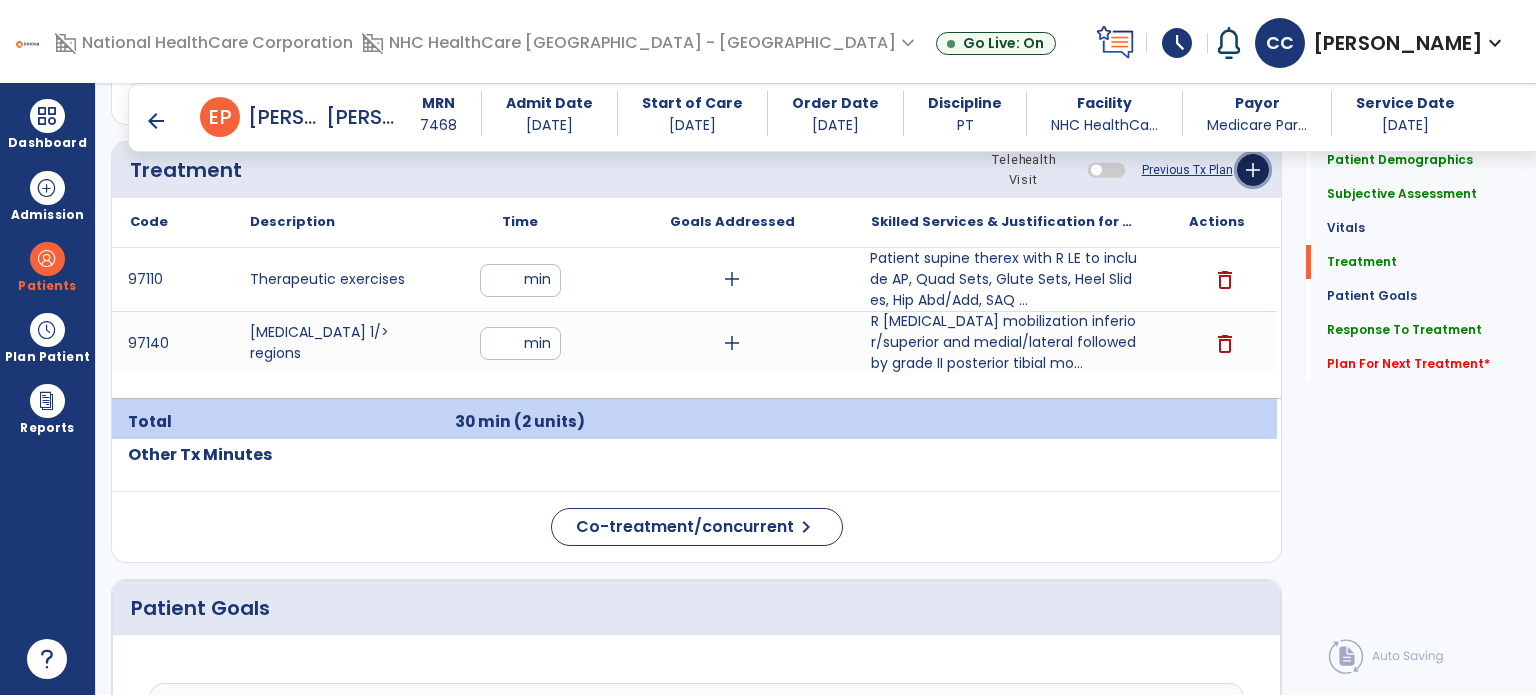 click on "add" 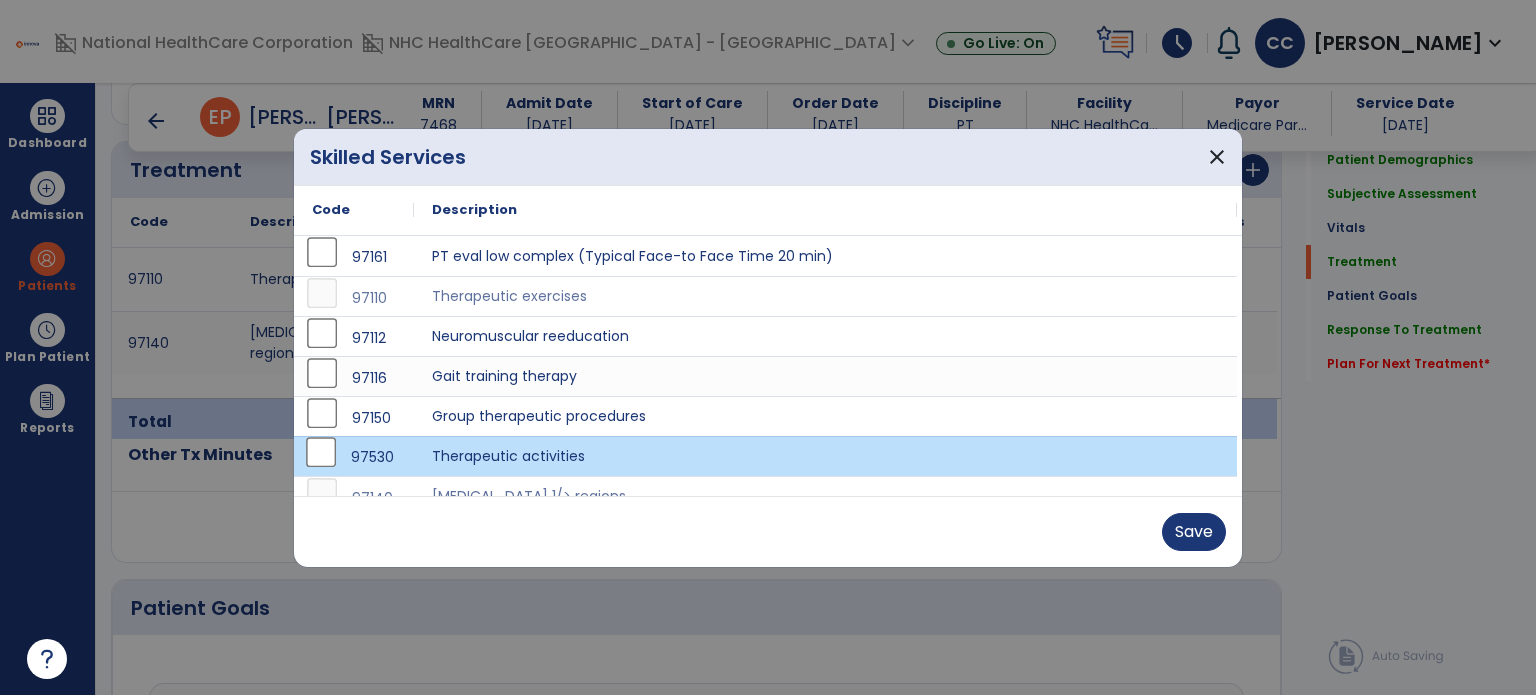 click on "Save" at bounding box center (1194, 532) 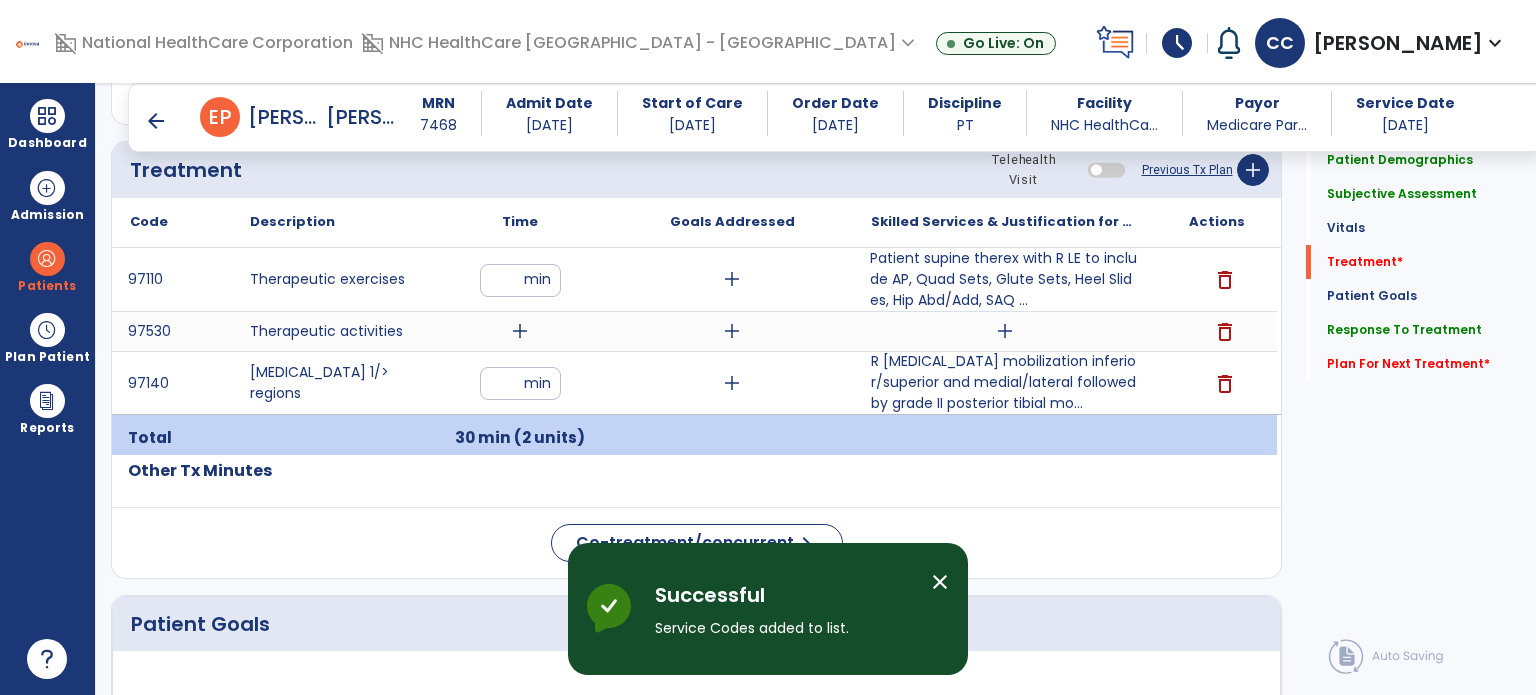 click on "add" at bounding box center [732, 331] 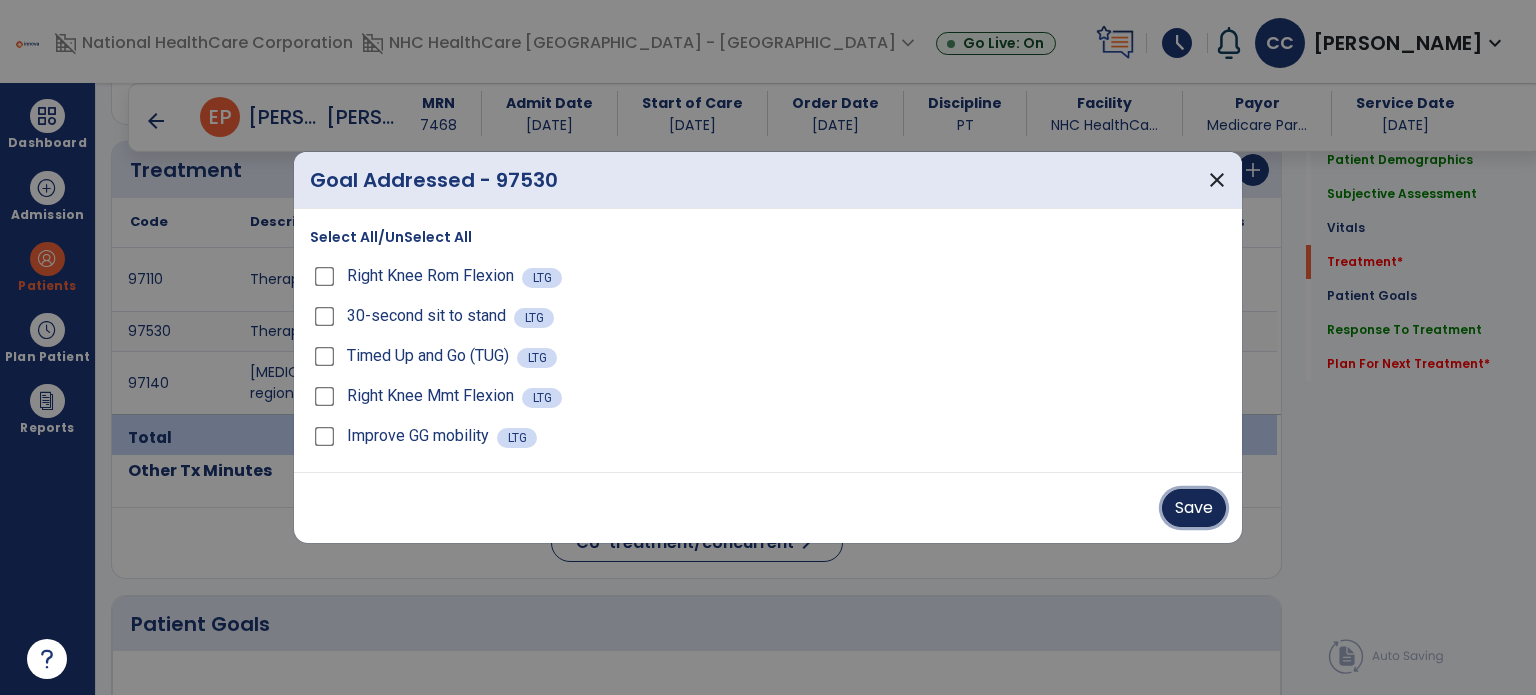 click on "Save" at bounding box center [1194, 508] 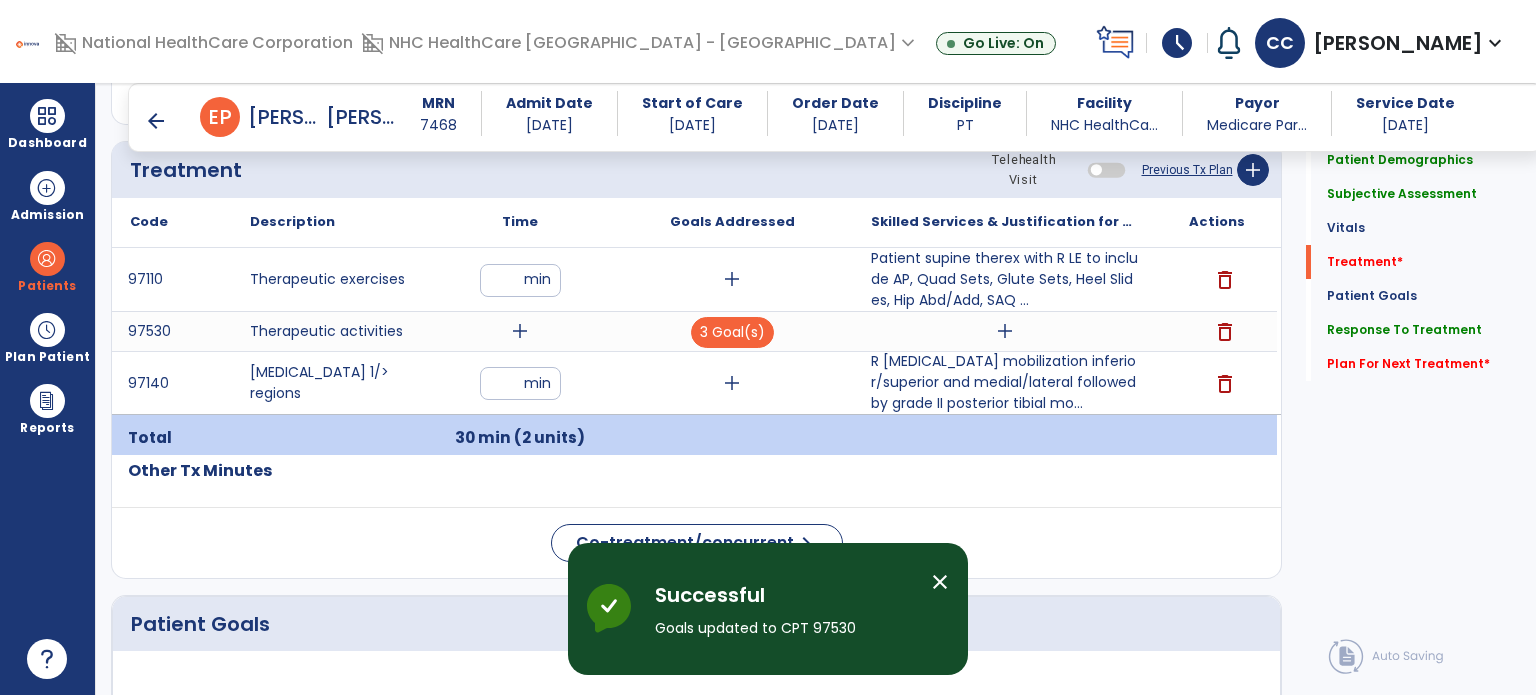 click on "add" at bounding box center (732, 279) 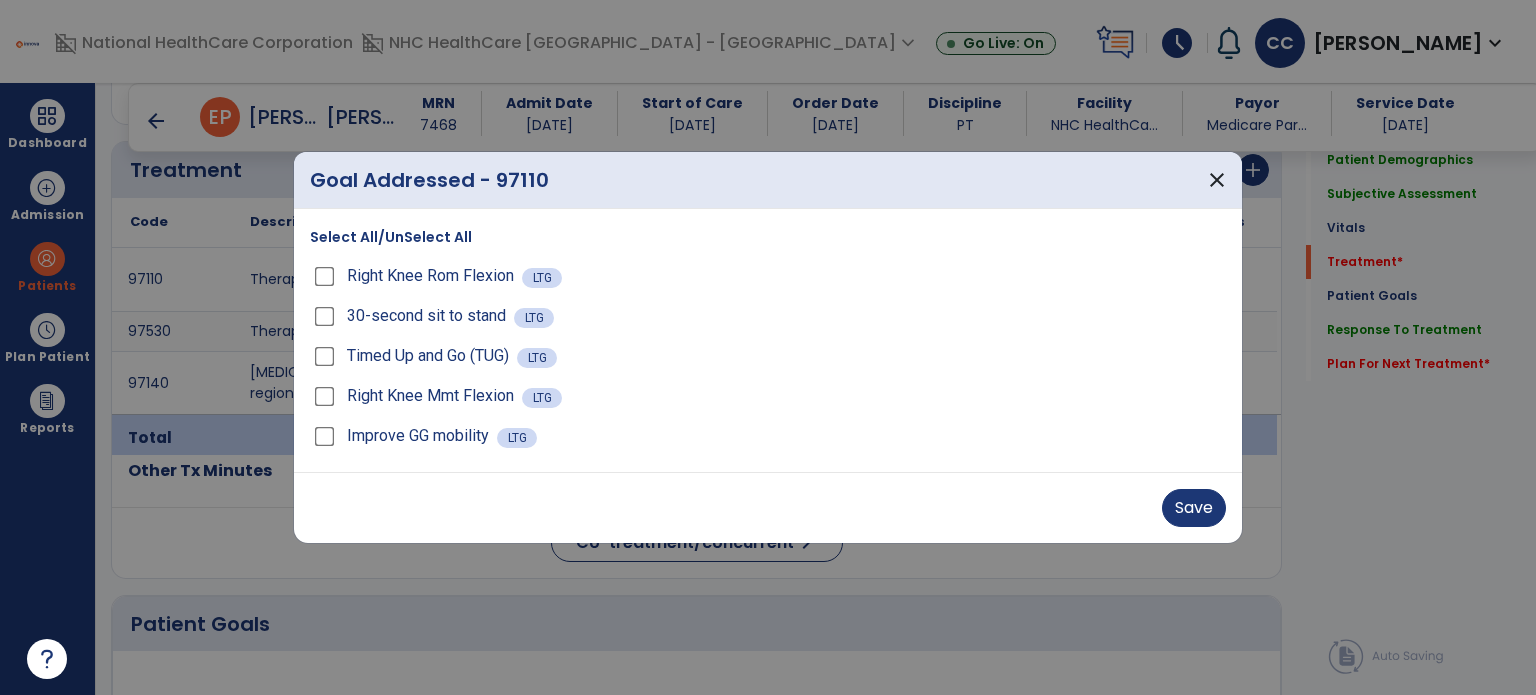 click on "Save" at bounding box center (1194, 508) 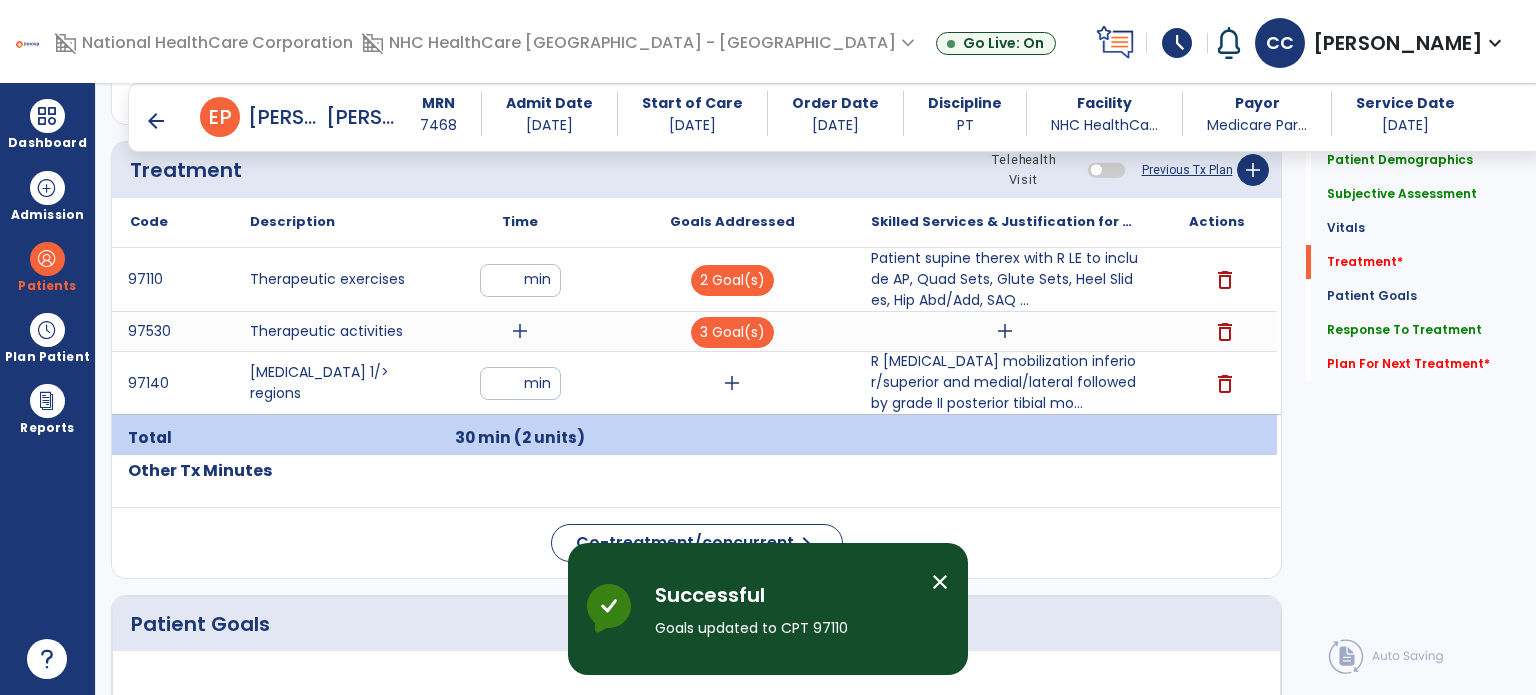 click on "add" at bounding box center (732, 383) 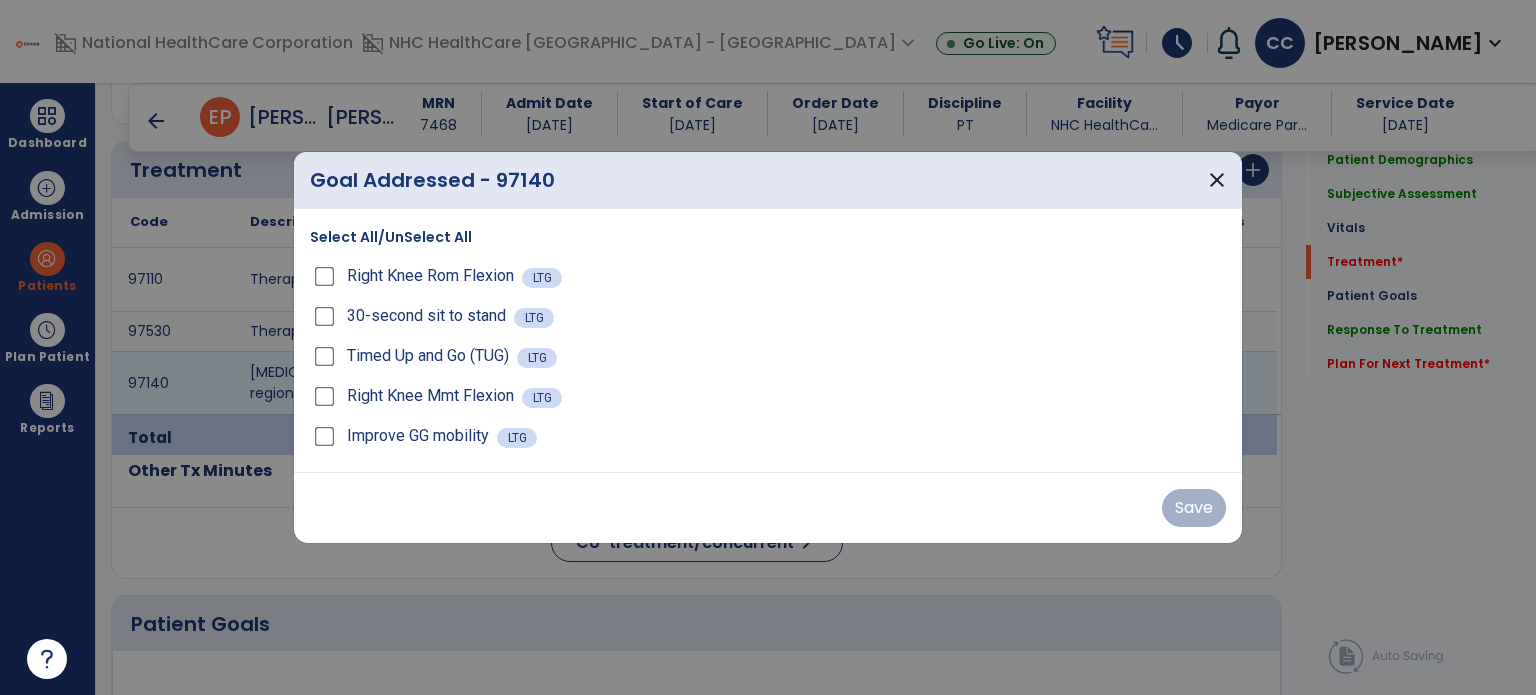 click on "Select All/UnSelect All" at bounding box center [391, 237] 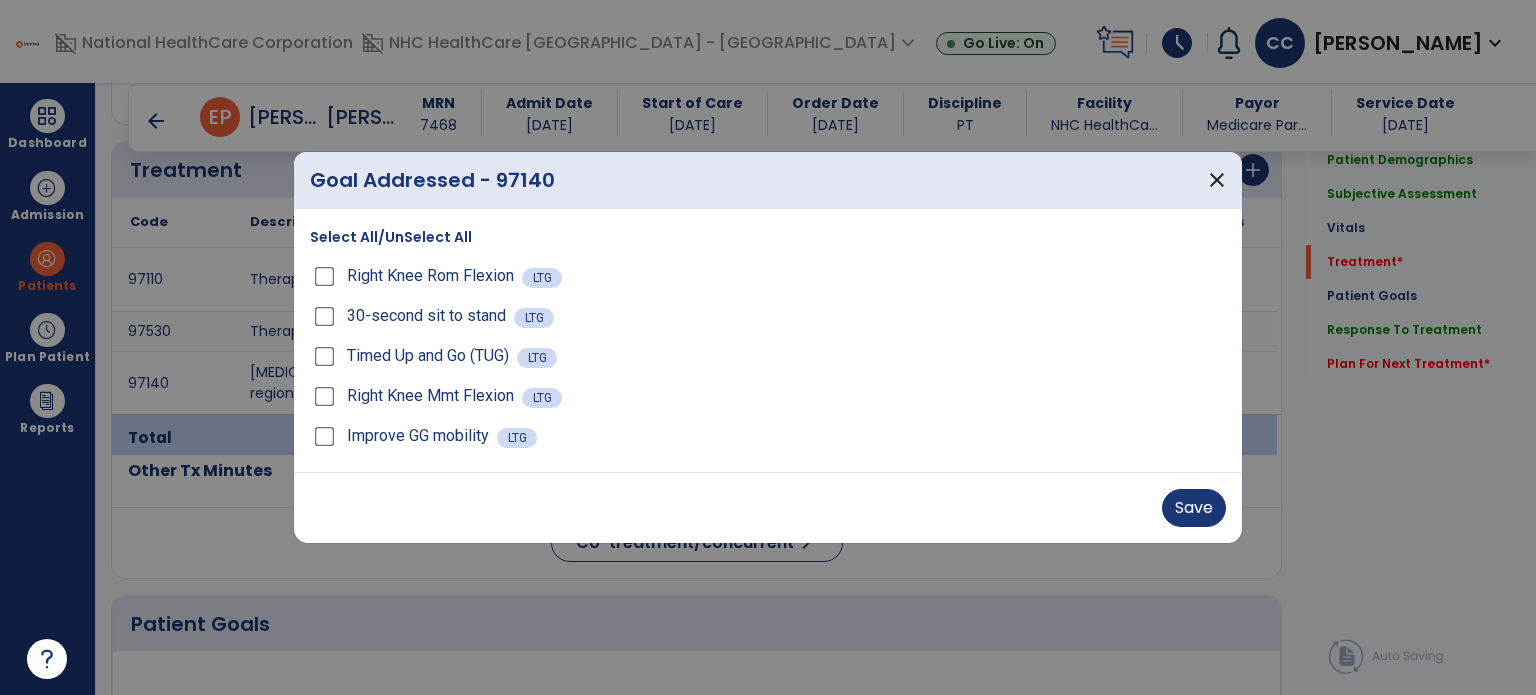click on "Select All/UnSelect All" at bounding box center [391, 237] 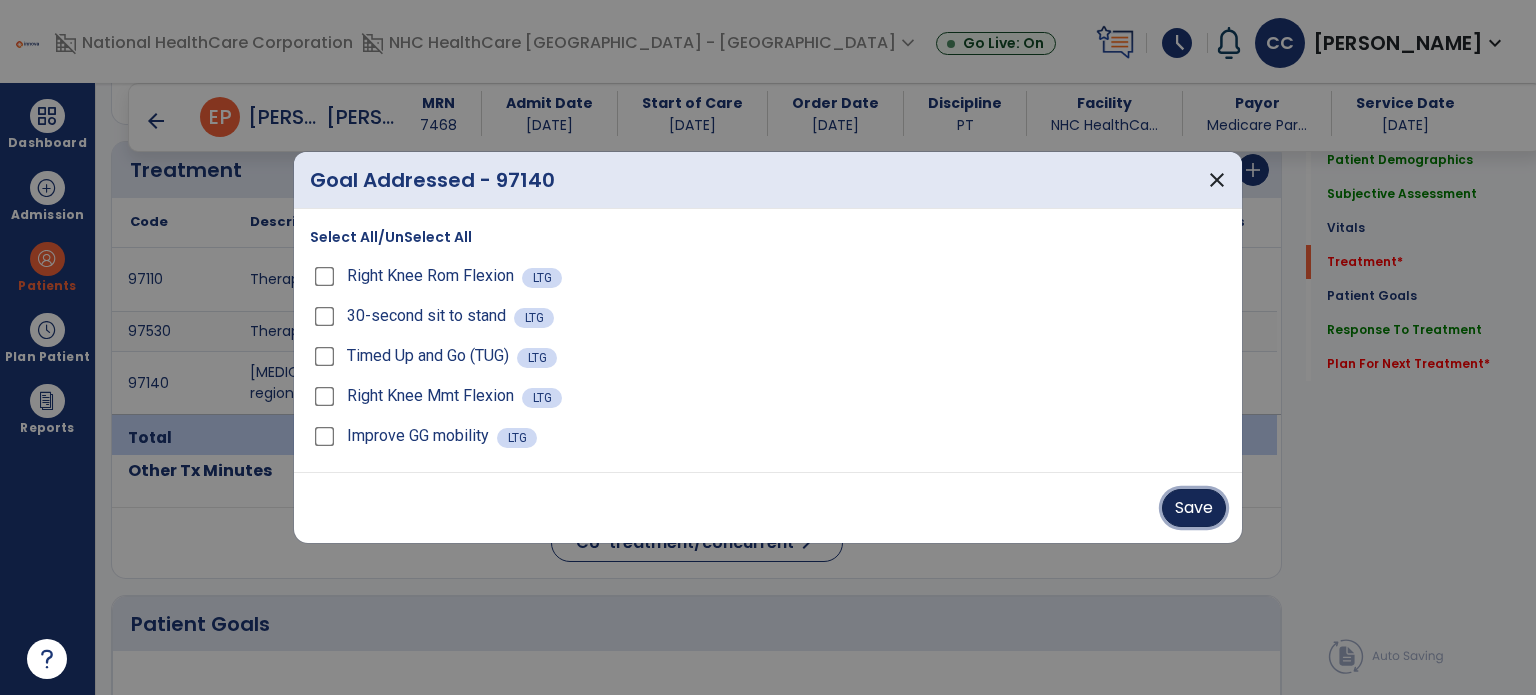 click on "Save" at bounding box center [1194, 508] 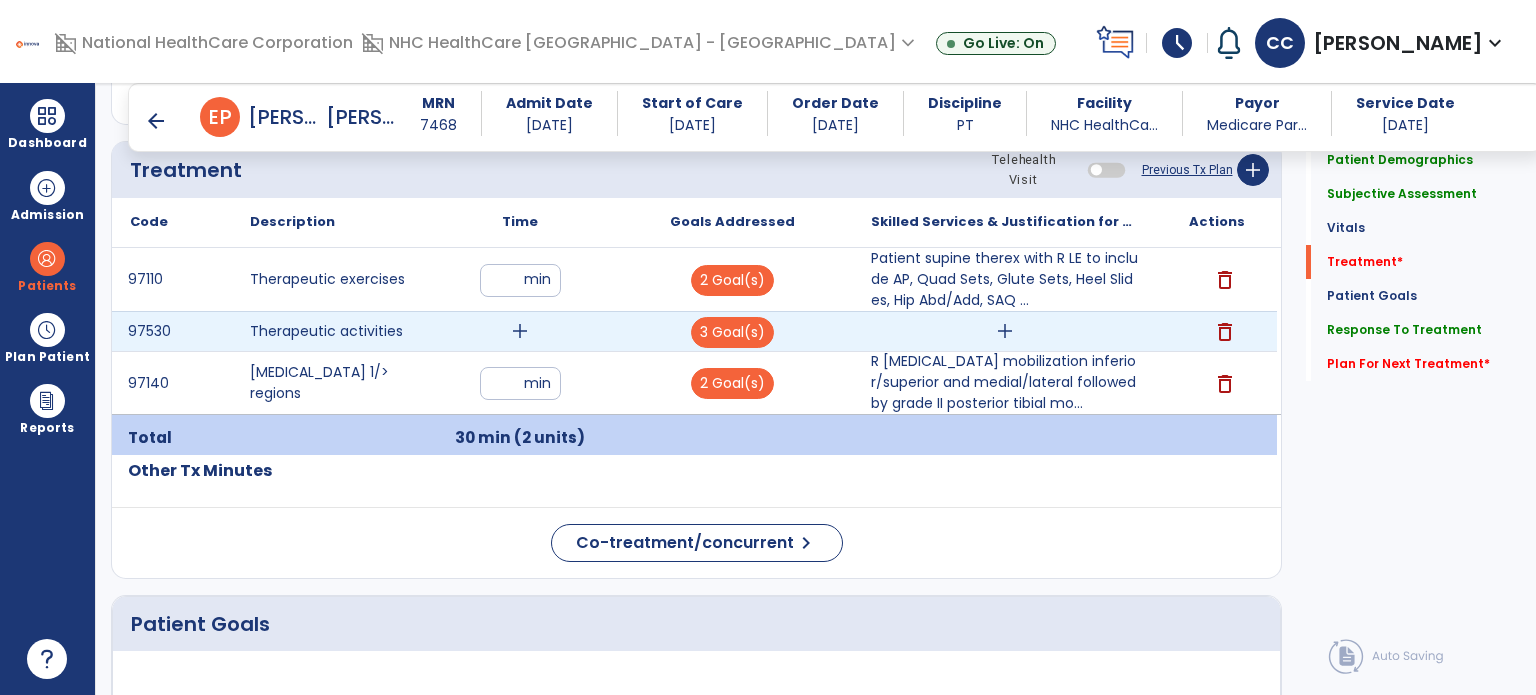 click on "add" at bounding box center (520, 331) 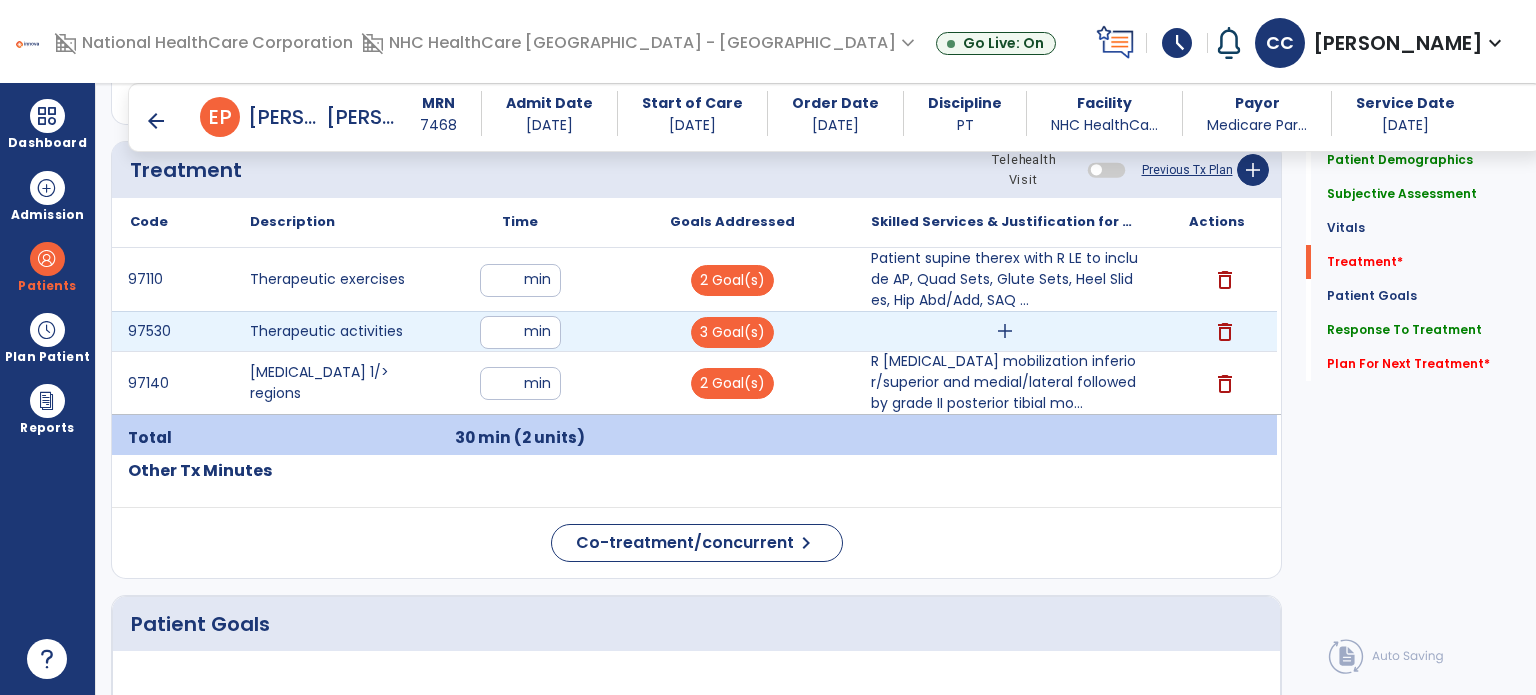 type on "**" 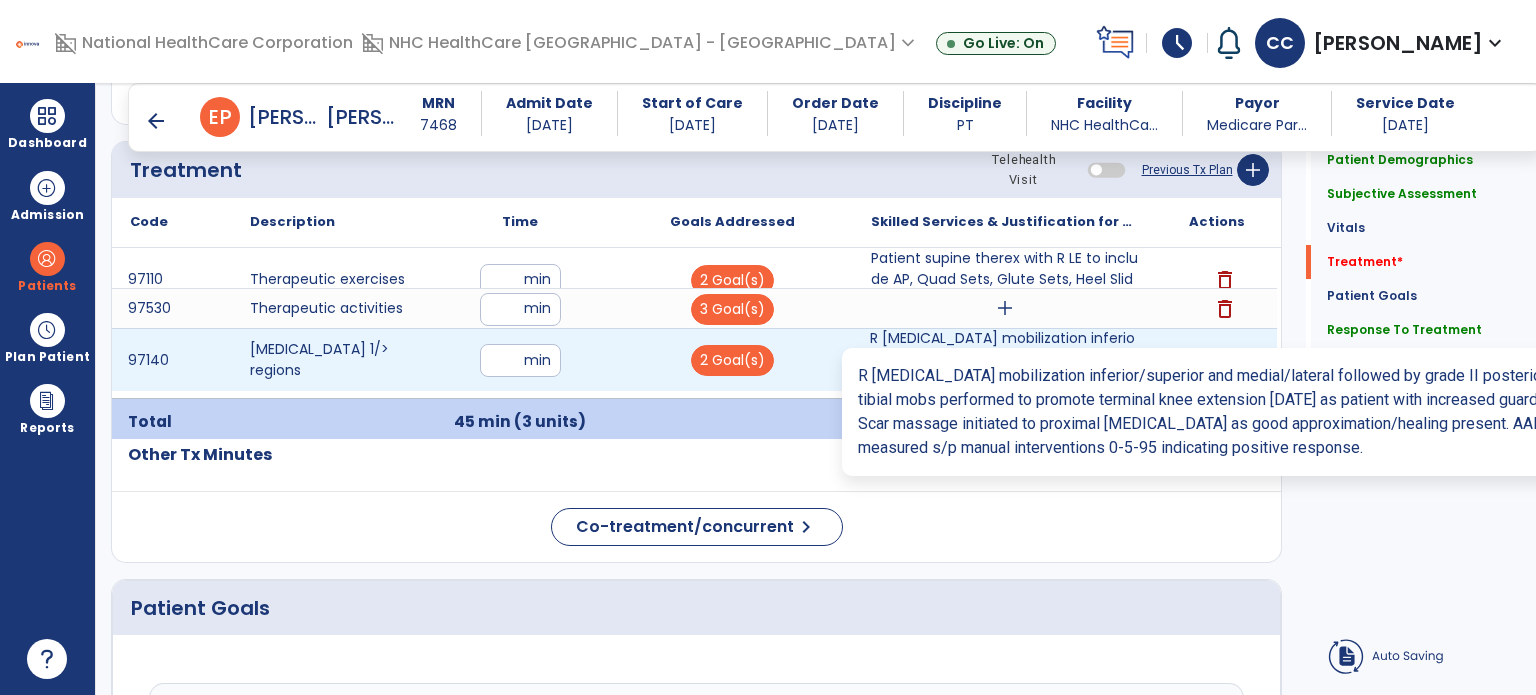 click on "97110  Therapeutic exercises  ** min  2 Goal(s)  Patient supine therex with R LE to include AP, Quad Sets, Glute Sets, Heel Slides, Hip Abd/Add, SAQ ...  delete 97530  Therapeutic activities  ** min  3 Goal(s) add delete 97140  Manual therapy 1/> regions  ** min  2 Goal(s)  R patella mobilization inferior/superior and medial/lateral followed by grade II posterior tibial mo...  delete" at bounding box center [694, 323] 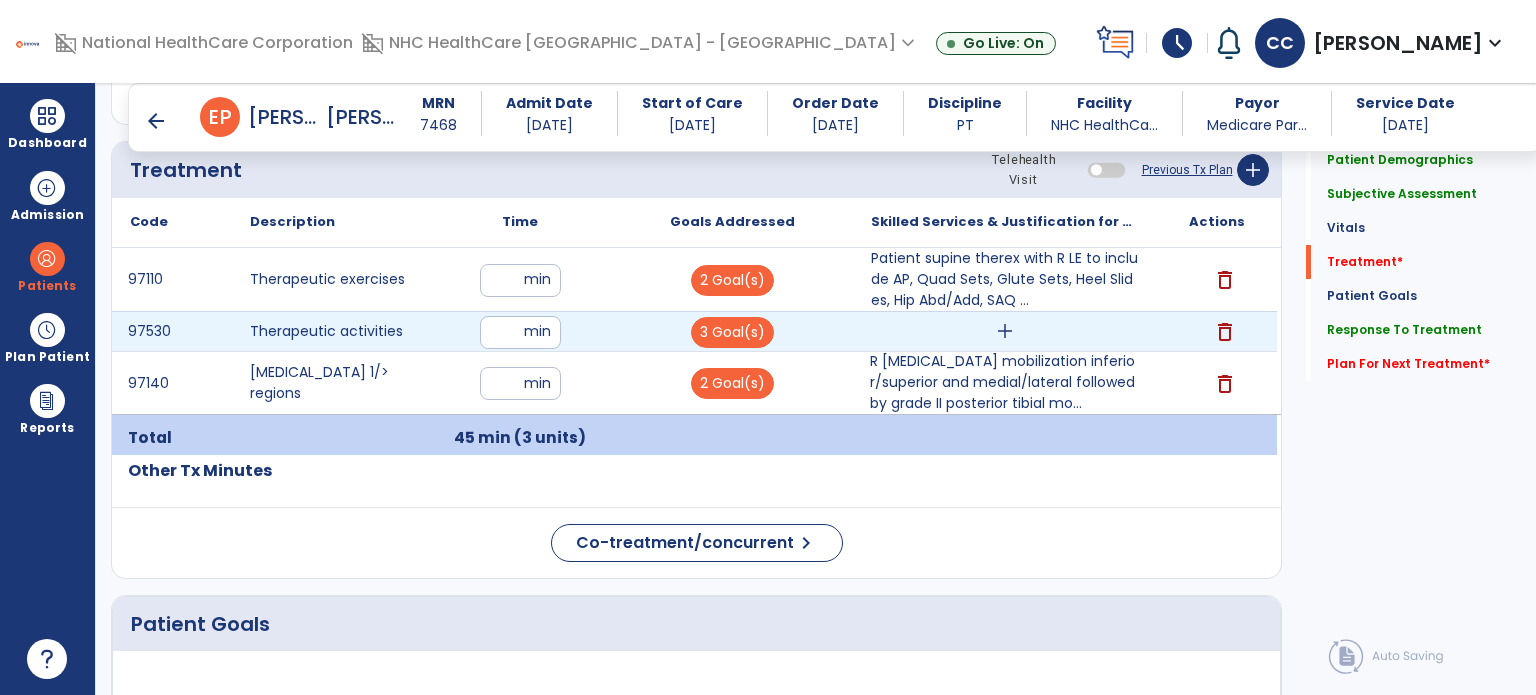 click on "add" at bounding box center [1005, 331] 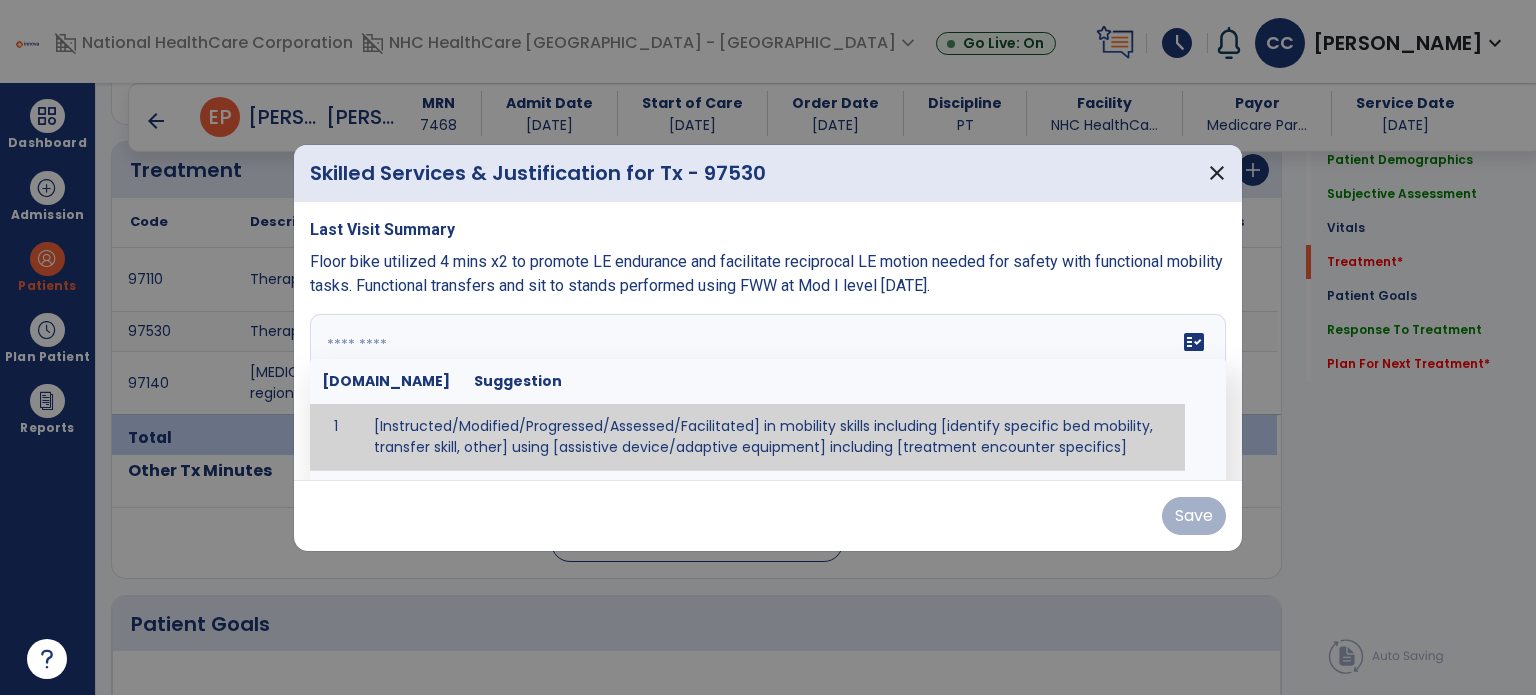 click on "fact_check  Sr.No Suggestion 1 [Instructed/Modified/Progressed/Assessed/Facilitated] in mobility skills including [identify specific bed mobility, transfer skill, other] using [assistive device/adaptive equipment] including [treatment encounter specifics]" at bounding box center [768, 389] 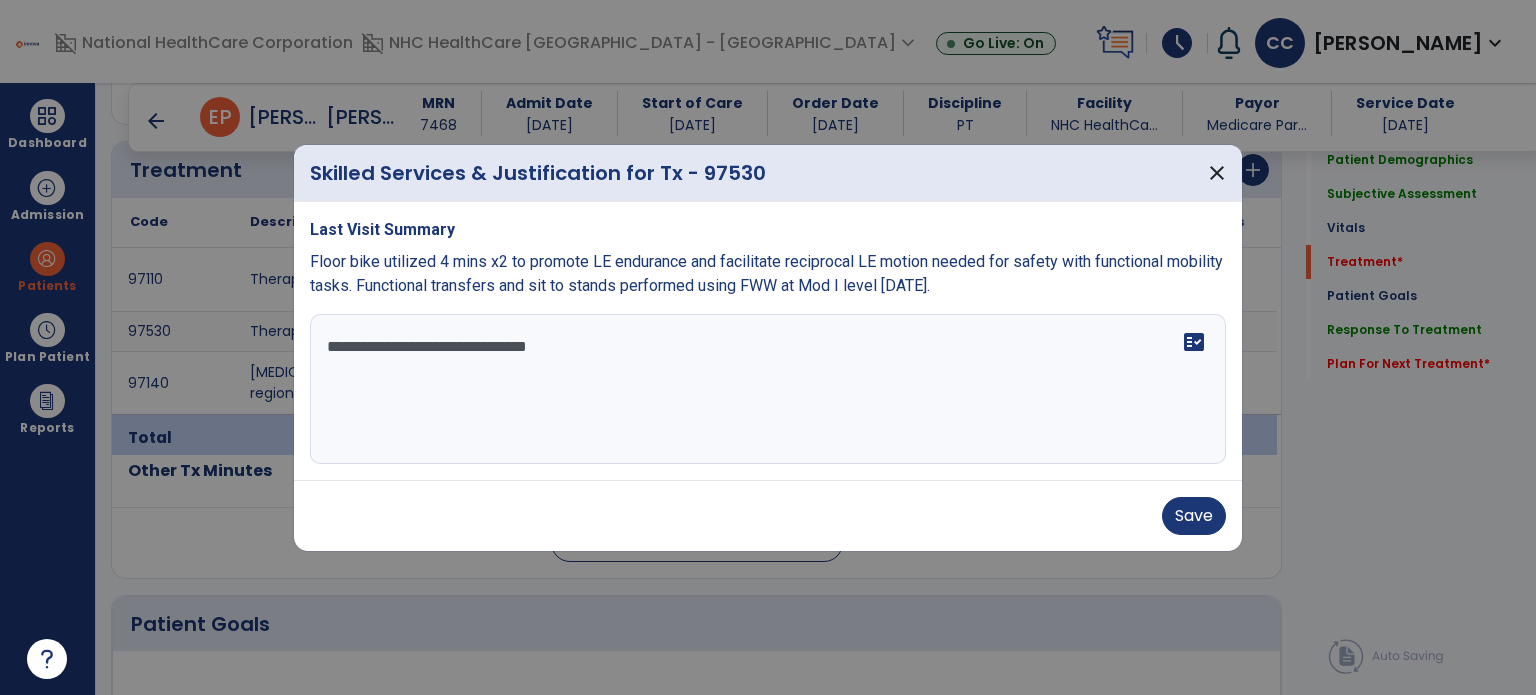 type on "**********" 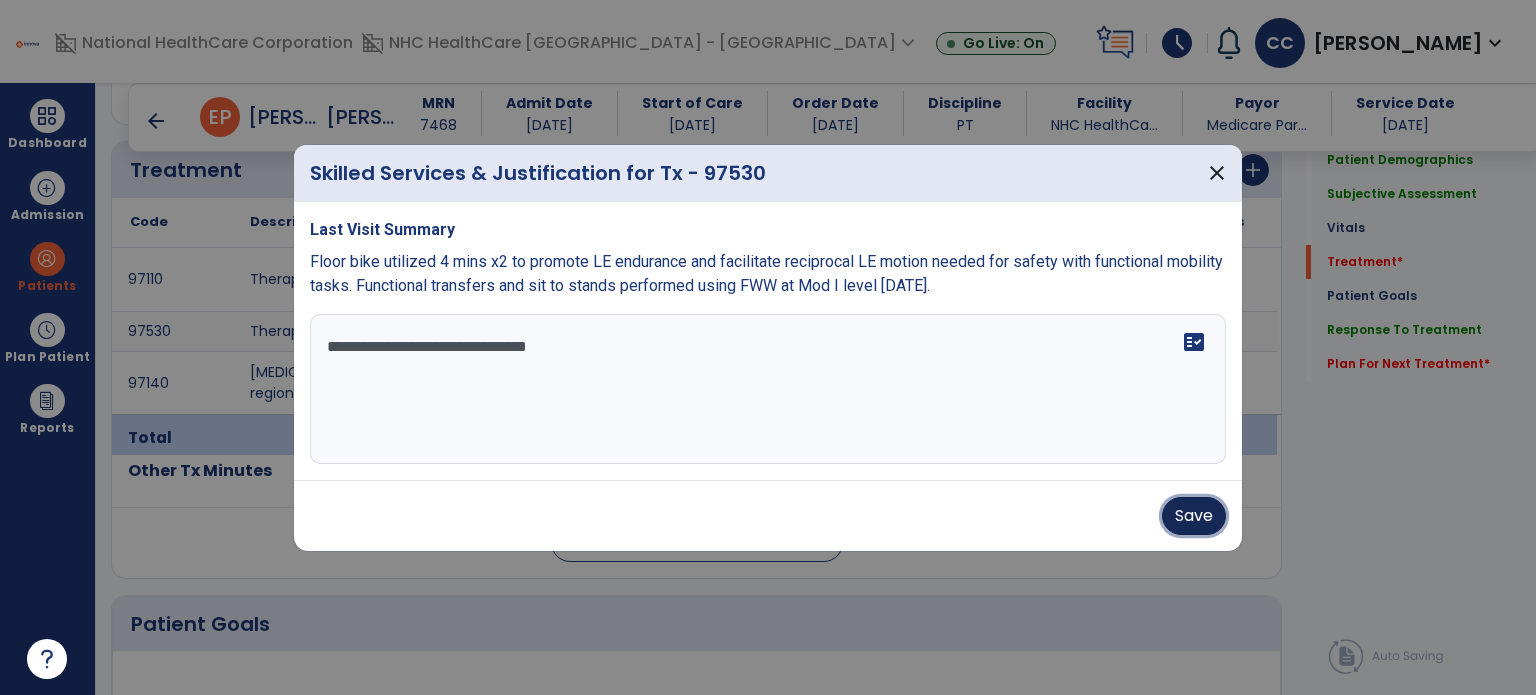 click on "Save" at bounding box center [1194, 516] 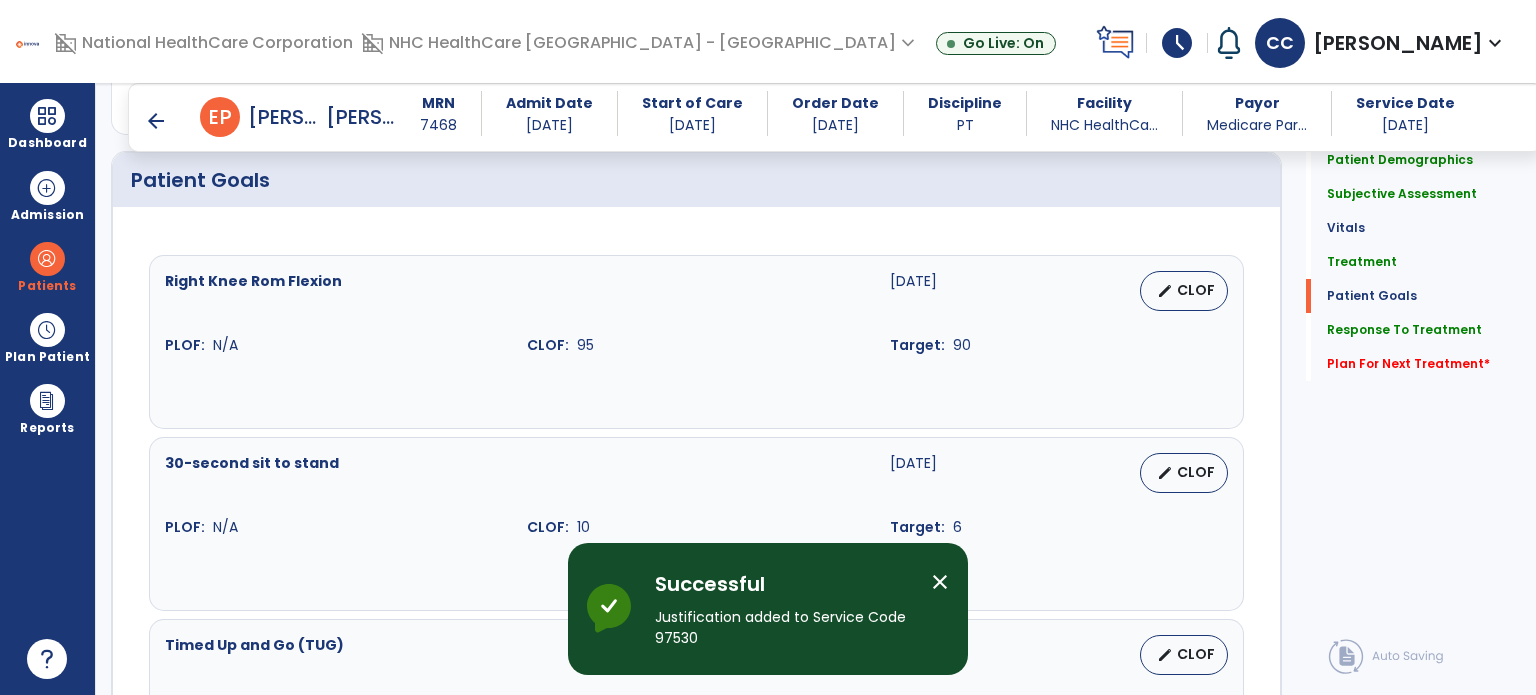 scroll, scrollTop: 1718, scrollLeft: 0, axis: vertical 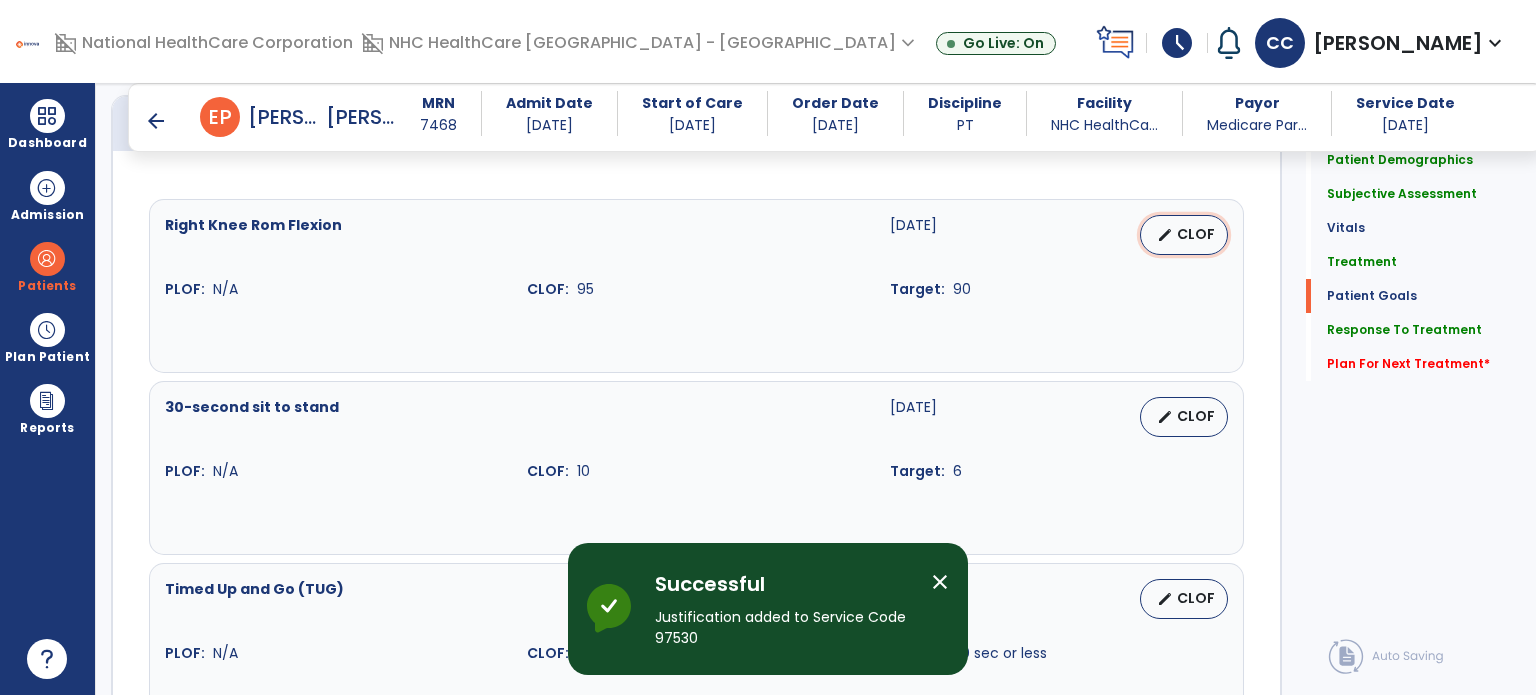 click on "edit   CLOF" at bounding box center (1184, 235) 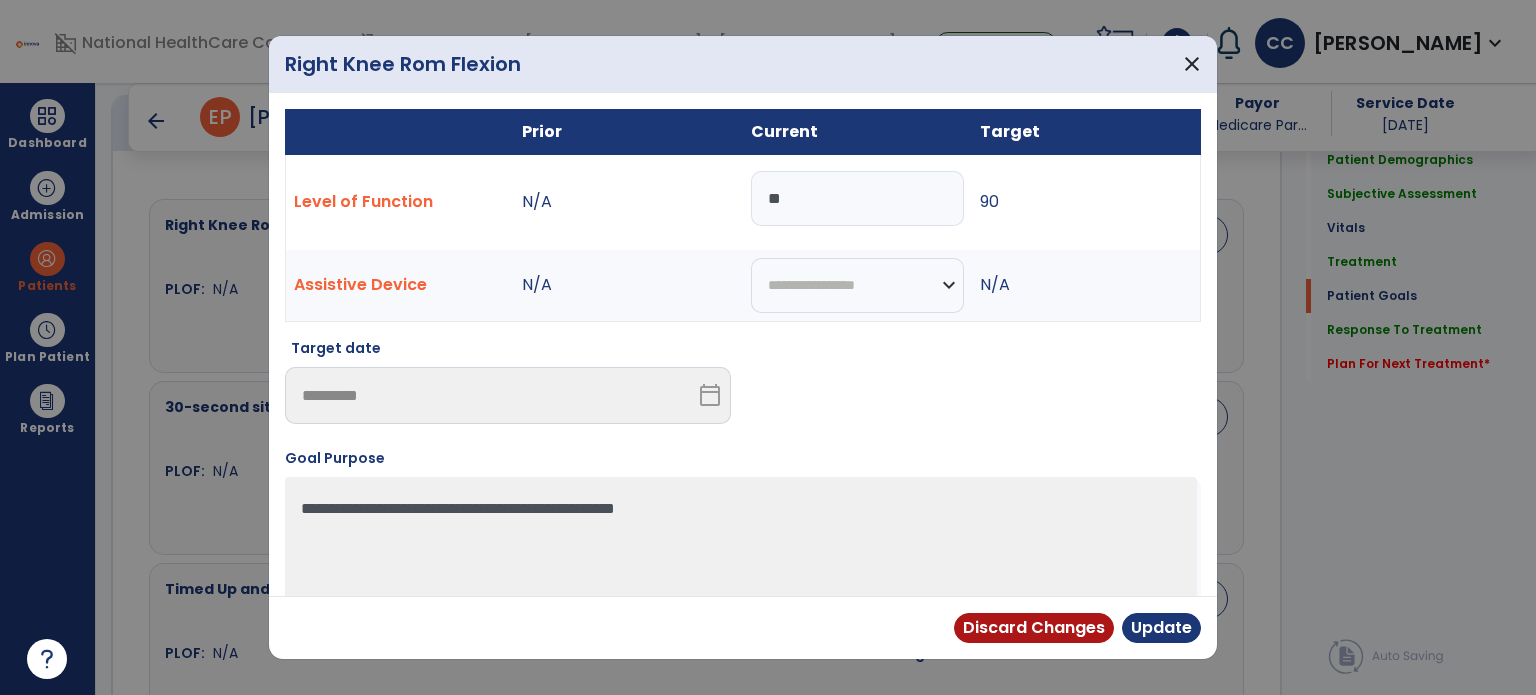 drag, startPoint x: 724, startPoint y: 215, endPoint x: 723, endPoint y: 255, distance: 40.012497 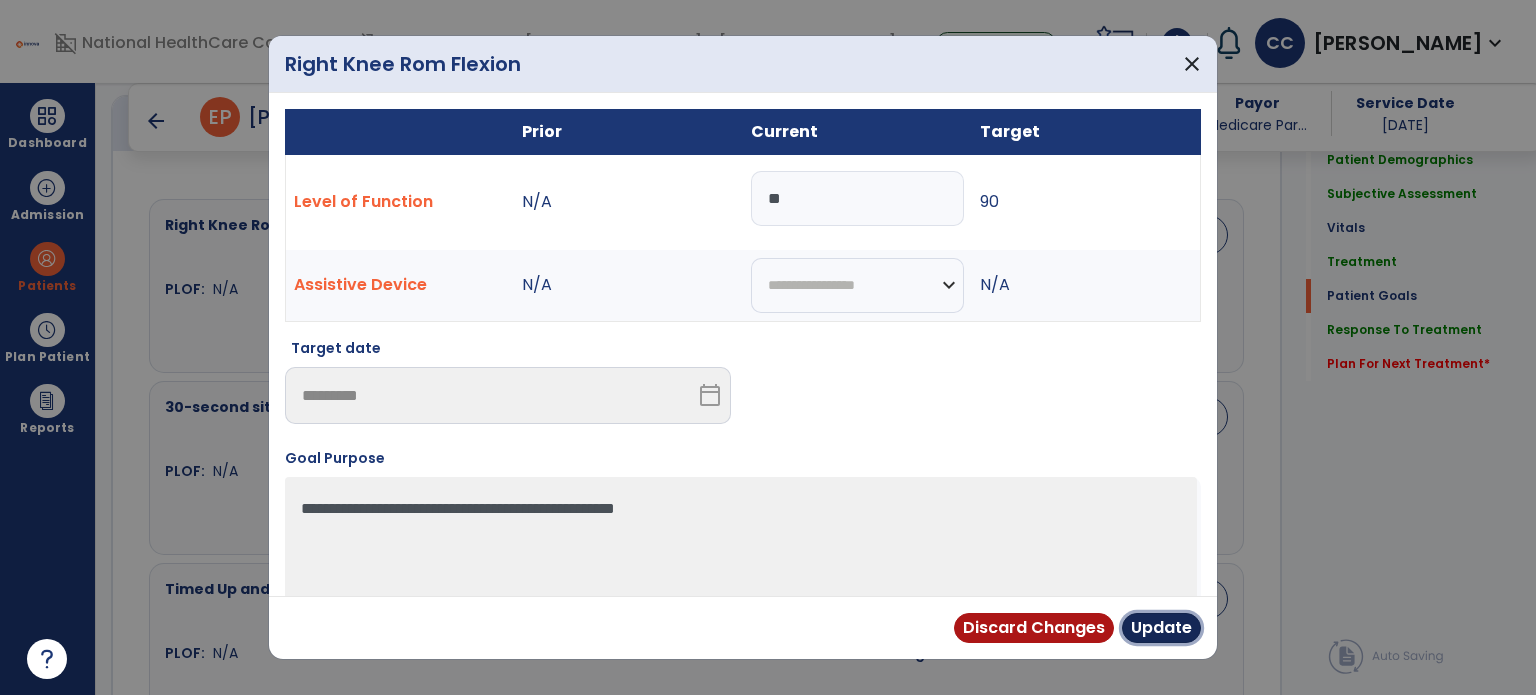 click on "Update" at bounding box center [1161, 628] 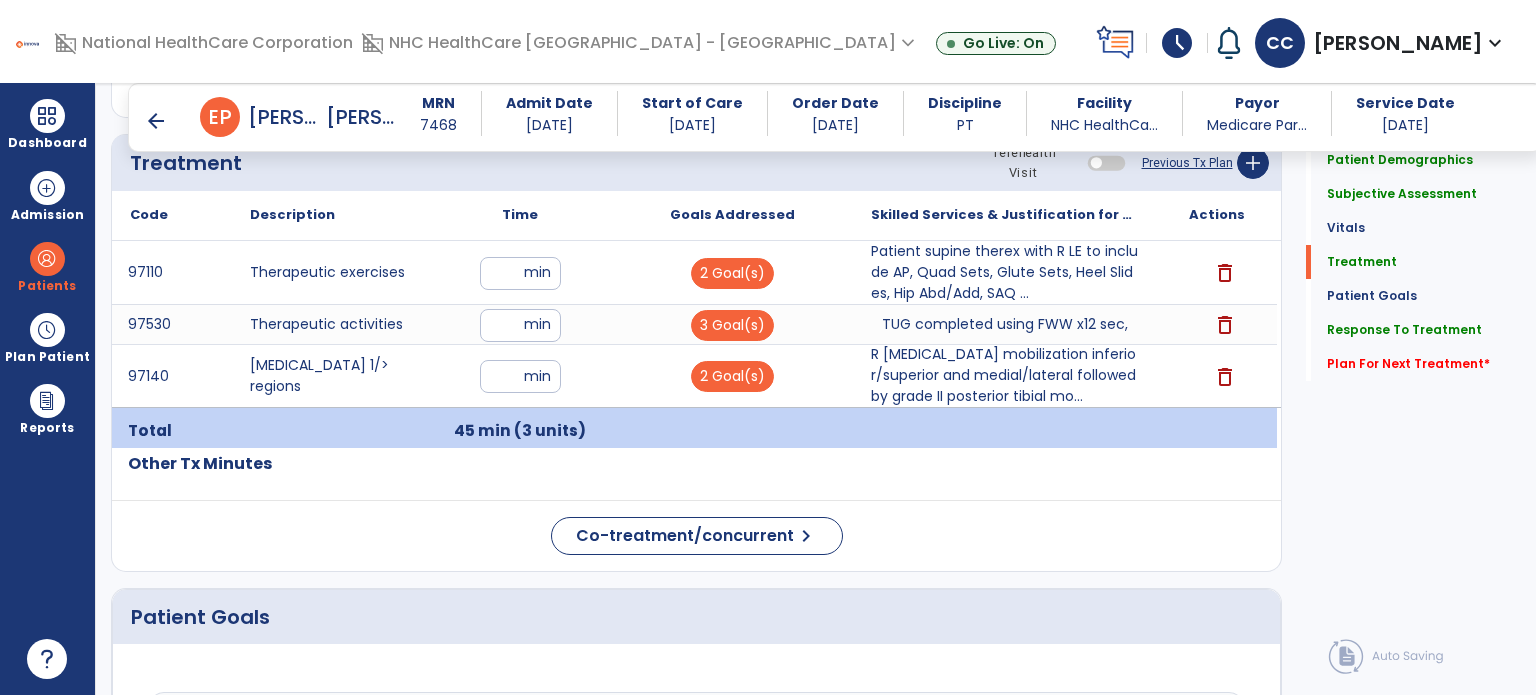 scroll, scrollTop: 1218, scrollLeft: 0, axis: vertical 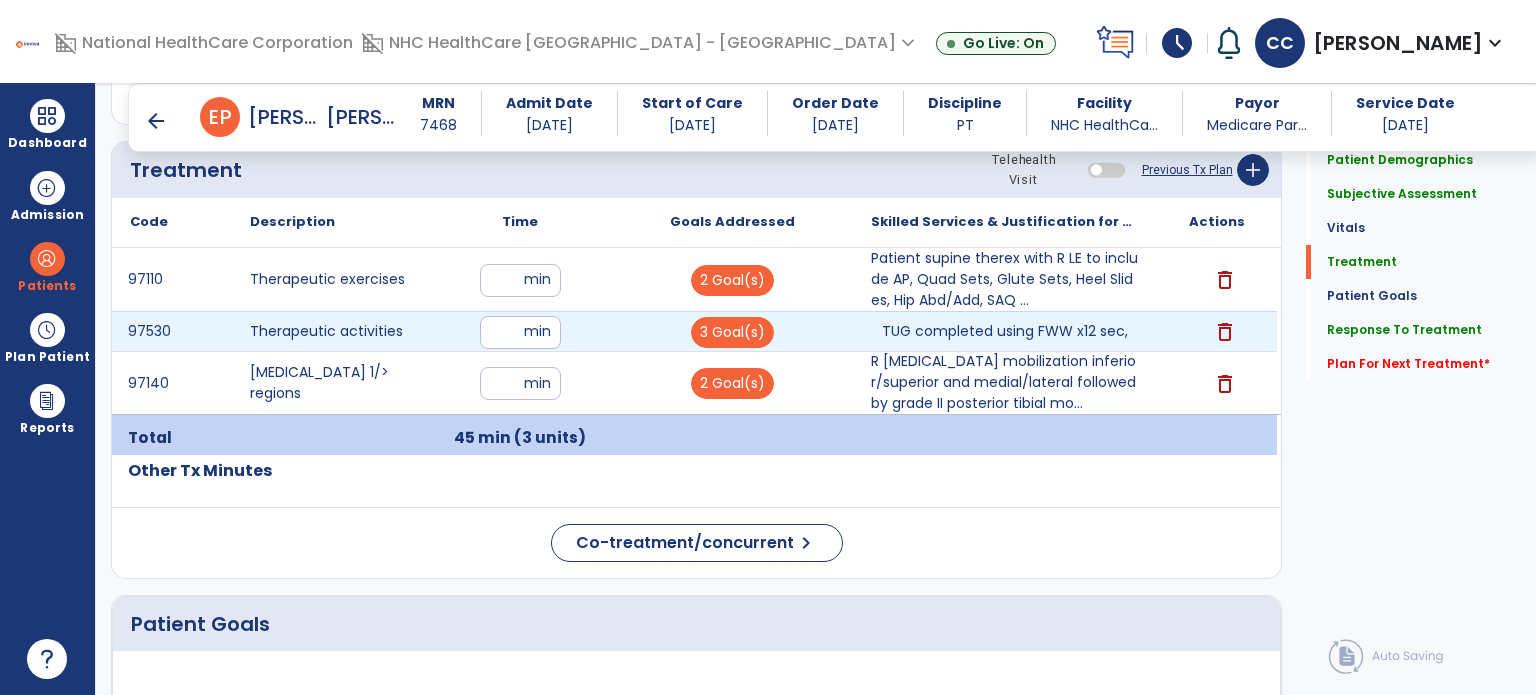 click on "TUG completed using FWW x12 sec," at bounding box center [1005, 331] 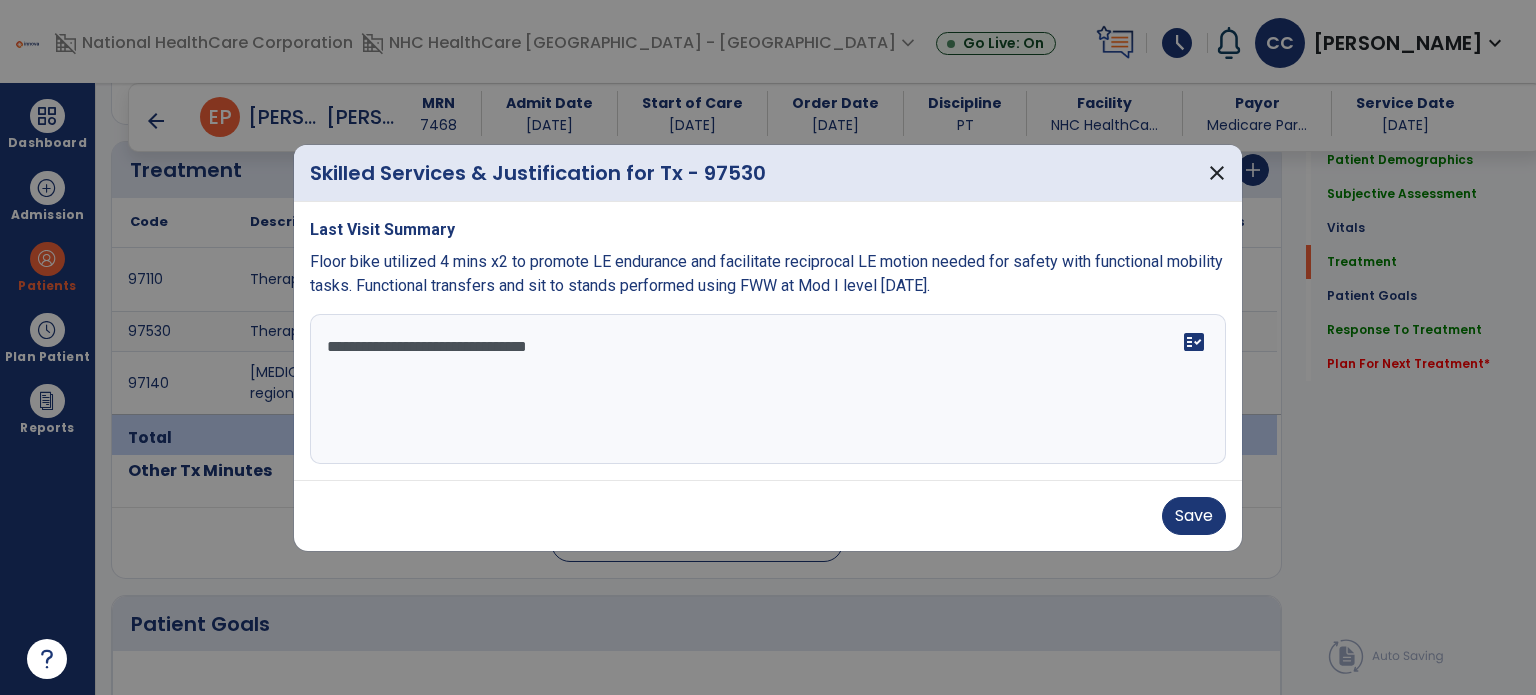 drag, startPoint x: 951, startPoint y: 398, endPoint x: 980, endPoint y: 403, distance: 29.427877 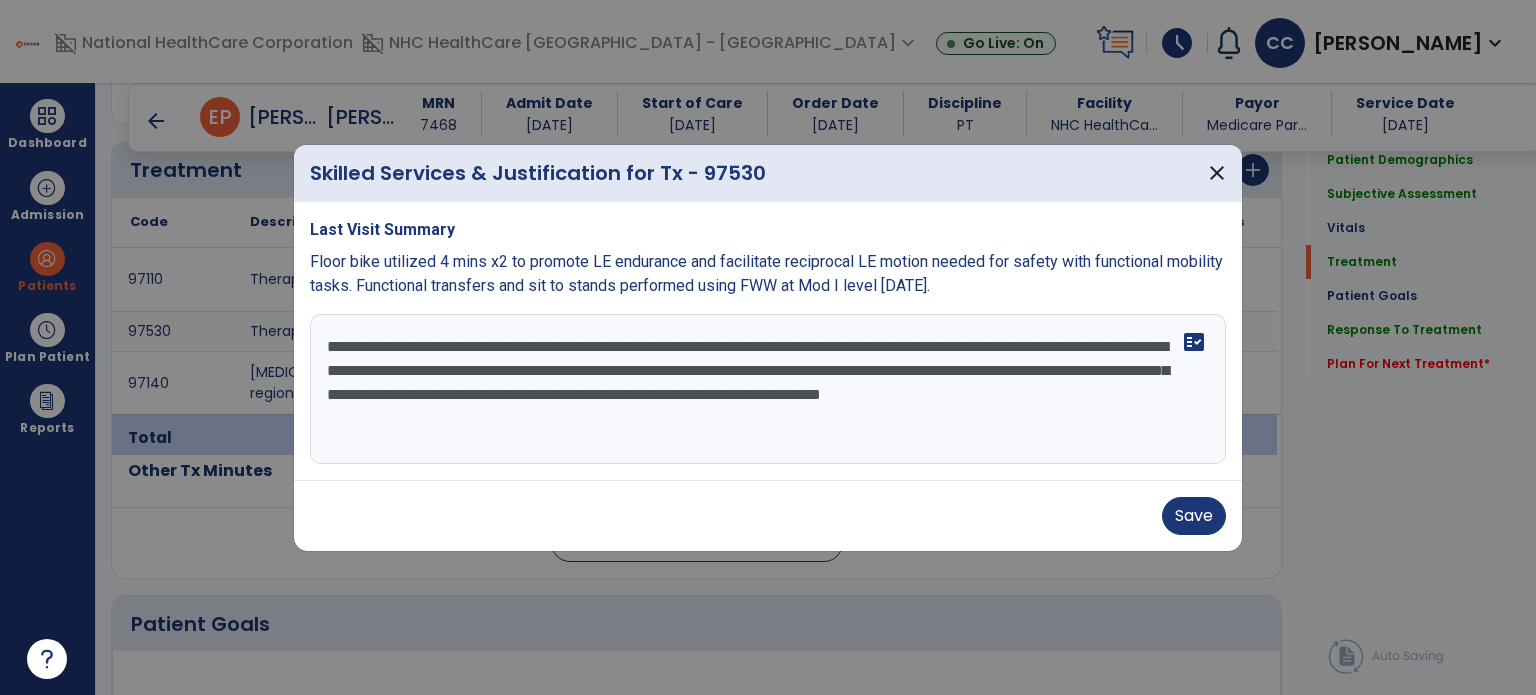 type on "**********" 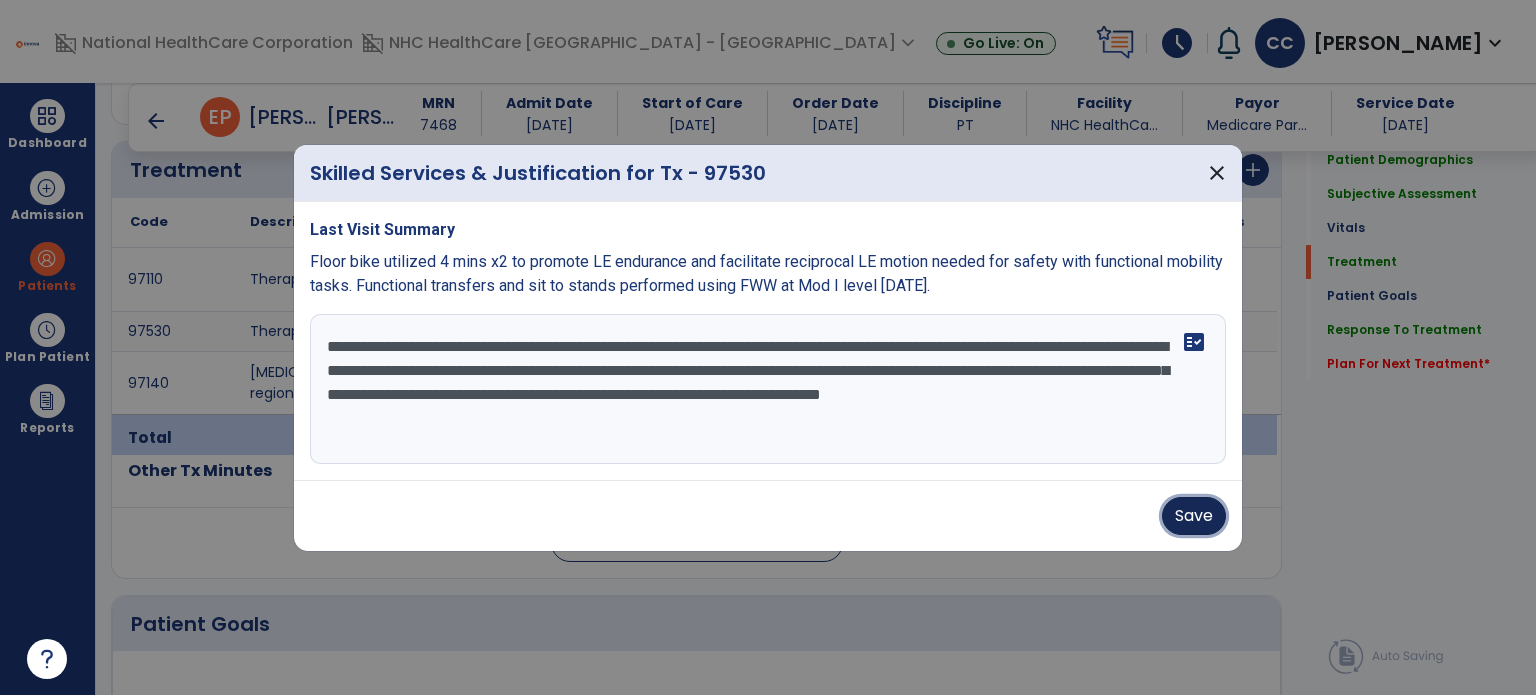 click on "Save" at bounding box center [1194, 516] 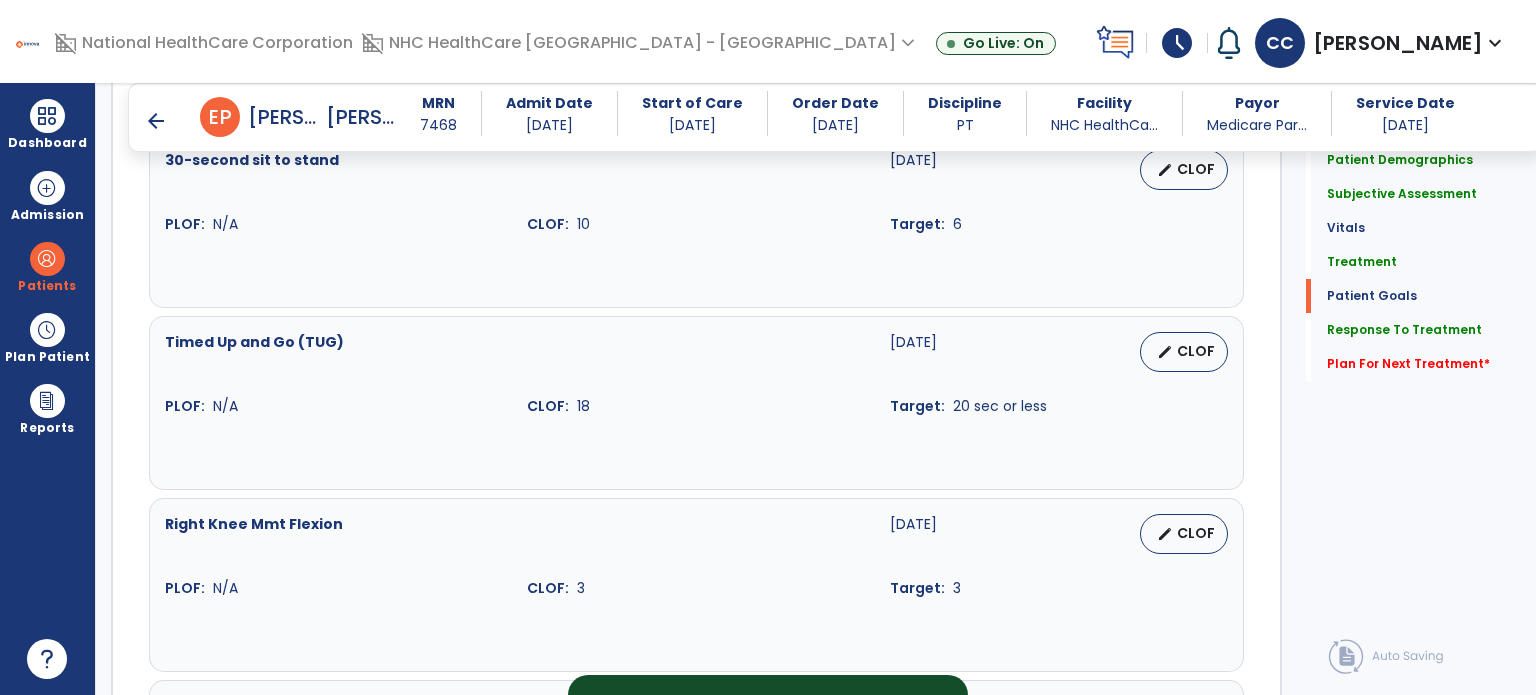 scroll, scrollTop: 2018, scrollLeft: 0, axis: vertical 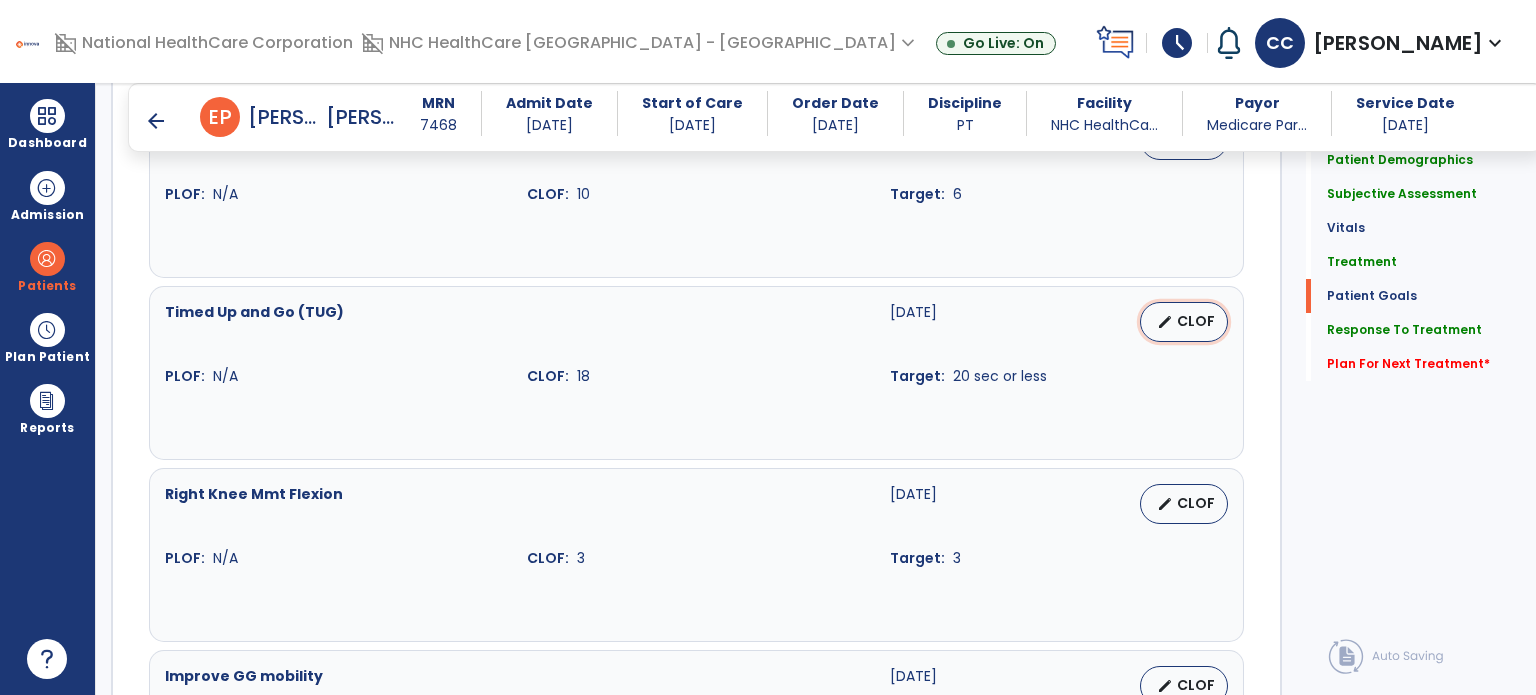 click on "CLOF" at bounding box center (1196, 321) 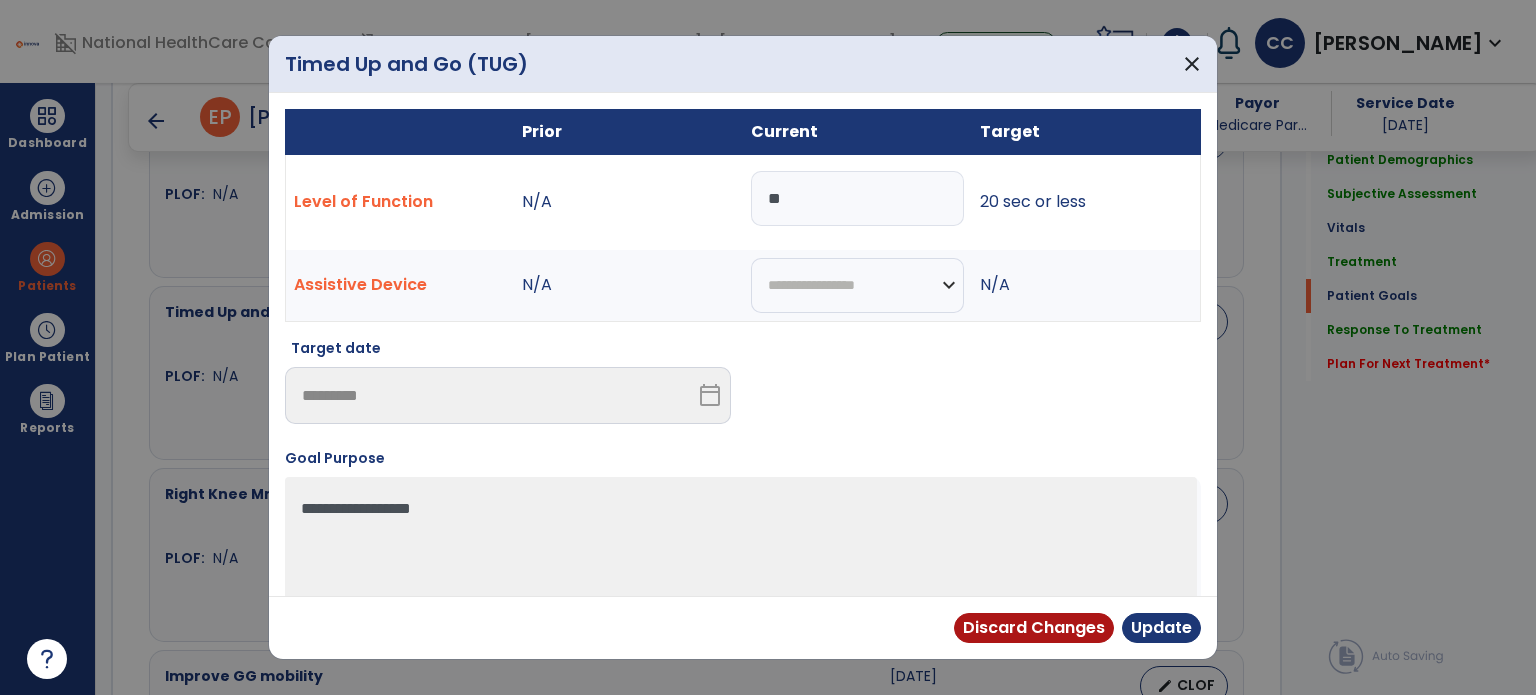 drag, startPoint x: 805, startPoint y: 199, endPoint x: 448, endPoint y: 181, distance: 357.4535 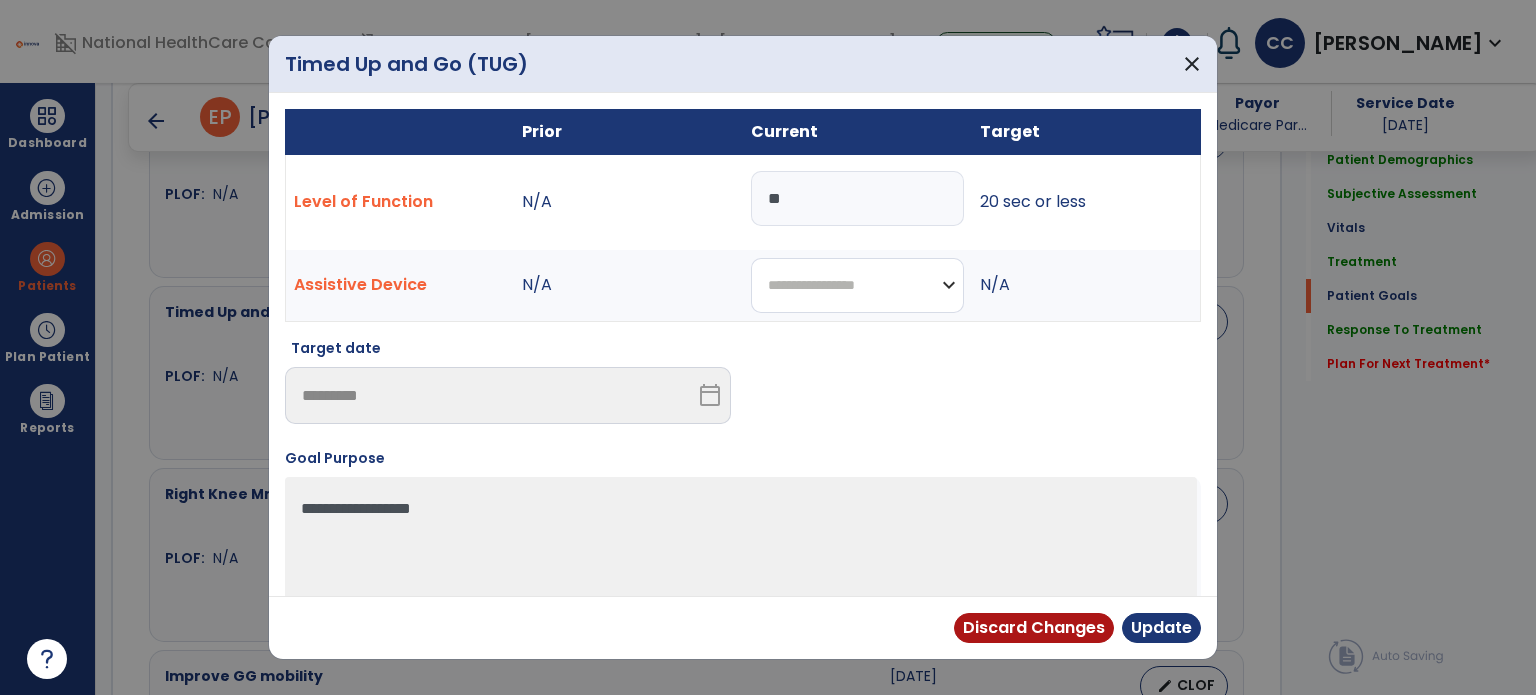 click on "**********" at bounding box center [857, 285] 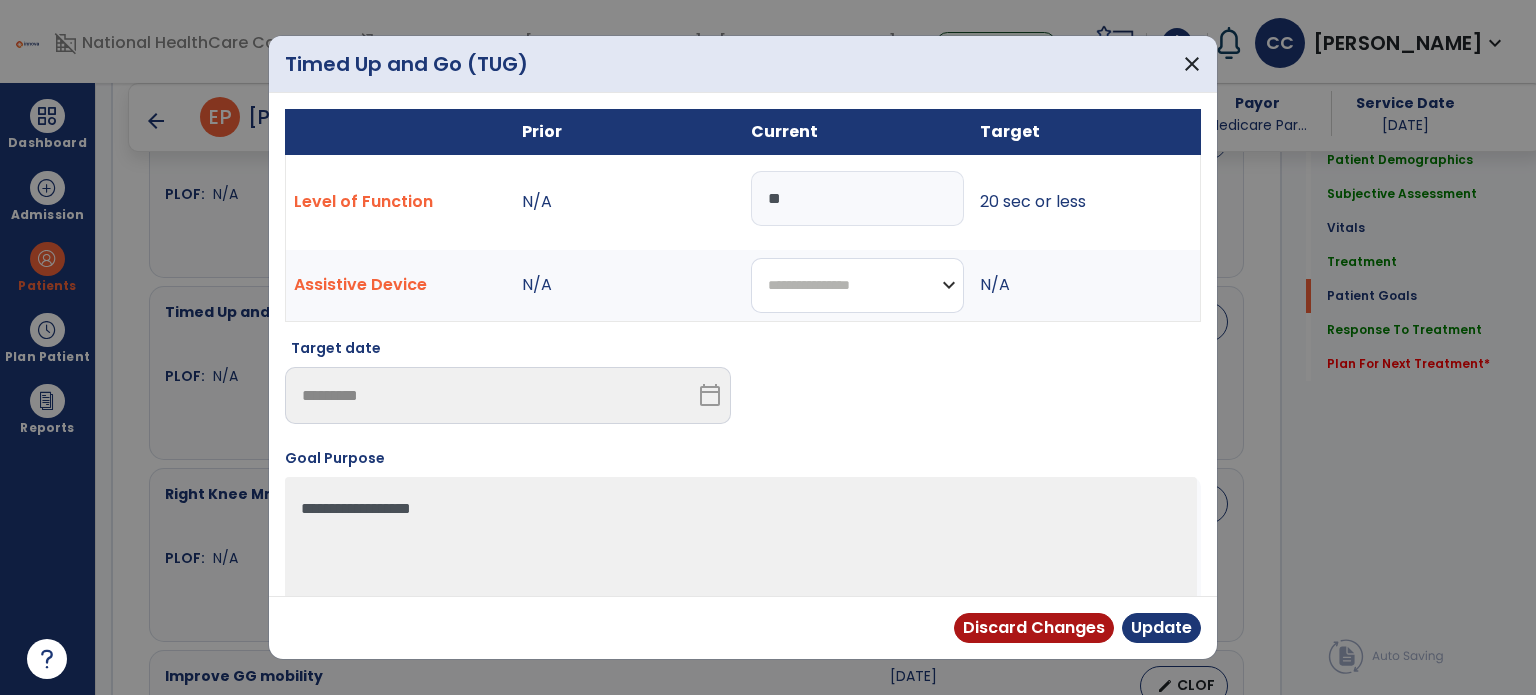 click on "**********" at bounding box center (857, 285) 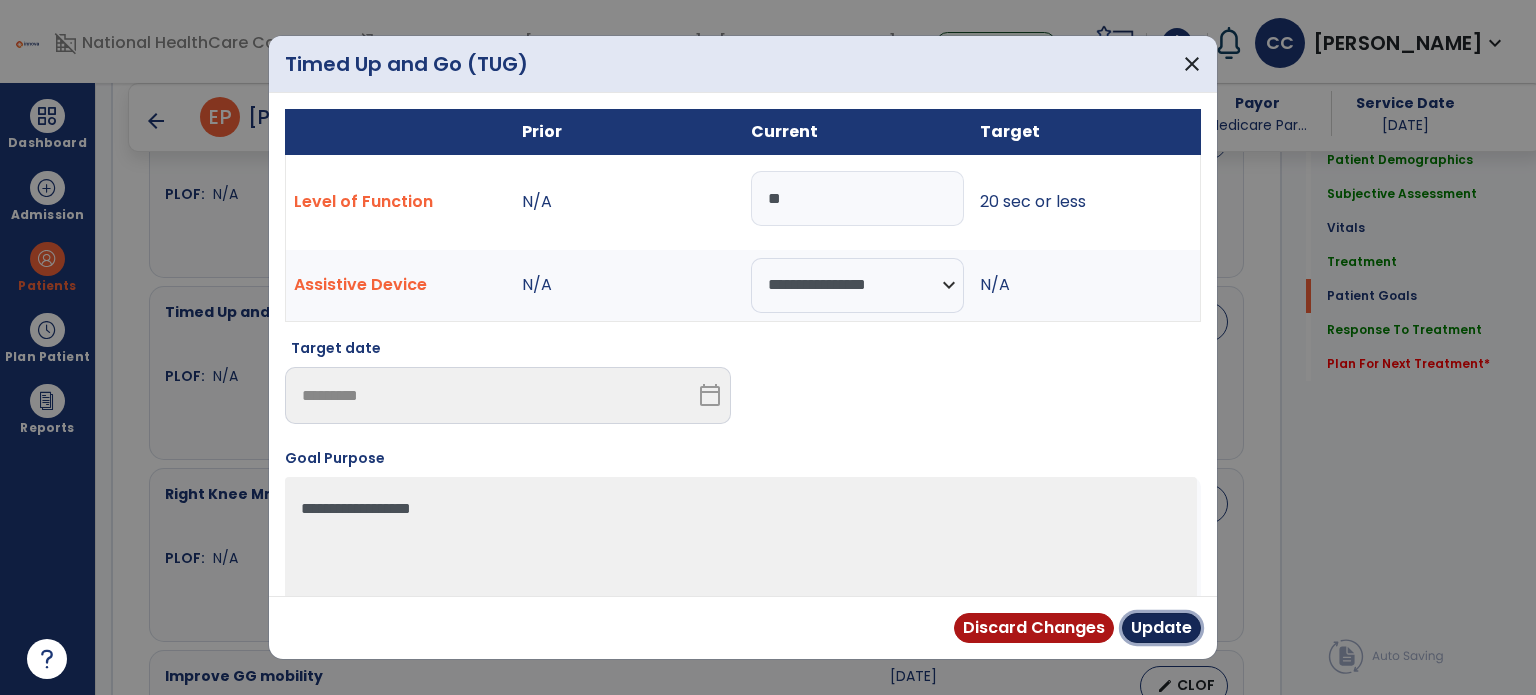 click on "Update" at bounding box center [1161, 628] 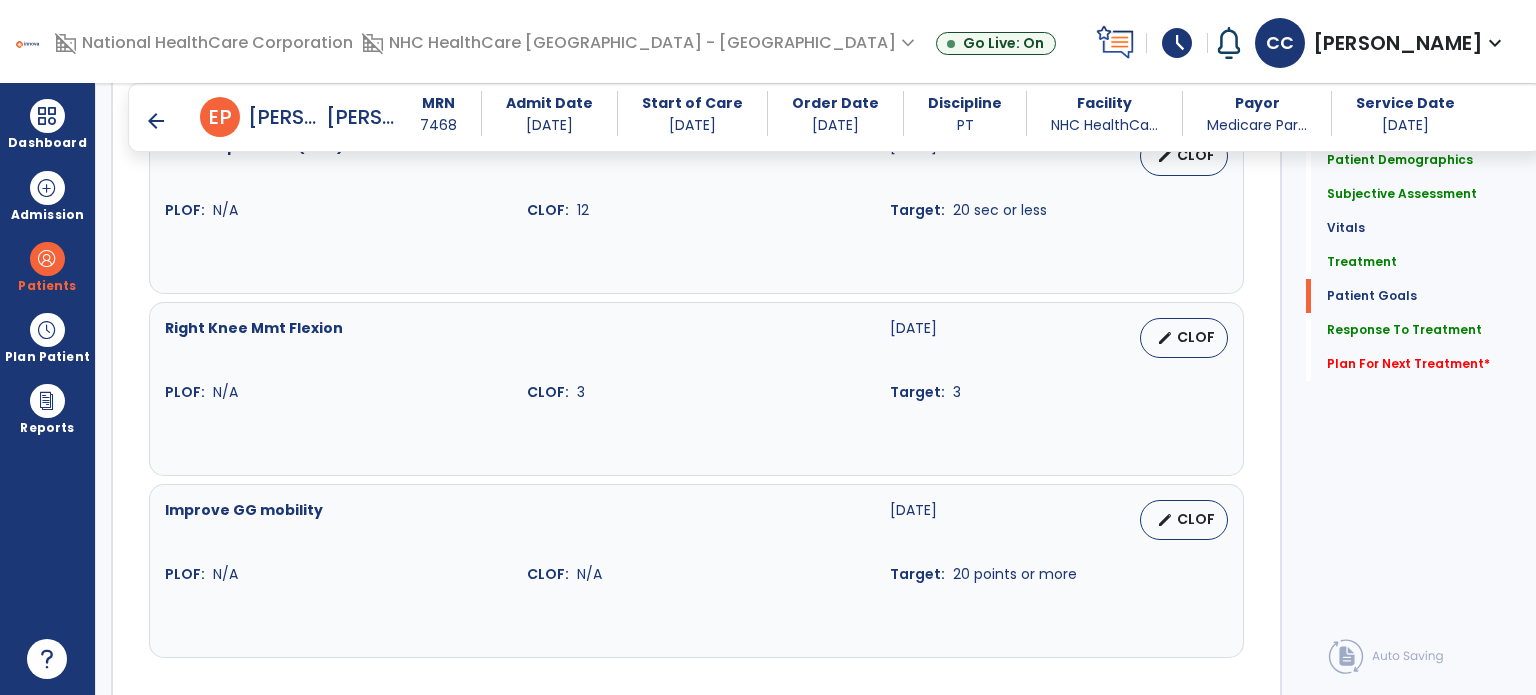 scroll, scrollTop: 2218, scrollLeft: 0, axis: vertical 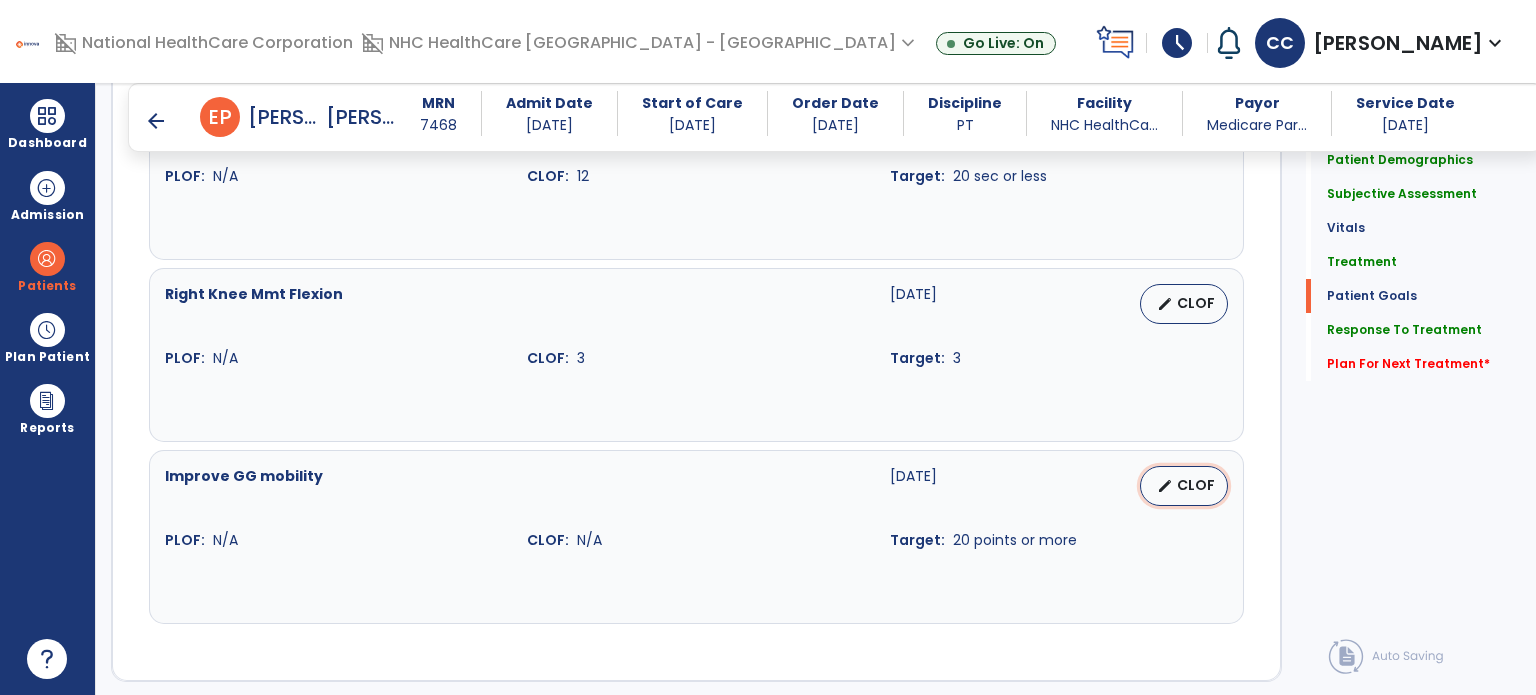 click on "edit   CLOF" at bounding box center (1184, 486) 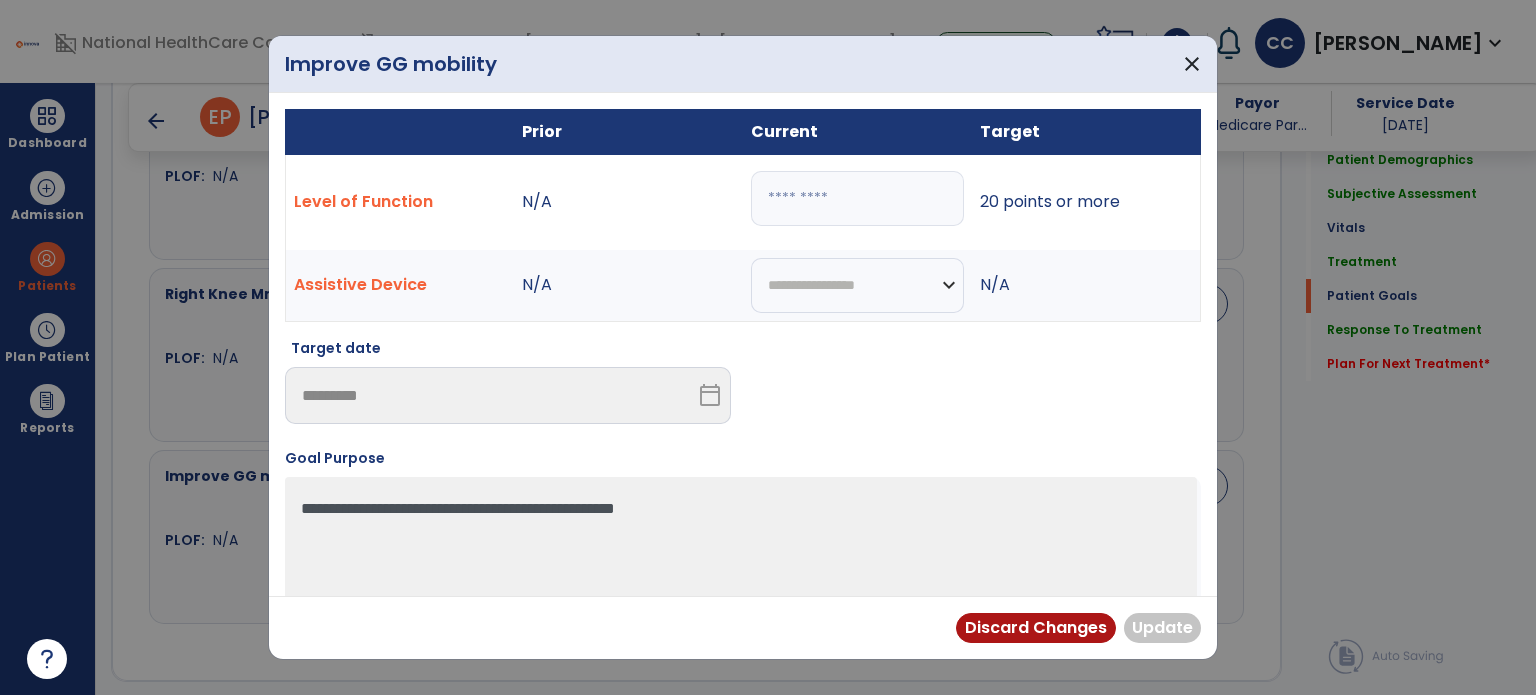 click at bounding box center [857, 198] 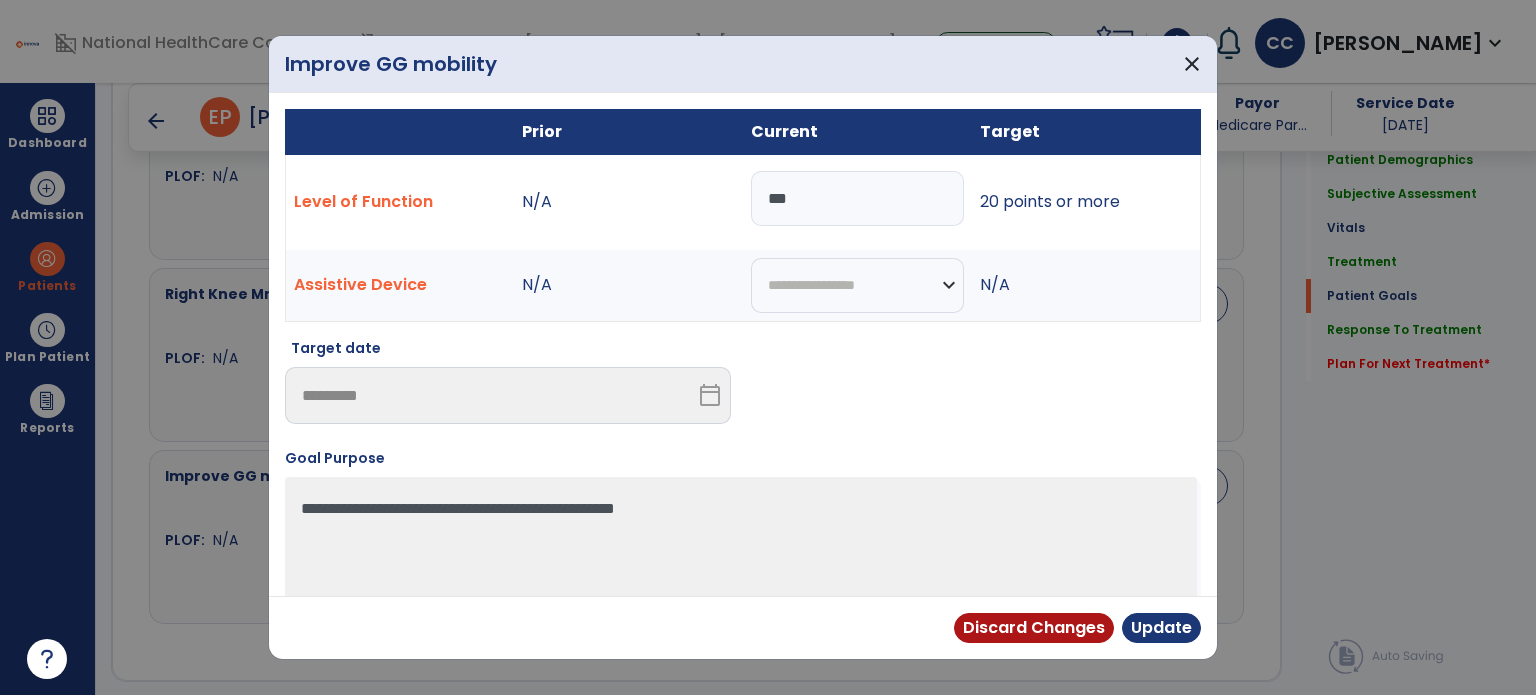 type on "***" 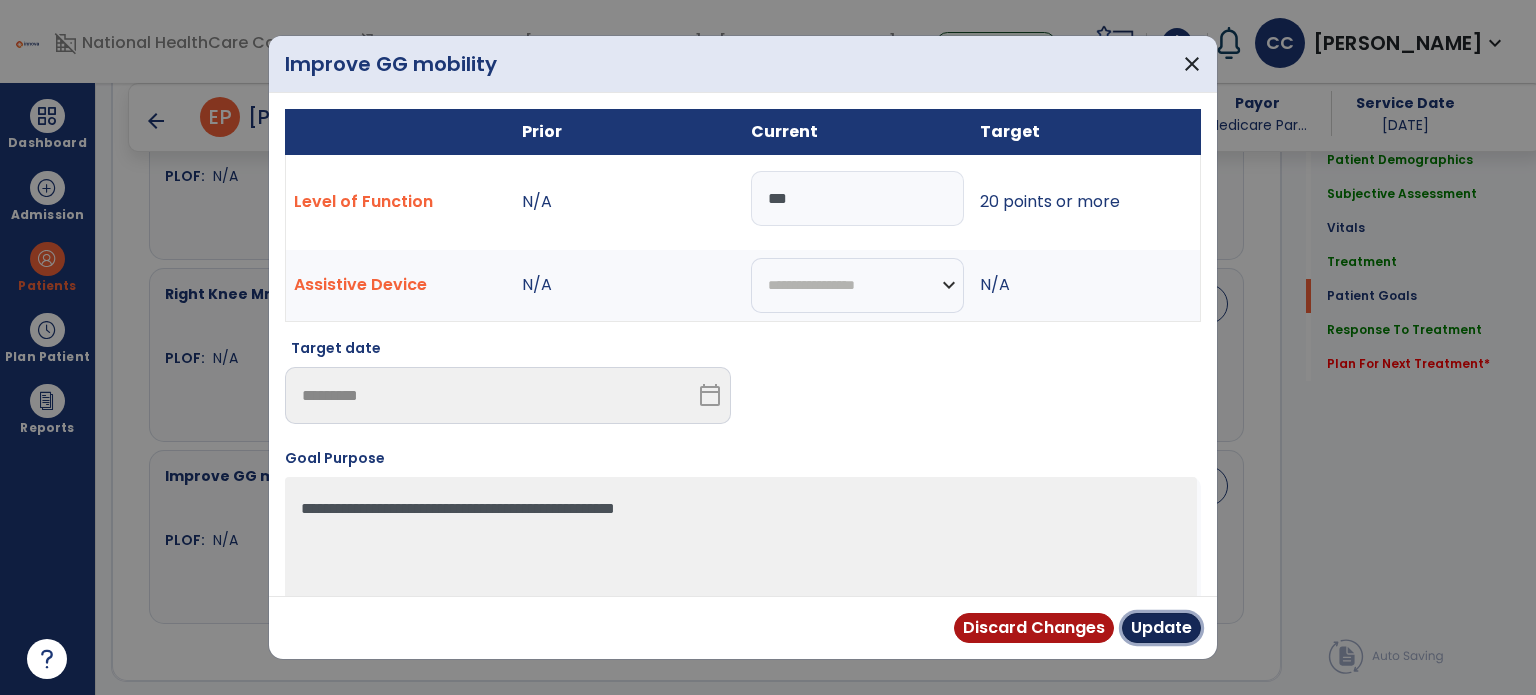 click on "Update" at bounding box center [1161, 628] 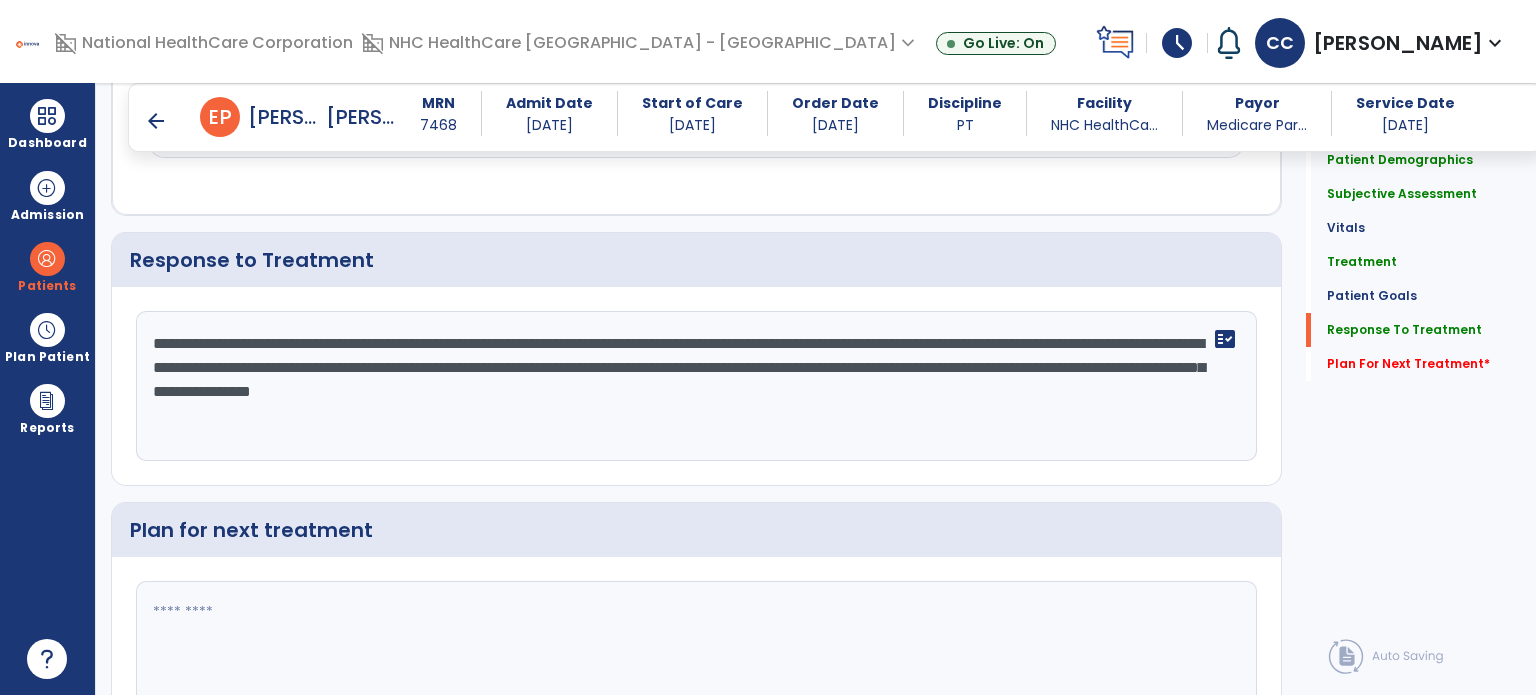scroll, scrollTop: 2719, scrollLeft: 0, axis: vertical 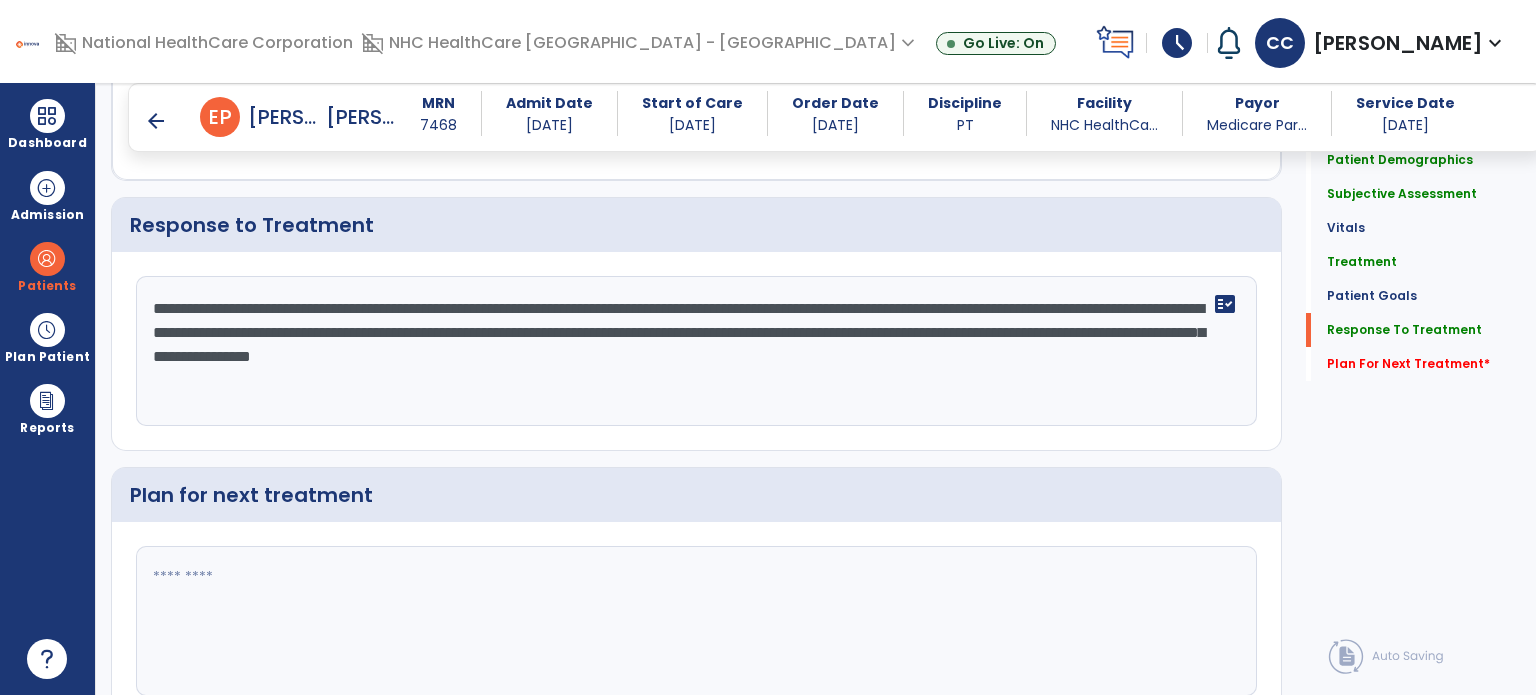 click on "**********" 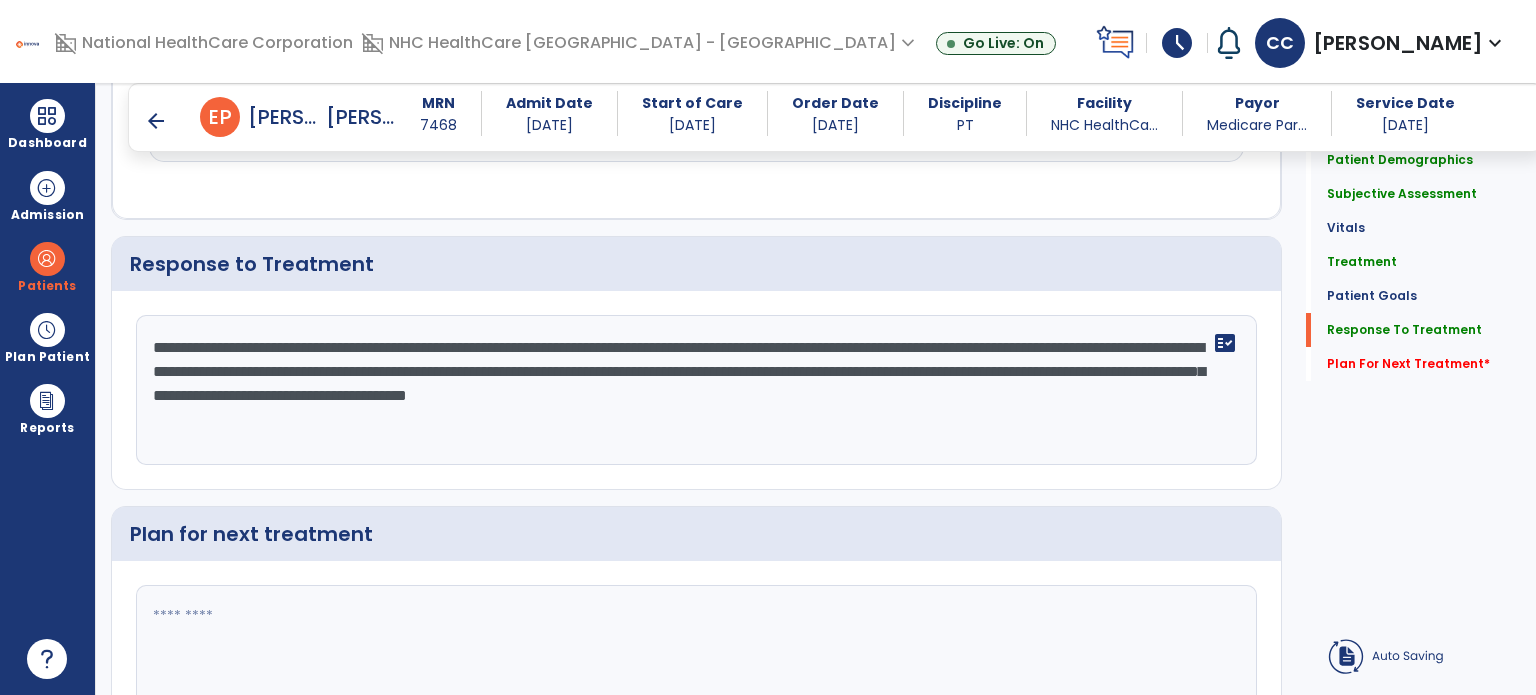 scroll, scrollTop: 2719, scrollLeft: 0, axis: vertical 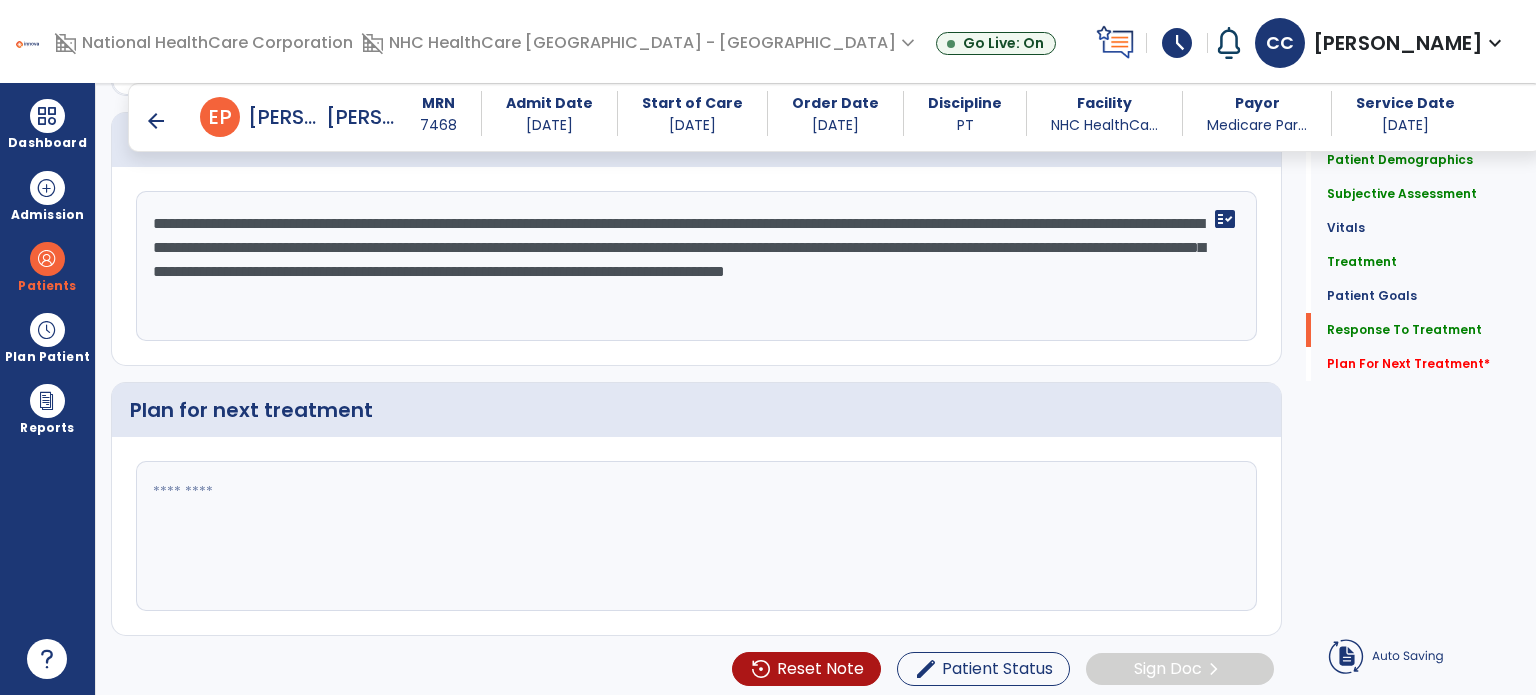 type on "**********" 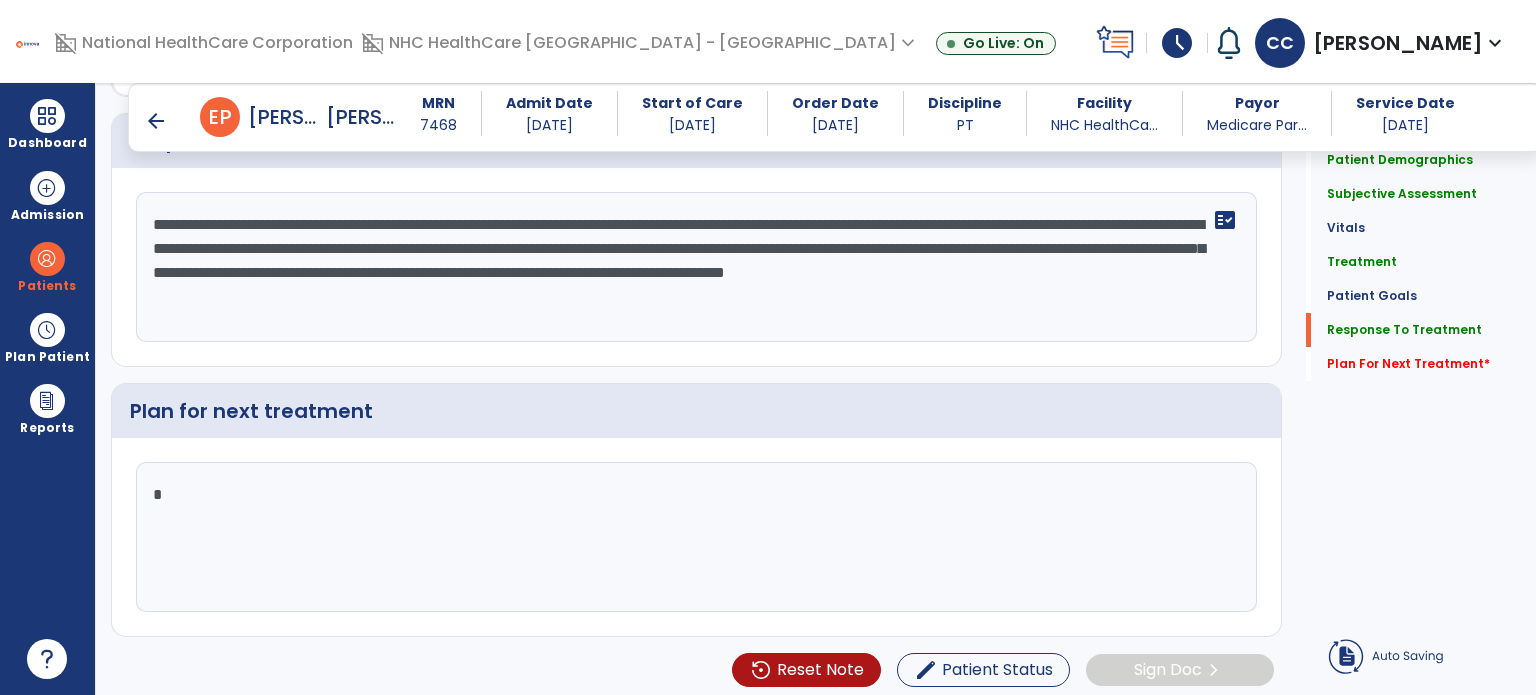 scroll, scrollTop: 2804, scrollLeft: 0, axis: vertical 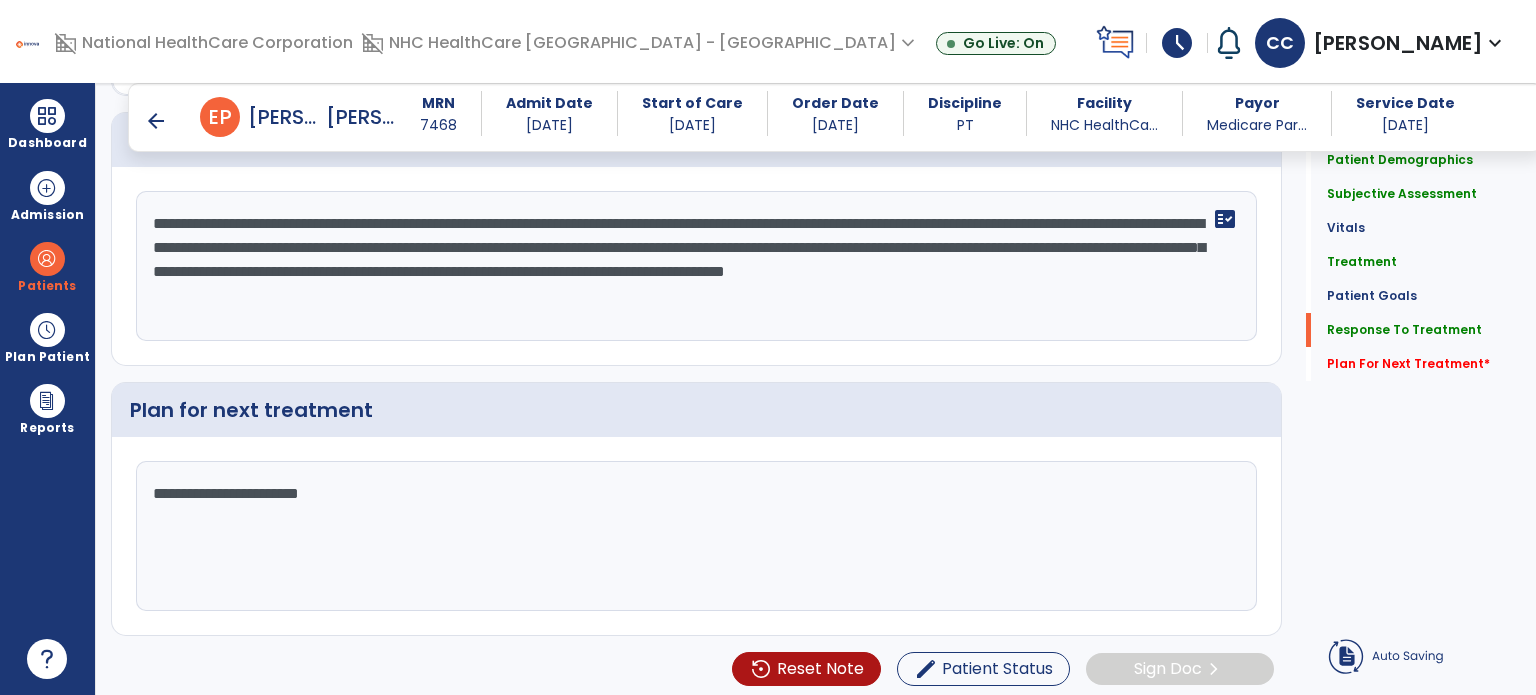 type on "**********" 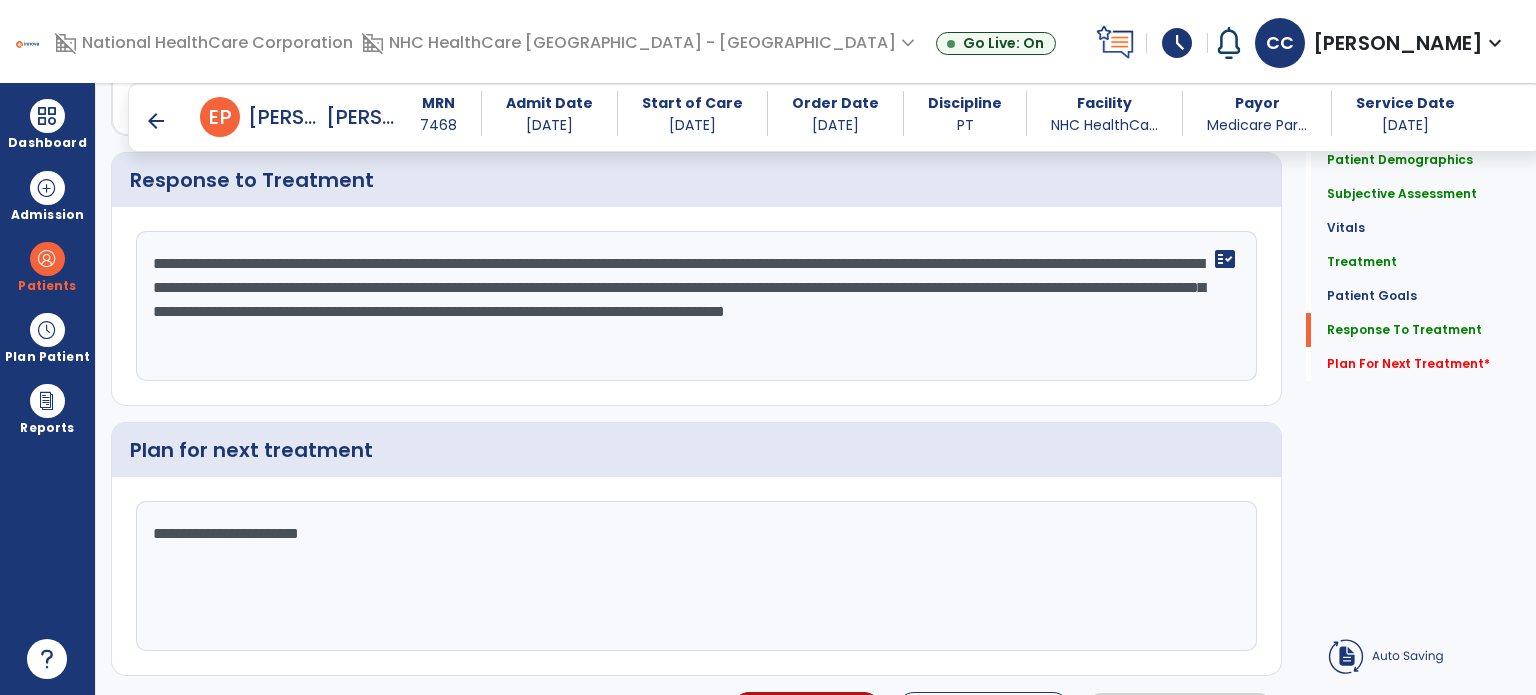 drag, startPoint x: 656, startPoint y: 296, endPoint x: 149, endPoint y: 211, distance: 514.07587 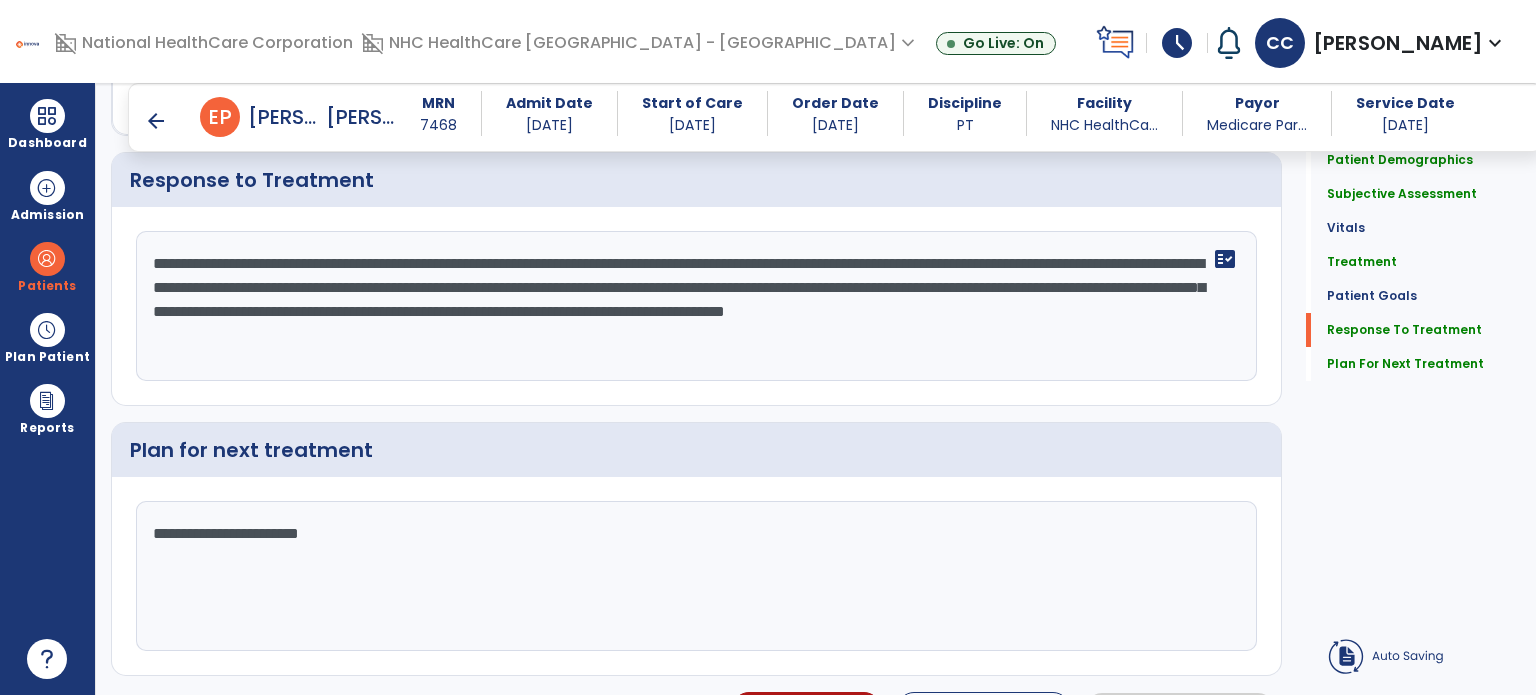 scroll, scrollTop: 2804, scrollLeft: 0, axis: vertical 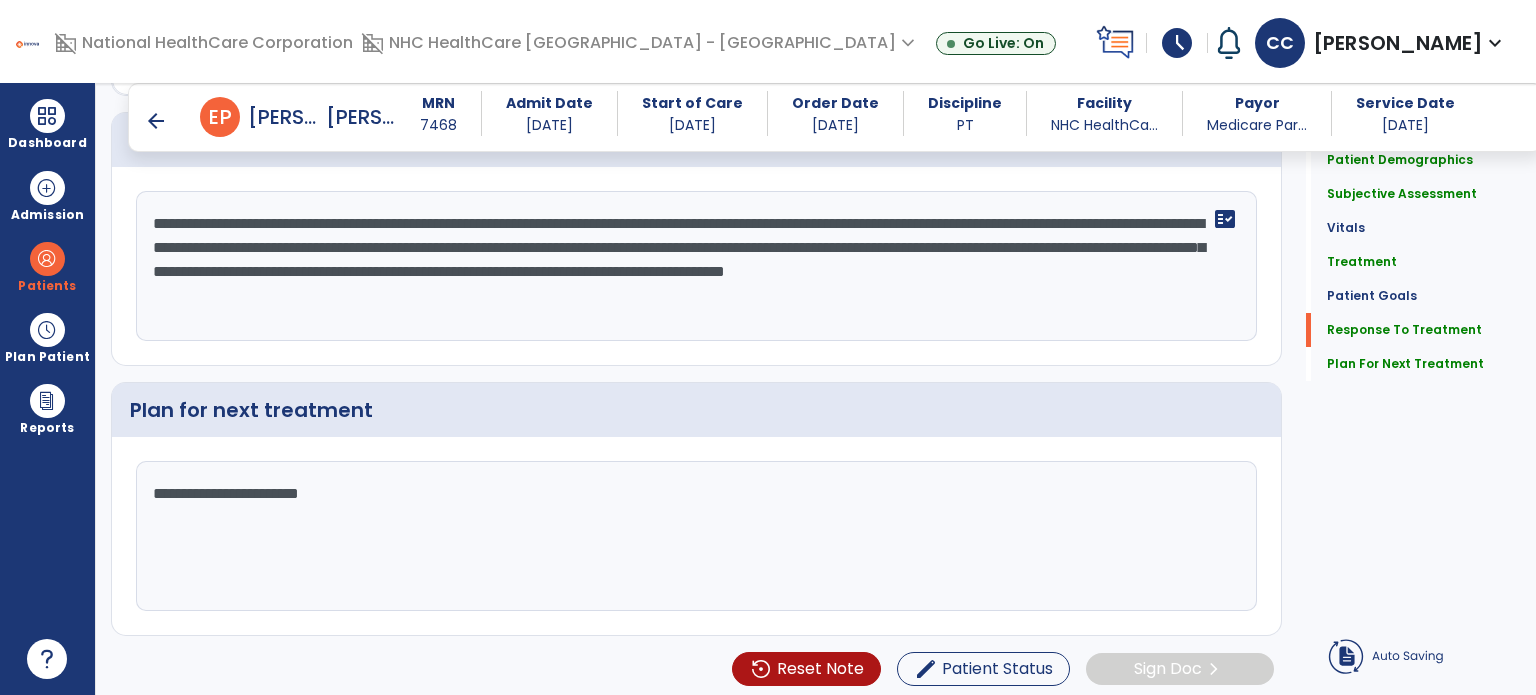 click on "**********" 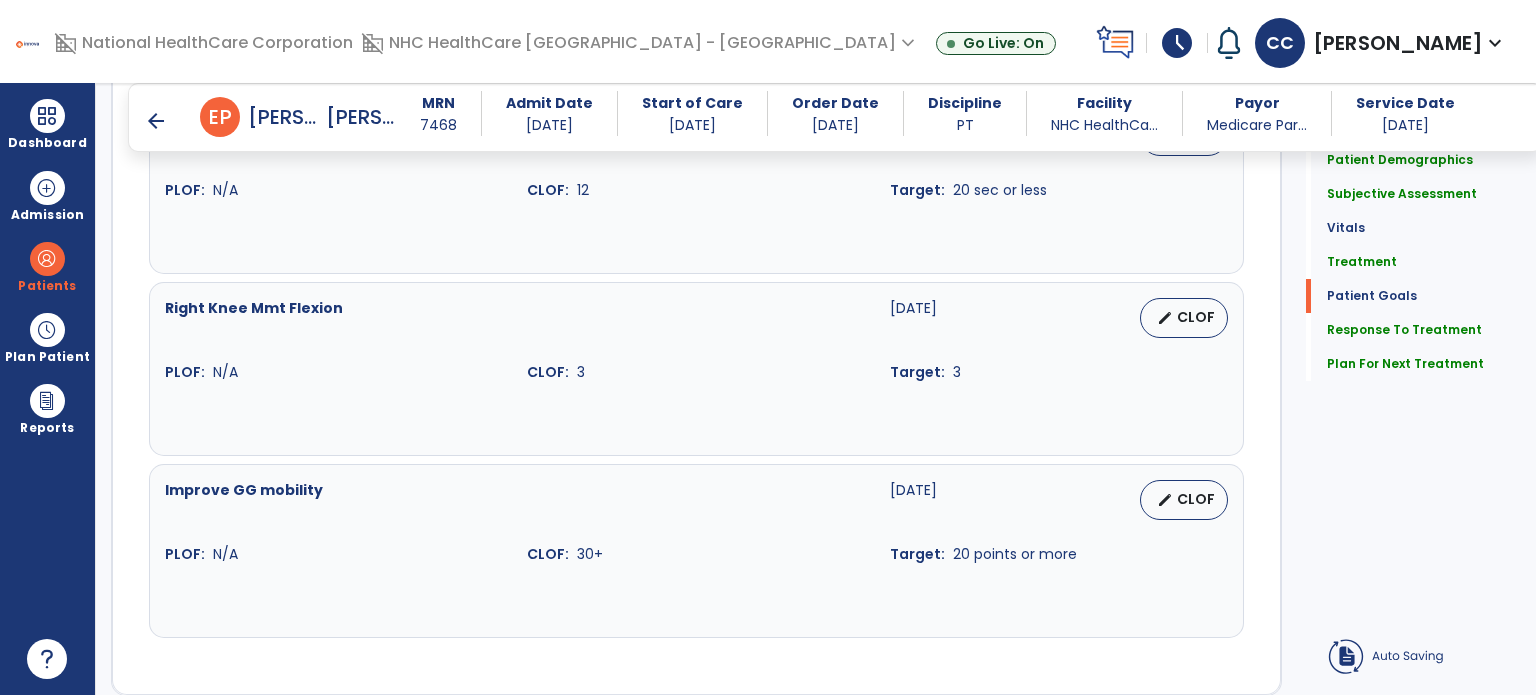 drag, startPoint x: 400, startPoint y: 422, endPoint x: 978, endPoint y: 377, distance: 579.7491 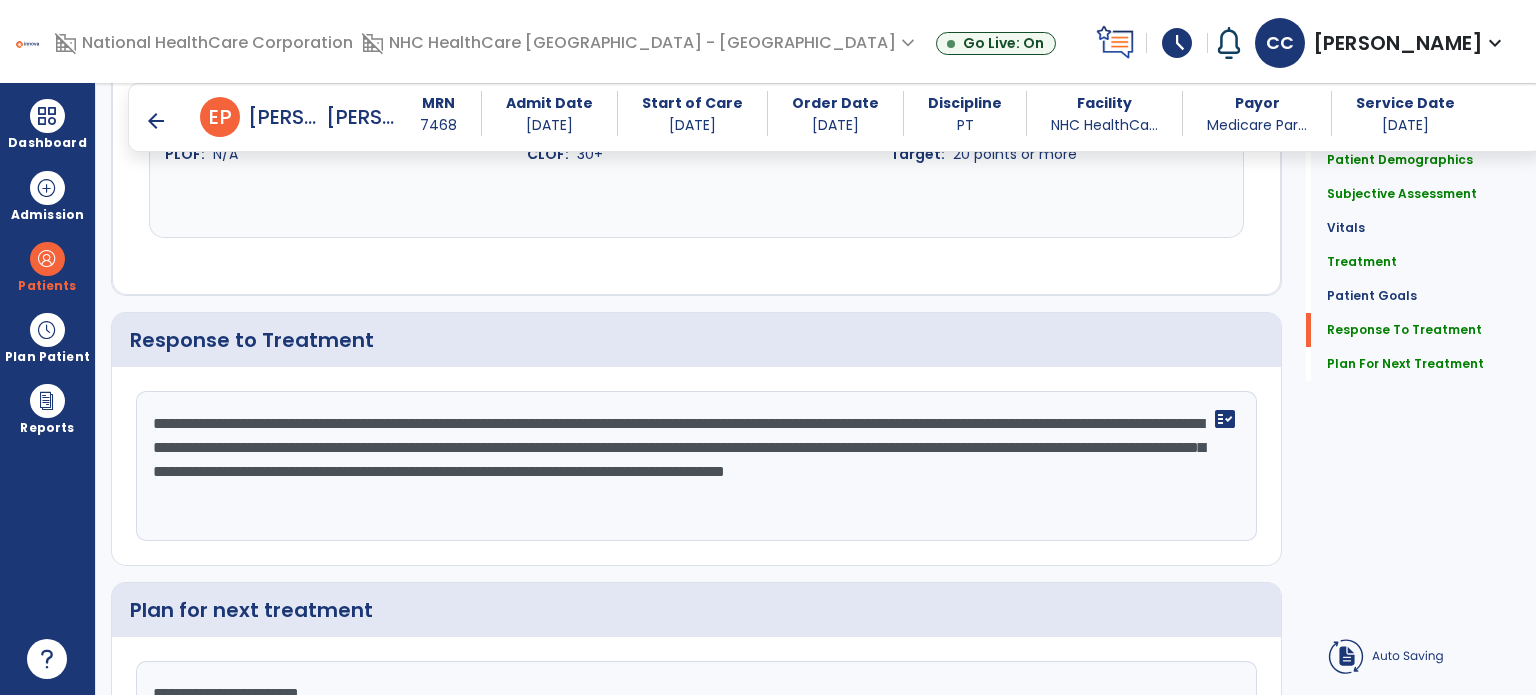 scroll, scrollTop: 2804, scrollLeft: 0, axis: vertical 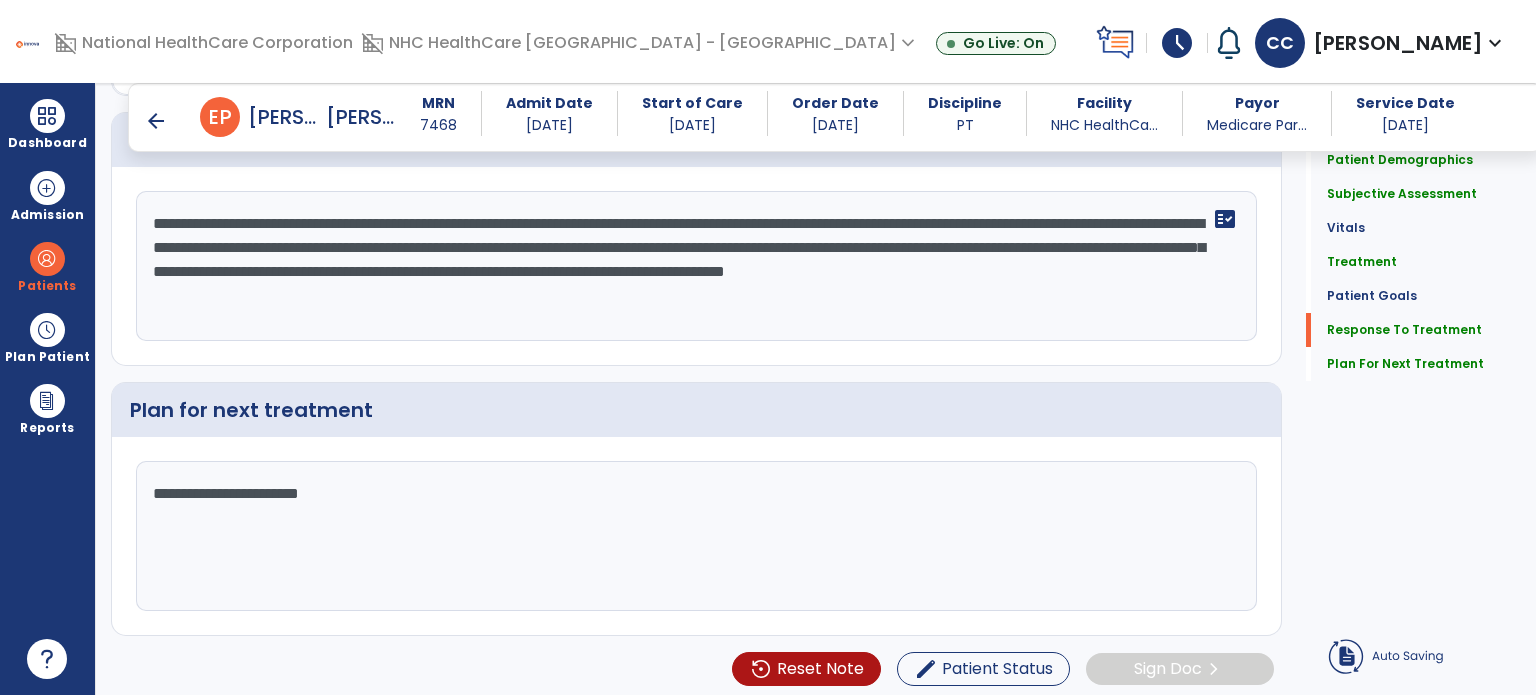 click on "**********" 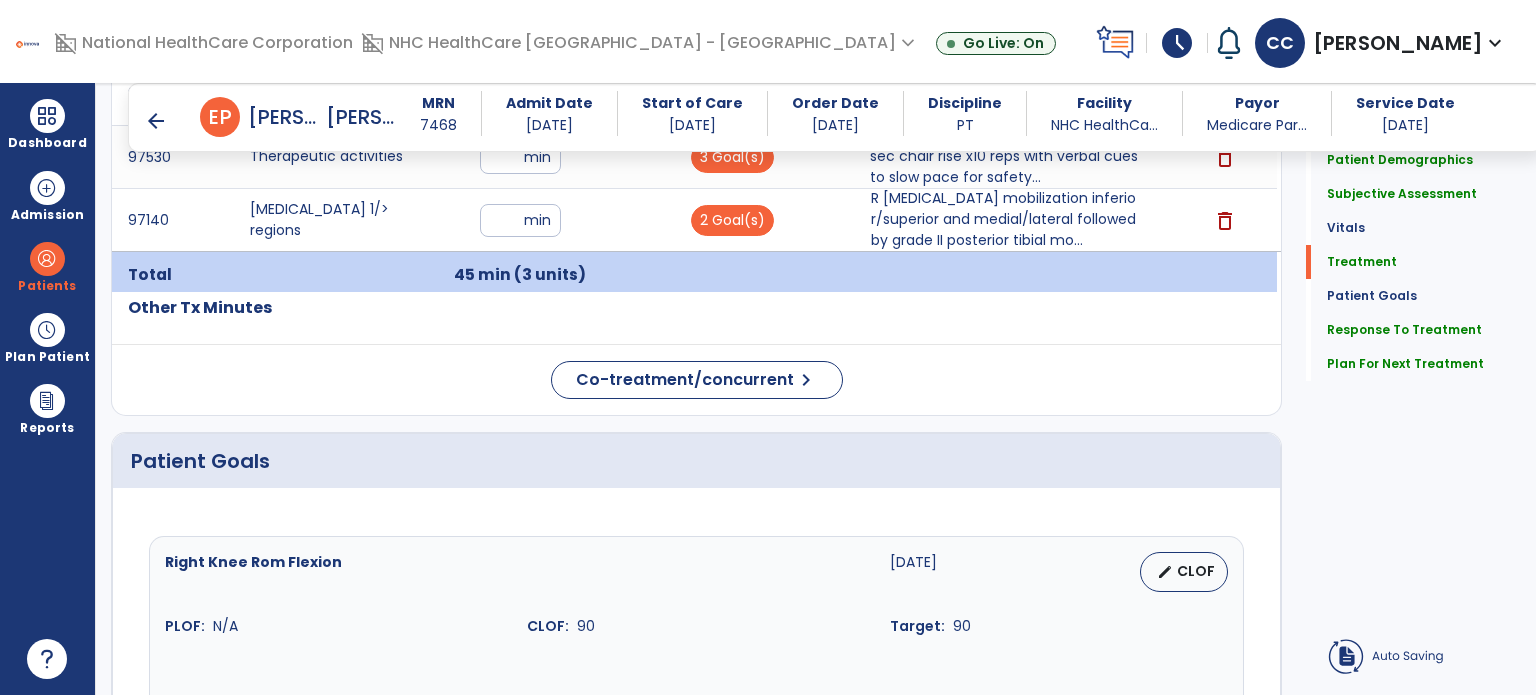 scroll, scrollTop: 1204, scrollLeft: 0, axis: vertical 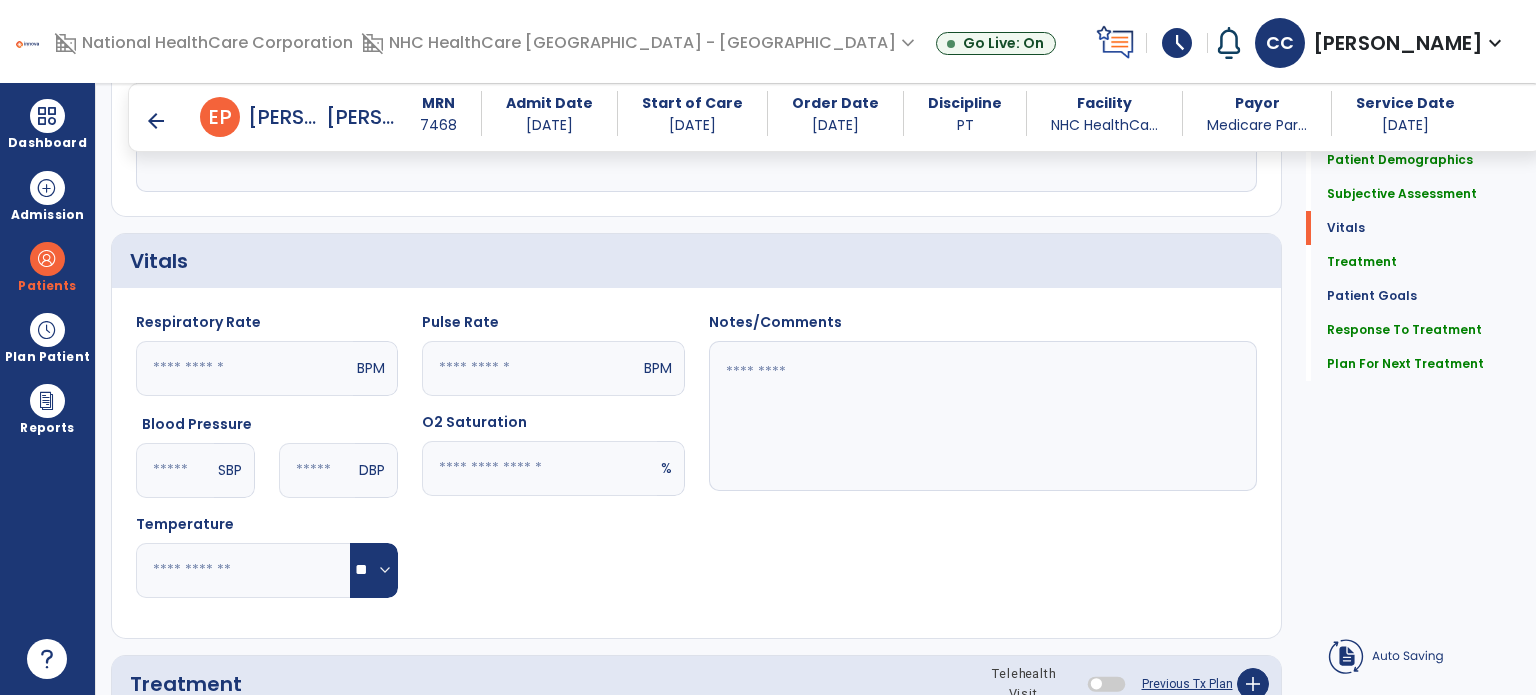 click 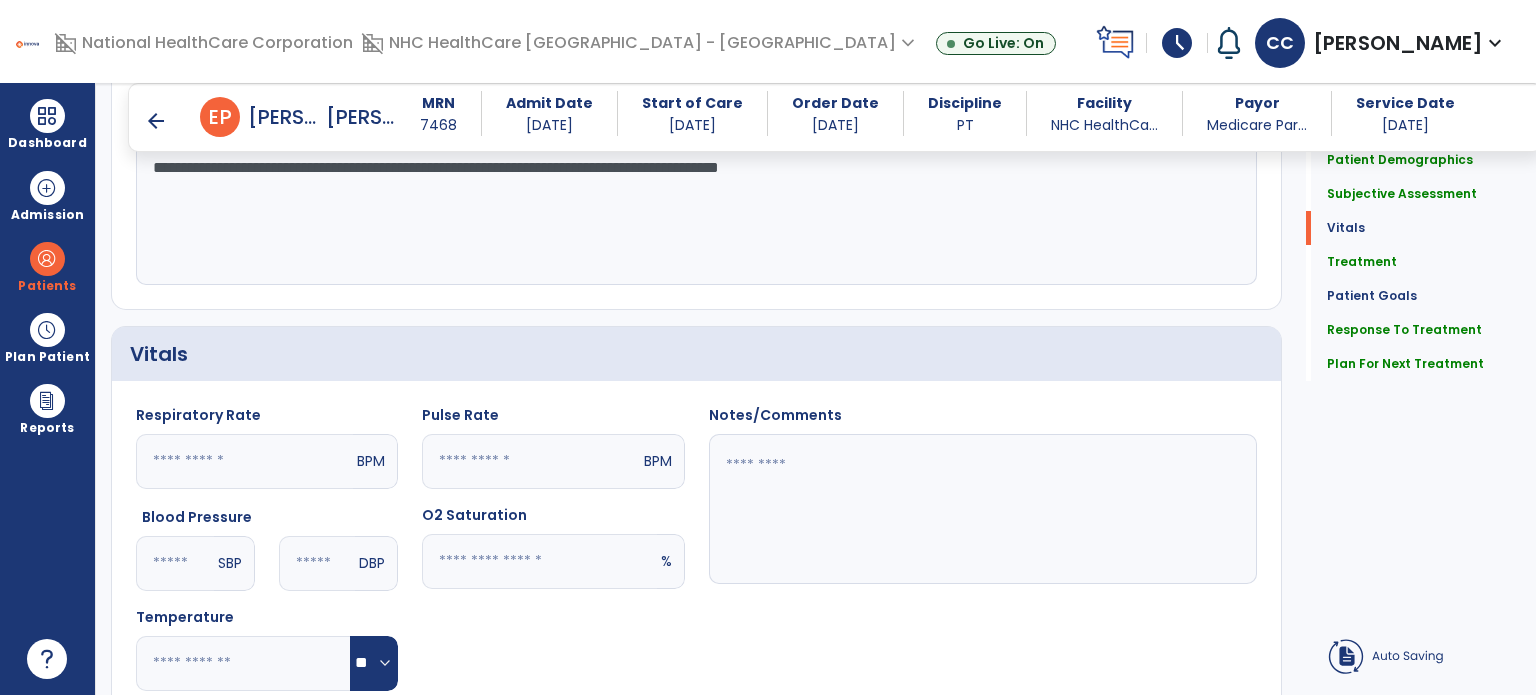 scroll, scrollTop: 504, scrollLeft: 0, axis: vertical 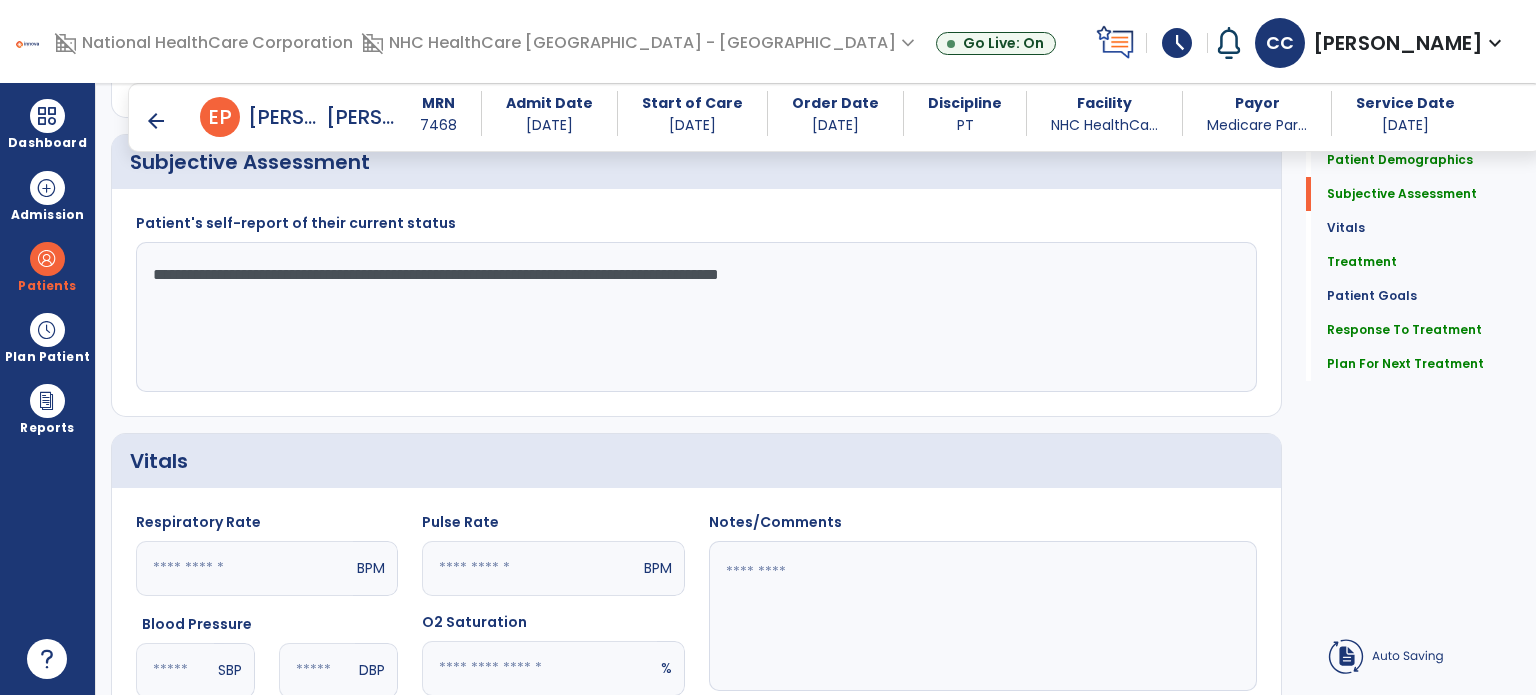 click on "**********" 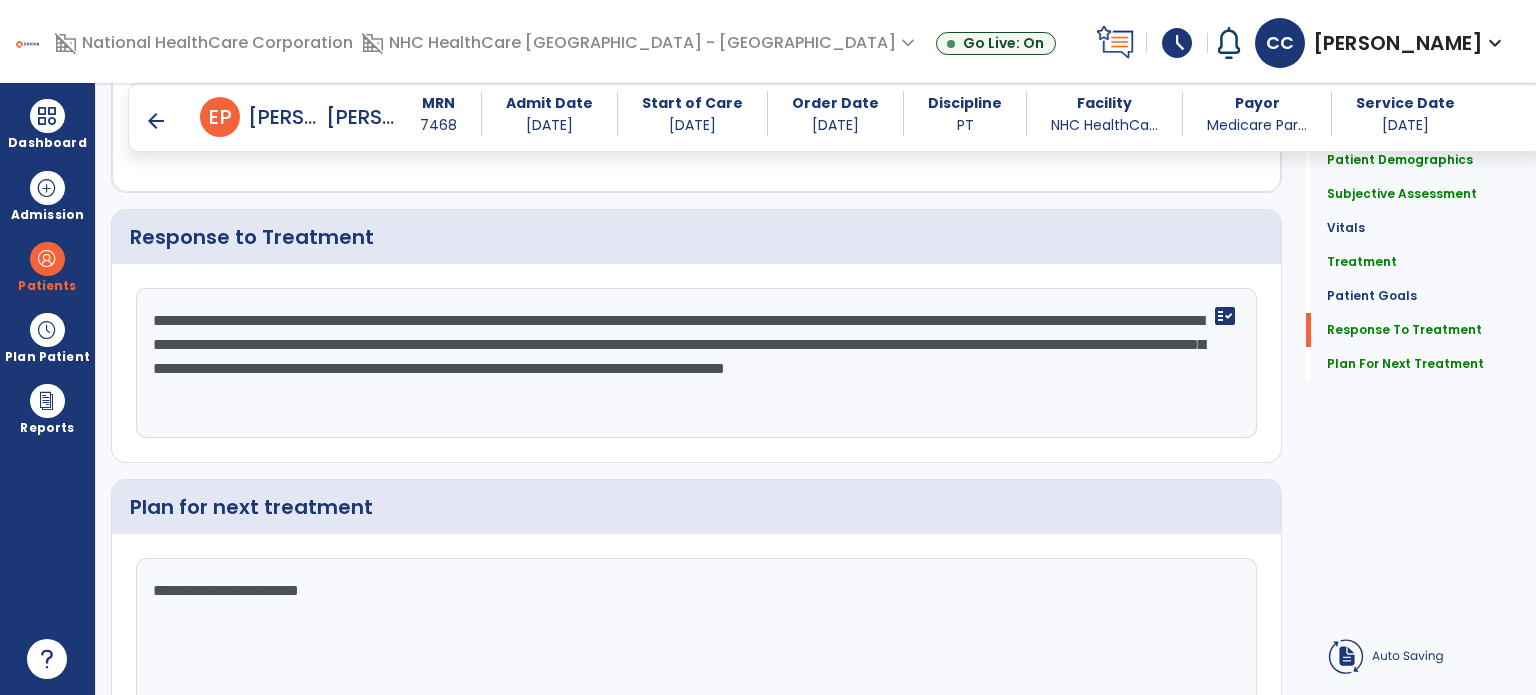 scroll, scrollTop: 2804, scrollLeft: 0, axis: vertical 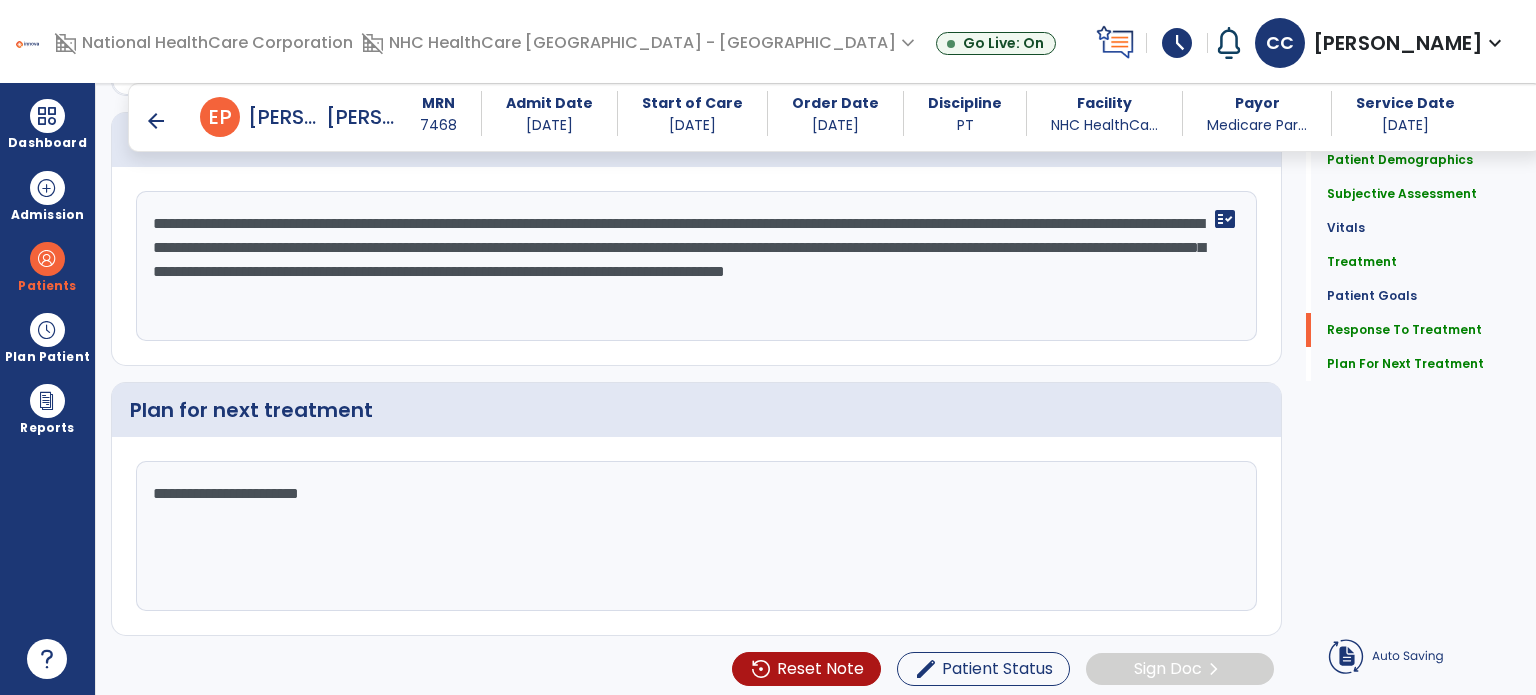 drag, startPoint x: 539, startPoint y: 474, endPoint x: 525, endPoint y: 475, distance: 14.035668 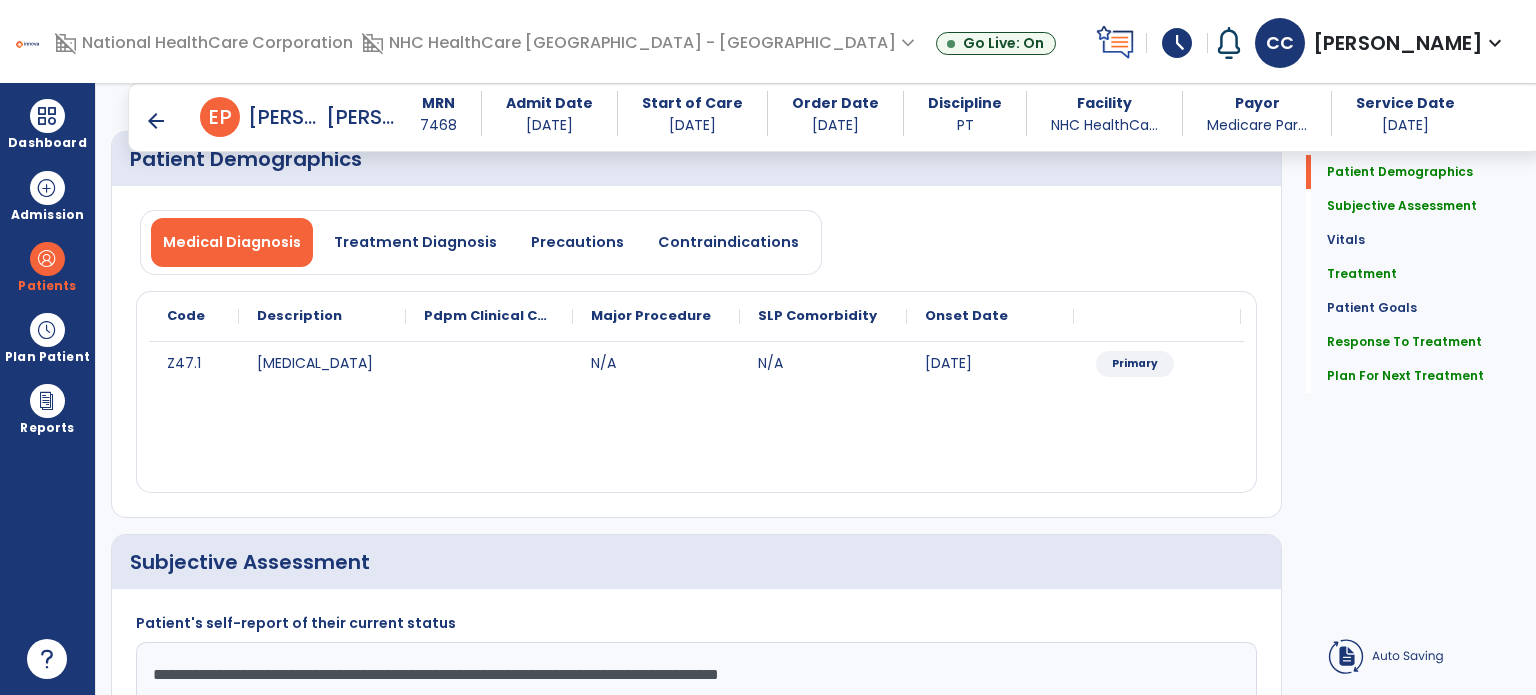 scroll, scrollTop: 0, scrollLeft: 0, axis: both 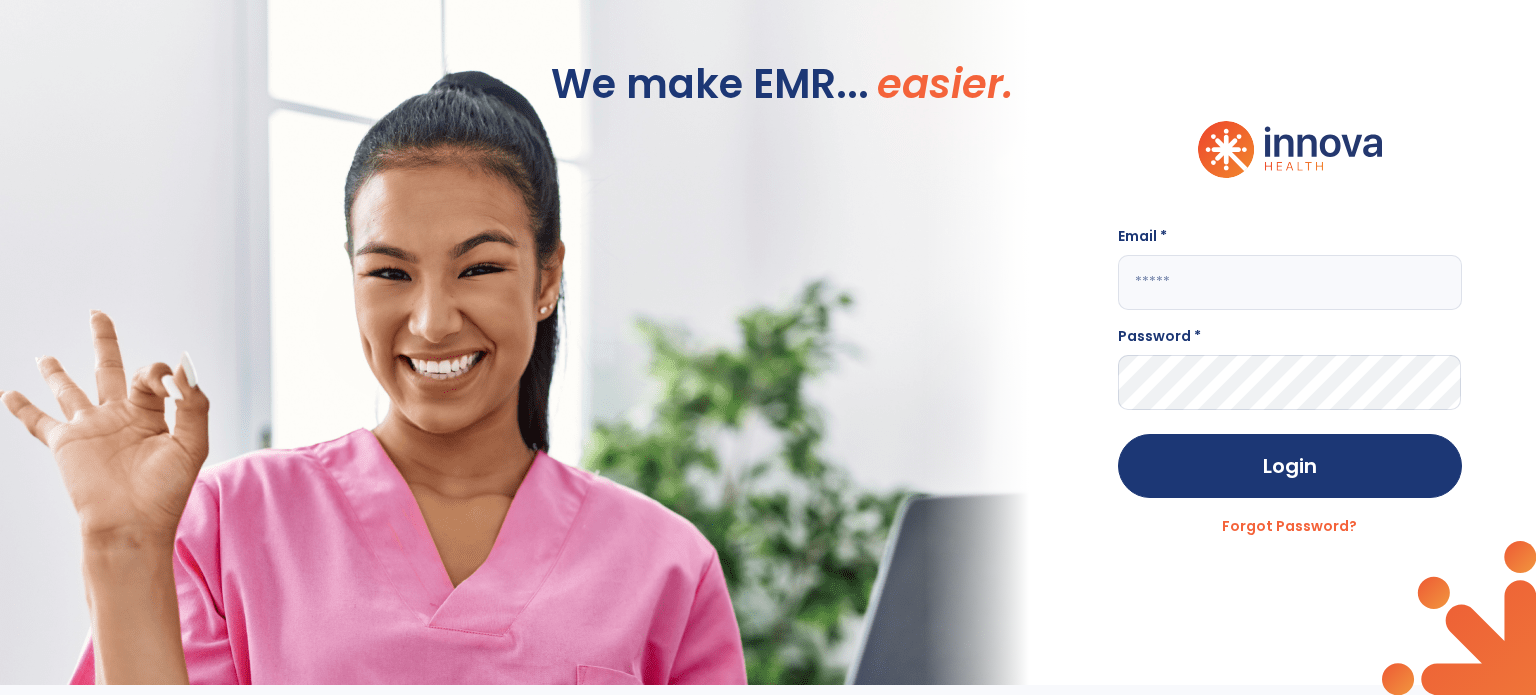 drag, startPoint x: 1144, startPoint y: 309, endPoint x: 1164, endPoint y: 309, distance: 20 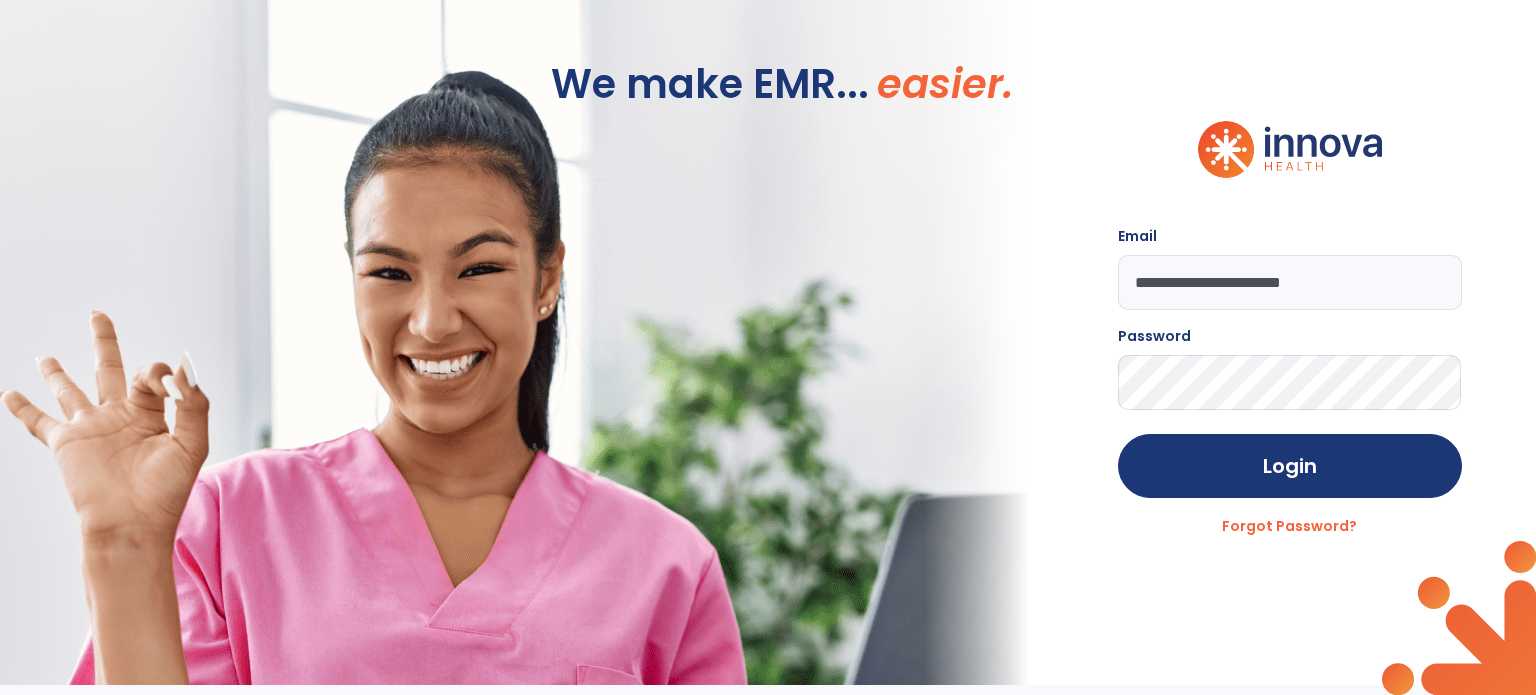 click on "Login" 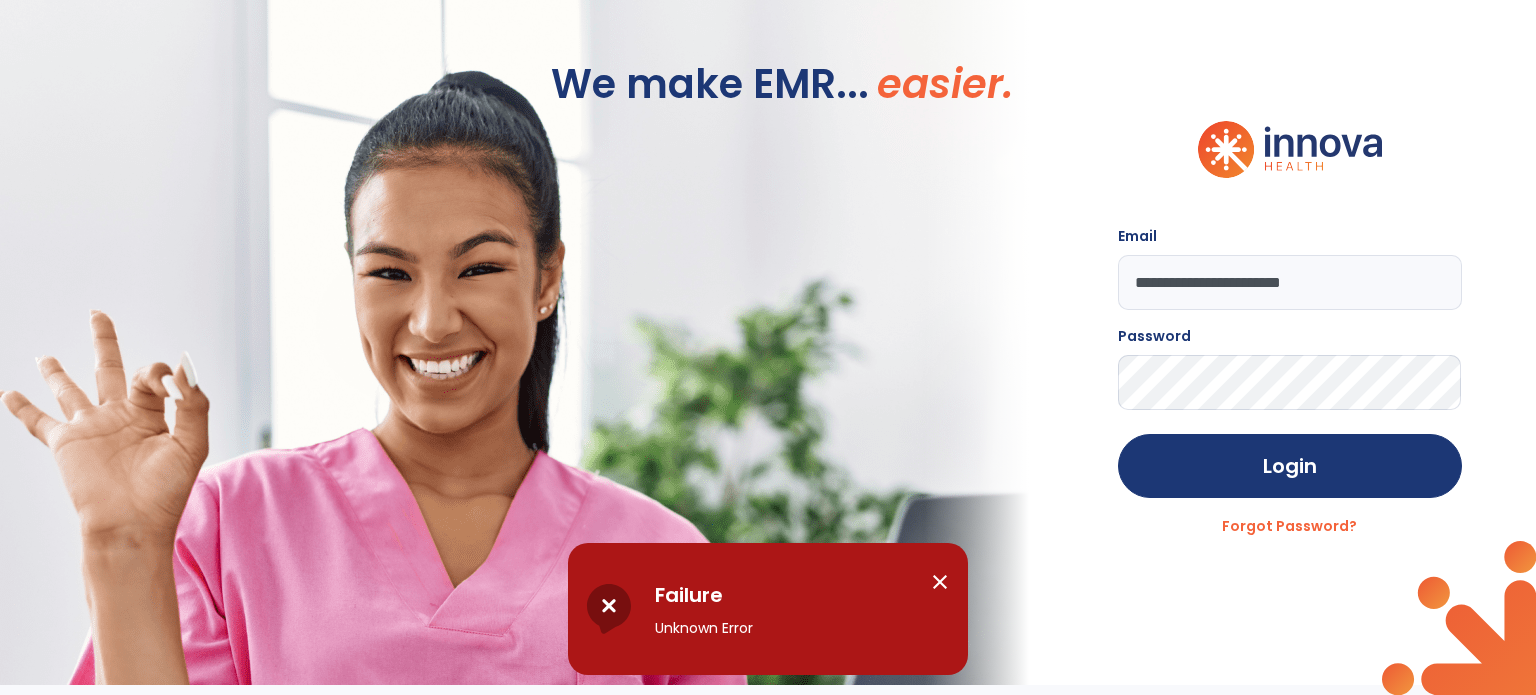click on "**********" 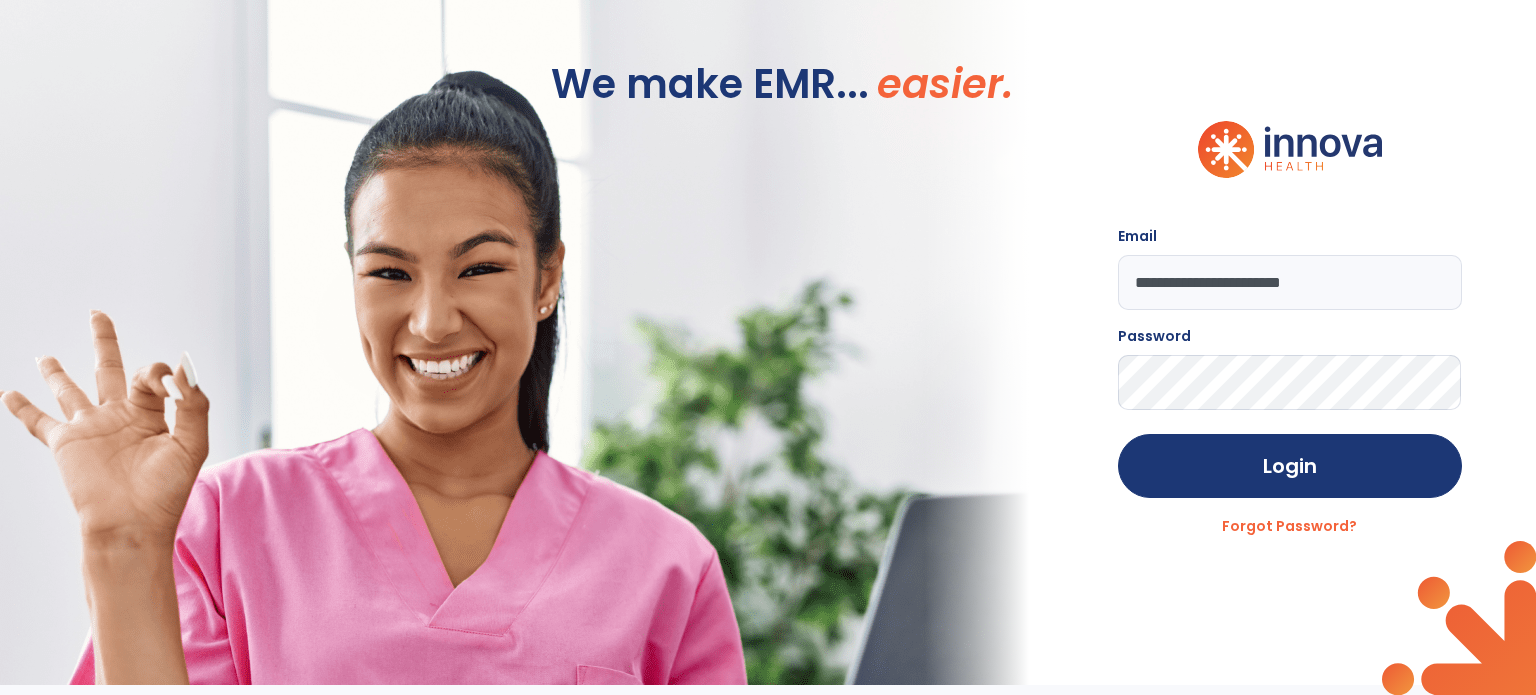 click on "Login" 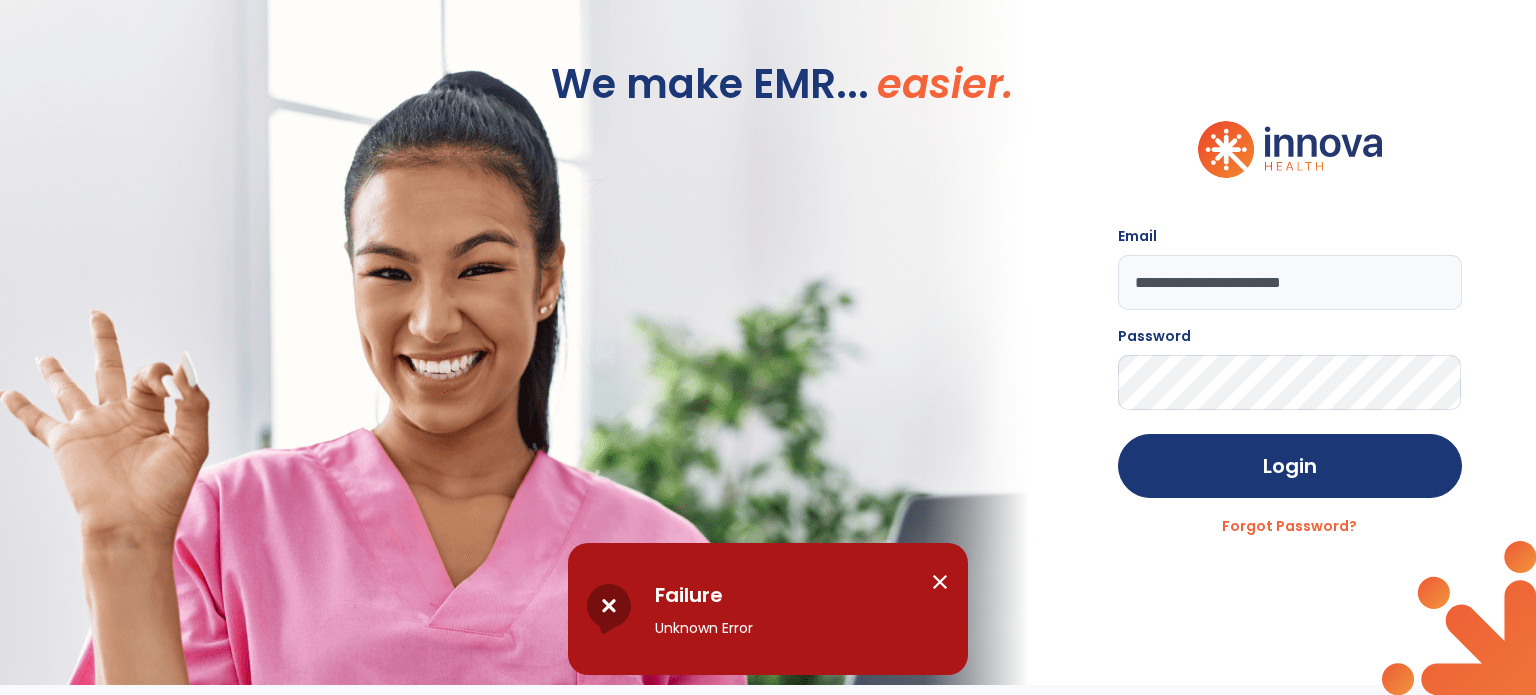 click on "**********" 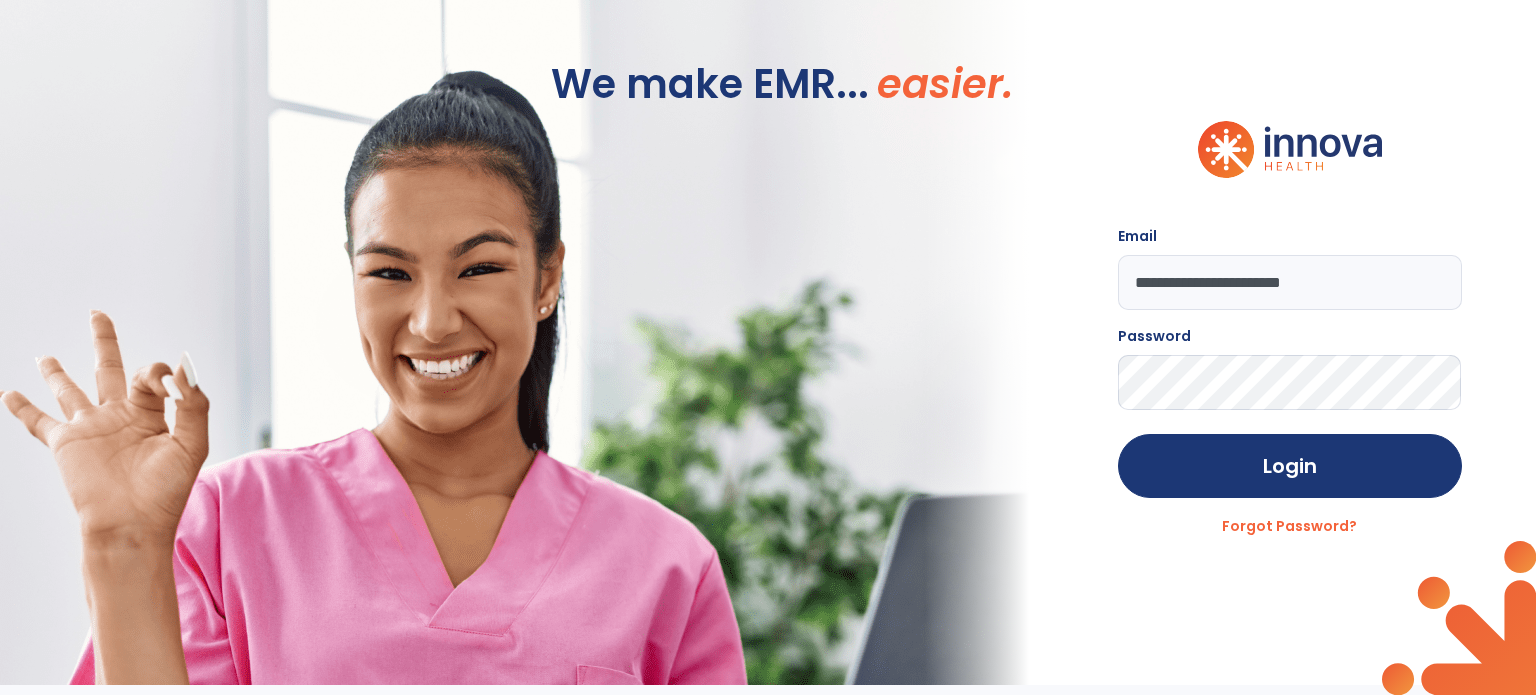 click on "Login" 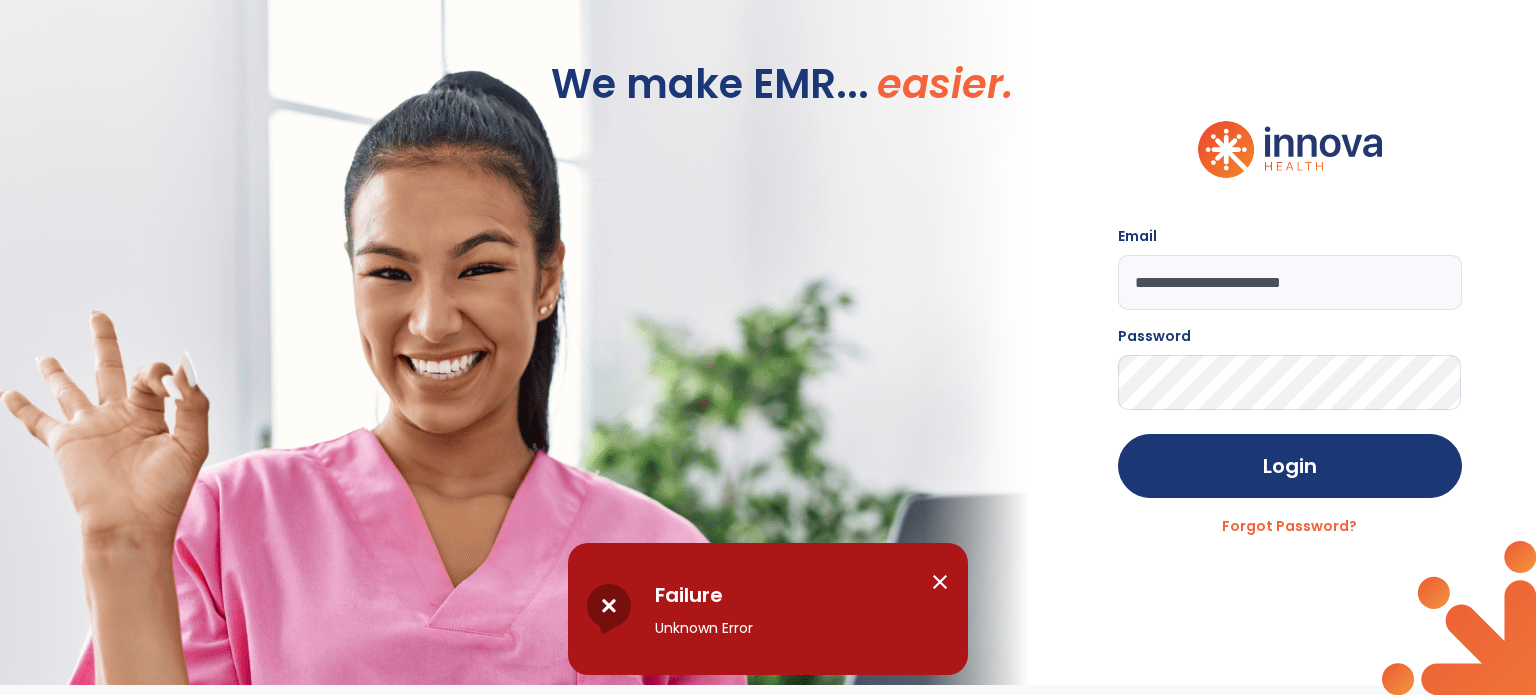 click on "**********" 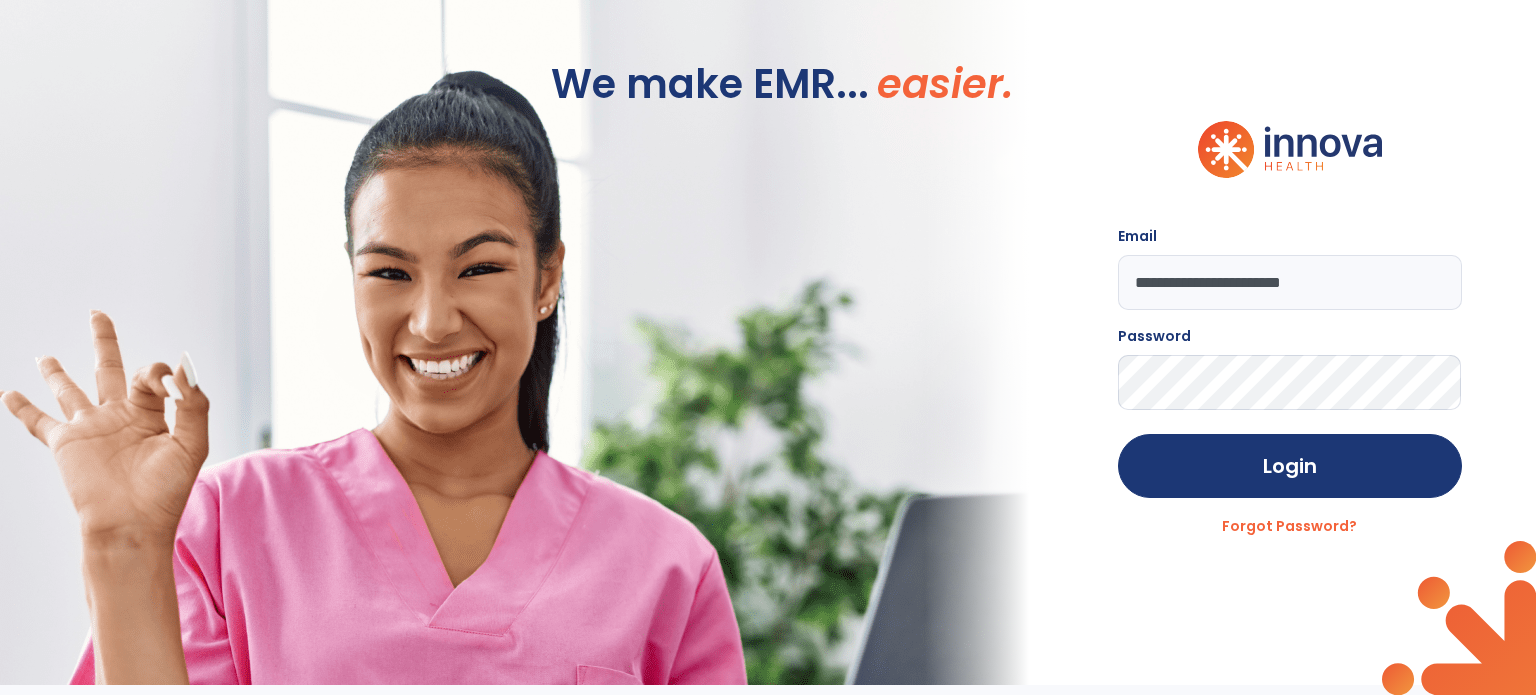 drag, startPoint x: 1375, startPoint y: 297, endPoint x: 898, endPoint y: 314, distance: 477.30283 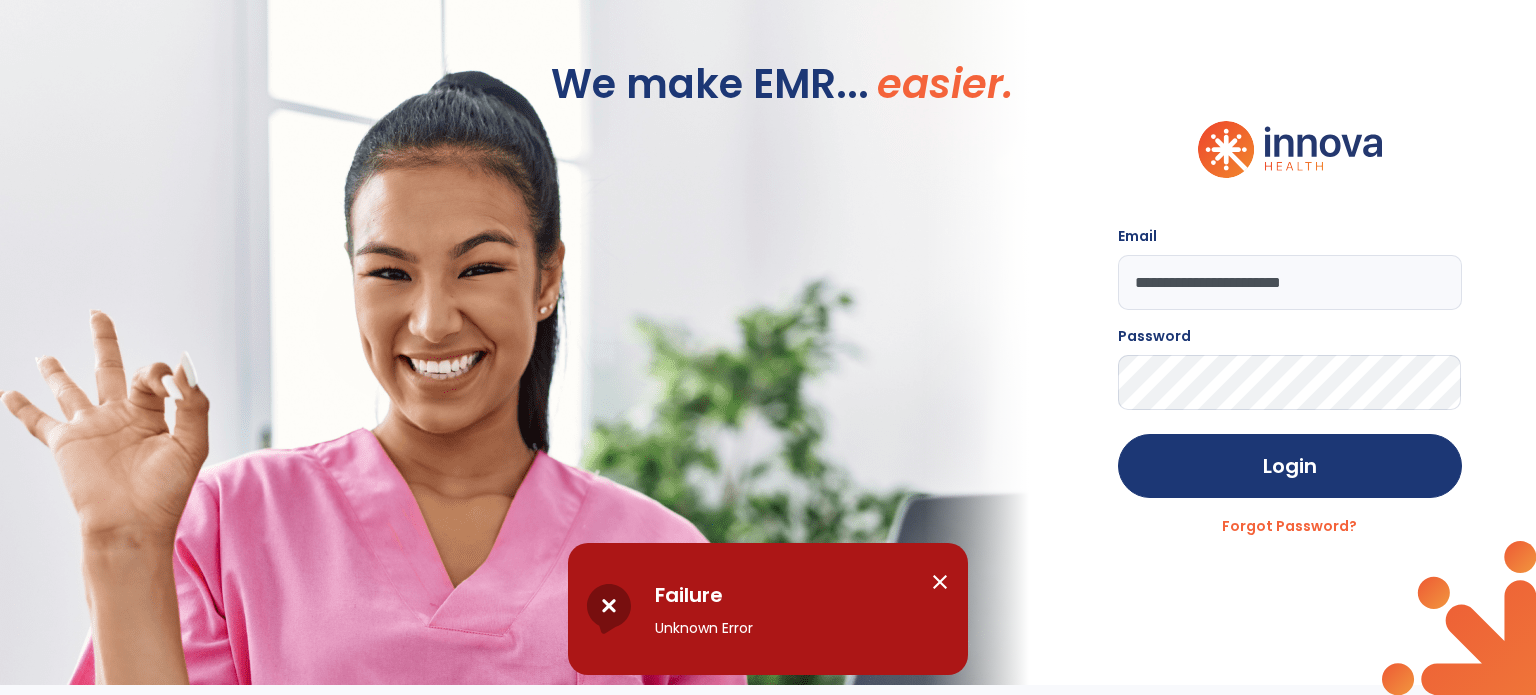 click on "close" at bounding box center (940, 582) 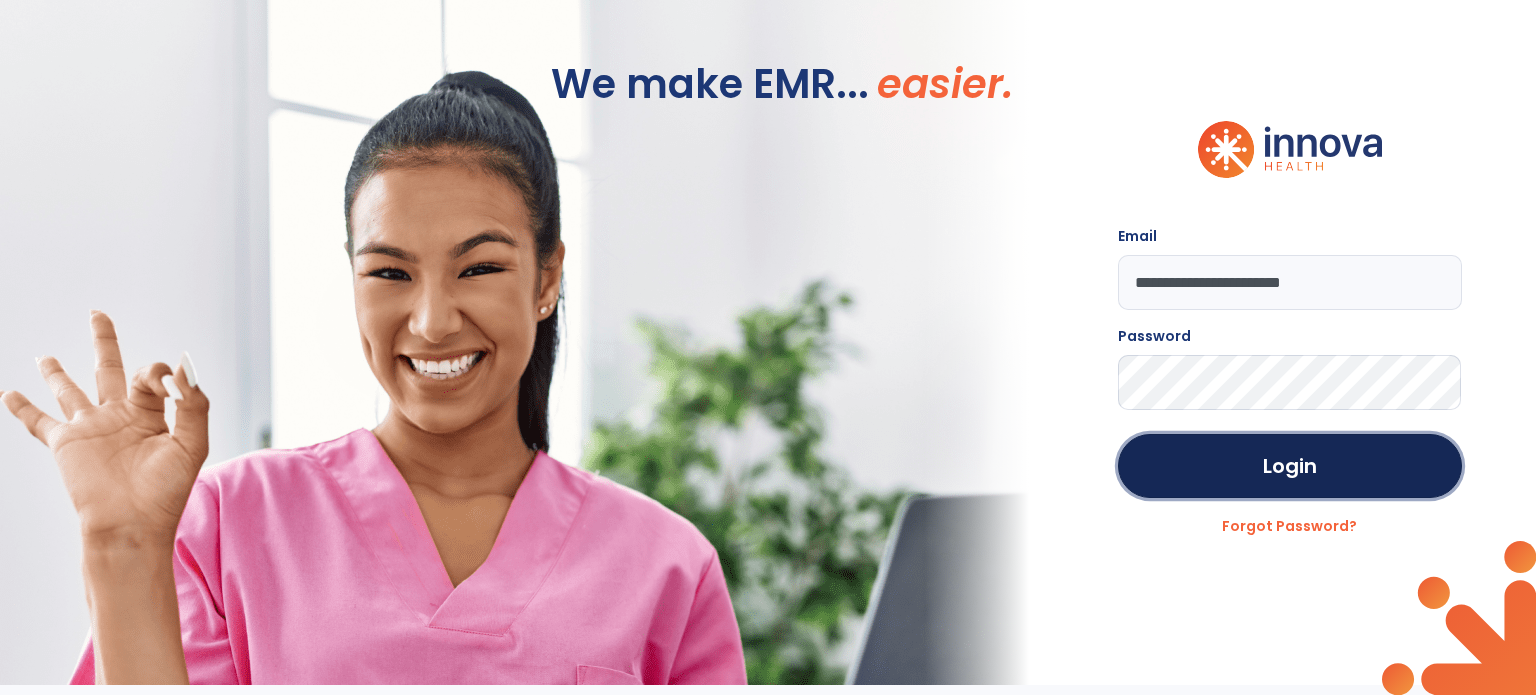 click on "Login" 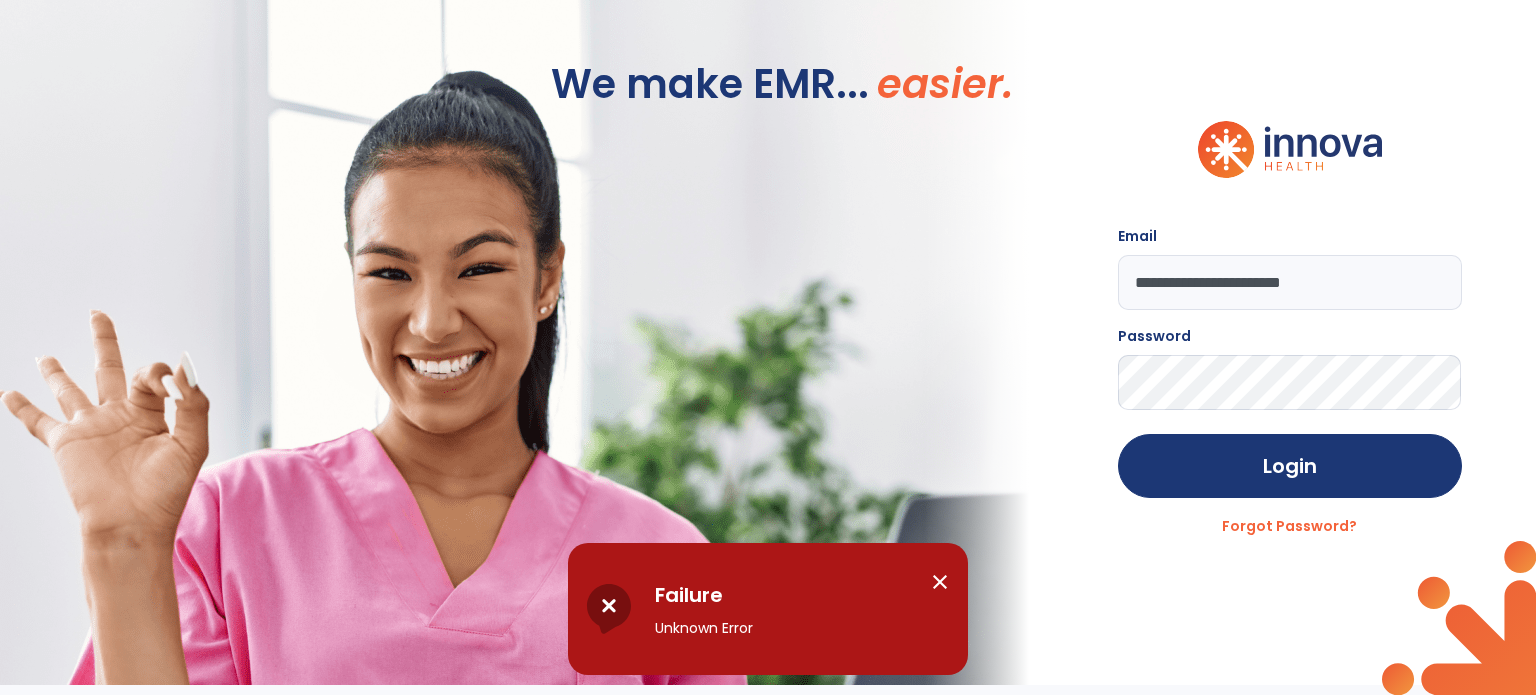 drag, startPoint x: 1368, startPoint y: 287, endPoint x: 758, endPoint y: 303, distance: 610.2098 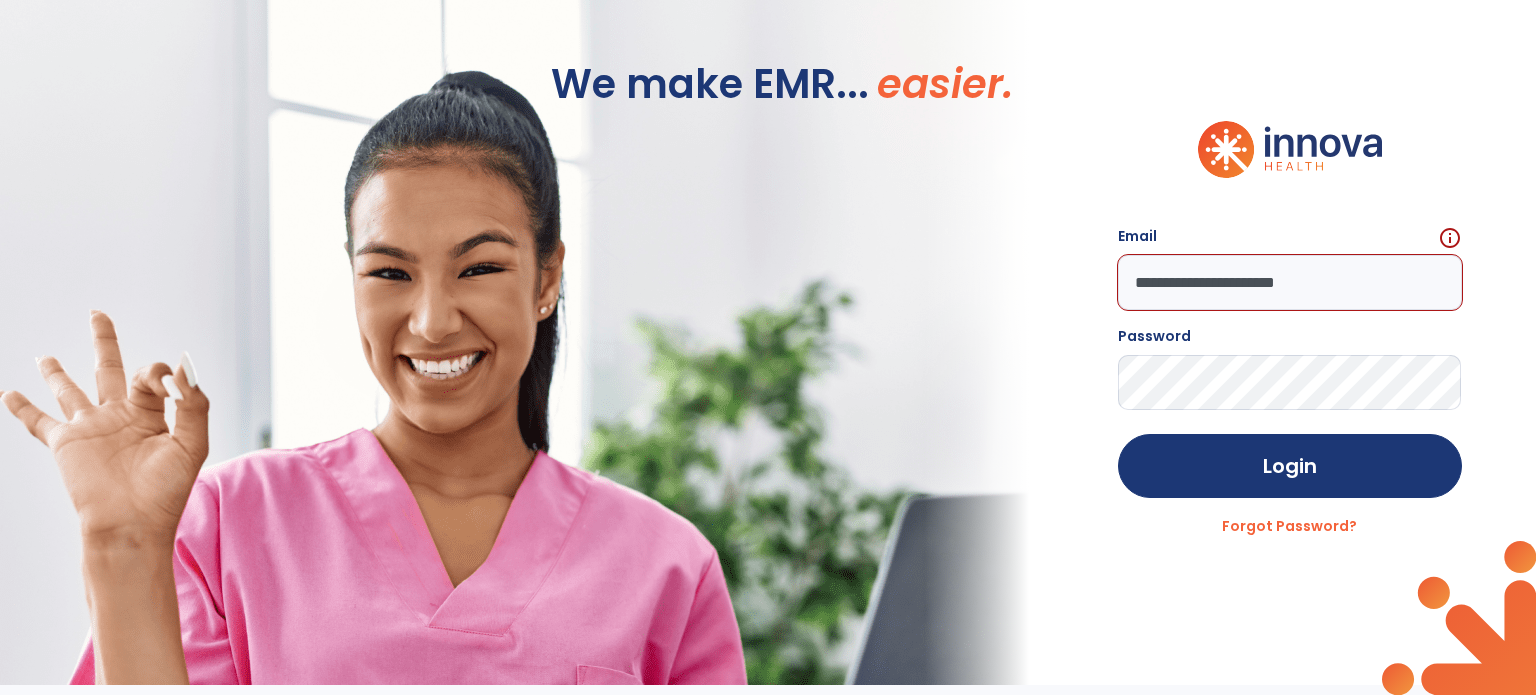 type on "**********" 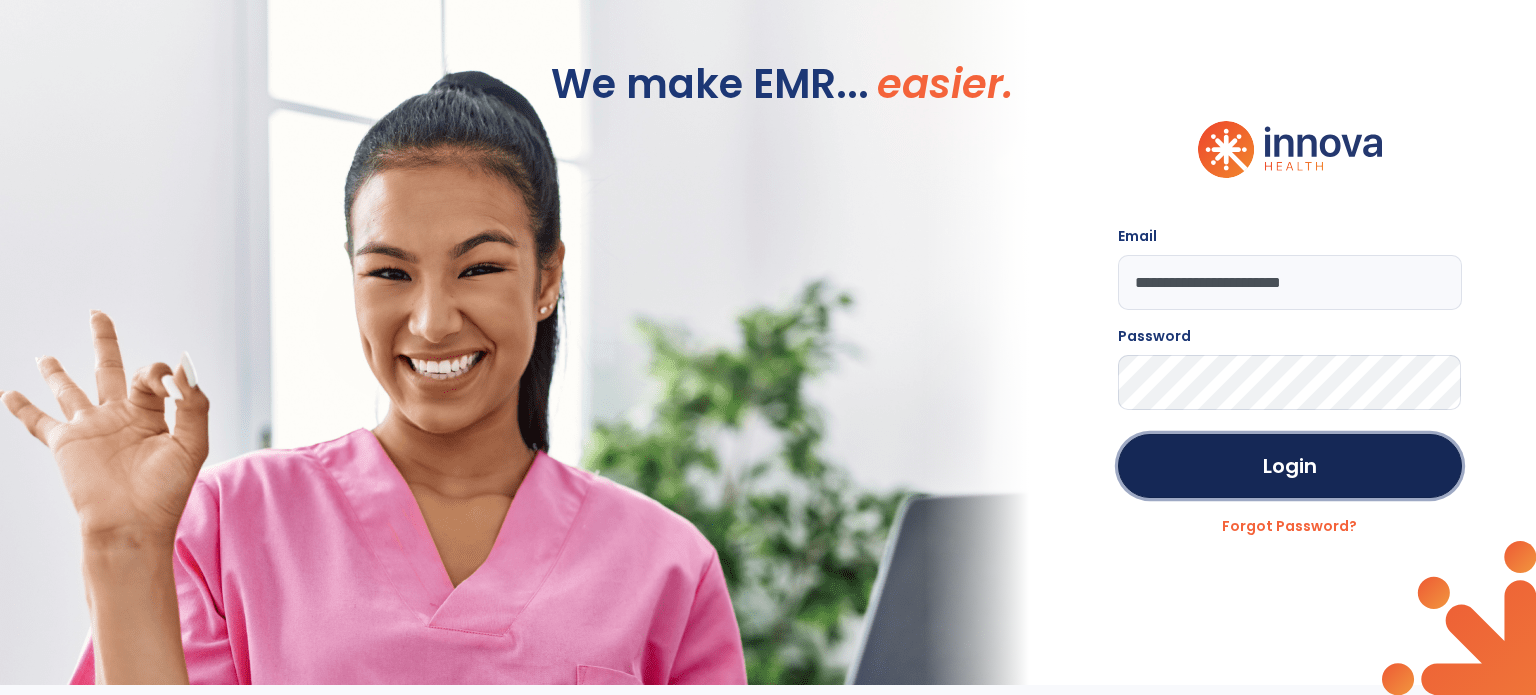 click on "Login" 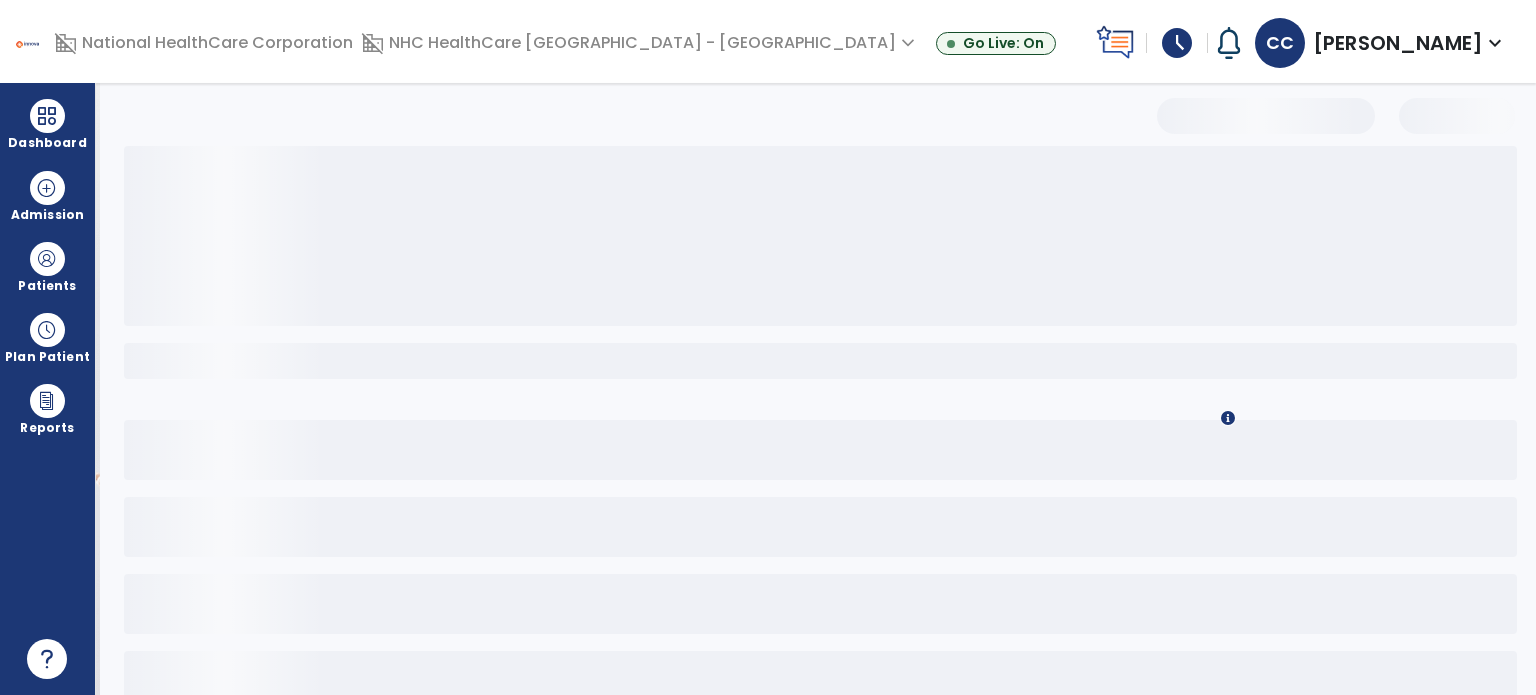 click on "Dashboard" at bounding box center (47, 124) 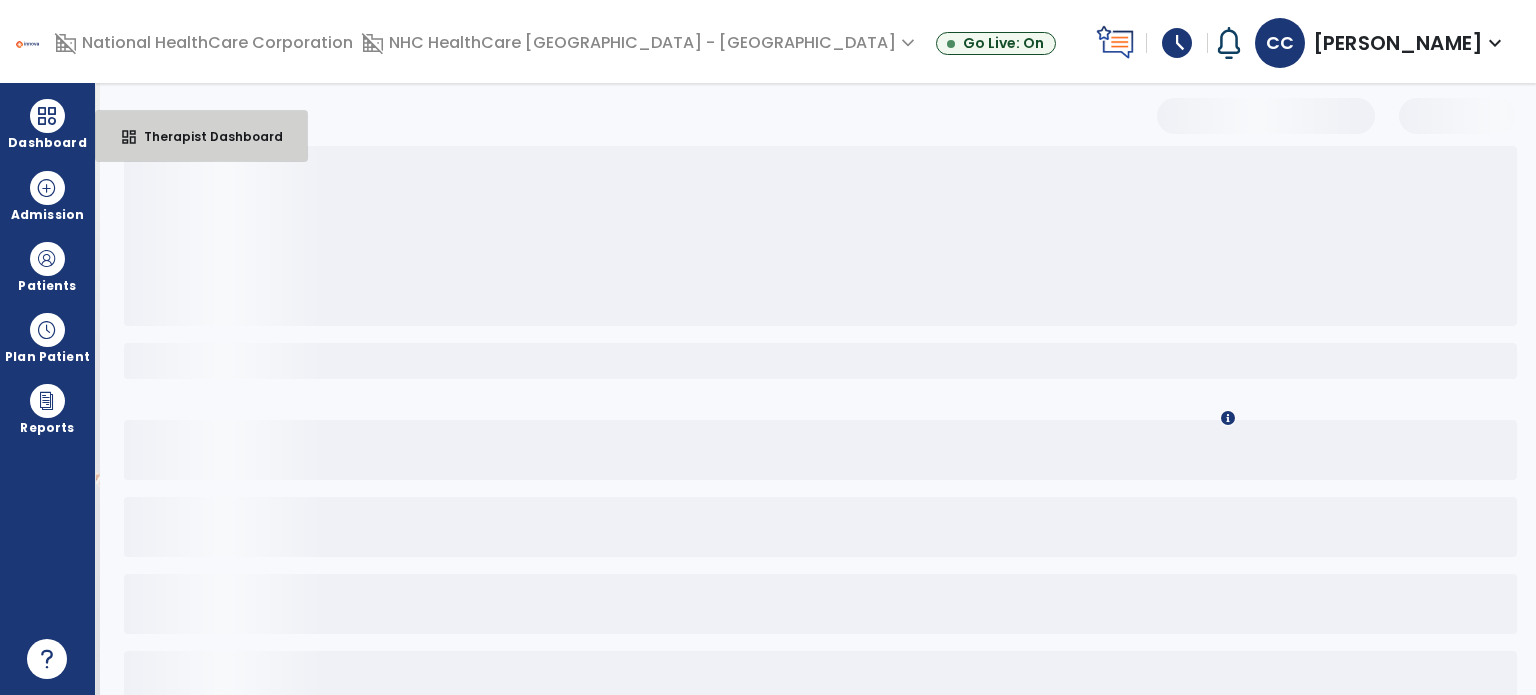 click on "dashboard  Therapist Dashboard" at bounding box center (201, 136) 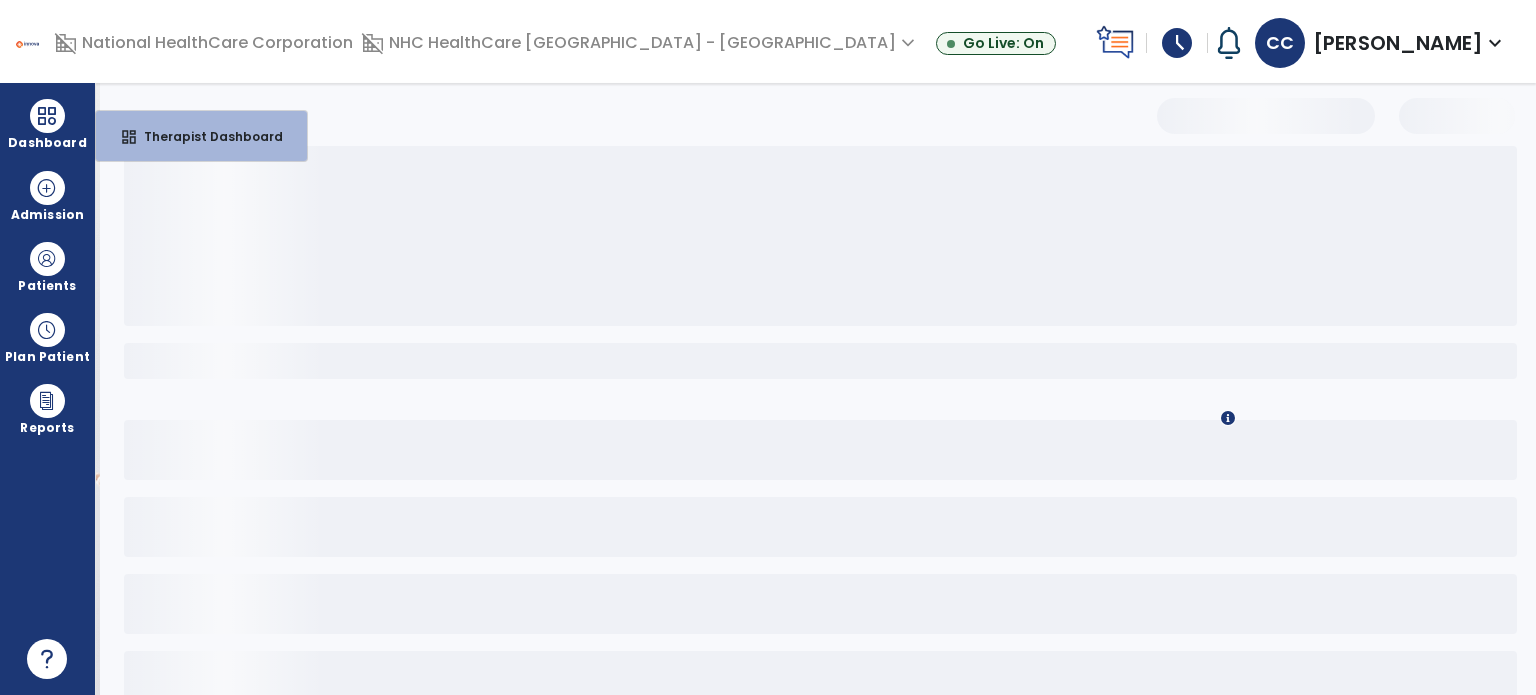 select on "****" 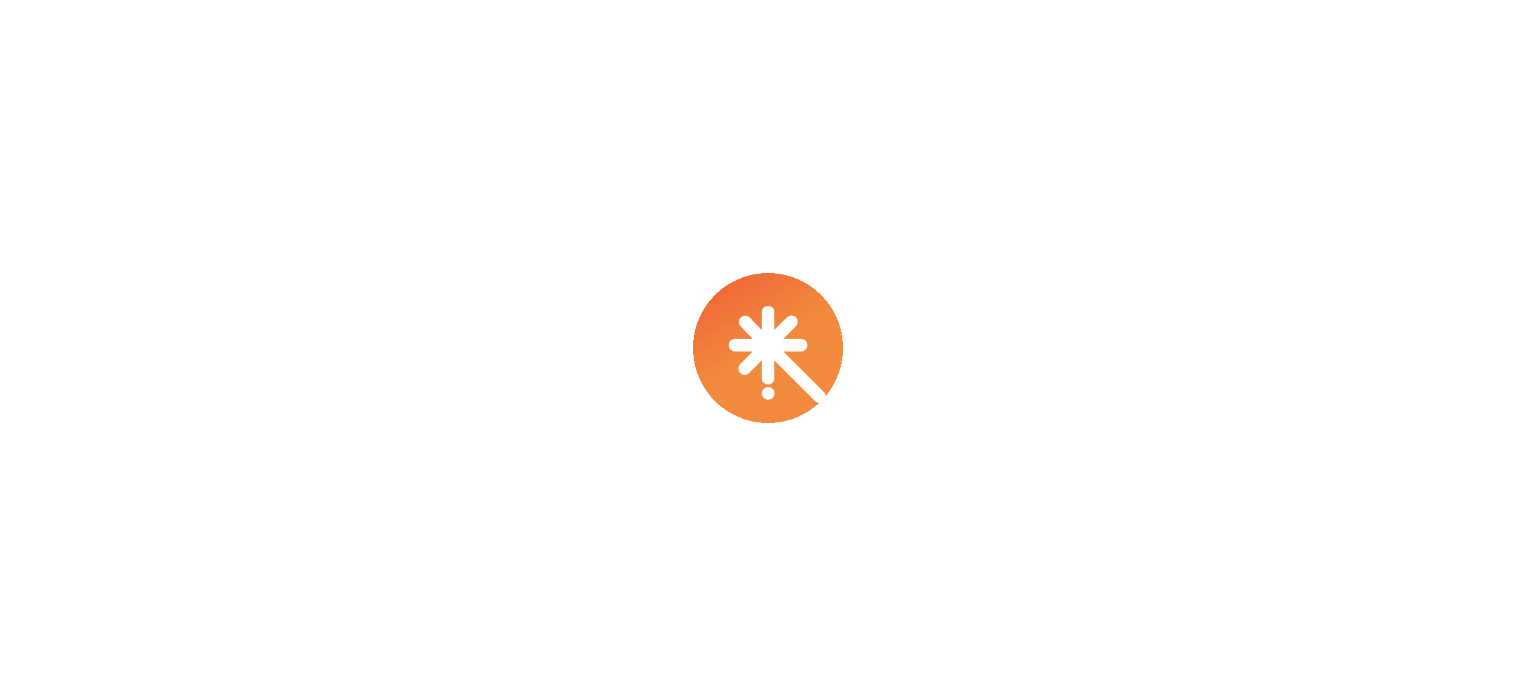 scroll, scrollTop: 0, scrollLeft: 0, axis: both 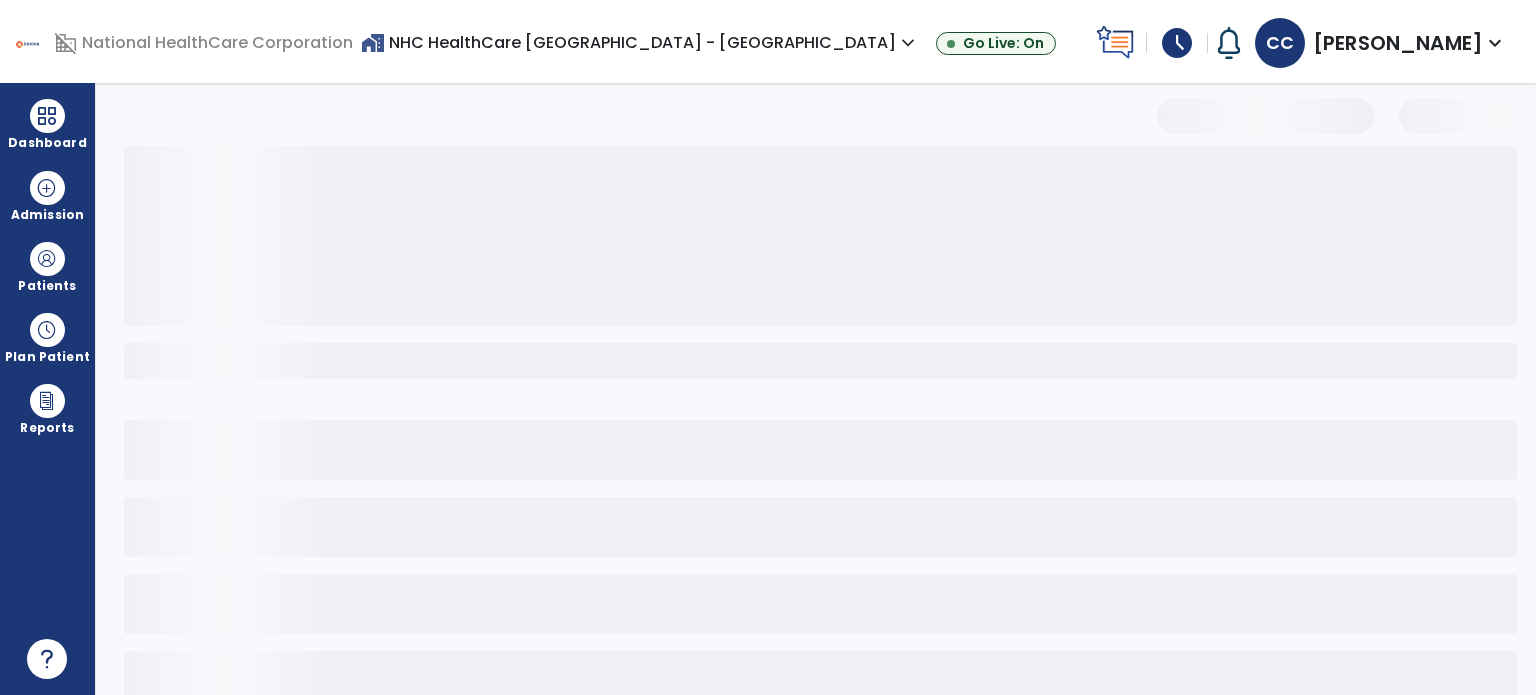 select on "*" 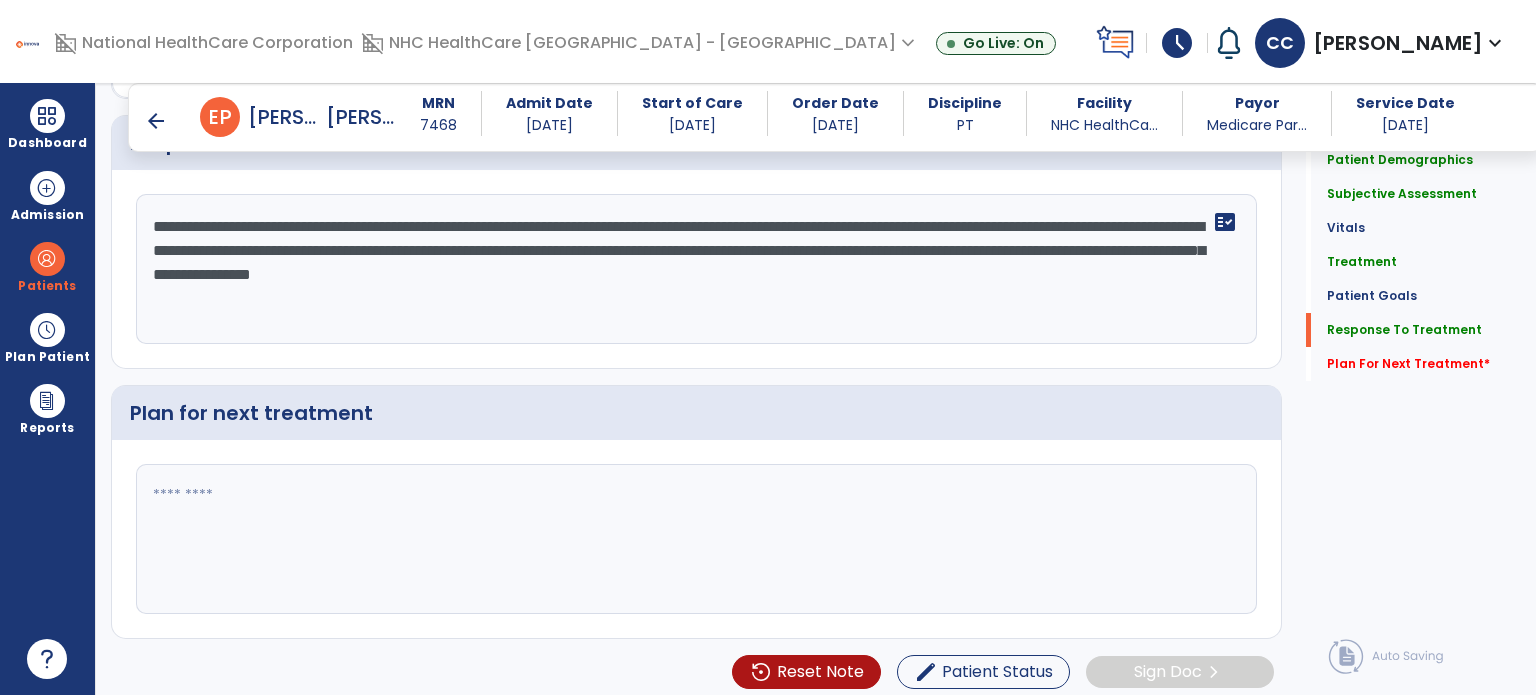 scroll, scrollTop: 2804, scrollLeft: 0, axis: vertical 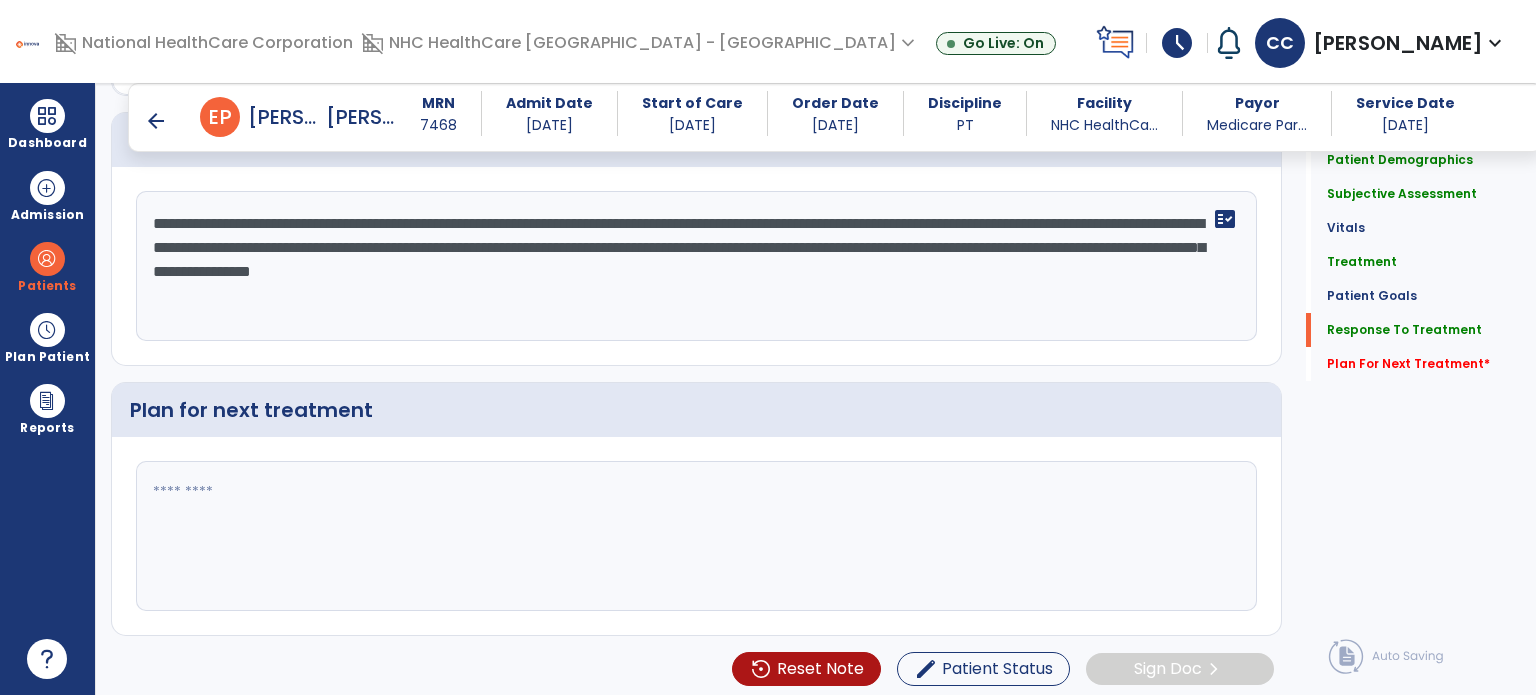 click 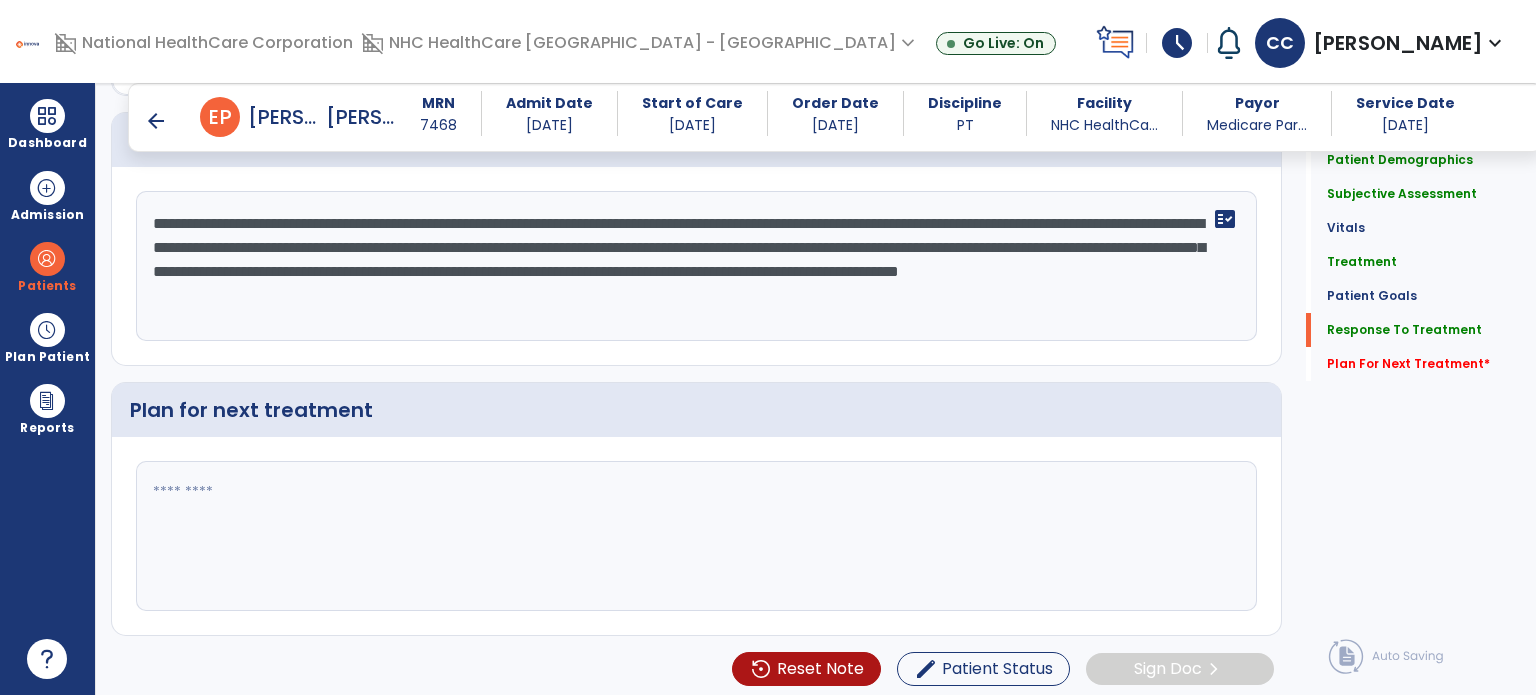 type on "**********" 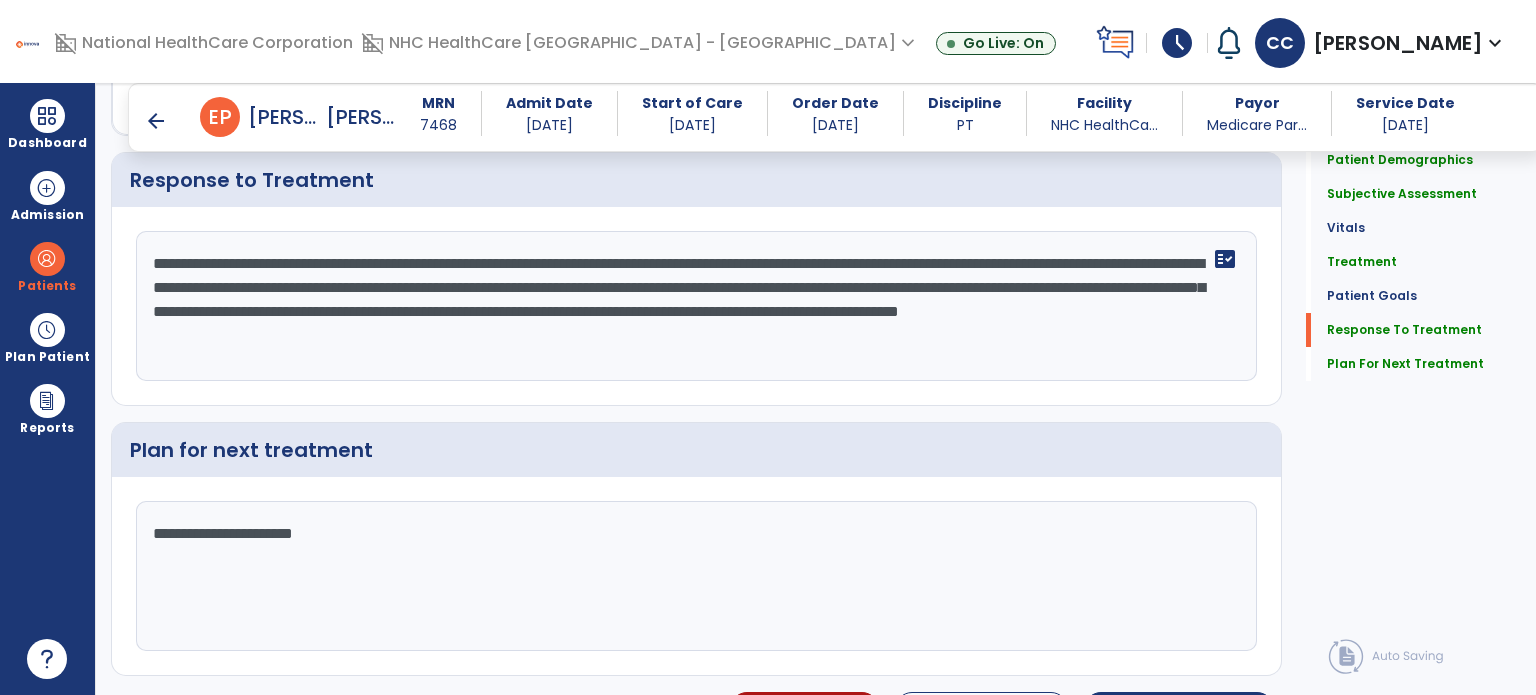 scroll, scrollTop: 2804, scrollLeft: 0, axis: vertical 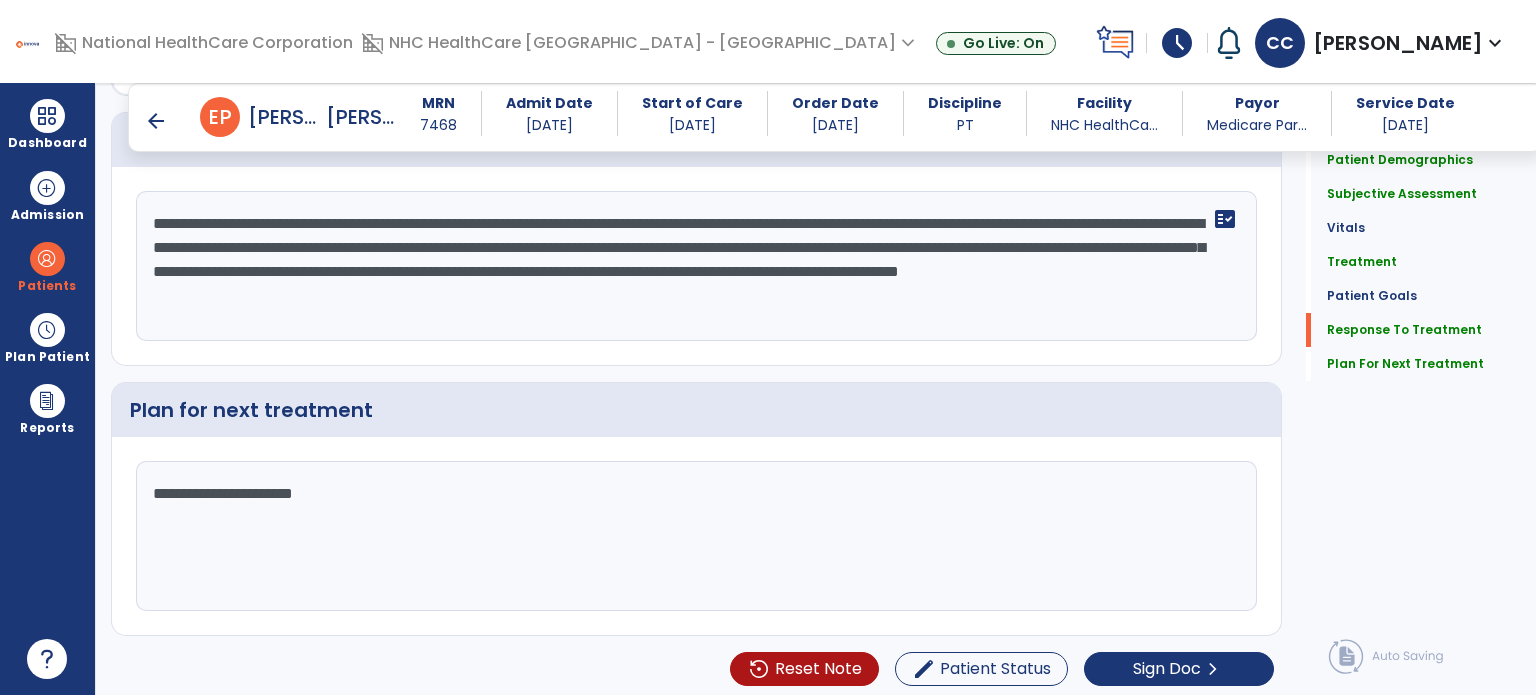 type on "**********" 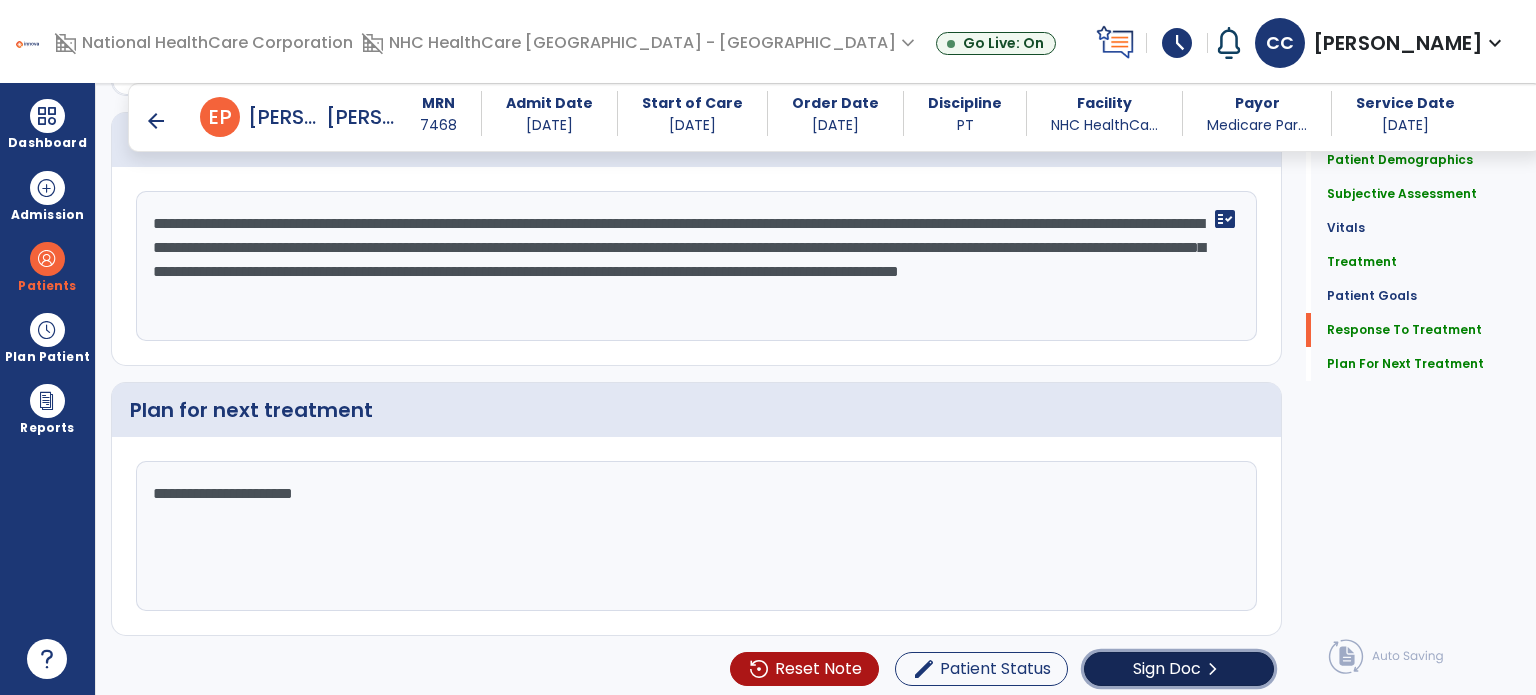 click on "Sign Doc" 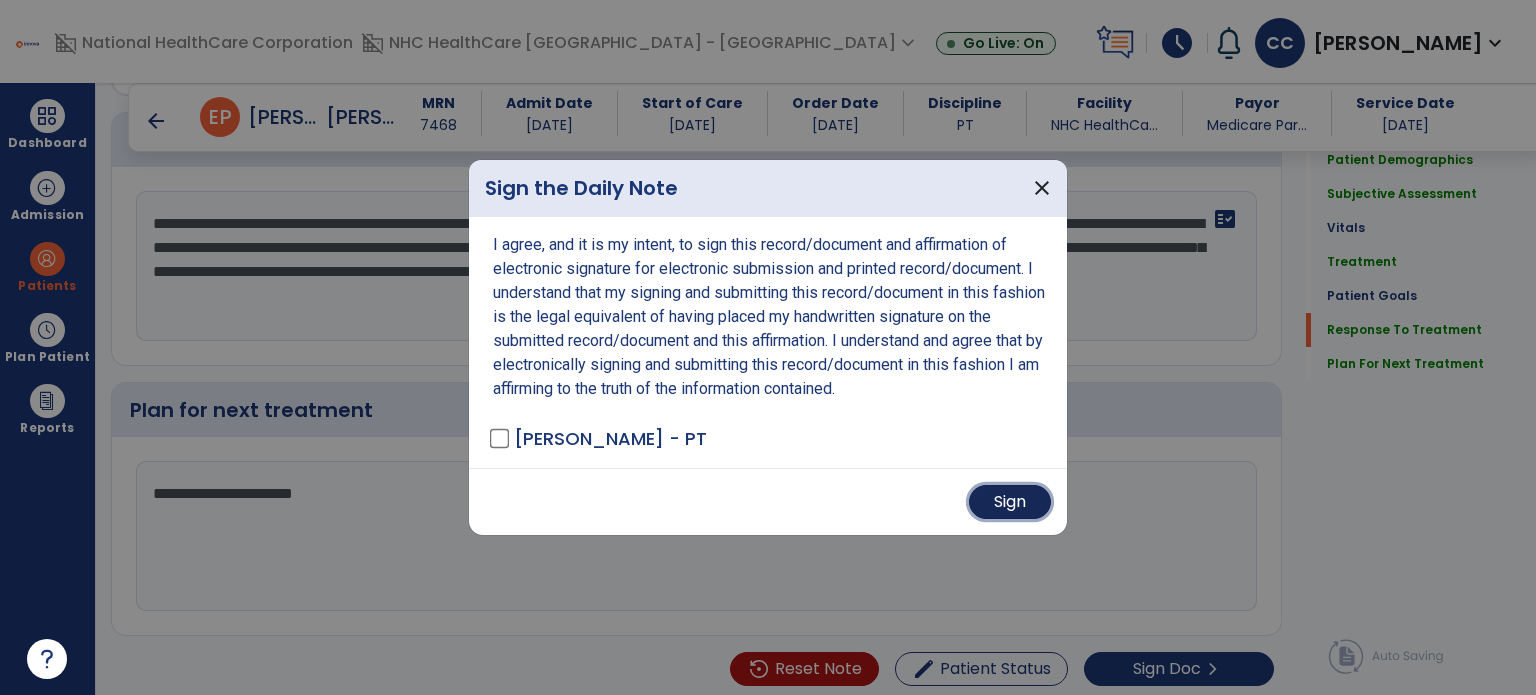 click on "Sign" at bounding box center (1010, 502) 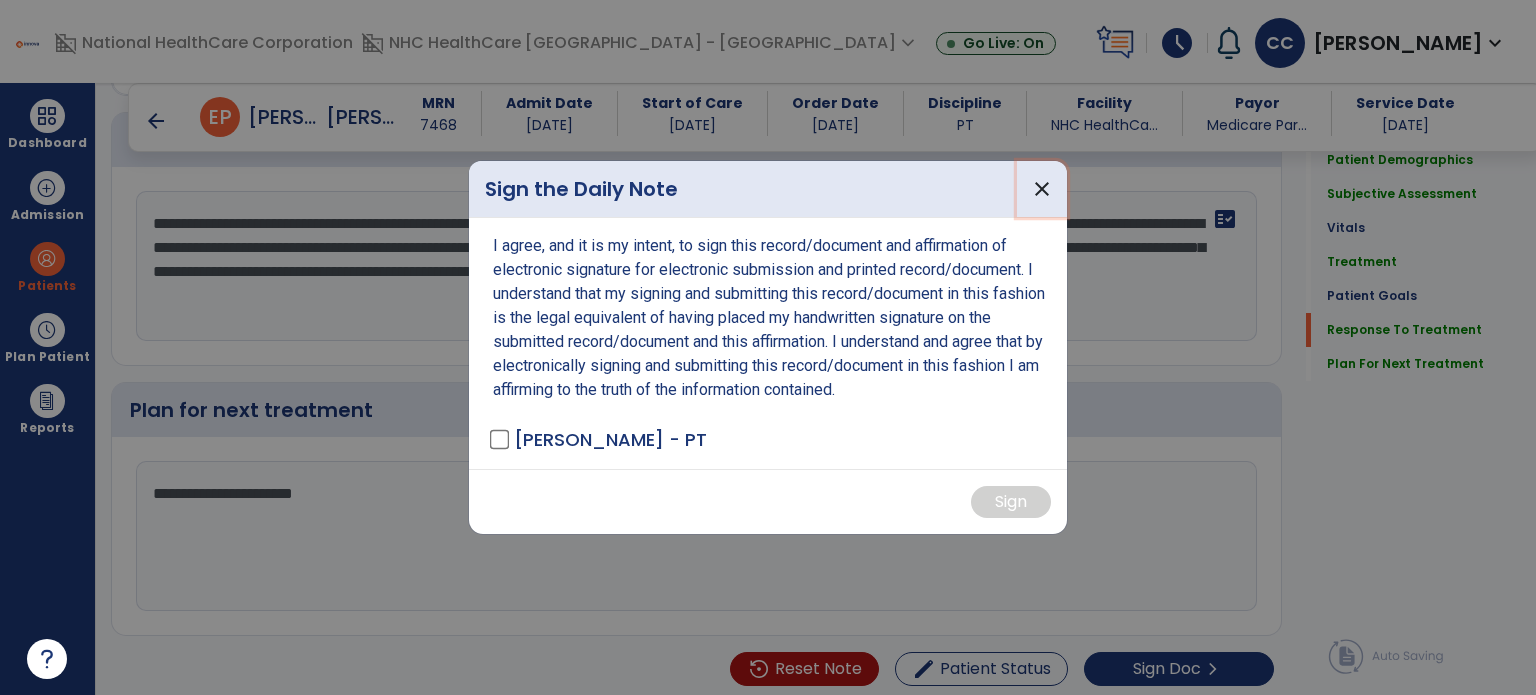 click on "close" at bounding box center [1042, 189] 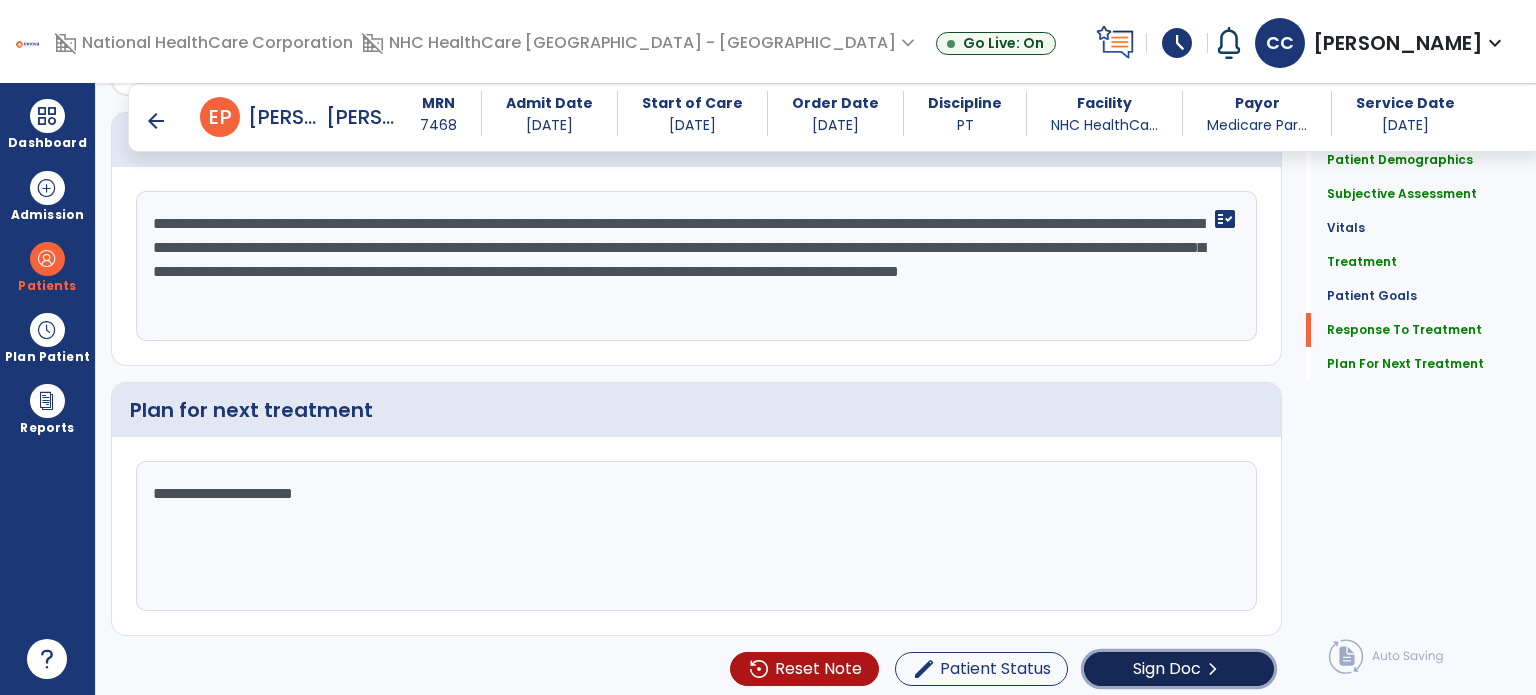click on "Sign Doc" 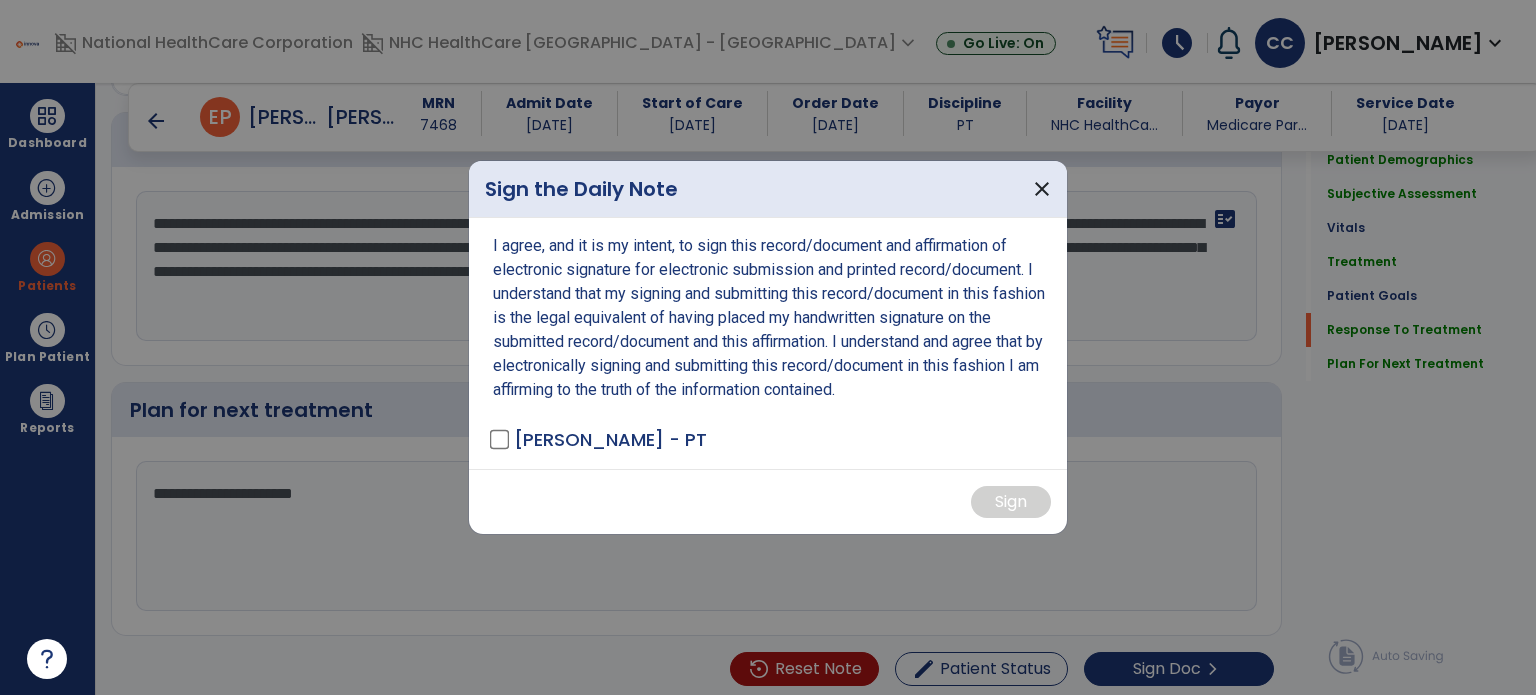 click on "[PERSON_NAME]  - PT" at bounding box center (610, 439) 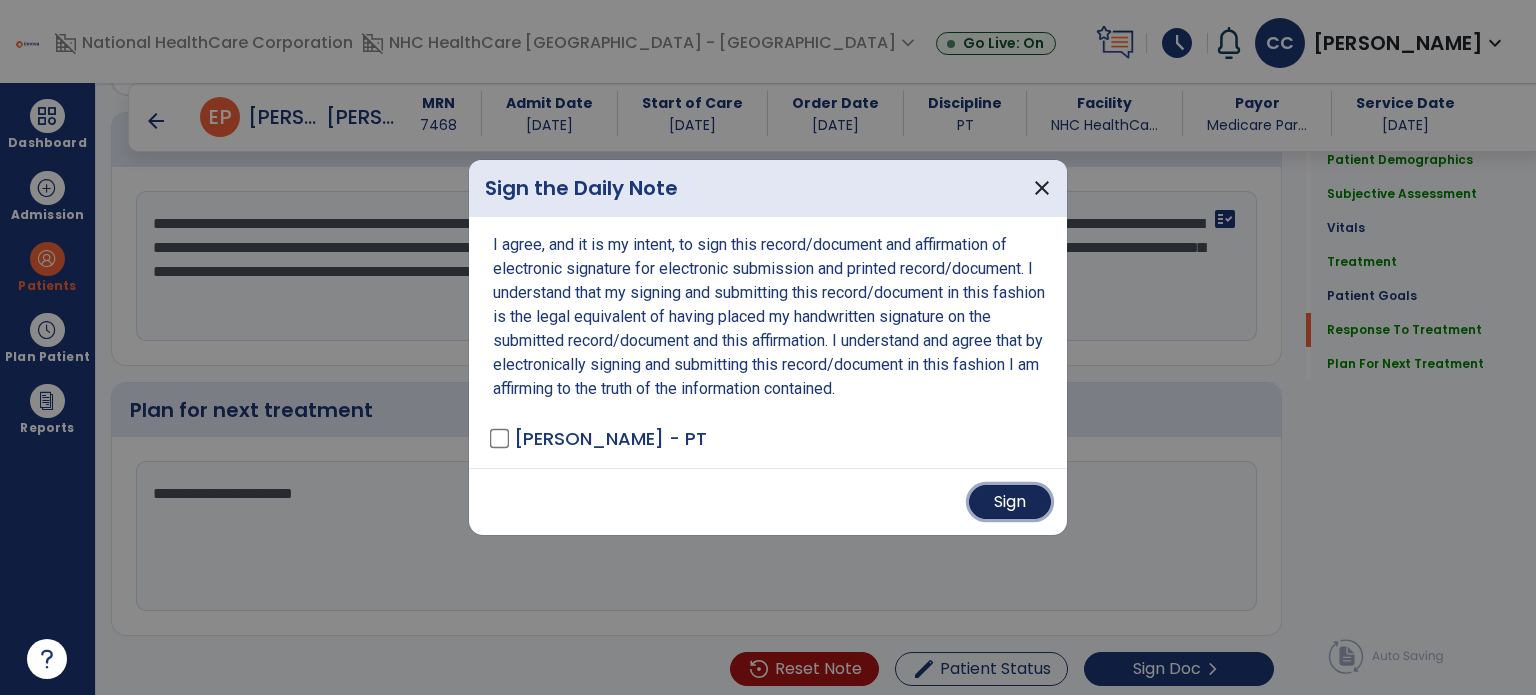 click on "Sign" at bounding box center (1010, 502) 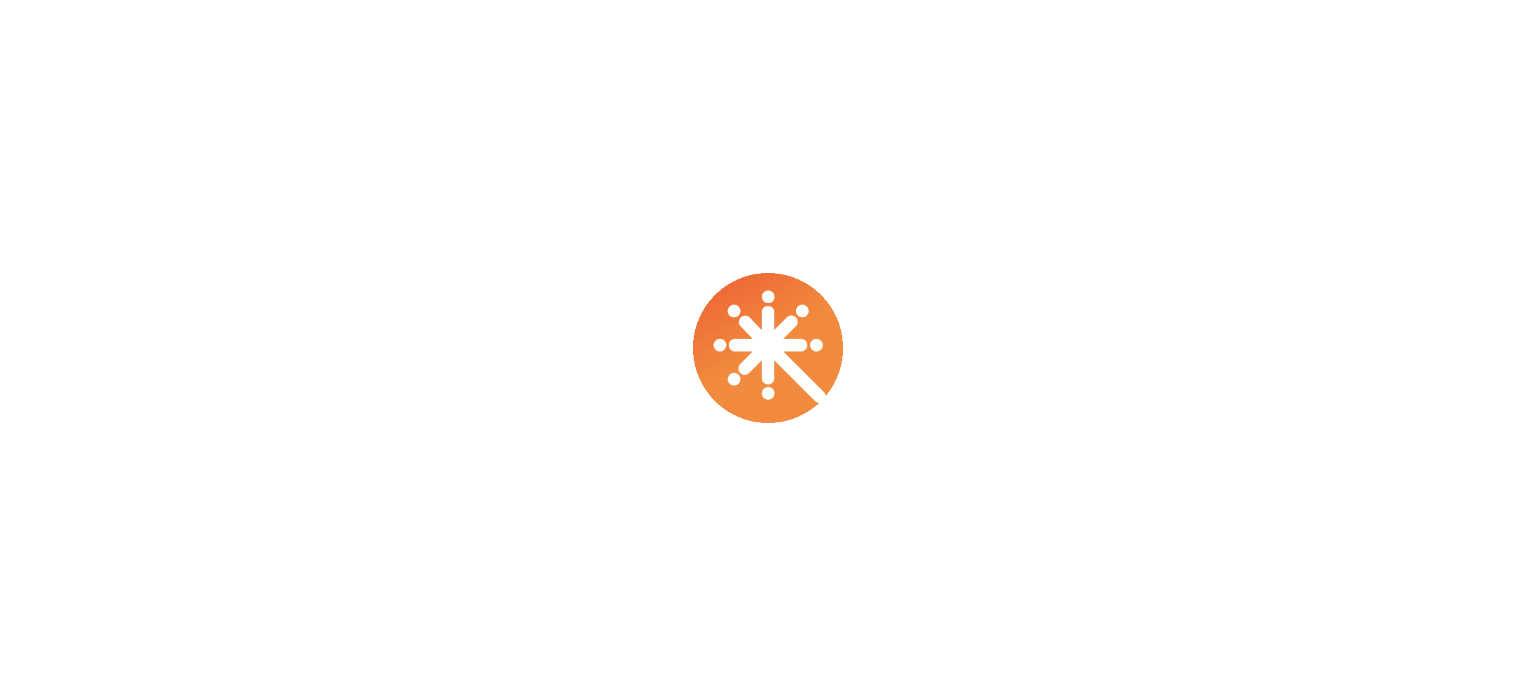 scroll, scrollTop: 0, scrollLeft: 0, axis: both 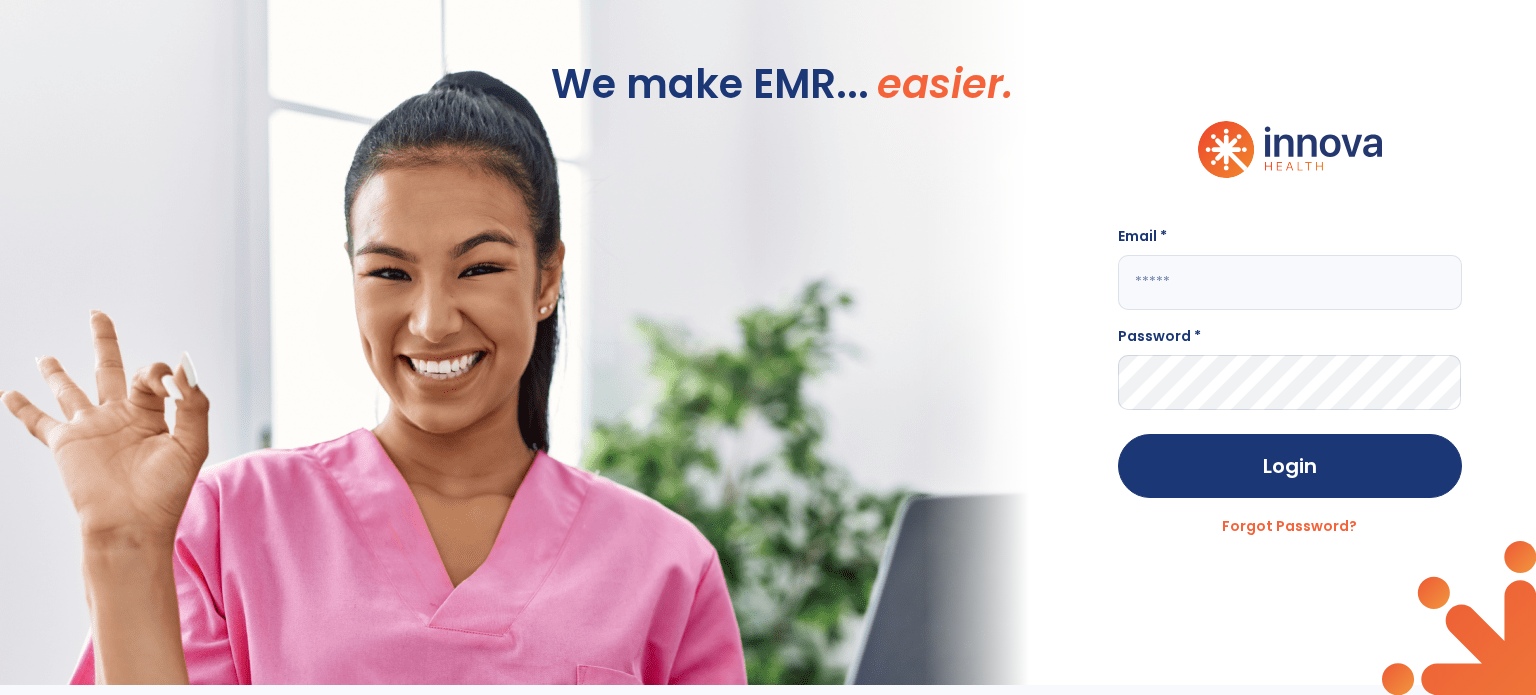 click 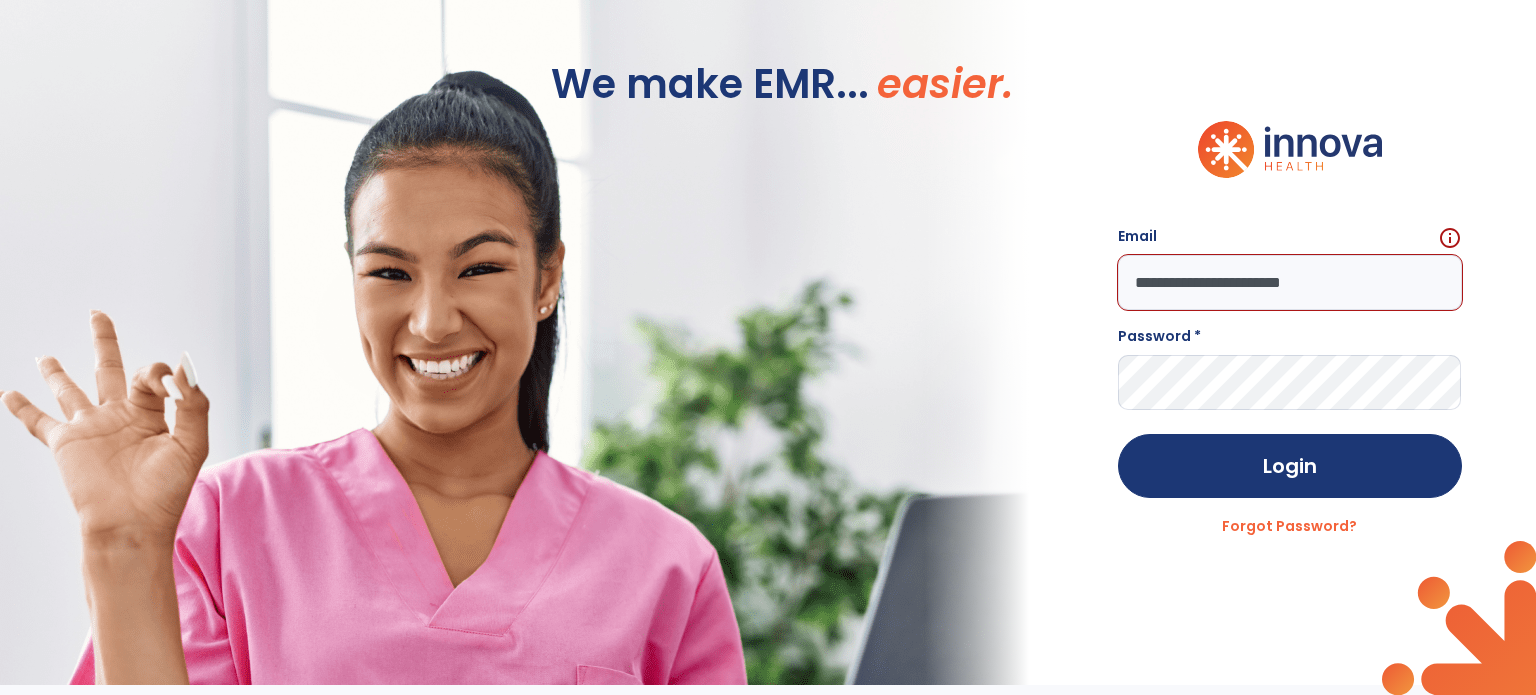 type on "**********" 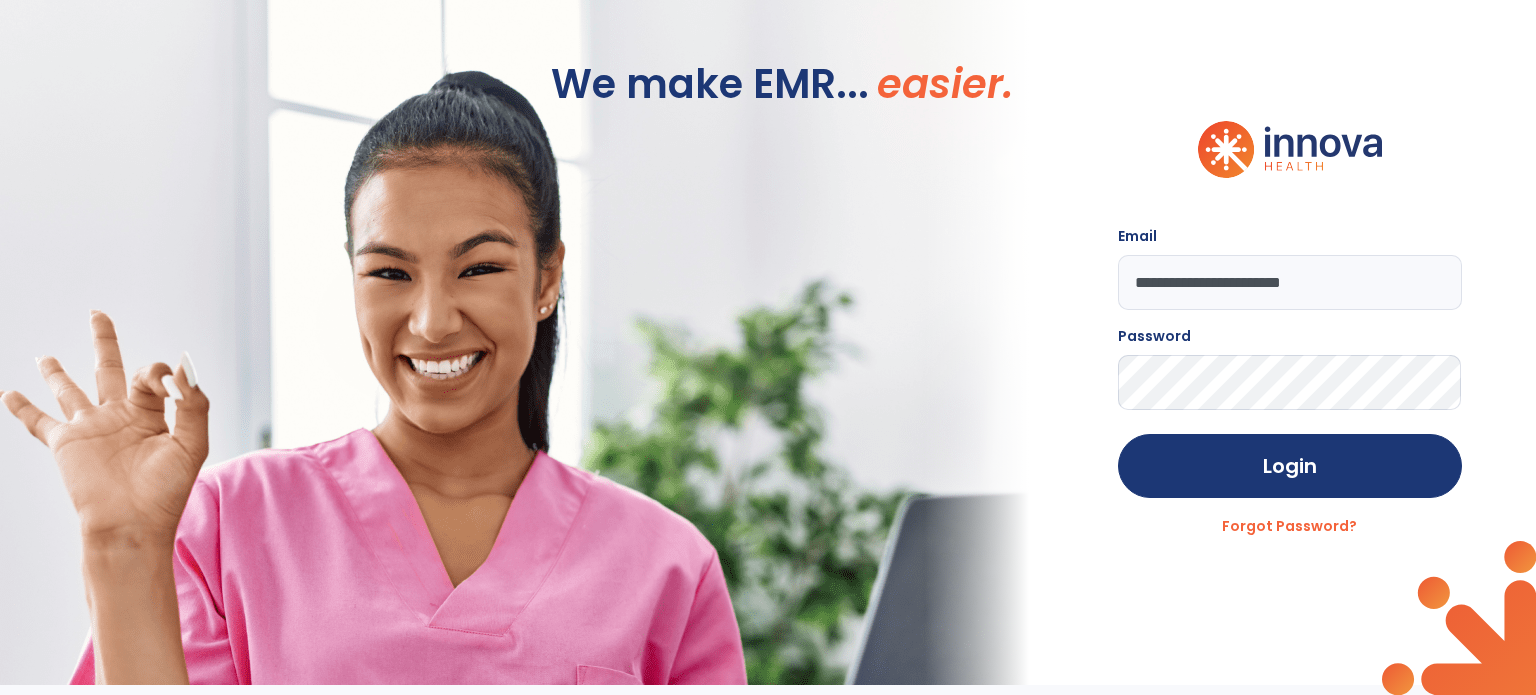 click on "Login" 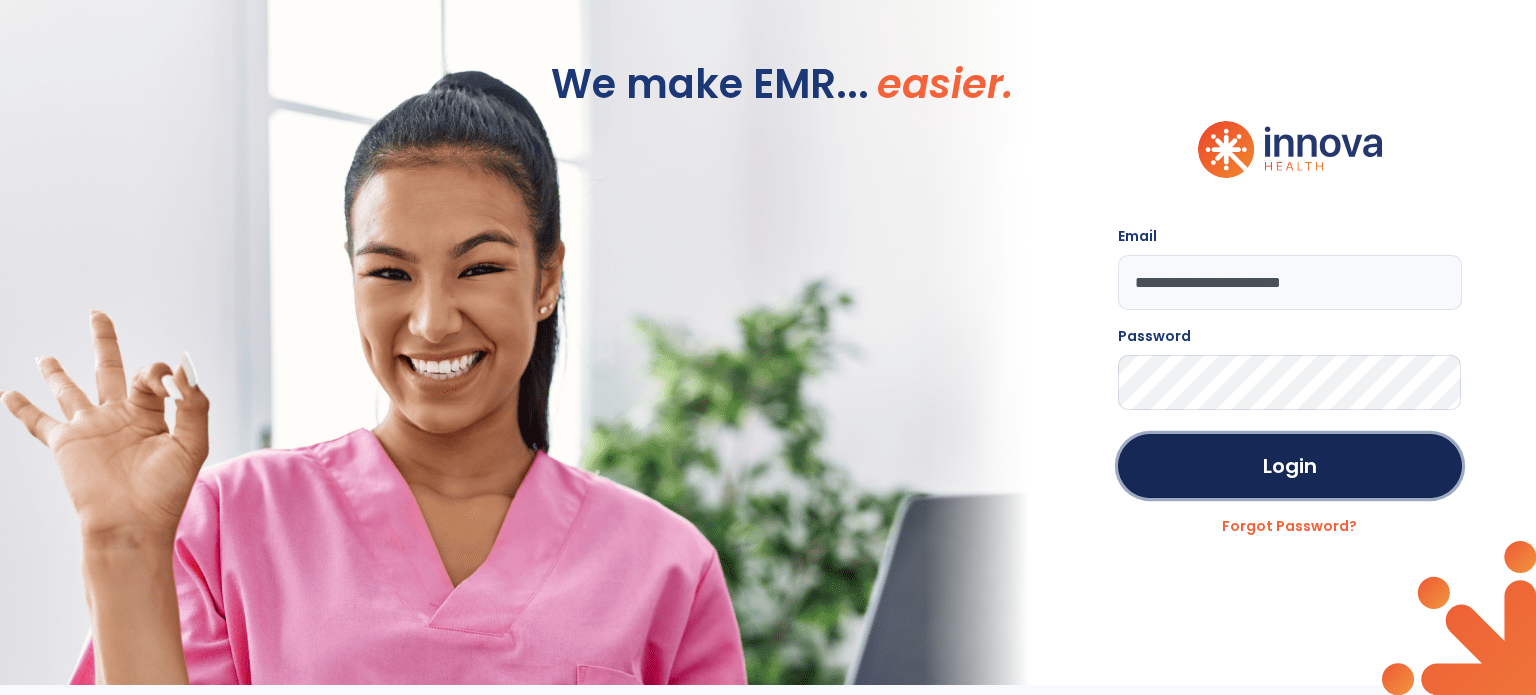 click on "Login" 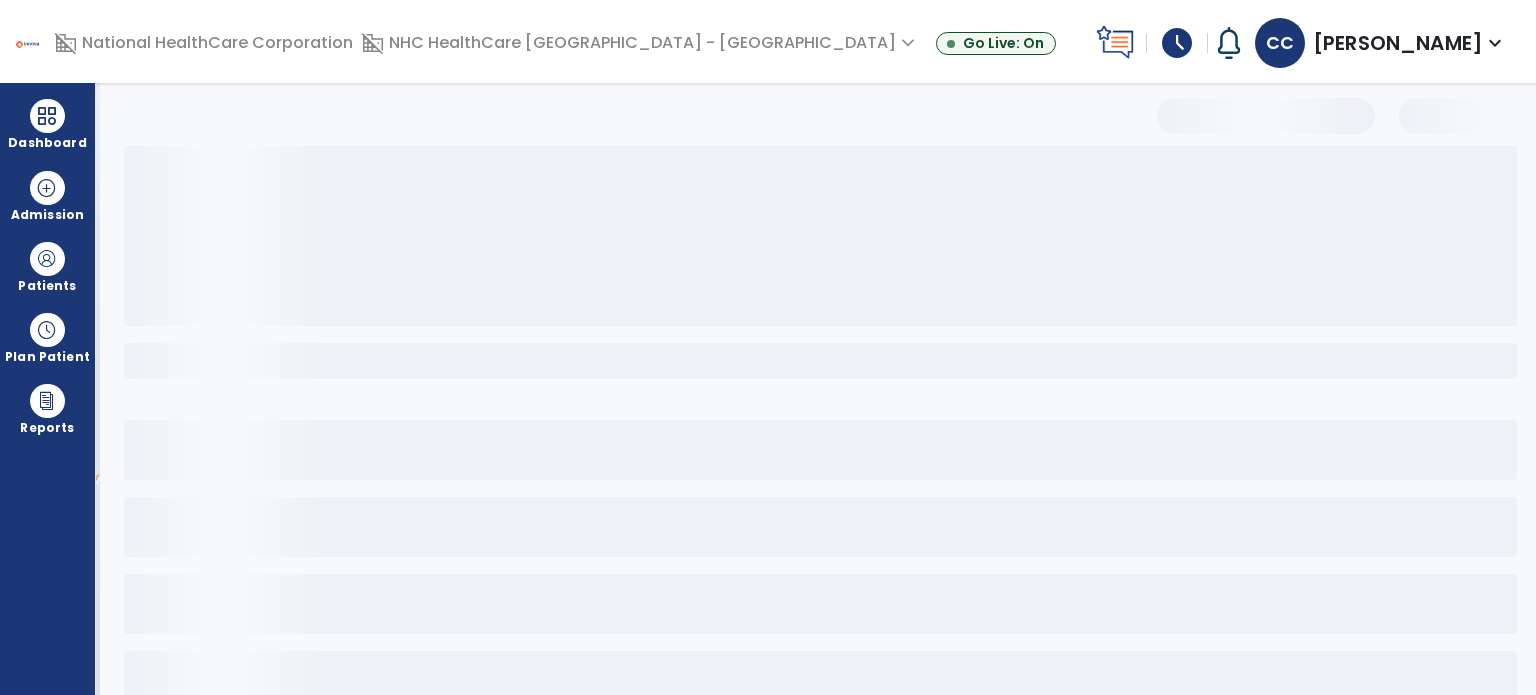 select on "*******" 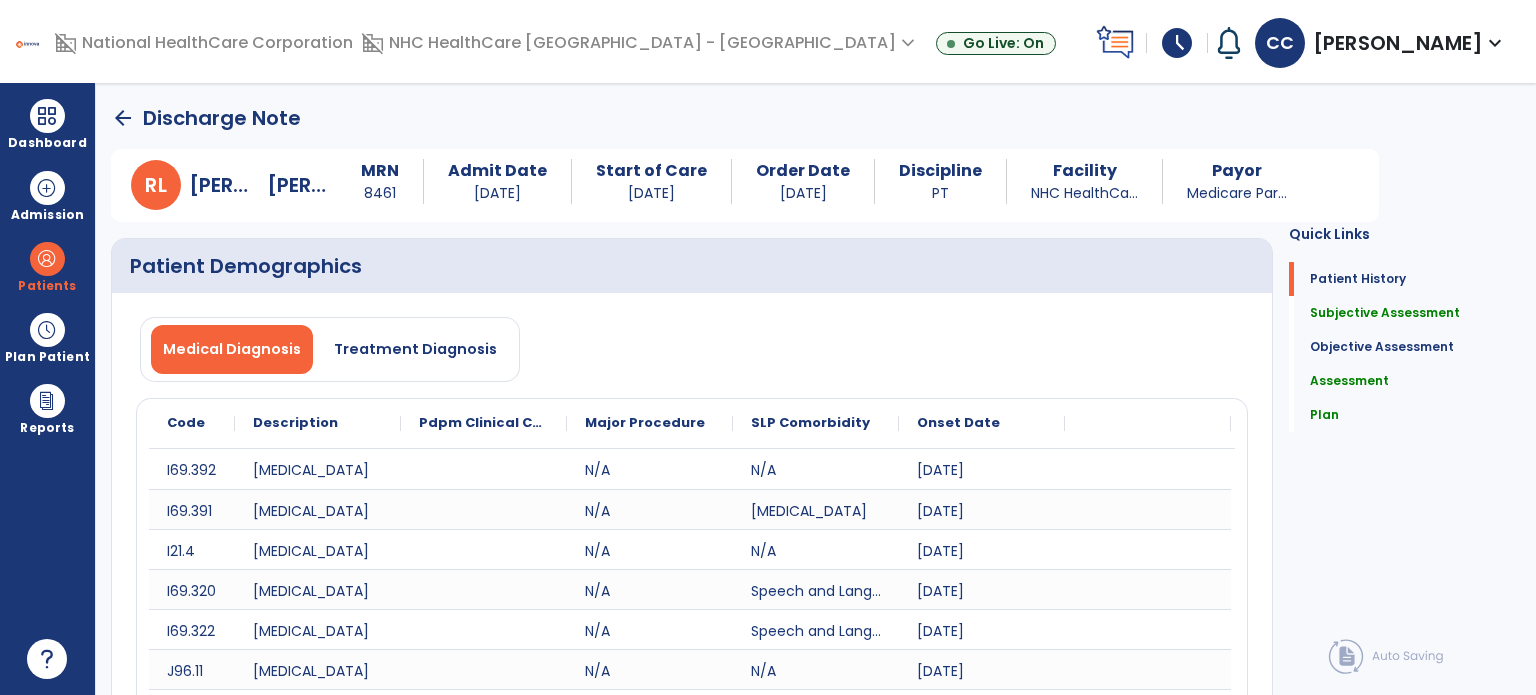 click at bounding box center [47, 259] 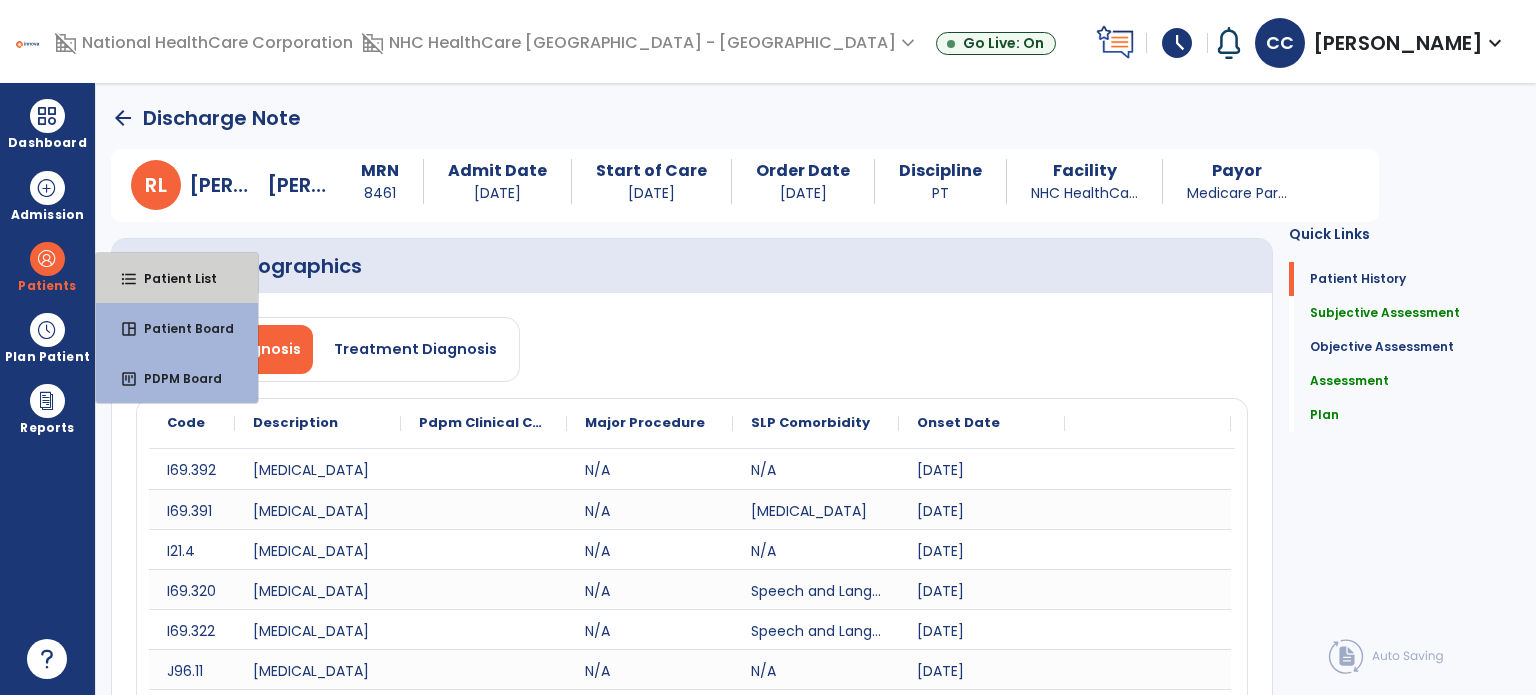 click on "format_list_bulleted" at bounding box center [129, 279] 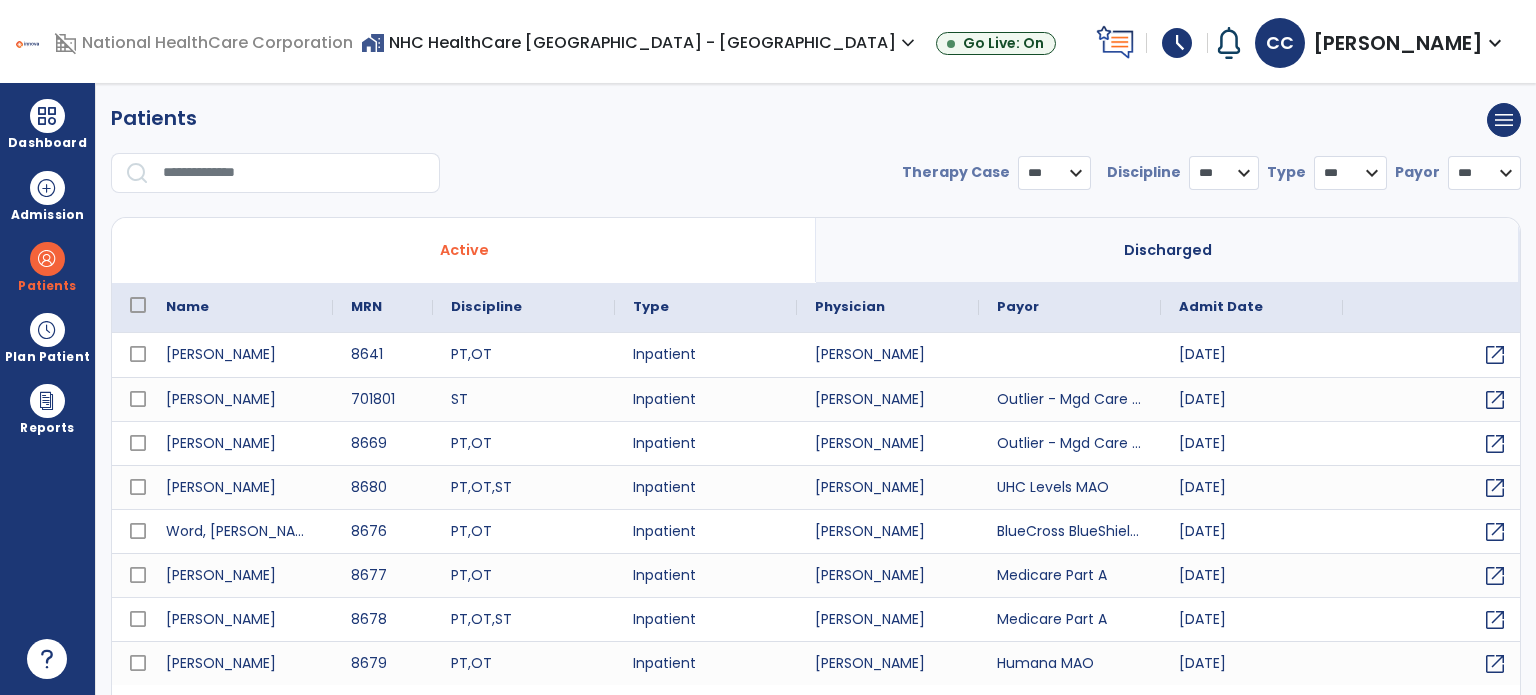 select on "***" 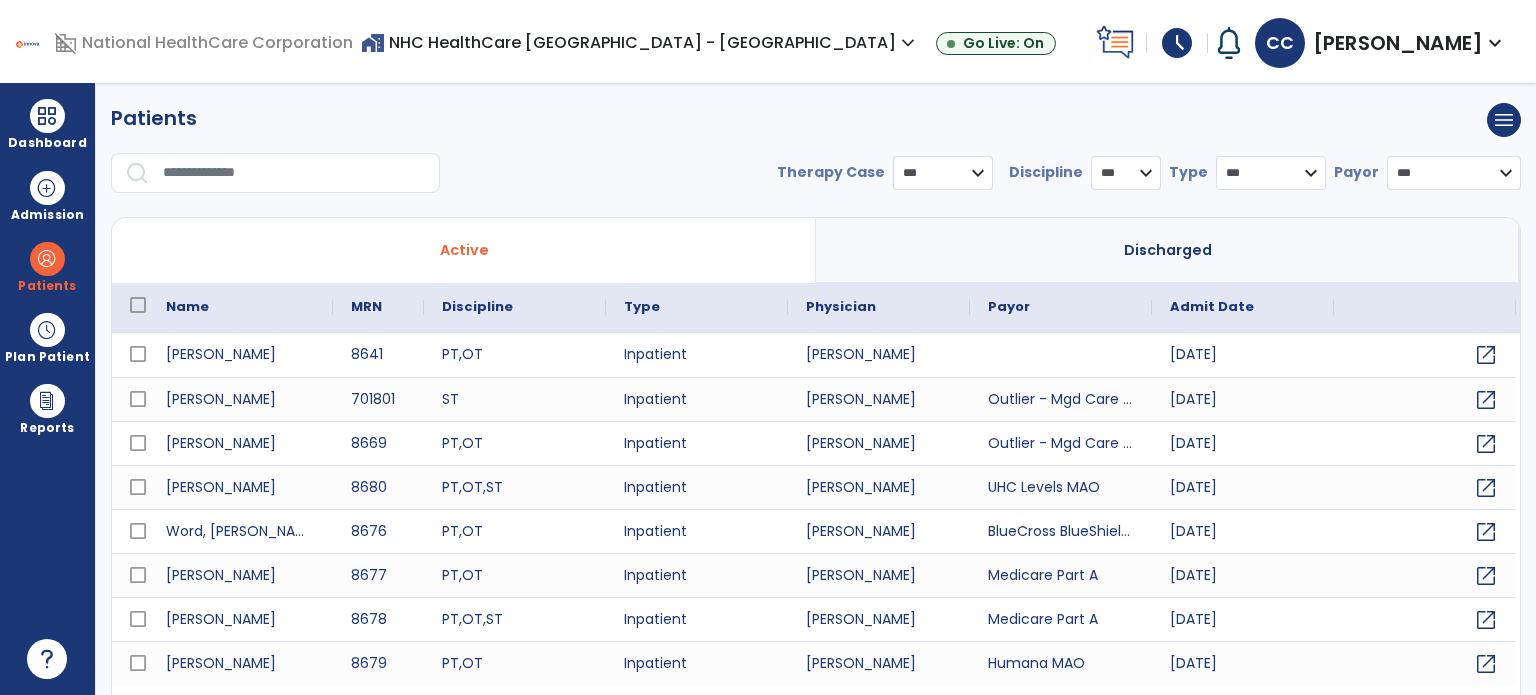 click at bounding box center (47, 116) 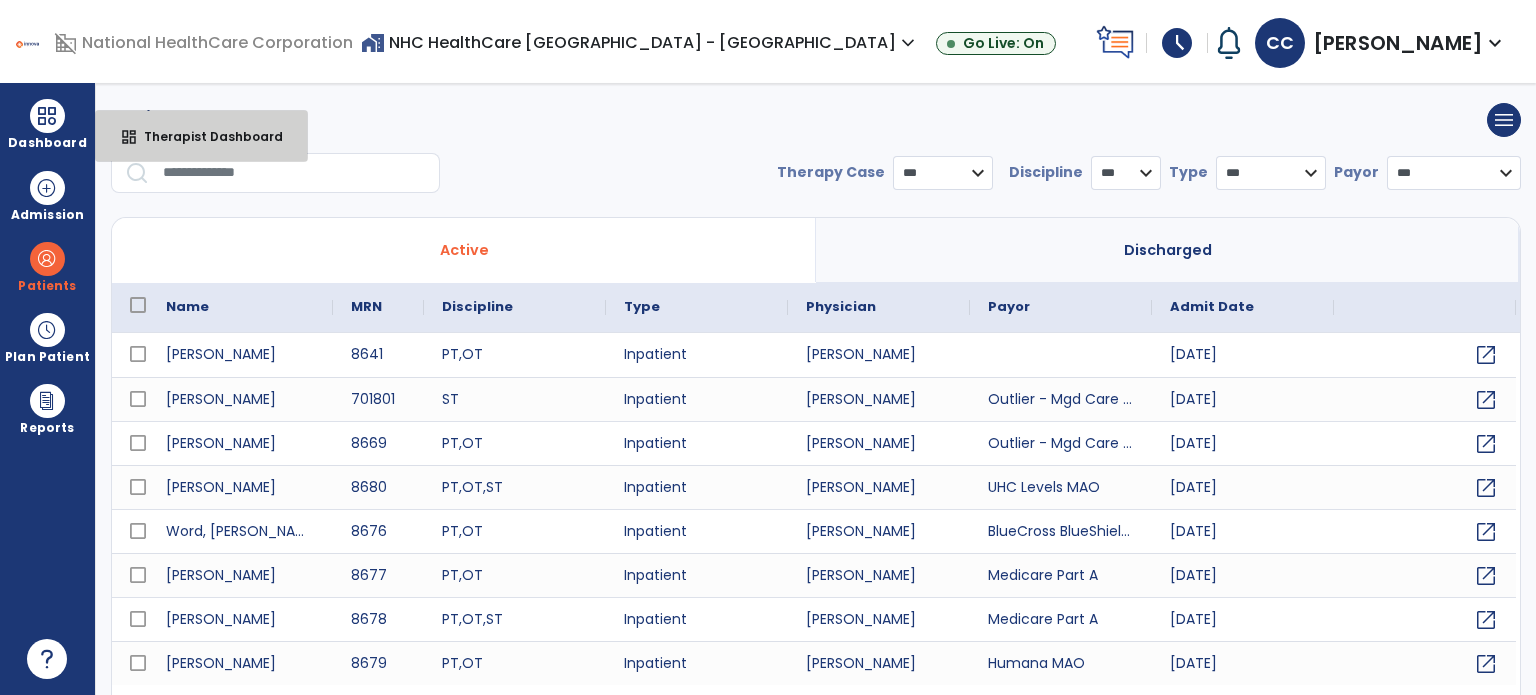 click on "dashboard  Therapist Dashboard" at bounding box center [201, 136] 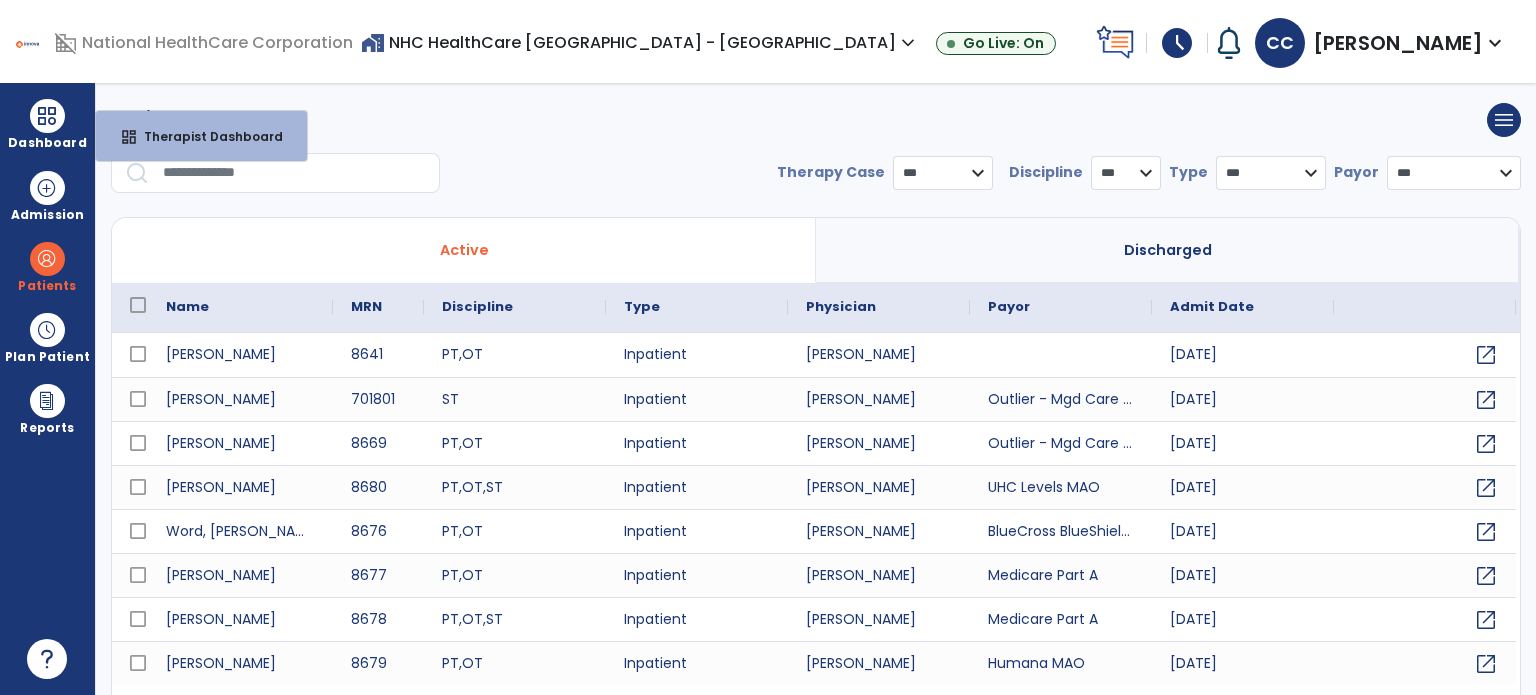 select on "****" 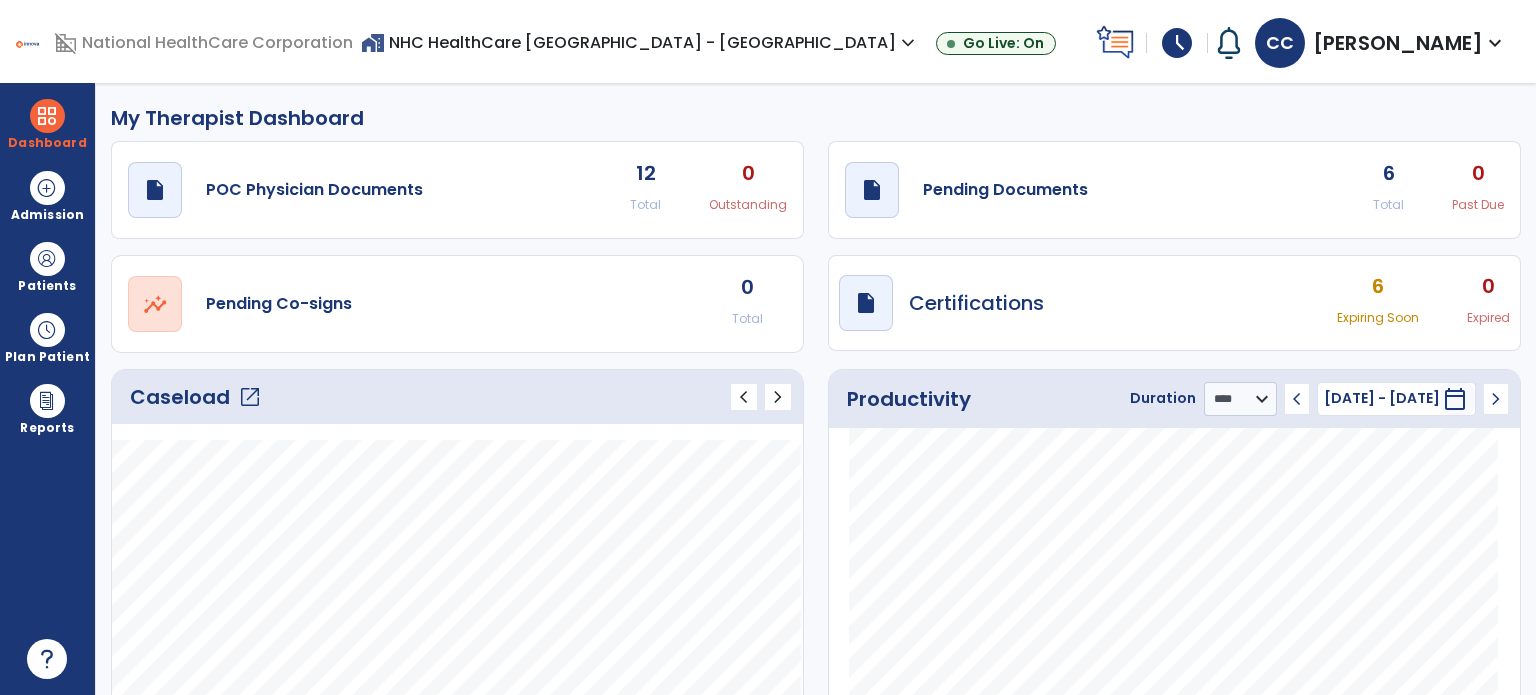 click on "draft   open_in_new  Pending Documents 6 Total 0 Past Due" 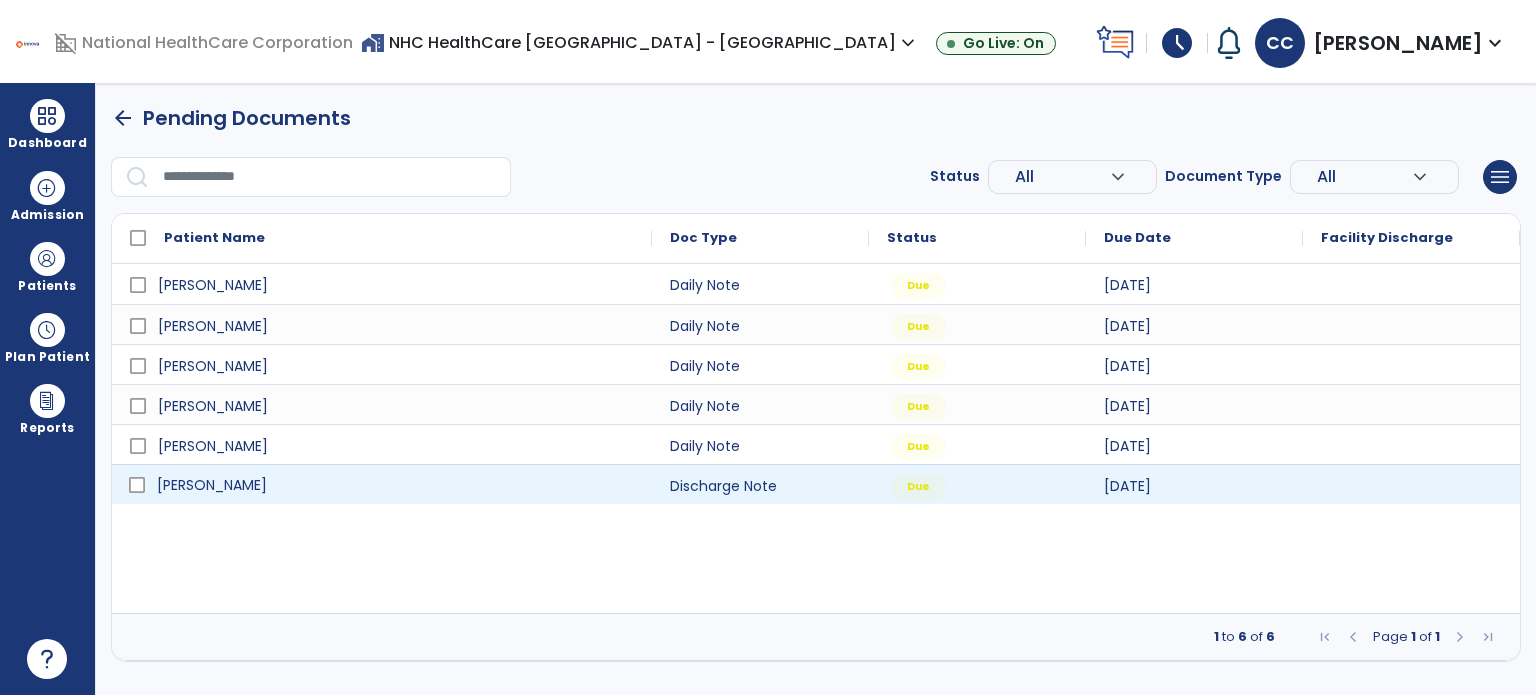 click on "[PERSON_NAME]" at bounding box center [396, 485] 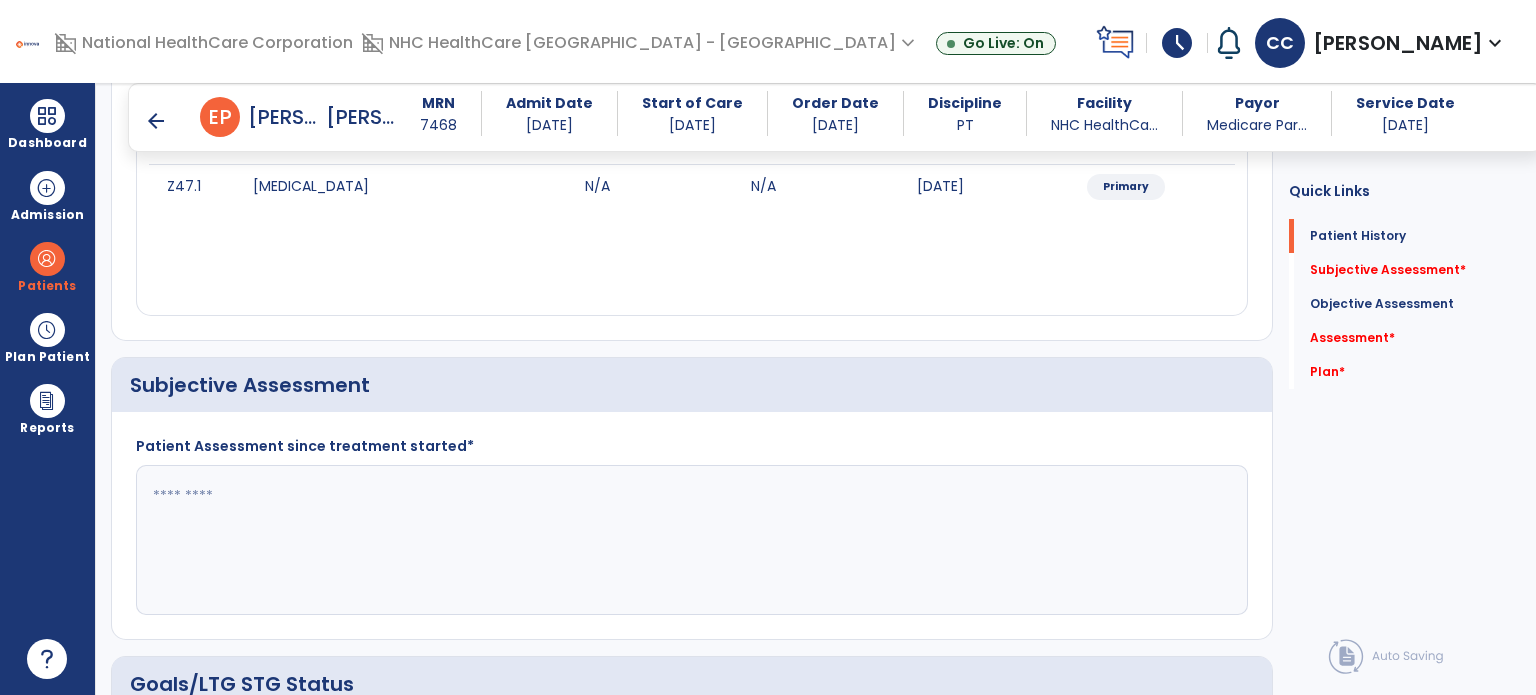 scroll, scrollTop: 300, scrollLeft: 0, axis: vertical 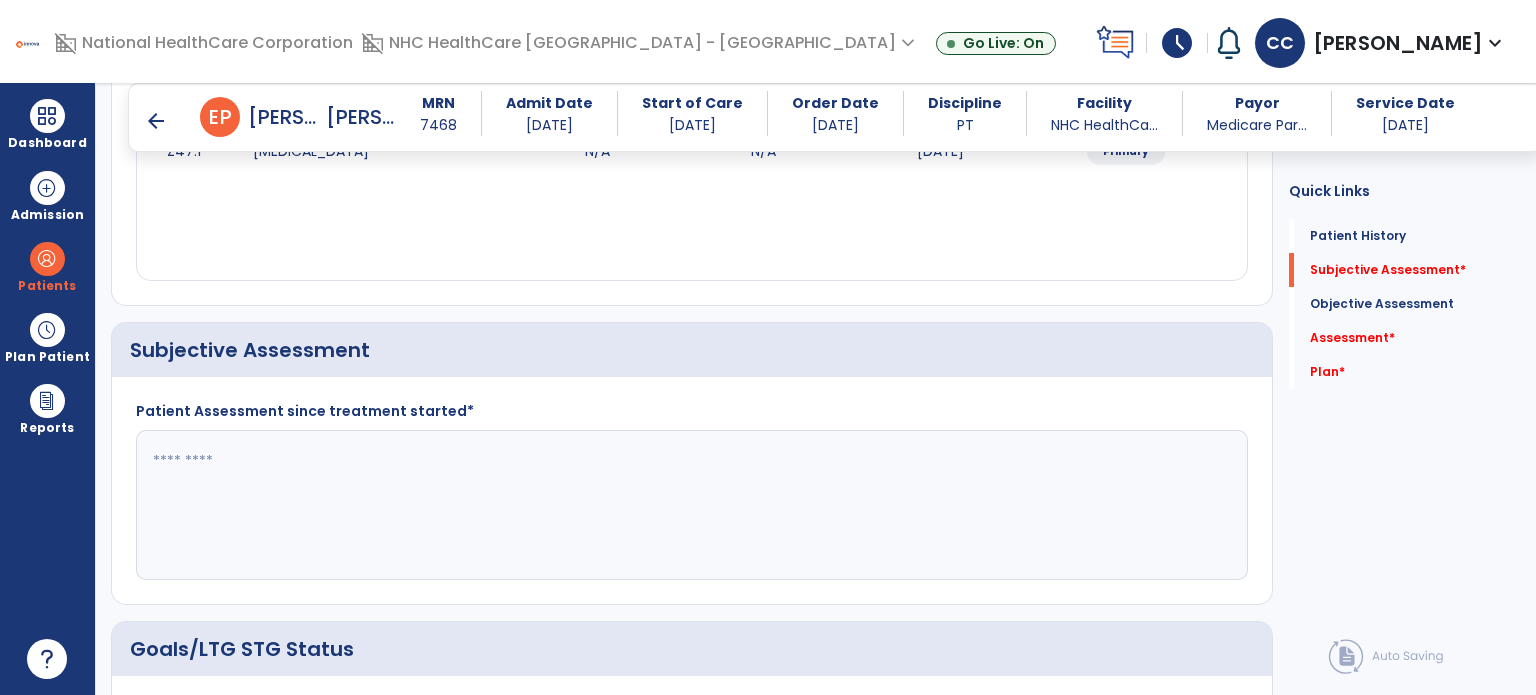 click 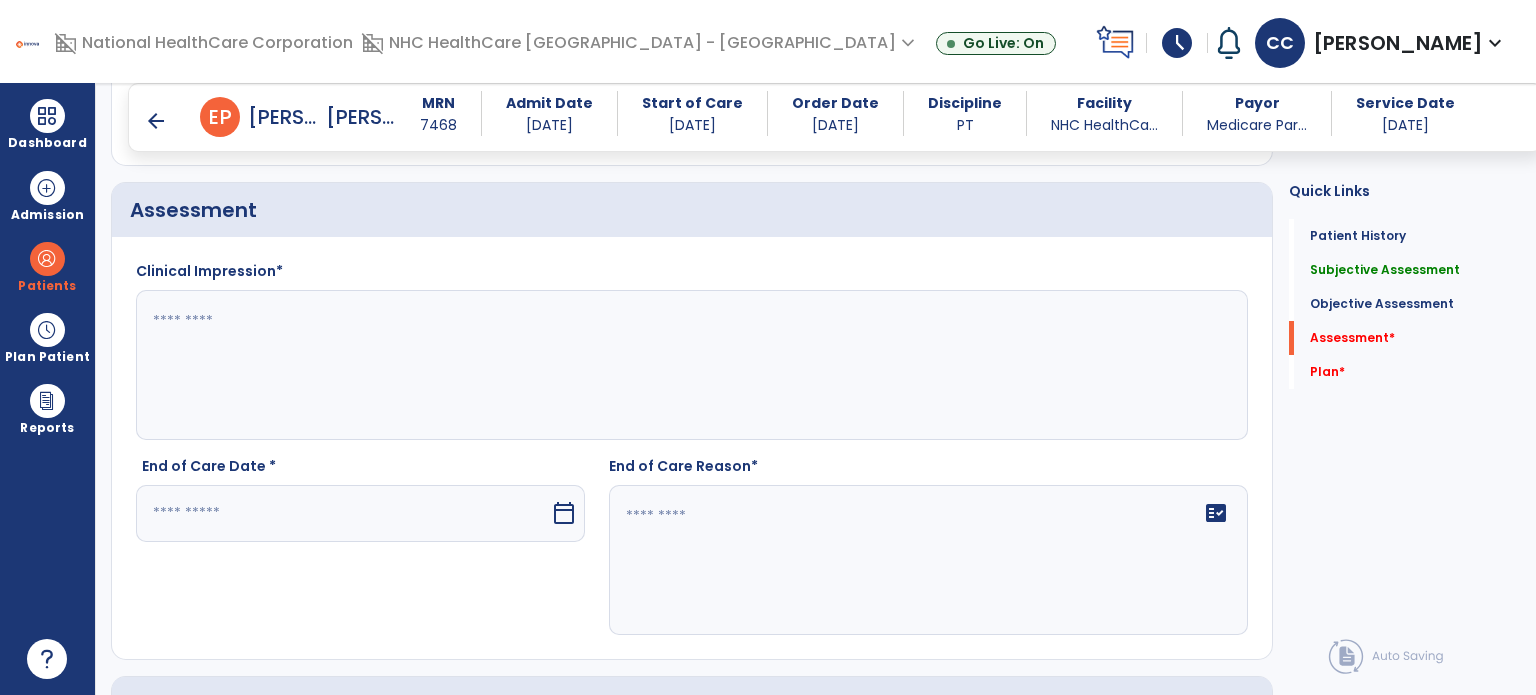 scroll, scrollTop: 2900, scrollLeft: 0, axis: vertical 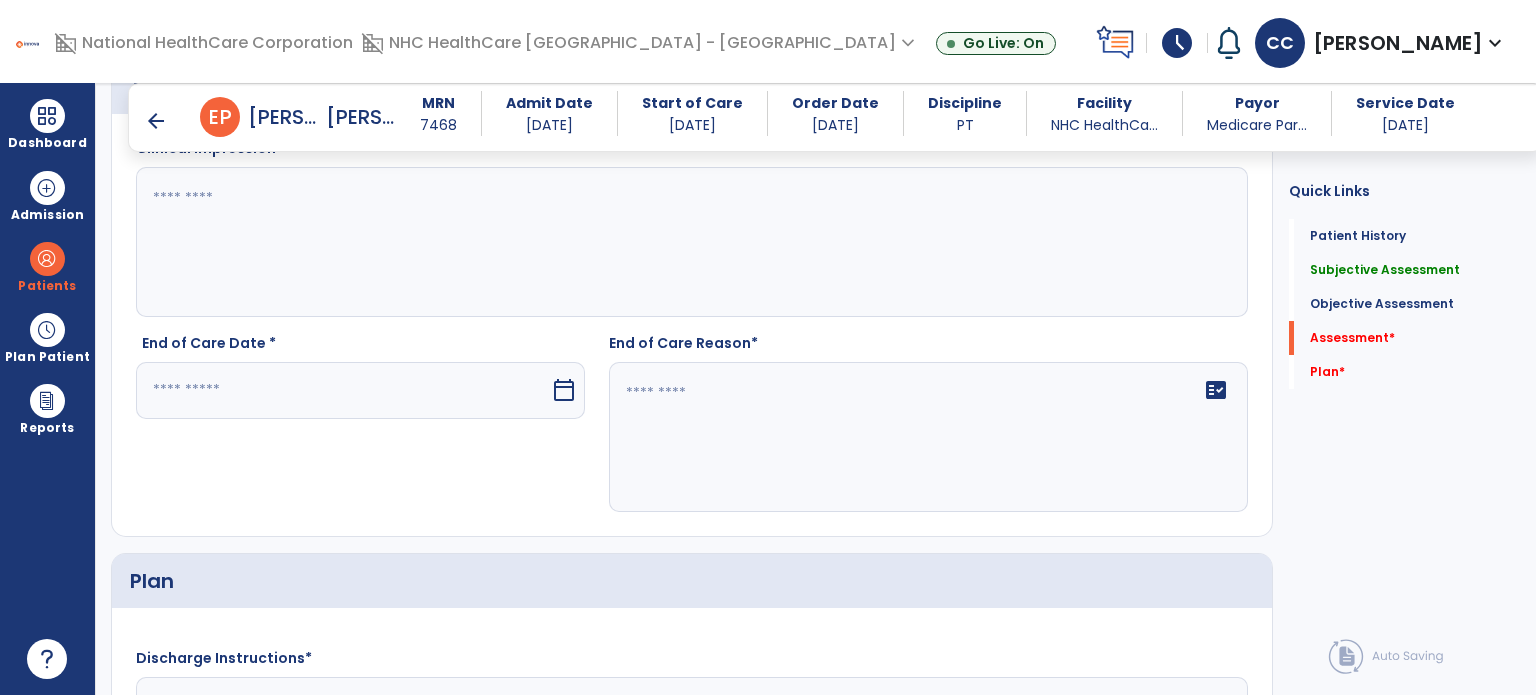 type on "**********" 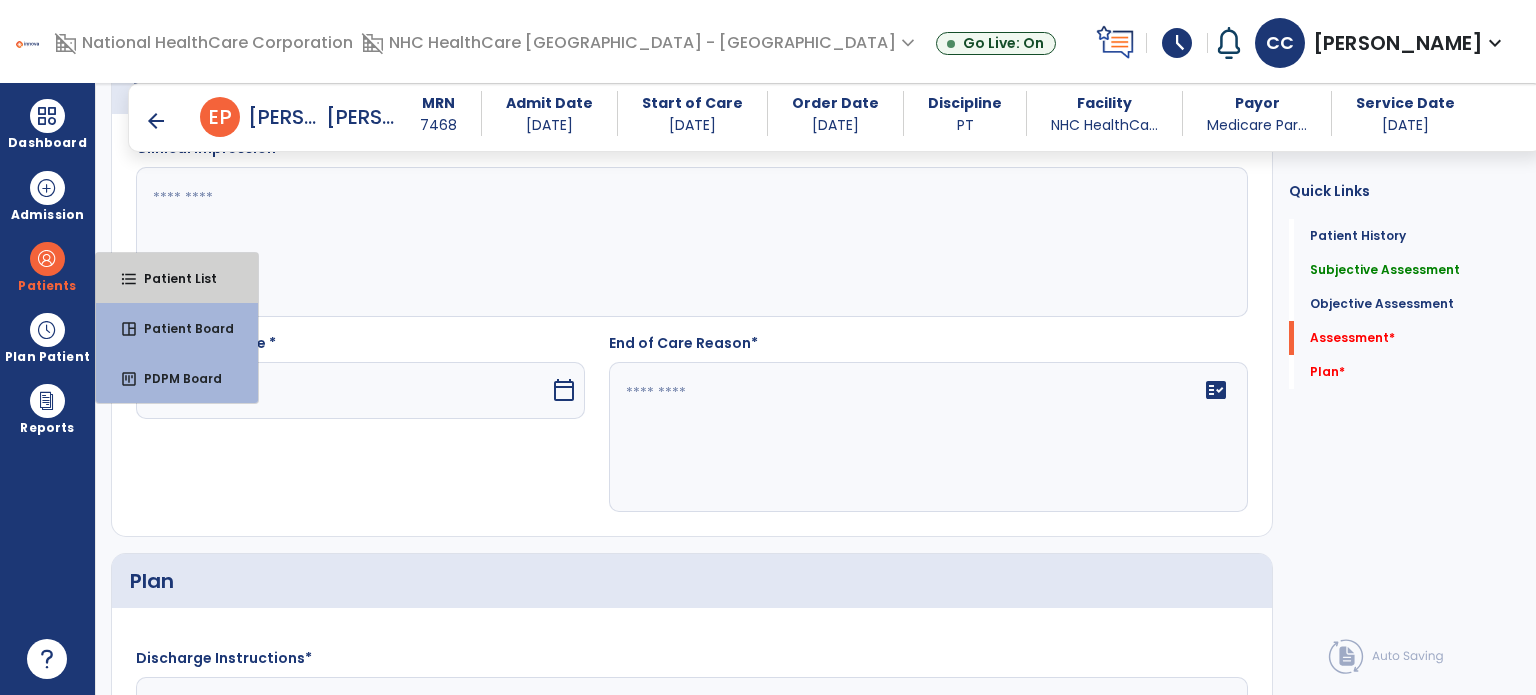 click on "format_list_bulleted  Patient List" at bounding box center (177, 278) 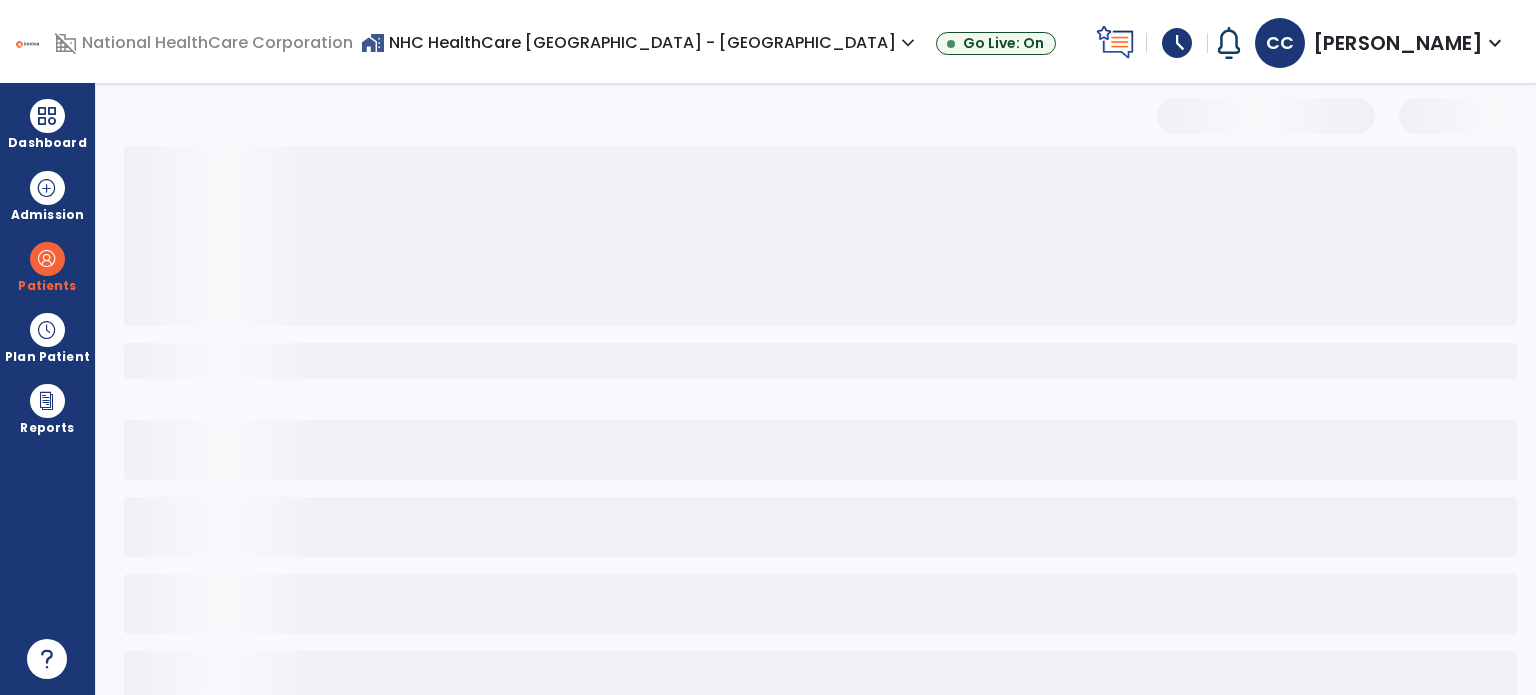 scroll, scrollTop: 46, scrollLeft: 0, axis: vertical 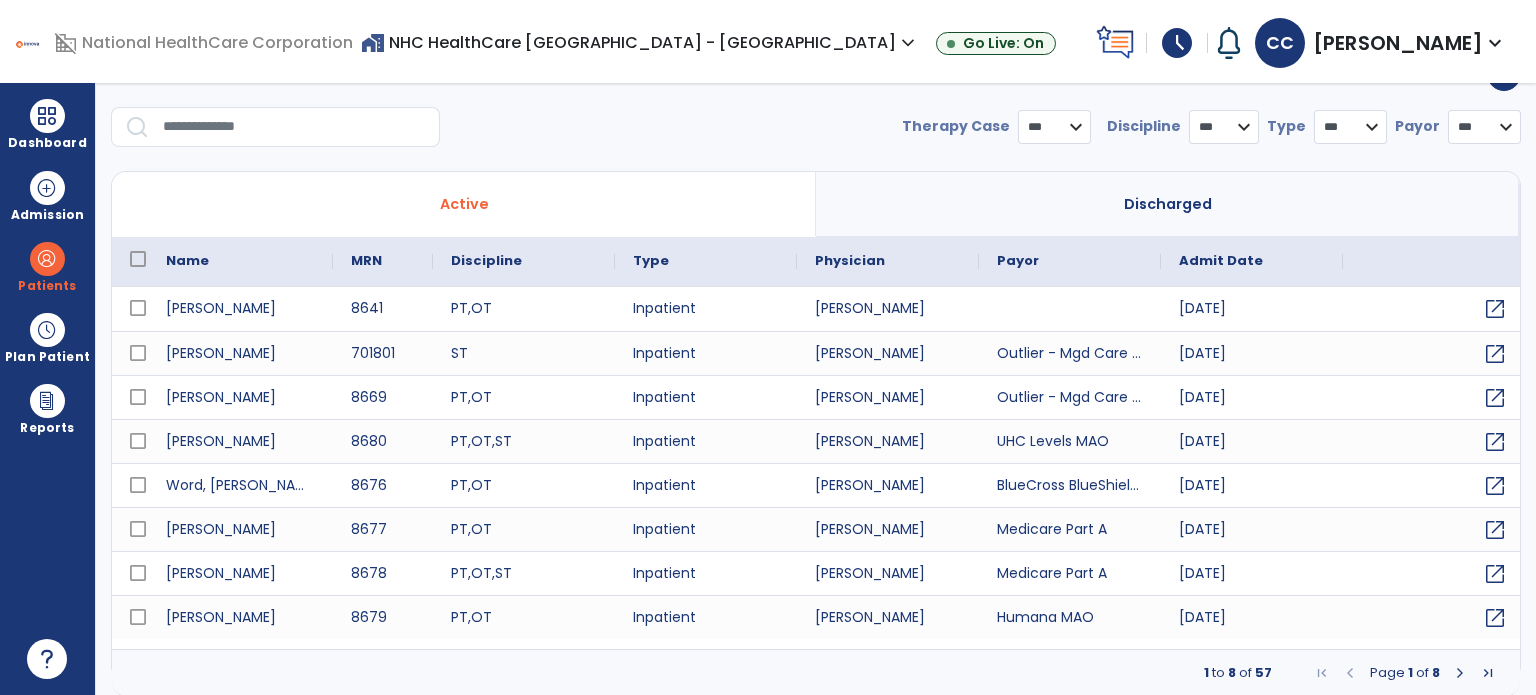 select on "***" 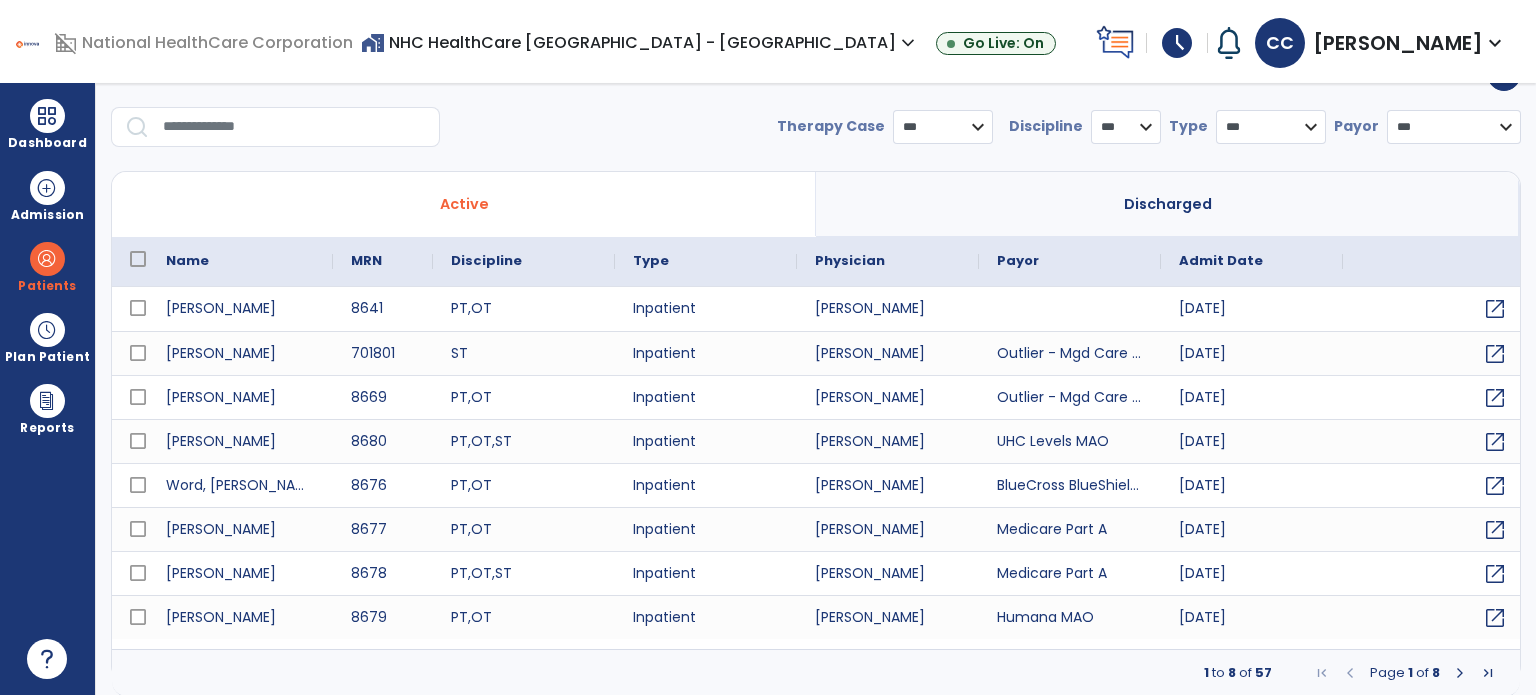 click at bounding box center (294, 127) 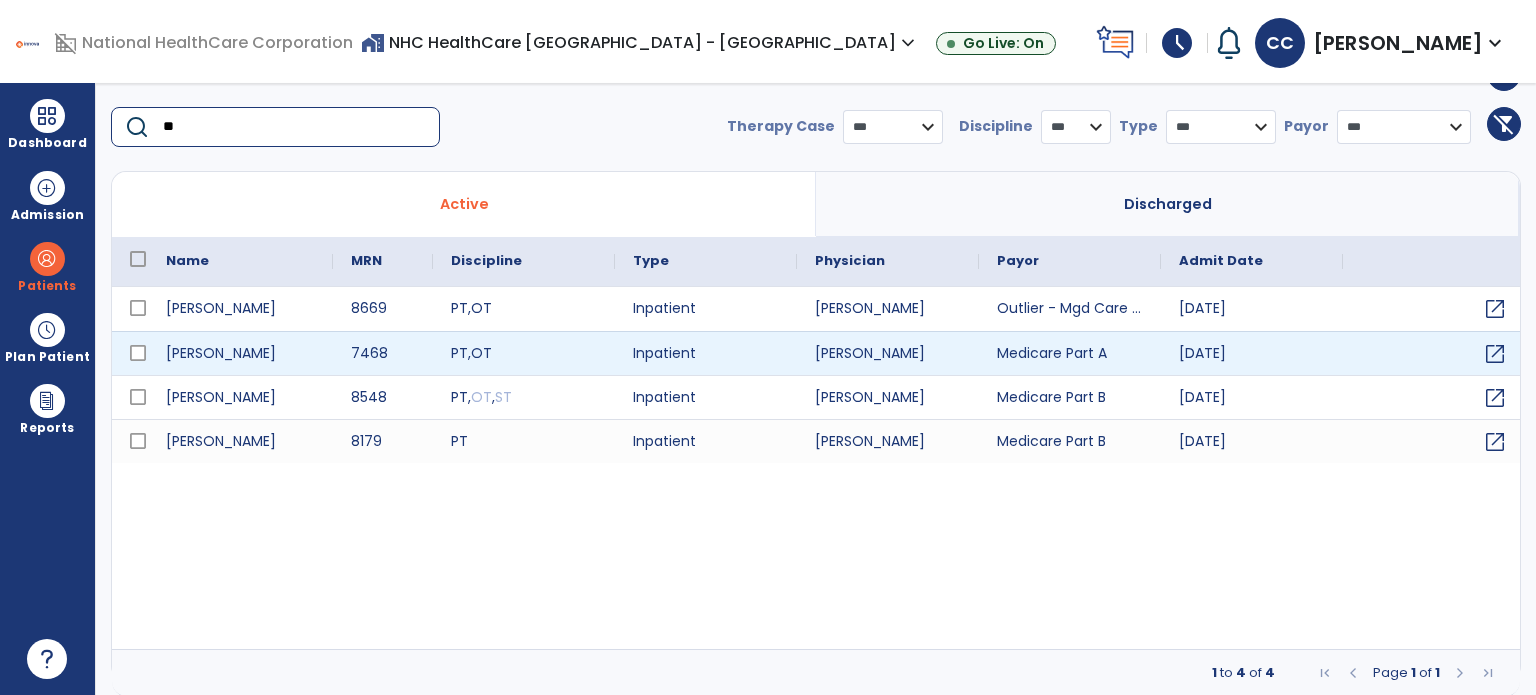 type on "**" 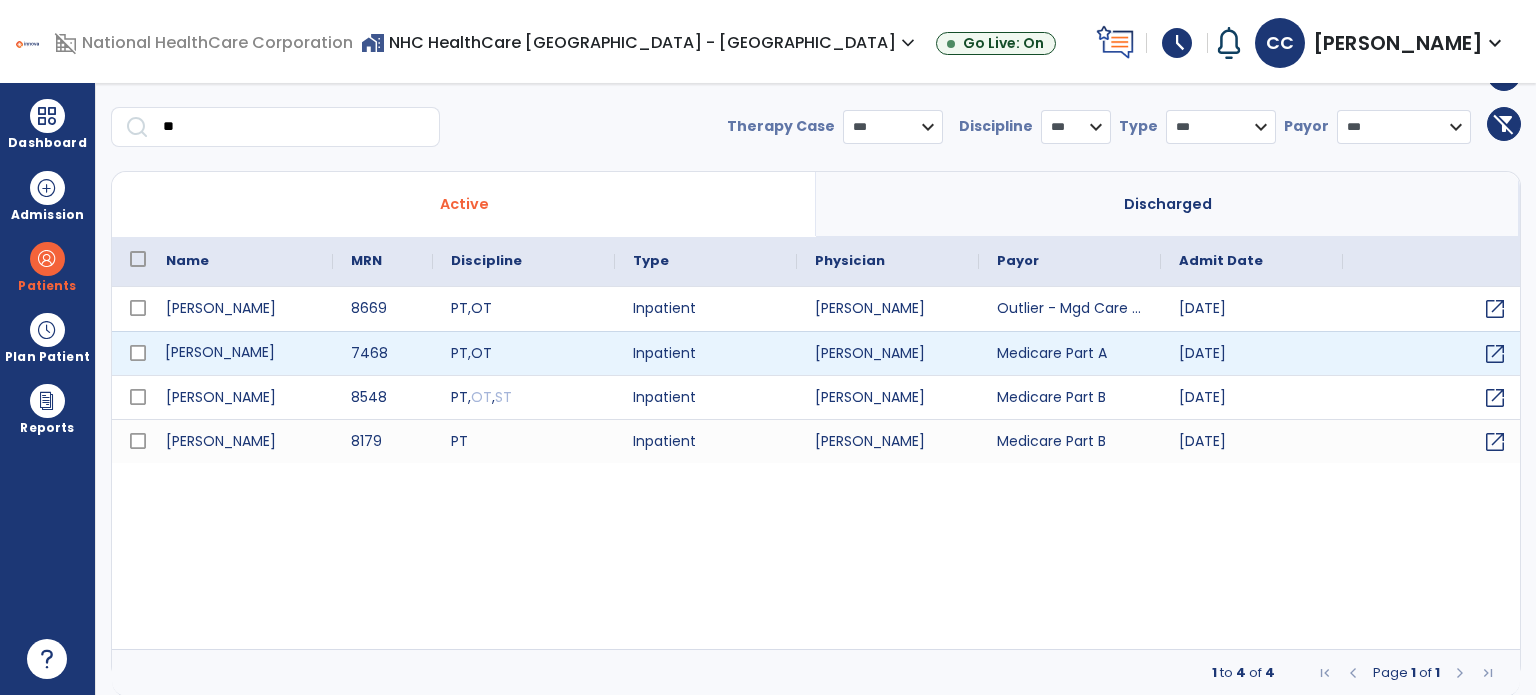 click on "[PERSON_NAME]" at bounding box center (240, 353) 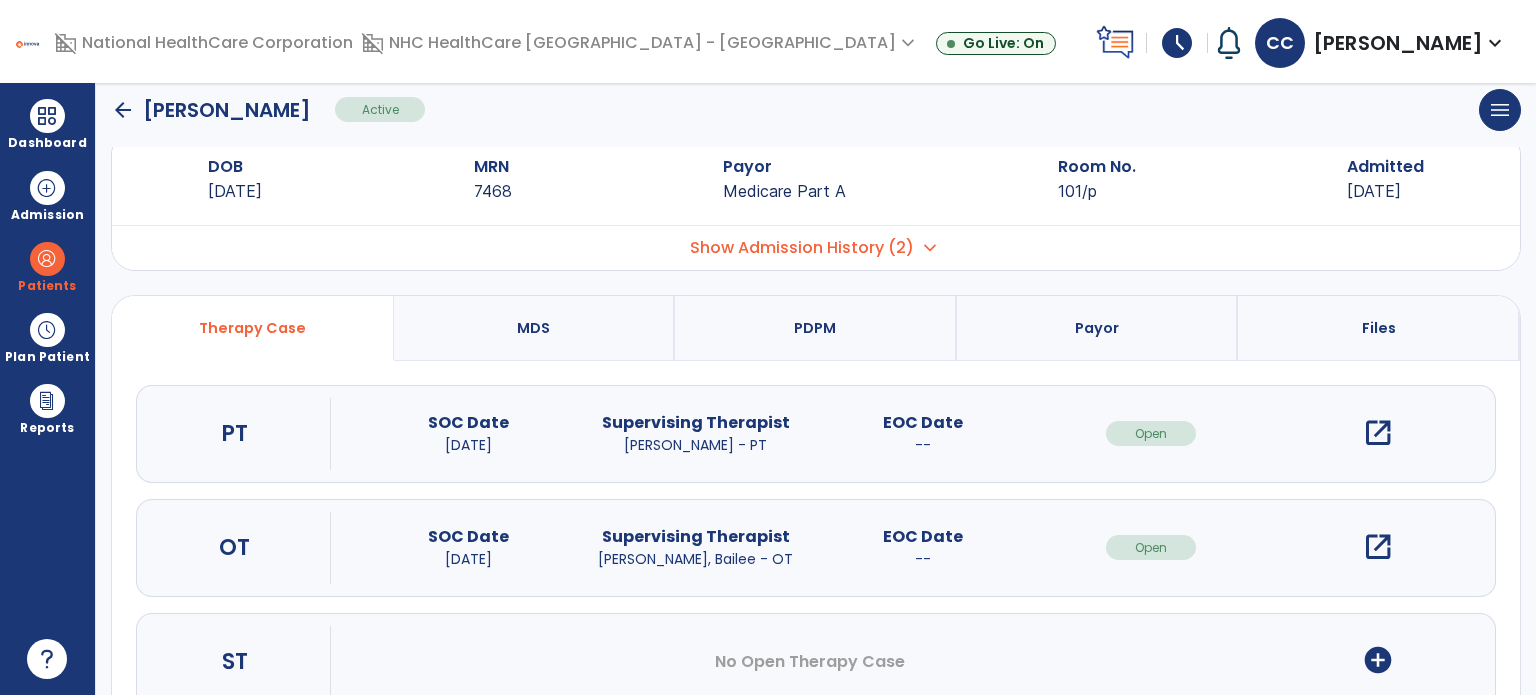 scroll, scrollTop: 0, scrollLeft: 0, axis: both 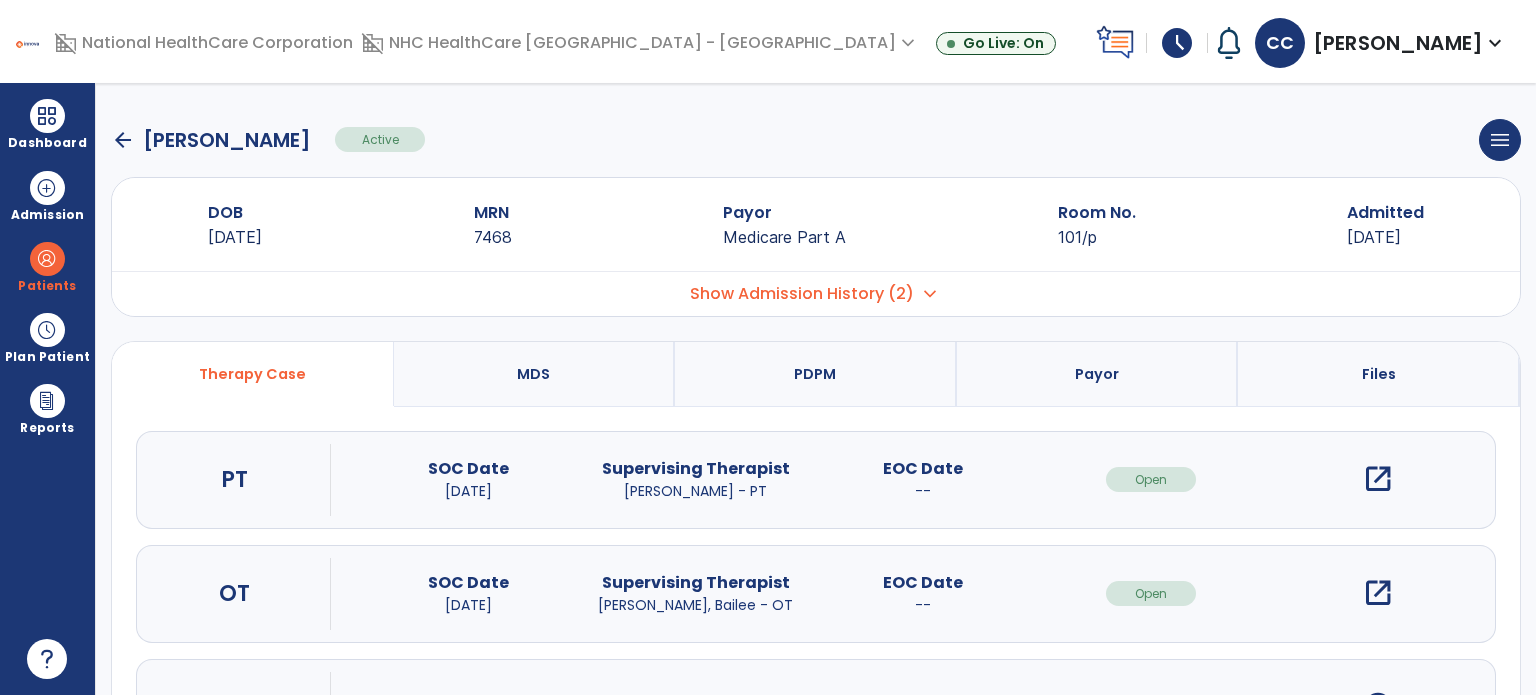 click on "open_in_new" at bounding box center [1378, 479] 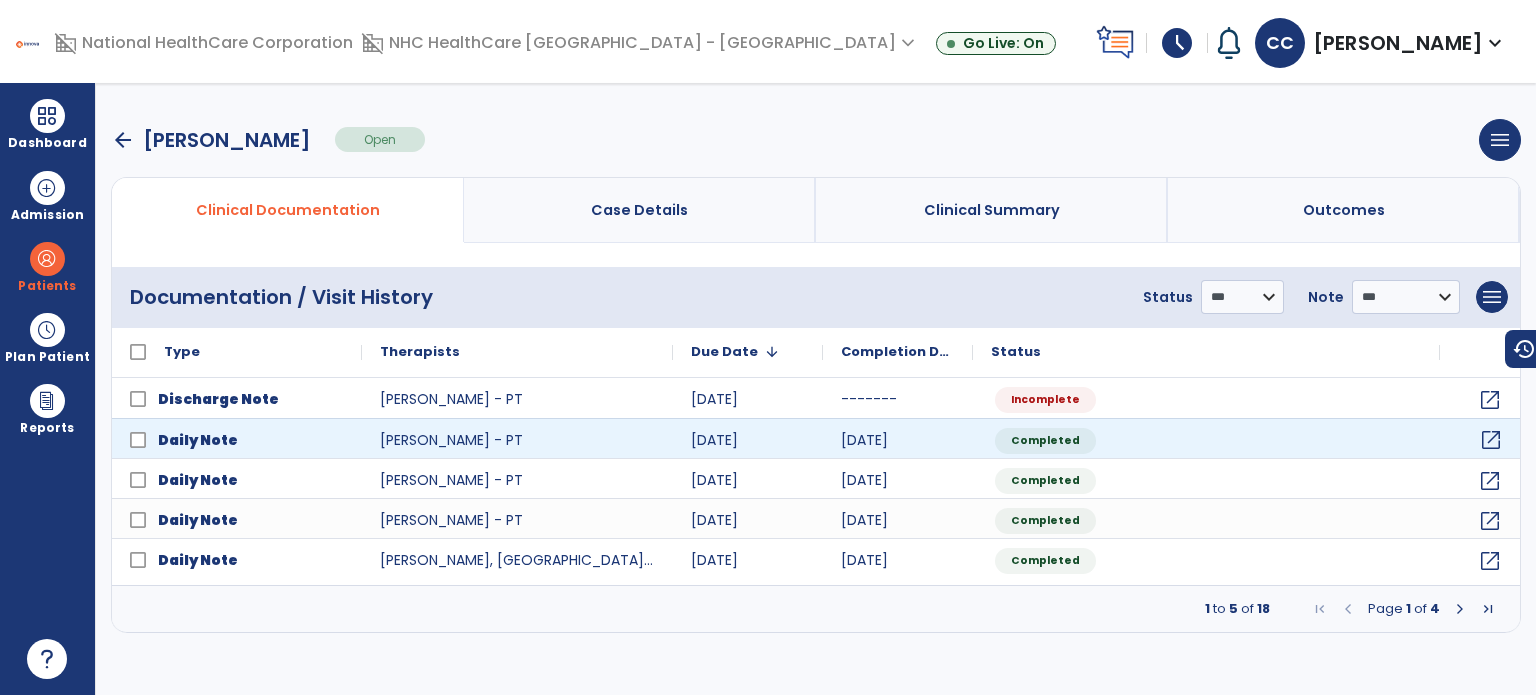 click on "open_in_new" 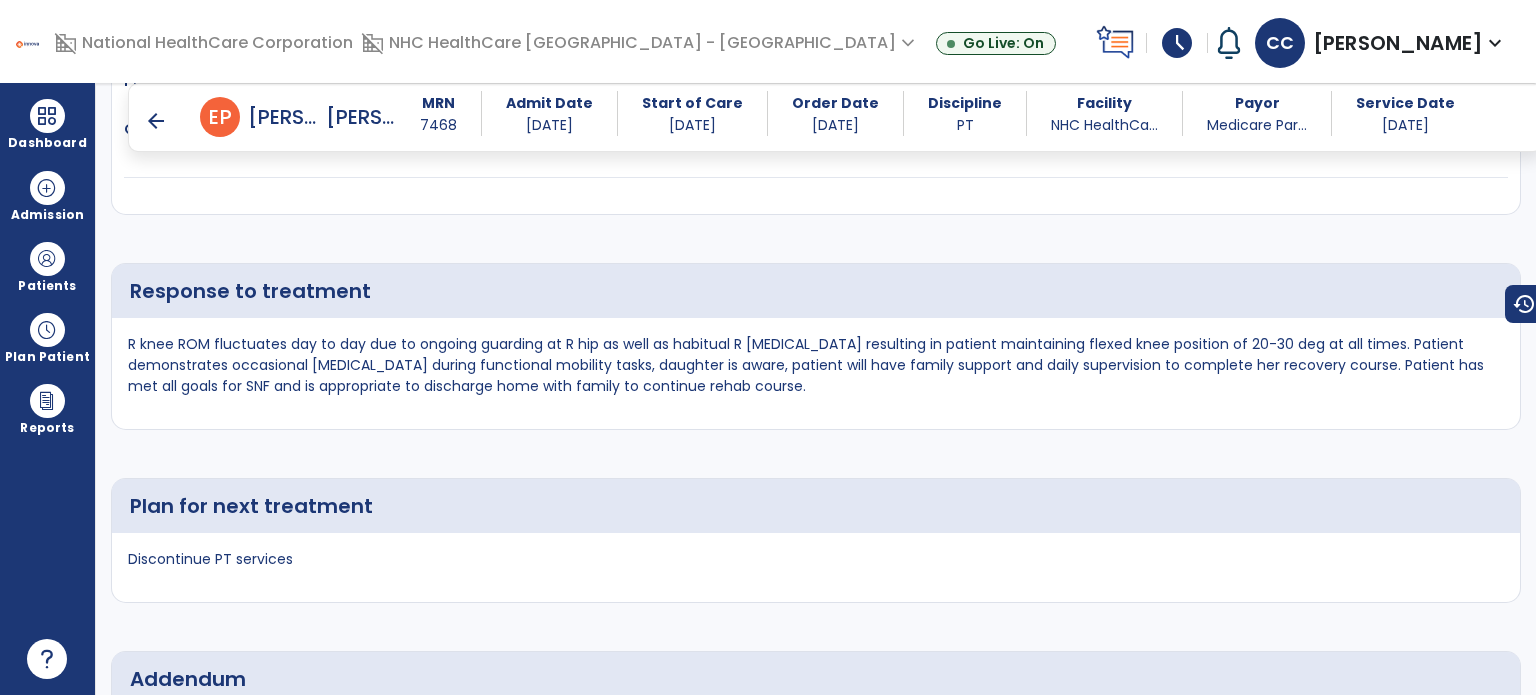 scroll, scrollTop: 3300, scrollLeft: 0, axis: vertical 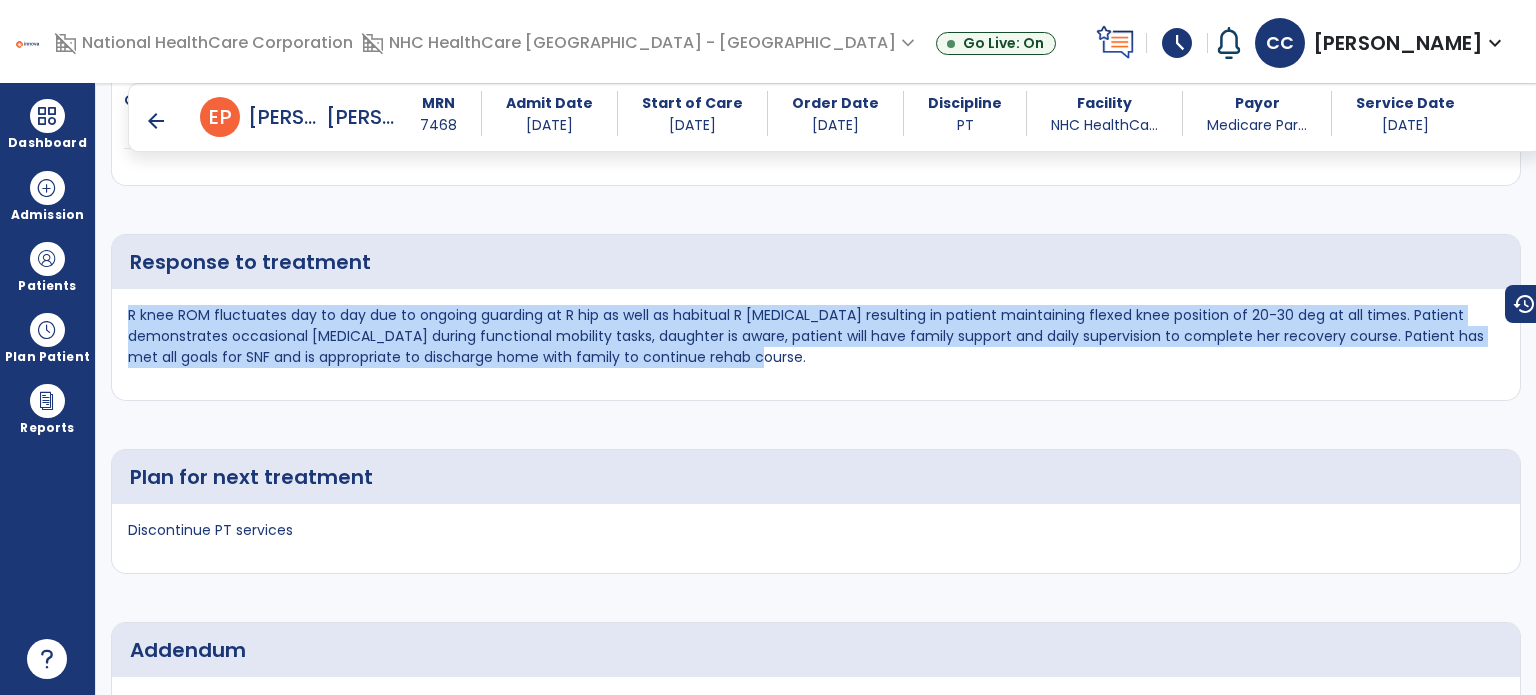 drag, startPoint x: 772, startPoint y: 377, endPoint x: 126, endPoint y: 309, distance: 649.5691 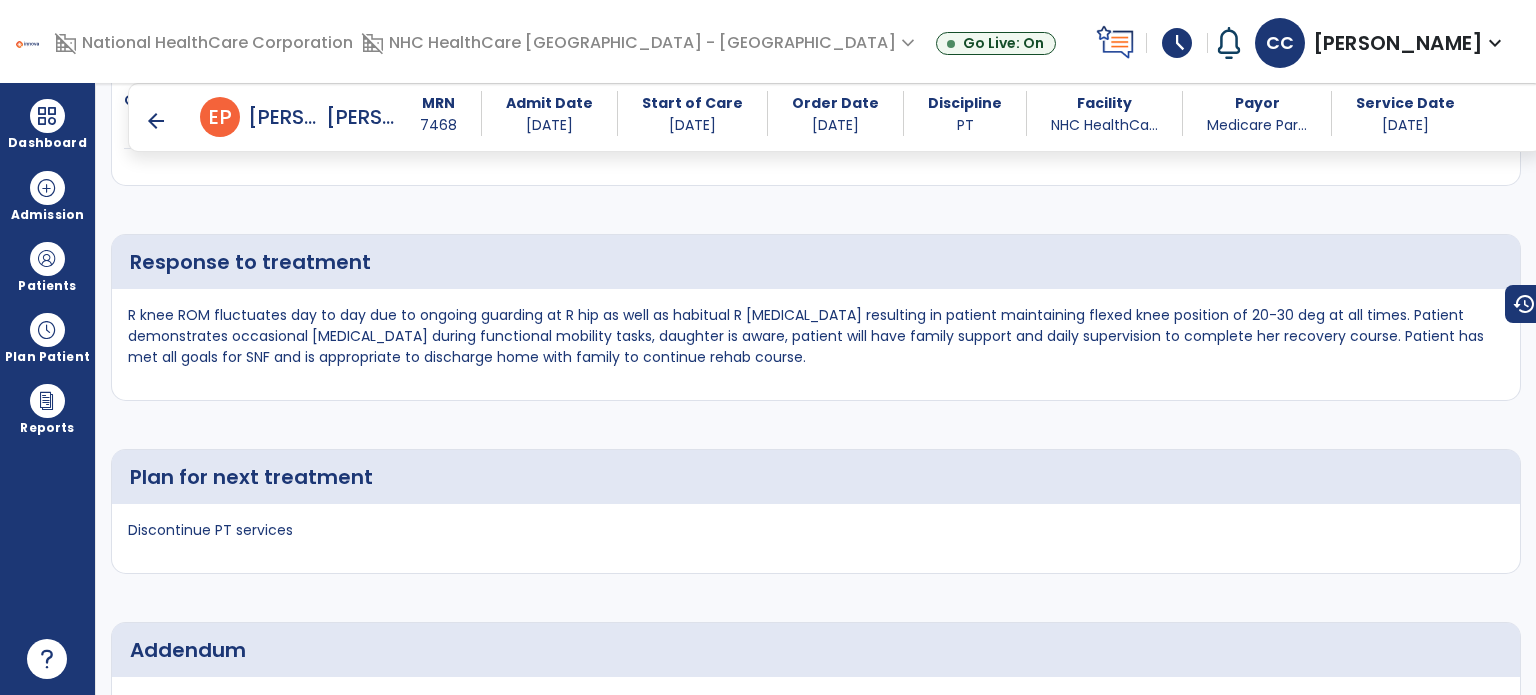 click on "Dashboard" at bounding box center (47, 124) 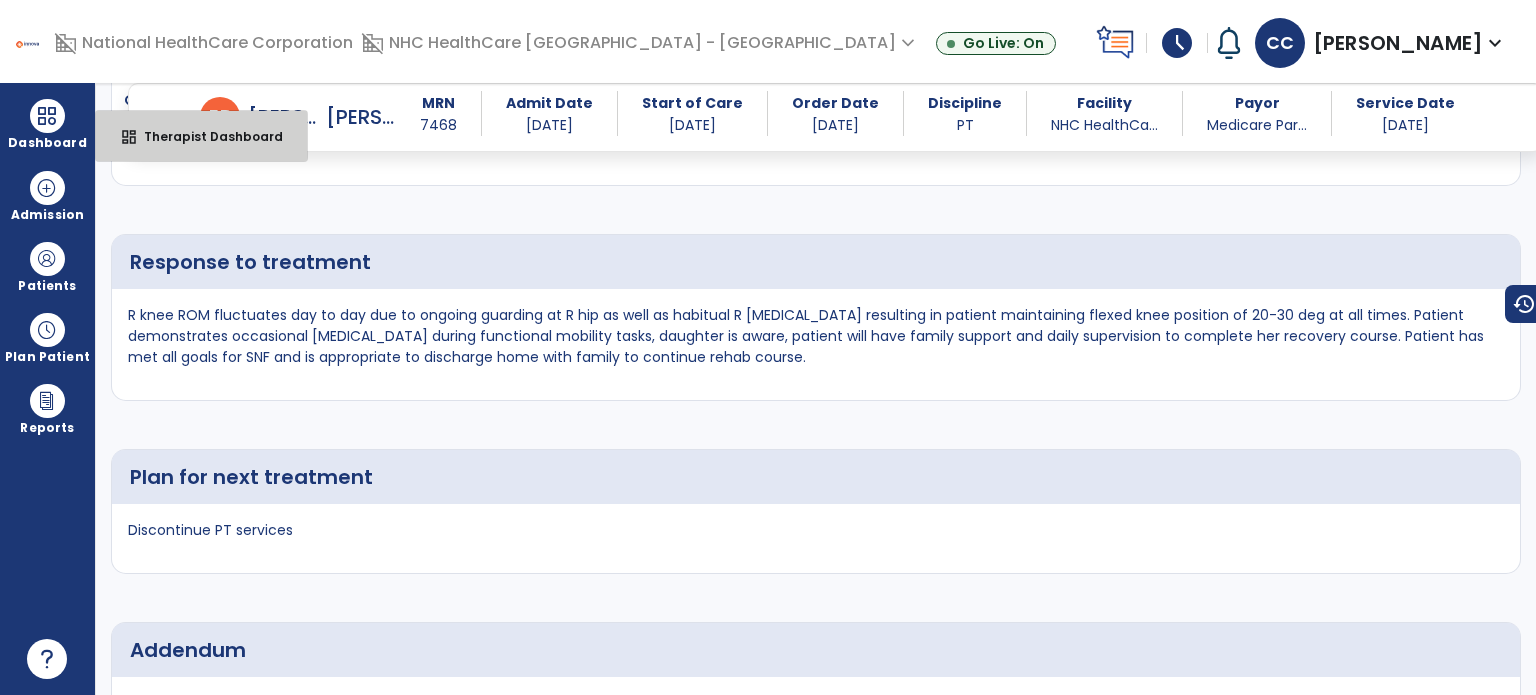 click on "dashboard" at bounding box center (129, 137) 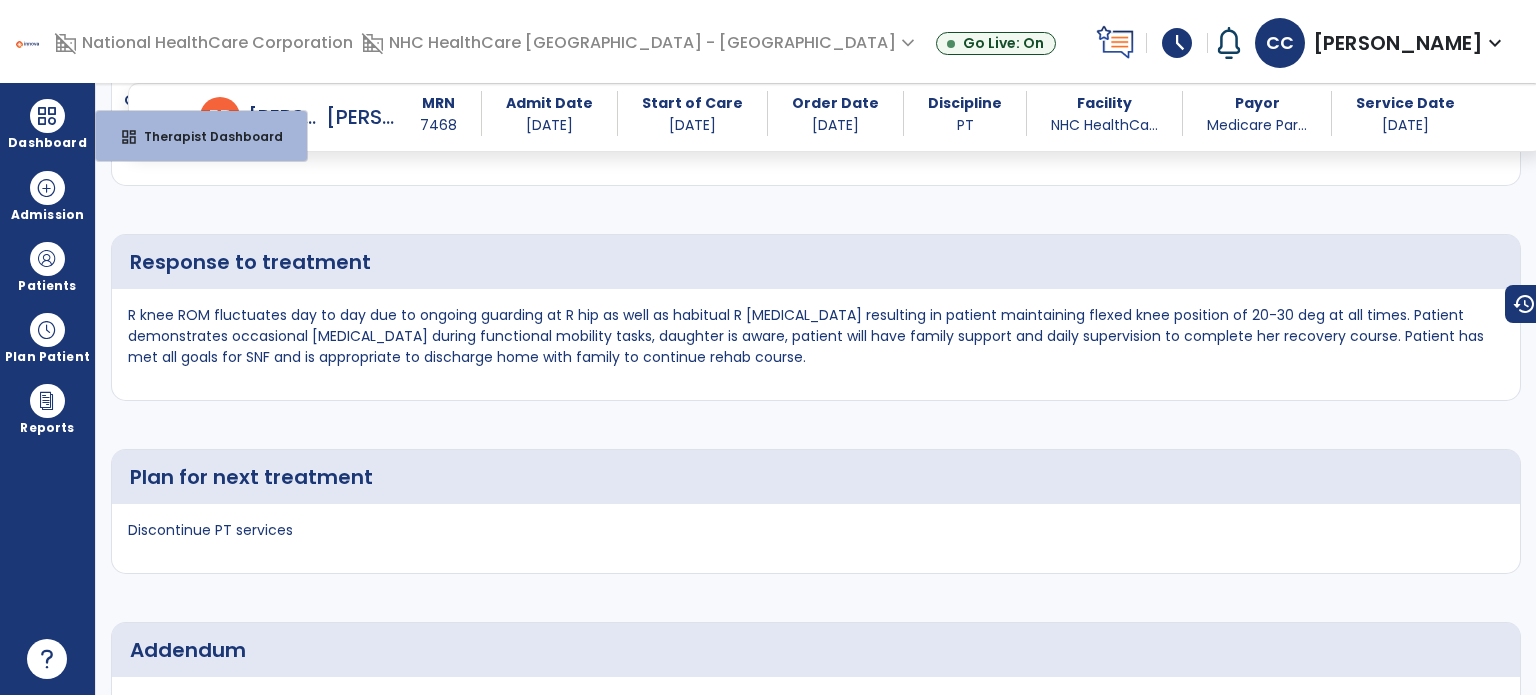 select on "****" 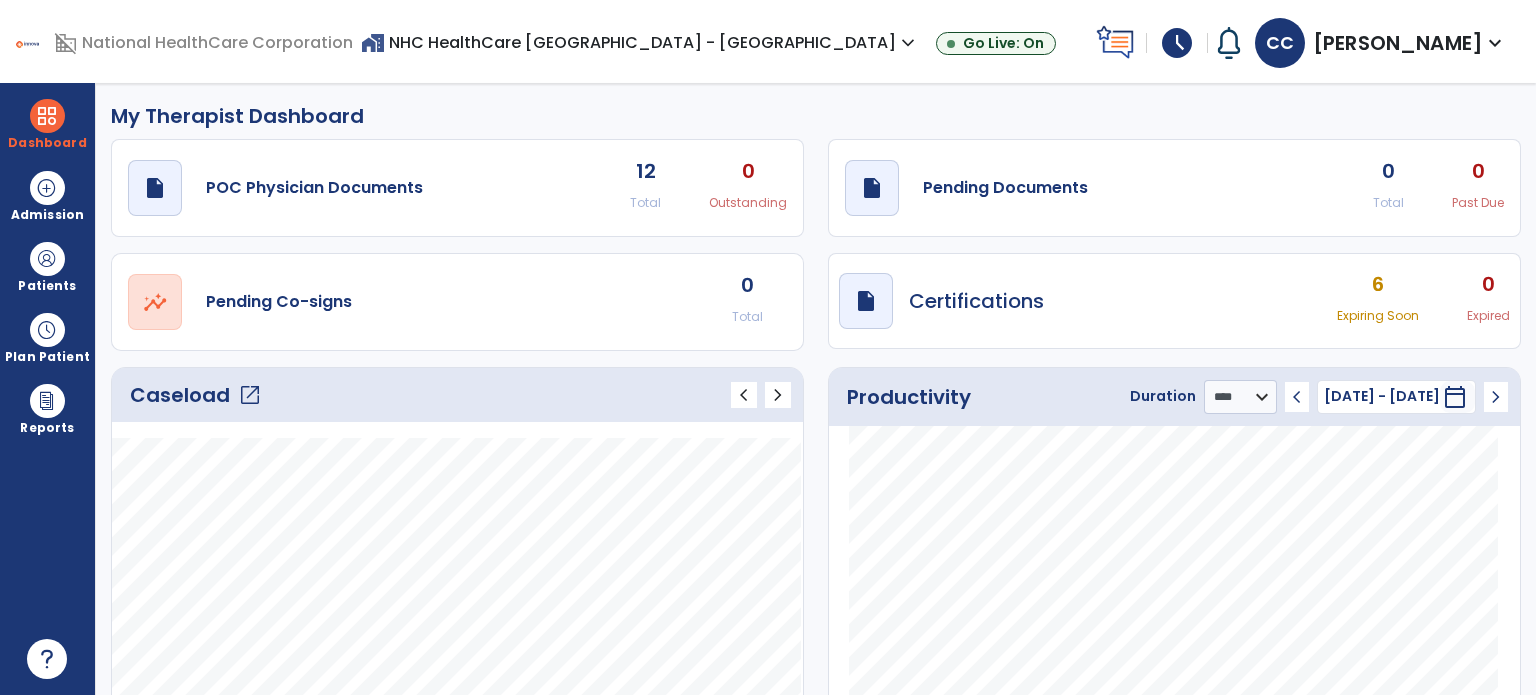 scroll, scrollTop: 0, scrollLeft: 0, axis: both 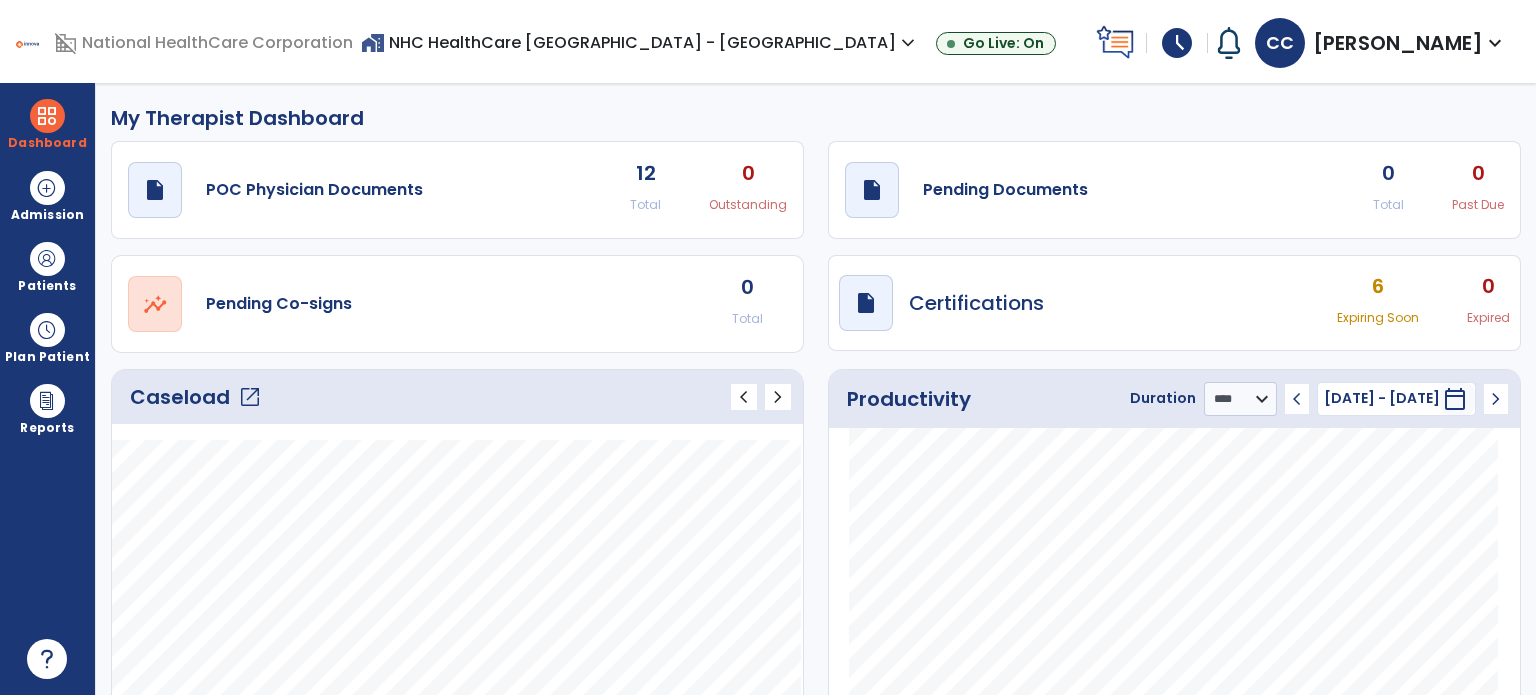 click on "Total" 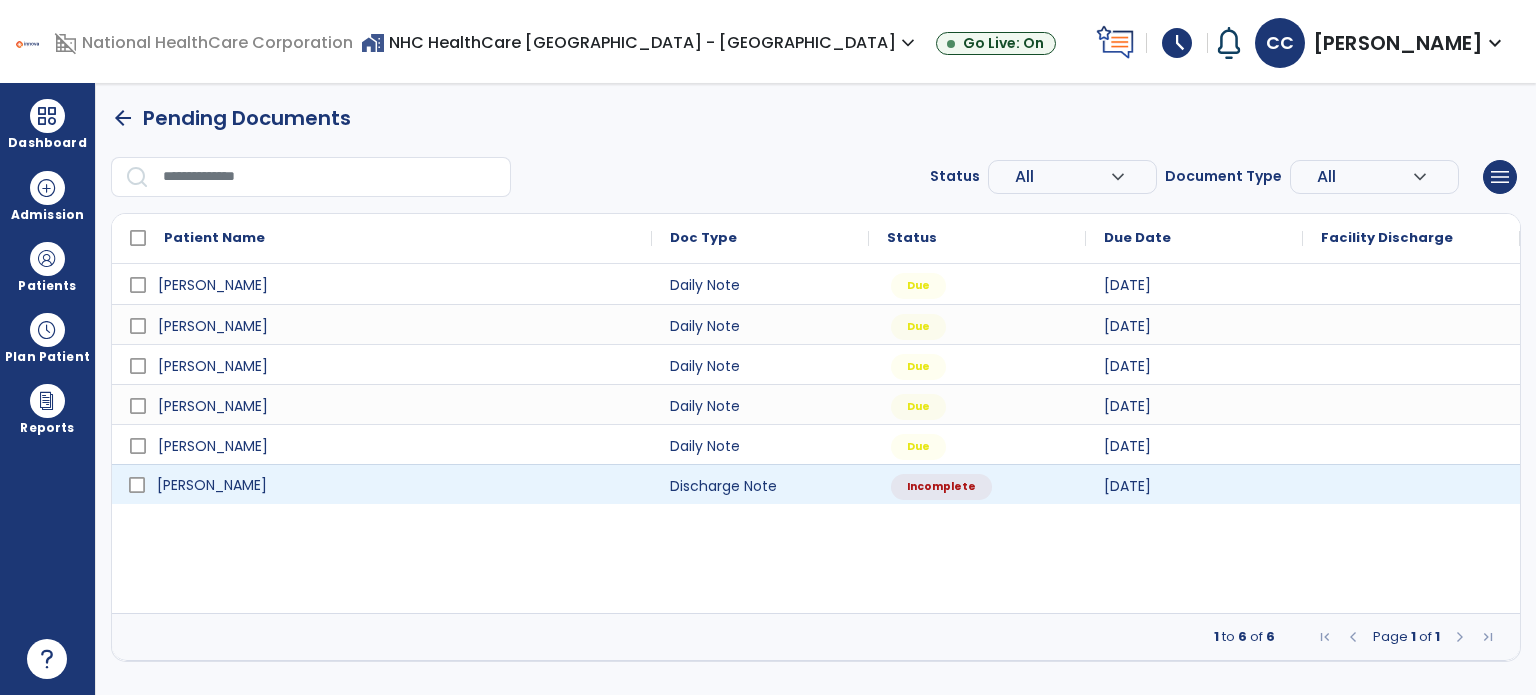 click on "[PERSON_NAME]" at bounding box center [396, 485] 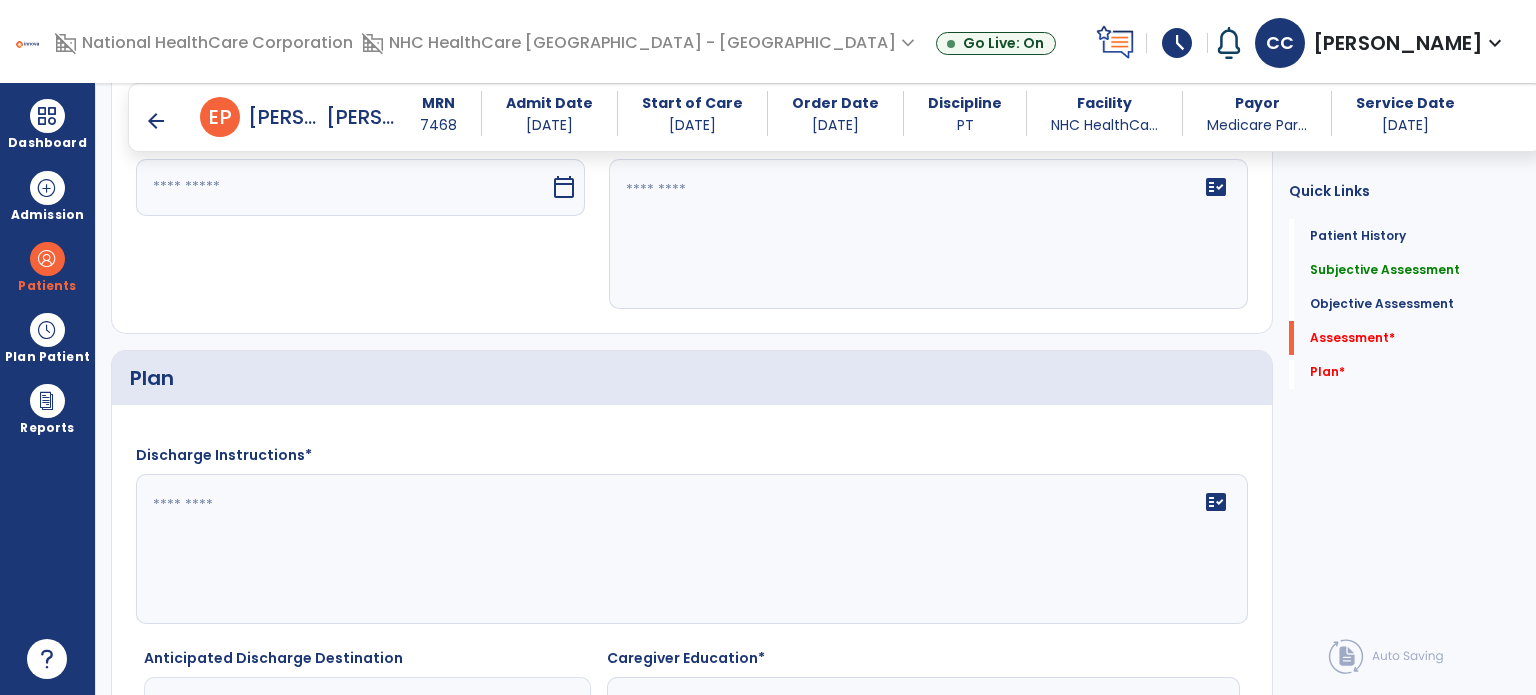 scroll, scrollTop: 2719, scrollLeft: 0, axis: vertical 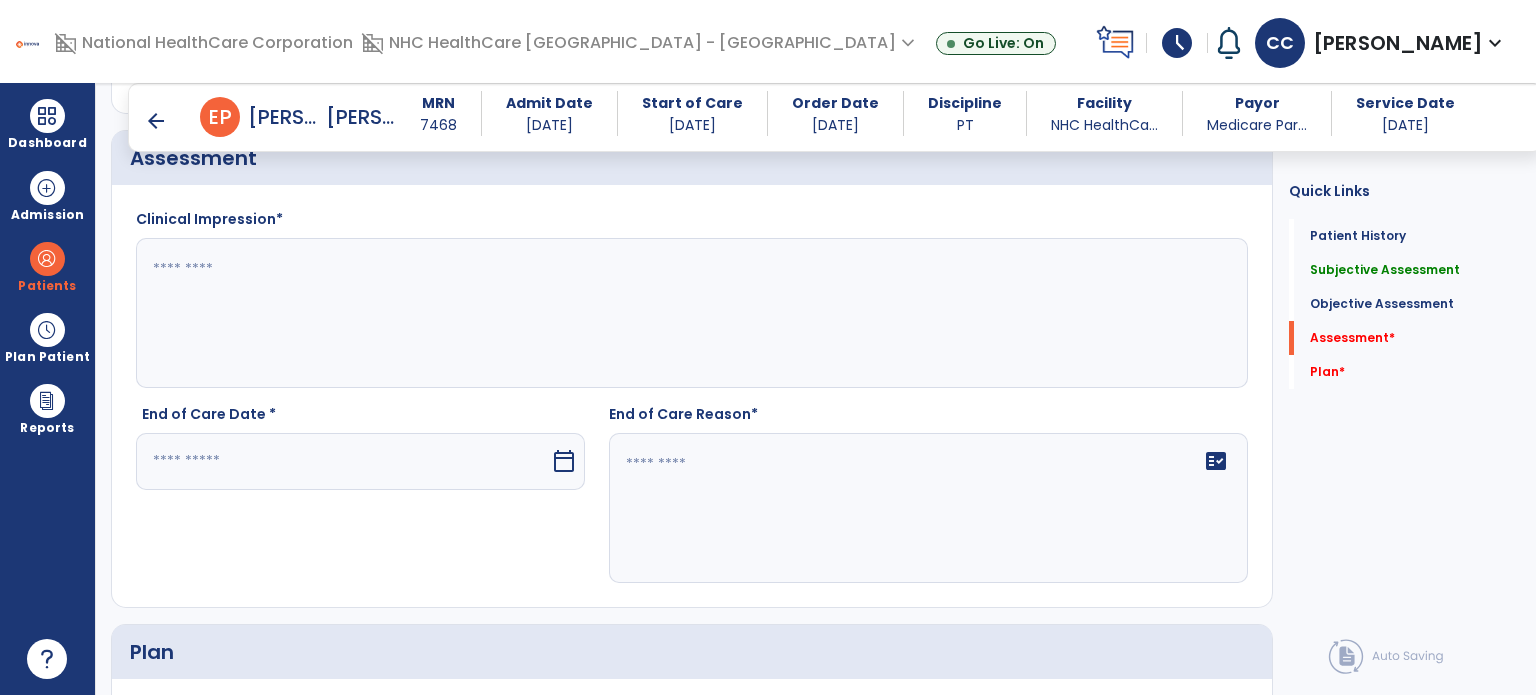 click 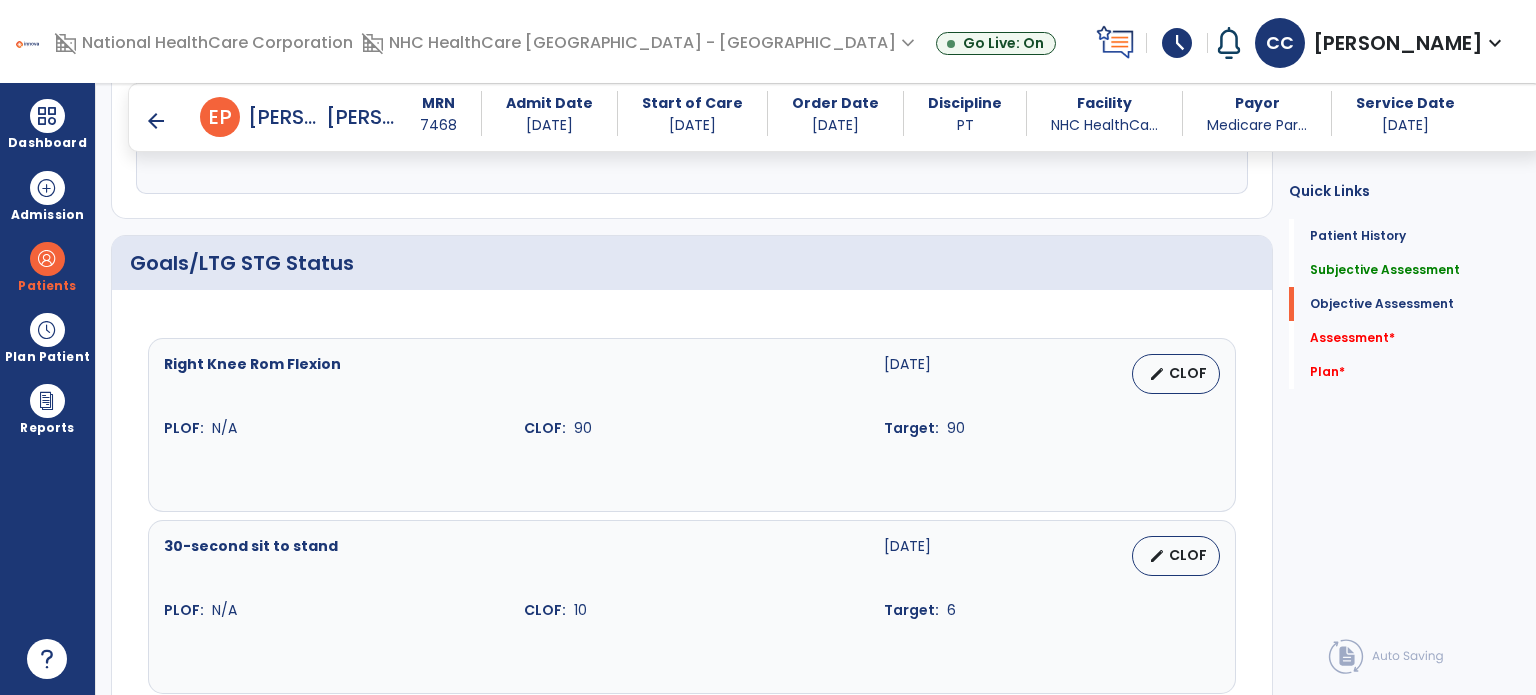scroll, scrollTop: 519, scrollLeft: 0, axis: vertical 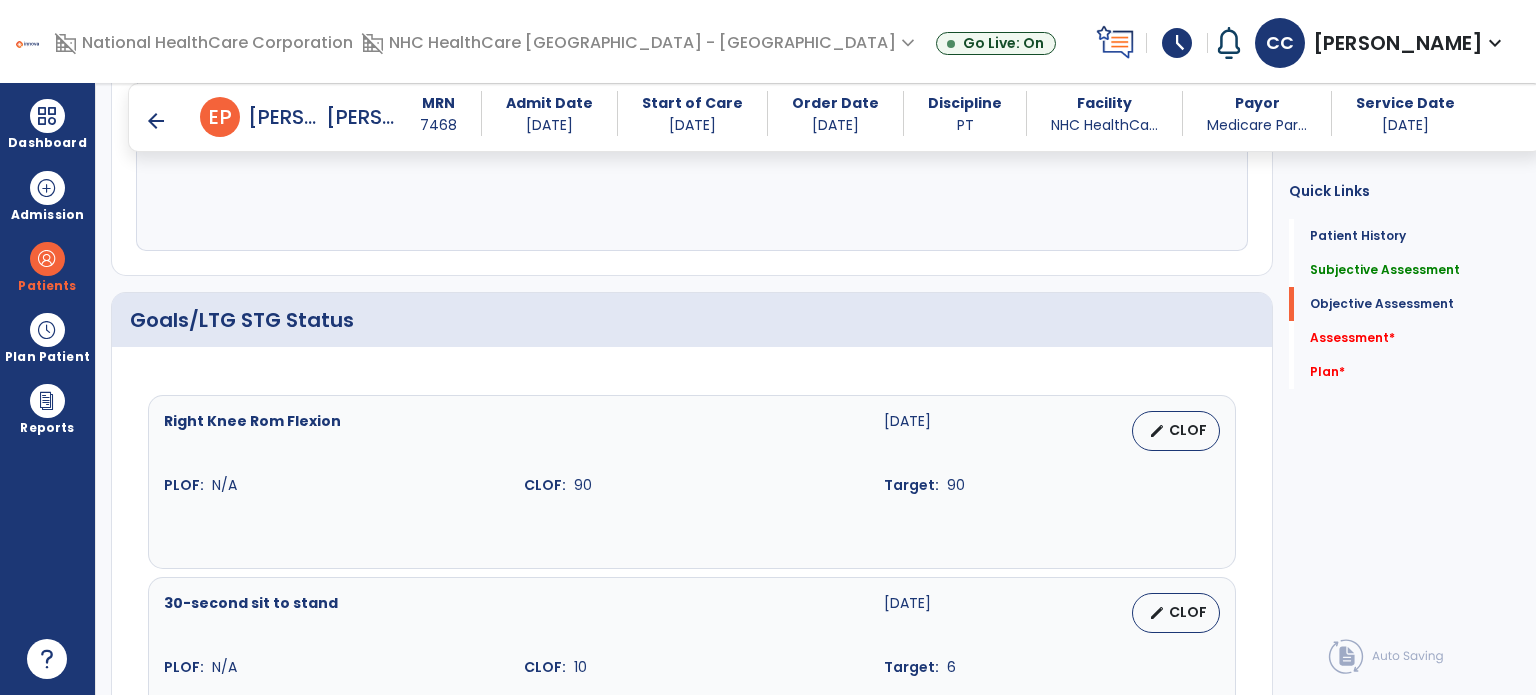 type on "**********" 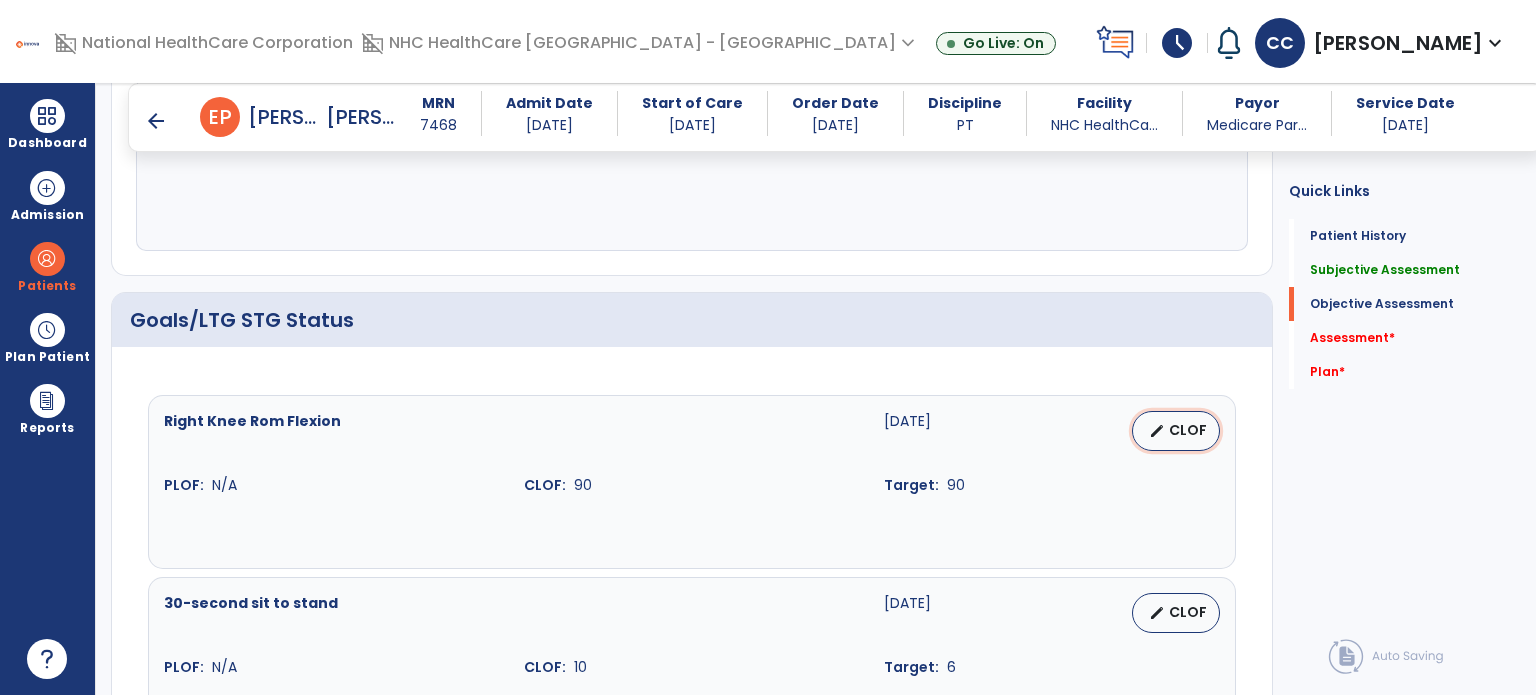 click on "edit   CLOF" at bounding box center (1176, 431) 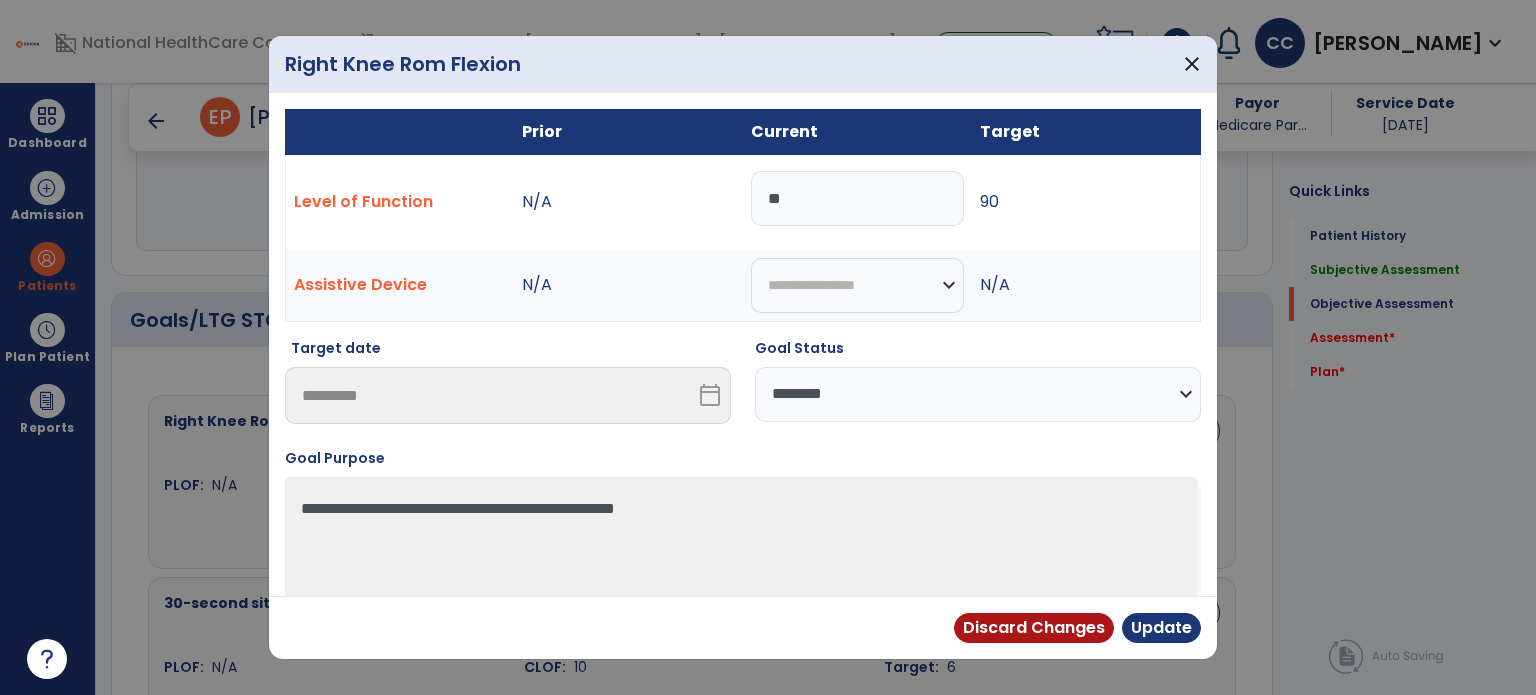 drag, startPoint x: 979, startPoint y: 375, endPoint x: 960, endPoint y: 411, distance: 40.706264 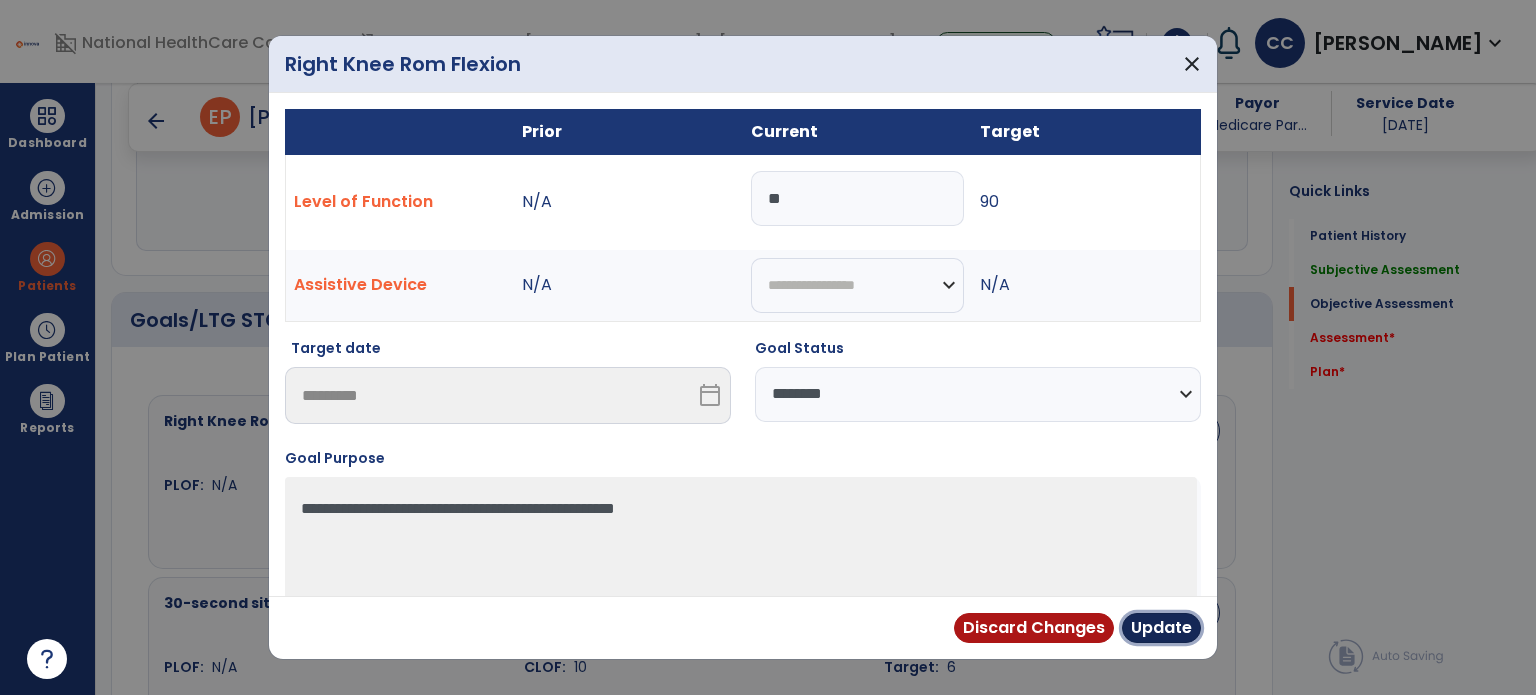 click on "Update" at bounding box center (1161, 628) 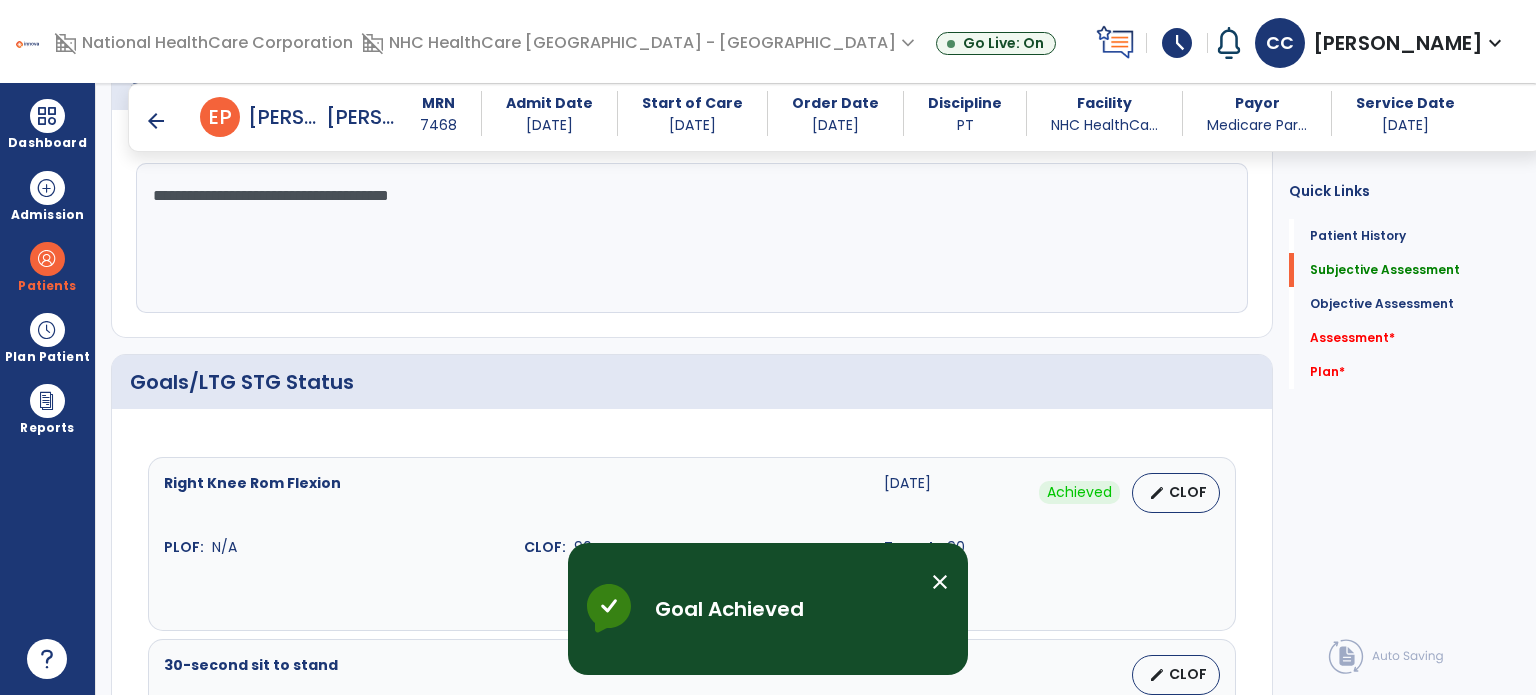 scroll, scrollTop: 719, scrollLeft: 0, axis: vertical 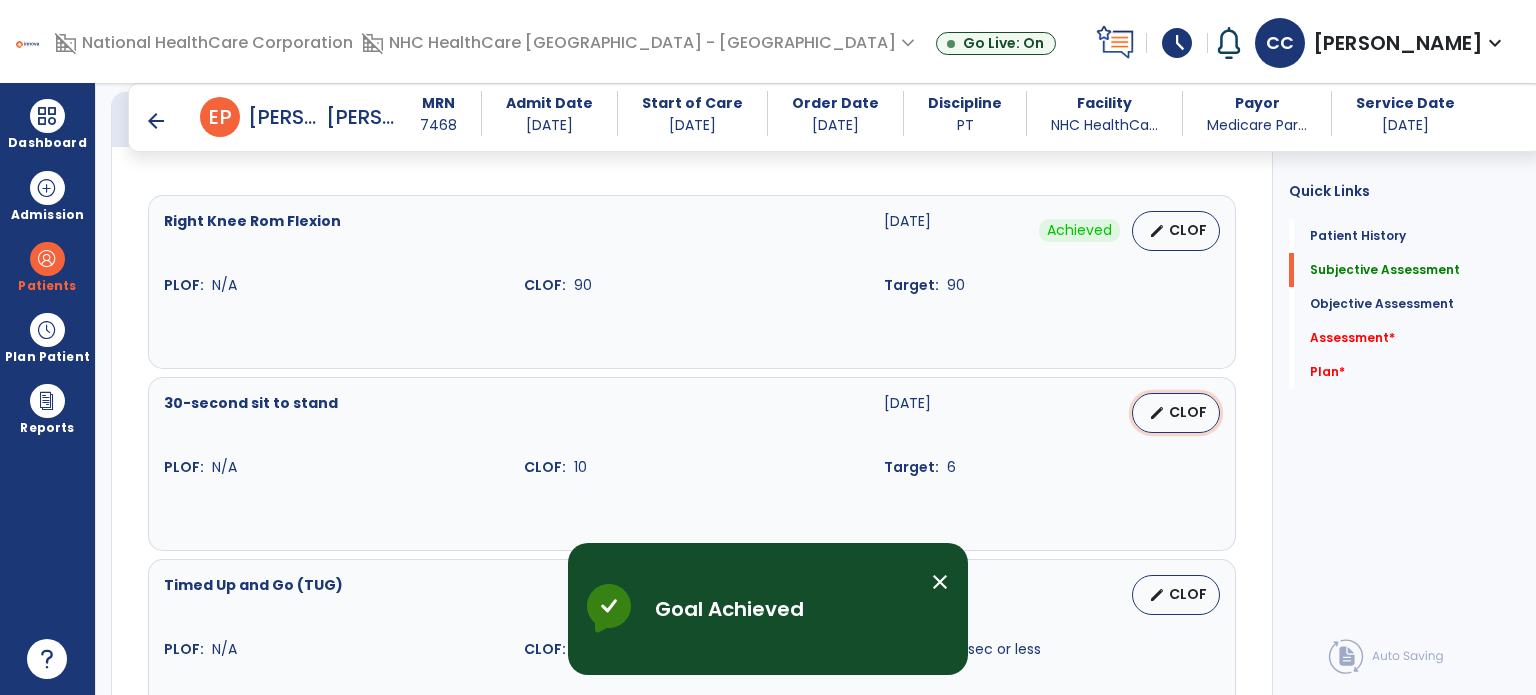 click on "edit   CLOF" at bounding box center [1176, 413] 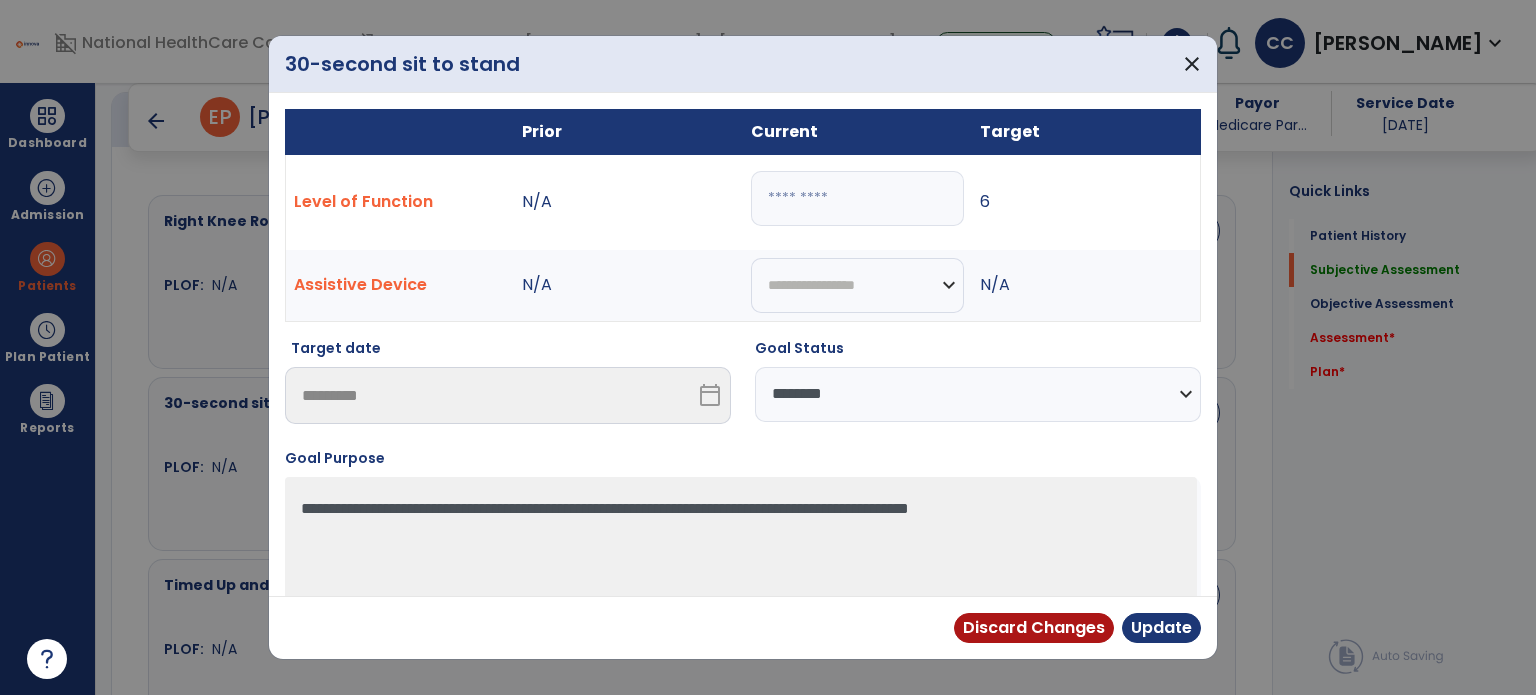 click on "**********" at bounding box center [978, 394] 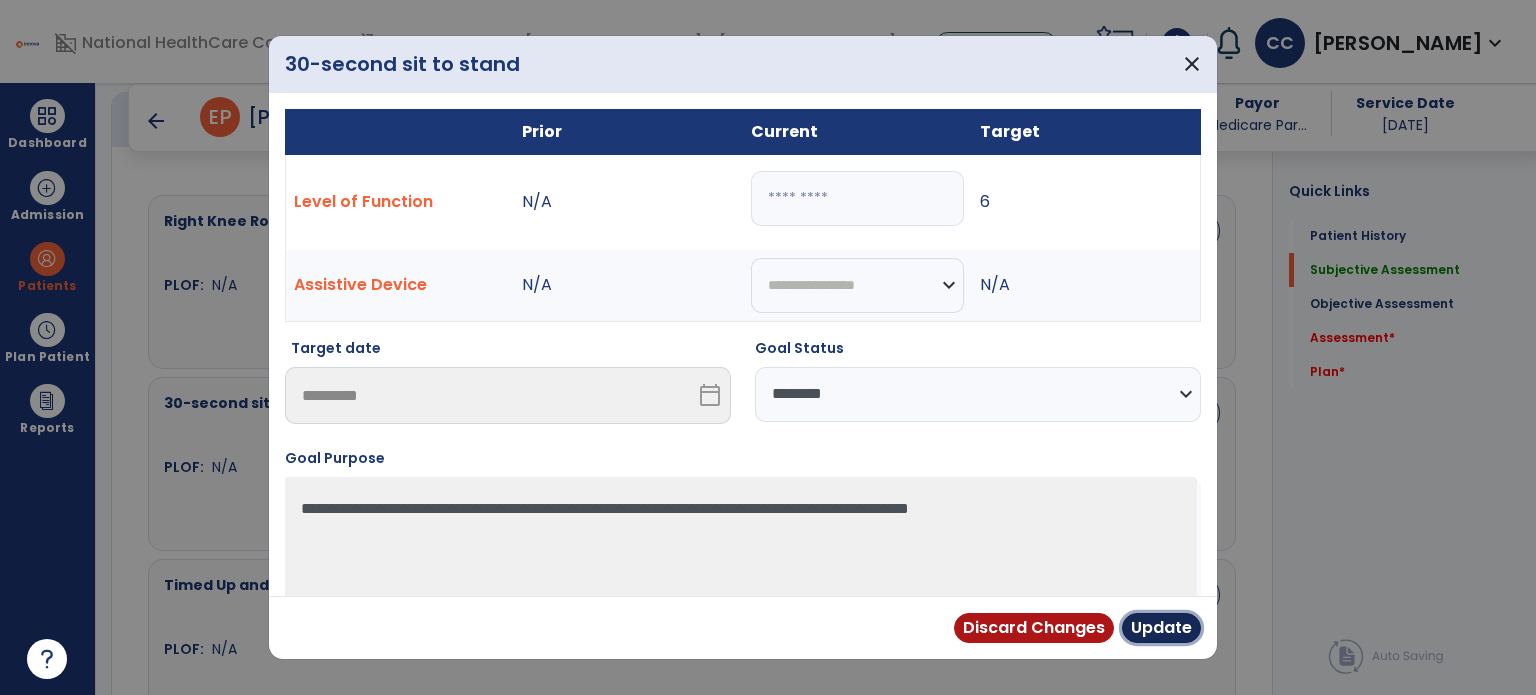drag, startPoint x: 1180, startPoint y: 635, endPoint x: 1044, endPoint y: 561, distance: 154.82893 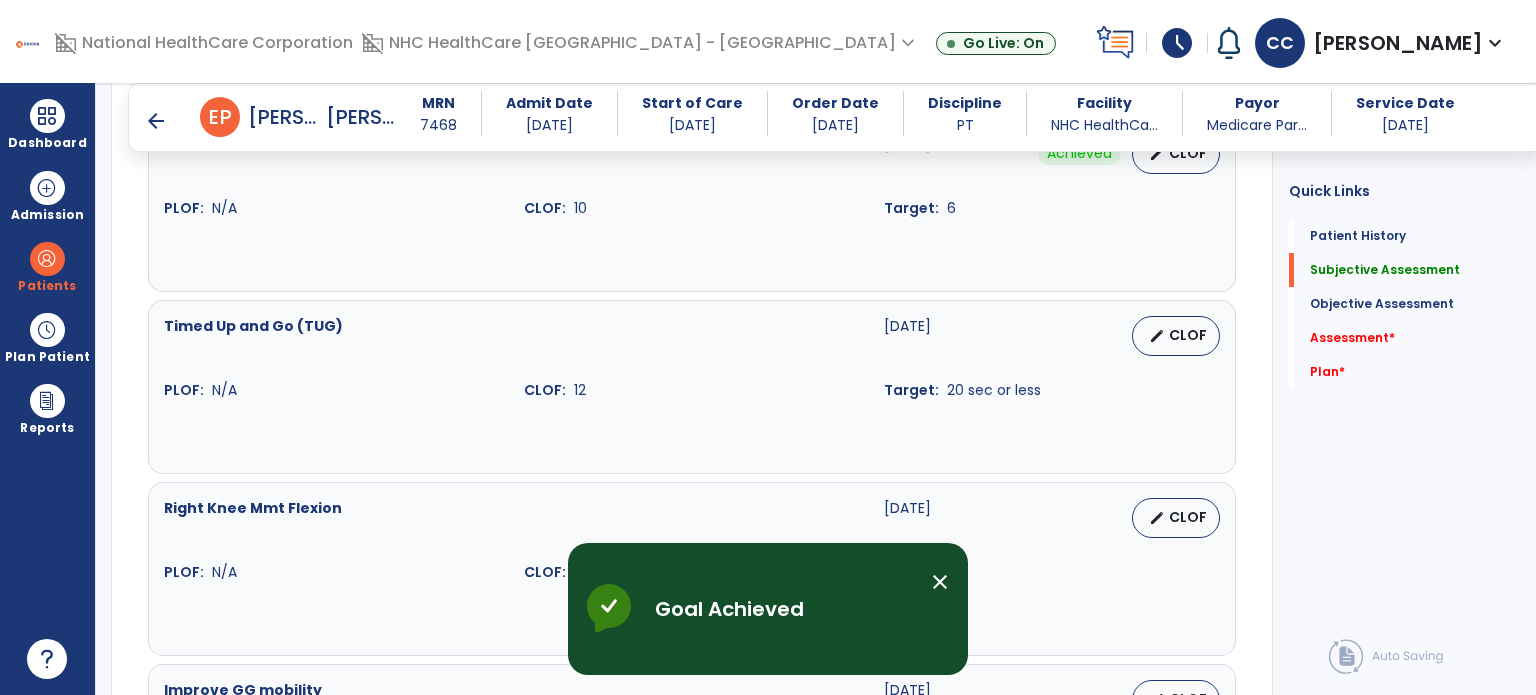 scroll, scrollTop: 1019, scrollLeft: 0, axis: vertical 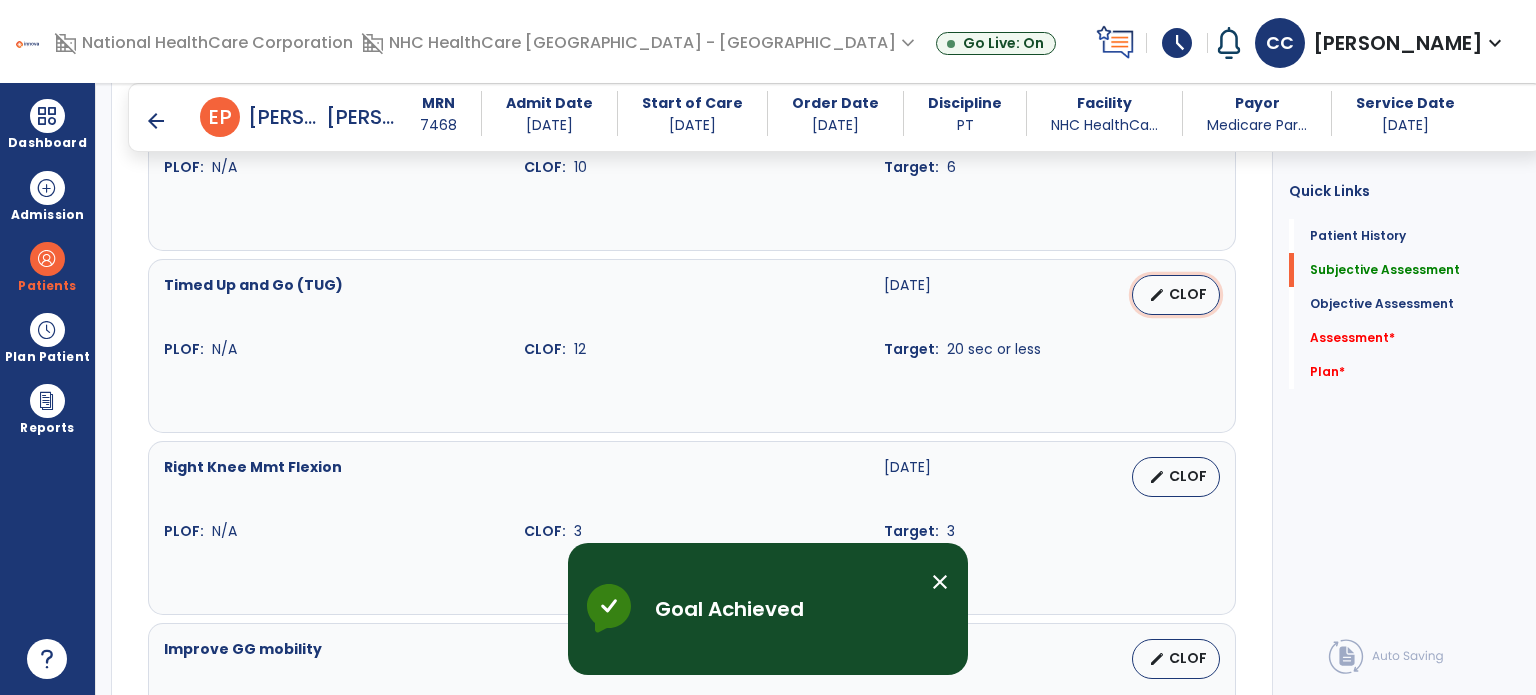 click on "edit   CLOF" at bounding box center (1176, 295) 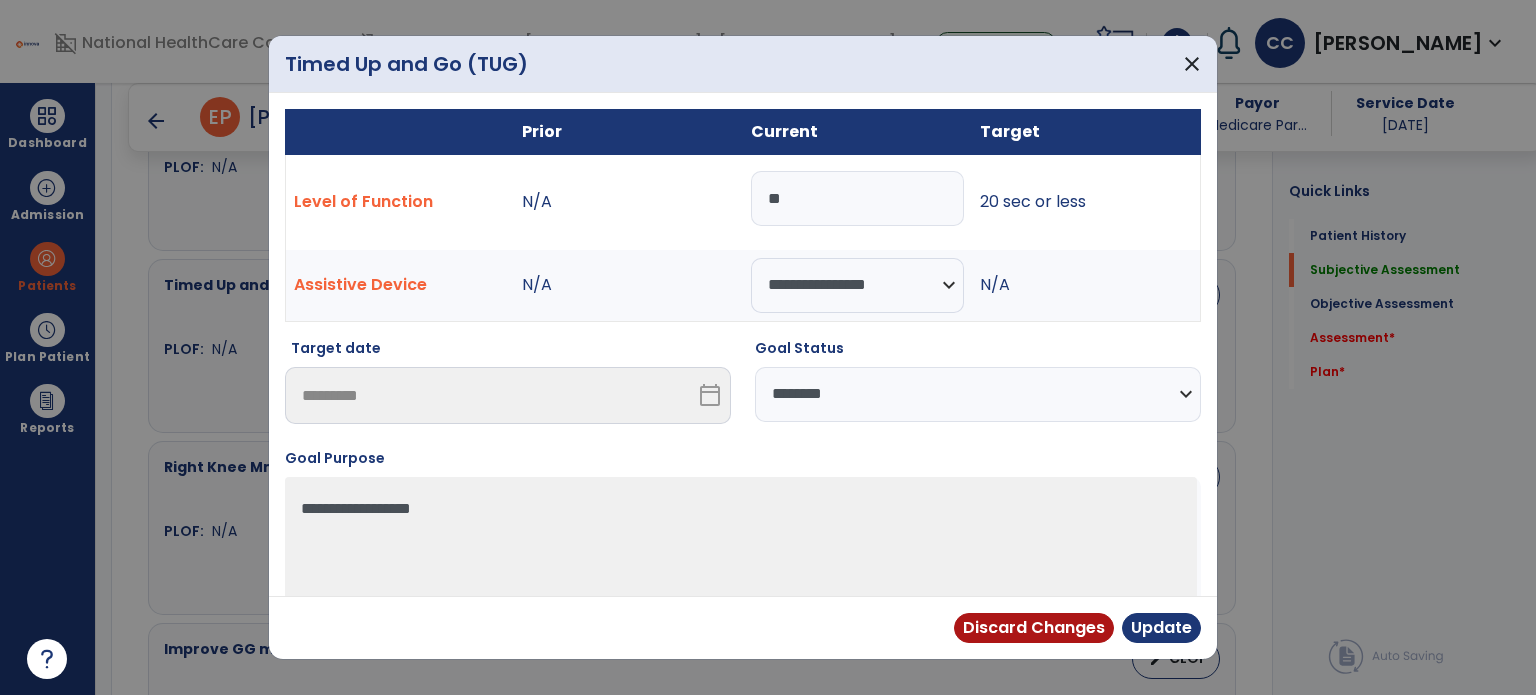 drag, startPoint x: 1068, startPoint y: 380, endPoint x: 1044, endPoint y: 414, distance: 41.617306 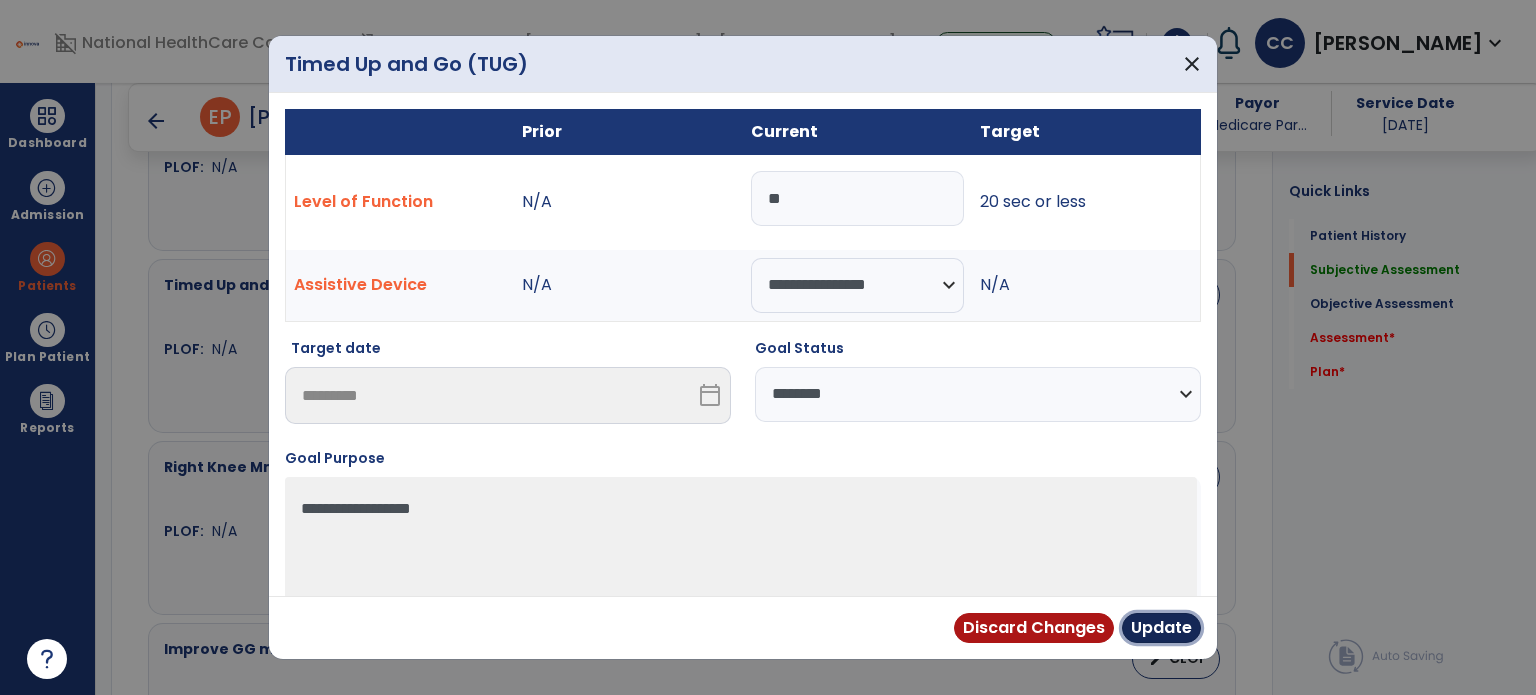 click on "Update" at bounding box center [1161, 628] 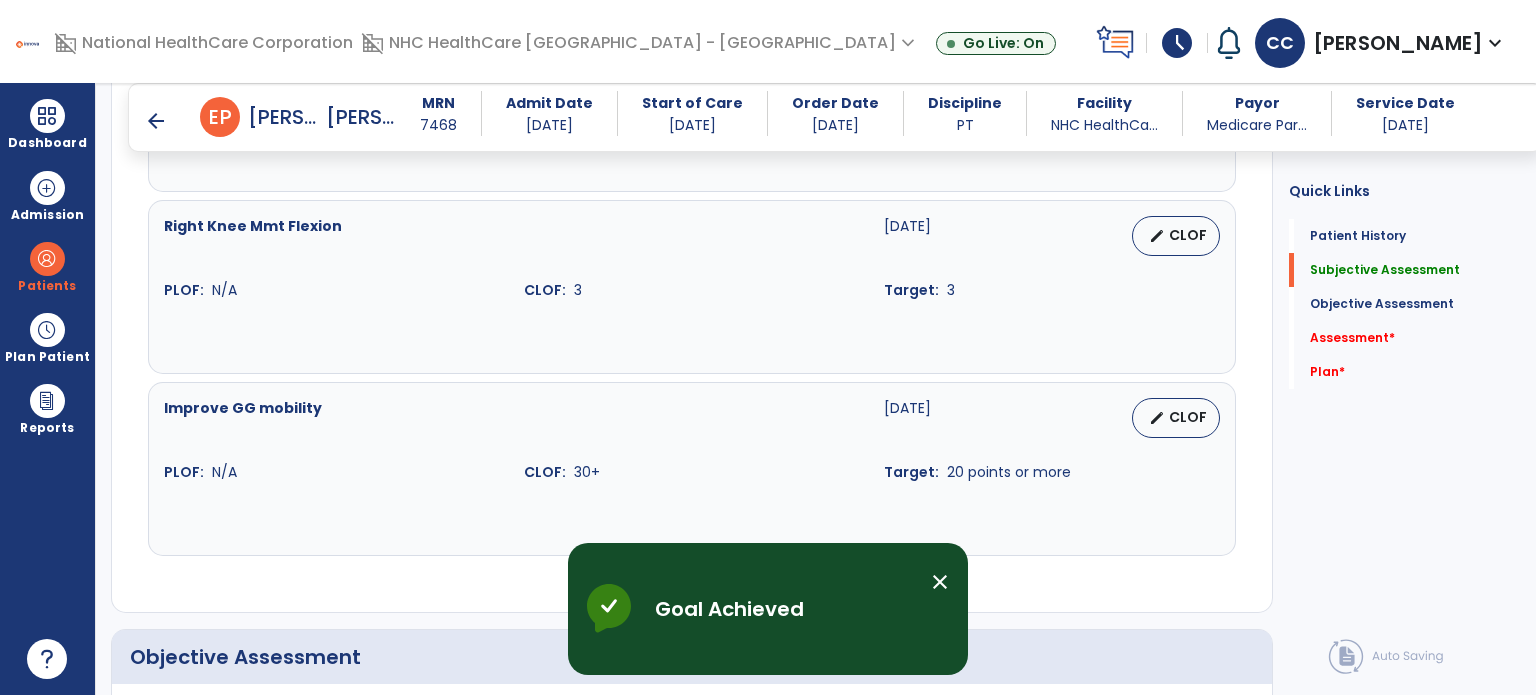 scroll, scrollTop: 1319, scrollLeft: 0, axis: vertical 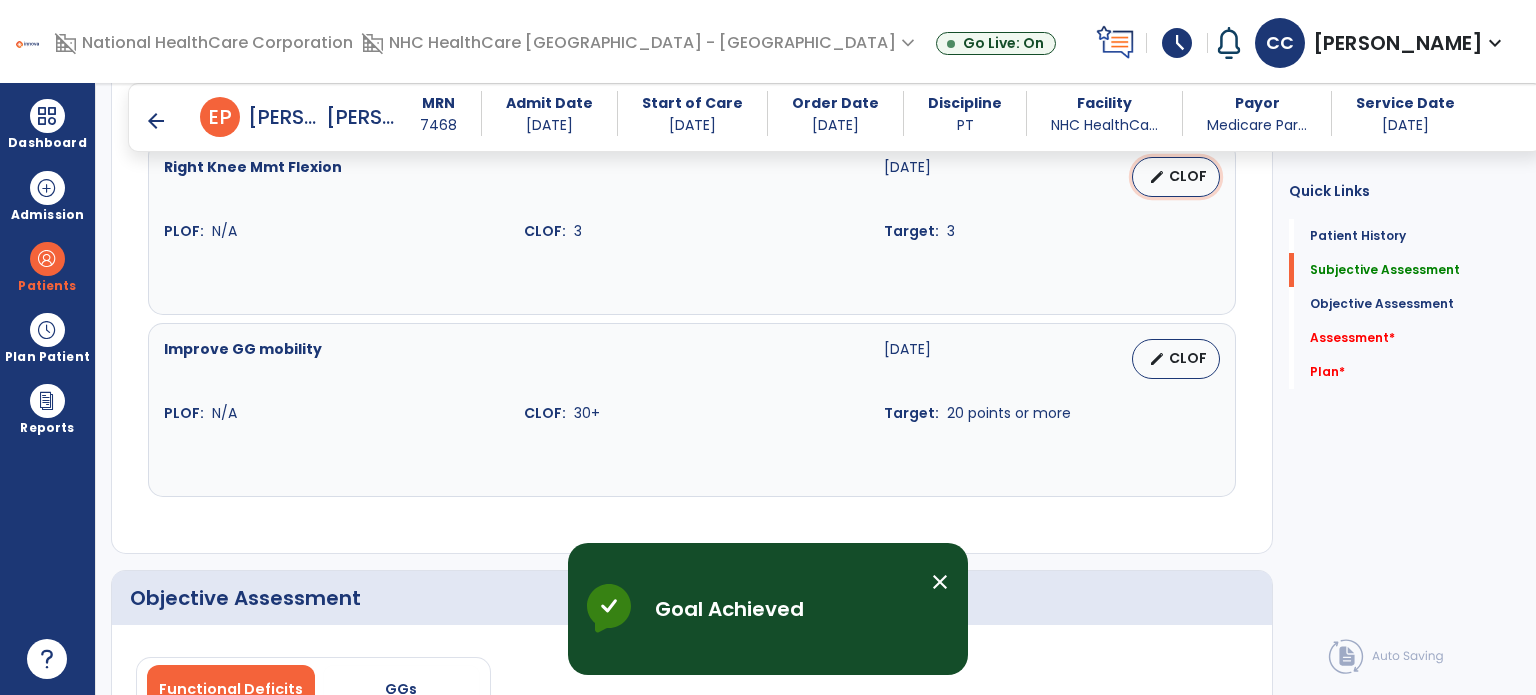 click on "CLOF" at bounding box center (1188, 176) 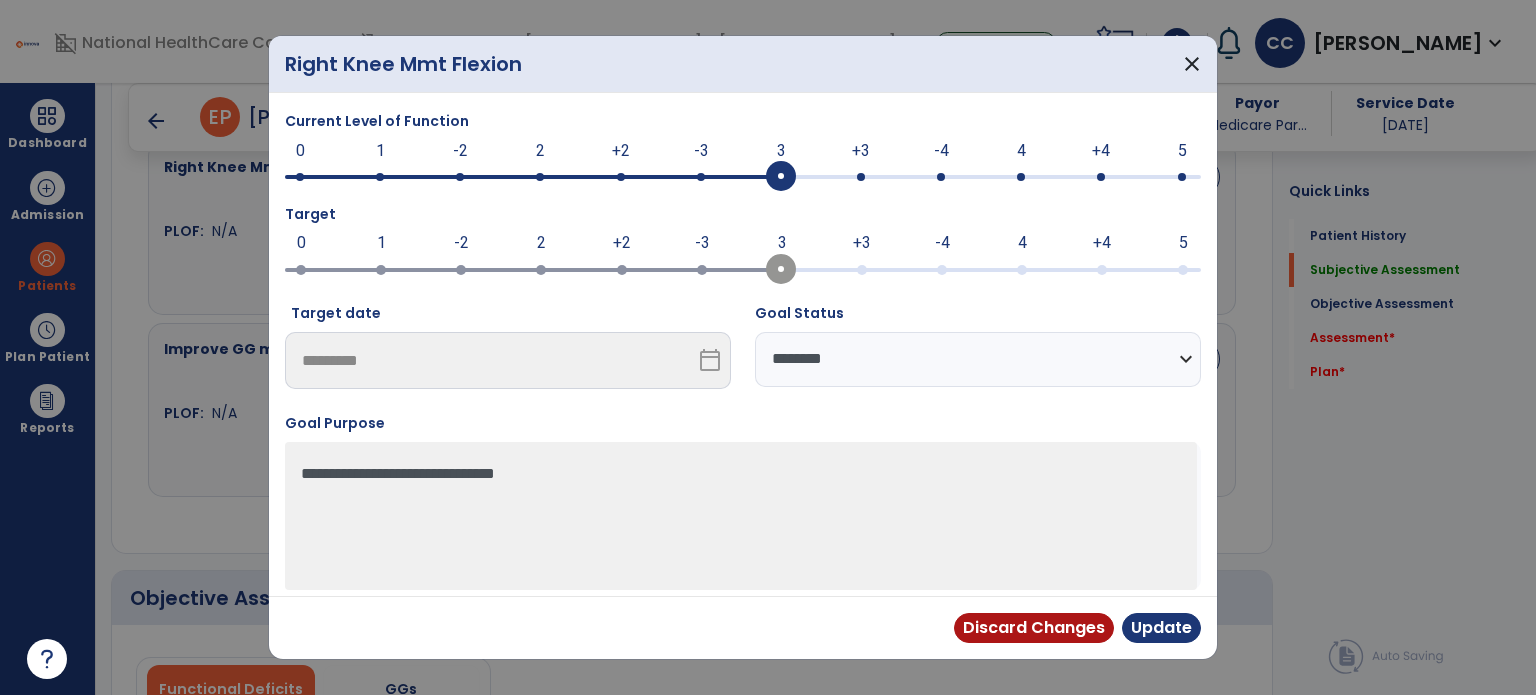 drag, startPoint x: 1026, startPoint y: 352, endPoint x: 1009, endPoint y: 384, distance: 36.23534 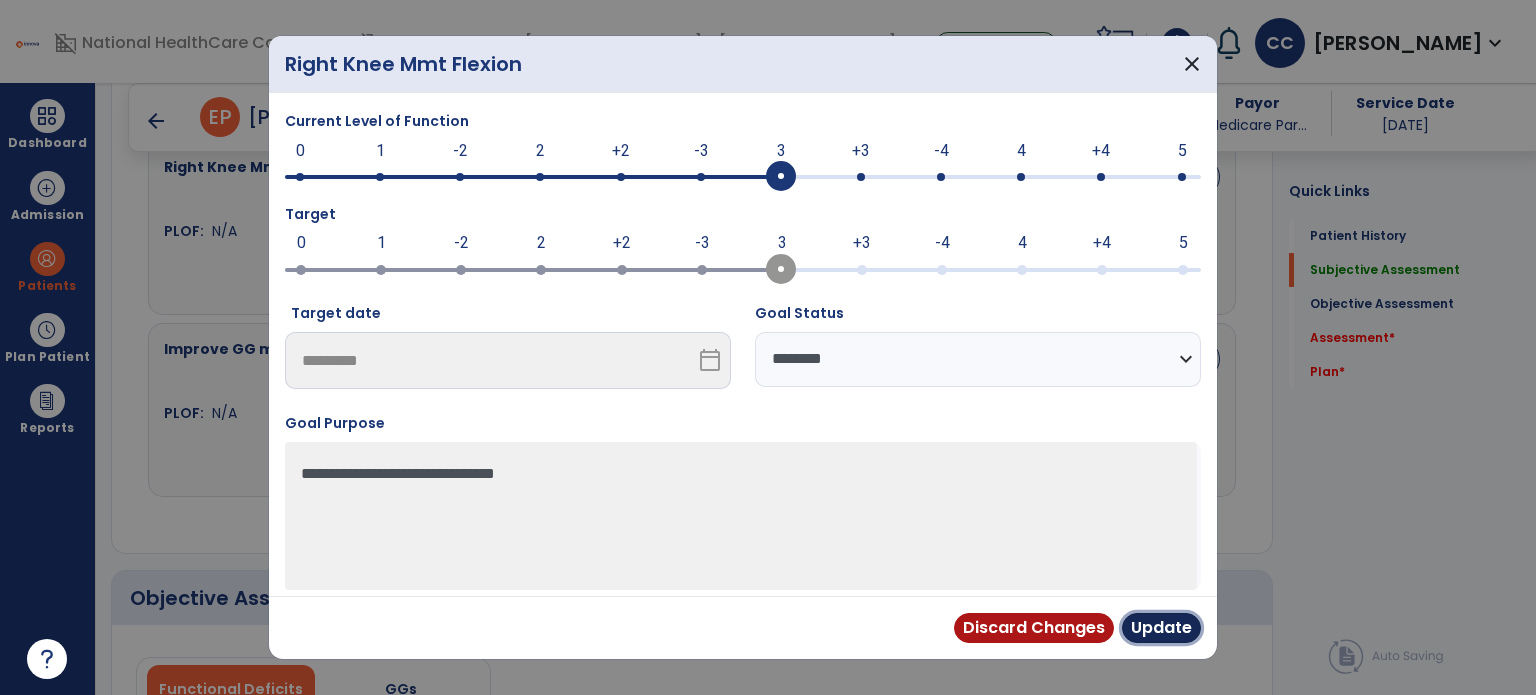 click on "Update" at bounding box center (1161, 628) 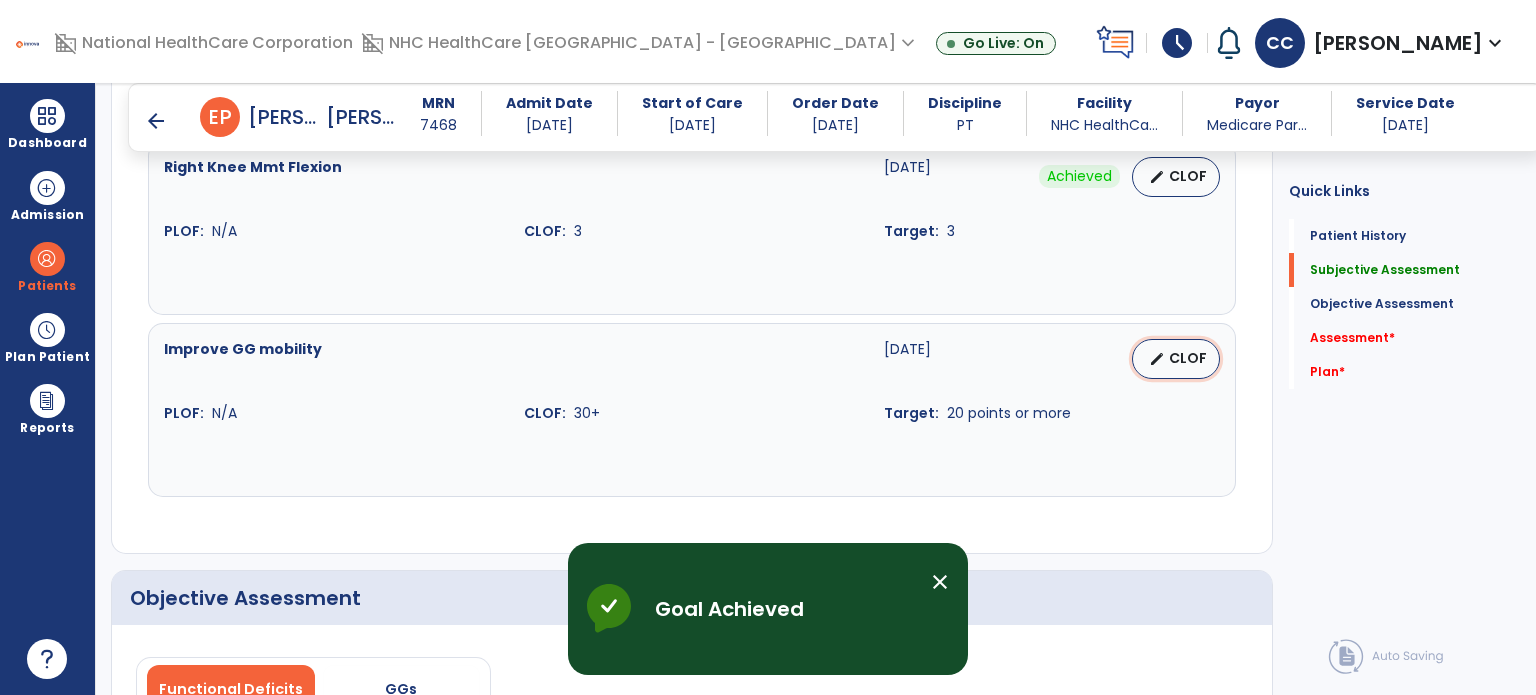 click on "edit   CLOF" at bounding box center [1176, 359] 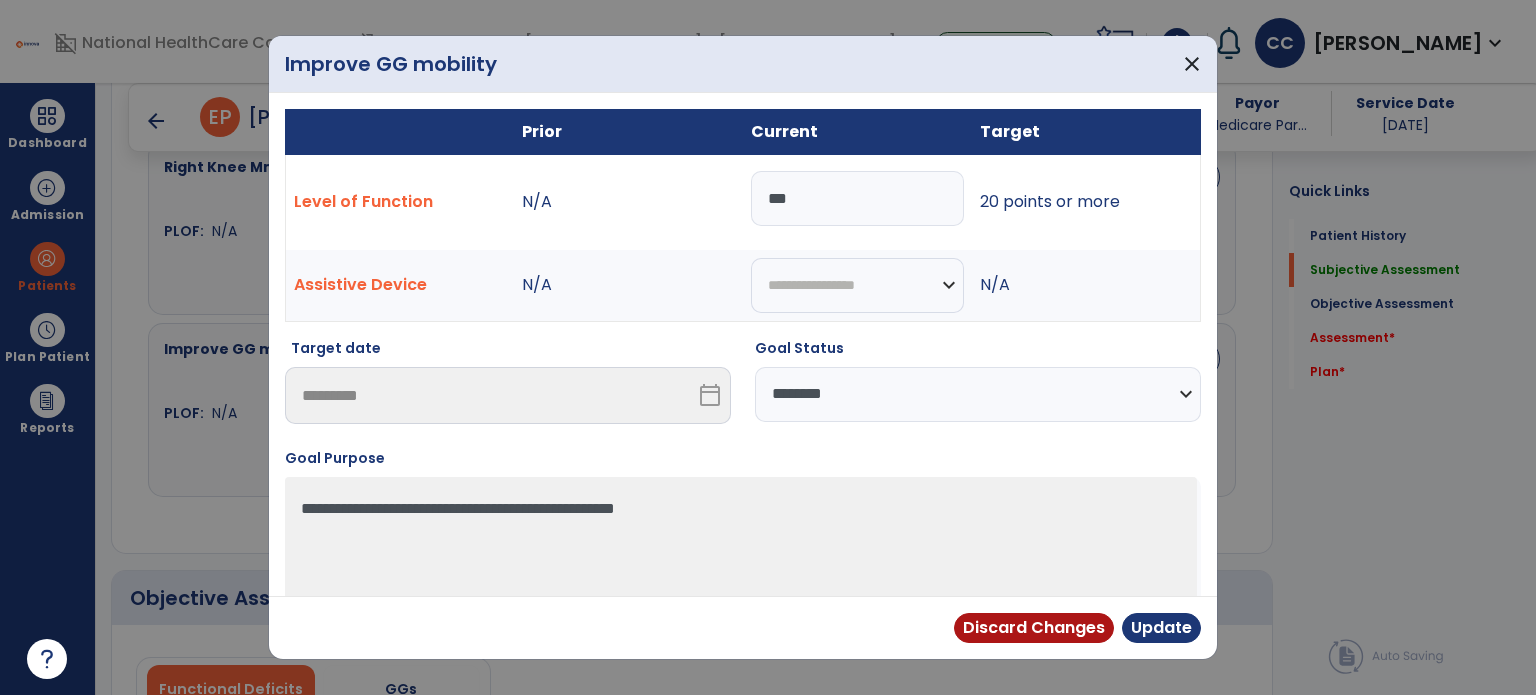 click on "**********" at bounding box center (978, 394) 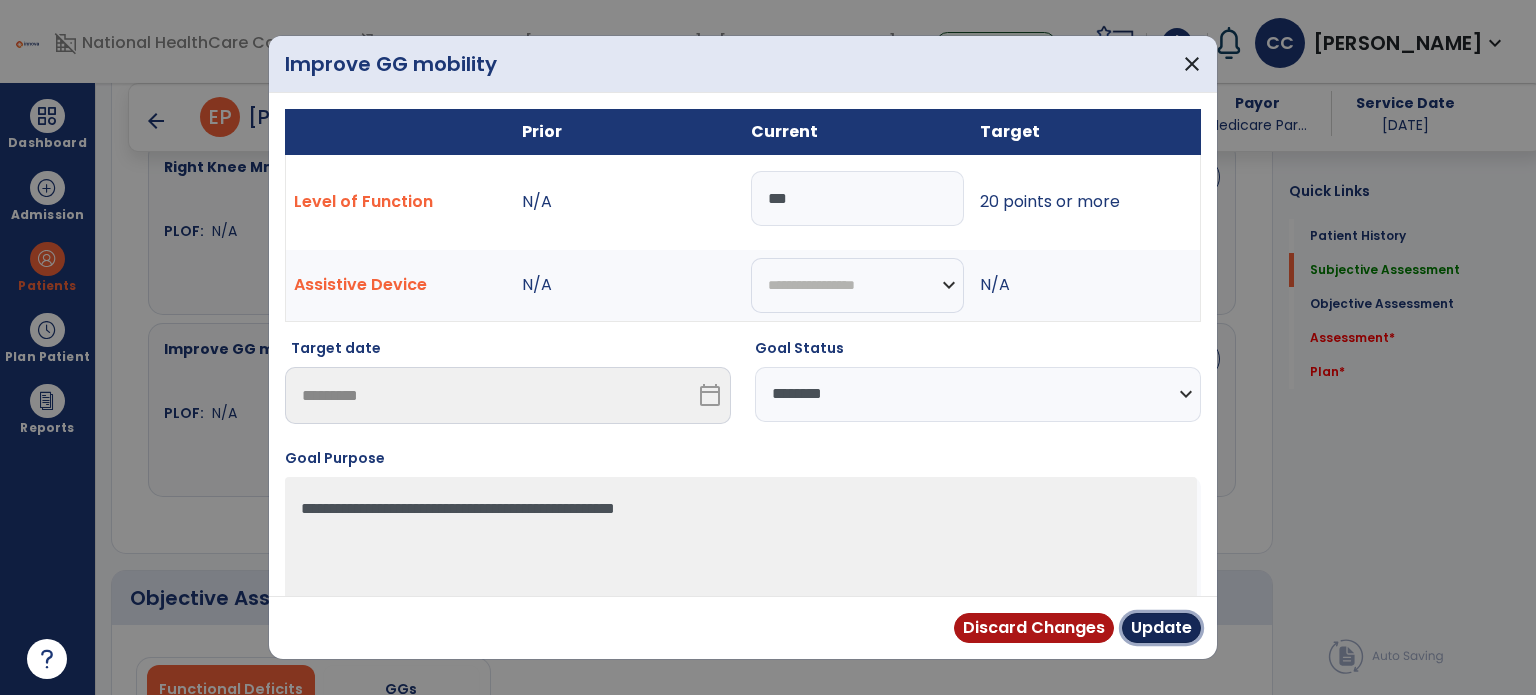 drag, startPoint x: 1137, startPoint y: 626, endPoint x: 1065, endPoint y: 587, distance: 81.88406 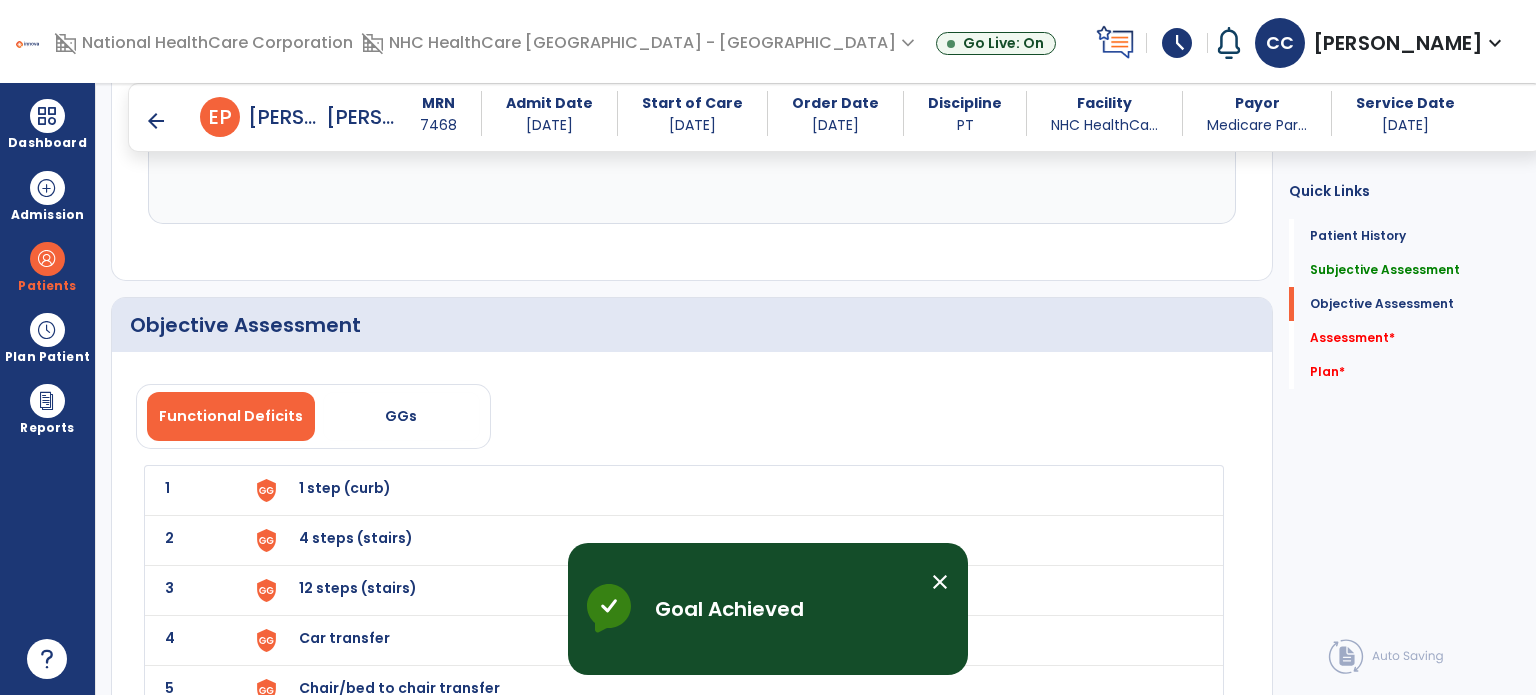 scroll, scrollTop: 1619, scrollLeft: 0, axis: vertical 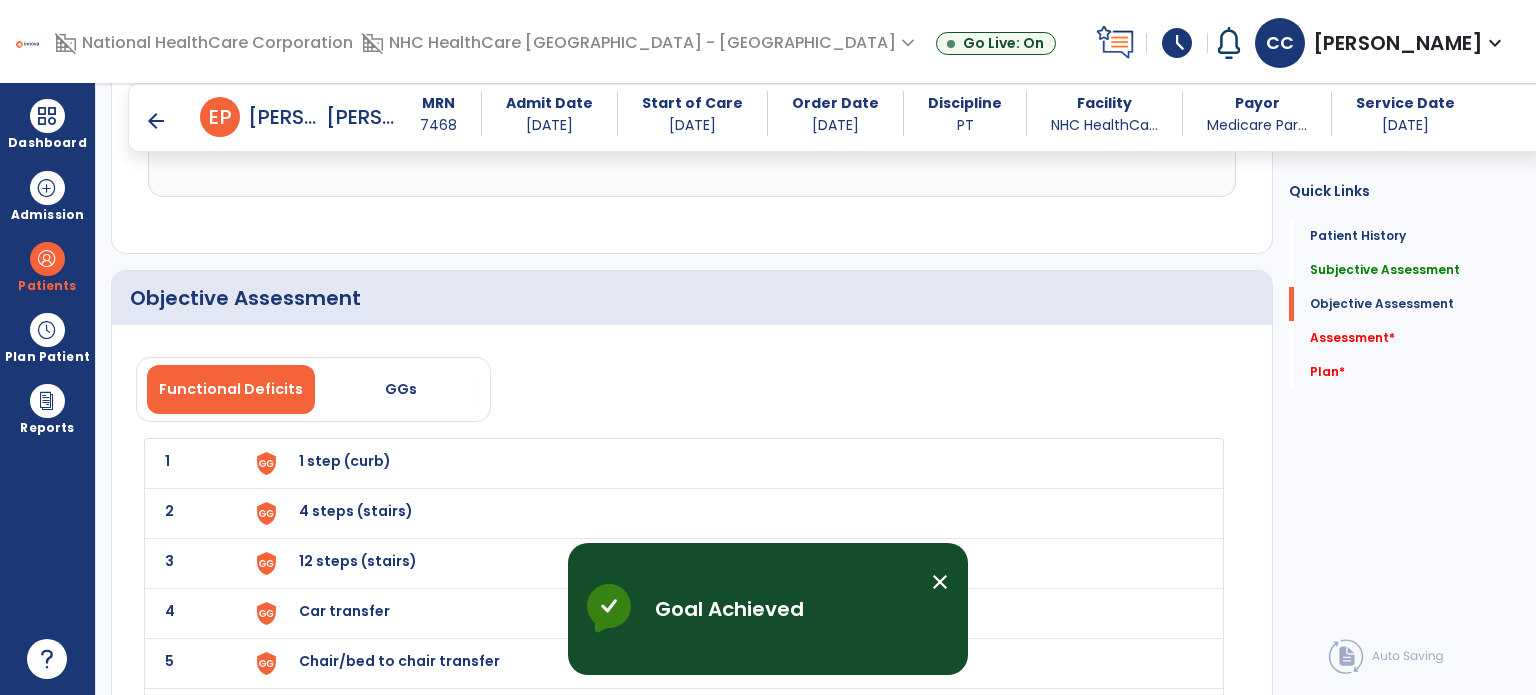 click on "1 step (curb)" at bounding box center [728, 463] 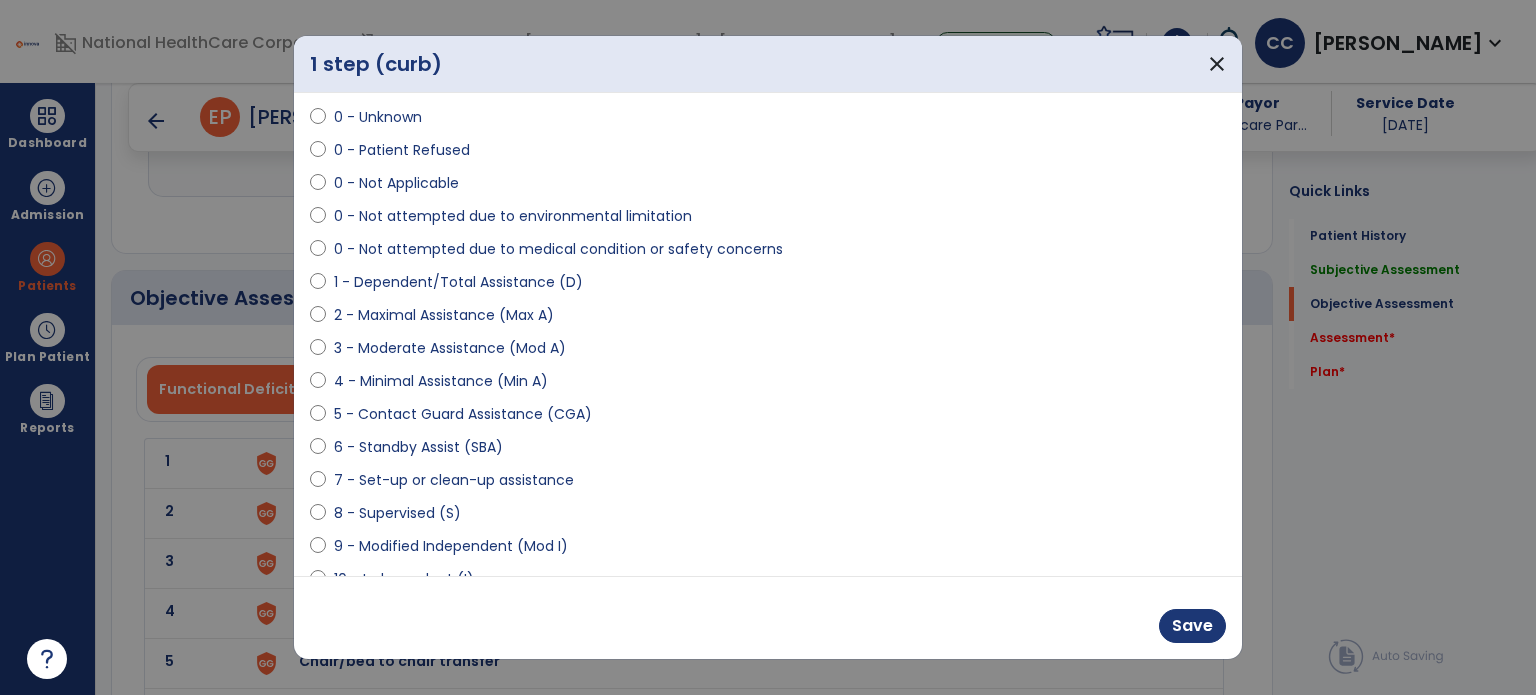 scroll, scrollTop: 100, scrollLeft: 0, axis: vertical 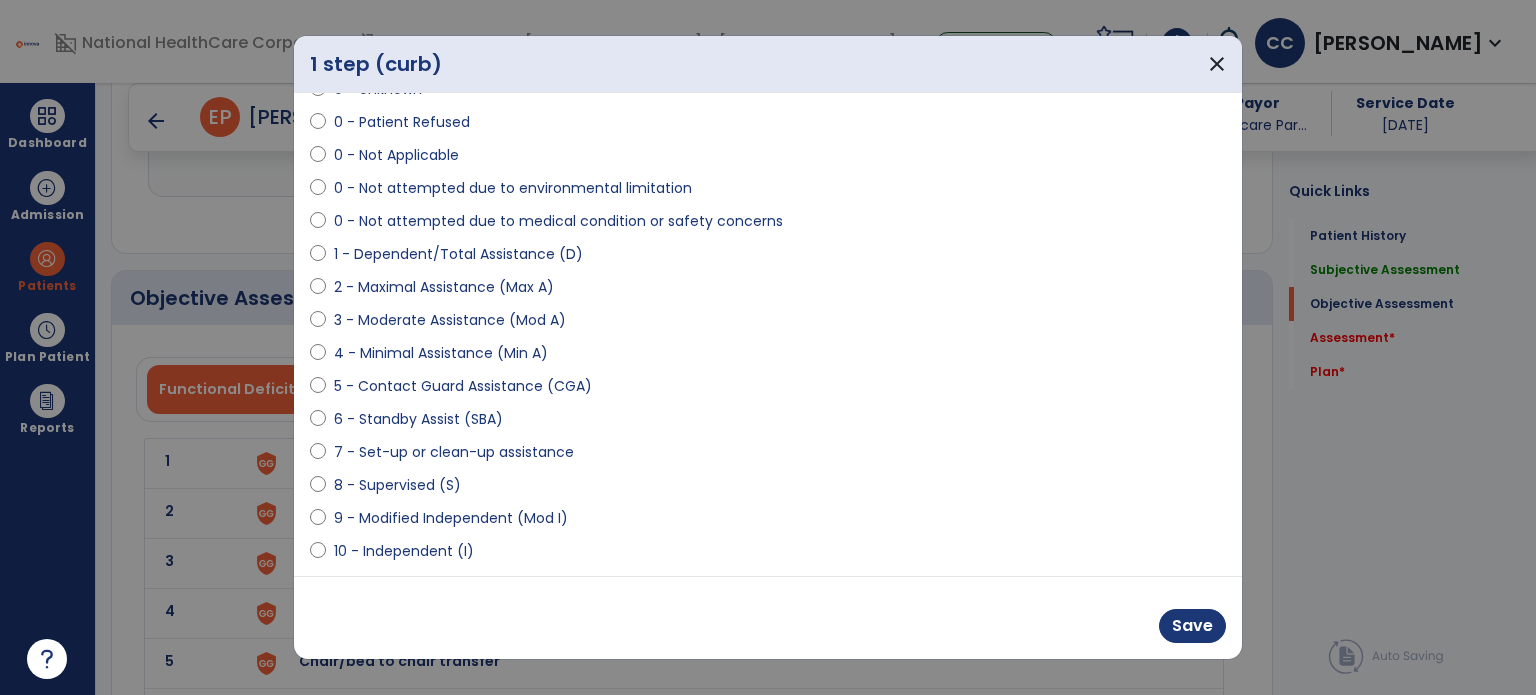 click on "7 - Set-up or clean-up assistance" at bounding box center [454, 452] 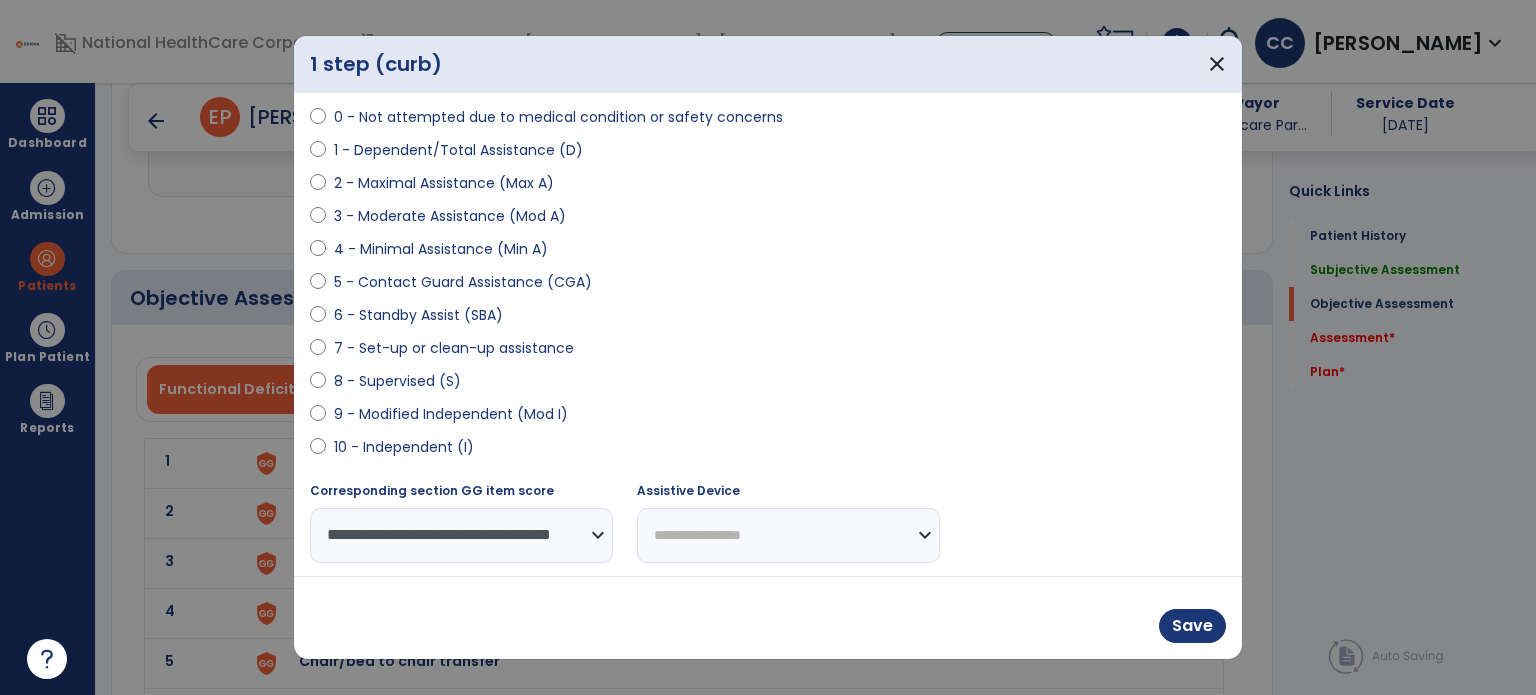 scroll, scrollTop: 204, scrollLeft: 0, axis: vertical 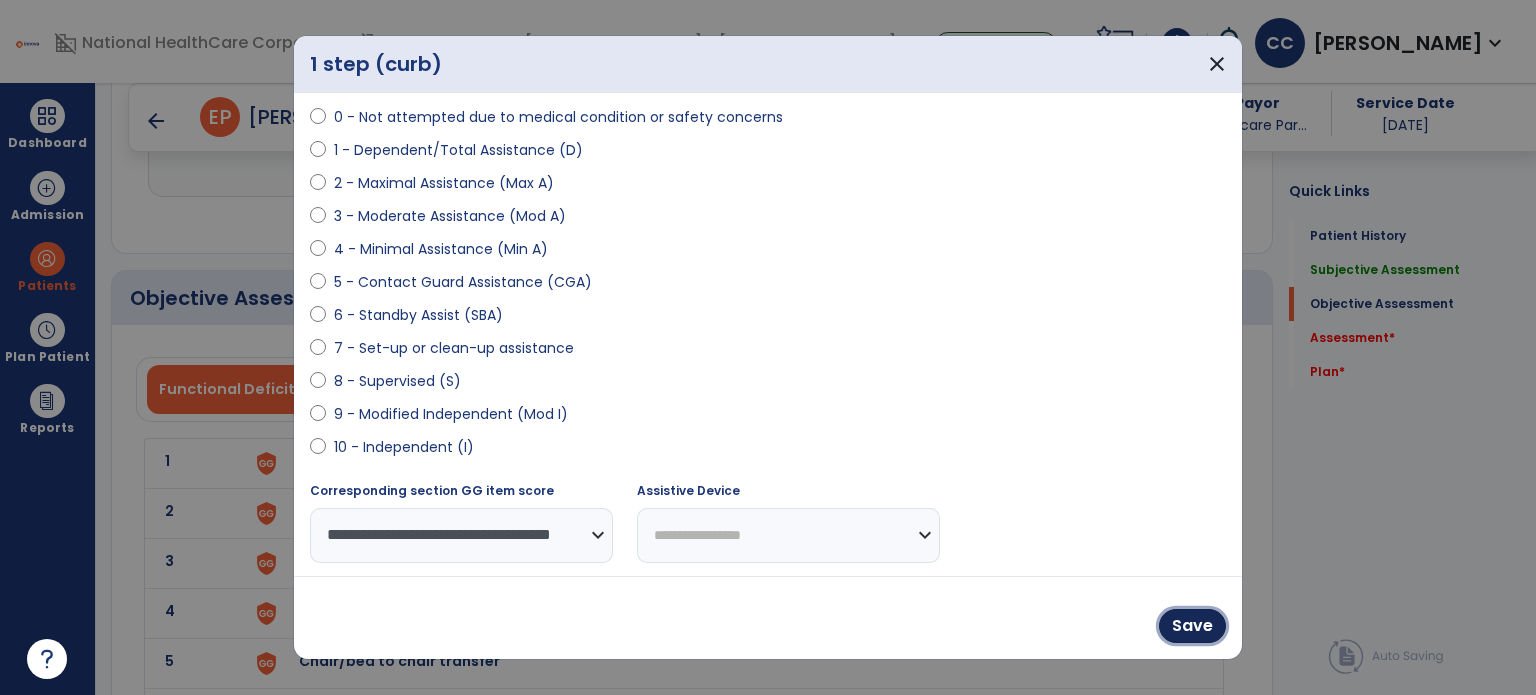 click on "Save" at bounding box center [1192, 626] 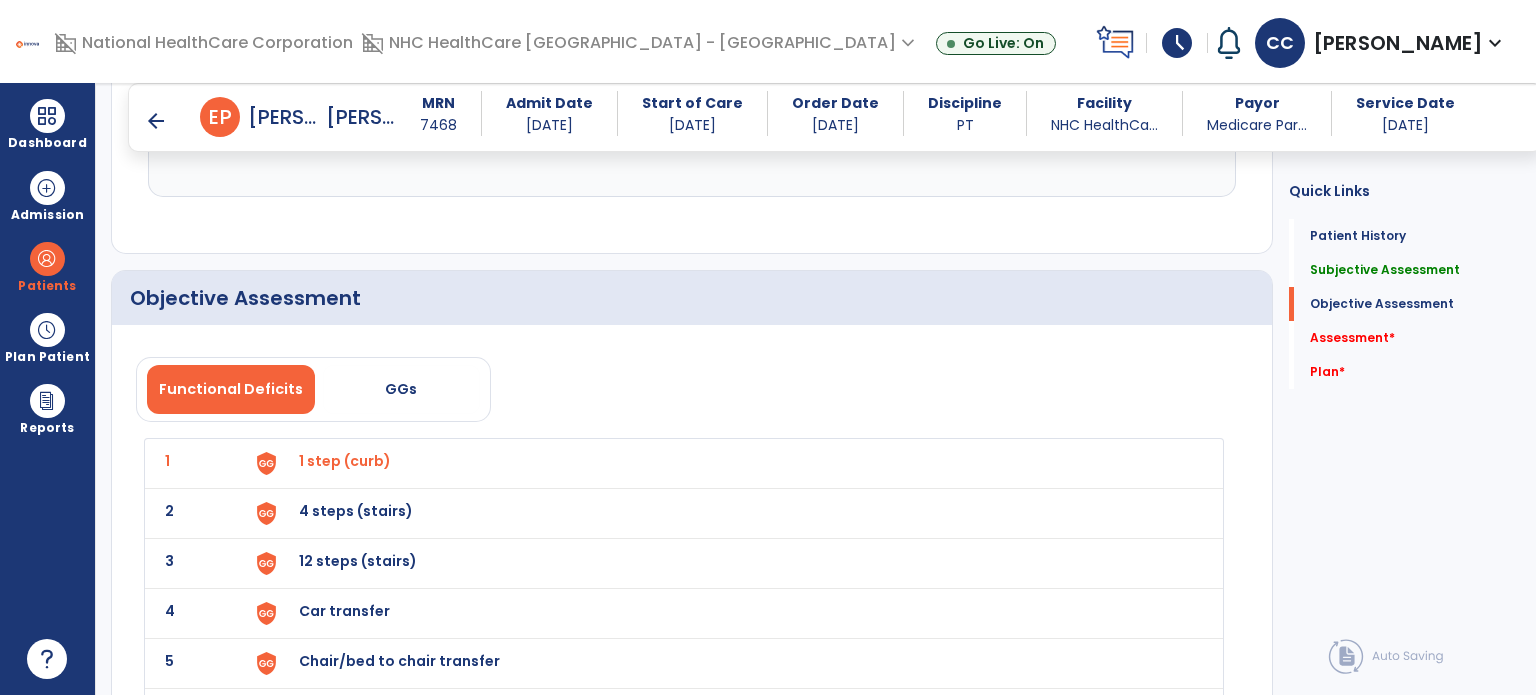 click on "4 steps (stairs)" at bounding box center [728, 463] 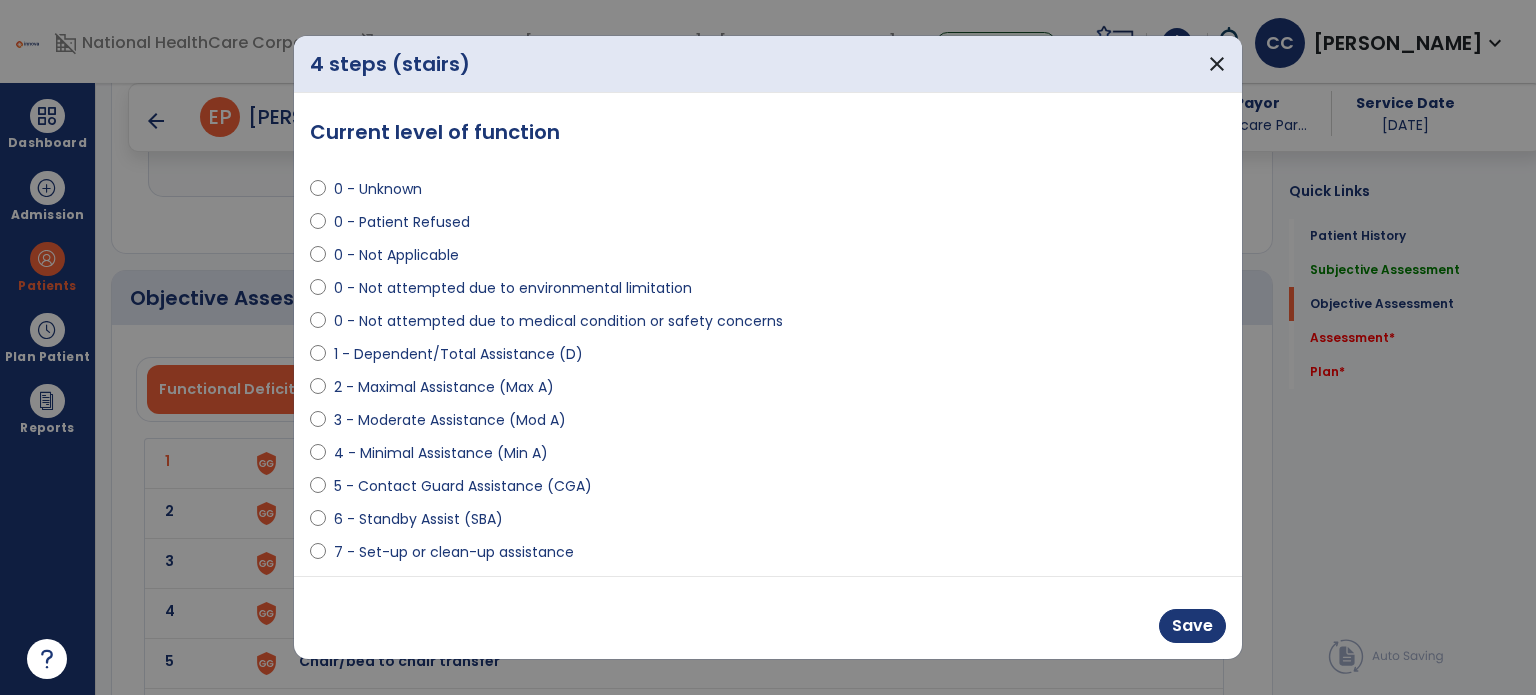 scroll, scrollTop: 100, scrollLeft: 0, axis: vertical 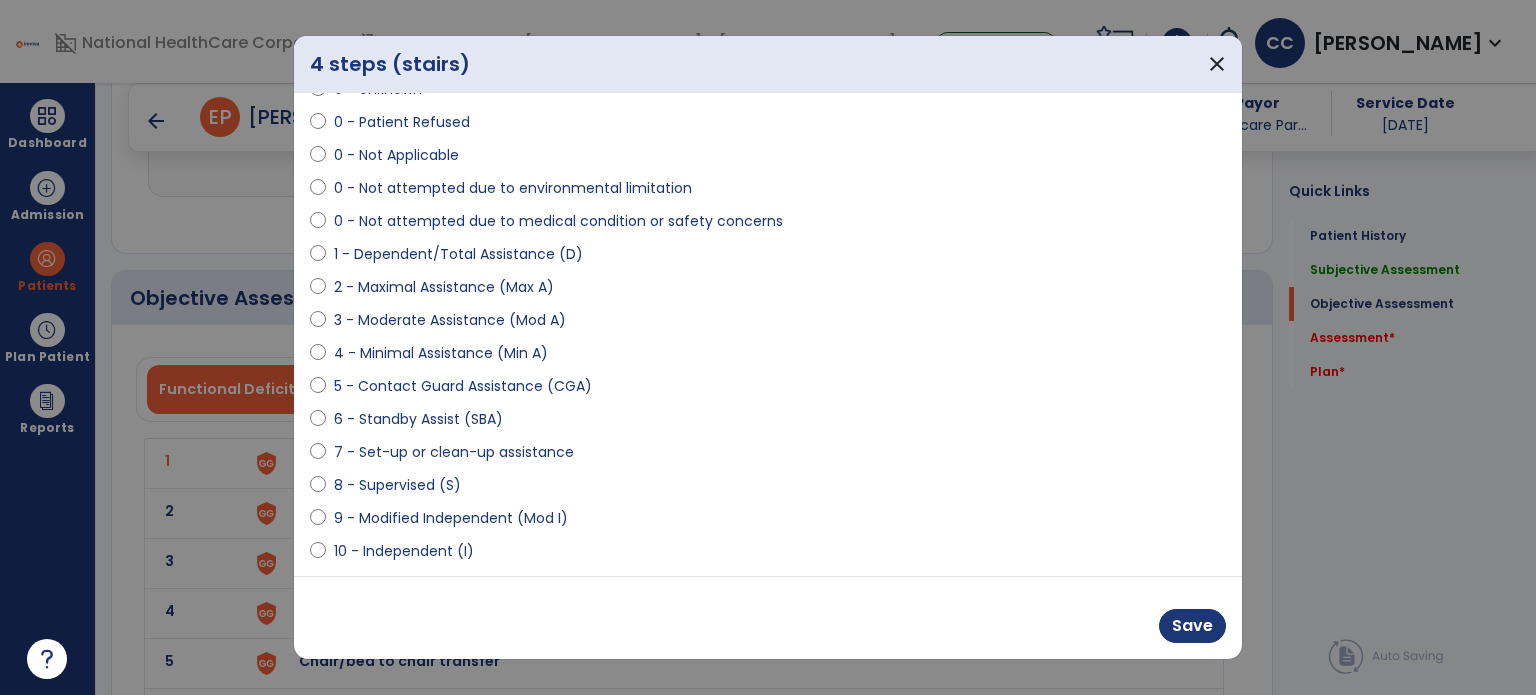 drag, startPoint x: 428, startPoint y: 482, endPoint x: 886, endPoint y: 619, distance: 478.05124 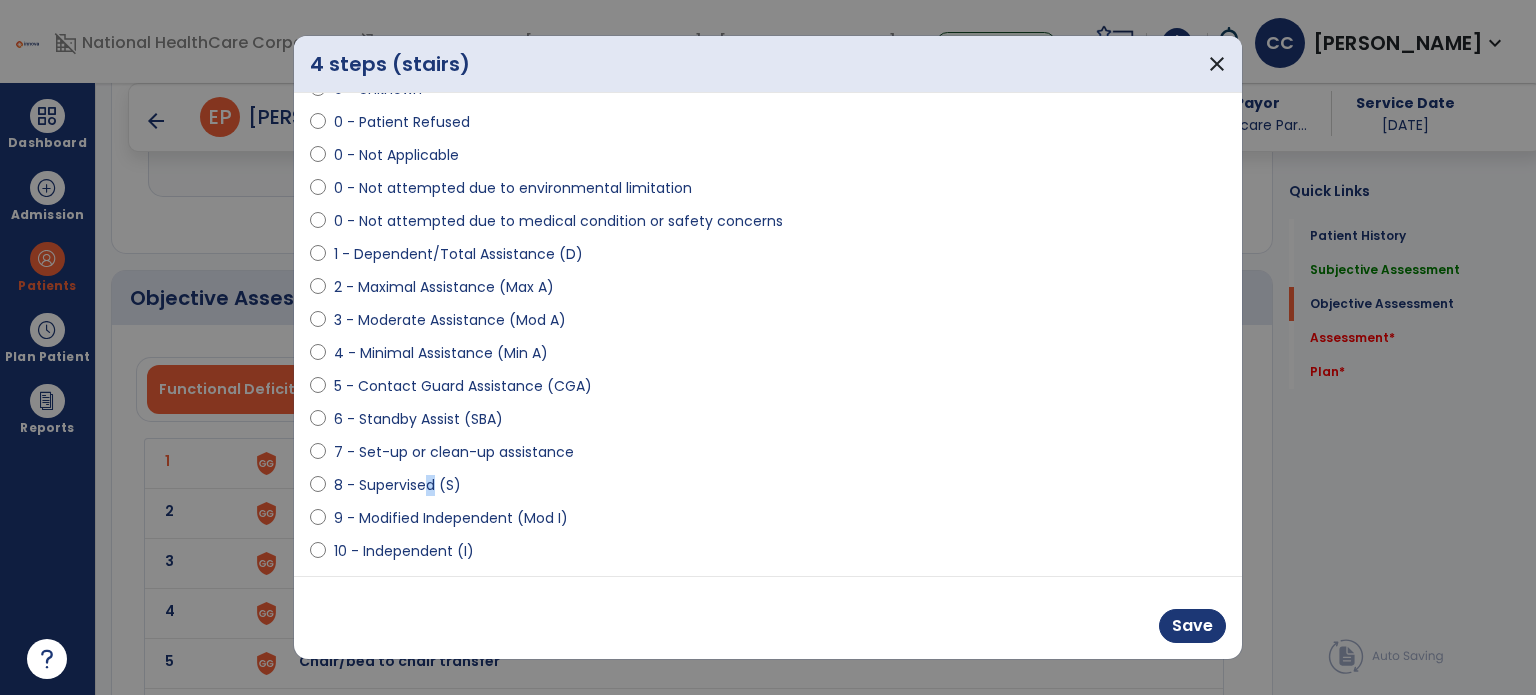click on "8 - Supervised (S)" at bounding box center [397, 485] 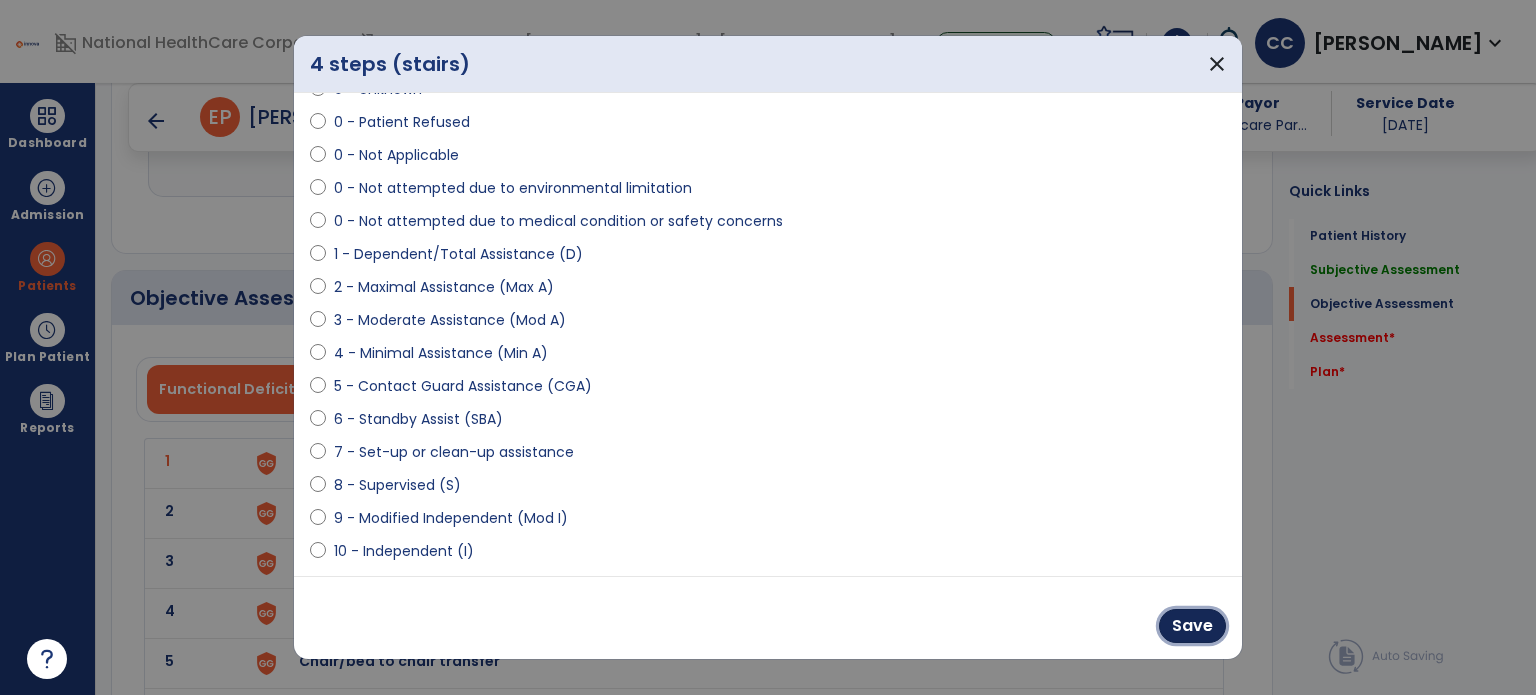 drag, startPoint x: 1181, startPoint y: 624, endPoint x: 755, endPoint y: 599, distance: 426.73294 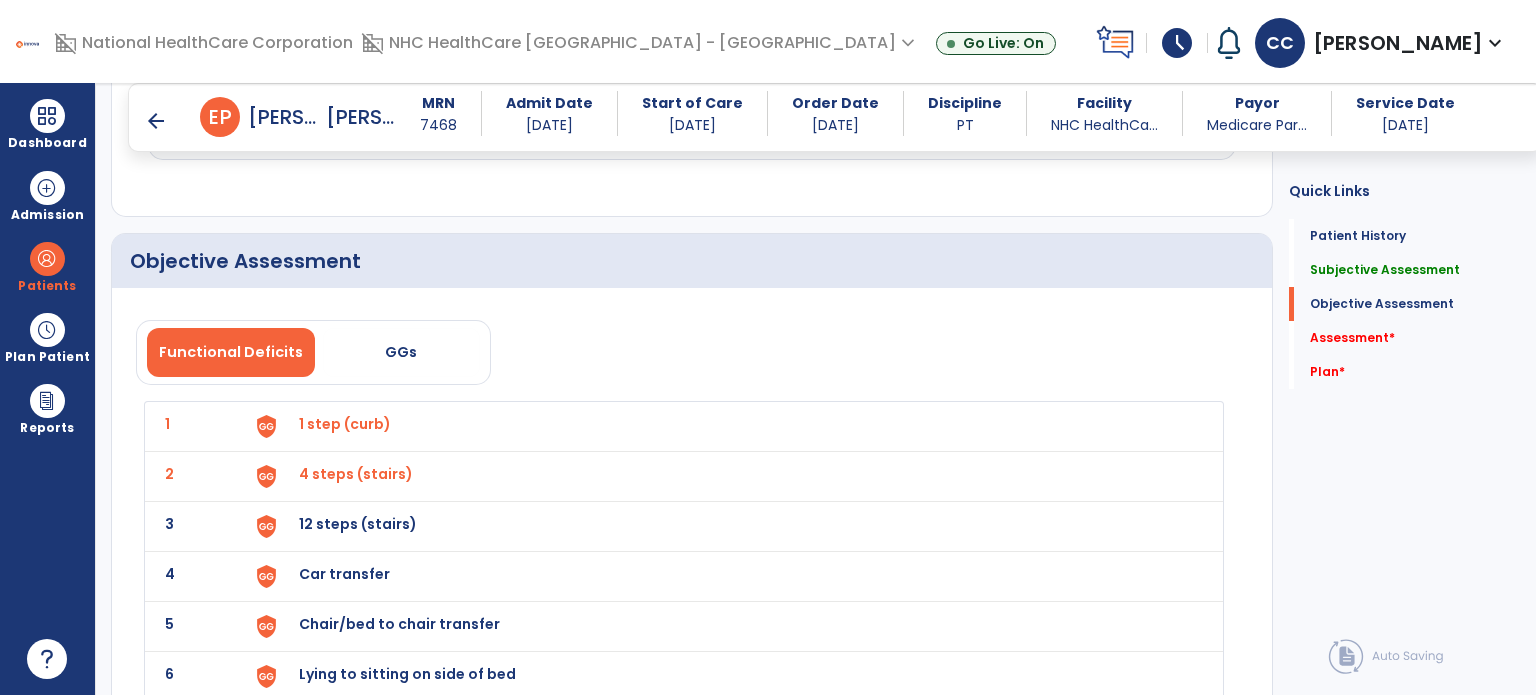 scroll, scrollTop: 1719, scrollLeft: 0, axis: vertical 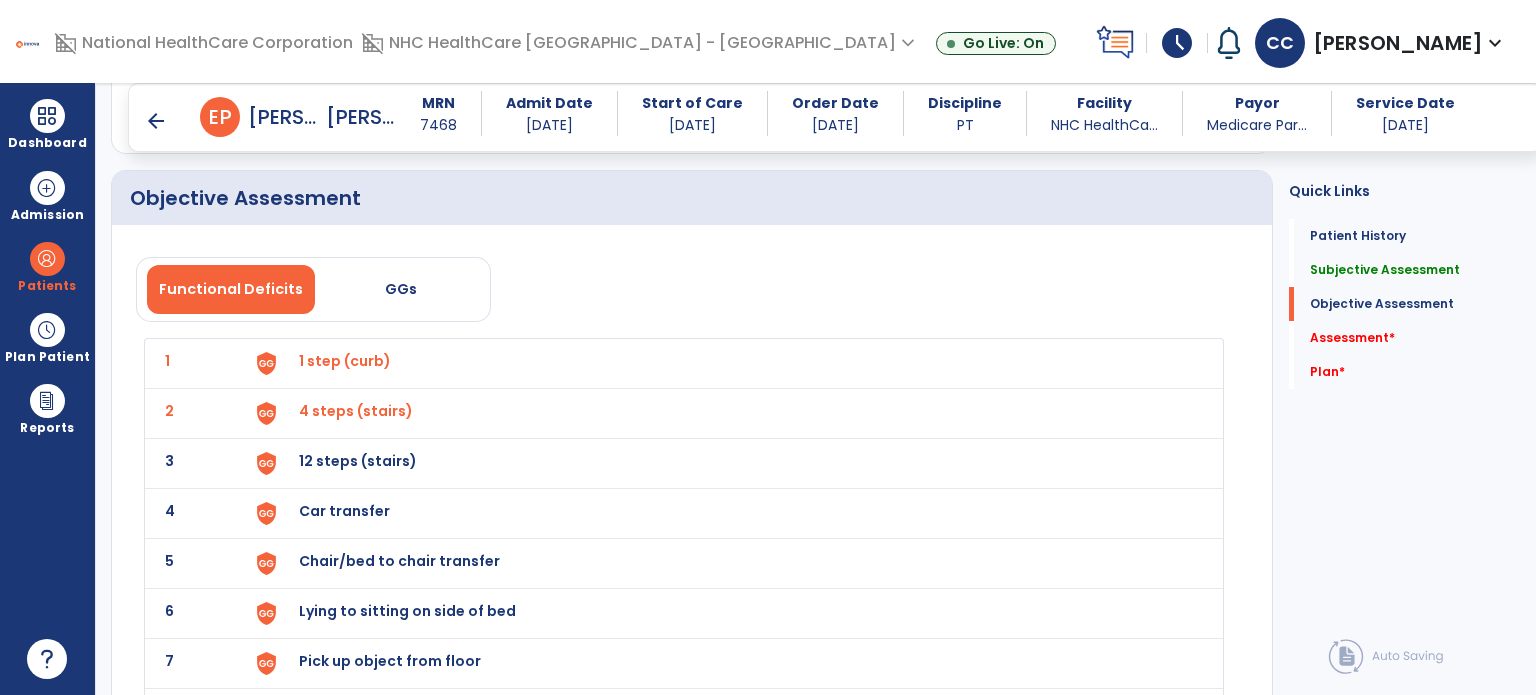 click on "3 12 steps (stairs)" 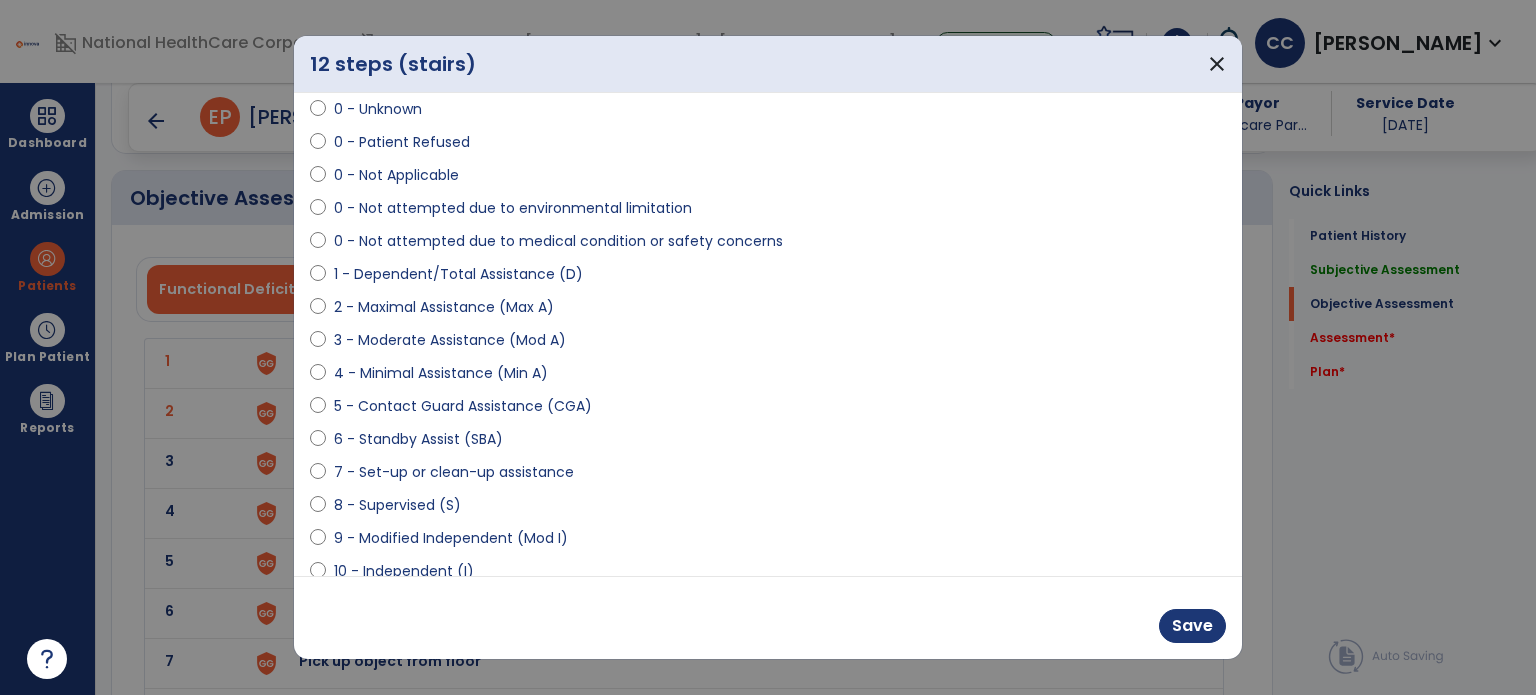scroll, scrollTop: 200, scrollLeft: 0, axis: vertical 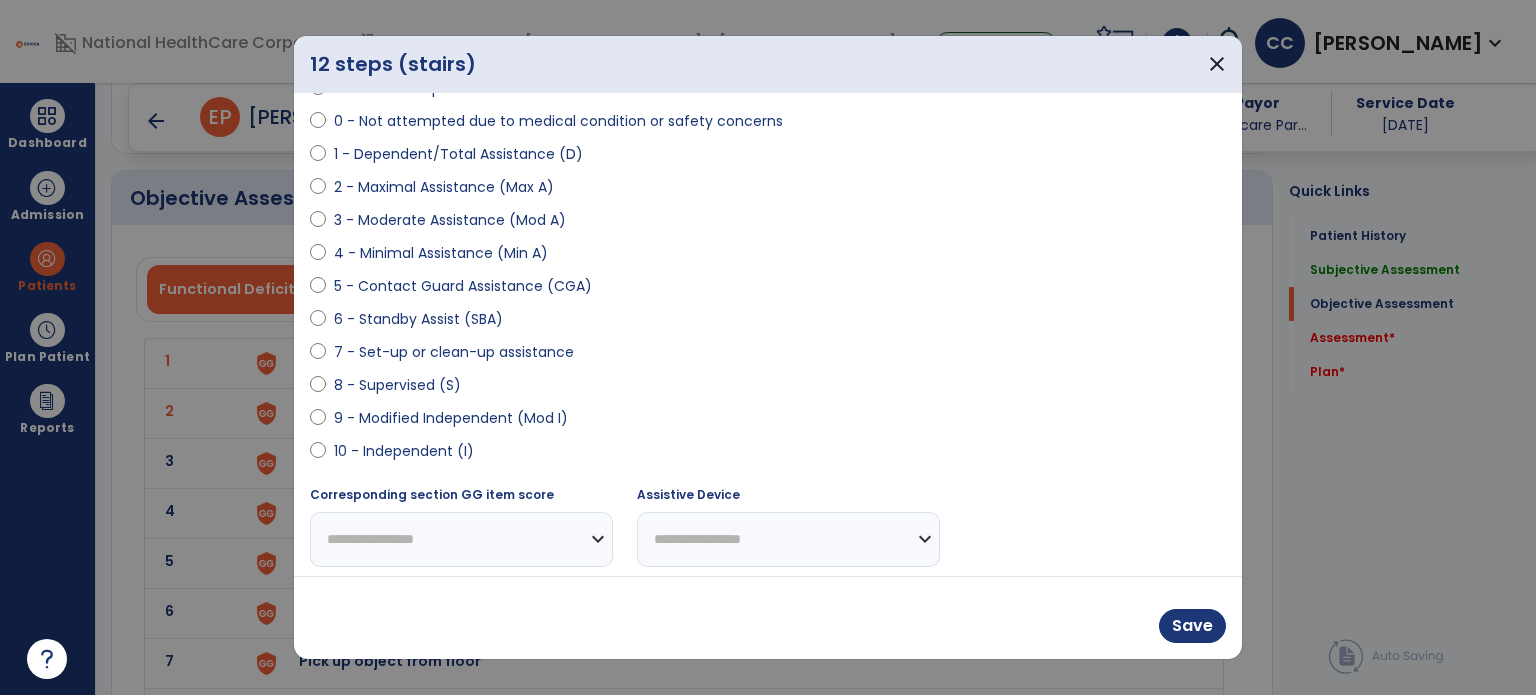 click on "8 - Supervised (S)" at bounding box center [397, 385] 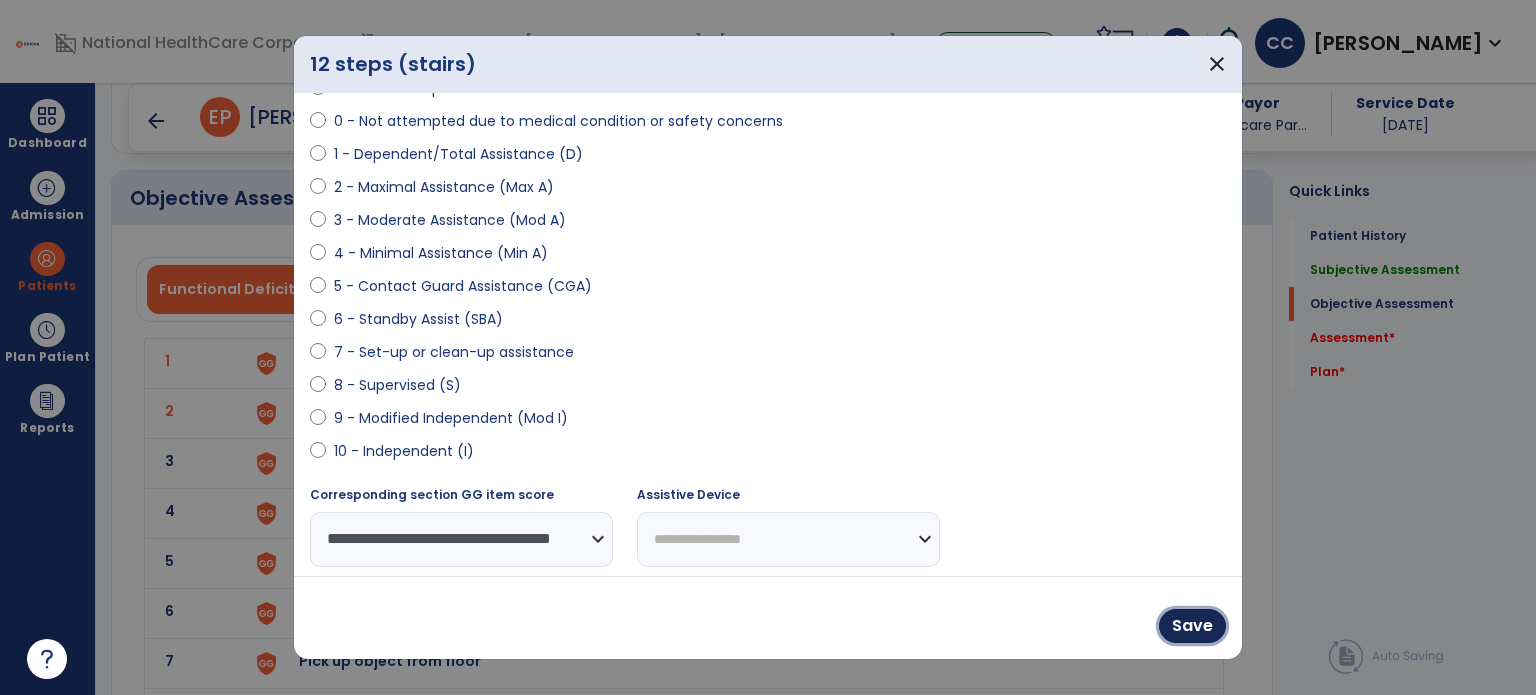 click on "Save" at bounding box center [1192, 626] 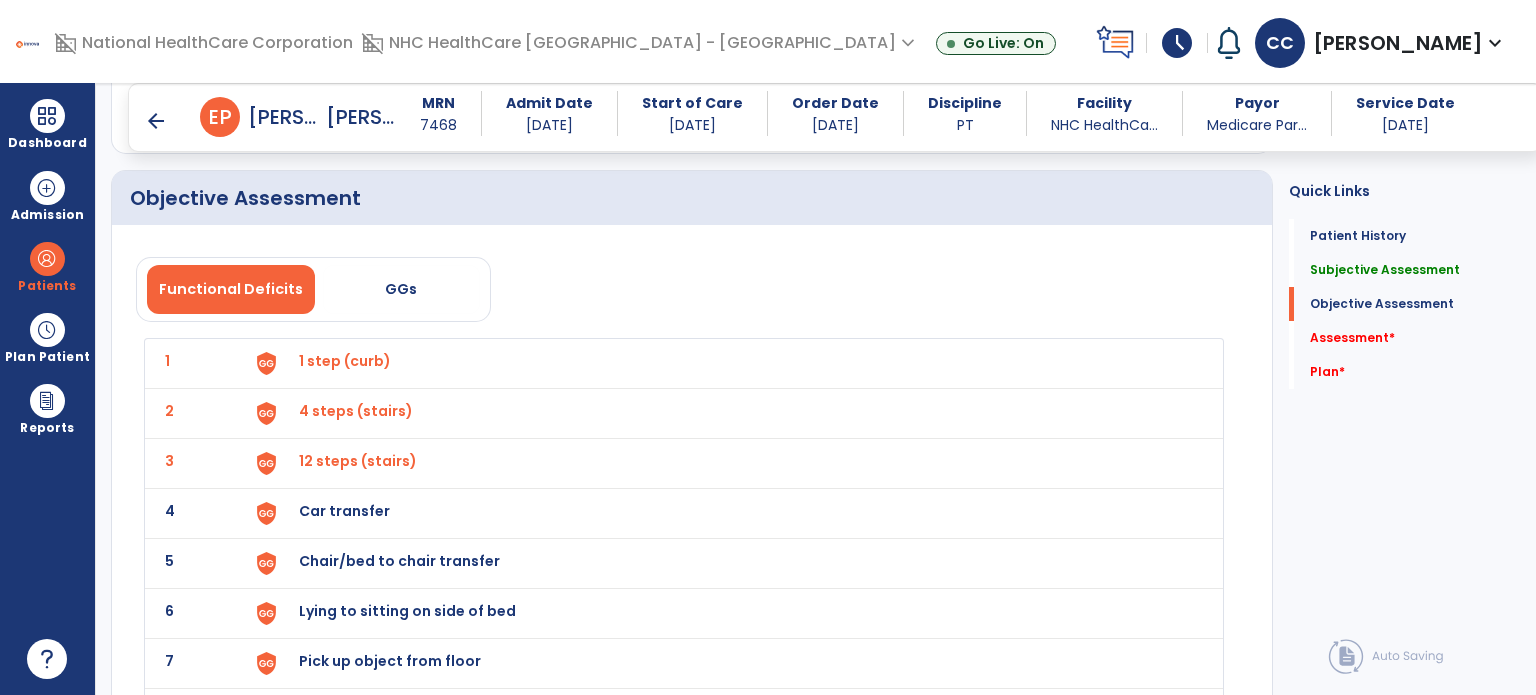 click on "Car transfer" at bounding box center [345, 361] 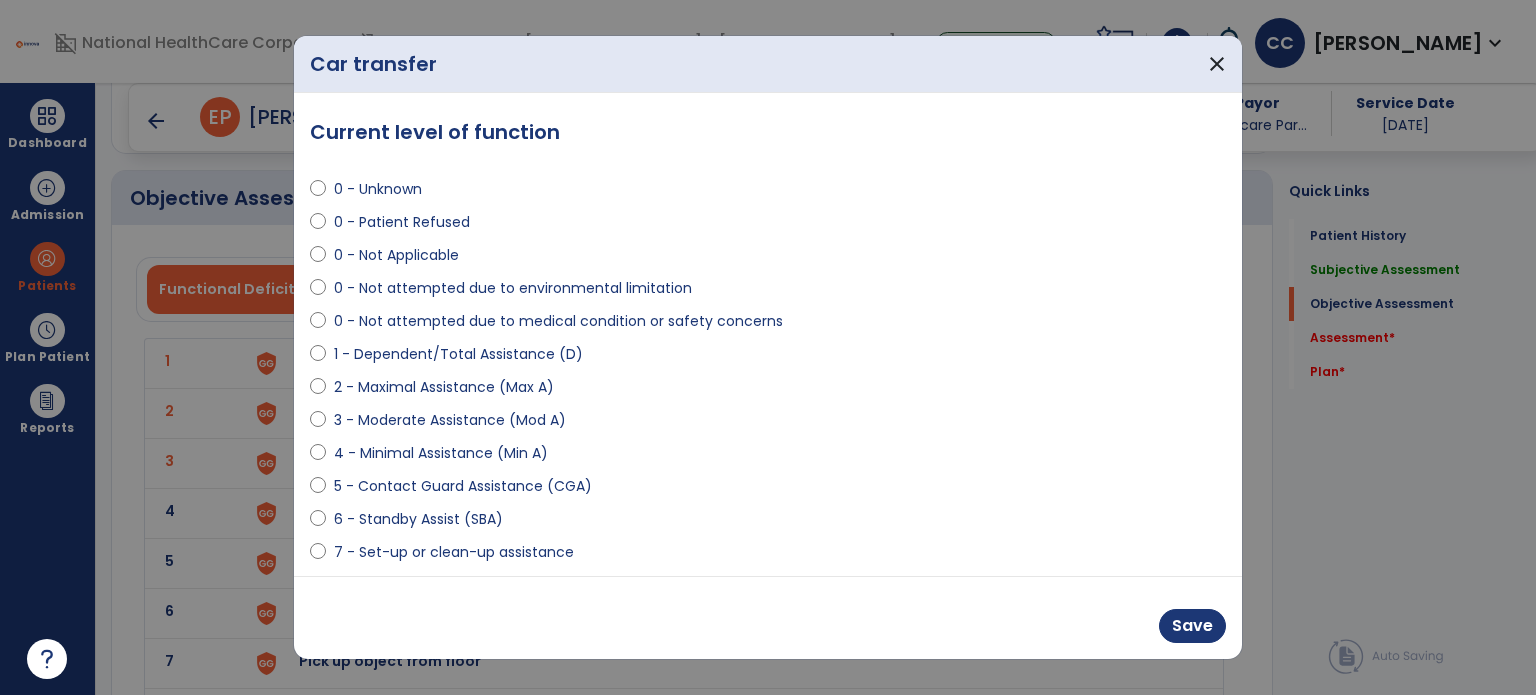 click on "6 - Standby Assist (SBA)" at bounding box center (418, 519) 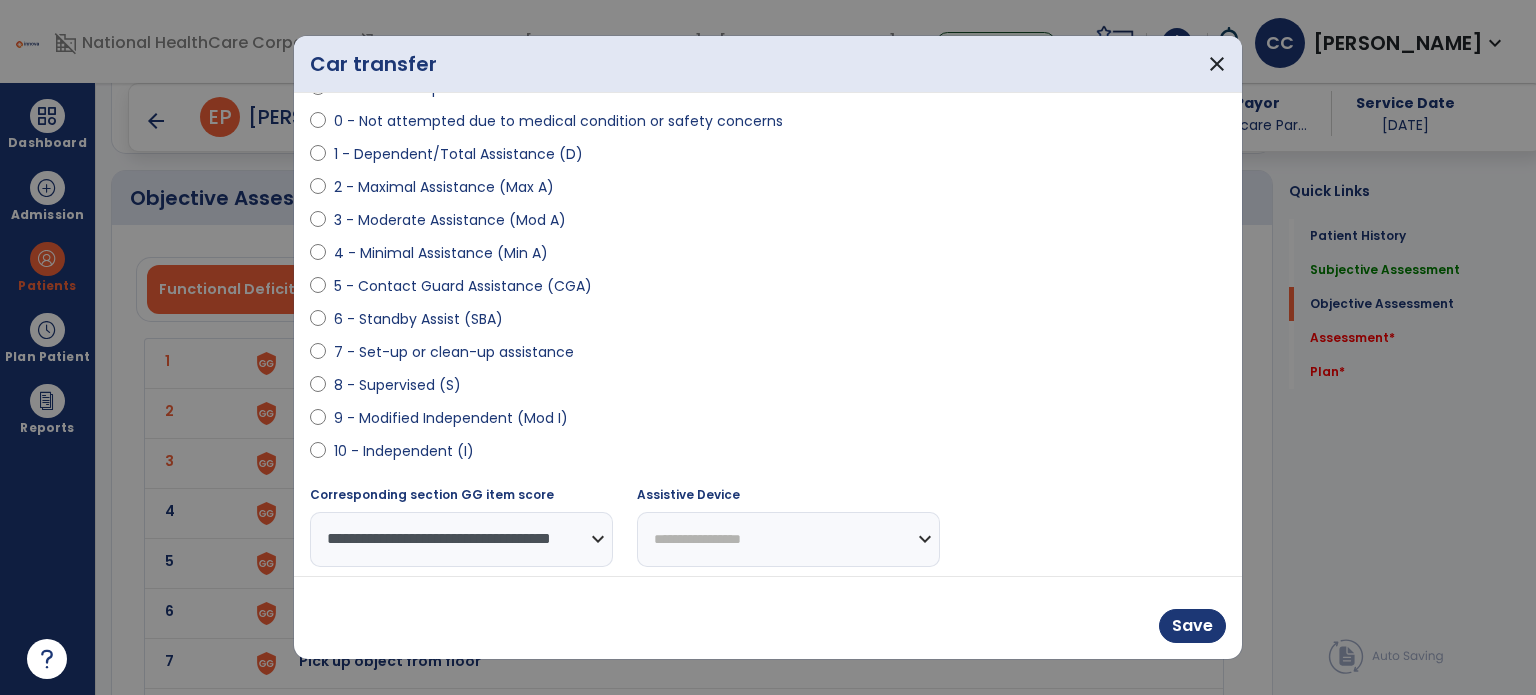 click on "Save" at bounding box center (768, 617) 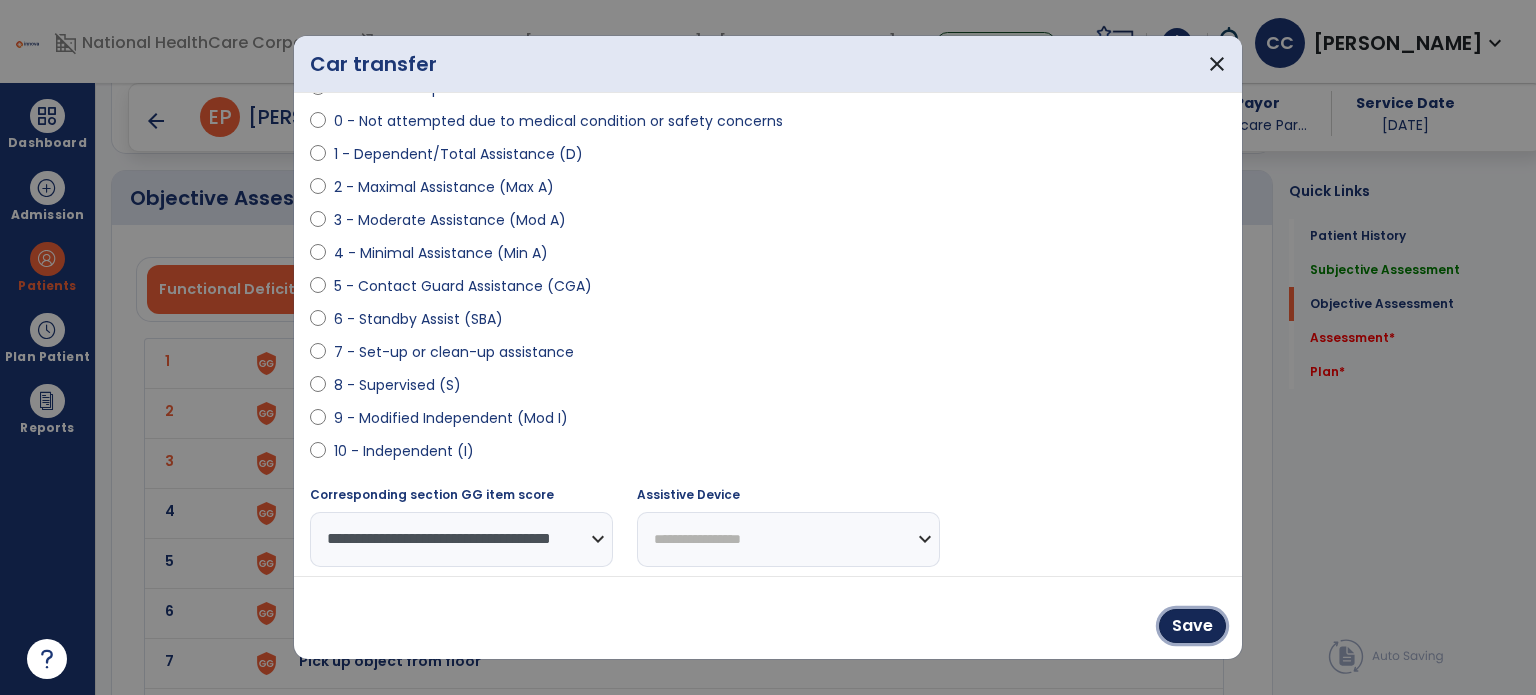 click on "Save" at bounding box center (1192, 626) 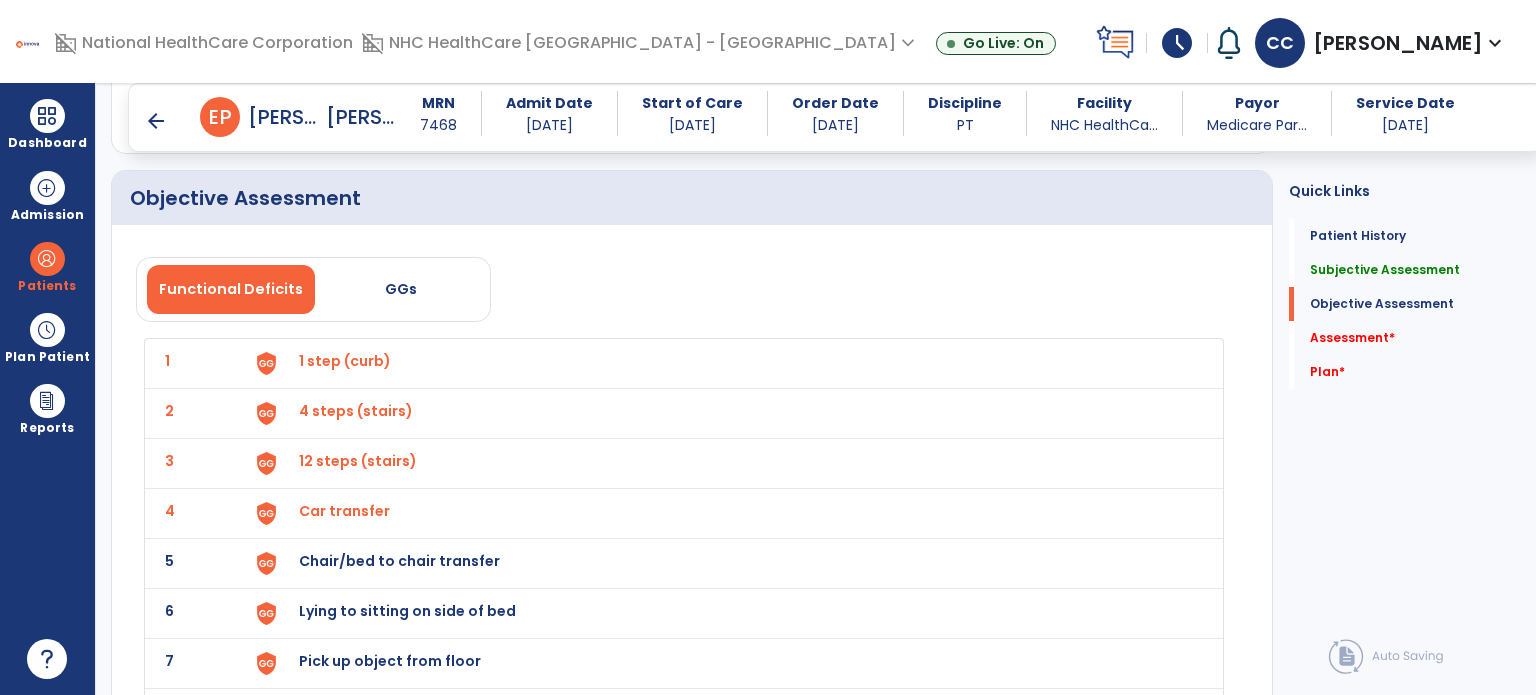 click on "5 Chair/bed to chair transfer" 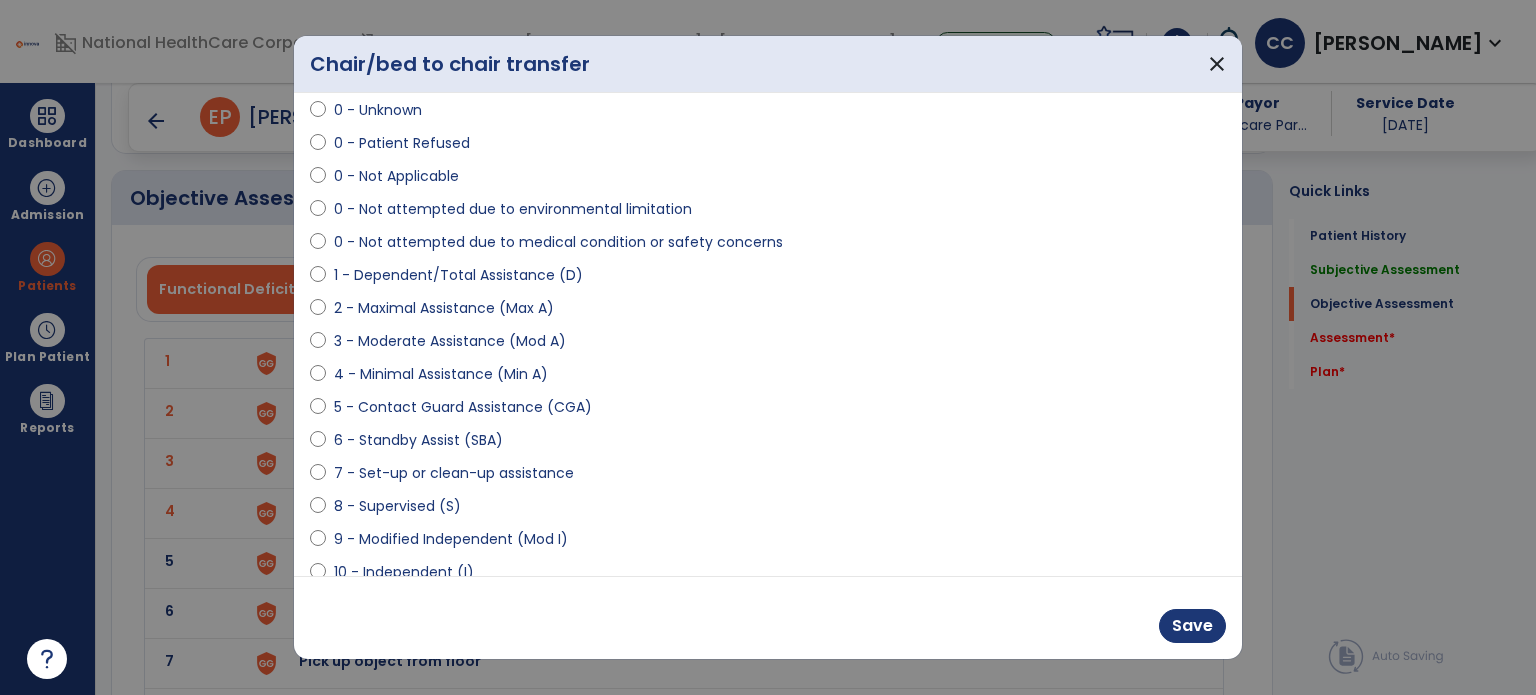 scroll, scrollTop: 200, scrollLeft: 0, axis: vertical 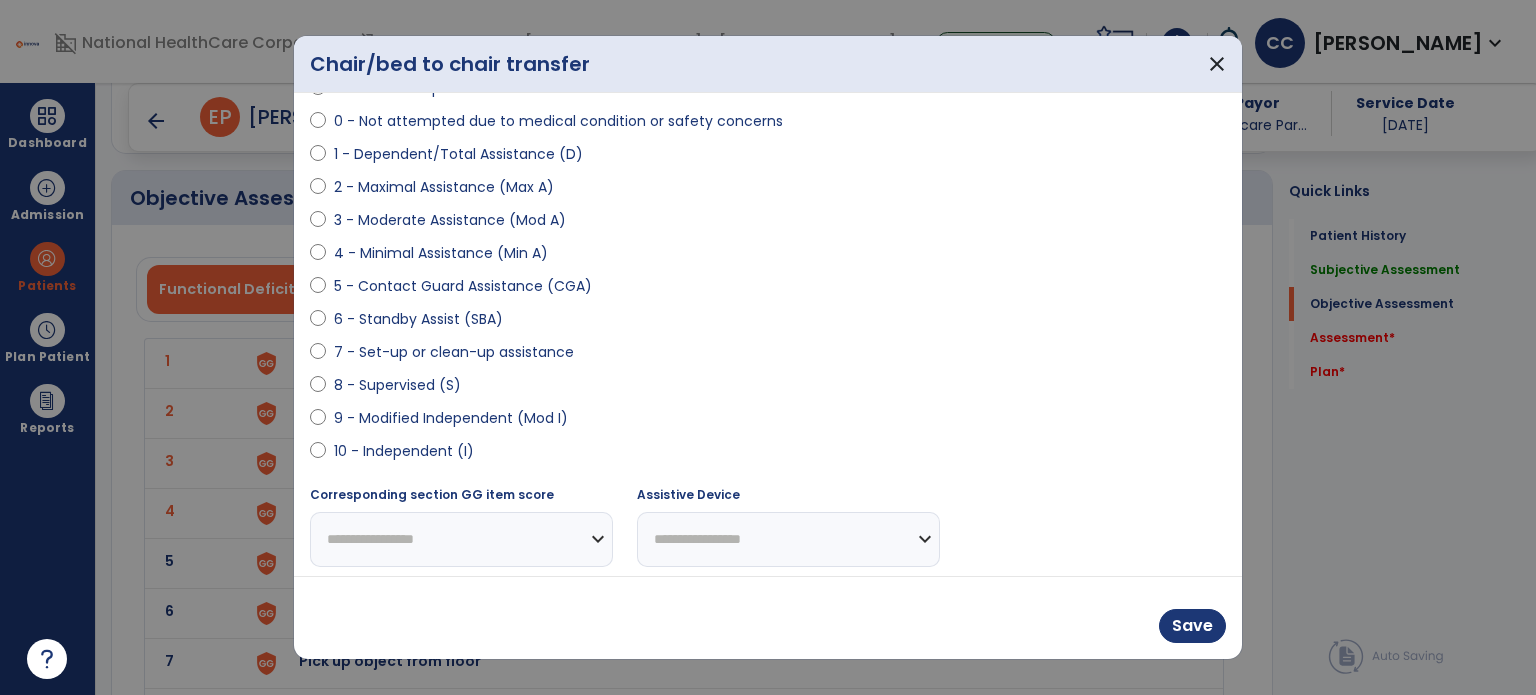 click on "9 - Modified Independent (Mod I)" at bounding box center (451, 418) 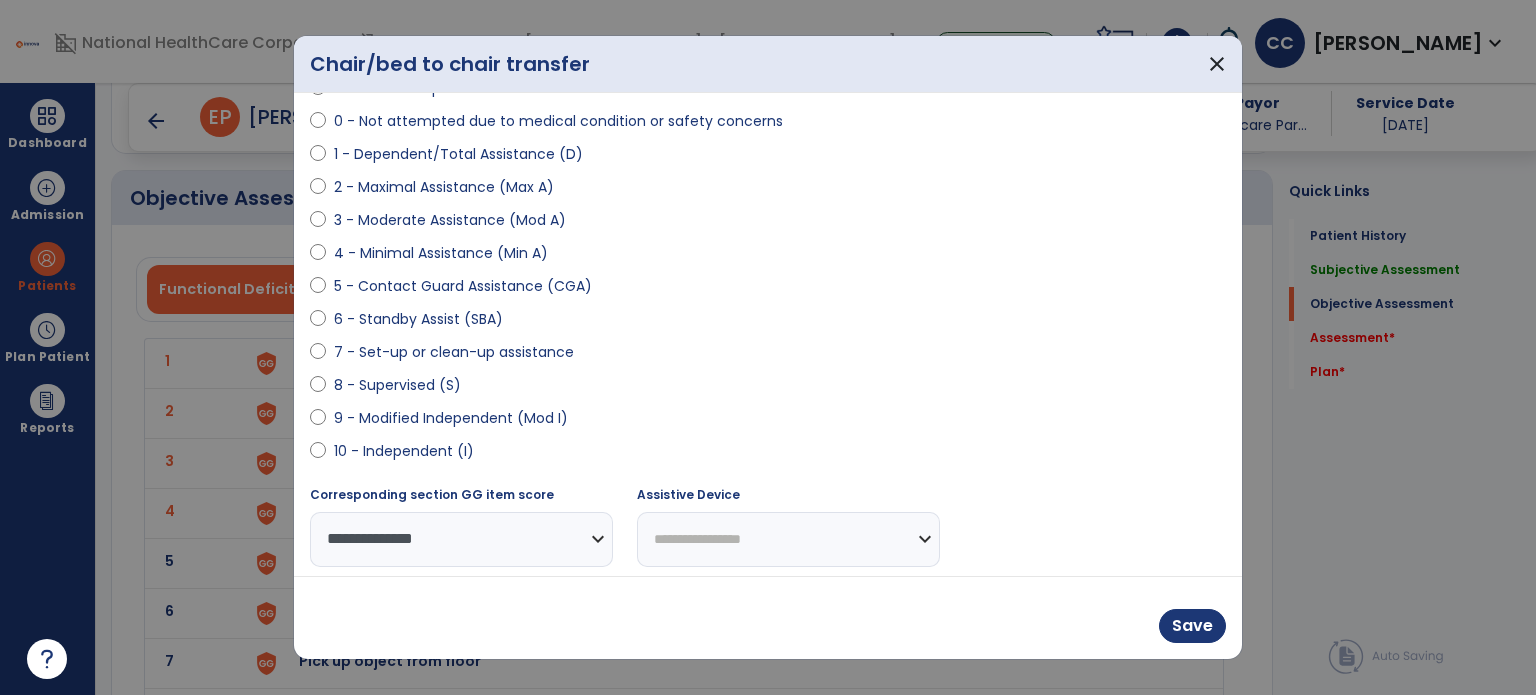 click on "**********" at bounding box center [788, 539] 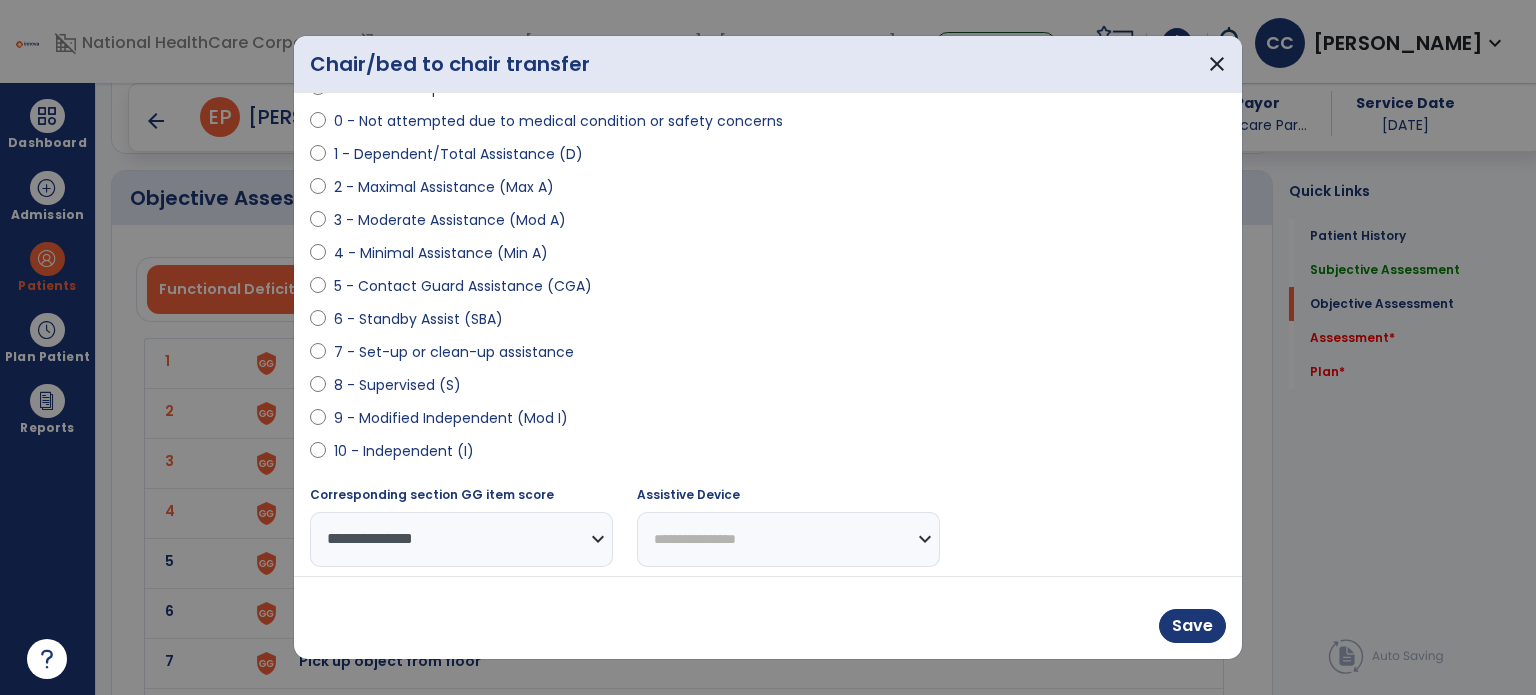 click on "**********" at bounding box center [788, 539] 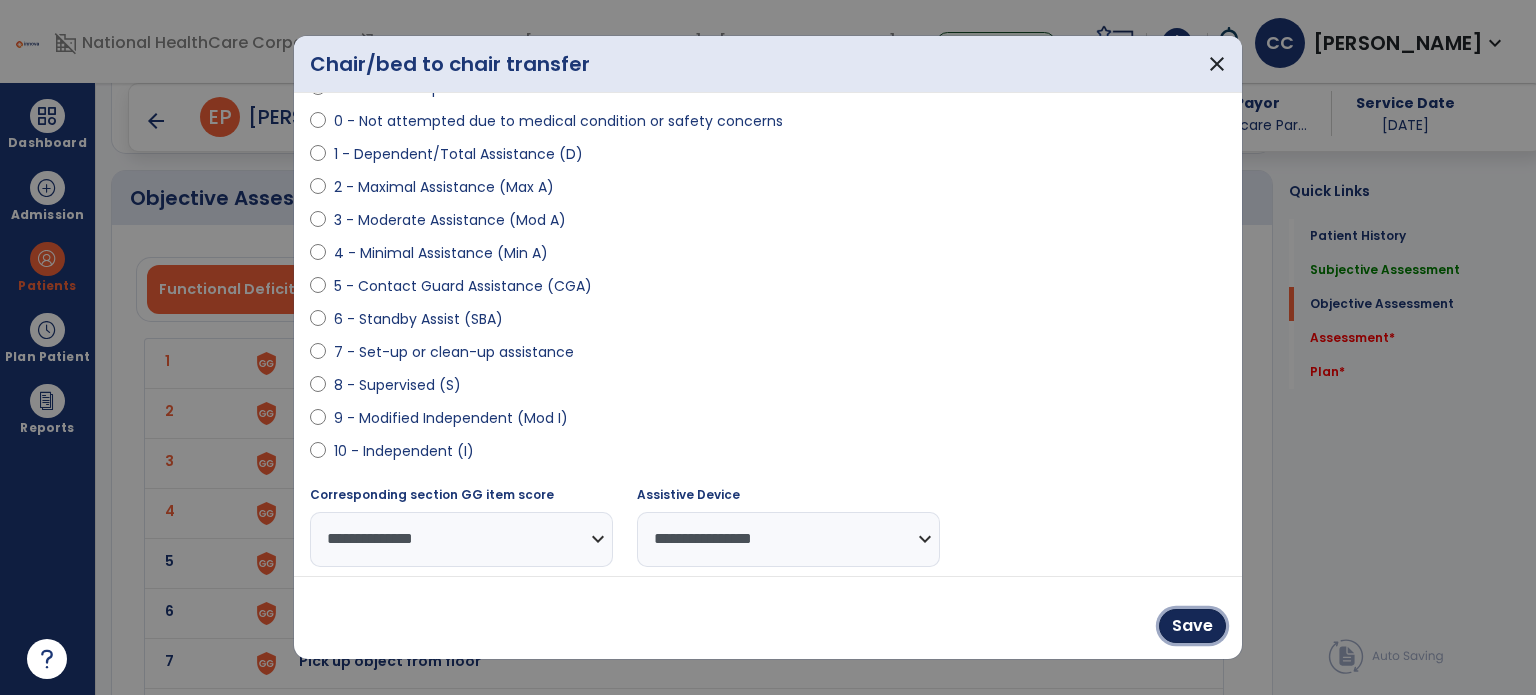 drag, startPoint x: 1188, startPoint y: 619, endPoint x: 1168, endPoint y: 613, distance: 20.880613 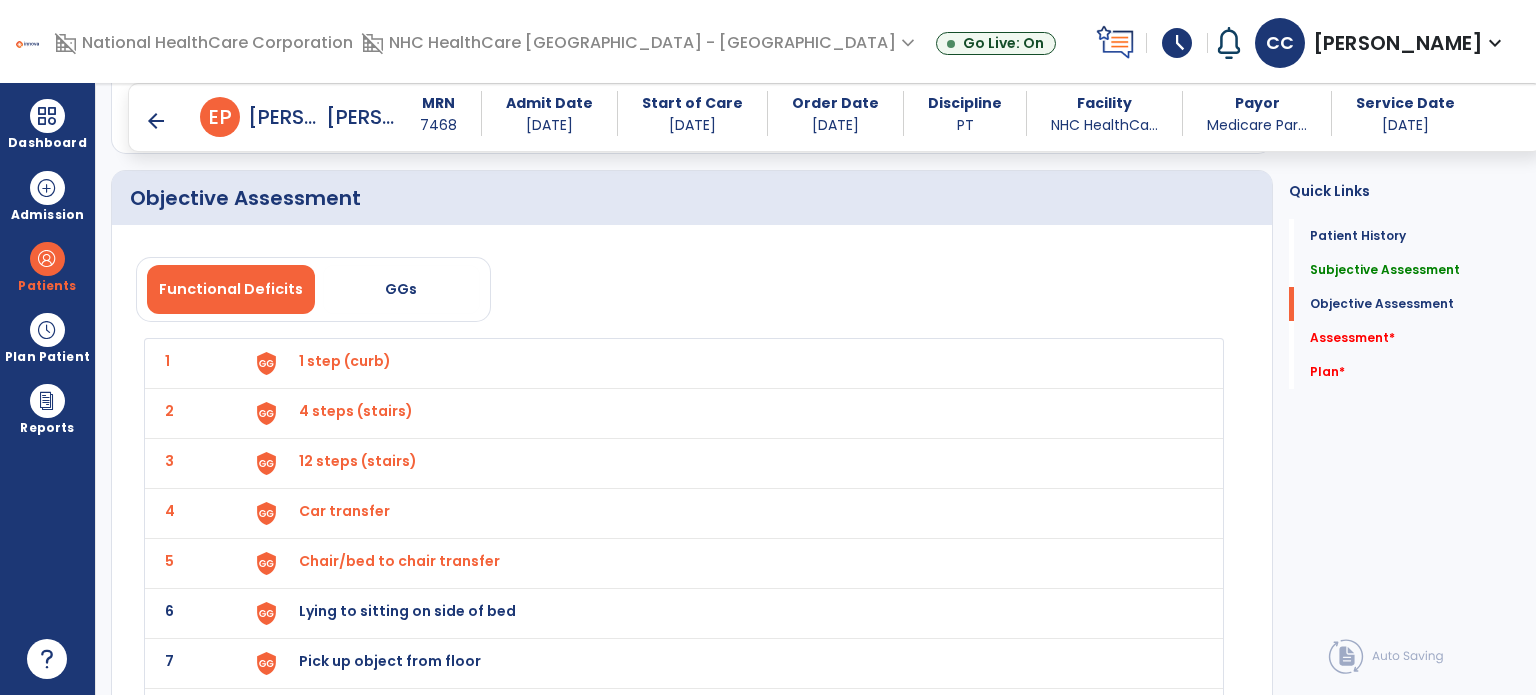 click on "Lying to sitting on side of bed" at bounding box center (345, 361) 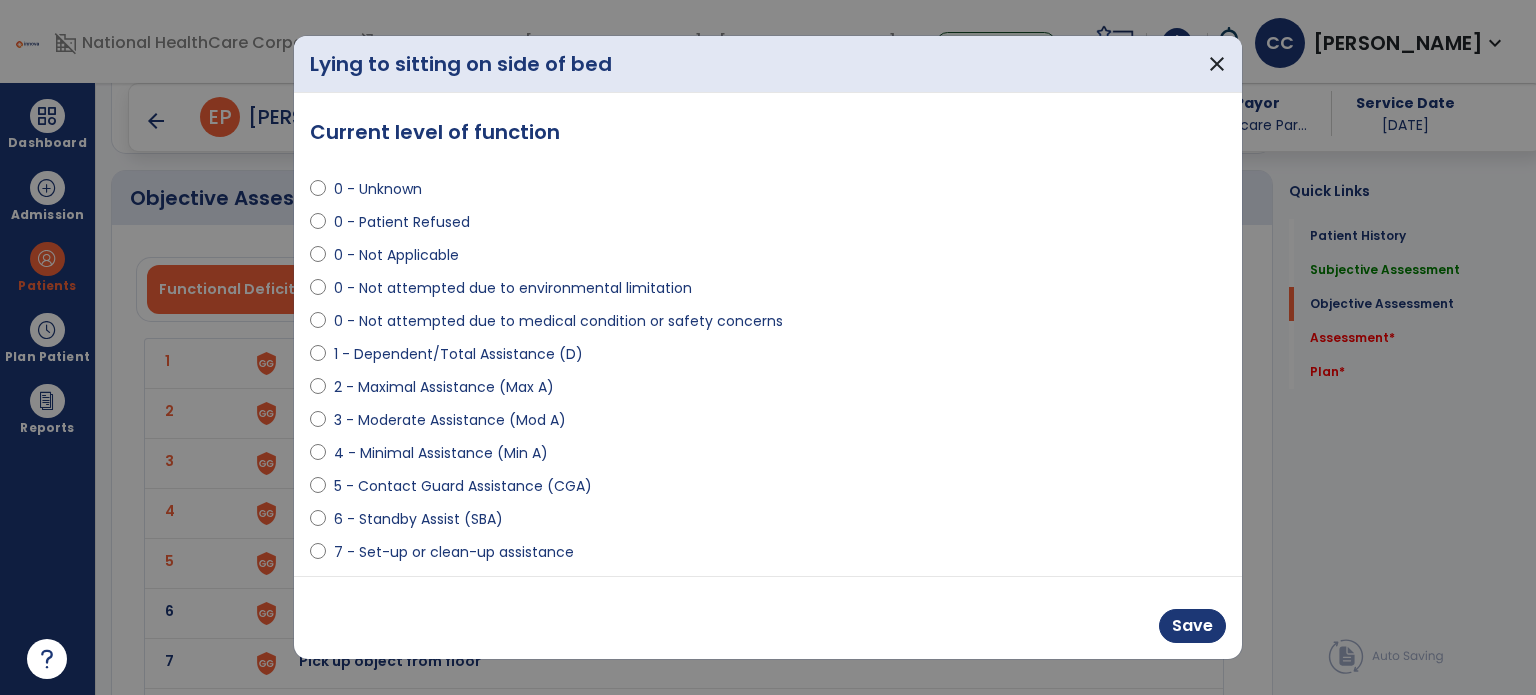 scroll, scrollTop: 100, scrollLeft: 0, axis: vertical 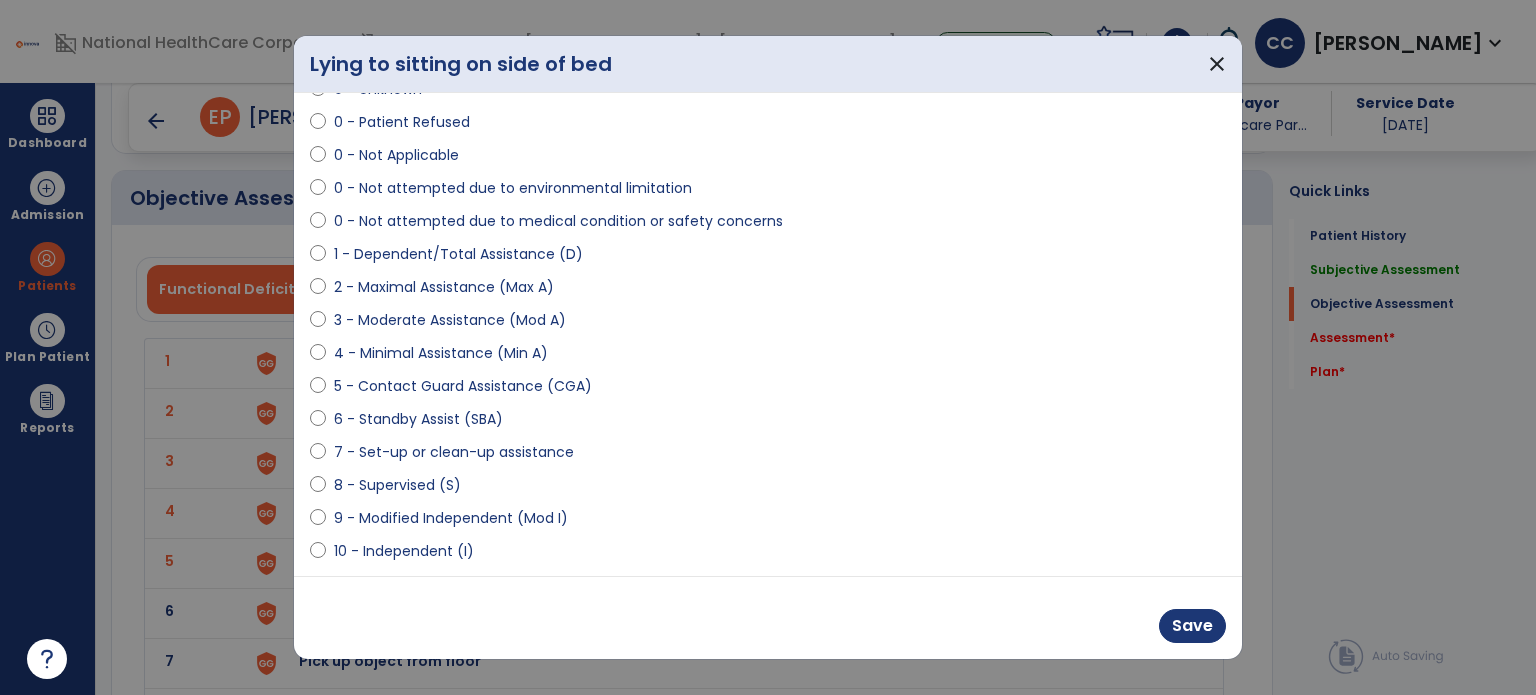 drag, startPoint x: 475, startPoint y: 523, endPoint x: 542, endPoint y: 484, distance: 77.52419 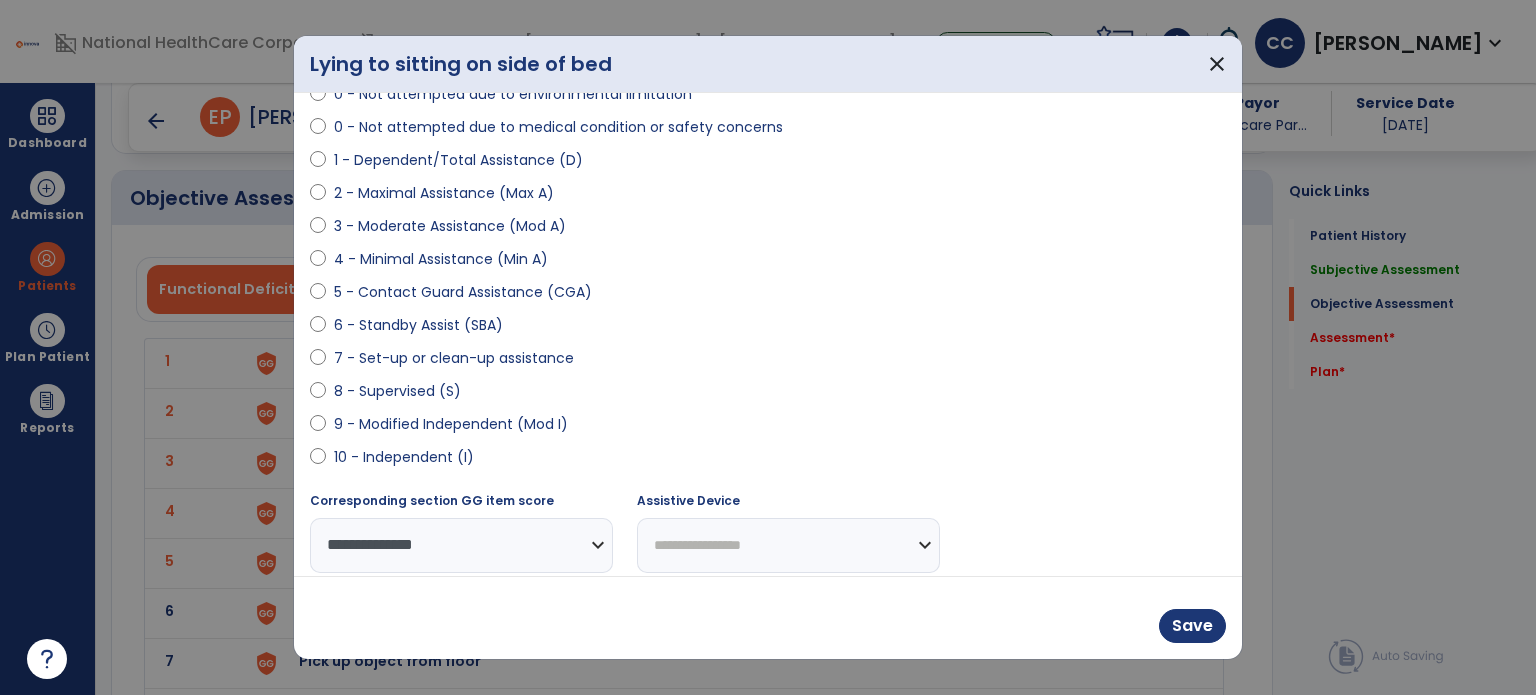scroll, scrollTop: 204, scrollLeft: 0, axis: vertical 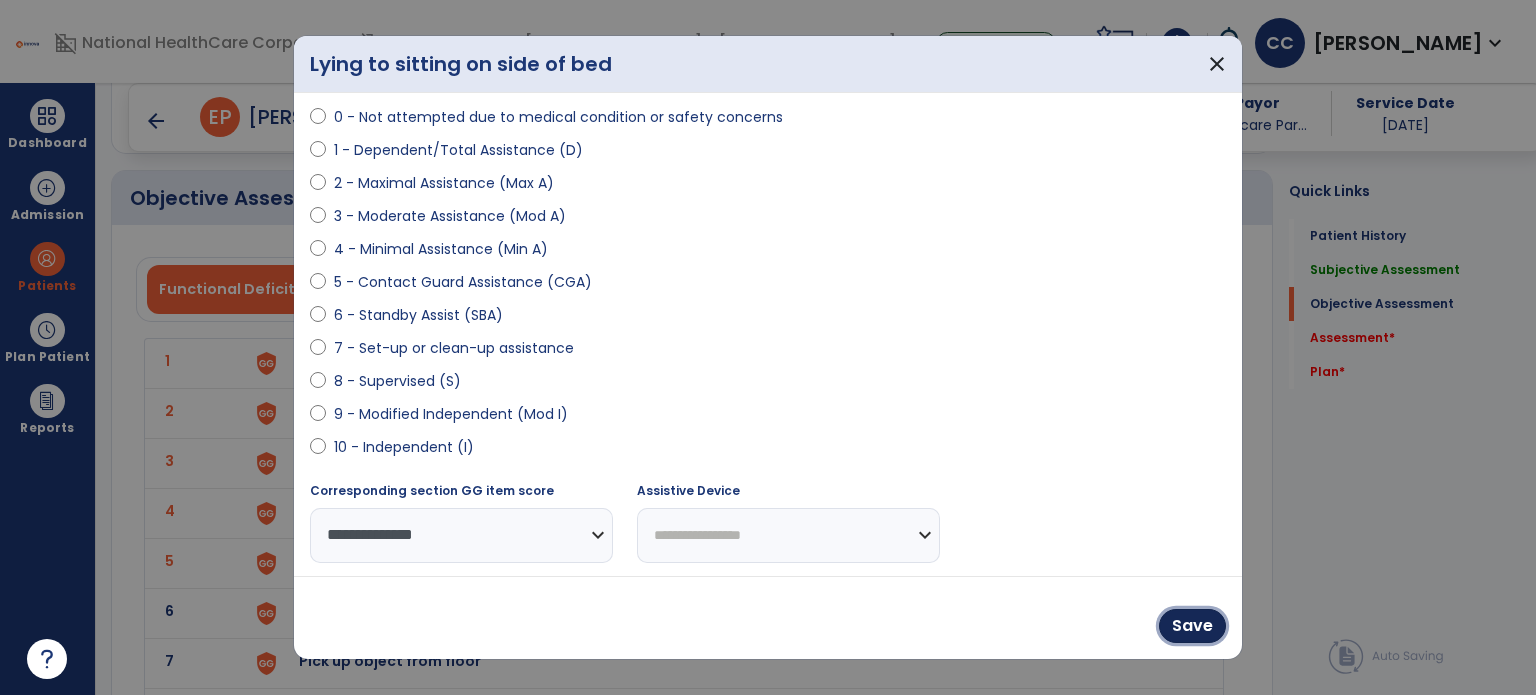 click on "Save" at bounding box center [1192, 626] 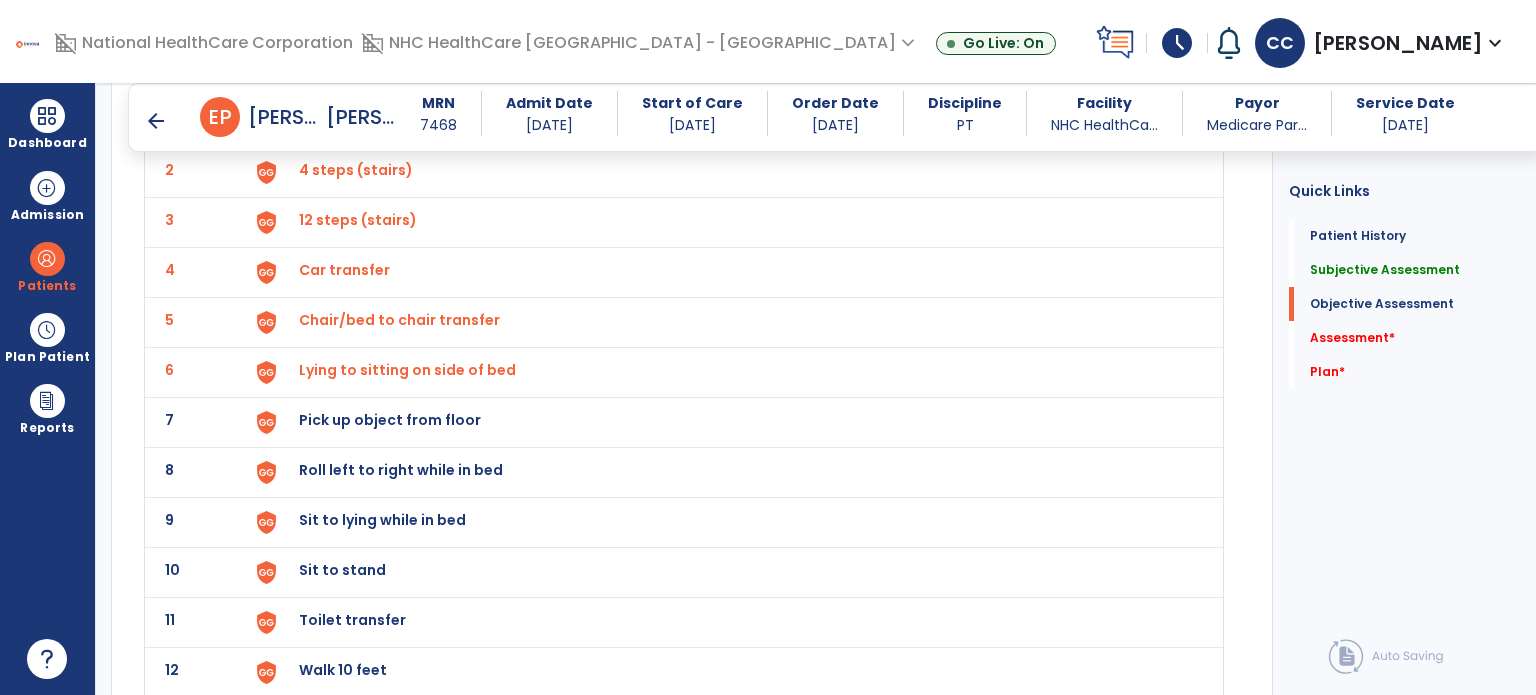 scroll, scrollTop: 2019, scrollLeft: 0, axis: vertical 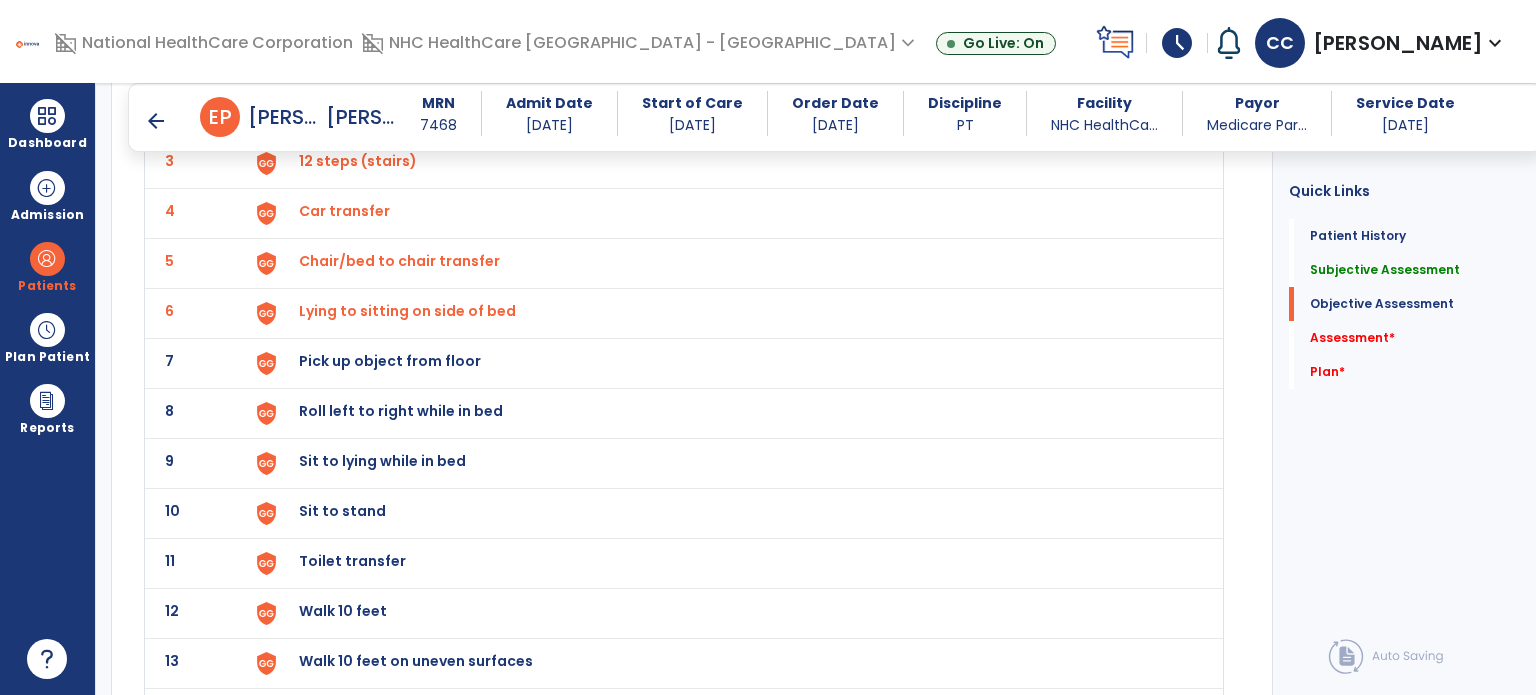click on "Pick up object from floor" at bounding box center [345, 61] 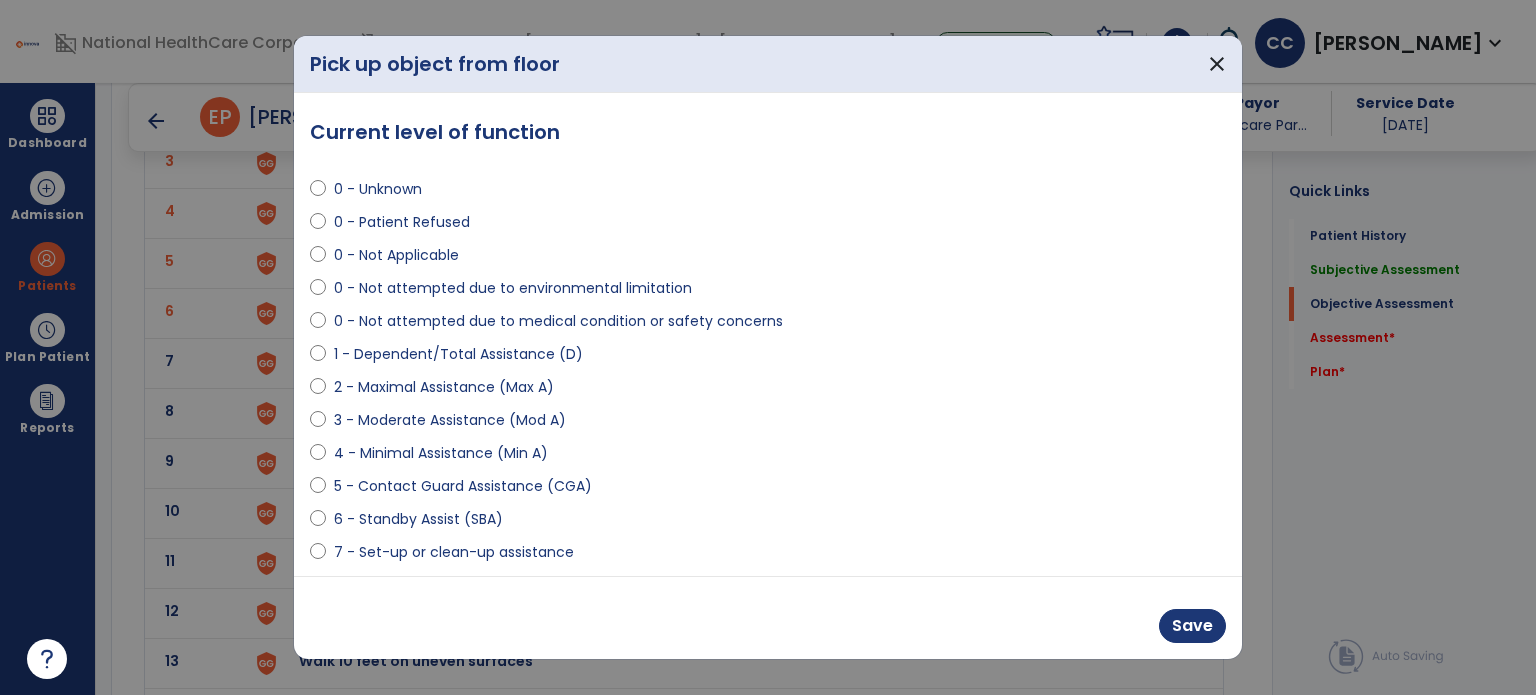 click on "6 - Standby Assist (SBA)" at bounding box center [418, 519] 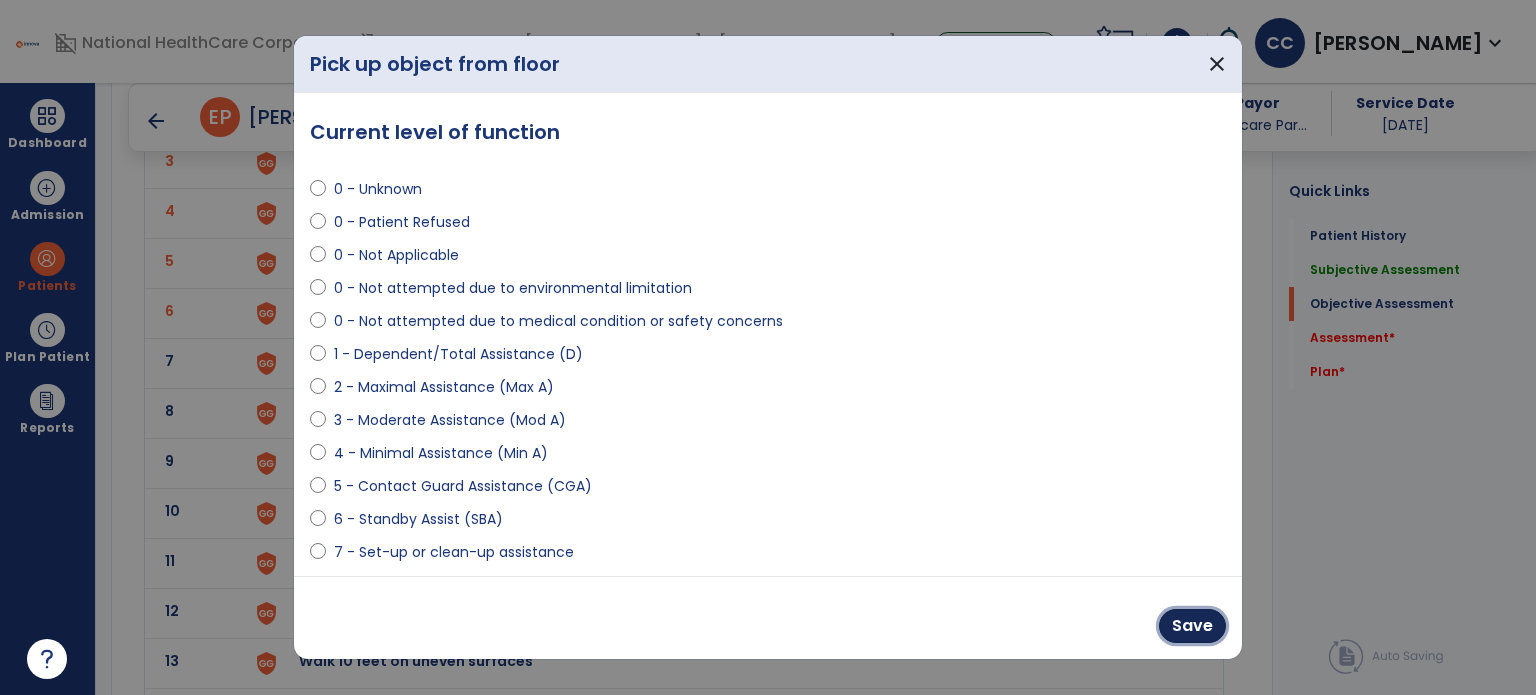 click on "Save" at bounding box center [1192, 626] 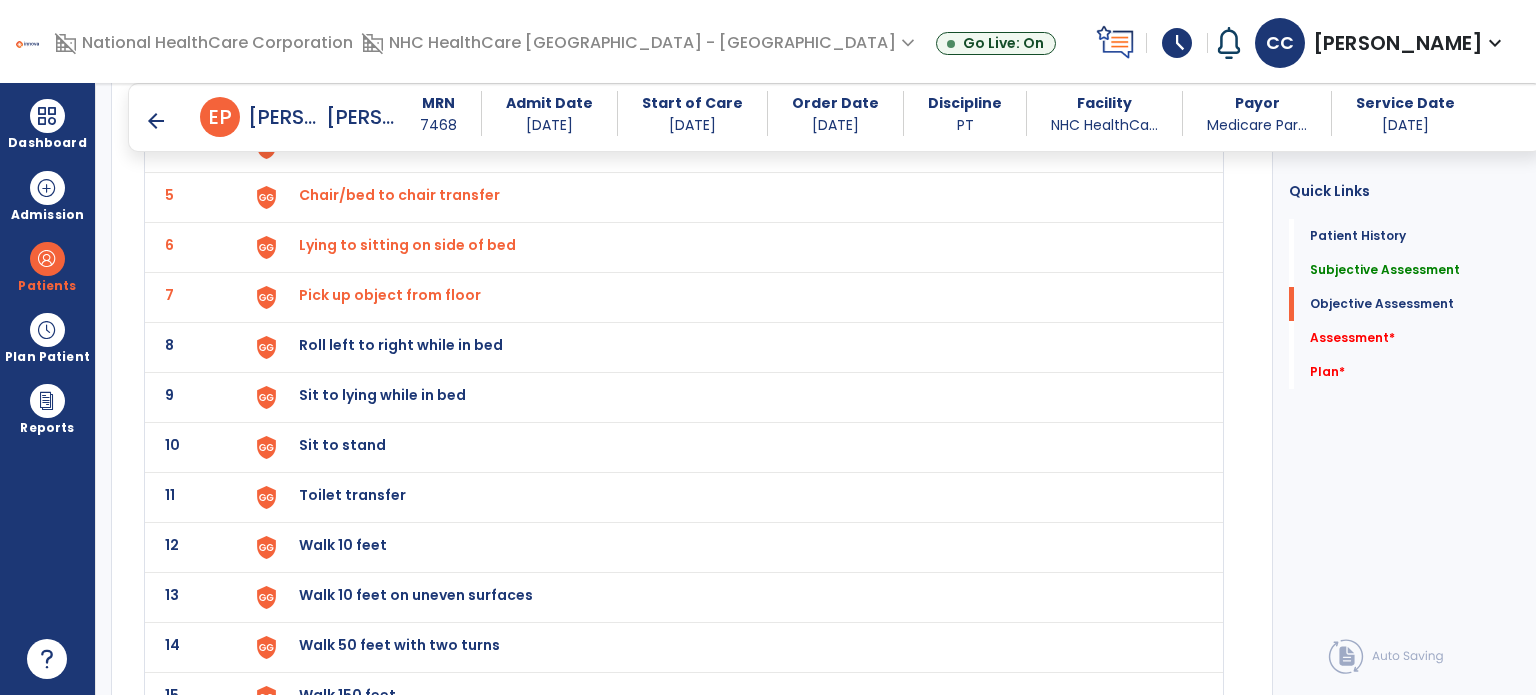 scroll, scrollTop: 2119, scrollLeft: 0, axis: vertical 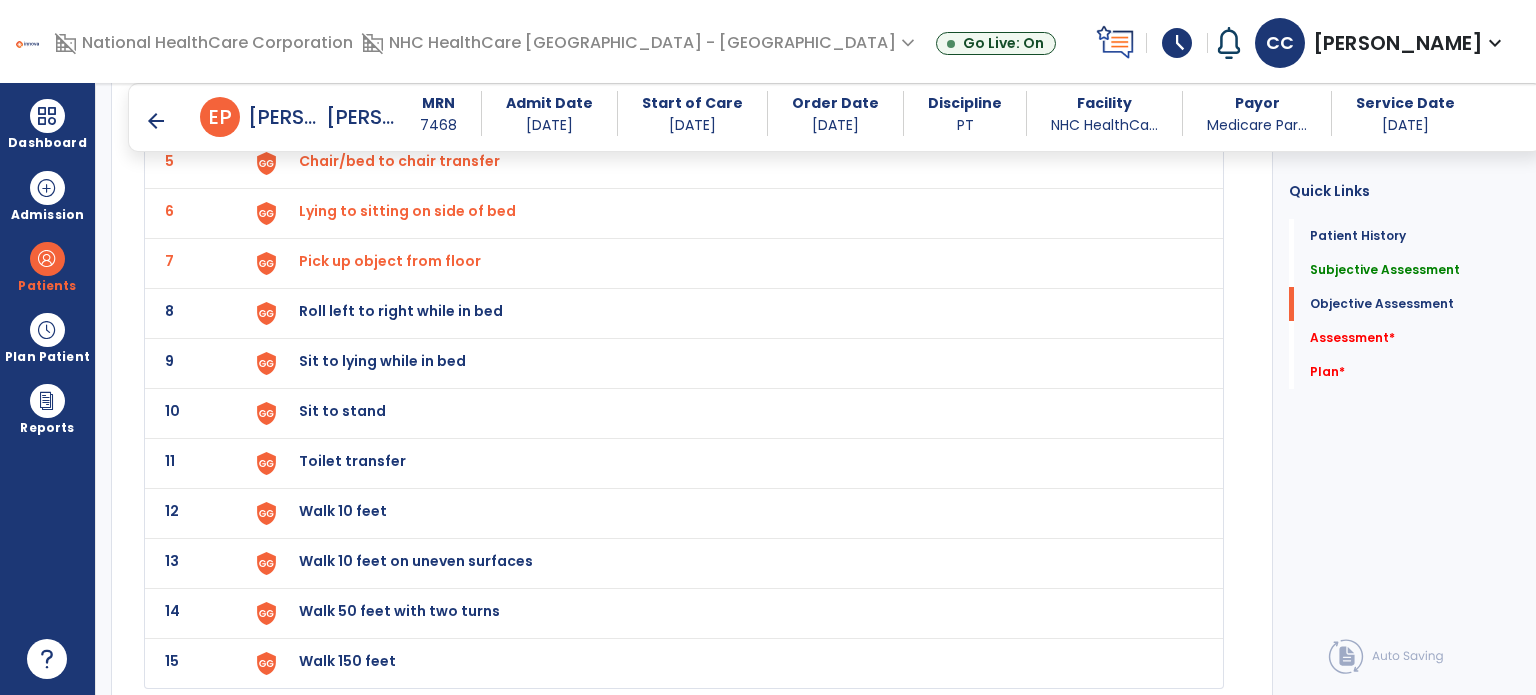 click on "Roll left to right while in bed" at bounding box center (345, -39) 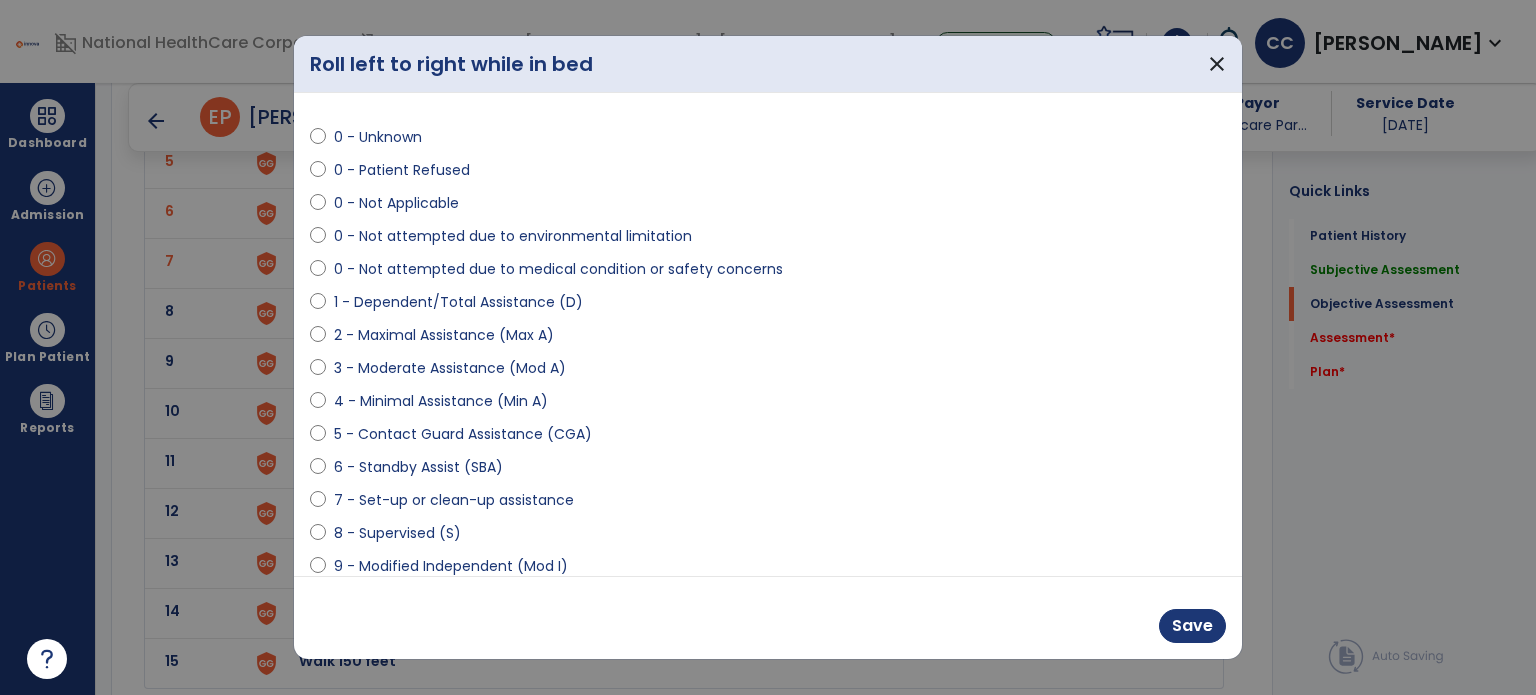 scroll, scrollTop: 100, scrollLeft: 0, axis: vertical 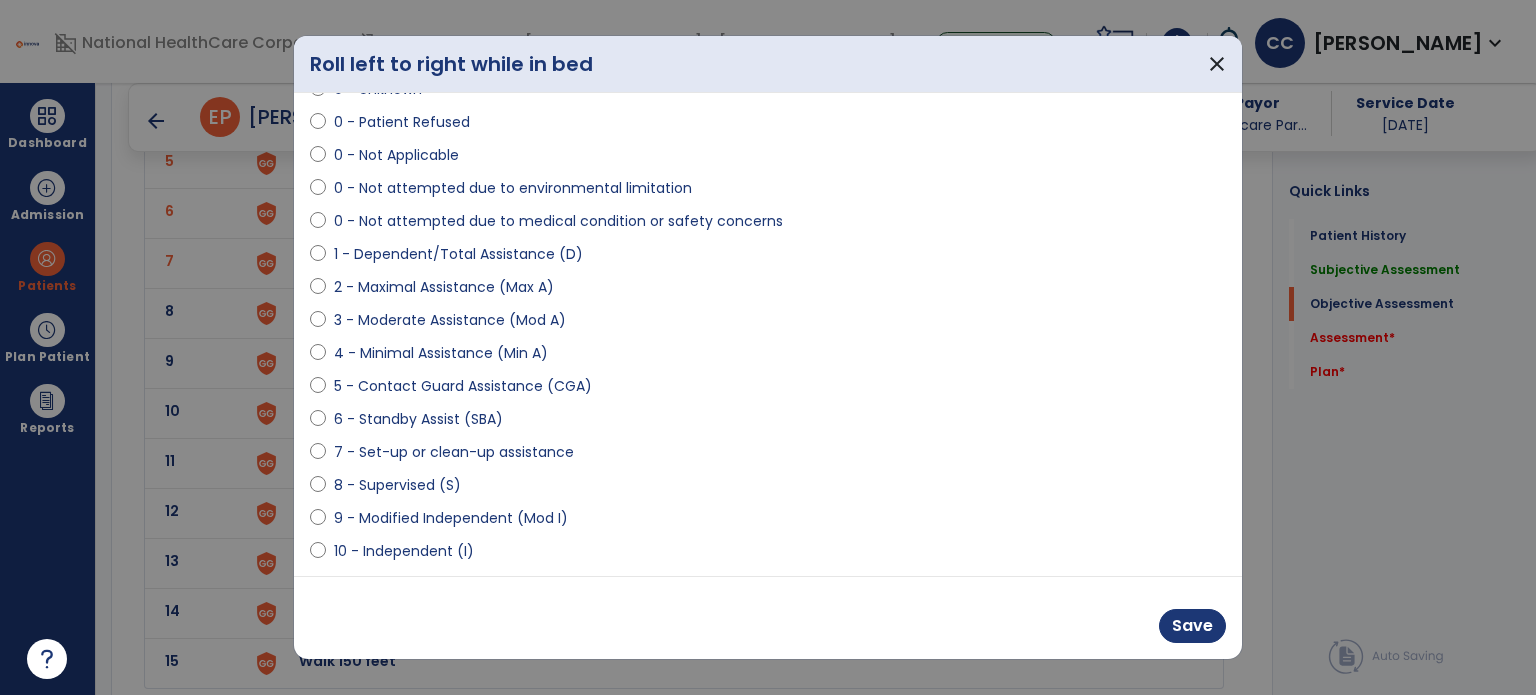 drag, startPoint x: 433, startPoint y: 553, endPoint x: 716, endPoint y: 585, distance: 284.80344 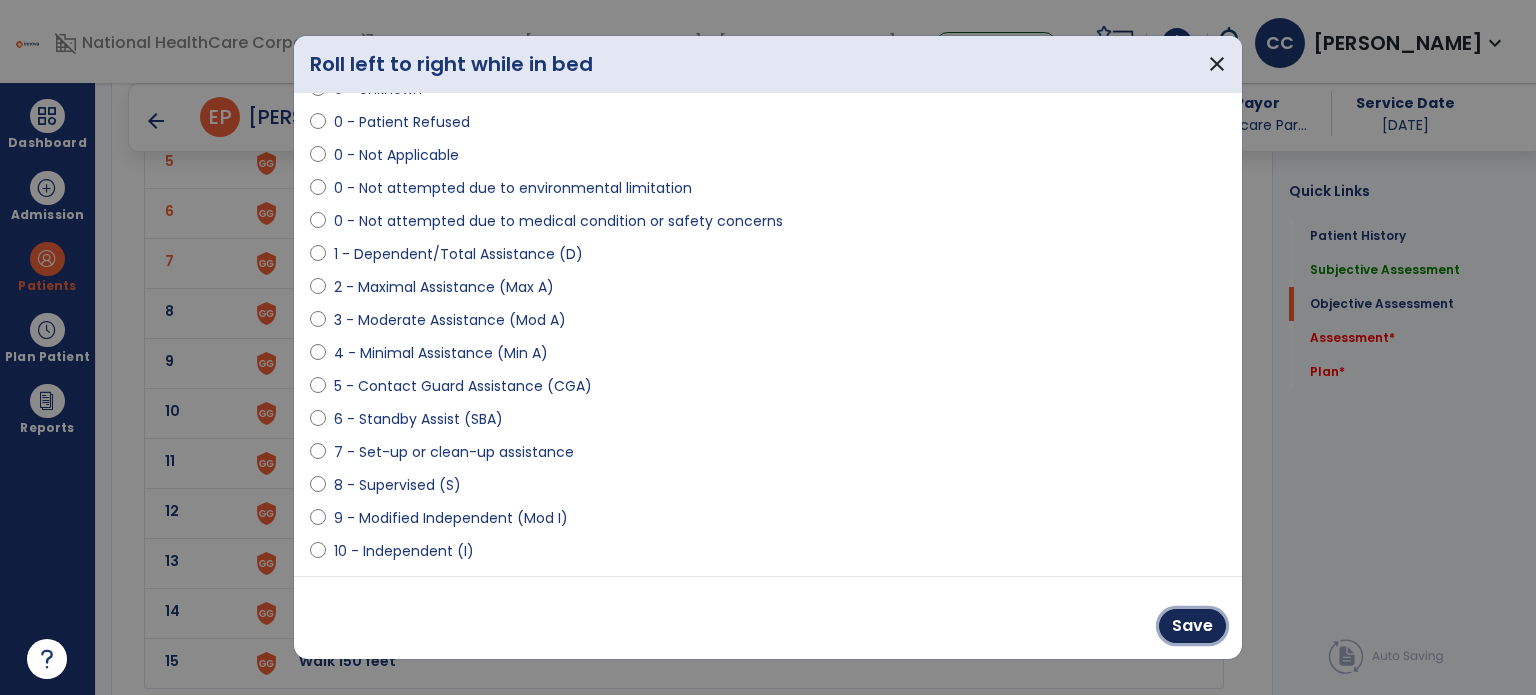 click on "Save" at bounding box center (1192, 626) 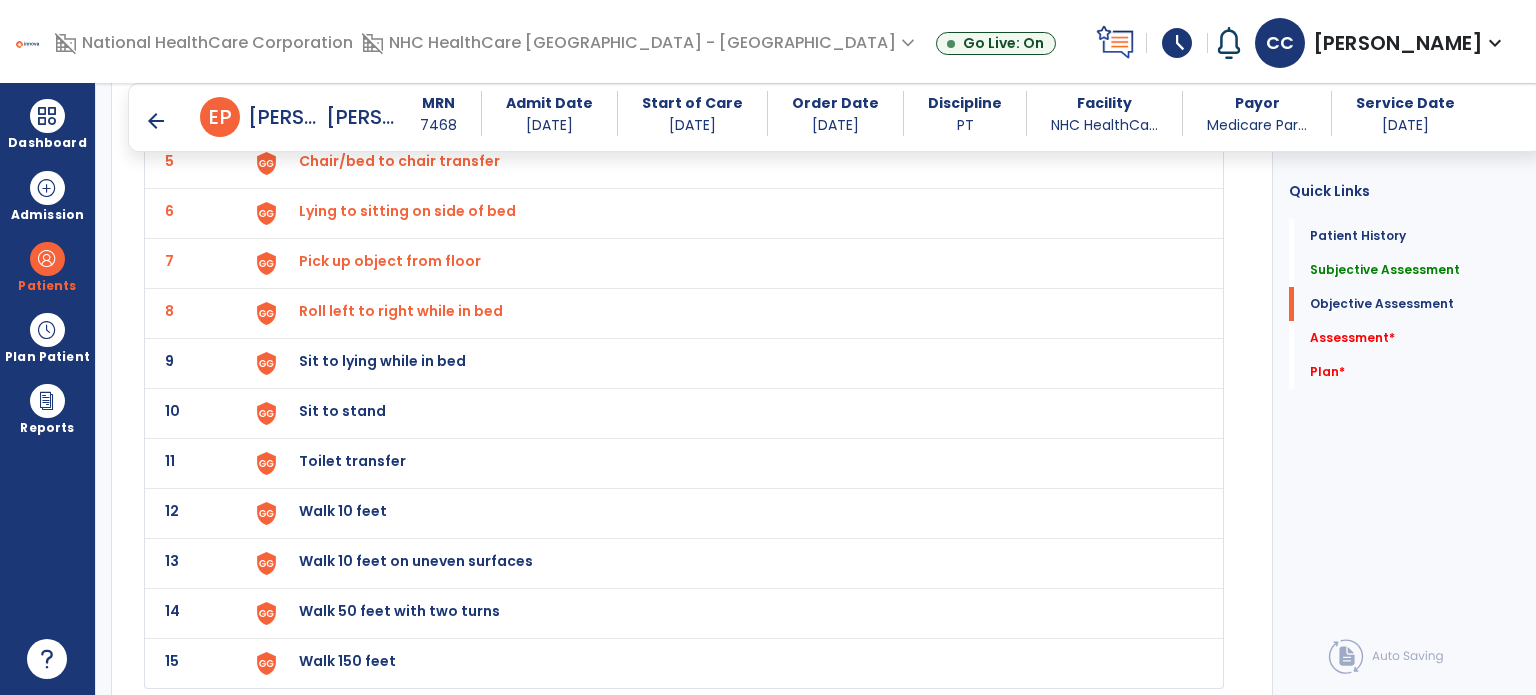 click on "Sit to lying while in bed" at bounding box center (345, -39) 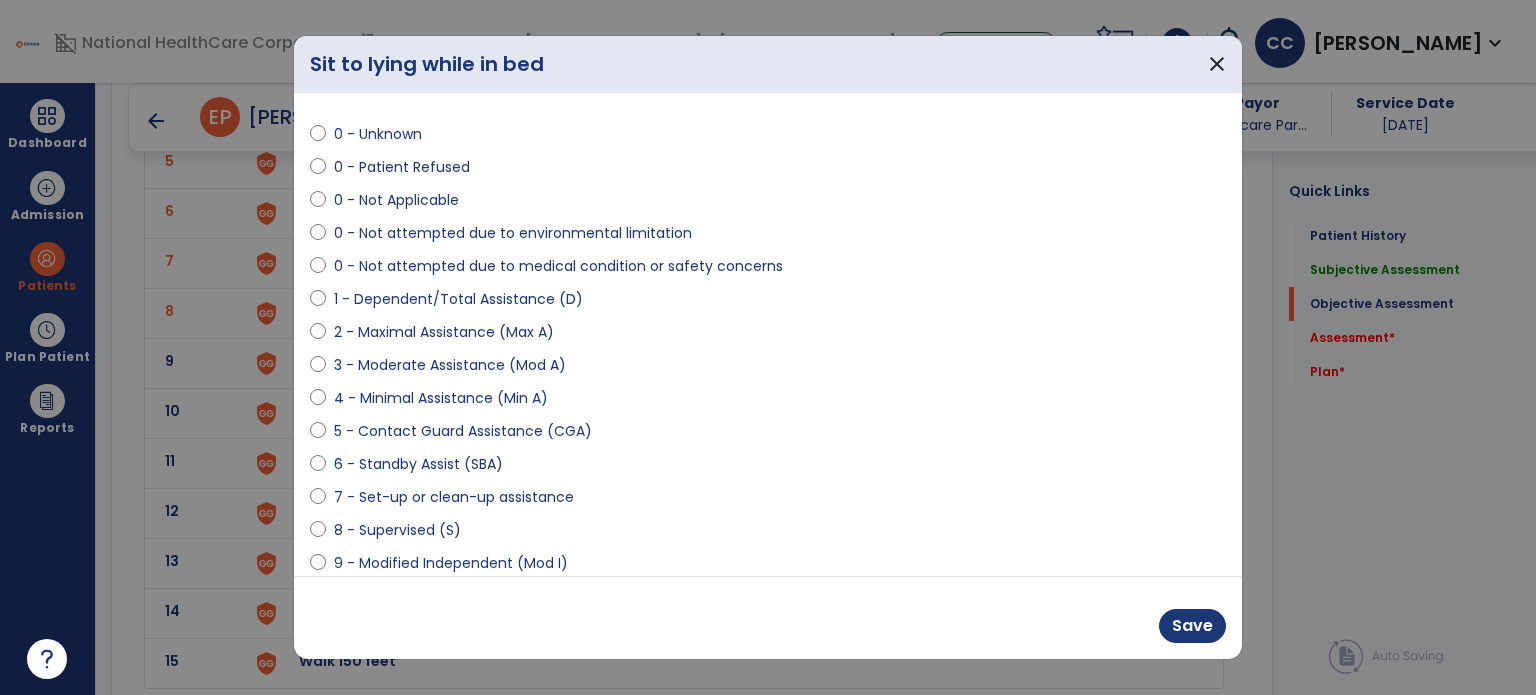 scroll, scrollTop: 100, scrollLeft: 0, axis: vertical 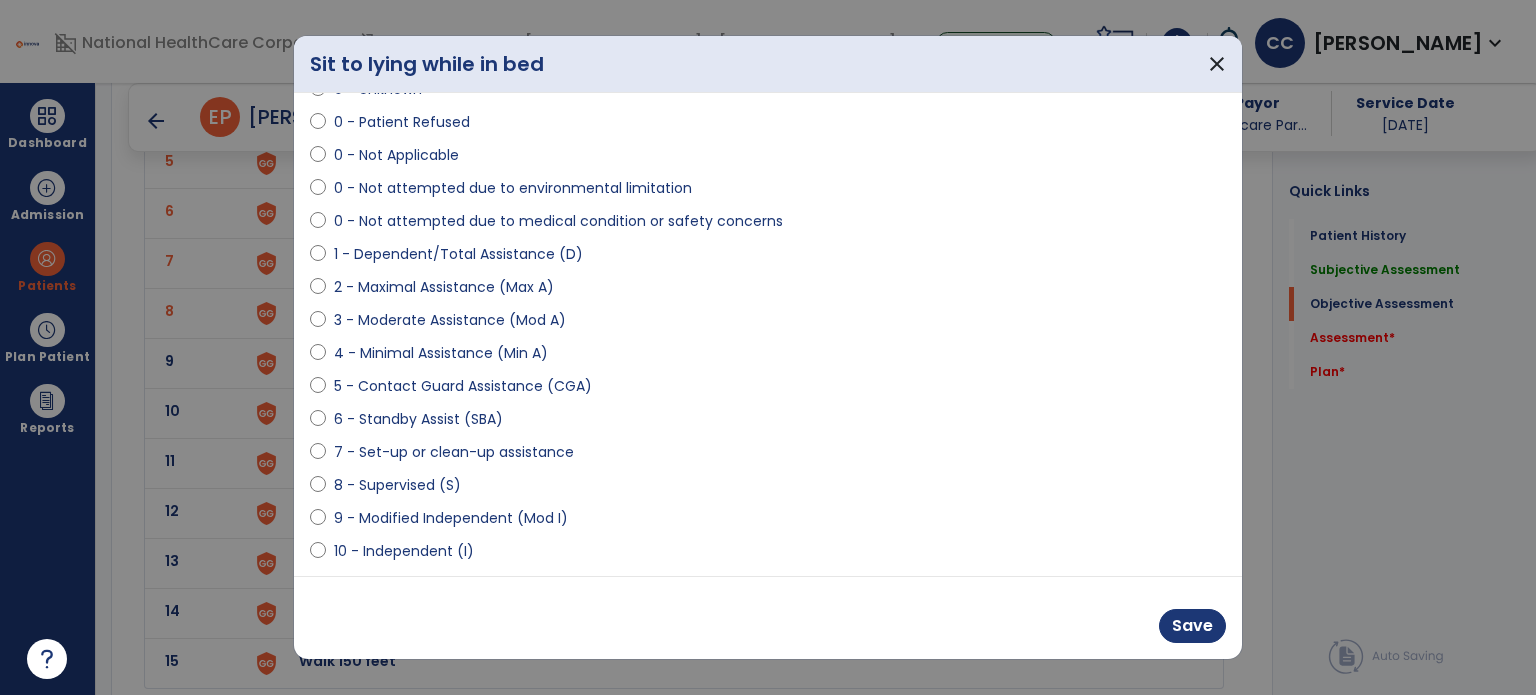 click on "9 - Modified Independent (Mod I)" at bounding box center (451, 518) 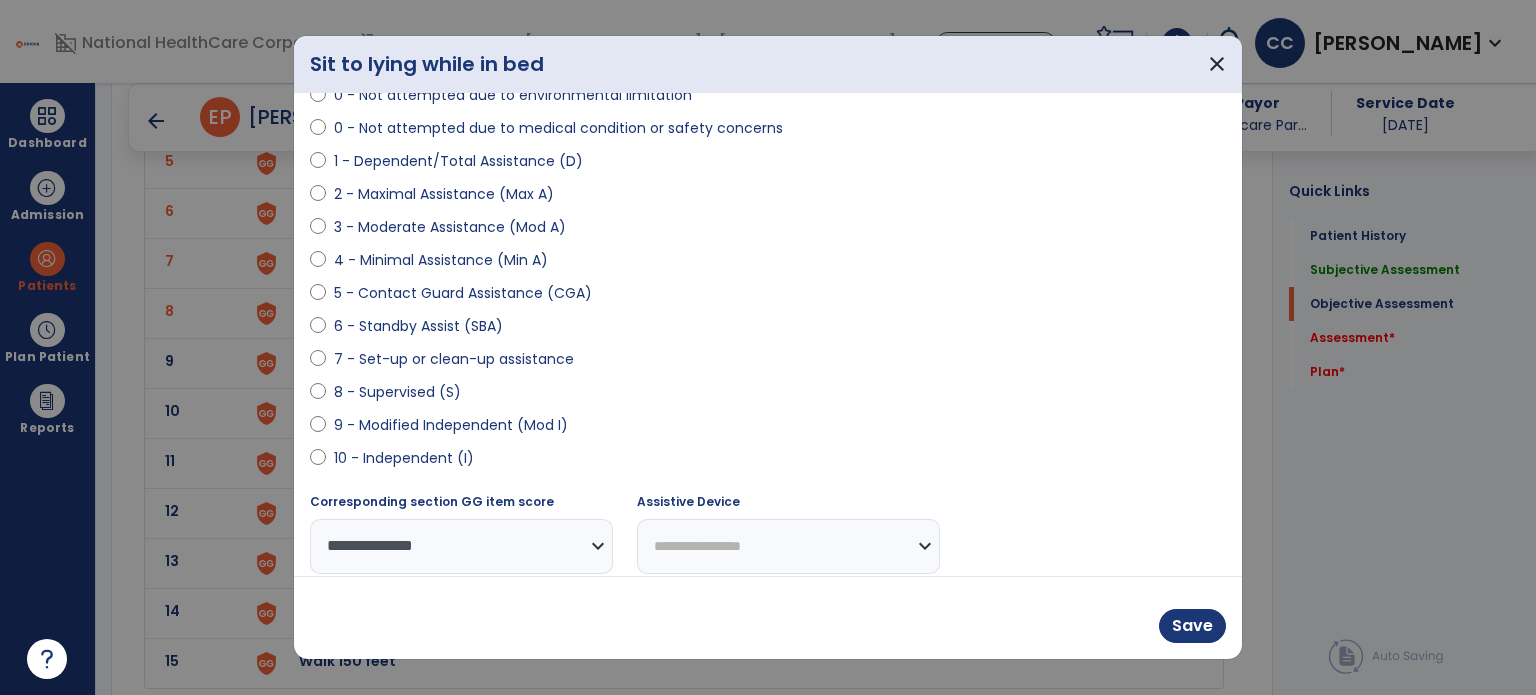 scroll, scrollTop: 204, scrollLeft: 0, axis: vertical 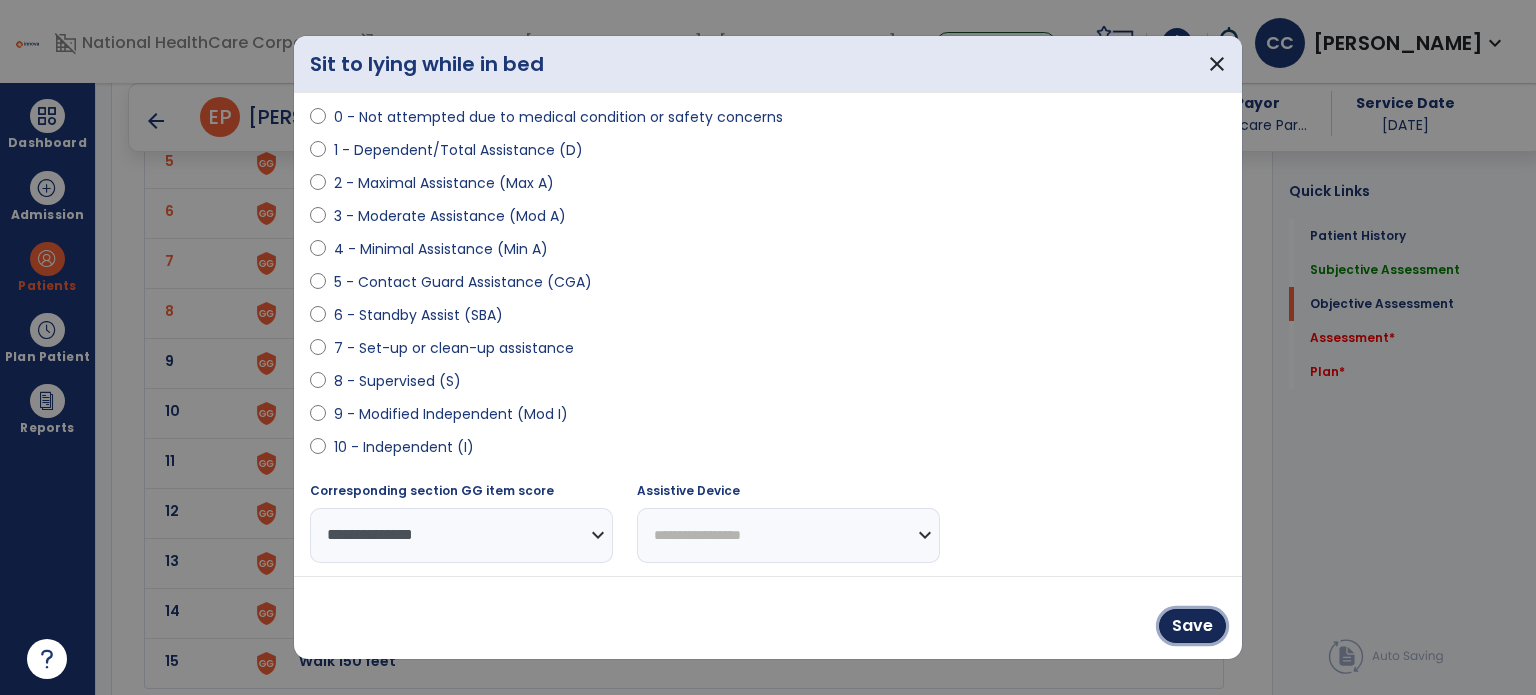drag, startPoint x: 1200, startPoint y: 635, endPoint x: 501, endPoint y: 543, distance: 705.0284 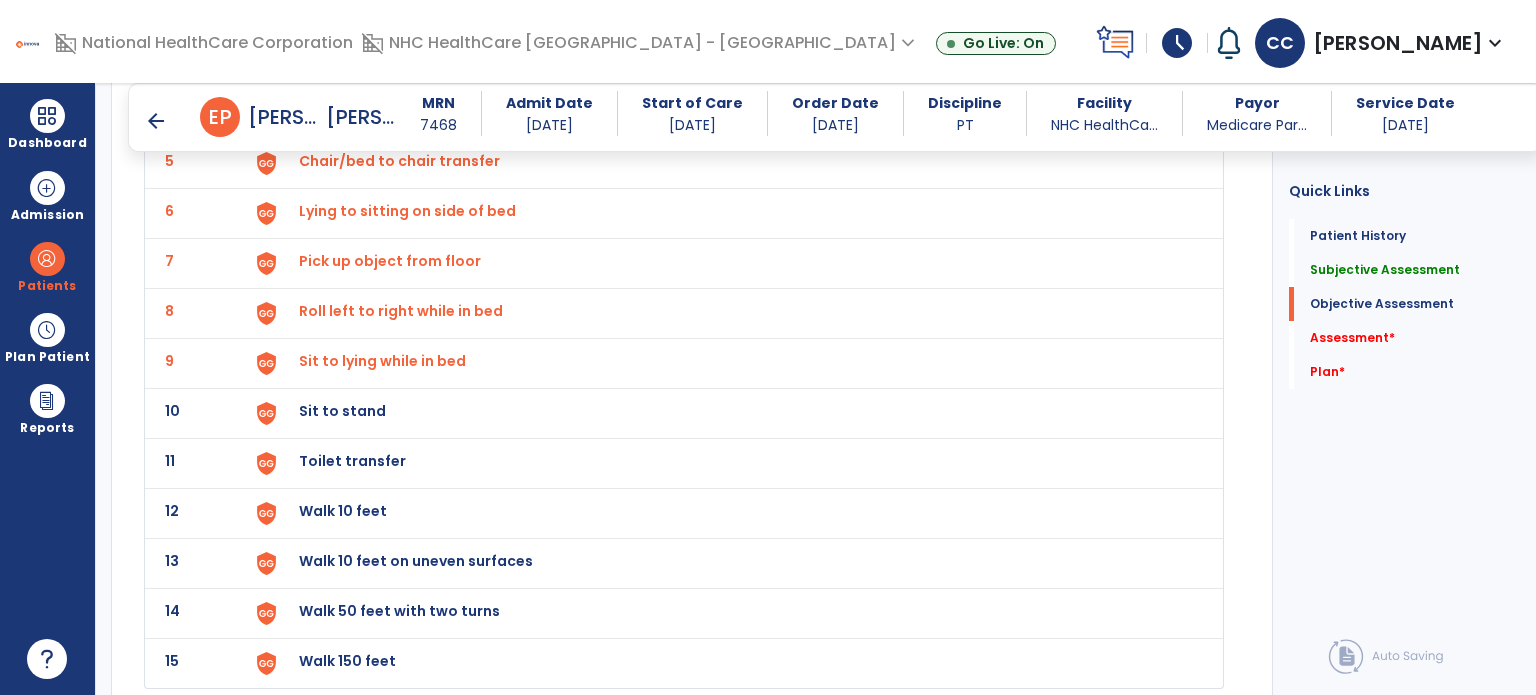 click on "Sit to stand" at bounding box center [345, -39] 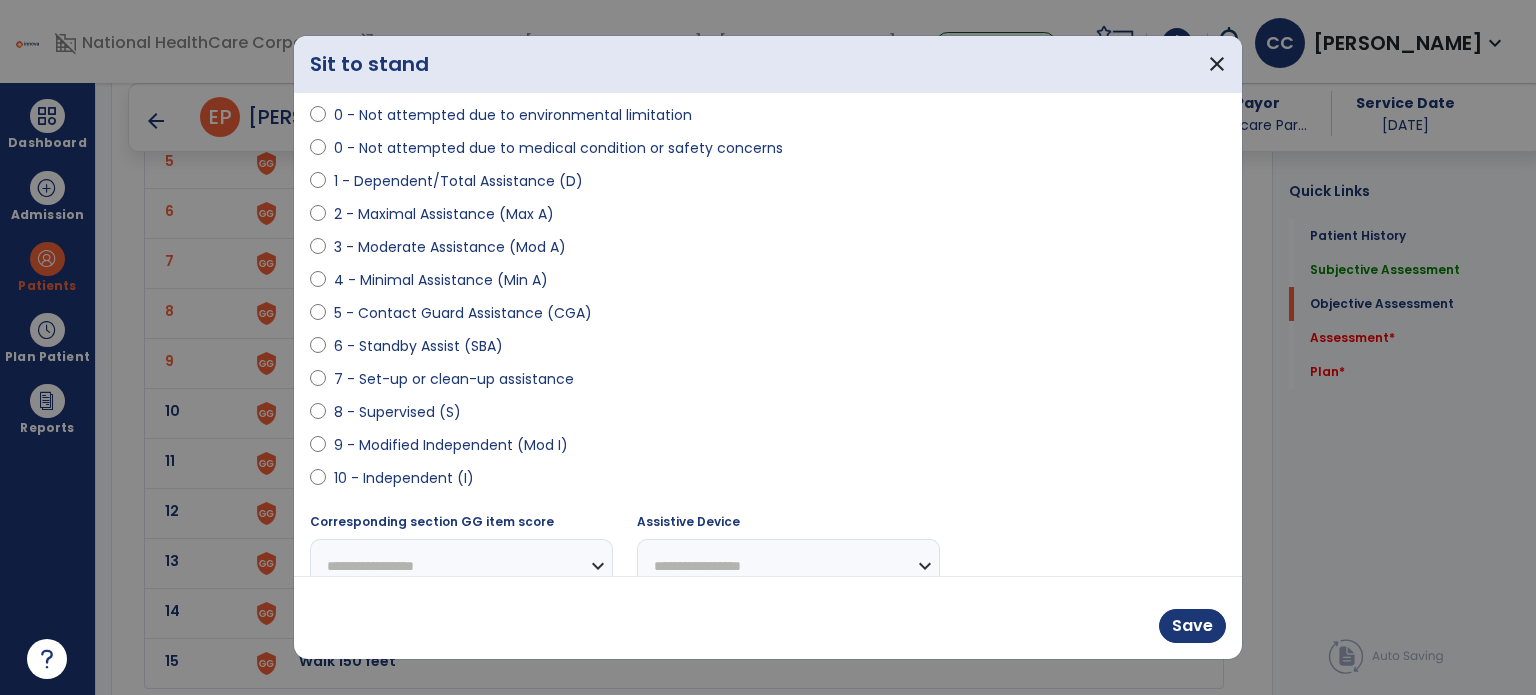 scroll, scrollTop: 200, scrollLeft: 0, axis: vertical 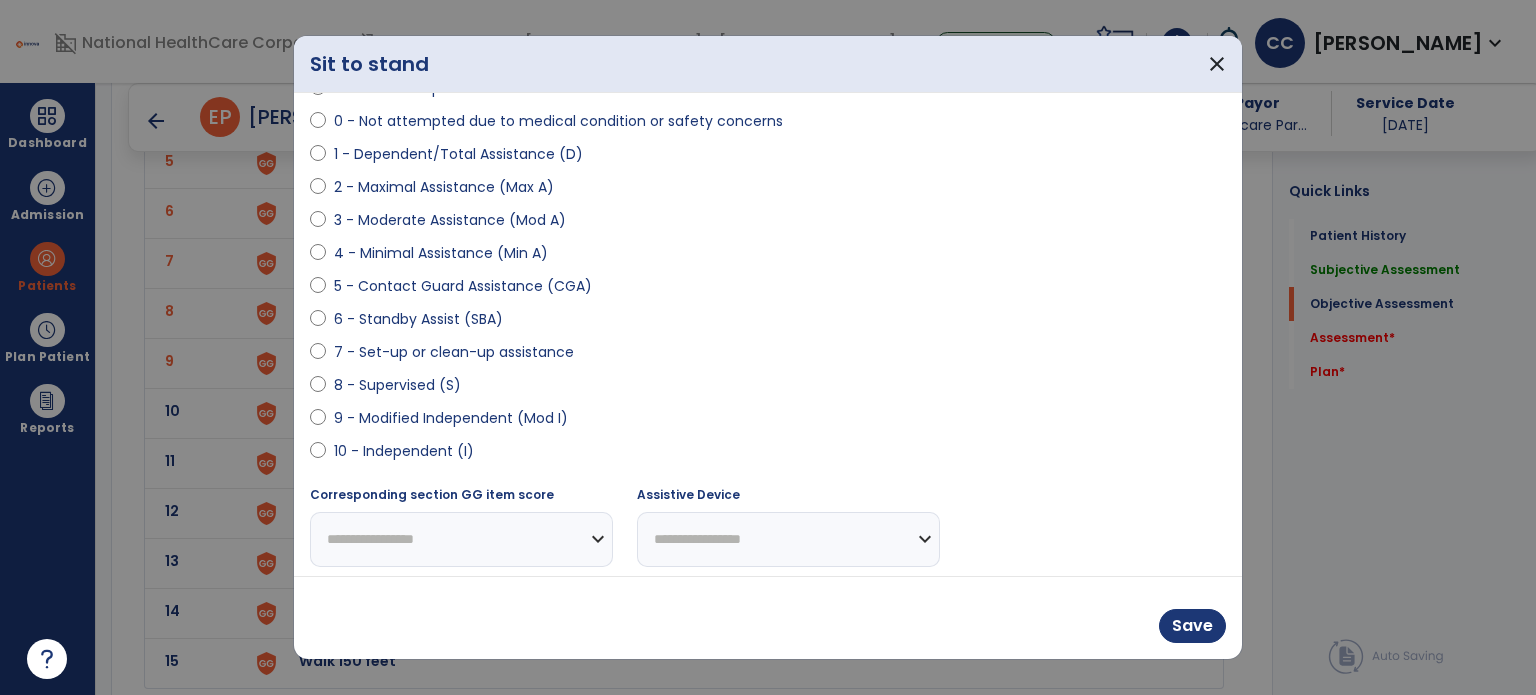 click on "9 - Modified Independent (Mod I)" at bounding box center [451, 418] 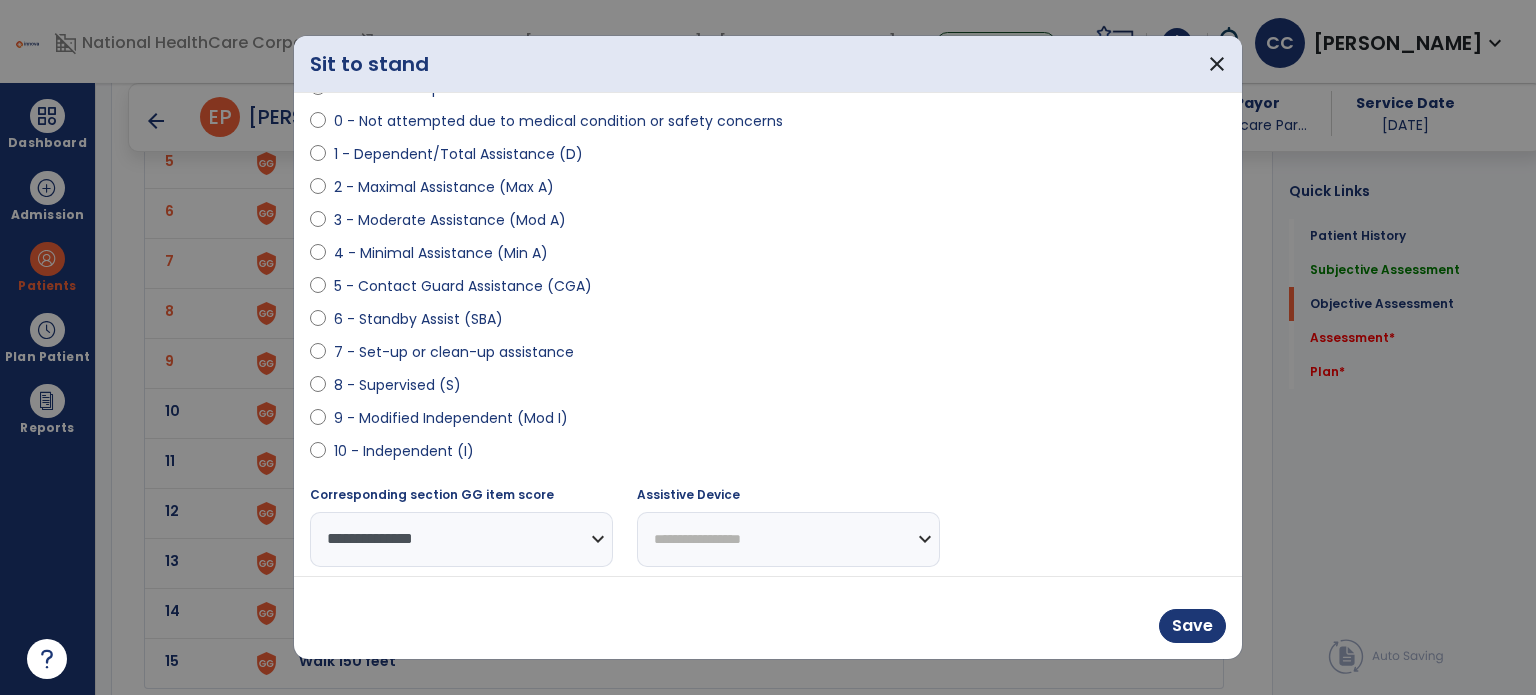 select on "**********" 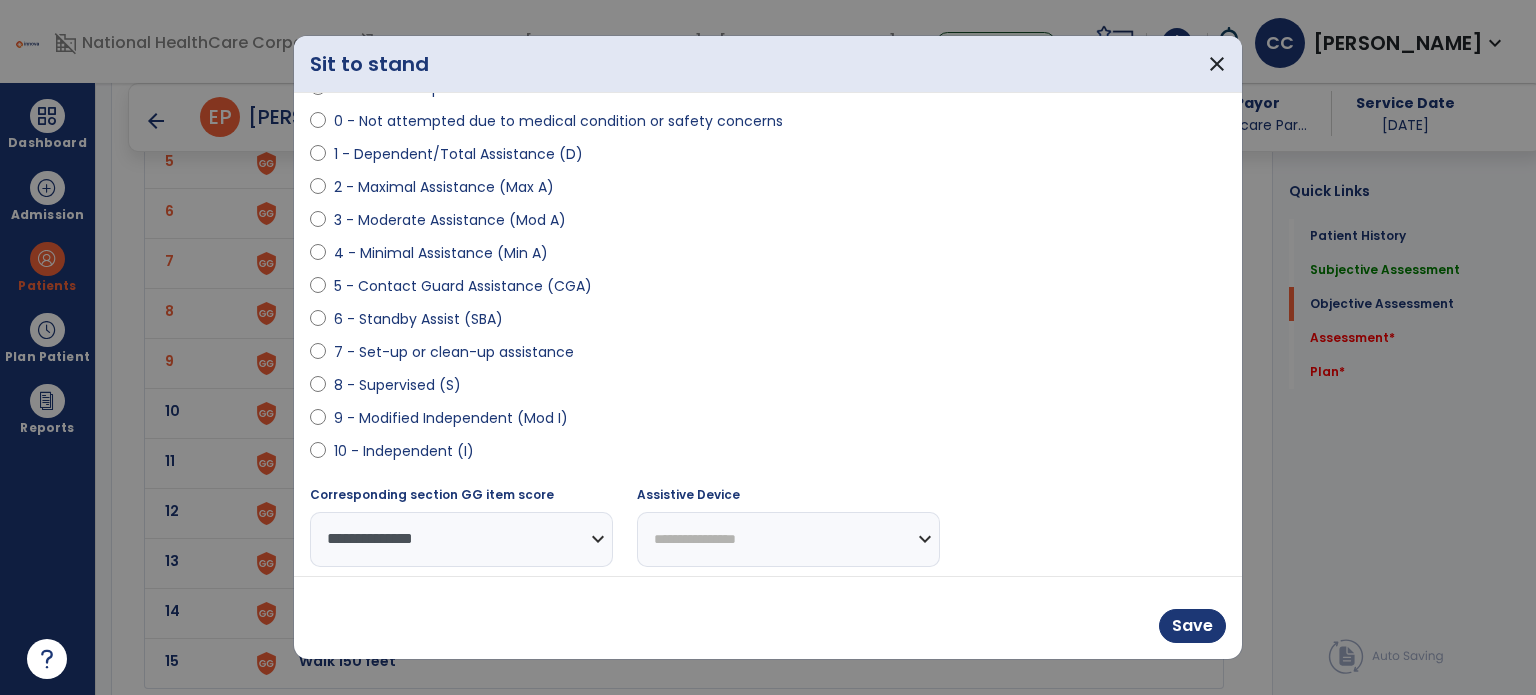 click on "**********" at bounding box center (788, 539) 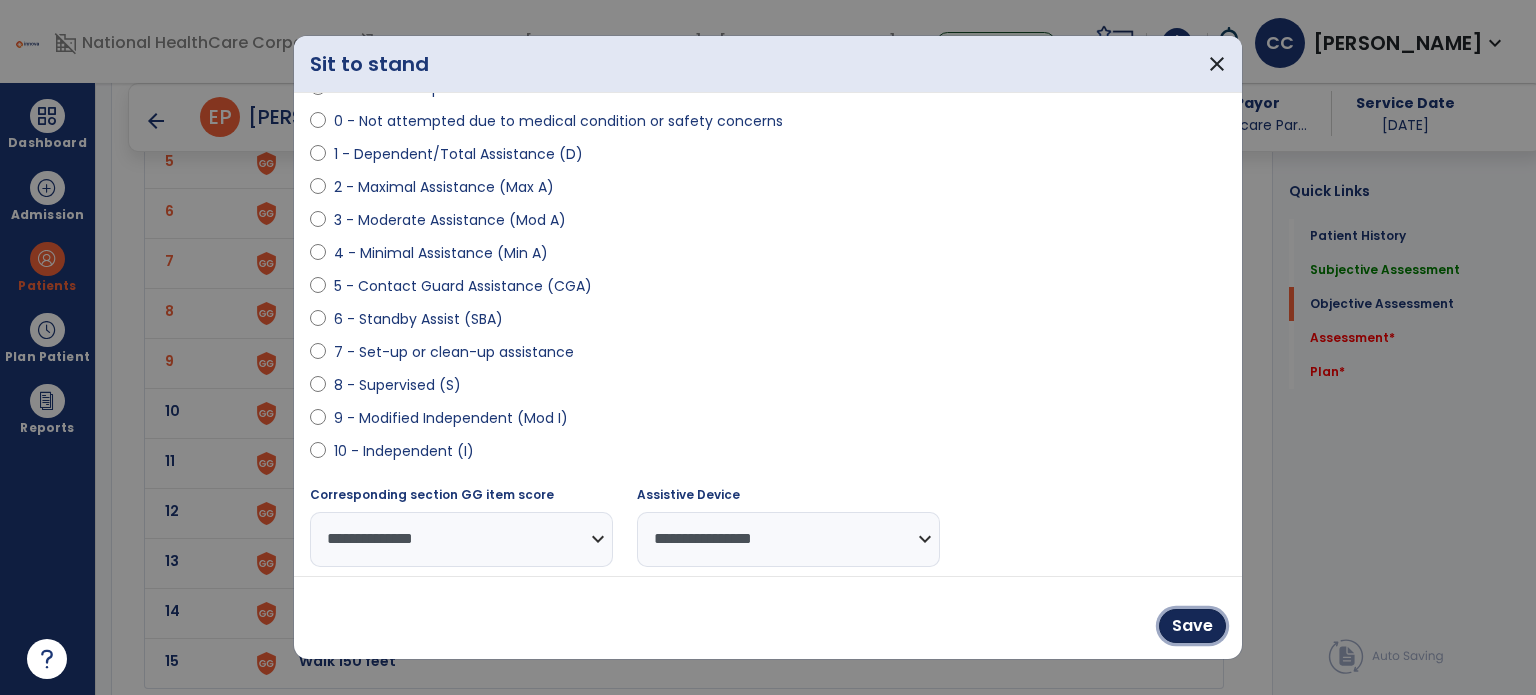 click on "Save" at bounding box center [1192, 626] 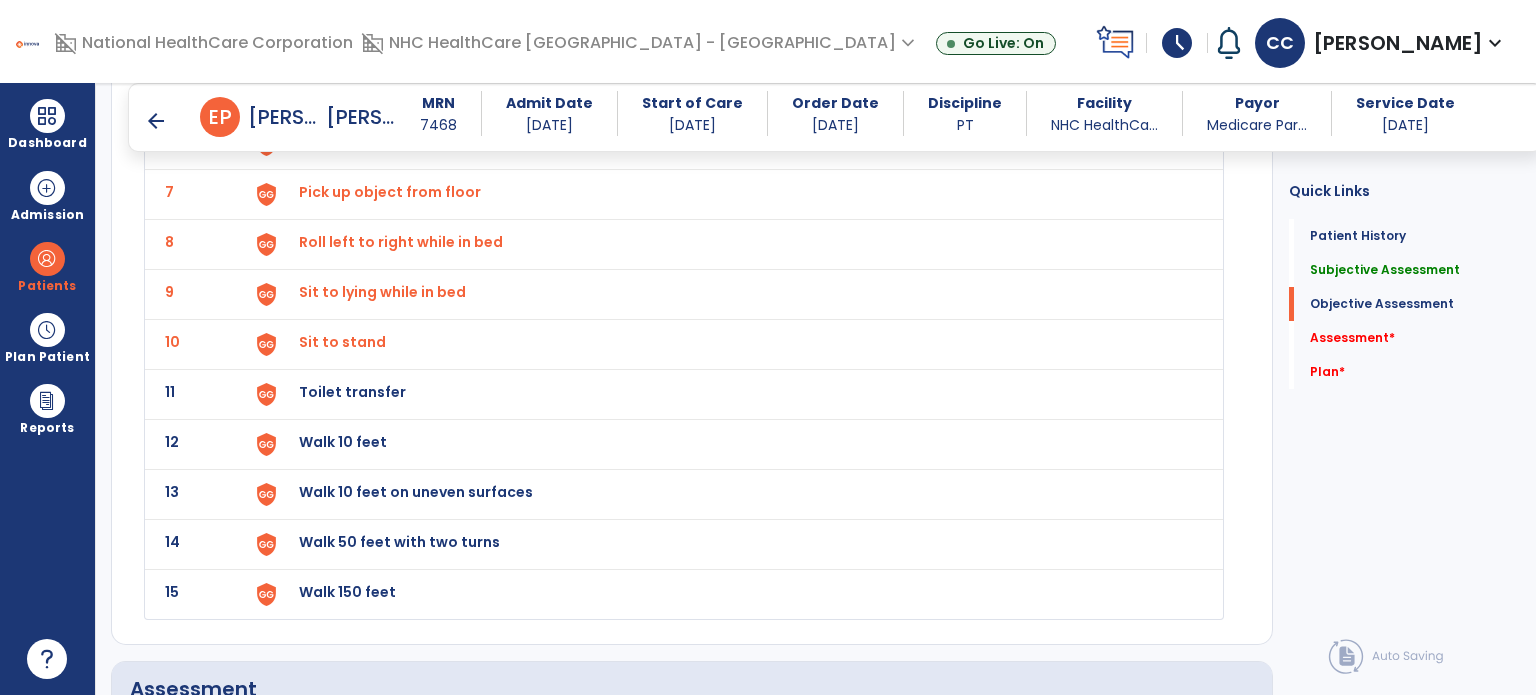 scroll, scrollTop: 2219, scrollLeft: 0, axis: vertical 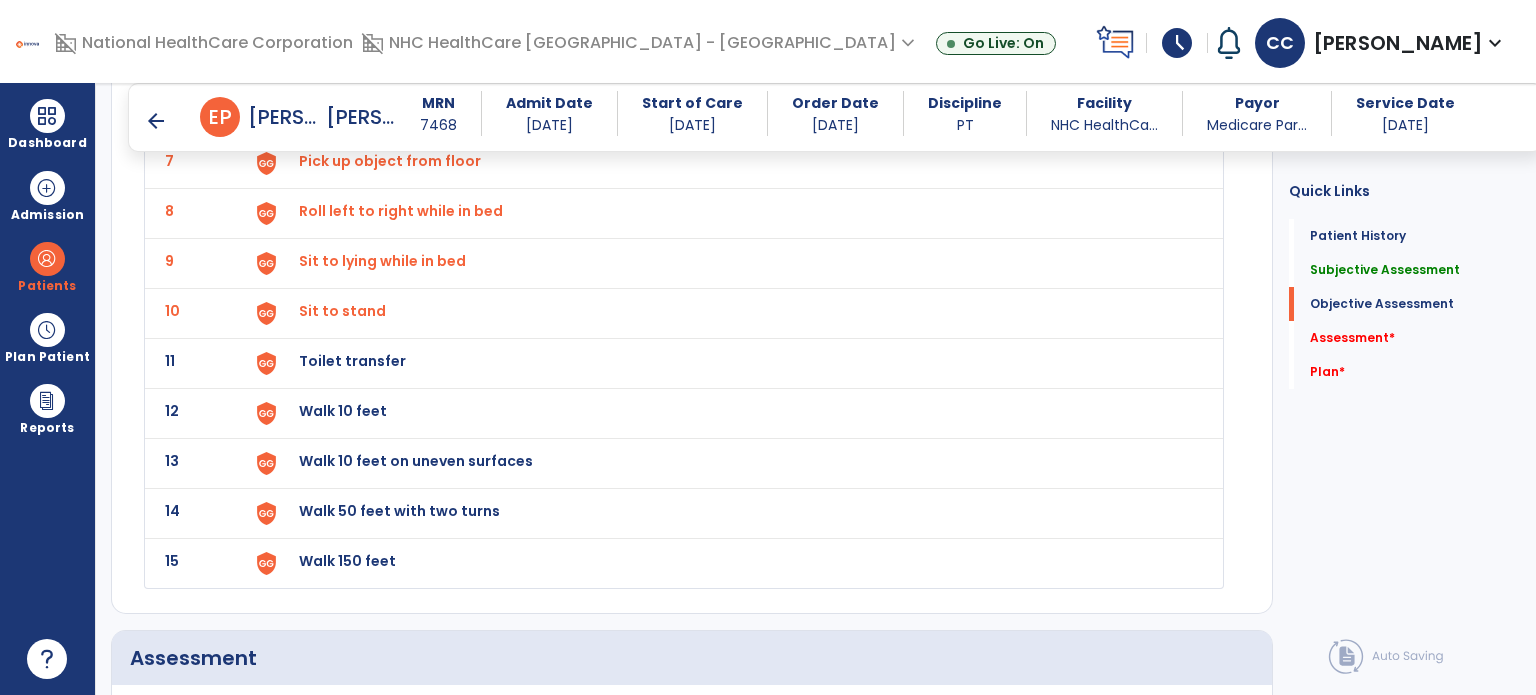 click on "11 Toilet transfer" 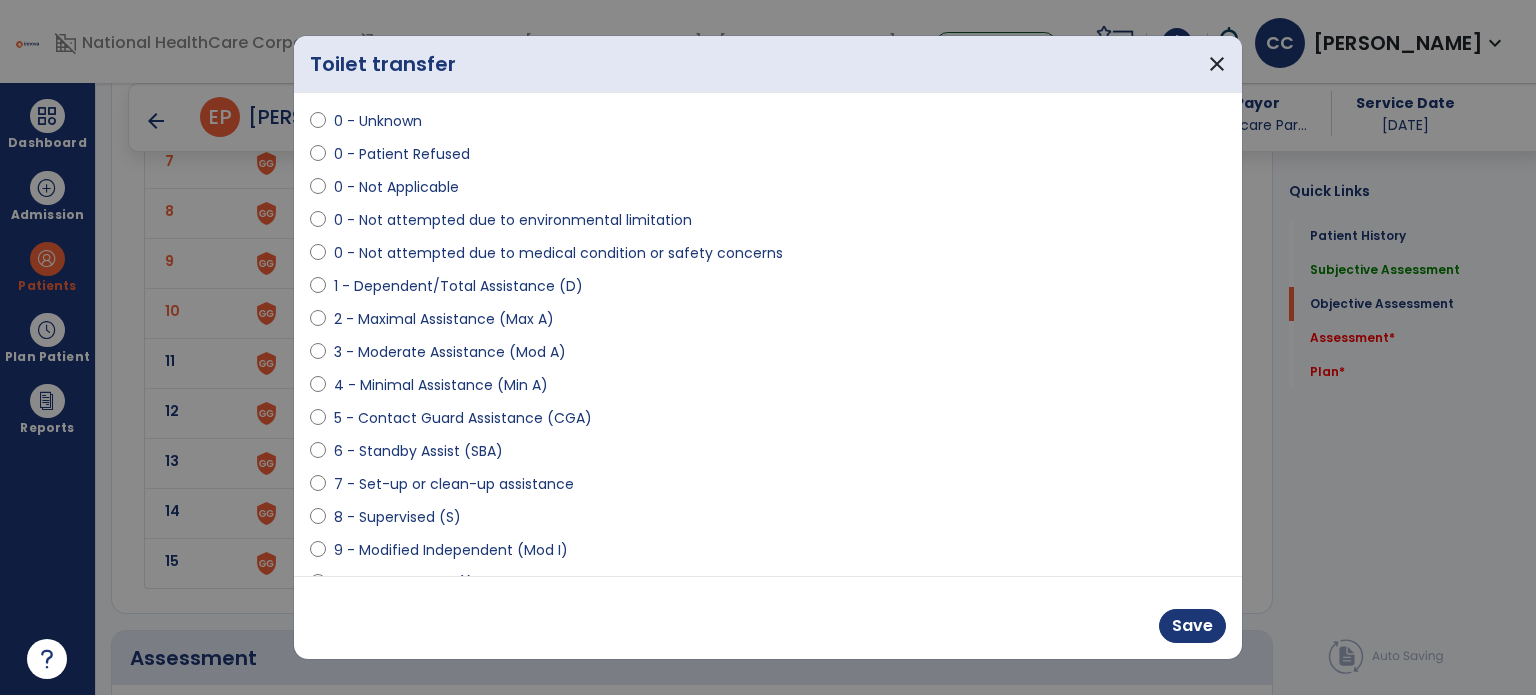 scroll, scrollTop: 100, scrollLeft: 0, axis: vertical 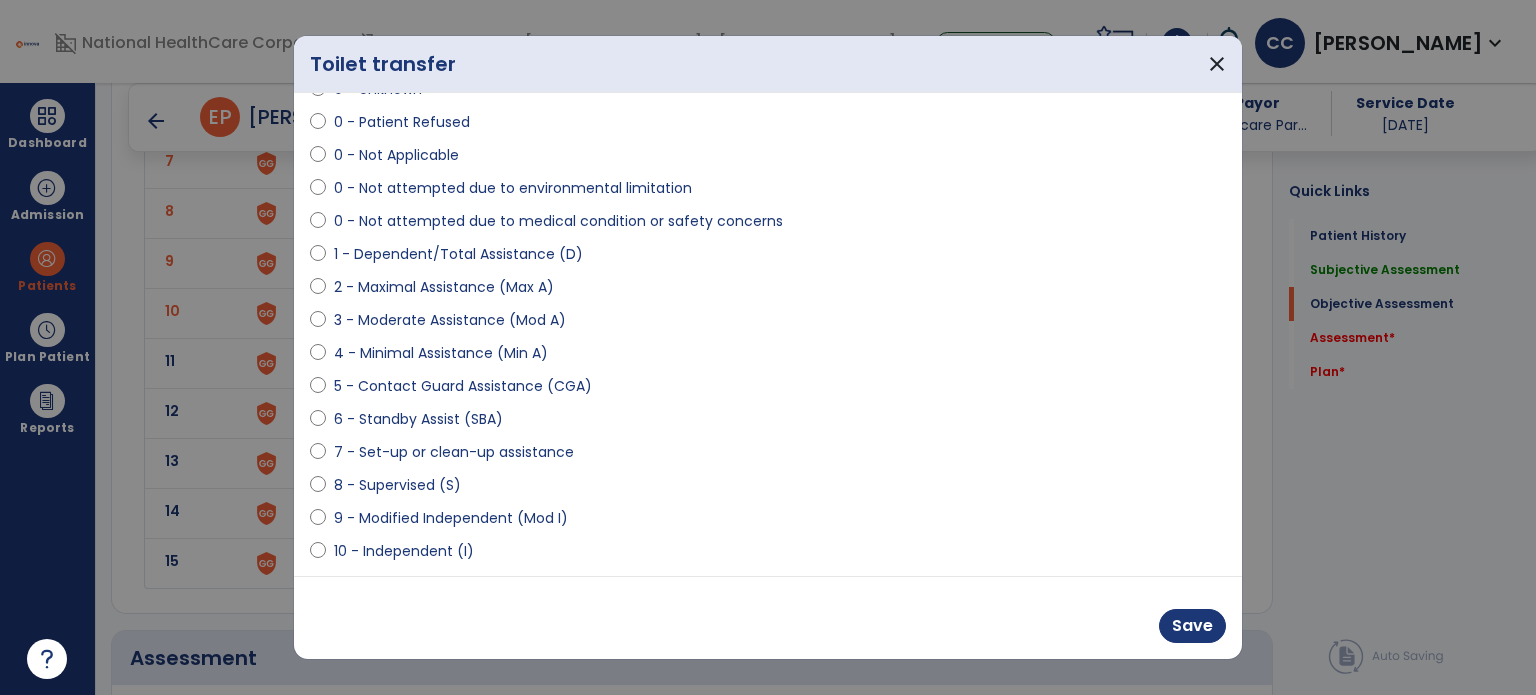 click on "9 - Modified Independent (Mod I)" at bounding box center [768, 522] 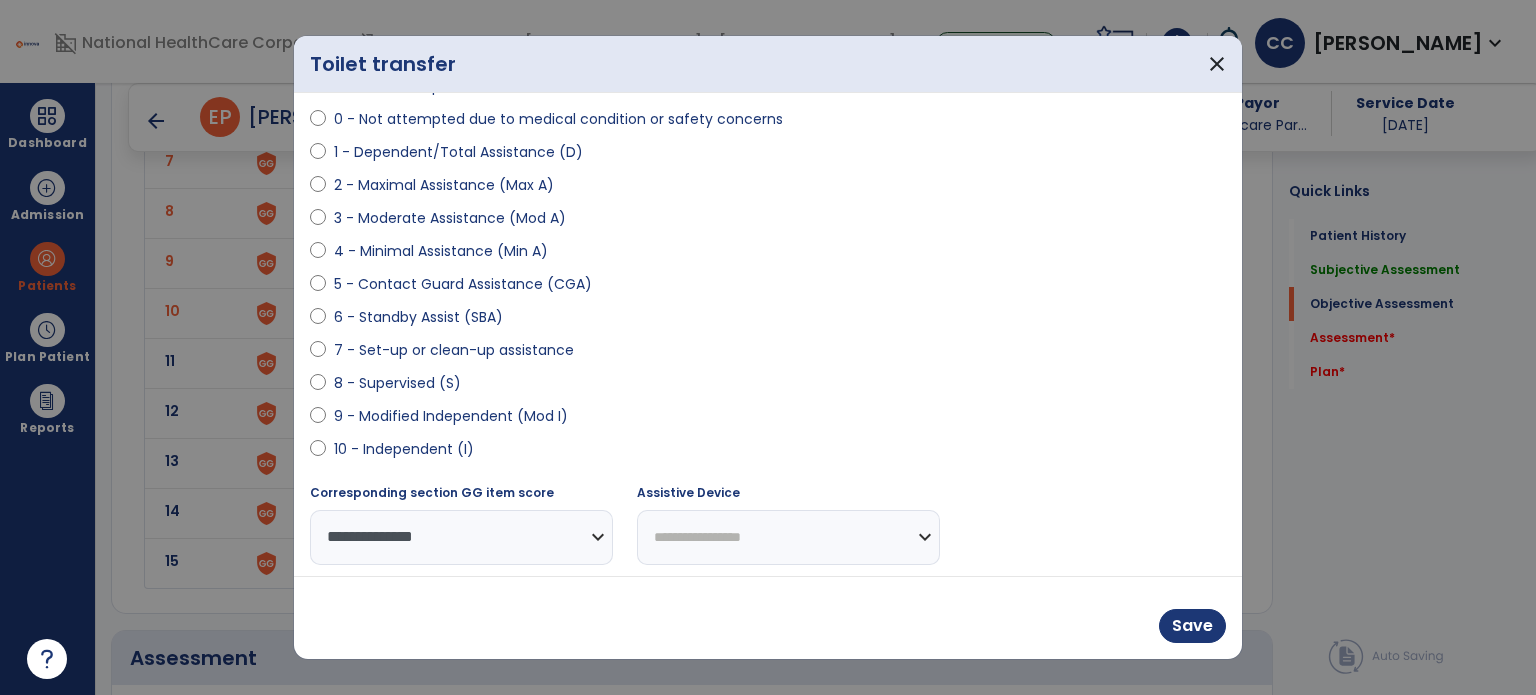 scroll, scrollTop: 204, scrollLeft: 0, axis: vertical 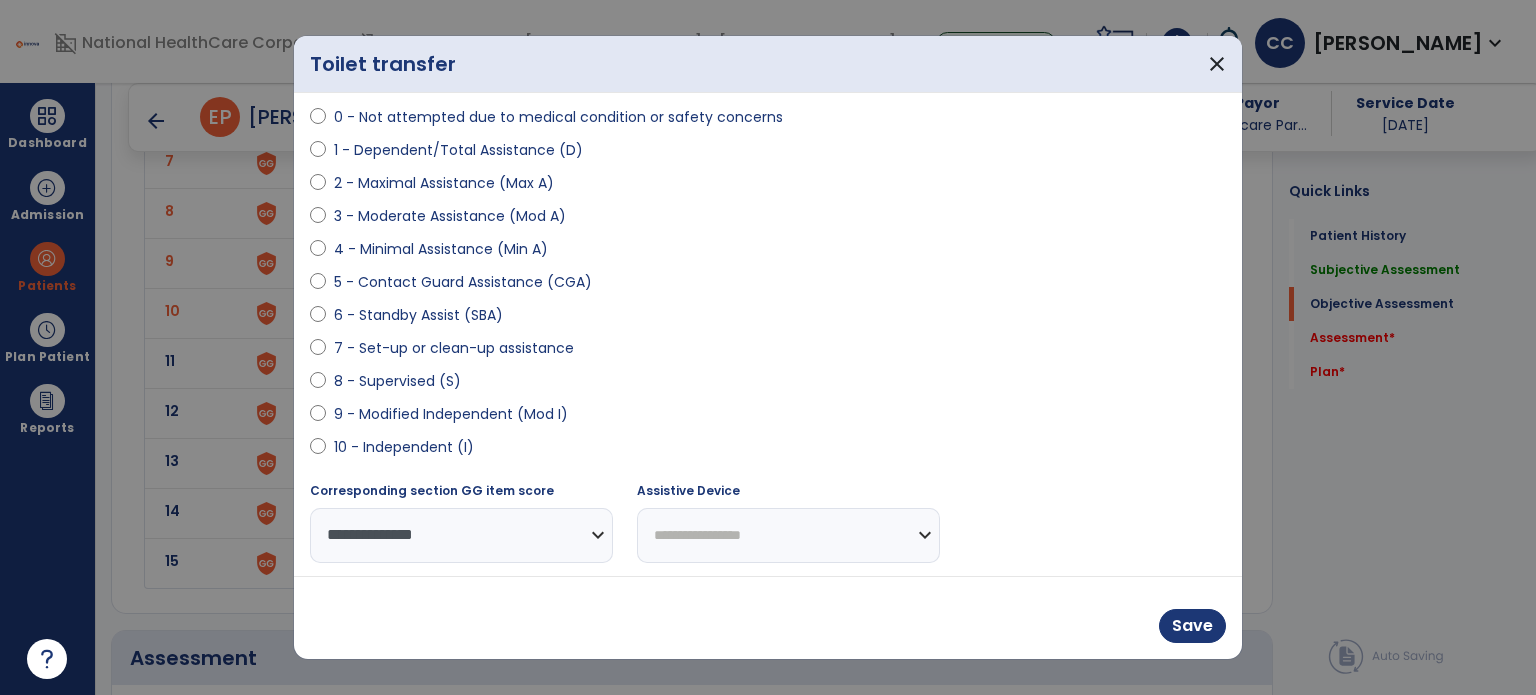 click on "**********" at bounding box center [788, 535] 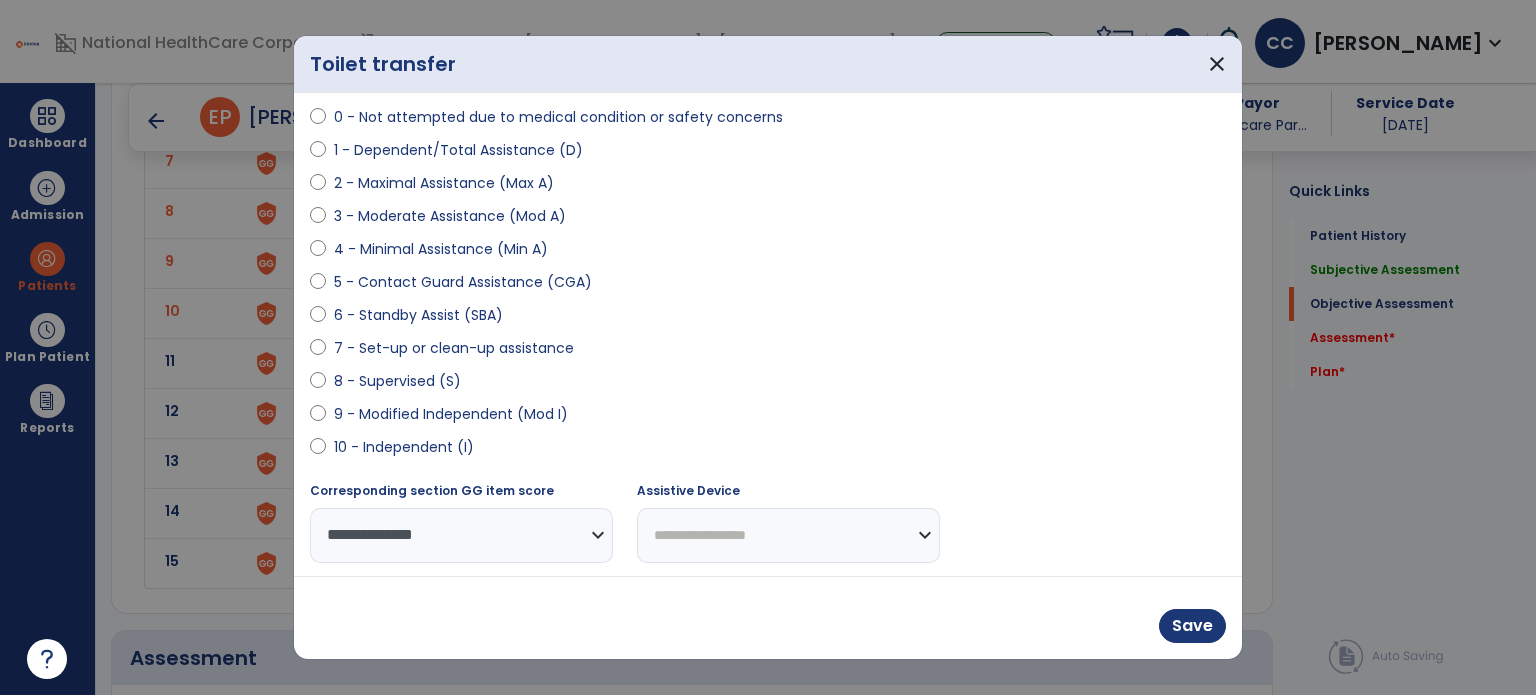 click on "**********" at bounding box center [788, 535] 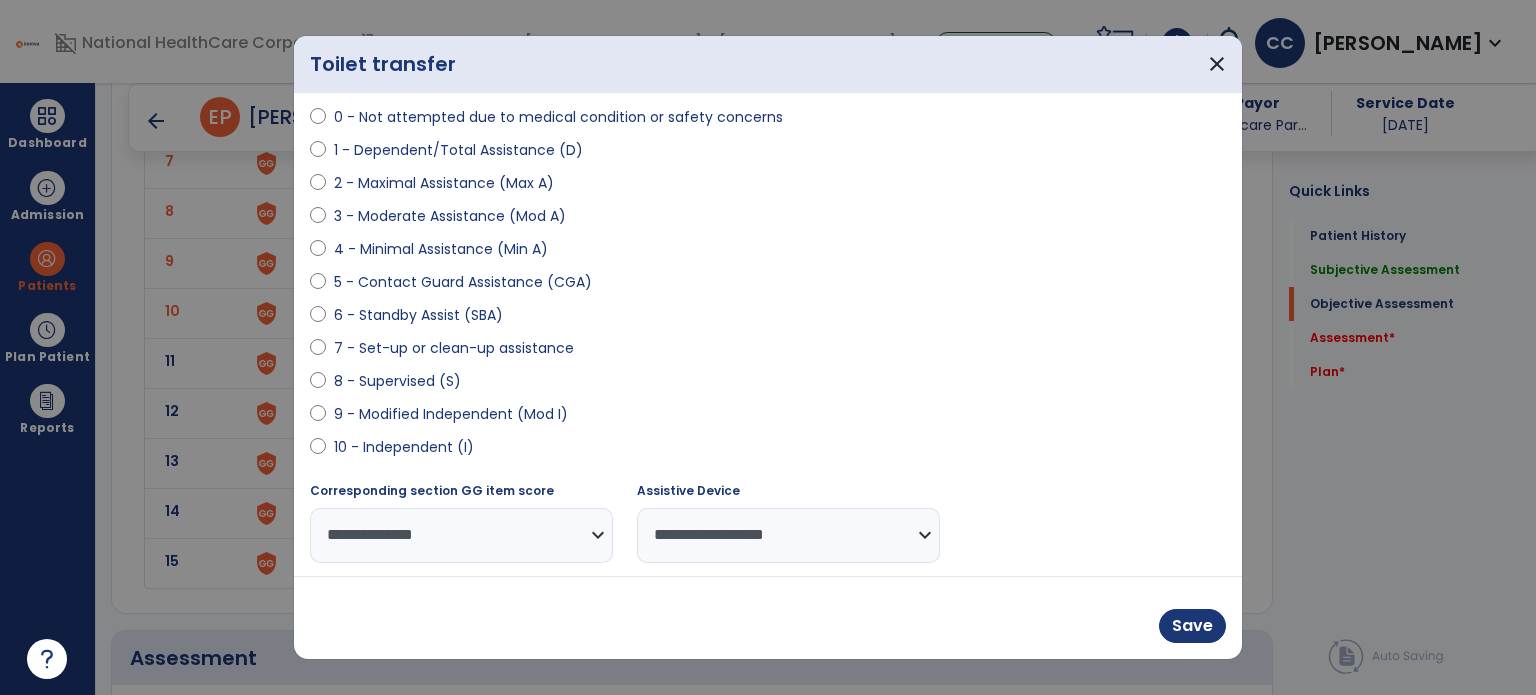 drag, startPoint x: 778, startPoint y: 539, endPoint x: 772, endPoint y: 514, distance: 25.70992 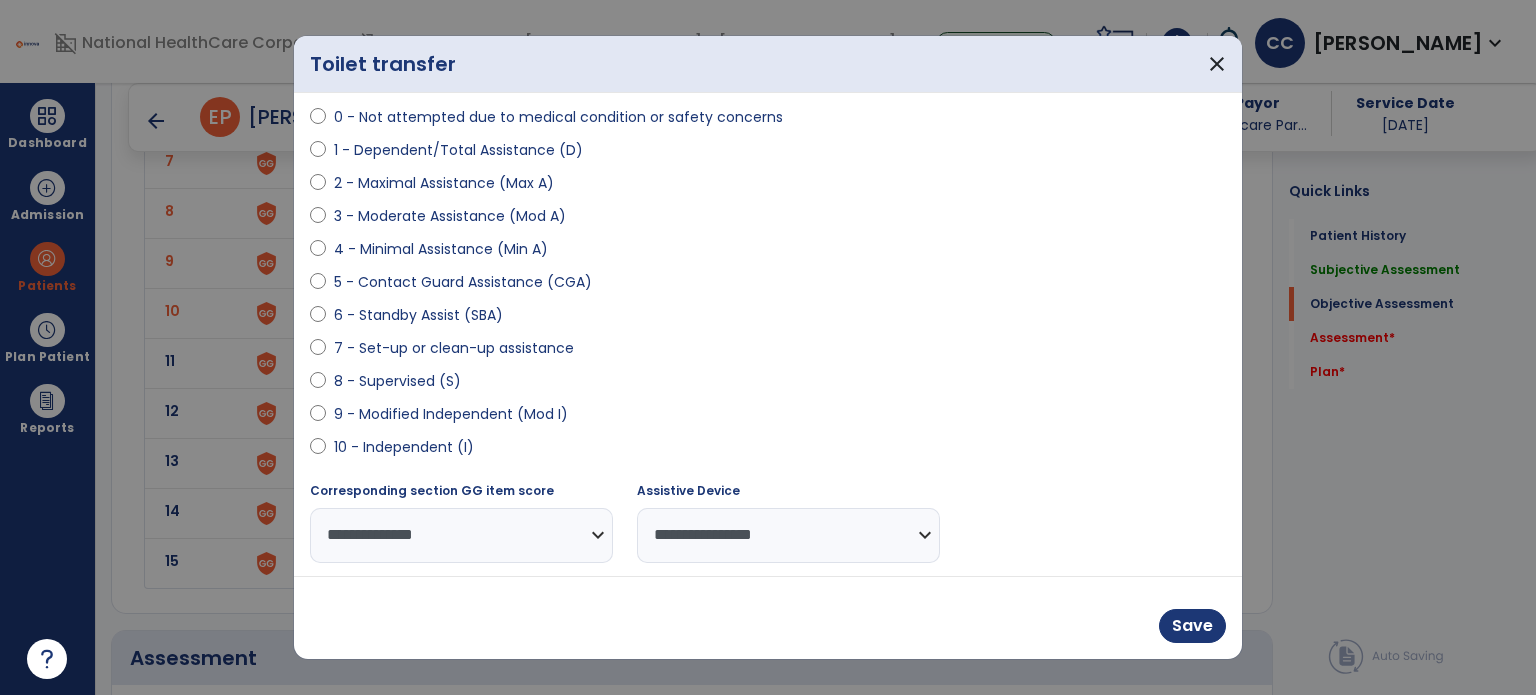 click on "**********" at bounding box center [788, 535] 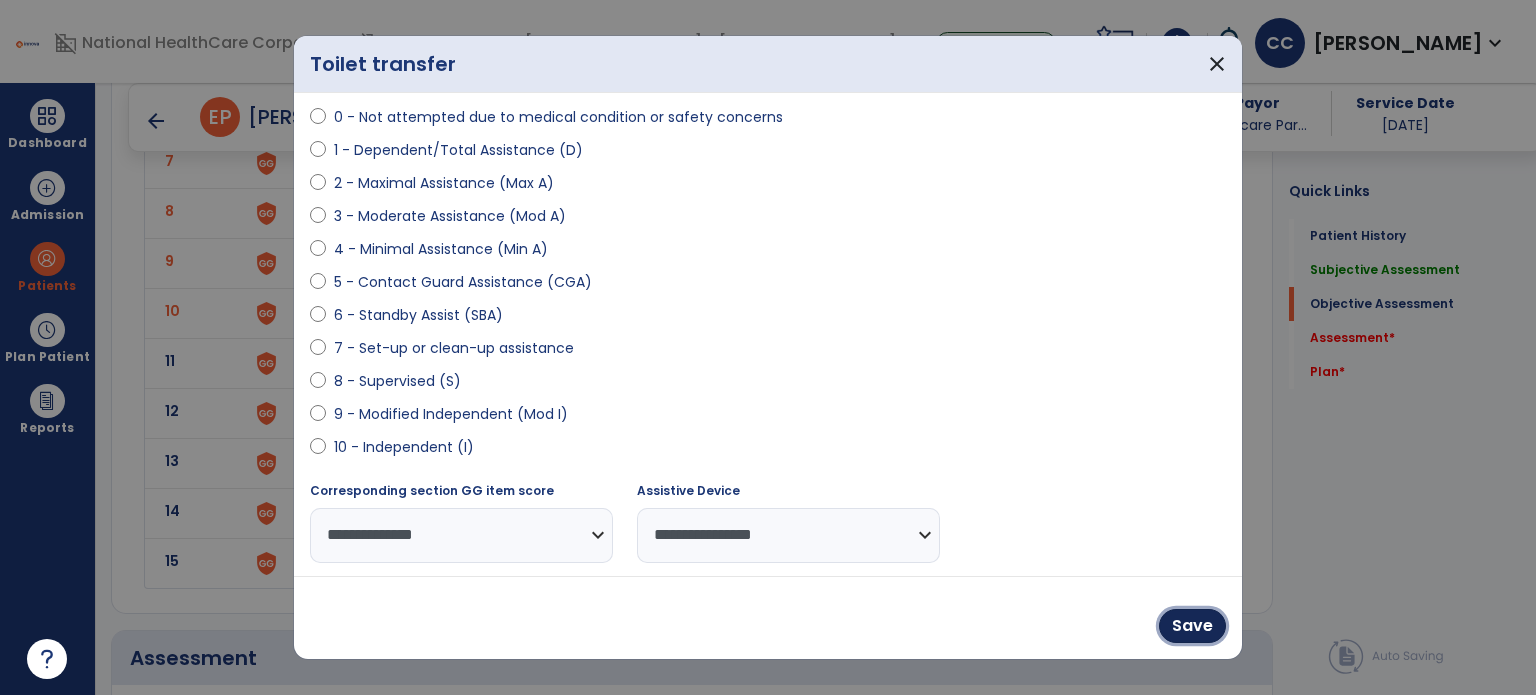 click on "Save" at bounding box center (1192, 626) 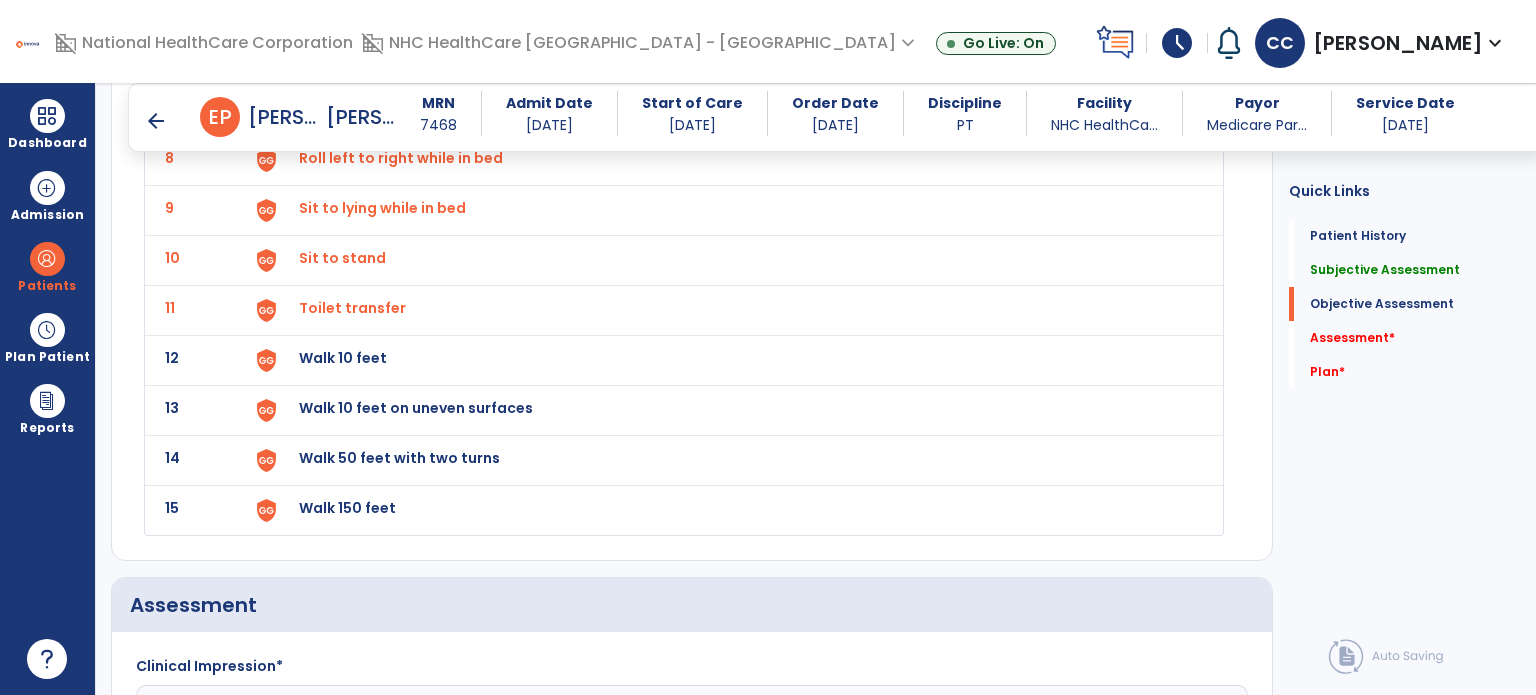 scroll, scrollTop: 2319, scrollLeft: 0, axis: vertical 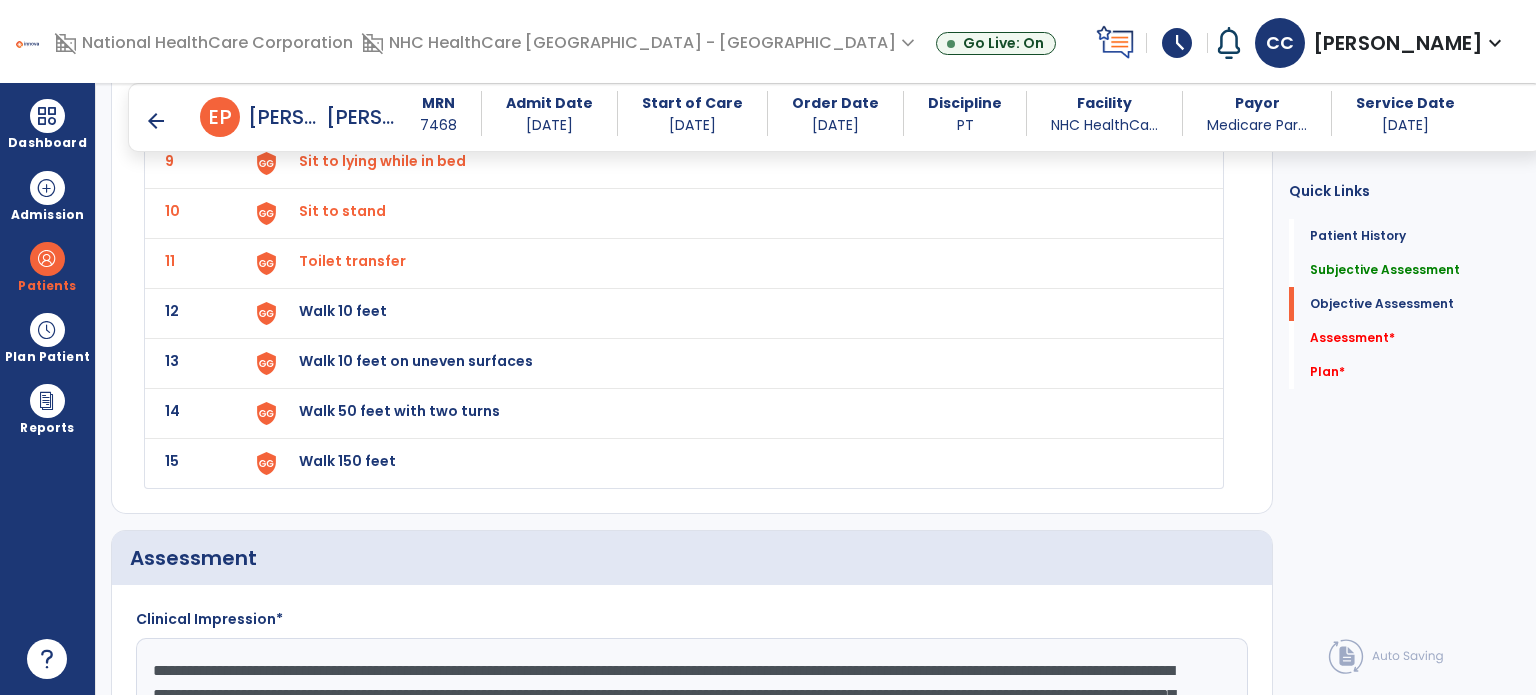 click on "Walk 10 feet" at bounding box center [728, -237] 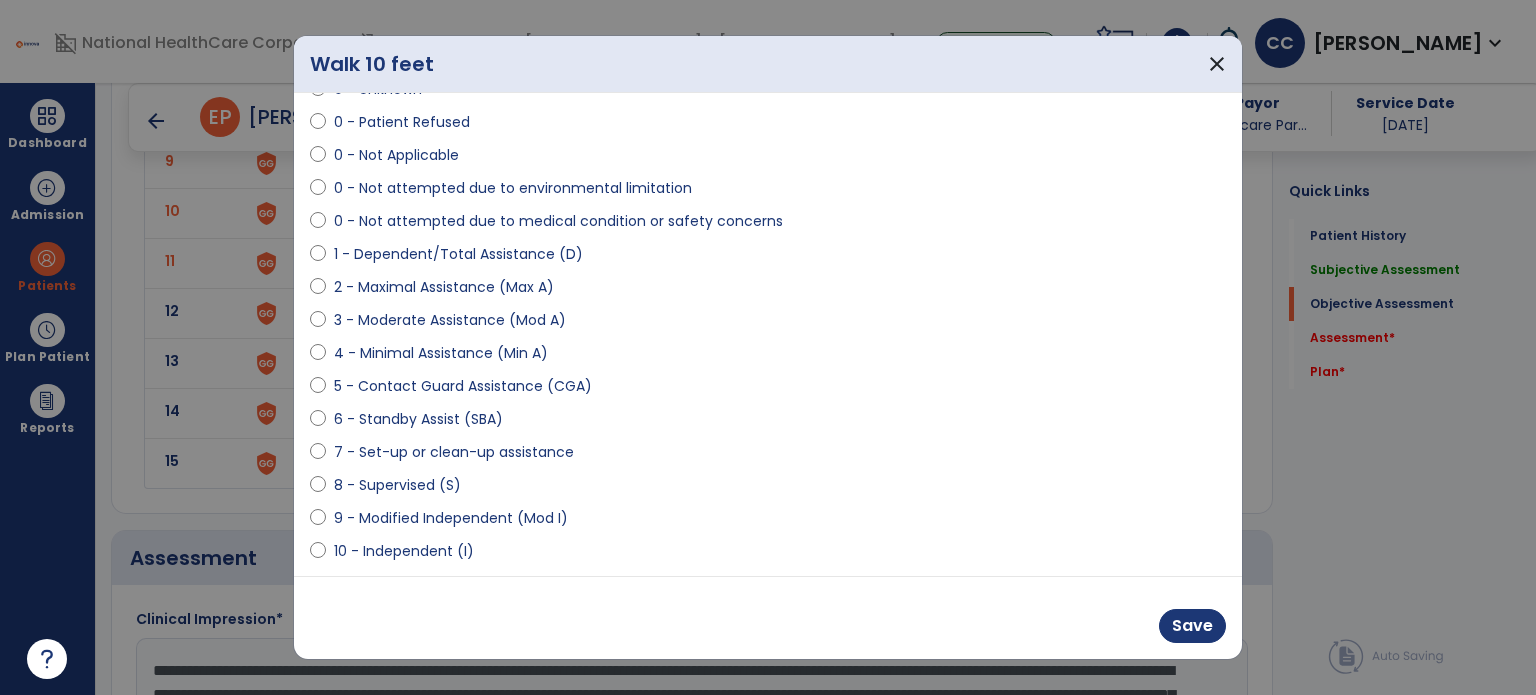 click on "9 - Modified Independent (Mod I)" at bounding box center [451, 518] 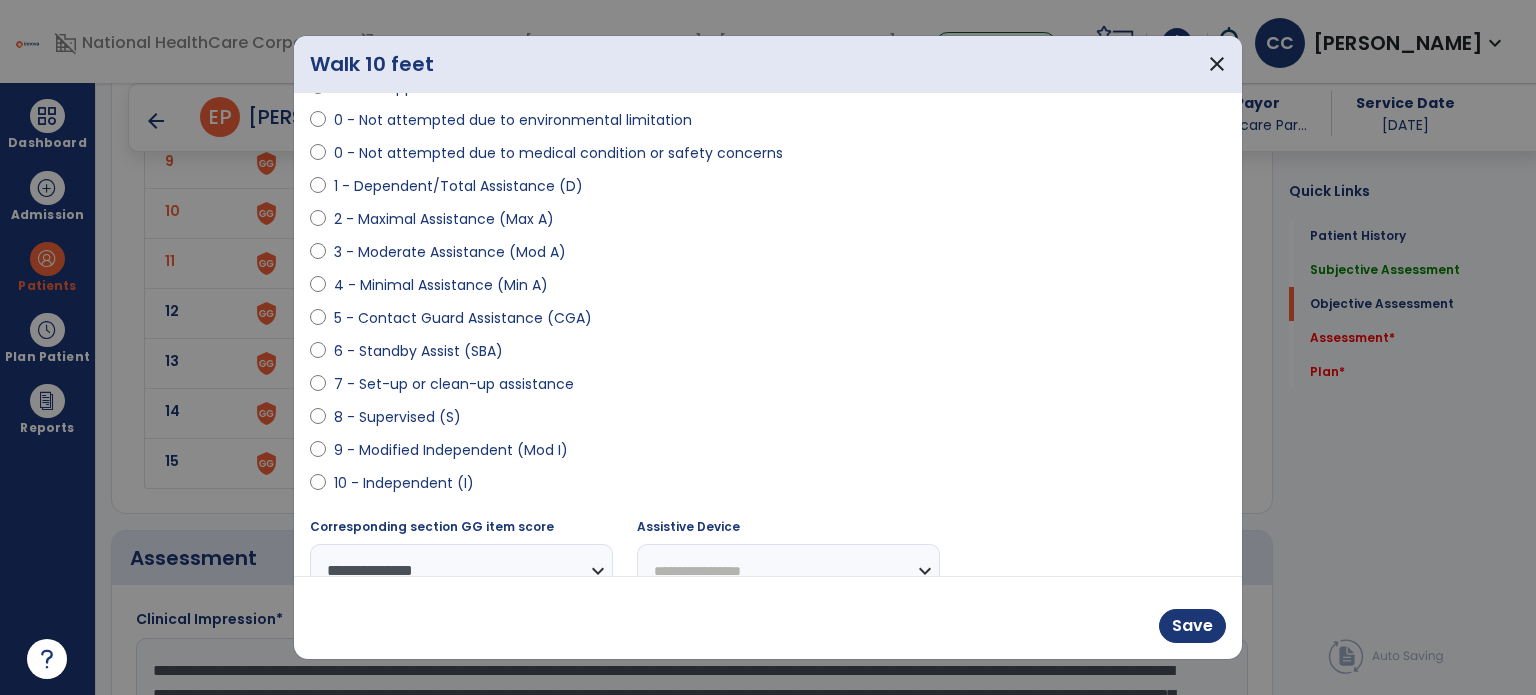 scroll, scrollTop: 204, scrollLeft: 0, axis: vertical 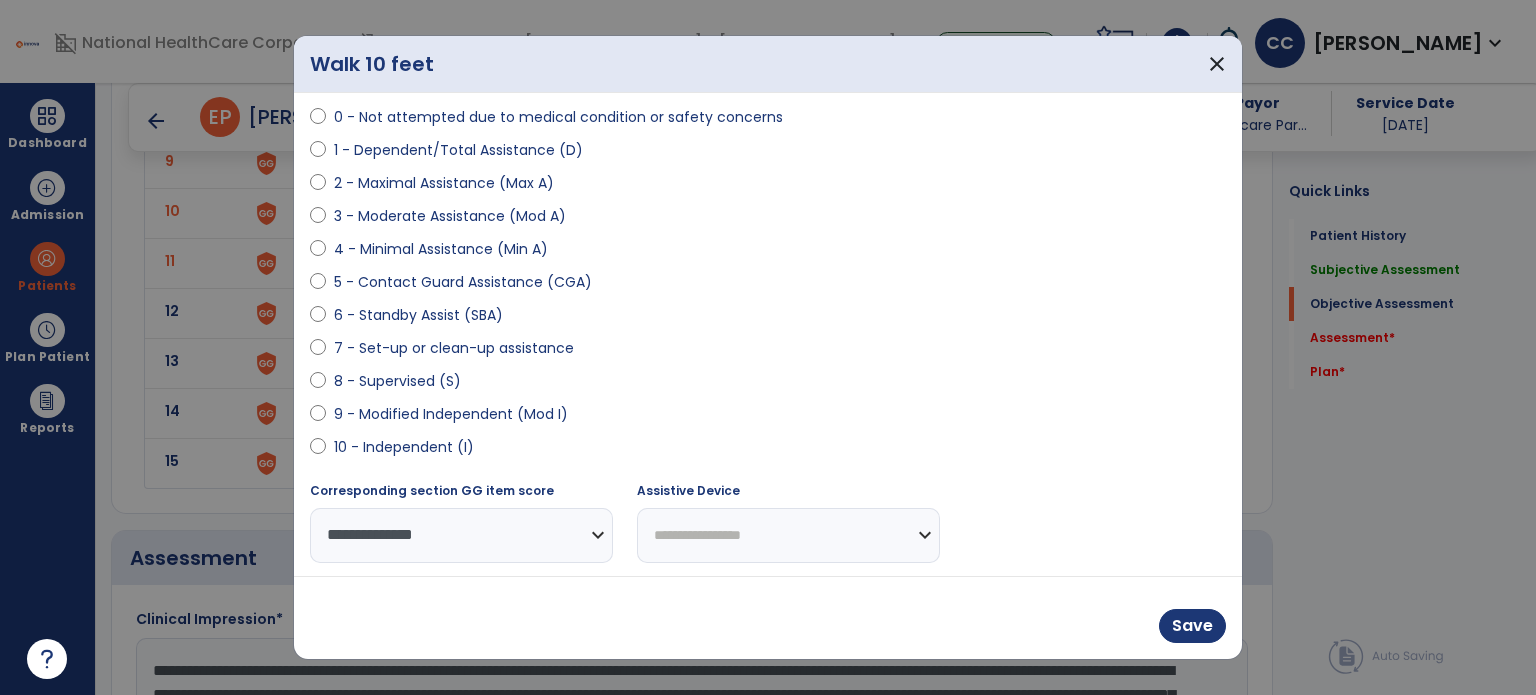 drag, startPoint x: 789, startPoint y: 539, endPoint x: 768, endPoint y: 510, distance: 35.805027 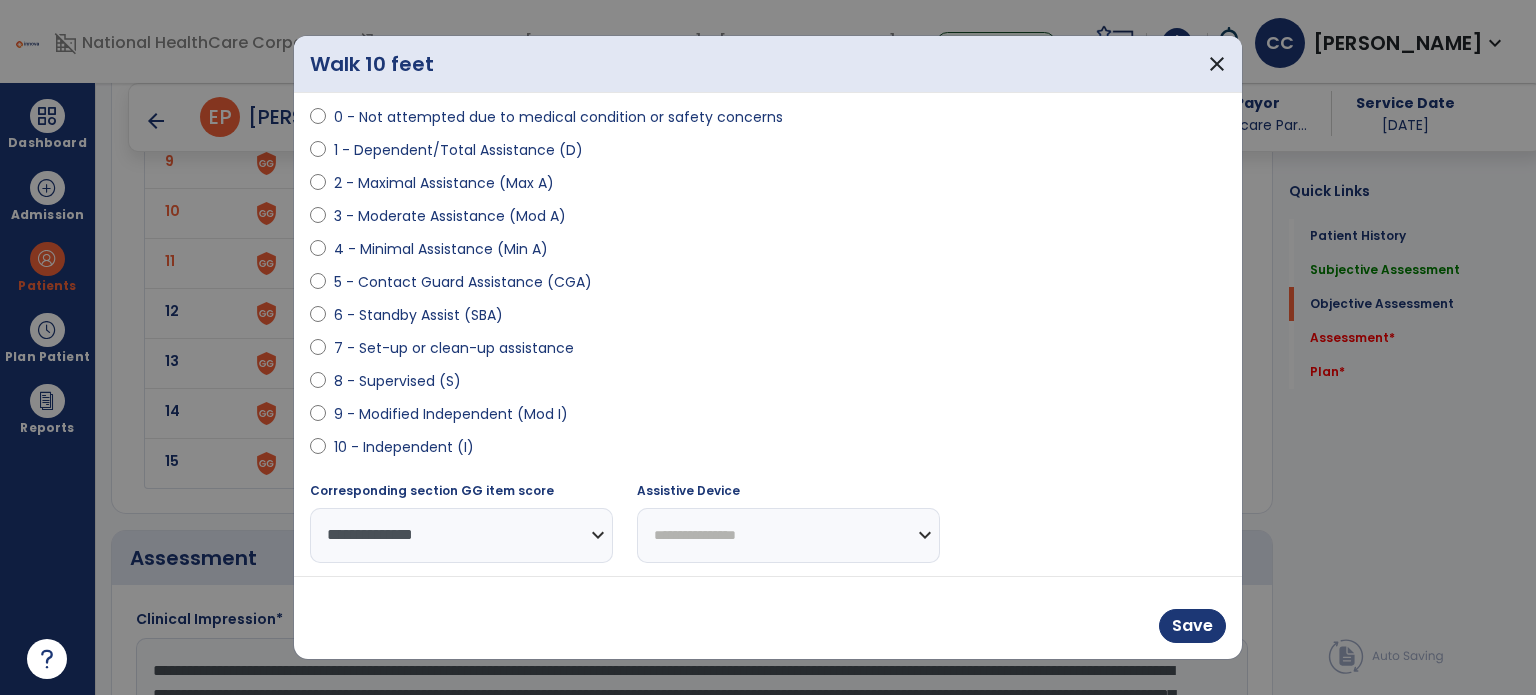 click on "**********" at bounding box center [788, 535] 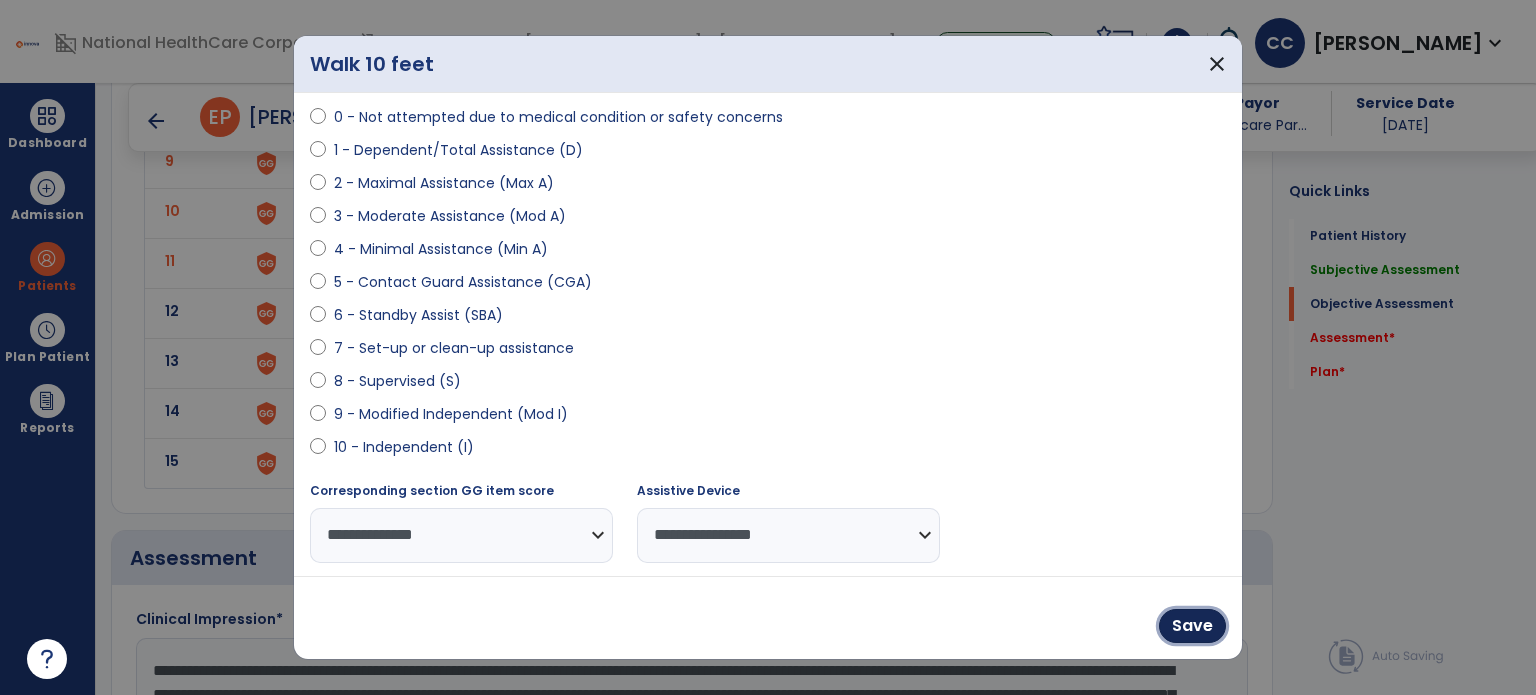 click on "Save" at bounding box center (1192, 626) 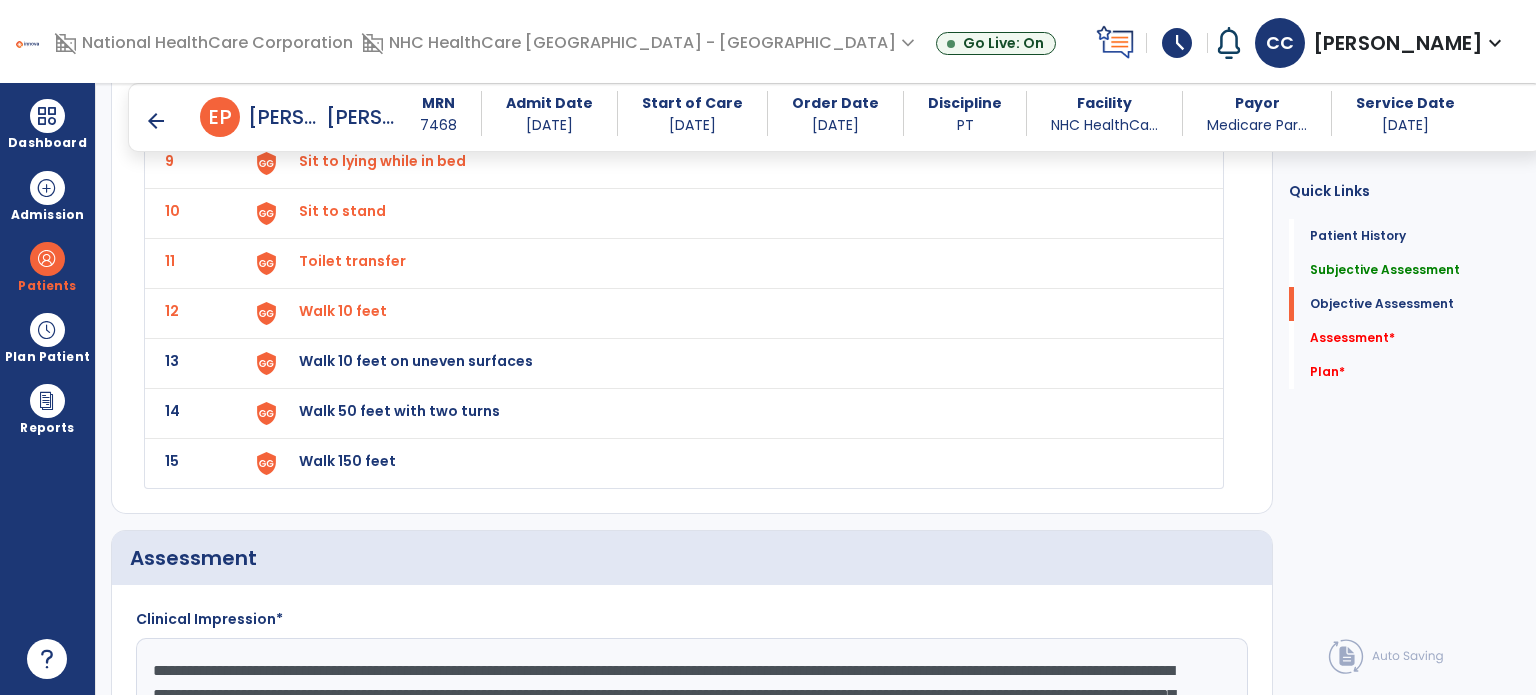 click on "Walk 10 feet on uneven surfaces" at bounding box center [345, -239] 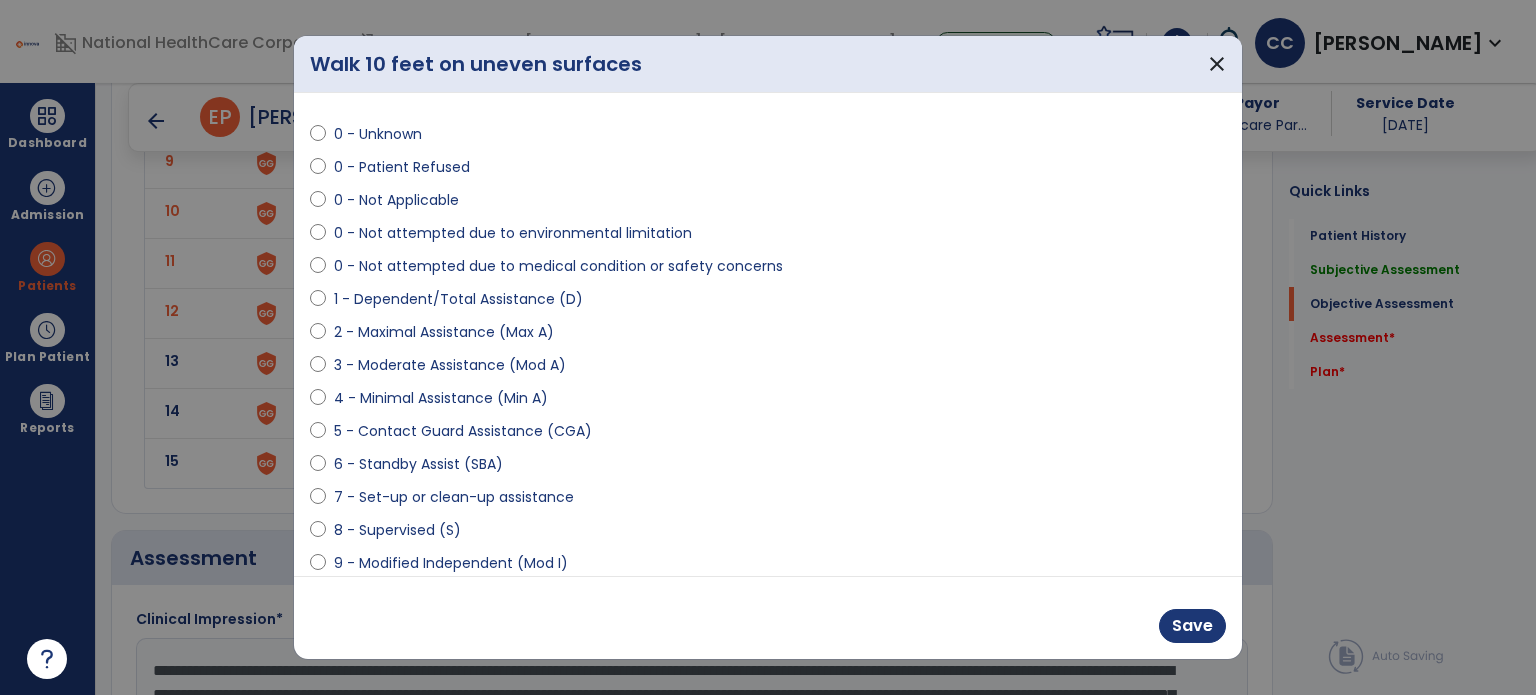 scroll, scrollTop: 100, scrollLeft: 0, axis: vertical 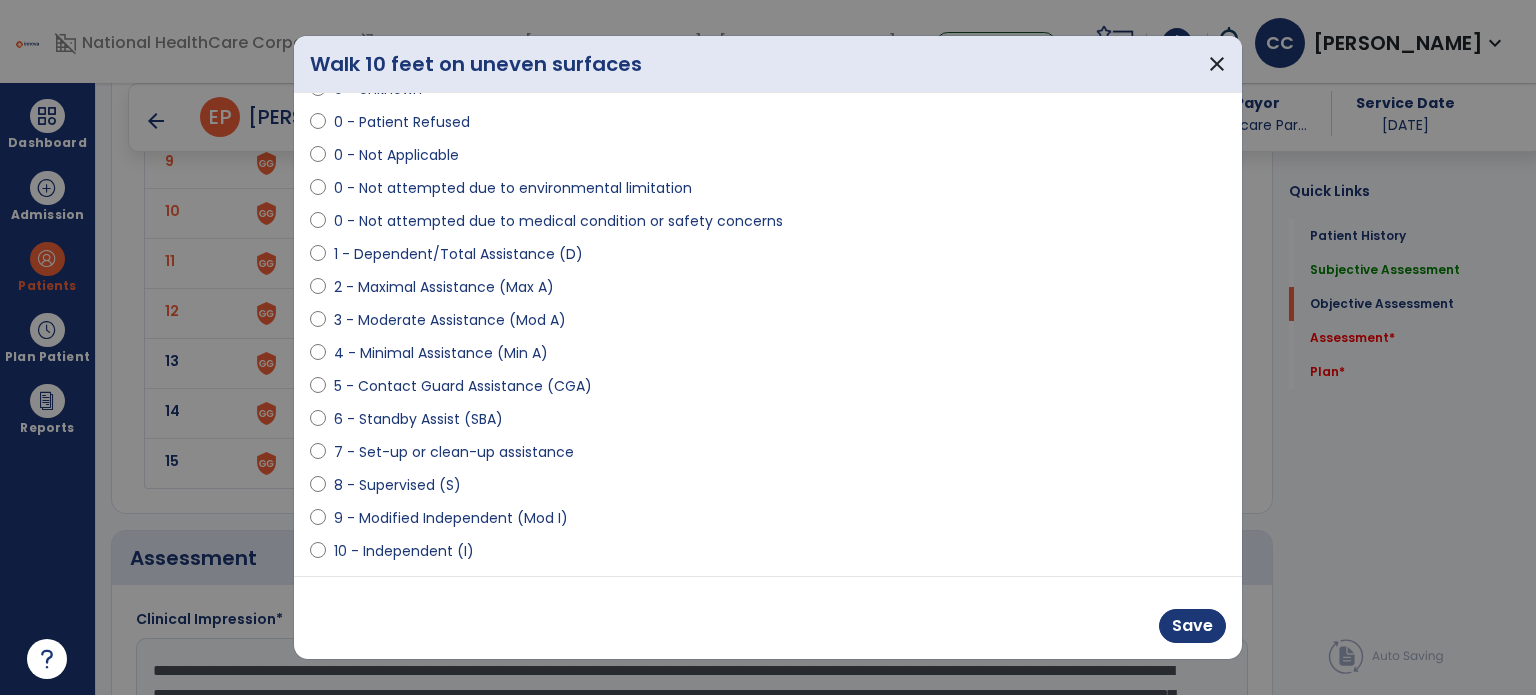 click on "6 - Standby Assist (SBA)" at bounding box center (768, 423) 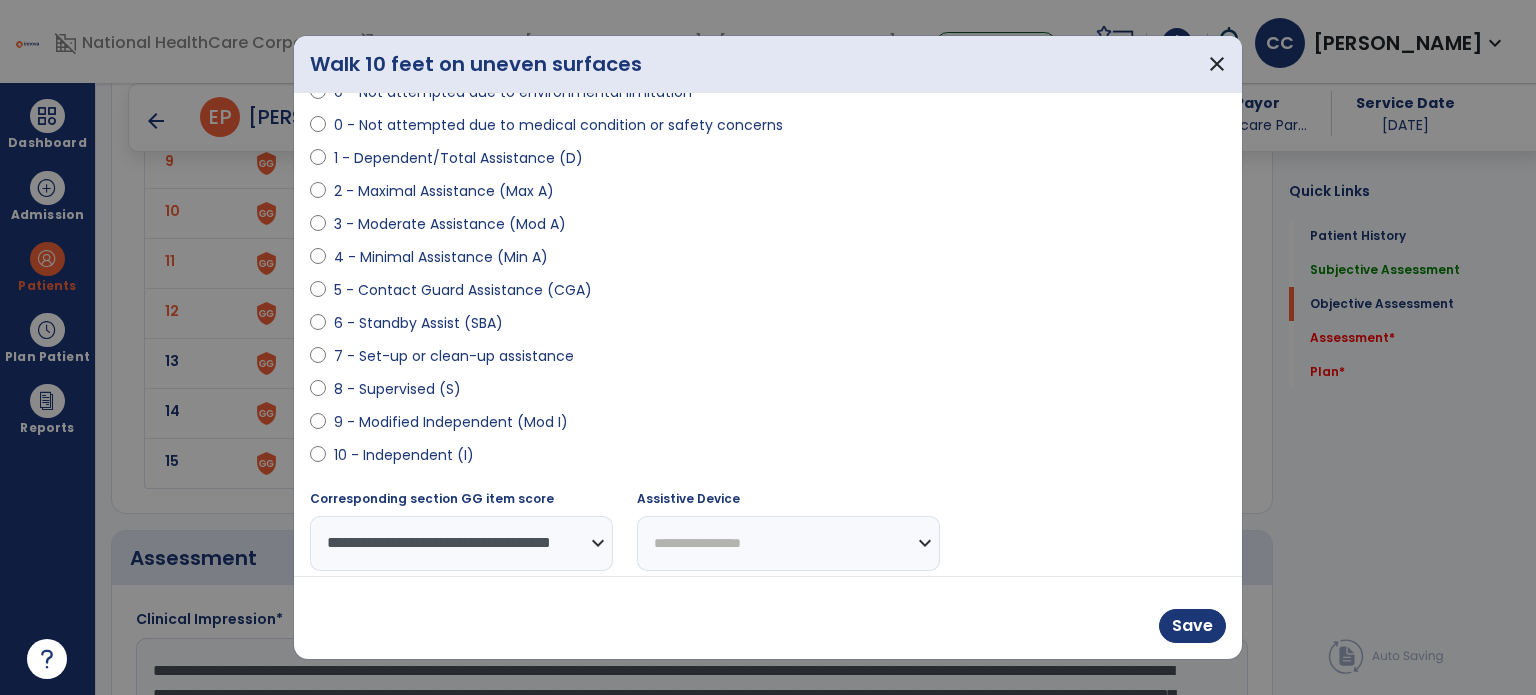 scroll, scrollTop: 204, scrollLeft: 0, axis: vertical 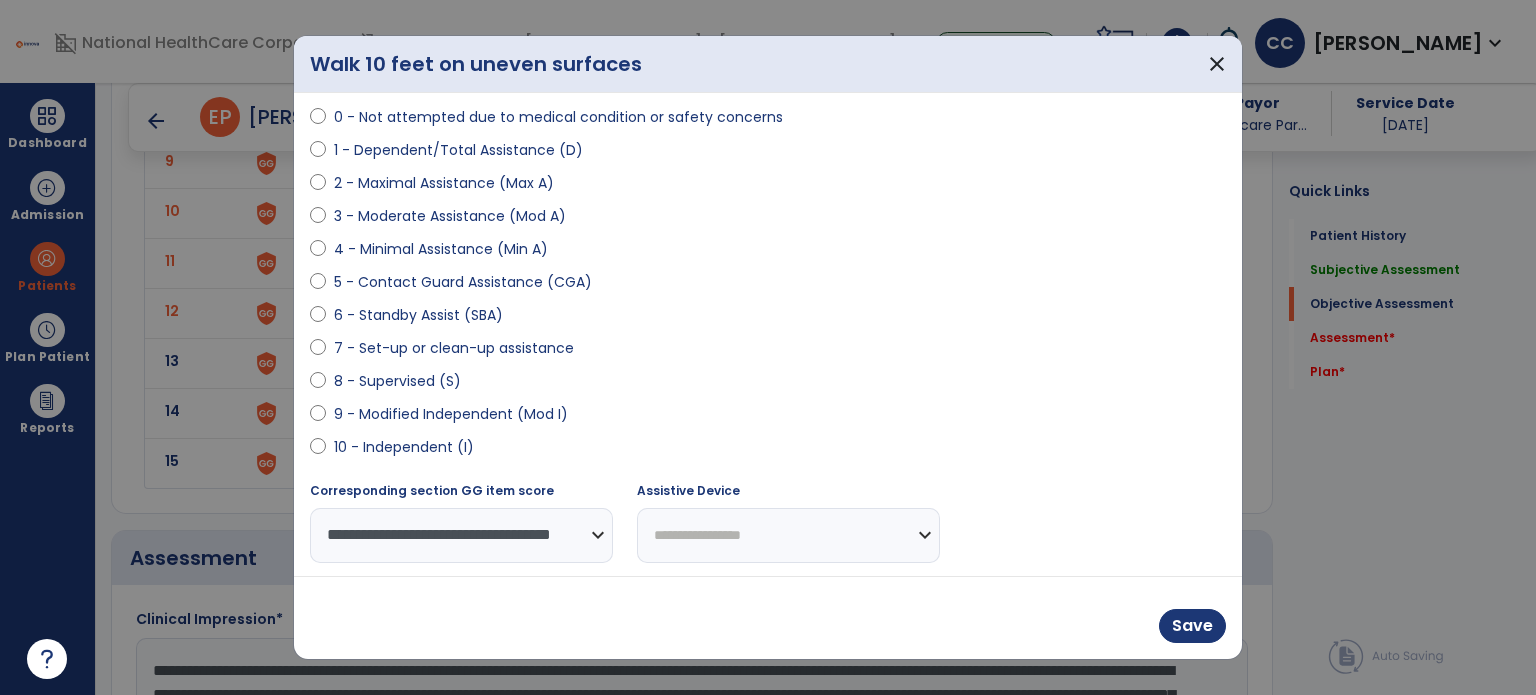 click on "**********" at bounding box center [788, 535] 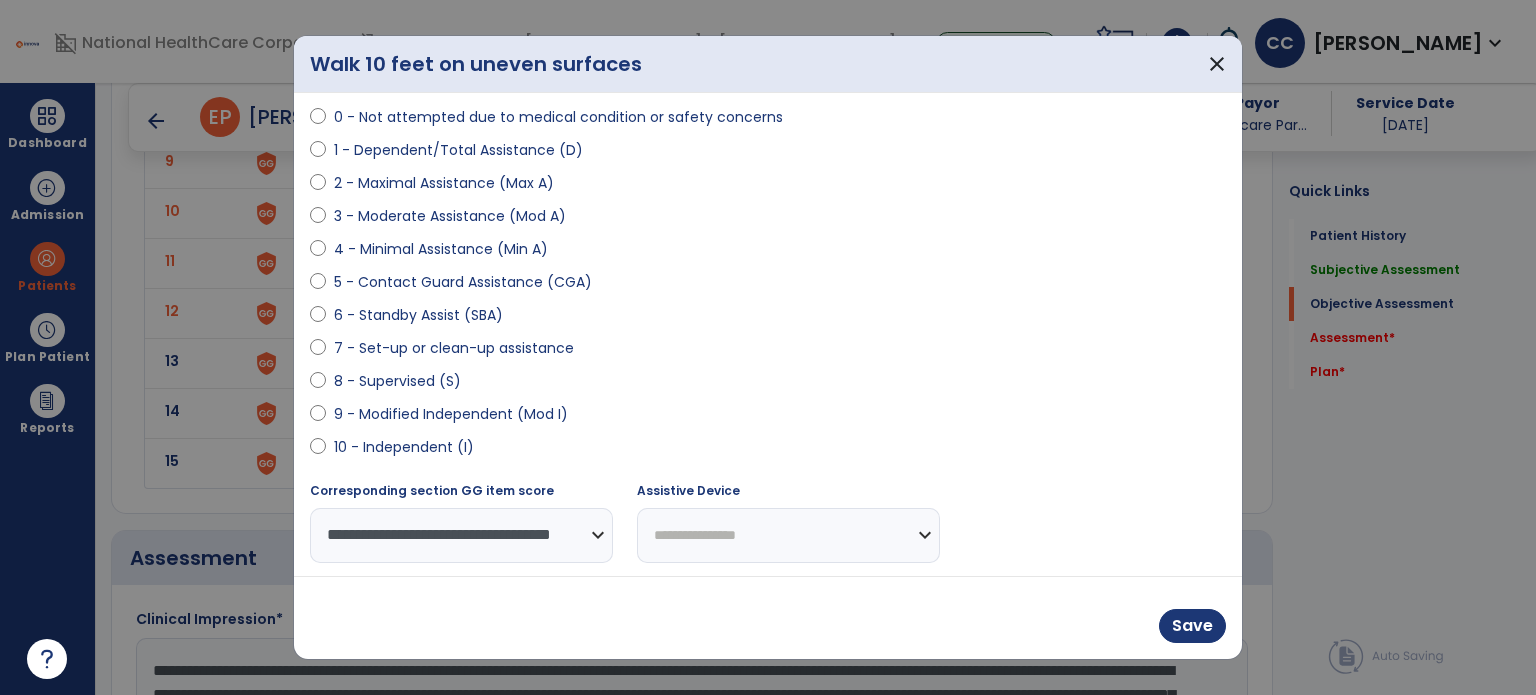 click on "**********" at bounding box center (788, 535) 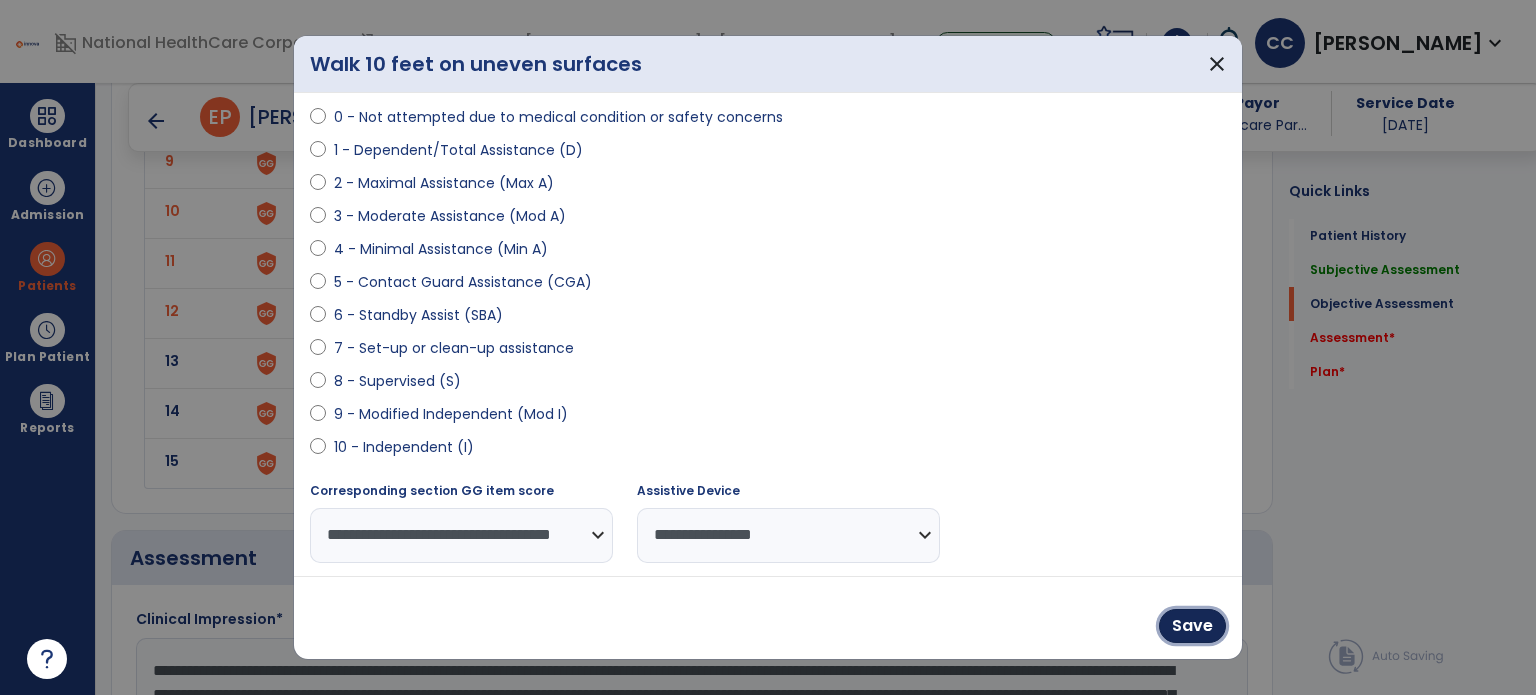 click on "Save" at bounding box center [1192, 626] 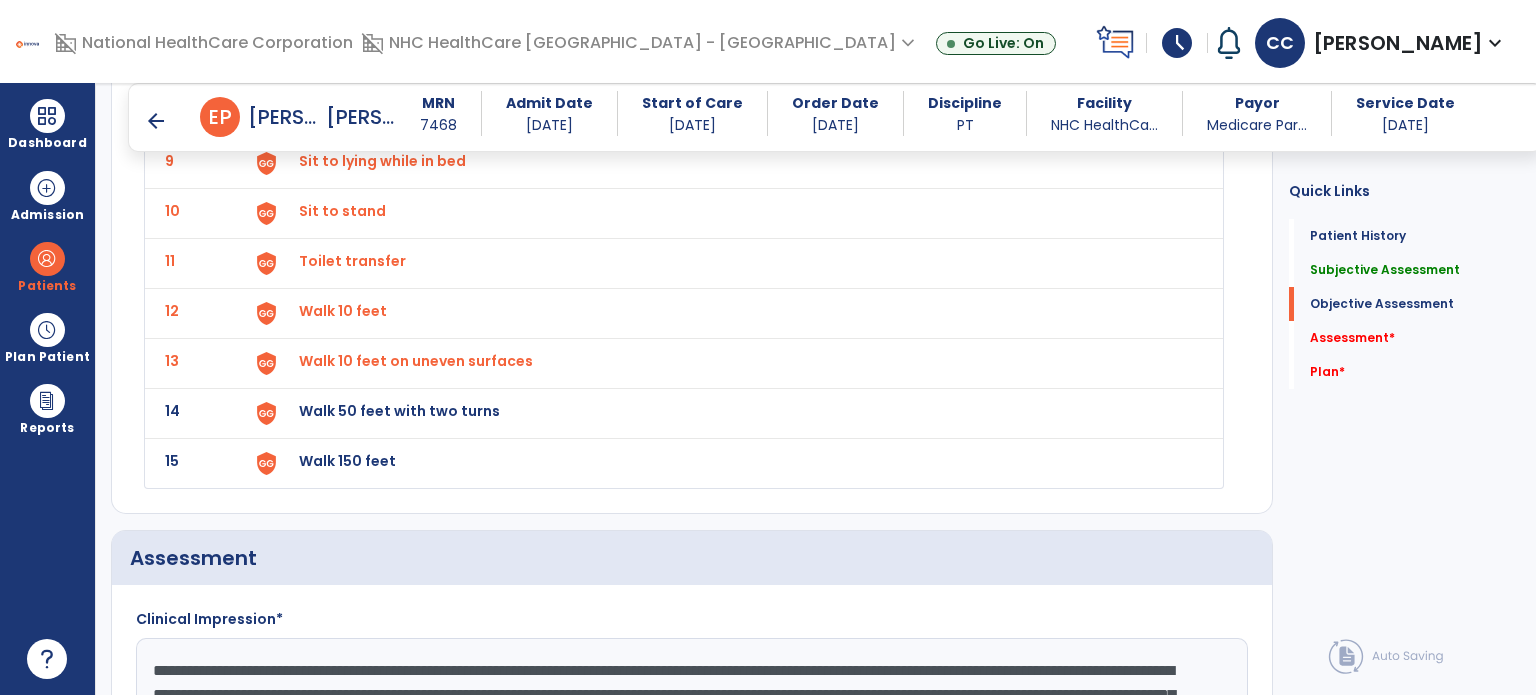 click on "Walk 50 feet with two turns" at bounding box center (345, -239) 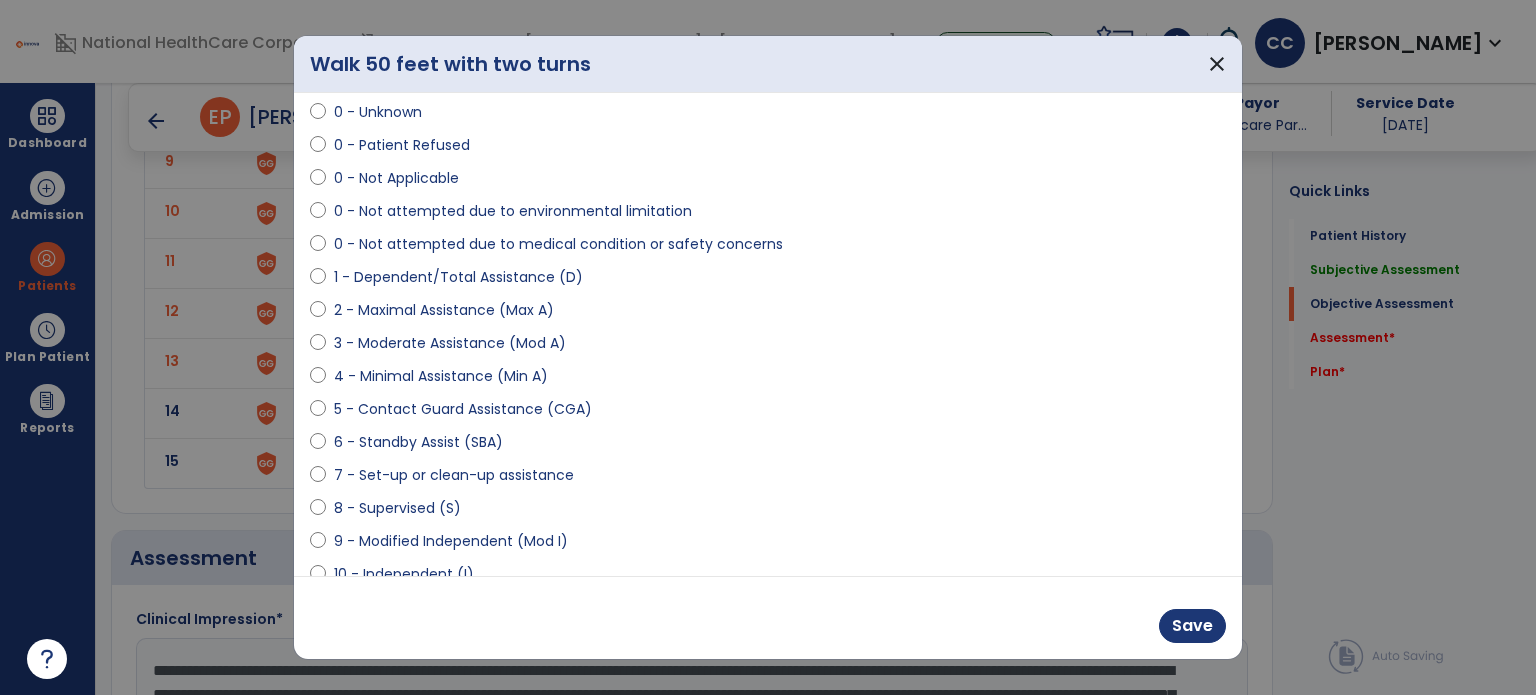 scroll, scrollTop: 200, scrollLeft: 0, axis: vertical 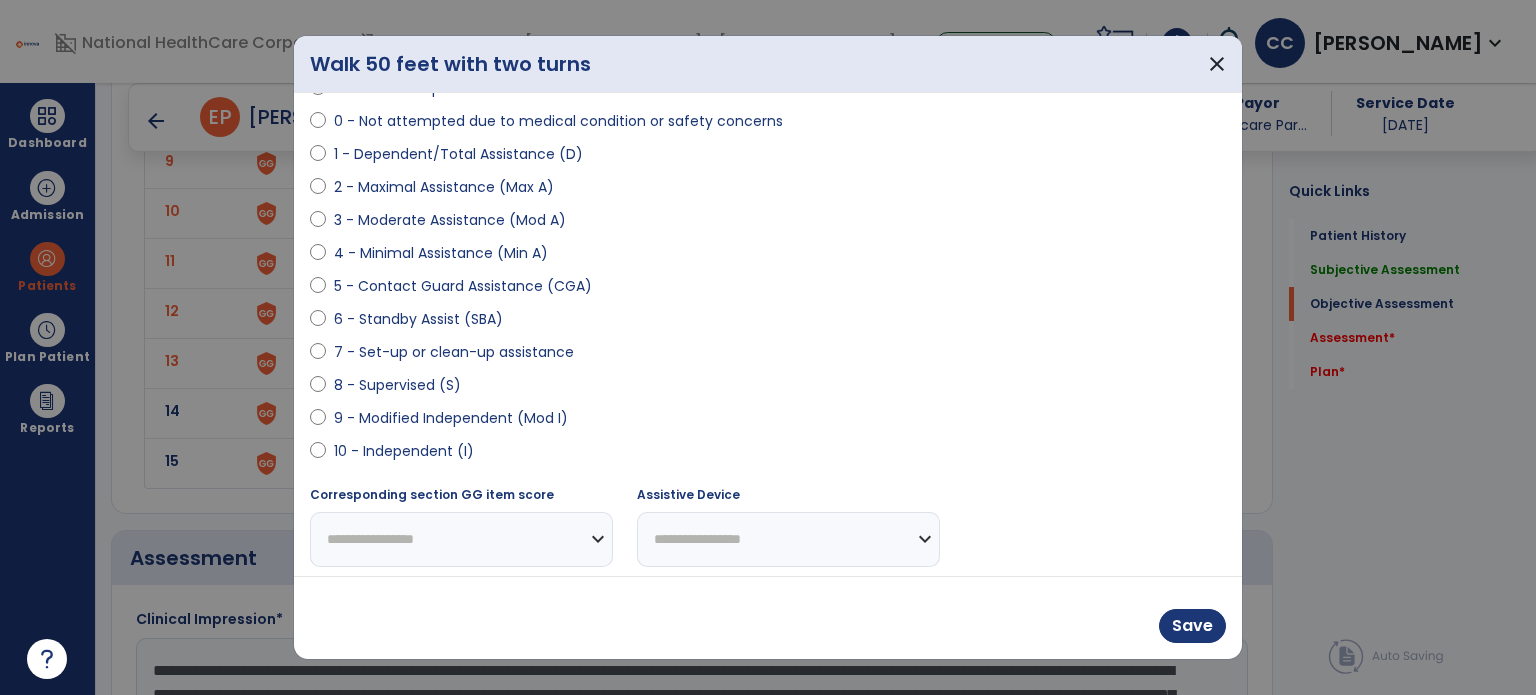 click on "9 - Modified Independent (Mod I)" at bounding box center (451, 418) 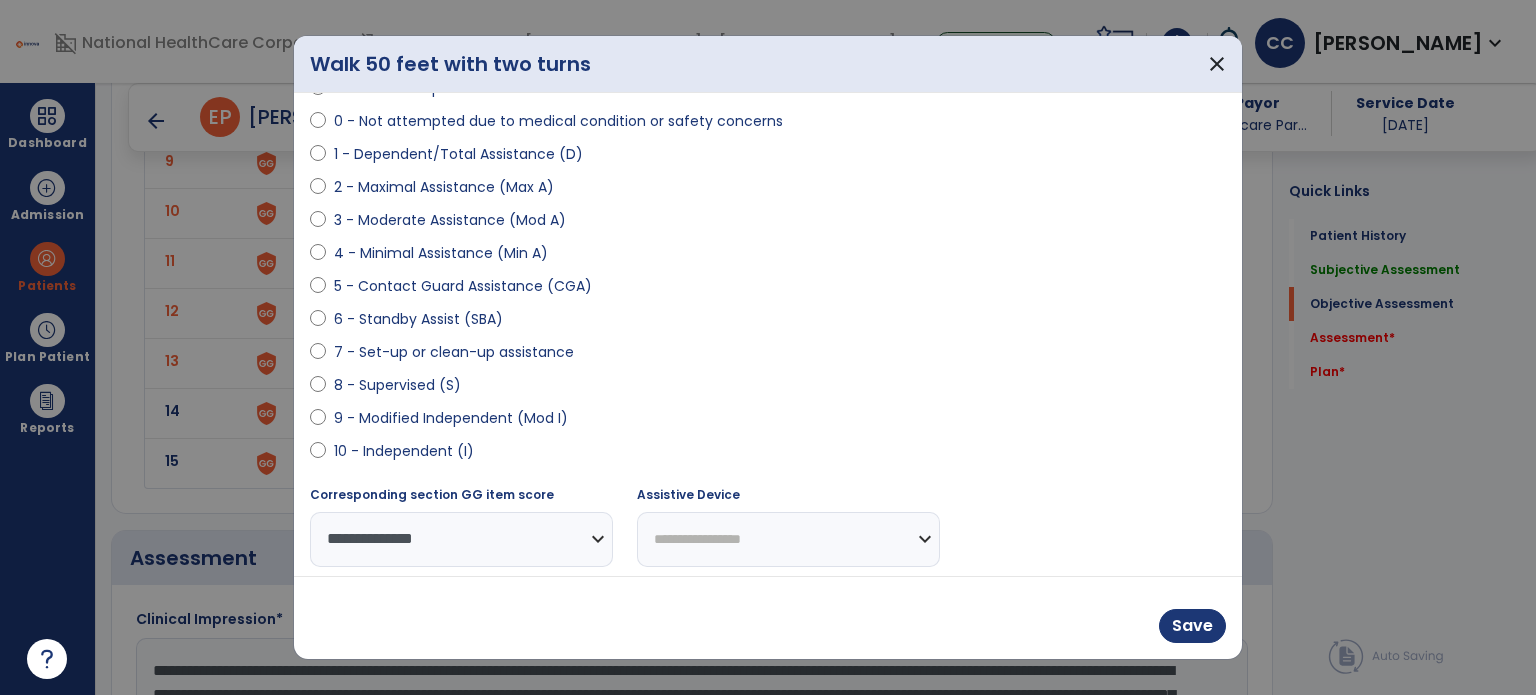 click on "**********" at bounding box center [788, 539] 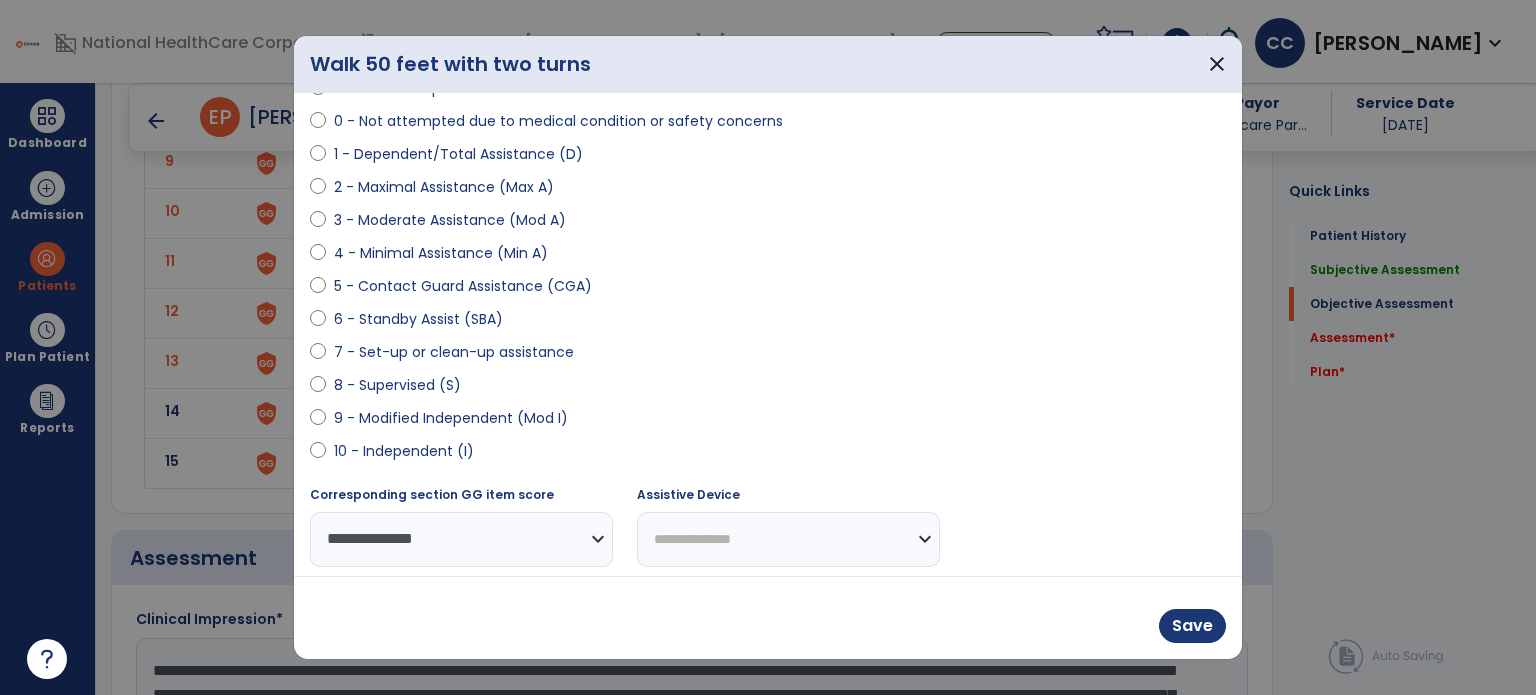 click on "**********" at bounding box center (788, 539) 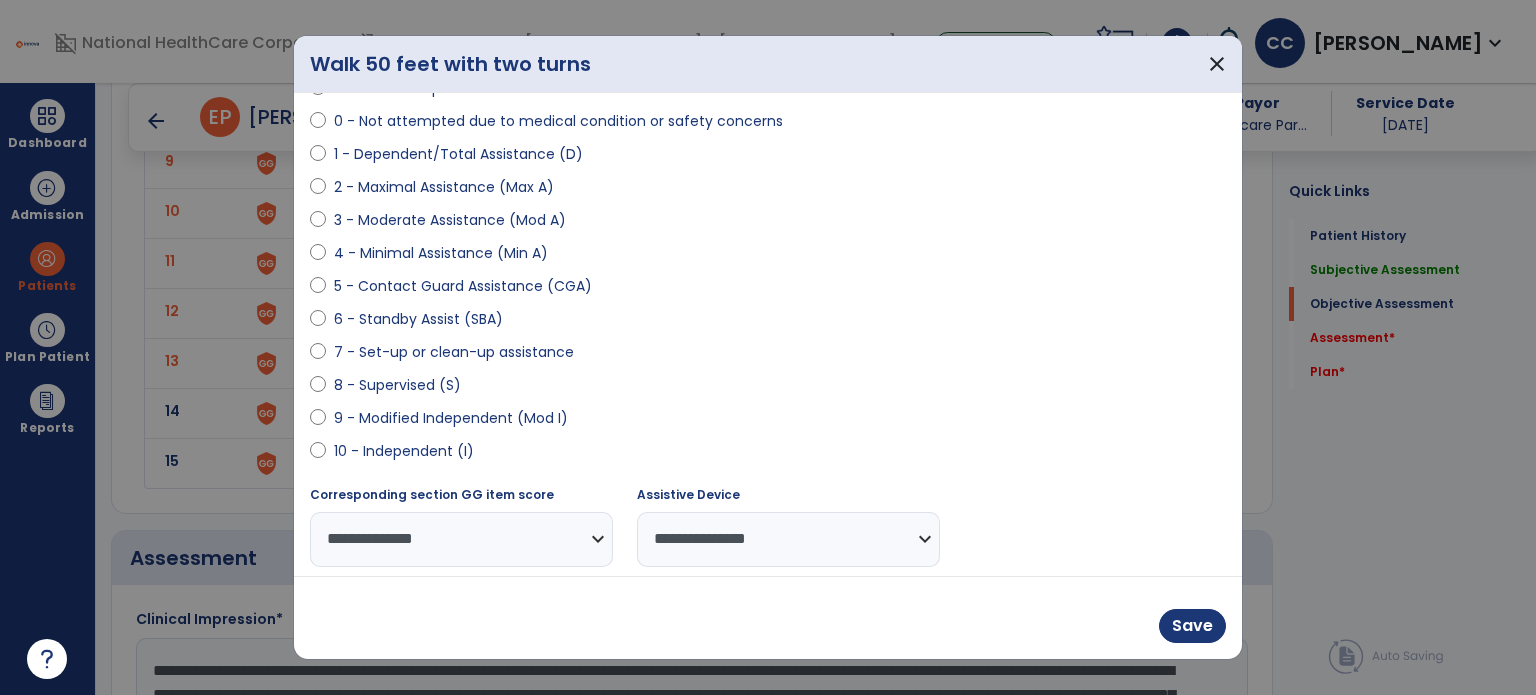 click on "**********" at bounding box center (788, 539) 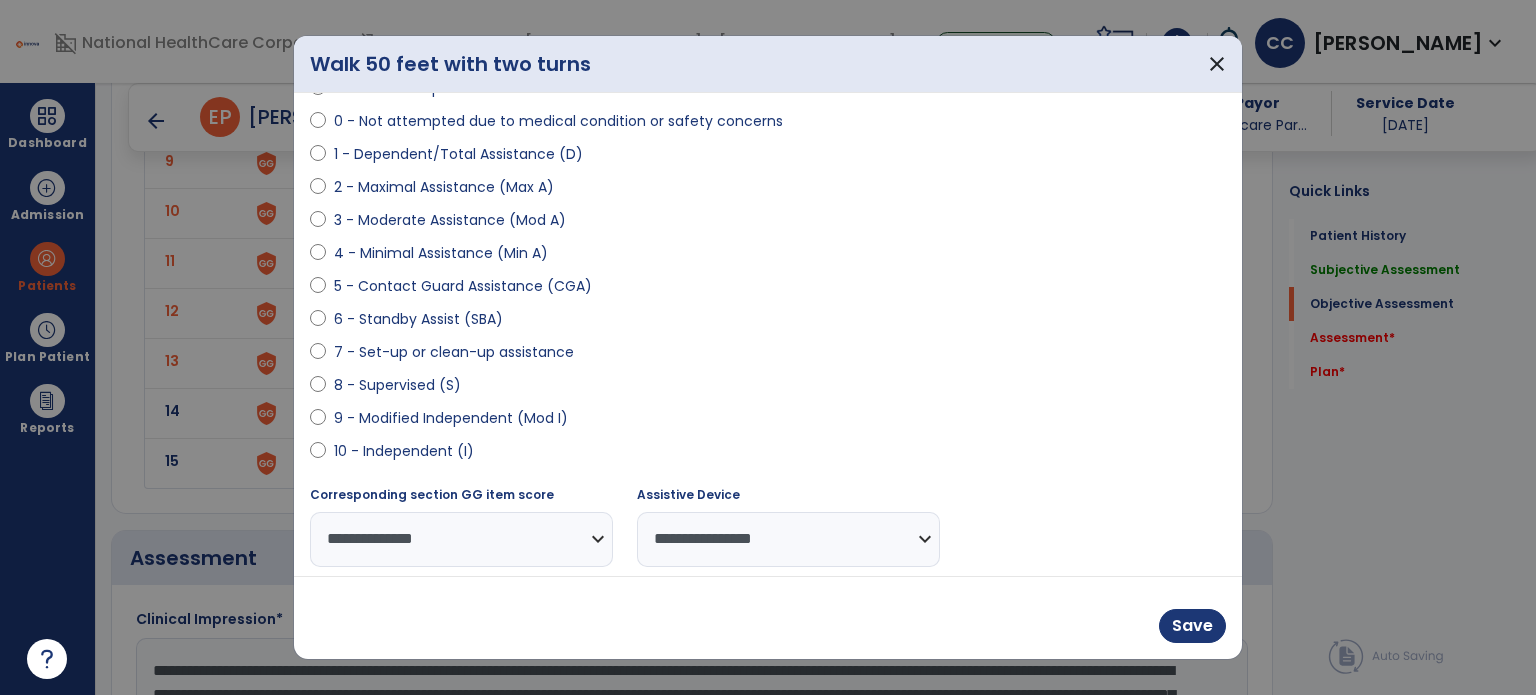 click on "**********" at bounding box center [788, 539] 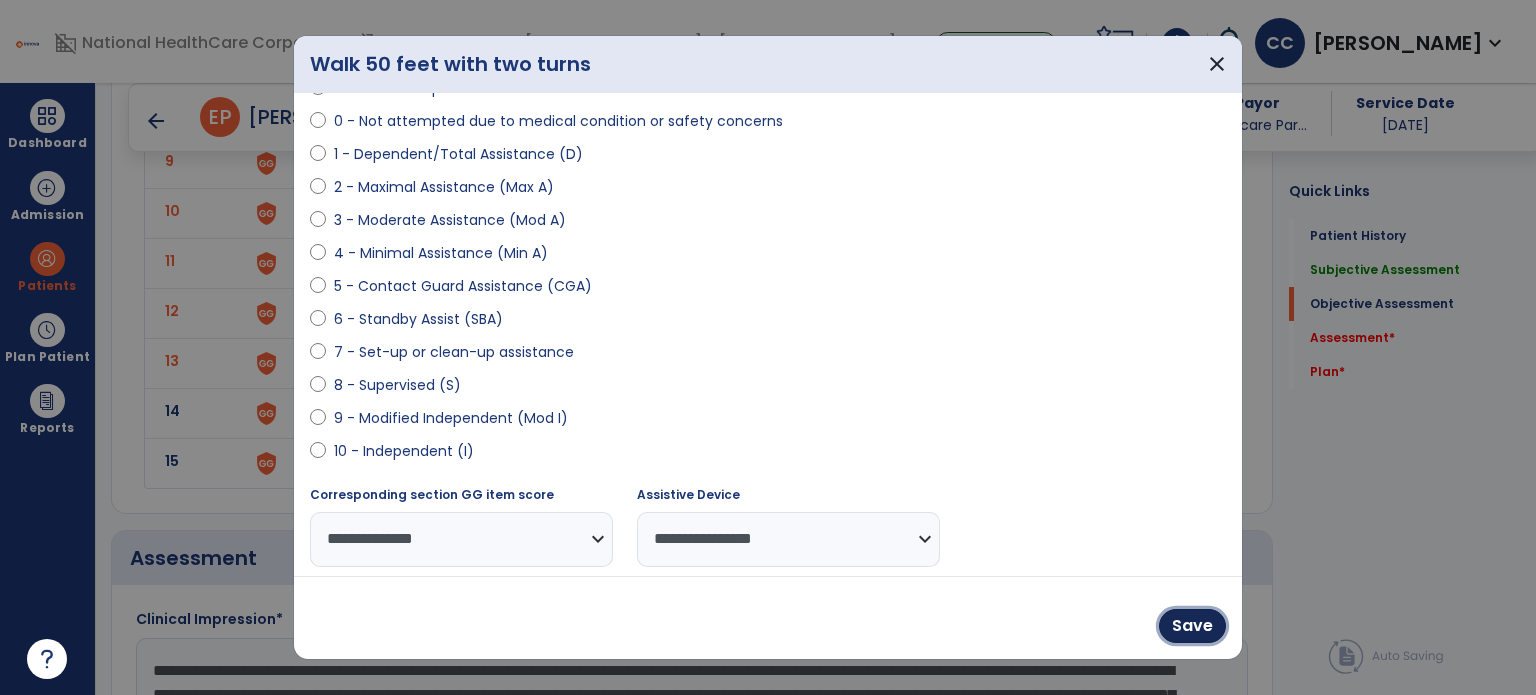 click on "Save" at bounding box center (1192, 626) 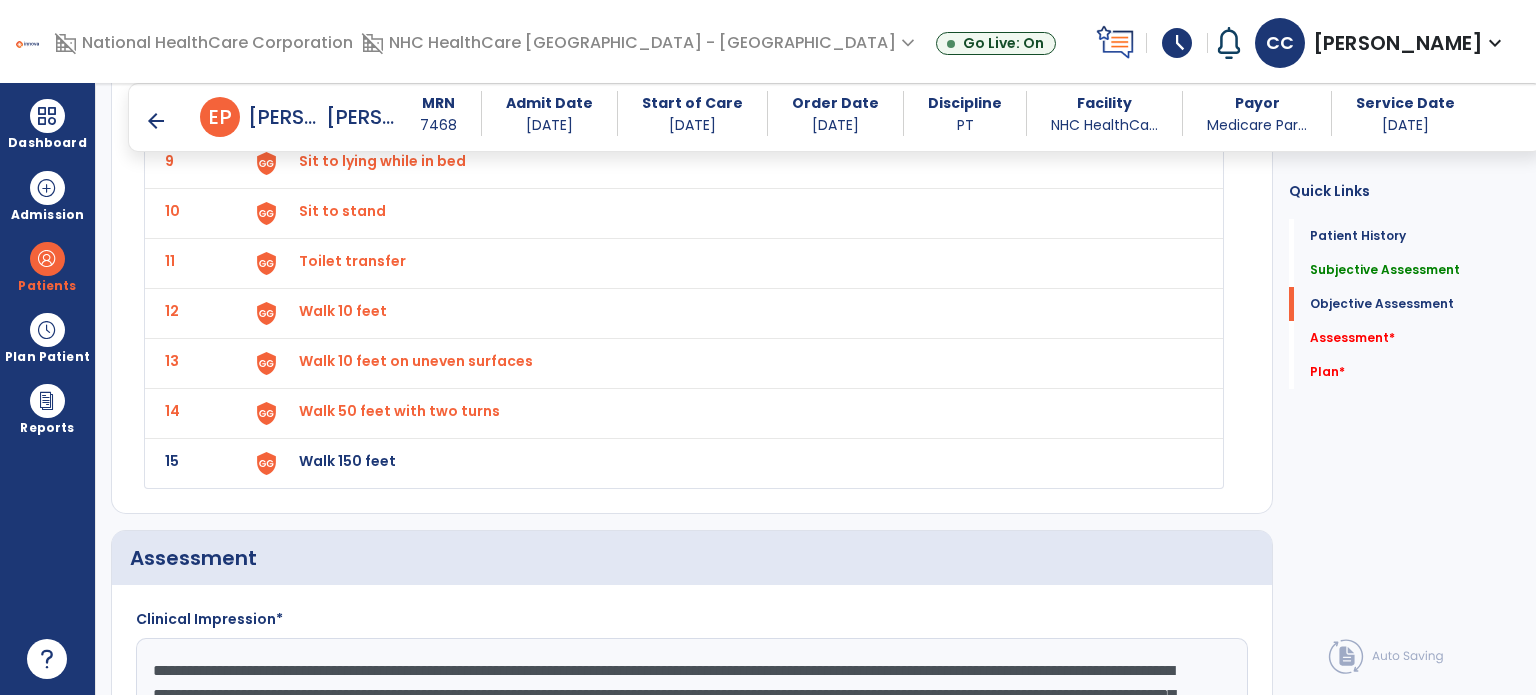 click on "Walk 150 feet" at bounding box center (345, -239) 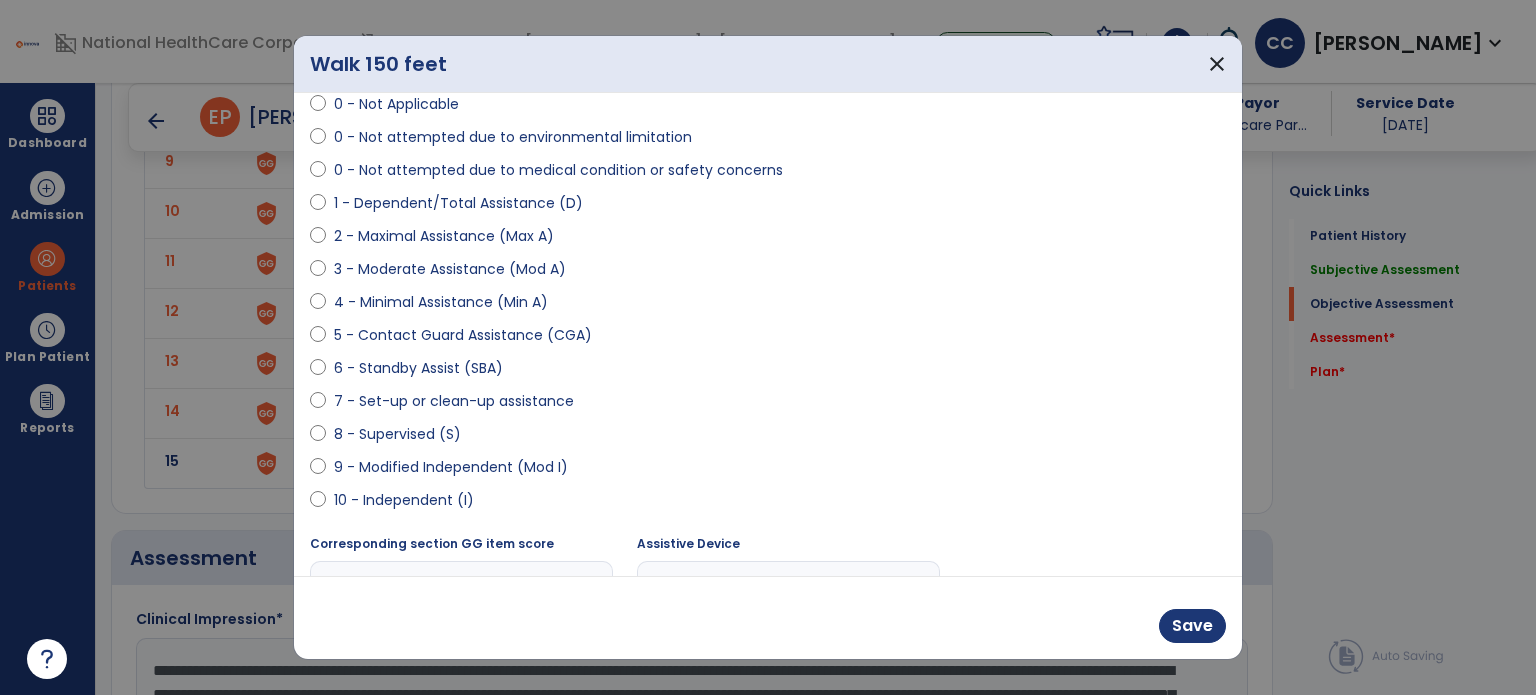 scroll, scrollTop: 200, scrollLeft: 0, axis: vertical 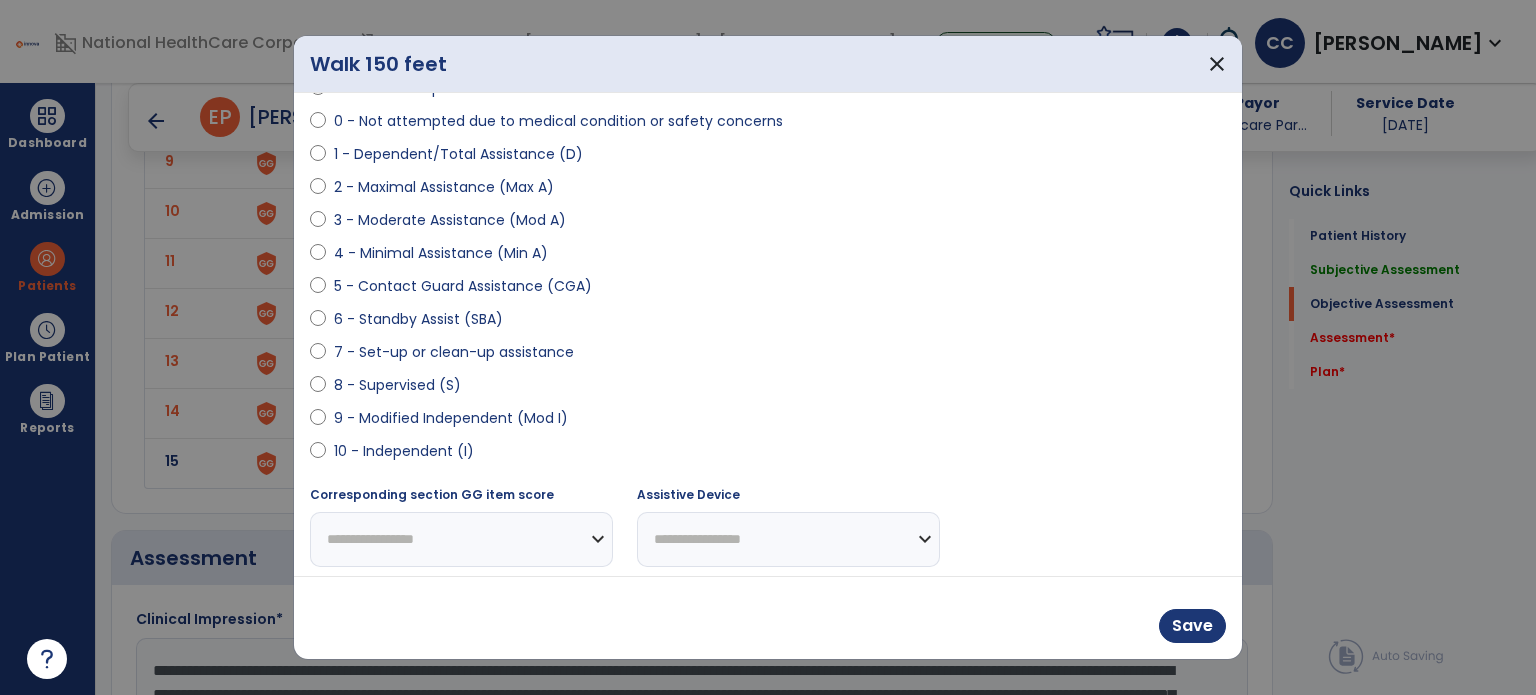 click on "9 - Modified Independent (Mod I)" at bounding box center (451, 418) 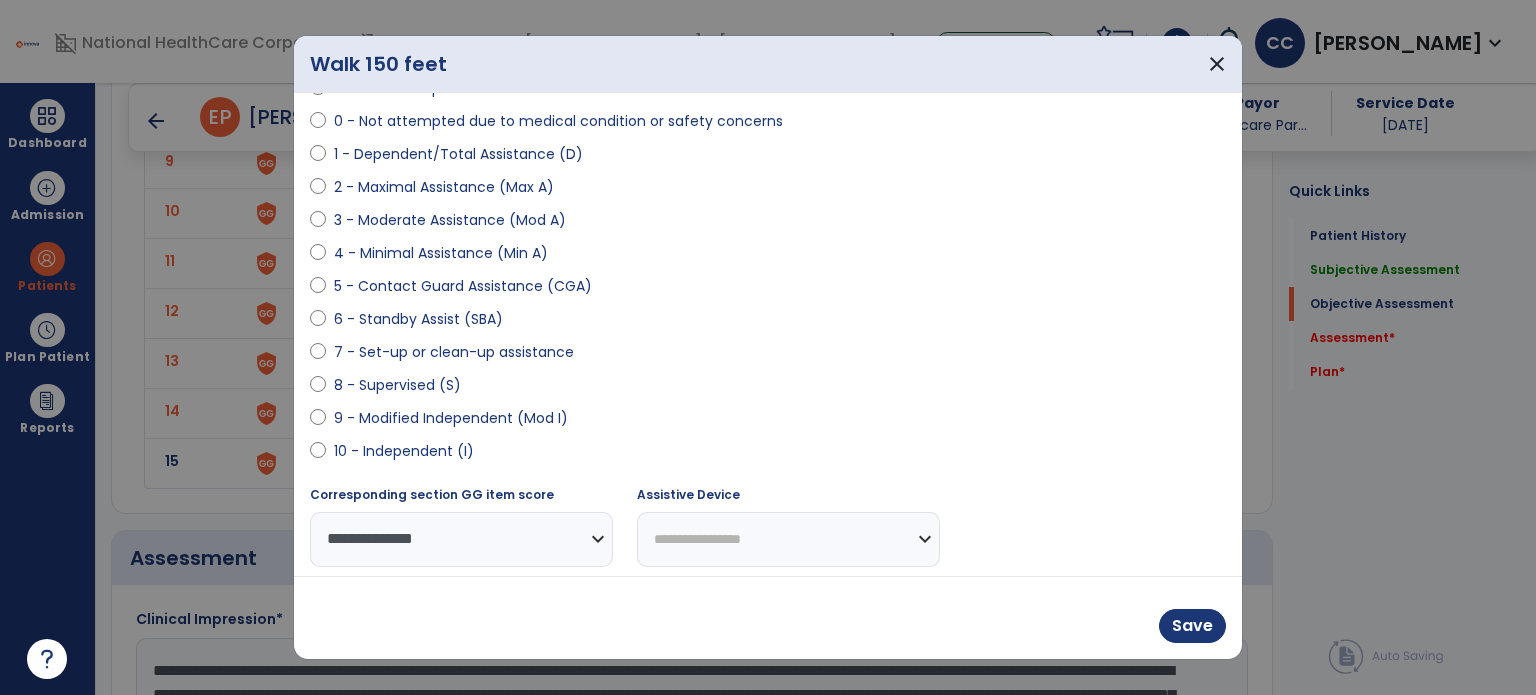click on "**********" at bounding box center (788, 539) 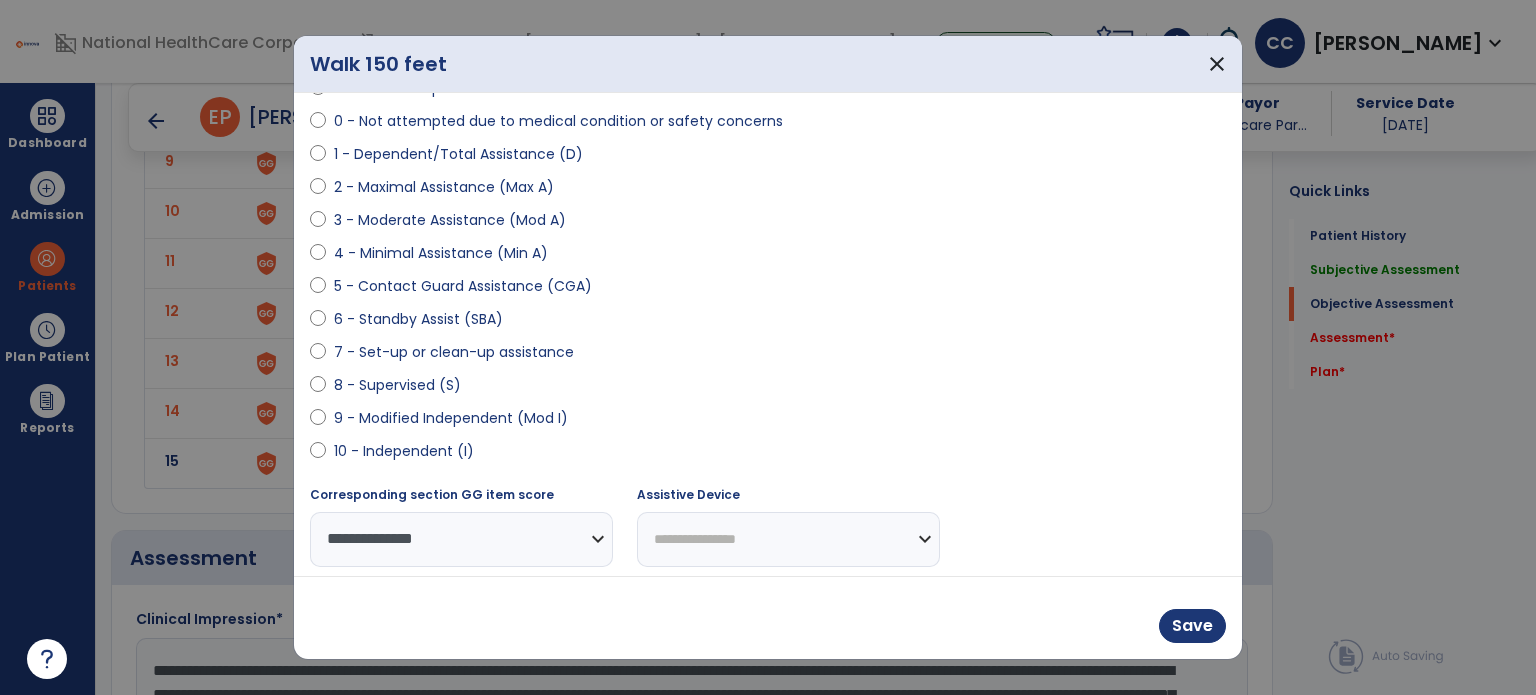 click on "**********" at bounding box center [788, 539] 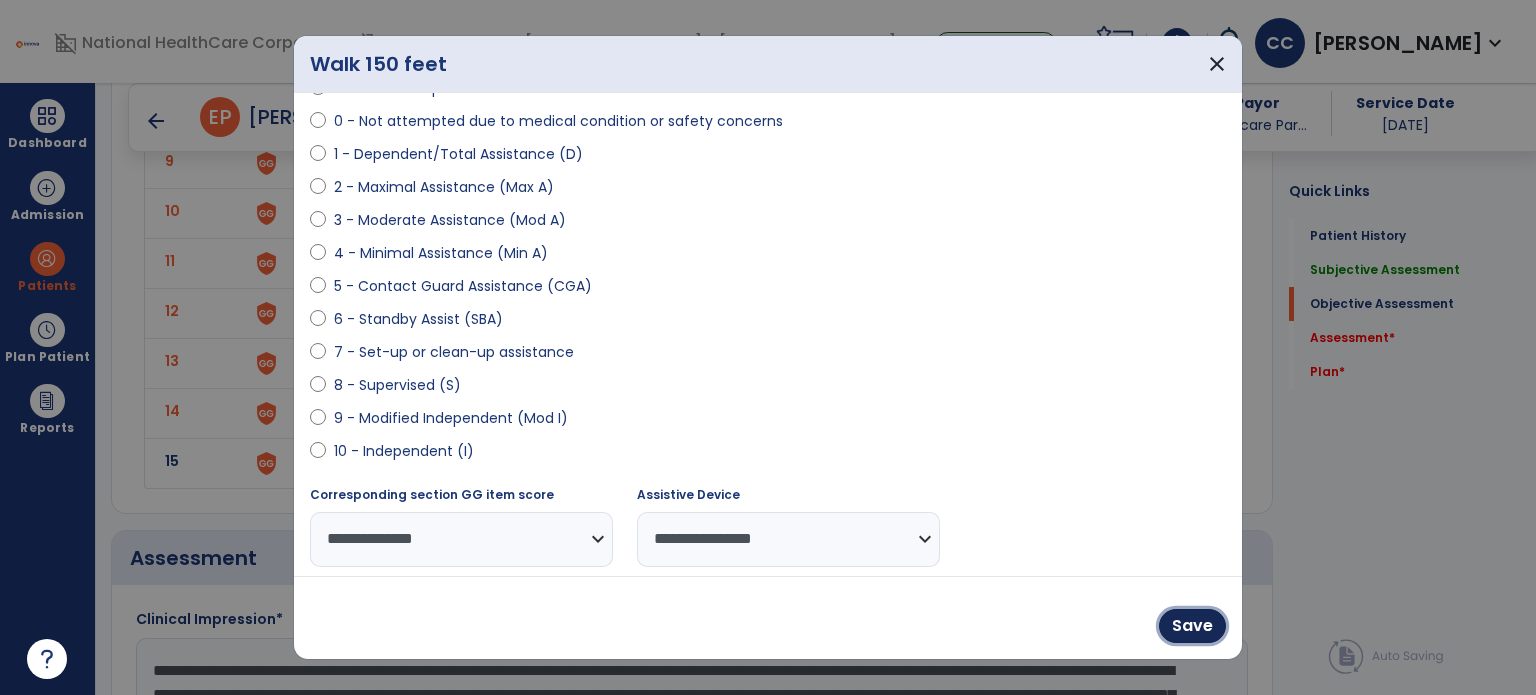 click on "Save" at bounding box center (1192, 626) 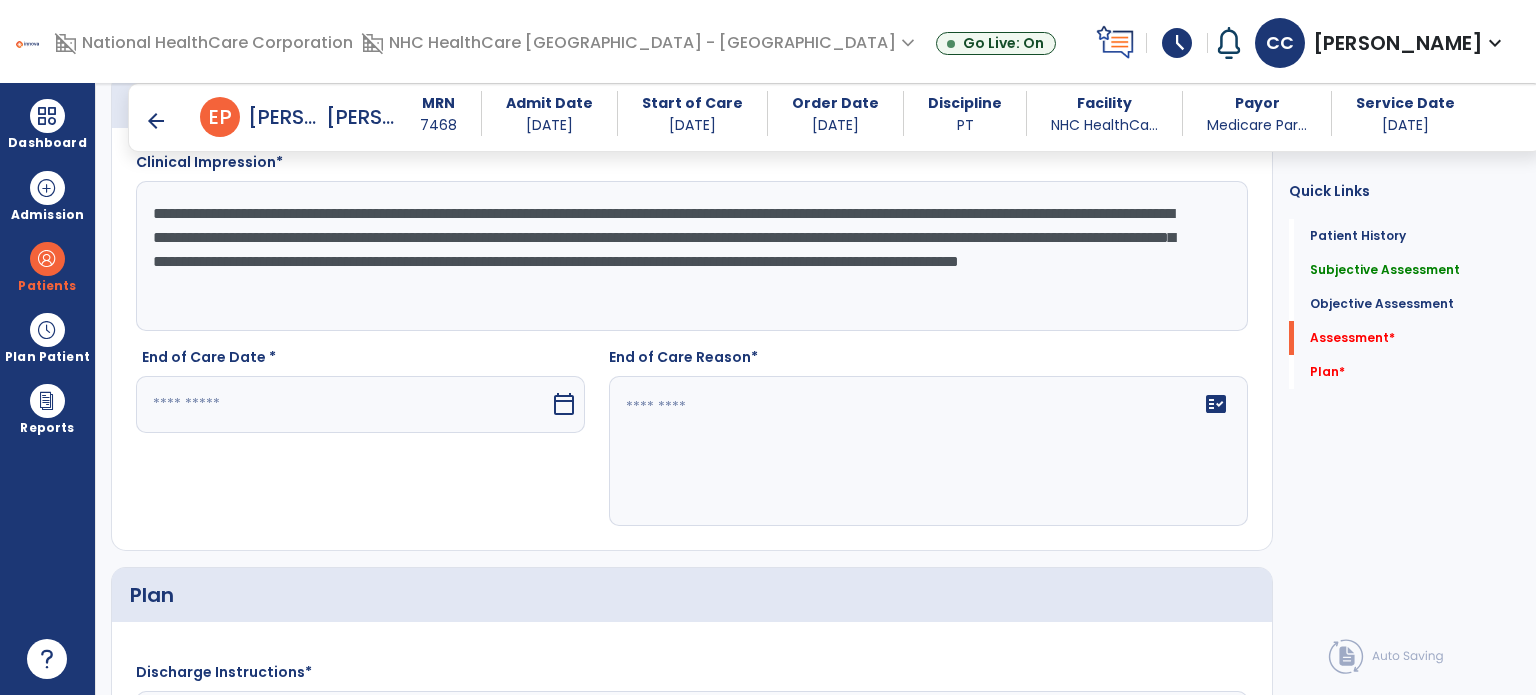 scroll, scrollTop: 2819, scrollLeft: 0, axis: vertical 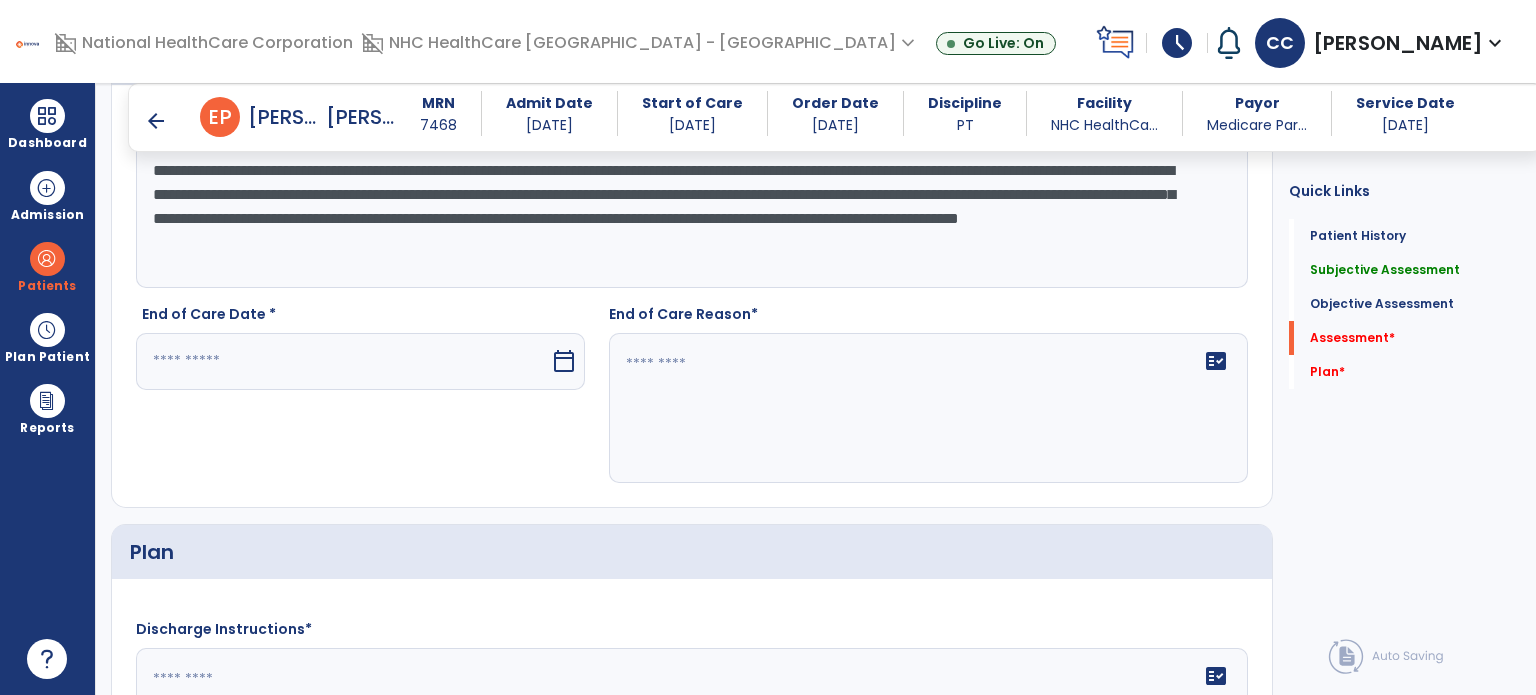 click at bounding box center [343, 361] 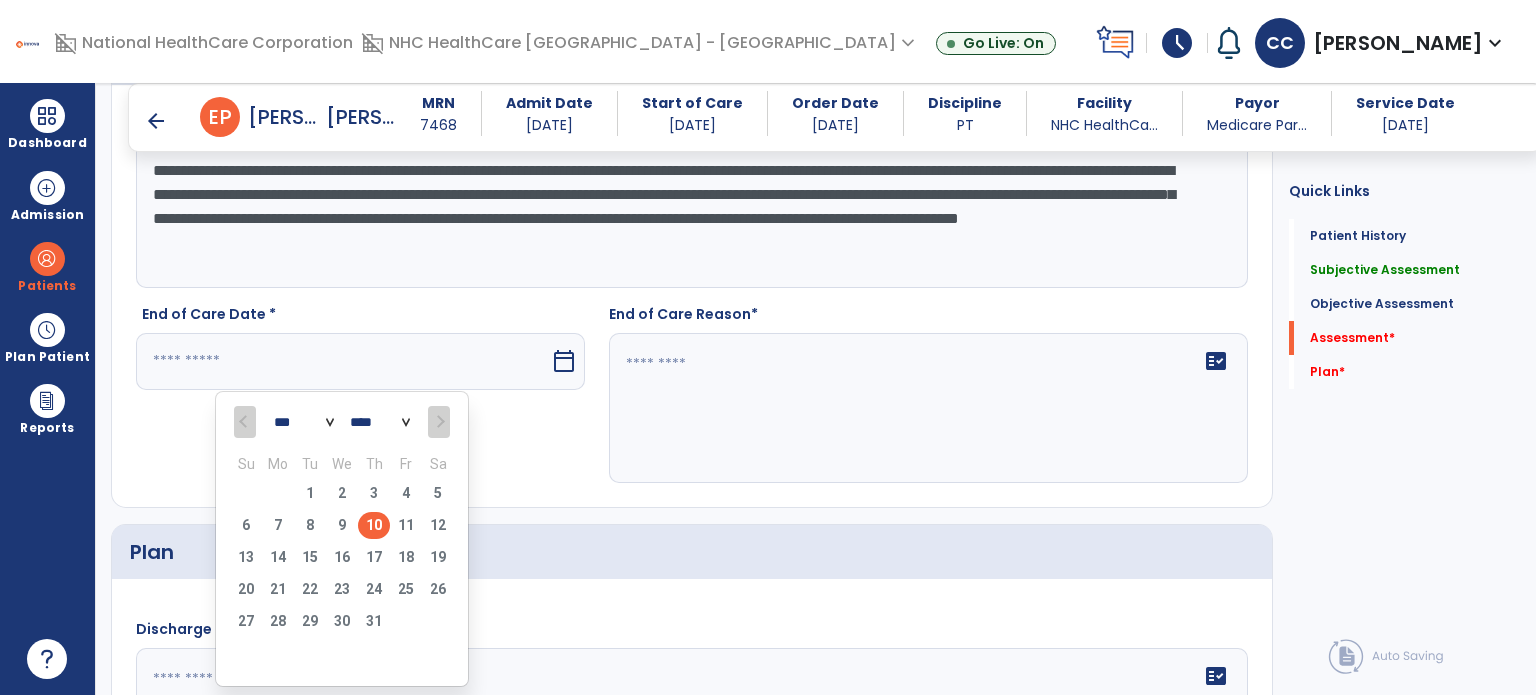 click on "10" at bounding box center [374, 525] 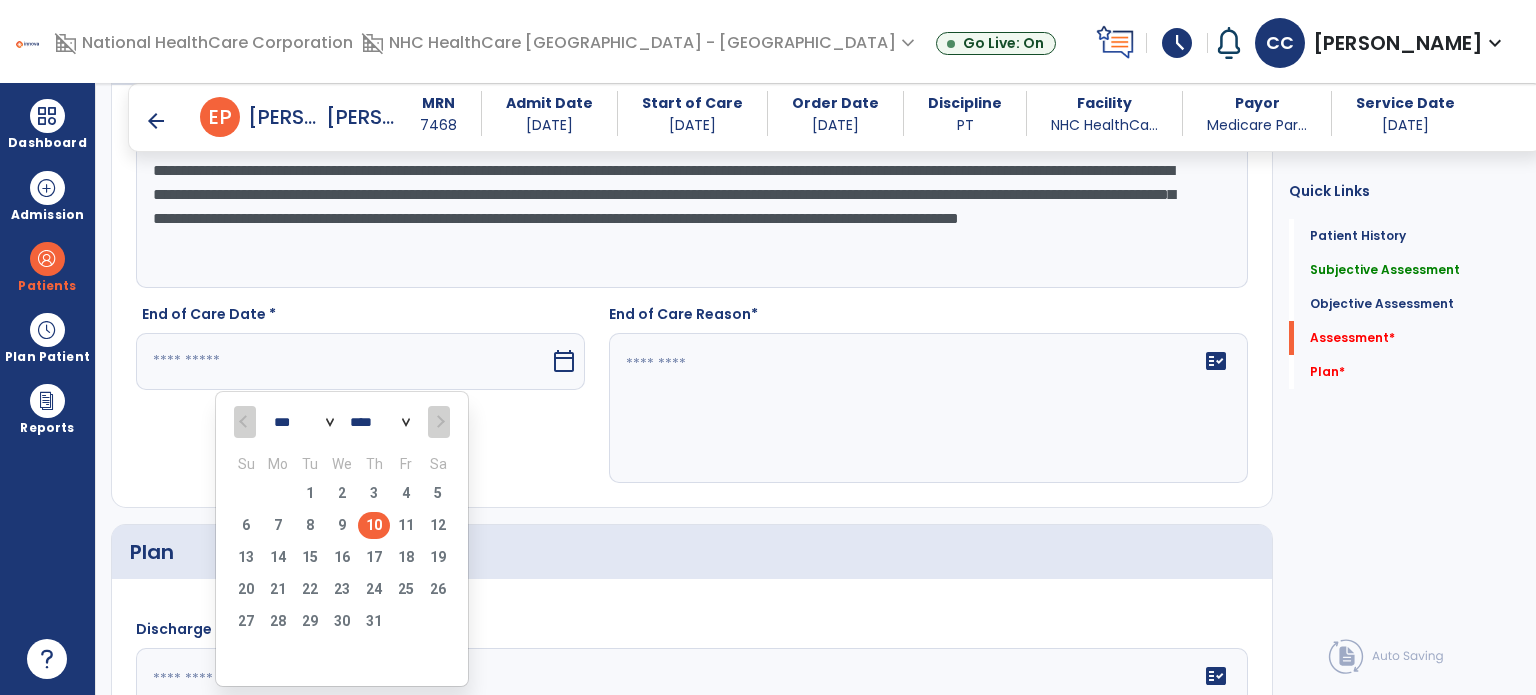 type on "*********" 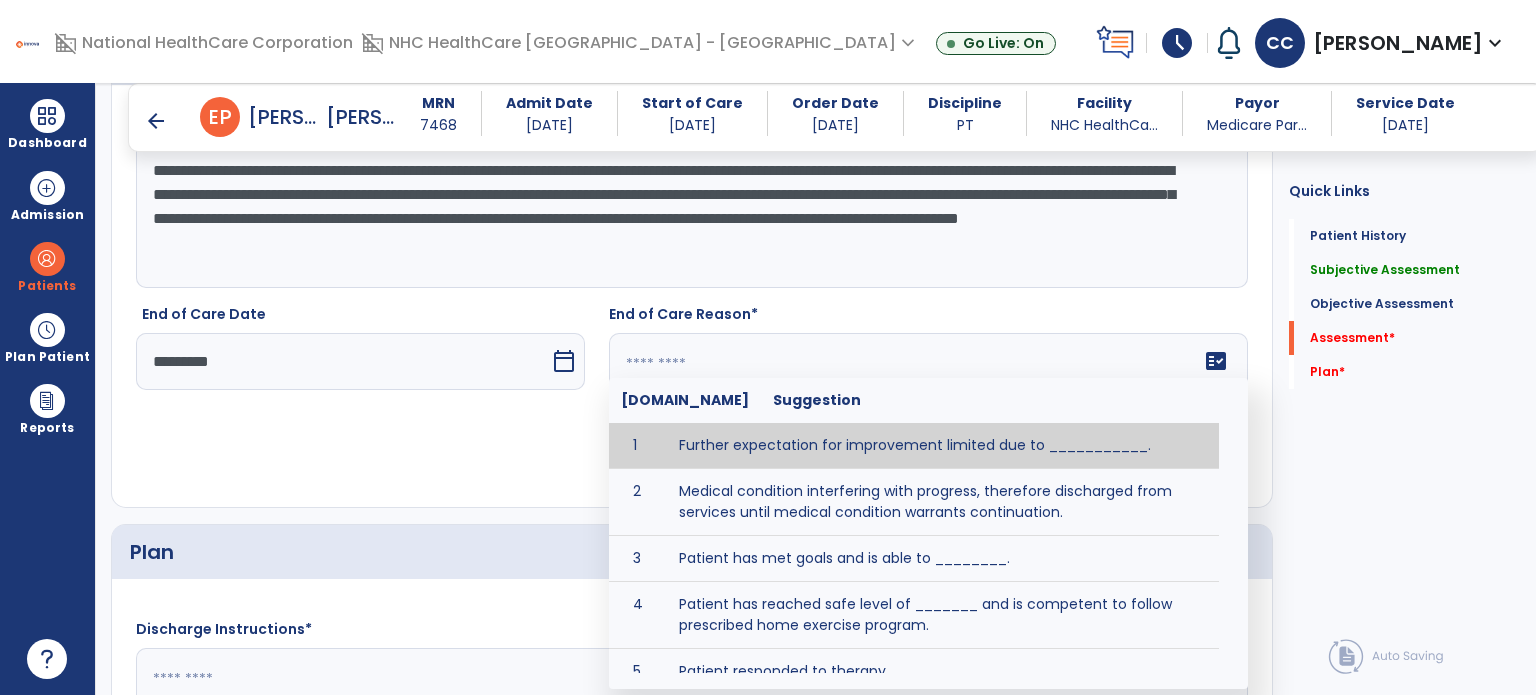 click on "fact_check  [DOMAIN_NAME] Suggestion 1 Further expectation for improvement limited due to ___________. 2 Medical condition interfering with progress, therefore discharged from services until medical condition warrants continuation. 3 Patient has met goals and is able to ________. 4 Patient has reached safe level of _______ and is competent to follow prescribed home exercise program. 5 Patient responded to therapy ____________. 6 Unexpected facility discharge - patient continues to warrant further therapy and will be re-screened upon readmission. 7 Unstable medical condition makes continued services inappropriate at this time." 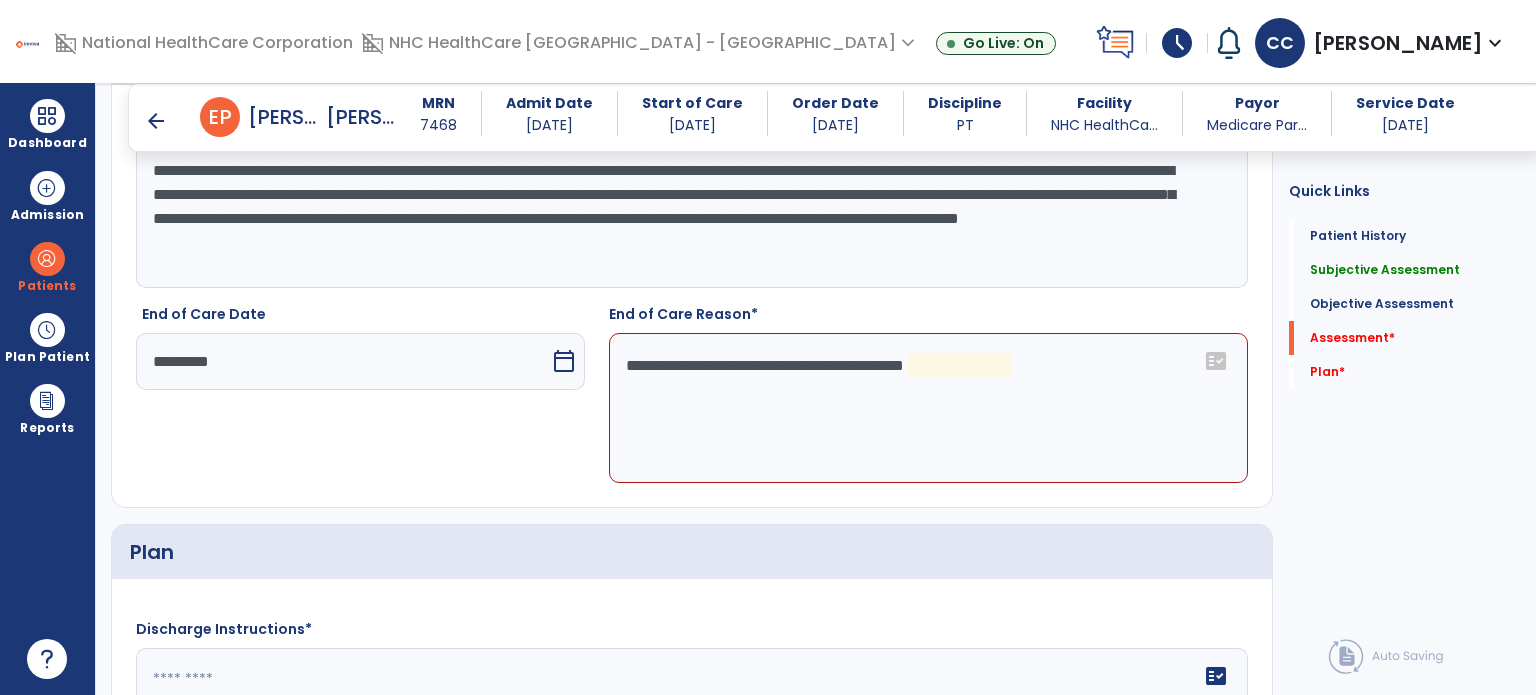 click on "**********" 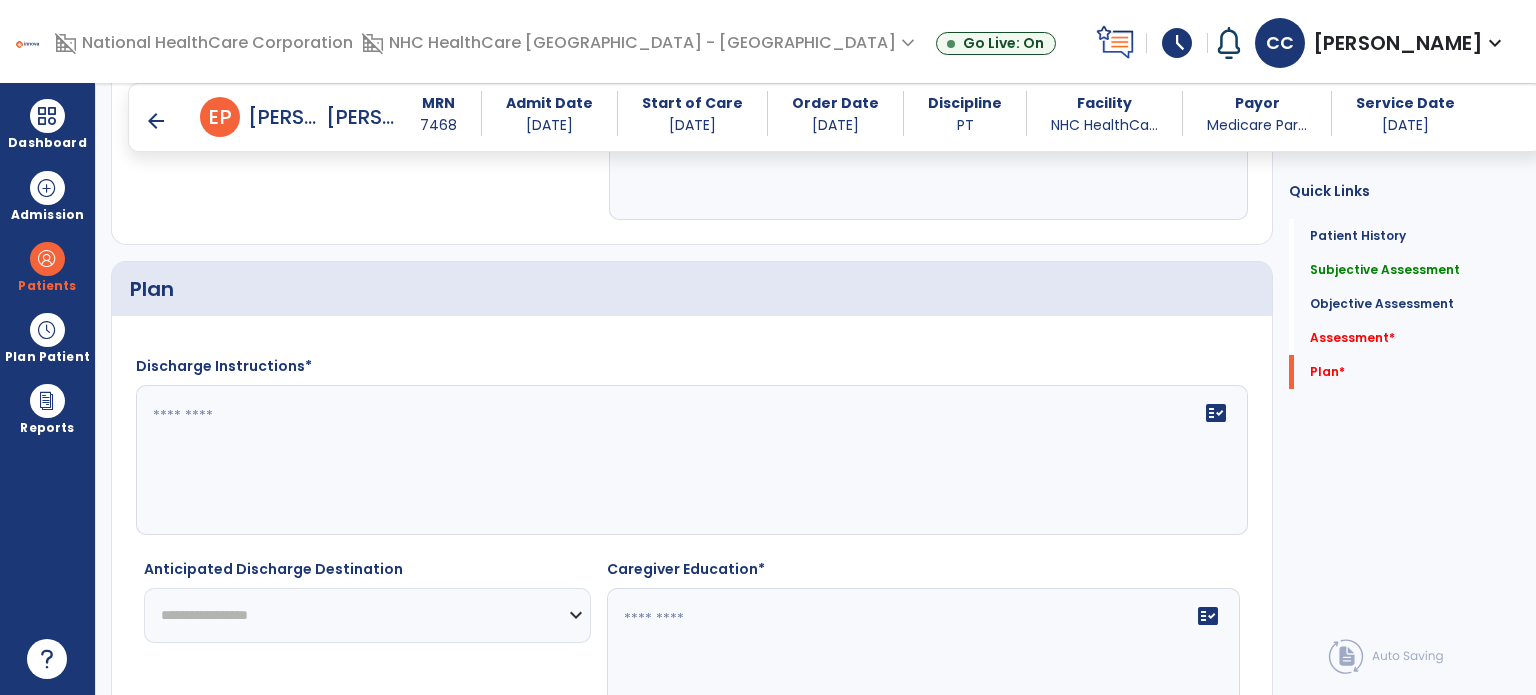 scroll, scrollTop: 3119, scrollLeft: 0, axis: vertical 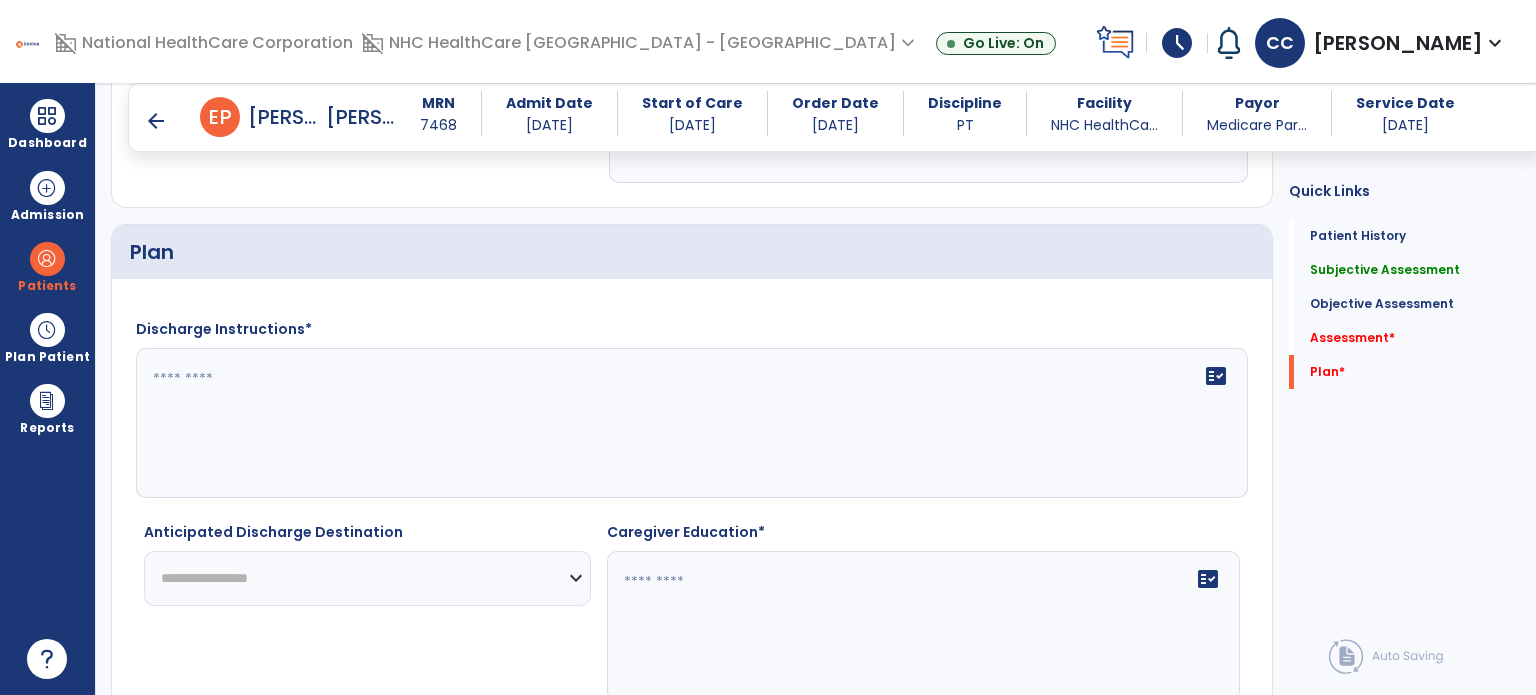 type on "**********" 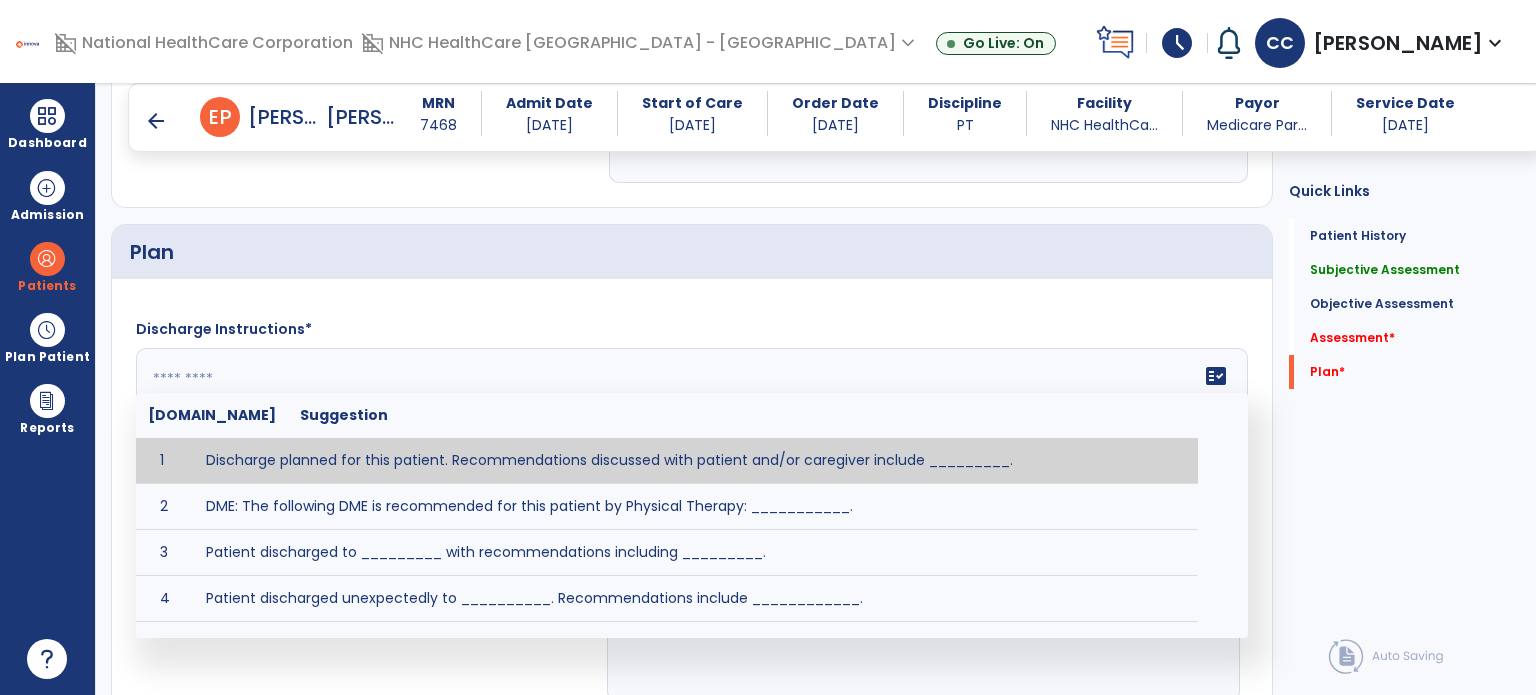 click on "fact_check  [DOMAIN_NAME] Suggestion 1 Discharge planned for this patient. Recommendations discussed with patient and/or caregiver include _________. 2 DME: The following DME is recommended for this patient by Physical Therapy: ___________. 3 Patient discharged to _________ with recommendations including _________. 4 Patient discharged unexpectedly to __________. Recommendations include ____________." 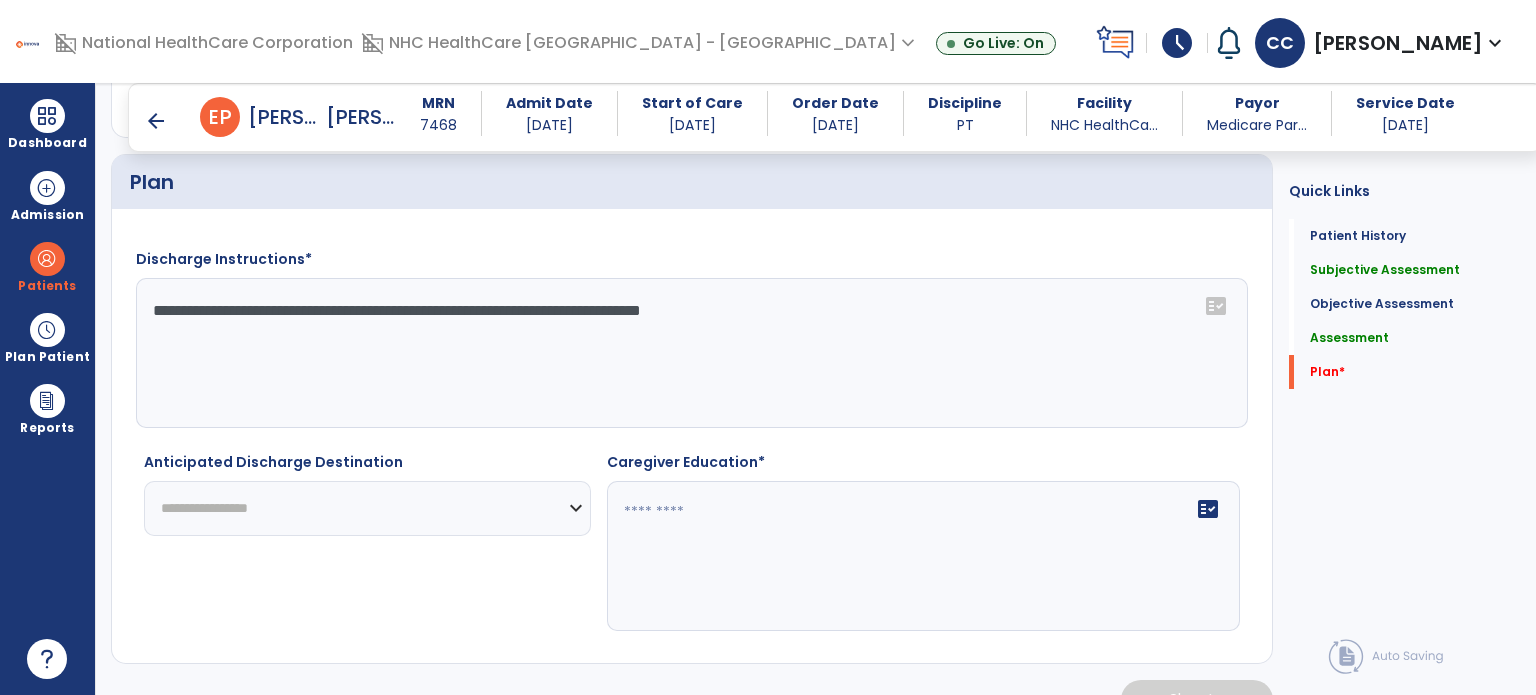 scroll, scrollTop: 3219, scrollLeft: 0, axis: vertical 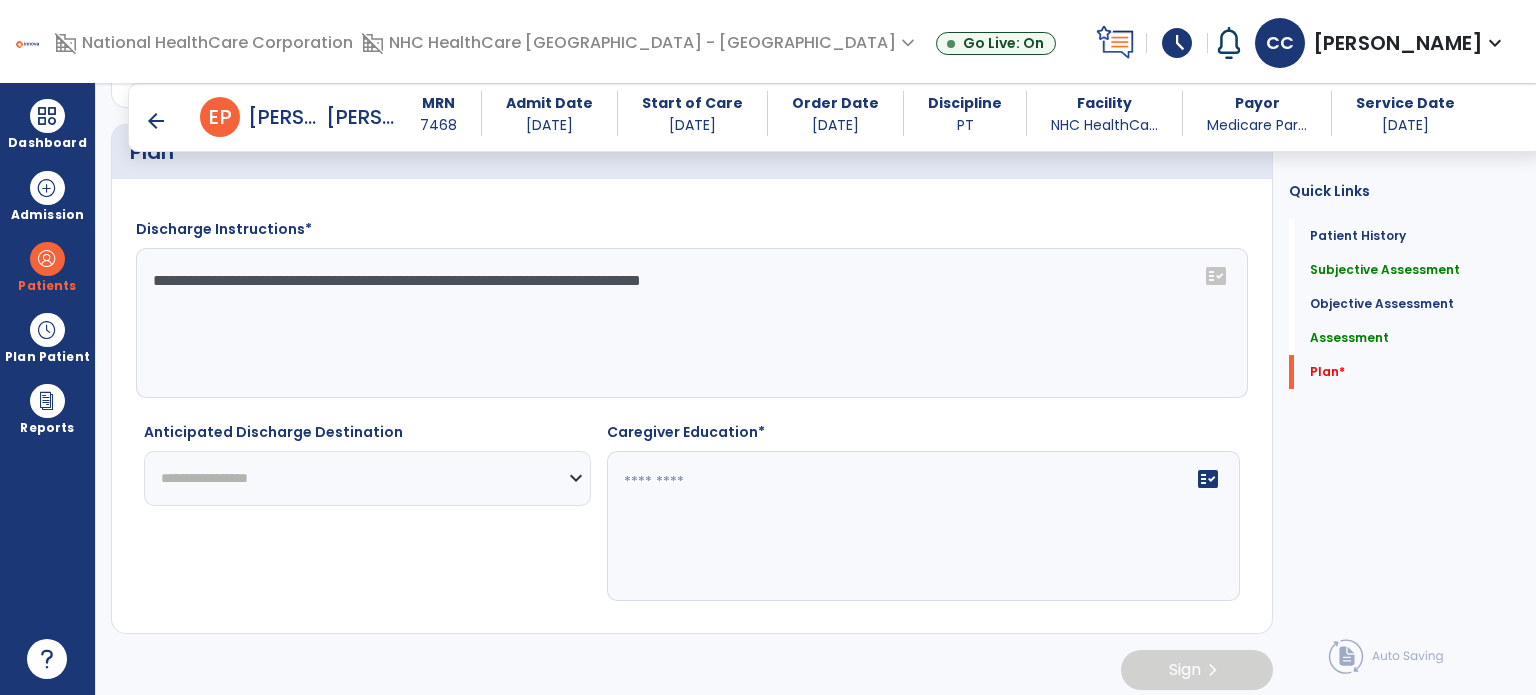 type on "**********" 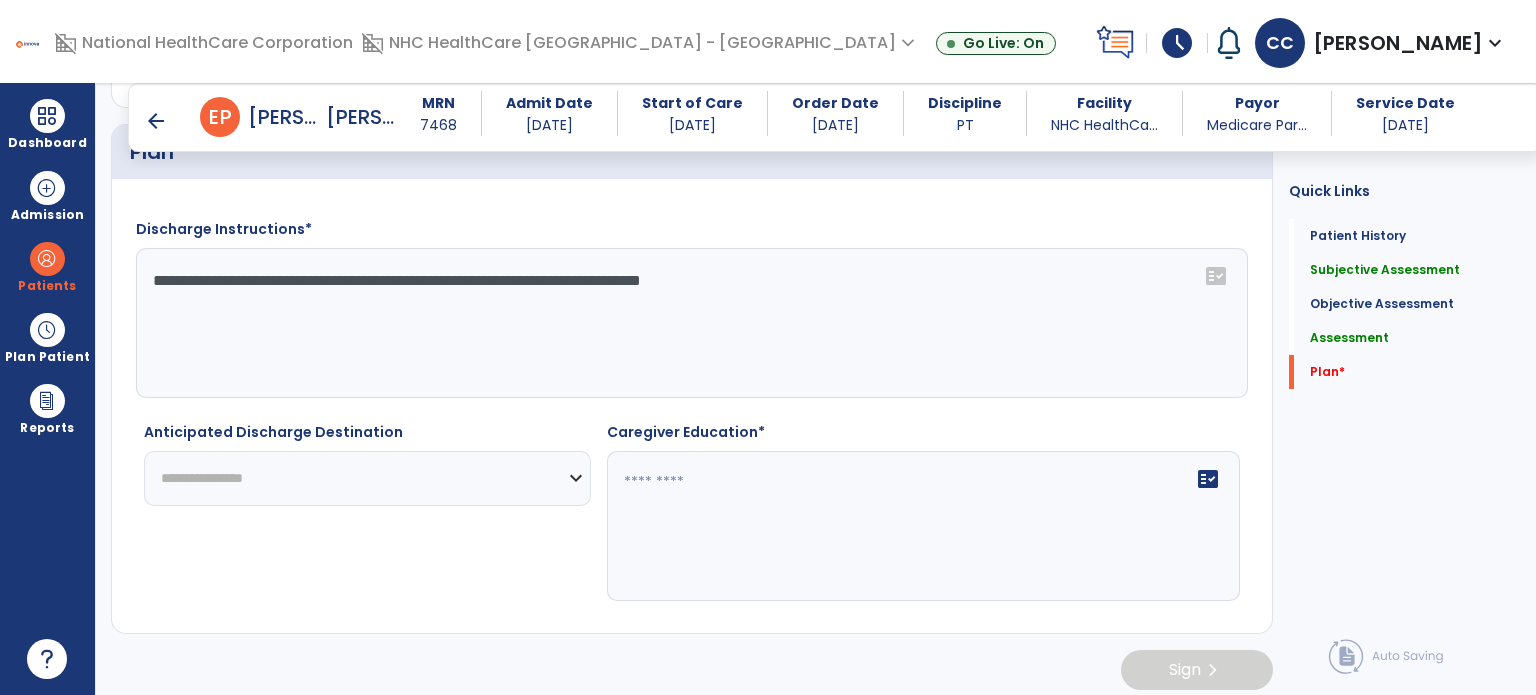 click on "**********" 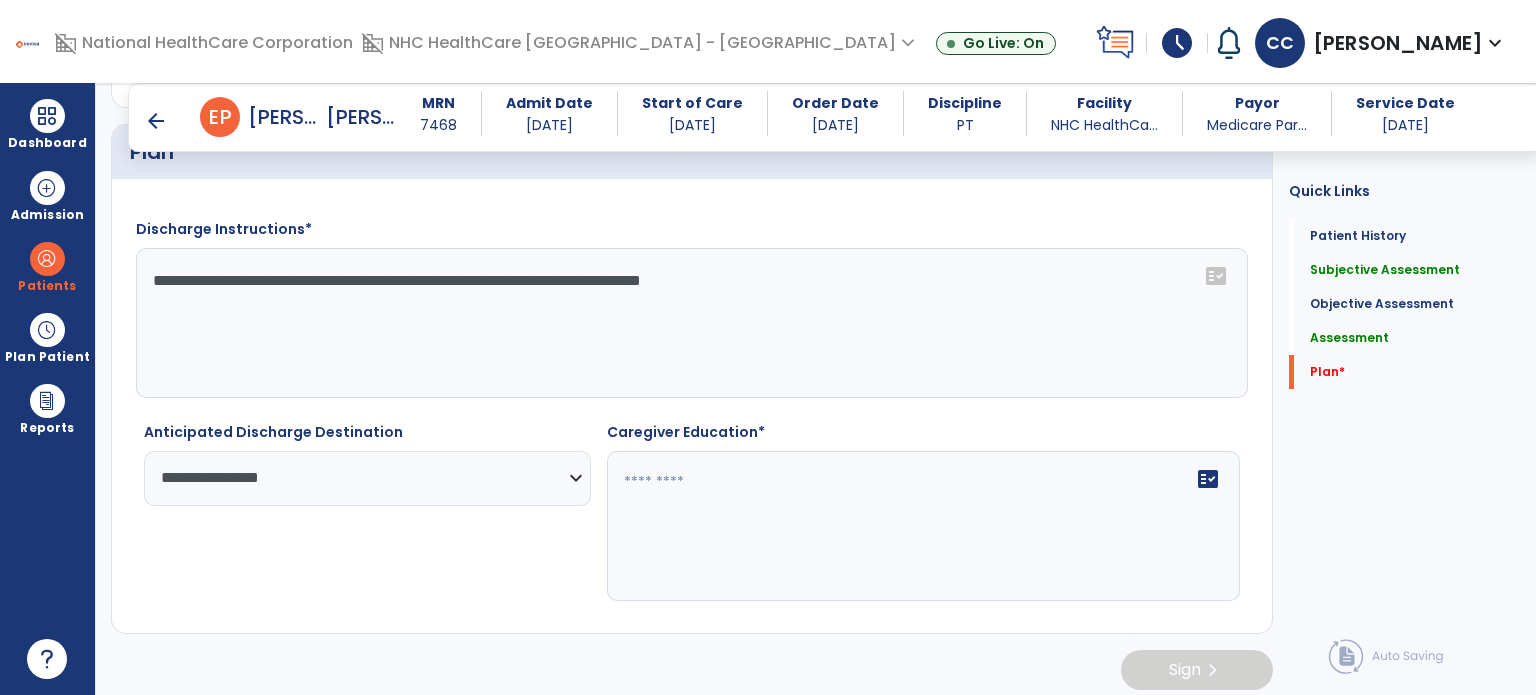 click on "Caregiver Education*   fact_check" 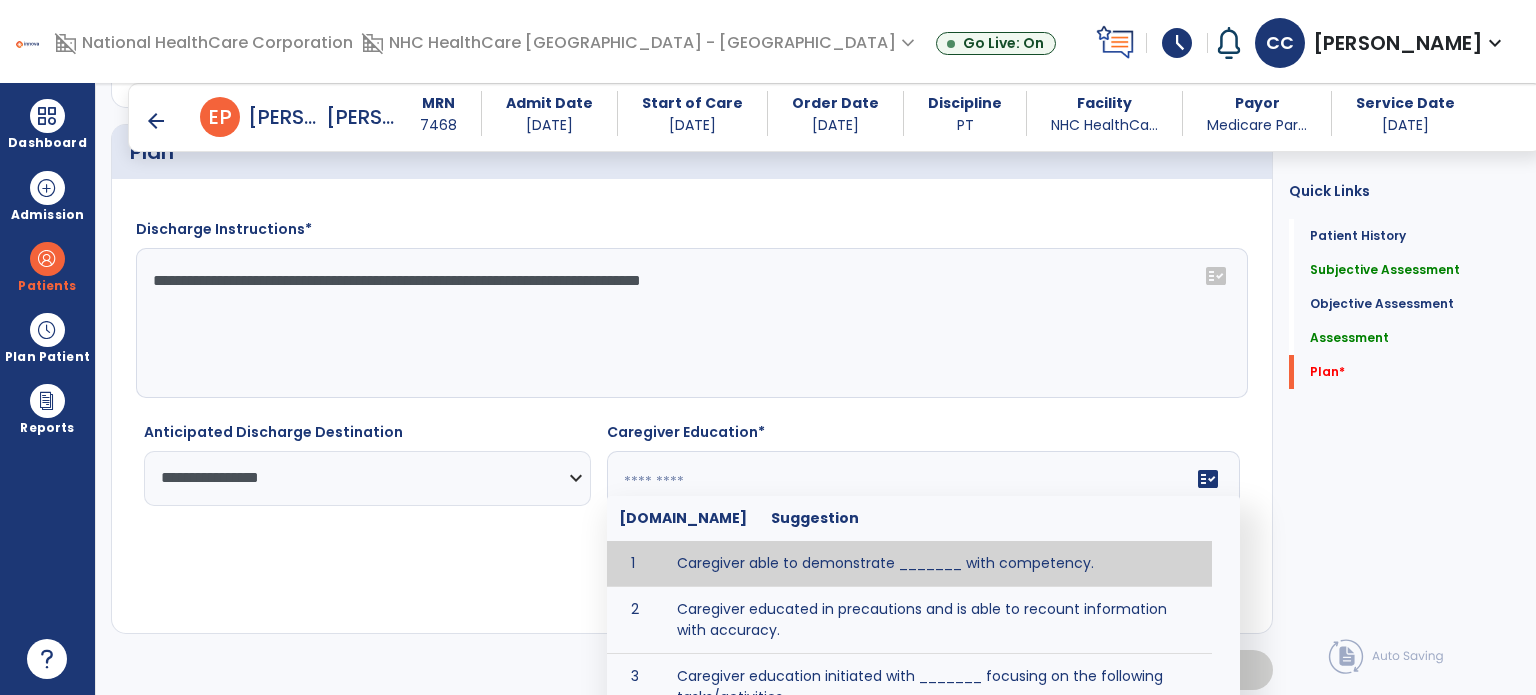 click 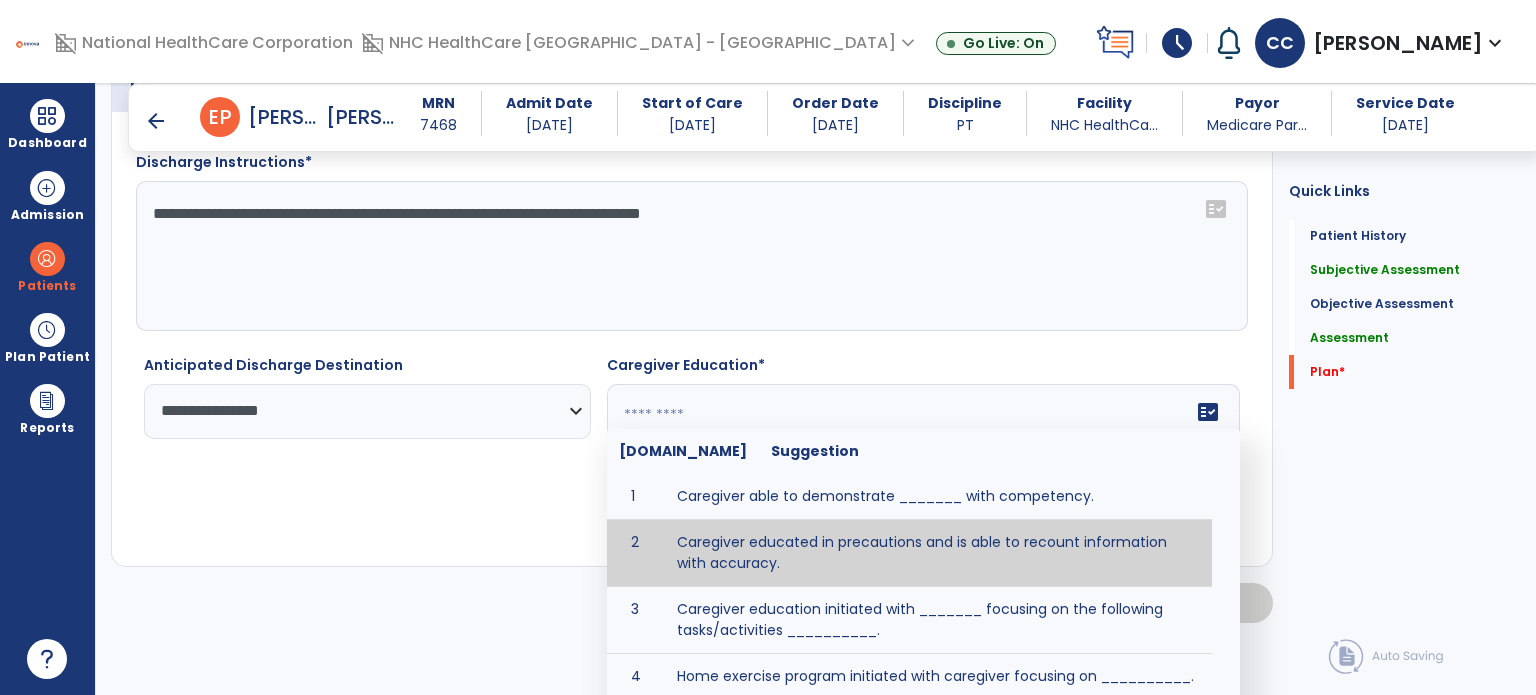 scroll, scrollTop: 3319, scrollLeft: 0, axis: vertical 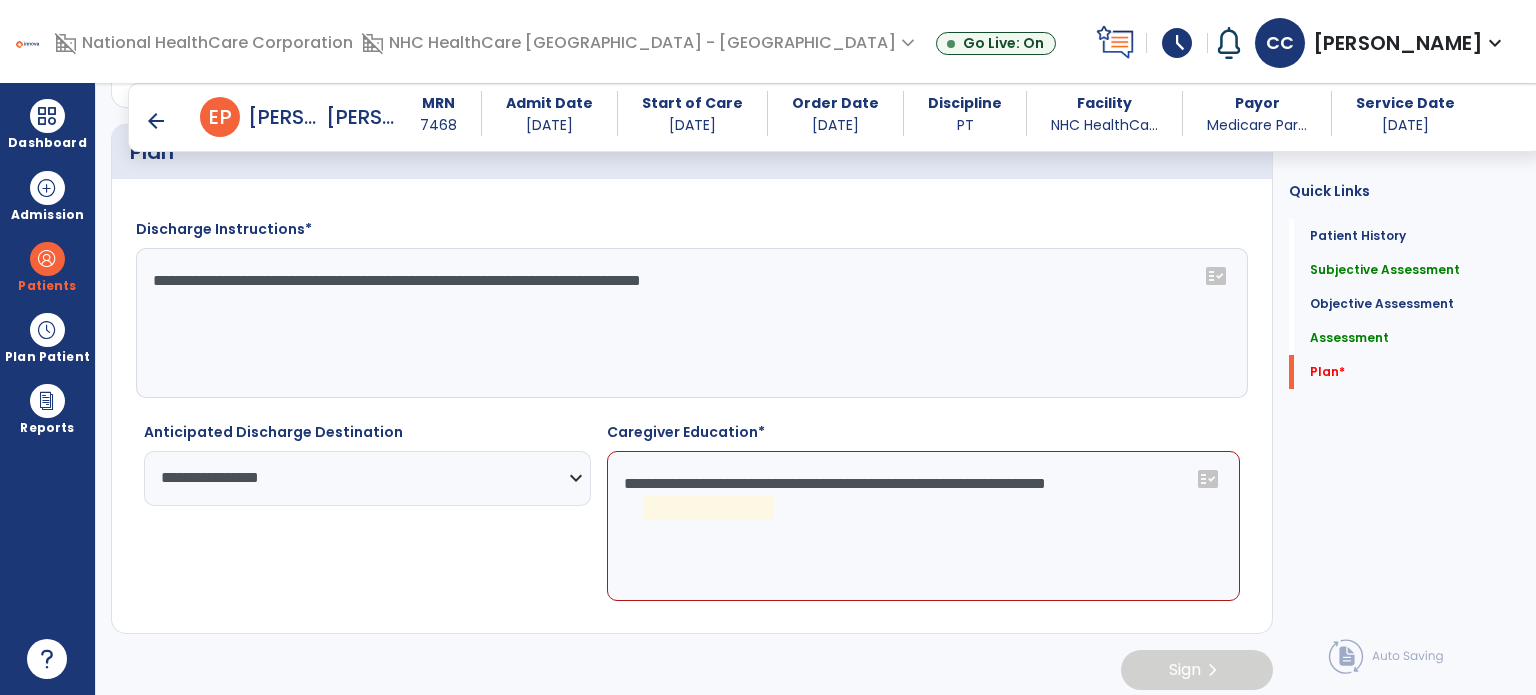 click on "**********" 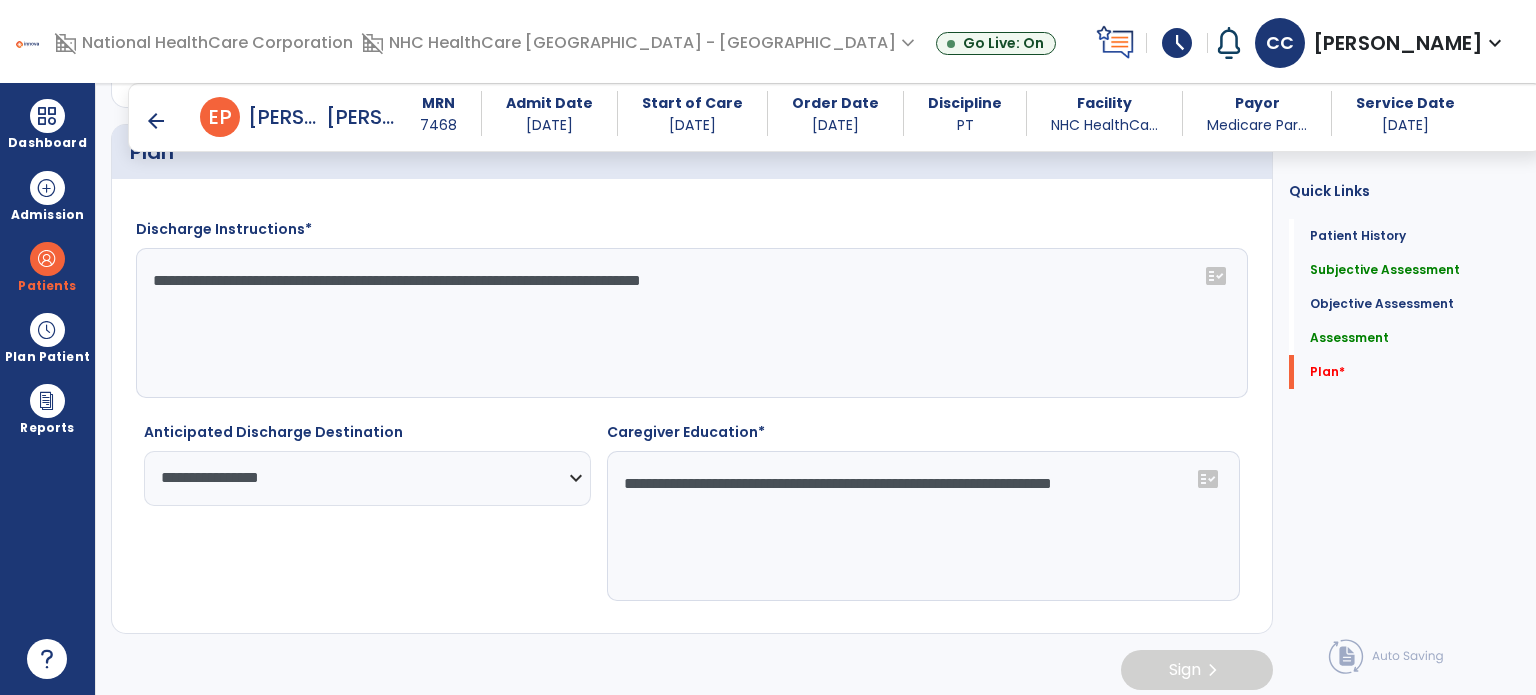 type on "**********" 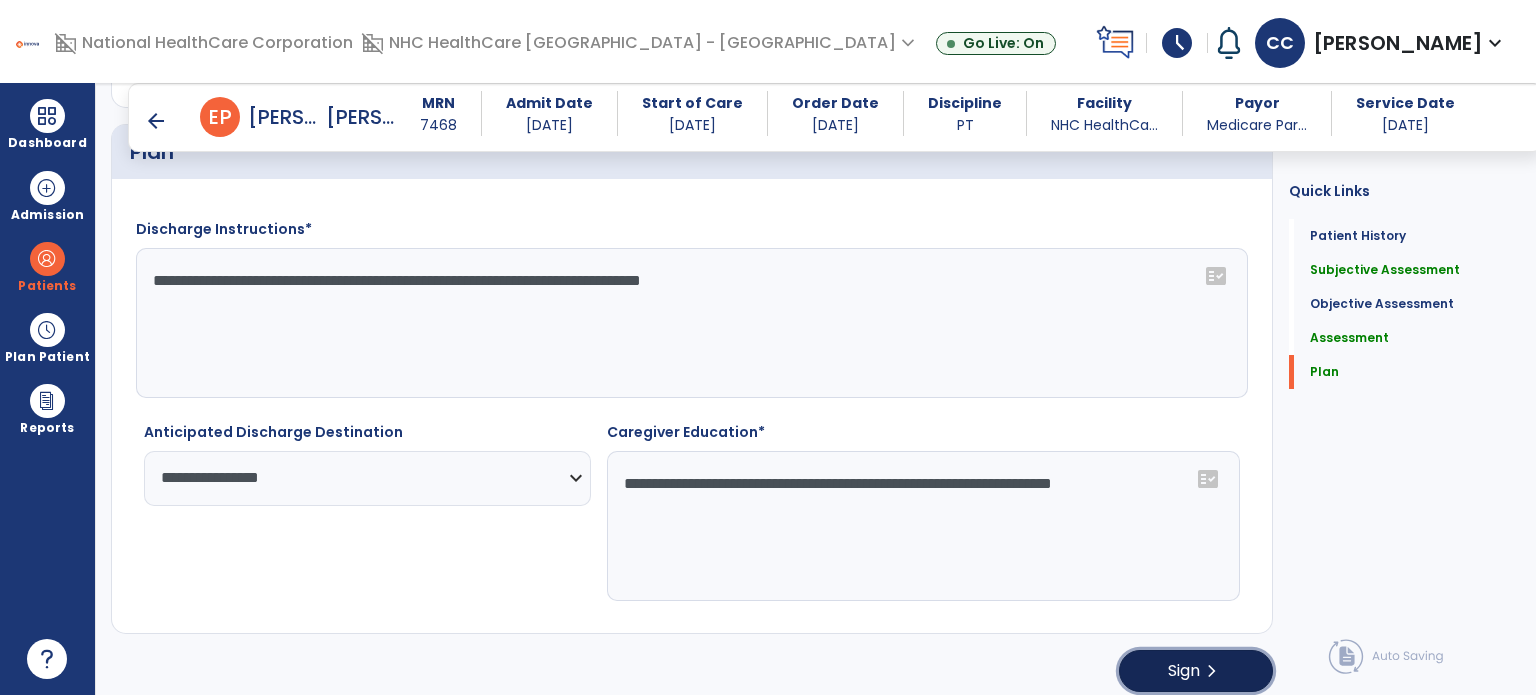 click on "Sign  chevron_right" 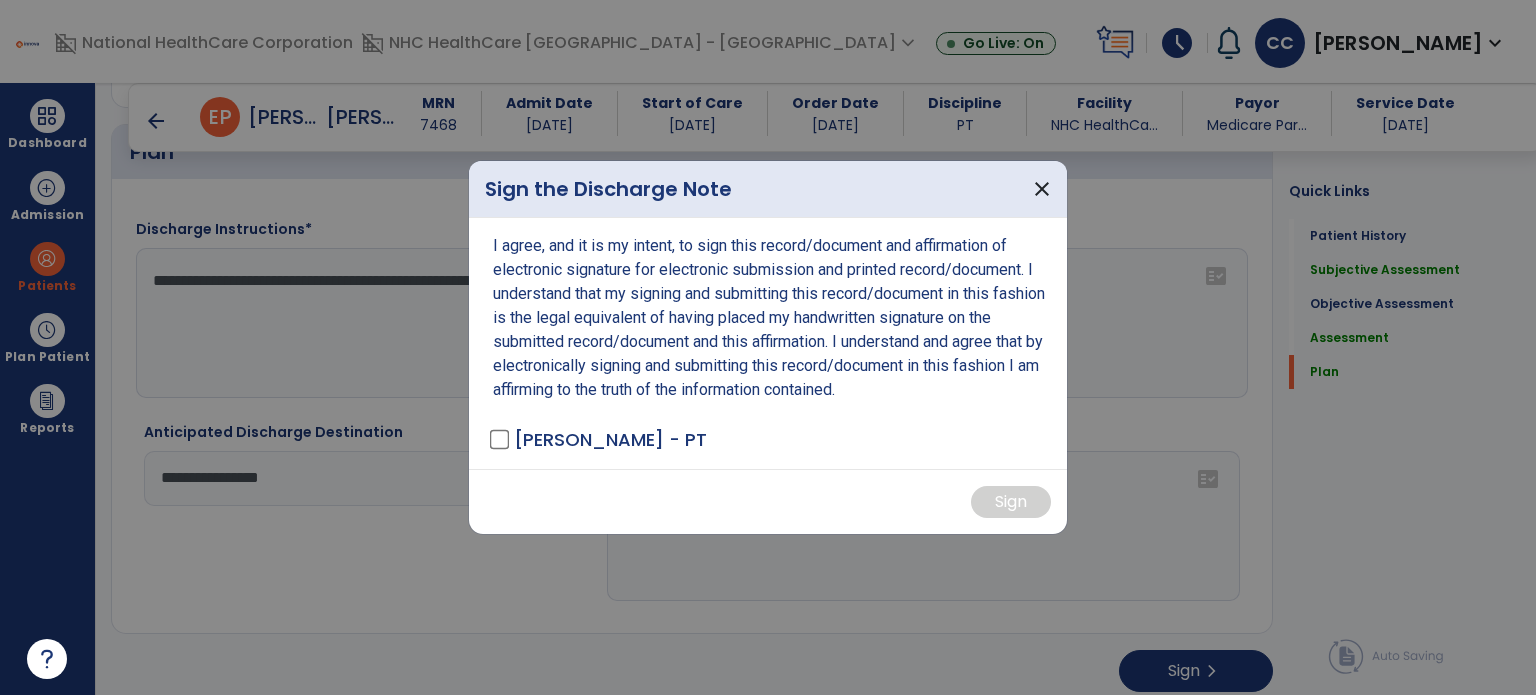 click on "[PERSON_NAME]  - PT" at bounding box center [600, 439] 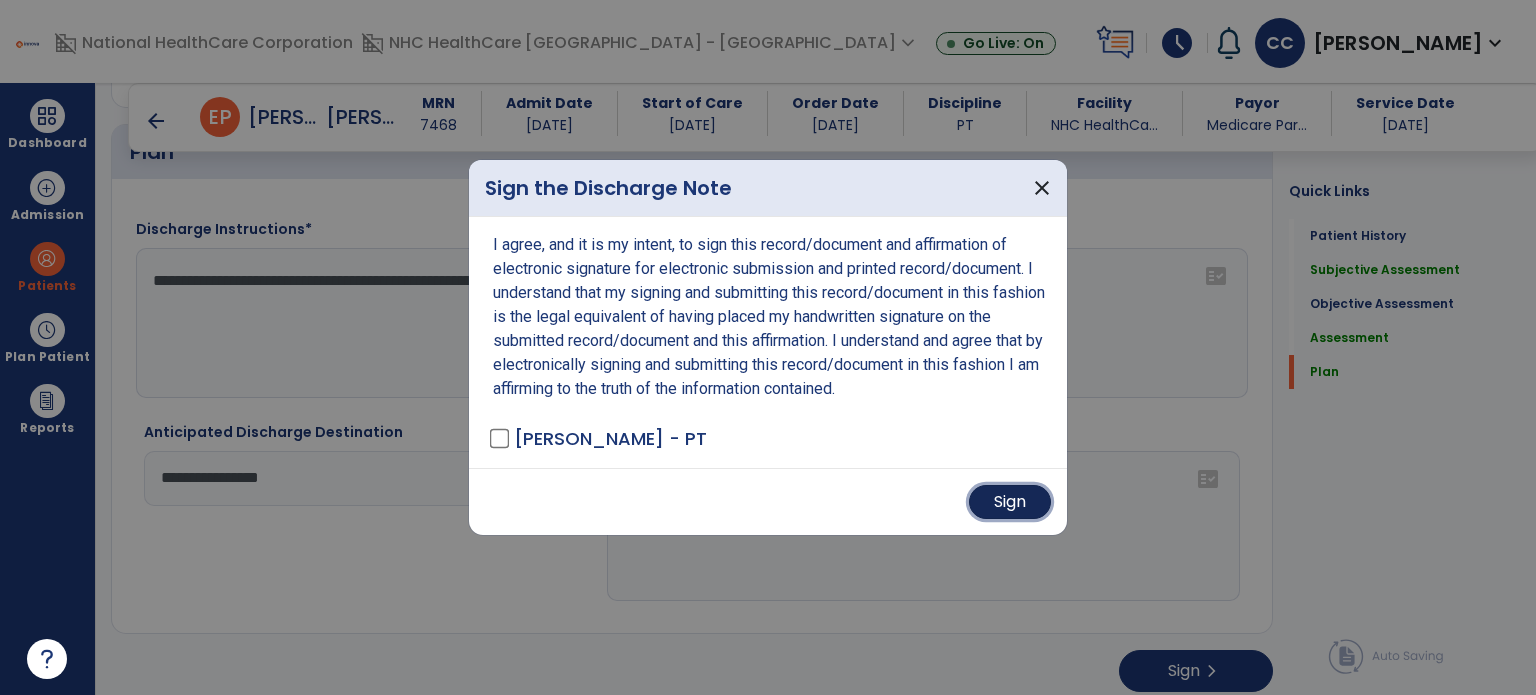 click on "Sign" at bounding box center (1010, 502) 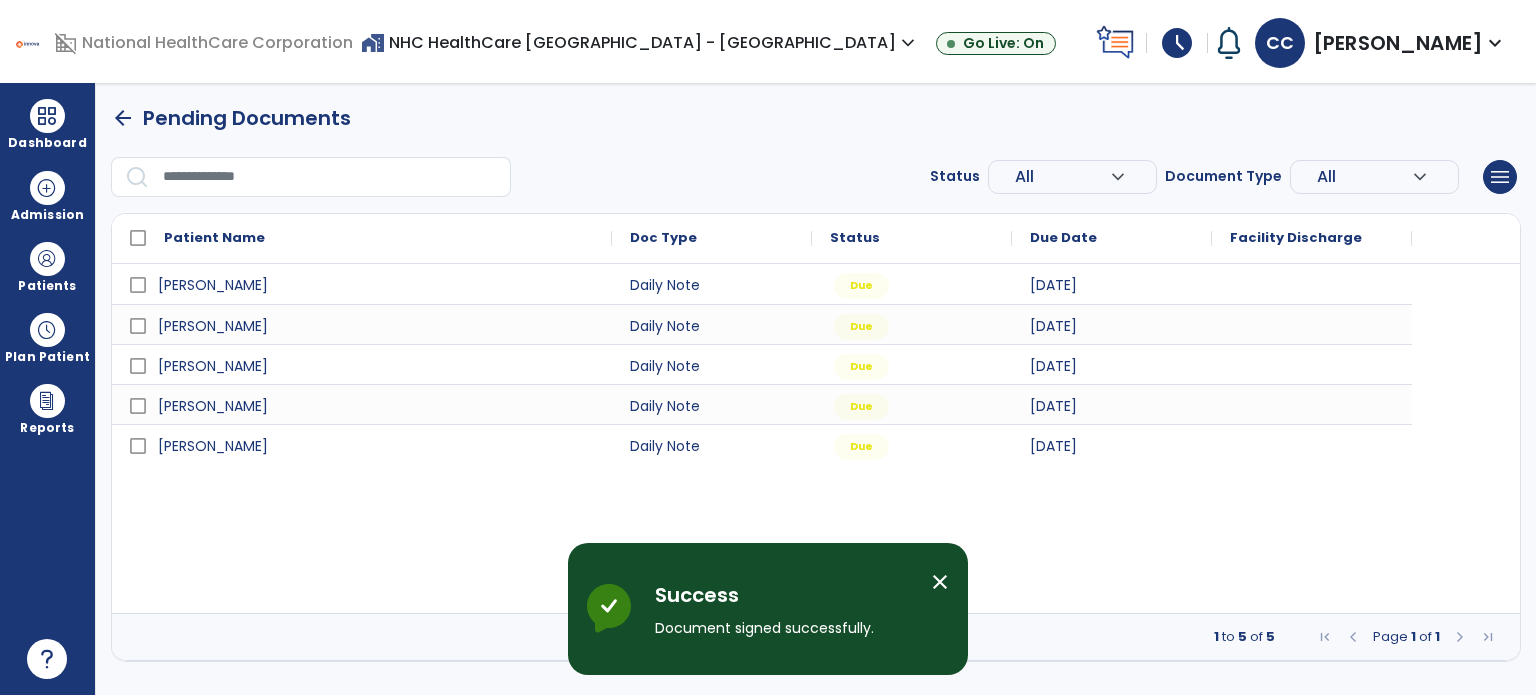 scroll, scrollTop: 0, scrollLeft: 0, axis: both 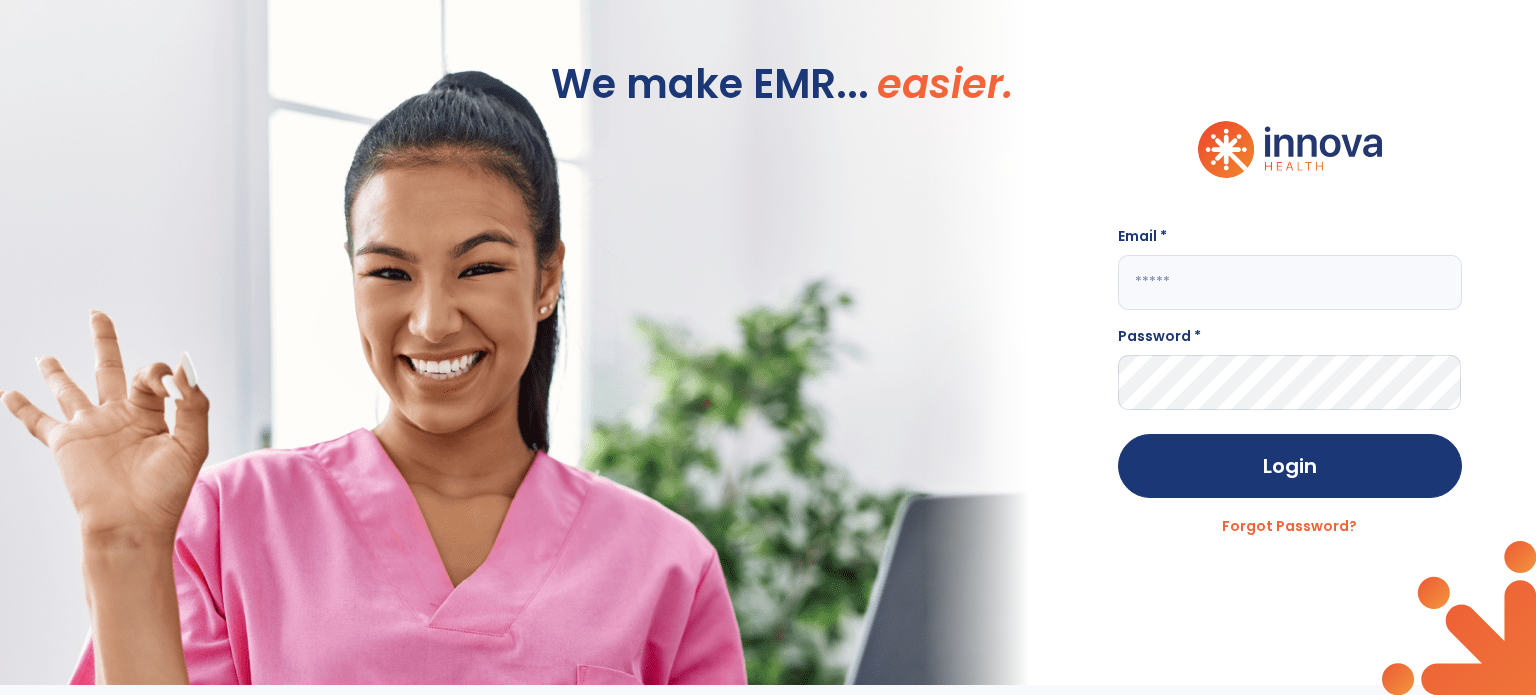 click 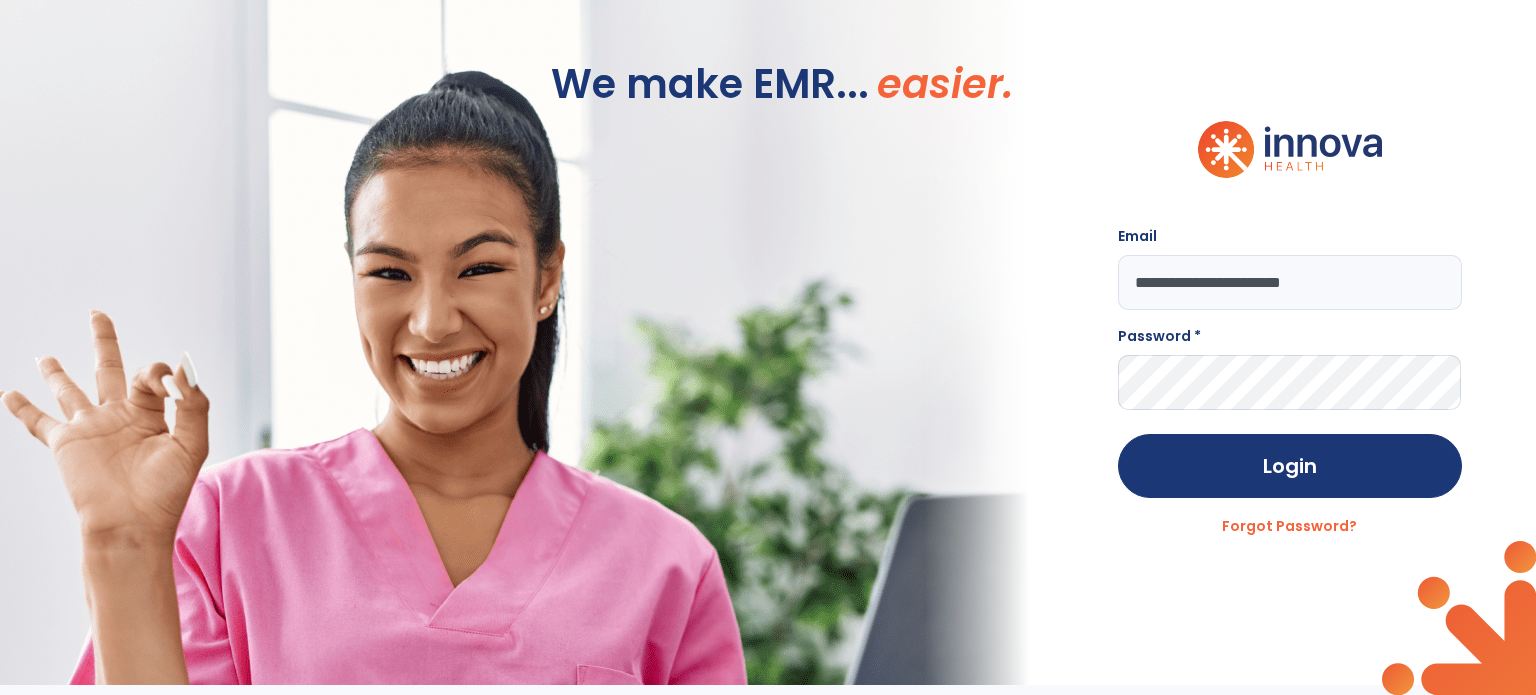 type on "**********" 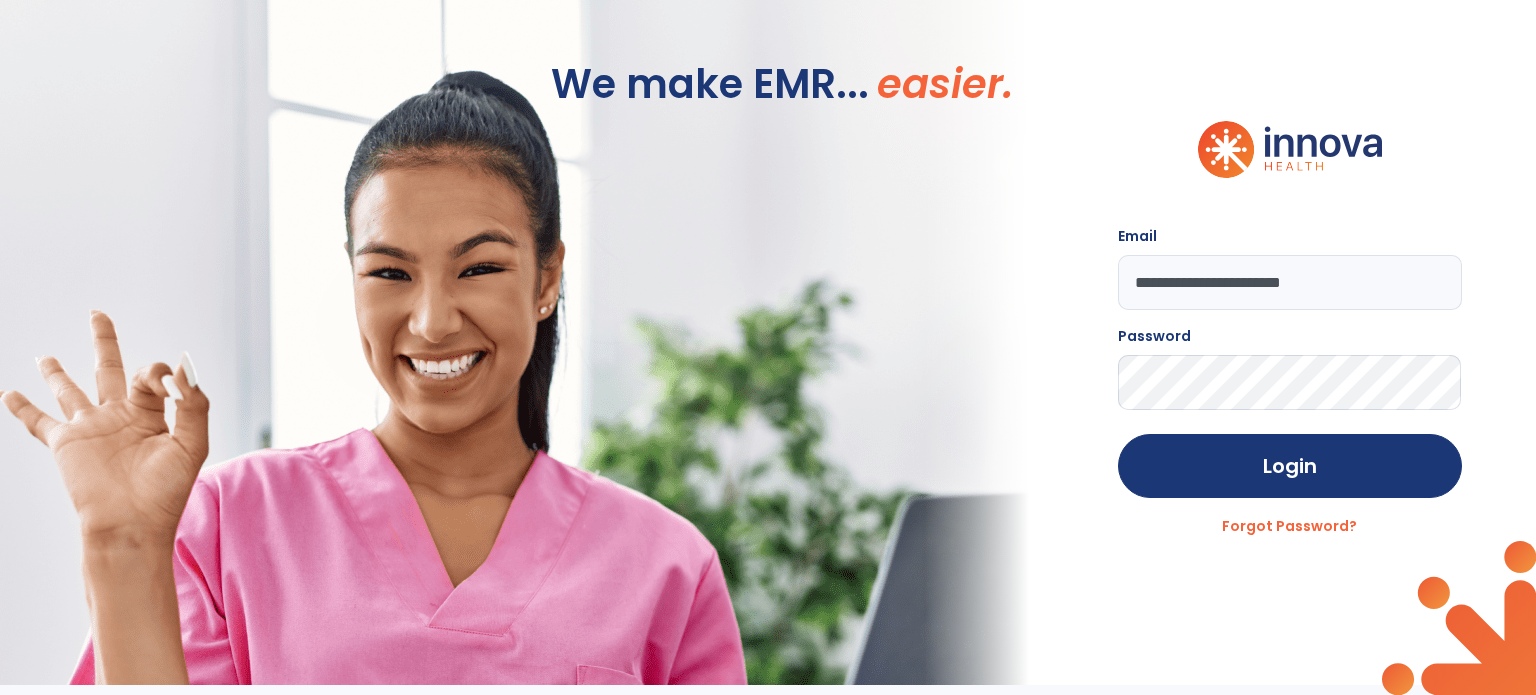 click on "Login" 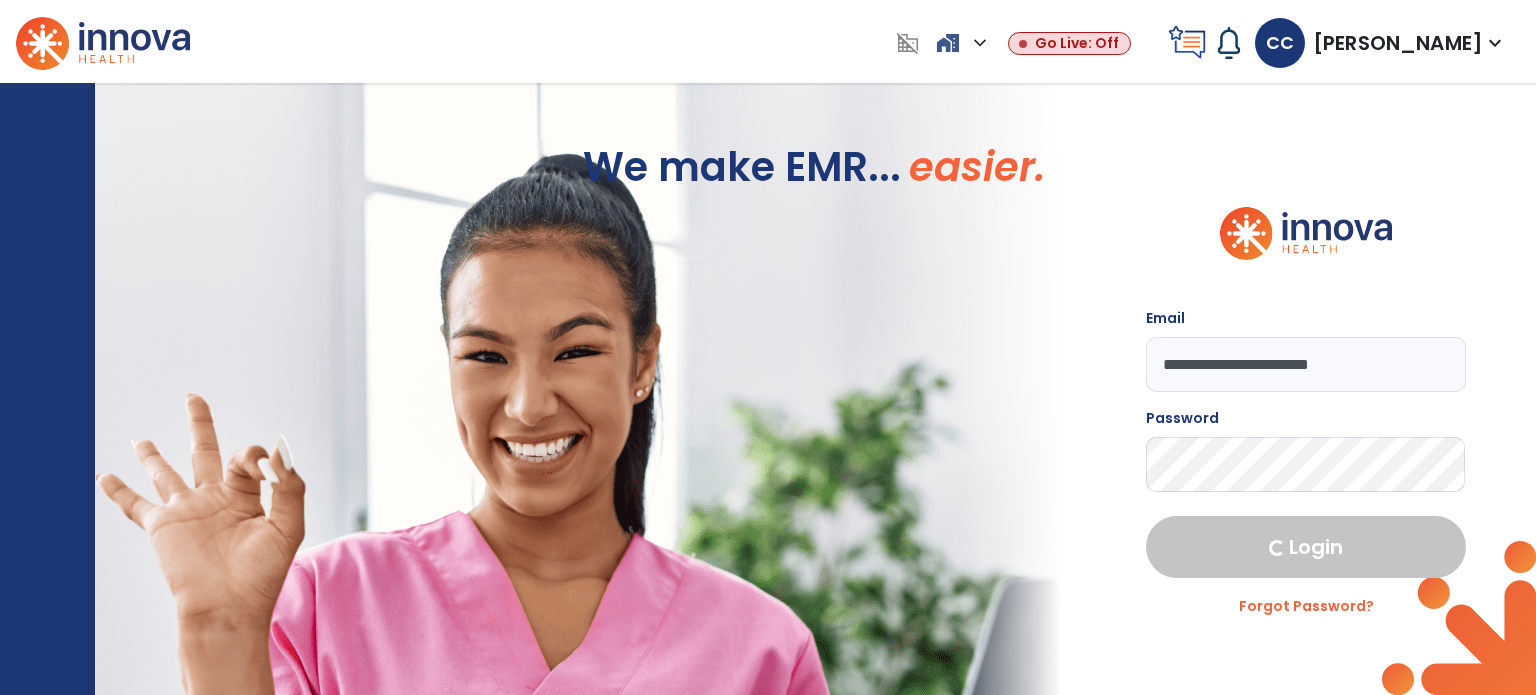 select on "****" 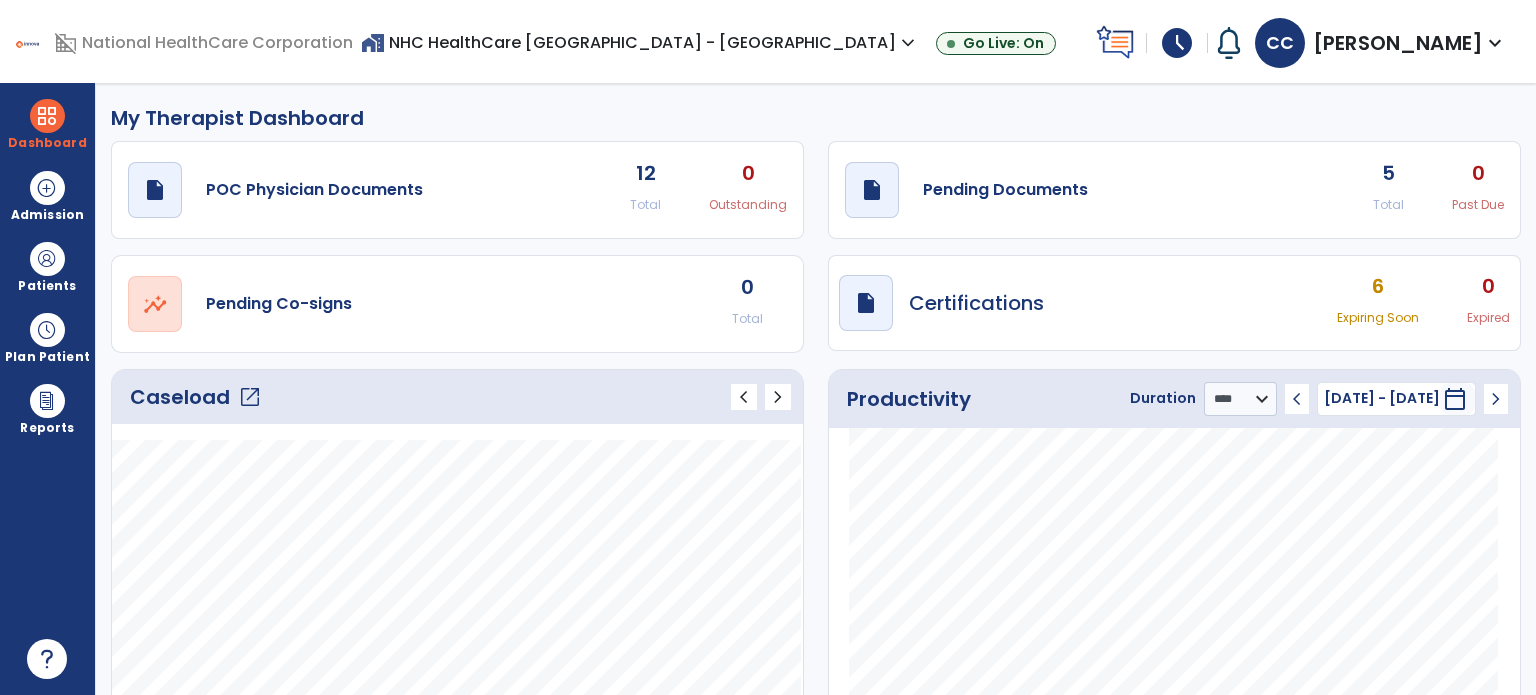 click on "5" 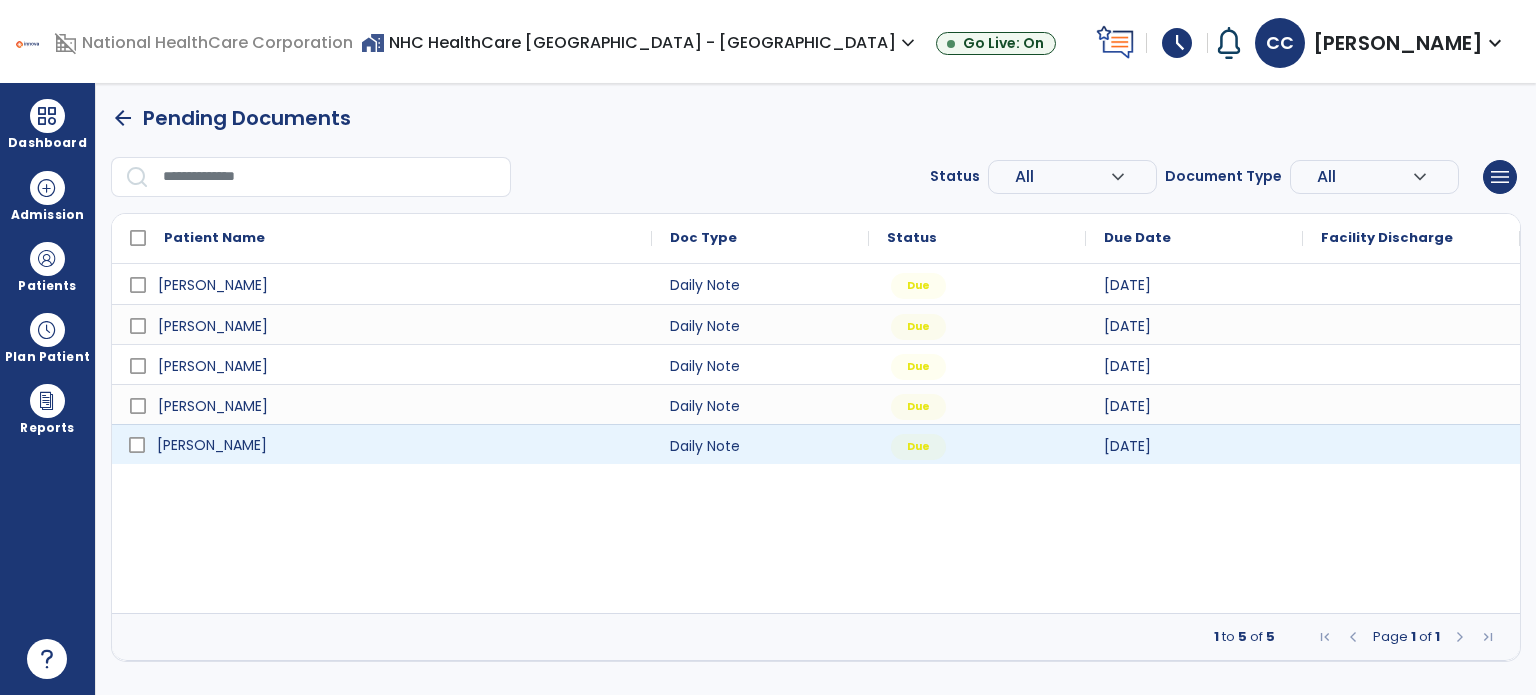 click on "[PERSON_NAME]" at bounding box center (396, 445) 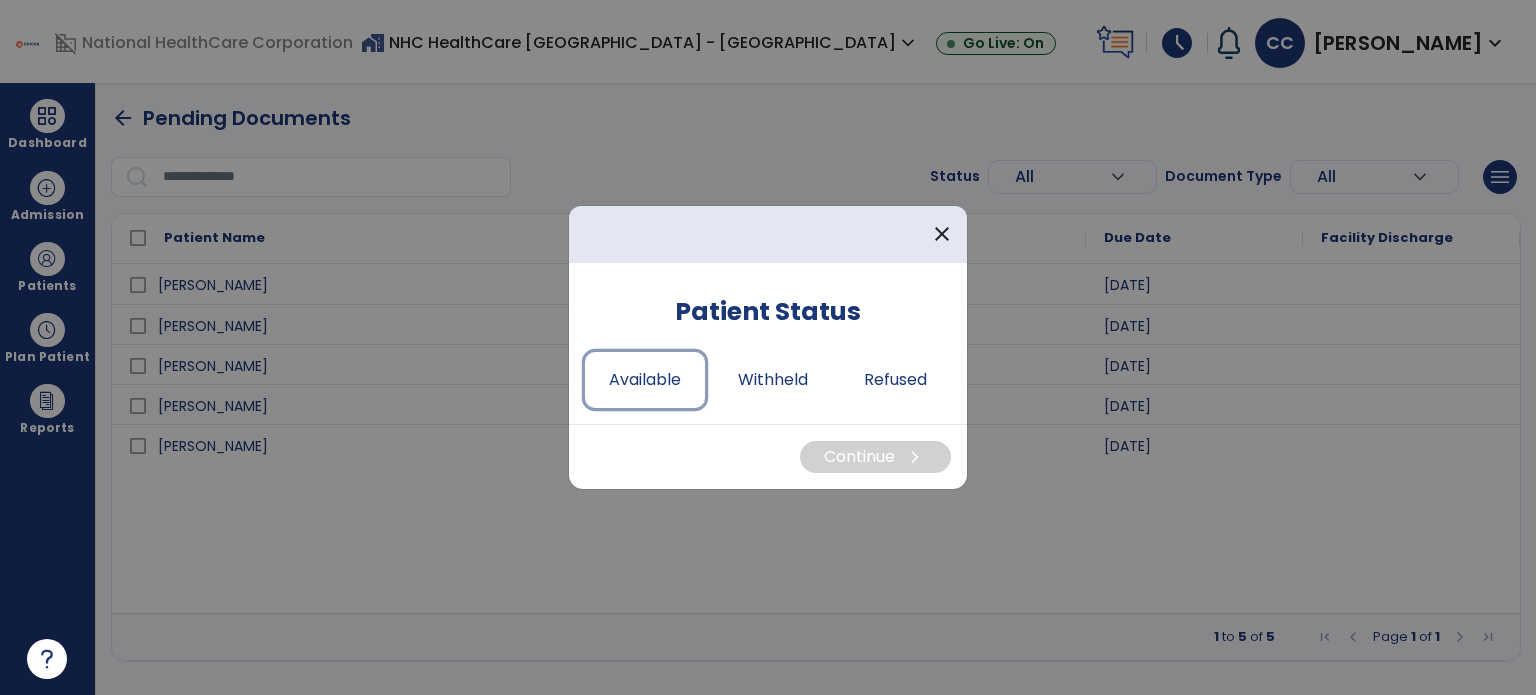 click on "Available" at bounding box center (645, 380) 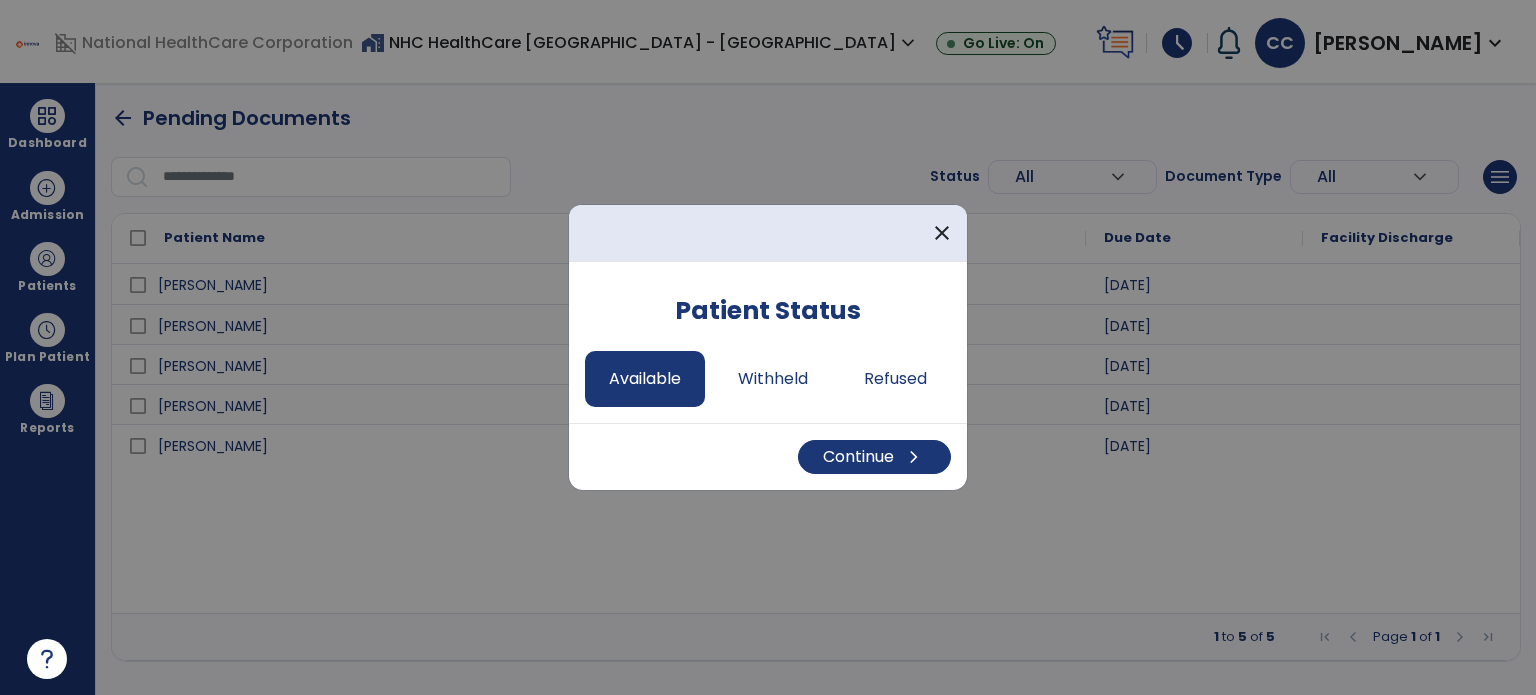 click on "Continue   chevron_right" at bounding box center (768, 456) 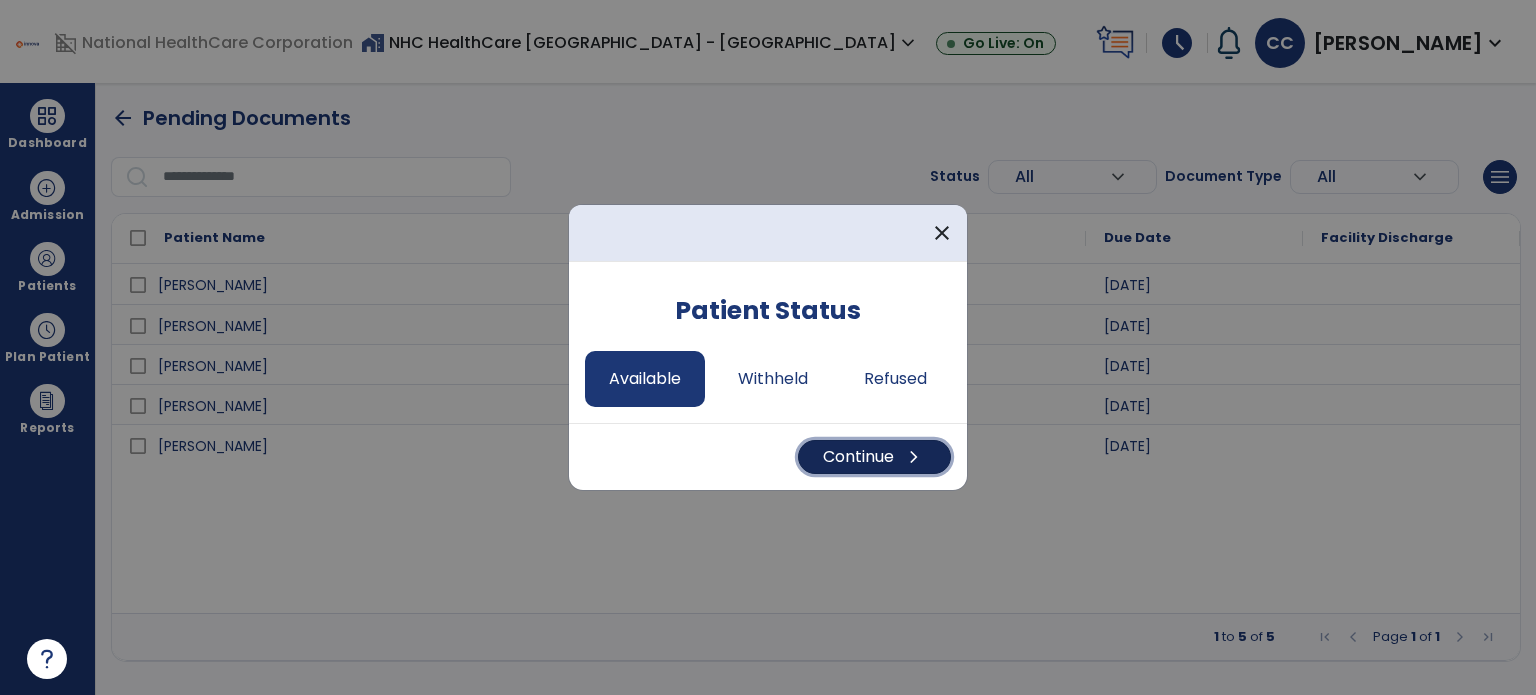 click on "Continue   chevron_right" at bounding box center (874, 457) 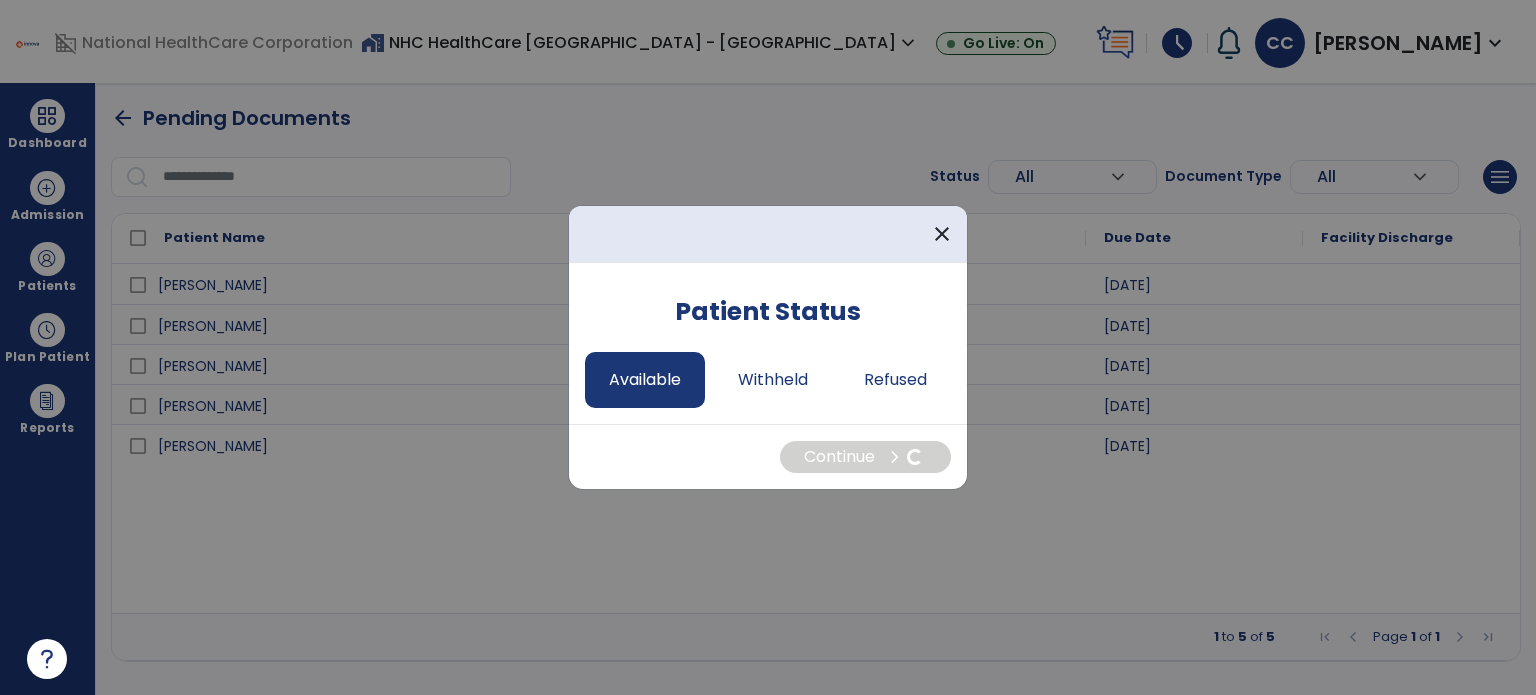 select on "*" 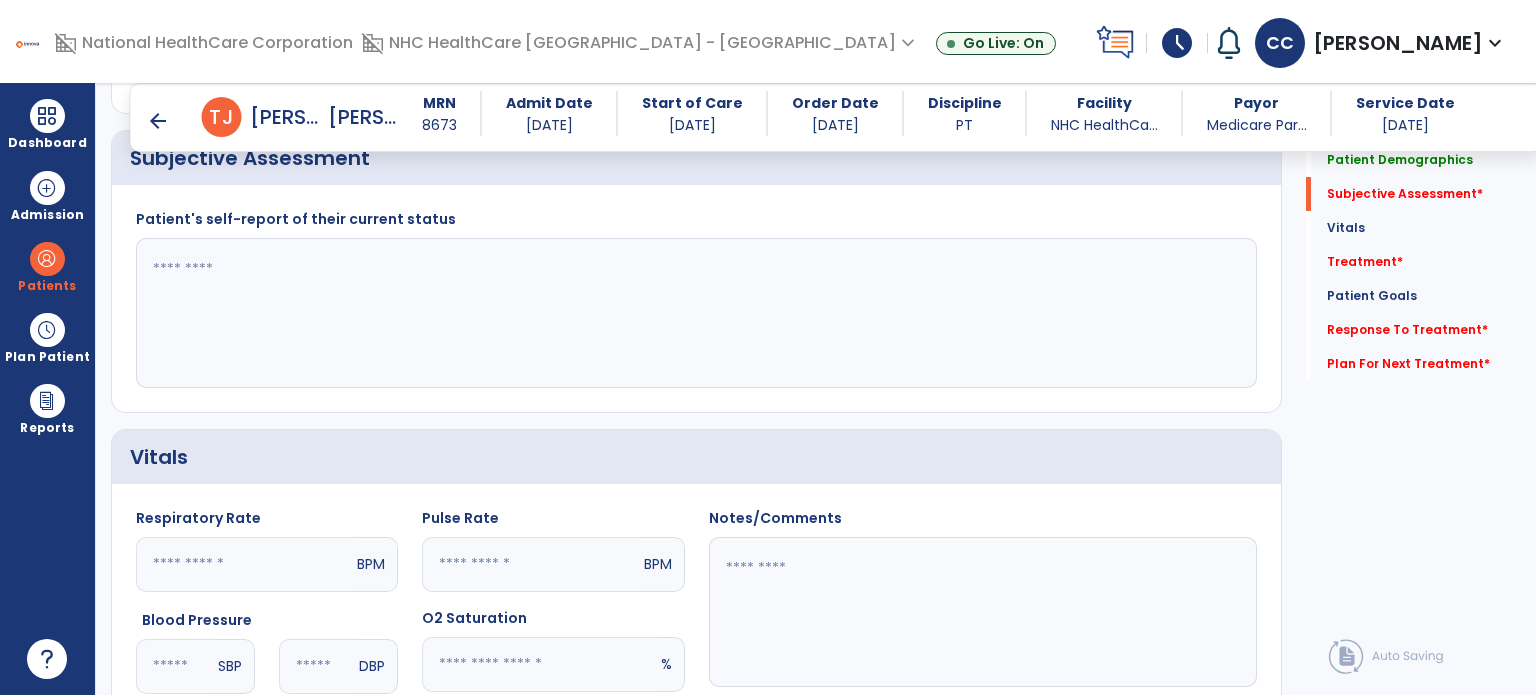 scroll, scrollTop: 400, scrollLeft: 0, axis: vertical 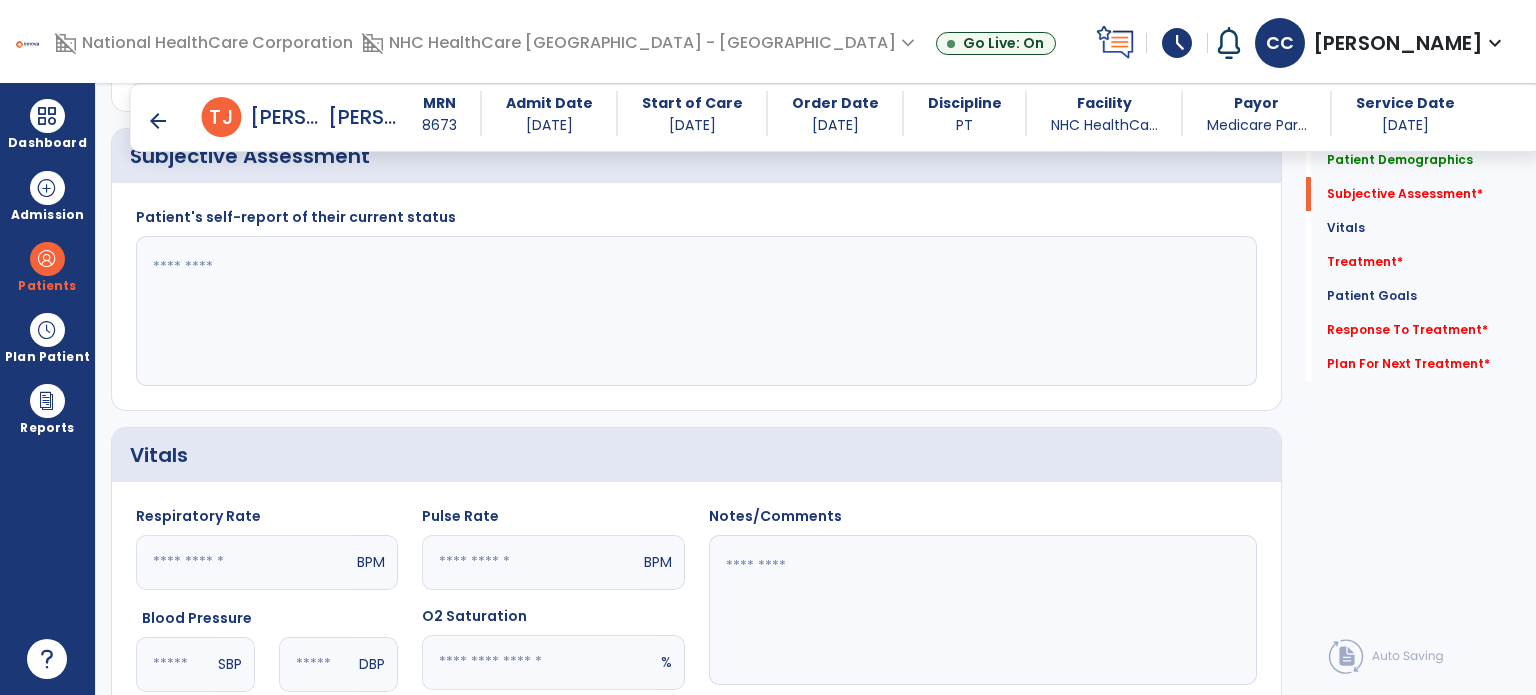 click 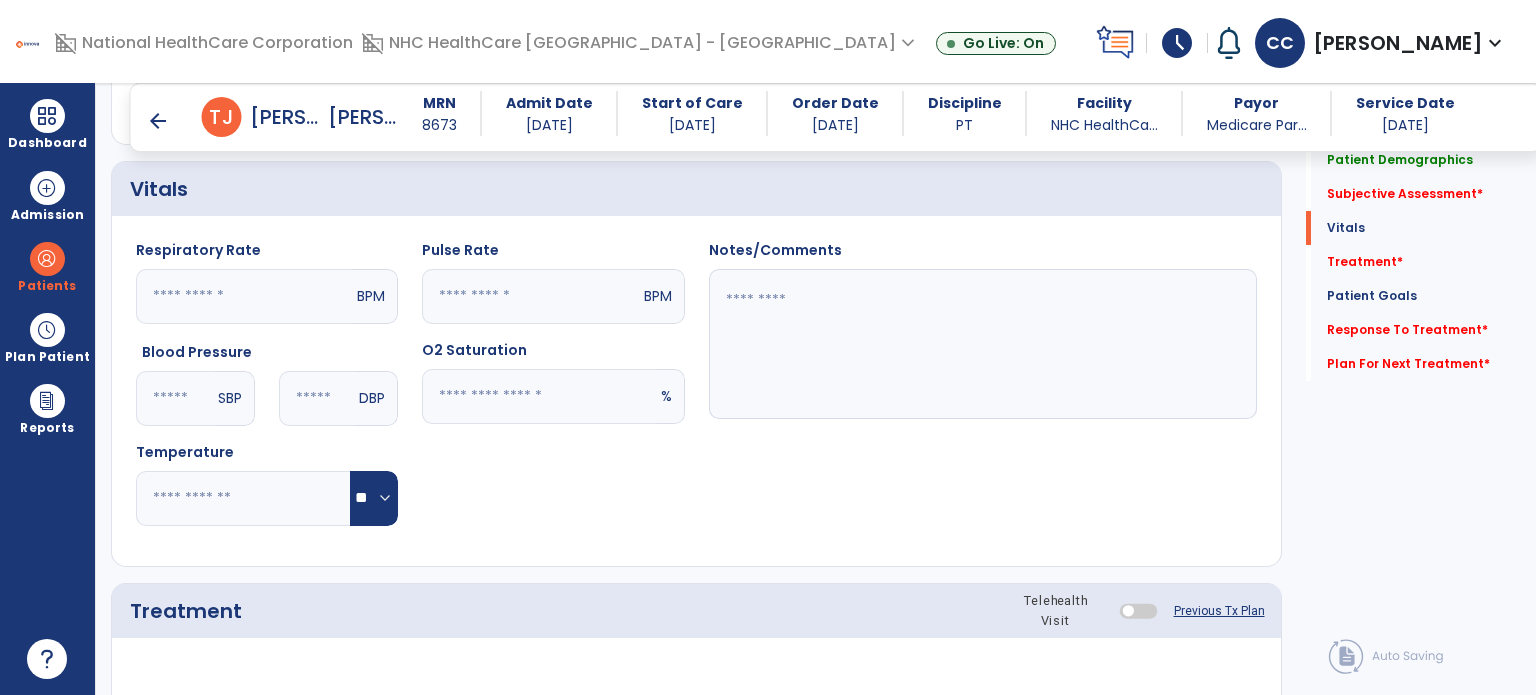 scroll, scrollTop: 800, scrollLeft: 0, axis: vertical 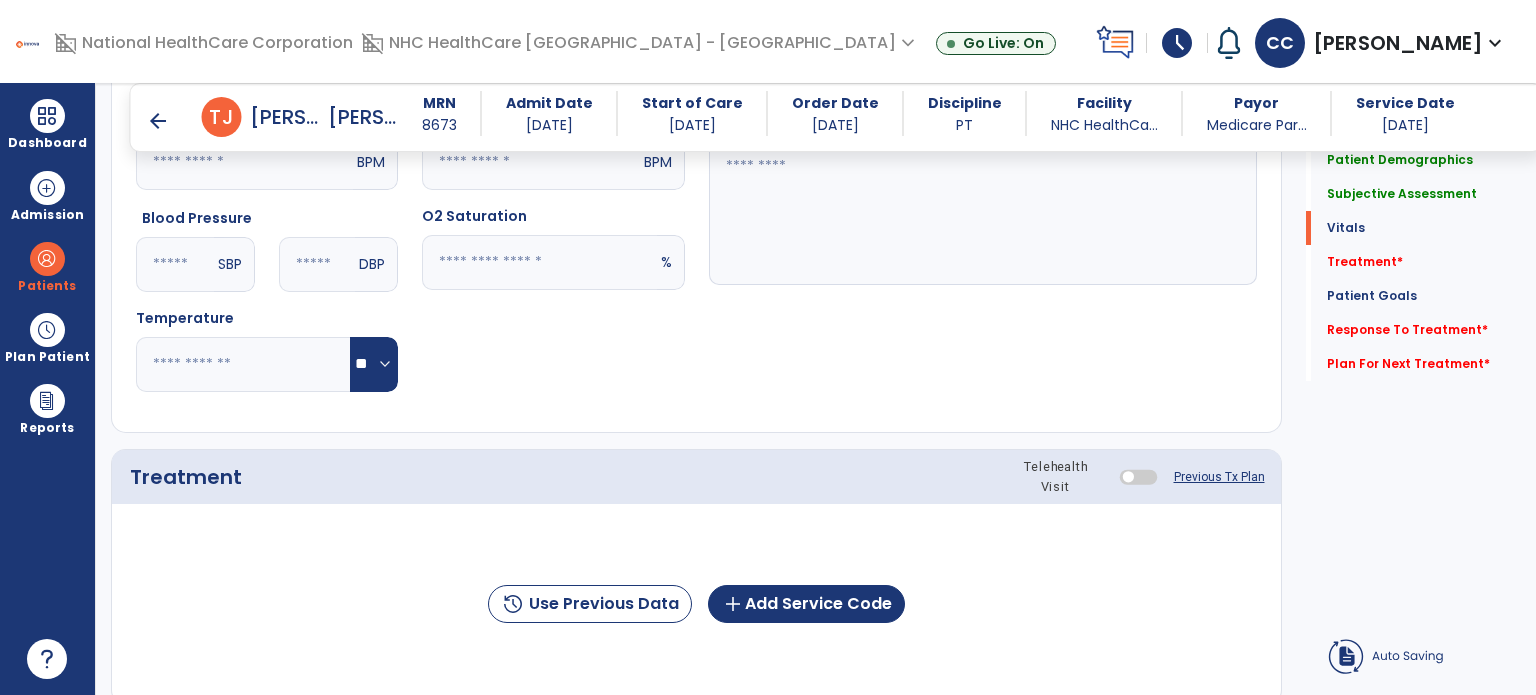 type on "**********" 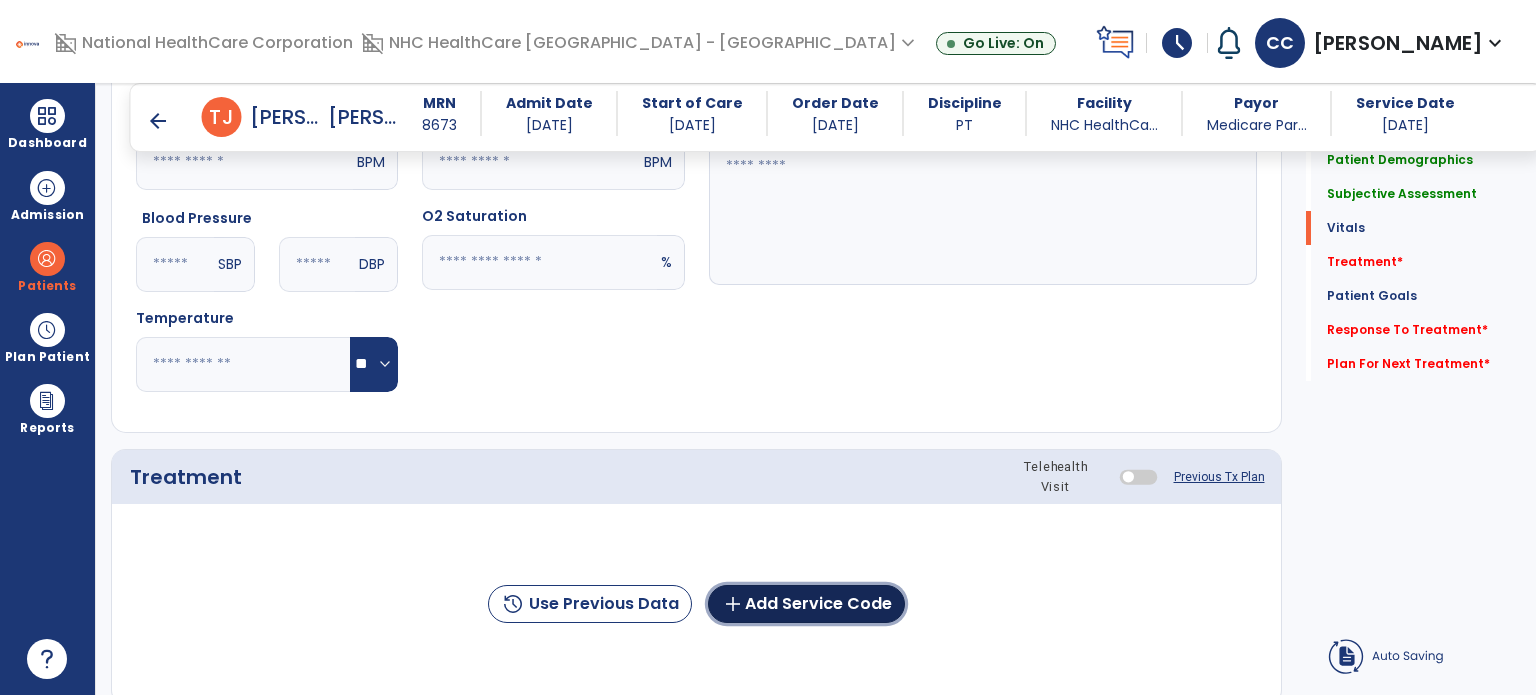 click on "add  Add Service Code" 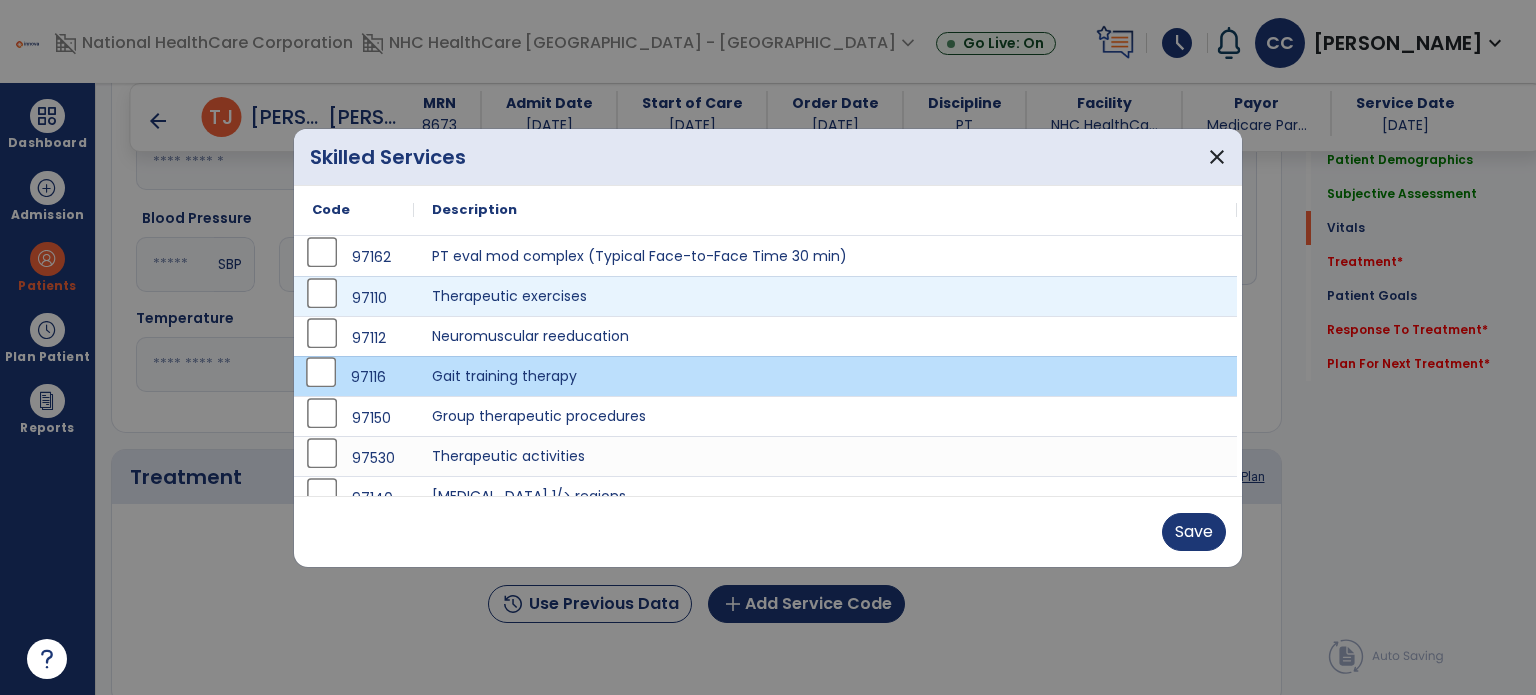 click on "97110" at bounding box center (354, 298) 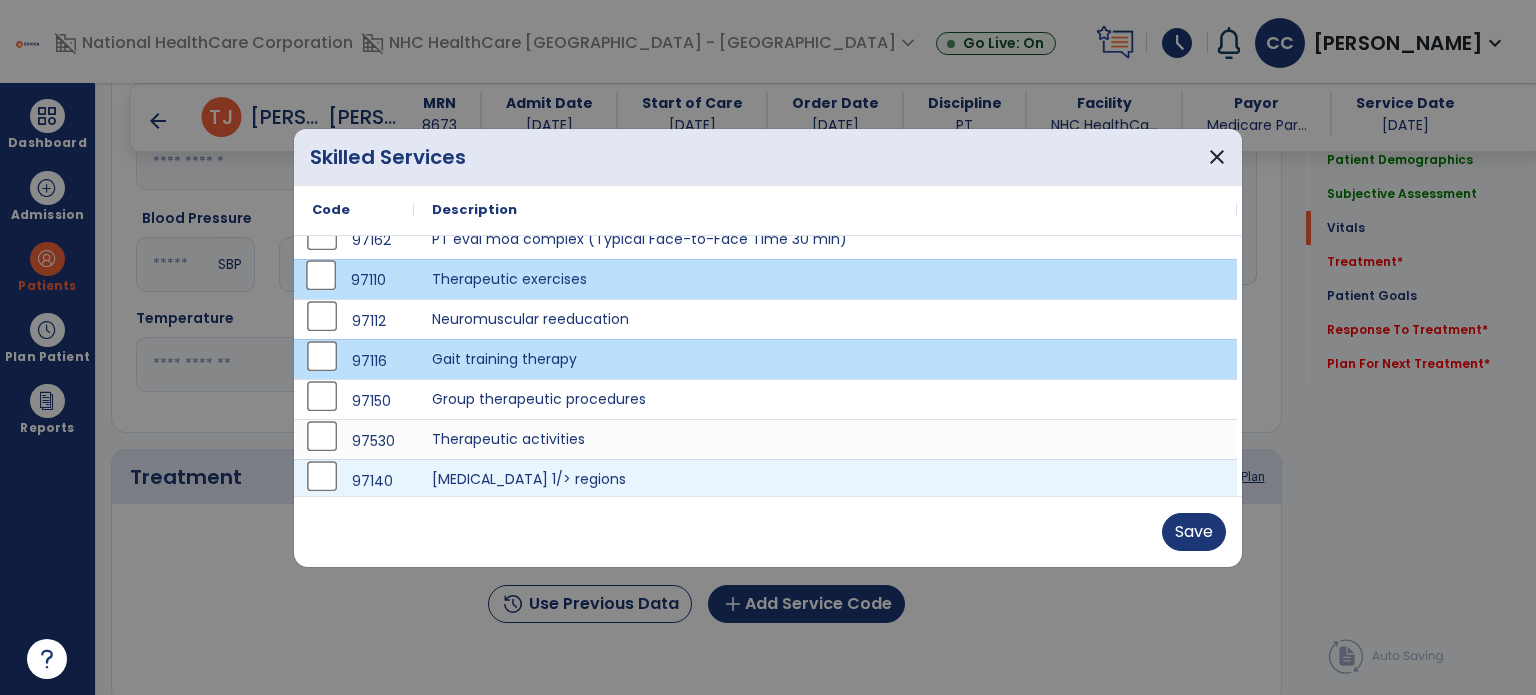 scroll, scrollTop: 20, scrollLeft: 0, axis: vertical 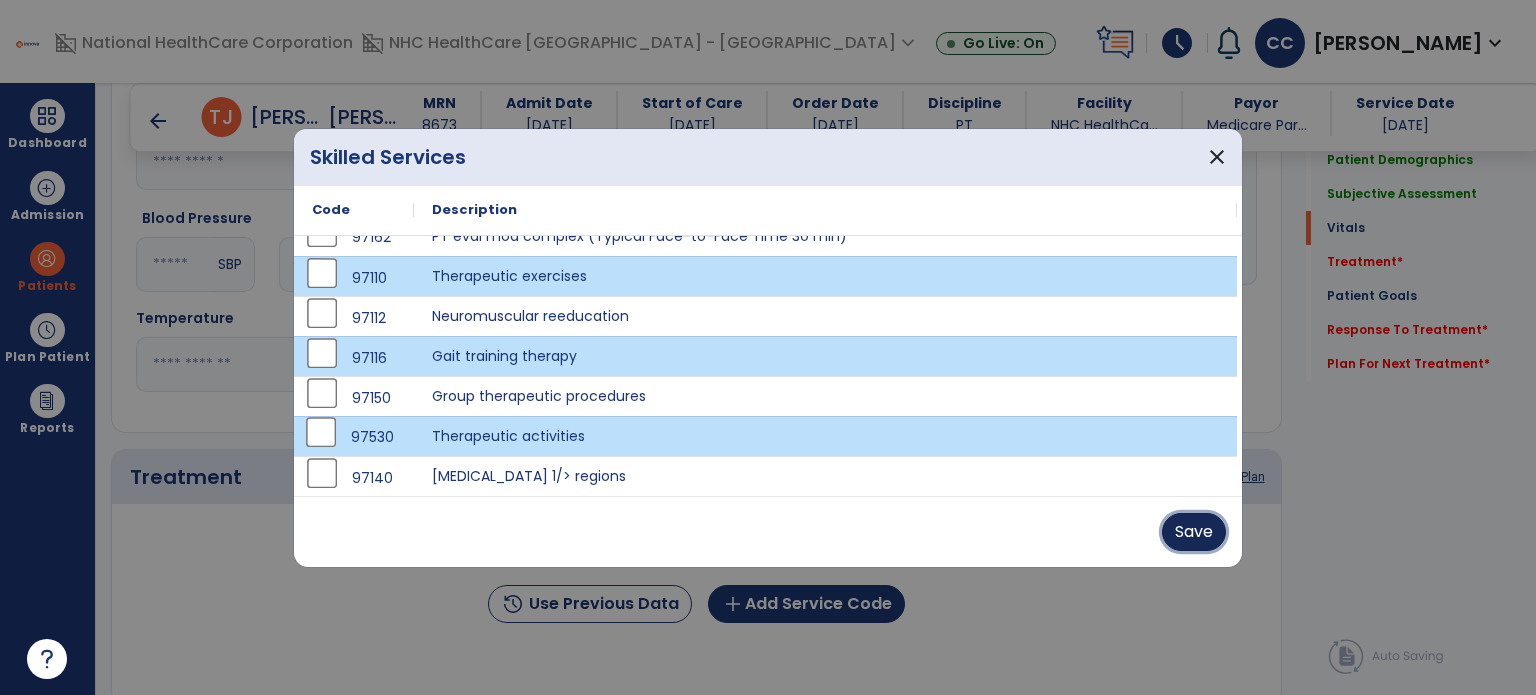 click on "Save" at bounding box center [1194, 532] 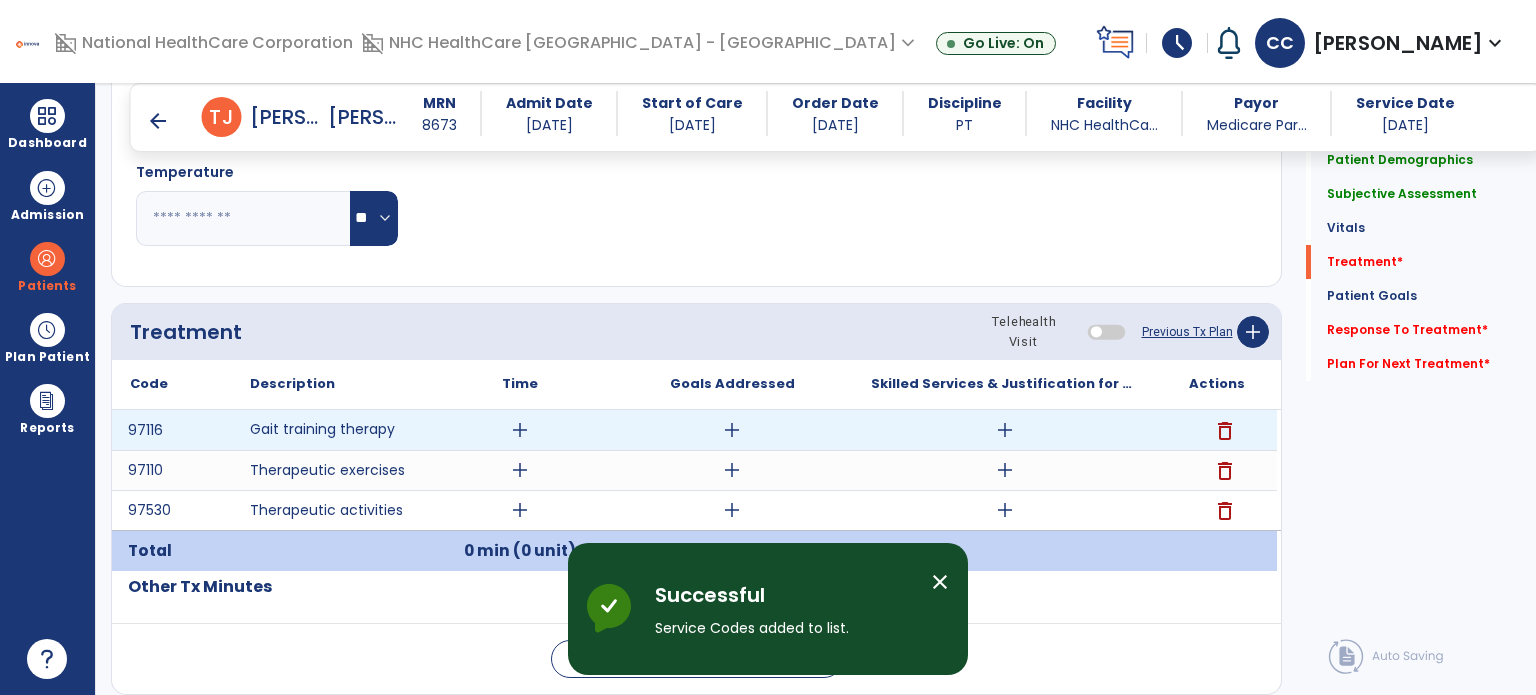 scroll, scrollTop: 1000, scrollLeft: 0, axis: vertical 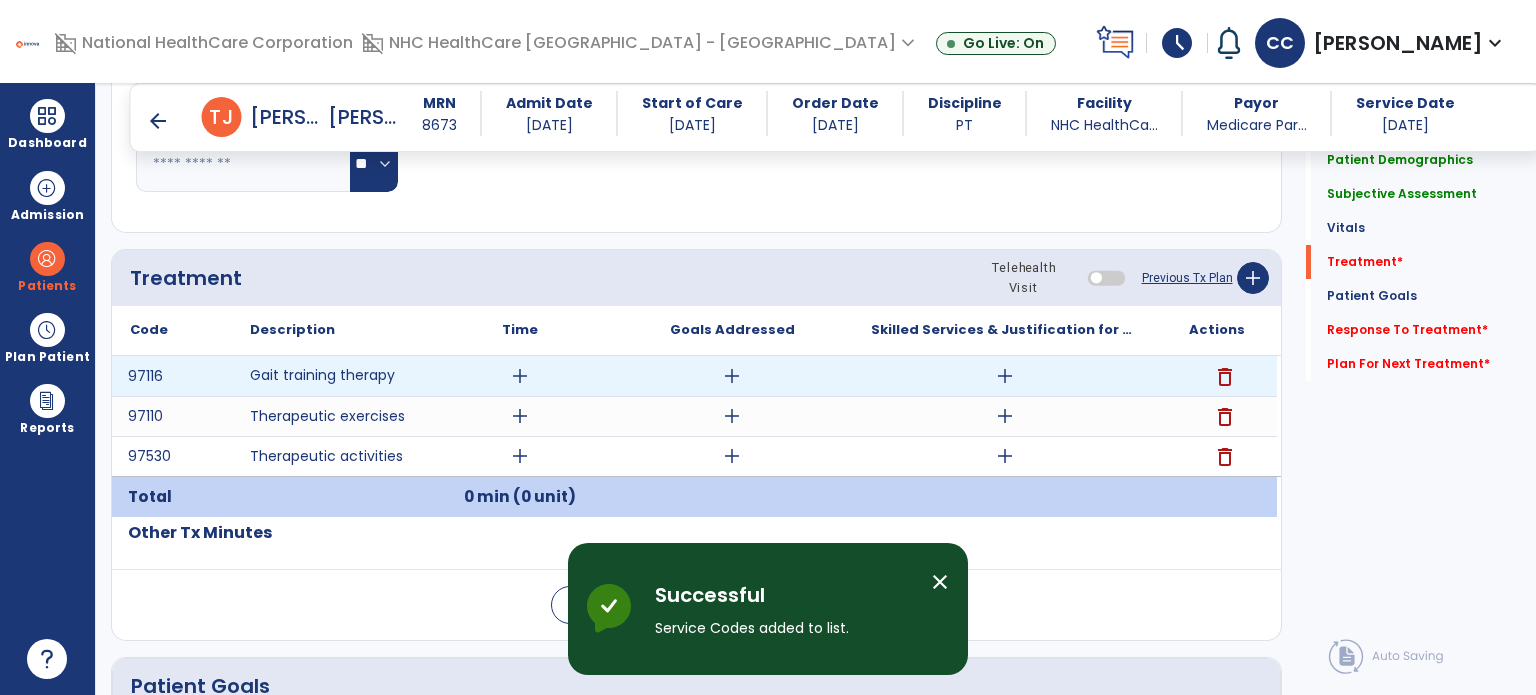 click on "add" at bounding box center [520, 376] 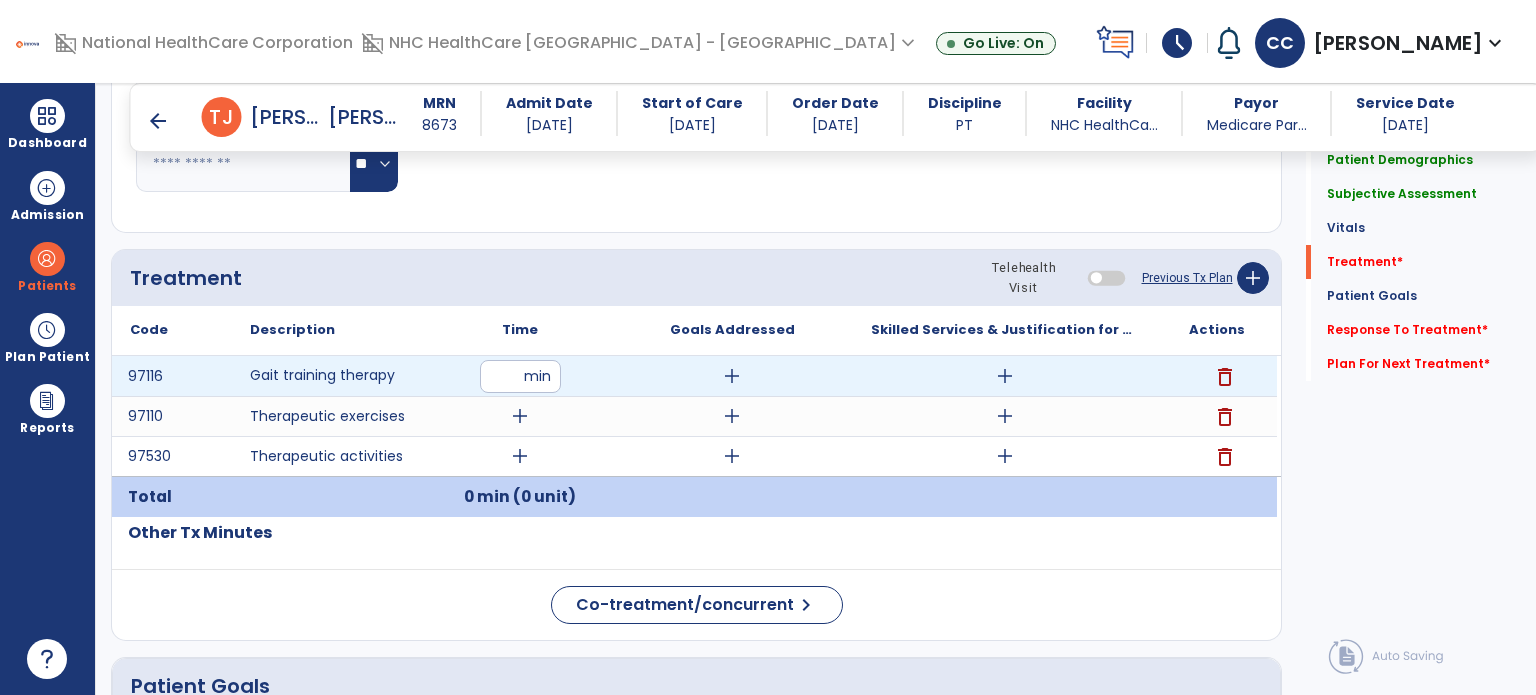 type on "*" 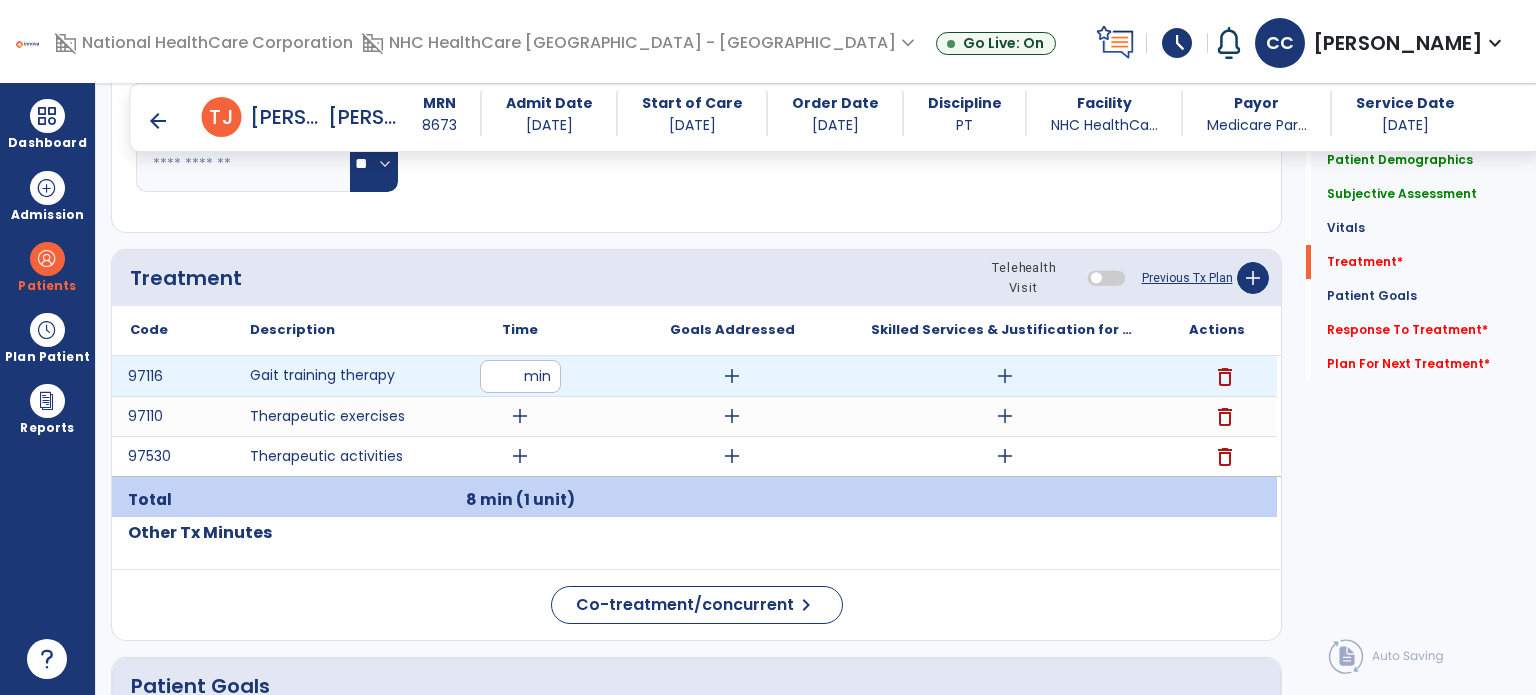 click on "add" at bounding box center [732, 376] 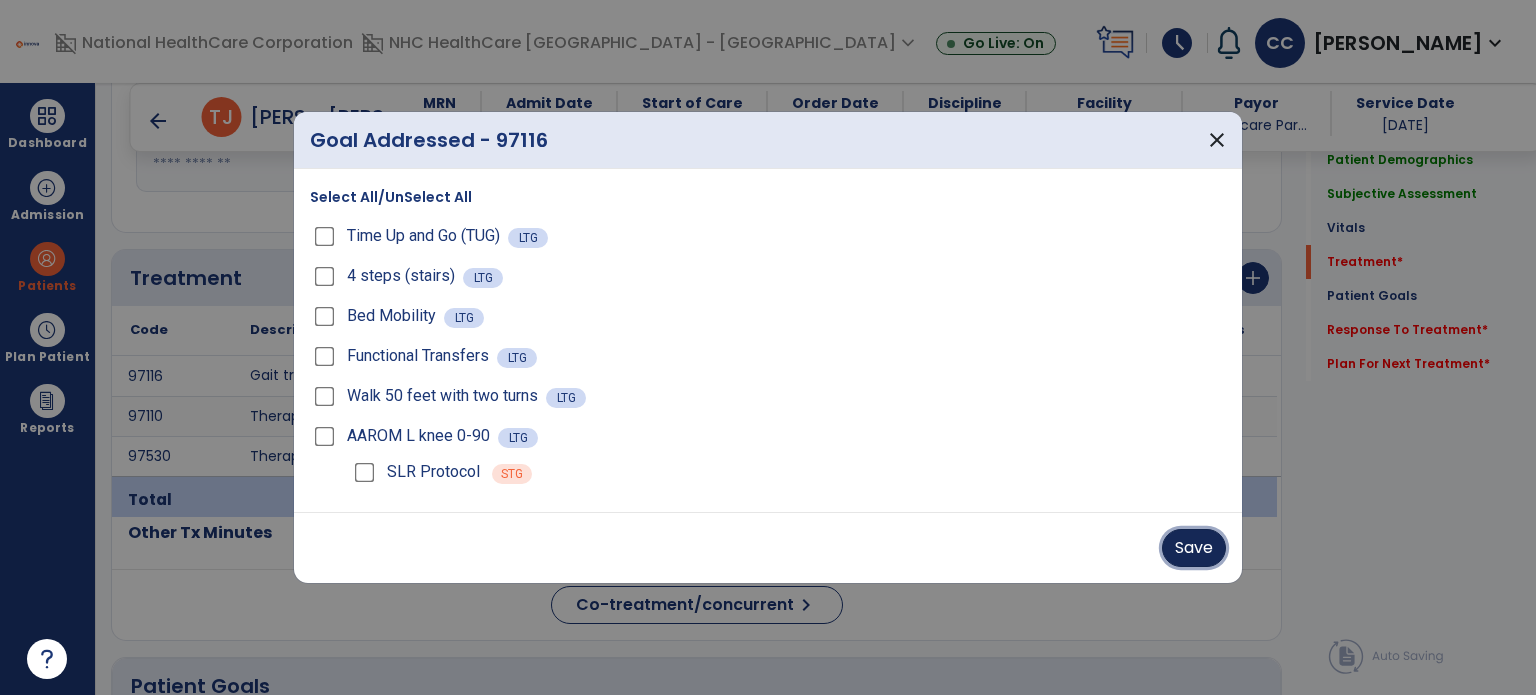 click on "Save" at bounding box center (1194, 548) 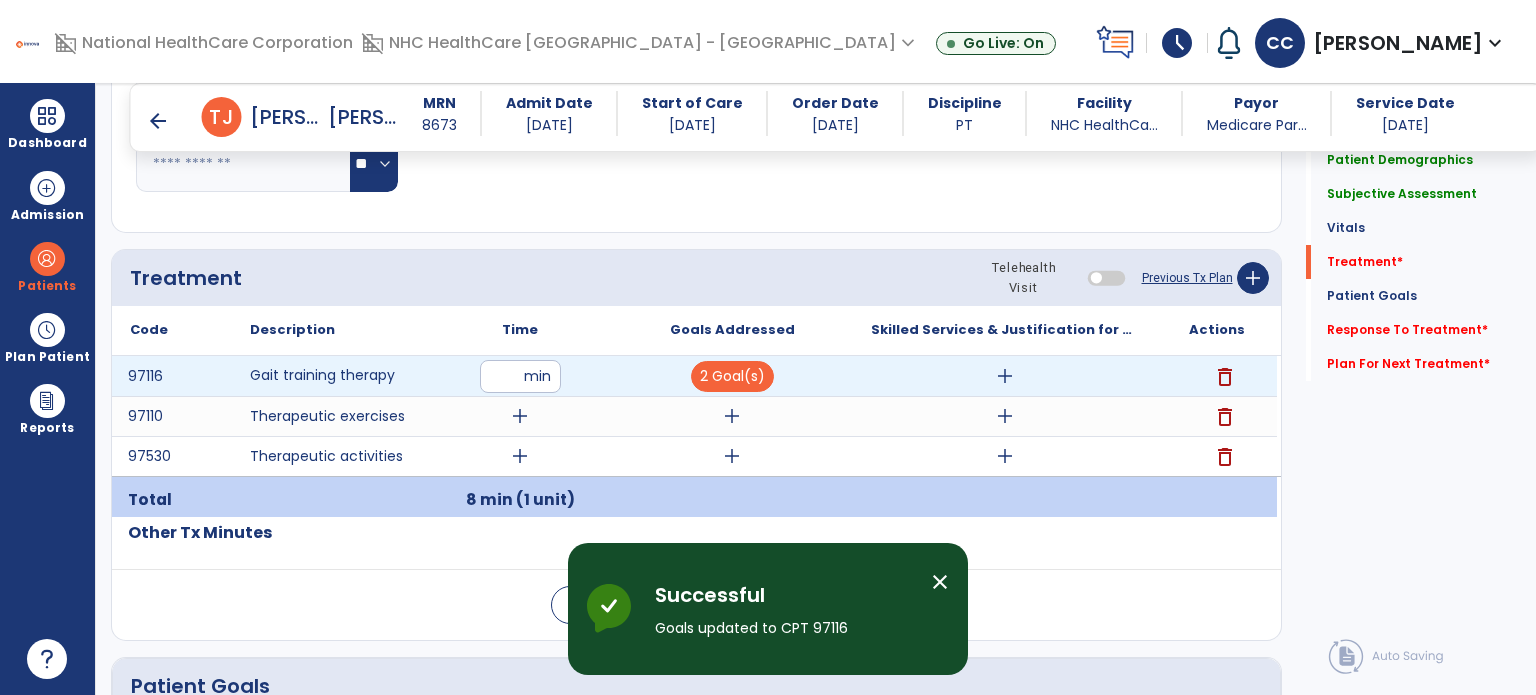 click on "add" at bounding box center (1004, 376) 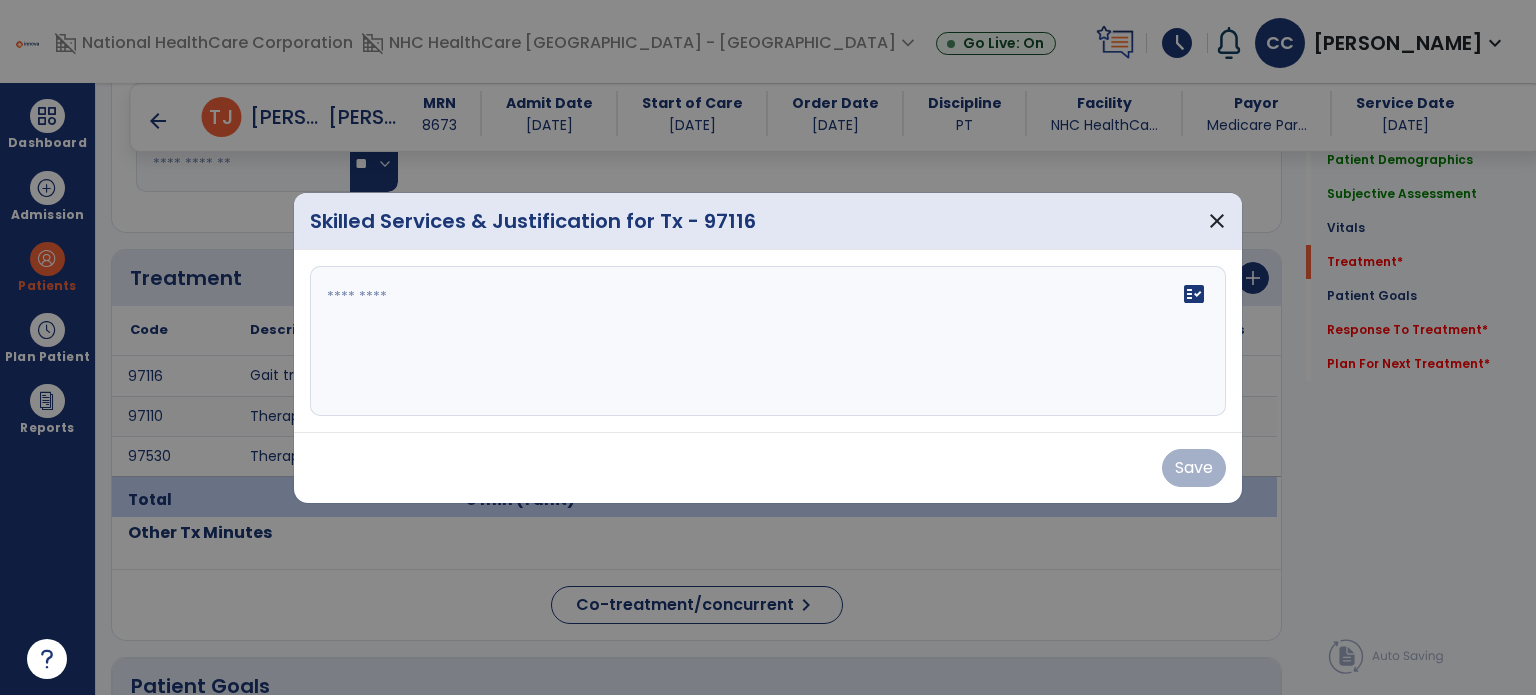 click on "fact_check" at bounding box center (768, 341) 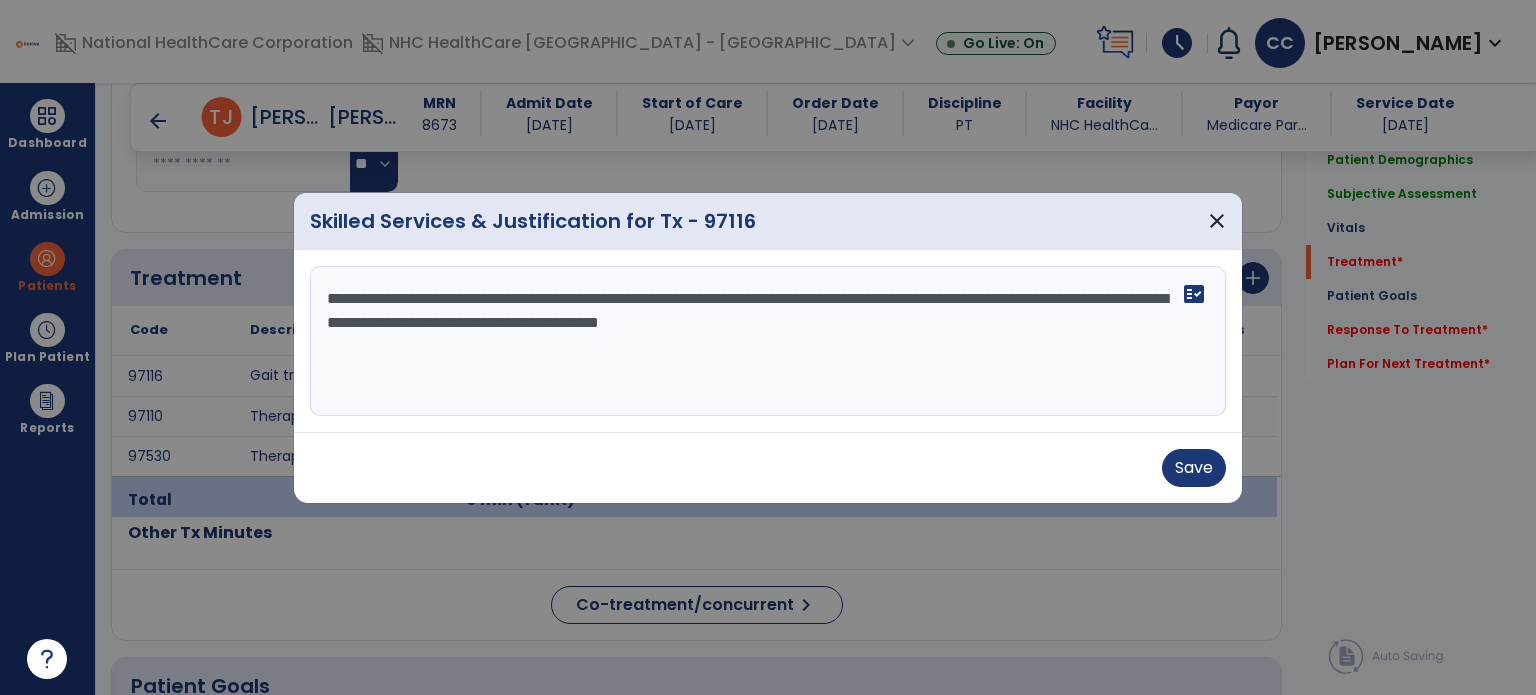 type on "**********" 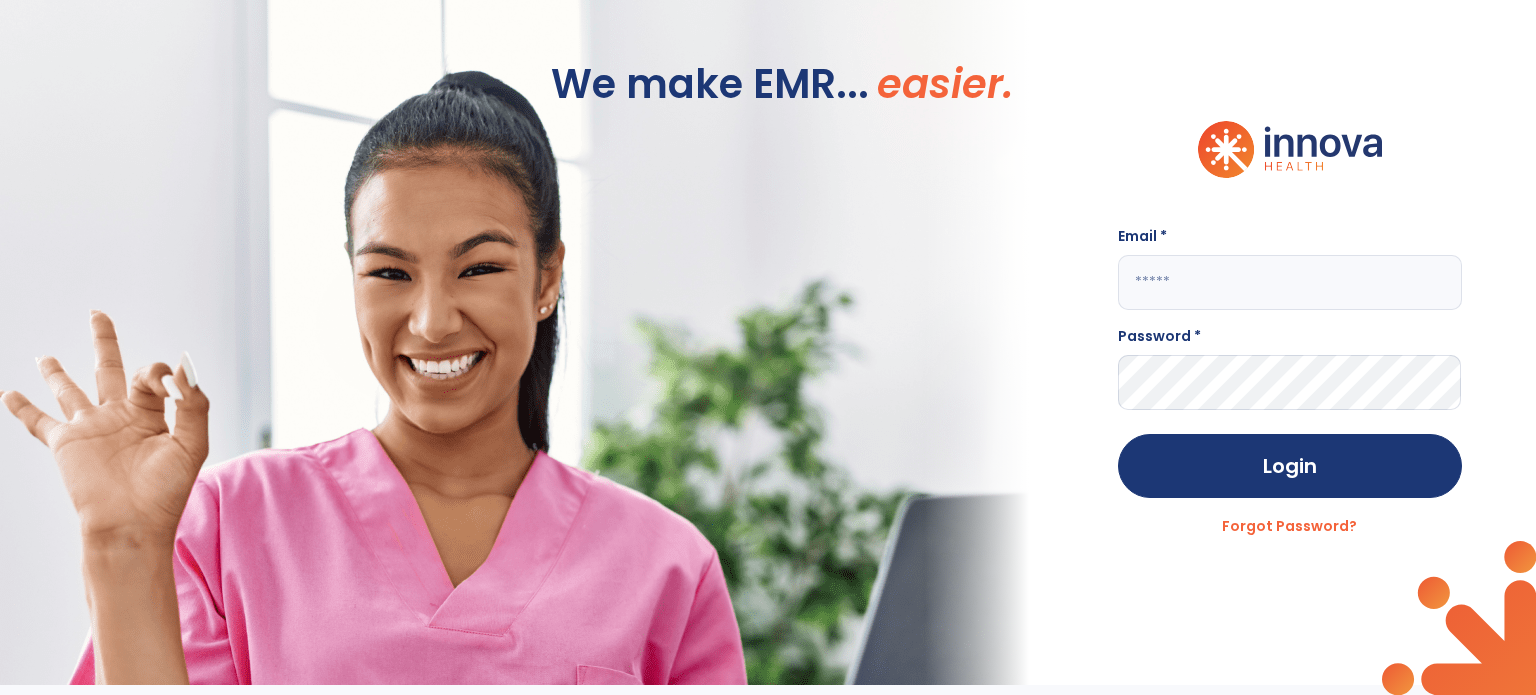 scroll, scrollTop: 0, scrollLeft: 0, axis: both 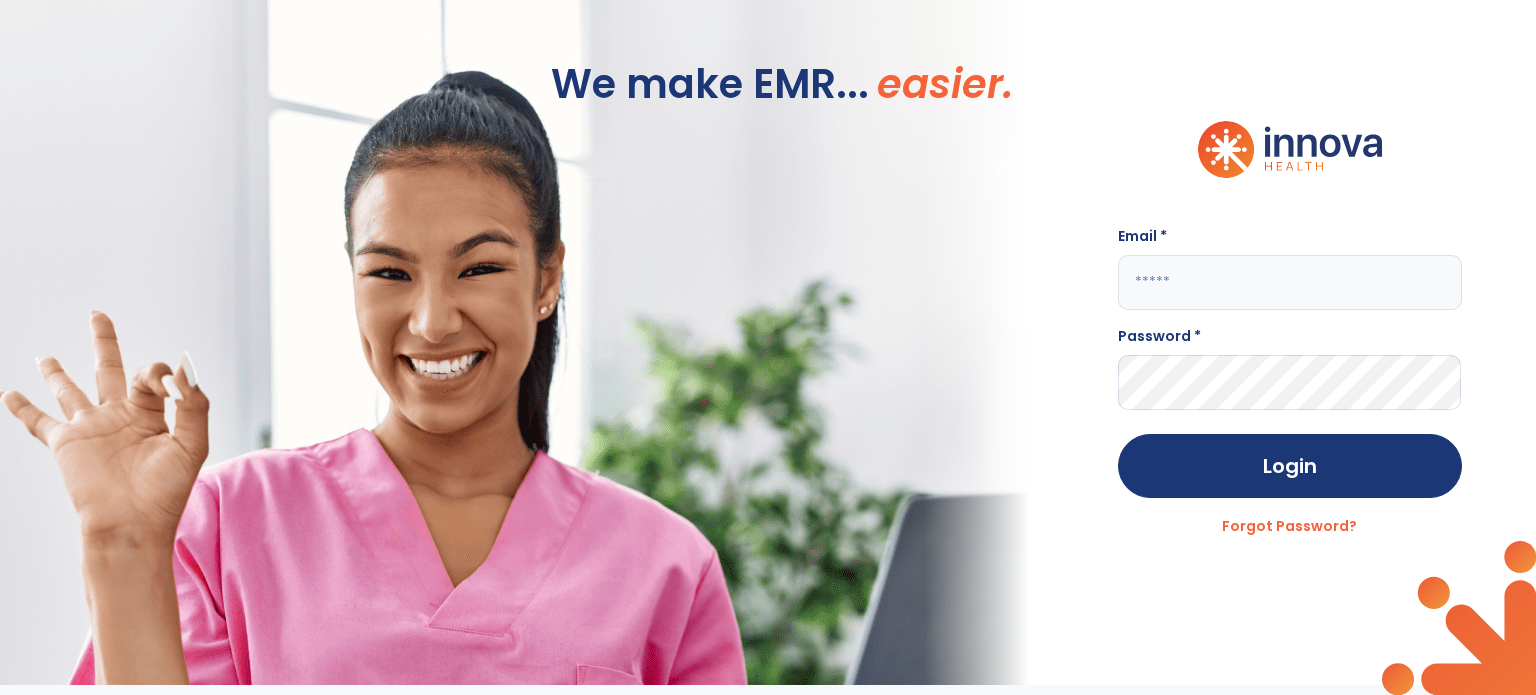 click 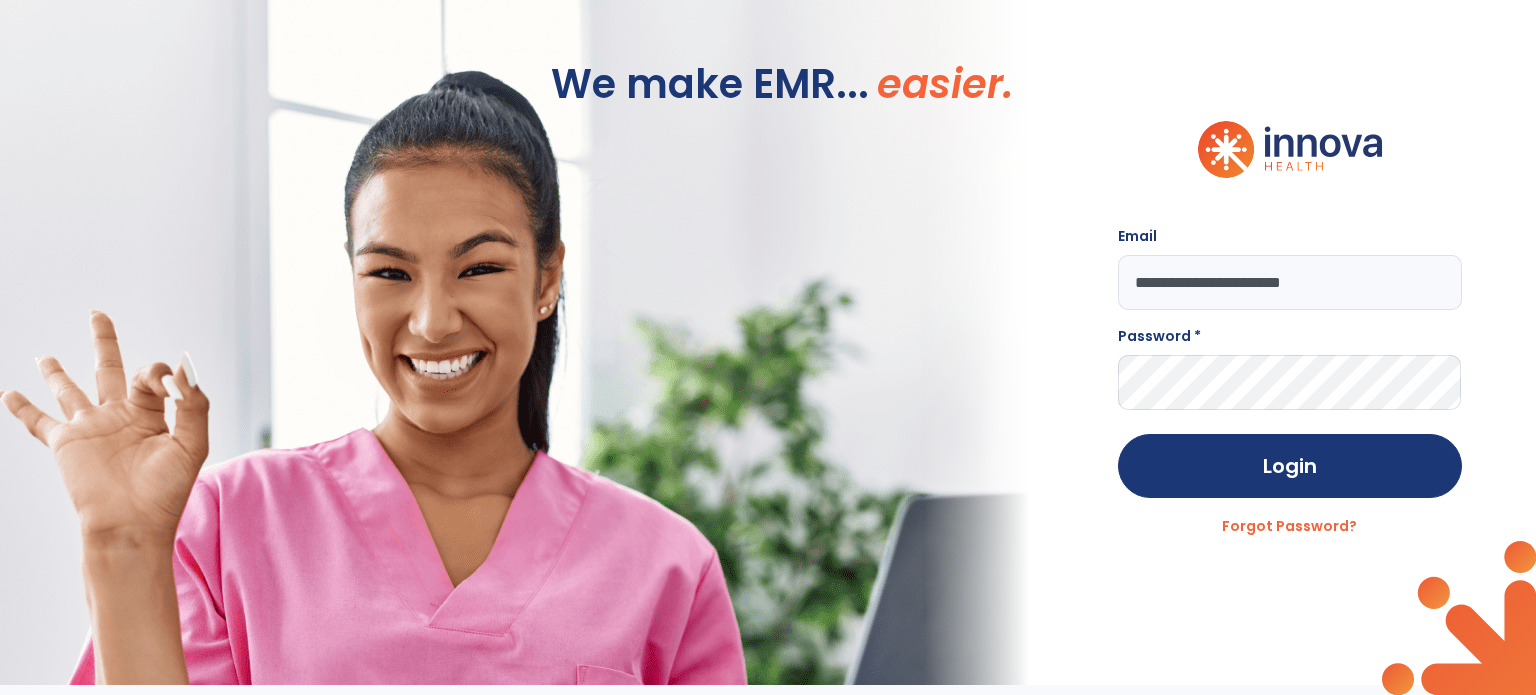 type on "**********" 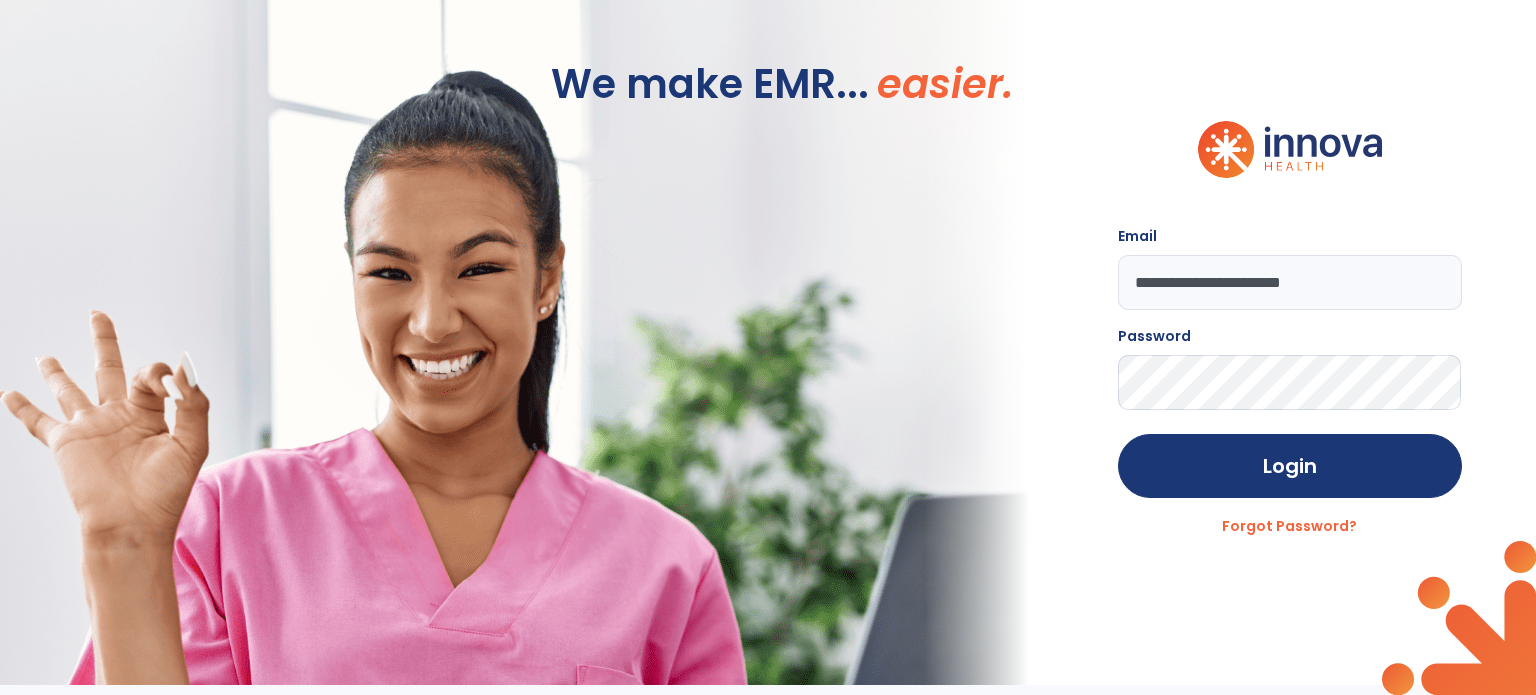 click on "Login" 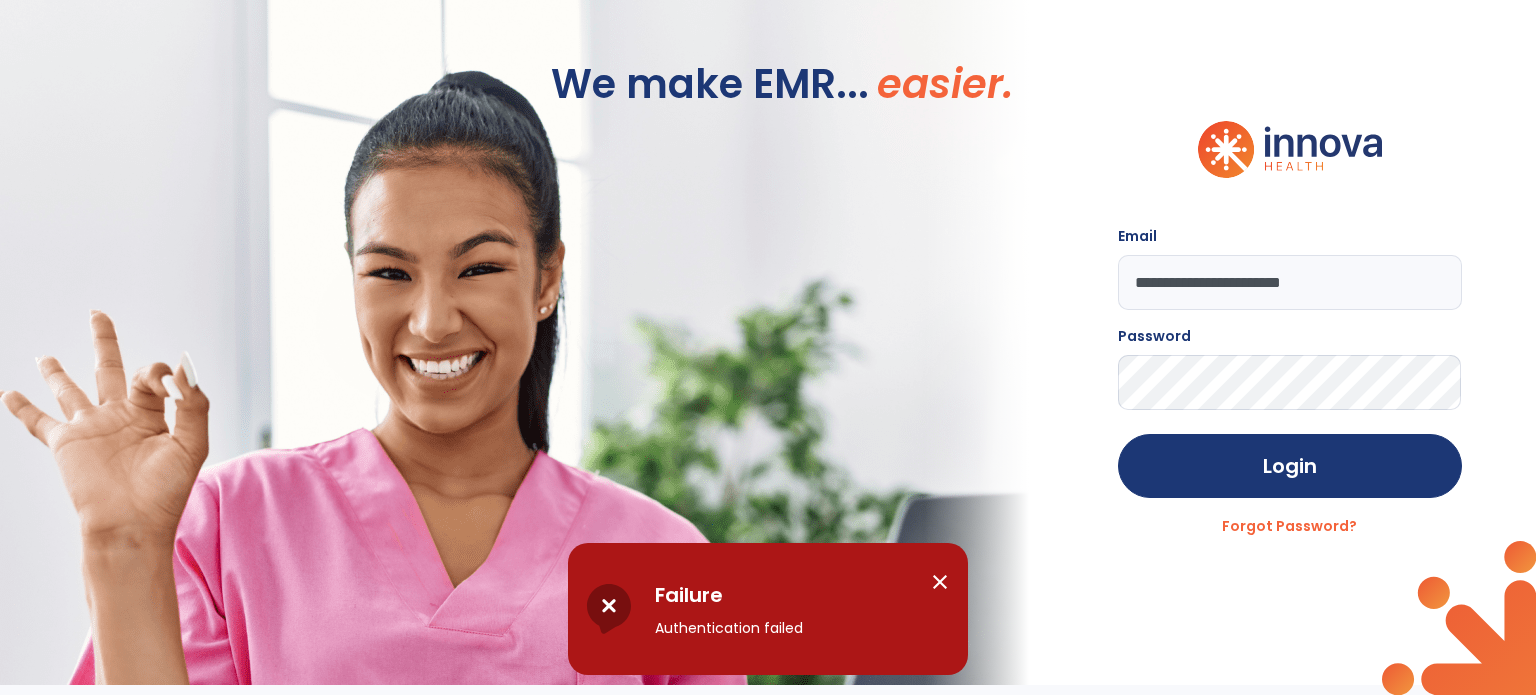 click on "Login" 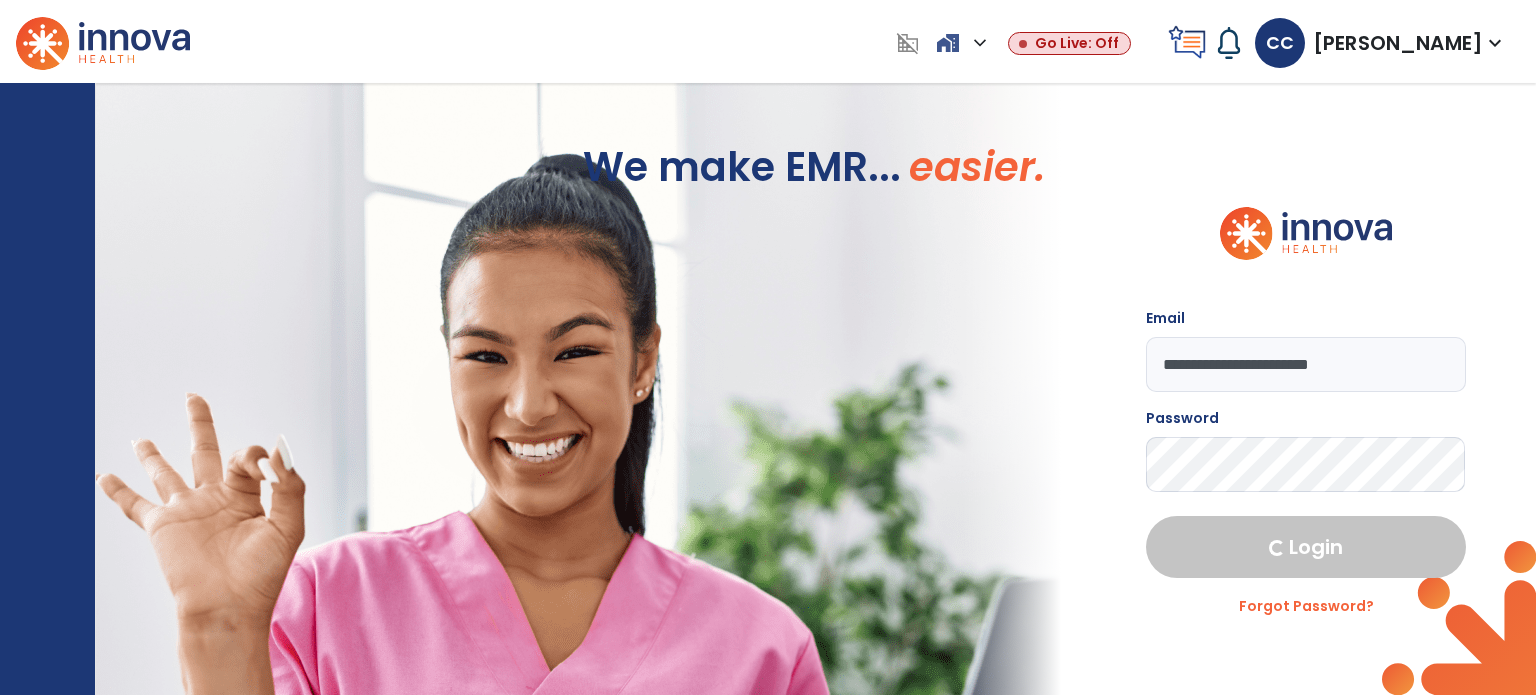 select on "****" 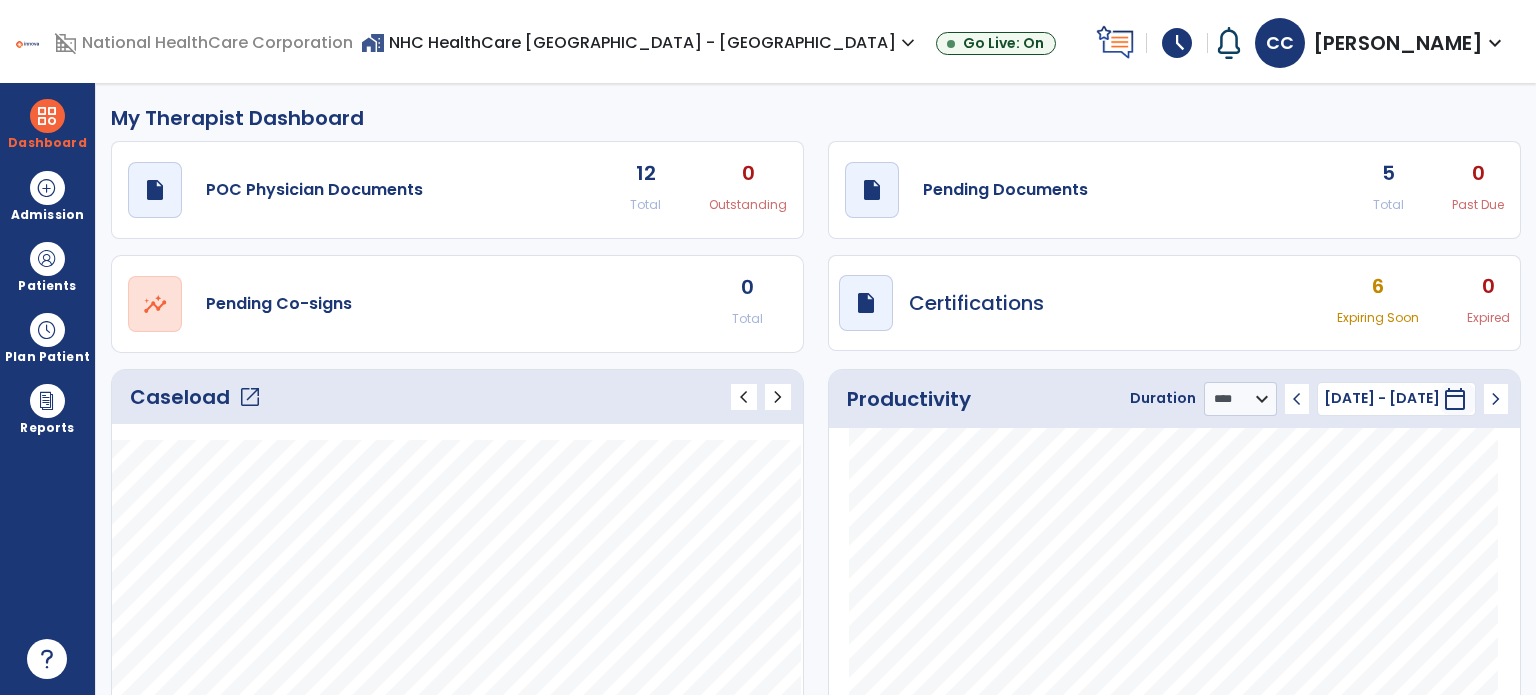 click on "5" 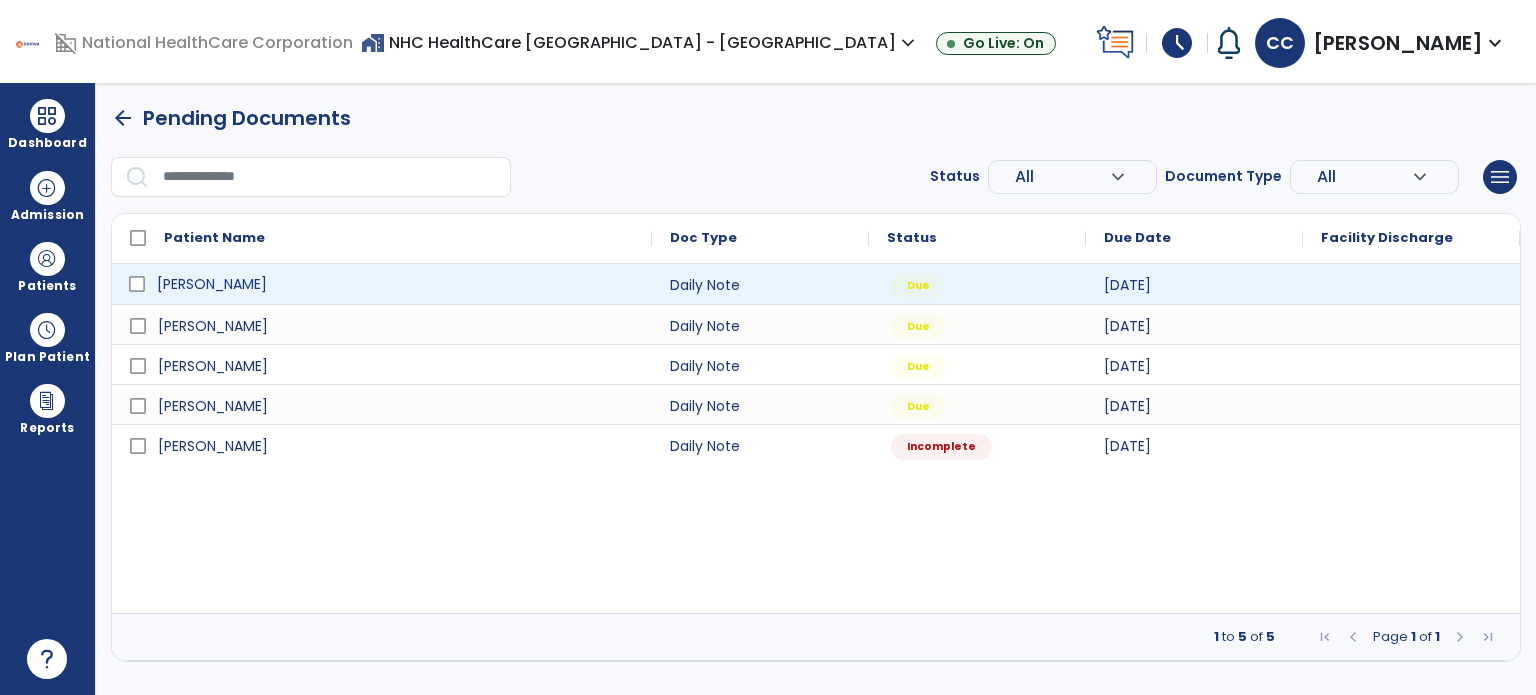 click on "[PERSON_NAME]" at bounding box center [396, 284] 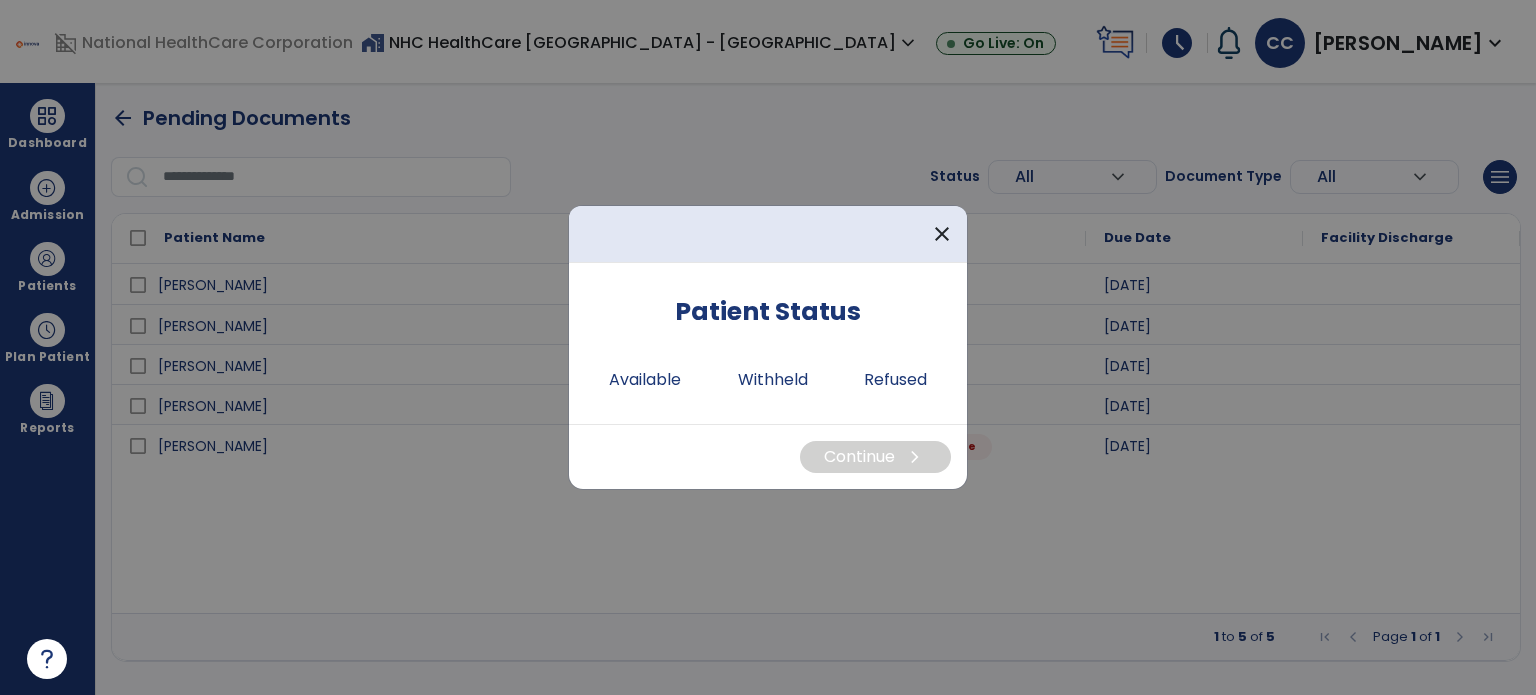 click on "Patient Status  Available   Withheld   Refused" at bounding box center (768, 343) 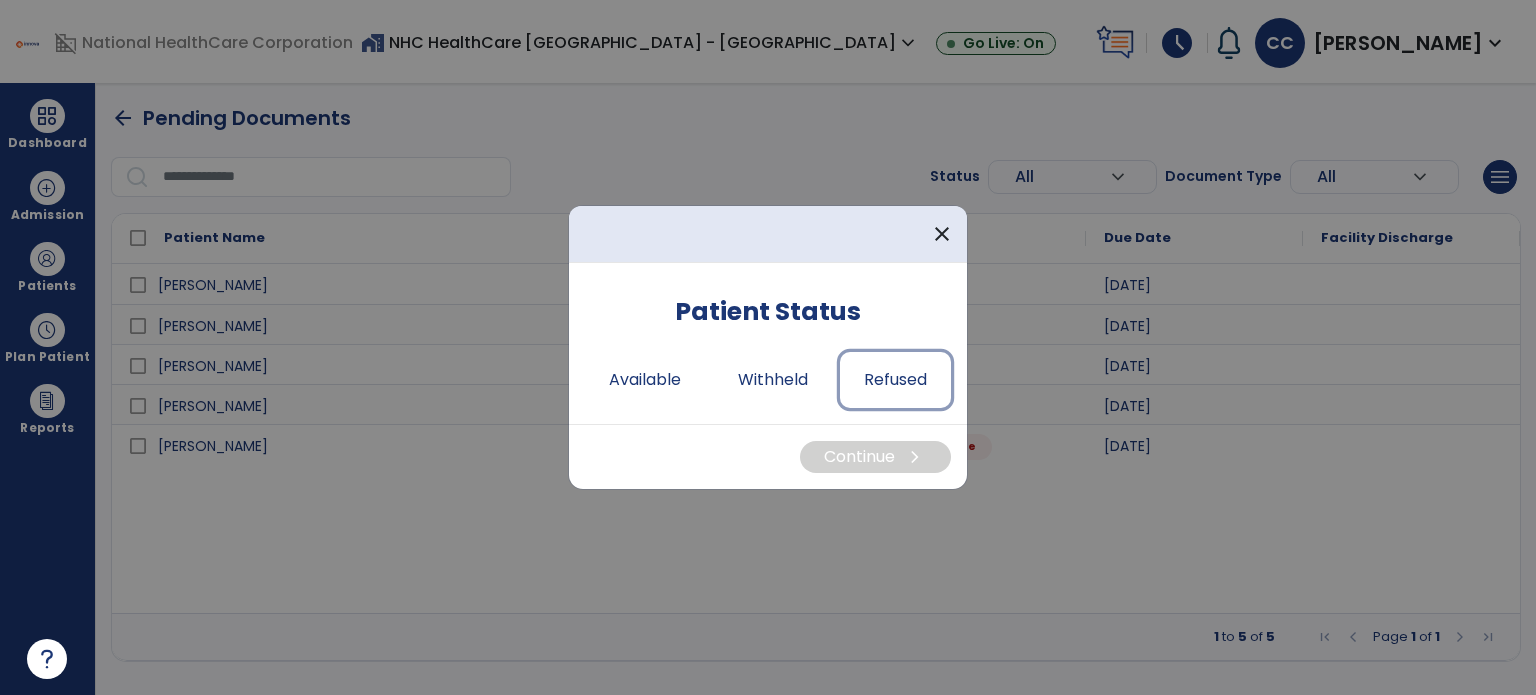 click on "Refused" at bounding box center [895, 380] 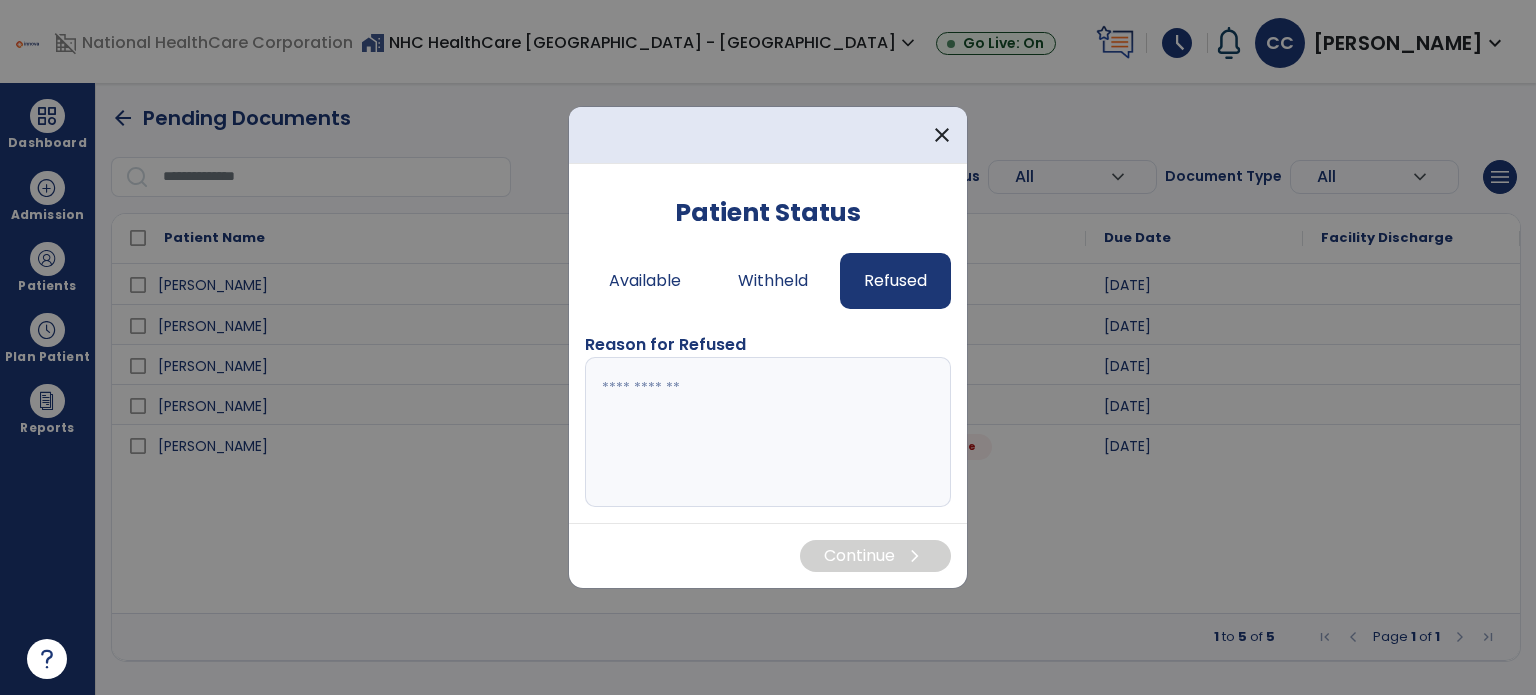 click at bounding box center [768, 432] 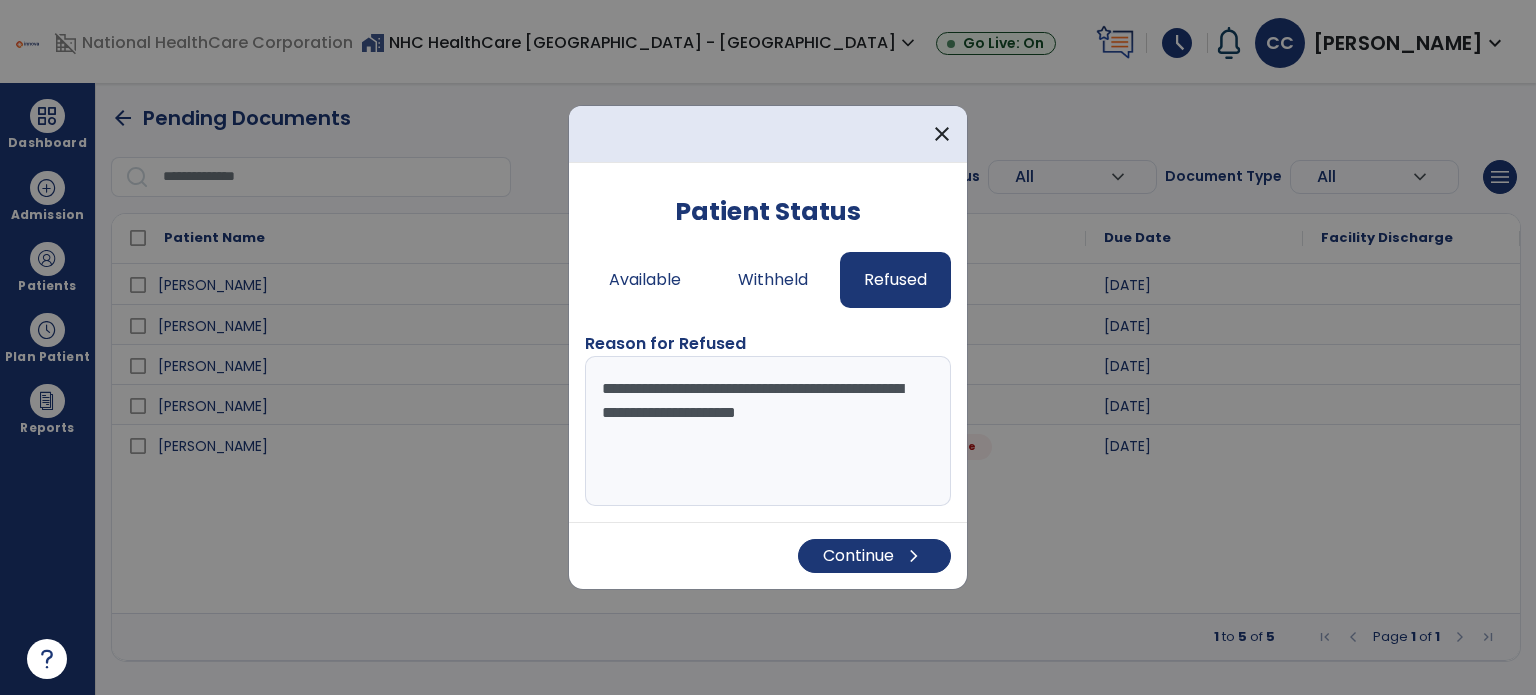 type on "**********" 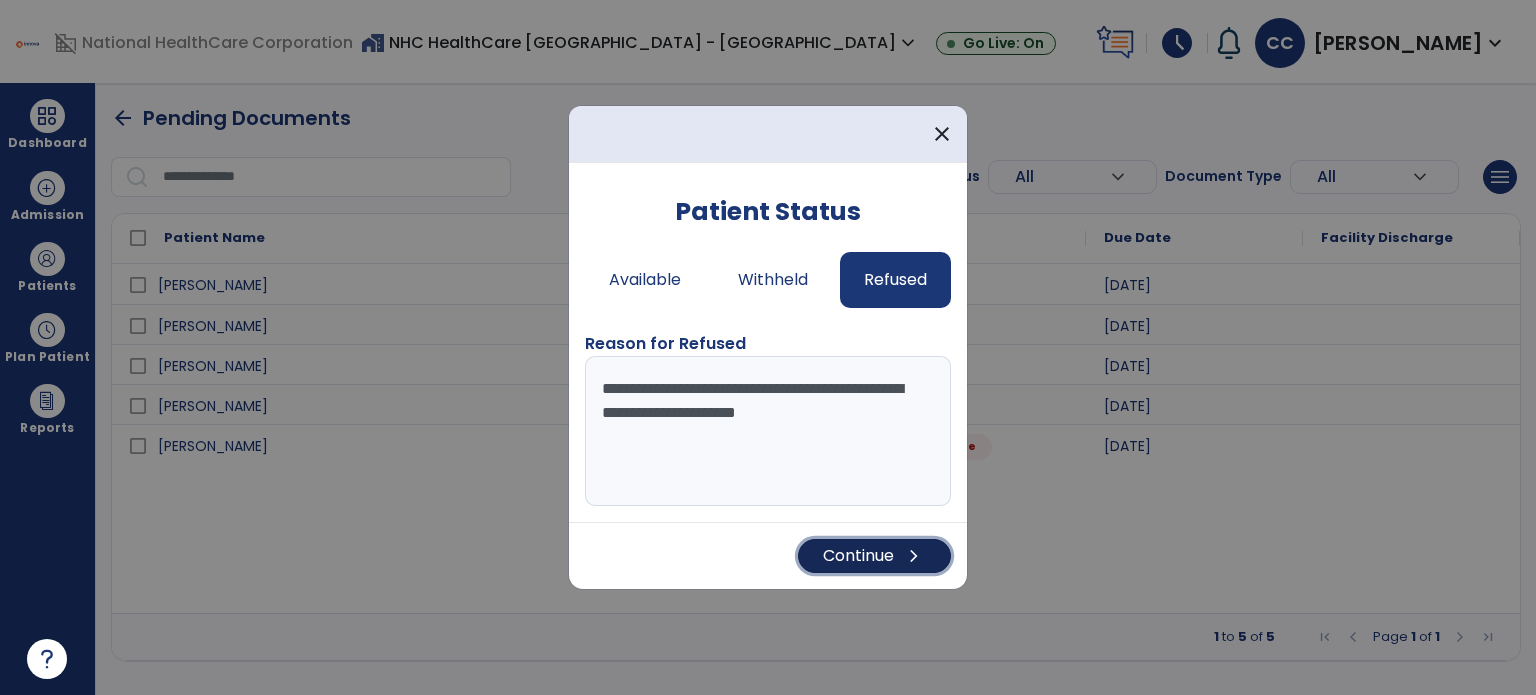 click on "chevron_right" at bounding box center [914, 556] 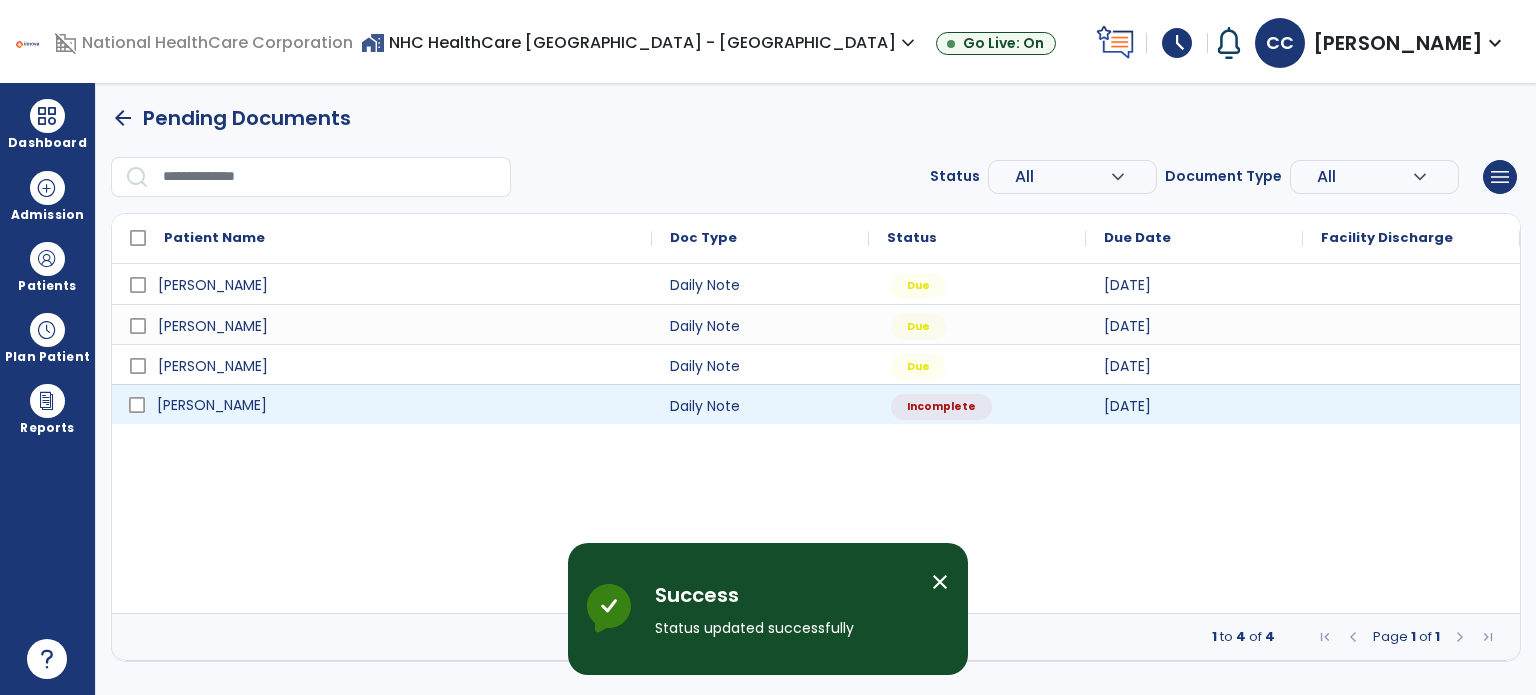 click on "[PERSON_NAME]" at bounding box center (396, 405) 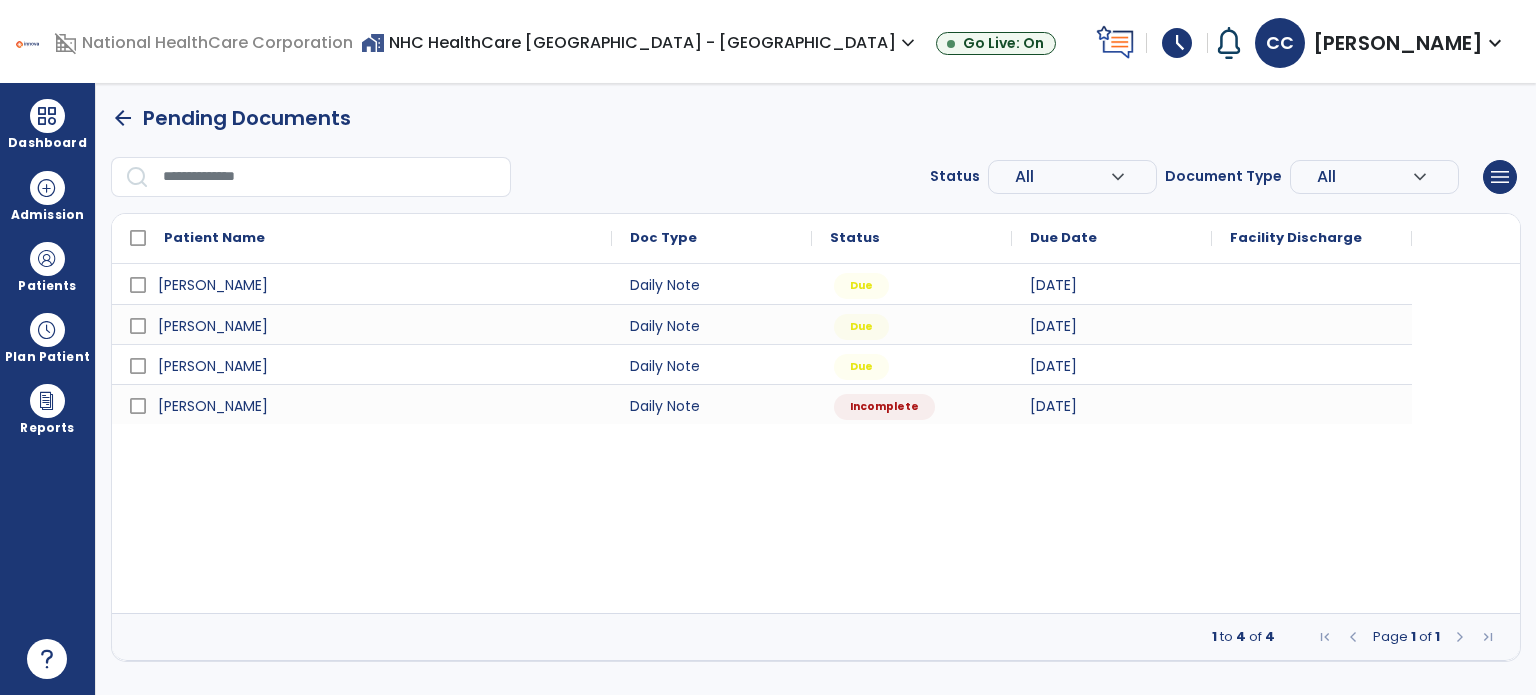 select on "*" 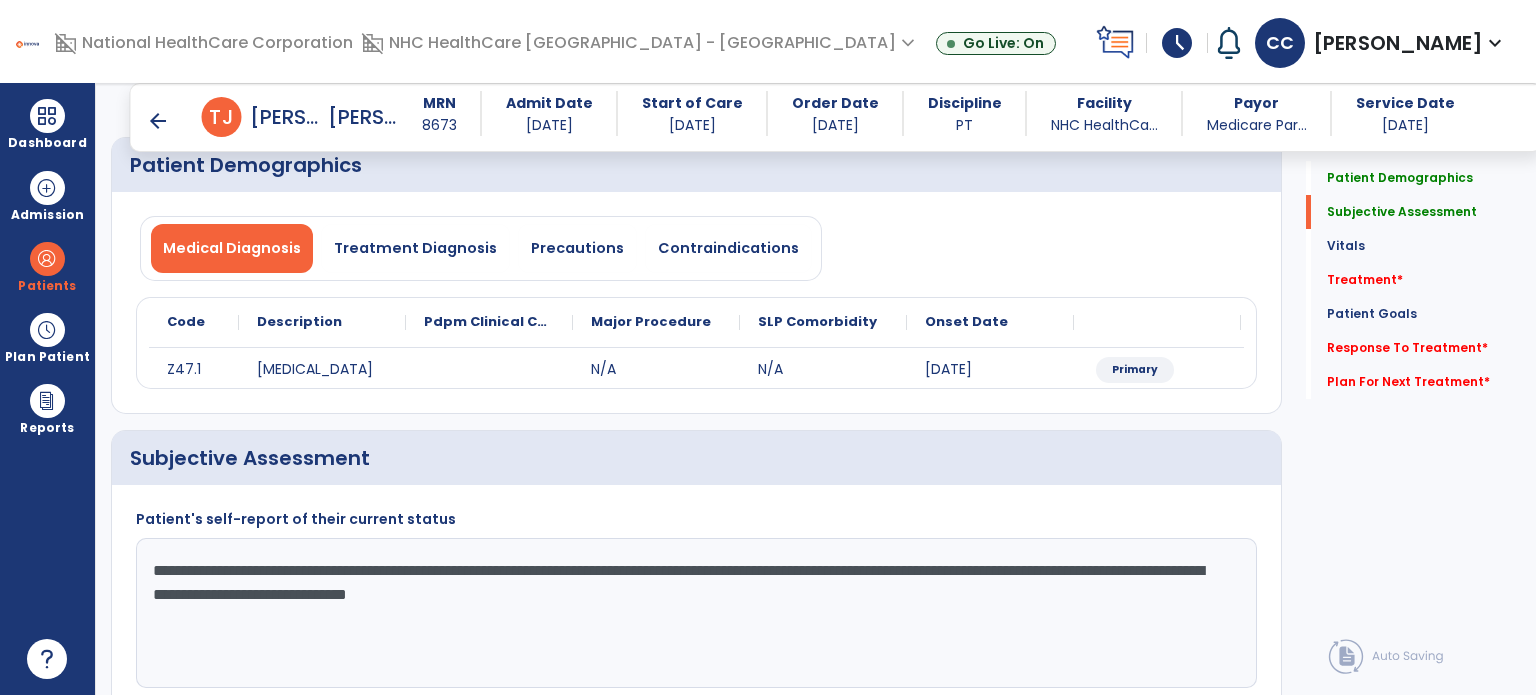 scroll, scrollTop: 400, scrollLeft: 0, axis: vertical 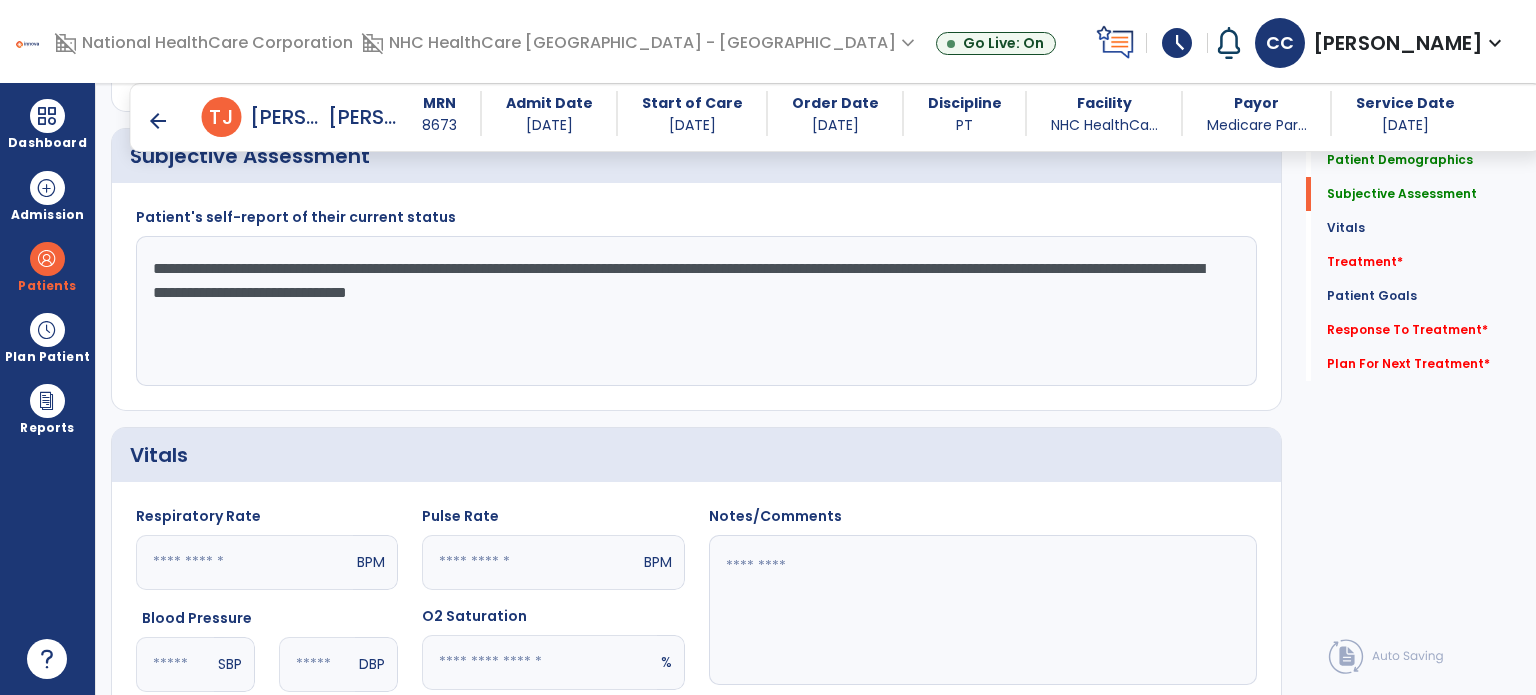 click on "**********" 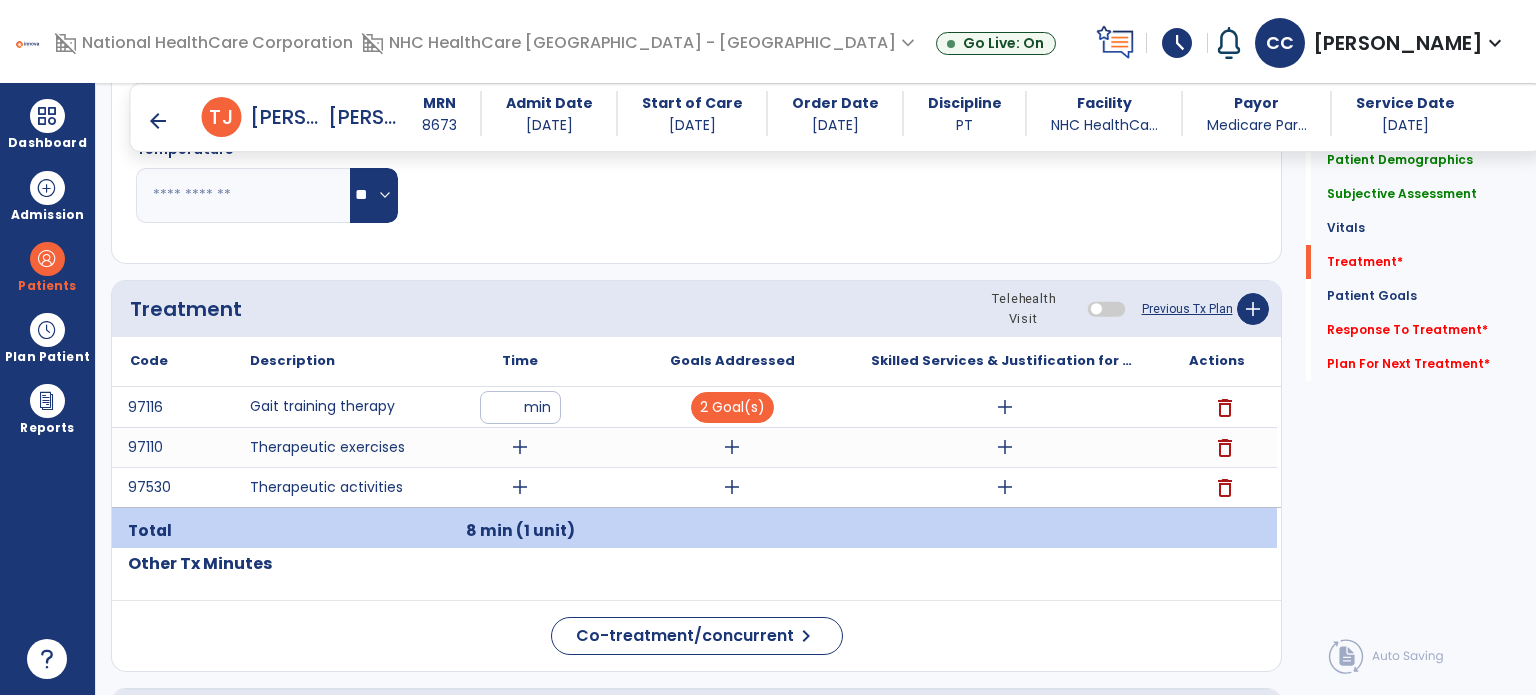 scroll, scrollTop: 1000, scrollLeft: 0, axis: vertical 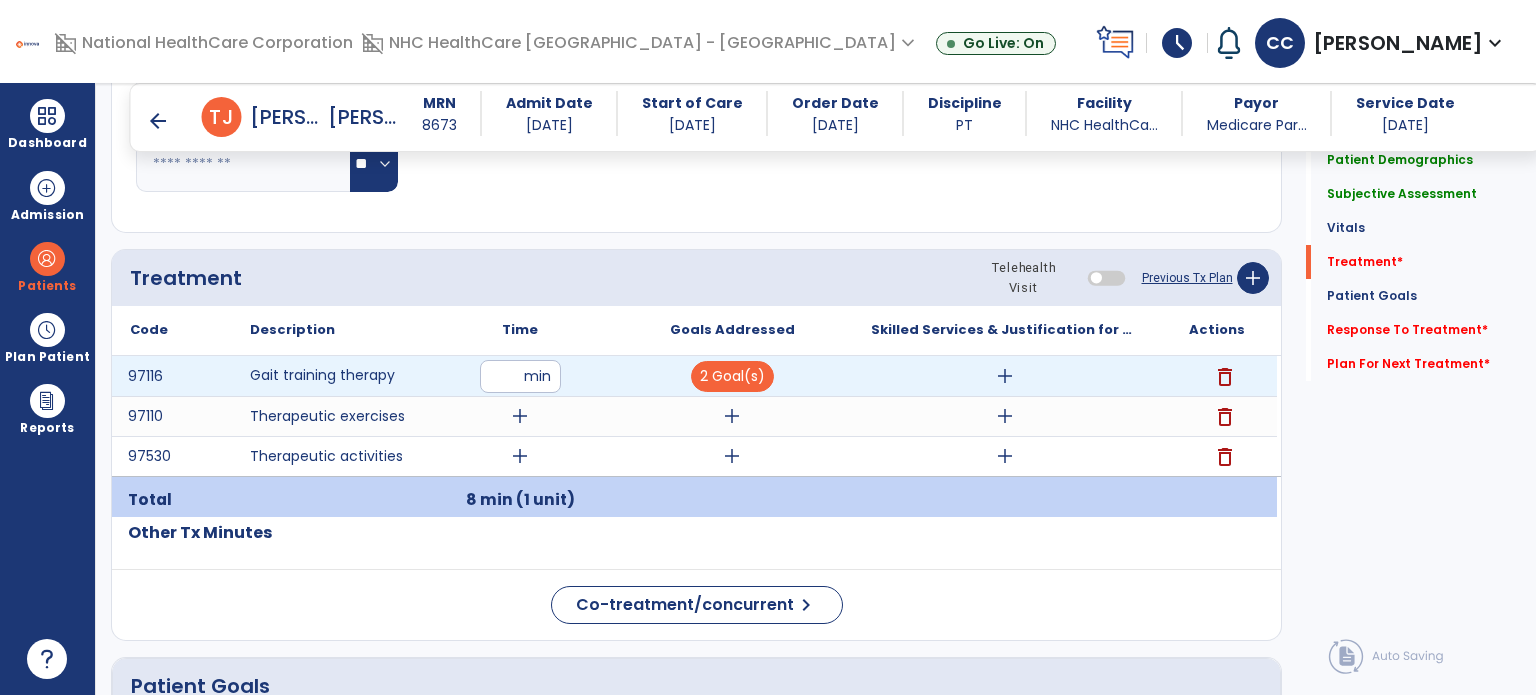 click on "add" at bounding box center (1004, 376) 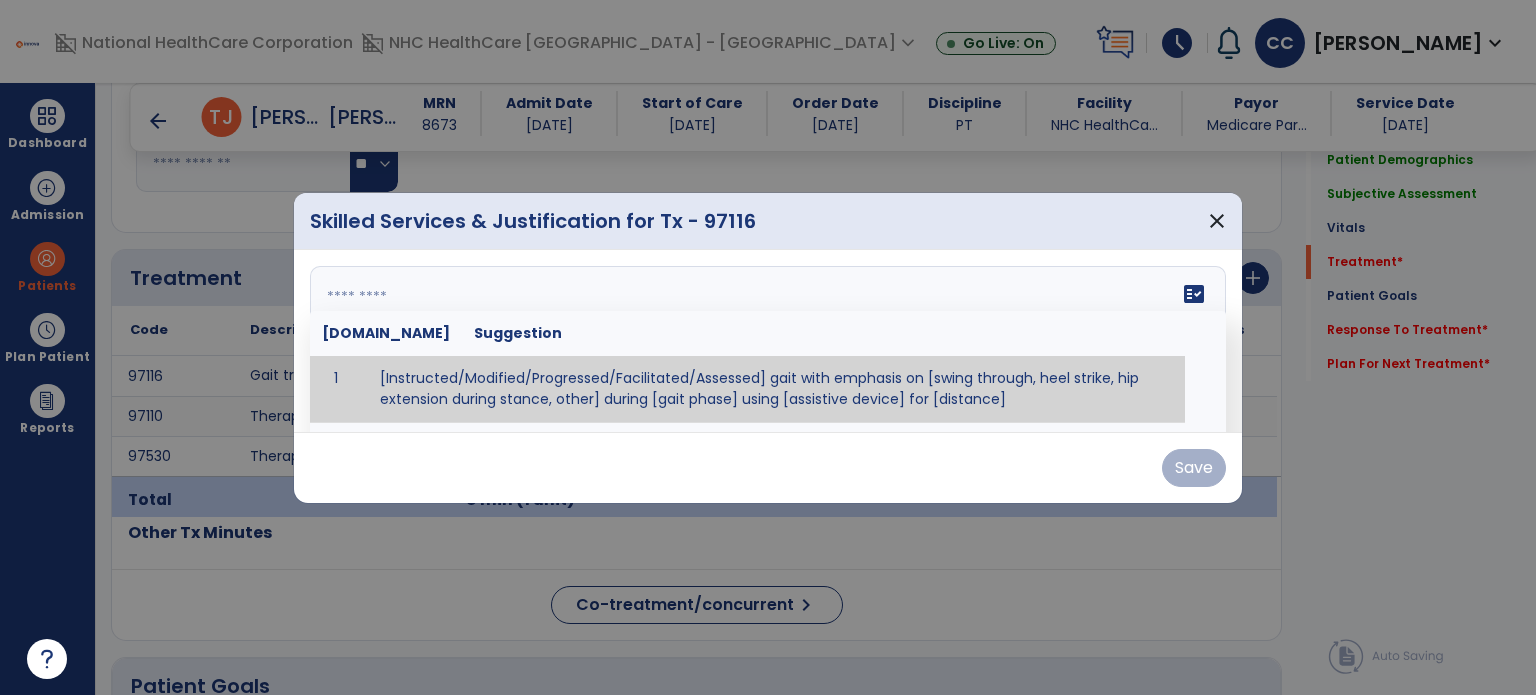 click on "fact_check  [DOMAIN_NAME] Suggestion 1 [Instructed/Modified/Progressed/Facilitated/Assessed] gait with emphasis on [swing through, heel strike, hip extension during stance, other] during [gait phase] using [assistive device] for [distance] 2 [Instructed/Modified/Progressed/Facilitated/Assessed] use of [assistive device] and [NWB, PWB, step-to gait pattern, step through gait pattern] 3 [Instructed/Modified/Progressed/Facilitated/Assessed] patient's ability to [ascend/descend # of steps, perform directional changes, walk on even/uneven surfaces, pick-up objects off floor, velocity changes, other] using [assistive device]. 4 [Instructed/Modified/Progressed/Facilitated/Assessed] pre-gait activities including [identify exercise] in order to prepare for gait training. 5" at bounding box center (768, 341) 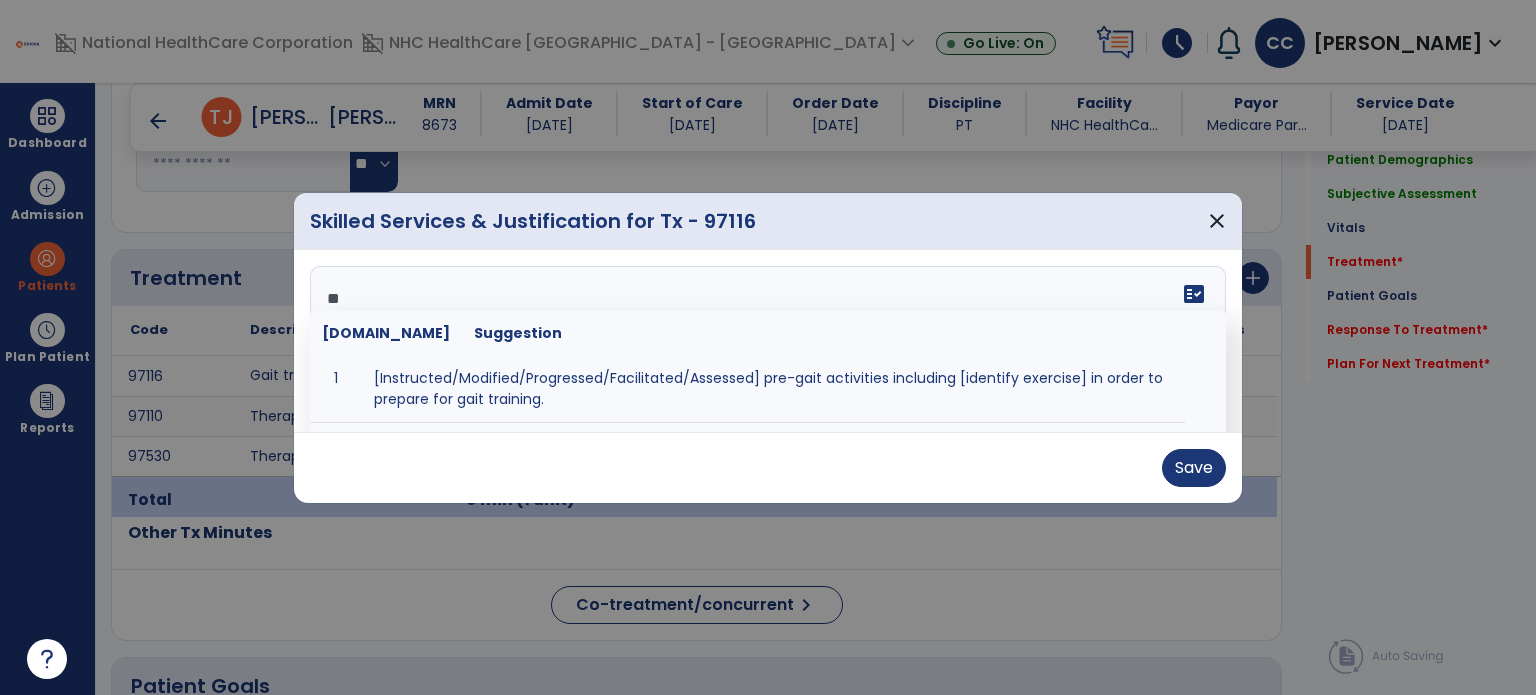 type on "*" 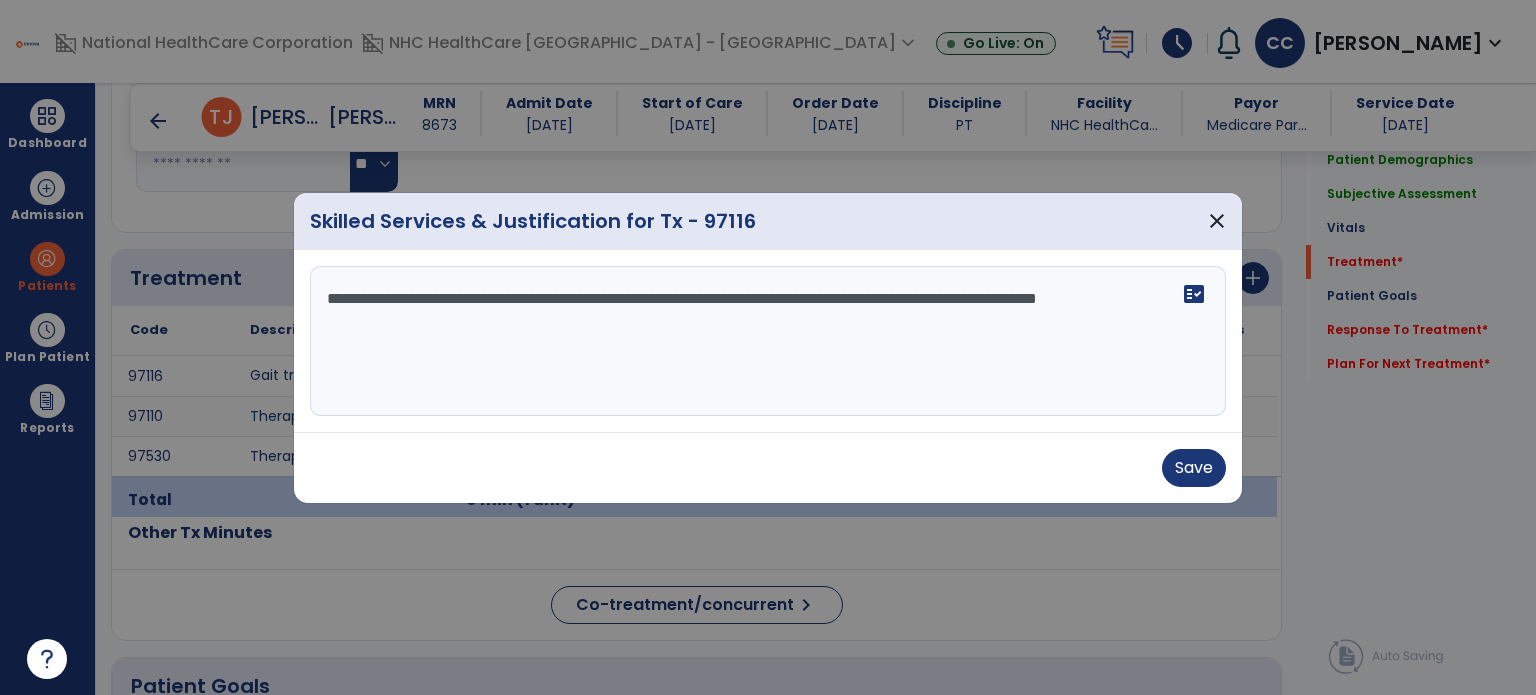 click on "**********" at bounding box center [768, 341] 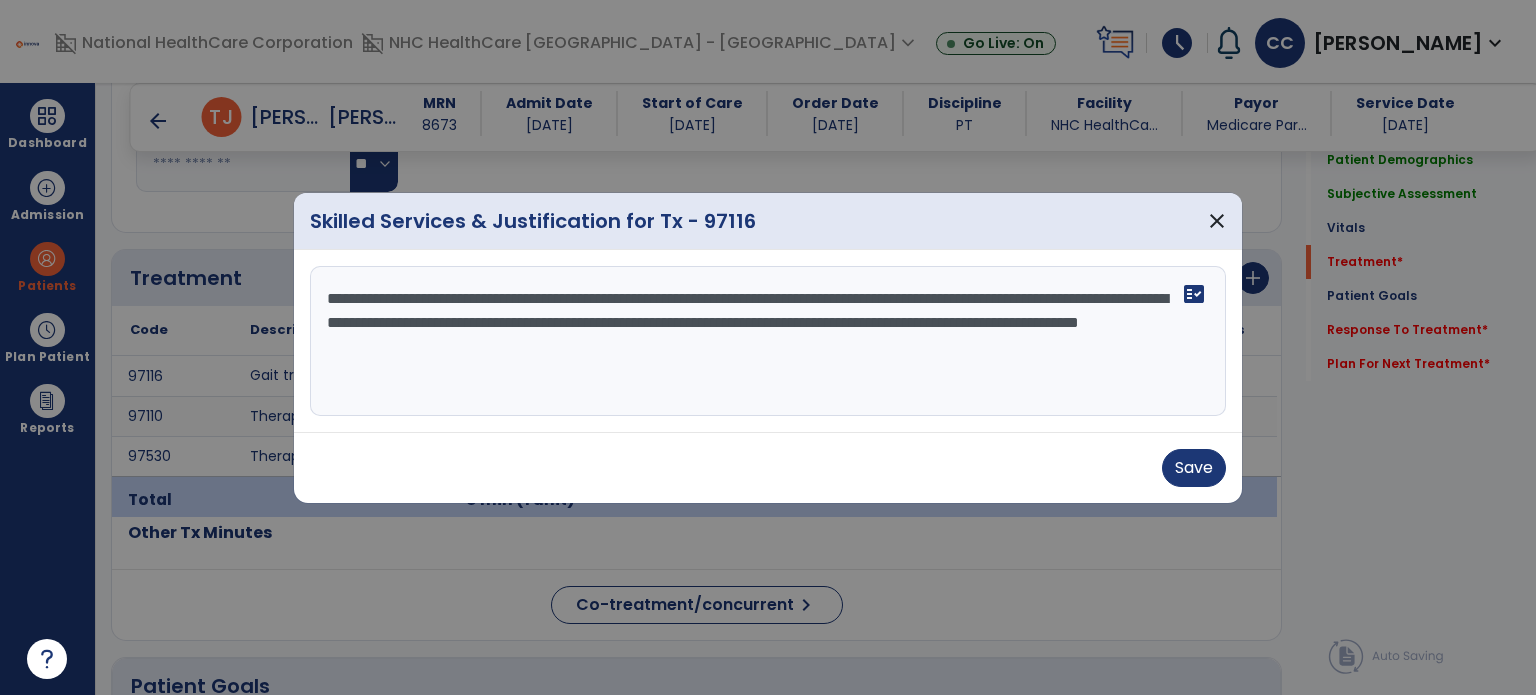 type on "**********" 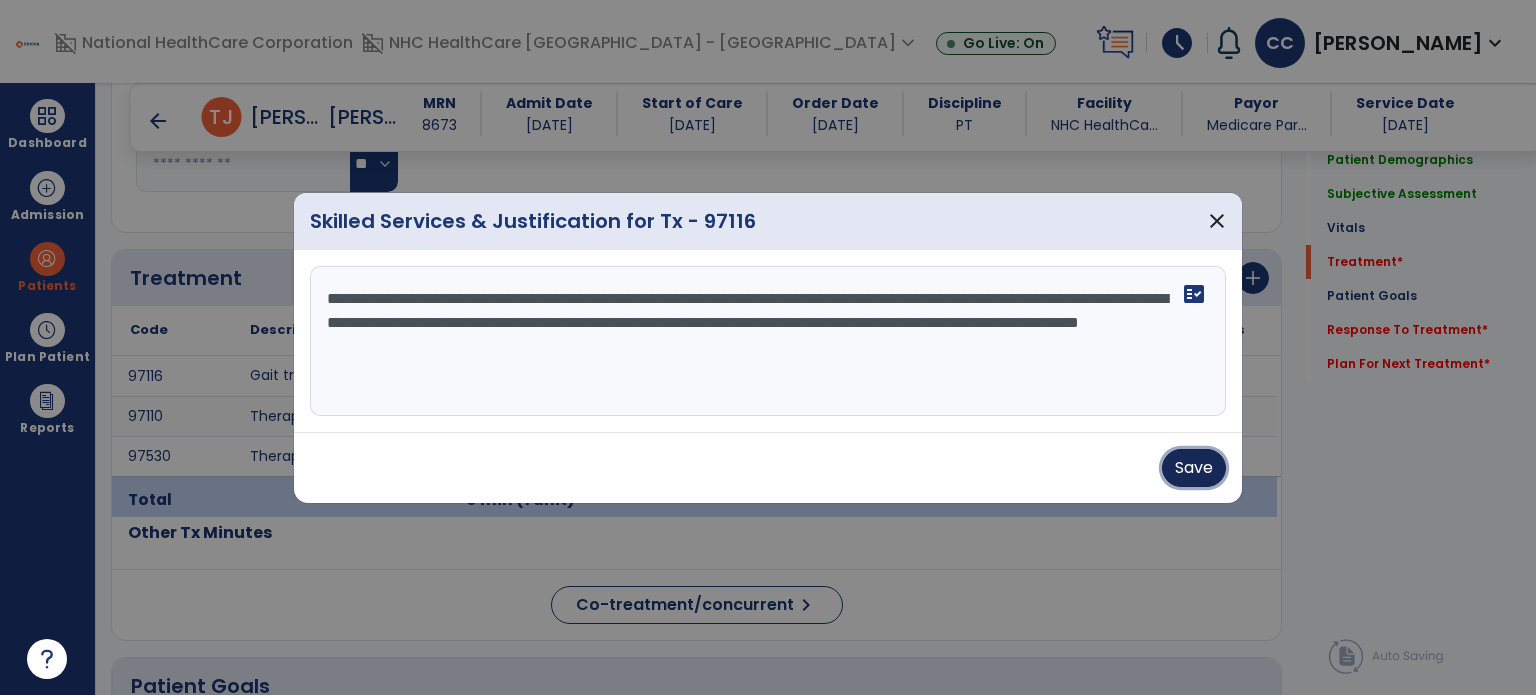 click on "Save" at bounding box center (1194, 468) 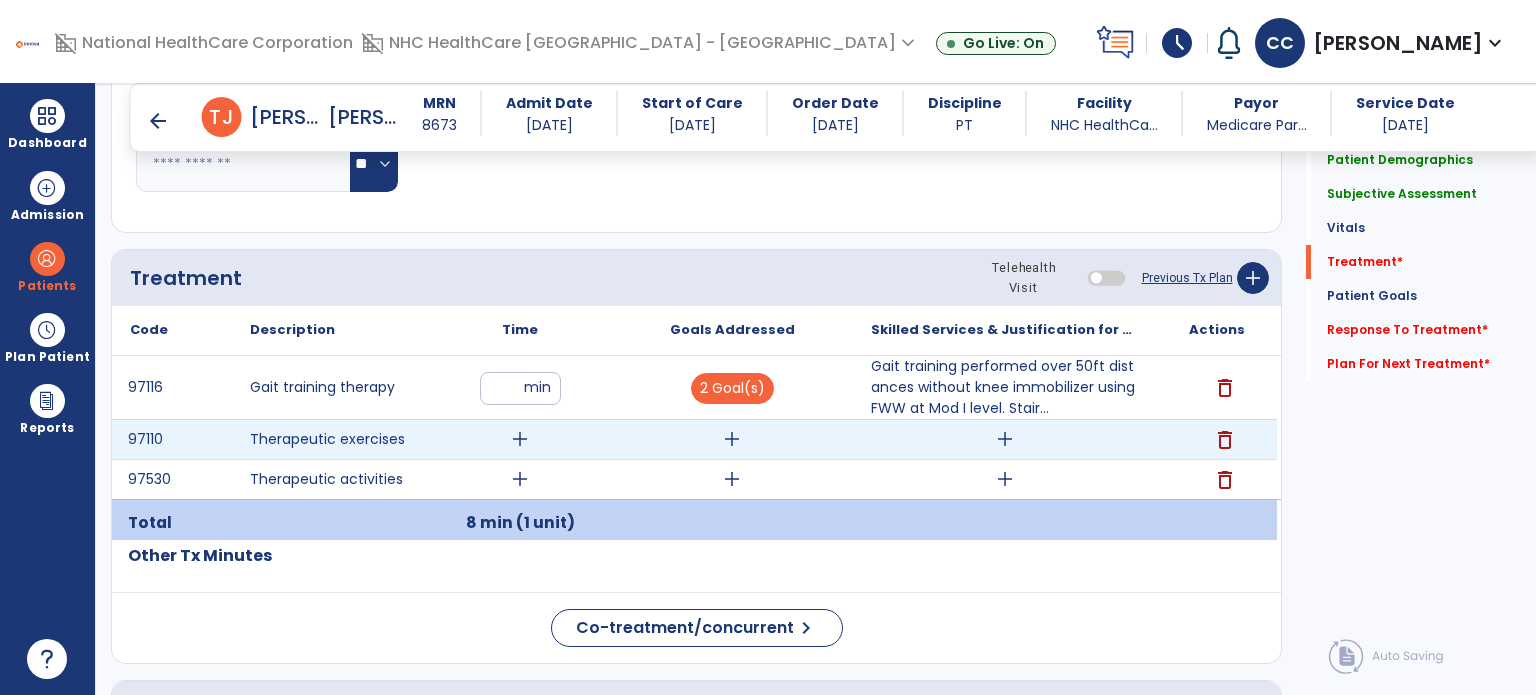click on "add" at bounding box center [520, 439] 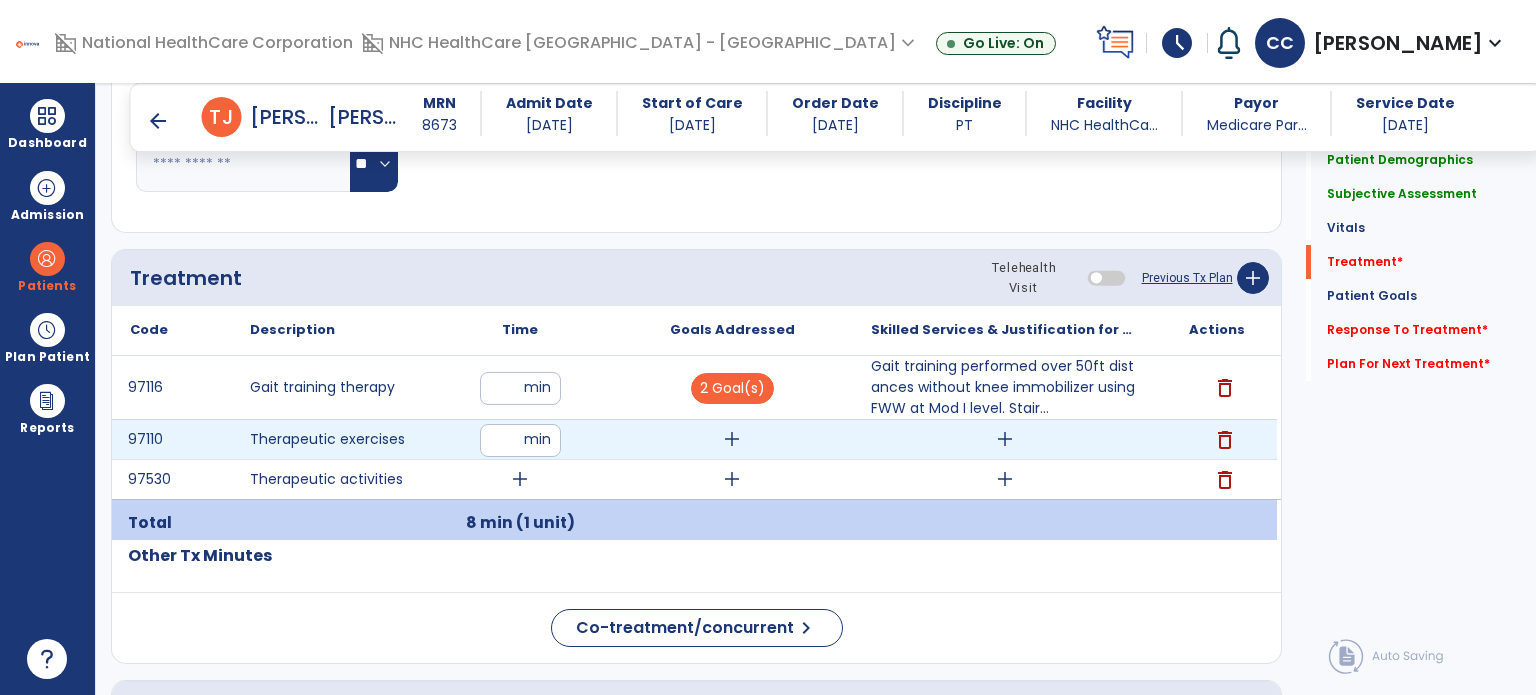type on "**" 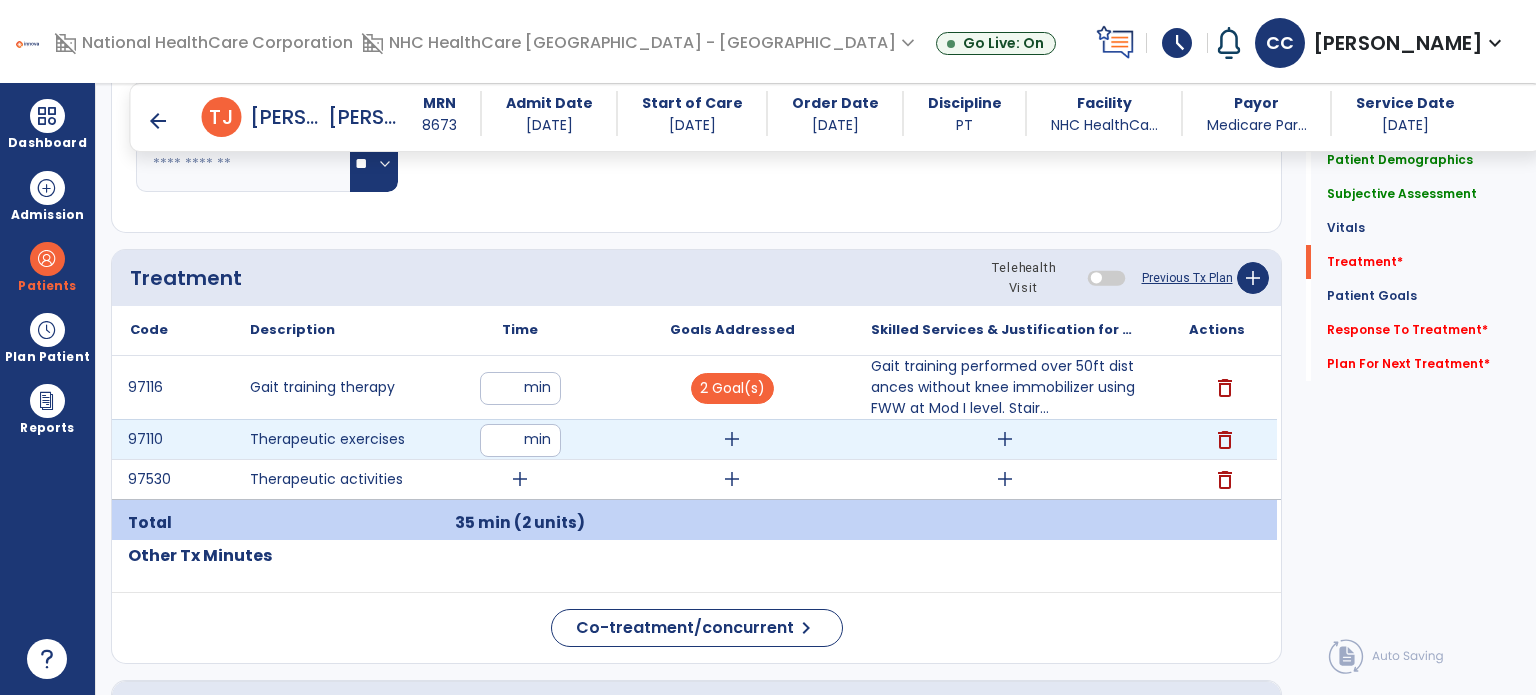 click on "add" at bounding box center (732, 439) 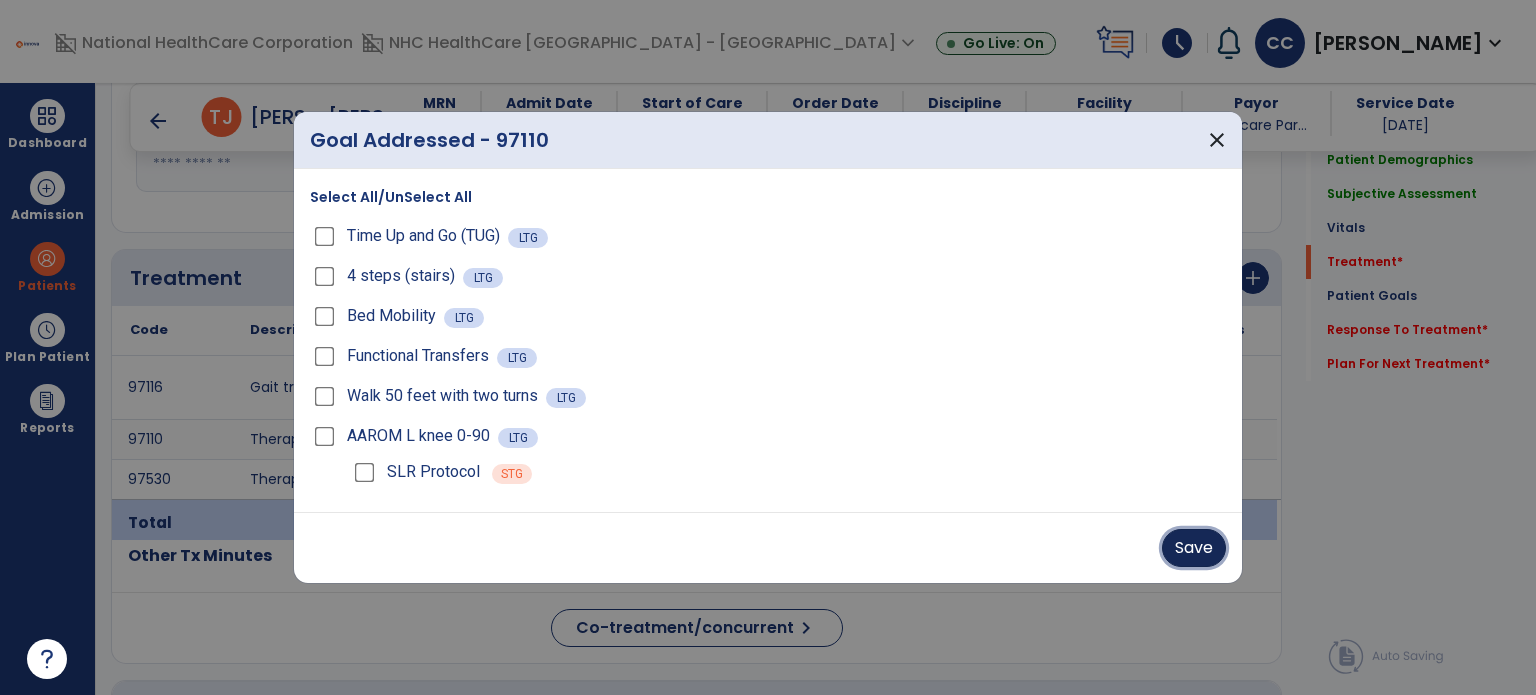 click on "Save" at bounding box center [1194, 548] 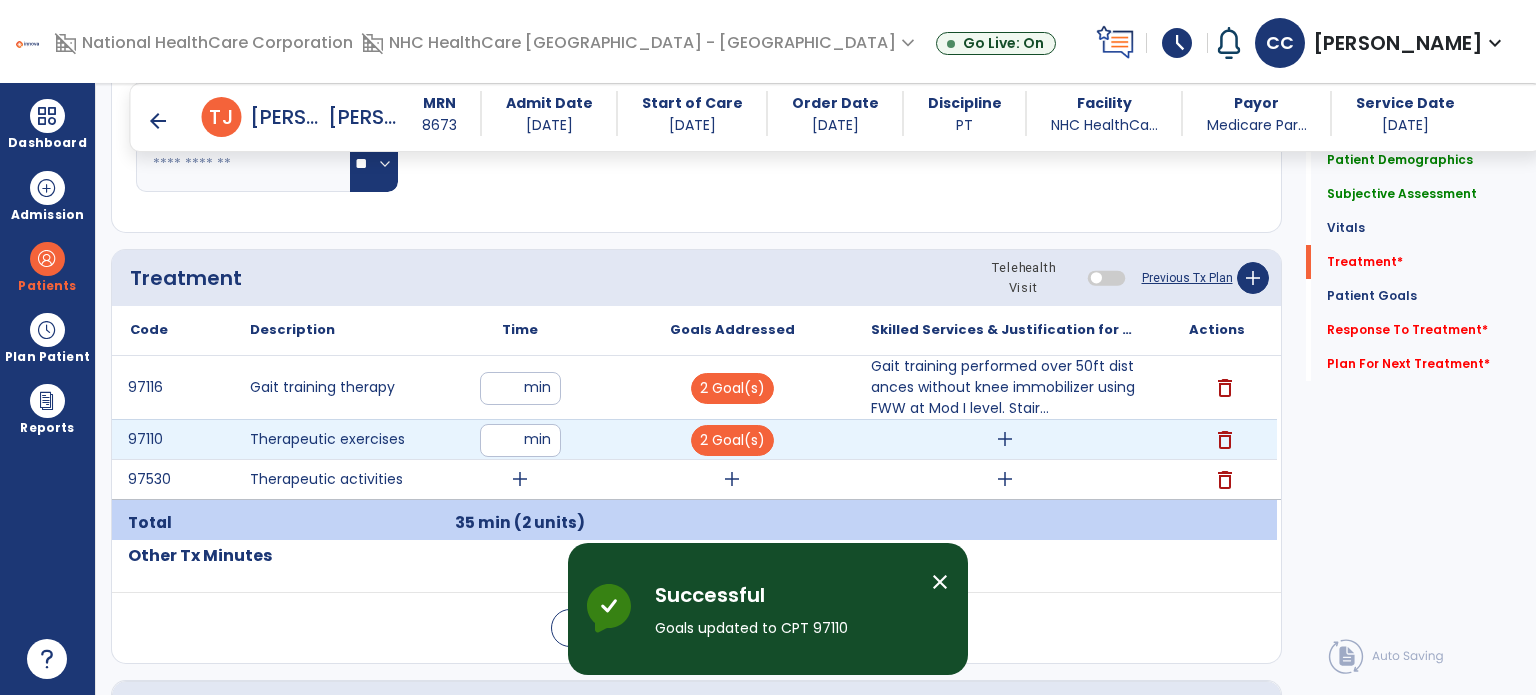 click on "add" at bounding box center (1004, 439) 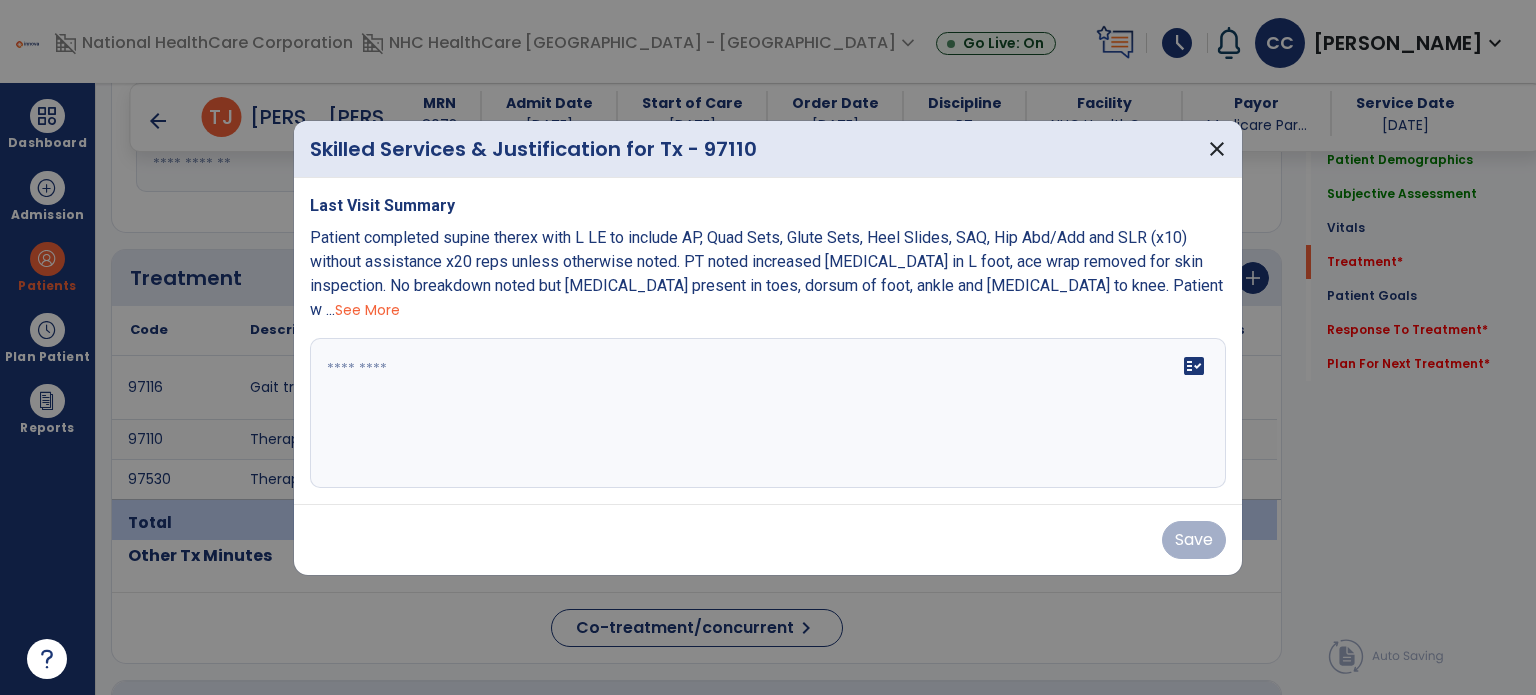 click on "fact_check" at bounding box center [768, 413] 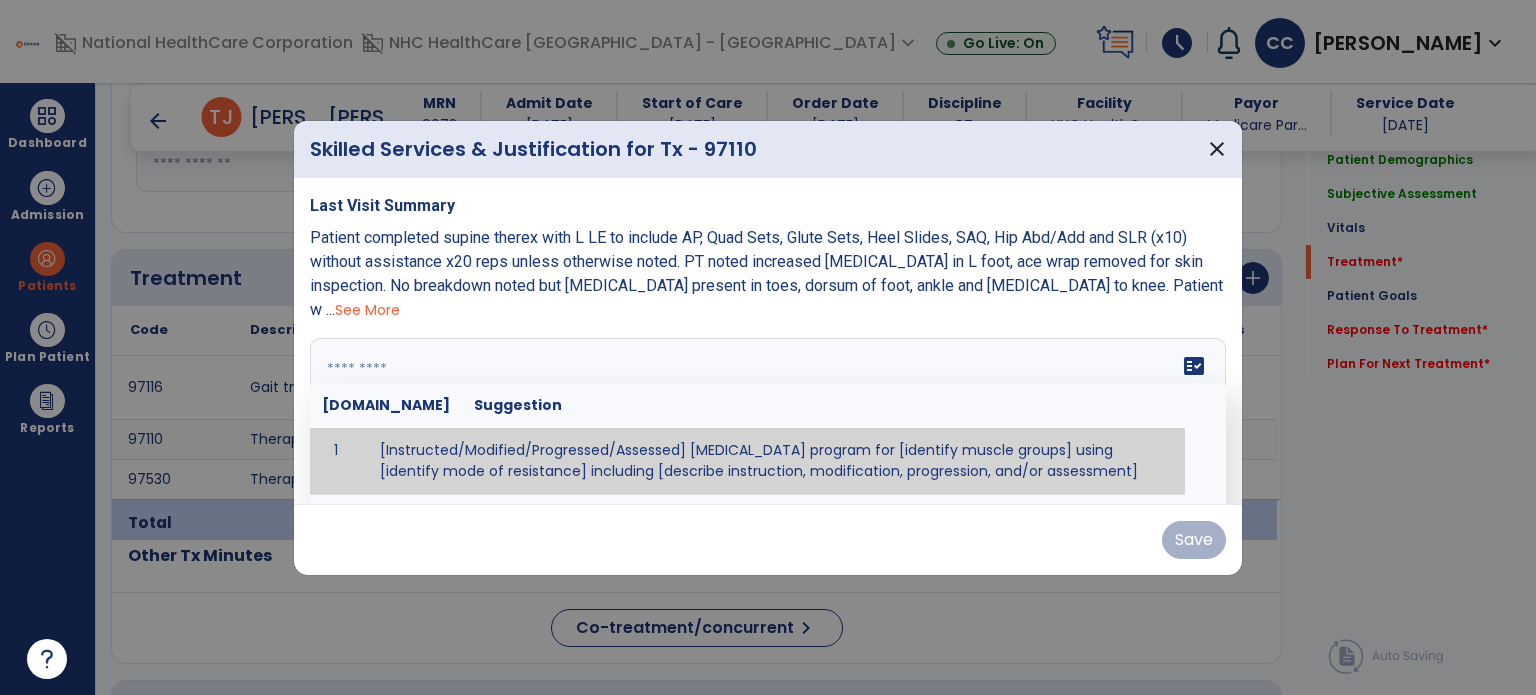 click on "See More" at bounding box center [367, 310] 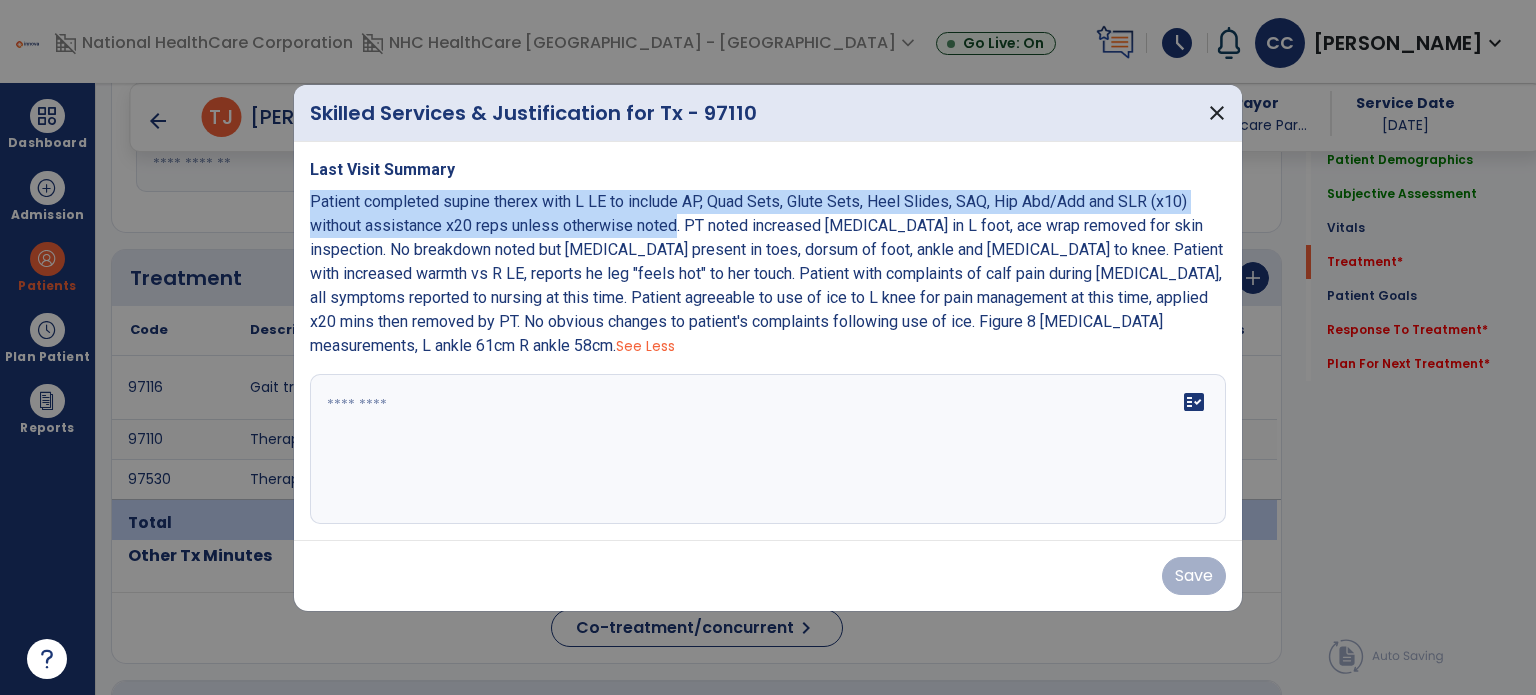 drag, startPoint x: 670, startPoint y: 239, endPoint x: 306, endPoint y: 217, distance: 364.6642 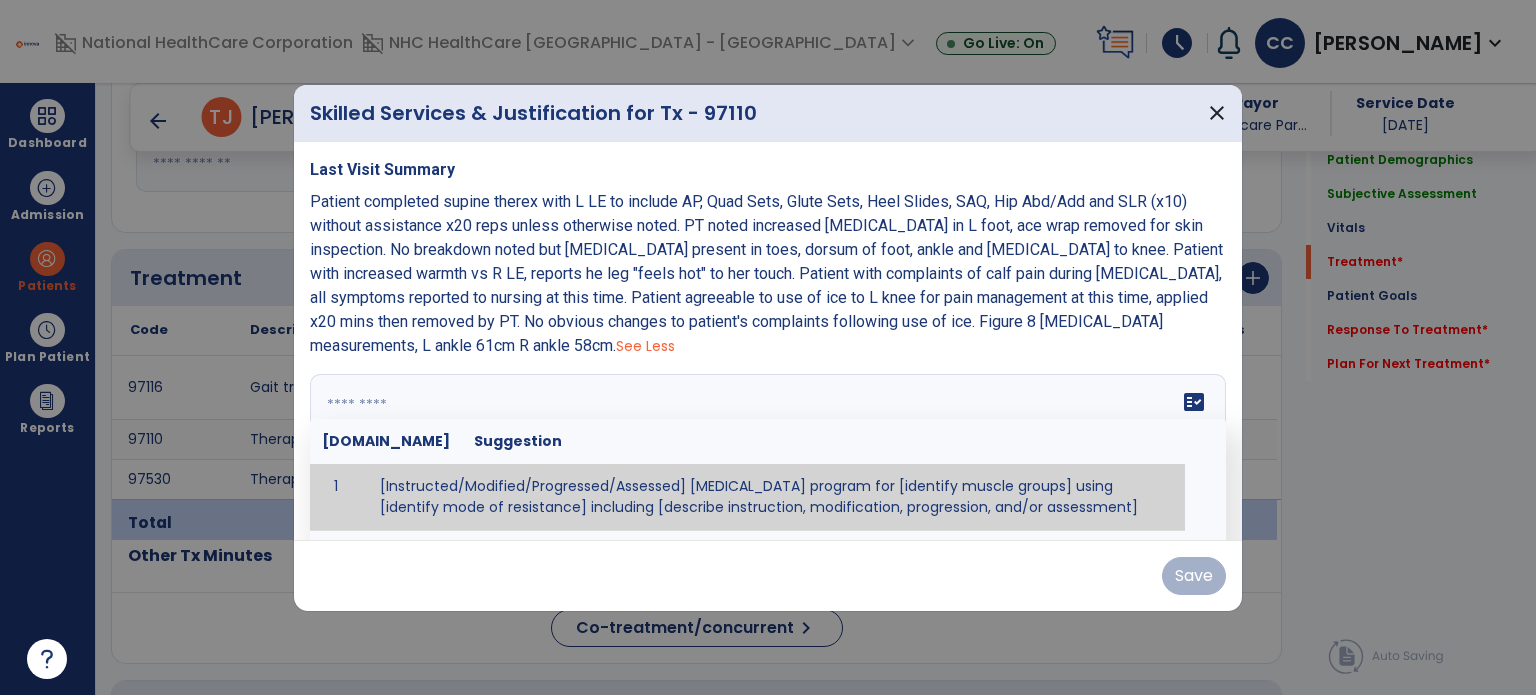 click at bounding box center (766, 449) 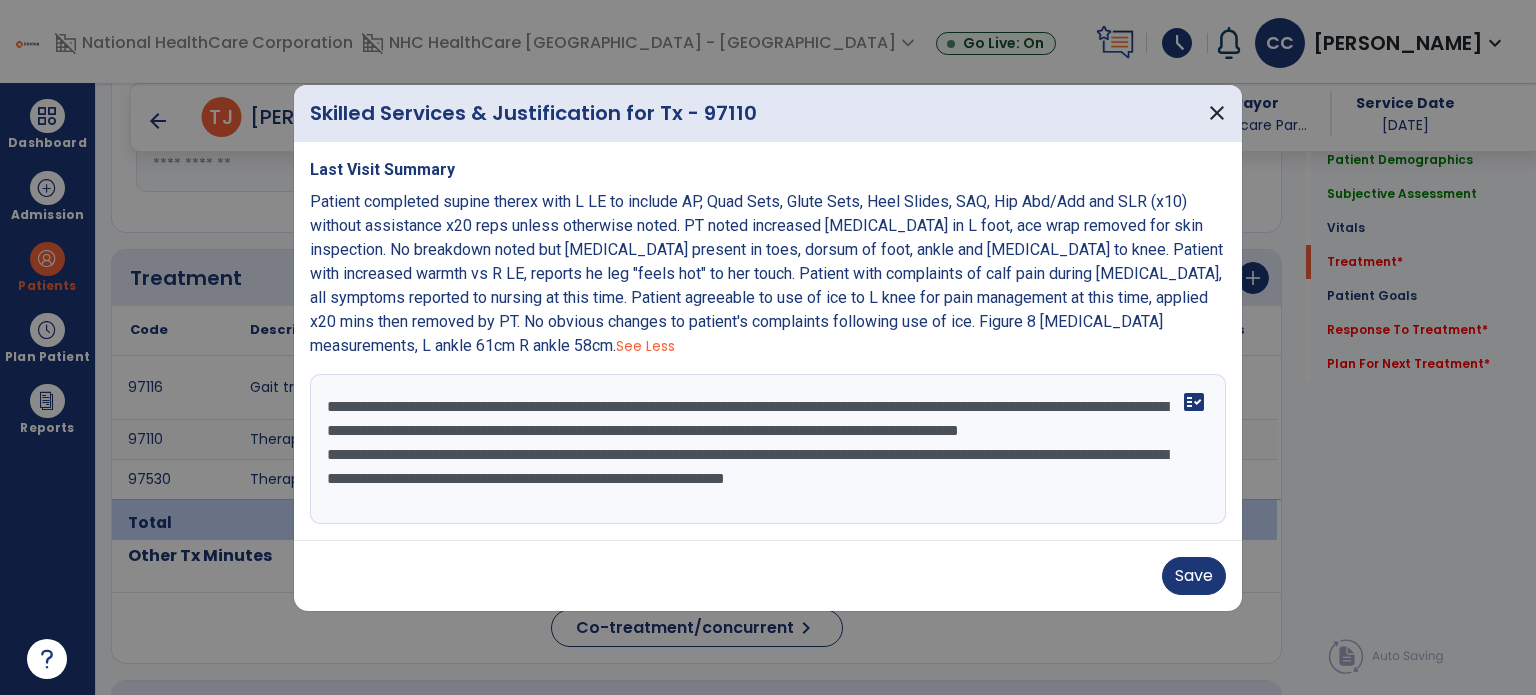 scroll, scrollTop: 15, scrollLeft: 0, axis: vertical 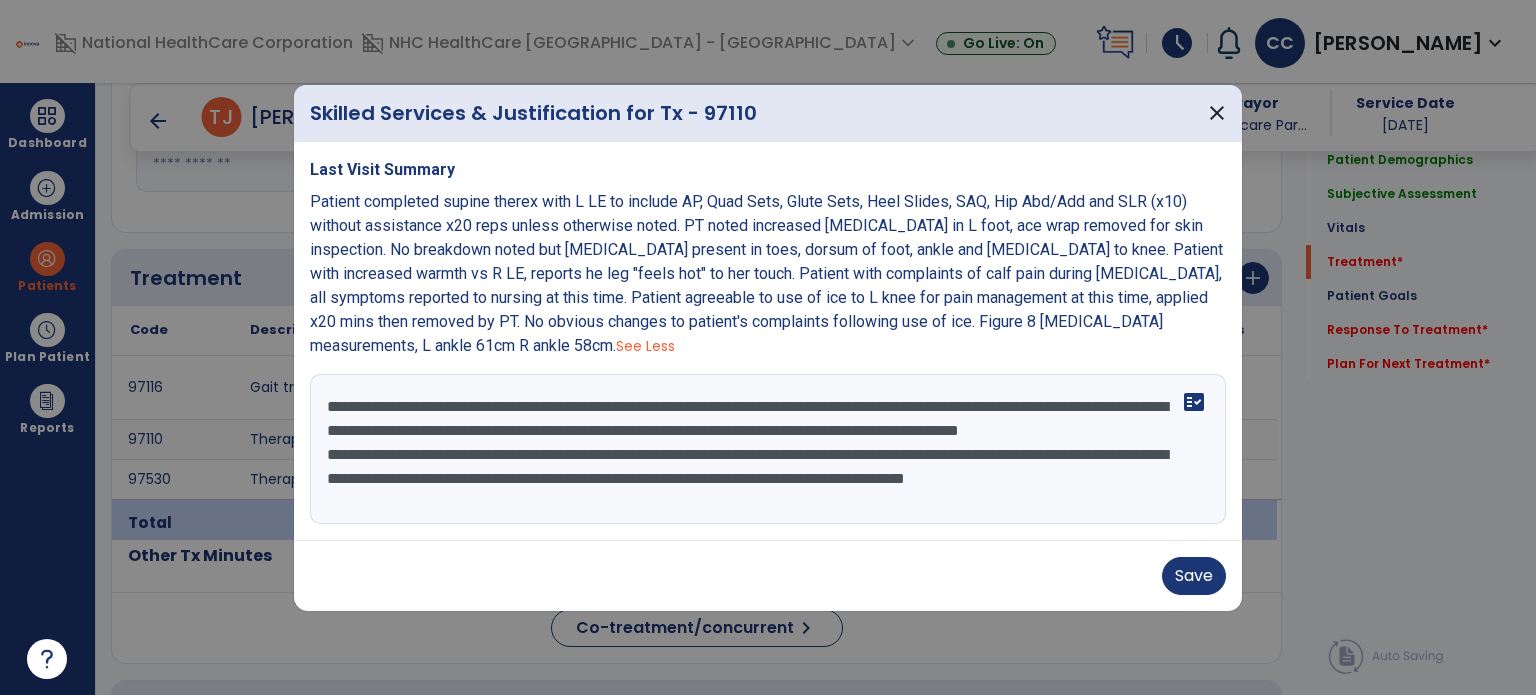 type on "**********" 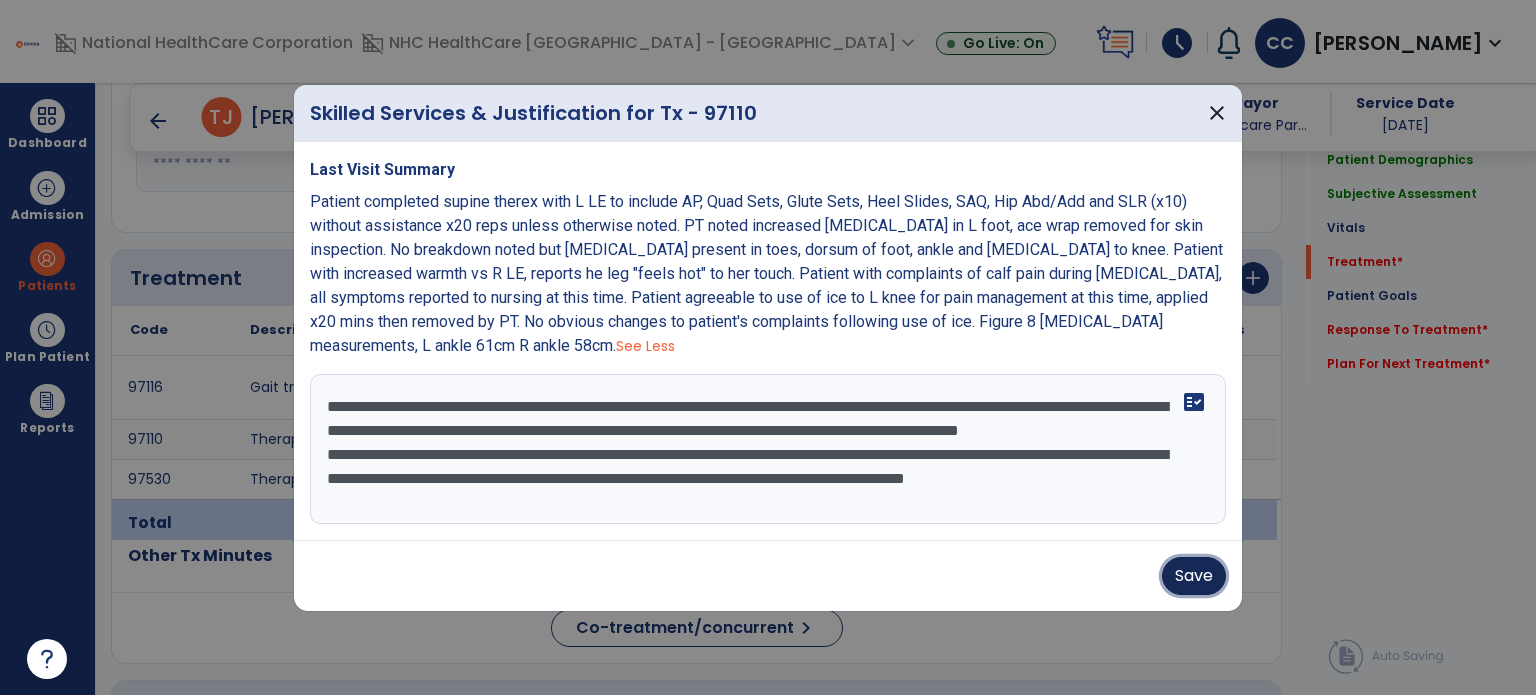 click on "Save" at bounding box center (1194, 576) 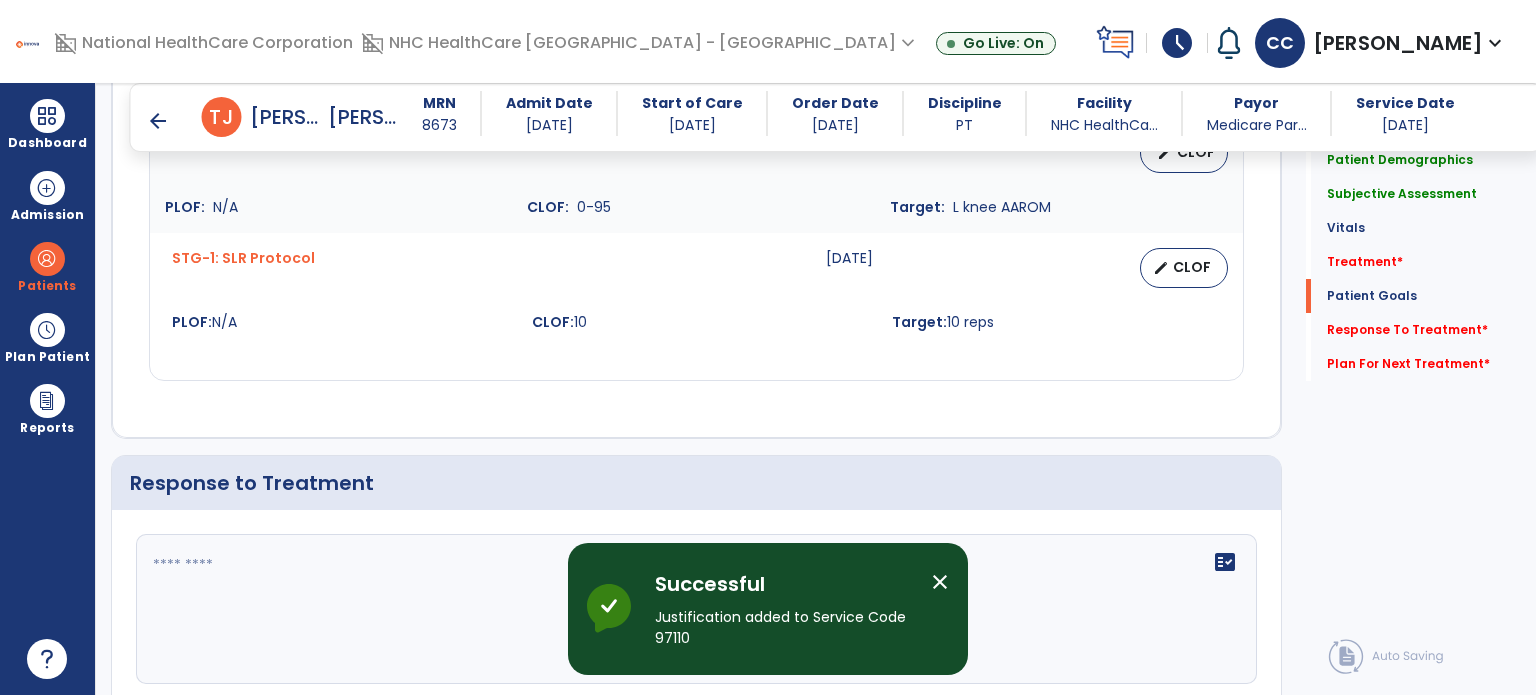 scroll, scrollTop: 2700, scrollLeft: 0, axis: vertical 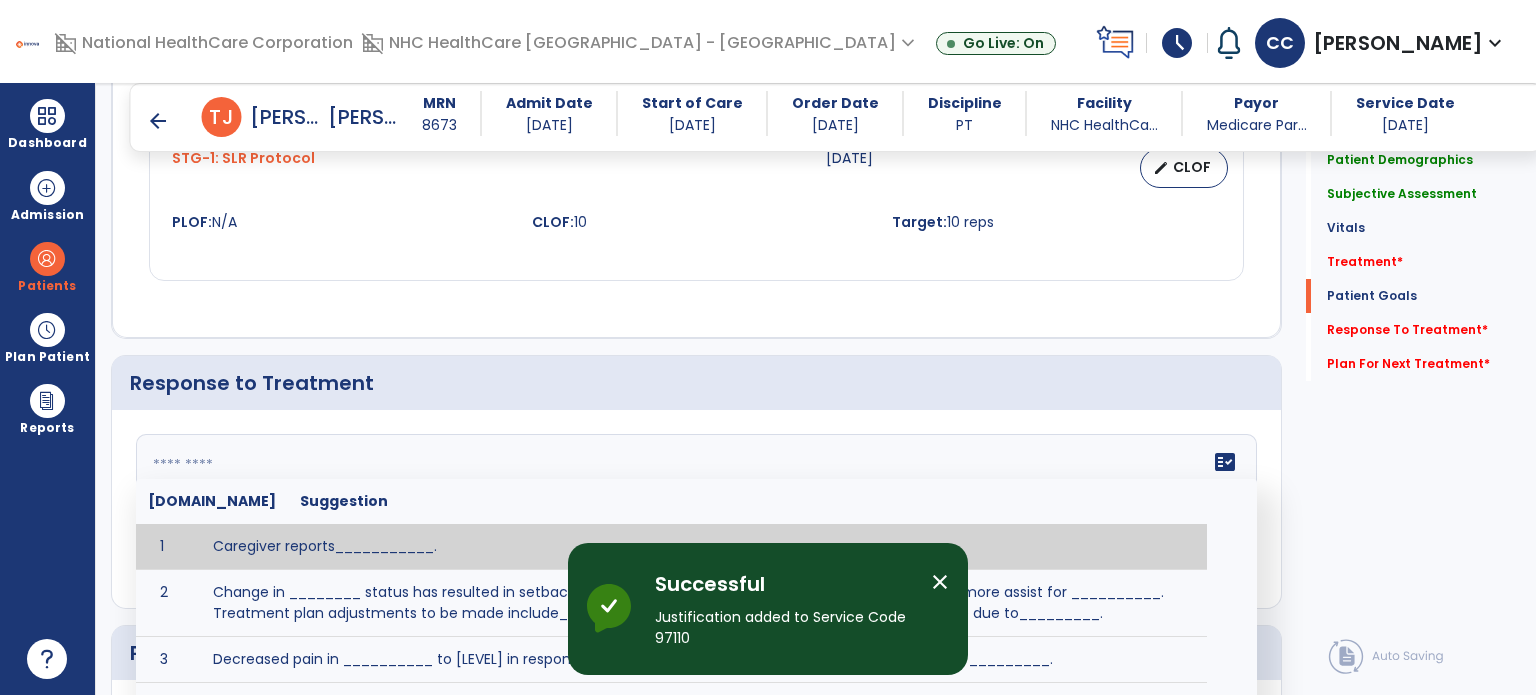 click on "fact_check  [DOMAIN_NAME] Suggestion 1 Caregiver reports___________. 2 Change in ________ status has resulted in setback in_______due to ________, requiring patient to need more assist for __________.   Treatment plan adjustments to be made include________.  Progress towards goals is expected to continue due to_________. 3 Decreased pain in __________ to [LEVEL] in response to [MODALITY/TREATMENT] allows for improvement in _________. 4 Functional gains in _______ have impacted the patient's ability to perform_________ with a reduction in assist levels to_________. 5 Functional progress this week has been significant due to__________. 6 Gains in ________ have improved the patient's ability to perform ______with decreased levels of assist to___________. 7 Improvement in ________allows patient to tolerate higher levels of challenges in_________. 8 Pain in [AREA] has decreased to [LEVEL] in response to [TREATMENT/MODALITY], allowing fore ease in completing__________. 9 10 11 12 13 14 15 16 17 18 19 20 21" 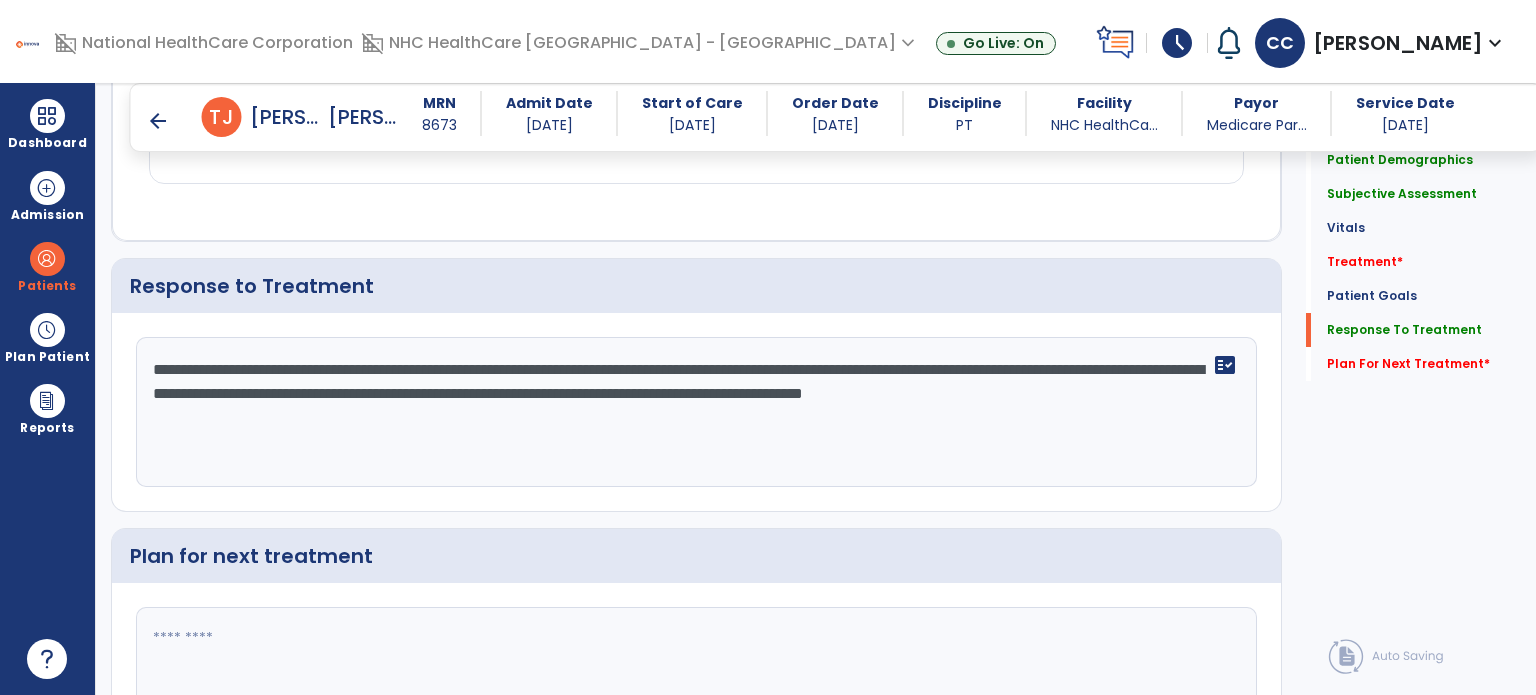 scroll, scrollTop: 2942, scrollLeft: 0, axis: vertical 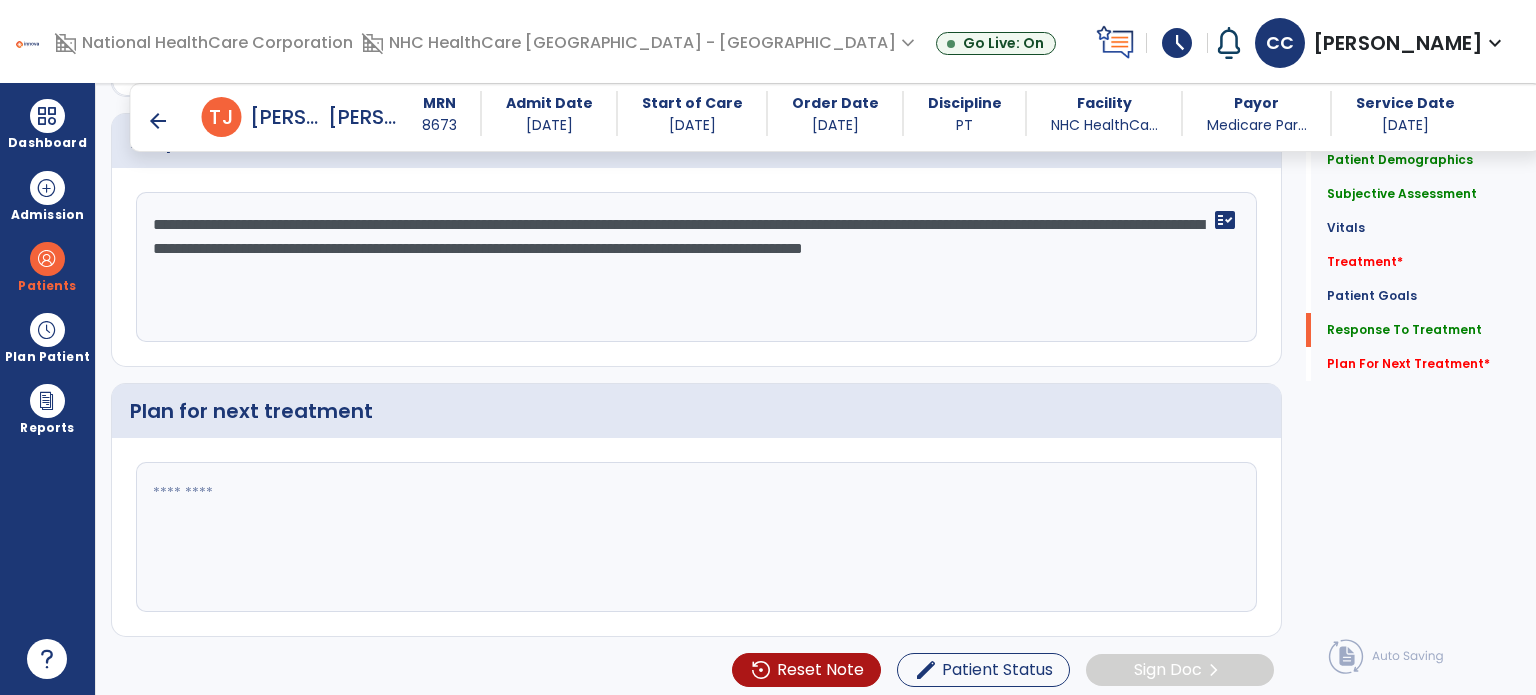 type on "**********" 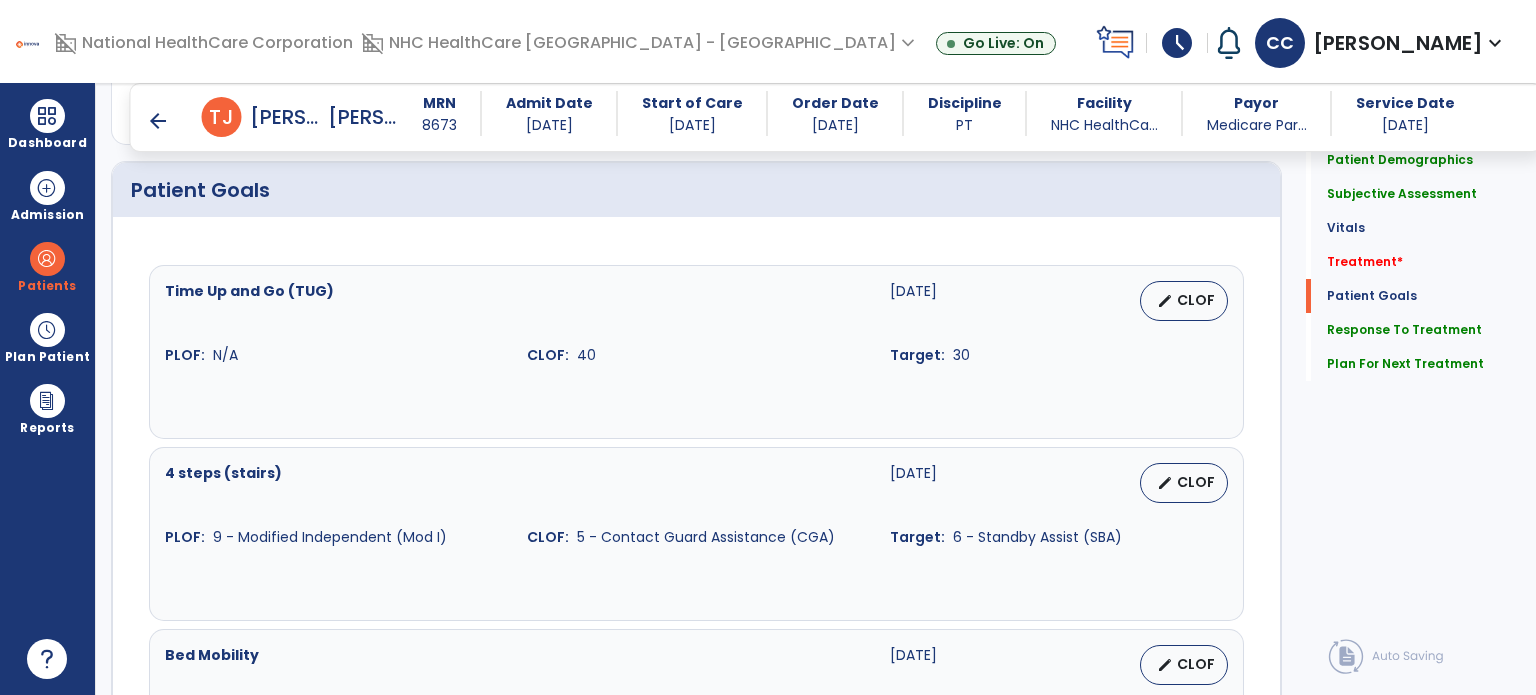 scroll, scrollTop: 1542, scrollLeft: 0, axis: vertical 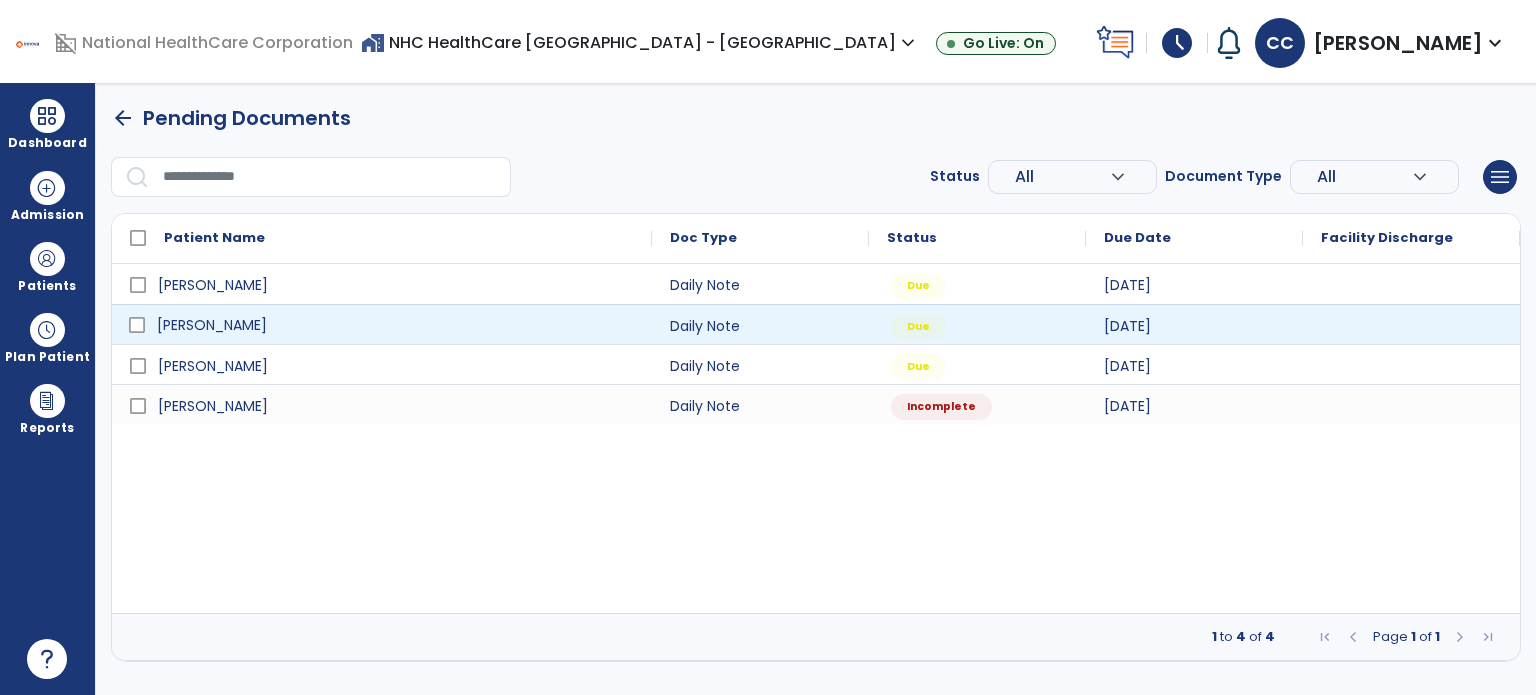 click on "[PERSON_NAME]" at bounding box center [396, 325] 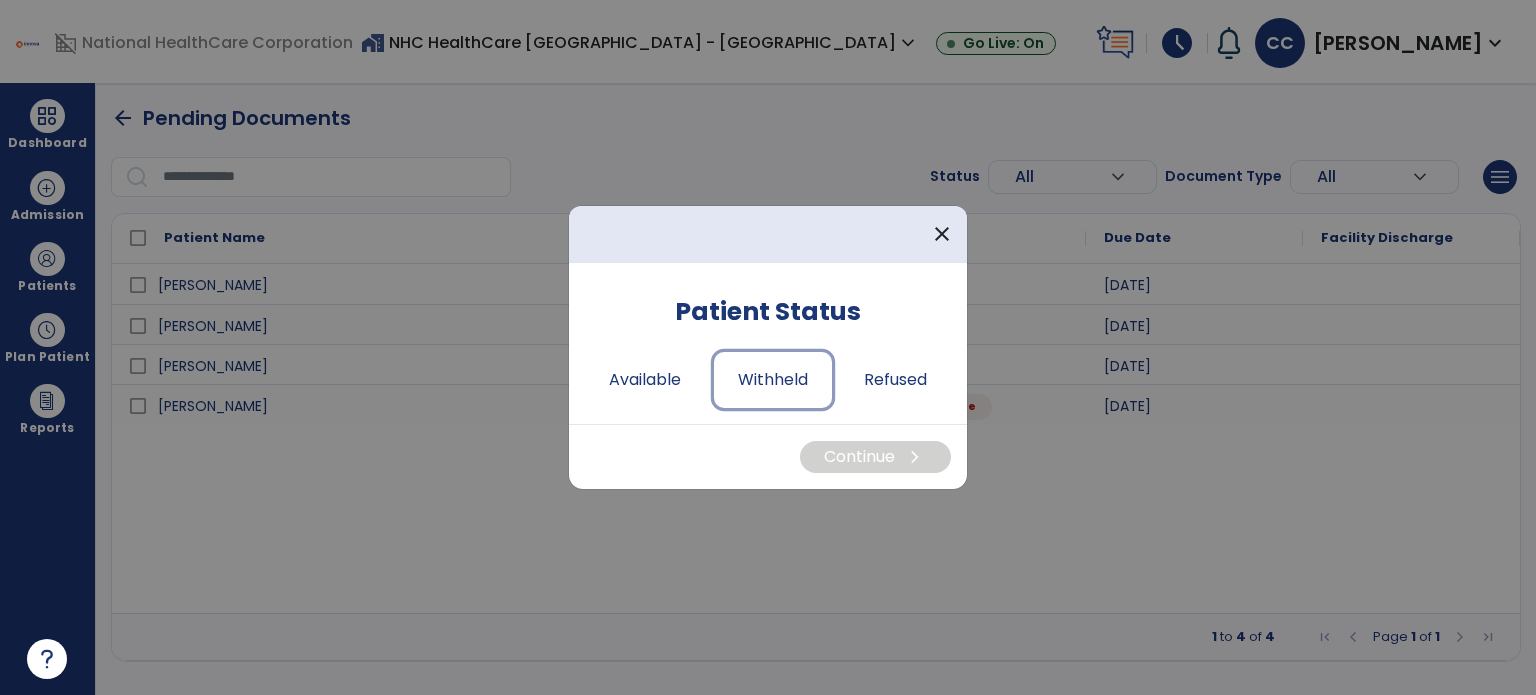 drag, startPoint x: 726, startPoint y: 371, endPoint x: 713, endPoint y: 377, distance: 14.3178215 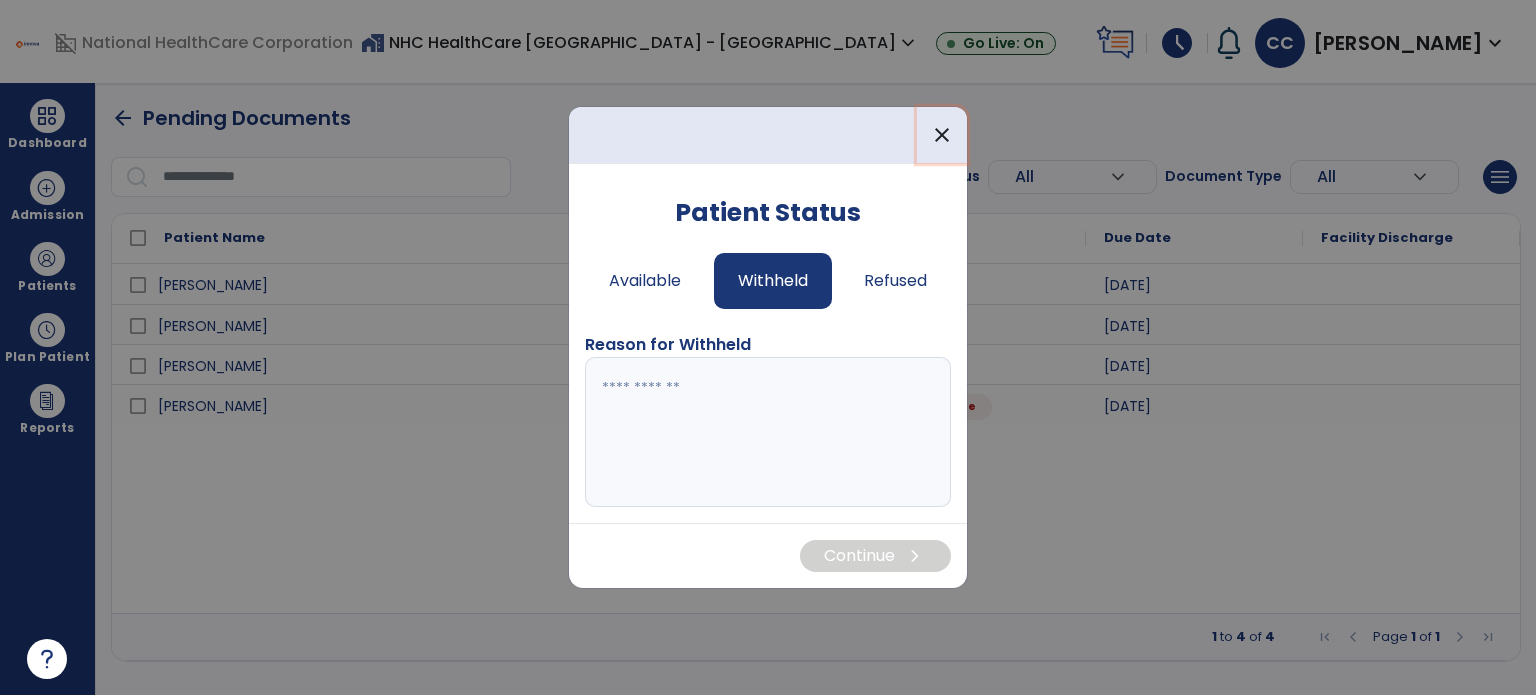 drag, startPoint x: 934, startPoint y: 144, endPoint x: 917, endPoint y: 153, distance: 19.235384 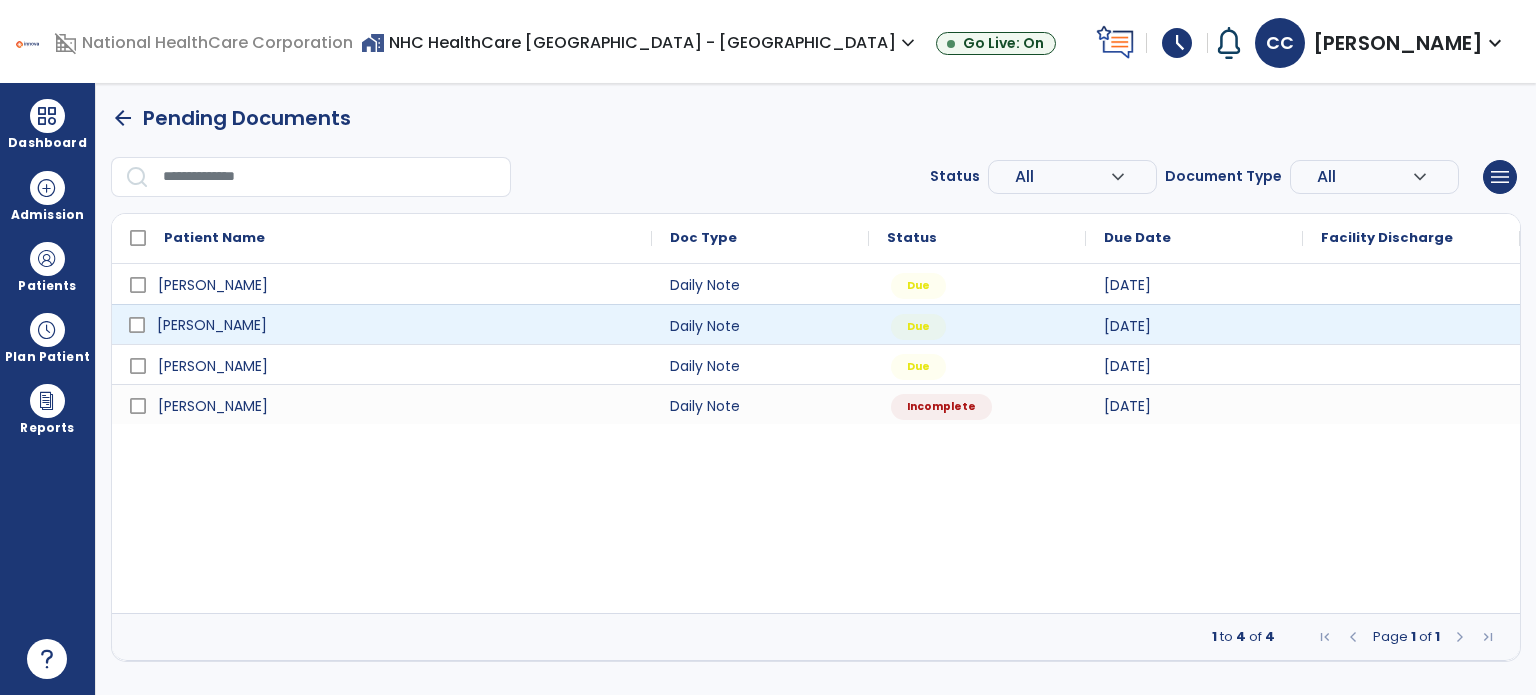click on "[PERSON_NAME]" at bounding box center [396, 325] 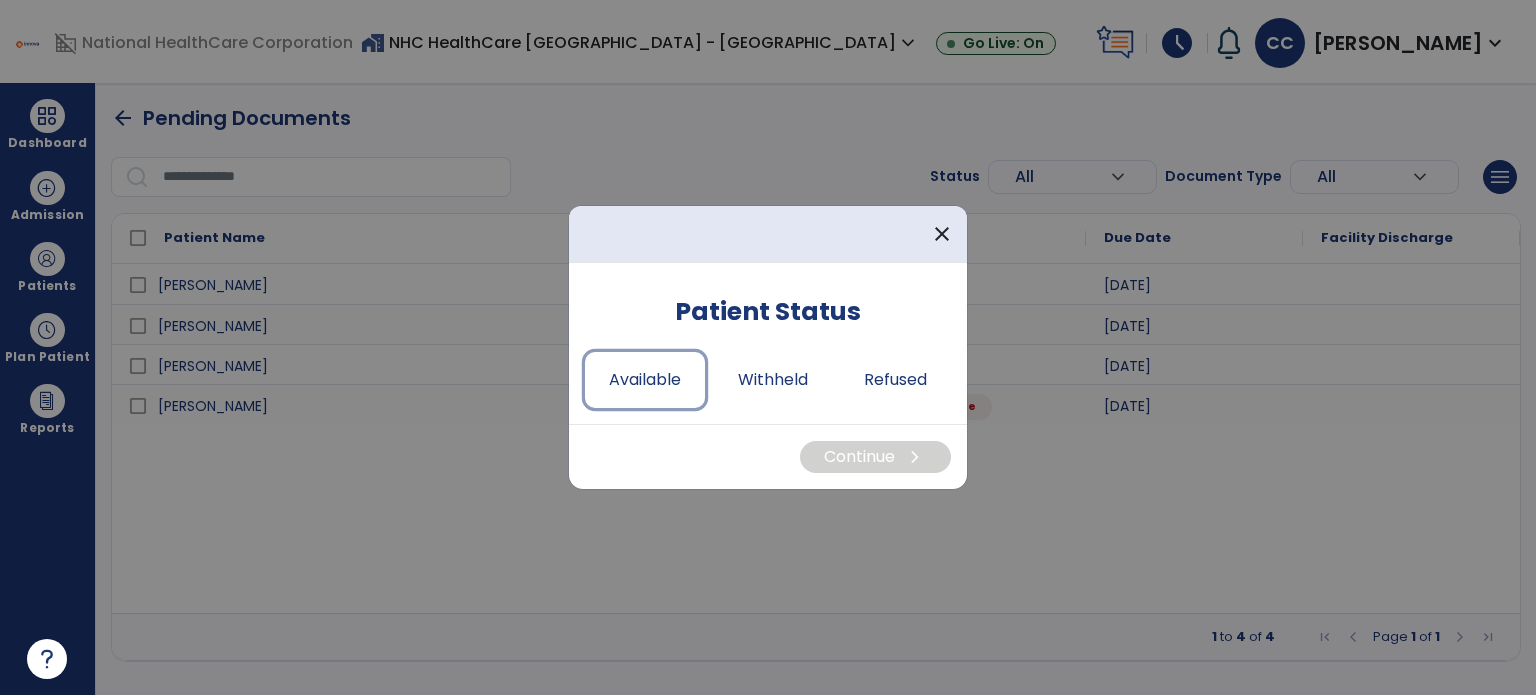 click on "Available" at bounding box center (645, 380) 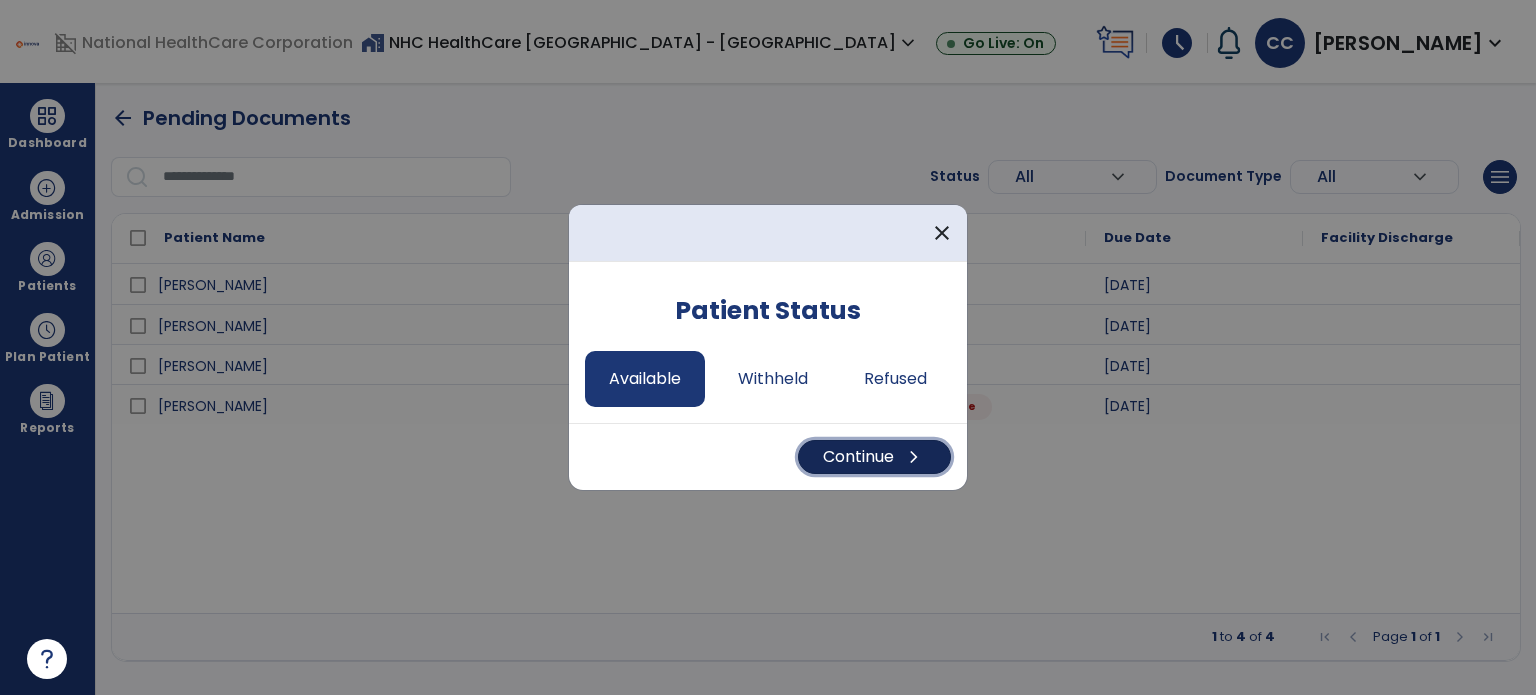 click on "Continue   chevron_right" at bounding box center [874, 457] 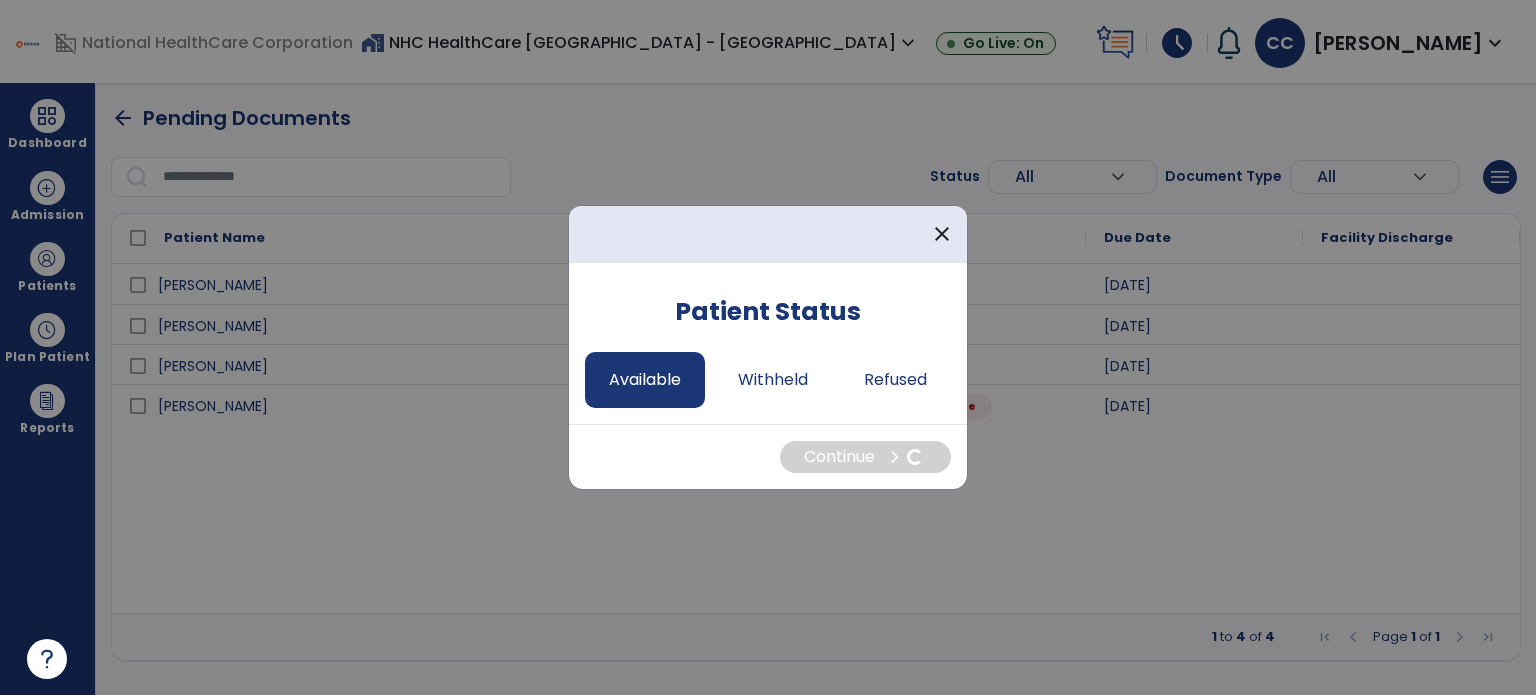 select on "*" 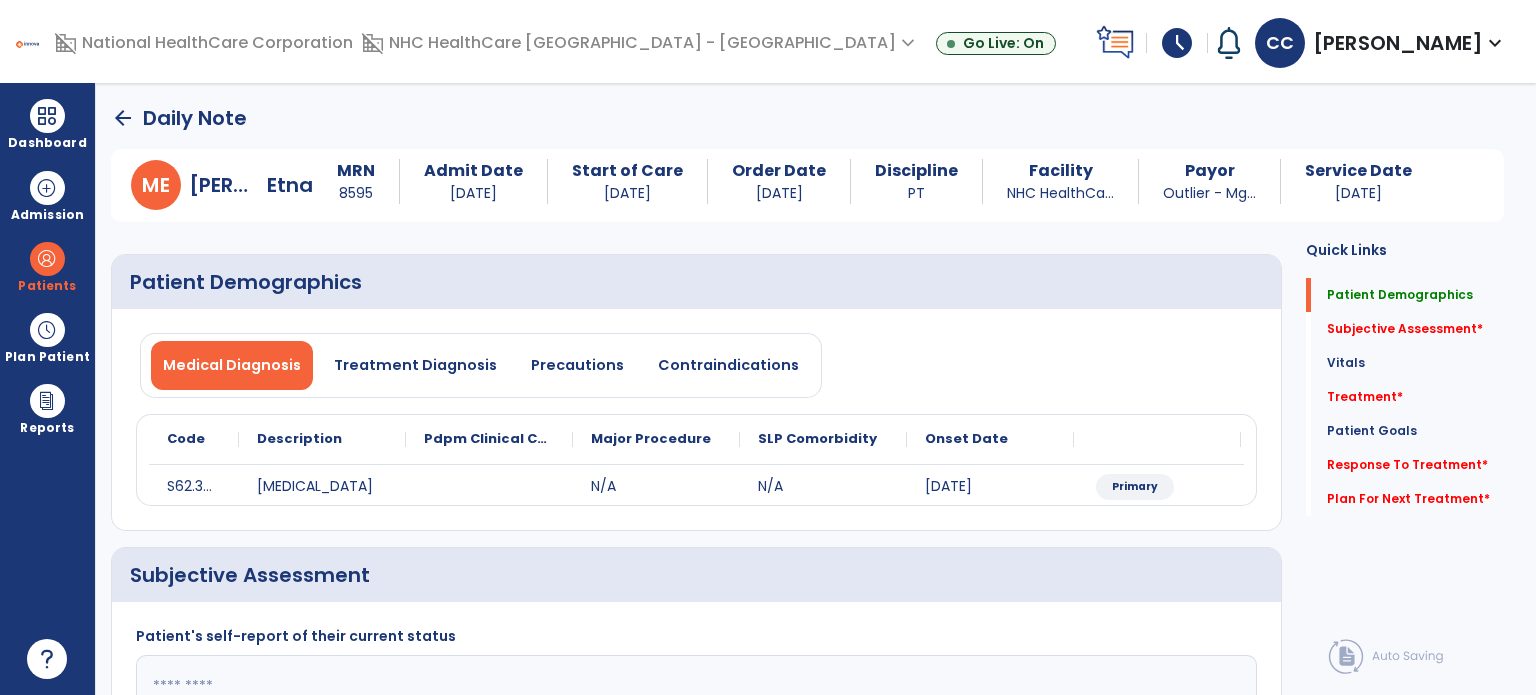 click on "Patient's self-report of their current status" 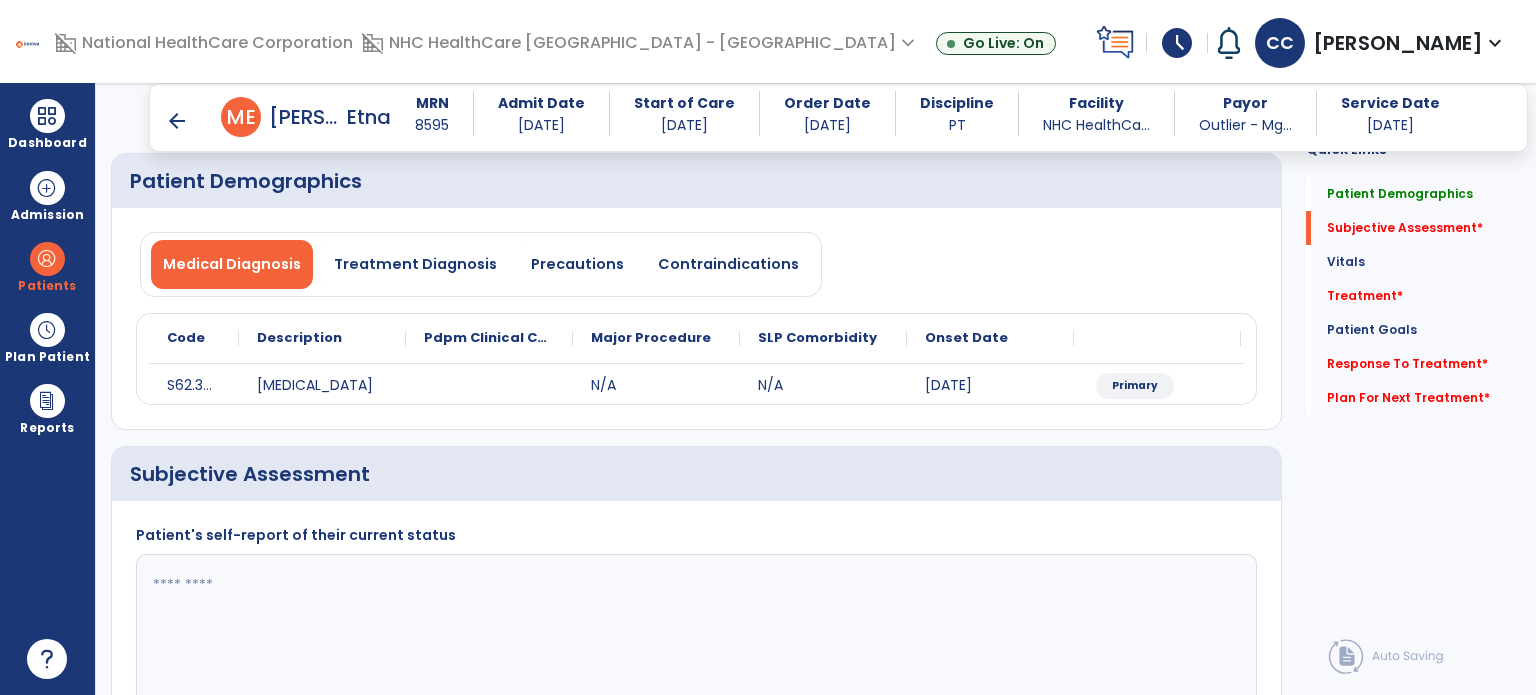 scroll, scrollTop: 200, scrollLeft: 0, axis: vertical 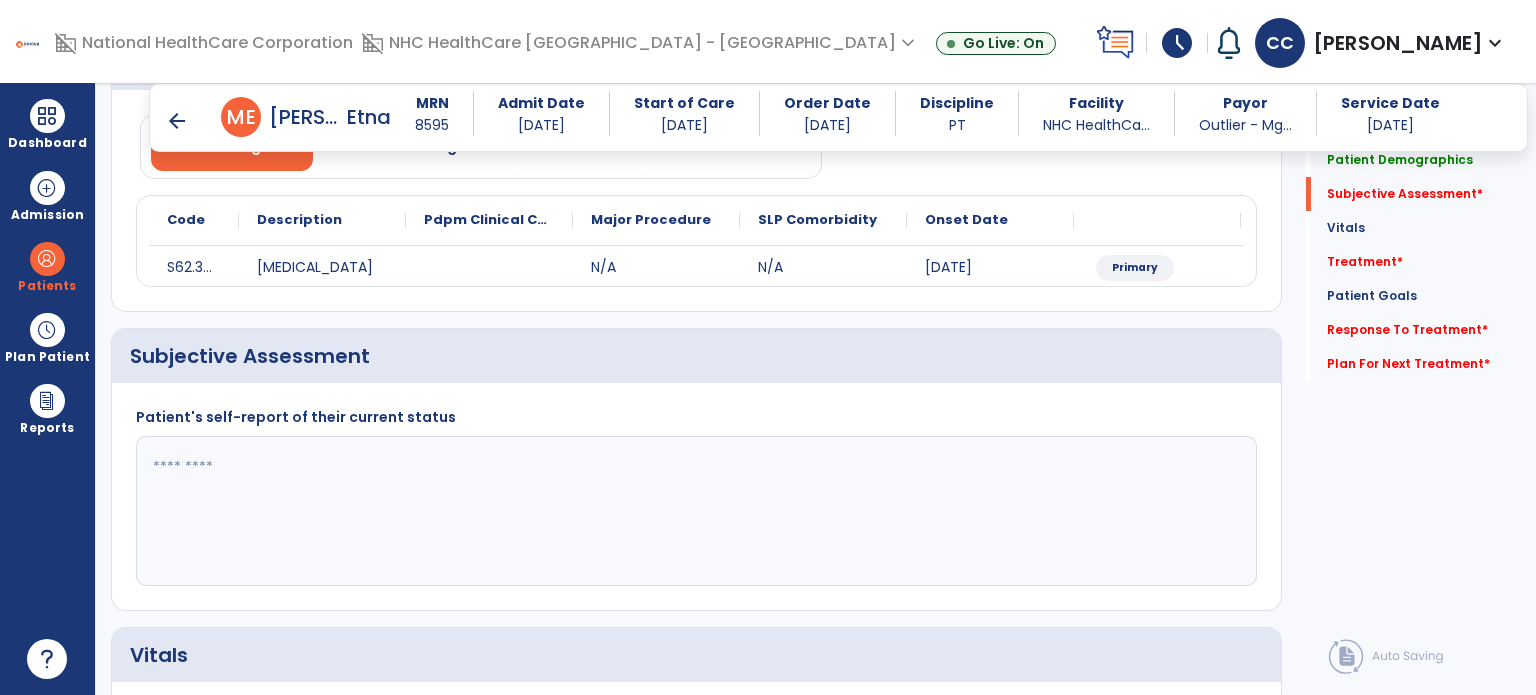 drag, startPoint x: 662, startPoint y: 579, endPoint x: 650, endPoint y: 504, distance: 75.95393 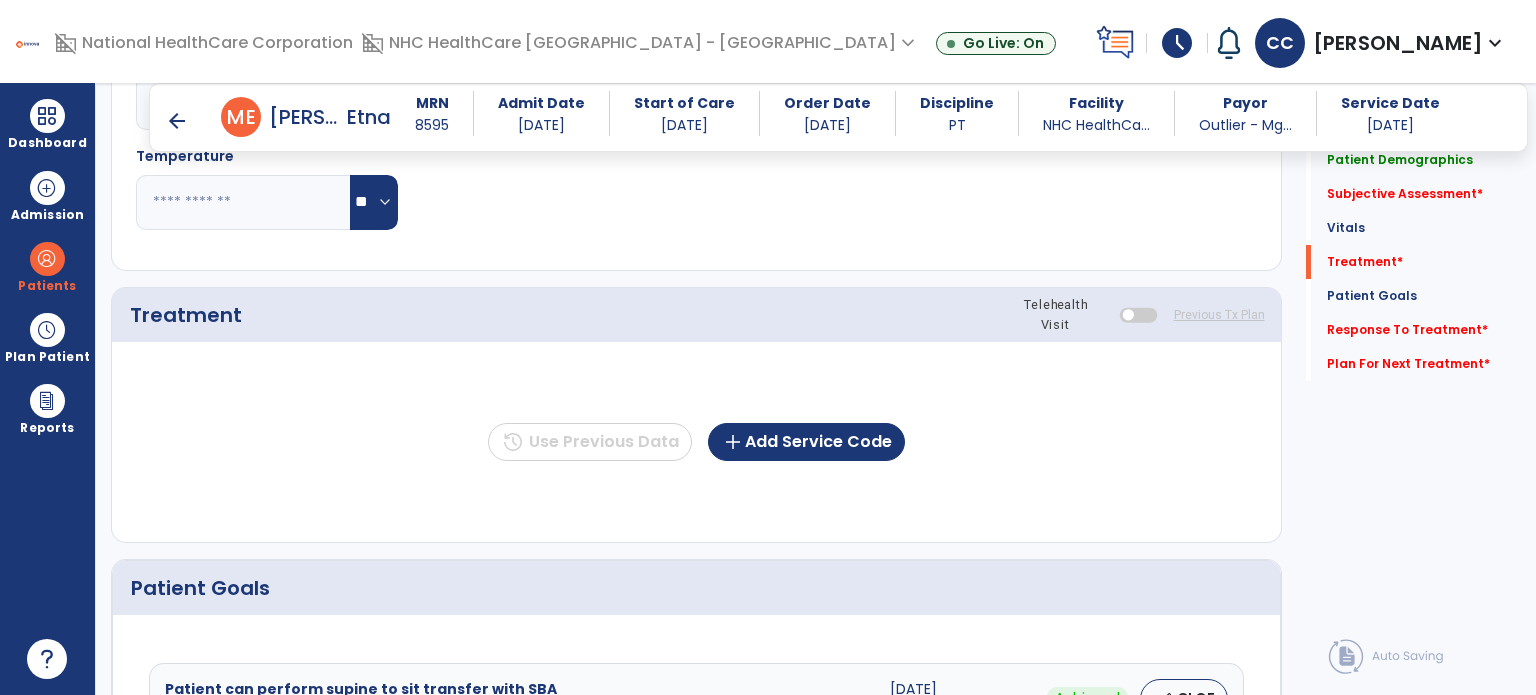 scroll, scrollTop: 1000, scrollLeft: 0, axis: vertical 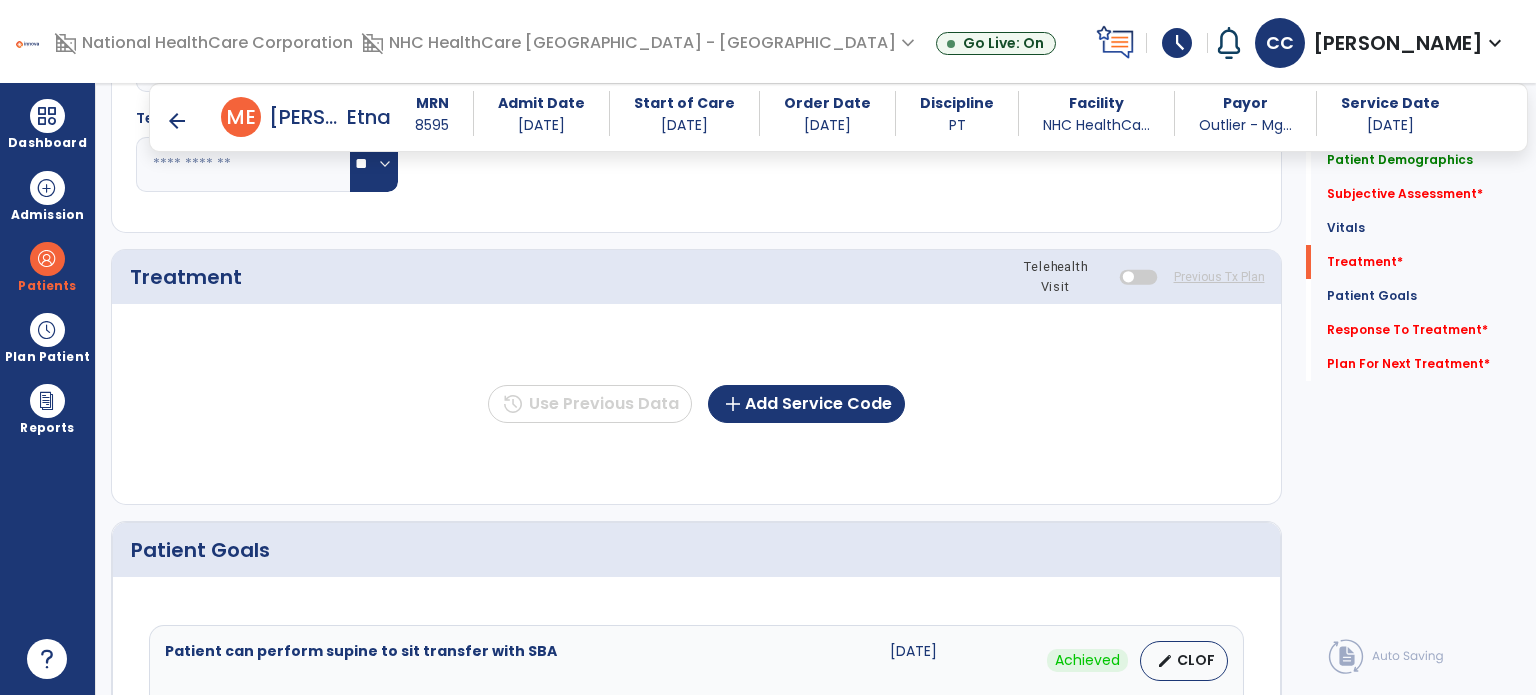 type on "**********" 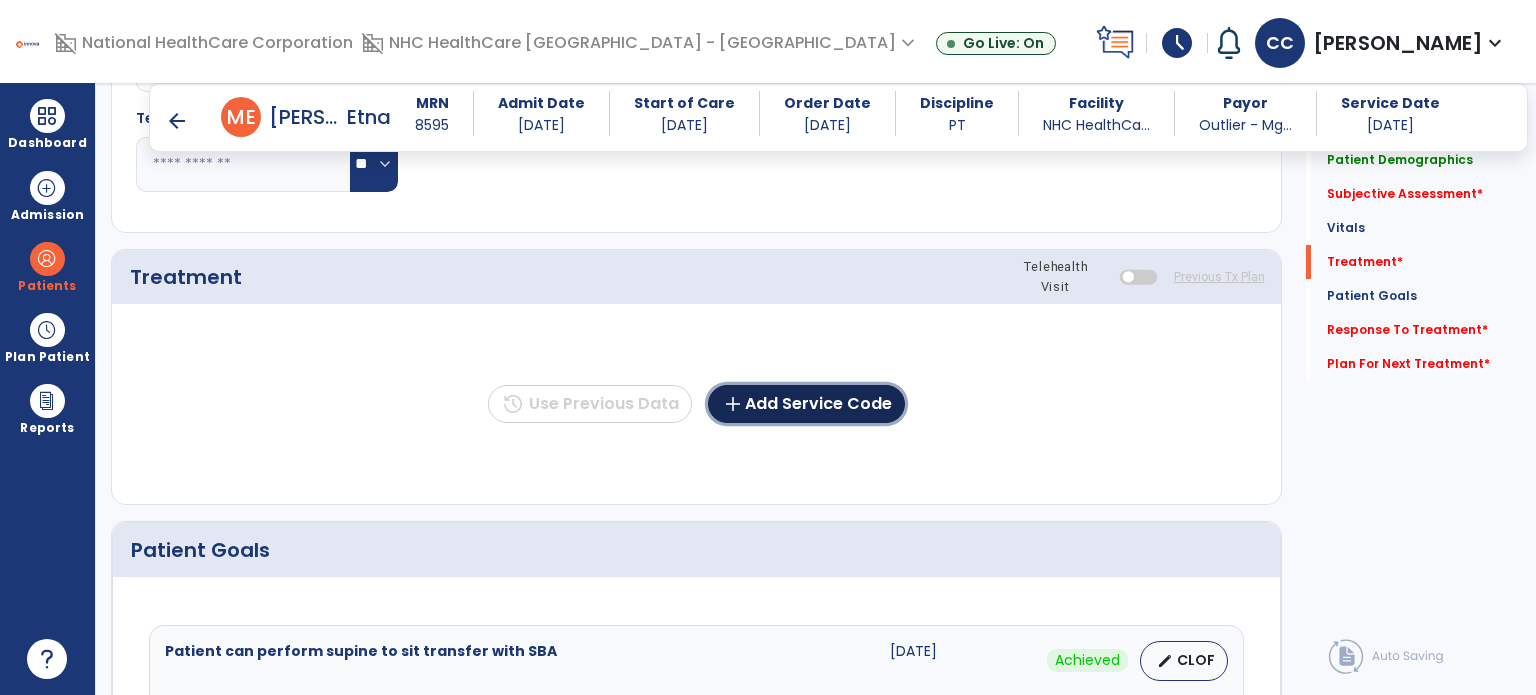 click on "add  Add Service Code" 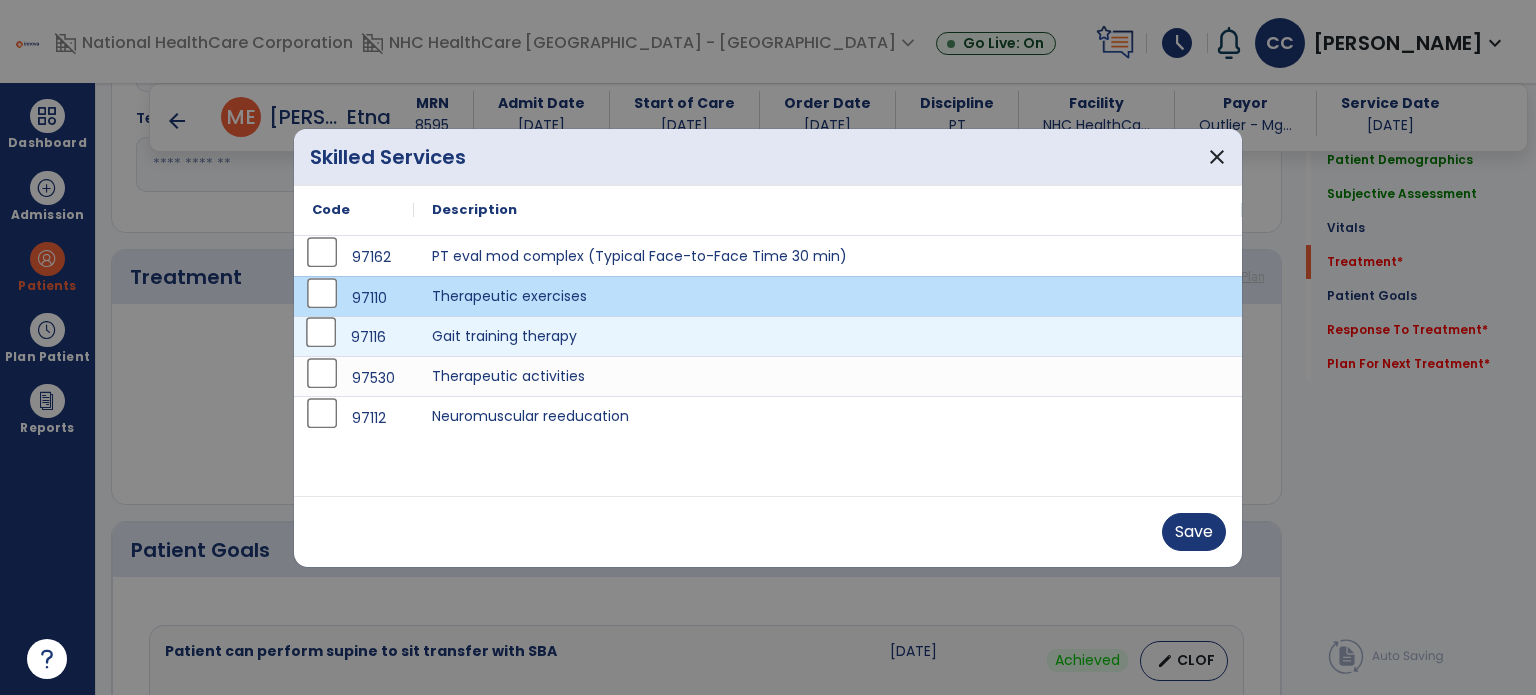 click on "97116" at bounding box center (354, 337) 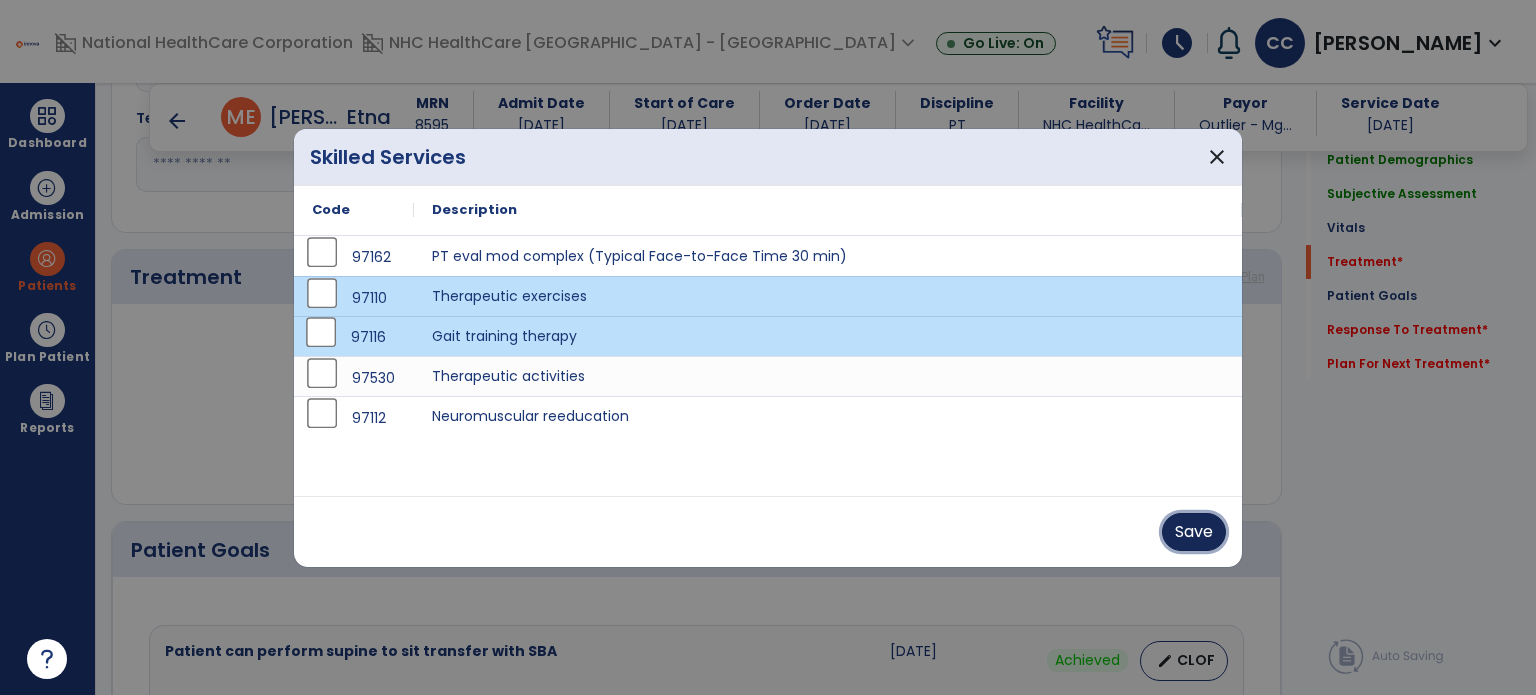 click on "Save" at bounding box center (1194, 532) 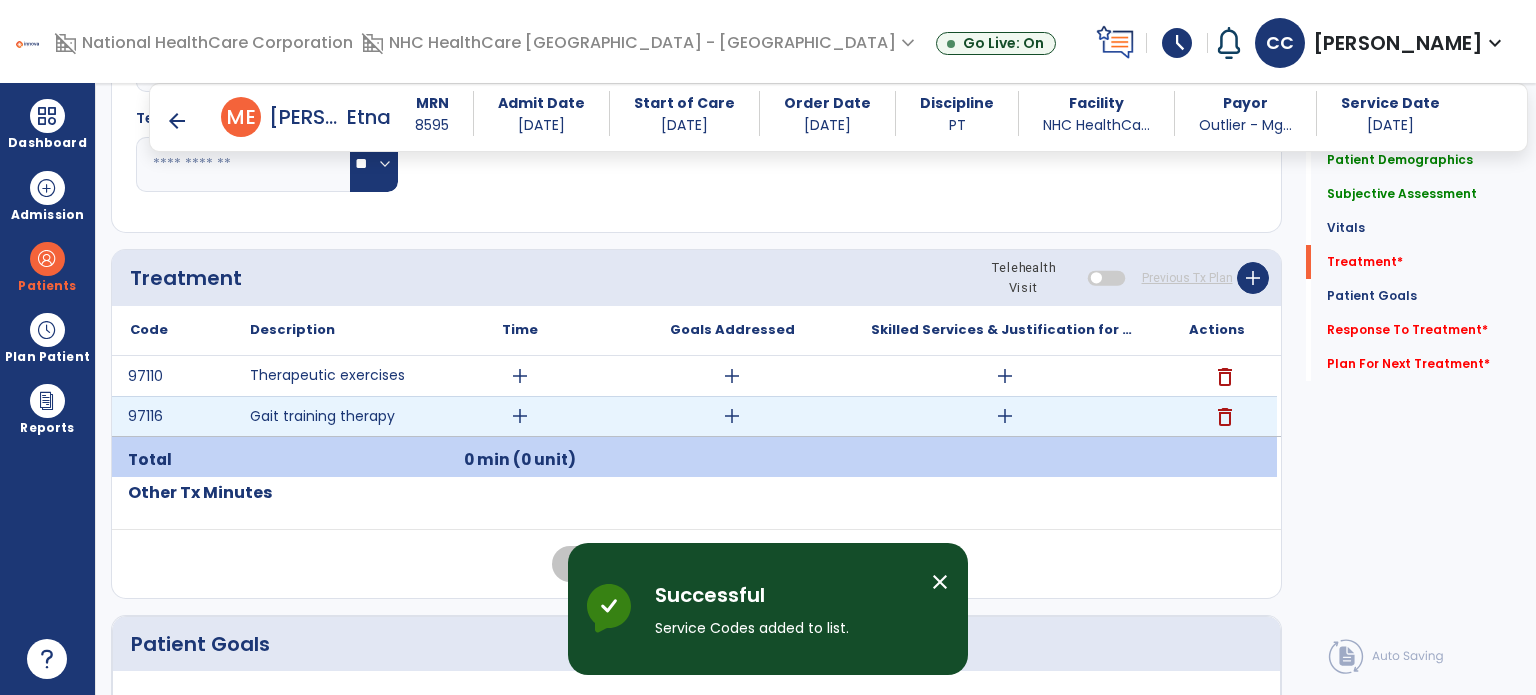 click on "add" at bounding box center (520, 416) 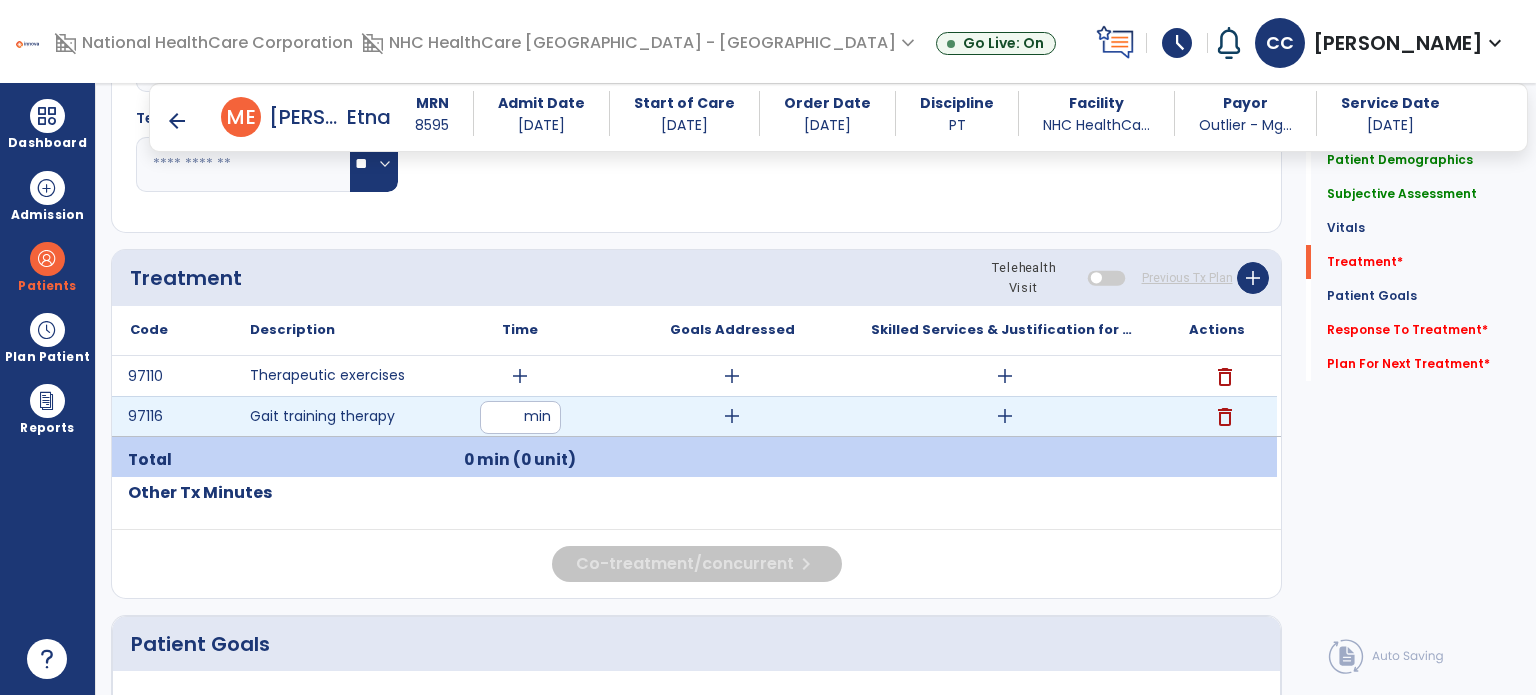 type on "*" 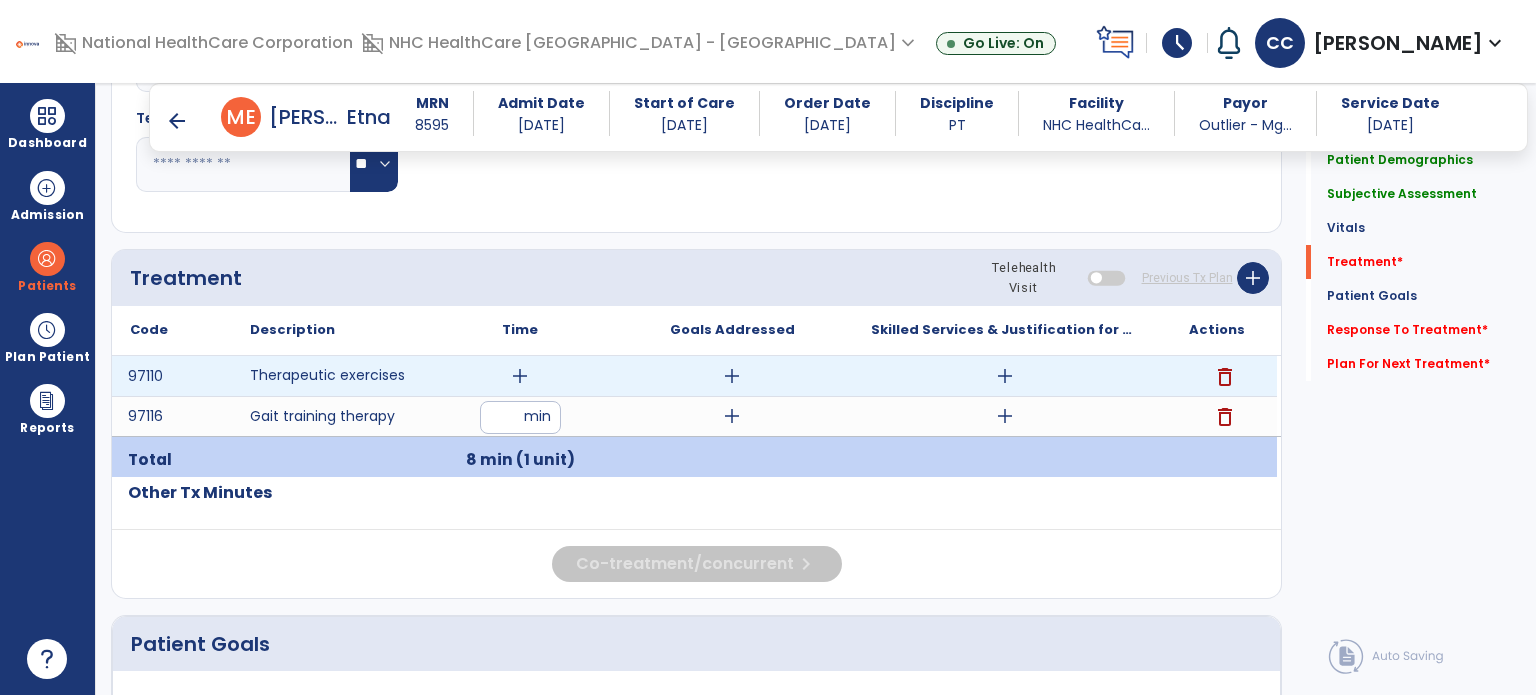 click on "add" at bounding box center [520, 376] 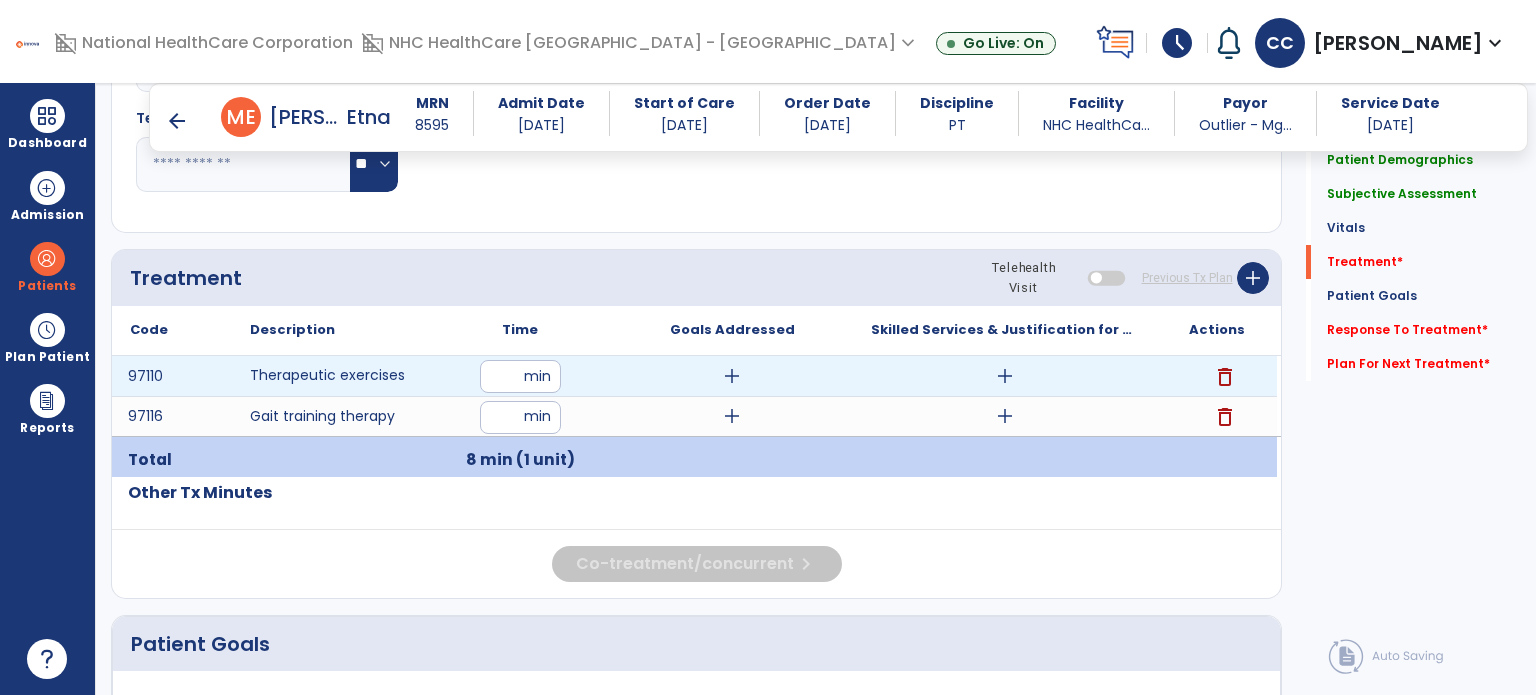 type on "**" 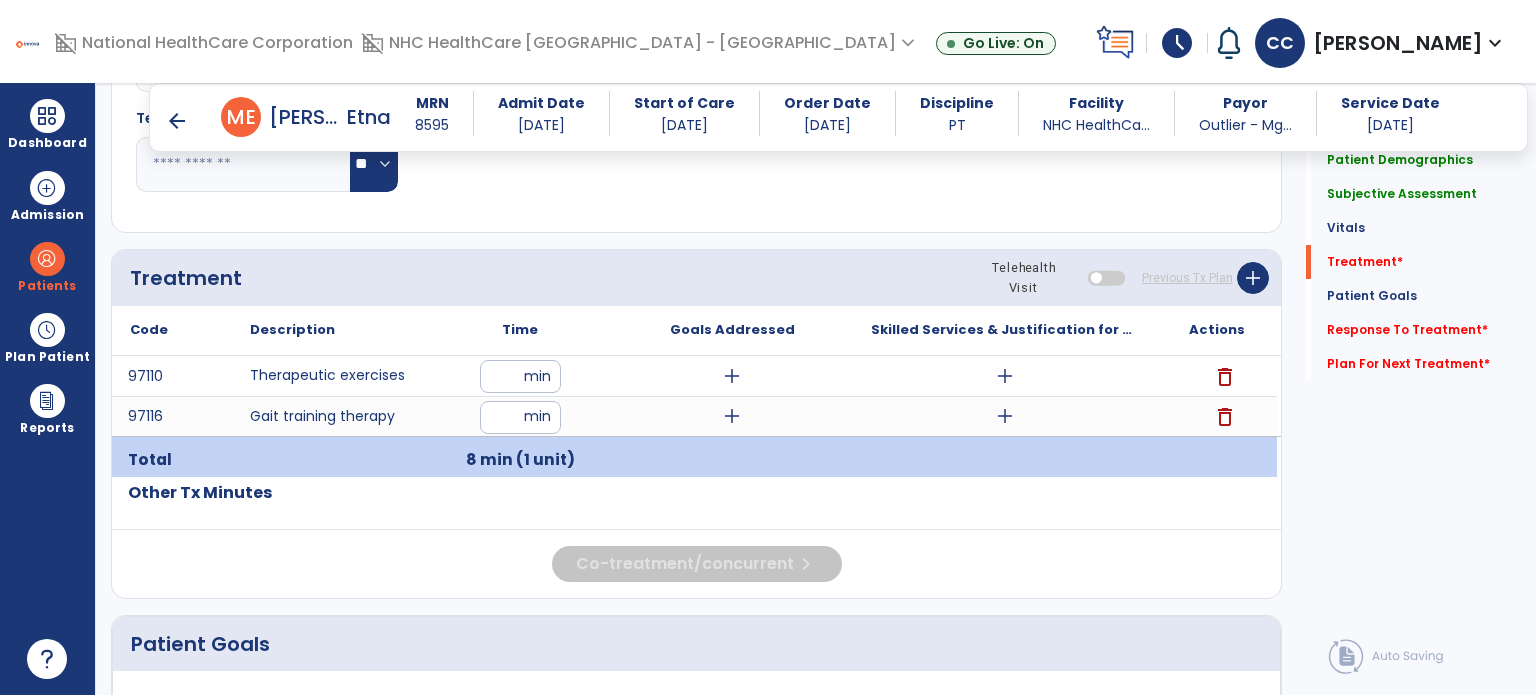 click on "Other Tx Minutes" 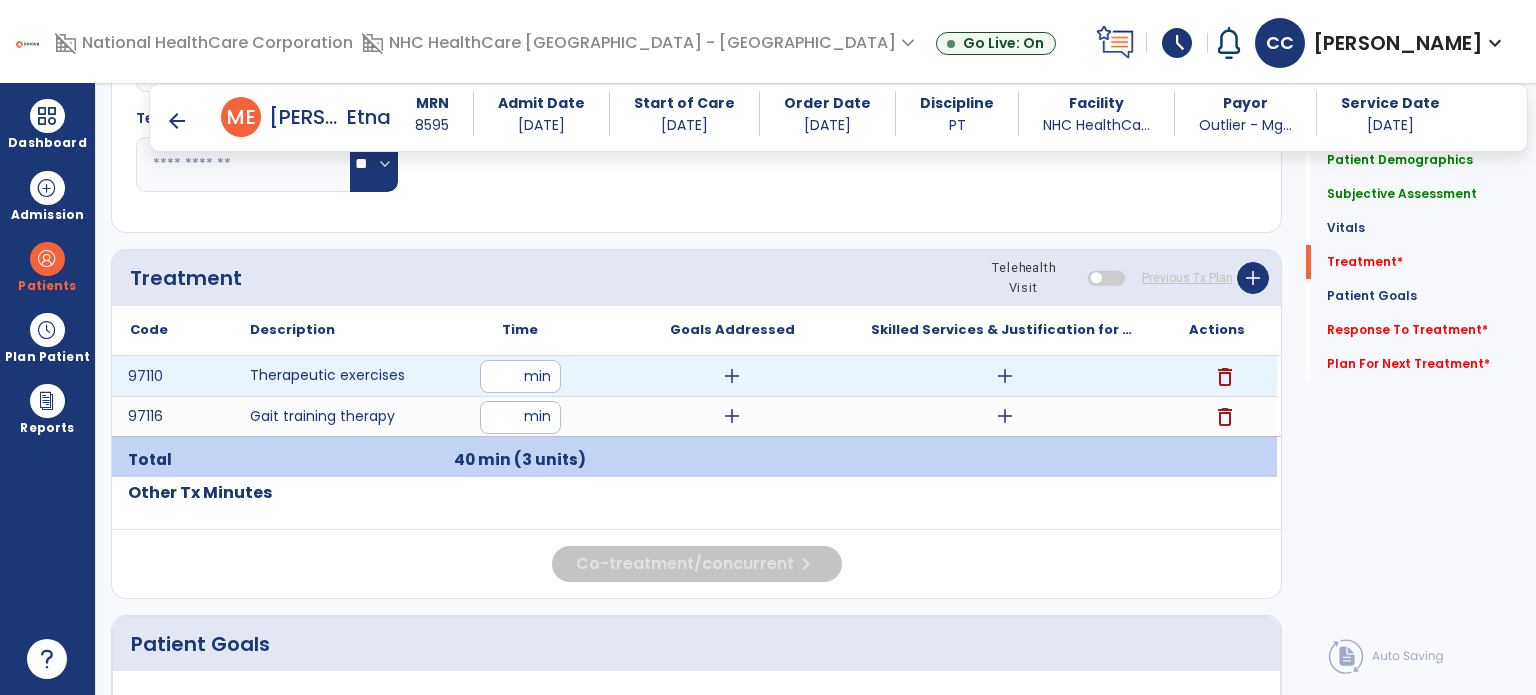 click on "add" at bounding box center [732, 376] 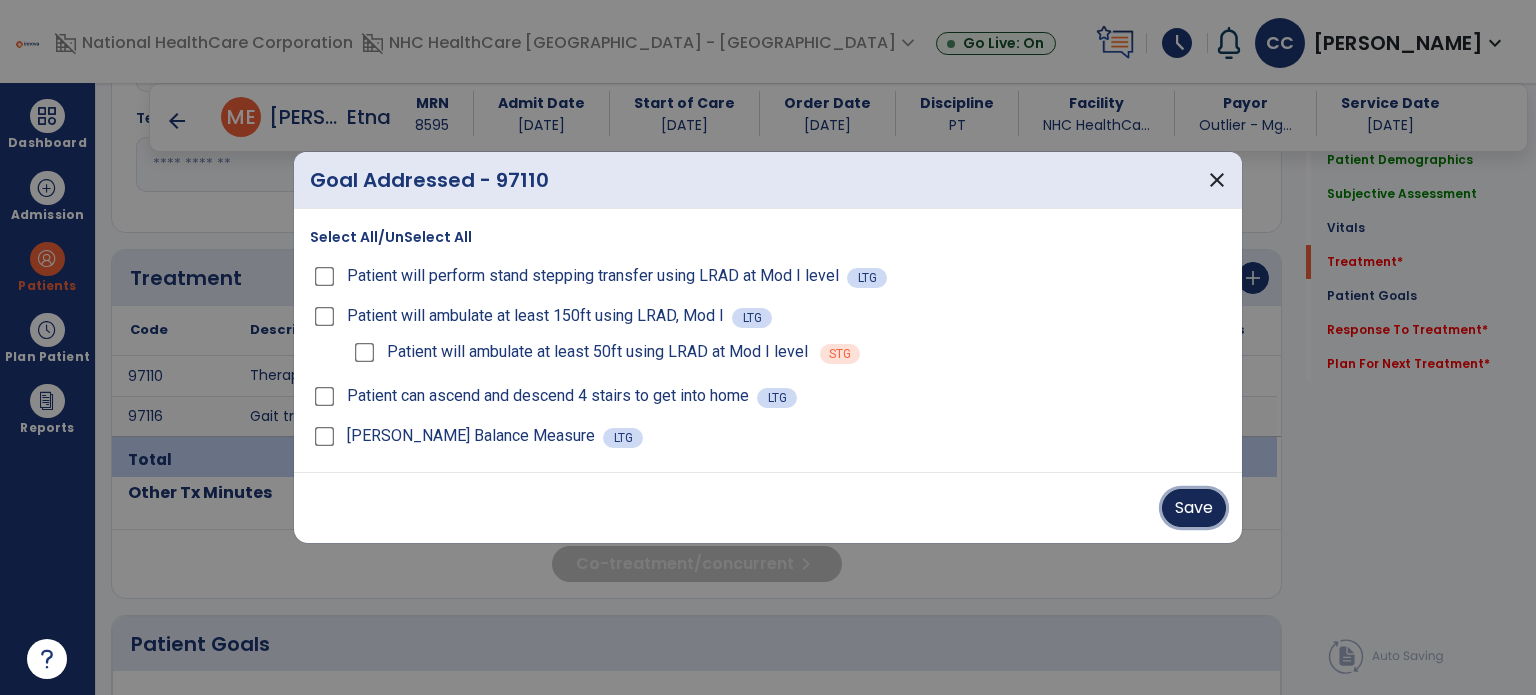 click on "Save" at bounding box center [1194, 508] 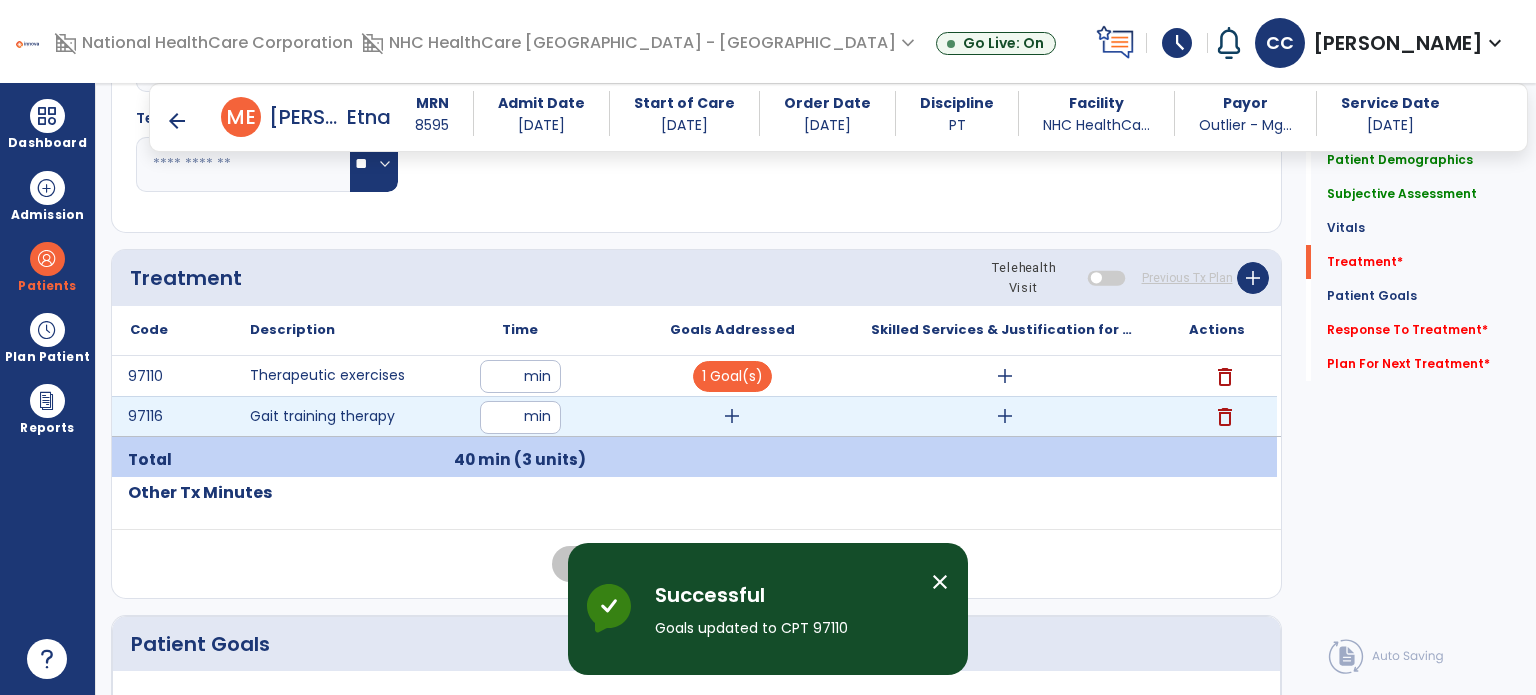 click on "add" at bounding box center [732, 416] 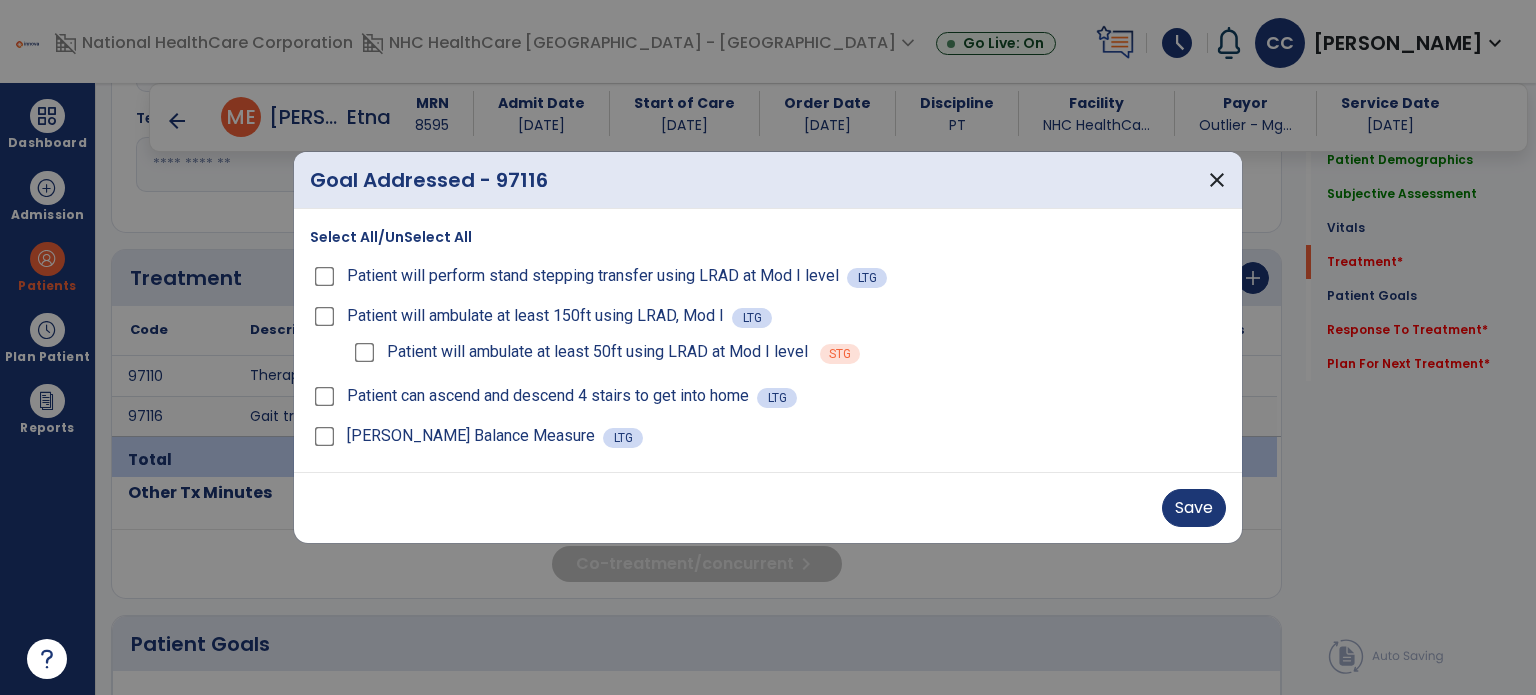 click on "Save" at bounding box center [768, 507] 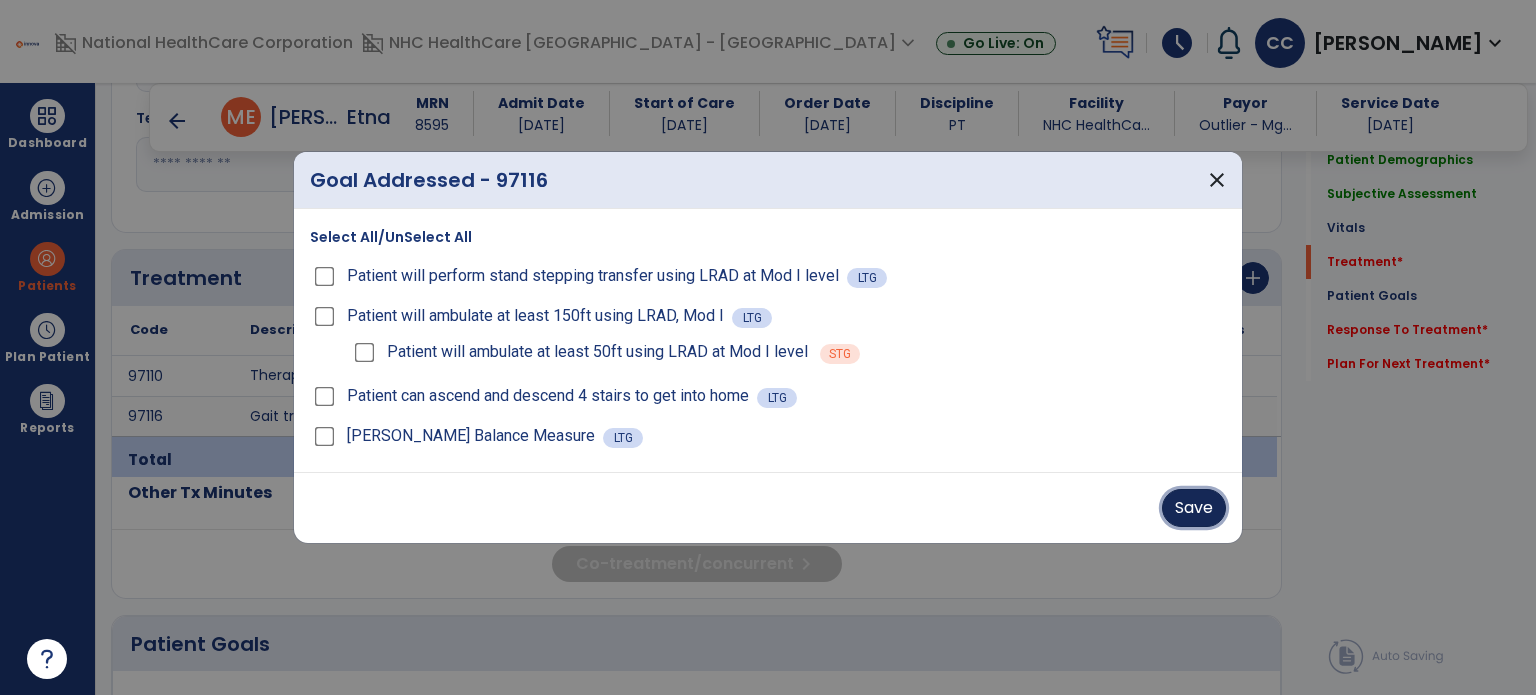 click on "Save" at bounding box center [1194, 508] 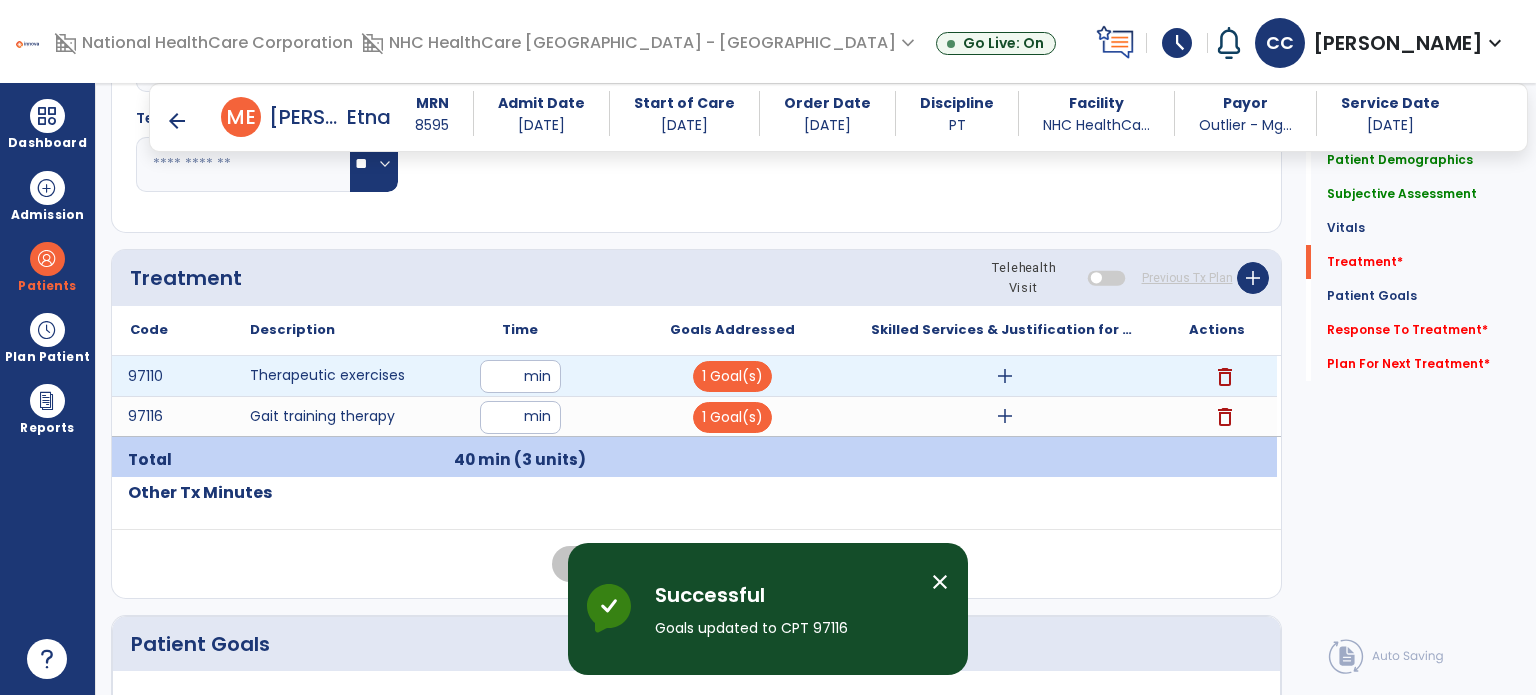 click on "add" at bounding box center [1005, 376] 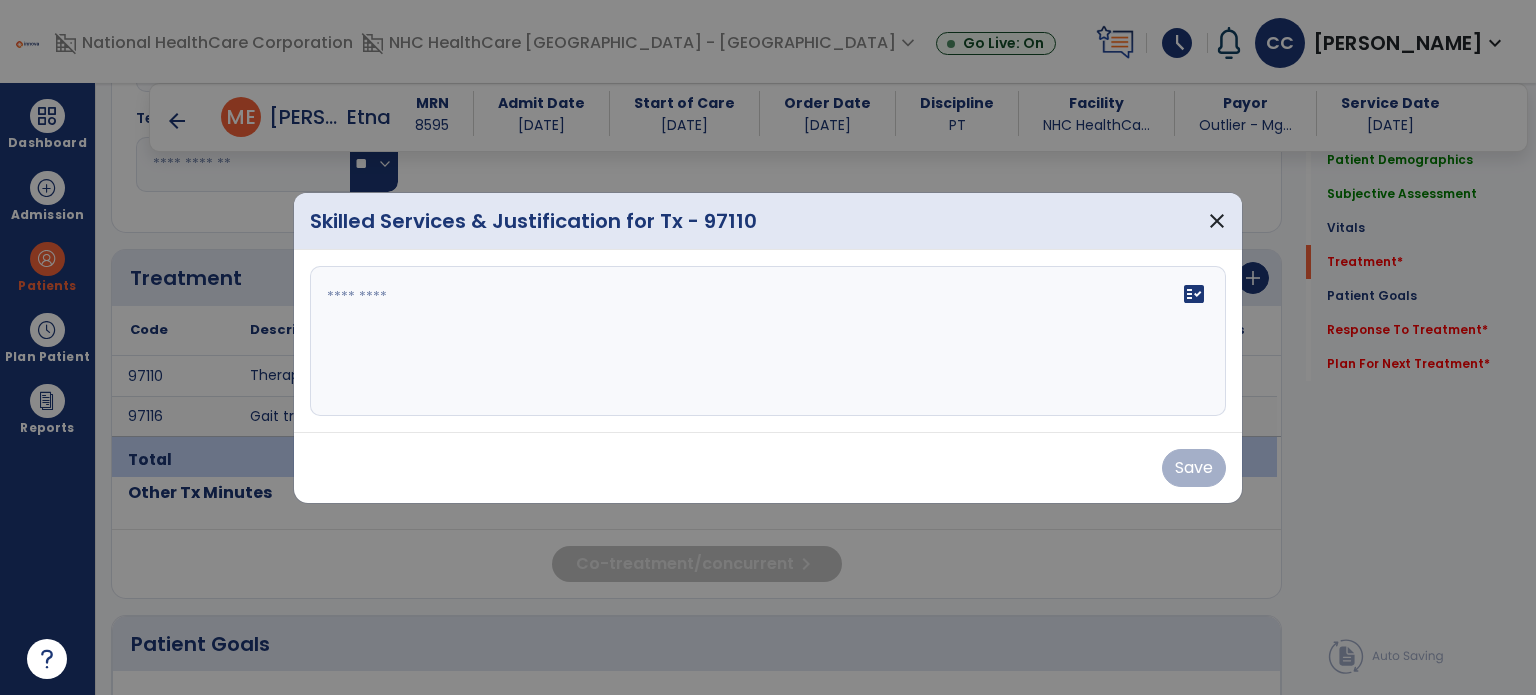 click at bounding box center (768, 341) 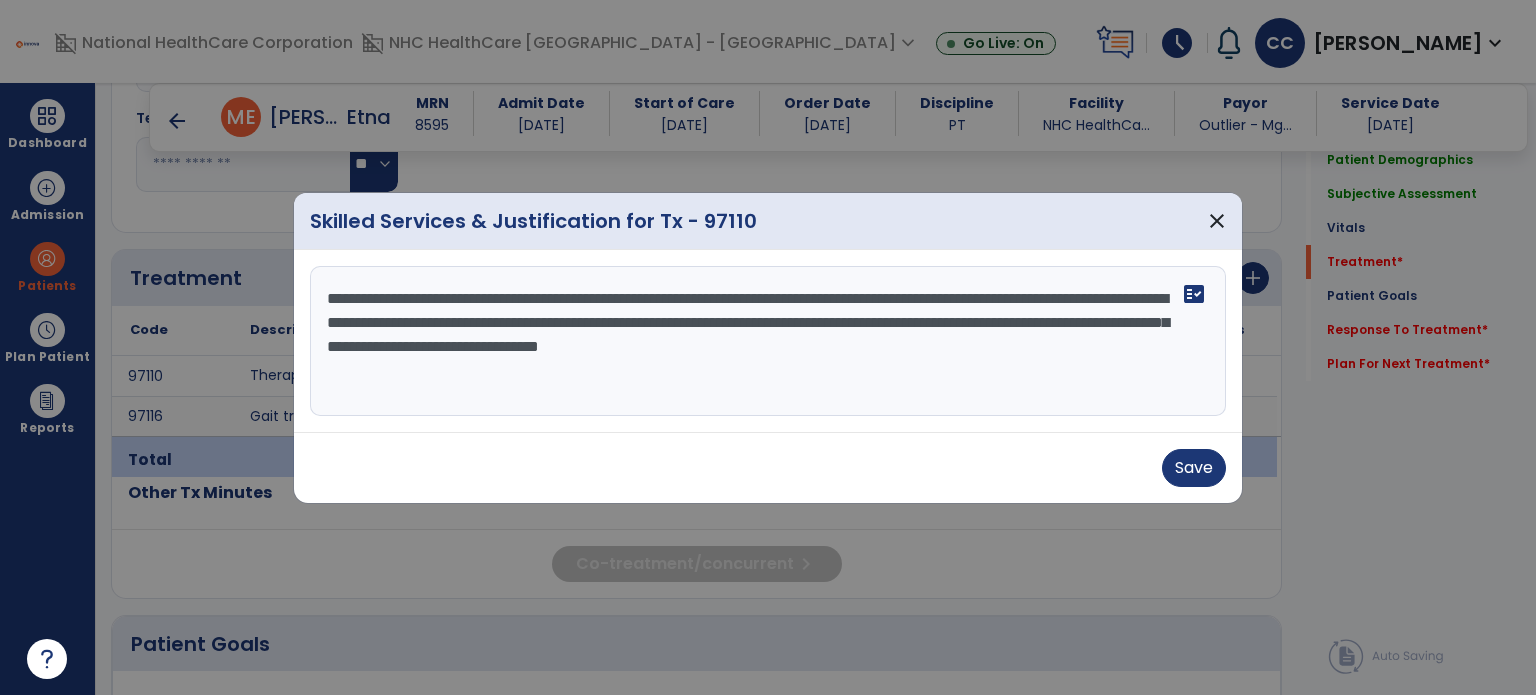 type on "**********" 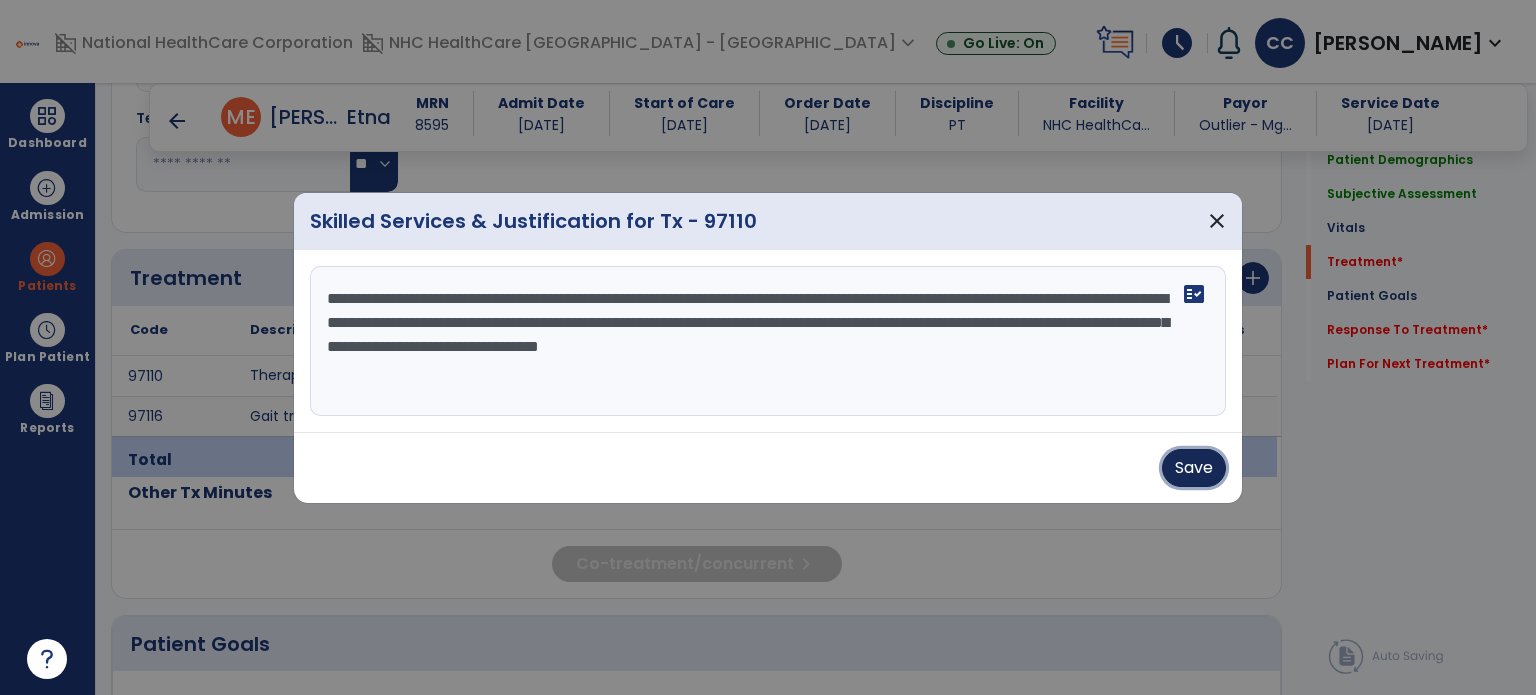 click on "Save" at bounding box center (1194, 468) 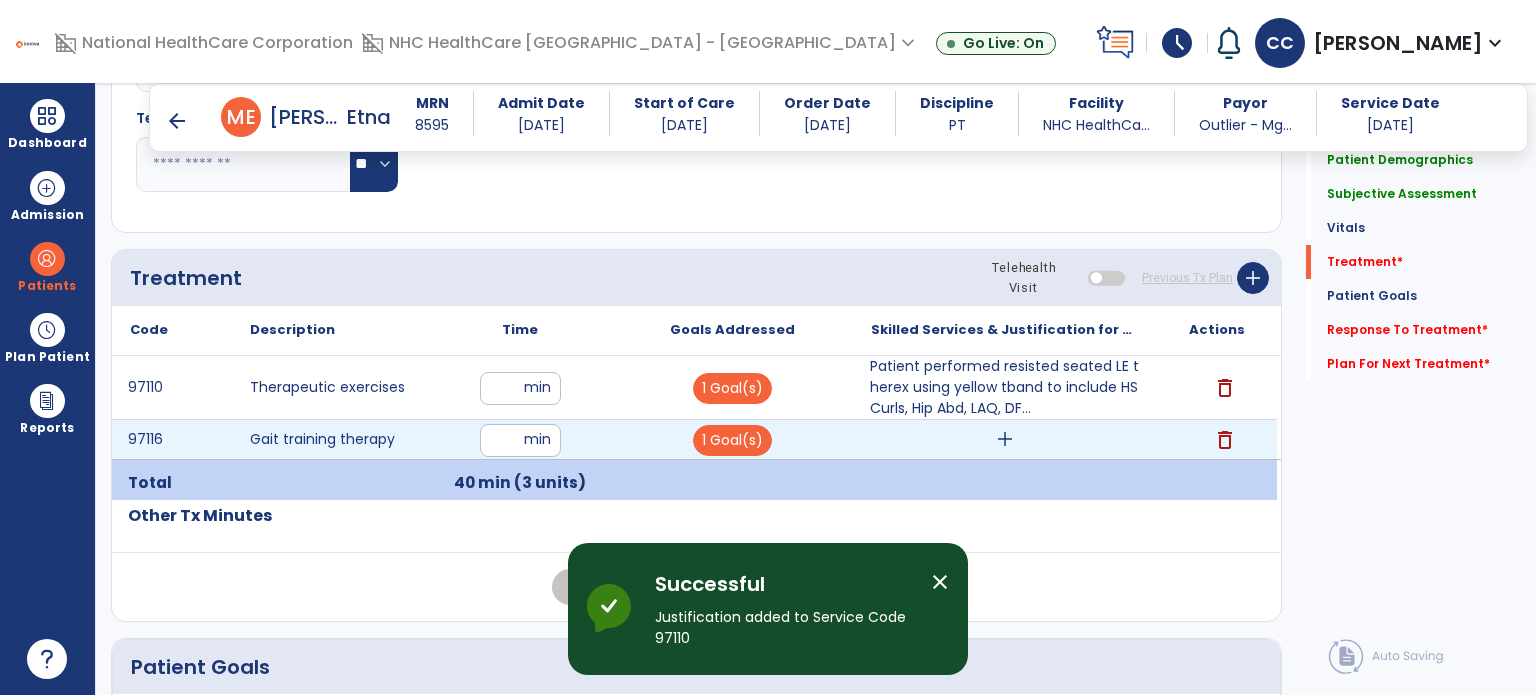 click on "add" at bounding box center [1005, 439] 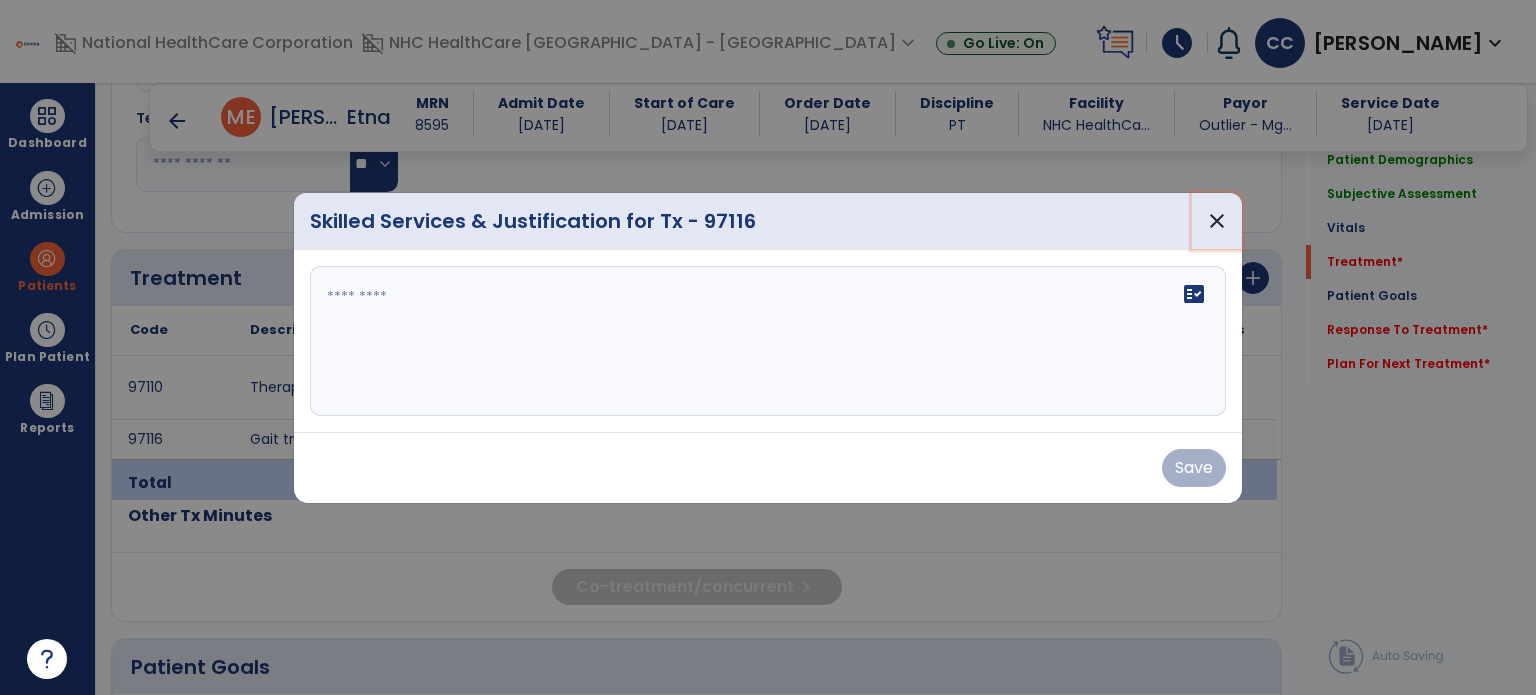 click on "close" at bounding box center (1217, 221) 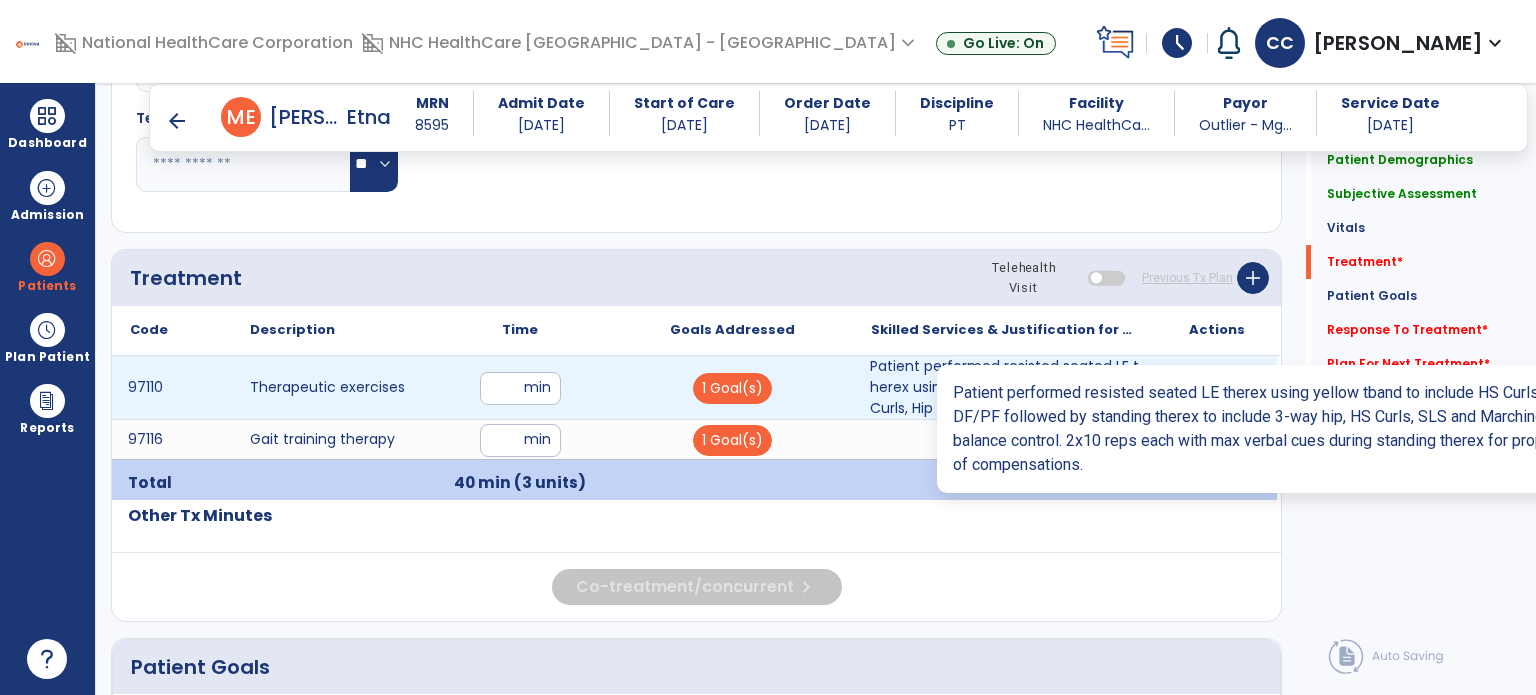 click on "Patient performed resisted seated LE therex using yellow tband to include HS Curls, Hip Abd, LAQ, DF..." at bounding box center [1004, 387] 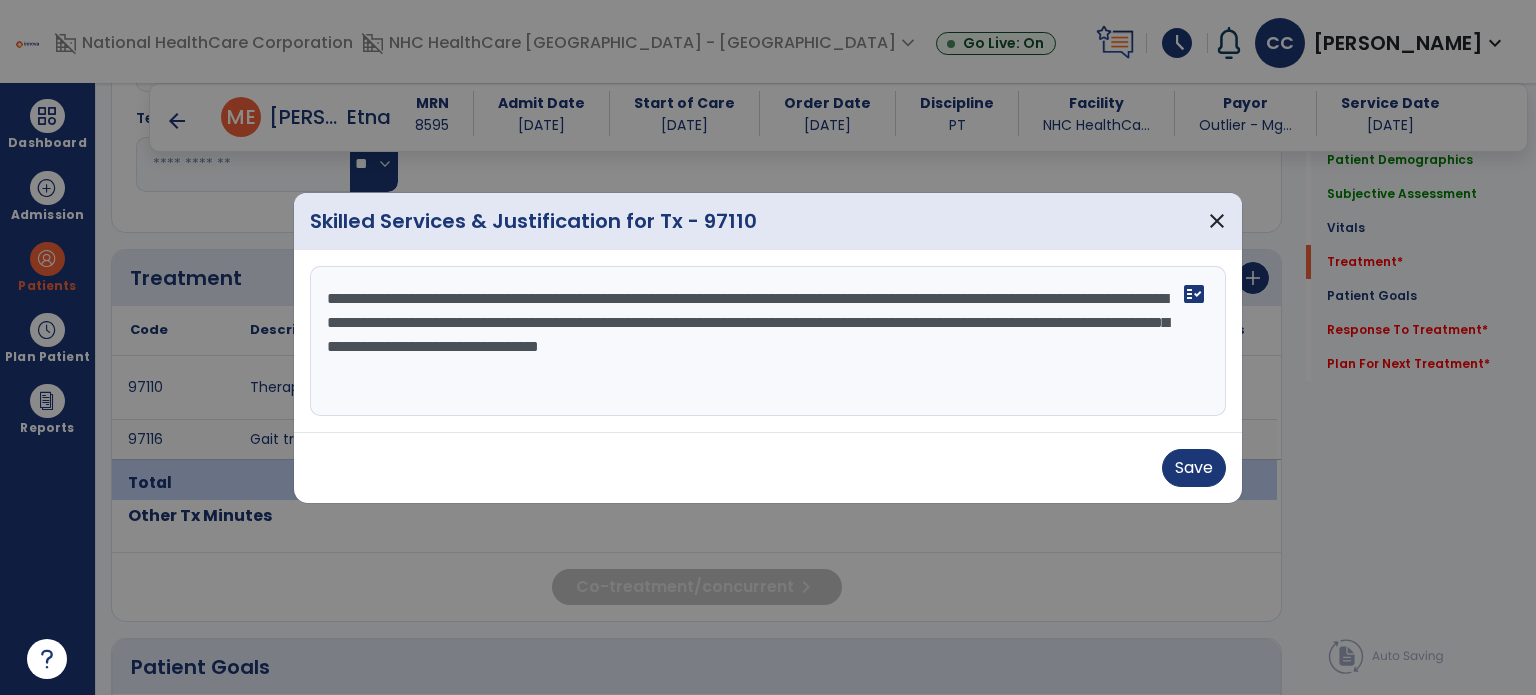 click on "**********" at bounding box center (768, 341) 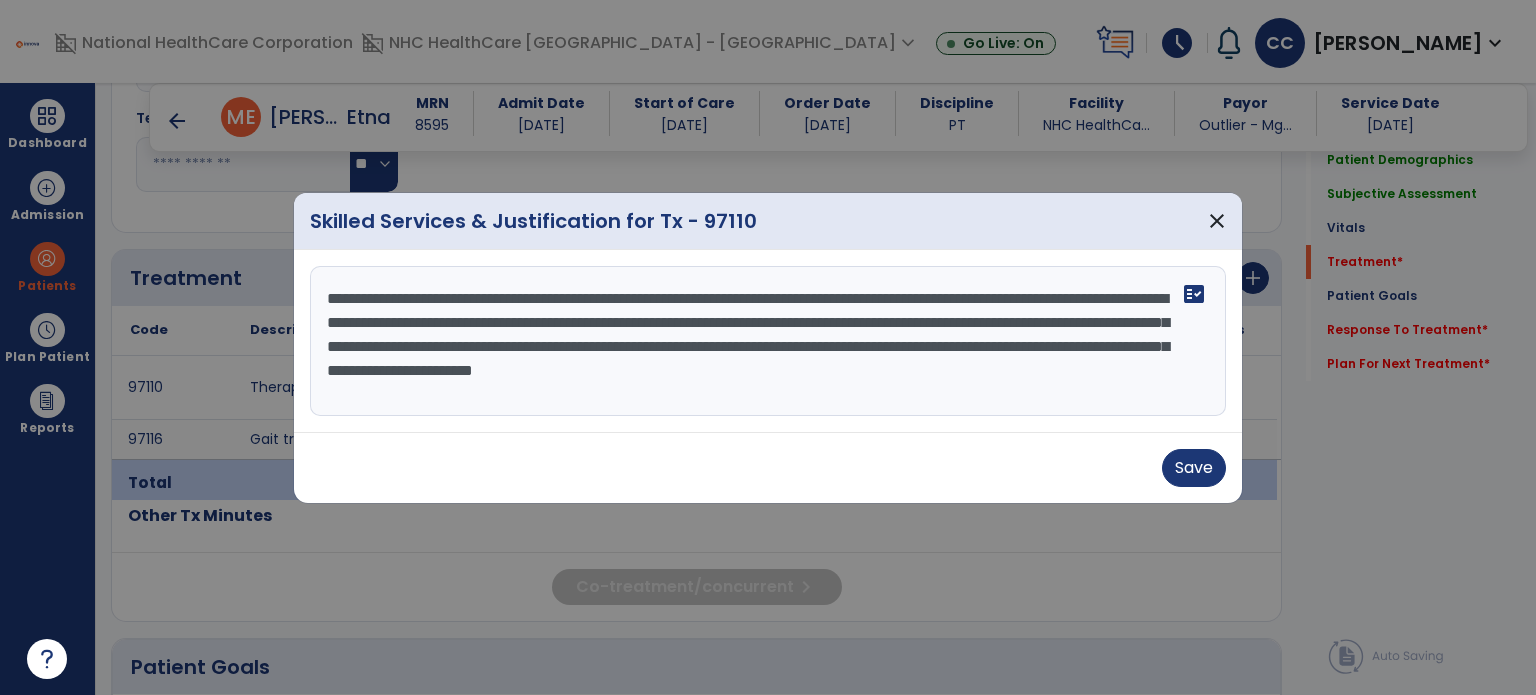 type on "**********" 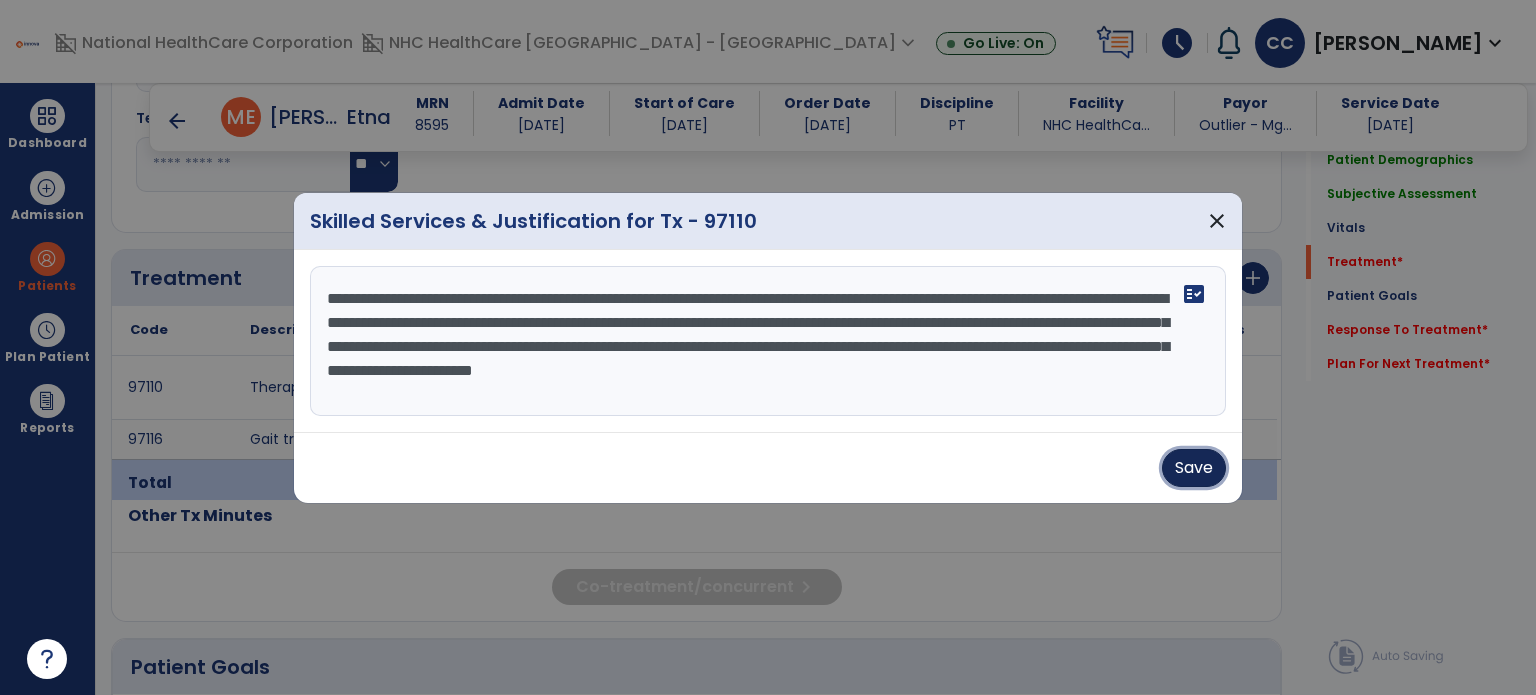 click on "Save" at bounding box center (1194, 468) 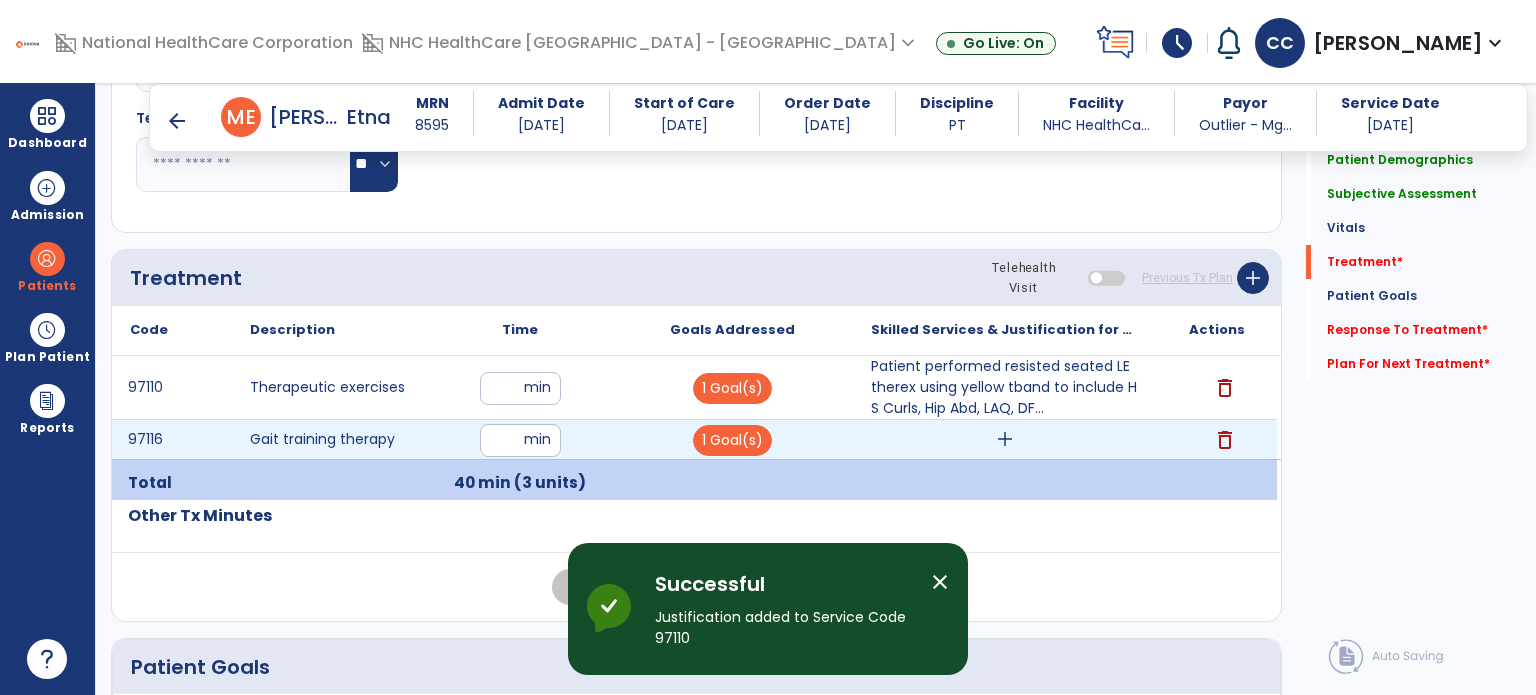 click on "add" at bounding box center (1004, 439) 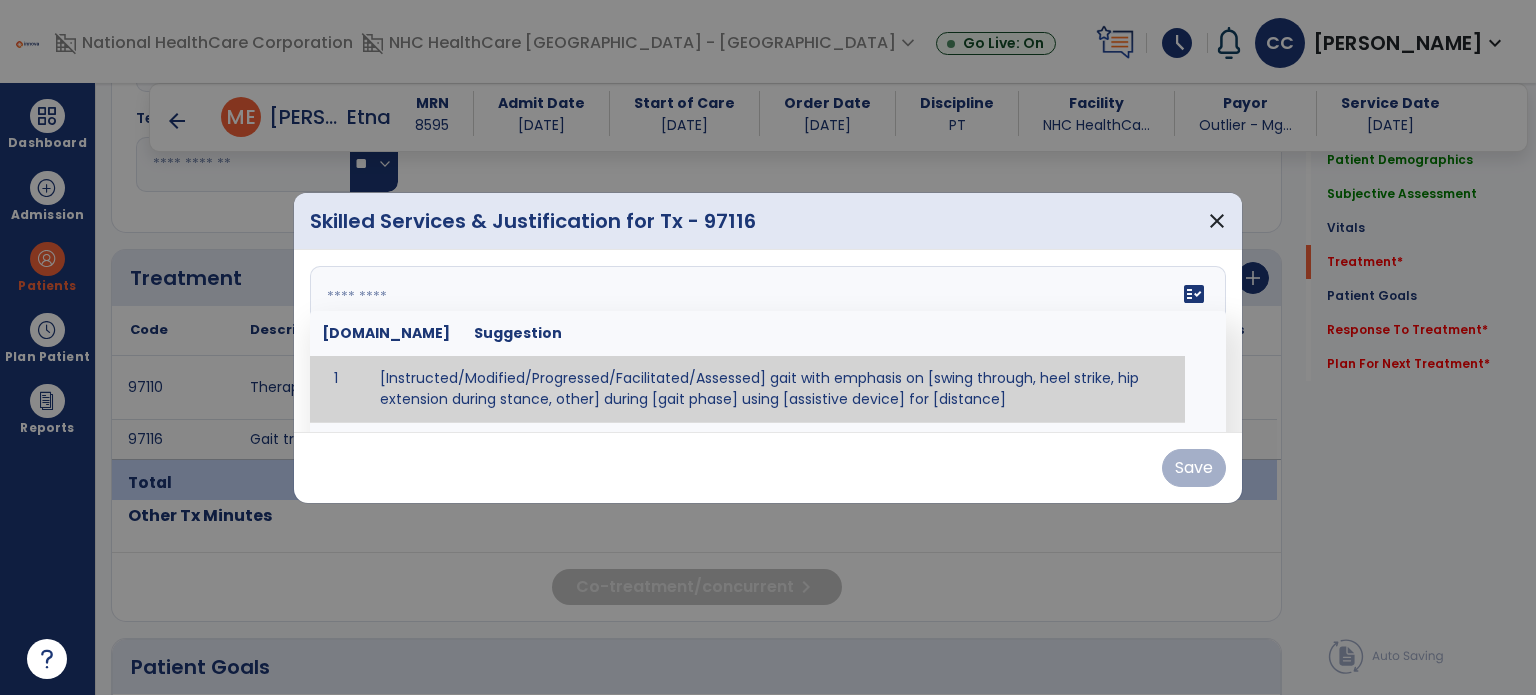 click on "fact_check  [DOMAIN_NAME] Suggestion 1 [Instructed/Modified/Progressed/Facilitated/Assessed] gait with emphasis on [swing through, heel strike, hip extension during stance, other] during [gait phase] using [assistive device] for [distance] 2 [Instructed/Modified/Progressed/Facilitated/Assessed] use of [assistive device] and [NWB, PWB, step-to gait pattern, step through gait pattern] 3 [Instructed/Modified/Progressed/Facilitated/Assessed] patient's ability to [ascend/descend # of steps, perform directional changes, walk on even/uneven surfaces, pick-up objects off floor, velocity changes, other] using [assistive device]. 4 [Instructed/Modified/Progressed/Facilitated/Assessed] pre-gait activities including [identify exercise] in order to prepare for gait training. 5" at bounding box center (768, 341) 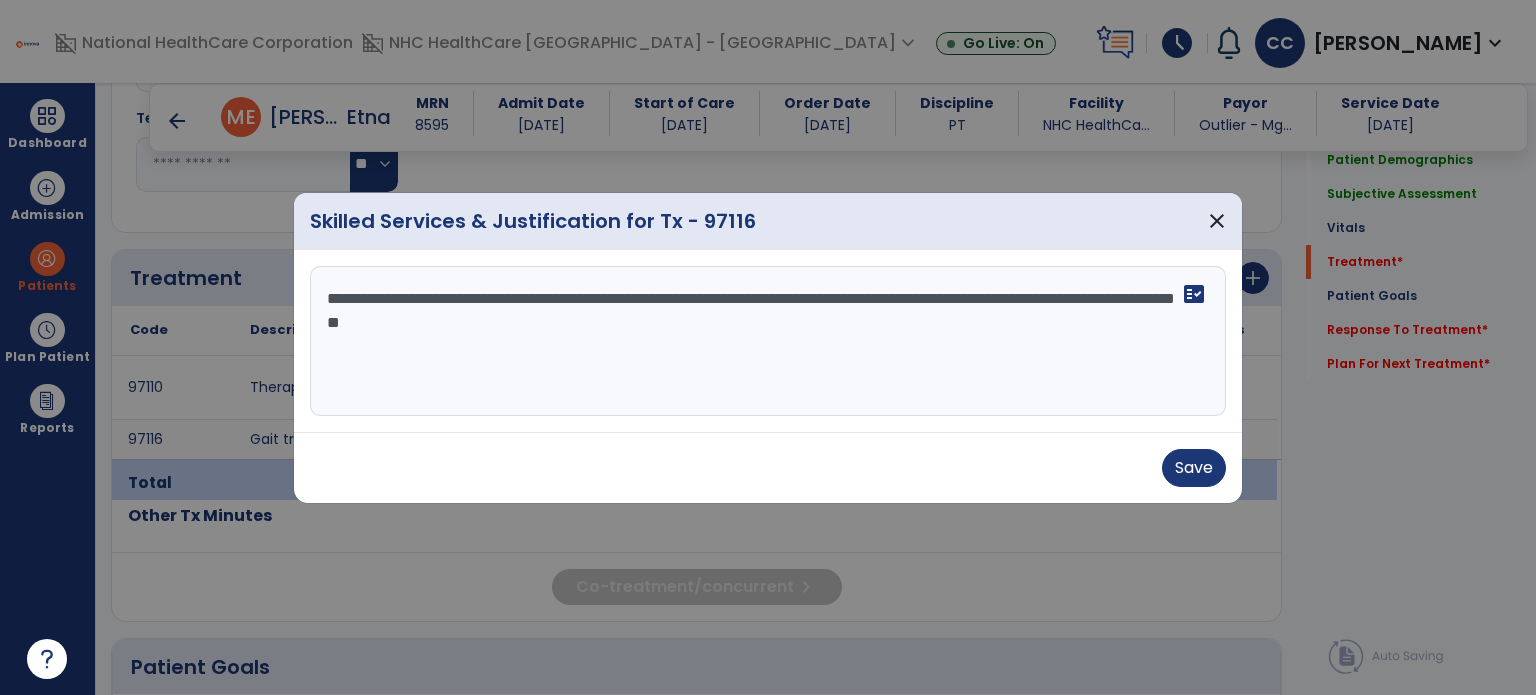 type on "**********" 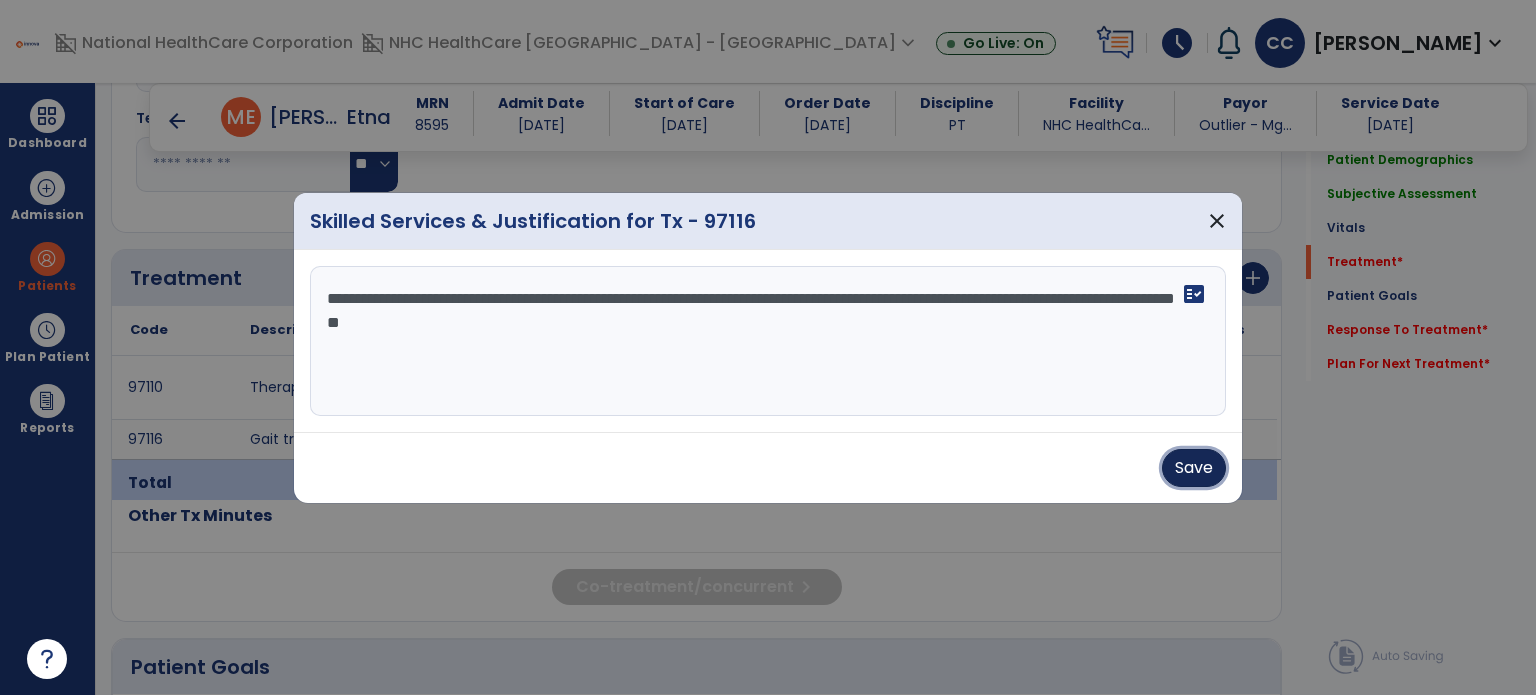 click on "Save" at bounding box center [1194, 468] 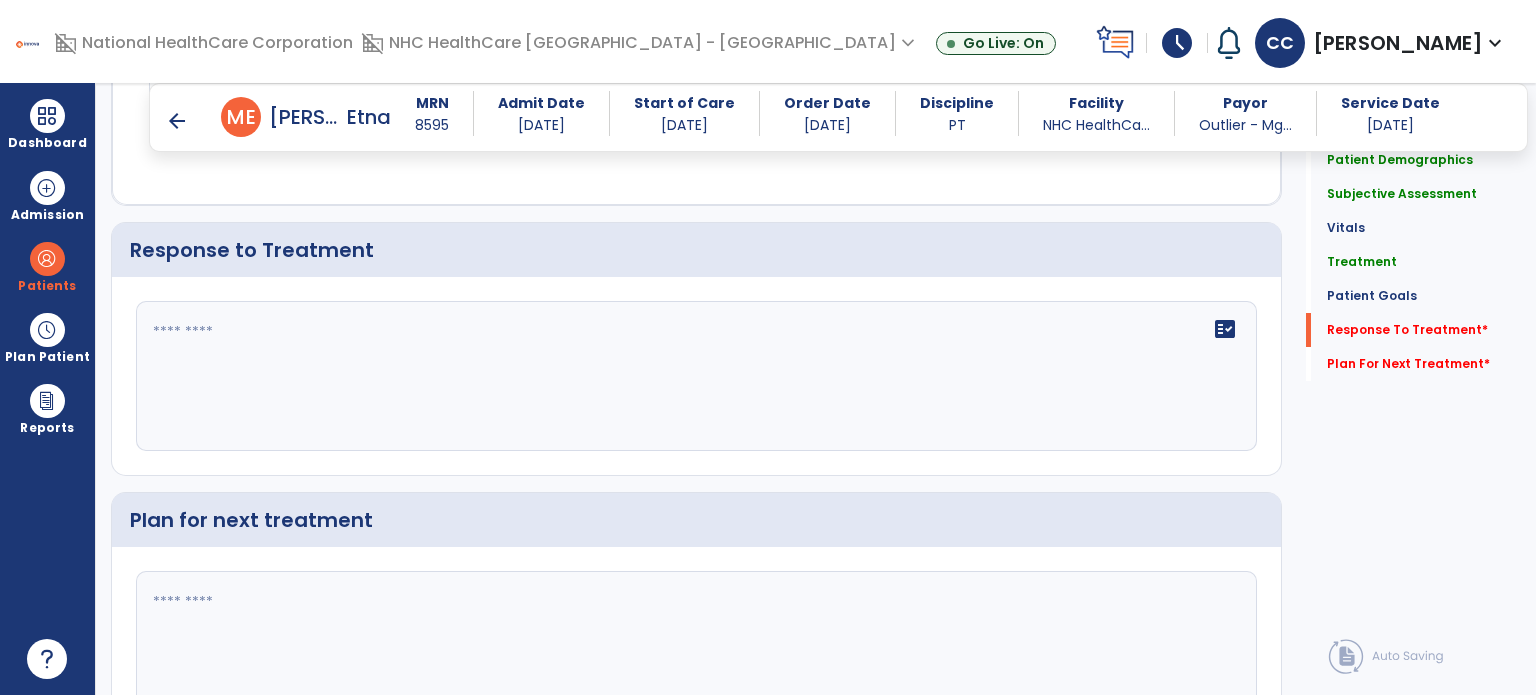 scroll, scrollTop: 2900, scrollLeft: 0, axis: vertical 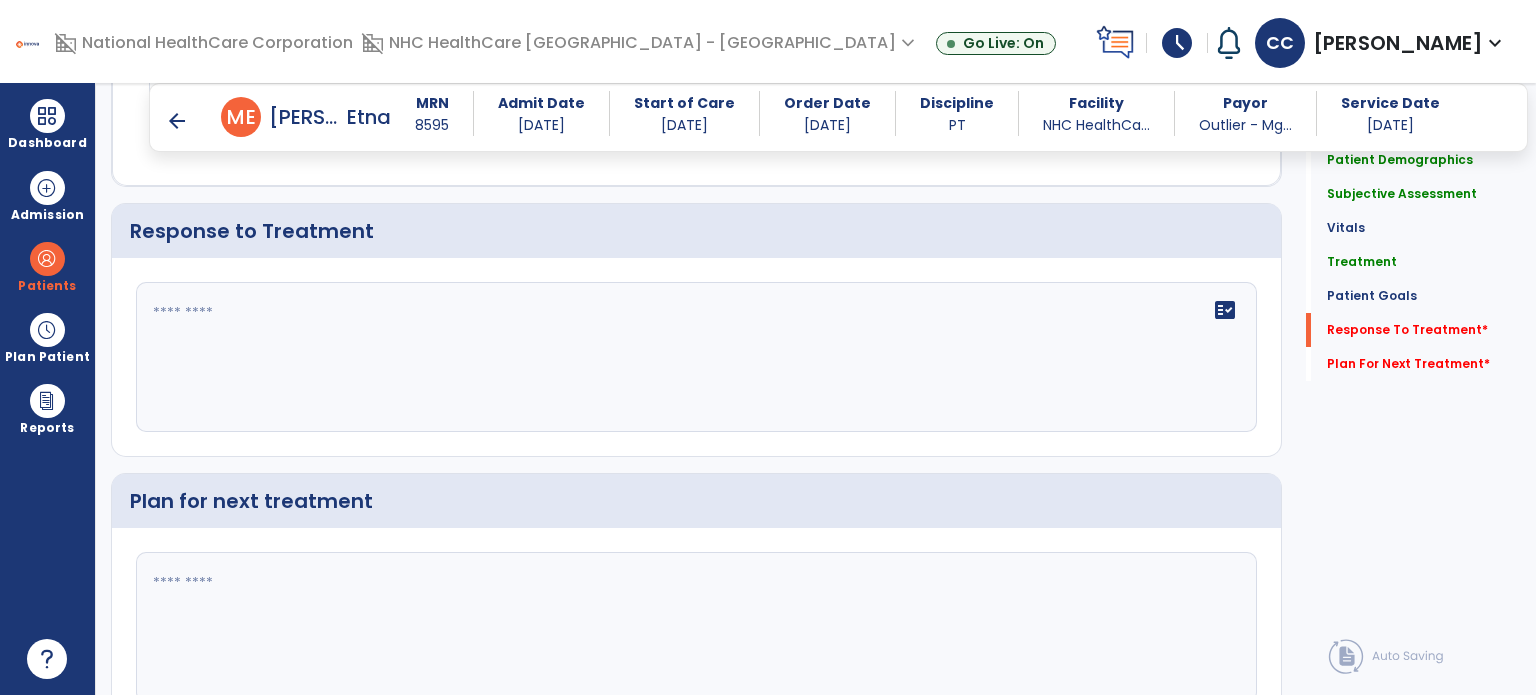 click on "fact_check" 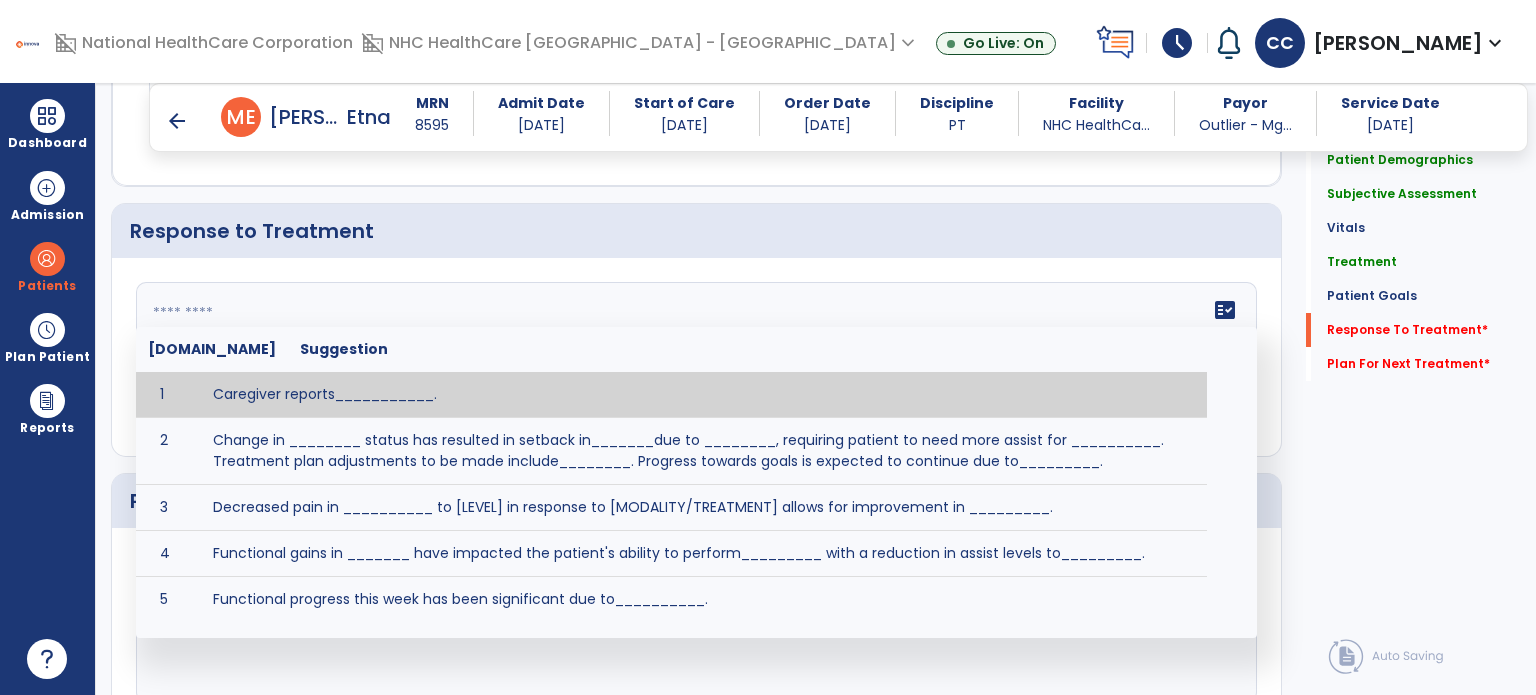 click 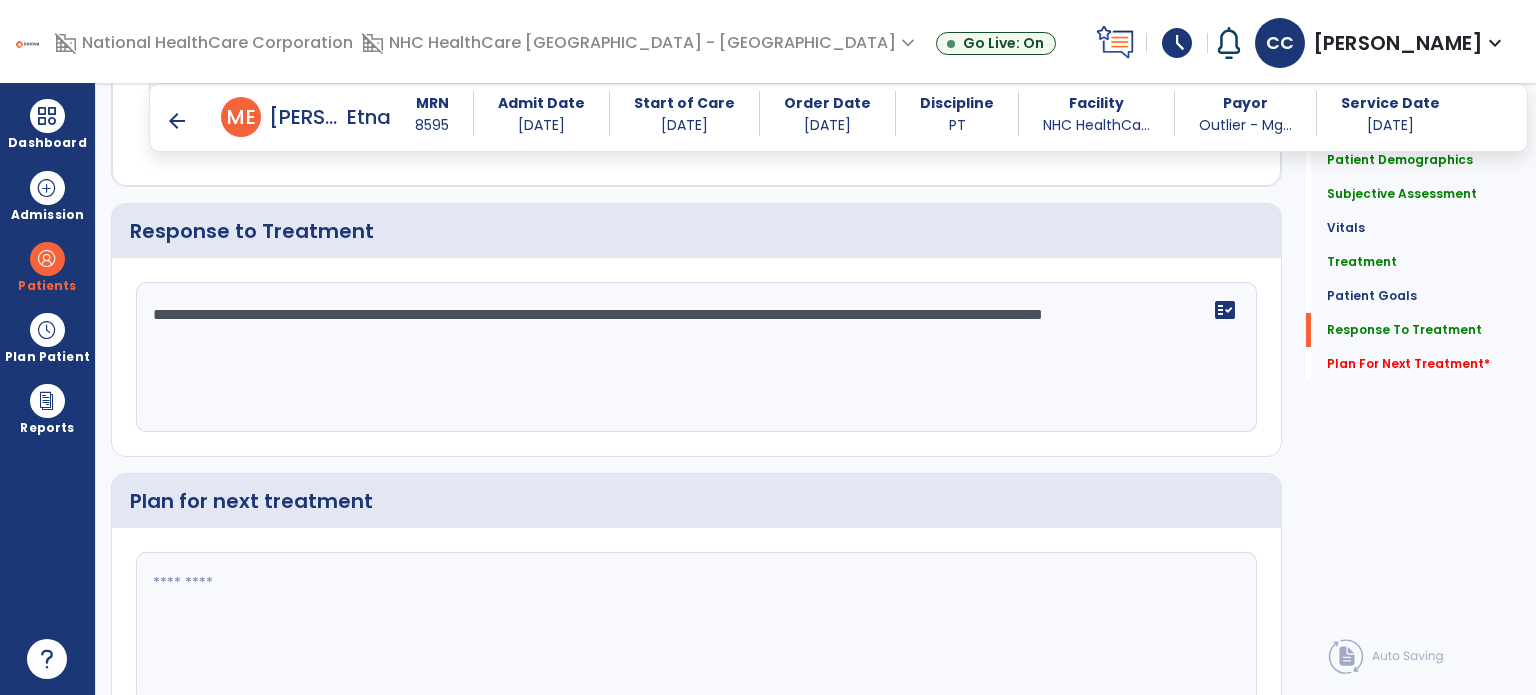 scroll, scrollTop: 2900, scrollLeft: 0, axis: vertical 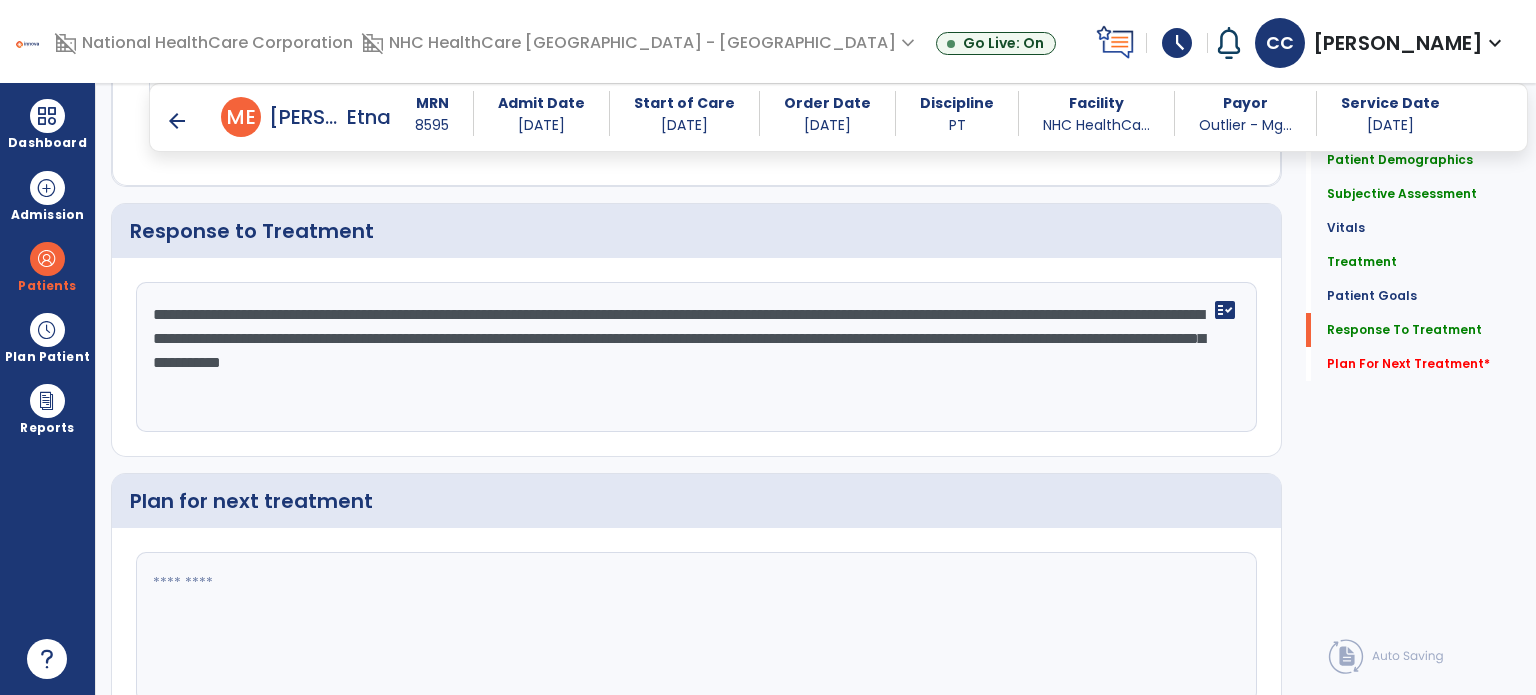 type on "**********" 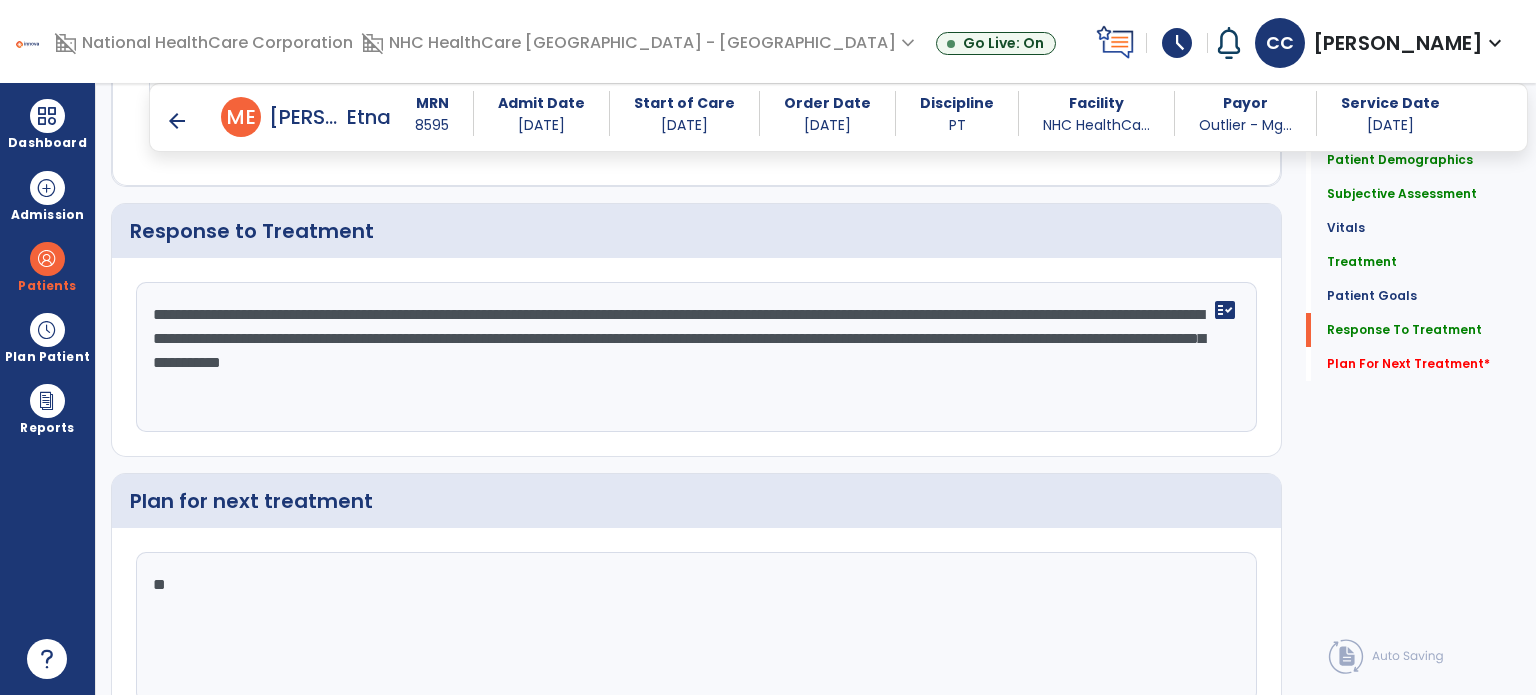 type on "*" 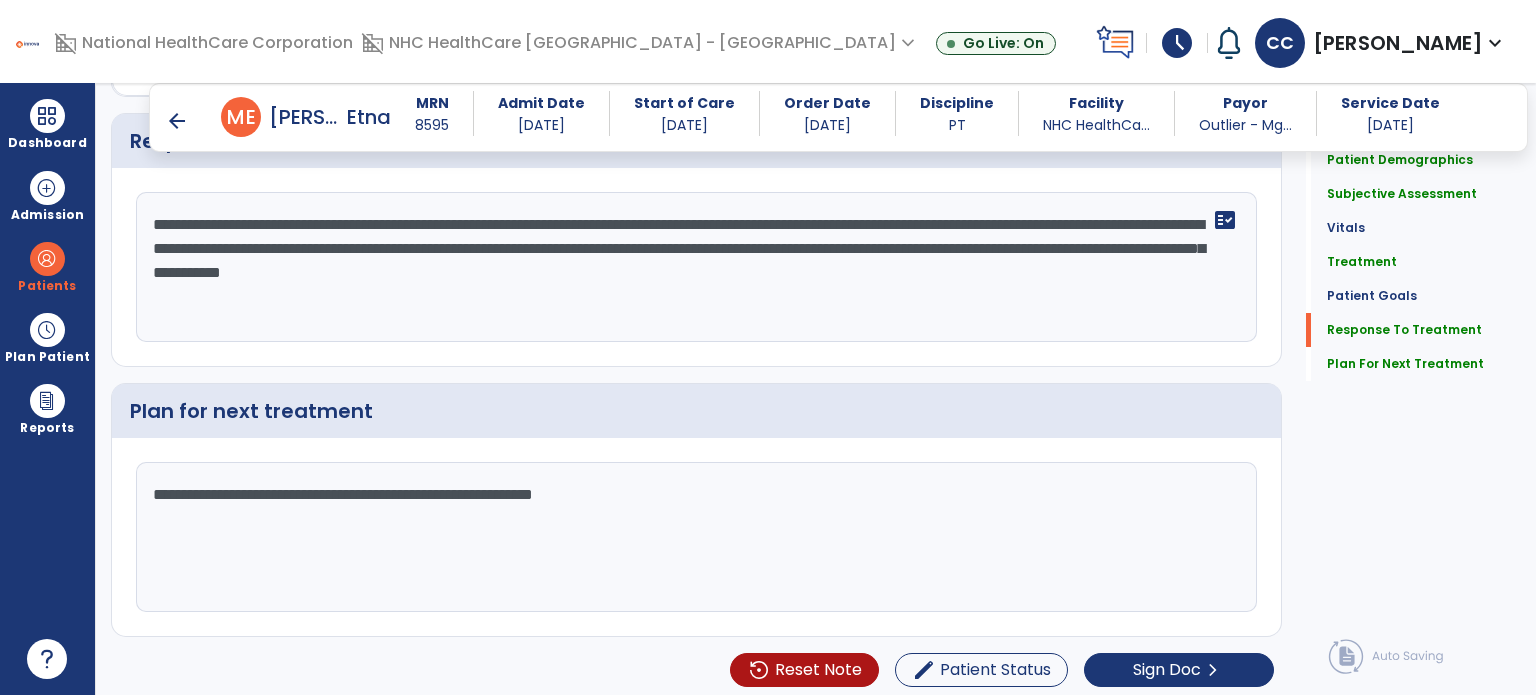 scroll, scrollTop: 2990, scrollLeft: 0, axis: vertical 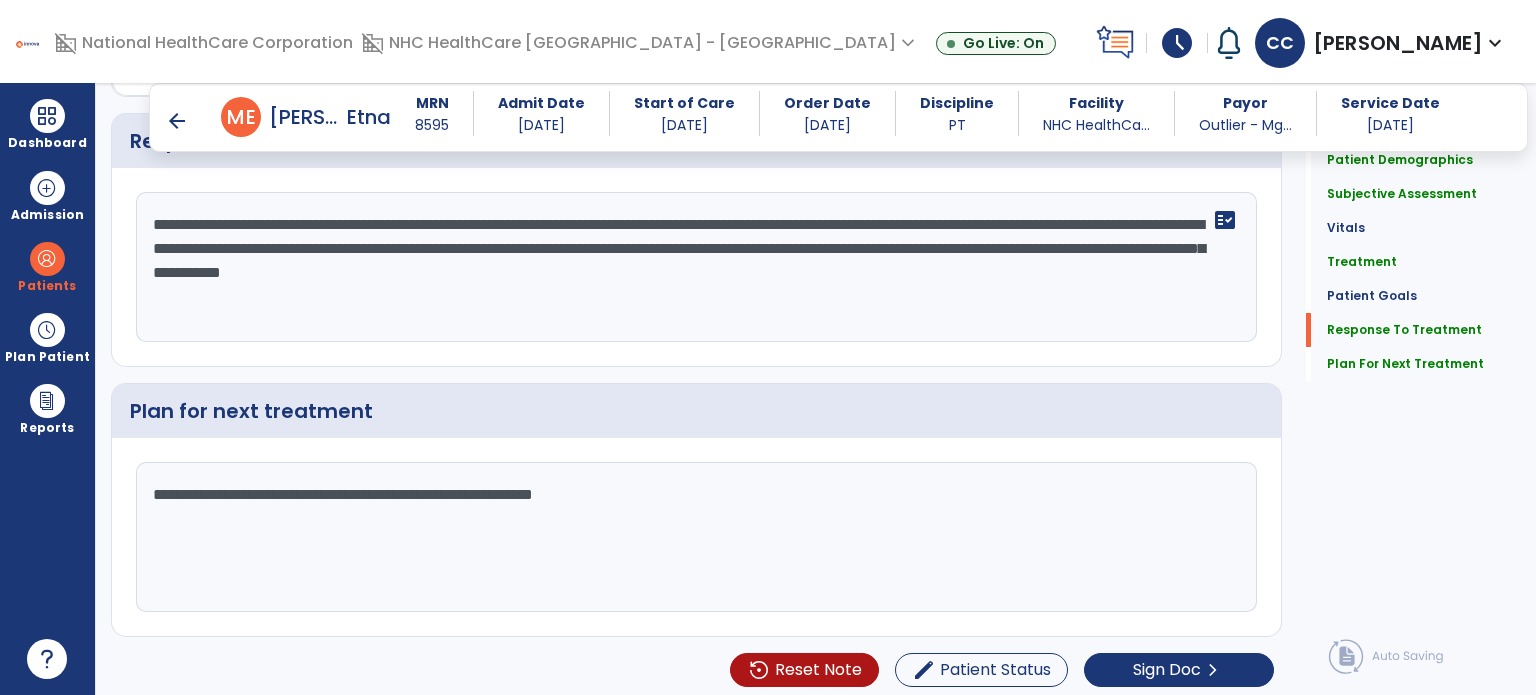 type on "**********" 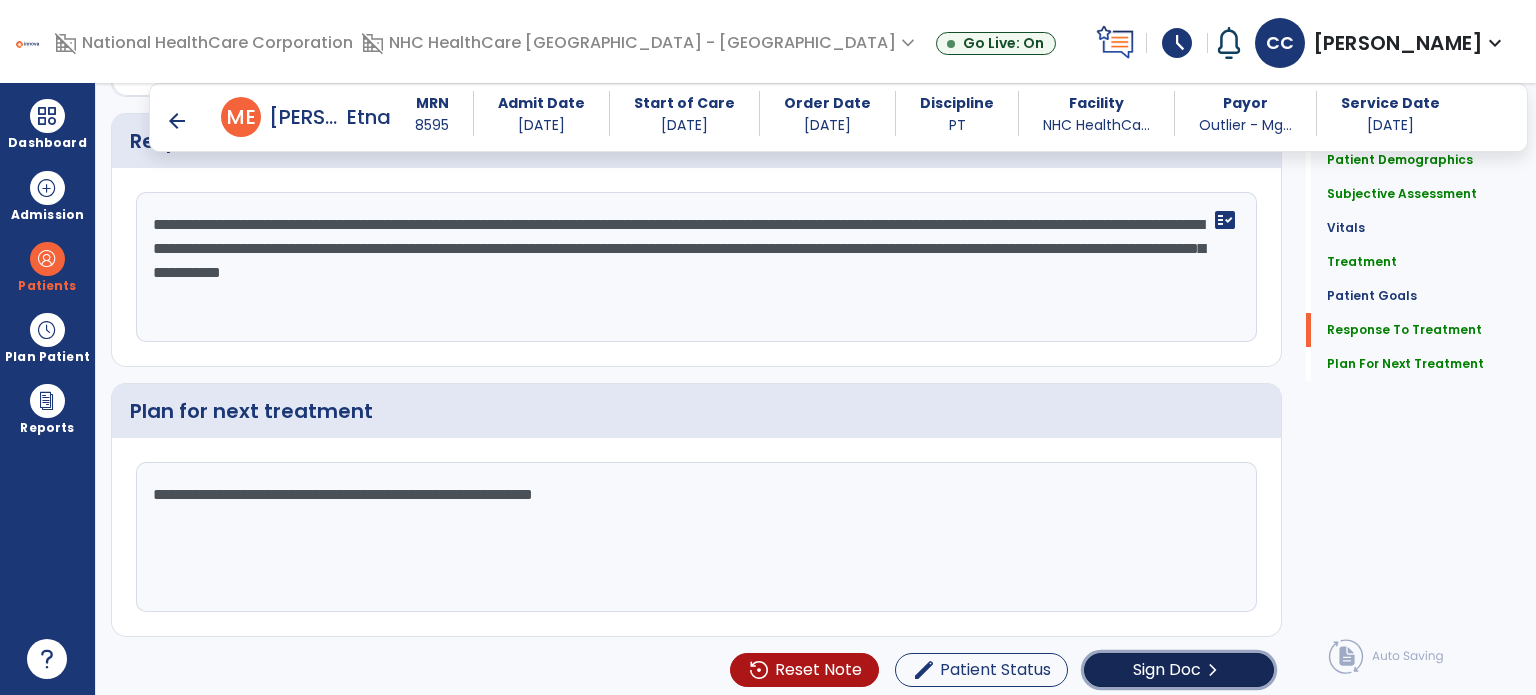 click on "Sign Doc  chevron_right" 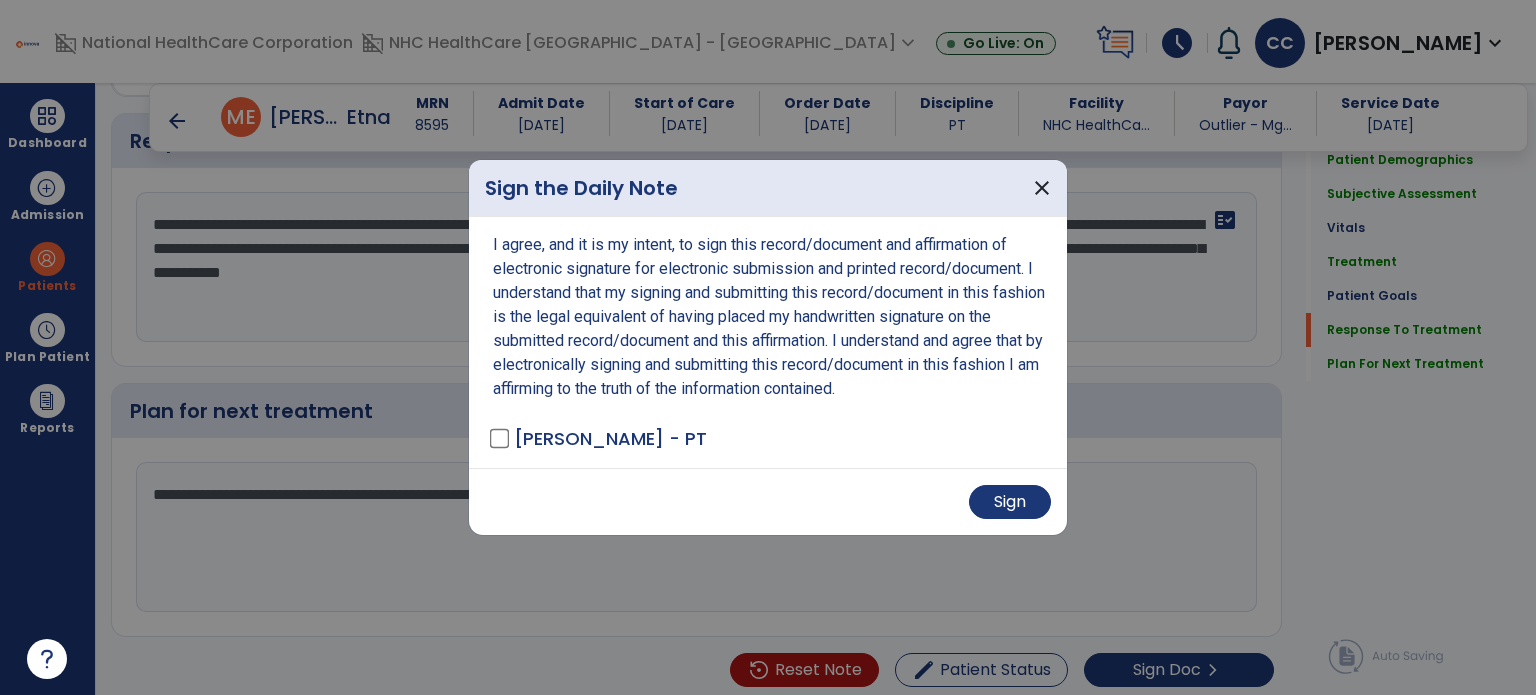 click on "Sign" at bounding box center [768, 501] 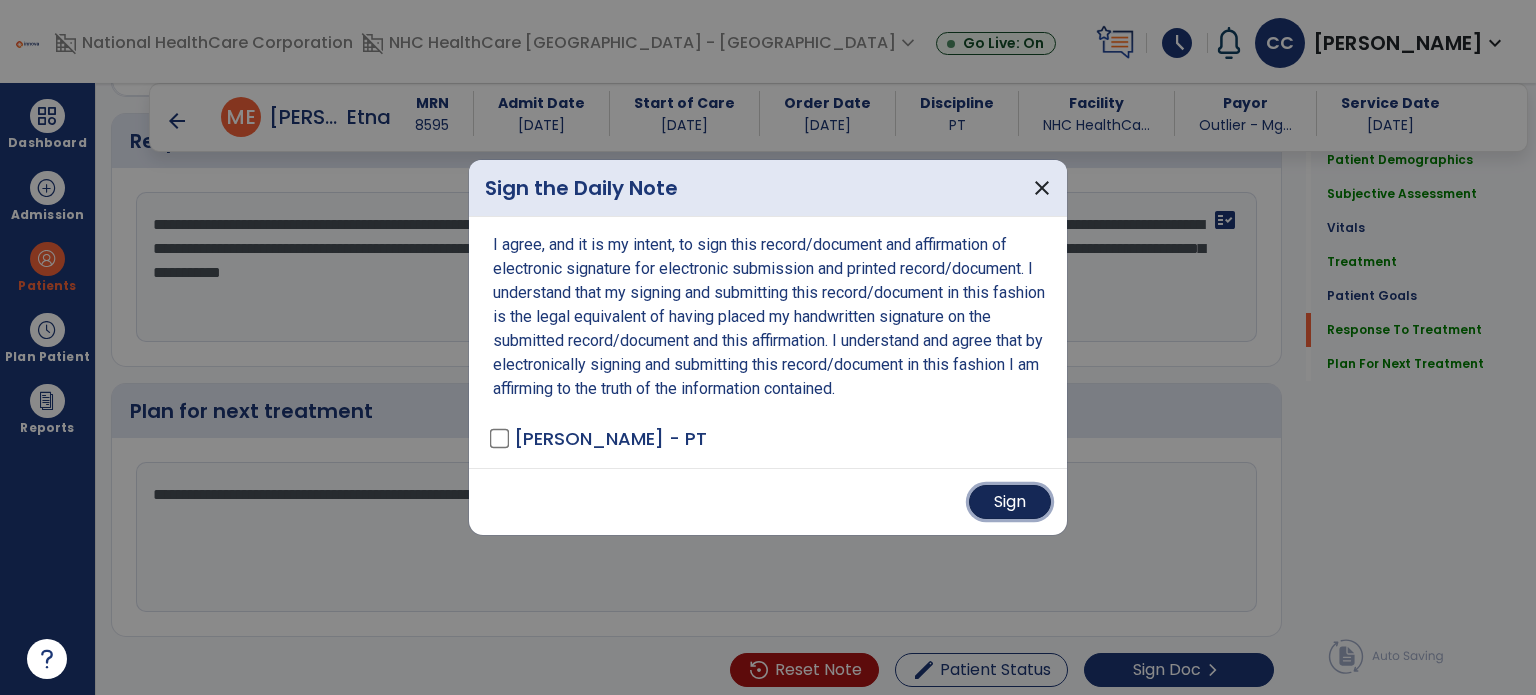 click on "Sign" at bounding box center [1010, 502] 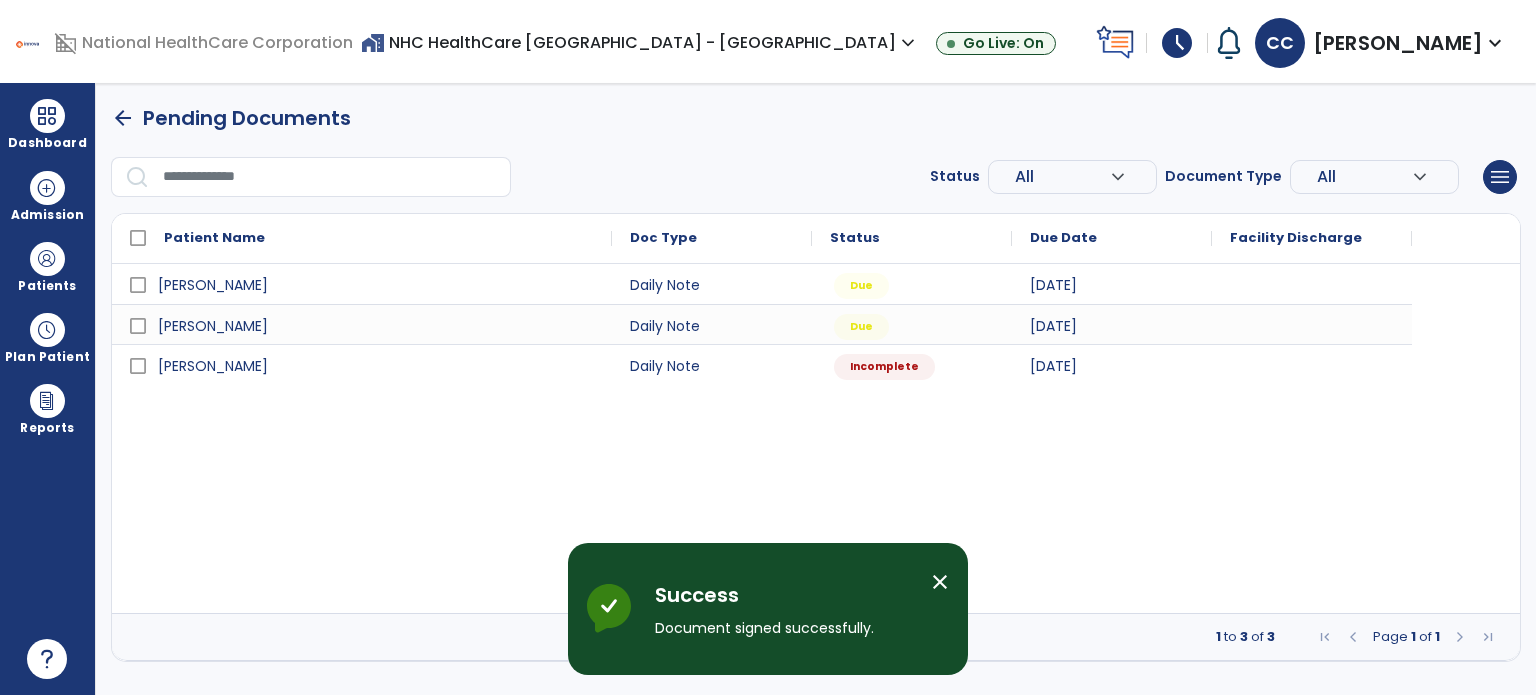 scroll, scrollTop: 0, scrollLeft: 0, axis: both 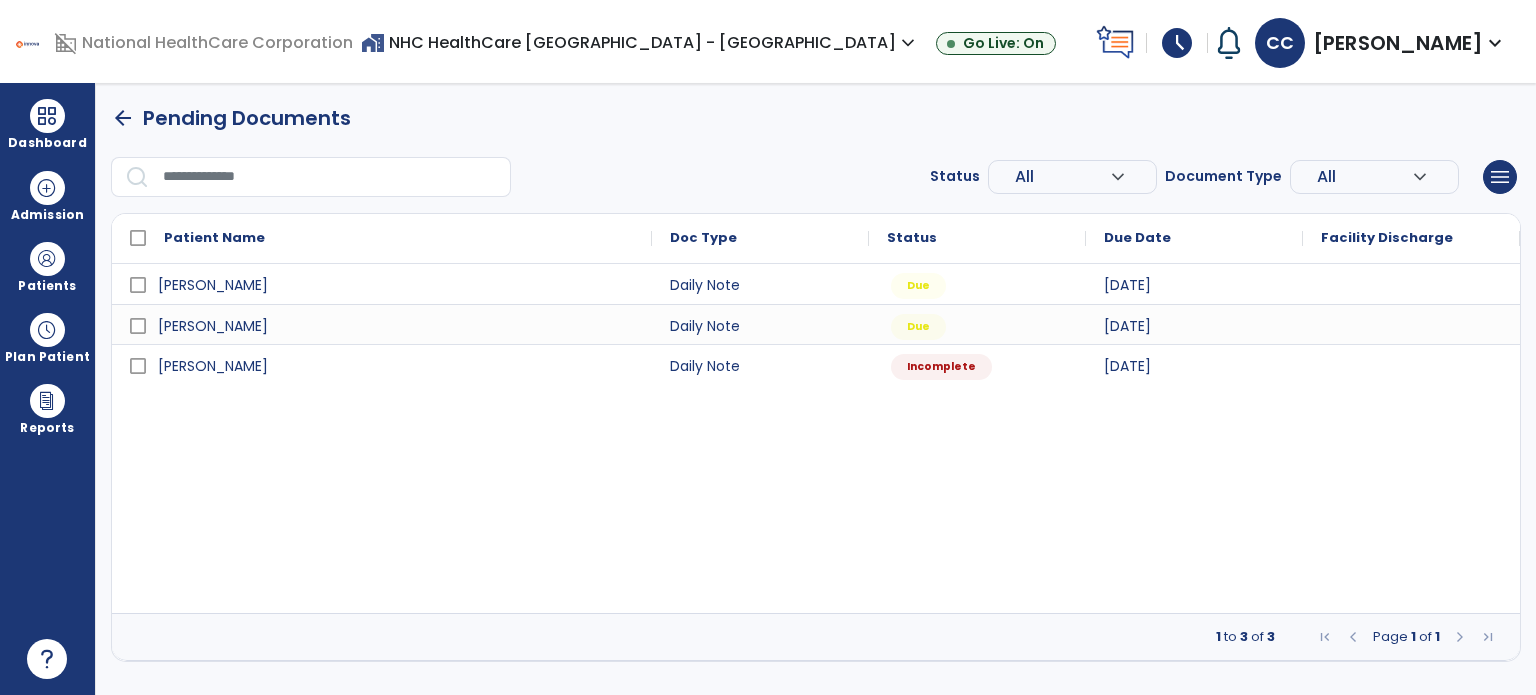 click on "schedule" at bounding box center [1177, 43] 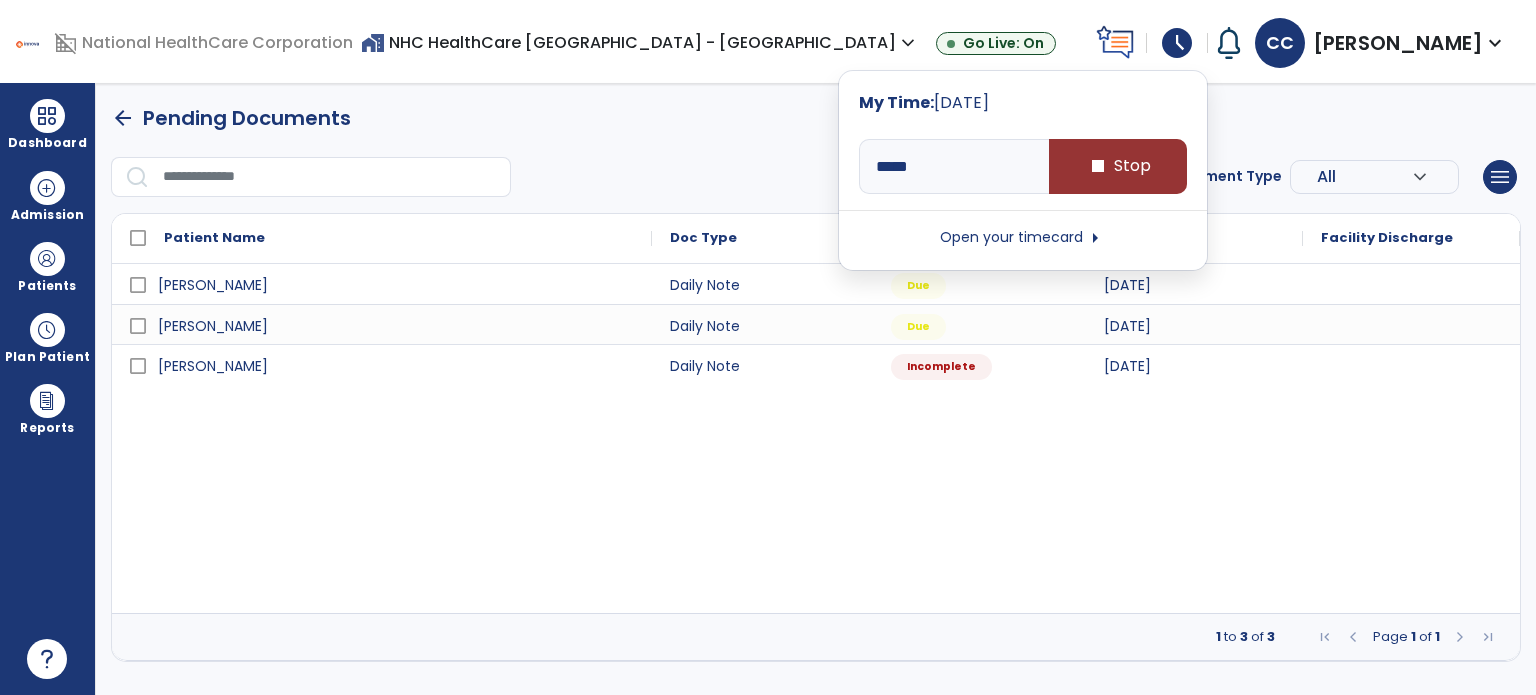 click on "stop  Stop" at bounding box center [1118, 166] 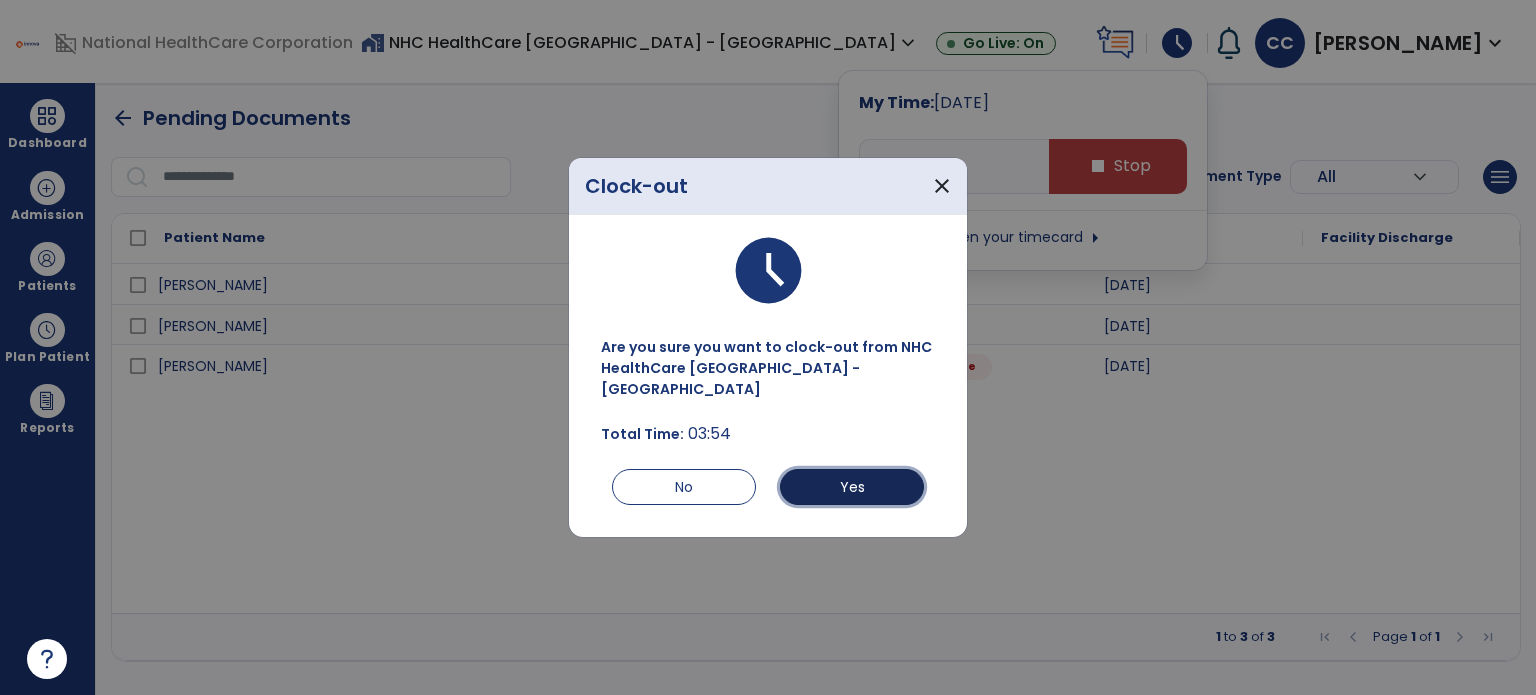click on "Yes" at bounding box center (852, 487) 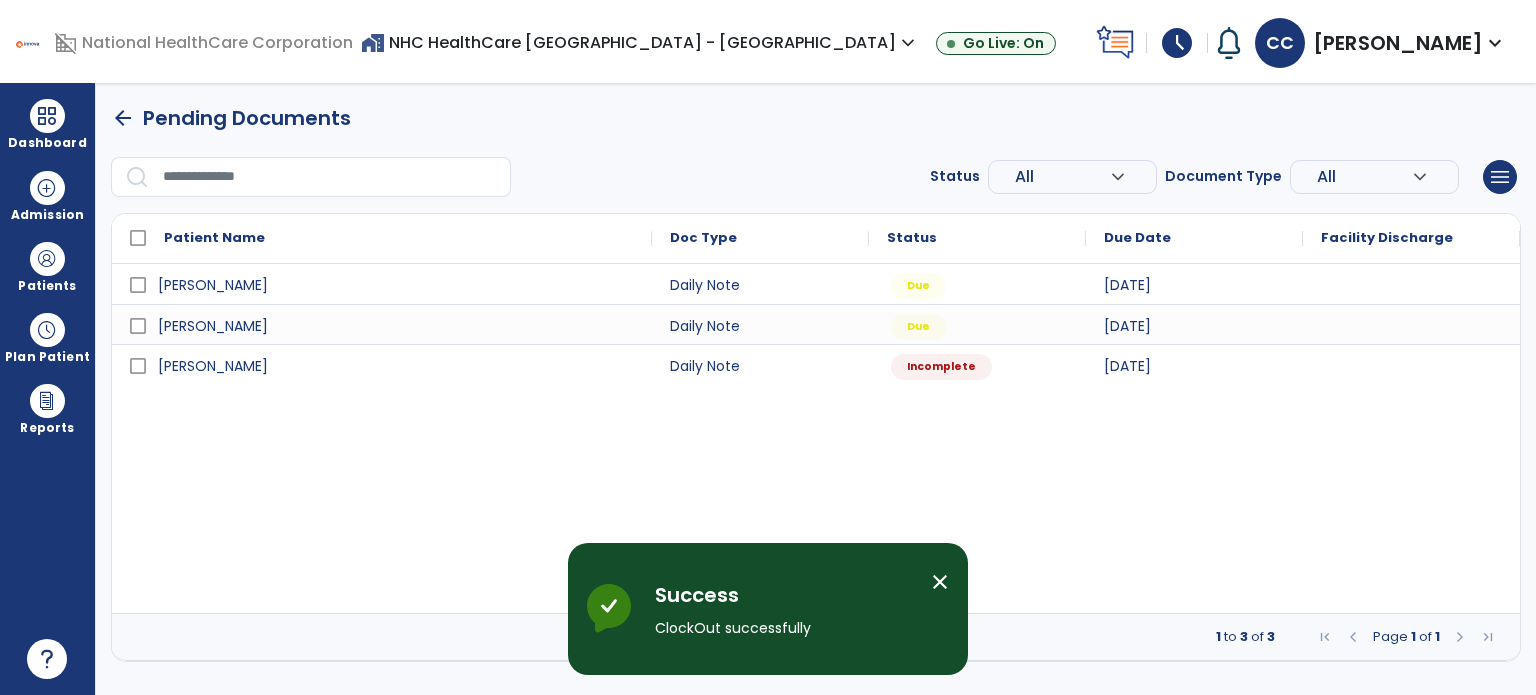 click on "schedule" at bounding box center [1177, 43] 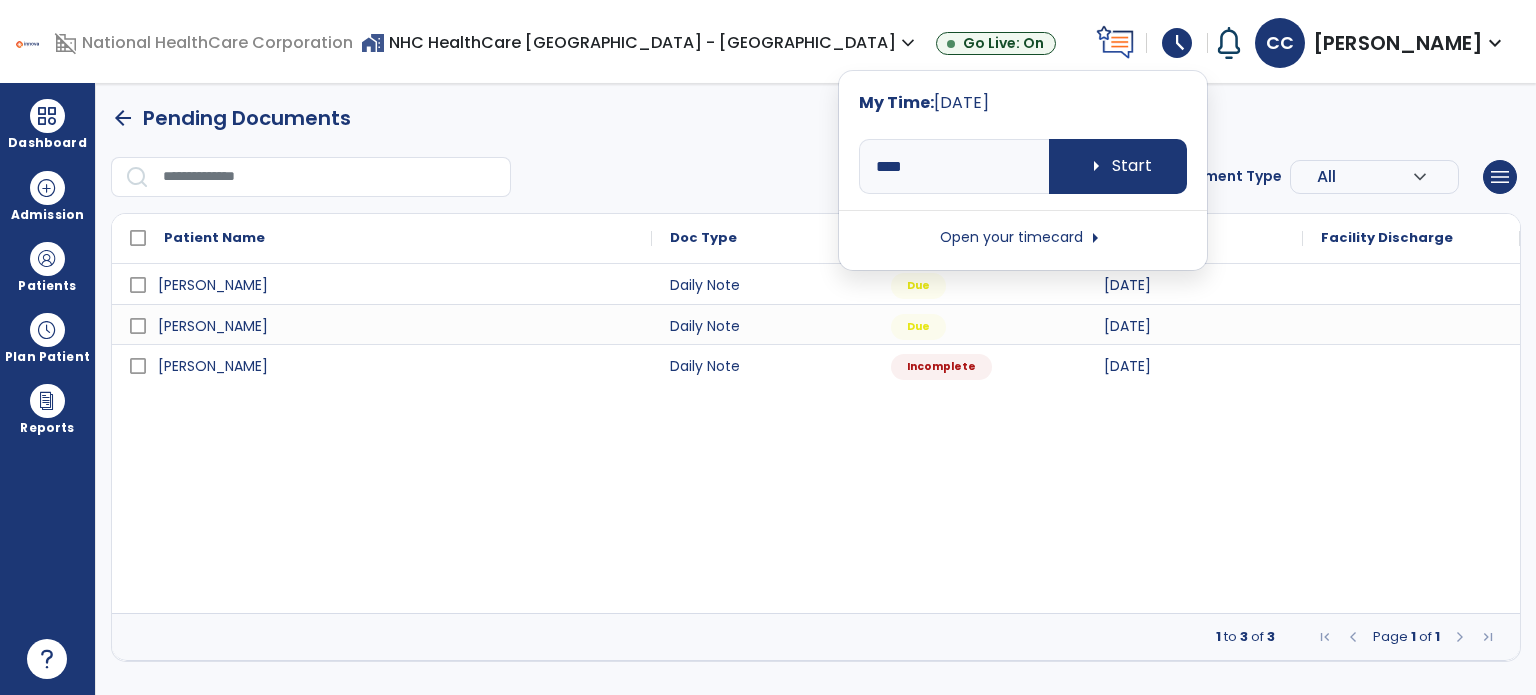 click on "Open your timecard  arrow_right" at bounding box center (1023, 238) 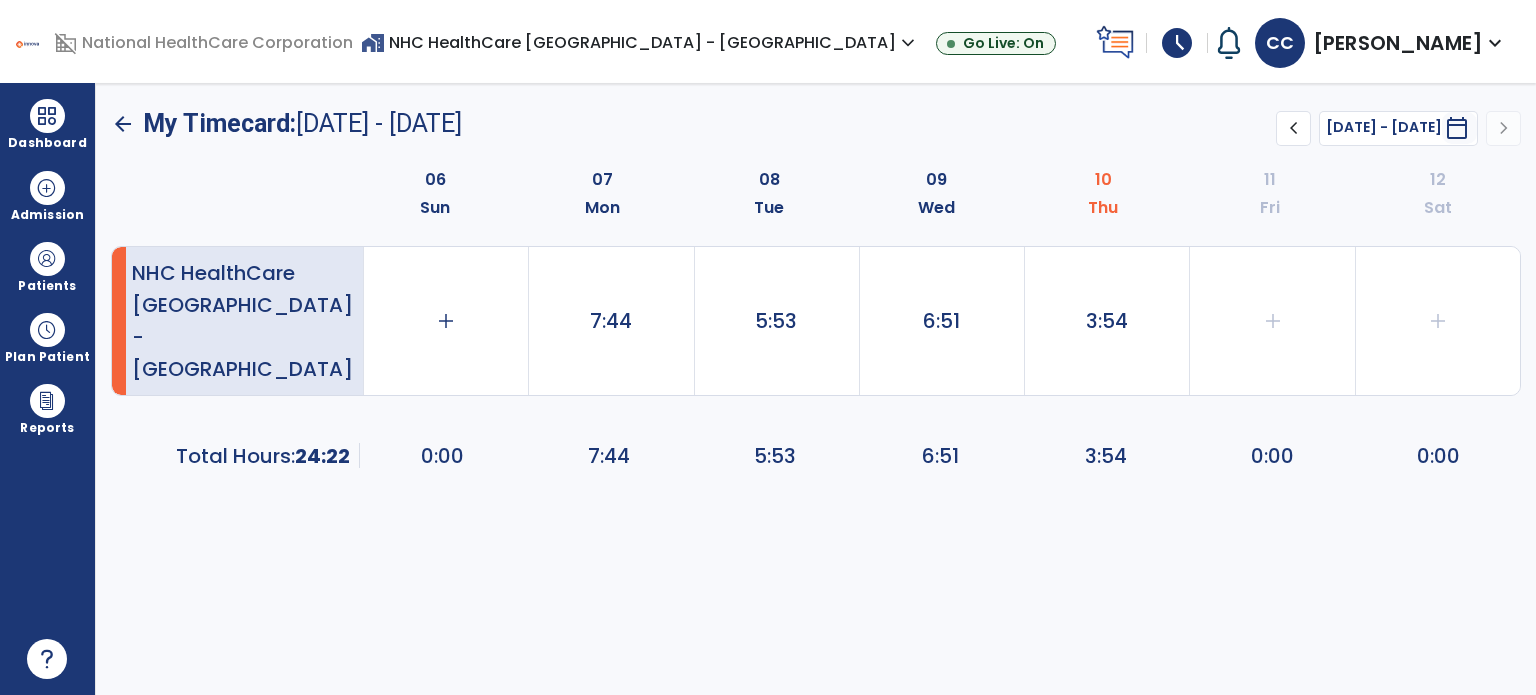 click on "3:54" 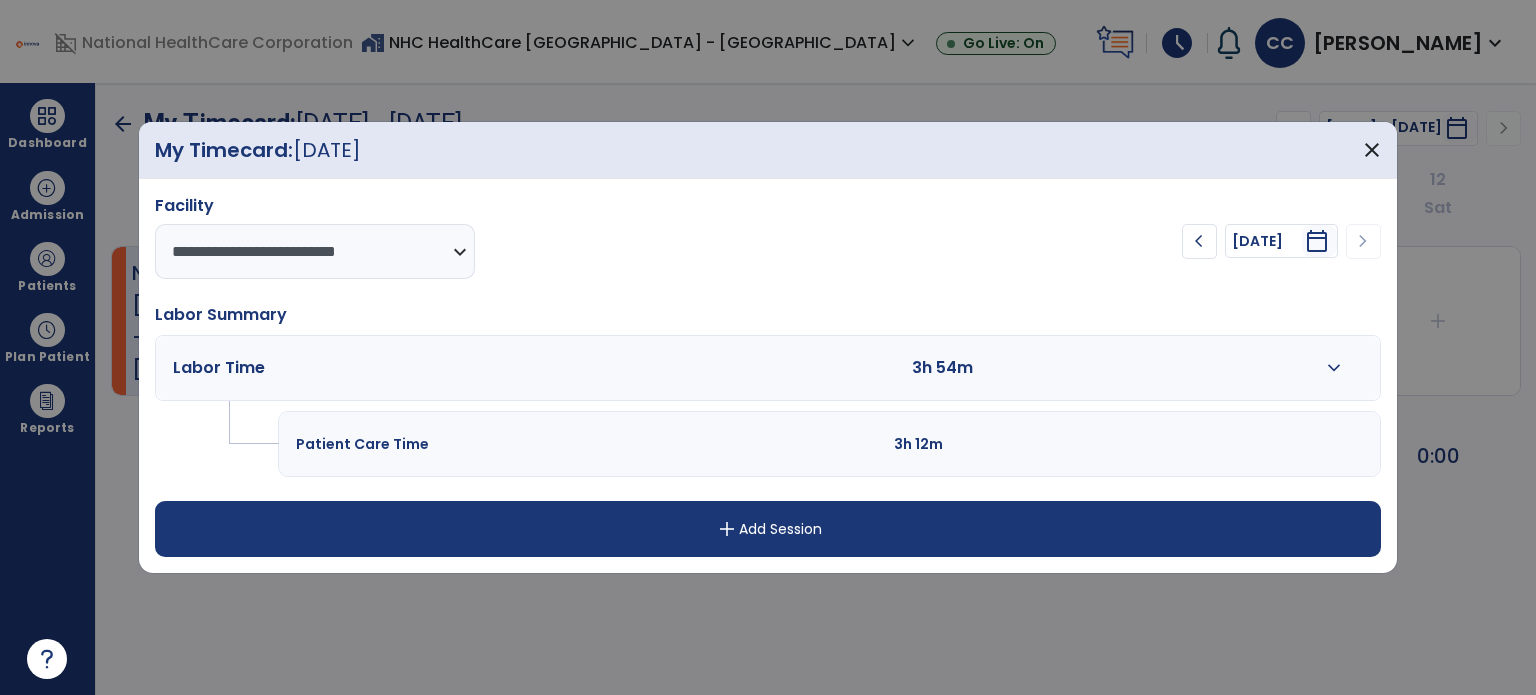 click on "expand_more" at bounding box center (1333, 368) 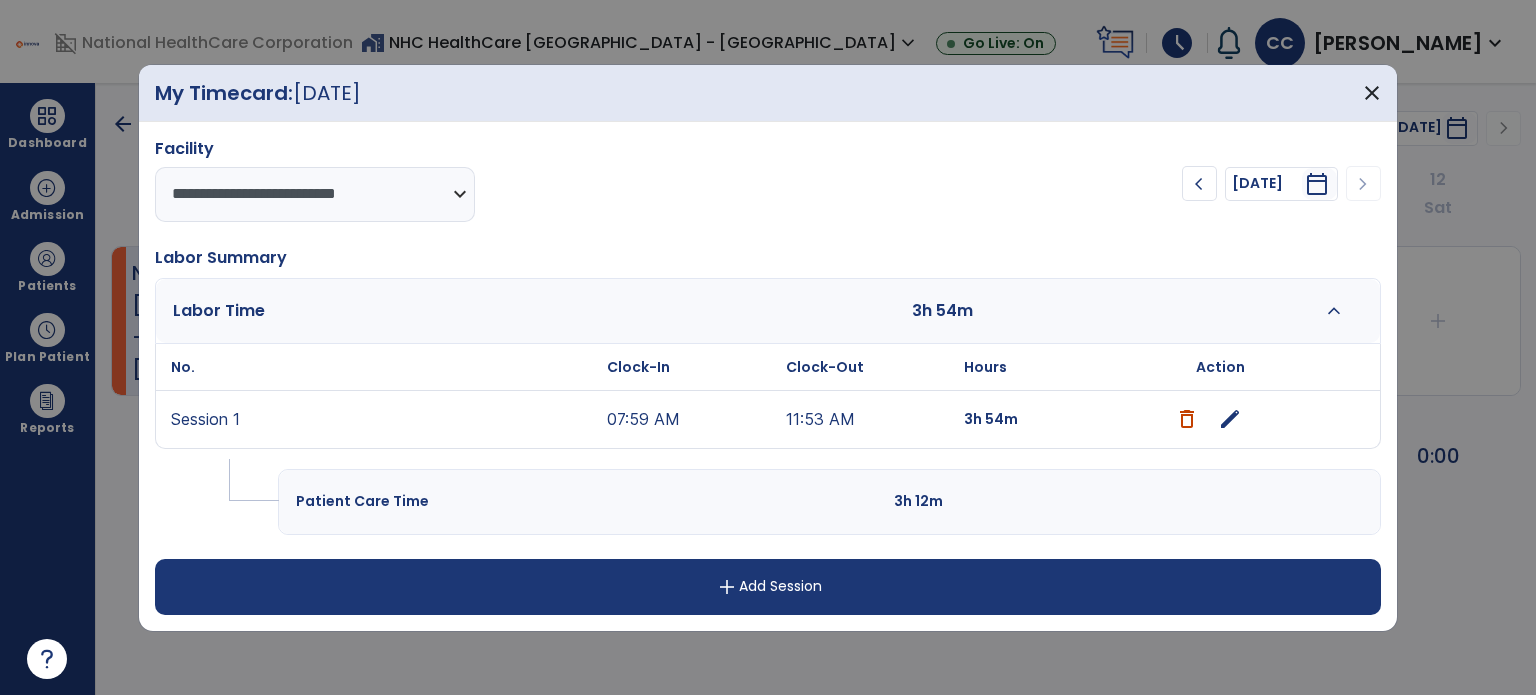 click on "edit" at bounding box center [1230, 419] 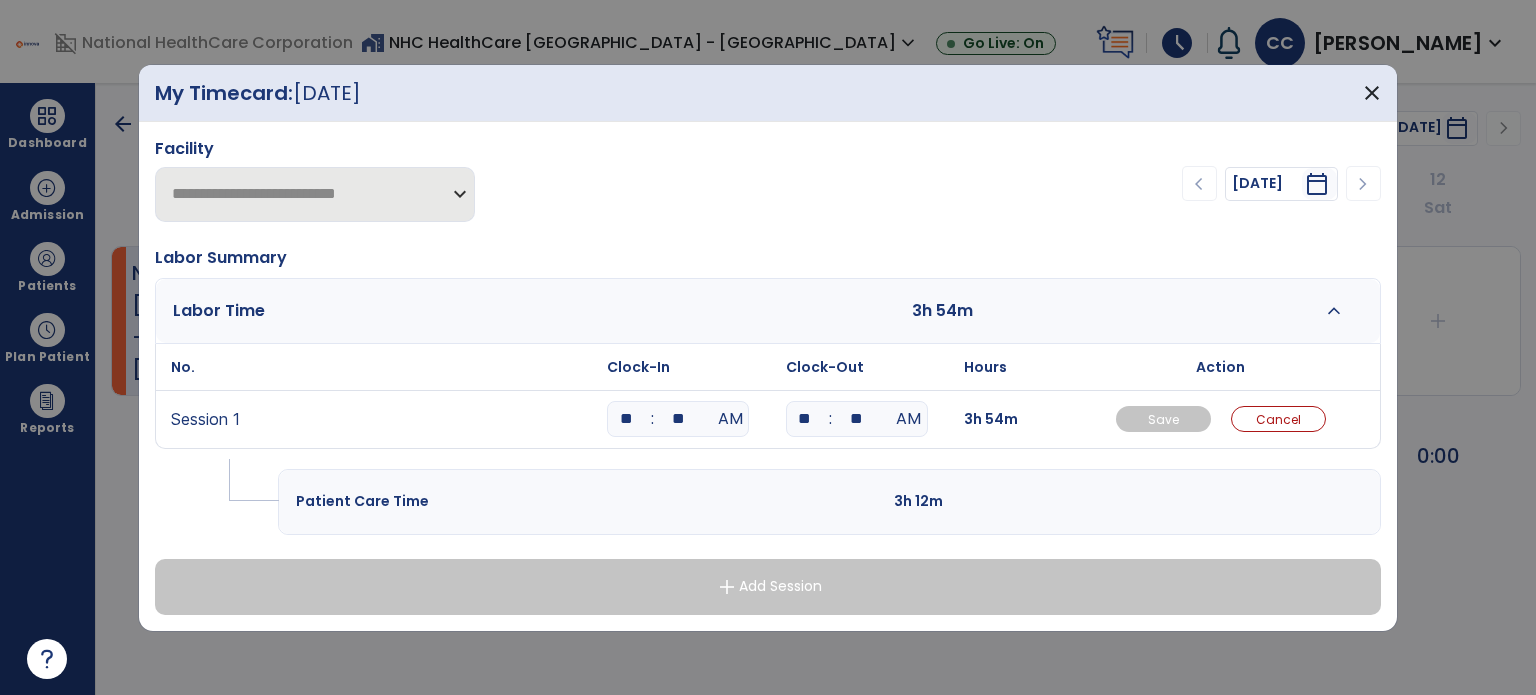 drag, startPoint x: 685, startPoint y: 417, endPoint x: 644, endPoint y: 430, distance: 43.011627 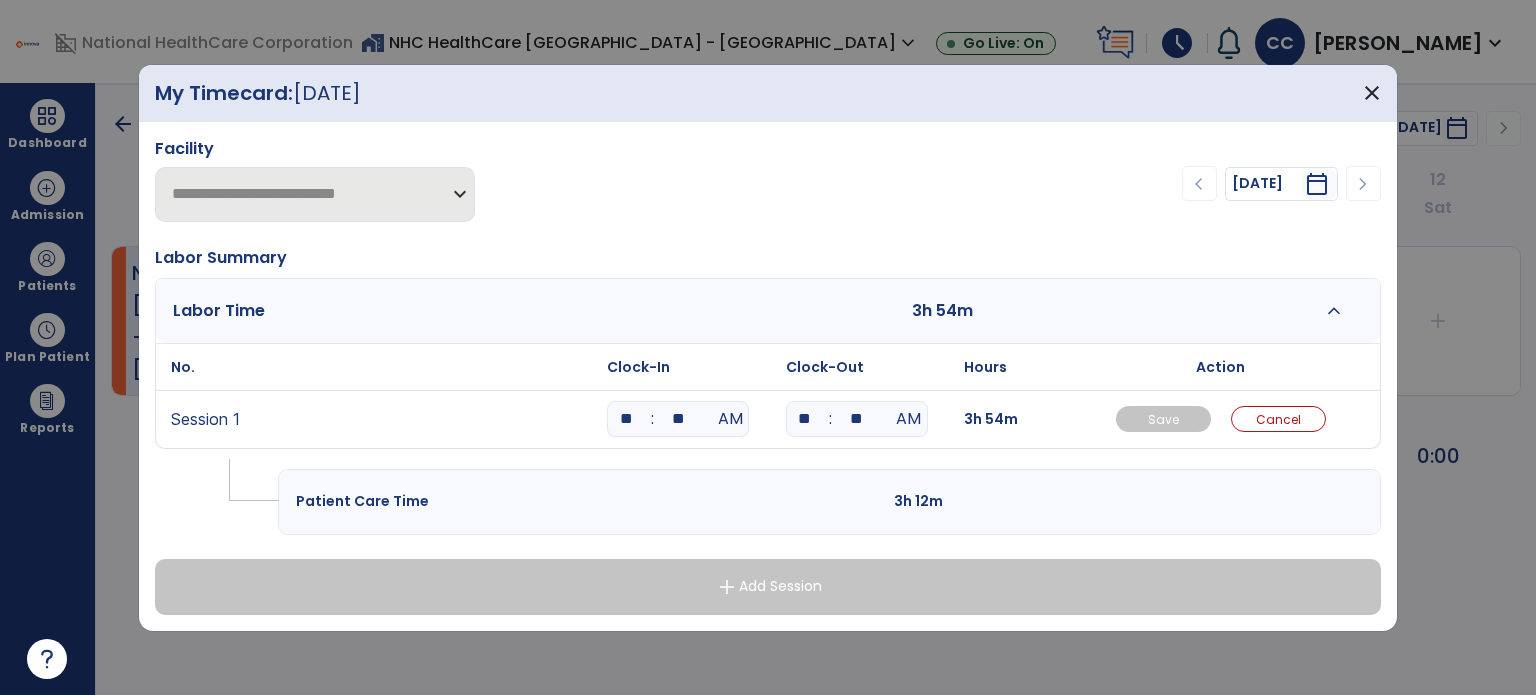 type on "**" 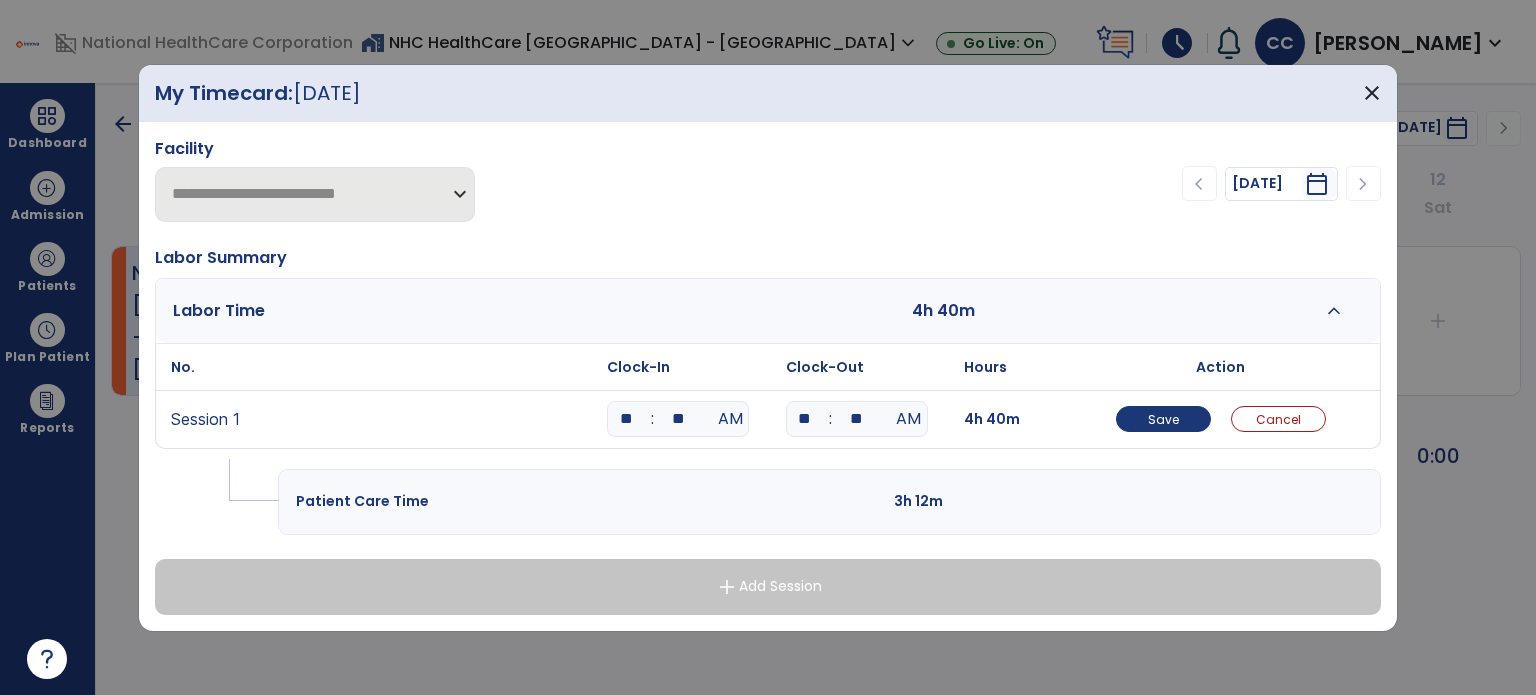 drag, startPoint x: 880, startPoint y: 423, endPoint x: 847, endPoint y: 423, distance: 33 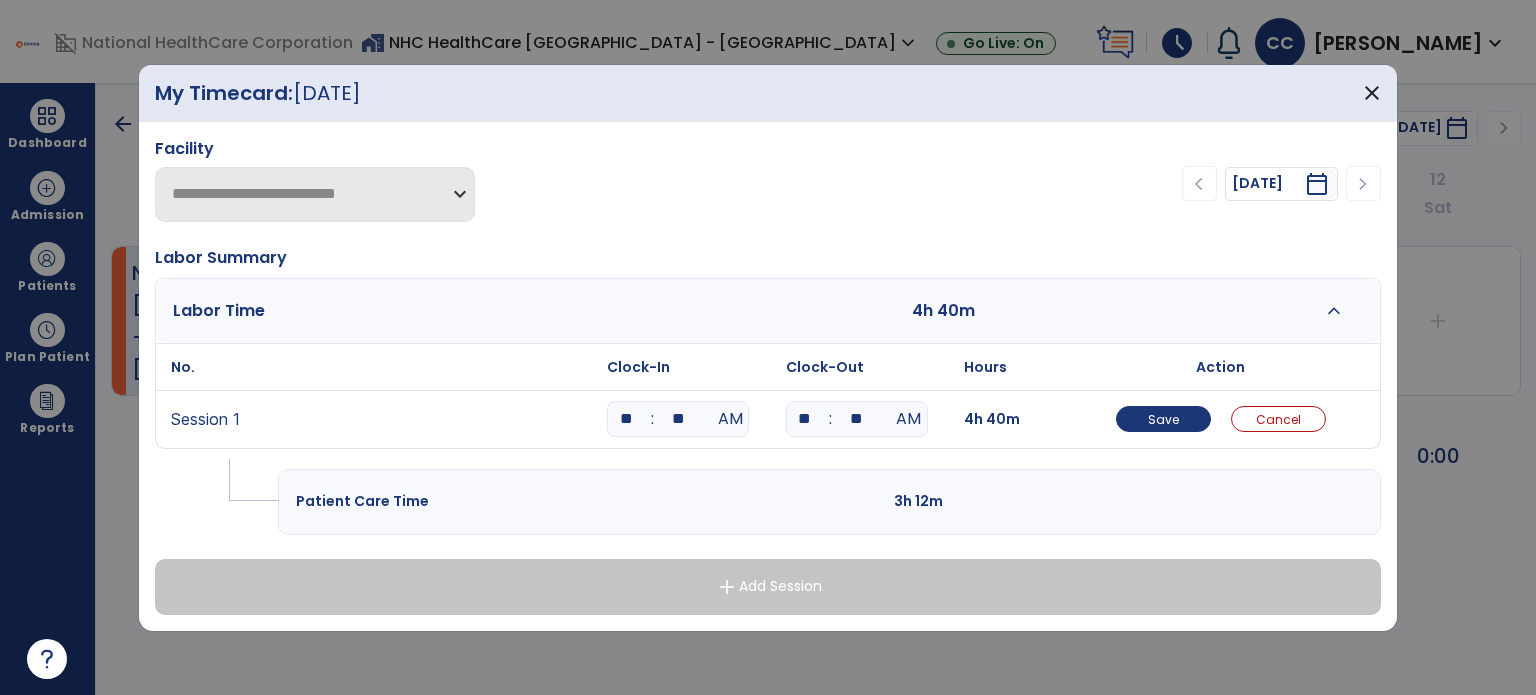 type on "**" 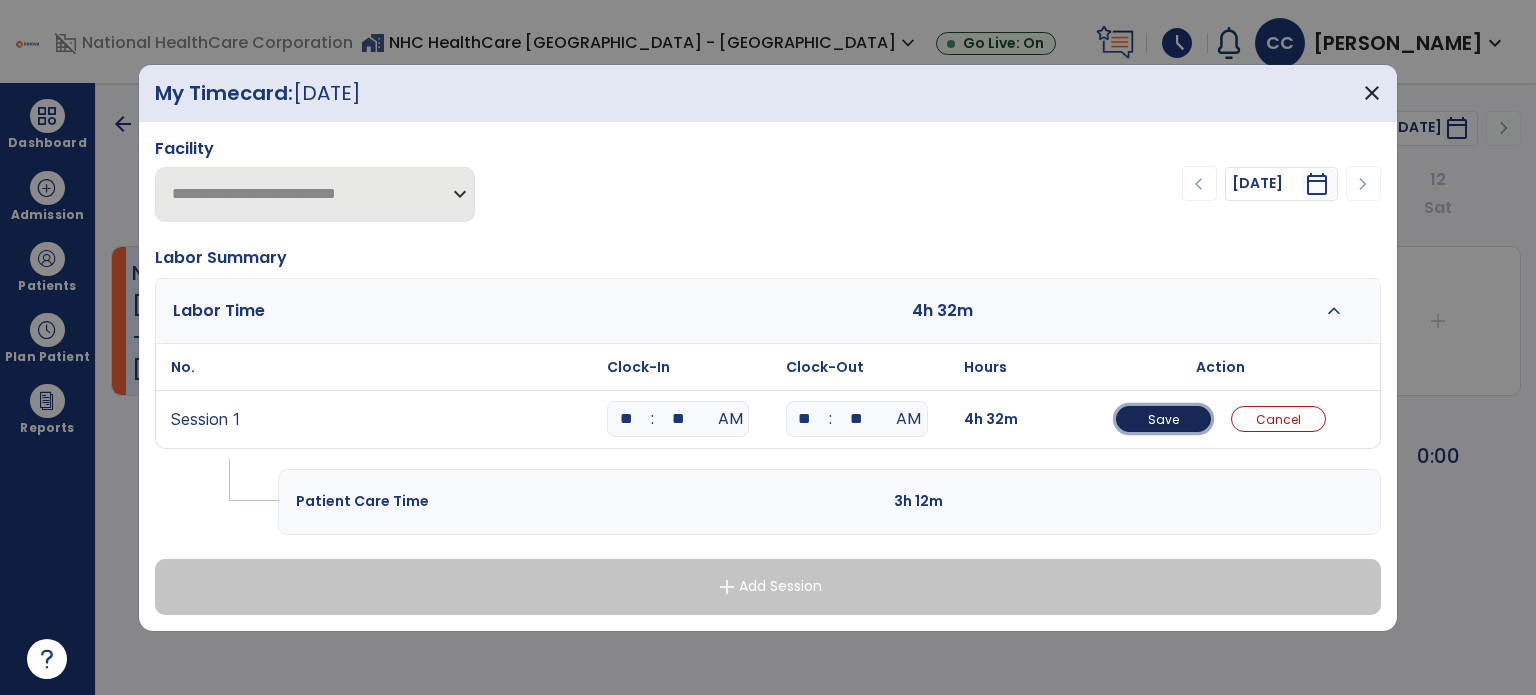 click on "Save" at bounding box center (1163, 419) 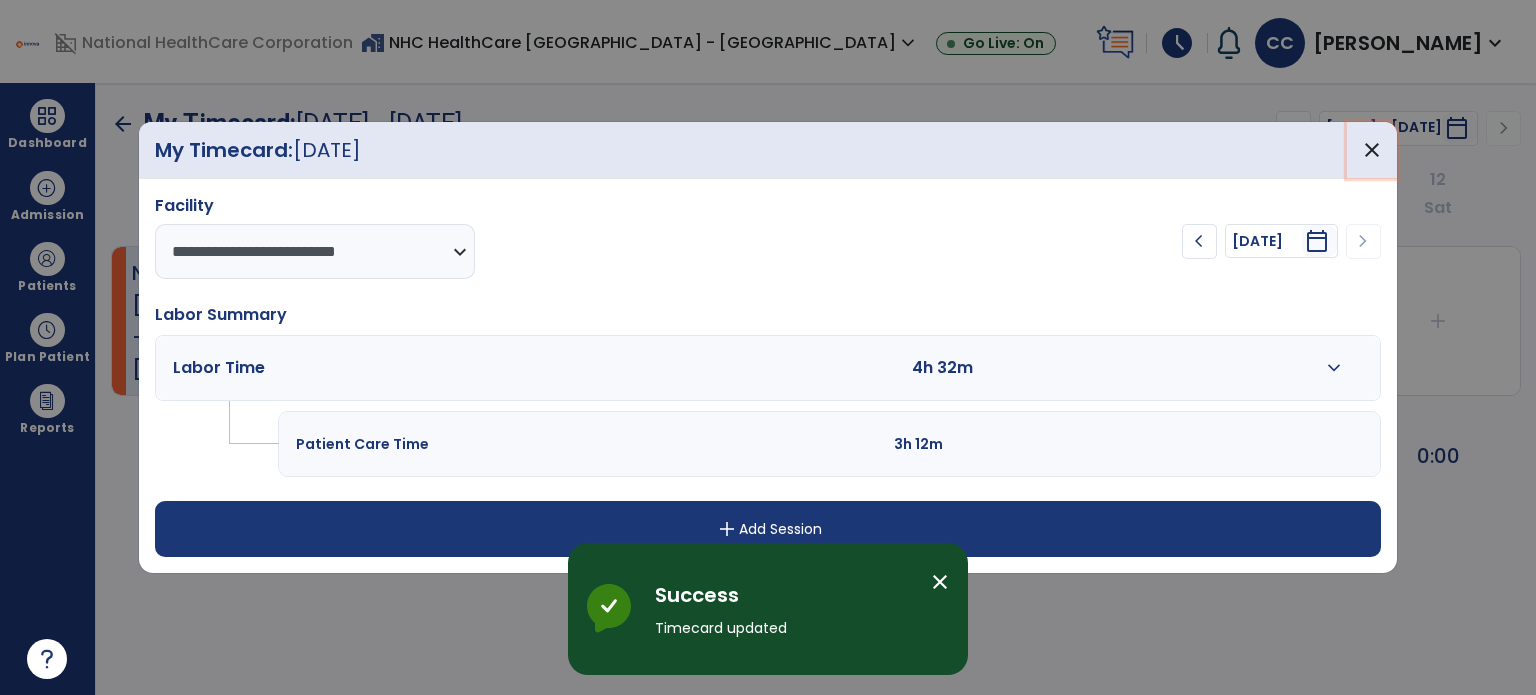 click on "close" at bounding box center (1372, 150) 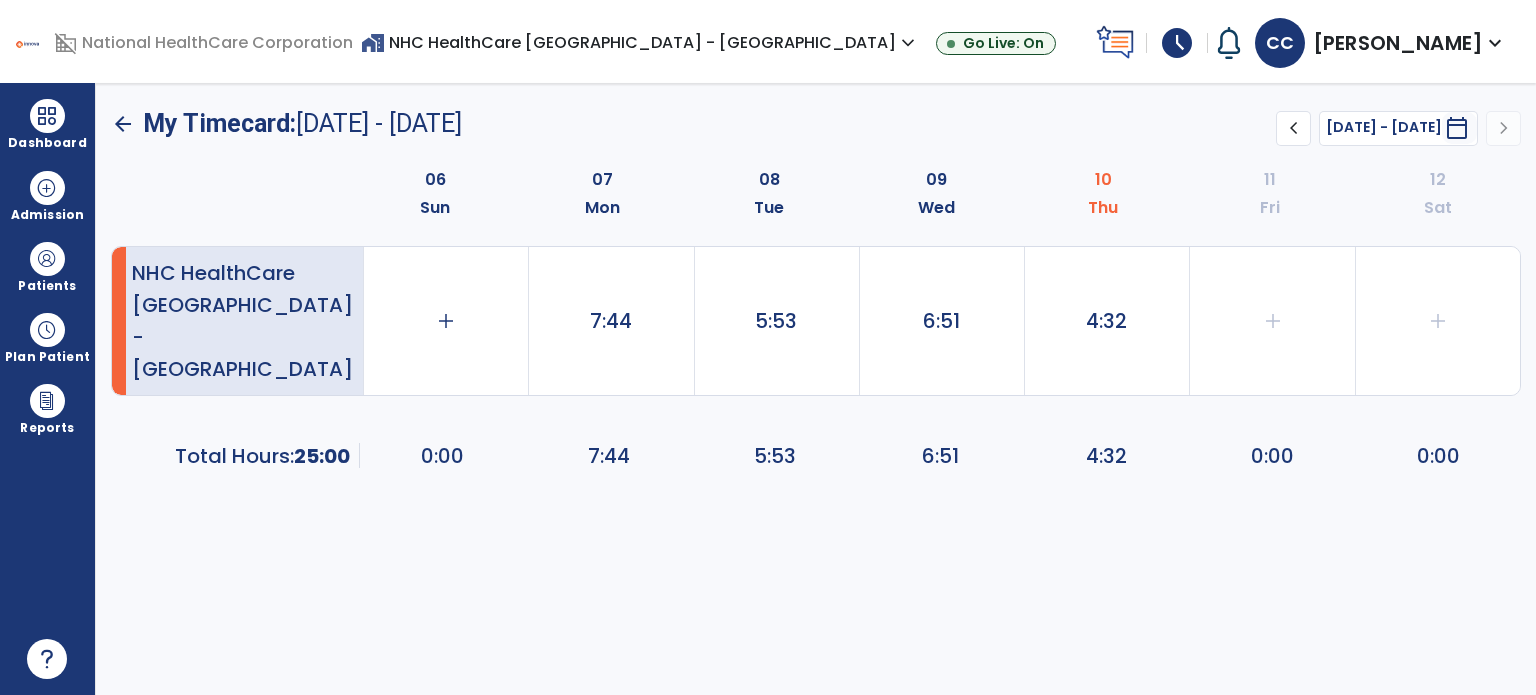 click at bounding box center (47, 116) 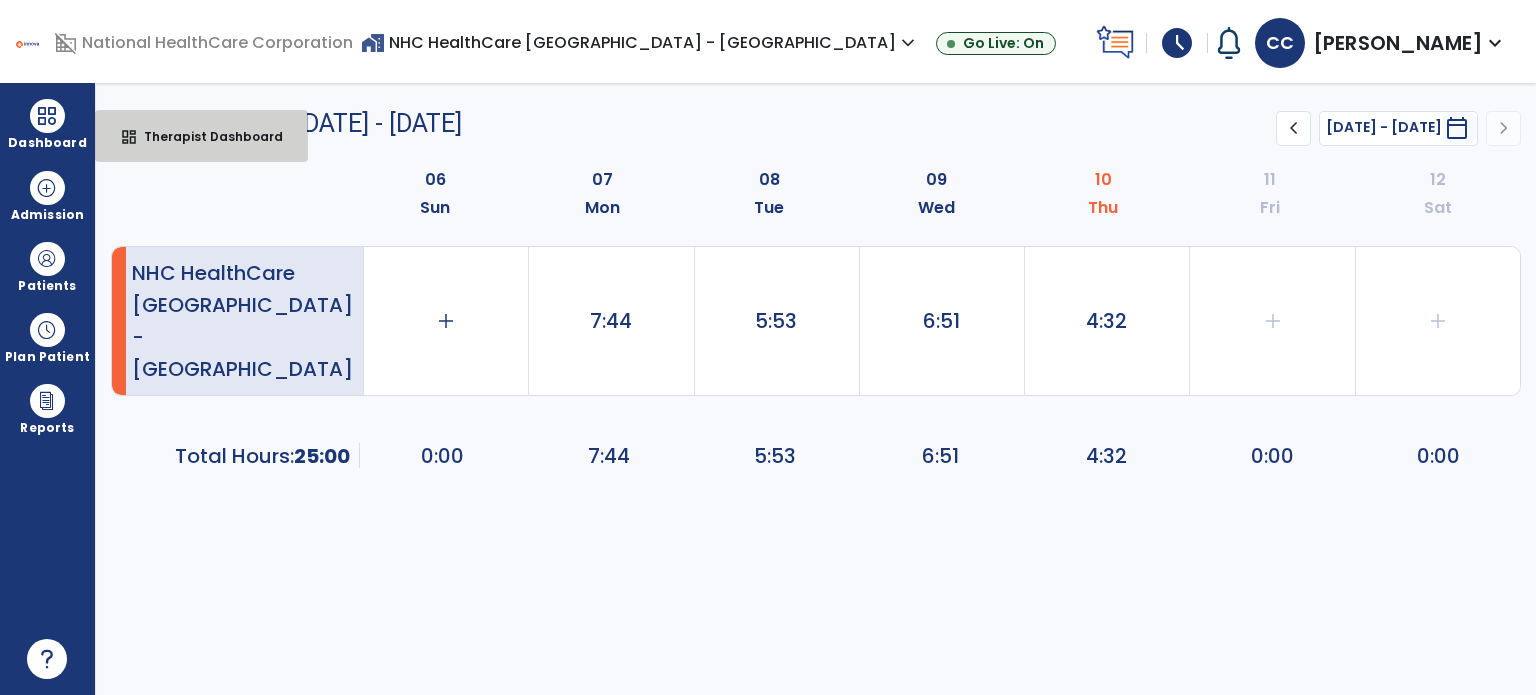 click on "dashboard" at bounding box center (129, 137) 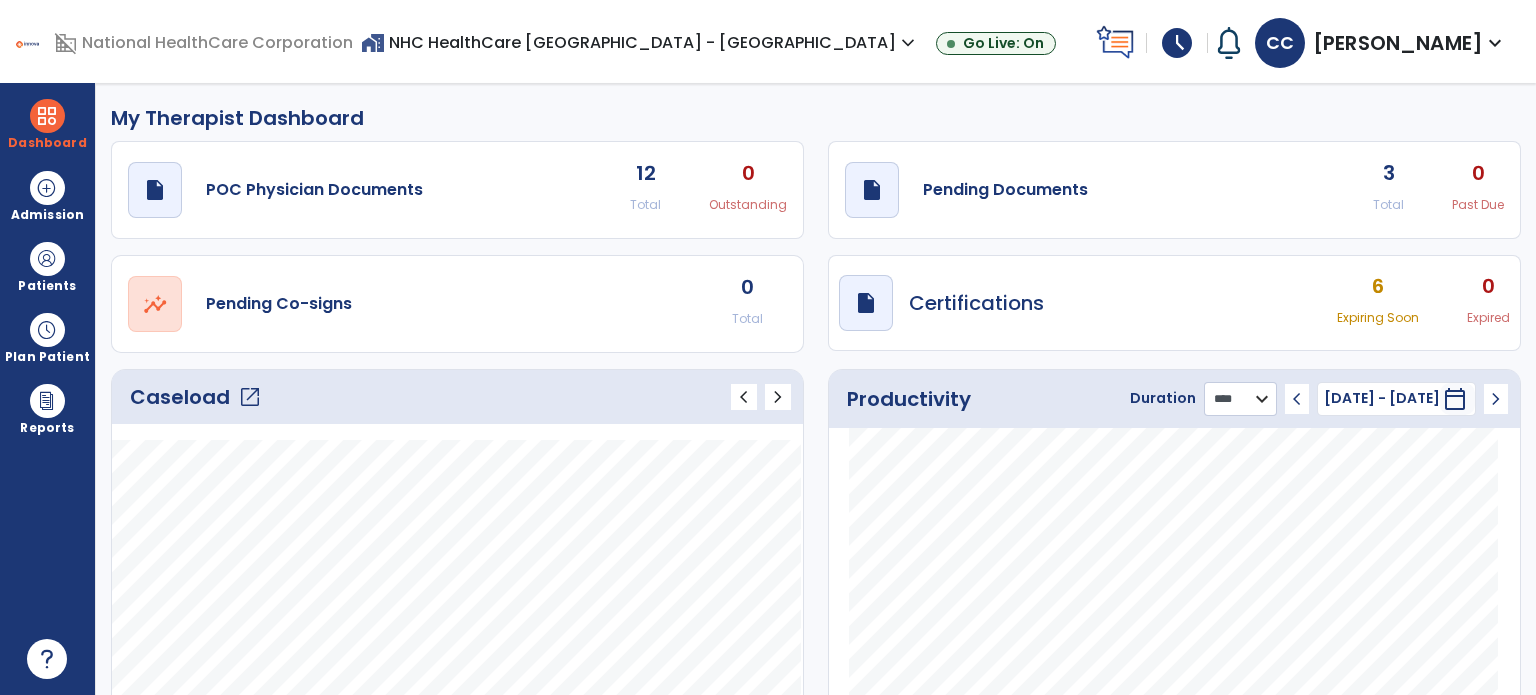 click on "******** **** ***" 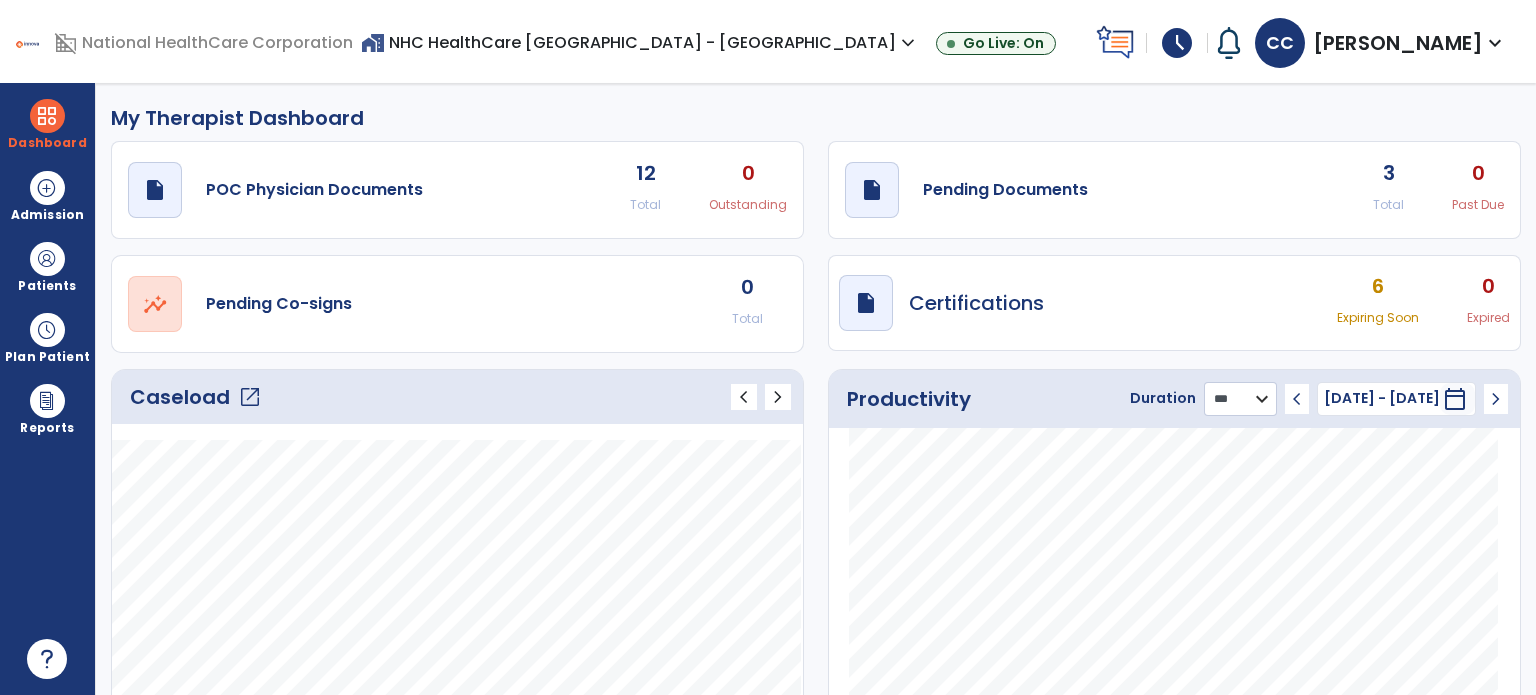 click on "******** **** ***" 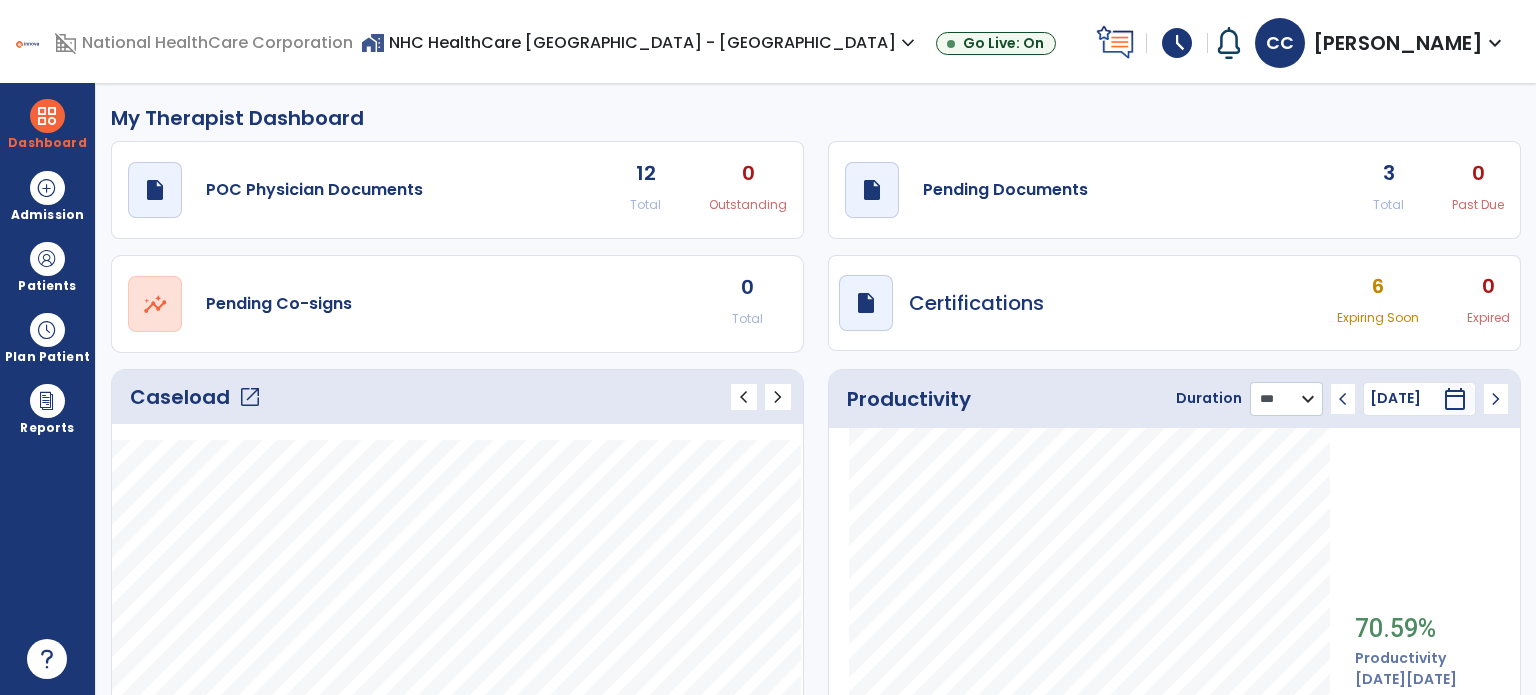 click on "******** **** ***" 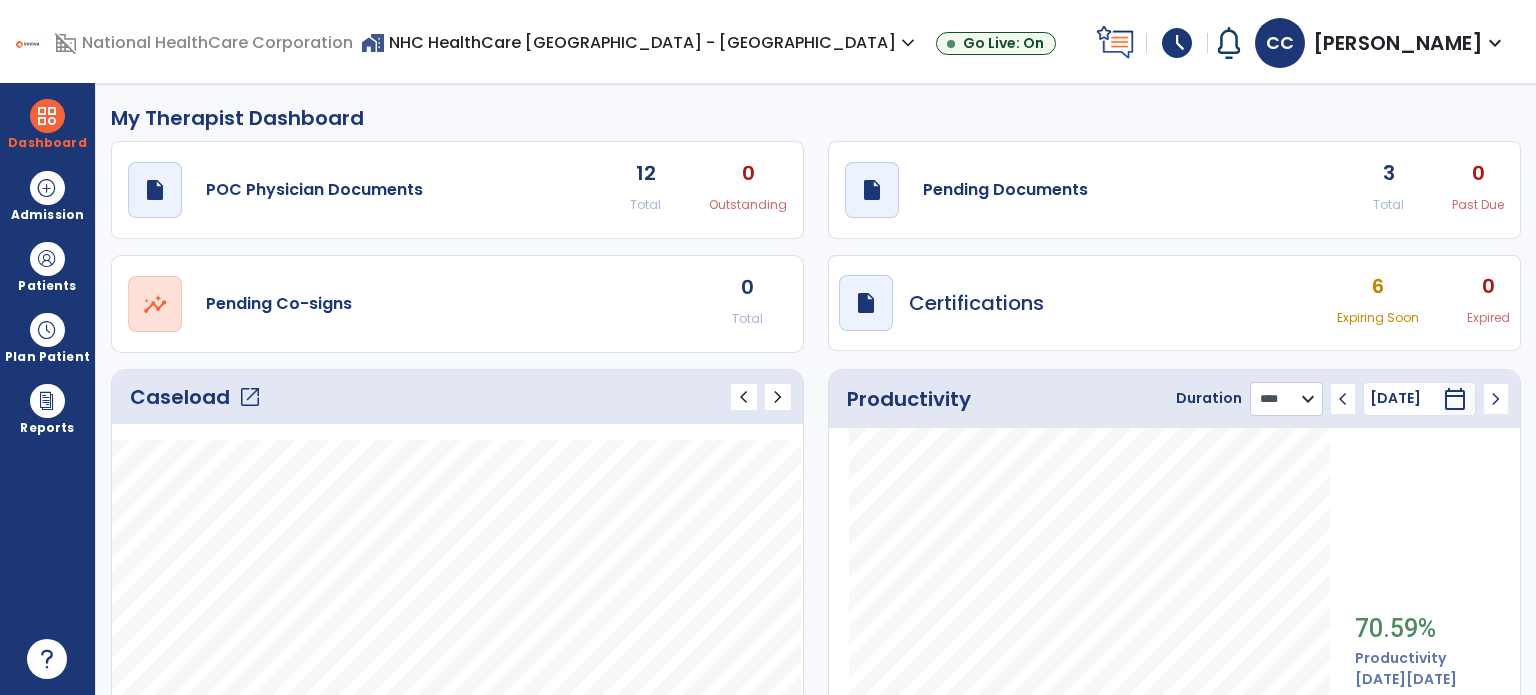 click on "******** **** ***" 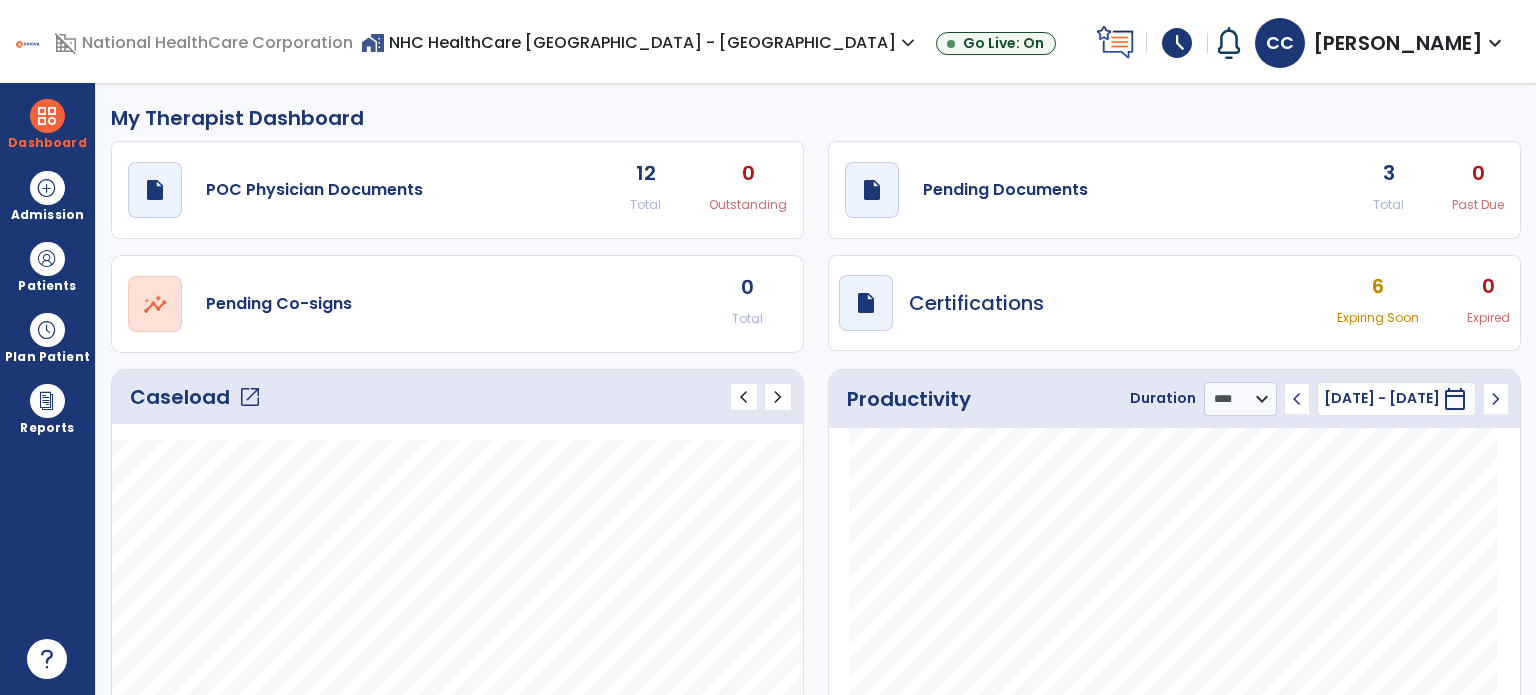 click on "chevron_left" 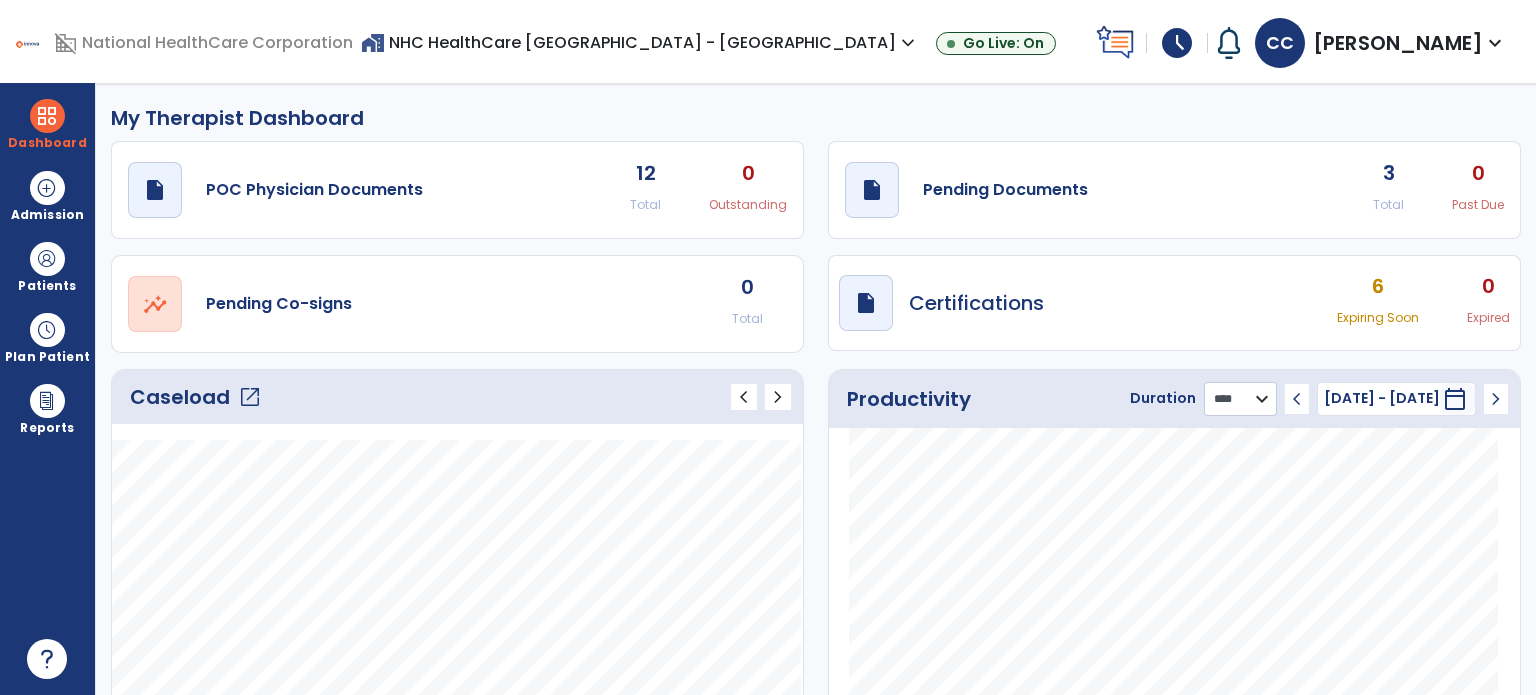 click on "******** **** ***" 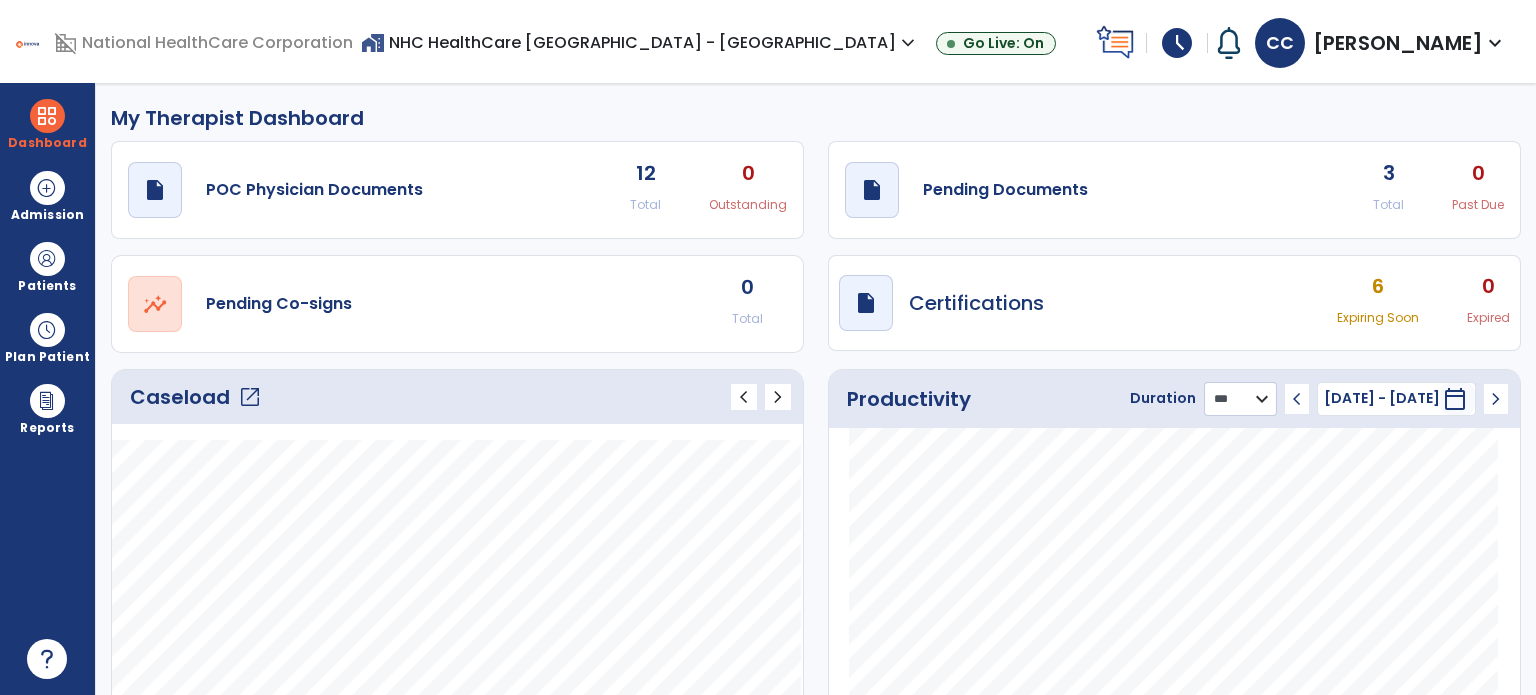 click on "******** **** ***" 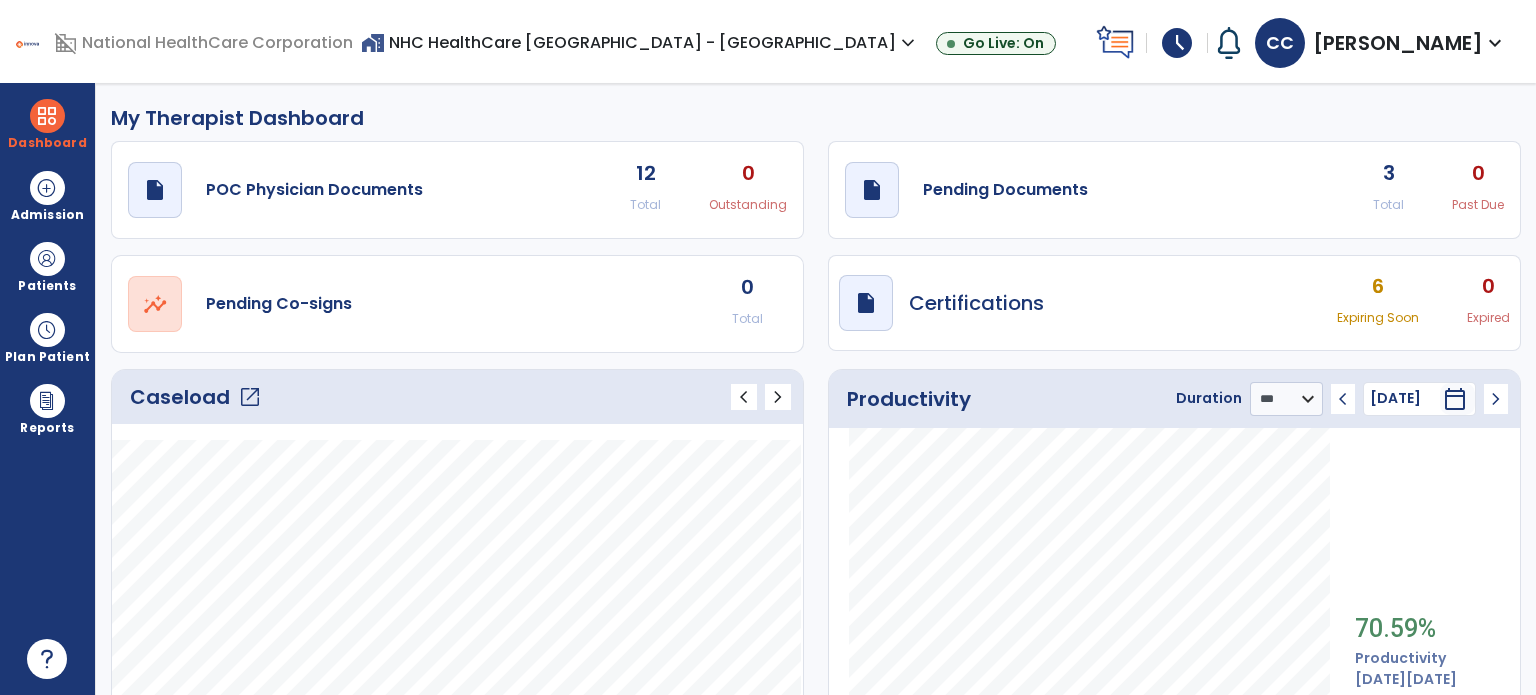 click on "Duration" 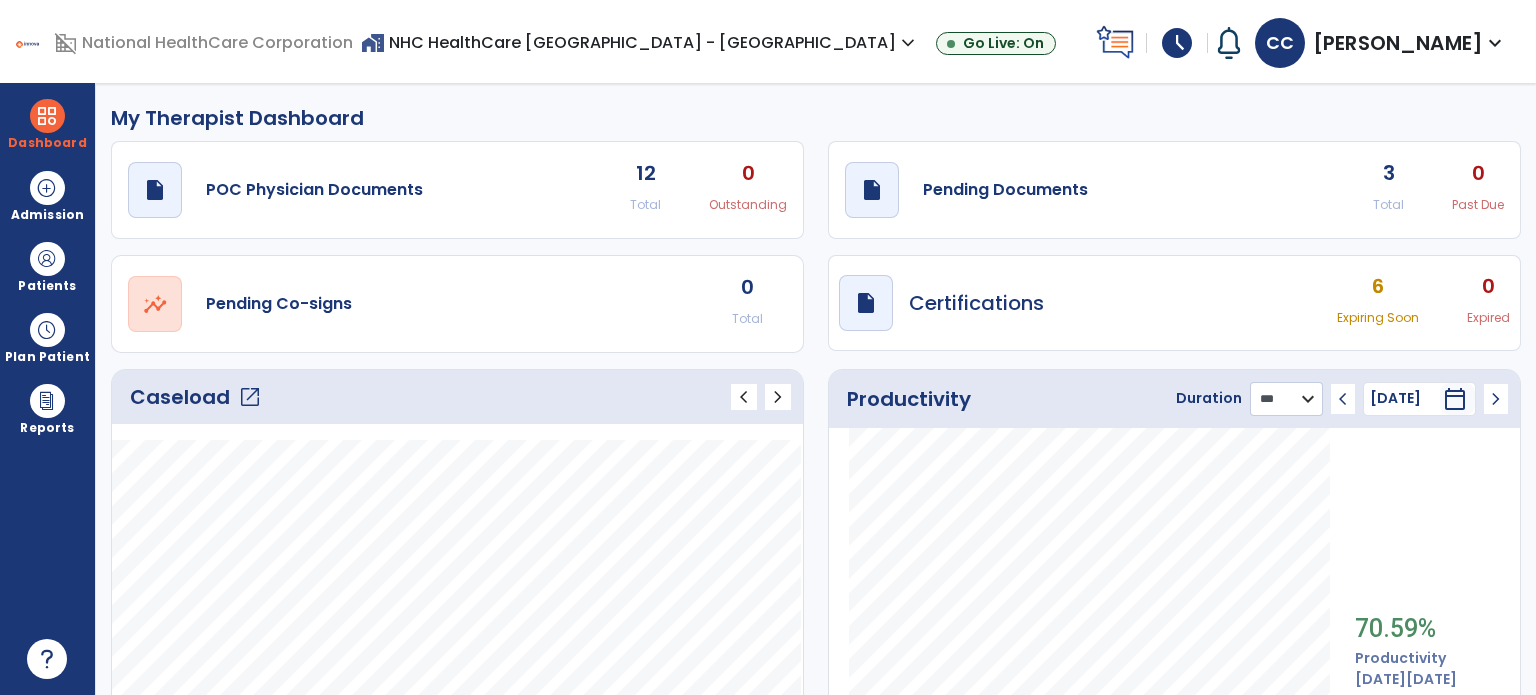 click on "******** **** ***" 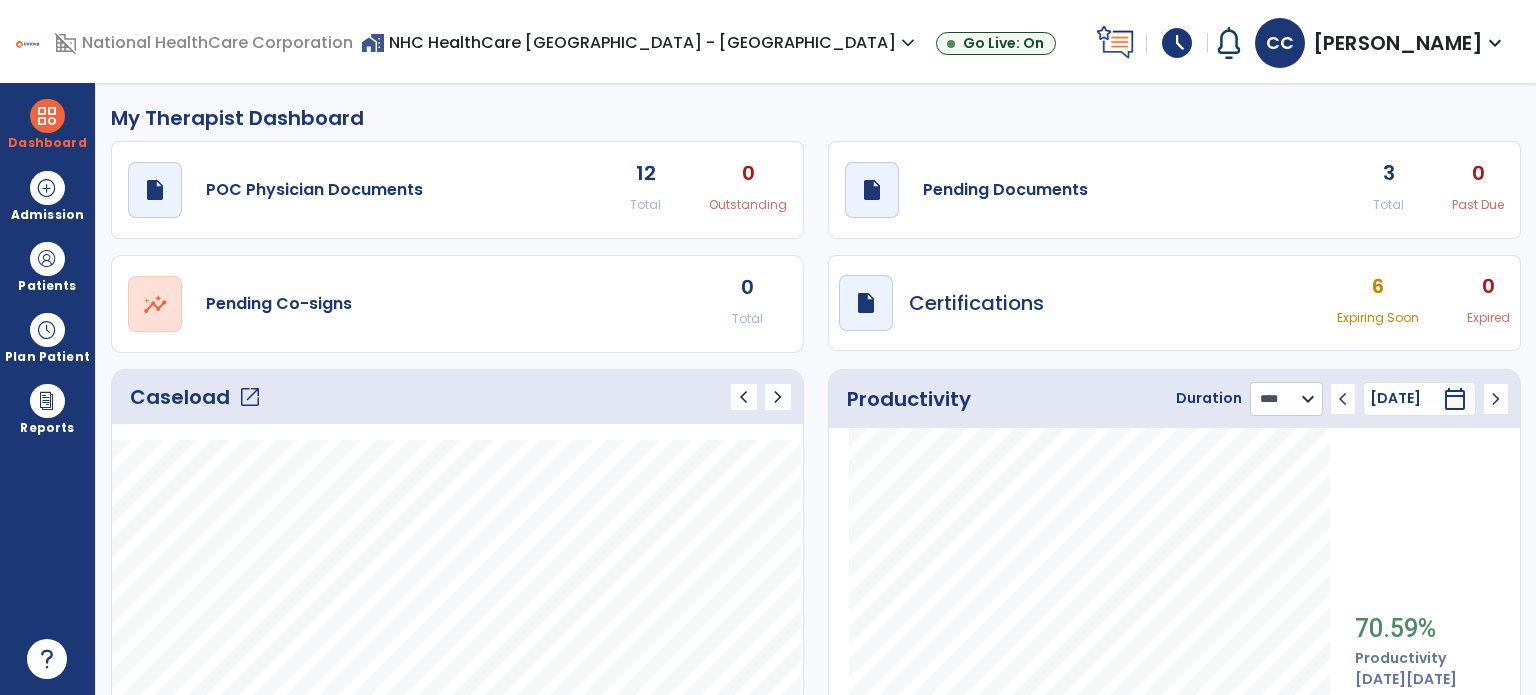 click on "******** **** ***" 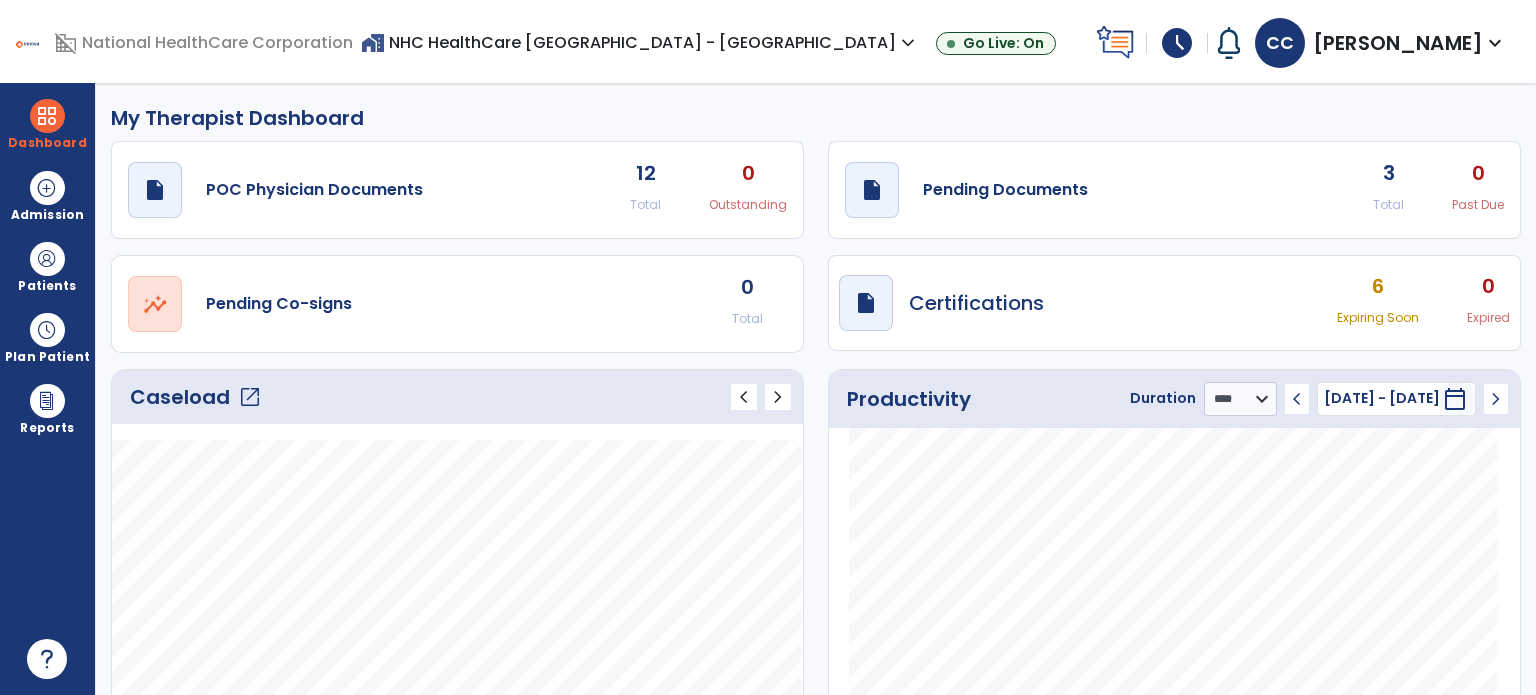 click on "12 Total 0 Outstanding" 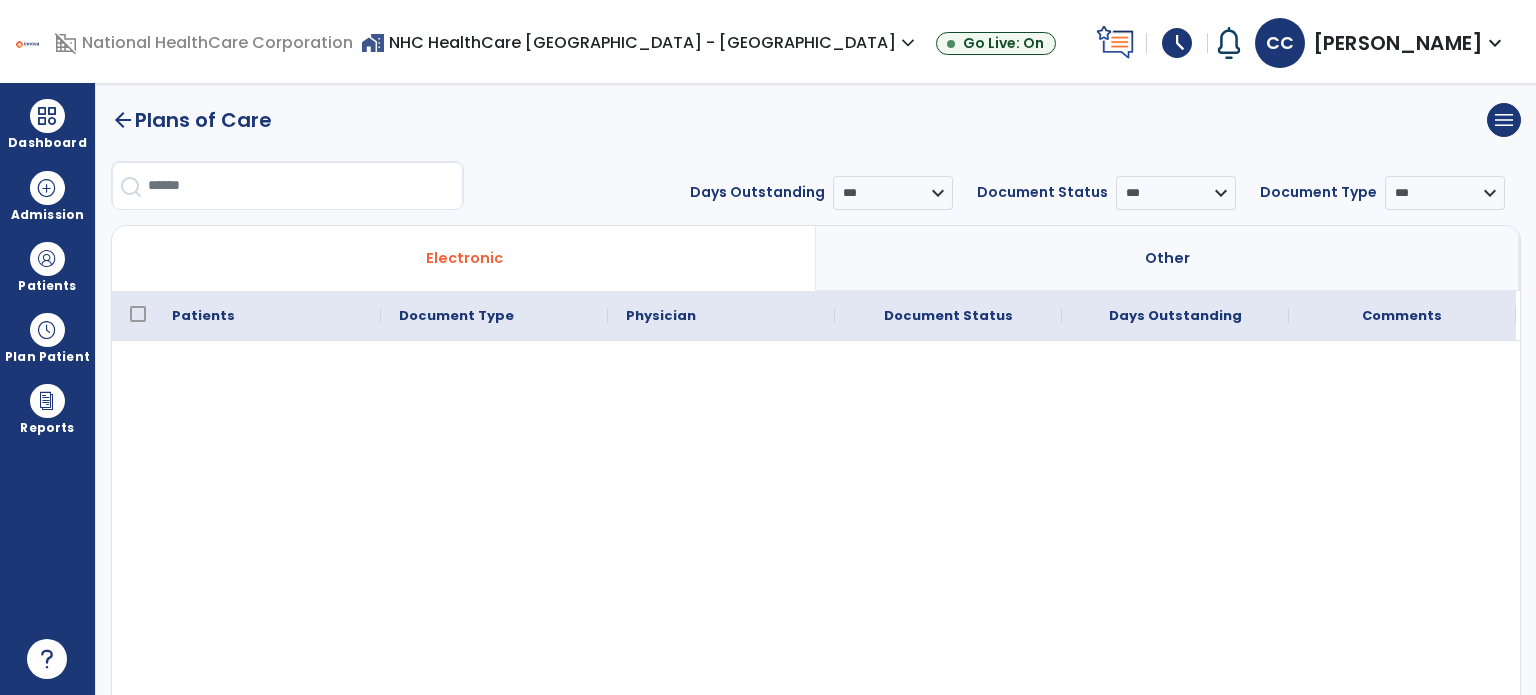 click on "Dashboard" at bounding box center [47, 124] 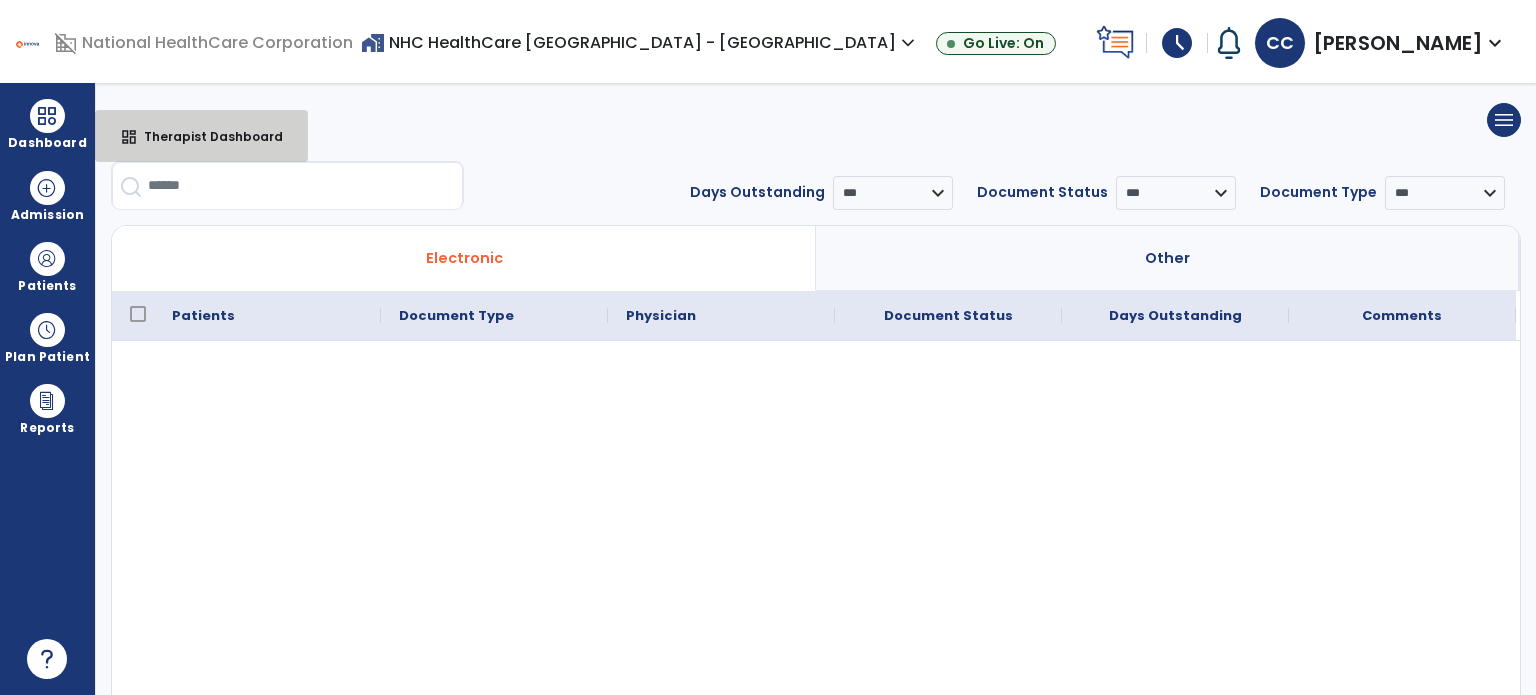 click on "Therapist Dashboard" at bounding box center [205, 136] 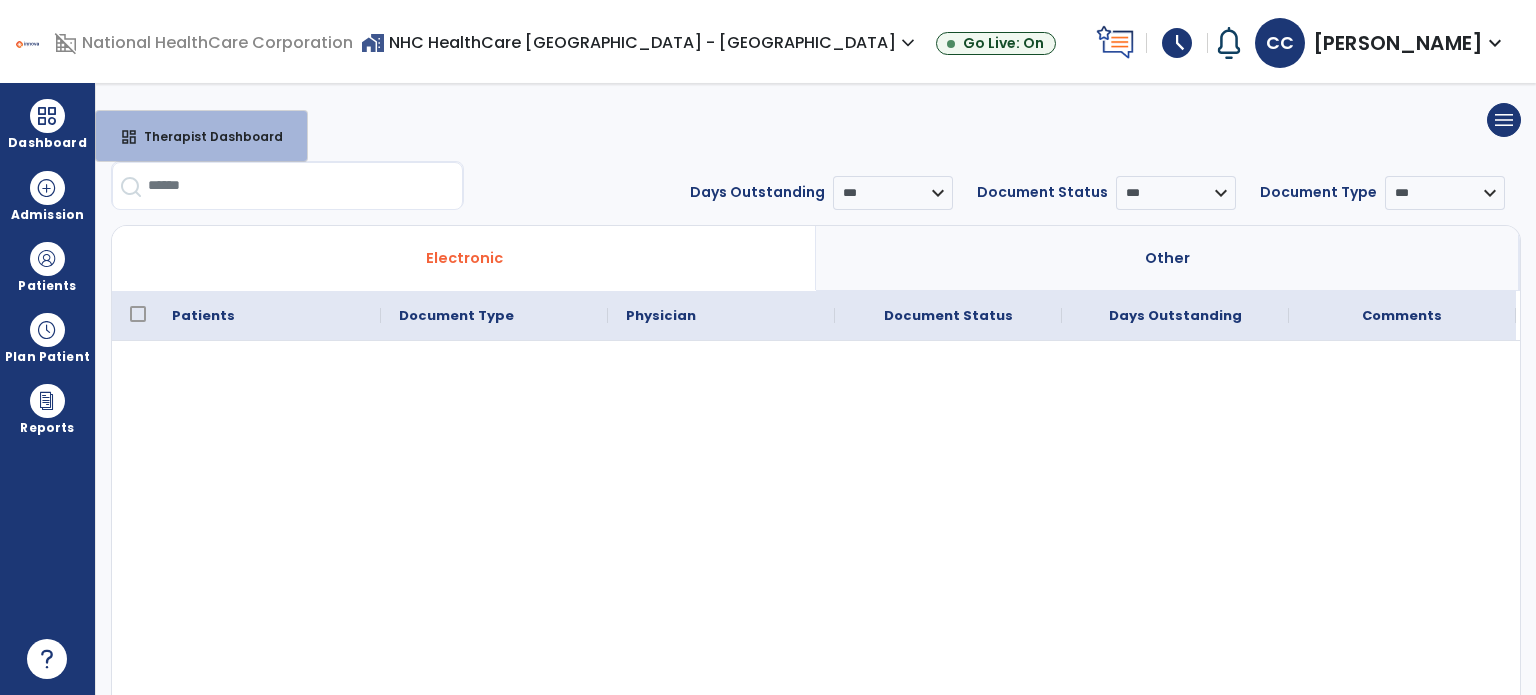 select on "****" 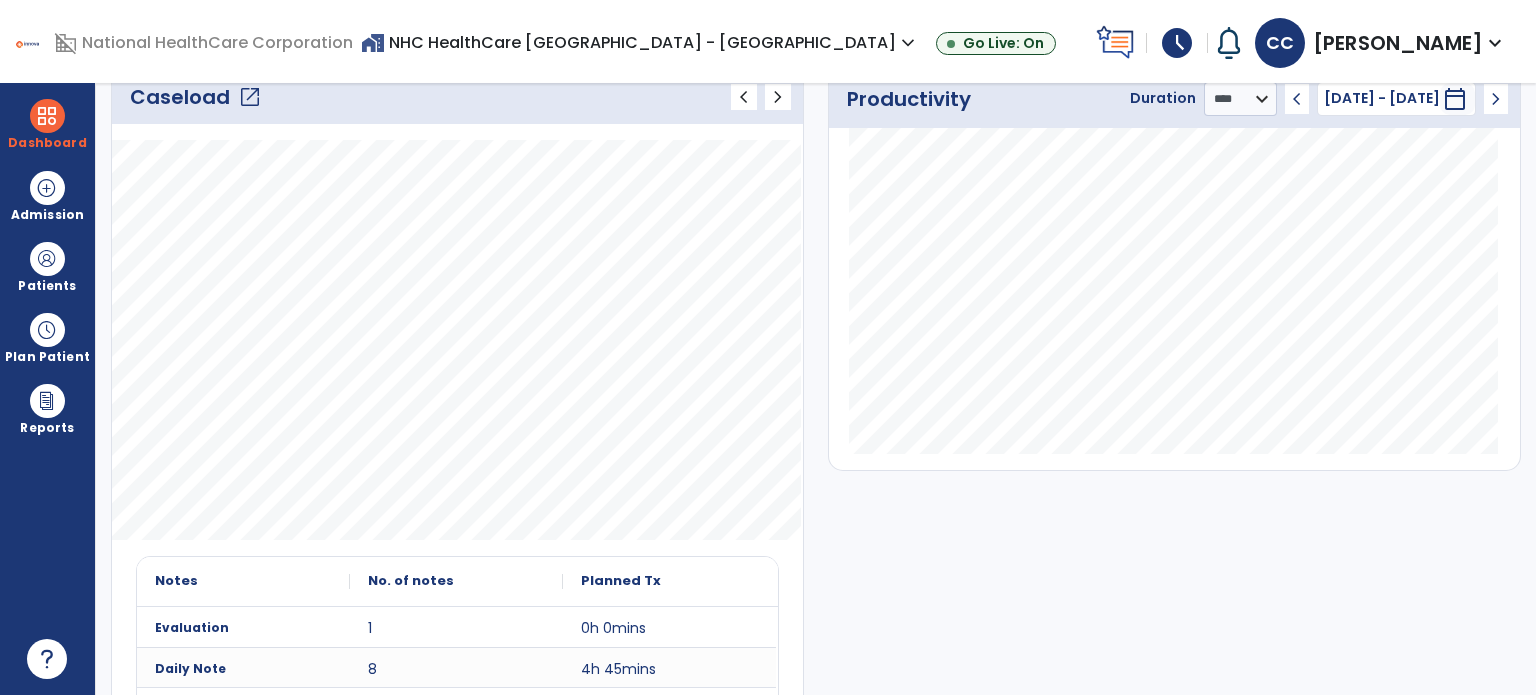 scroll, scrollTop: 0, scrollLeft: 0, axis: both 